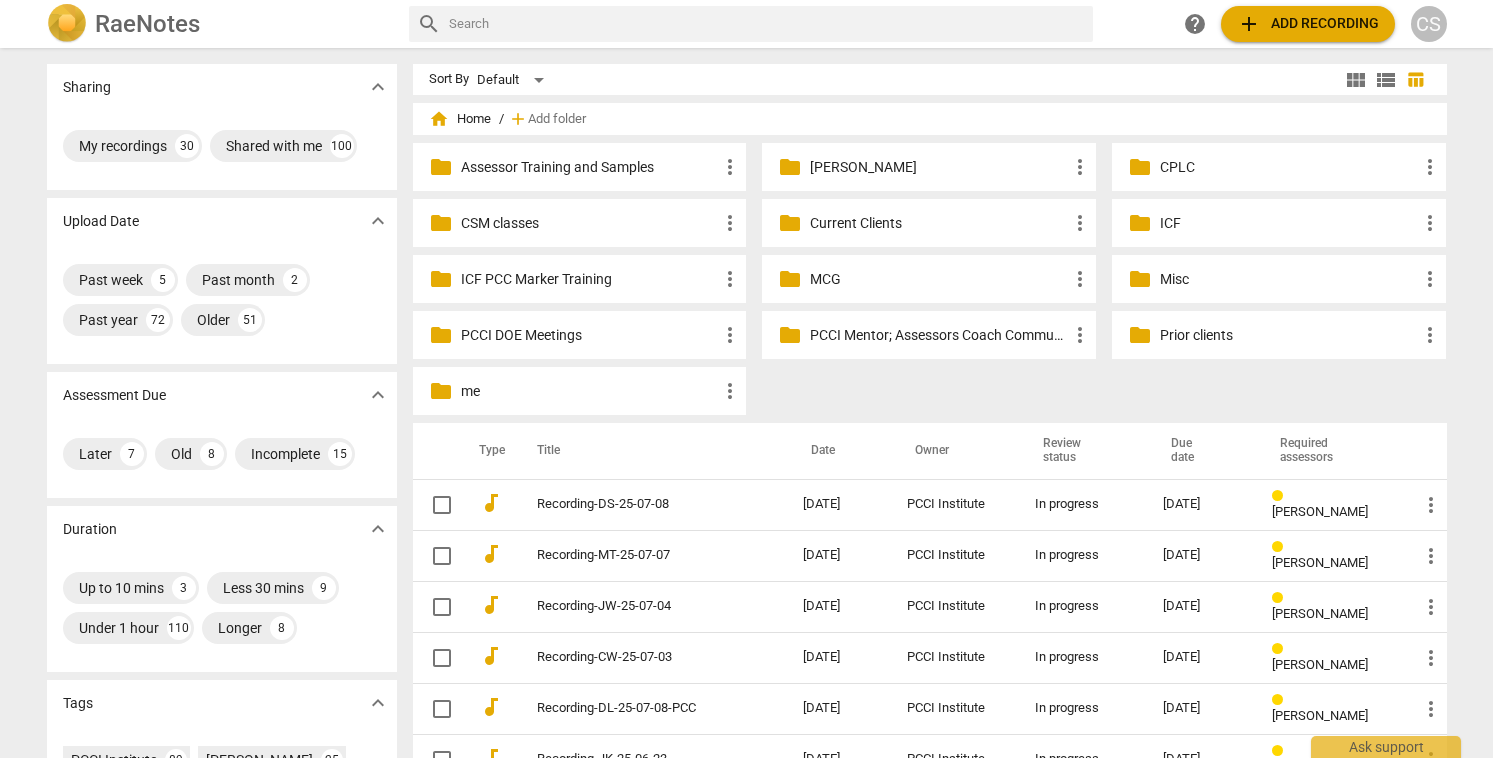 scroll, scrollTop: 0, scrollLeft: 0, axis: both 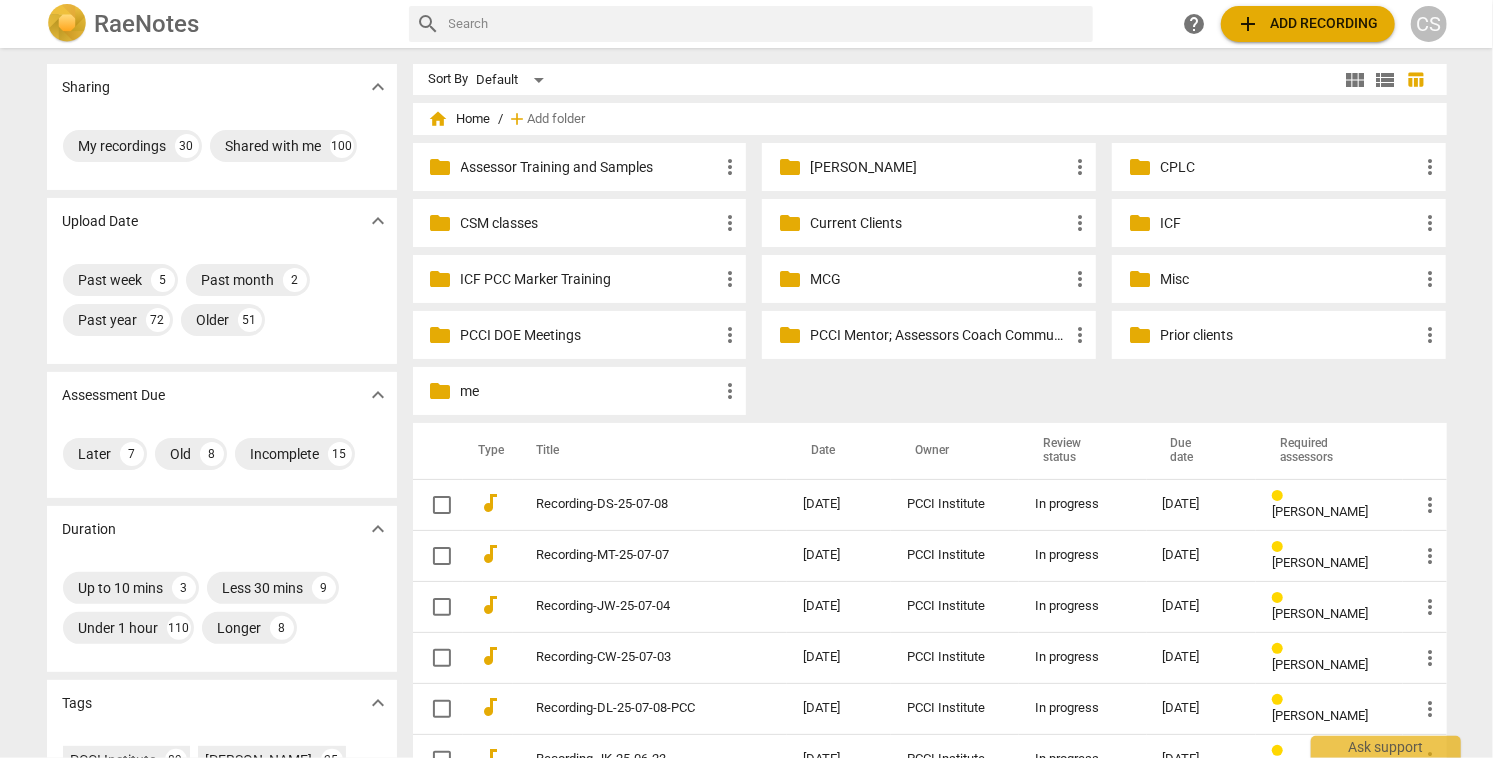 click on "Current Clients" at bounding box center [939, 223] 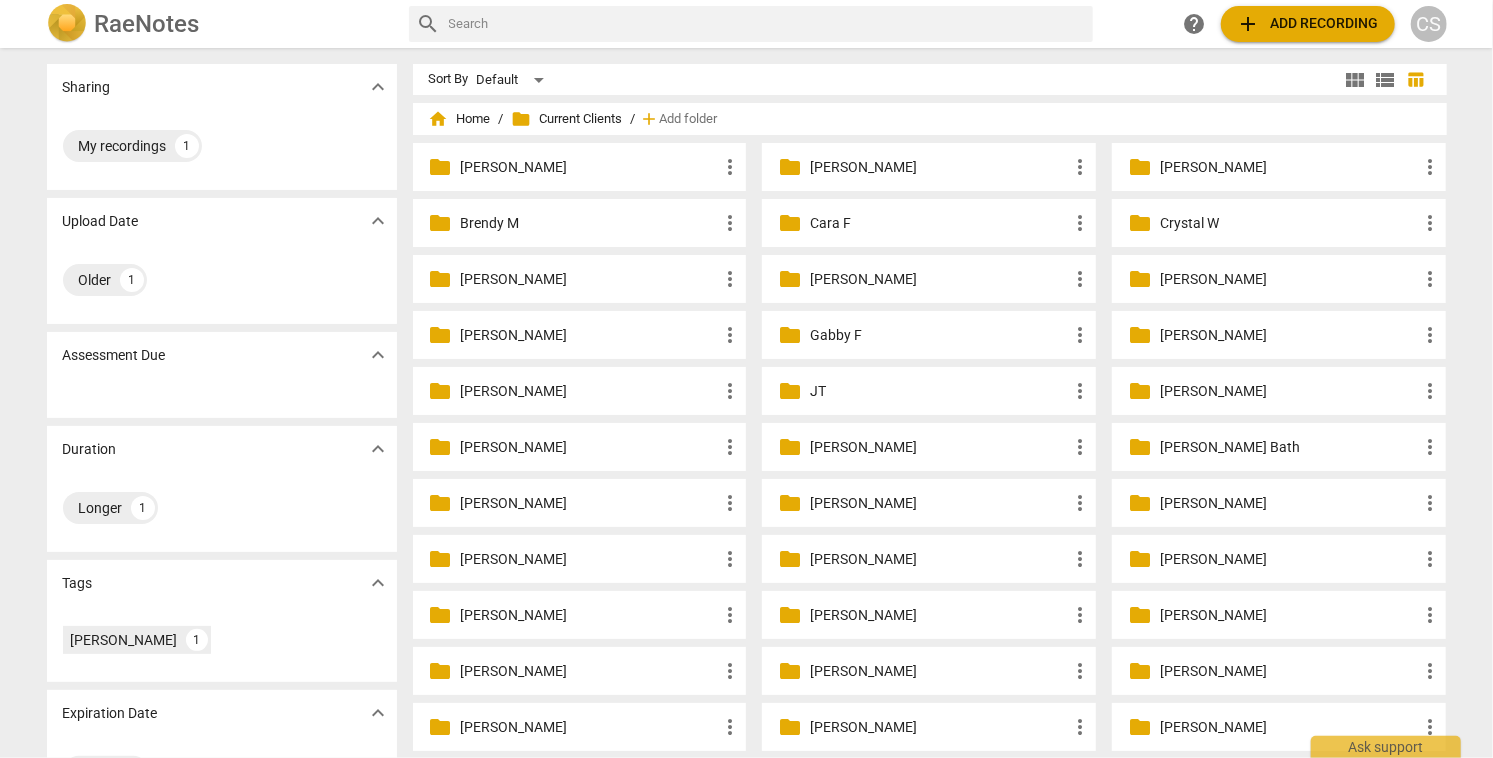 click on "[PERSON_NAME]" at bounding box center [590, 559] 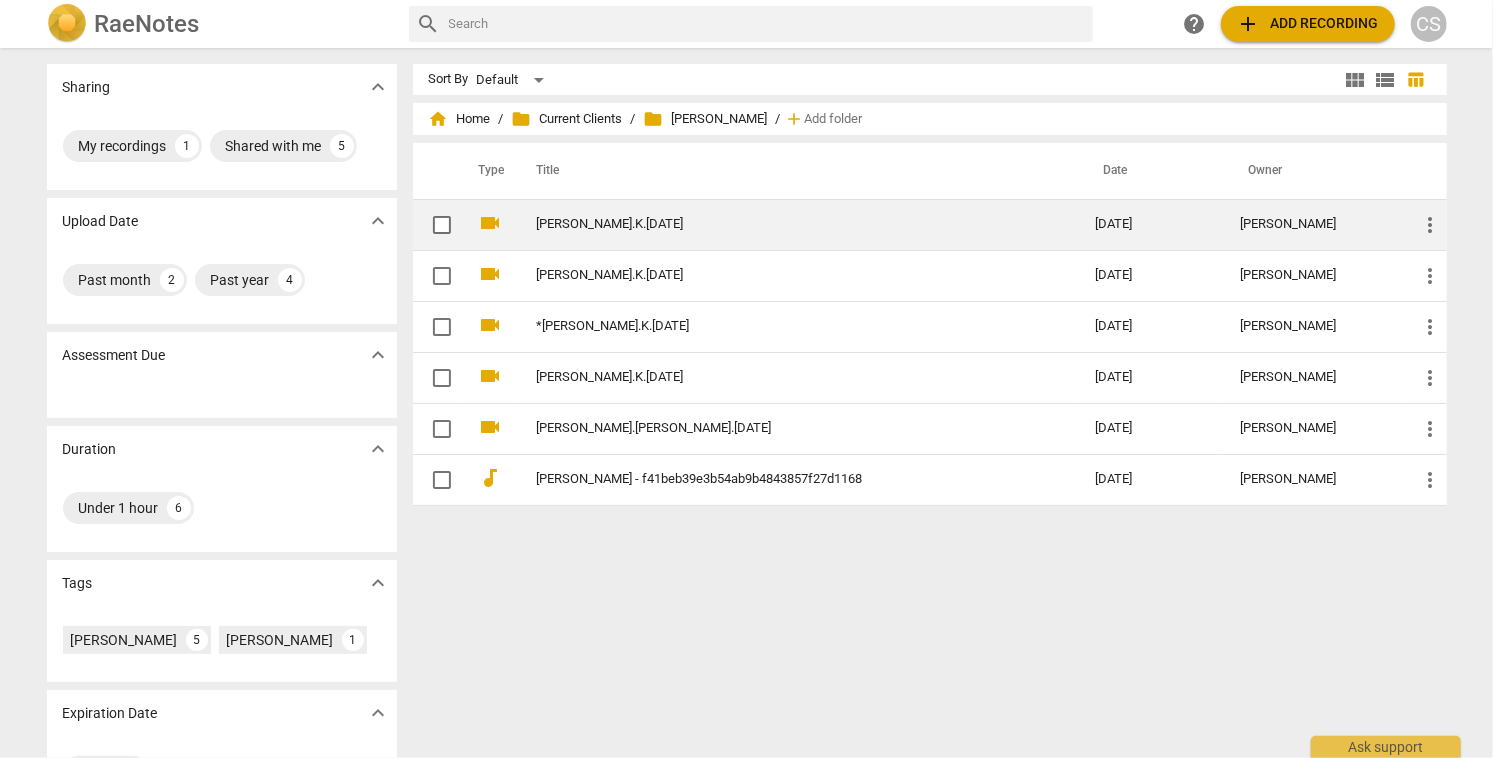 click on "[PERSON_NAME].K.[DATE]" at bounding box center [780, 224] 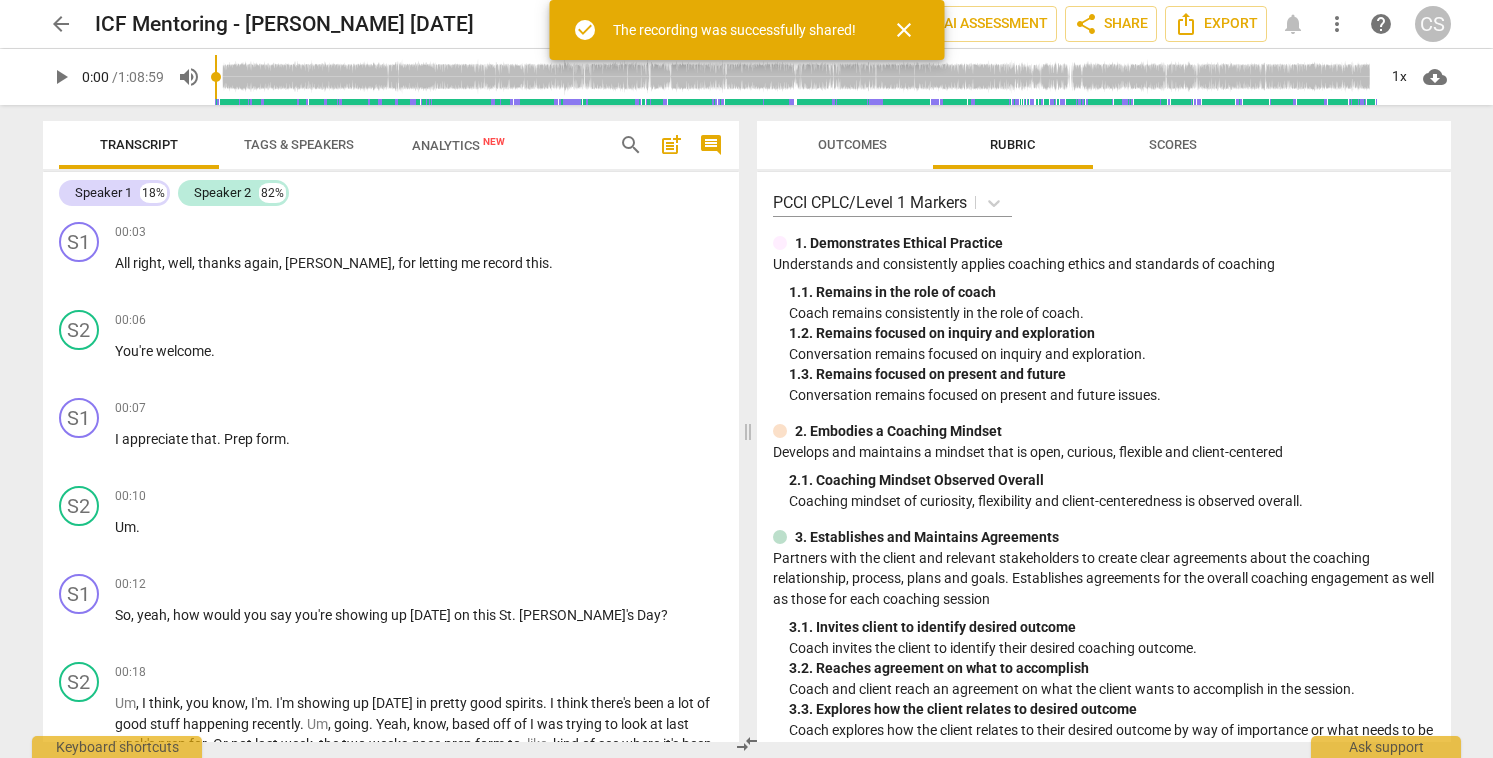 scroll, scrollTop: 0, scrollLeft: 0, axis: both 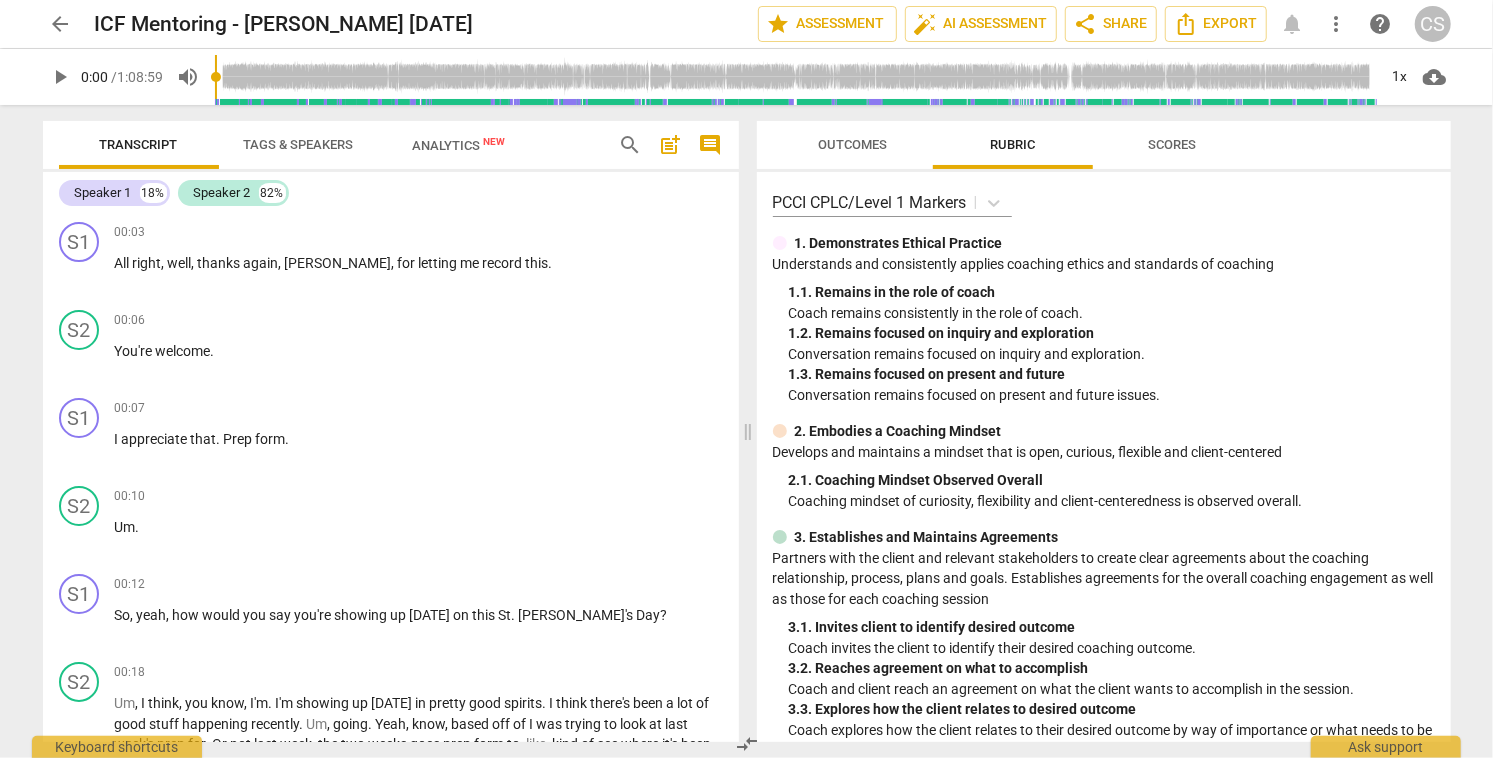 click on "post_add" at bounding box center (671, 145) 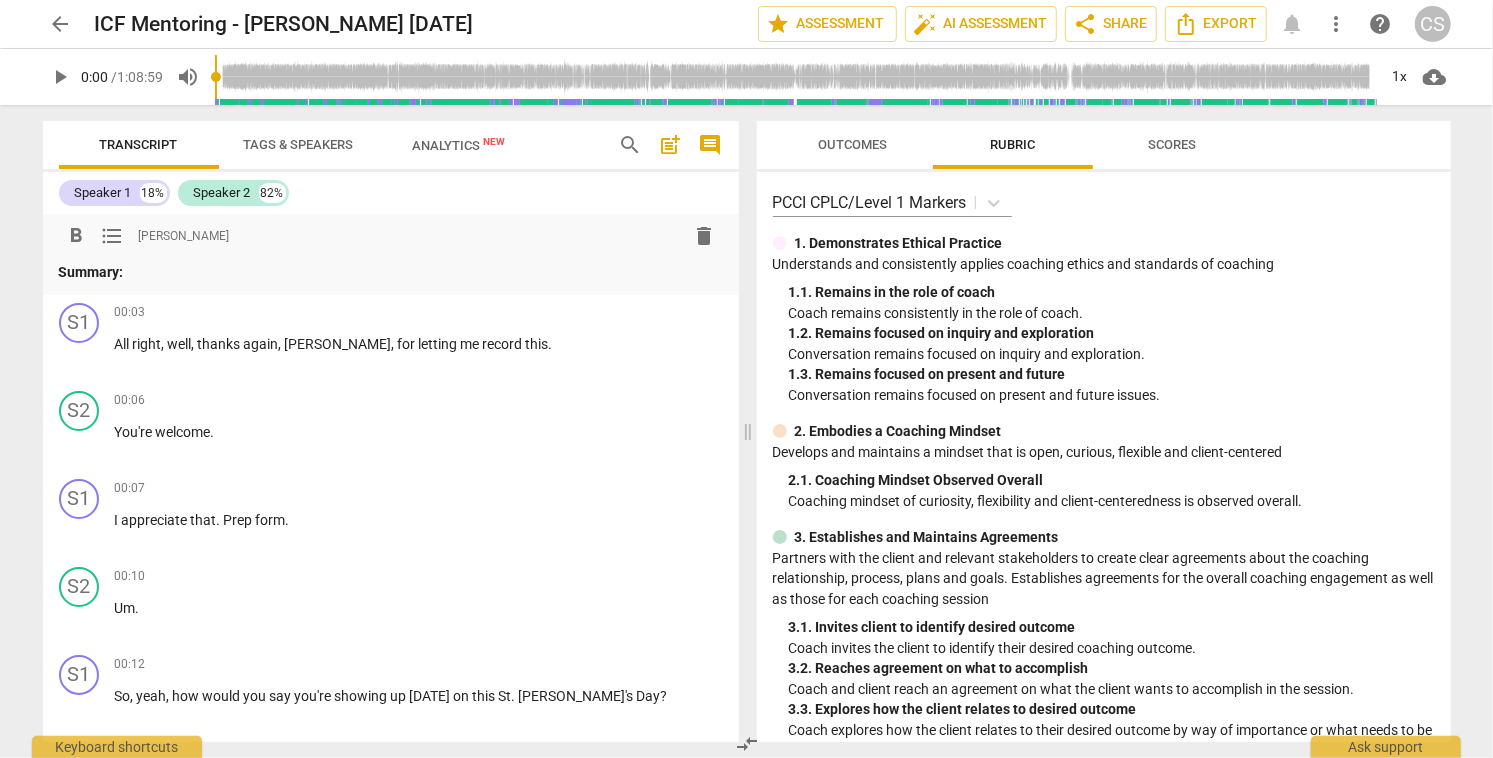 click on "Outcomes" at bounding box center (852, 144) 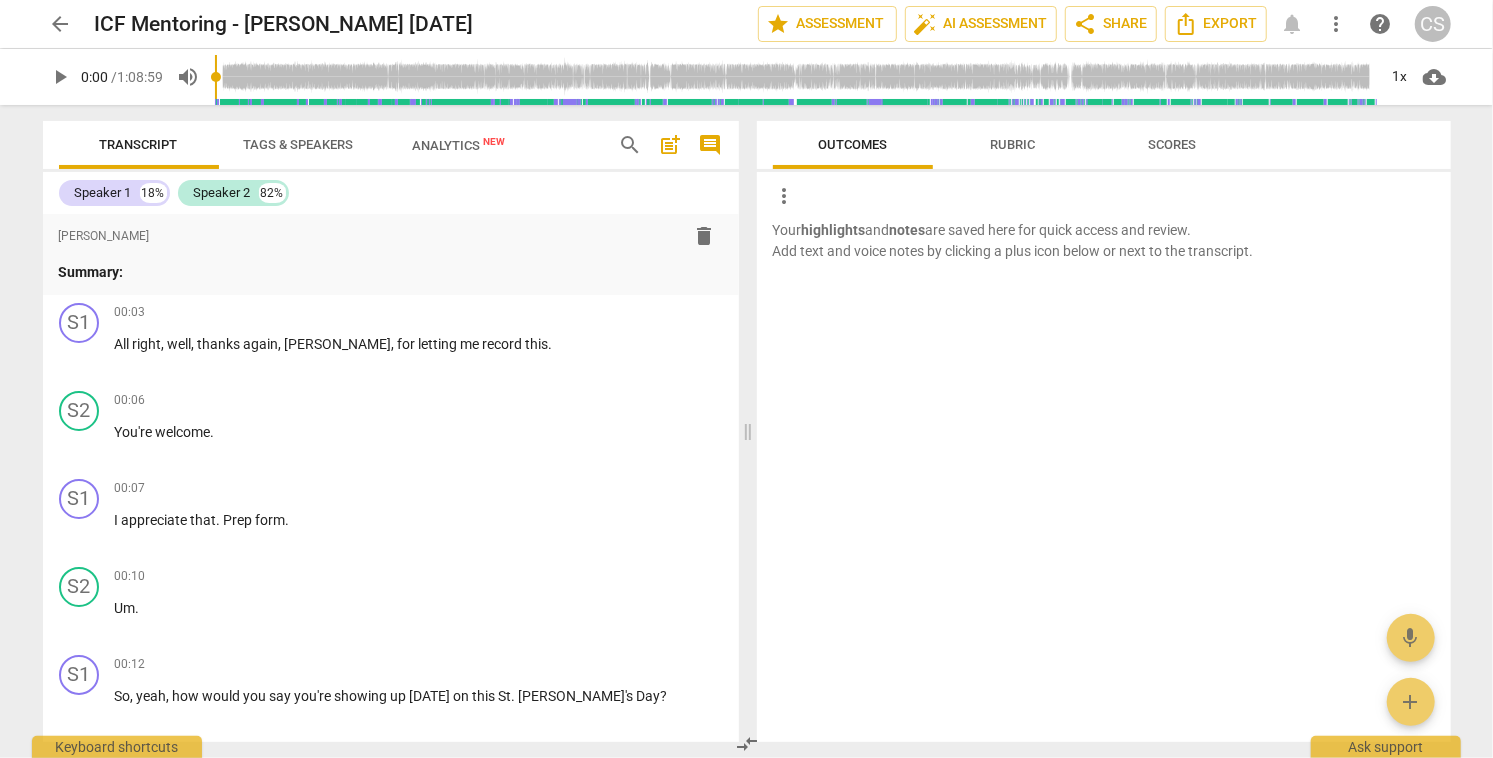 click on "arrow_back" at bounding box center [61, 24] 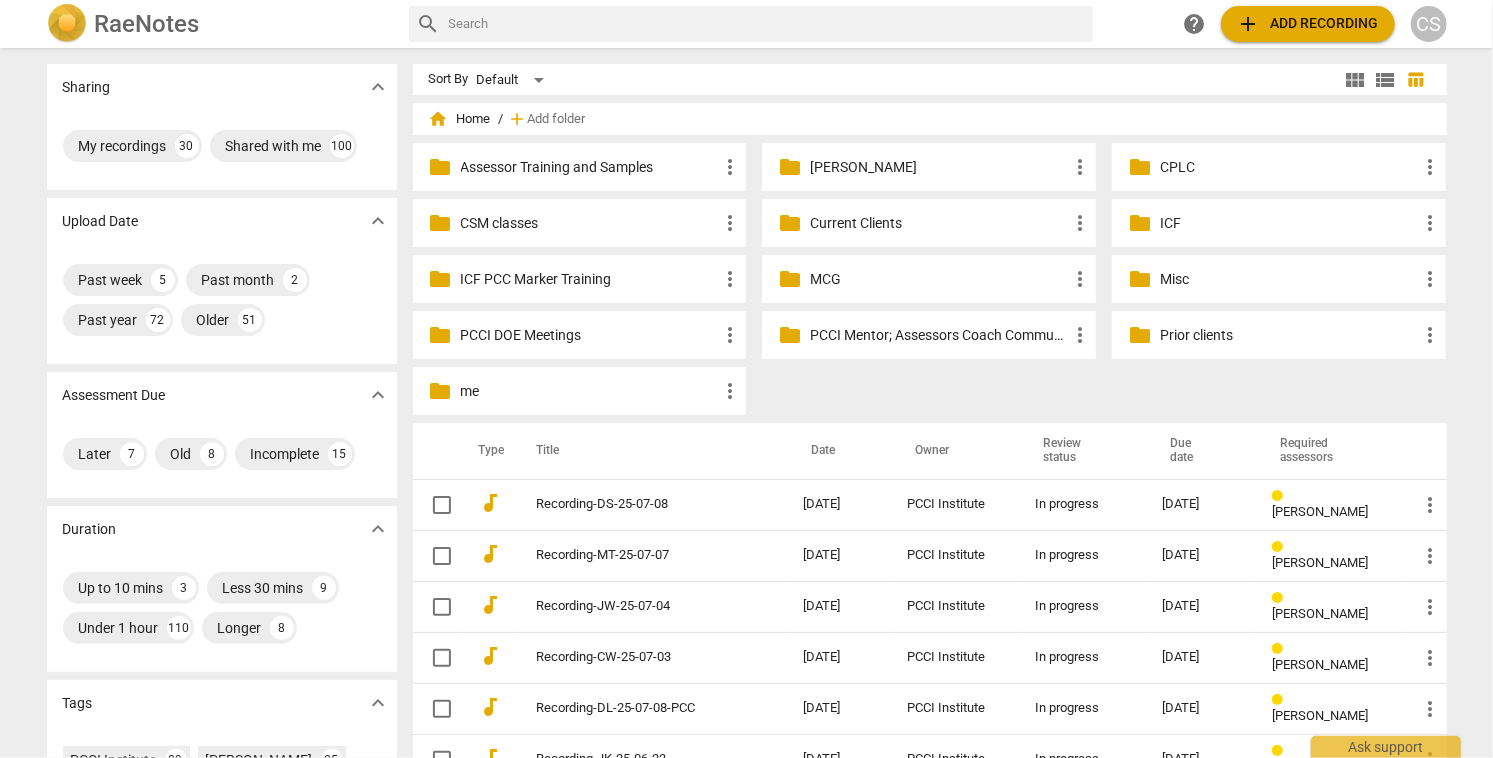 click on "Current Clients" at bounding box center [939, 223] 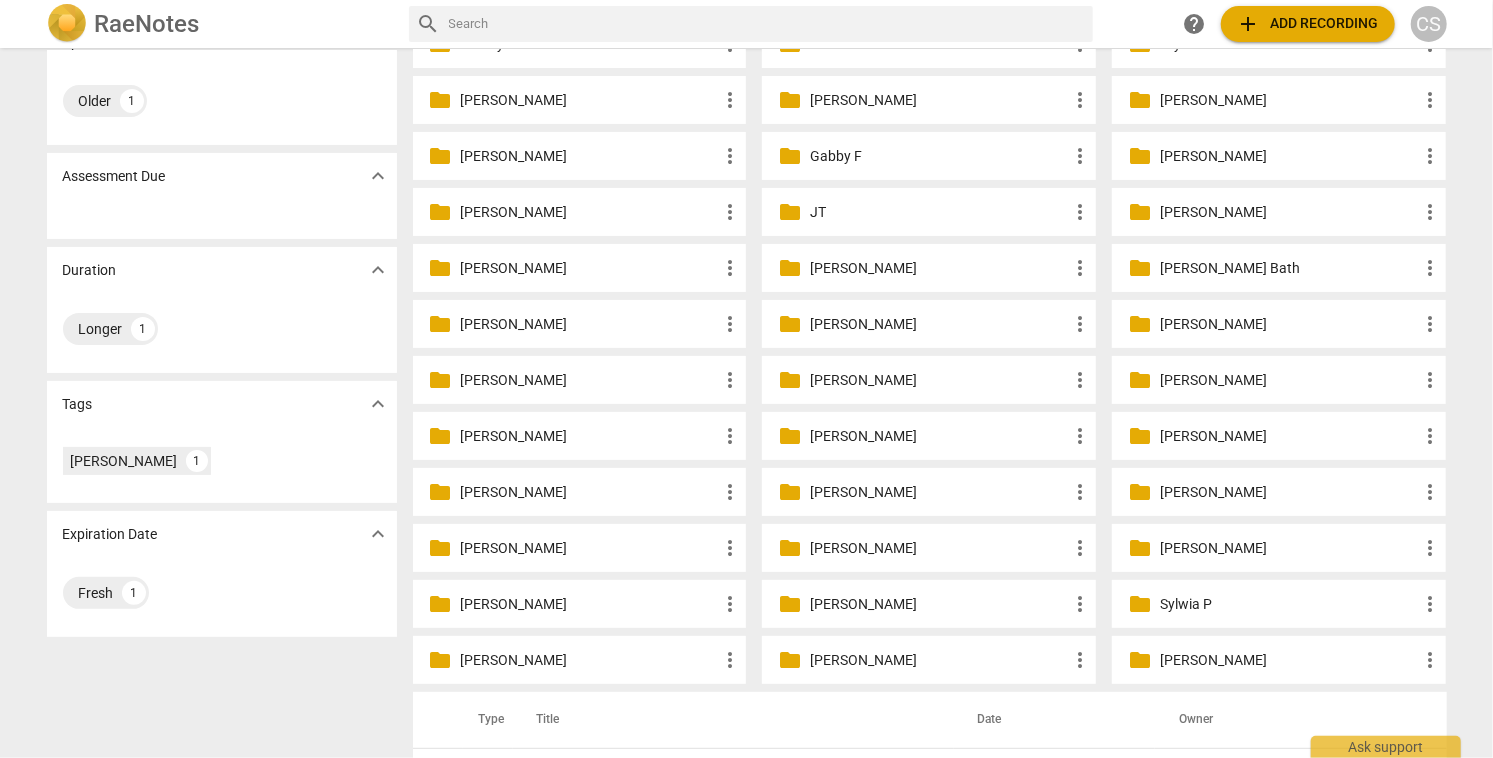 scroll, scrollTop: 177, scrollLeft: 0, axis: vertical 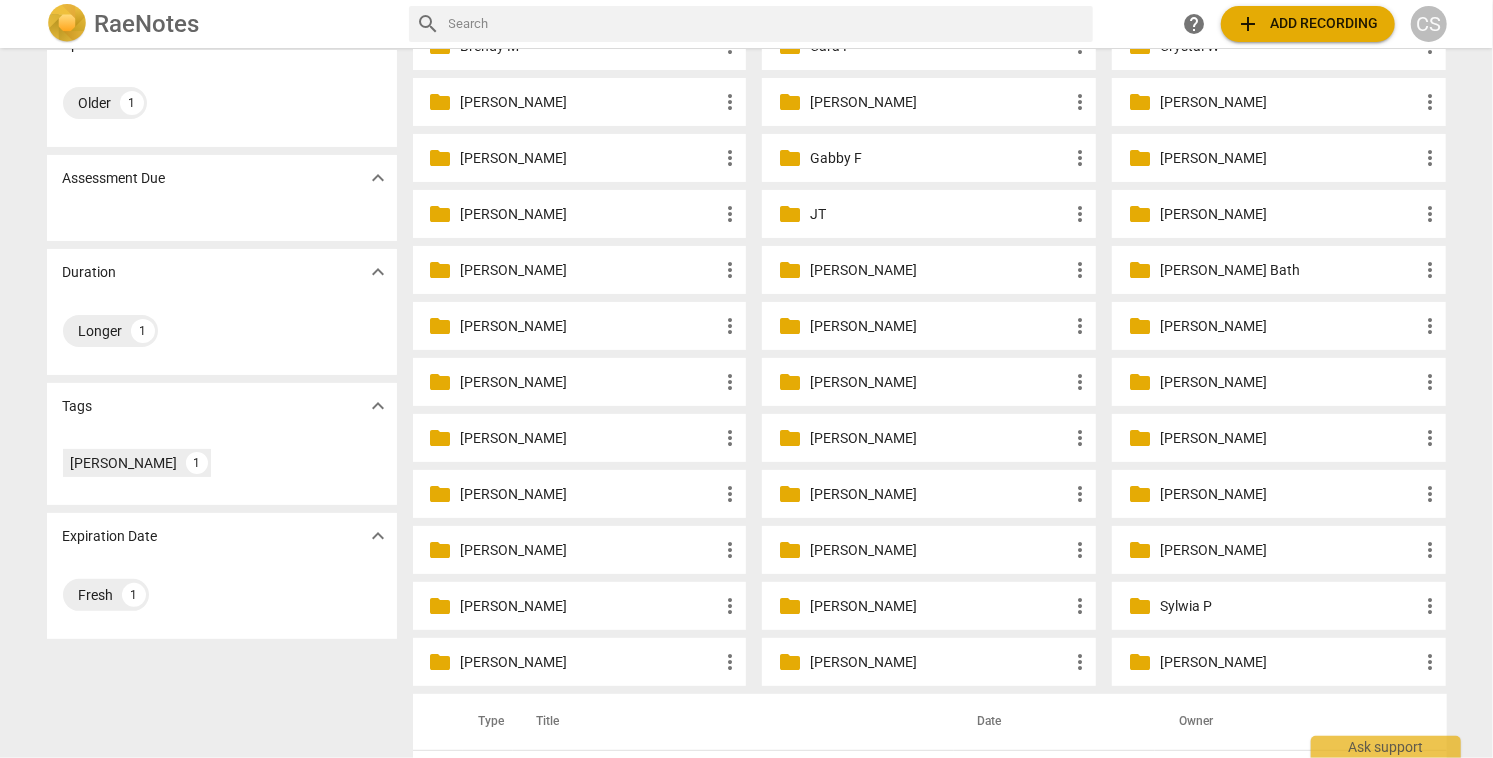 click on "[PERSON_NAME]" at bounding box center (590, 270) 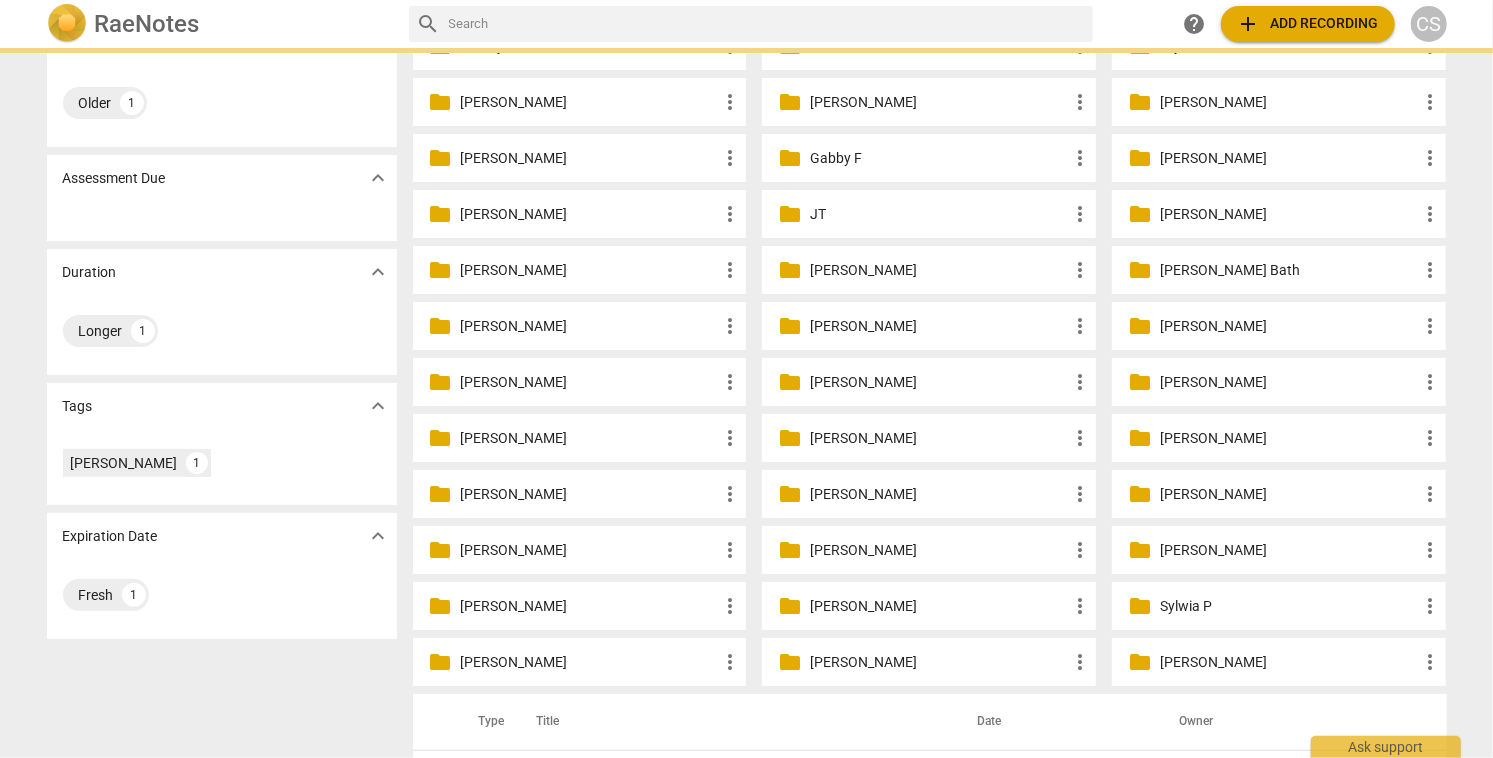 scroll, scrollTop: 0, scrollLeft: 0, axis: both 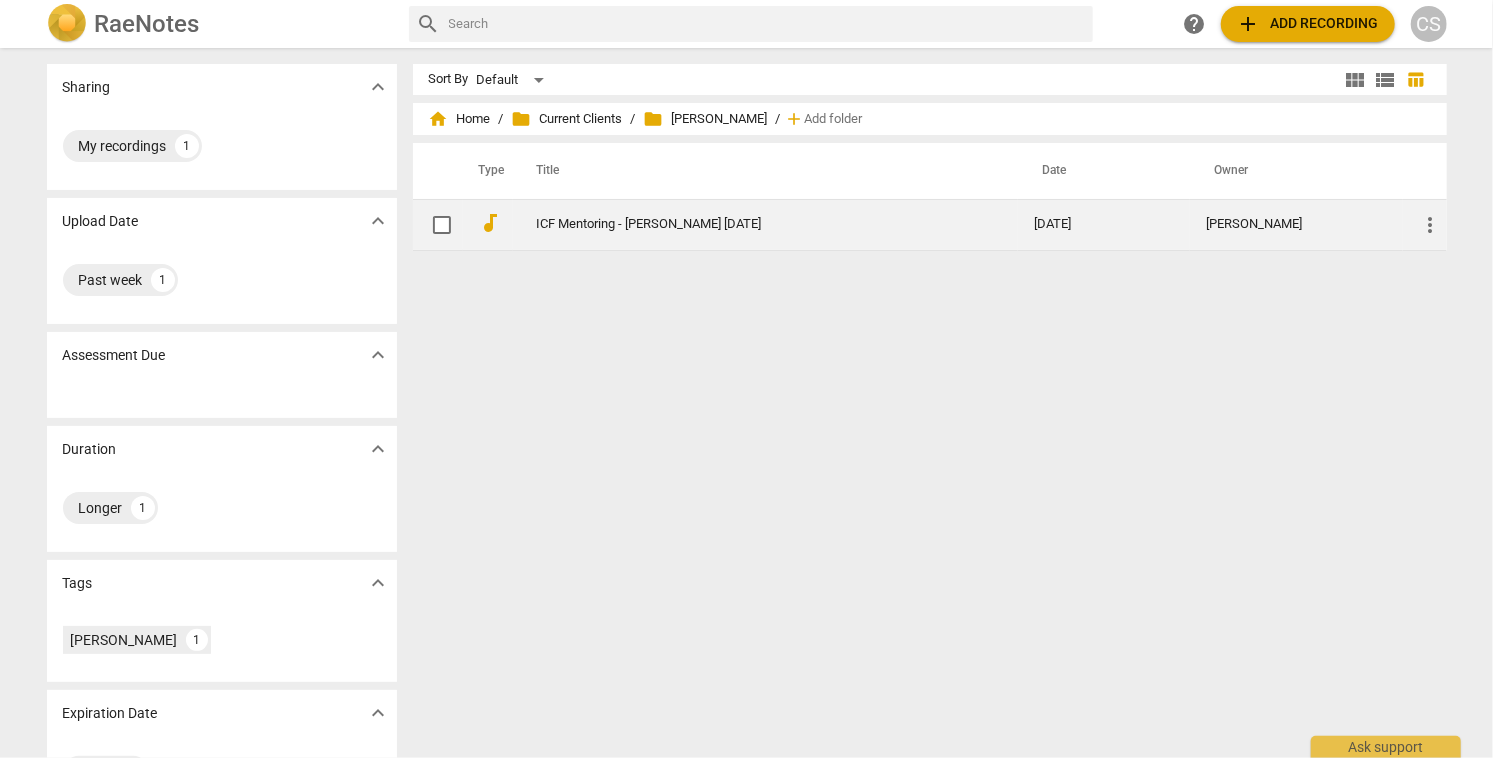 click on "ICF Mentoring - Erikka 3-17-25" at bounding box center [749, 224] 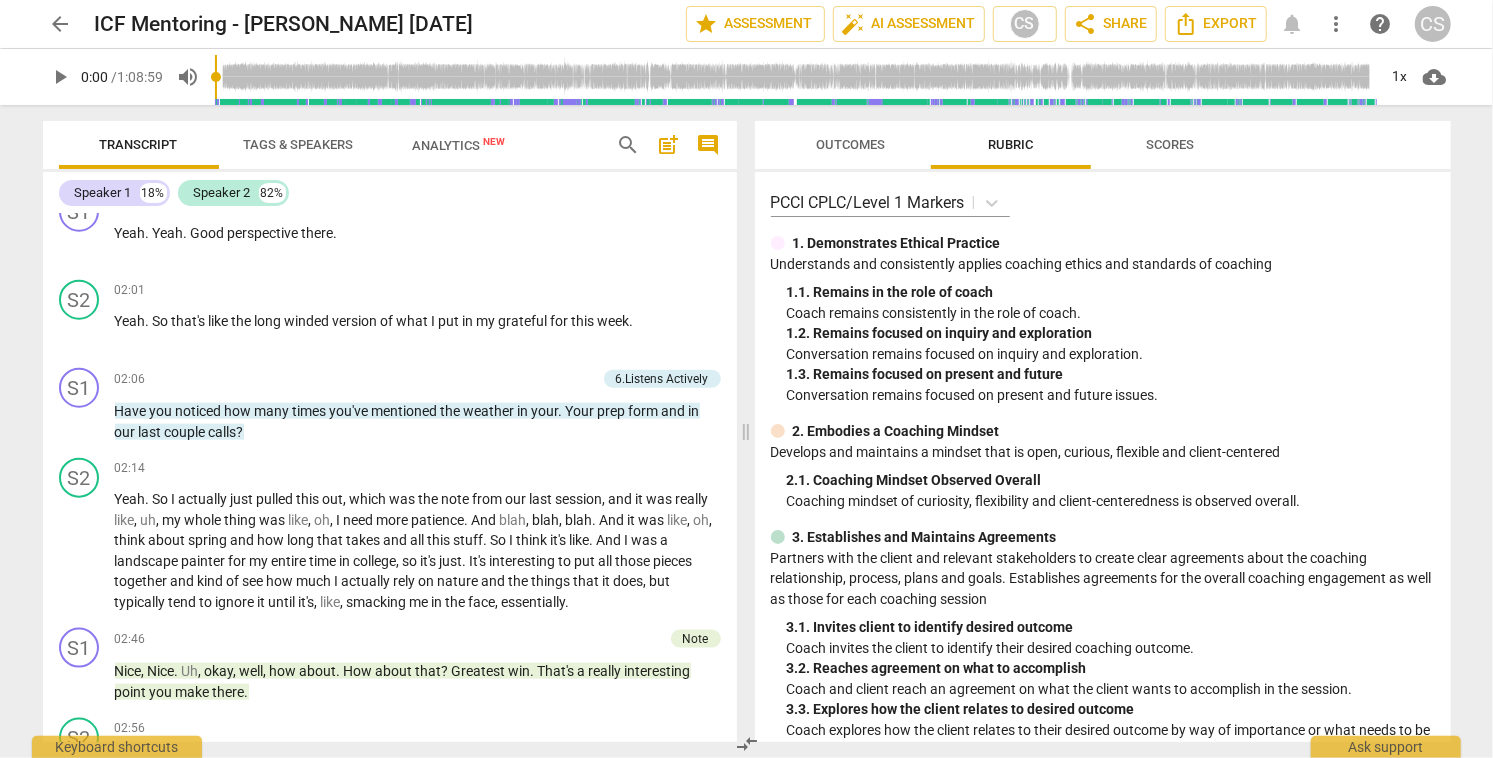 scroll, scrollTop: 1322, scrollLeft: 0, axis: vertical 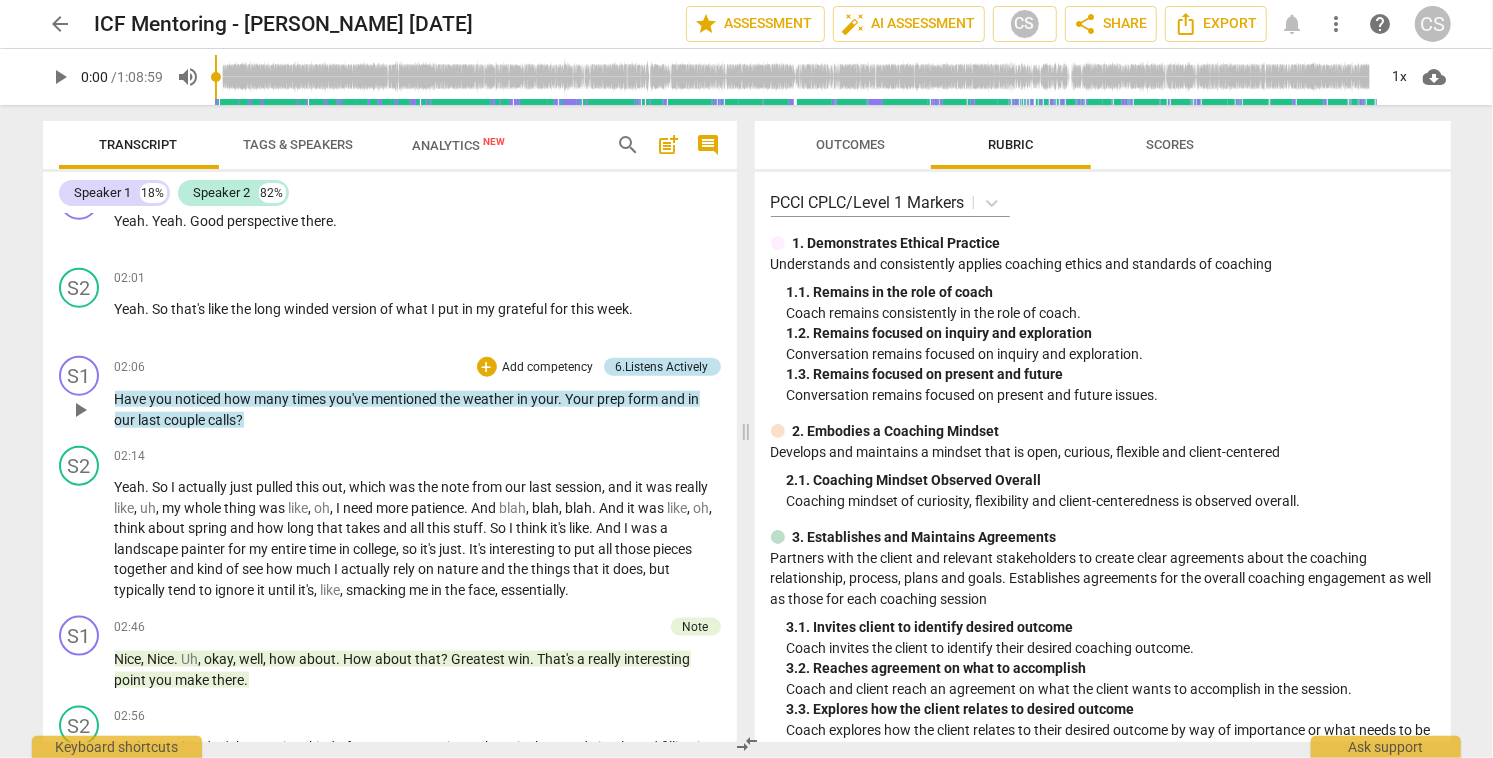 click on "6.Listens Actively" at bounding box center [662, 367] 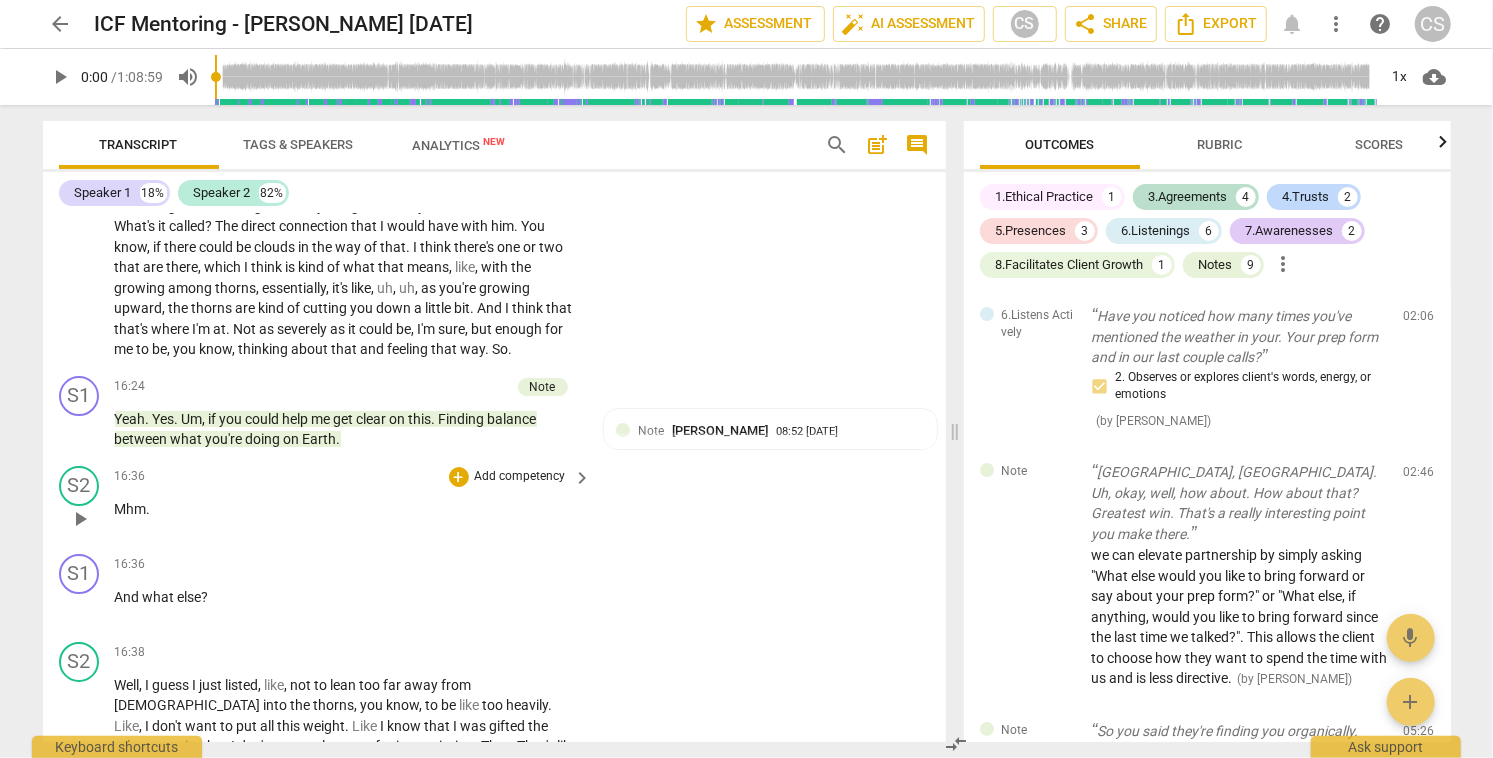 scroll, scrollTop: 8591, scrollLeft: 0, axis: vertical 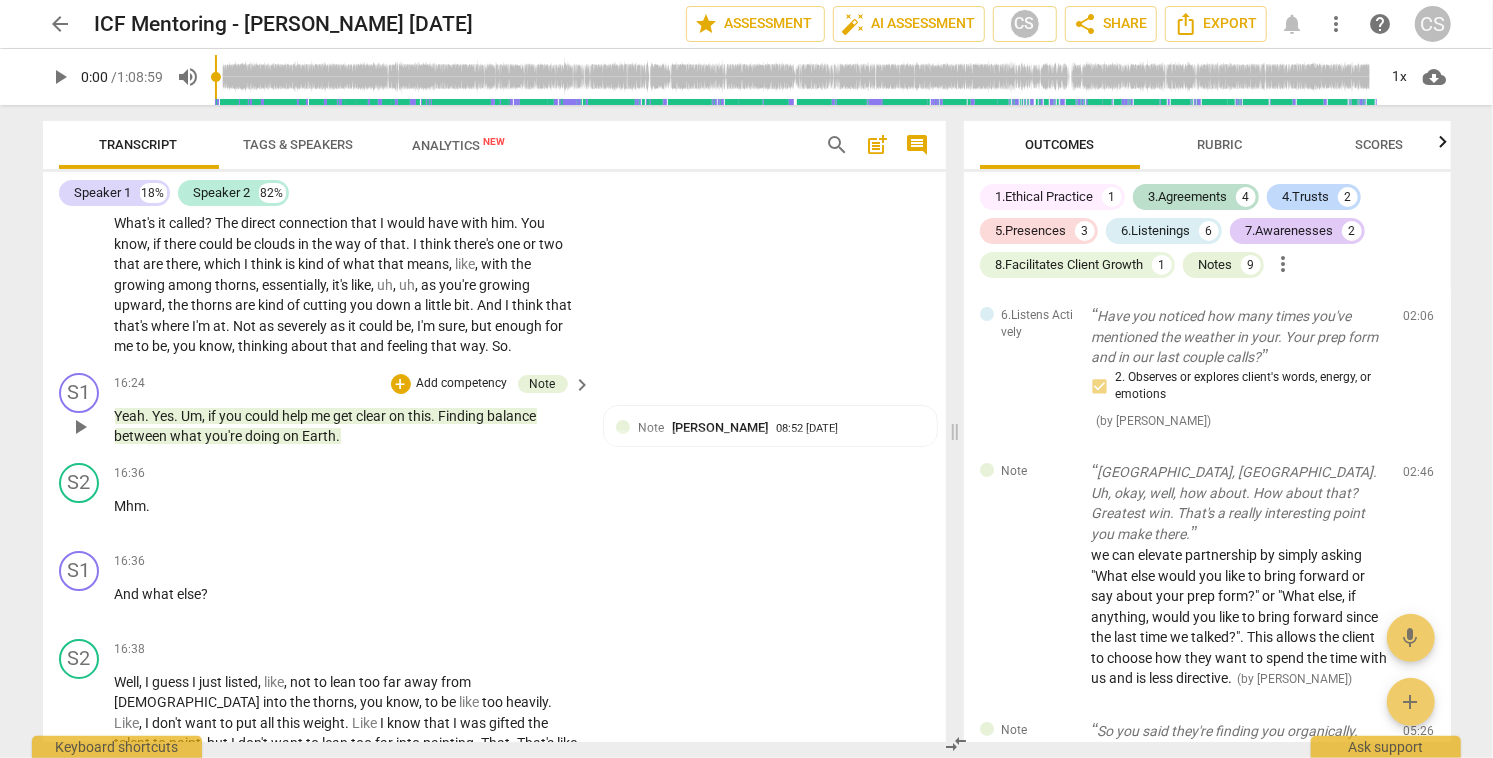 click on "Yeah .   Yes .   Um ,   if   you   could   help   me   get   clear   on   this .   Finding   balance   between   what   you're   doing   on   Earth ." at bounding box center (348, 426) 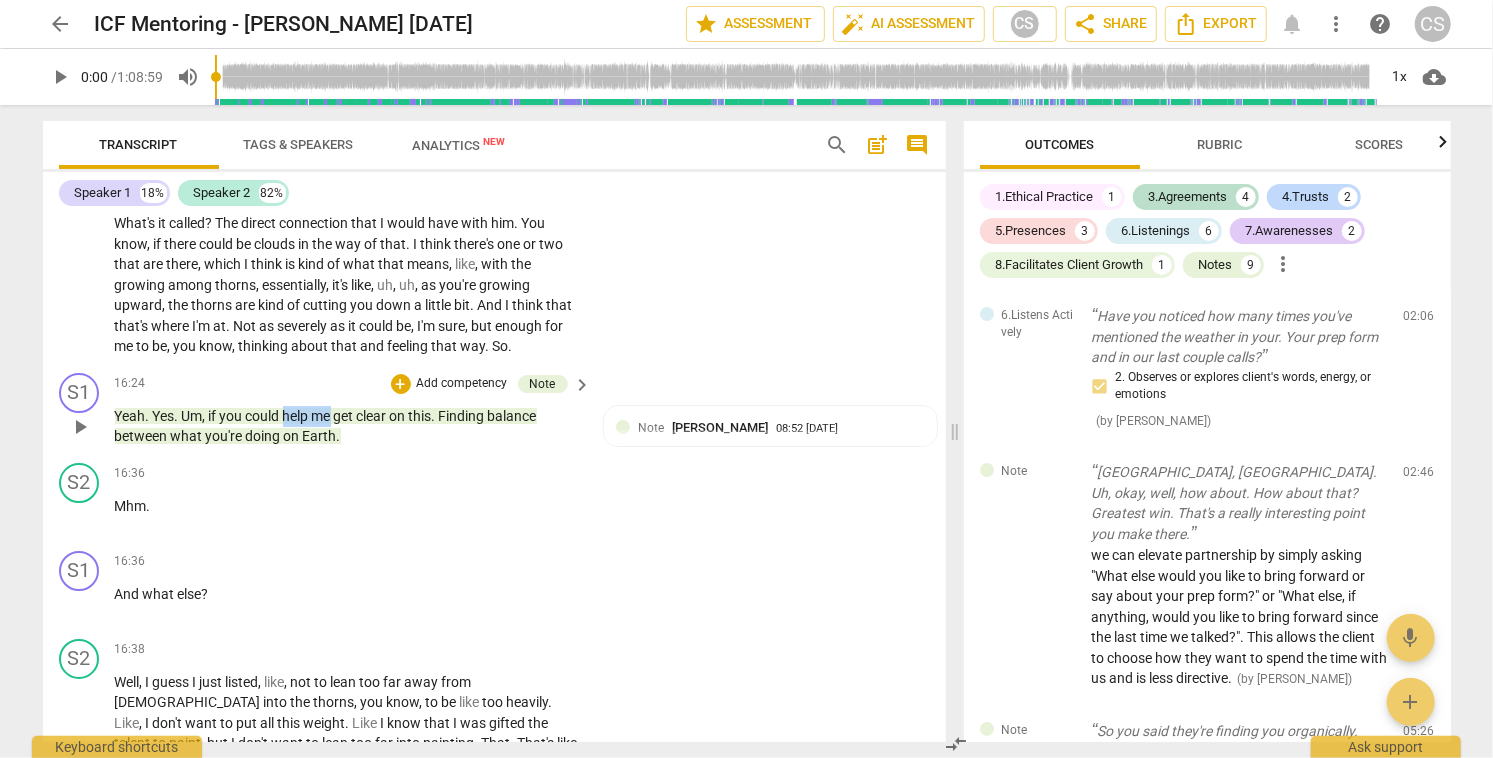drag, startPoint x: 286, startPoint y: 431, endPoint x: 334, endPoint y: 432, distance: 48.010414 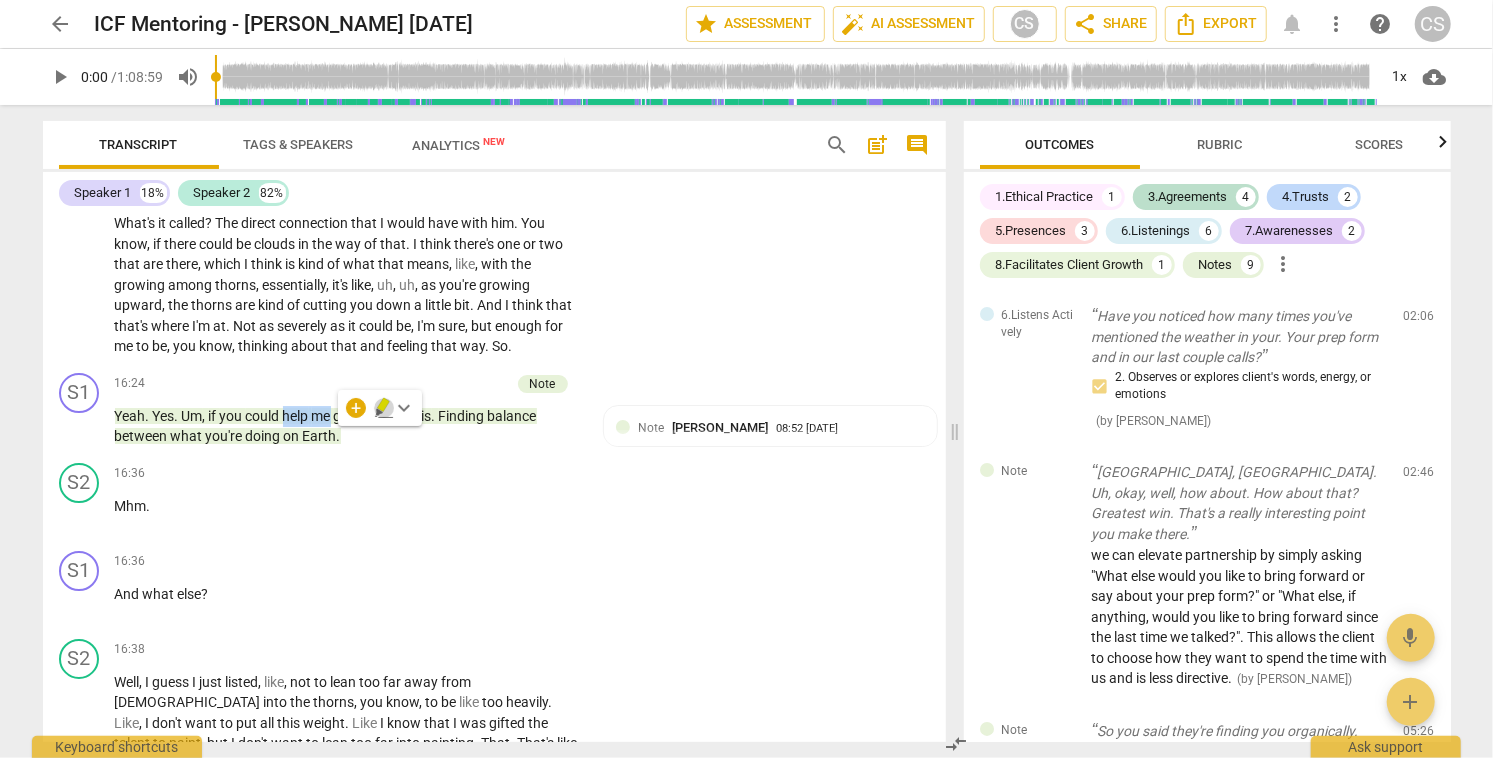 click 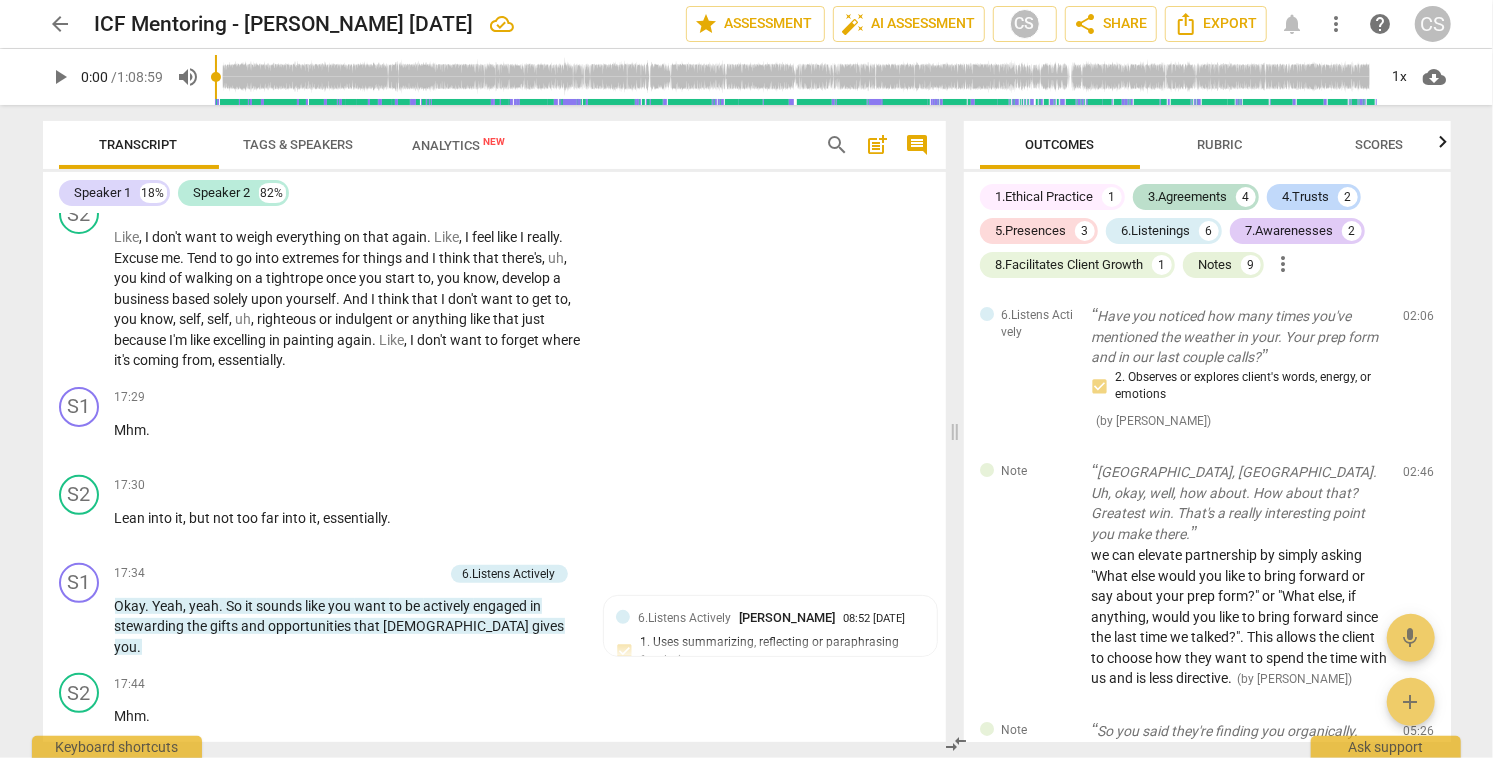 scroll, scrollTop: 9281, scrollLeft: 0, axis: vertical 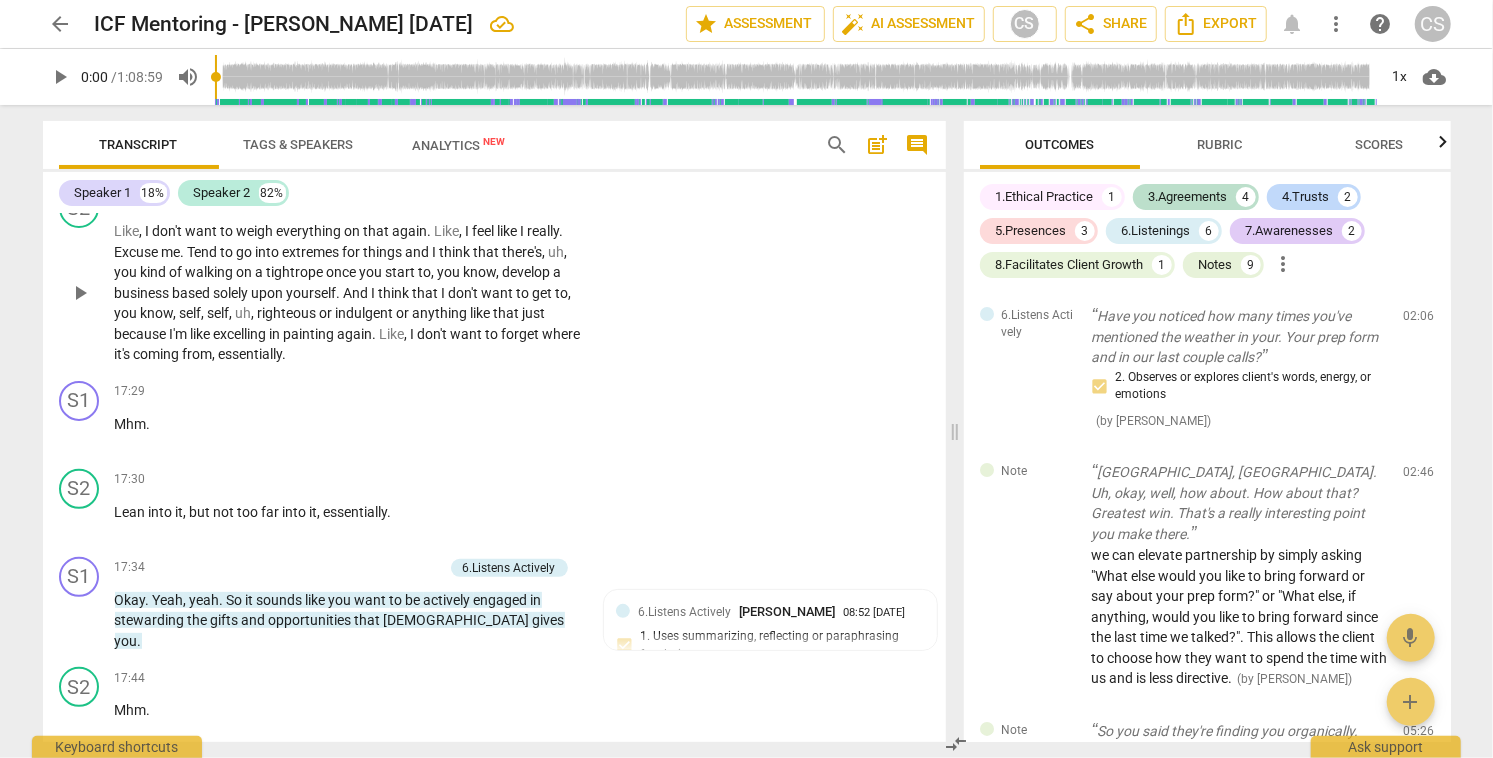 click on "And" at bounding box center (358, 293) 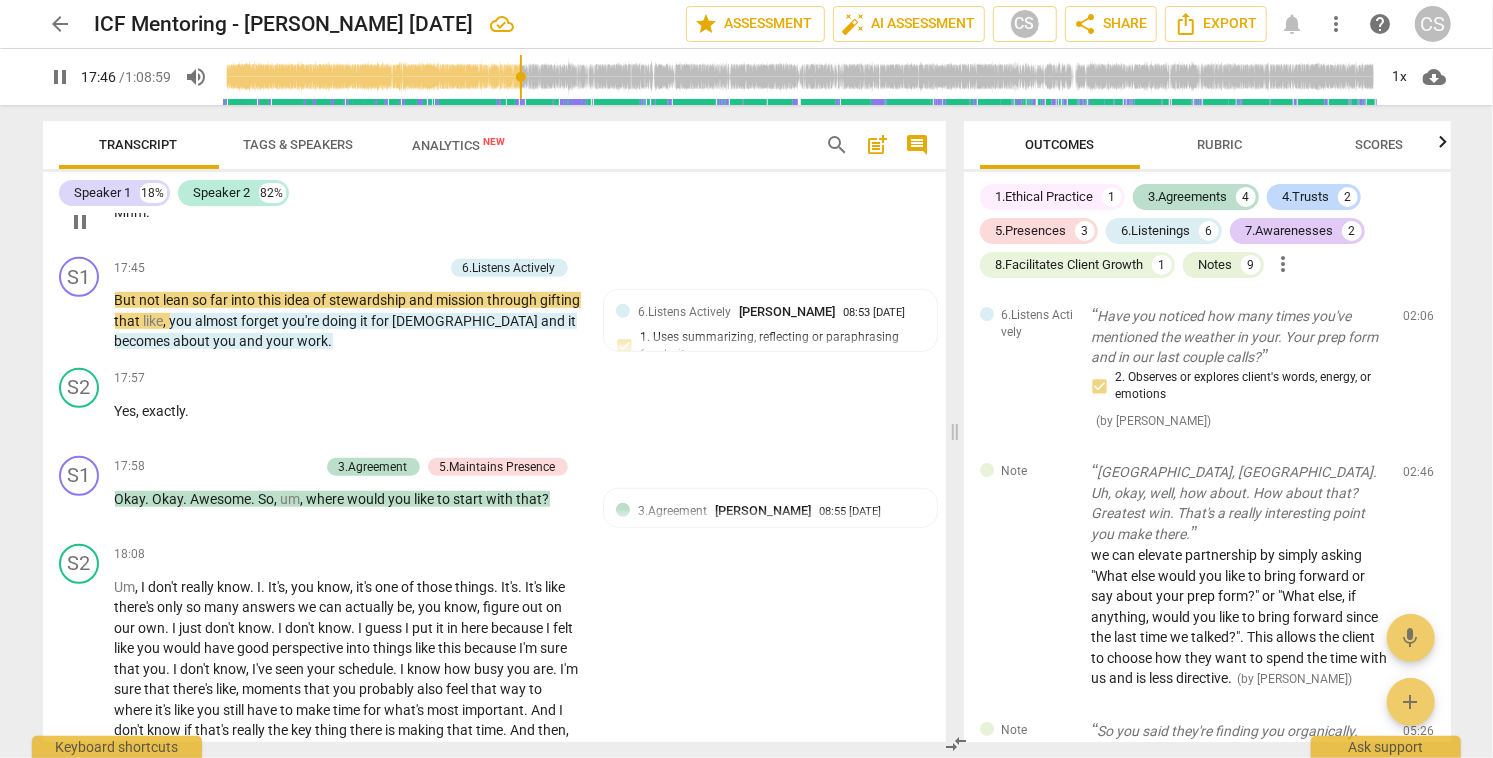 scroll, scrollTop: 9779, scrollLeft: 0, axis: vertical 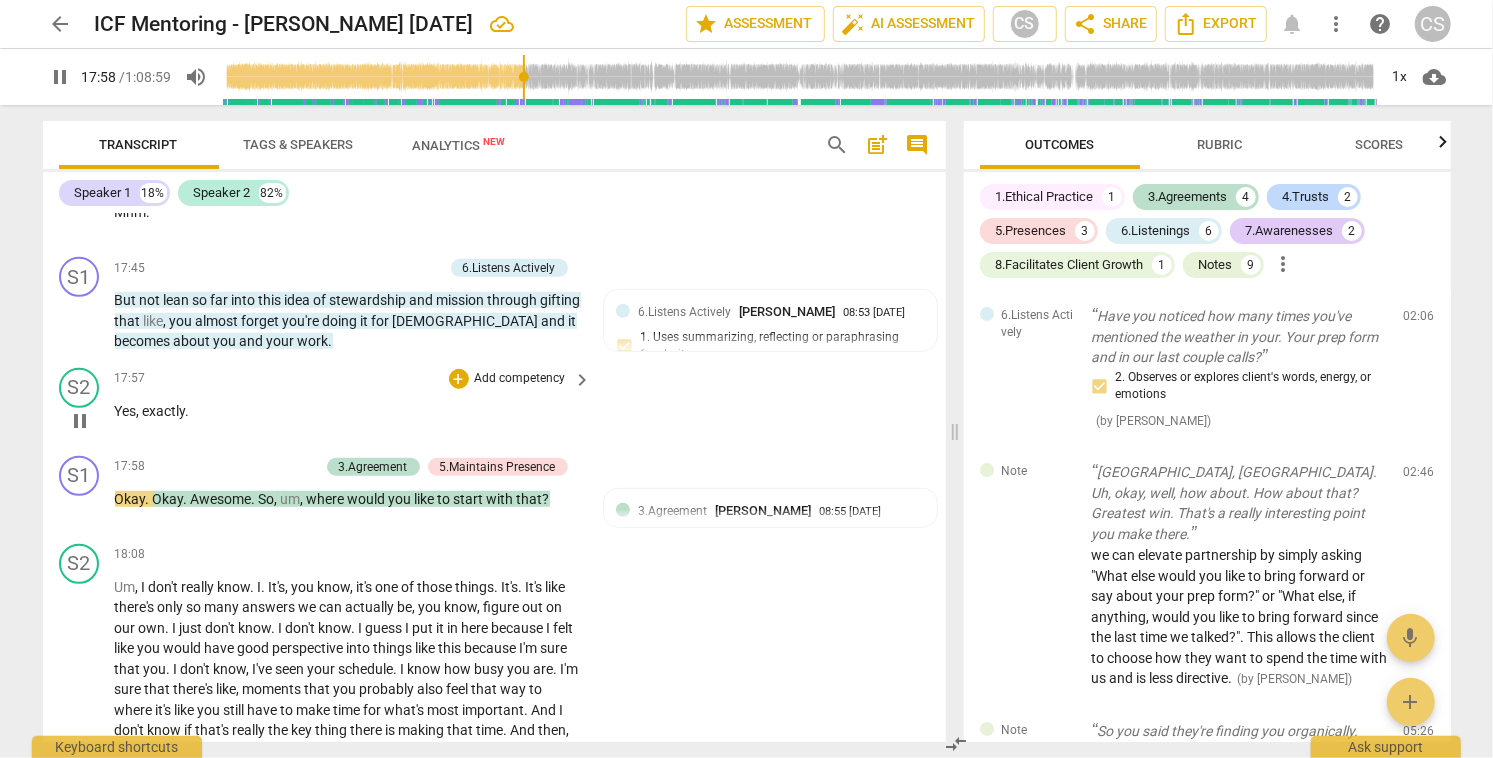click on "pause" at bounding box center (80, 421) 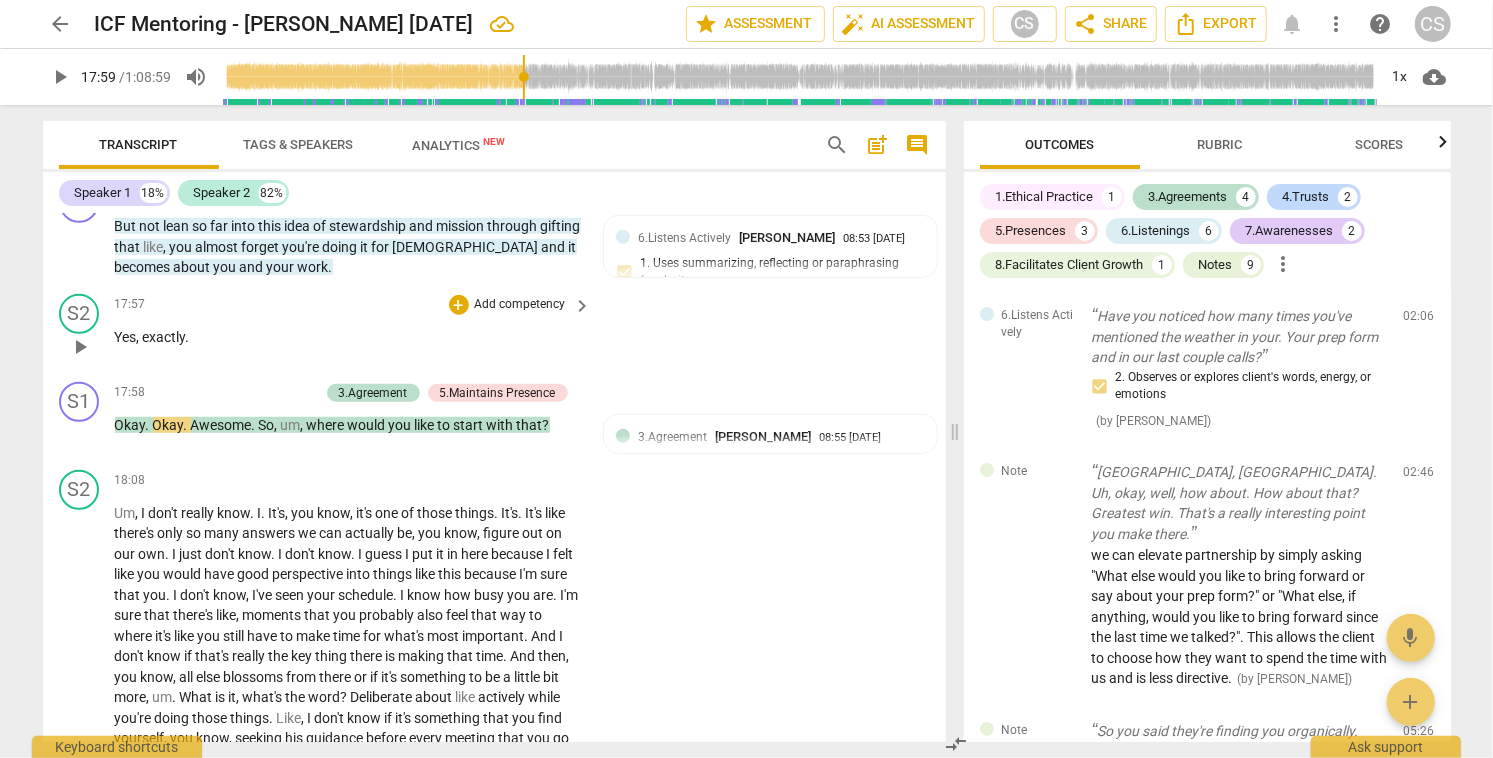 scroll, scrollTop: 9857, scrollLeft: 0, axis: vertical 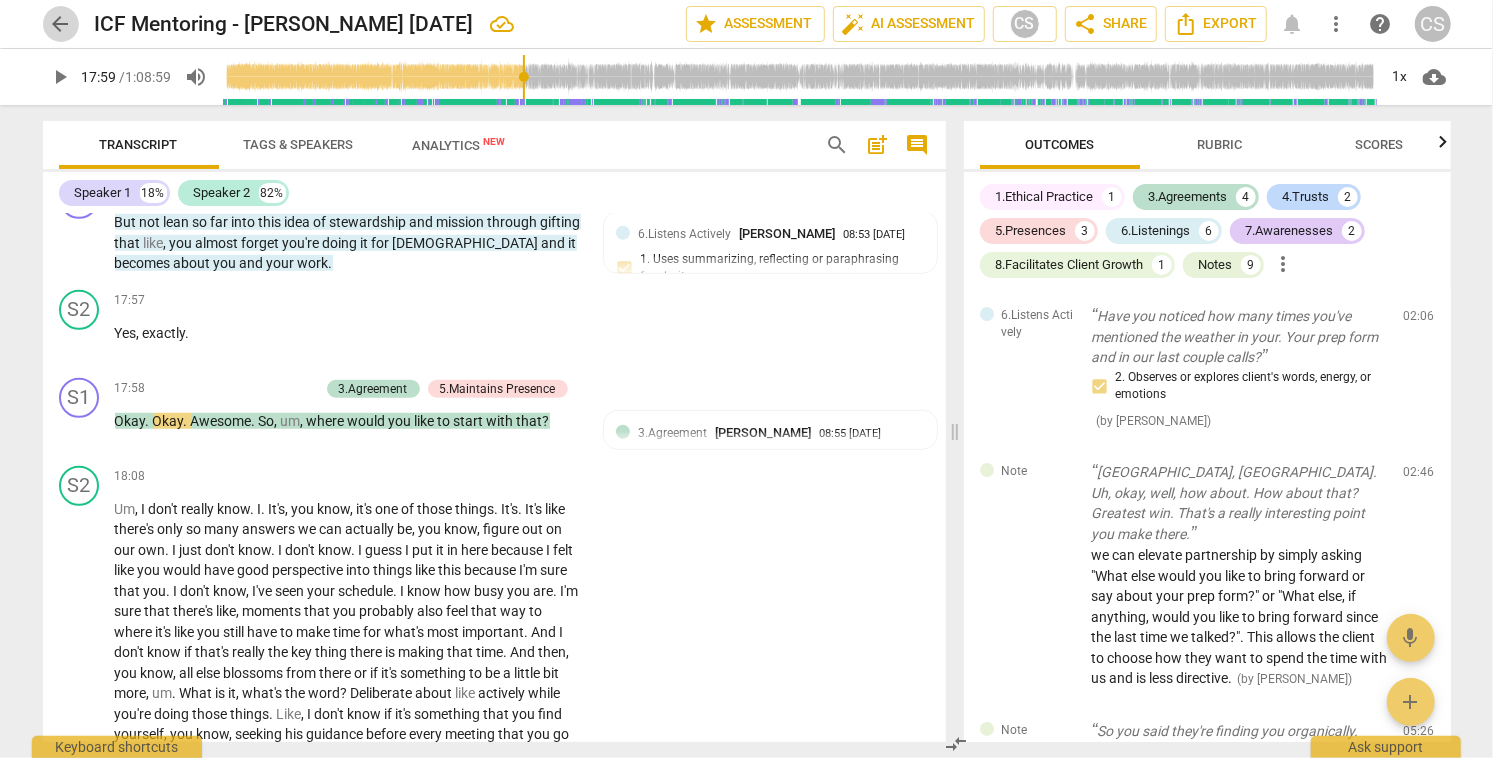 click on "arrow_back" at bounding box center [61, 24] 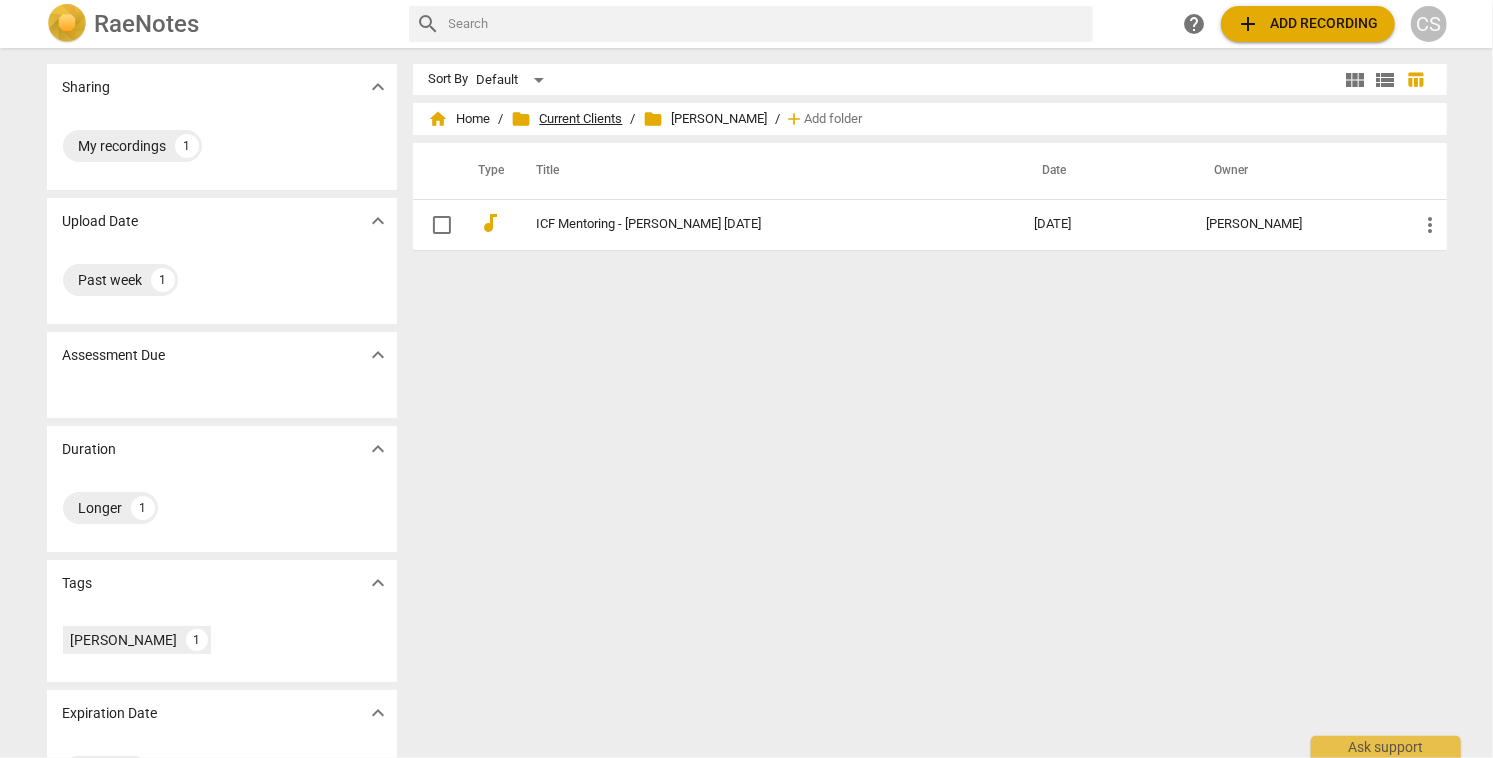 click on "folder Current Clients" at bounding box center [567, 119] 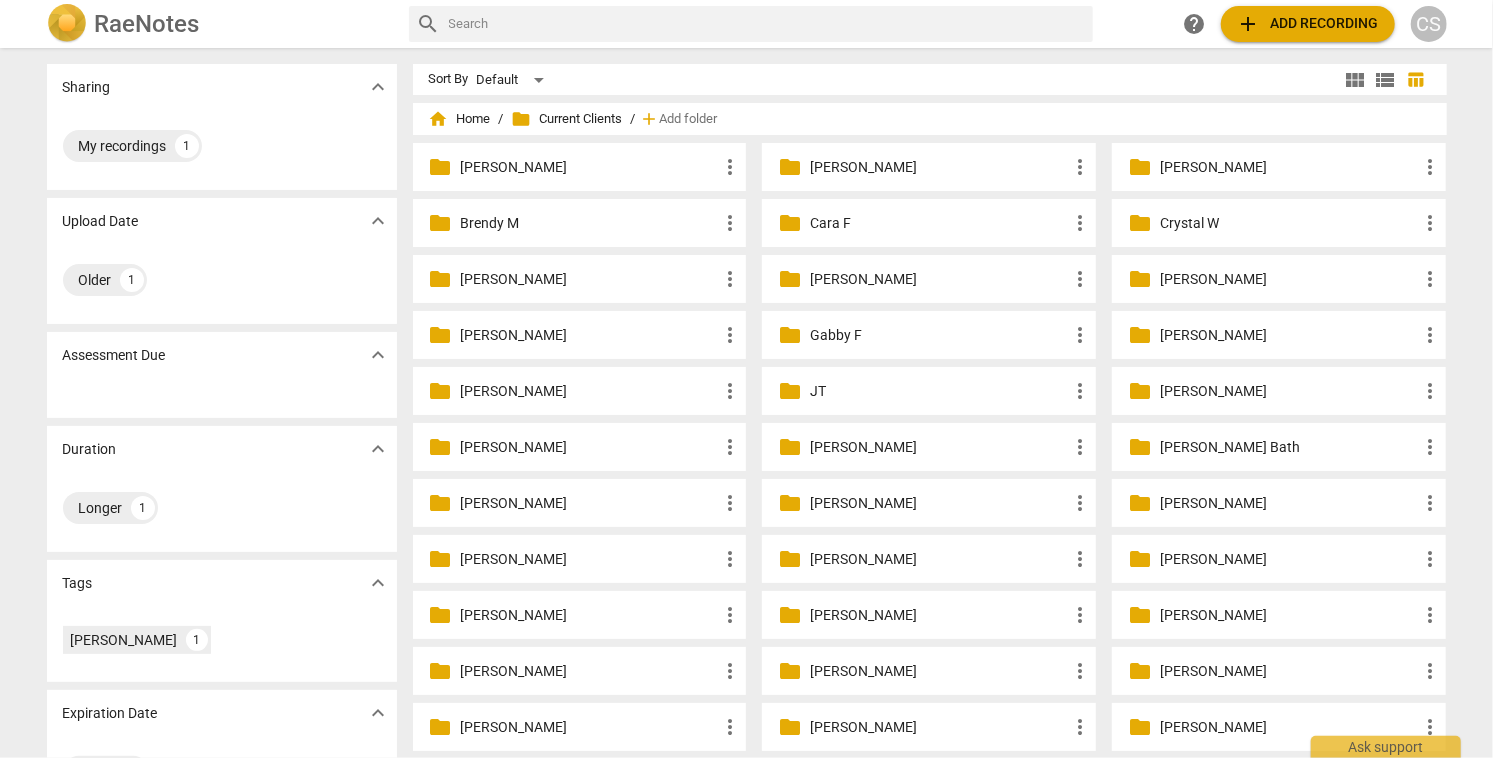 click on "[PERSON_NAME]" at bounding box center (590, 559) 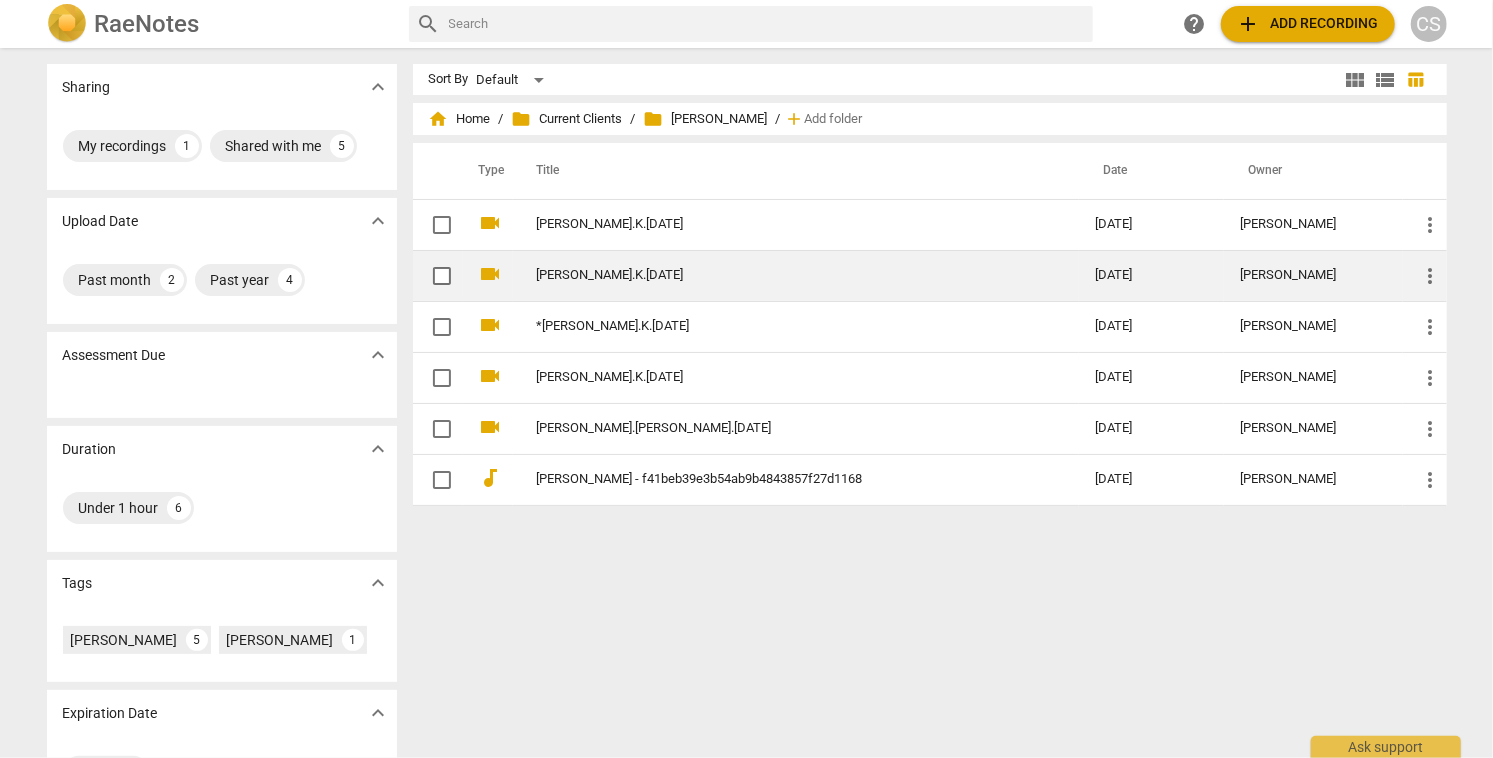 click on "[PERSON_NAME].K.[DATE]" at bounding box center (780, 275) 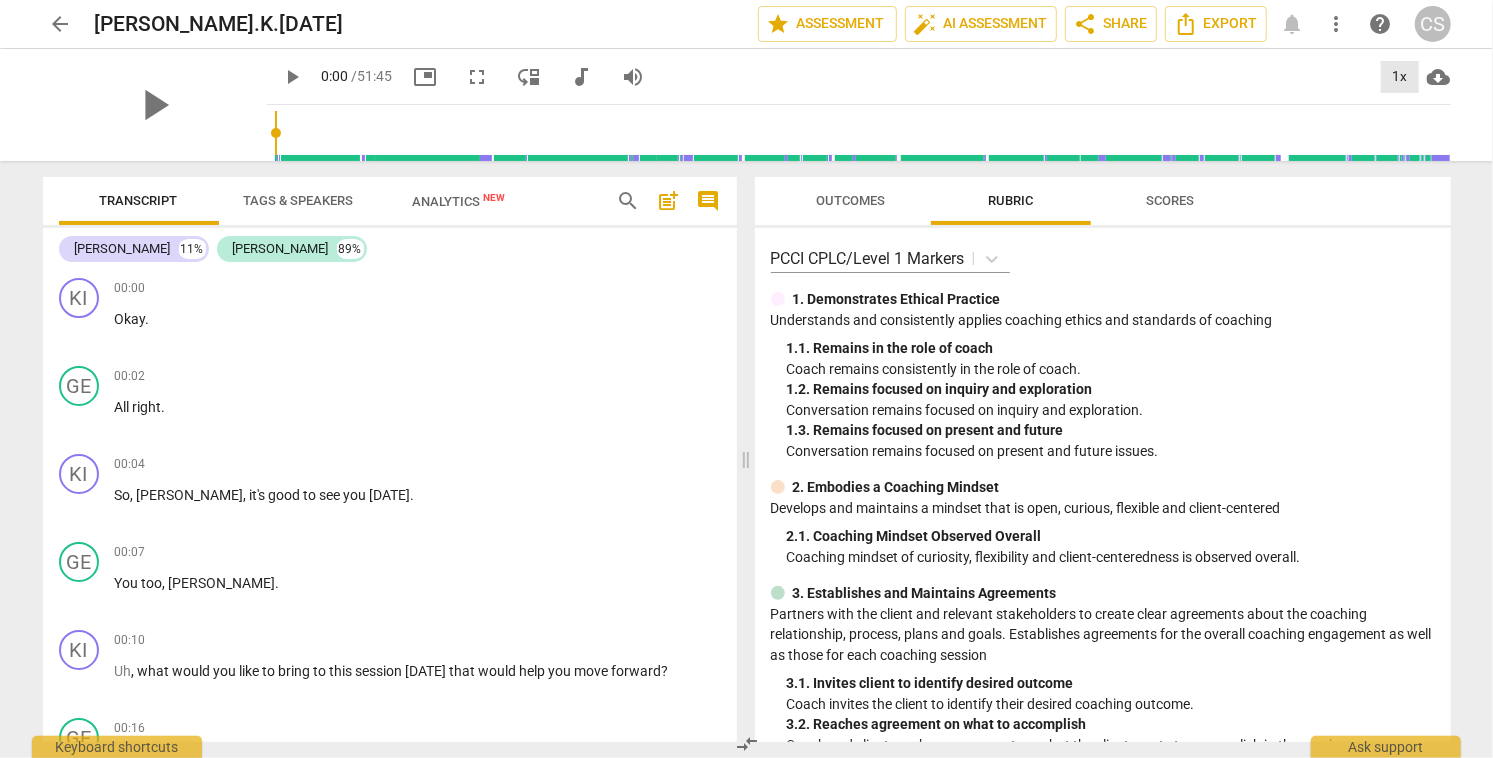 click on "1x" at bounding box center [1400, 77] 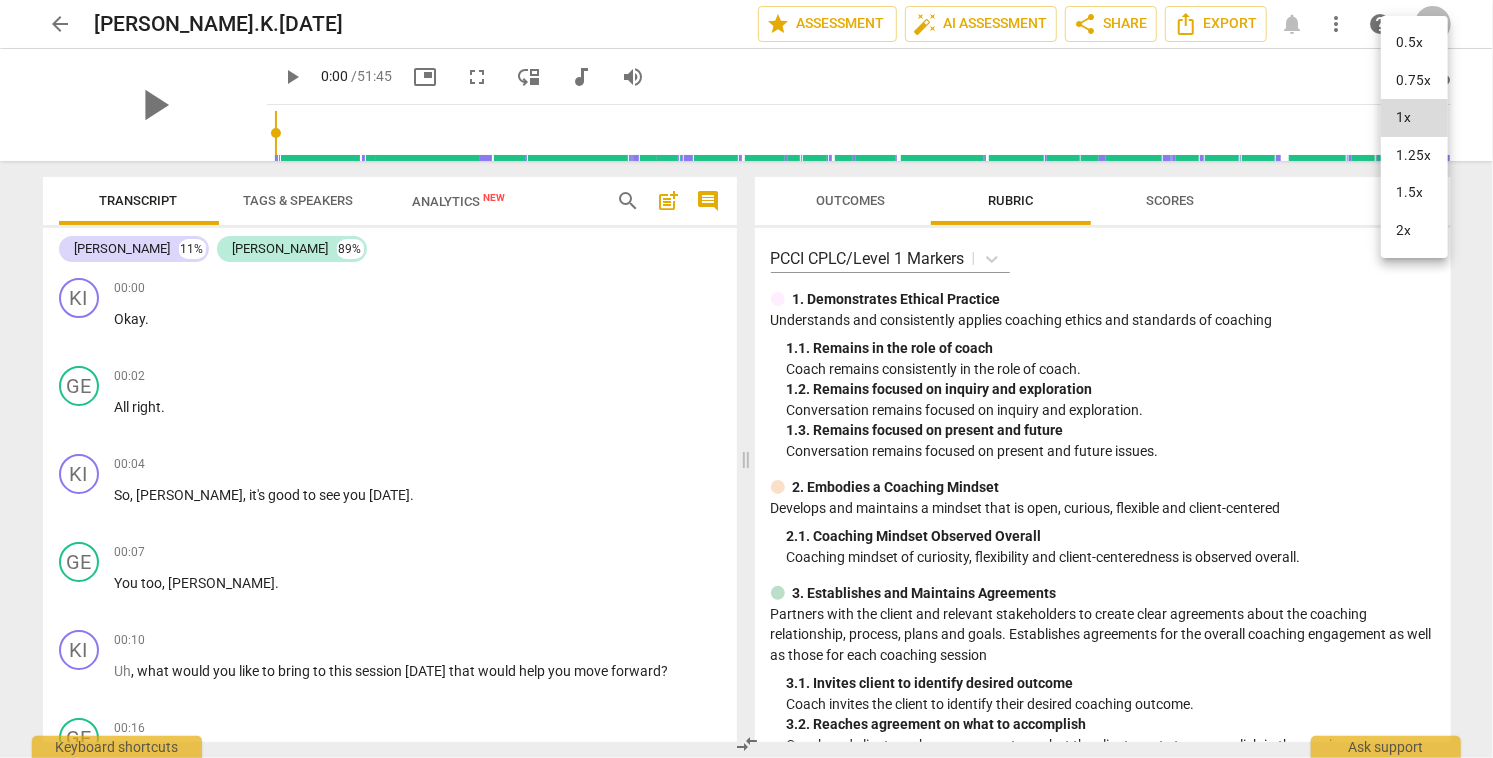 click on "2x" at bounding box center [1414, 231] 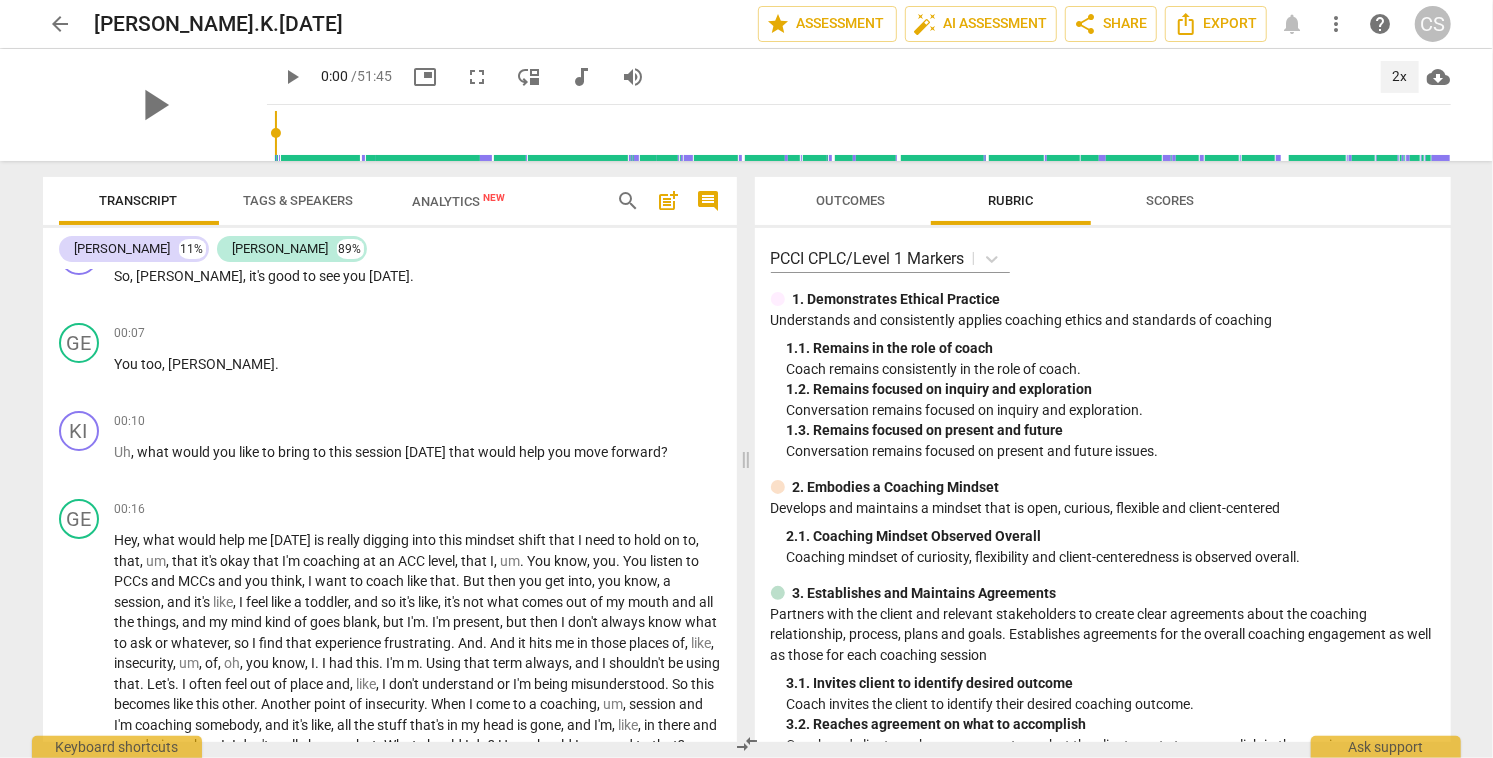scroll, scrollTop: 224, scrollLeft: 0, axis: vertical 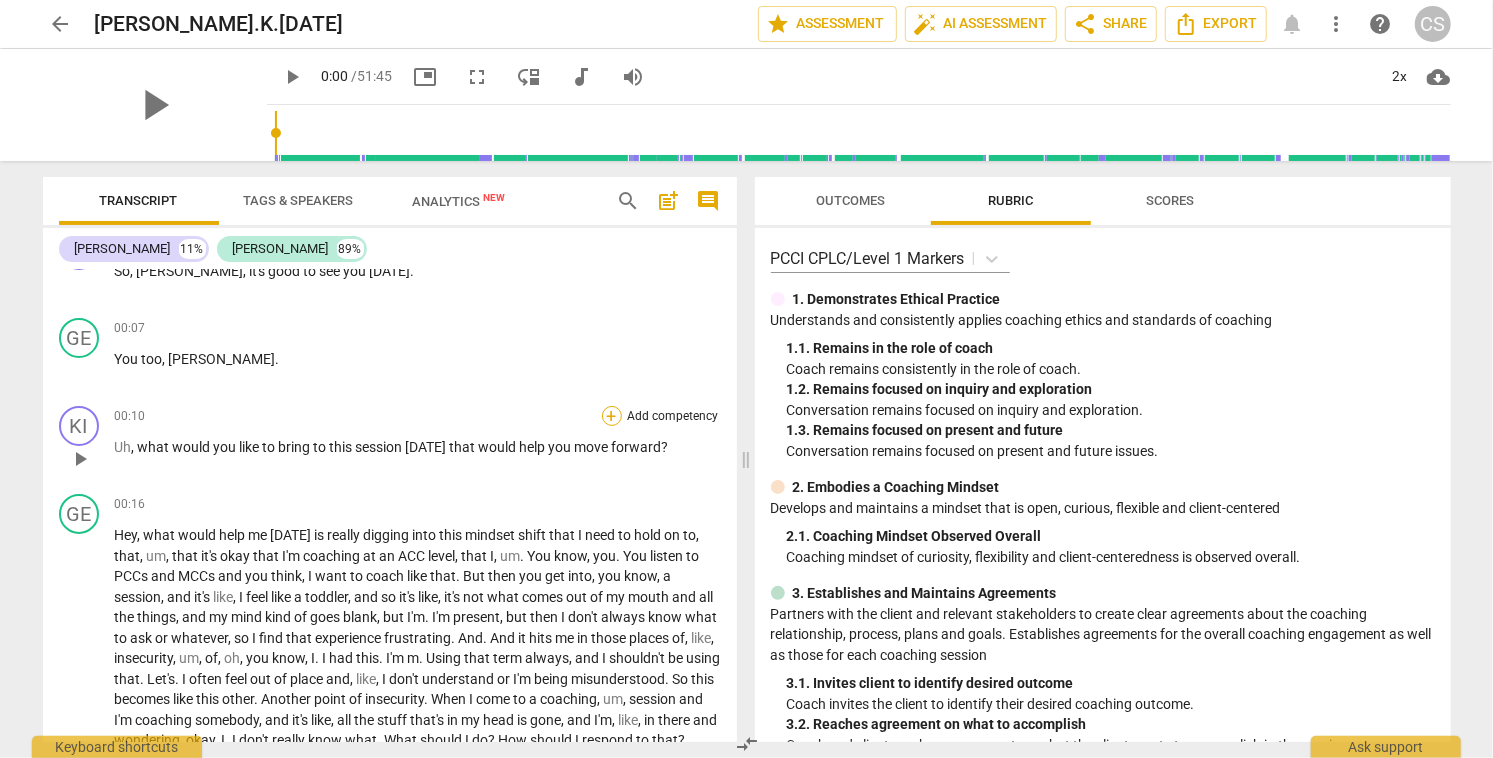 click on "+" at bounding box center [612, 416] 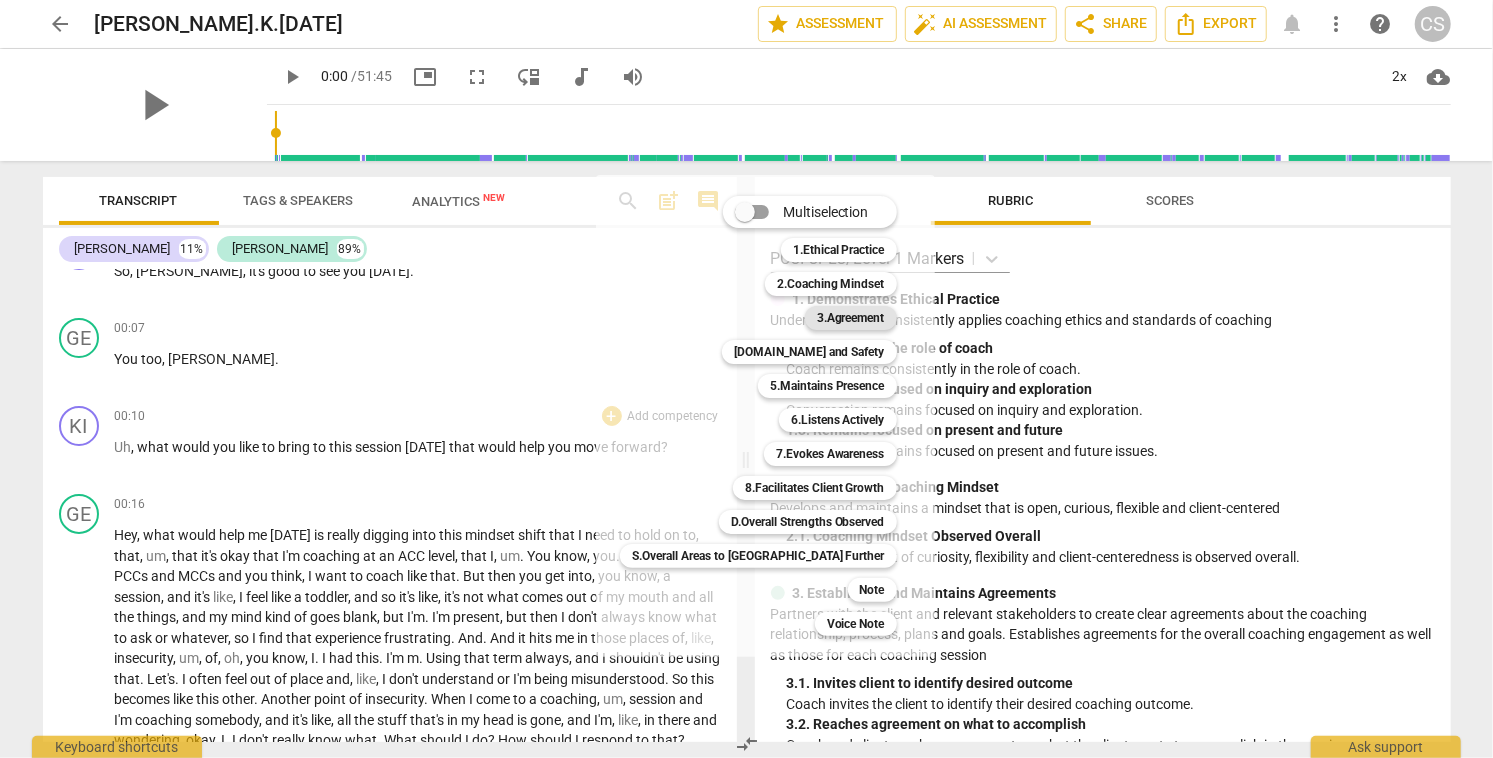 click on "3.Agreement" at bounding box center [851, 318] 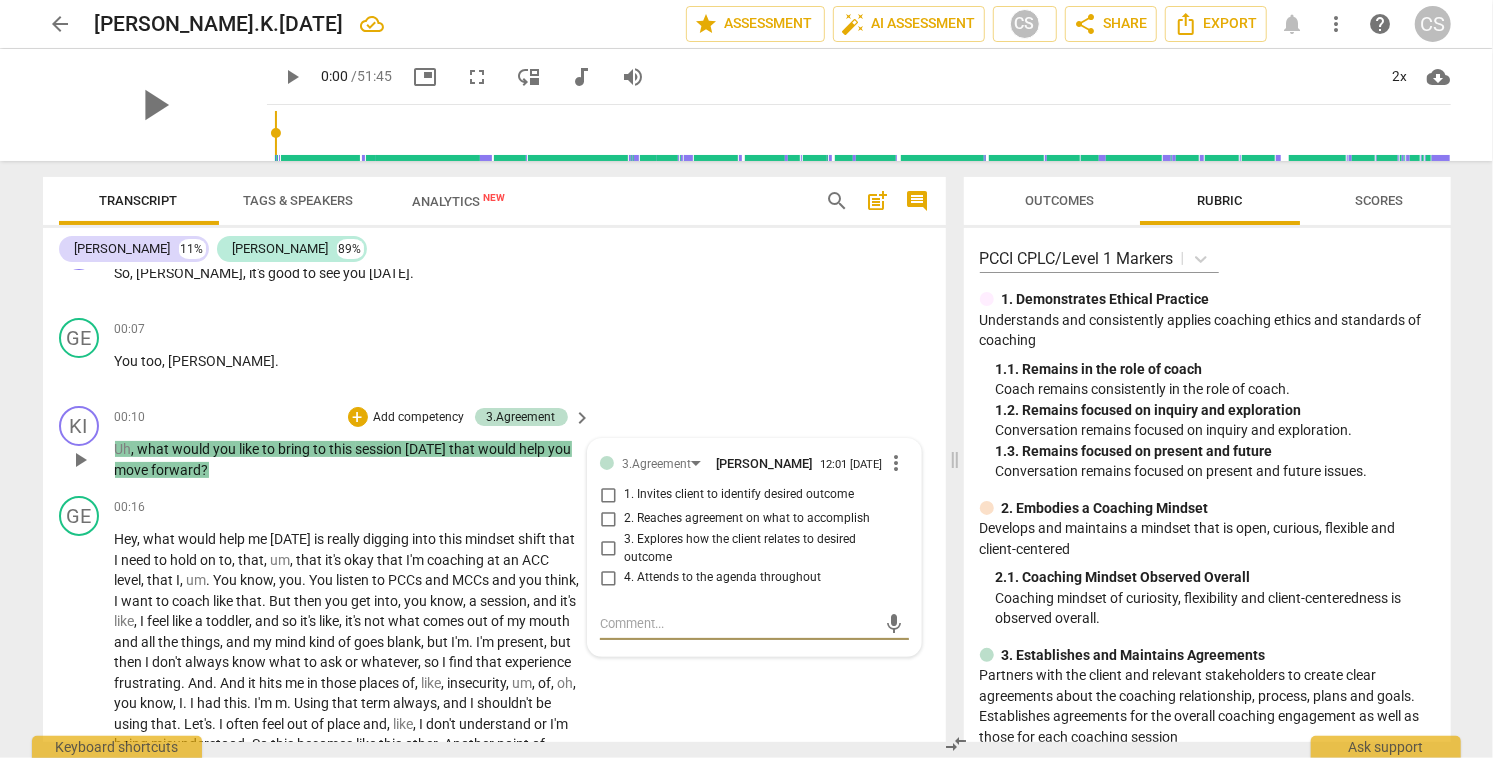 click on "more_vert" at bounding box center [897, 463] 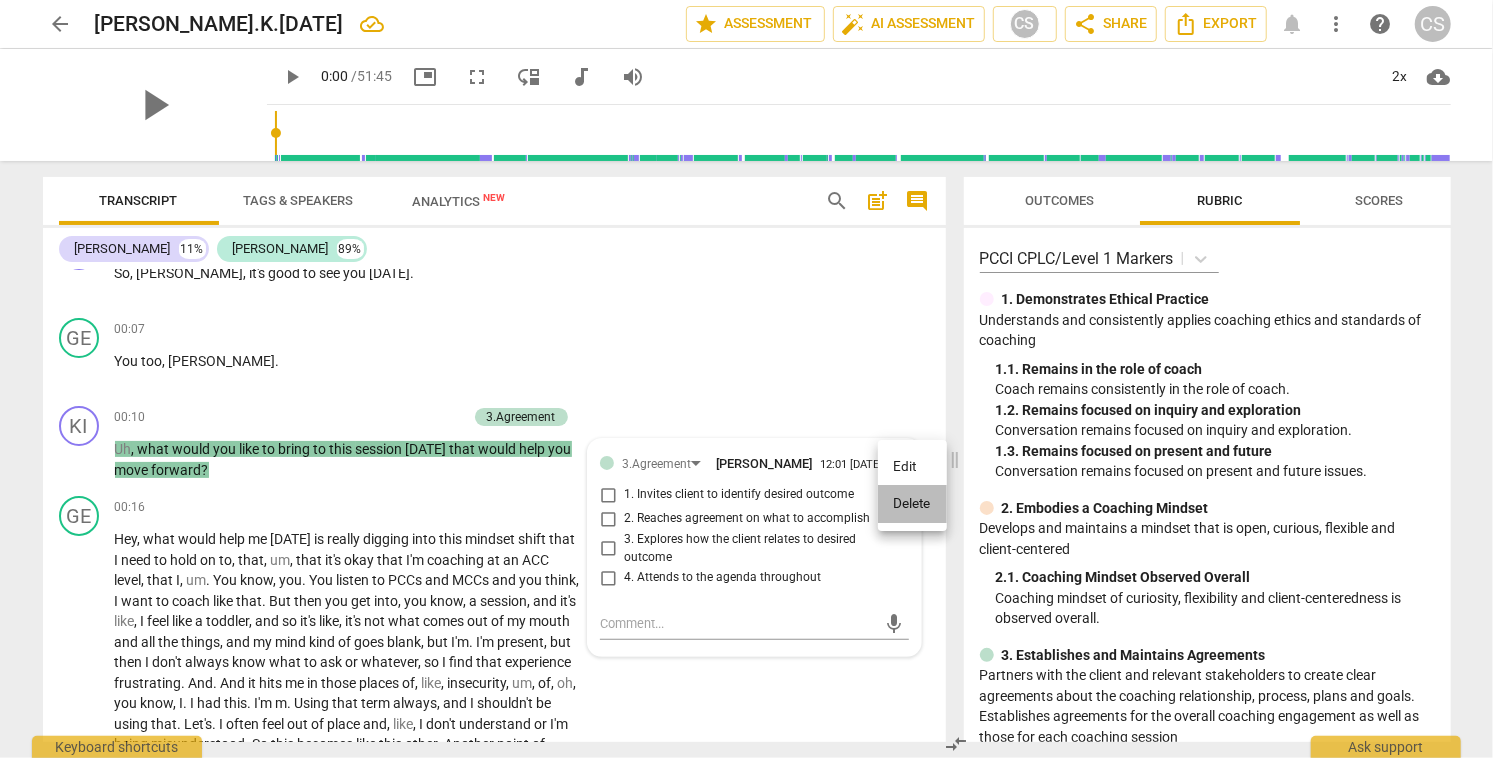 click on "Delete" at bounding box center [912, 504] 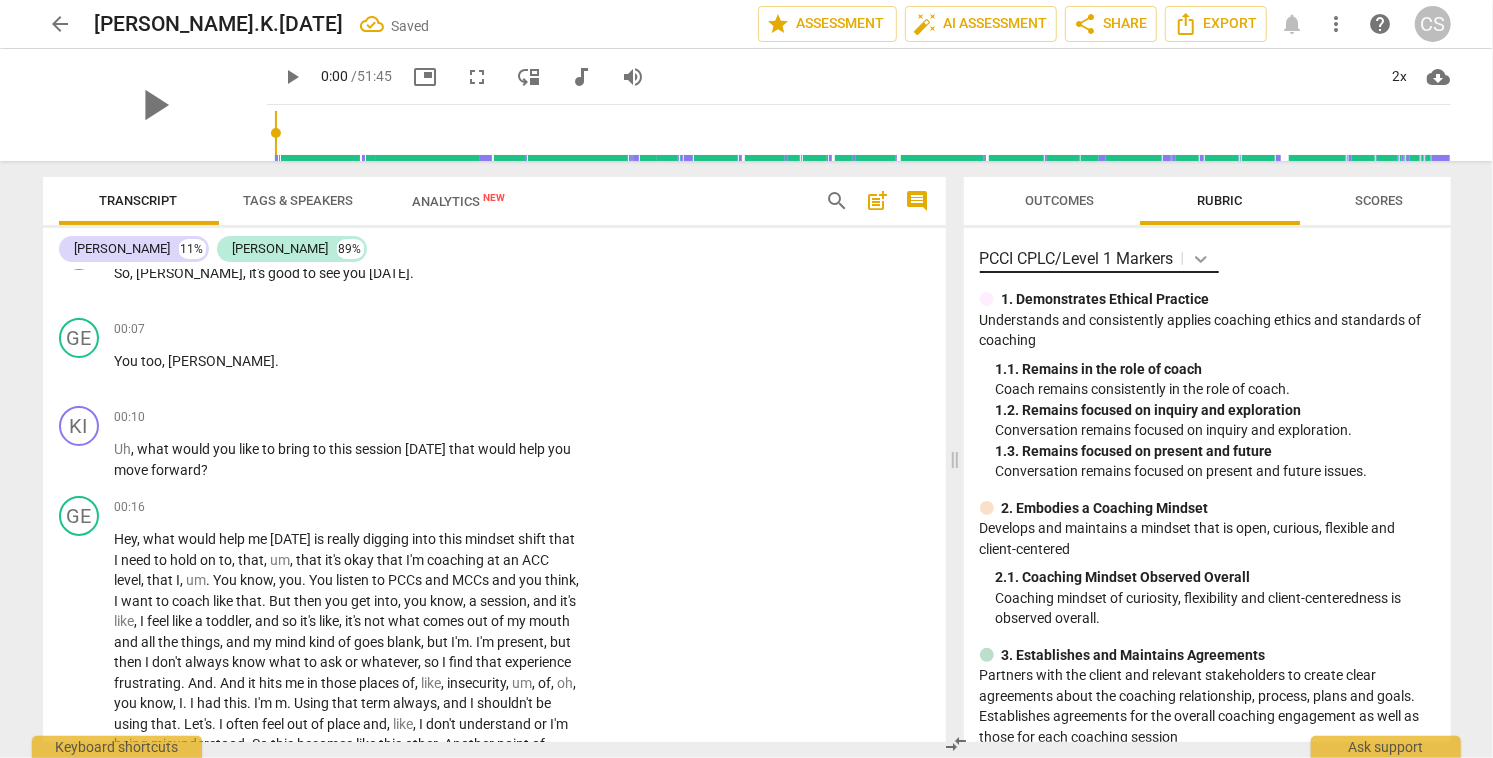 click 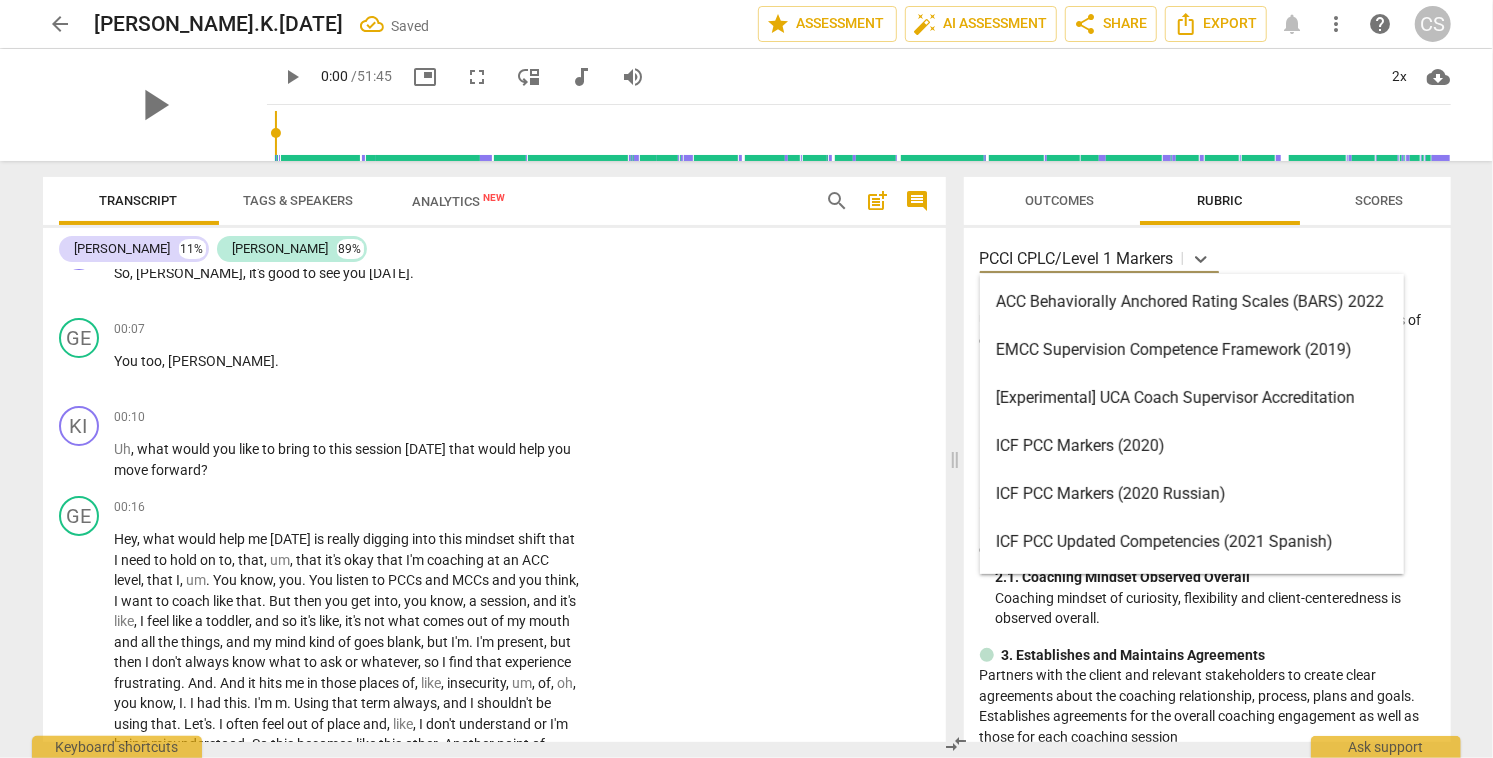 click on "ICF PCC Markers (2020)" at bounding box center (1192, 446) 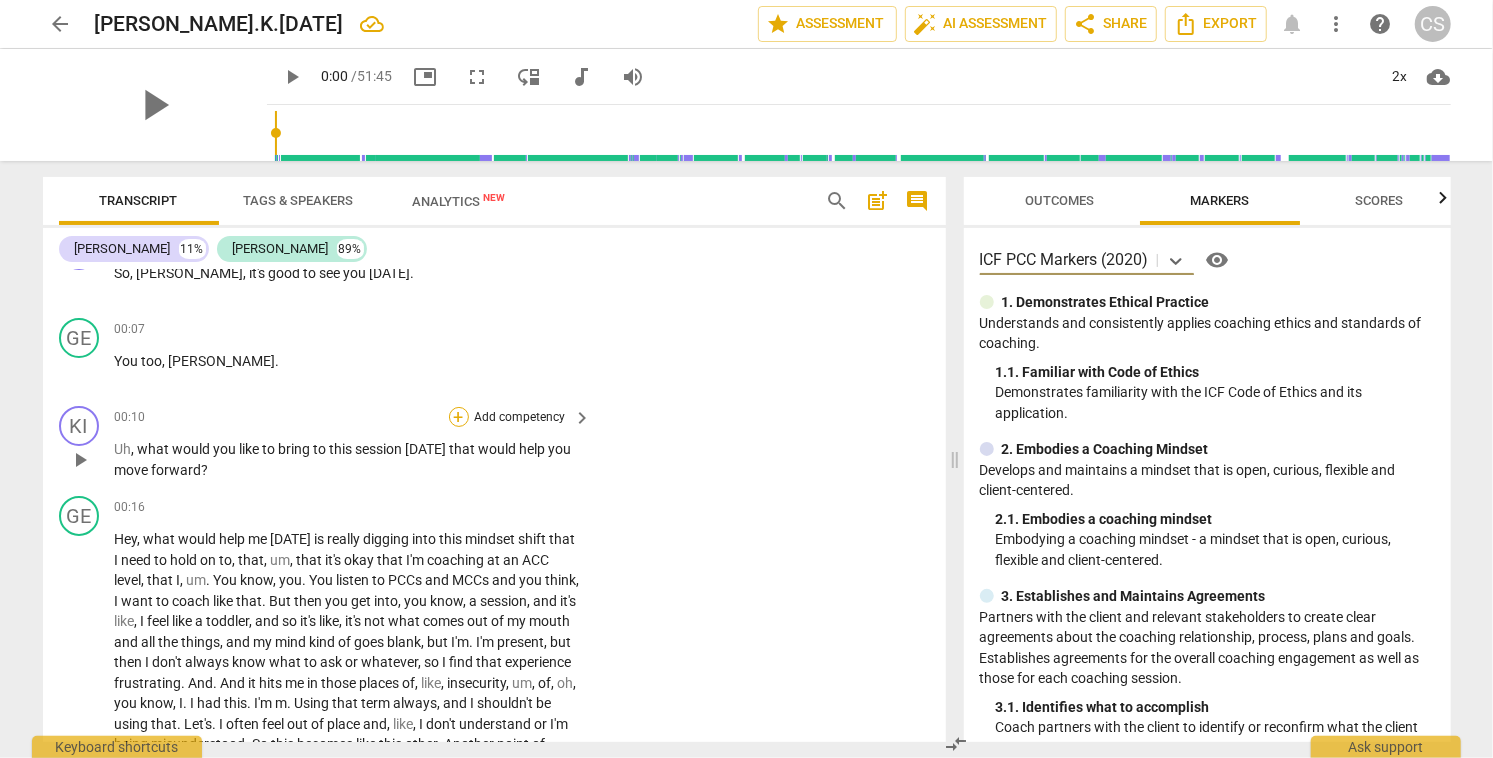 click on "+" at bounding box center [459, 417] 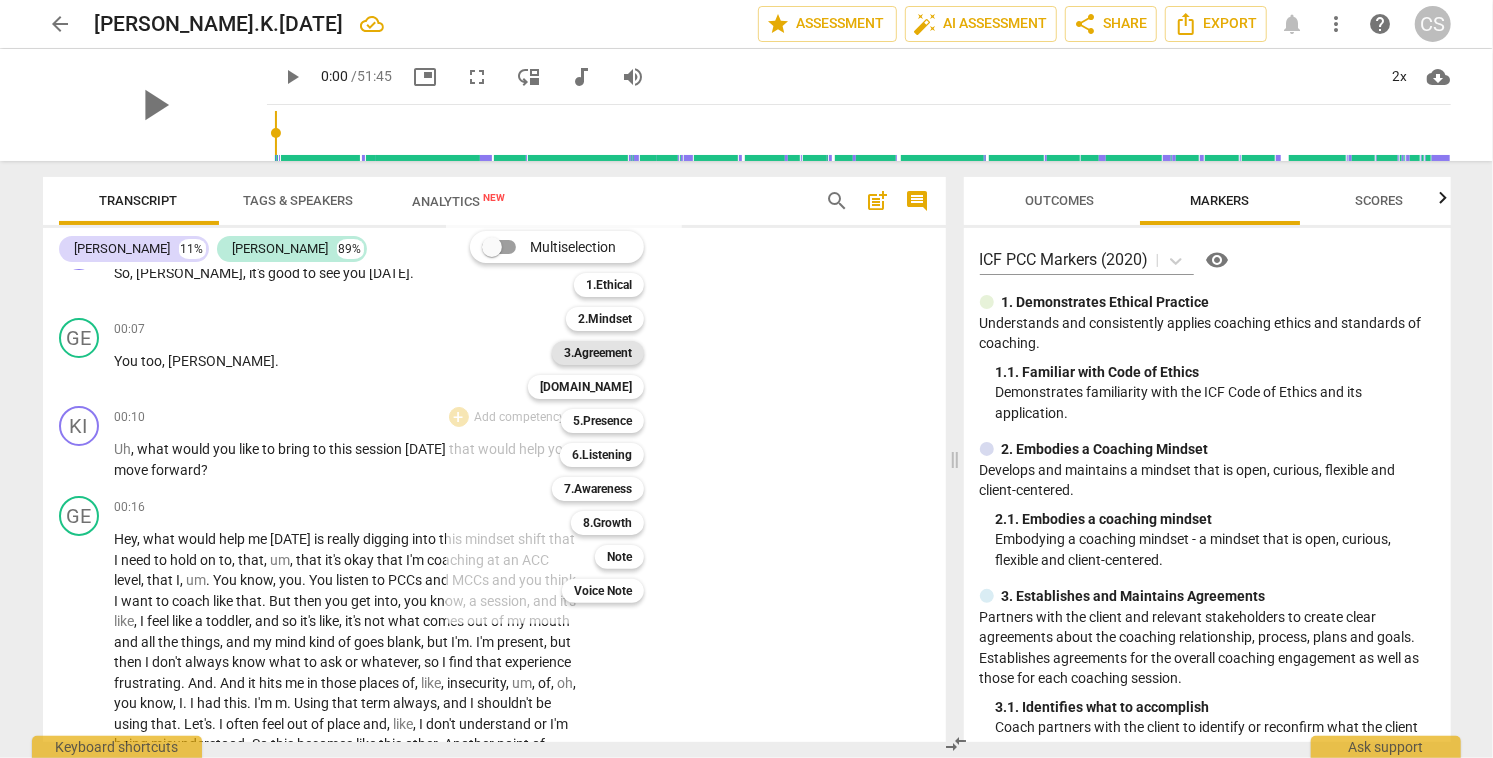 click on "3.Agreement" at bounding box center (598, 353) 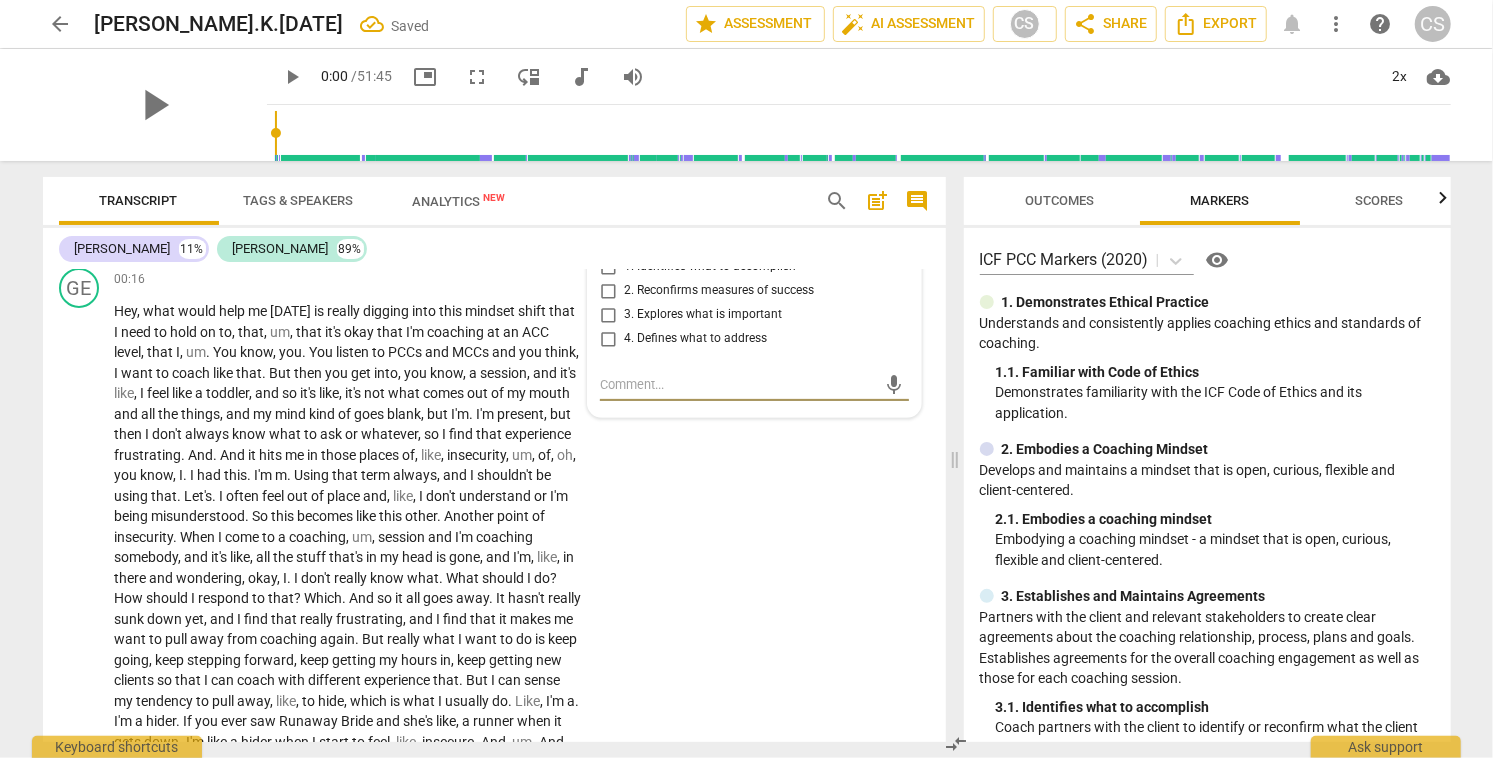 scroll, scrollTop: 463, scrollLeft: 0, axis: vertical 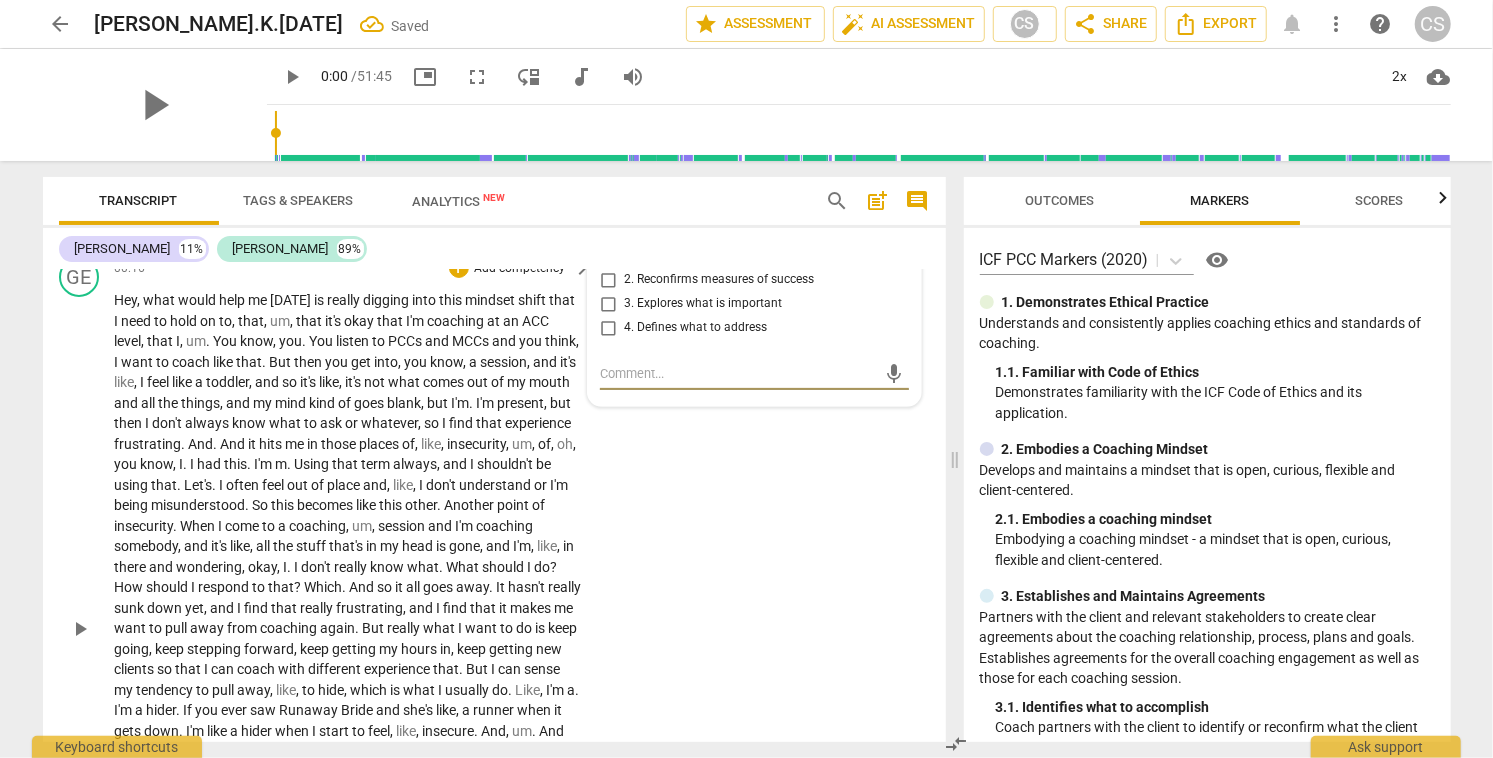 click on "Hey" at bounding box center (126, 300) 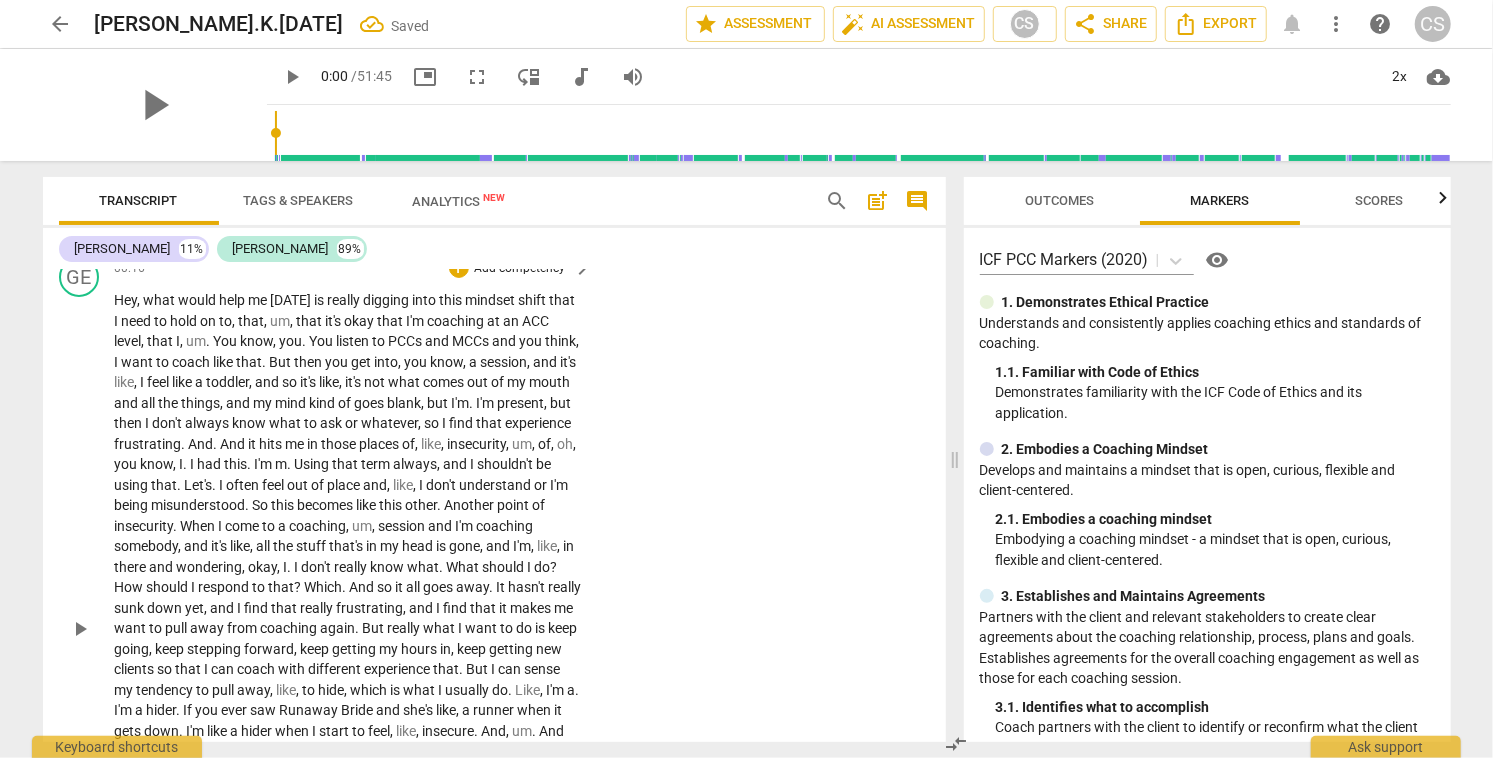 click on "Hey" at bounding box center (126, 300) 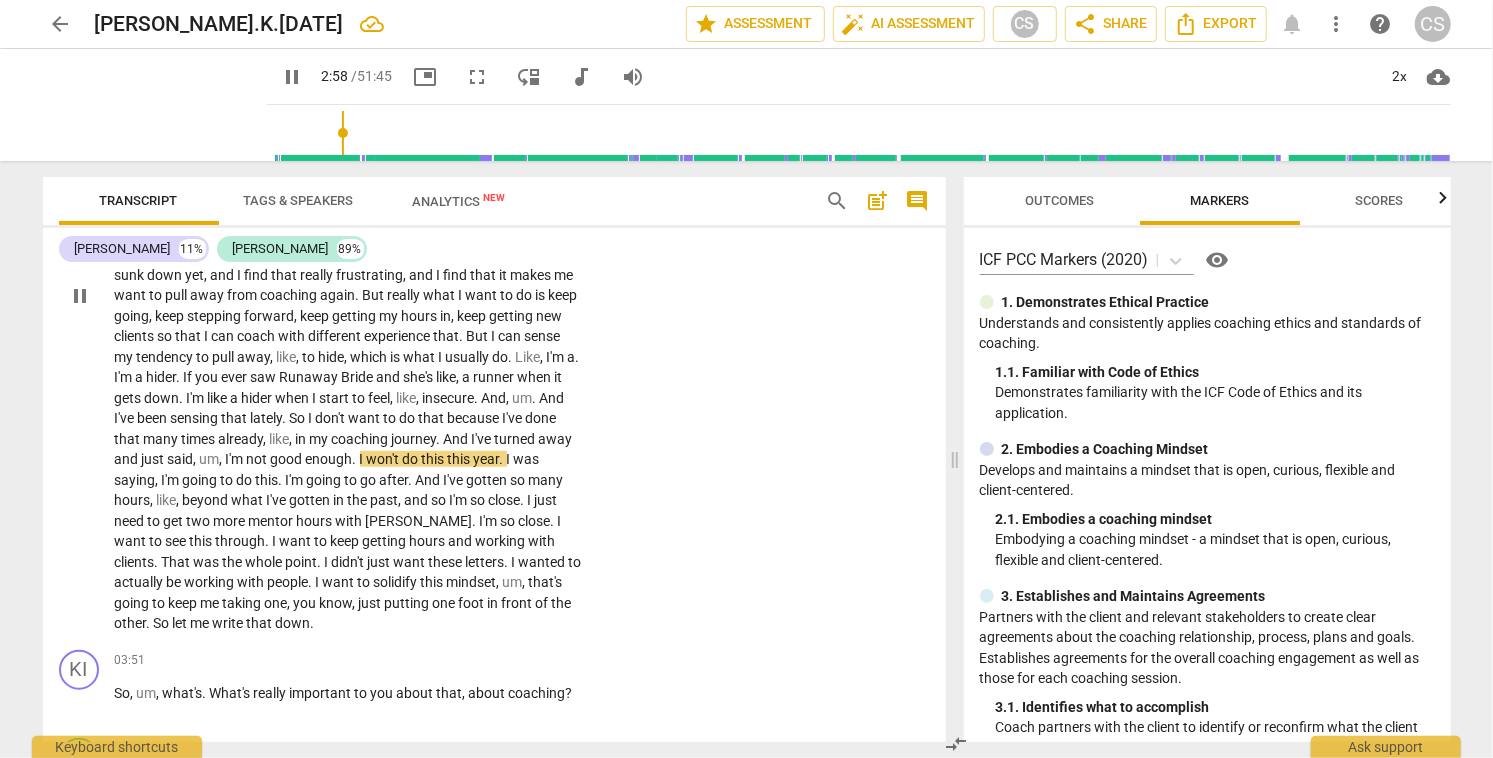 scroll, scrollTop: 781, scrollLeft: 0, axis: vertical 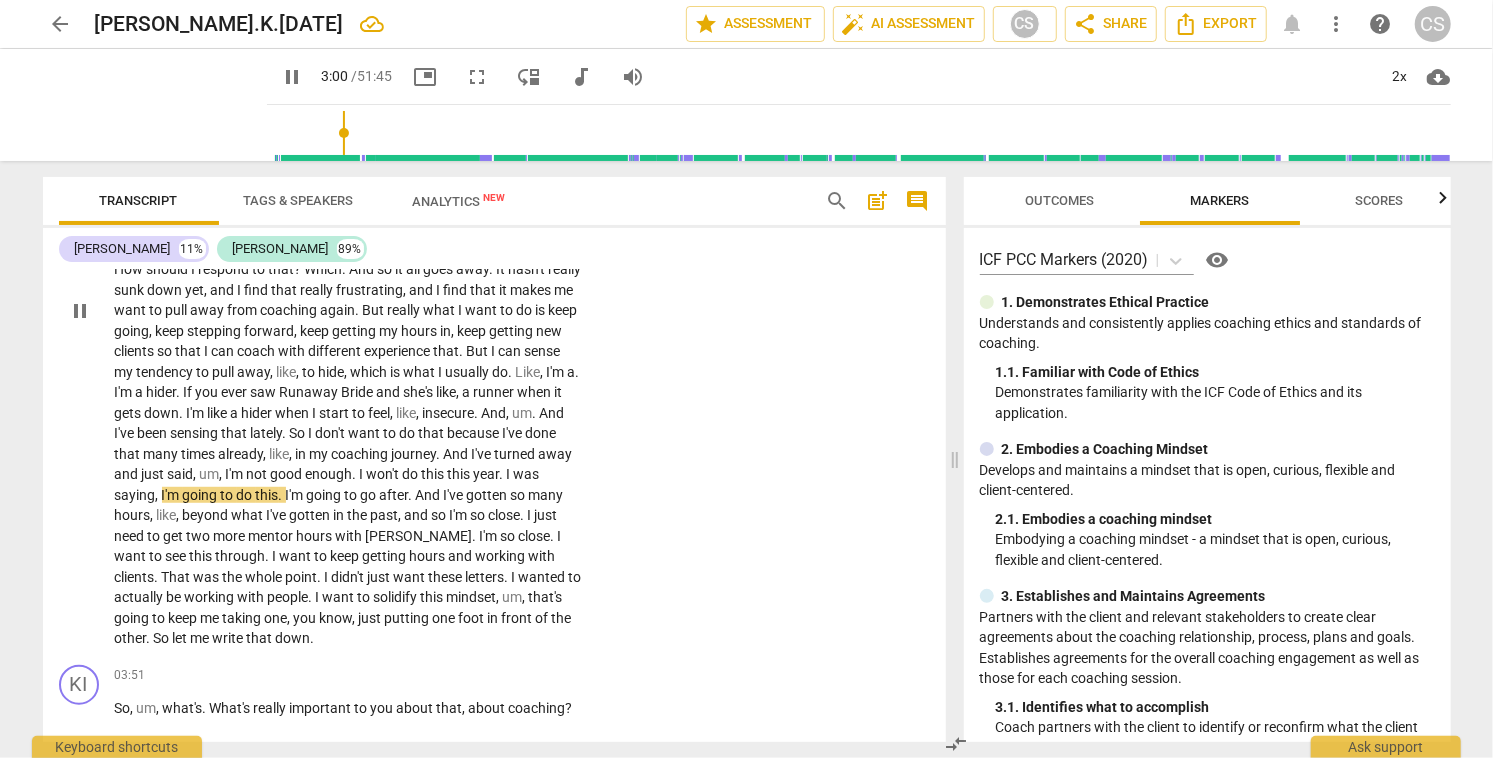click on "pause" at bounding box center [80, 311] 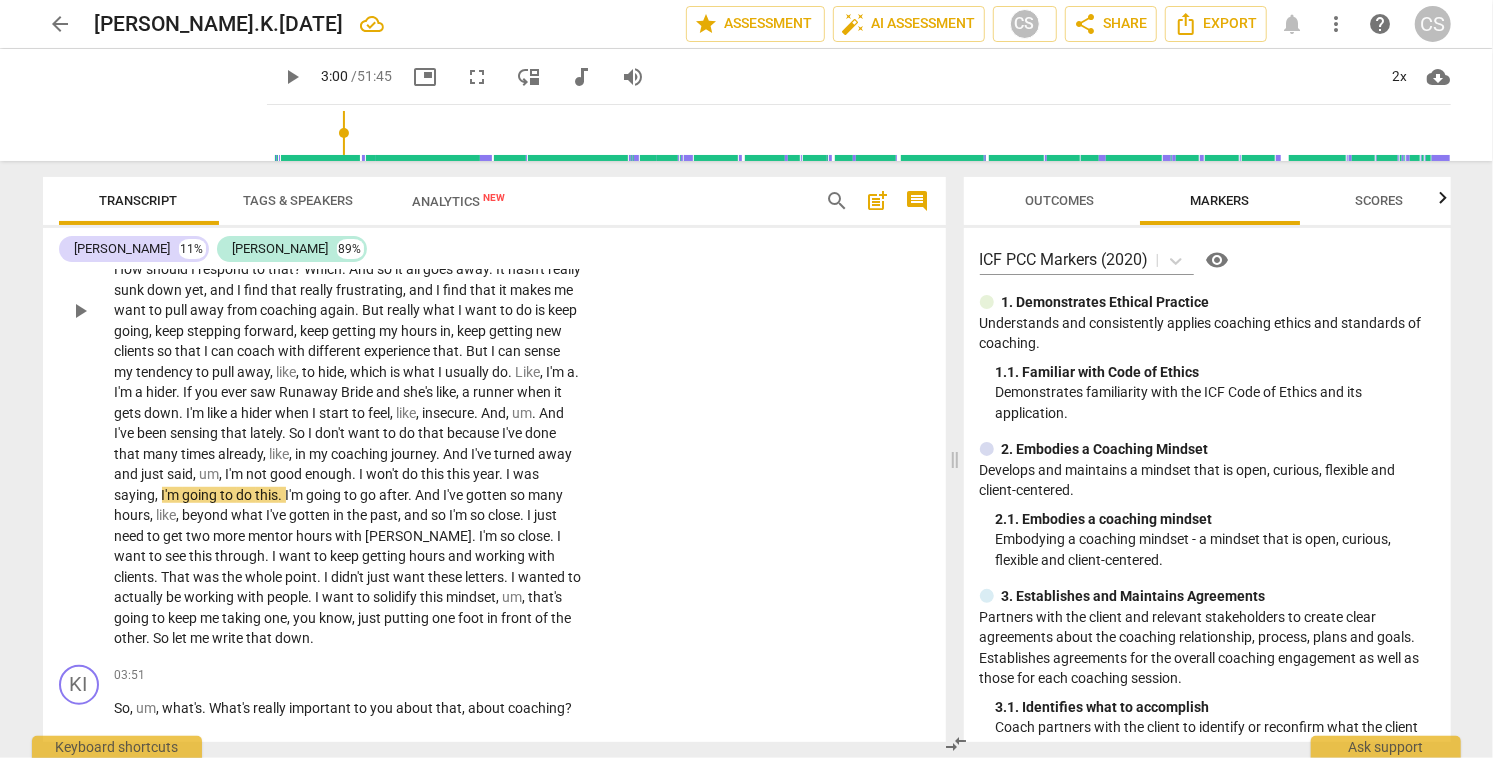 click on "And" at bounding box center [552, 413] 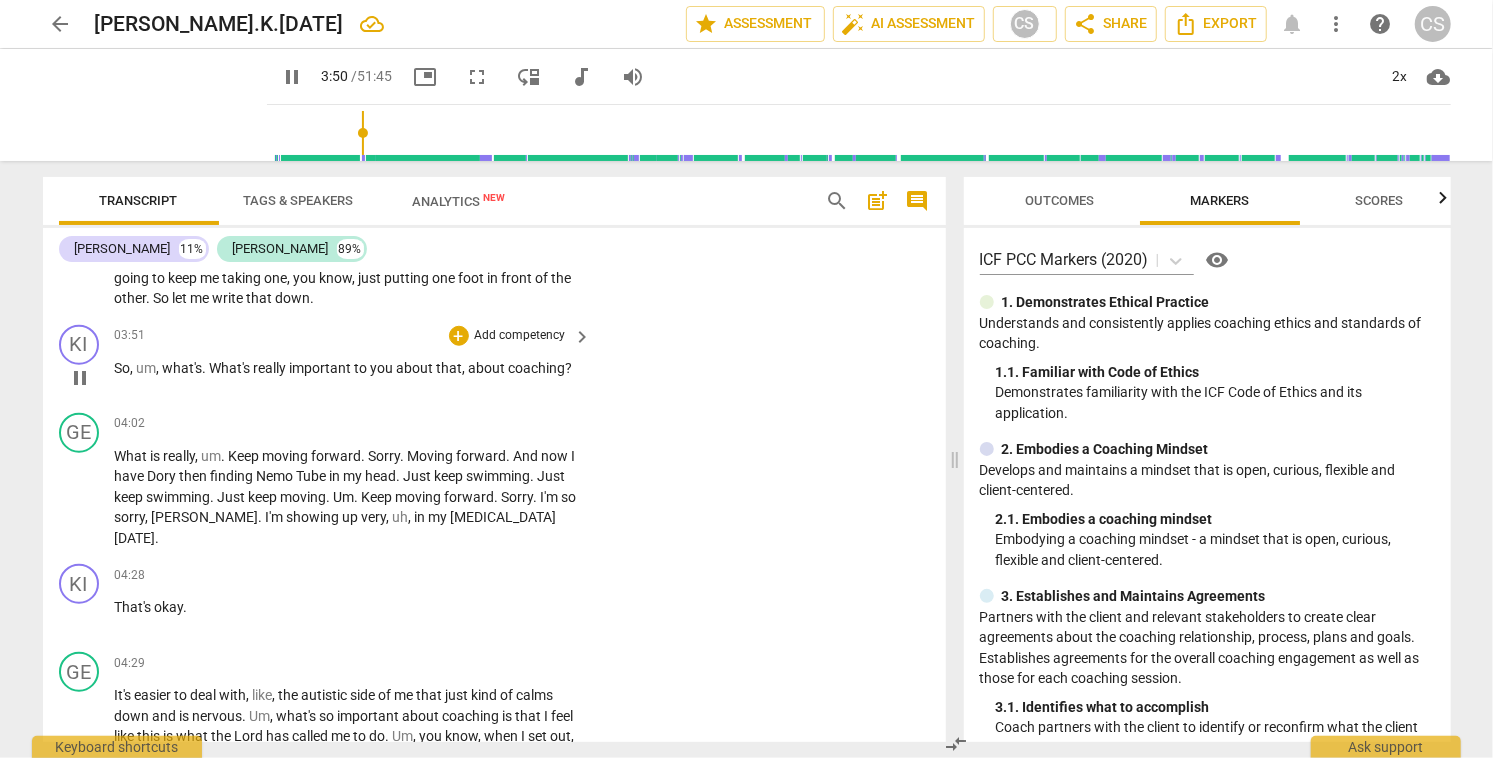 scroll, scrollTop: 1126, scrollLeft: 0, axis: vertical 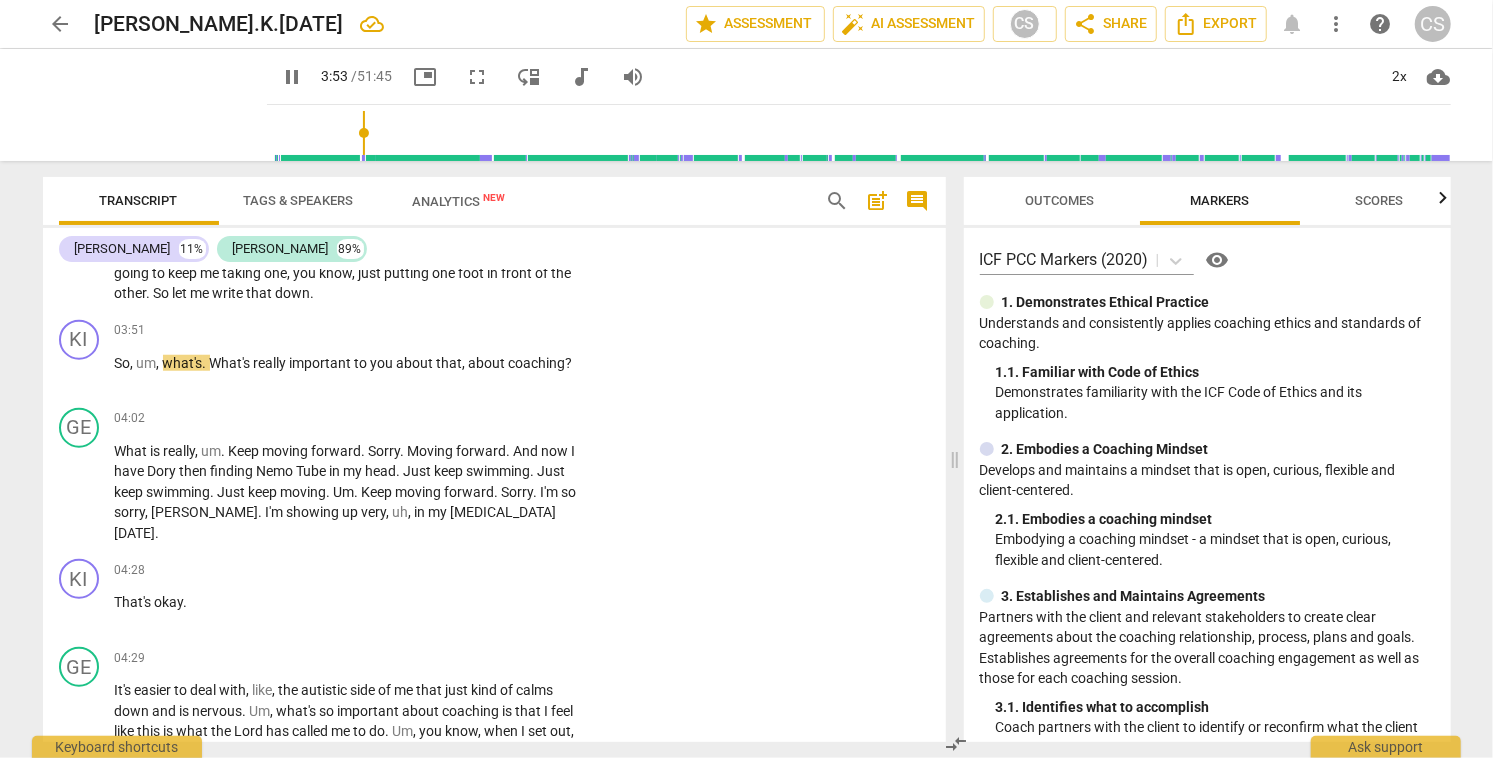 type on "234" 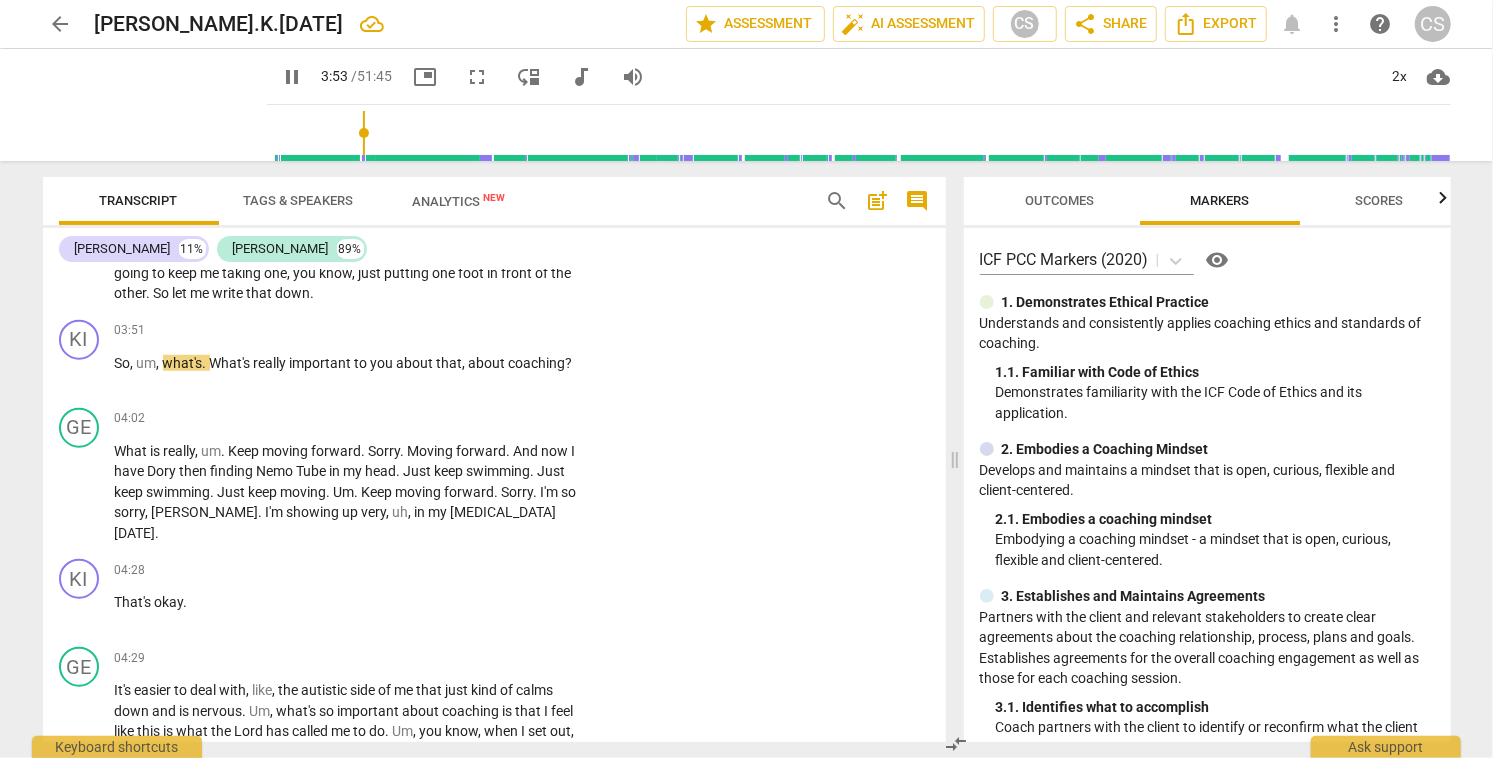 click on "arrow_back" at bounding box center (61, 24) 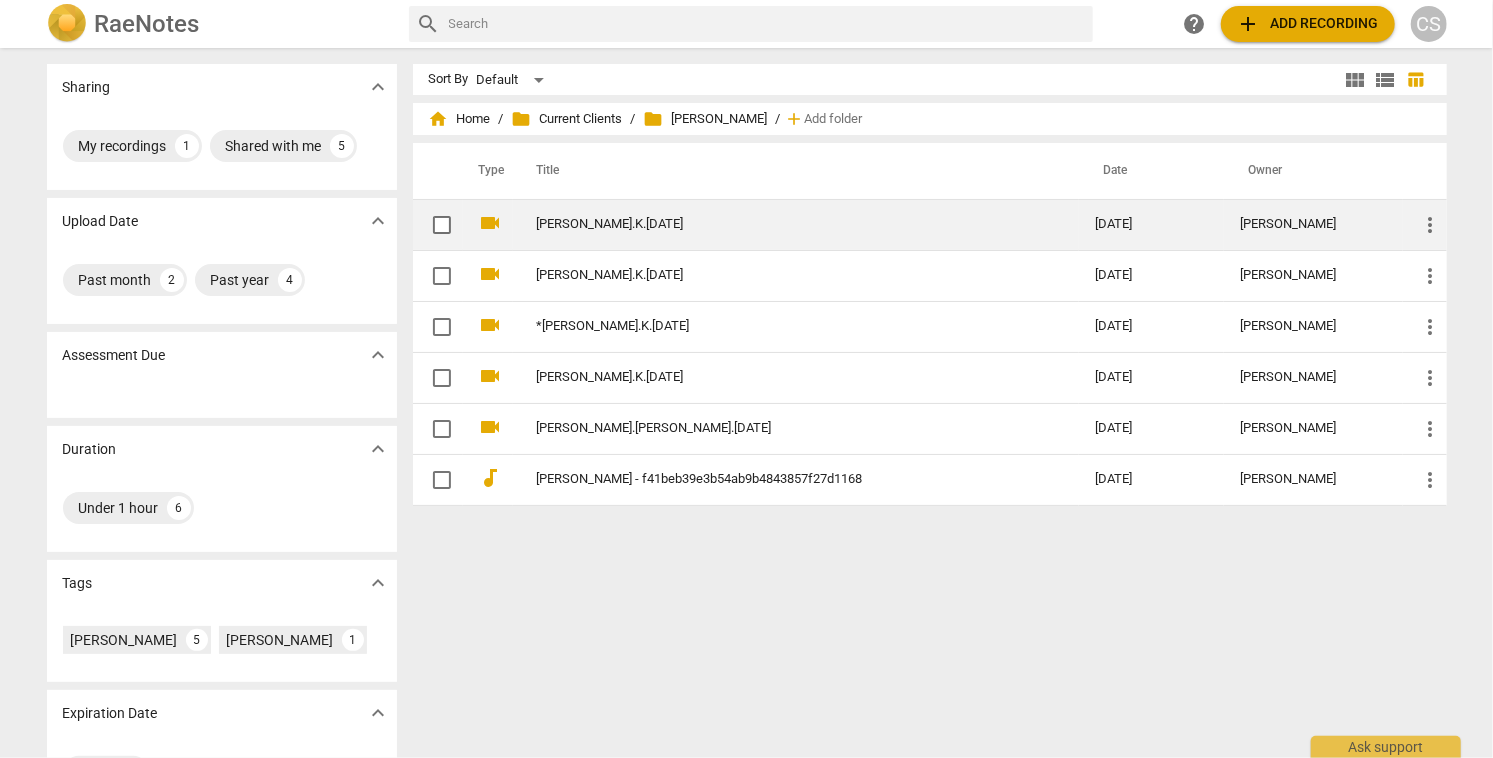 click on "[PERSON_NAME].K.[DATE]" at bounding box center [780, 224] 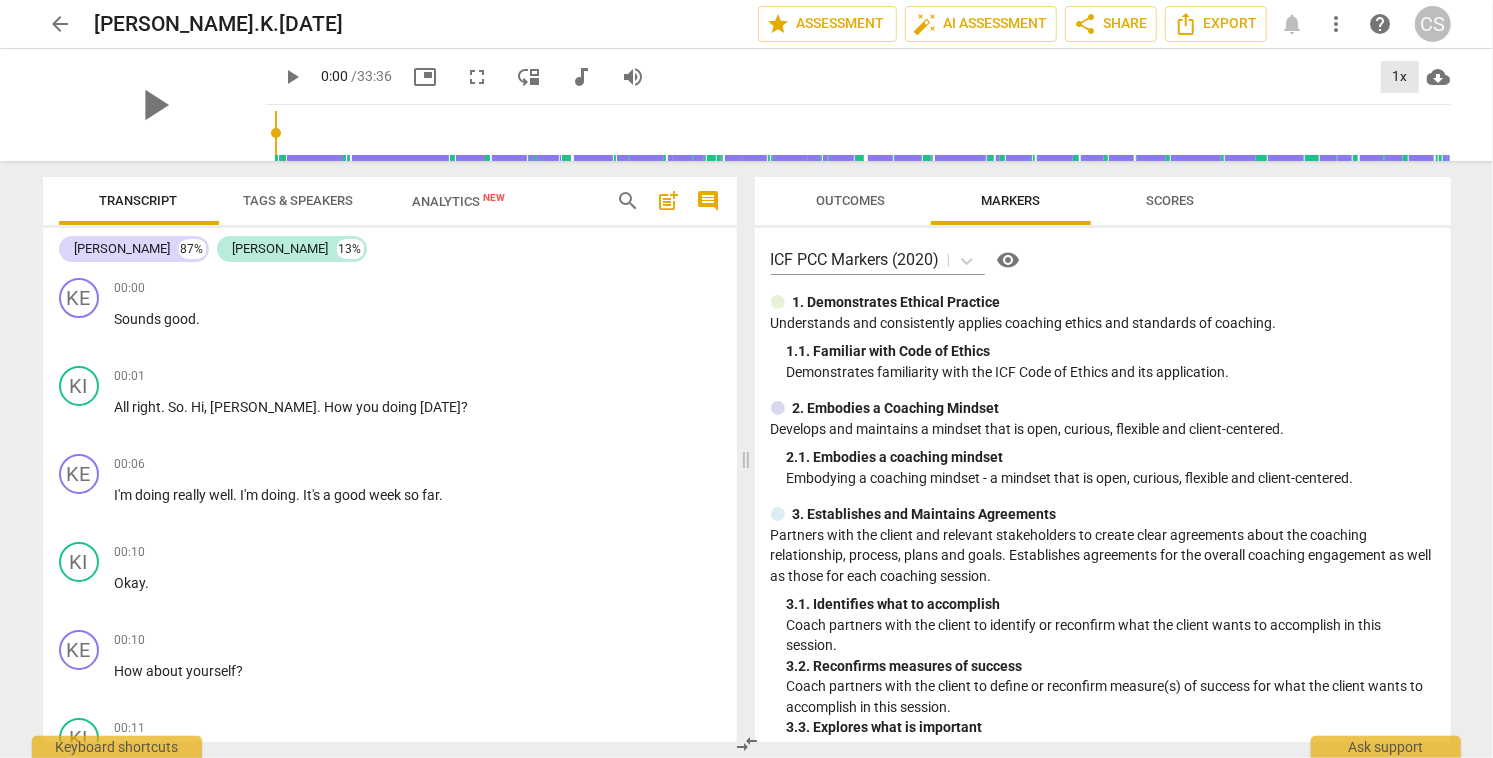 click on "1x" at bounding box center (1400, 77) 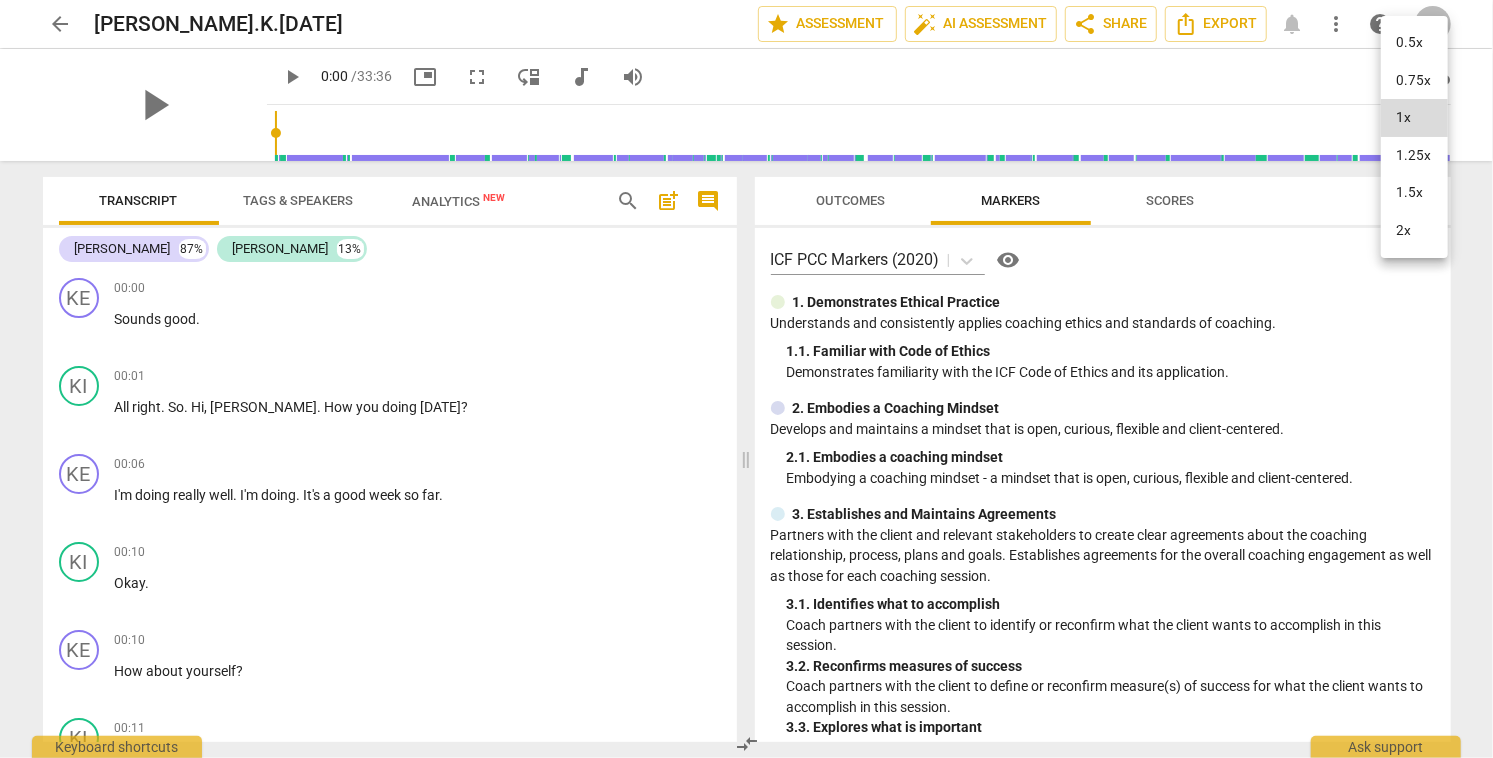 click on "2x" at bounding box center [1414, 231] 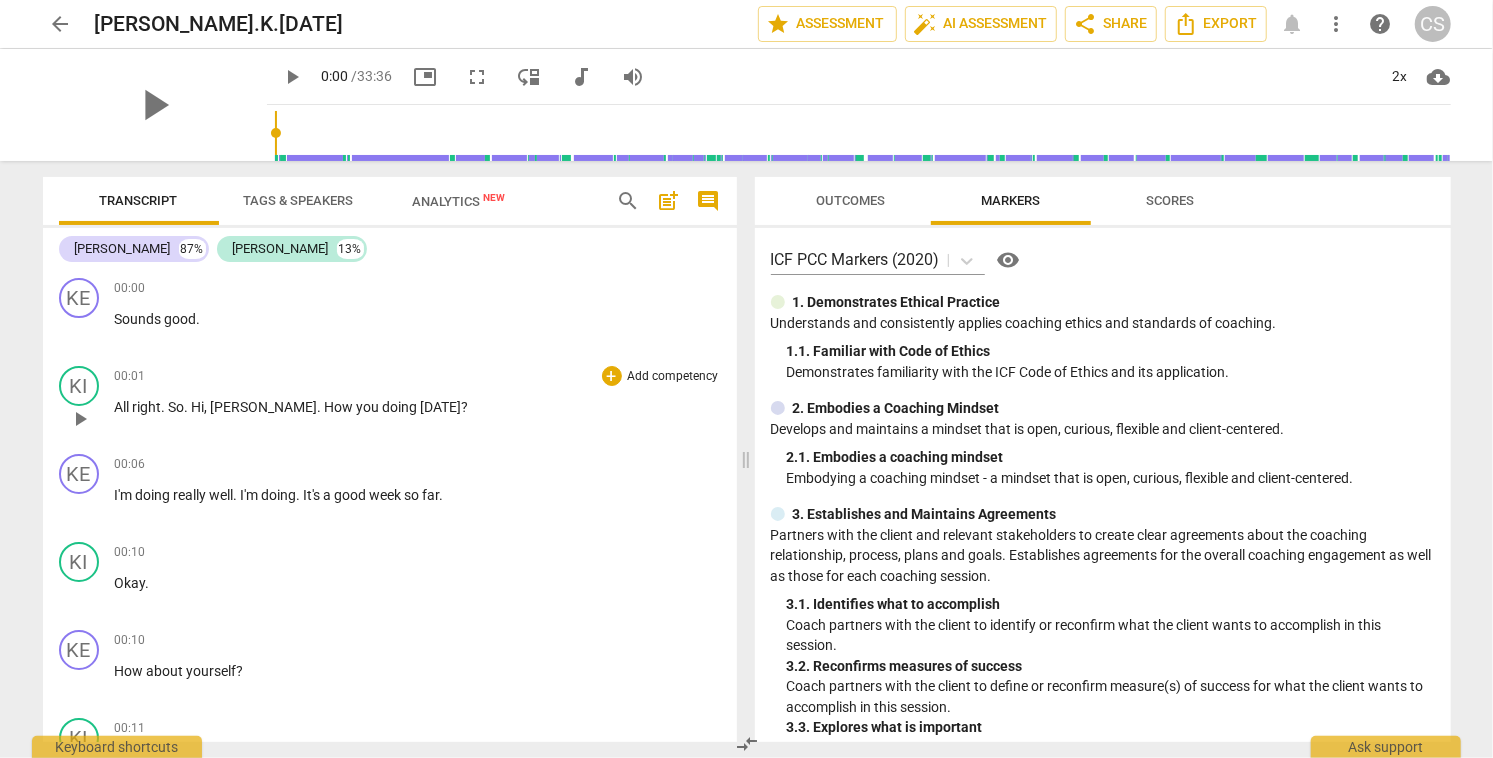 click on "play_arrow" at bounding box center (80, 419) 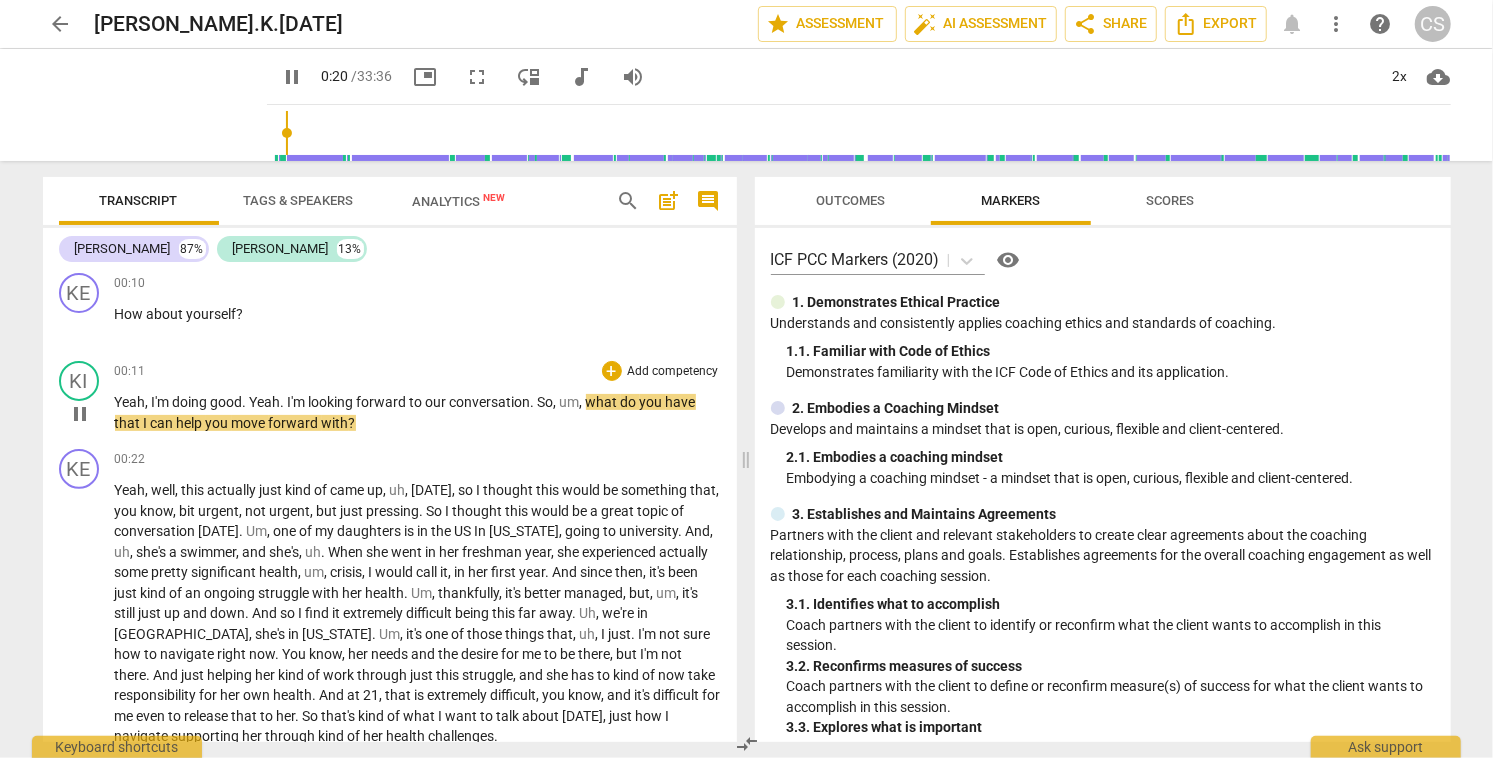 scroll, scrollTop: 349, scrollLeft: 0, axis: vertical 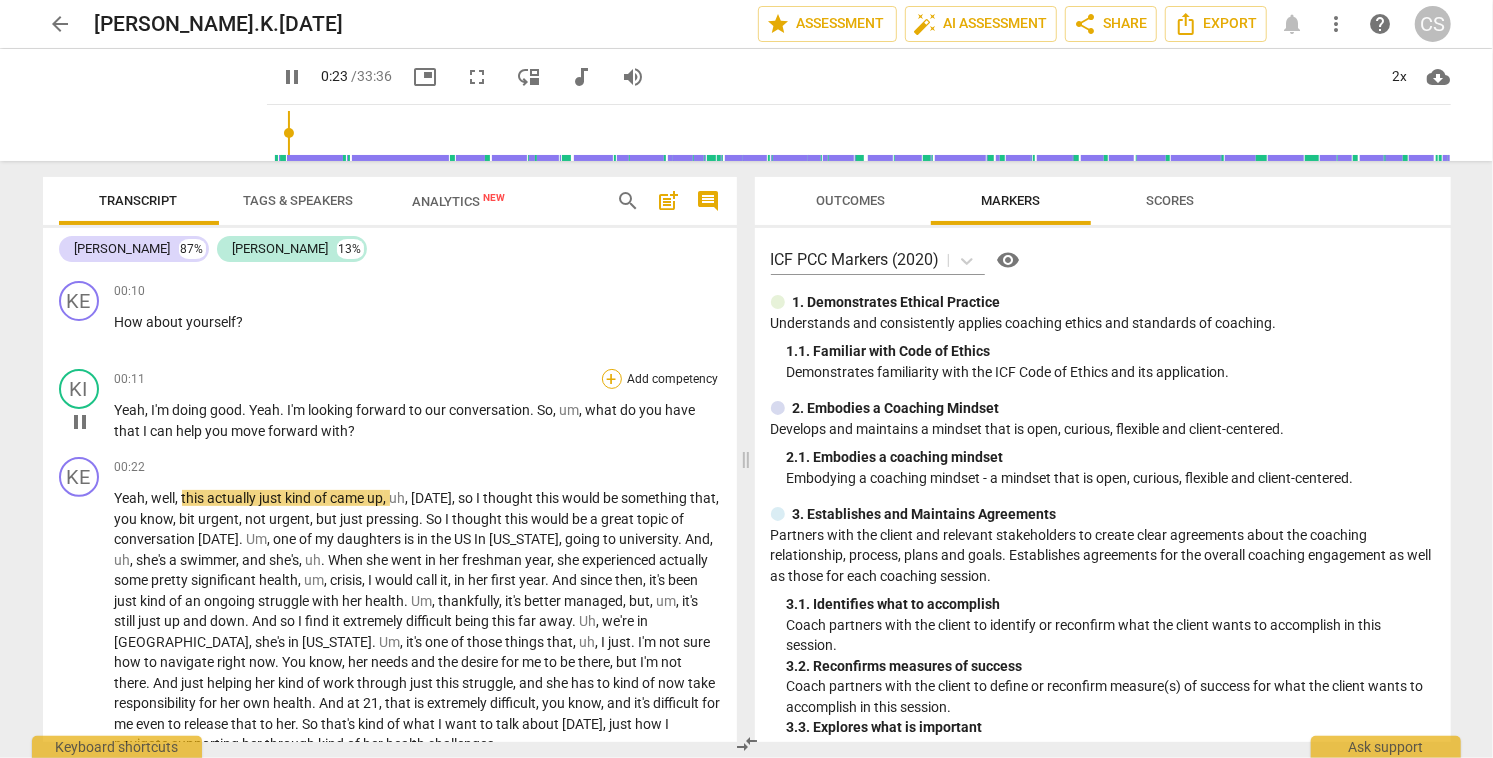 click on "+" at bounding box center (612, 379) 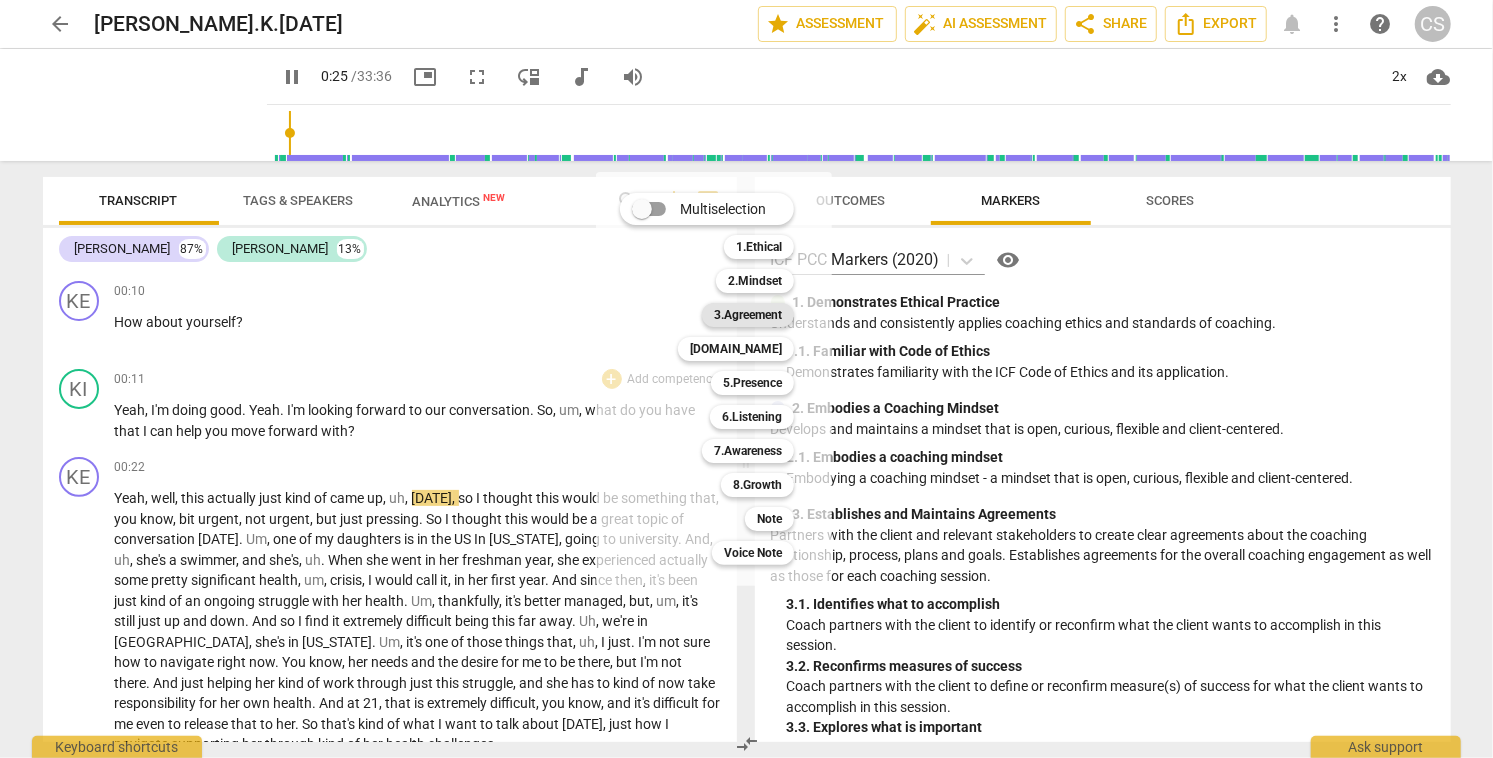 click on "3.Agreement" at bounding box center (748, 315) 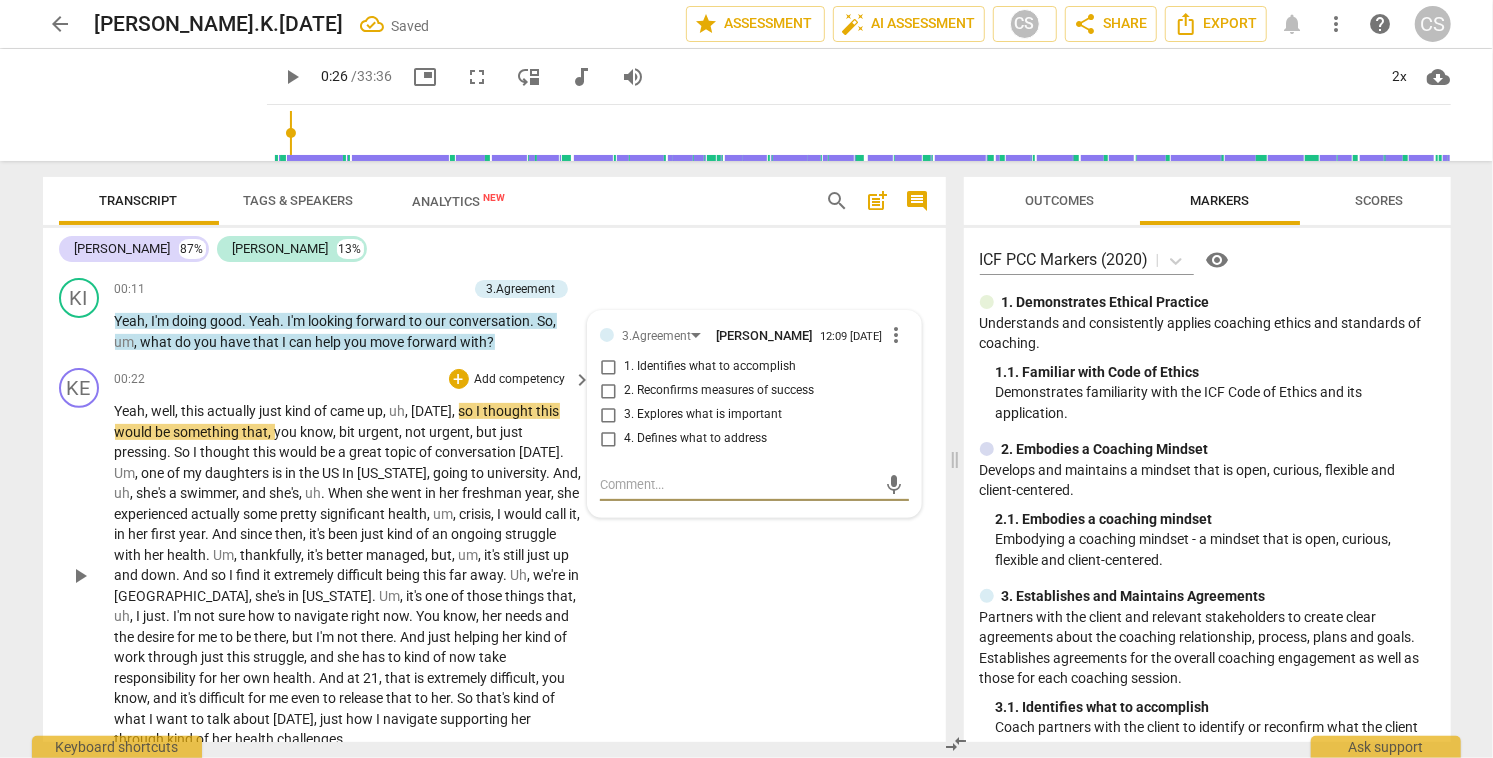 scroll, scrollTop: 445, scrollLeft: 0, axis: vertical 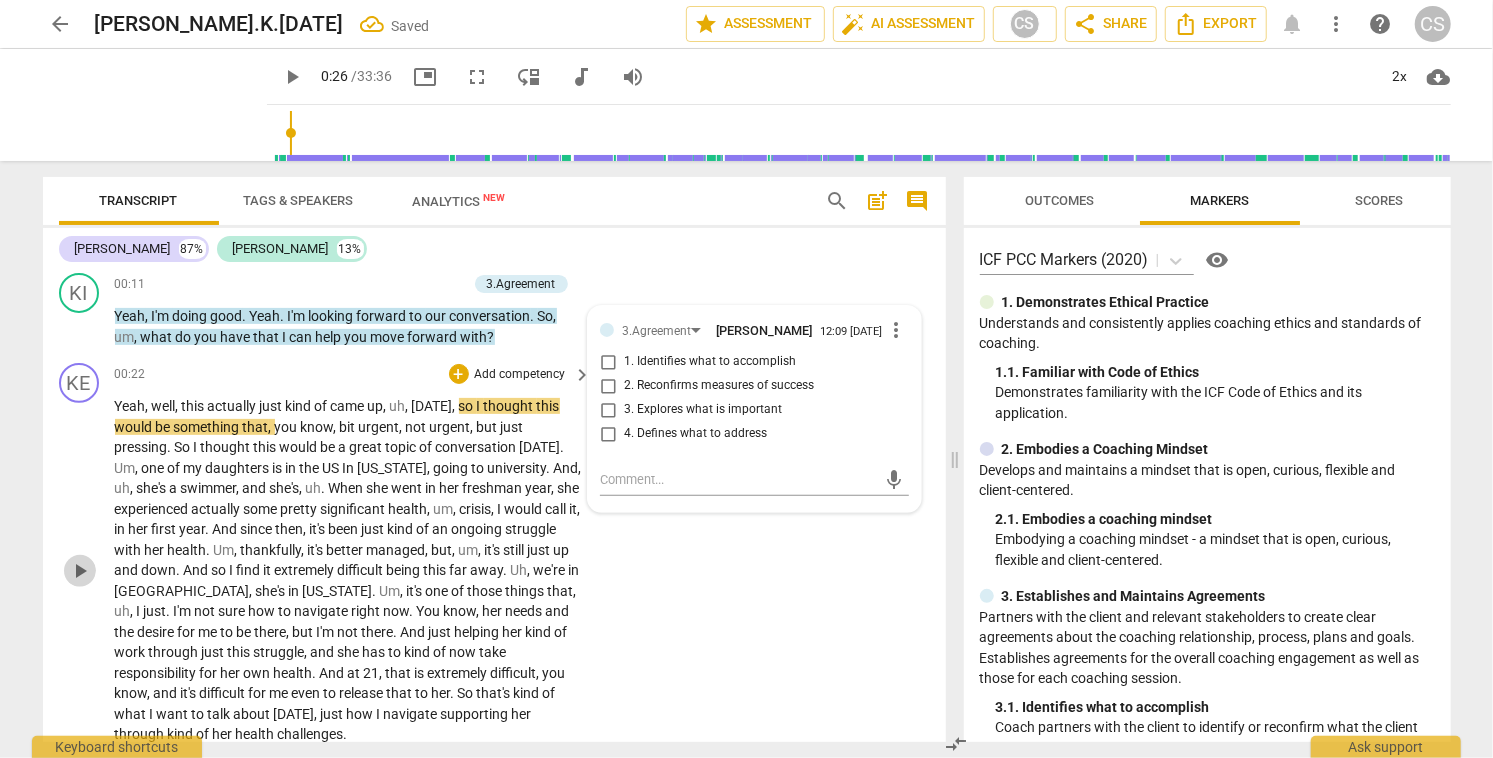click on "play_arrow" at bounding box center [80, 571] 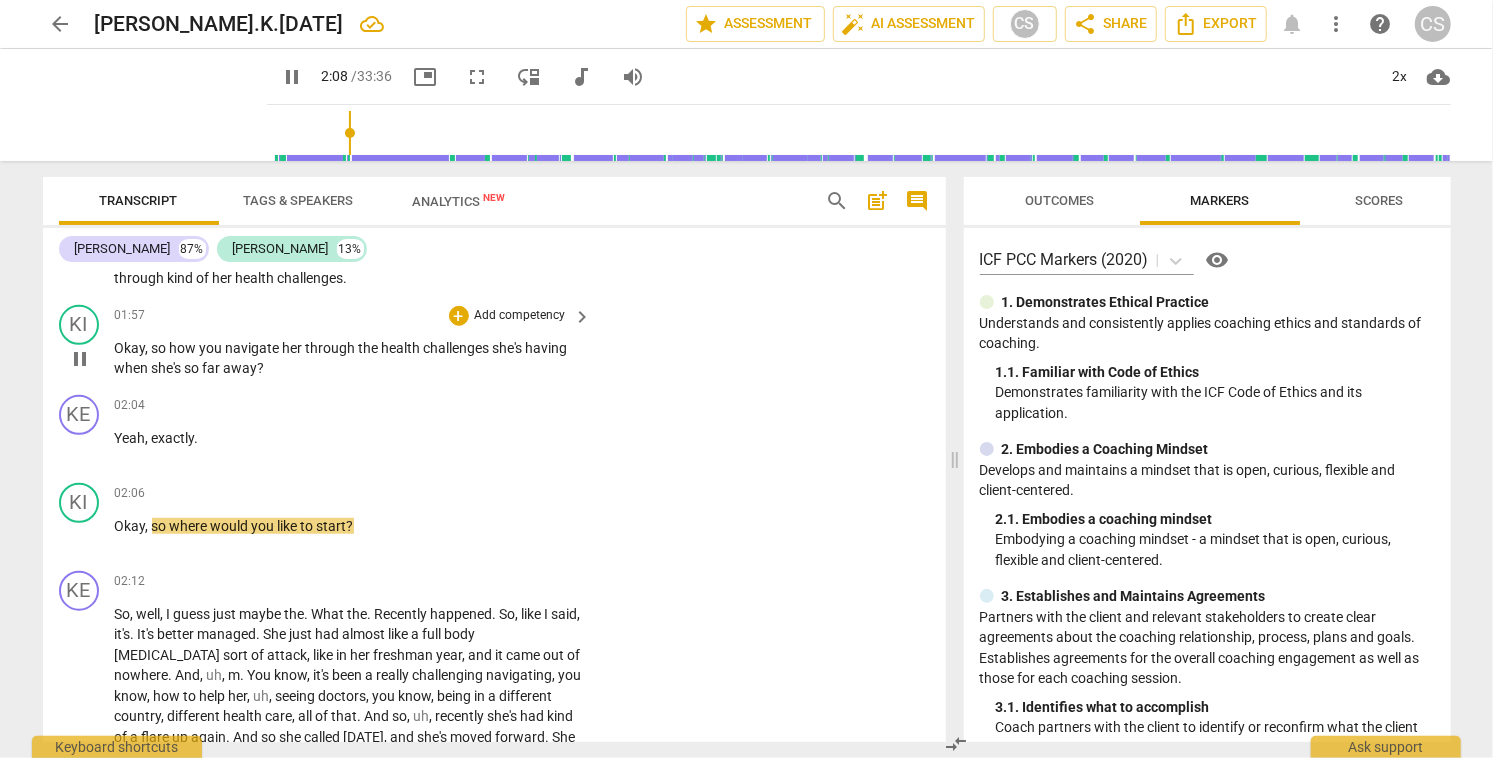 scroll, scrollTop: 892, scrollLeft: 0, axis: vertical 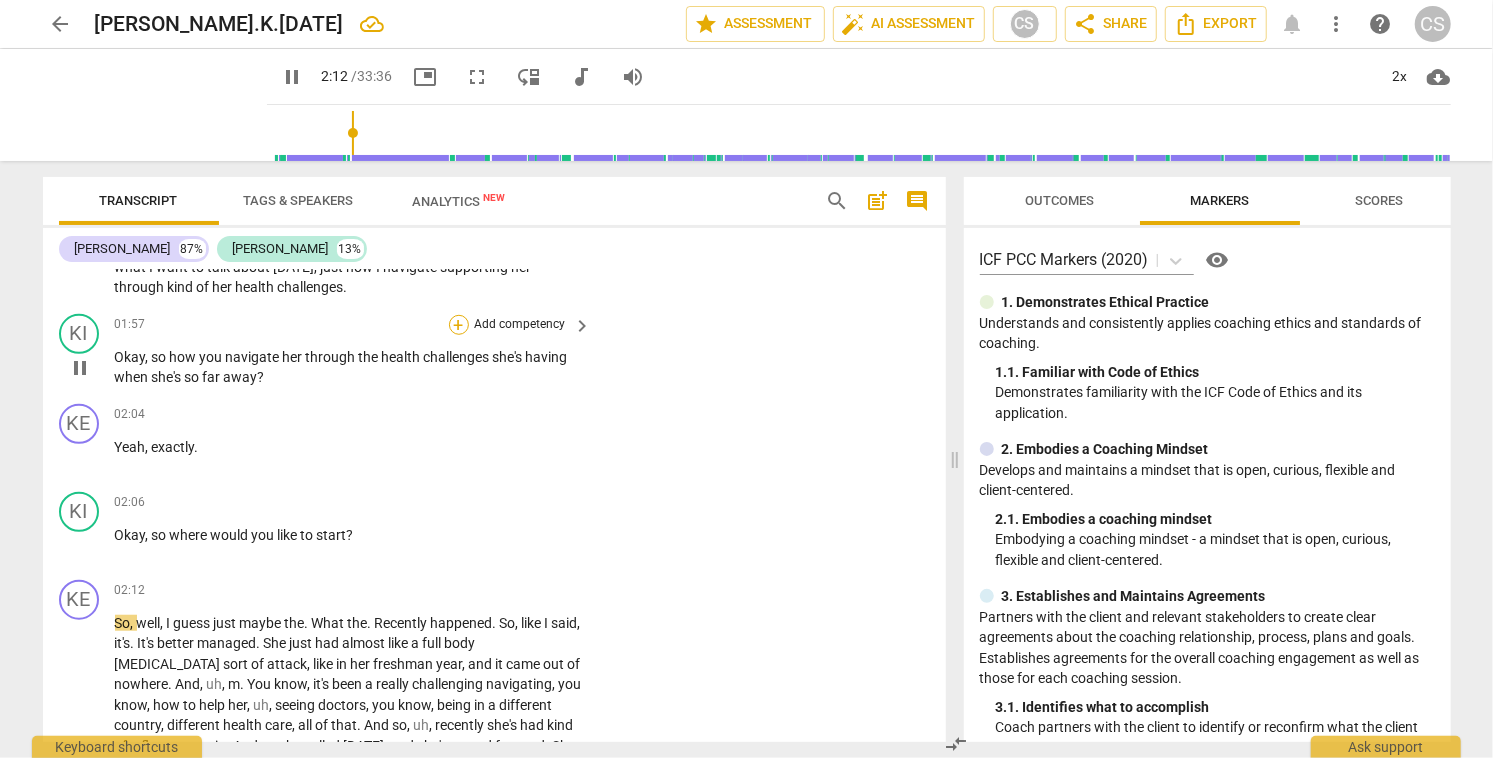 click on "+" at bounding box center [459, 325] 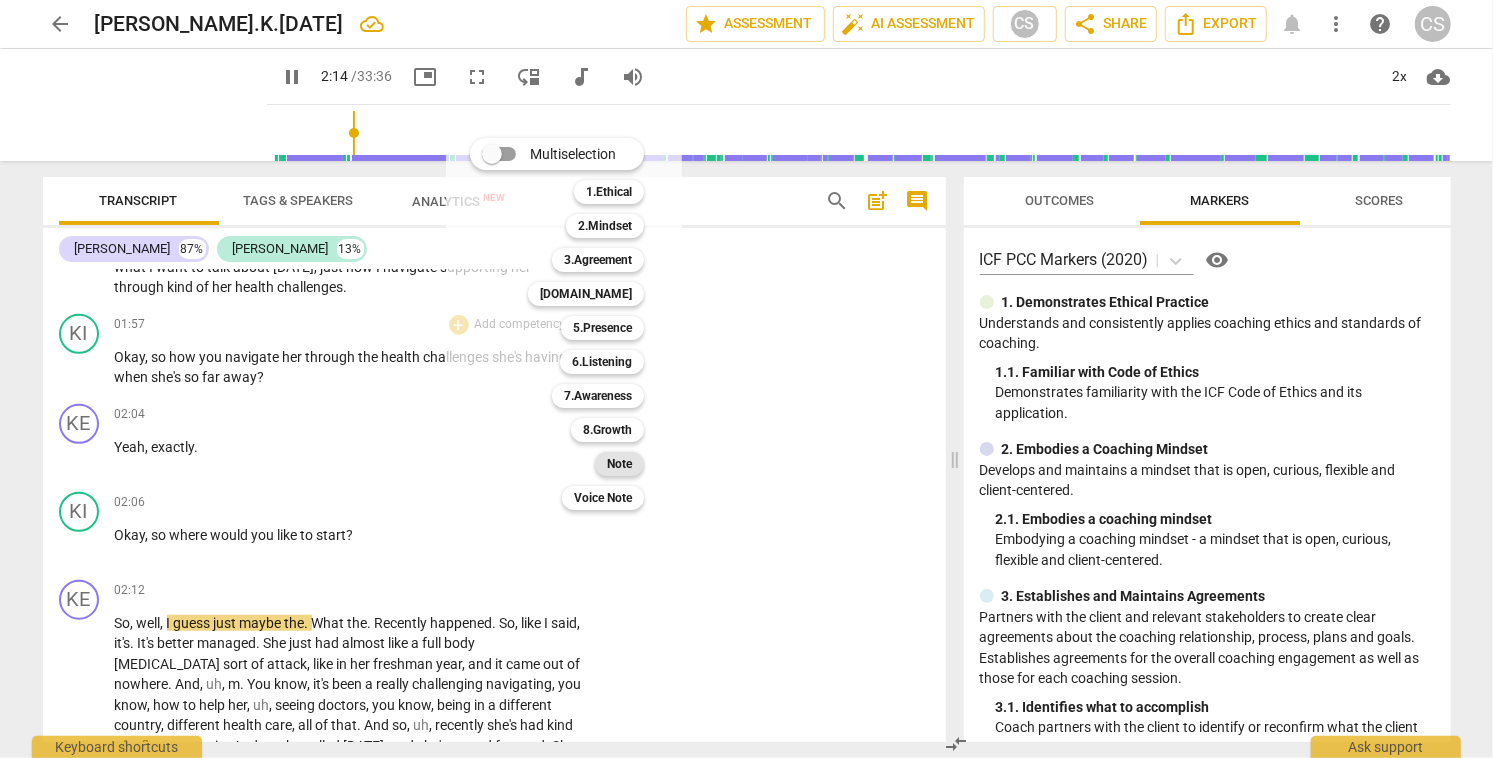 click on "Note" at bounding box center (619, 464) 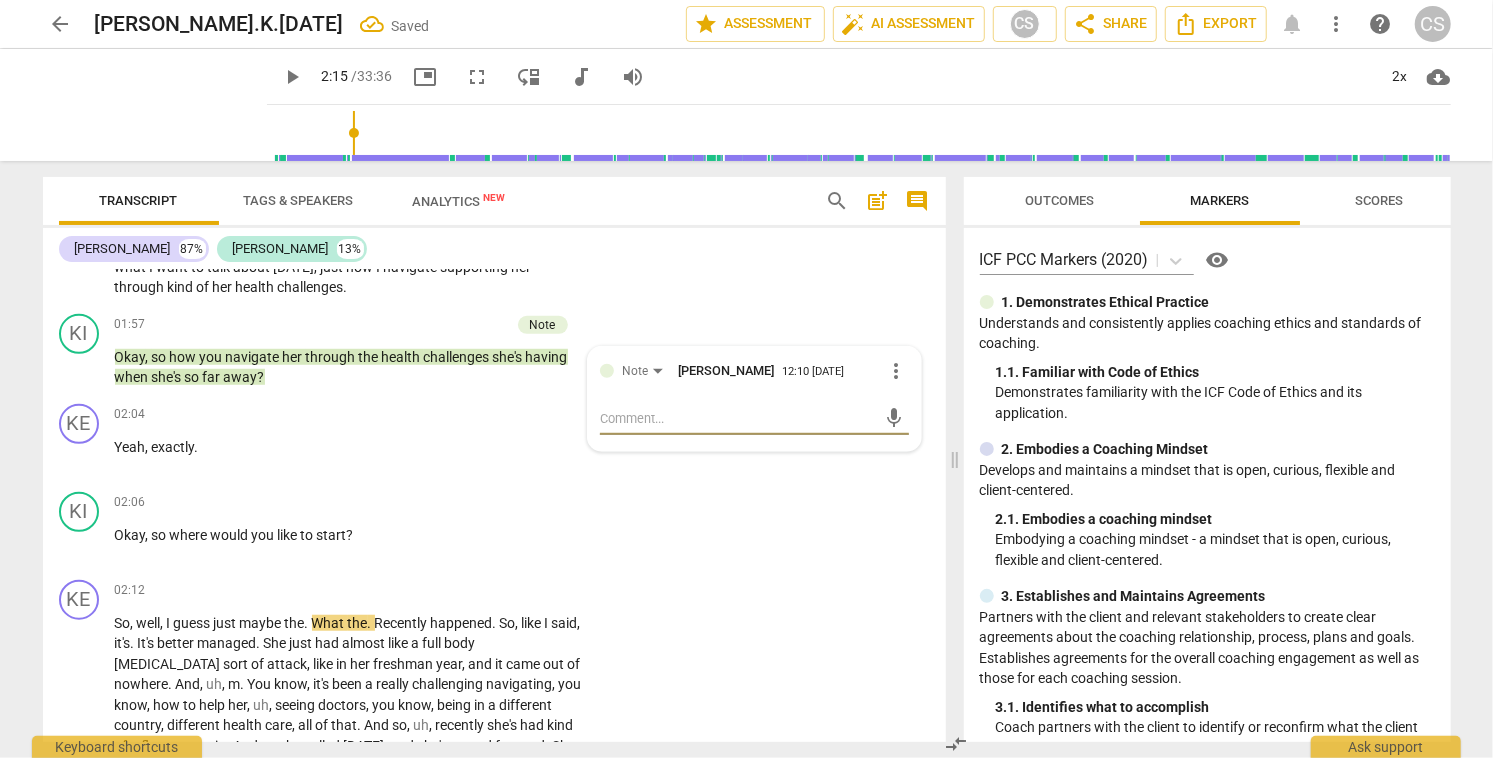 type on "f" 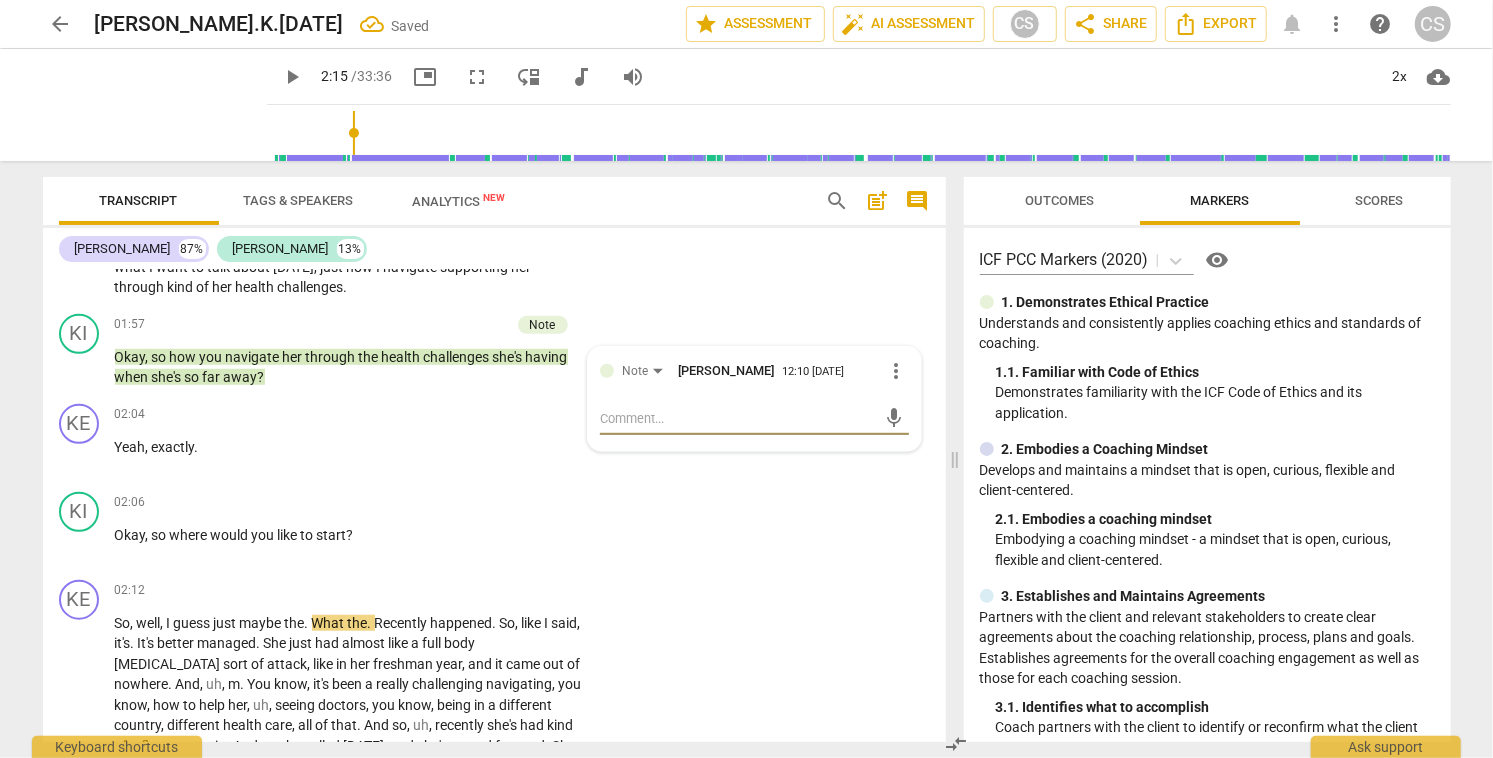 type on "f" 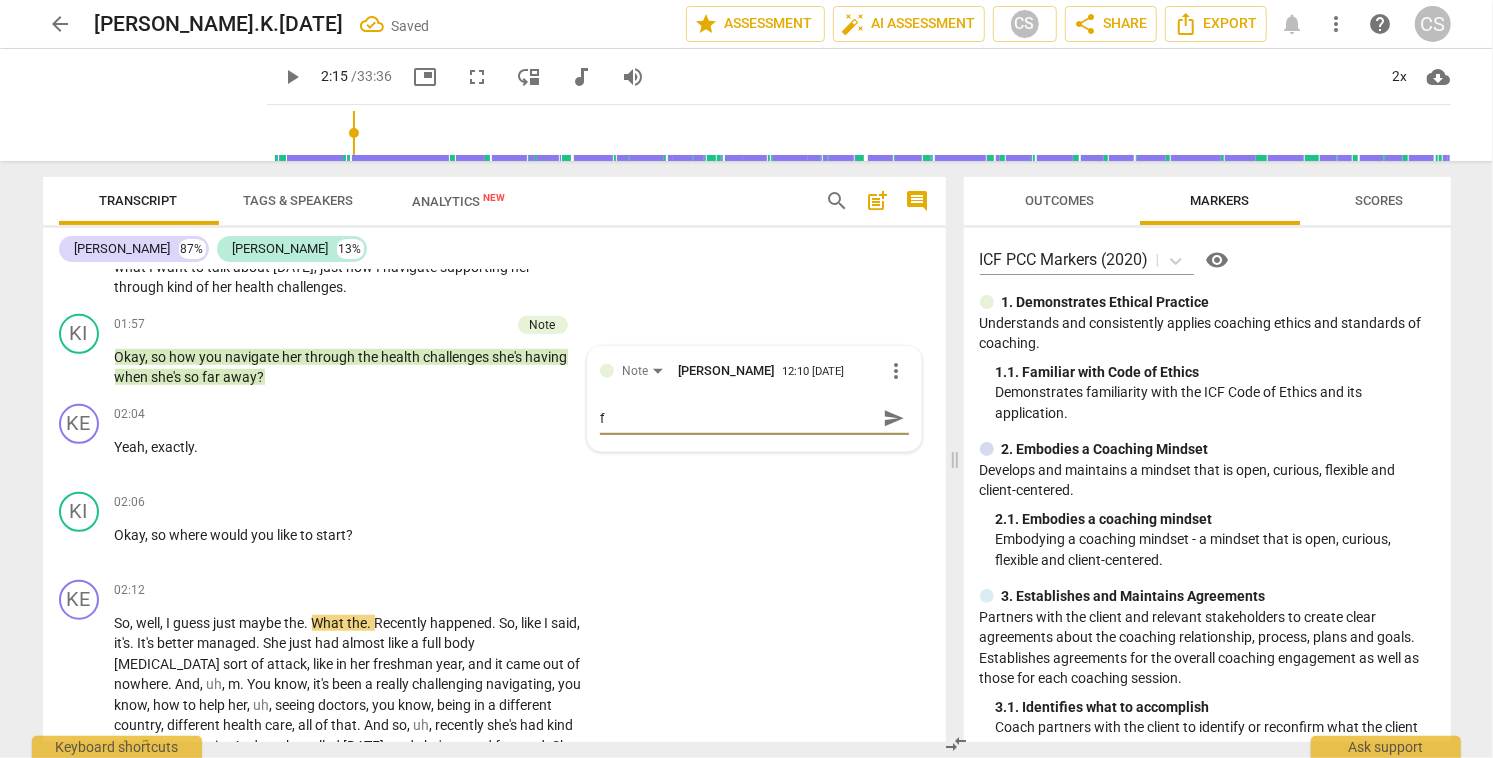 type on "fo" 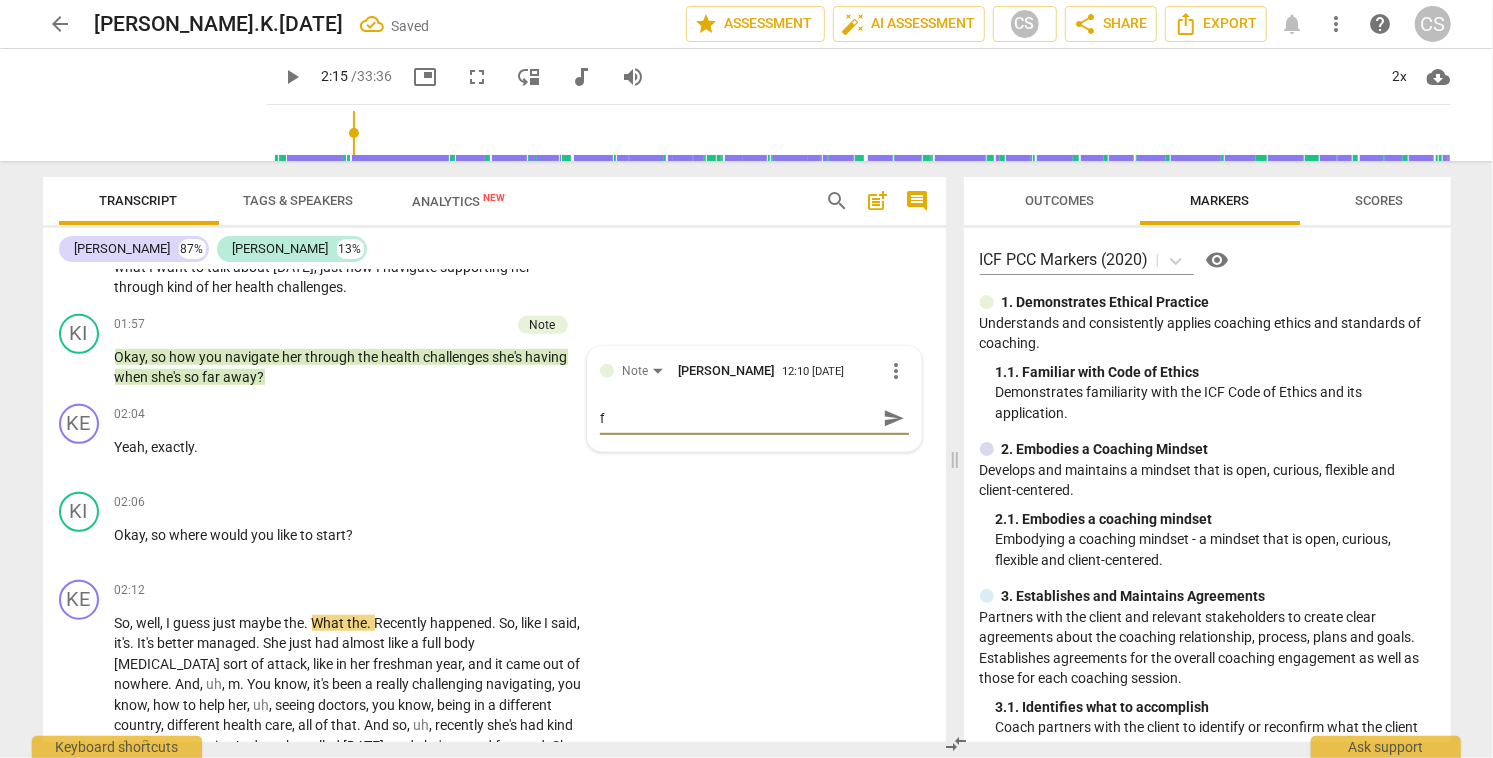 type on "fo" 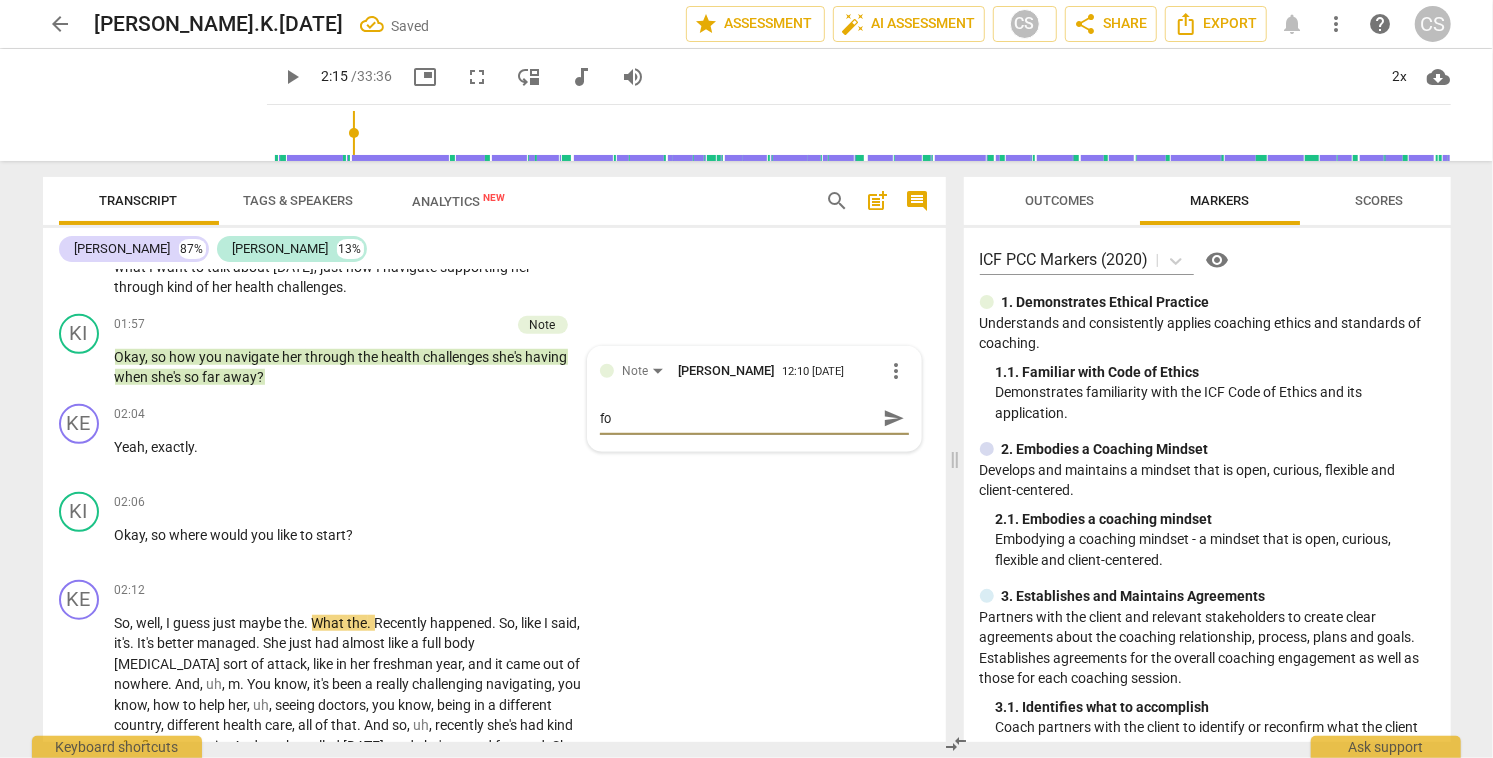 type on "for" 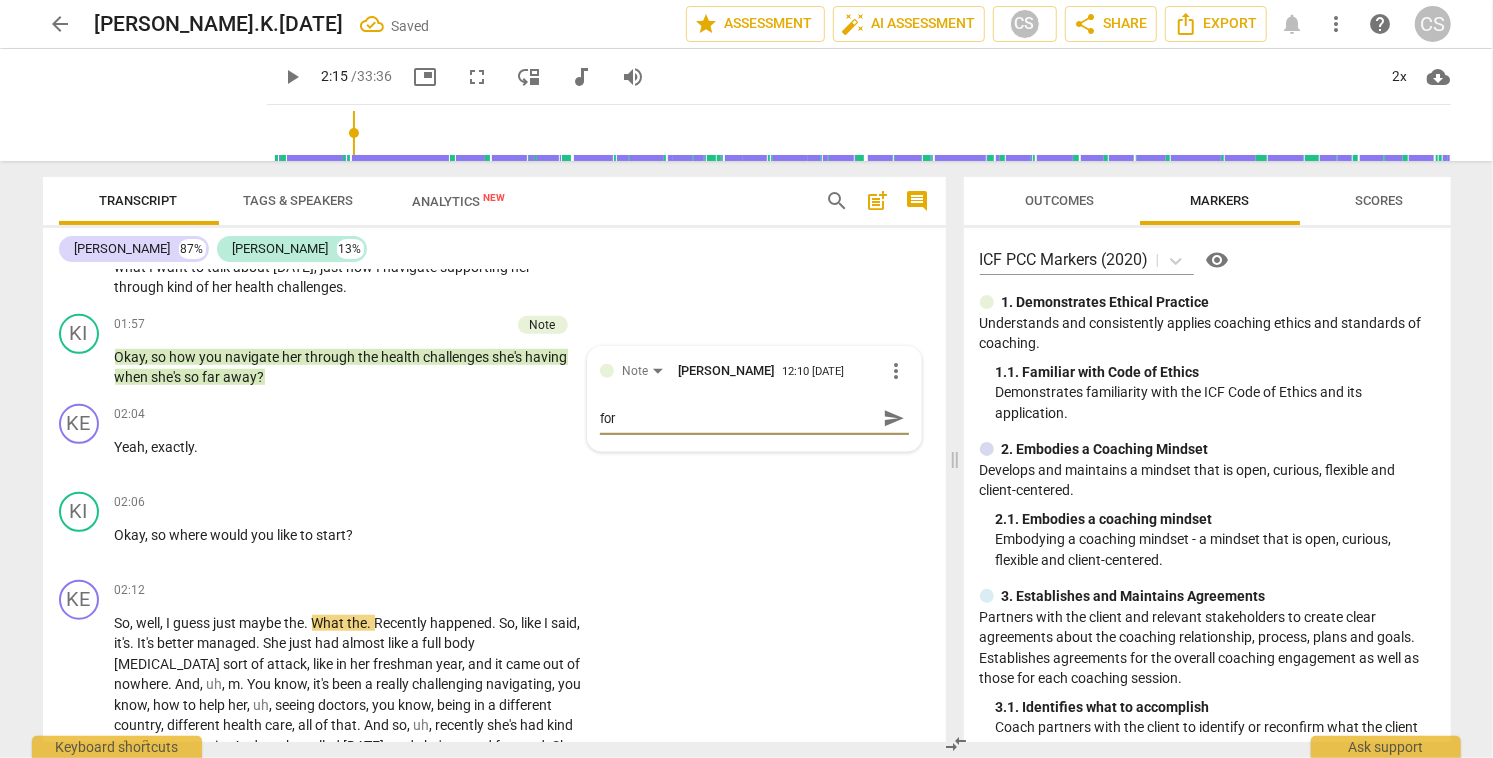 type on "for" 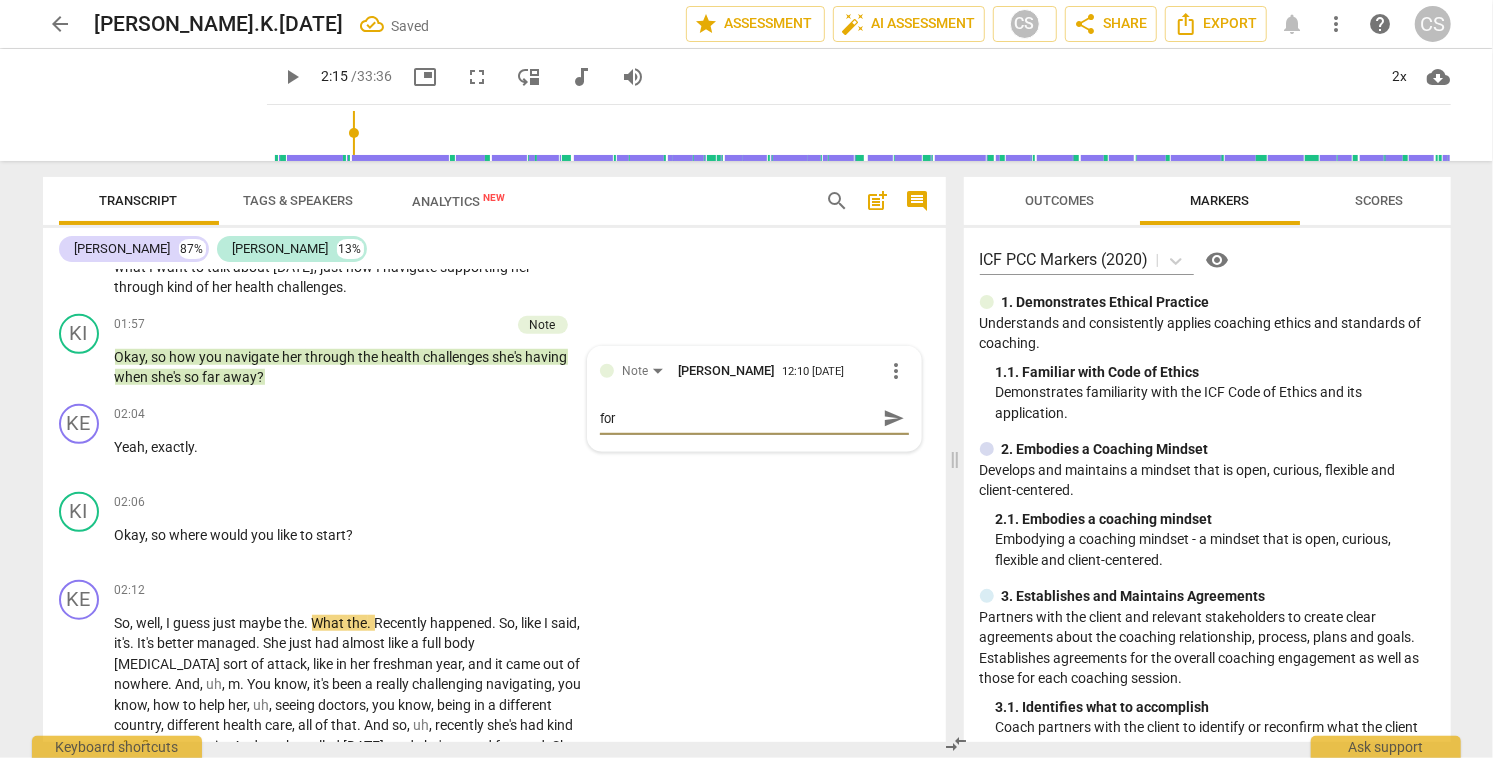 type on "for P" 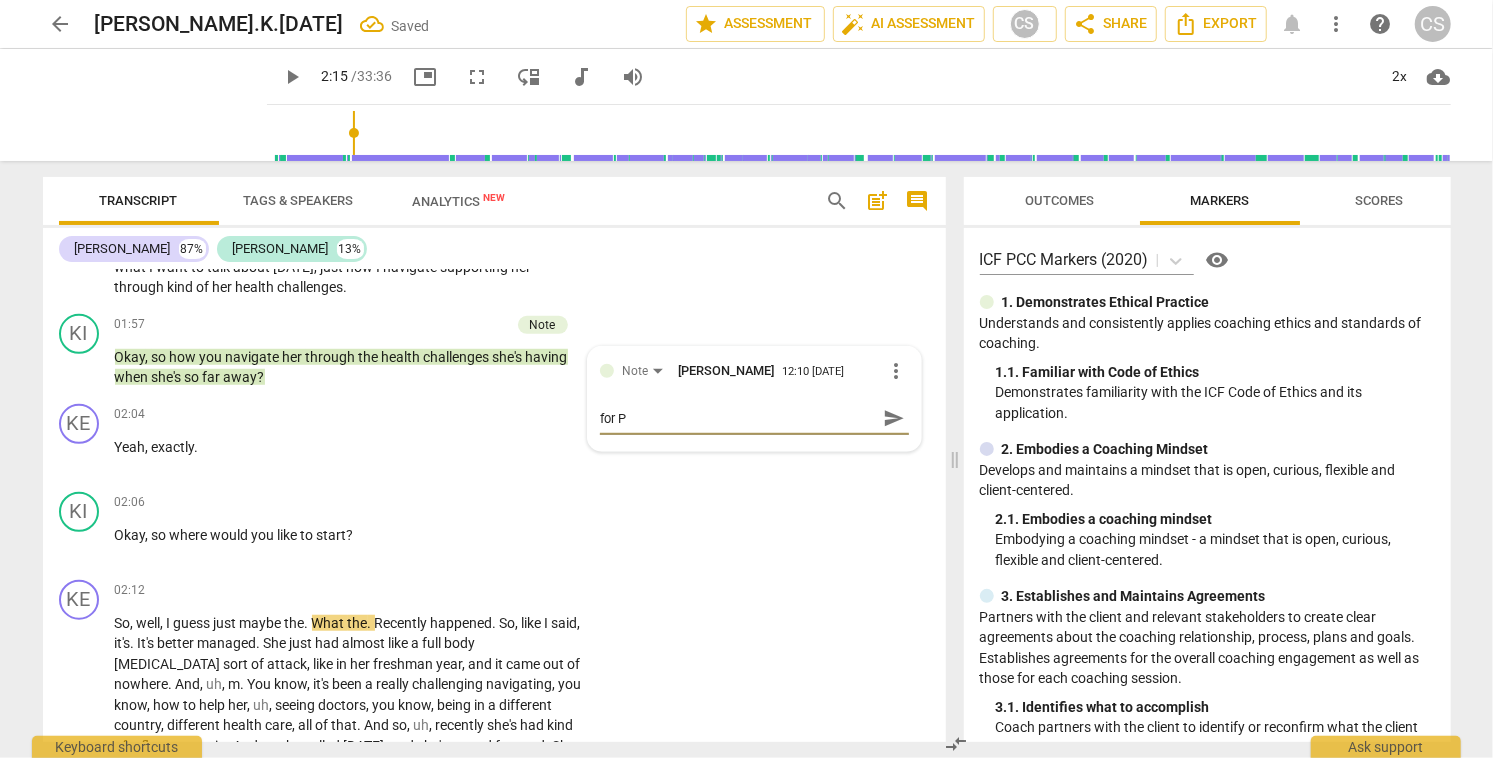 type on "for PC" 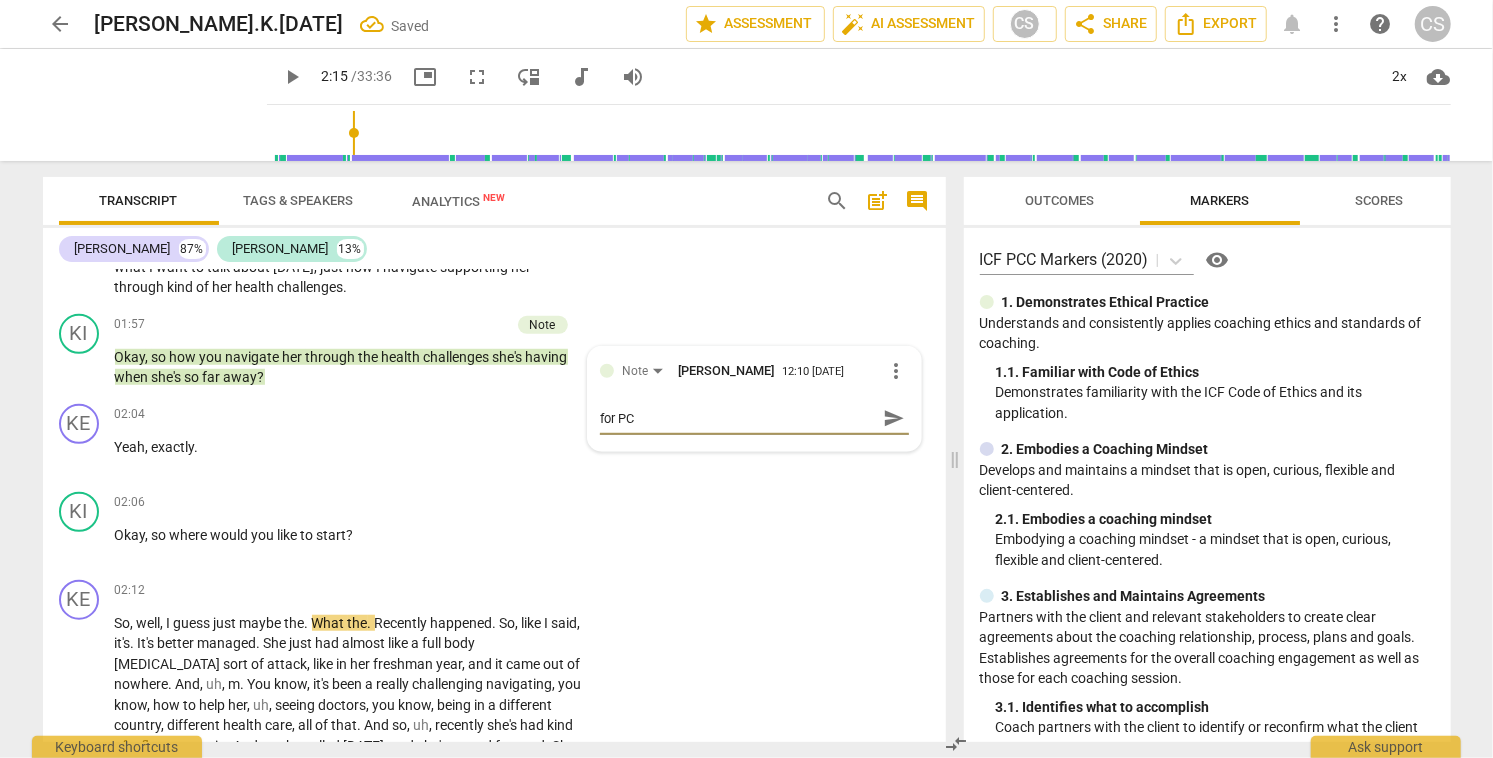 type on "for PCC" 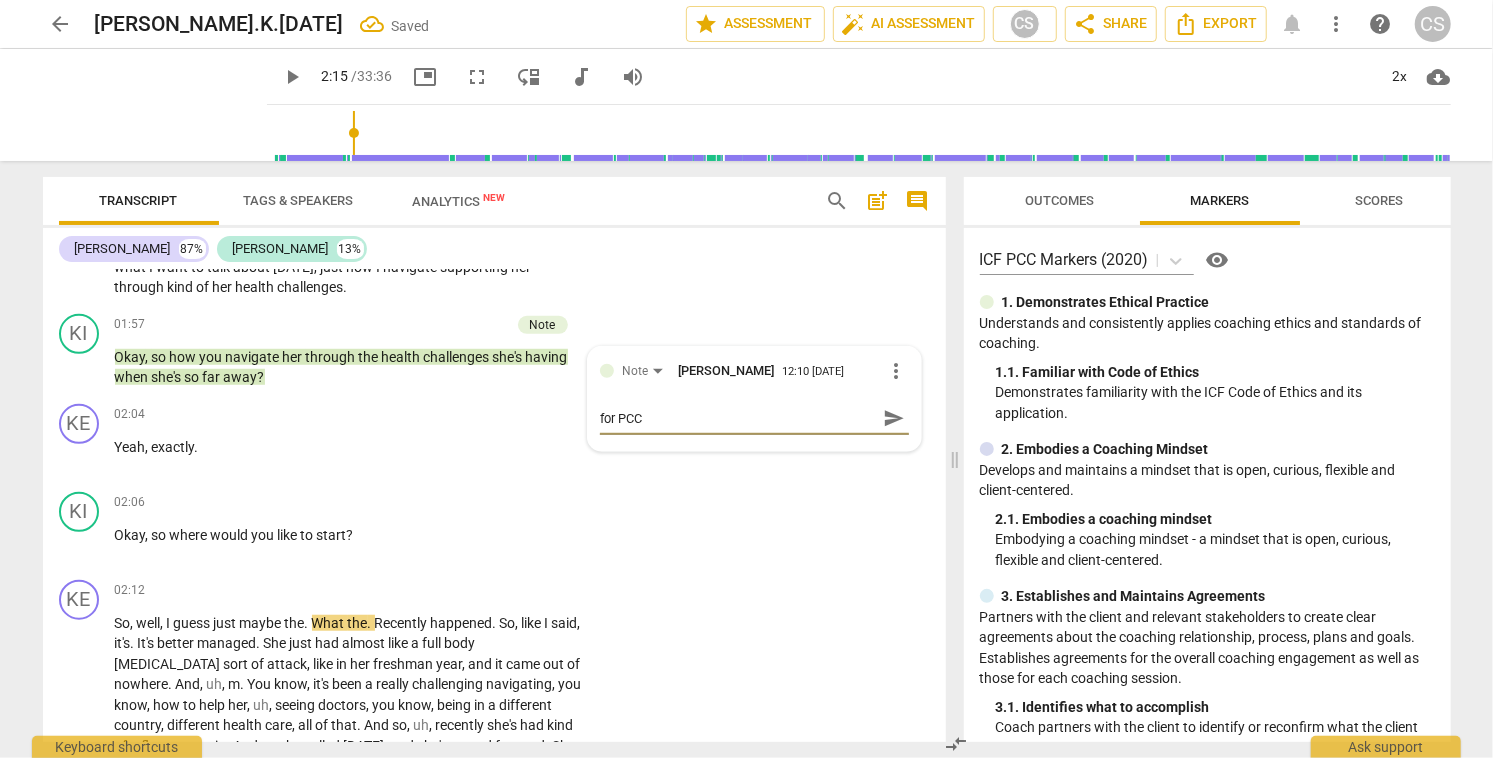 type on "for PCC" 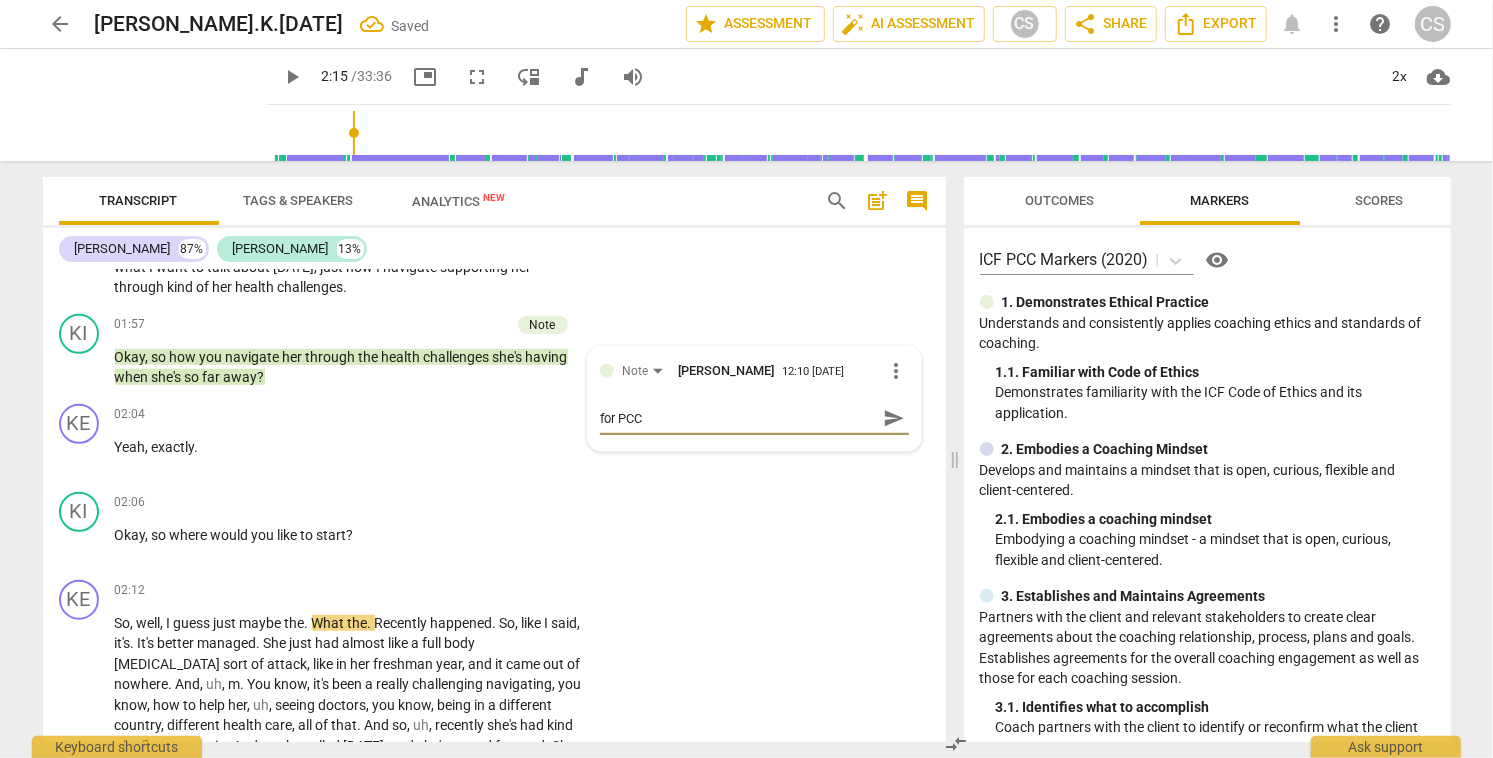 type on "for PCC" 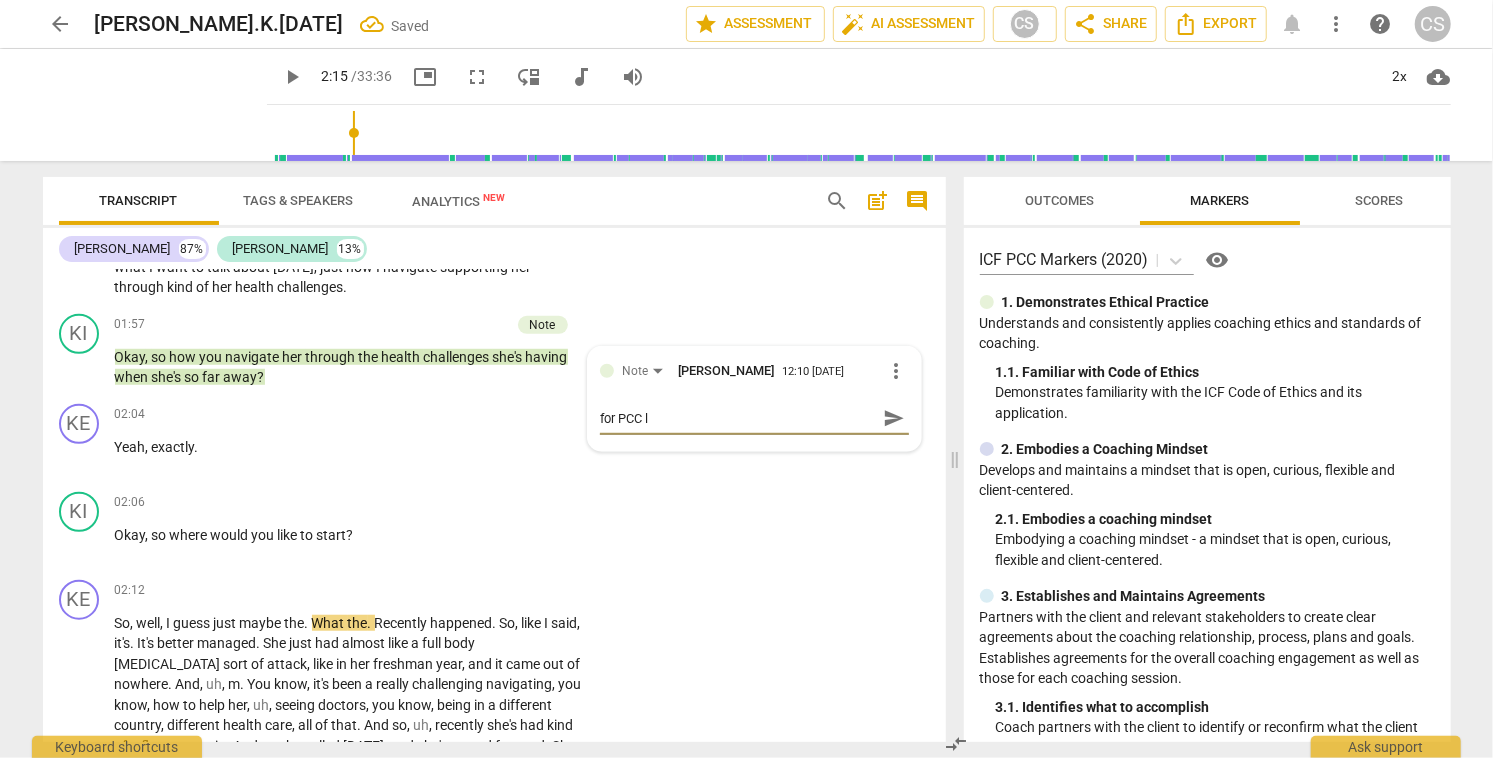 type on "for PCC le" 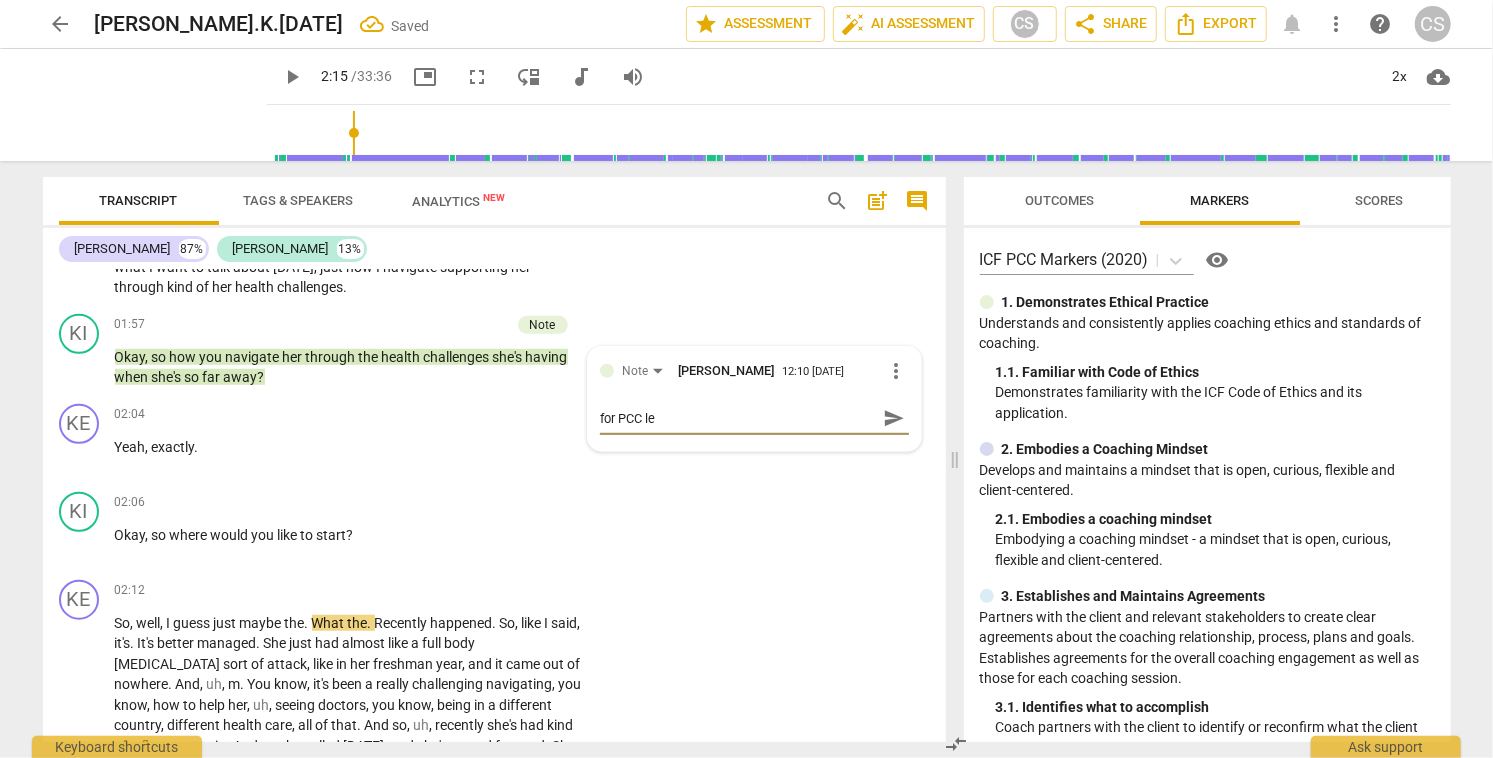 type on "for PCC l" 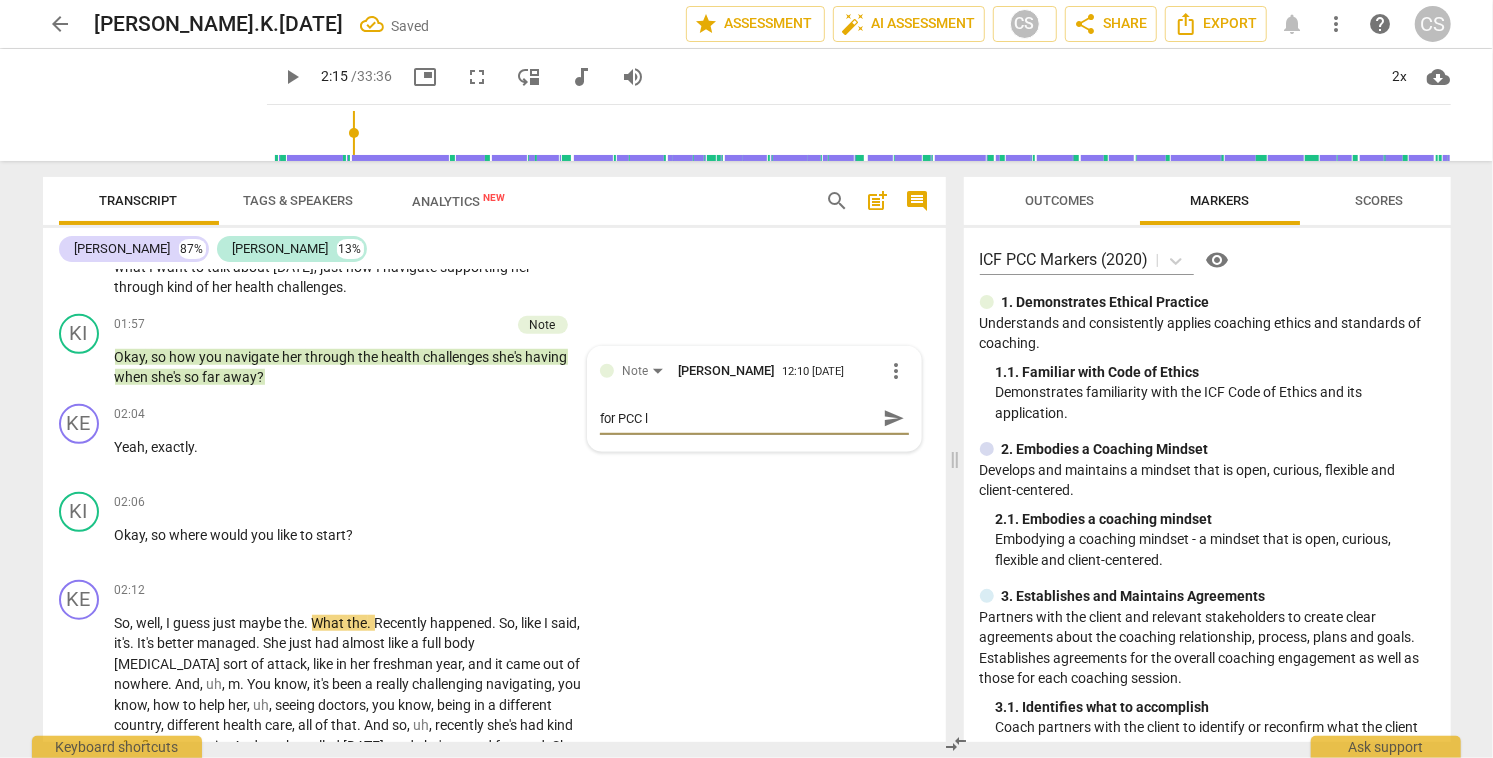 type on "for PCC" 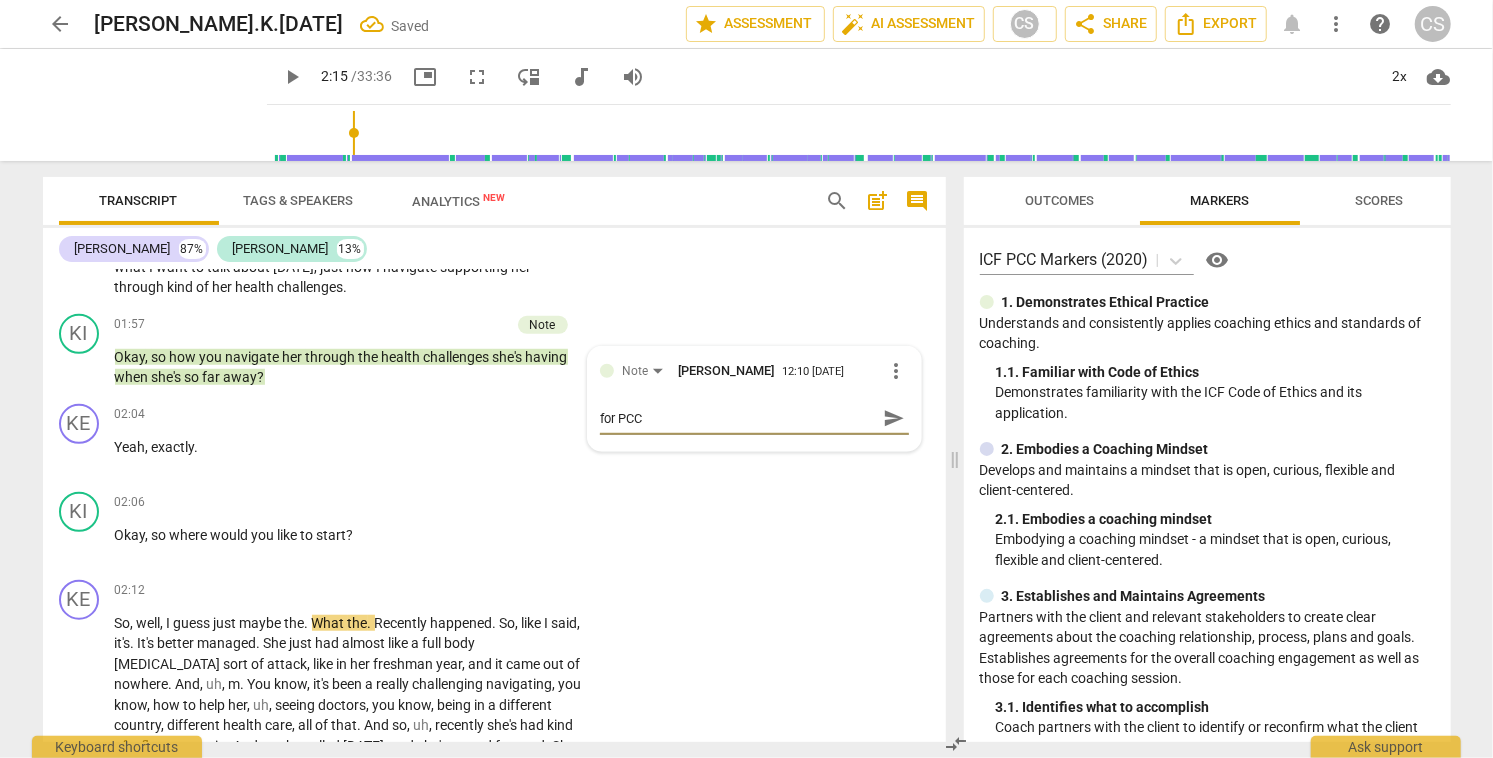 type on "for PCC" 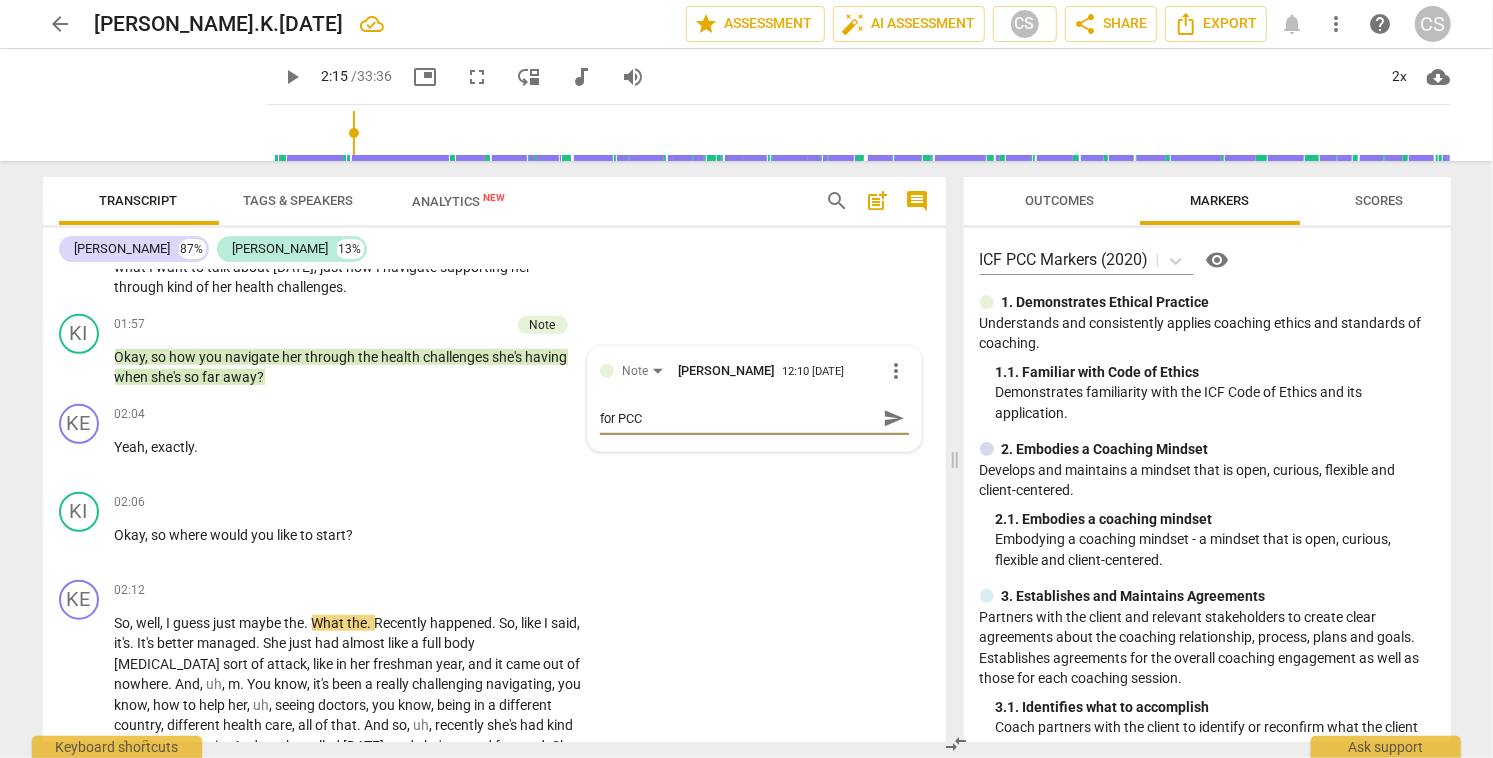 type on "for PC" 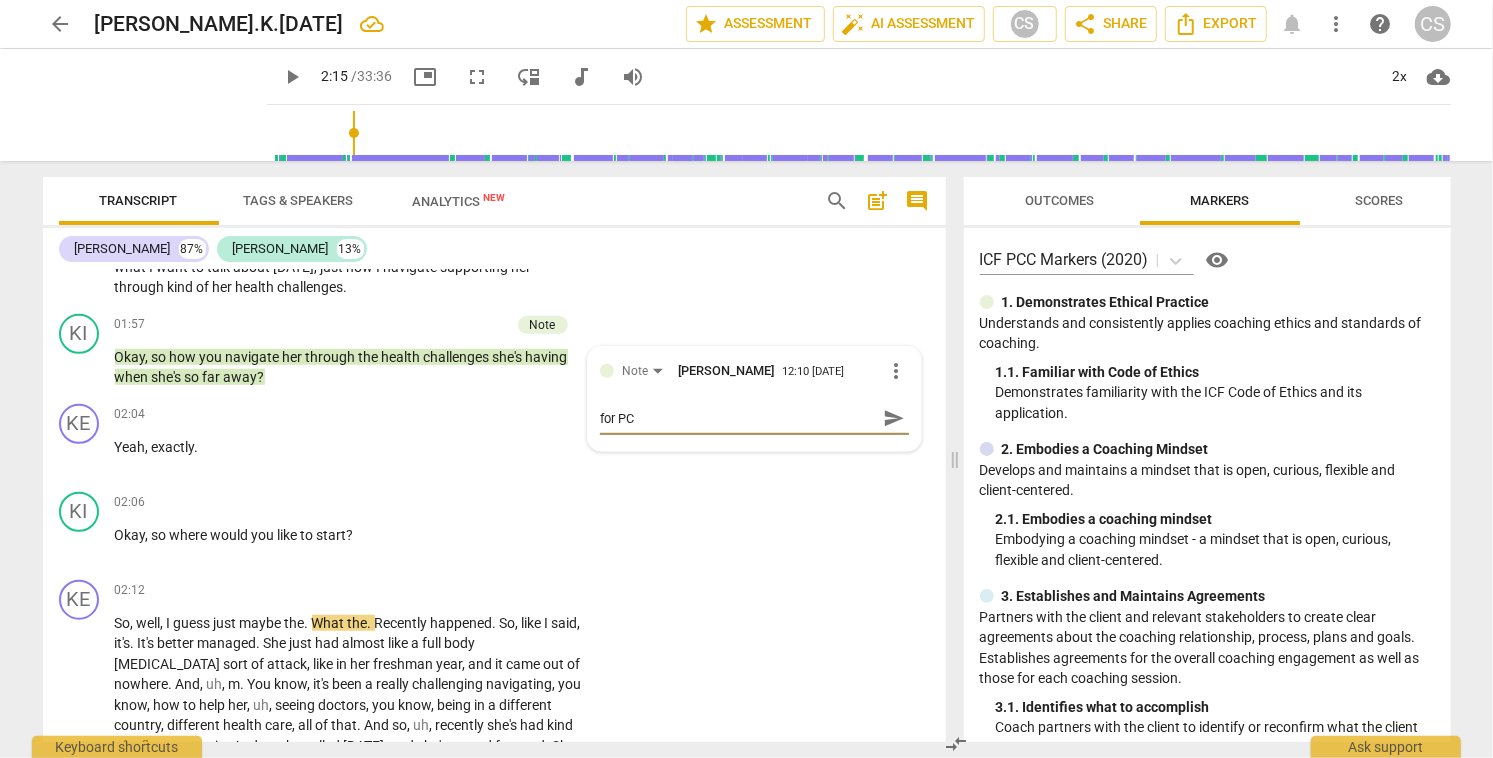 type on "for P" 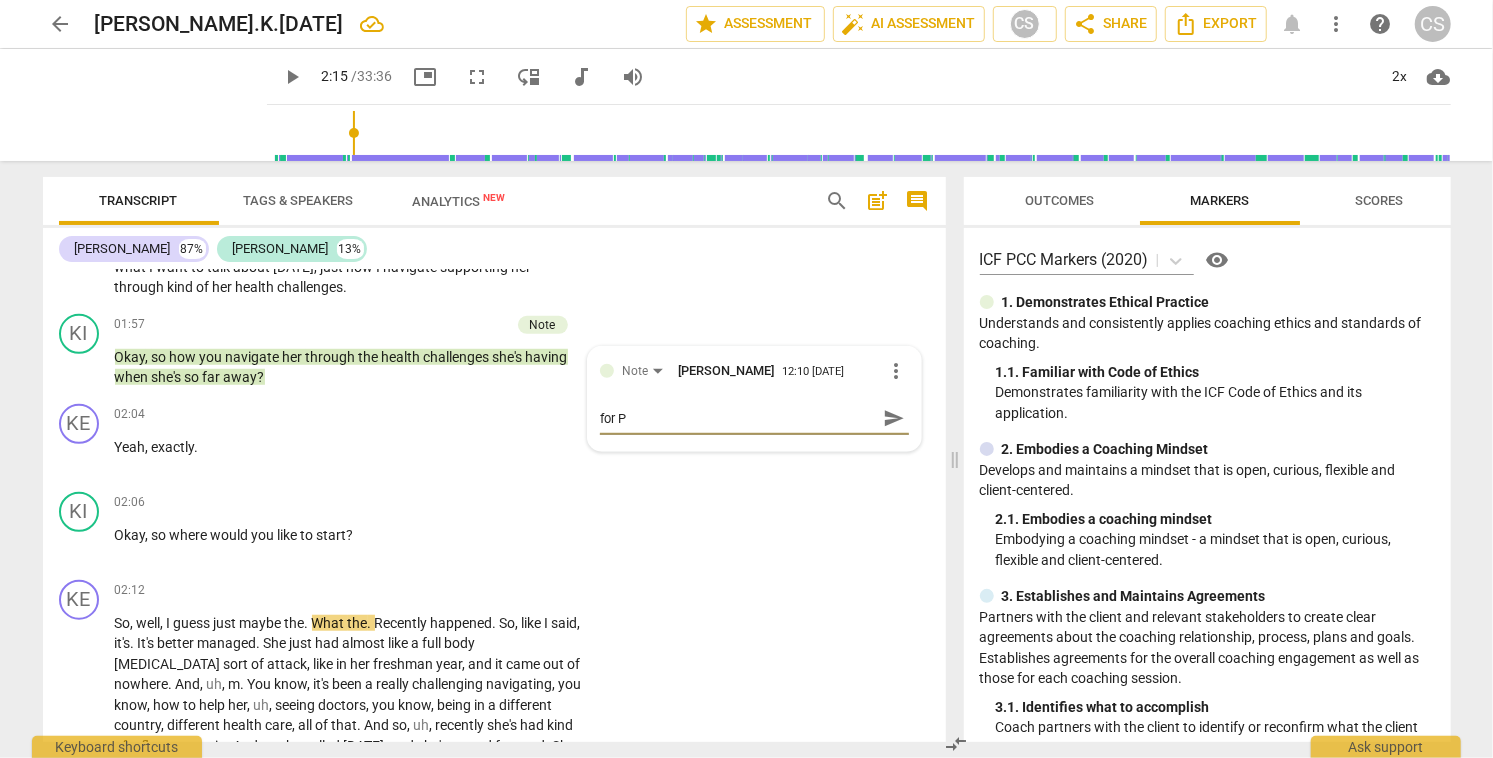 type on "for" 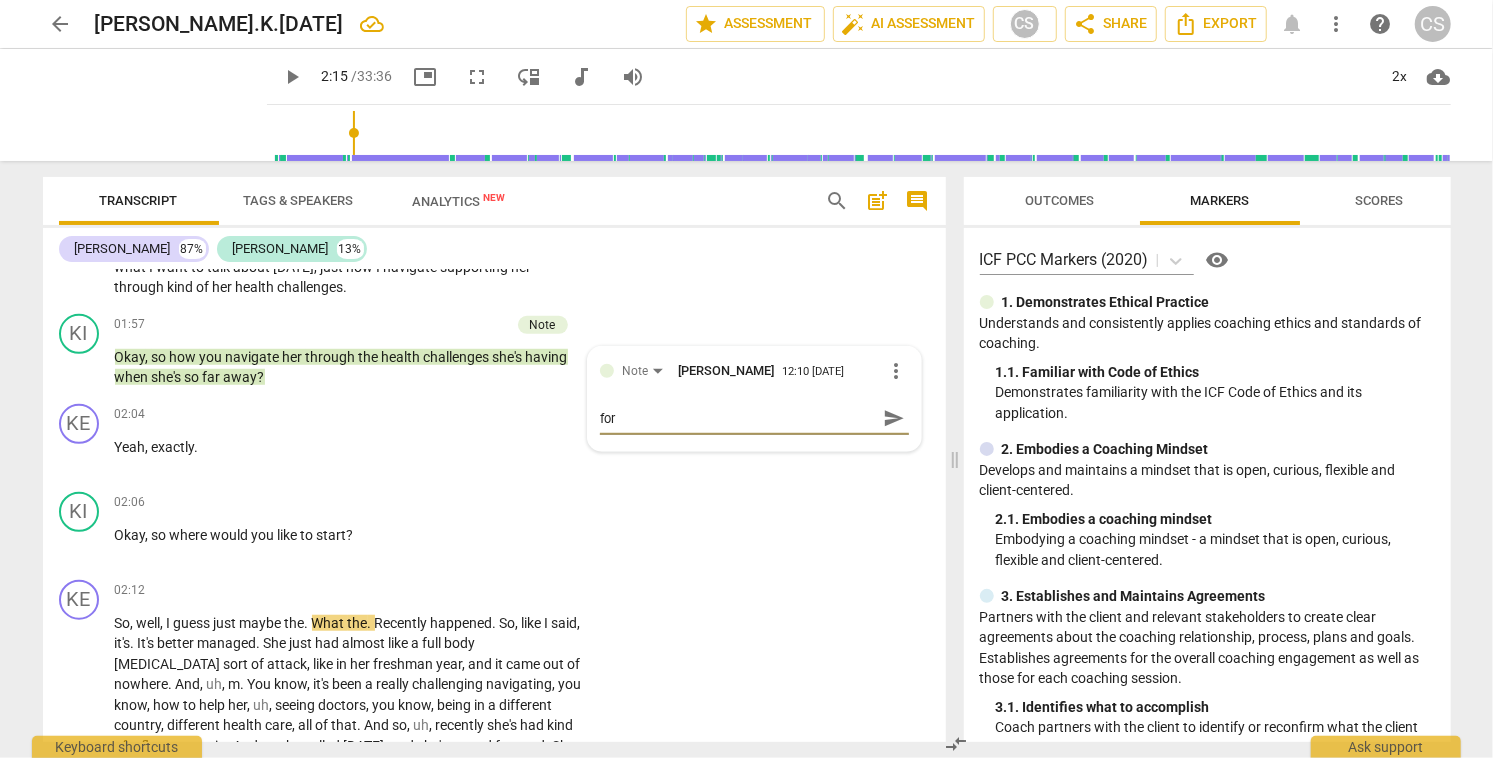 type on "for L" 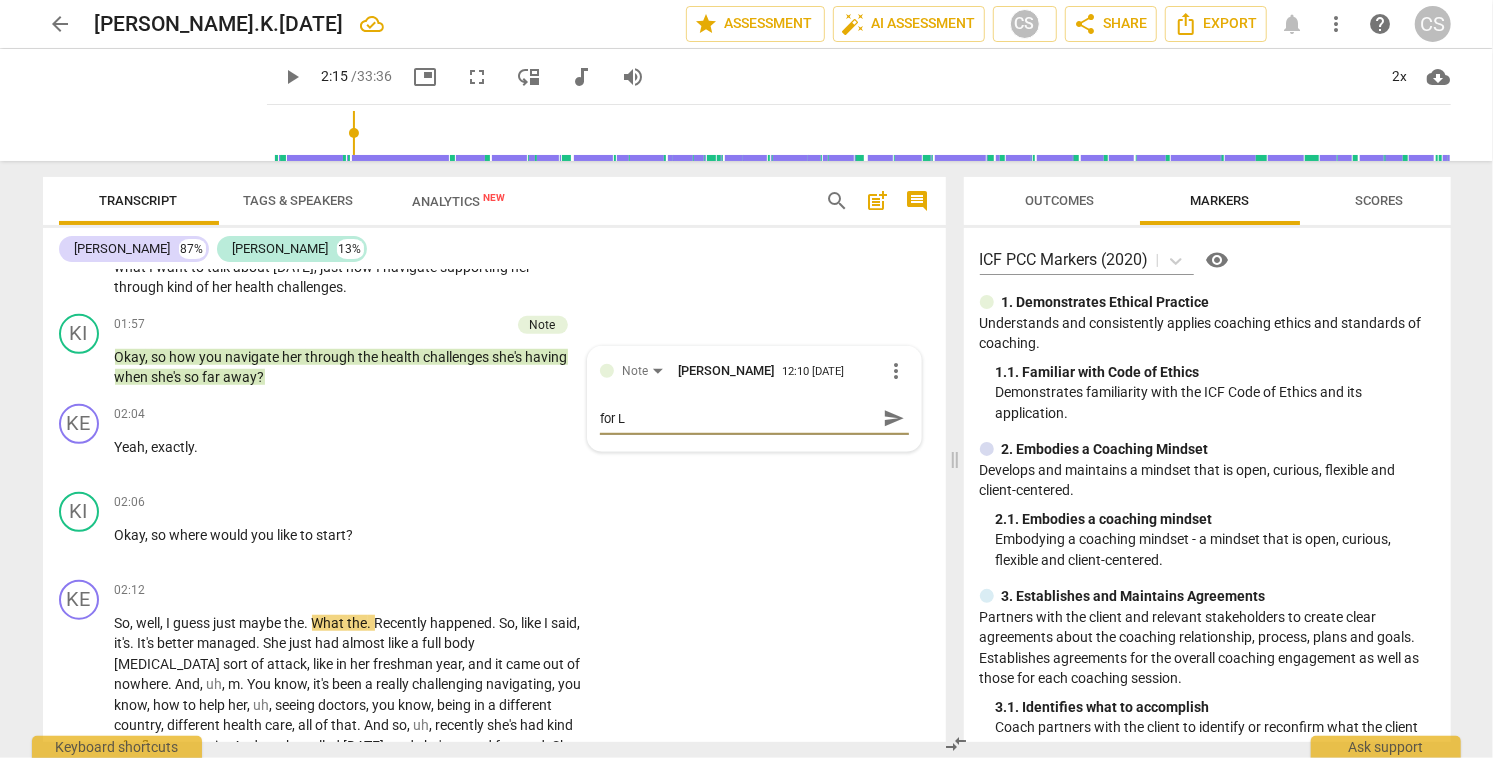 type on "for Le" 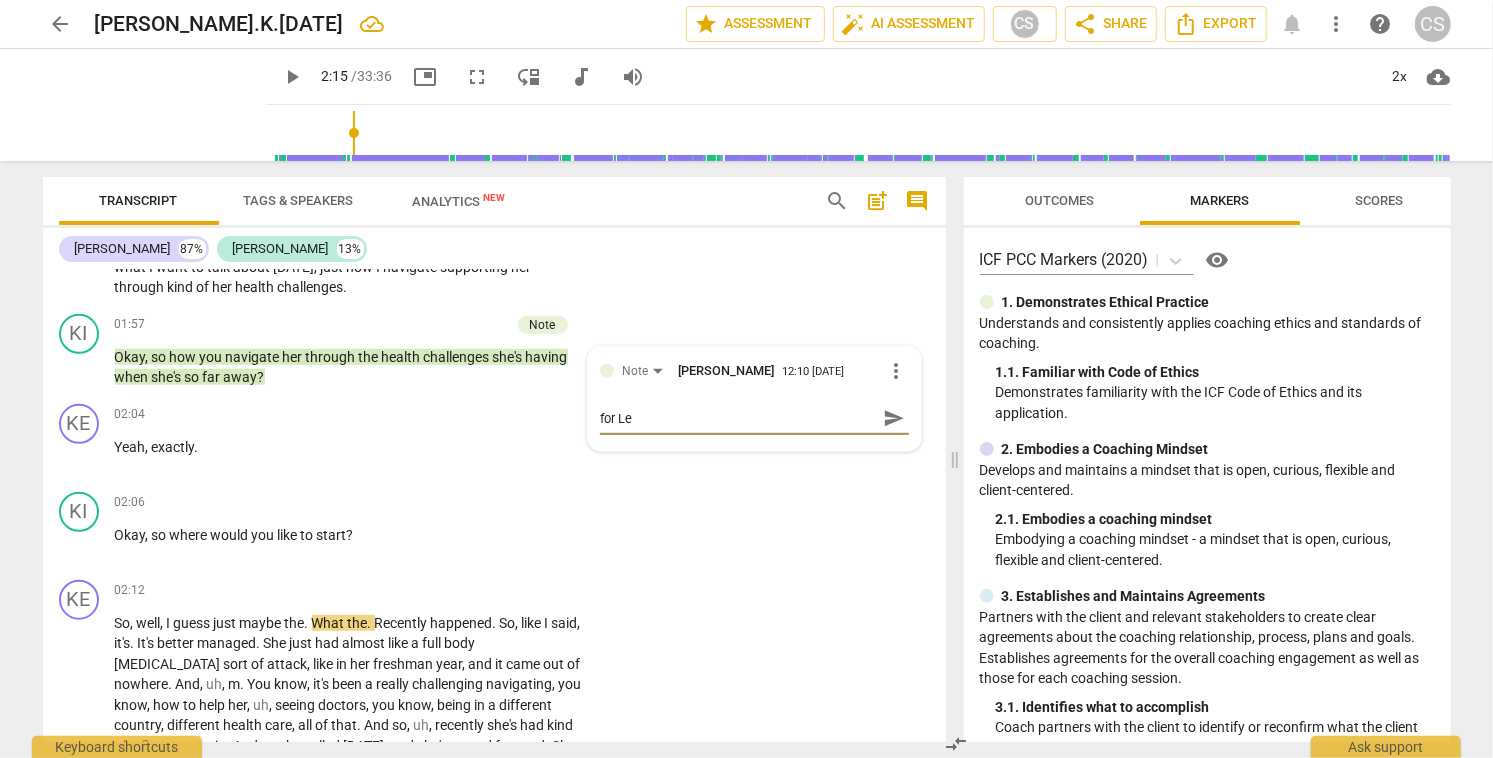 type on "for Lev" 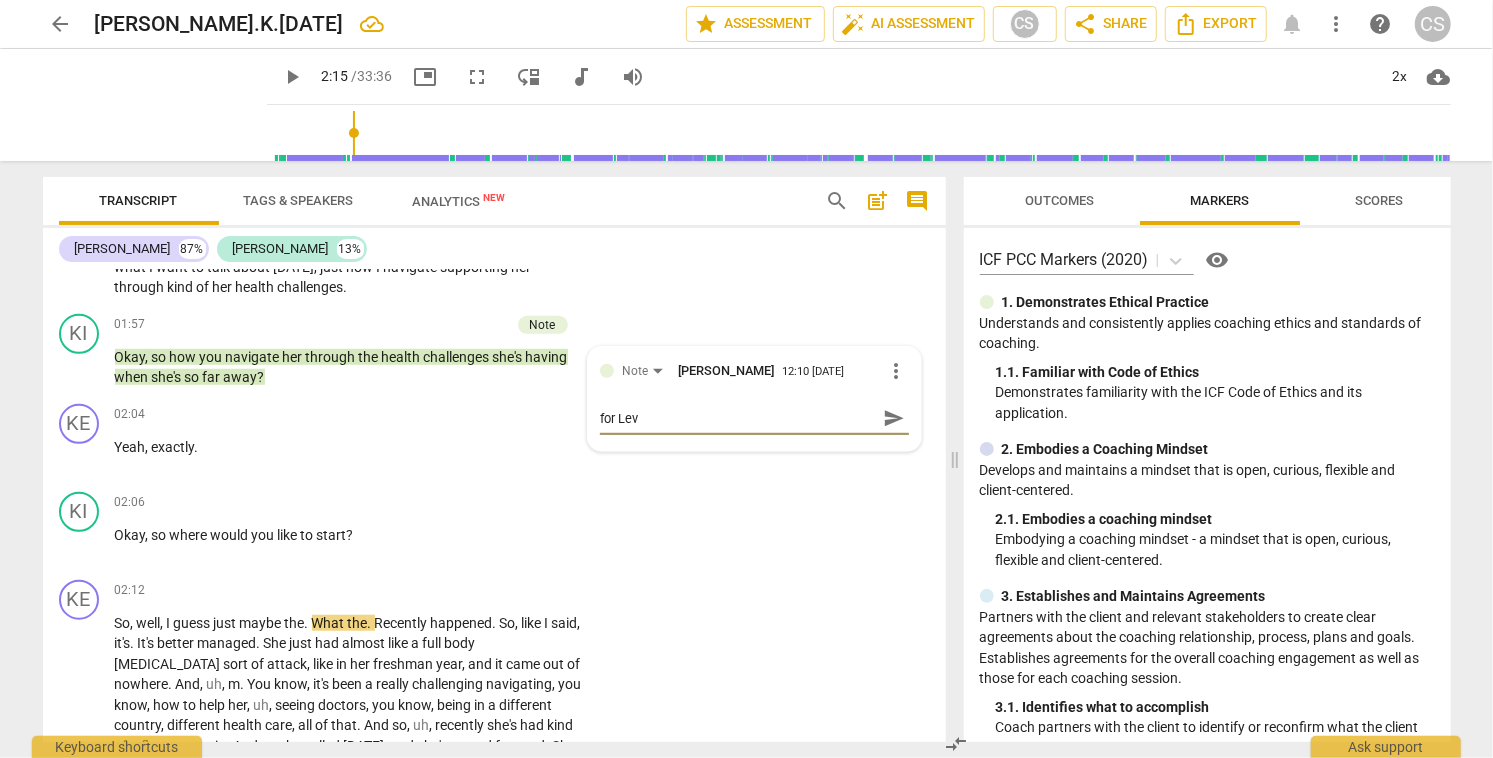 type on "for Leve" 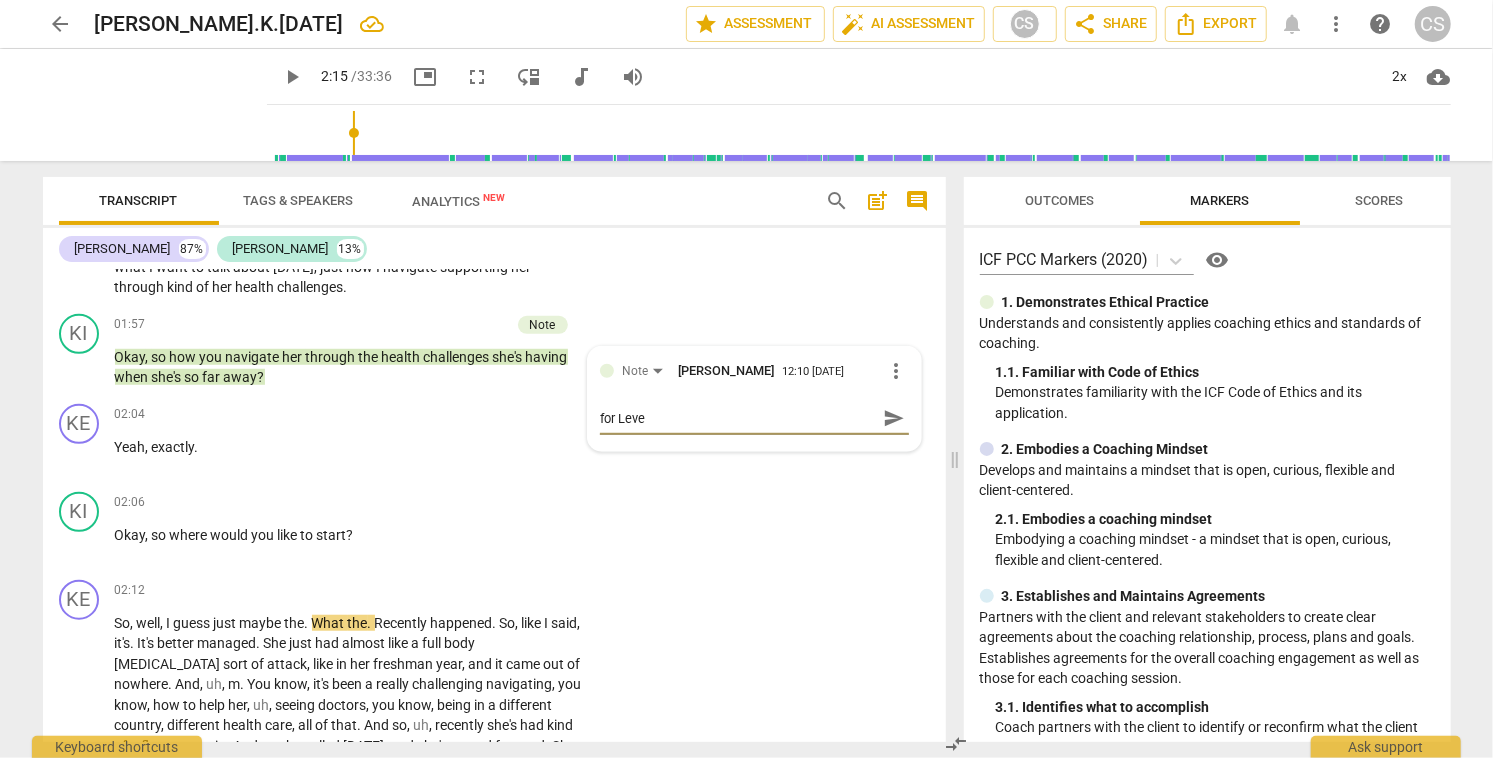 type on "for Level" 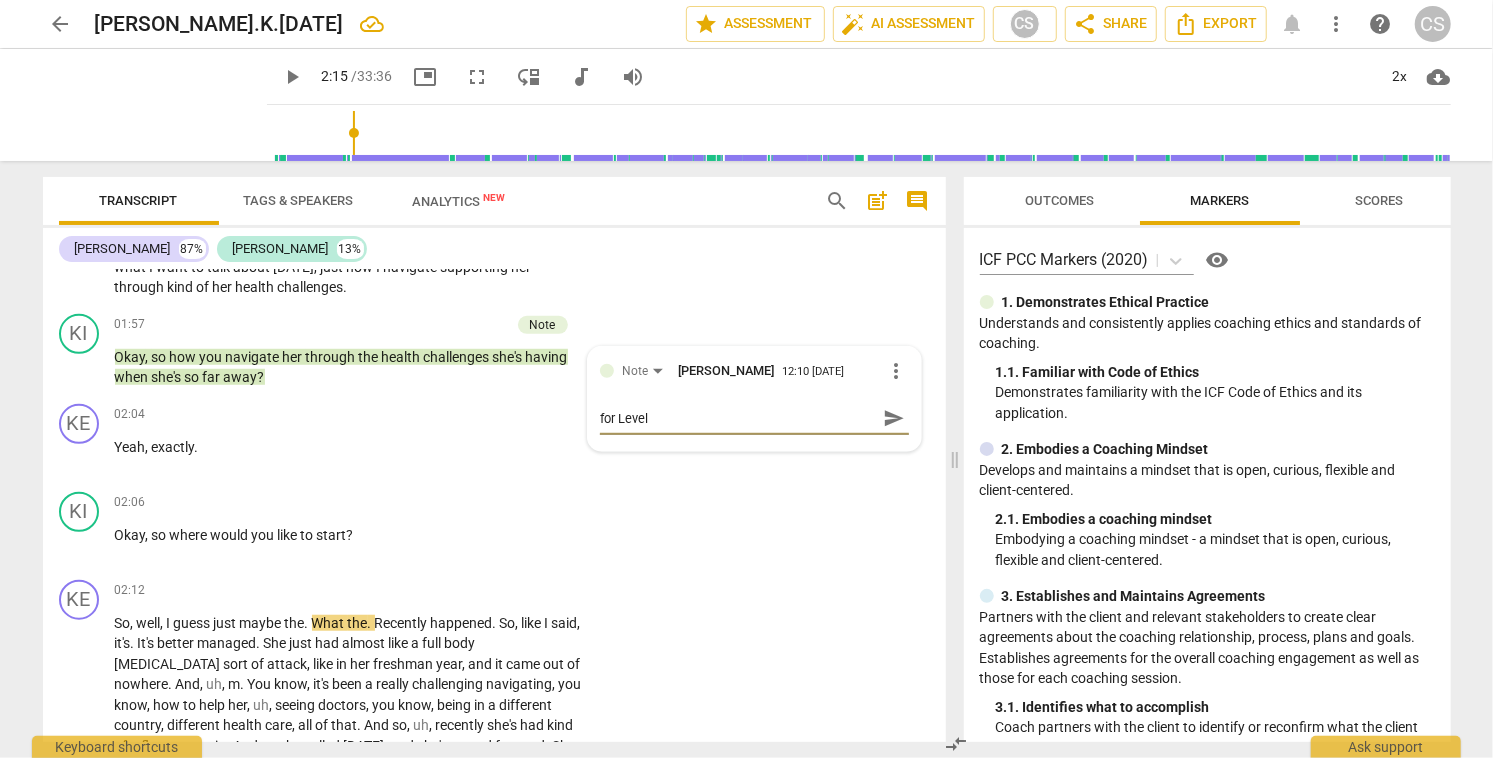type on "for Level" 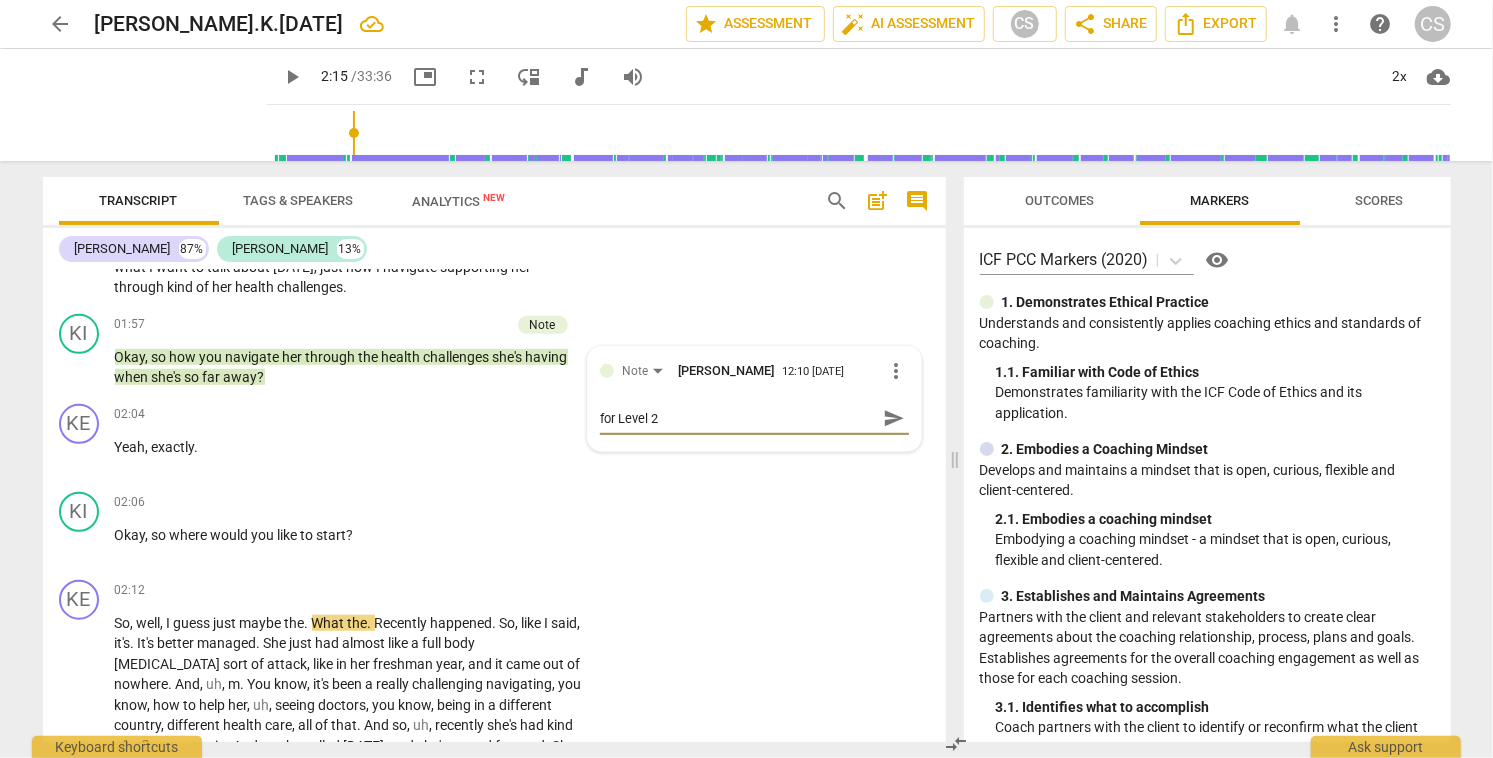 type on "for Level 2," 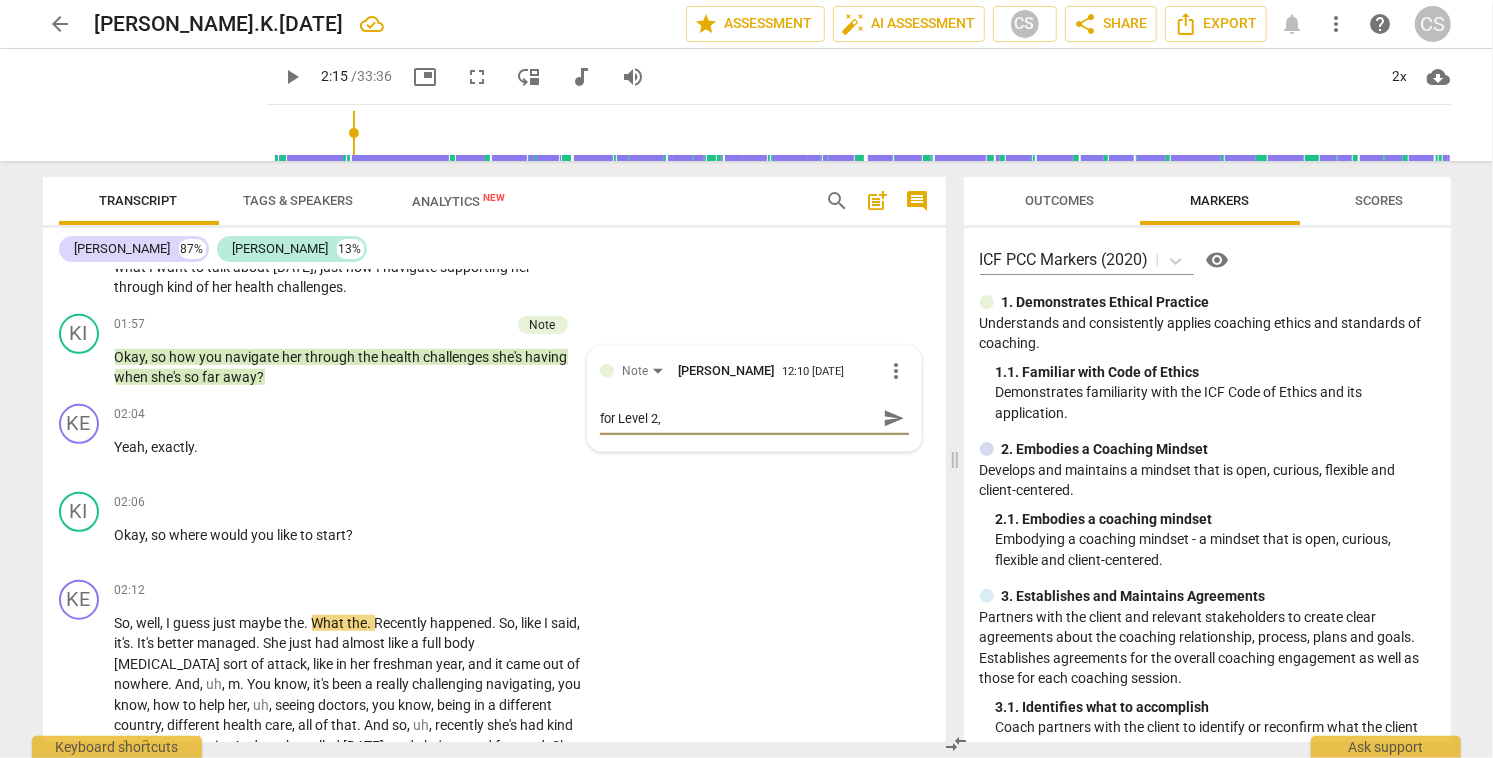 type on "for Level 2," 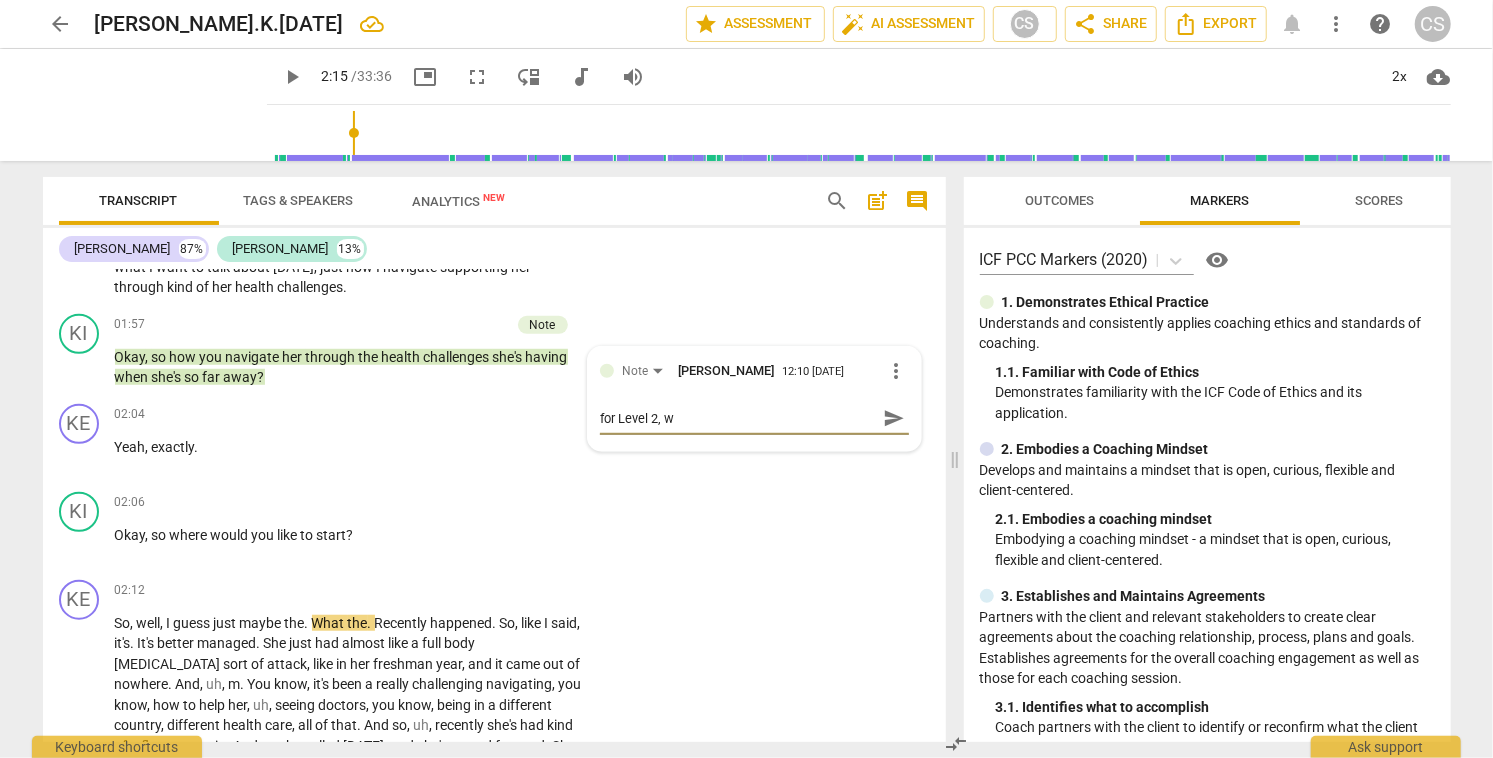 type on "for Level 2, we" 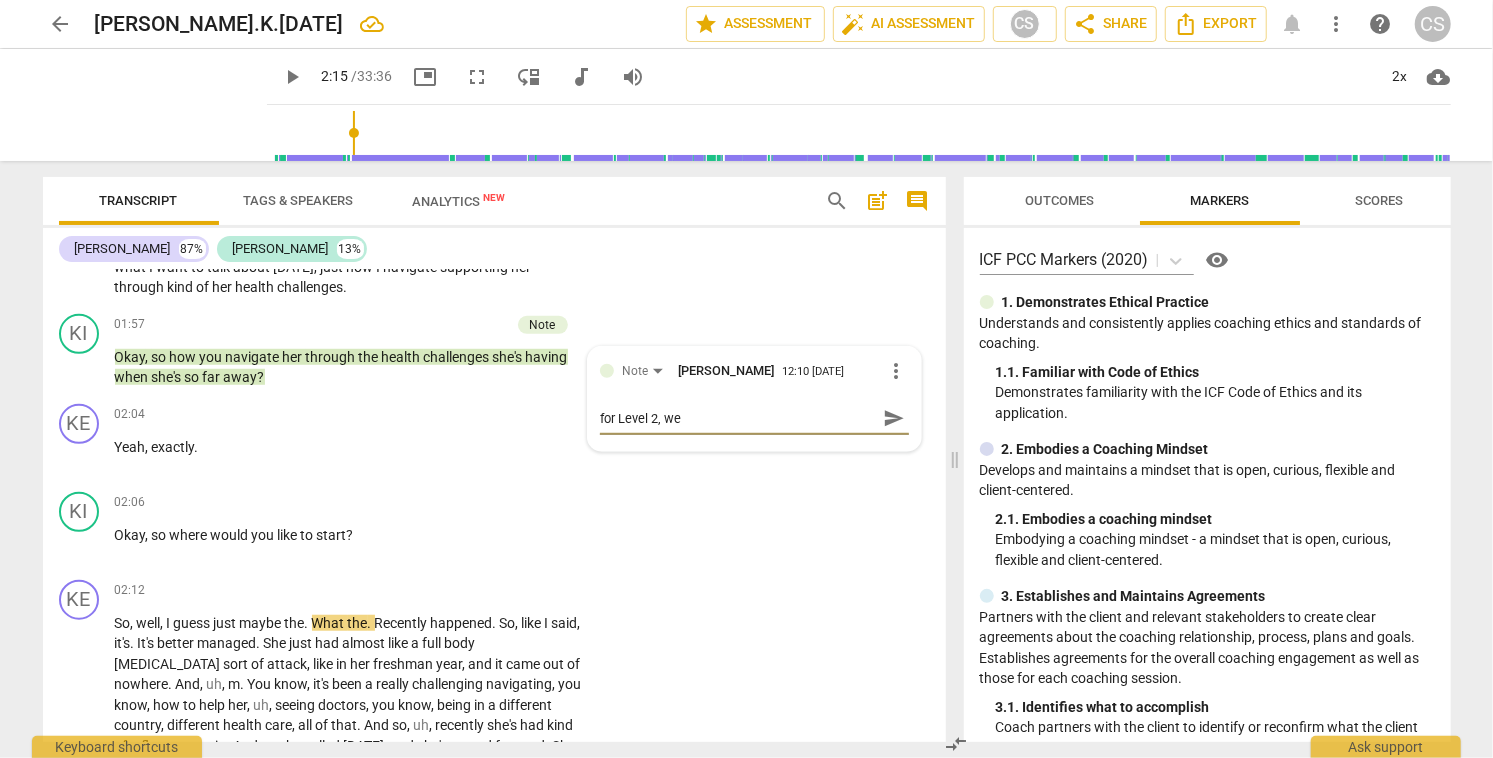 type on "for Level 2, we'" 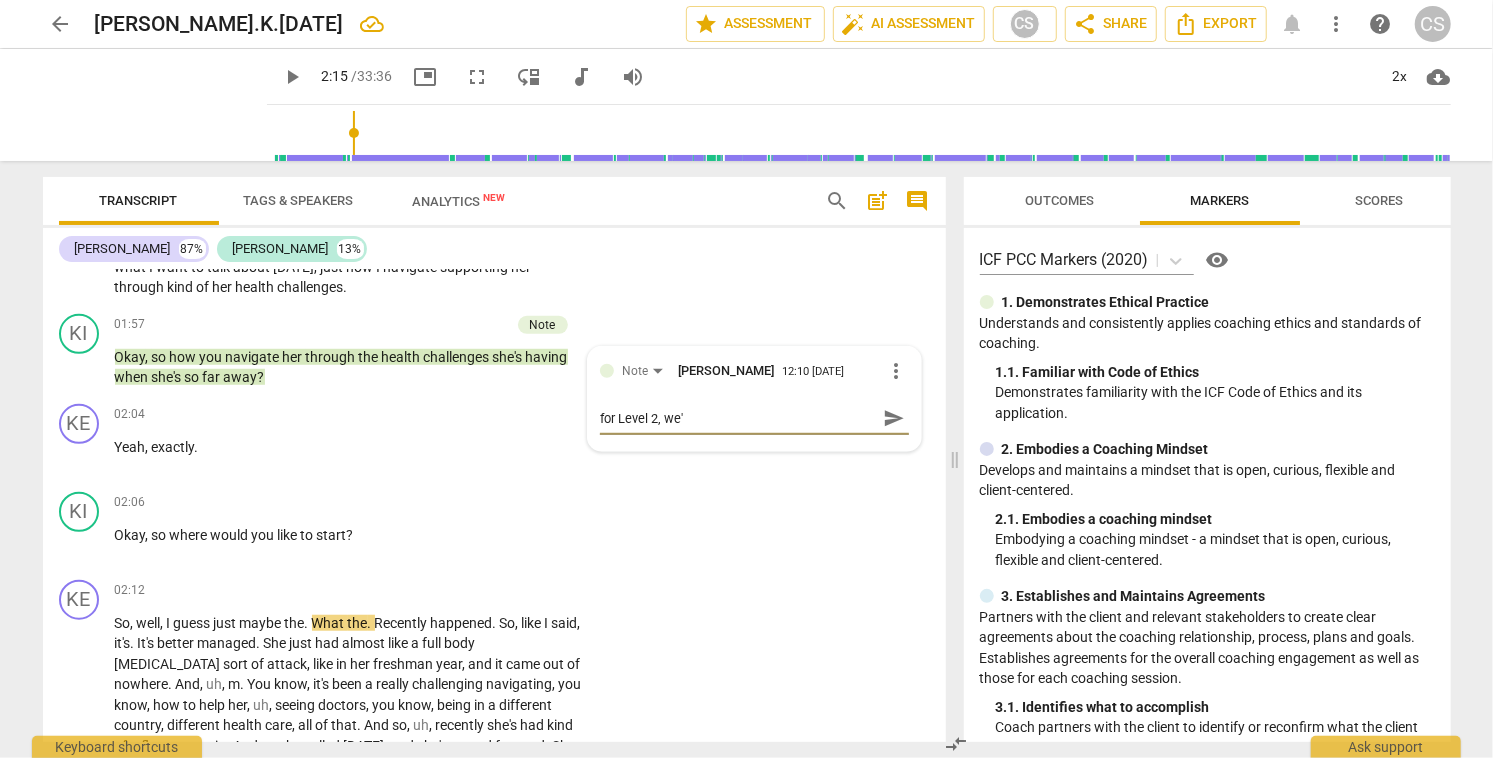 type on "for Level 2, we'r" 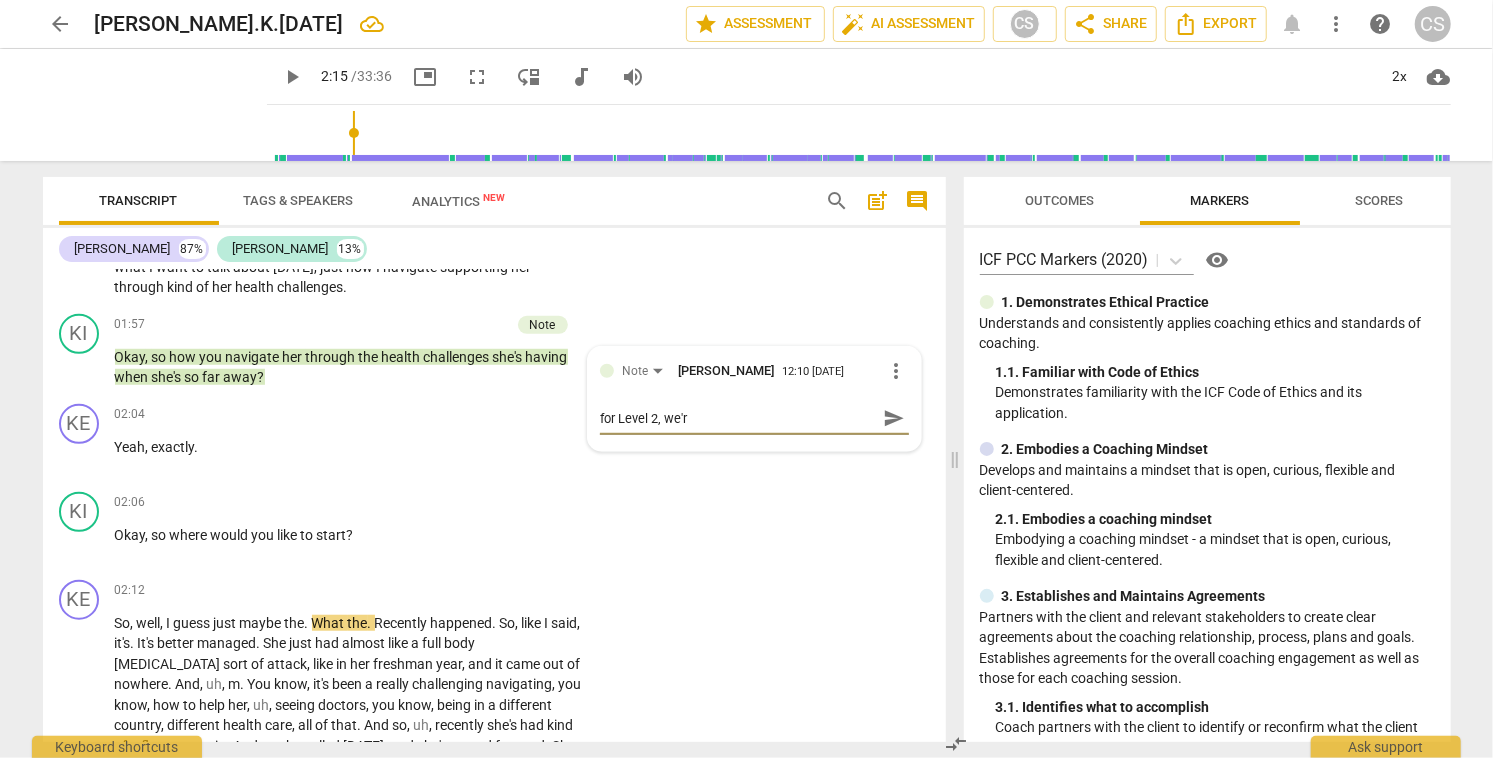 type on "for Level 2, we're" 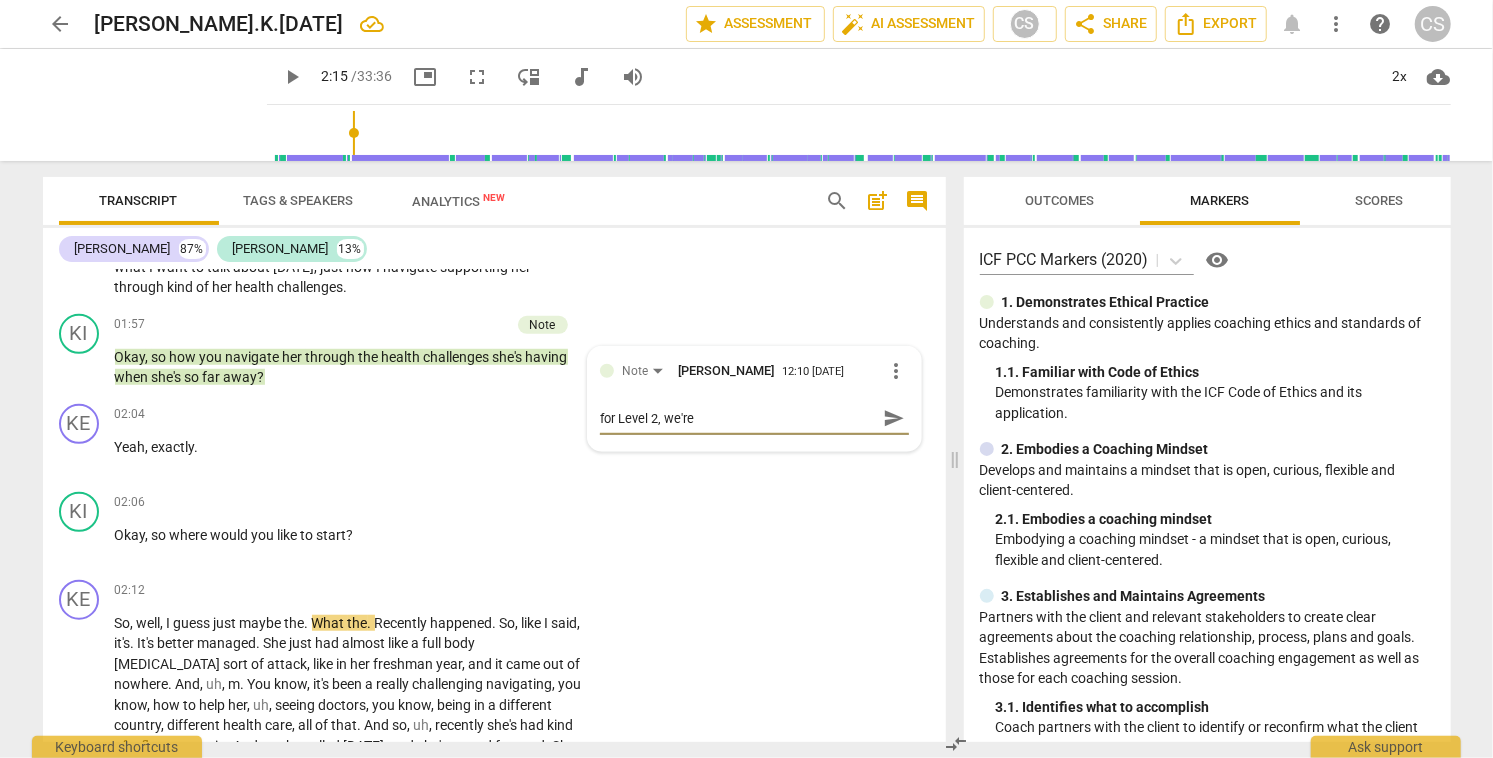 type on "for Level 2, we're" 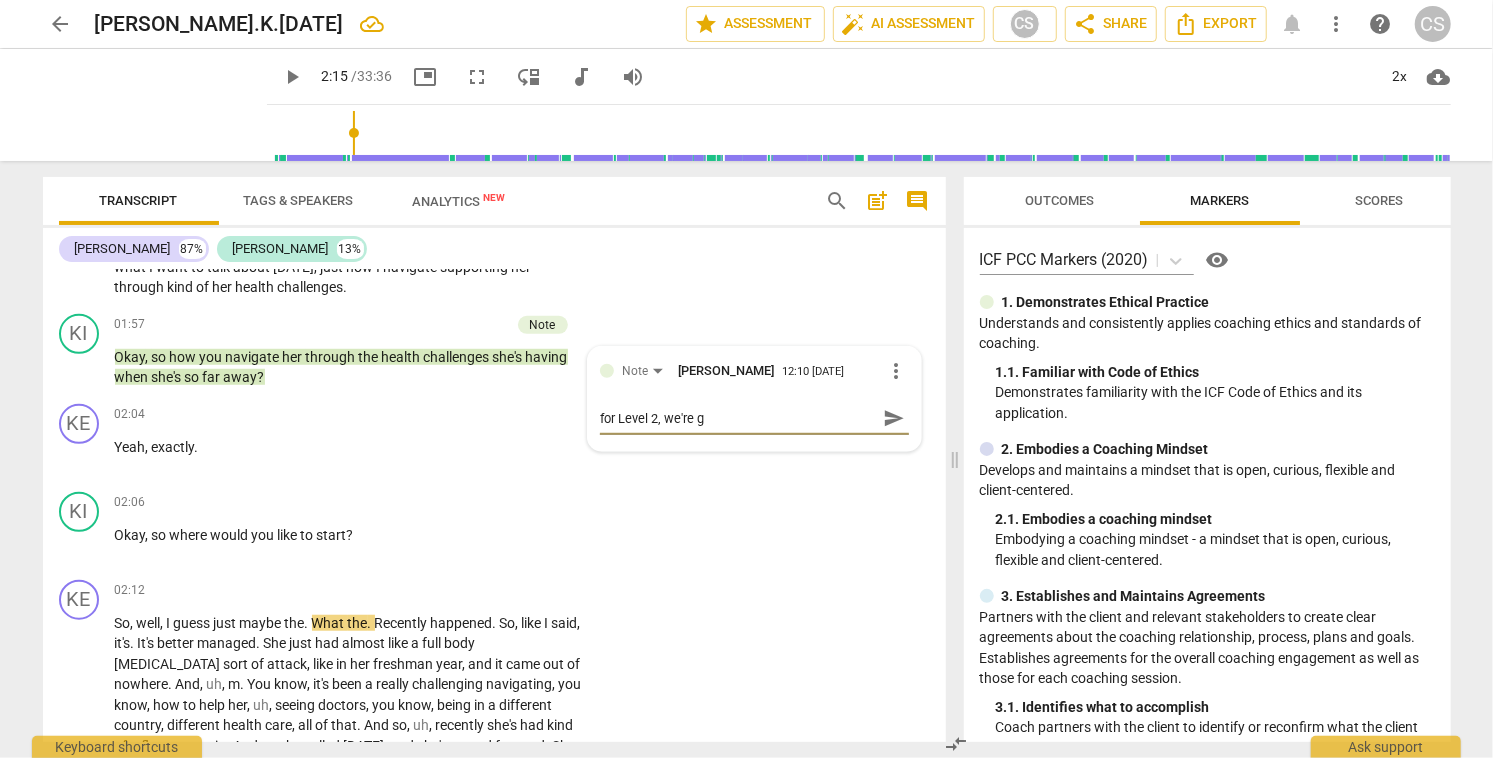 type on "for Level 2, we're go" 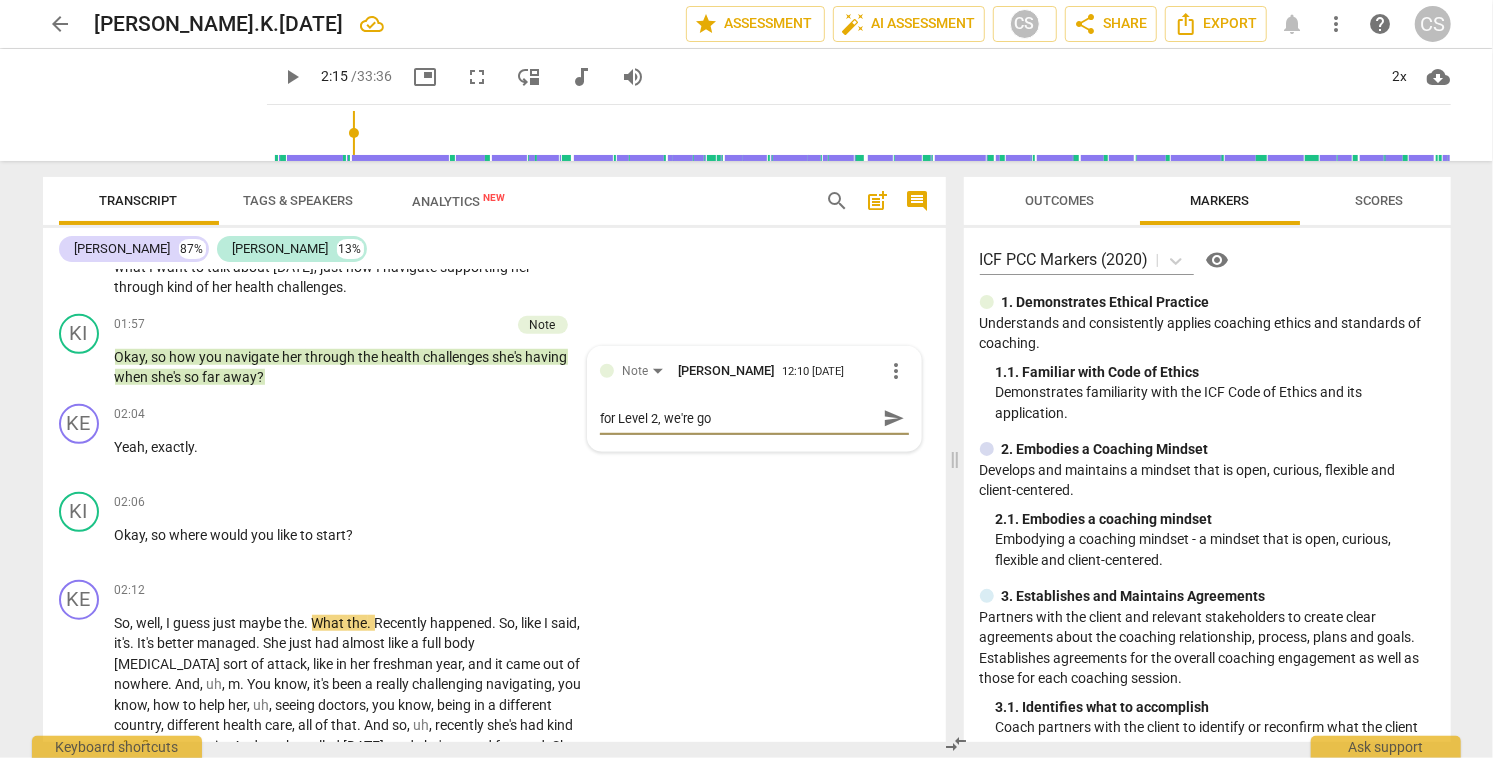type on "for Level 2, we're goi" 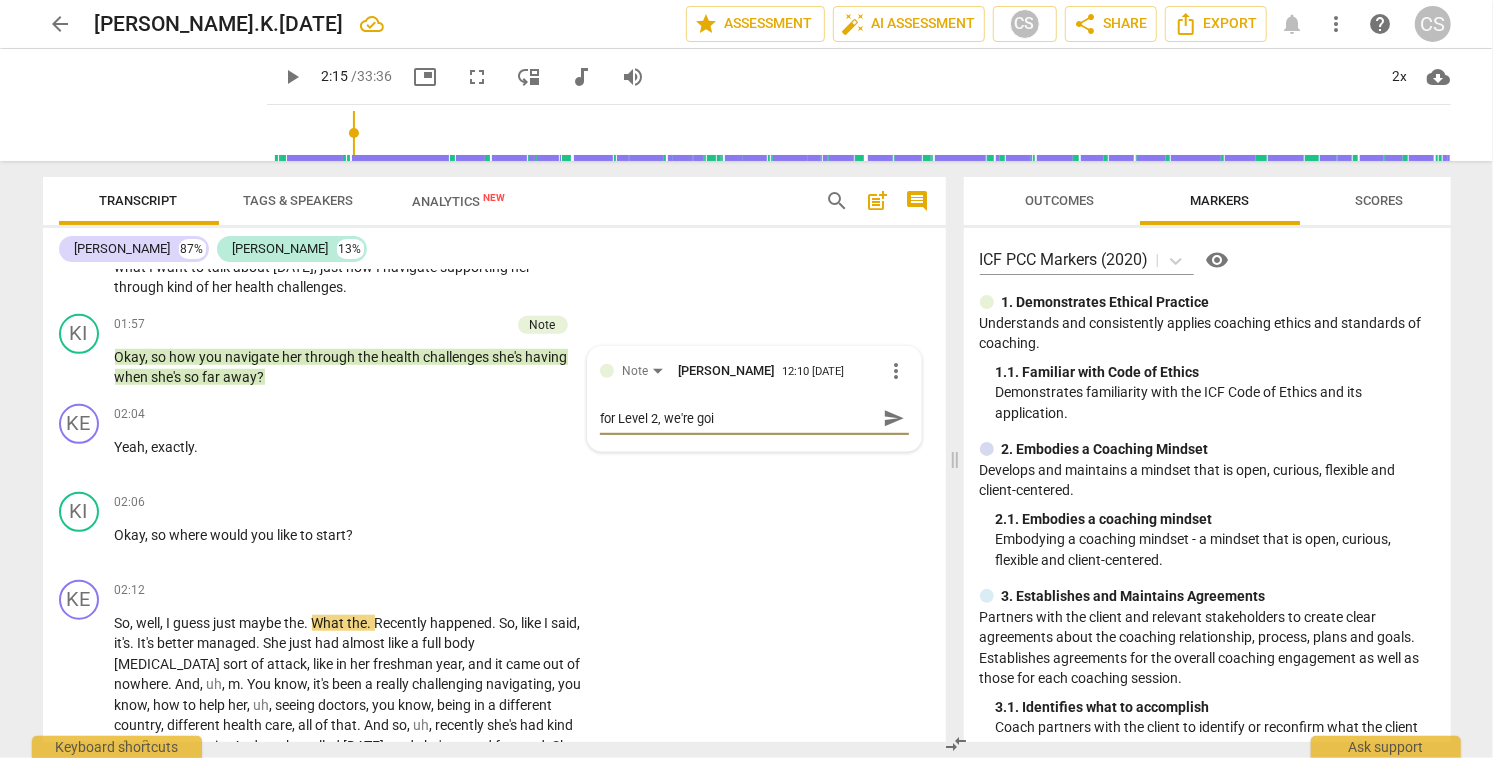 type on "for Level 2, we're goin" 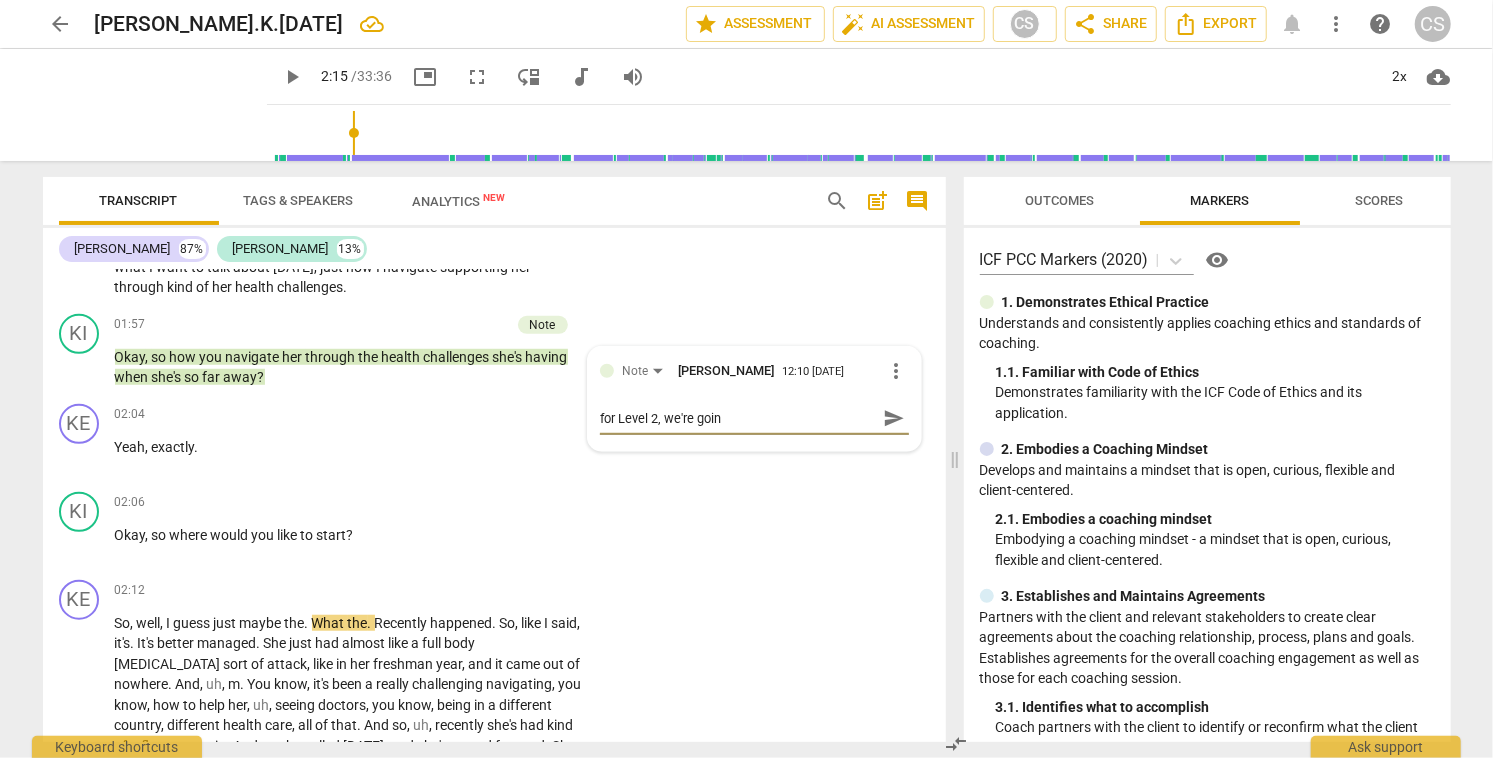 type on "for Level 2, we're going" 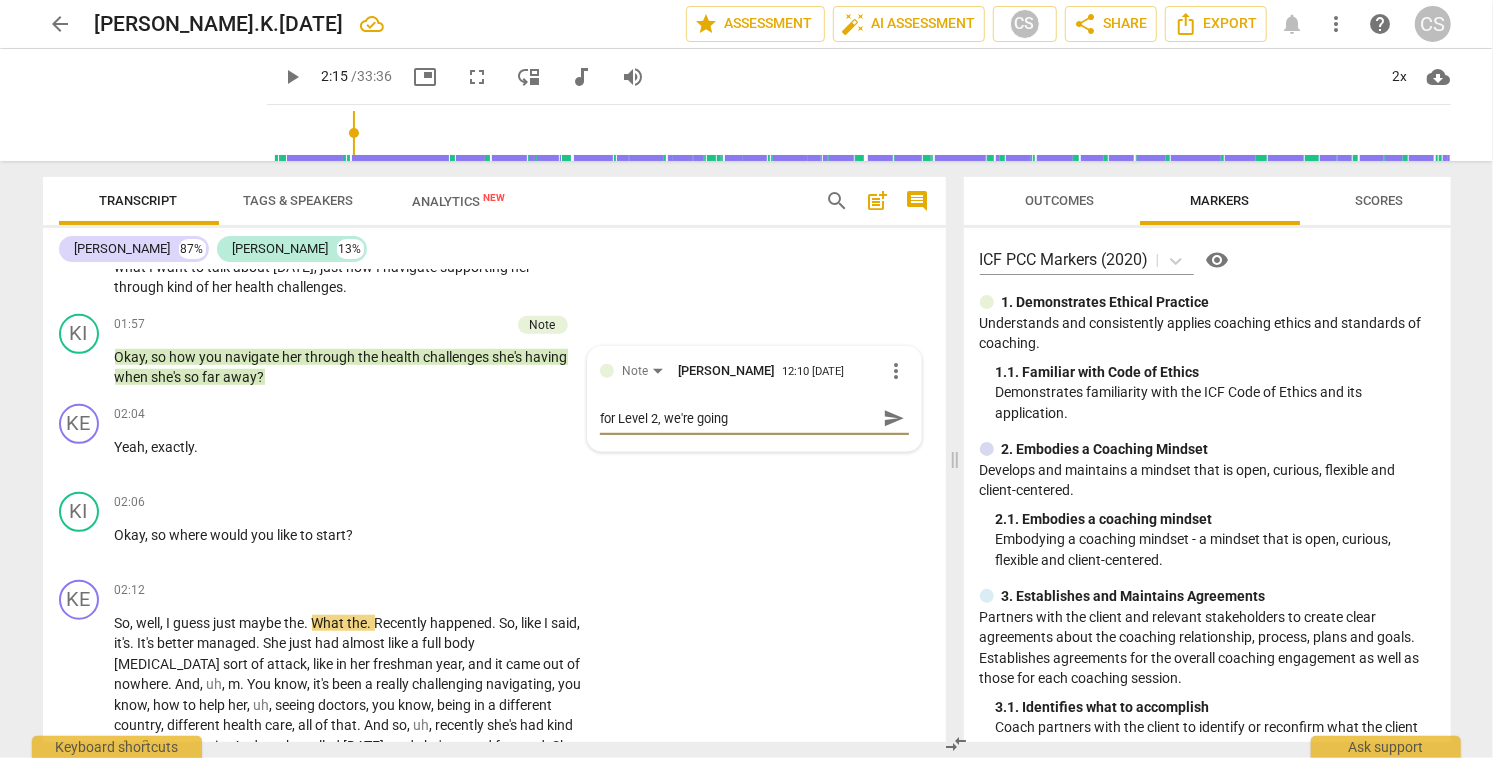 type on "for Level 2, we're going" 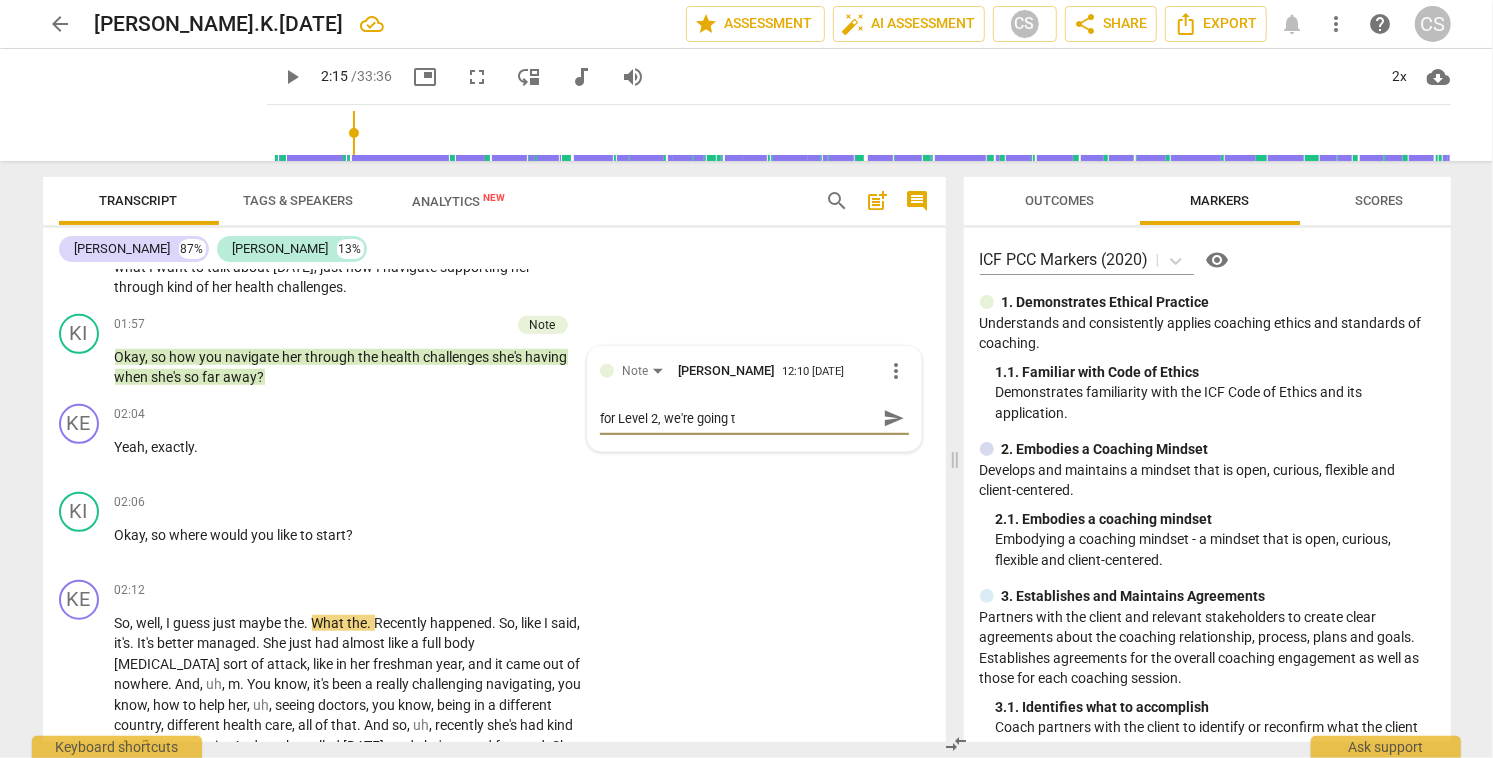 type on "for Level 2, we're going to" 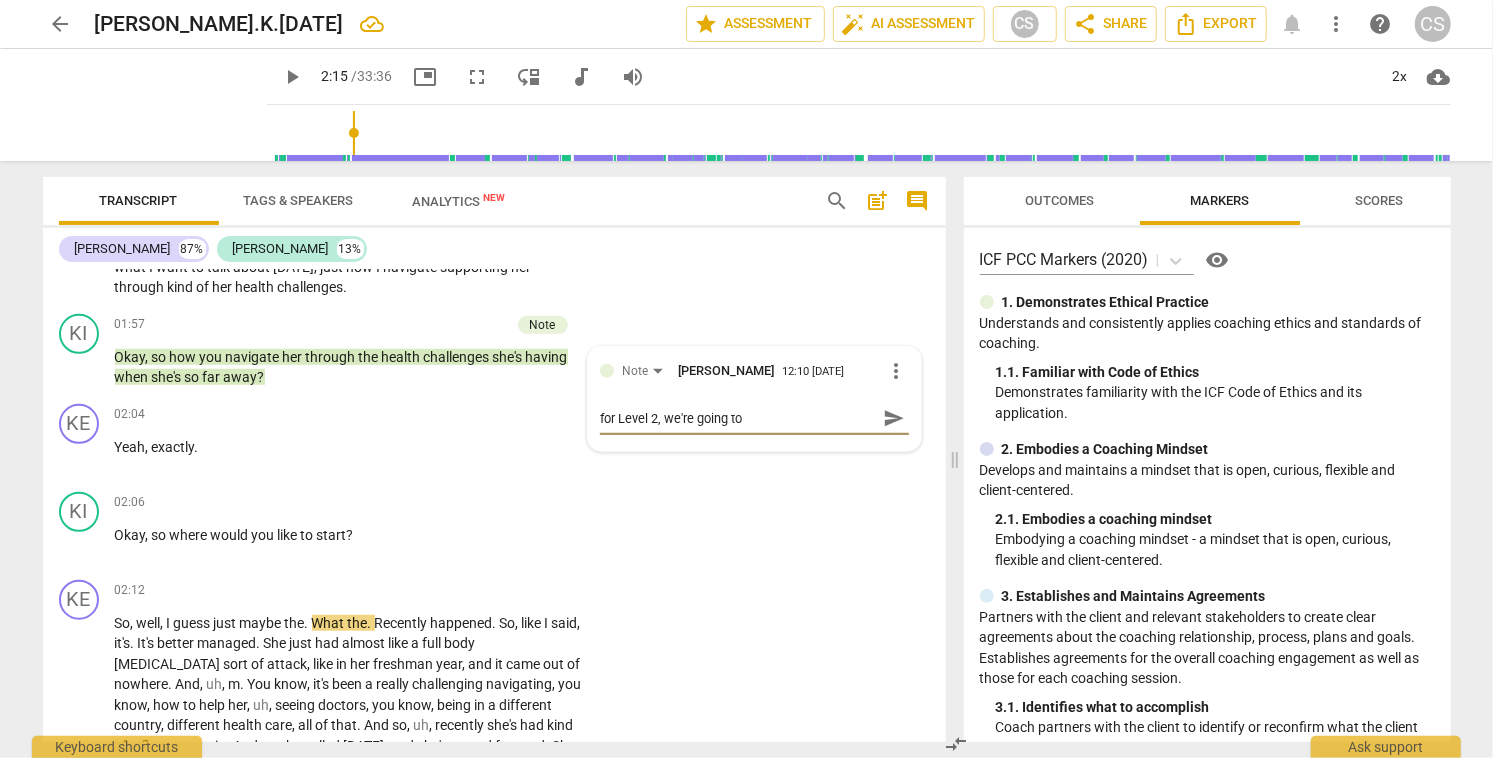 type on "for Level 2, we're going to" 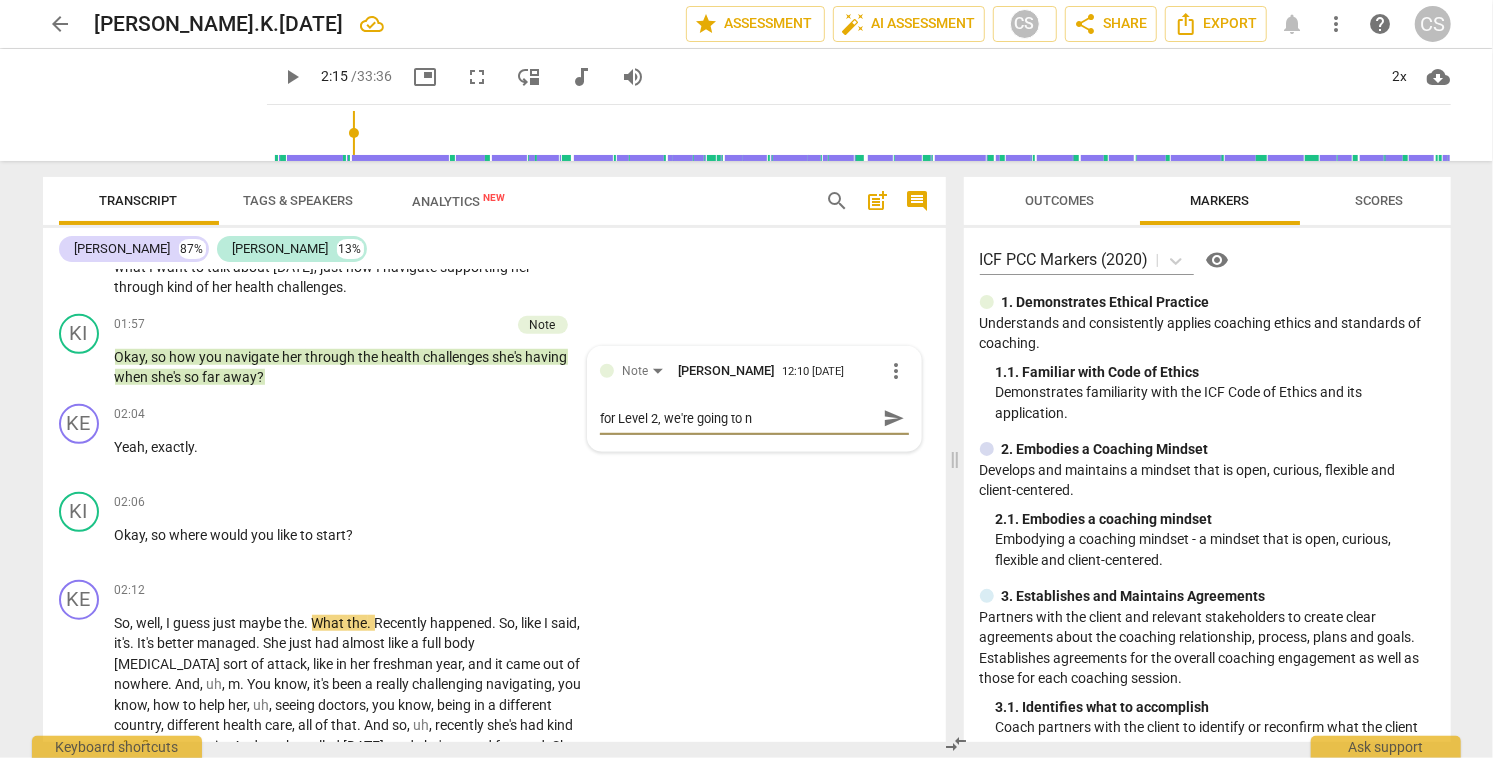 type on "for Level 2, we're going to ne" 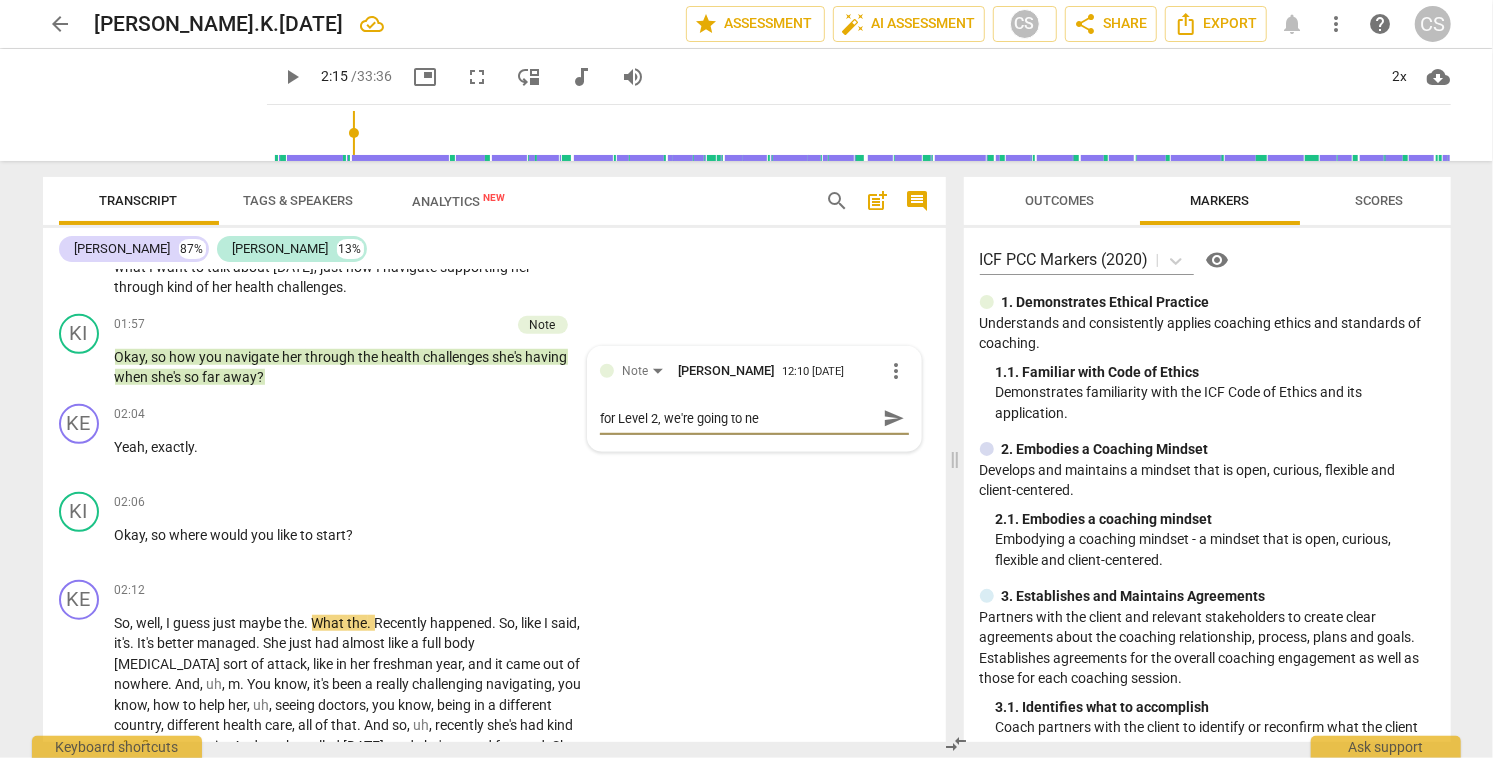 type on "for Level 2, we're going to nee" 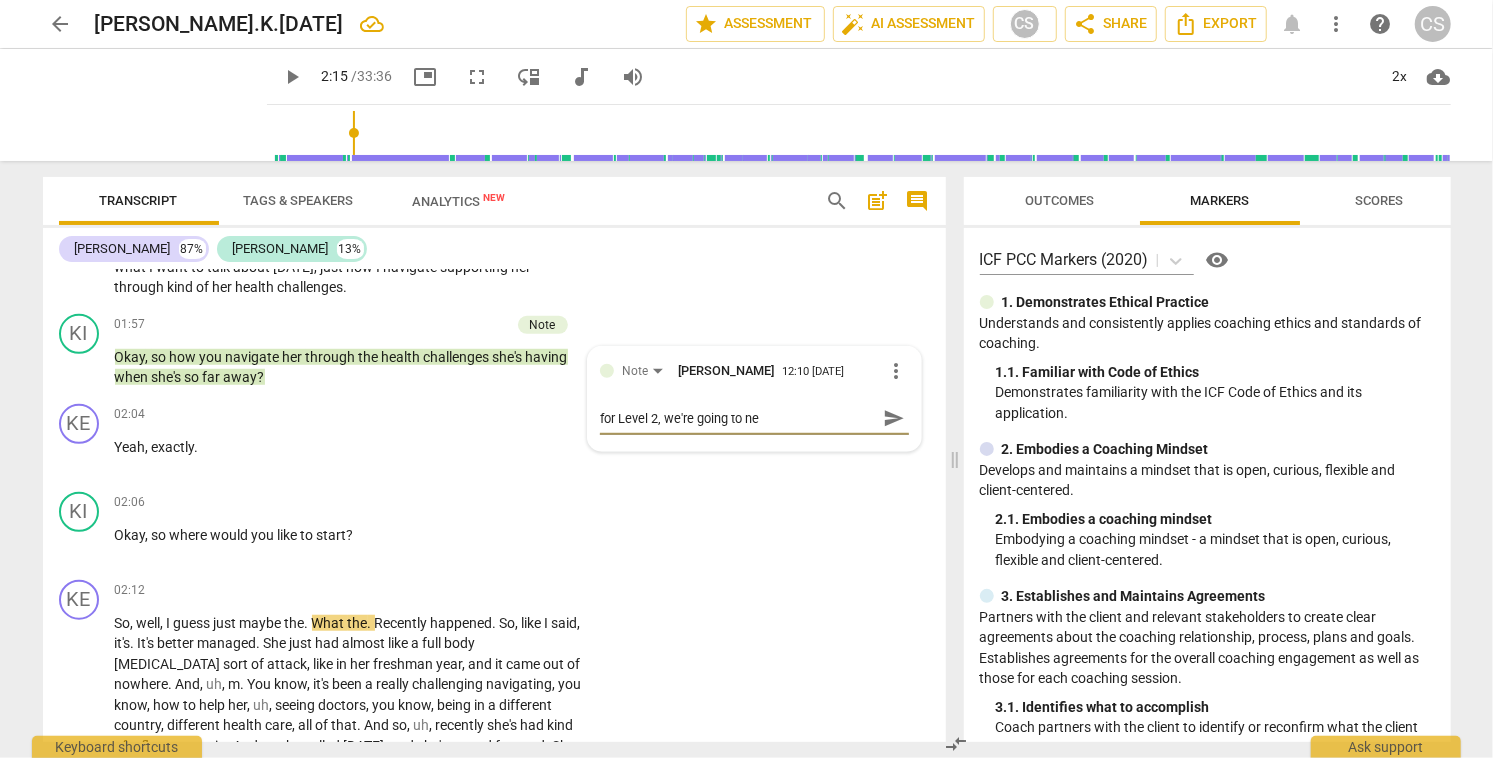 type on "for Level 2, we're going to nee" 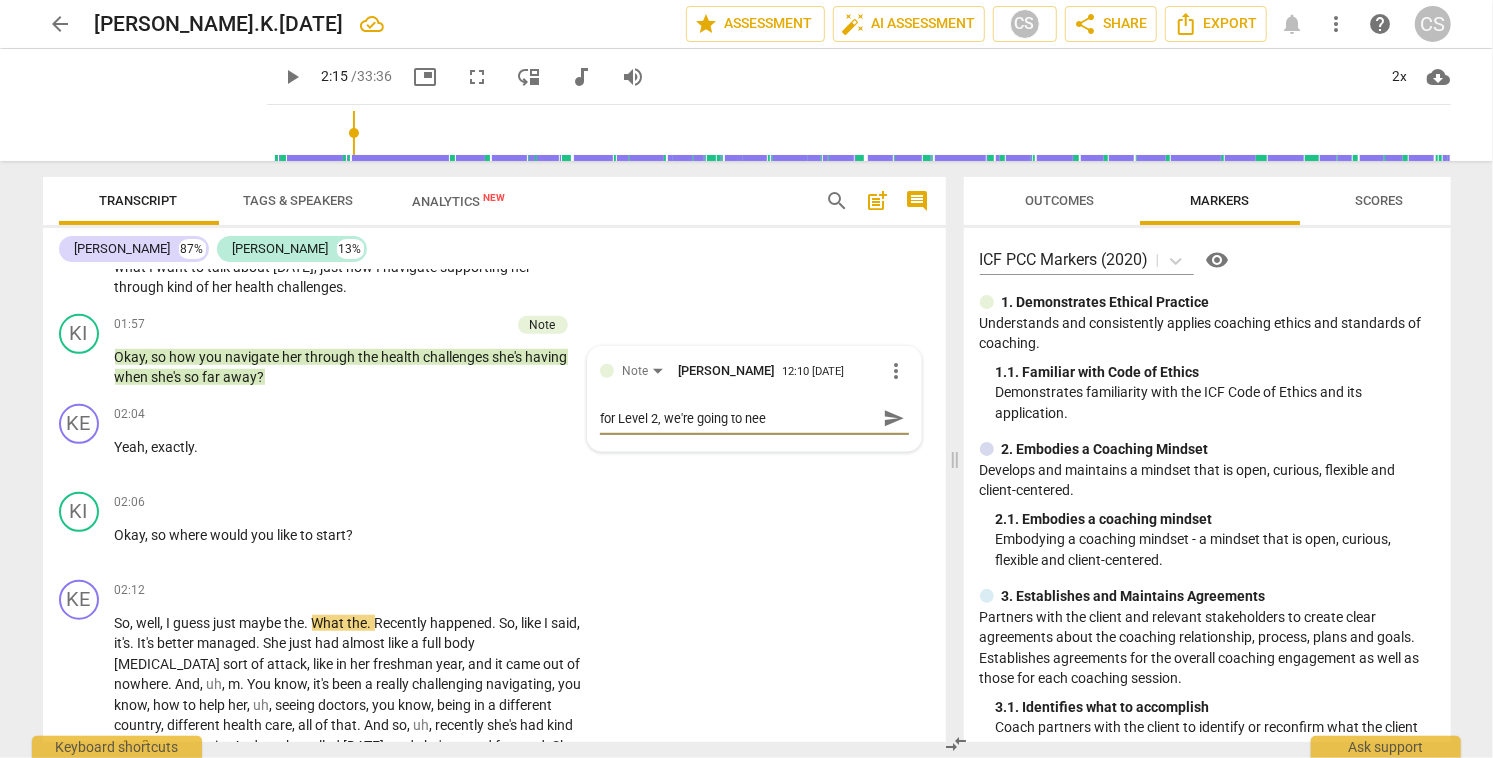 type on "for Level 2, we're going to need" 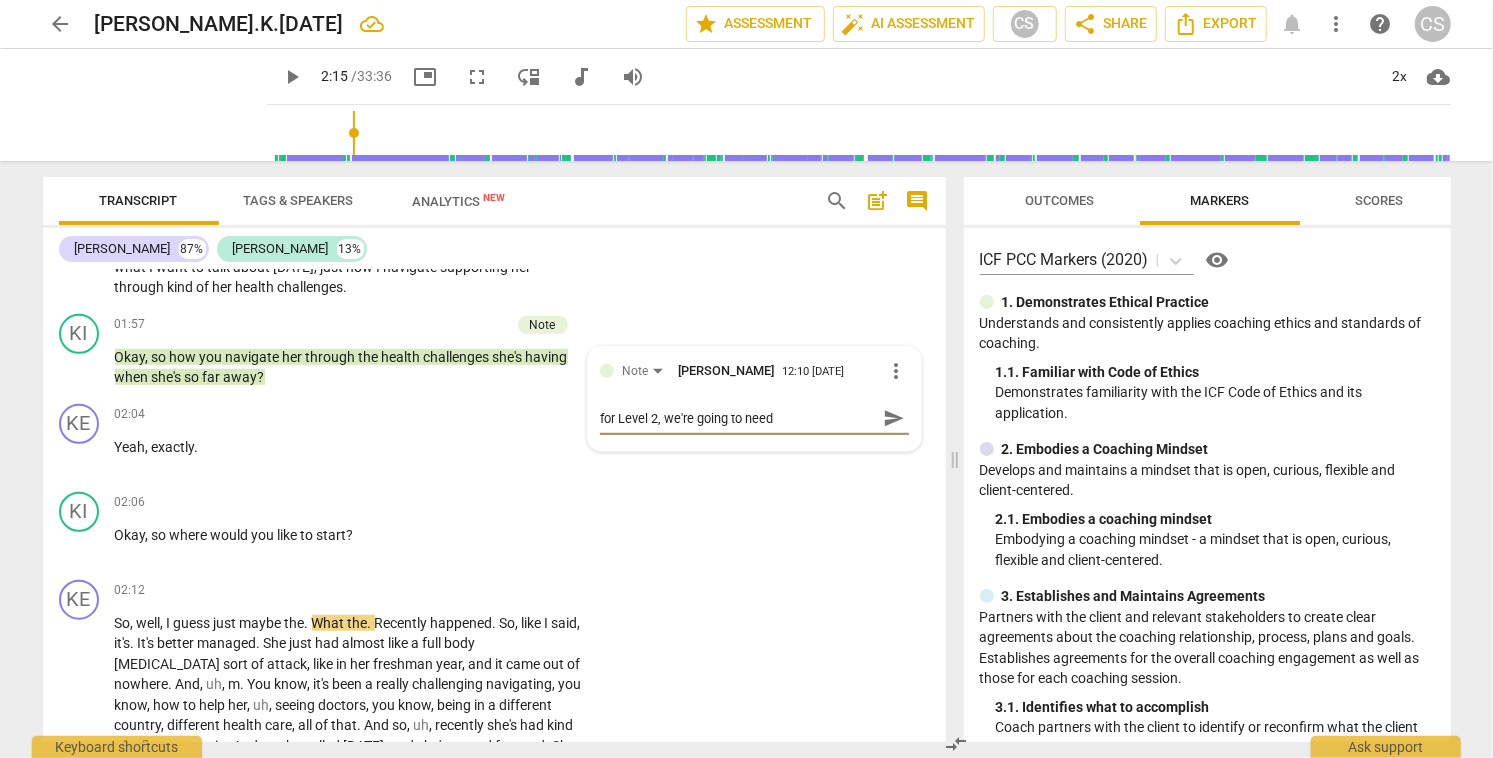 type on "for Level 2, we're going to need" 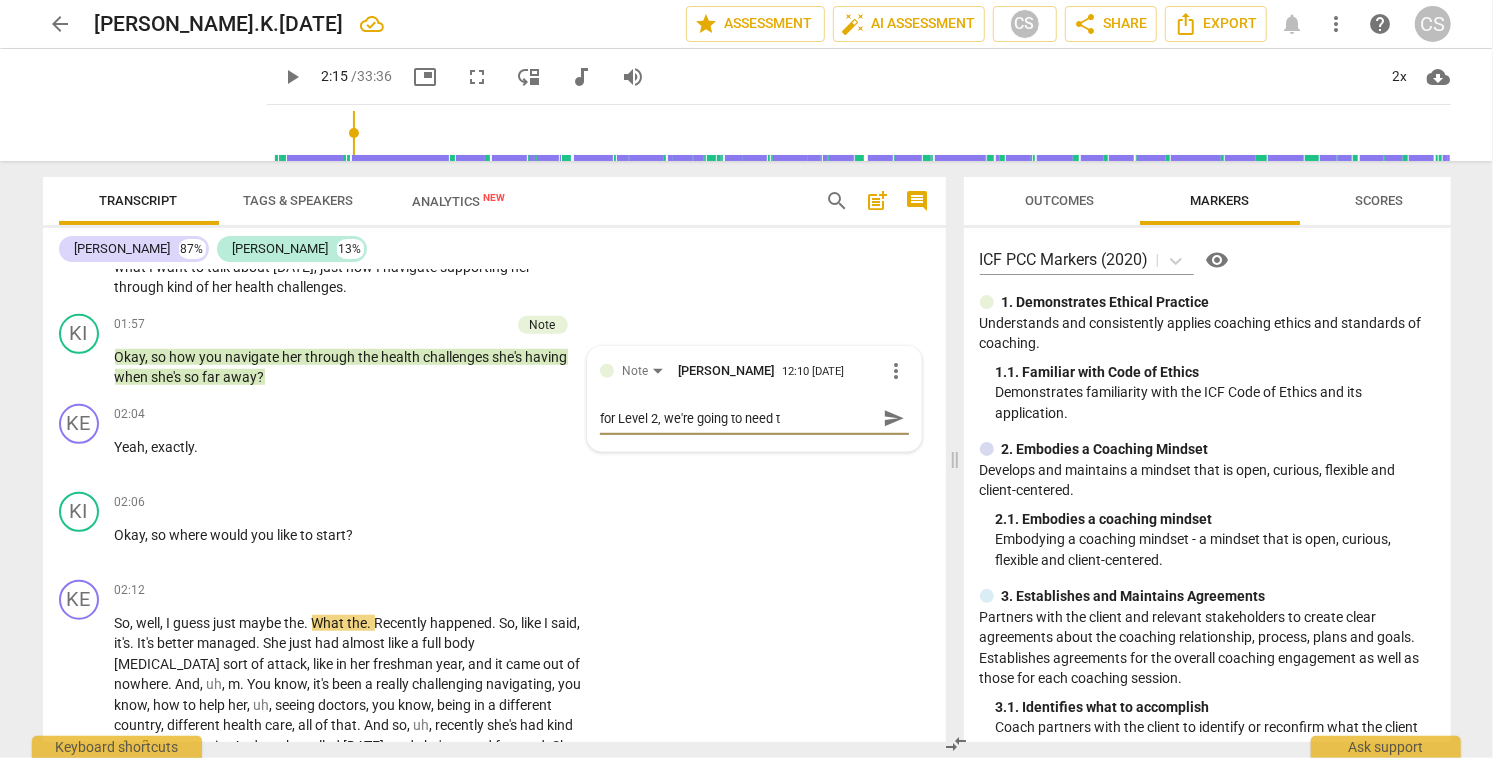 type on "for Level 2, we're going to need to" 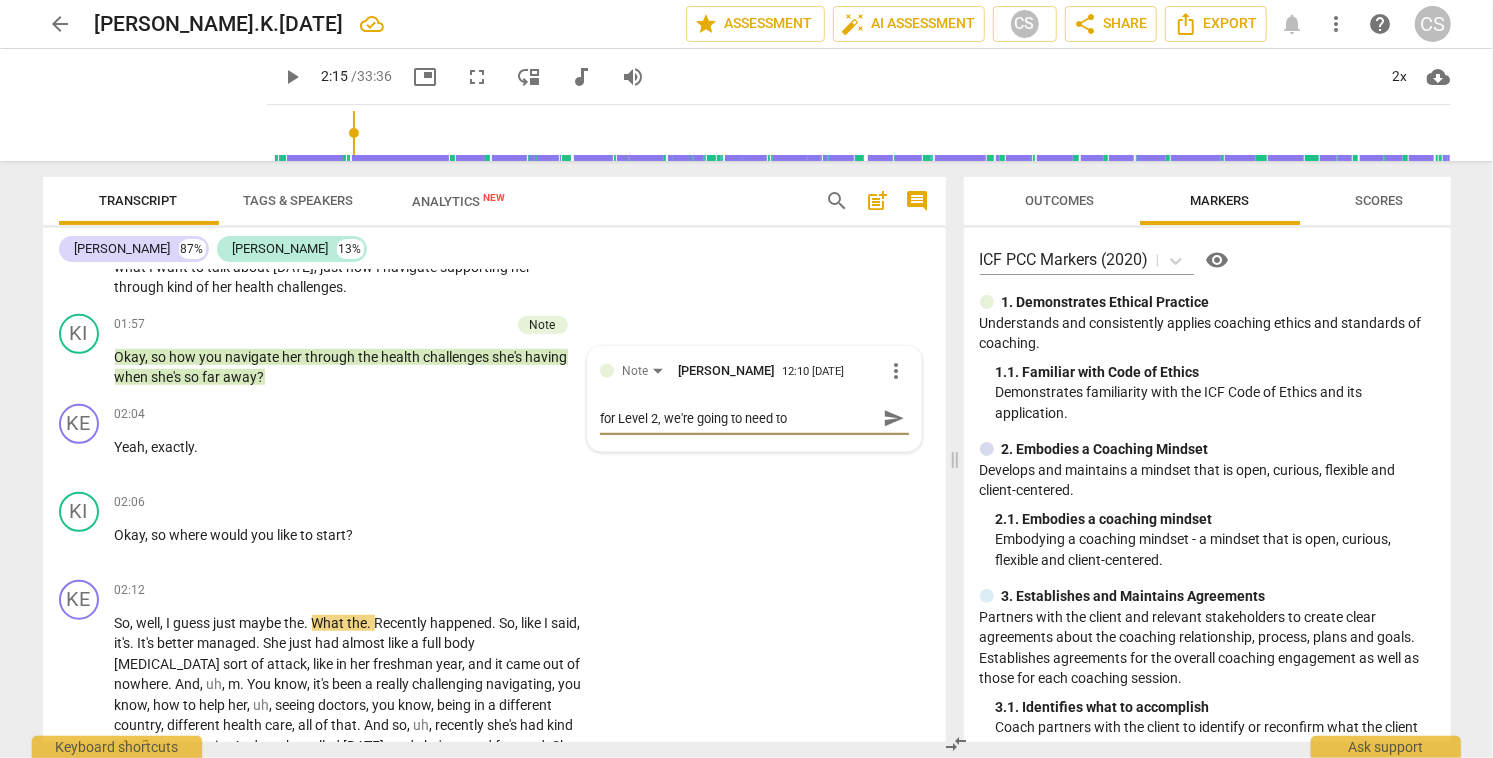 type on "for Level 2, we're going to need to" 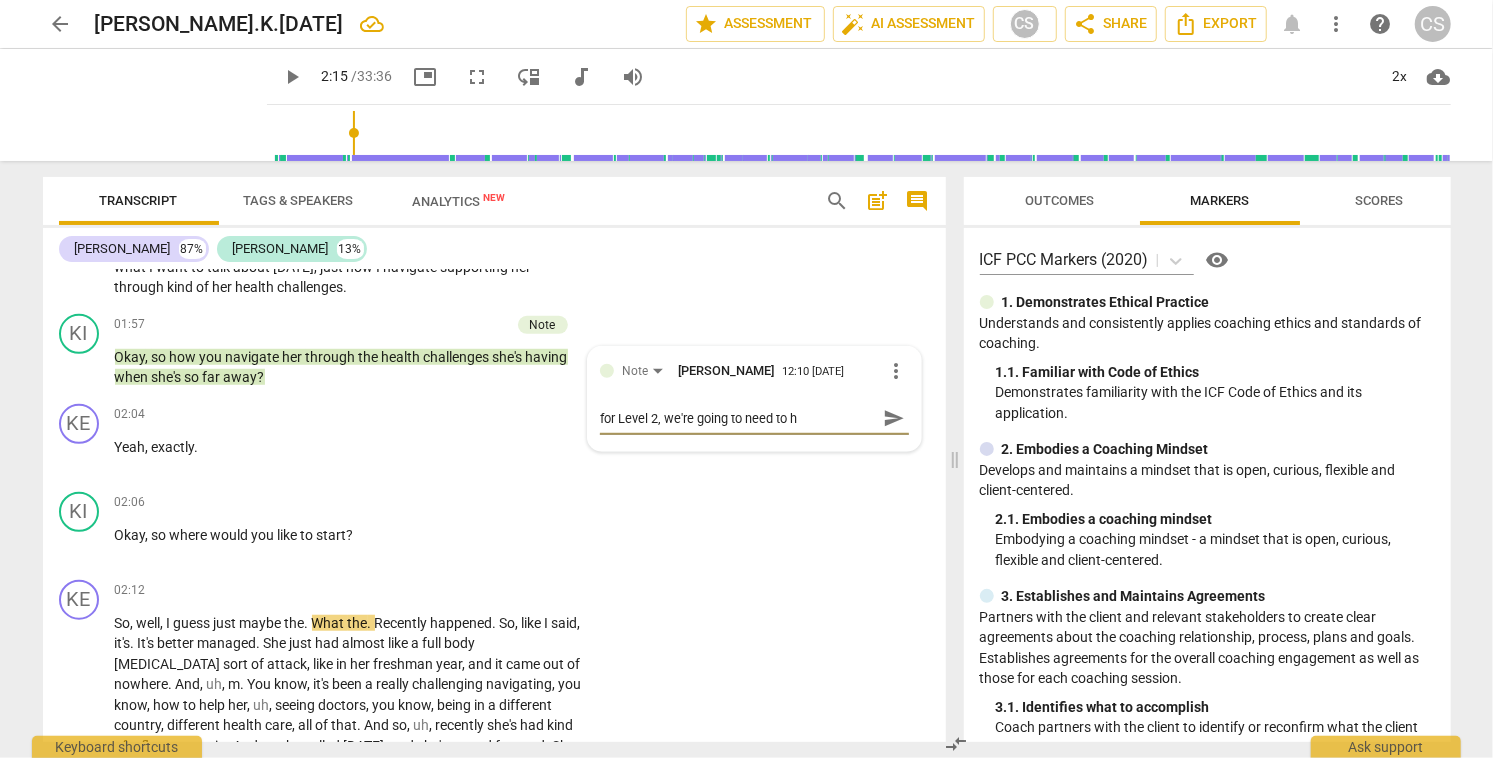 type on "for Level 2, we're going to need to he" 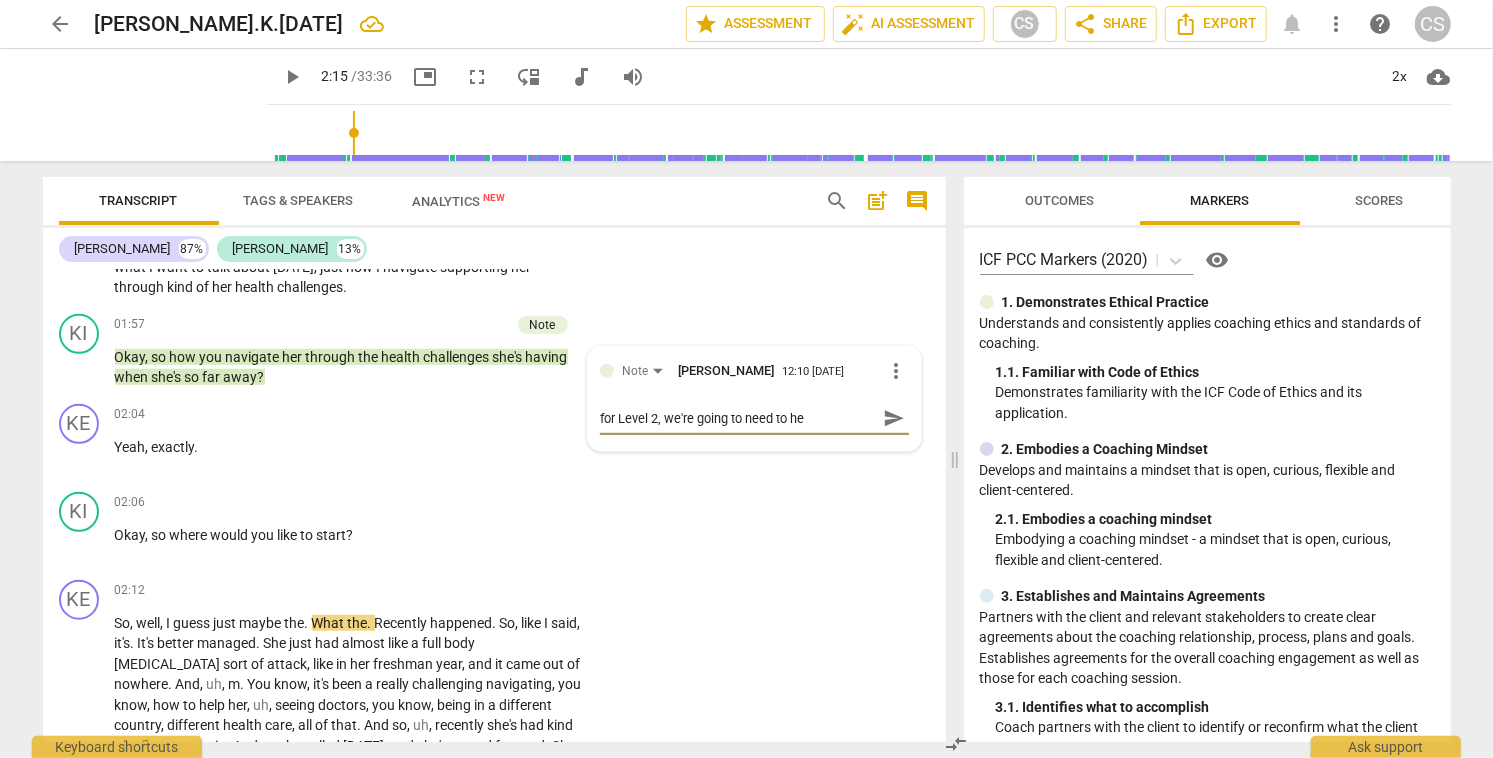 type on "for Level 2, we're going to need to hea" 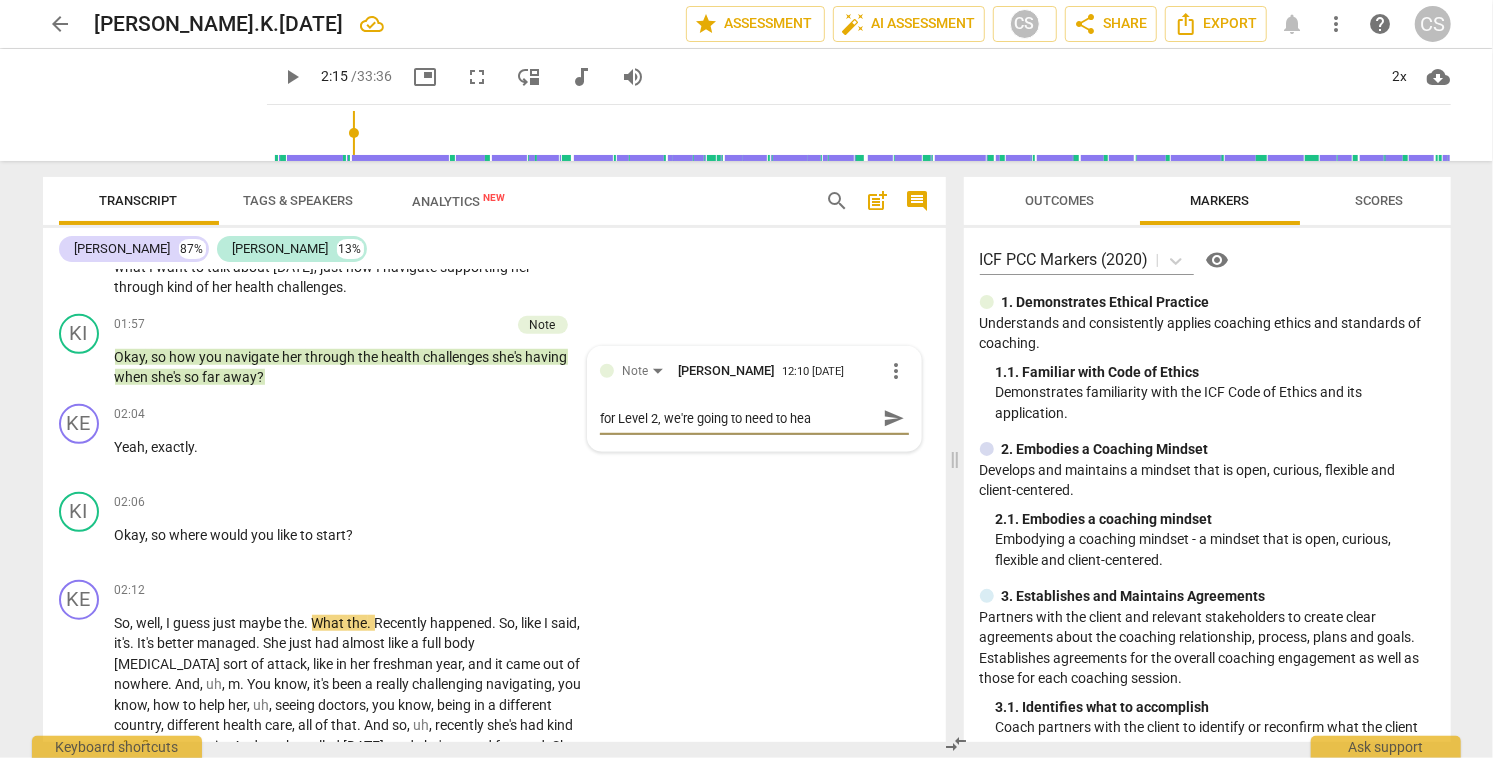 type on "for Level 2, we're going to need to hear" 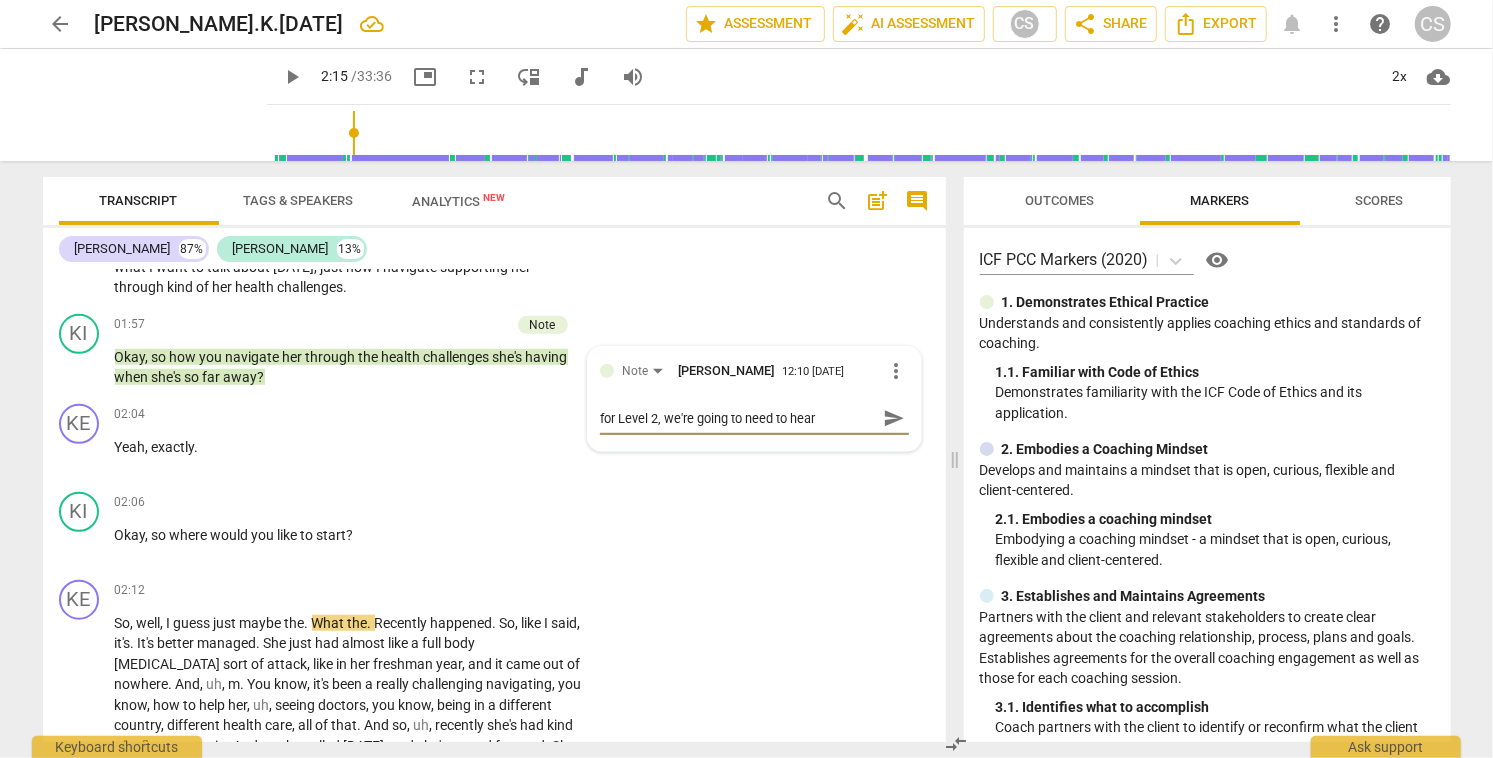 type on "for Level 2, we're going to need to hear" 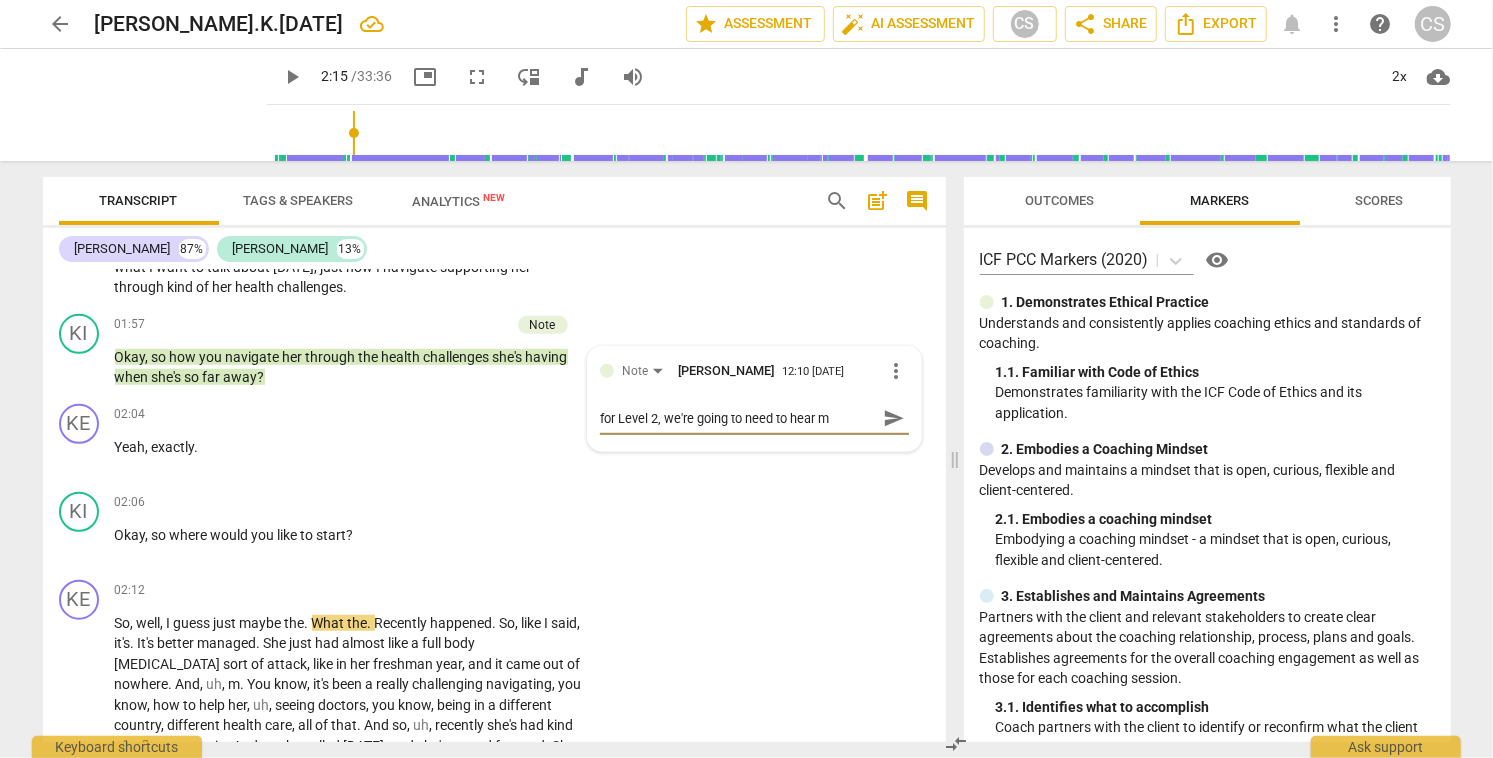 type on "for Level 2, we're going to need to hear mo" 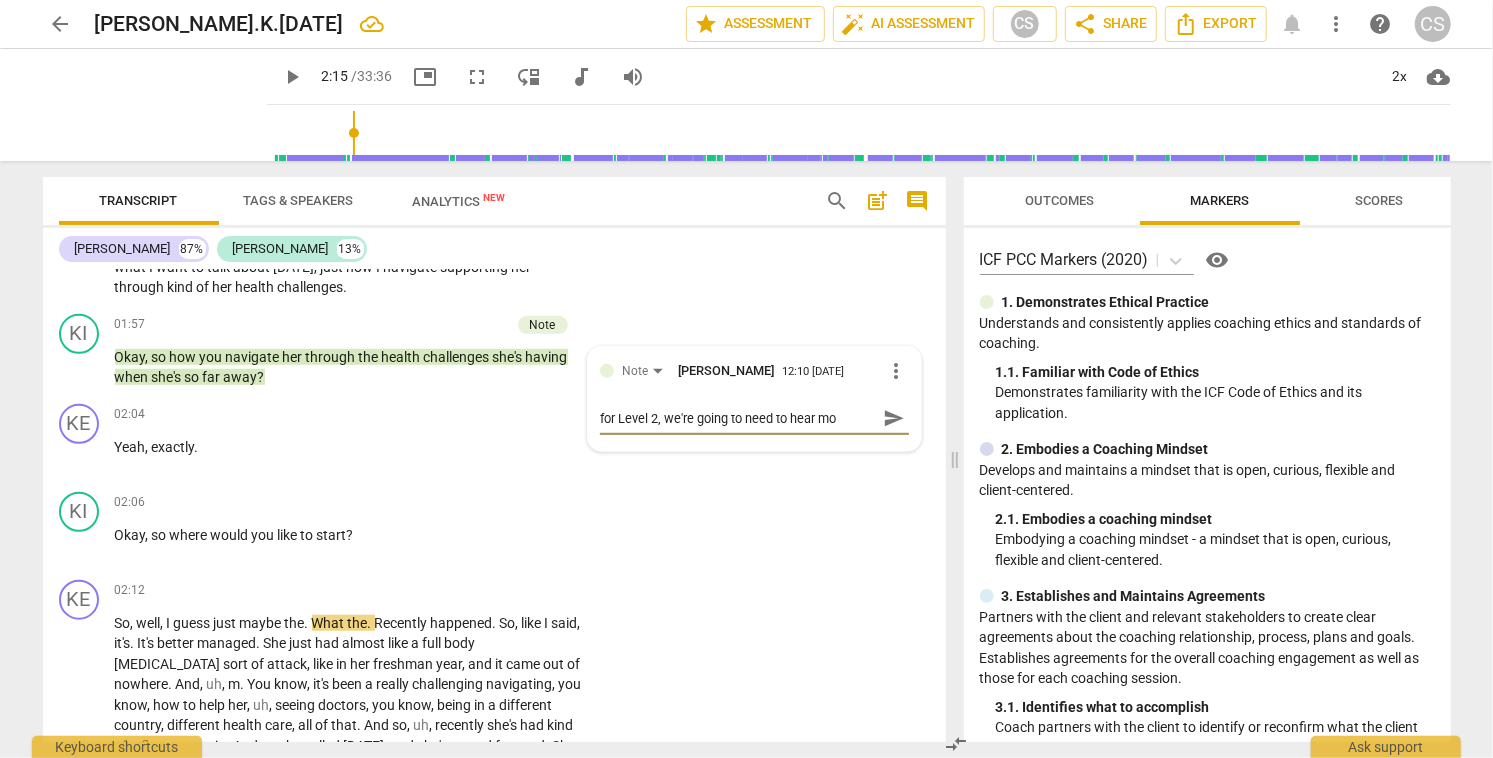 type on "for Level 2, we're going to need to hear mor" 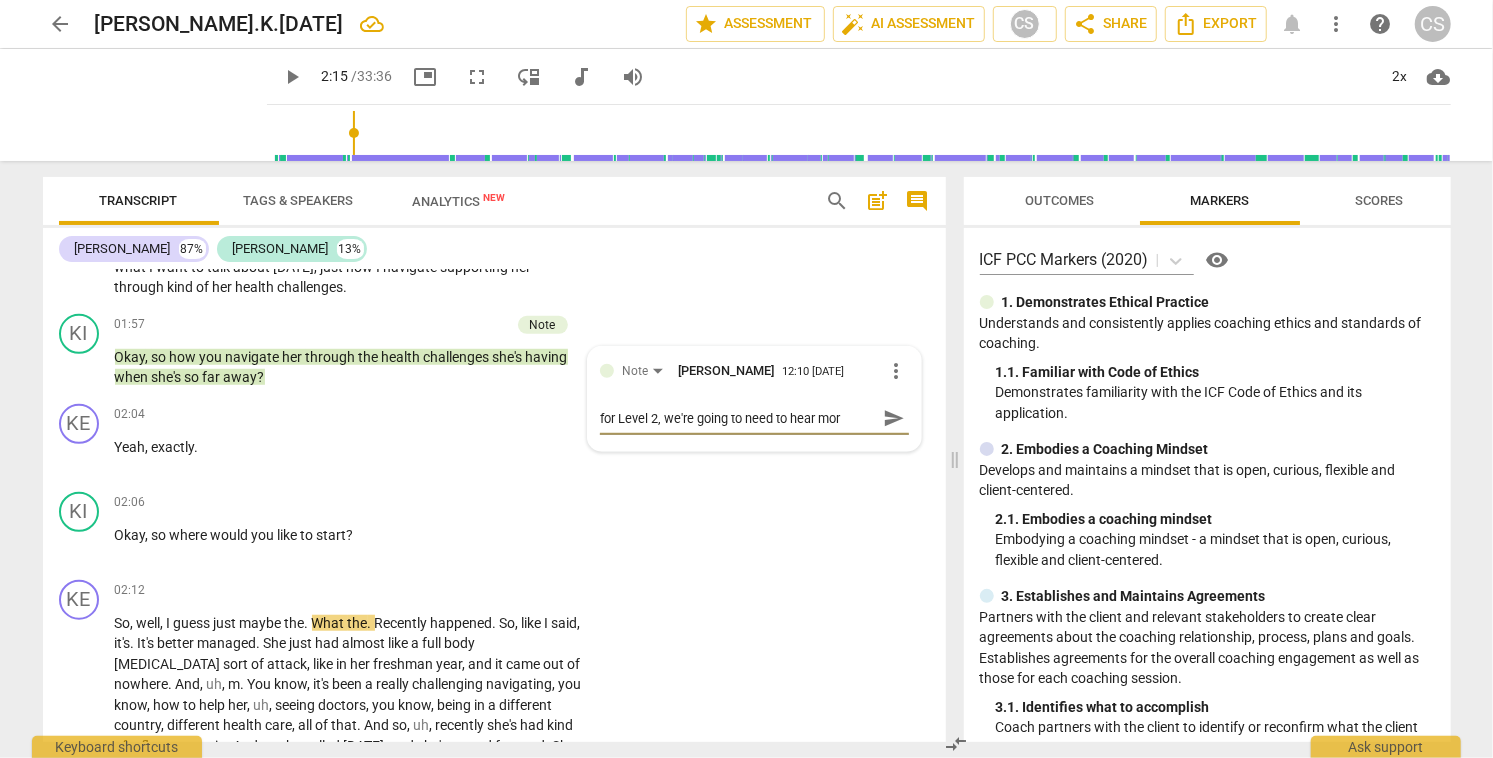 type on "for Level 2, we're going to need to hear more" 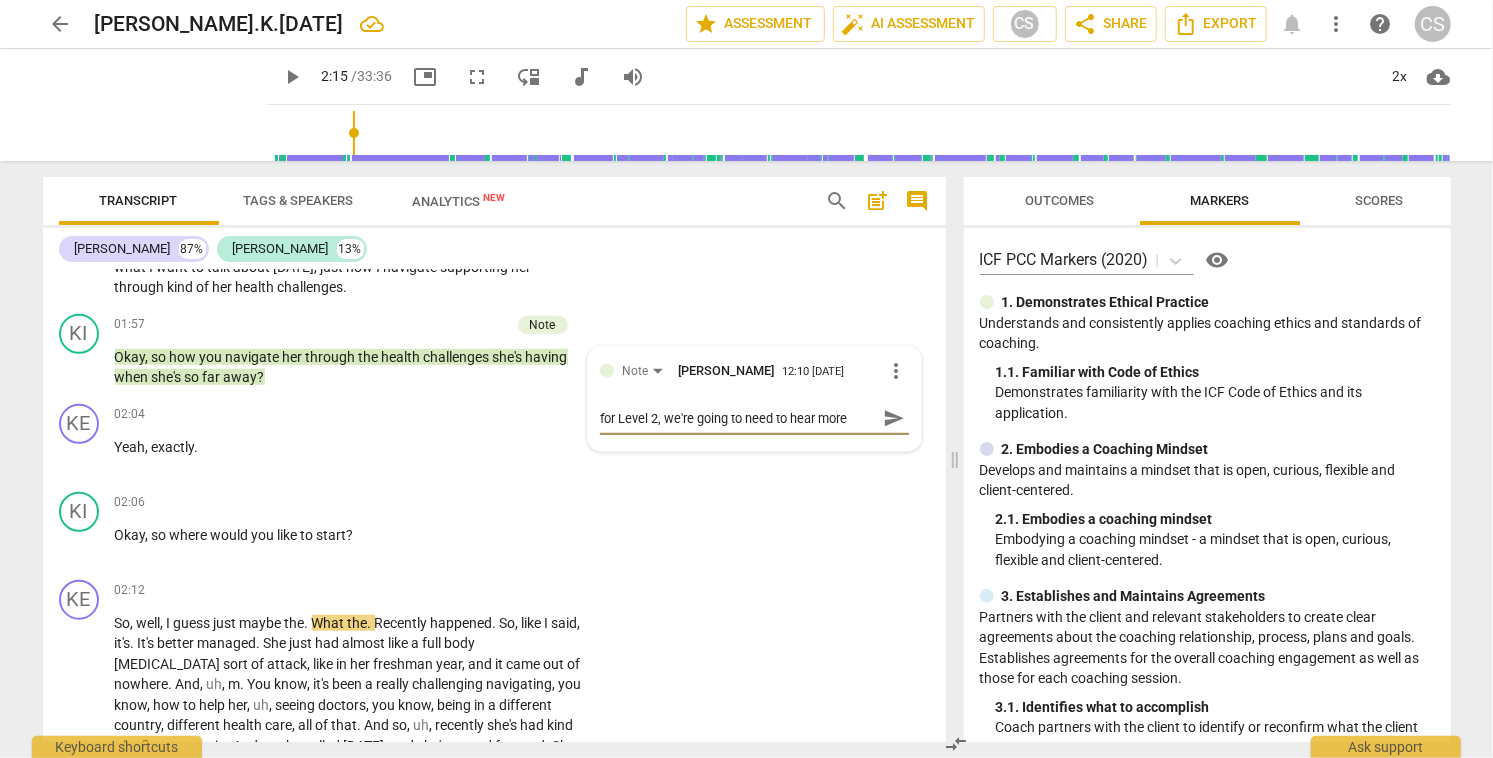 type on "for Level 2, we're going to need to hear more" 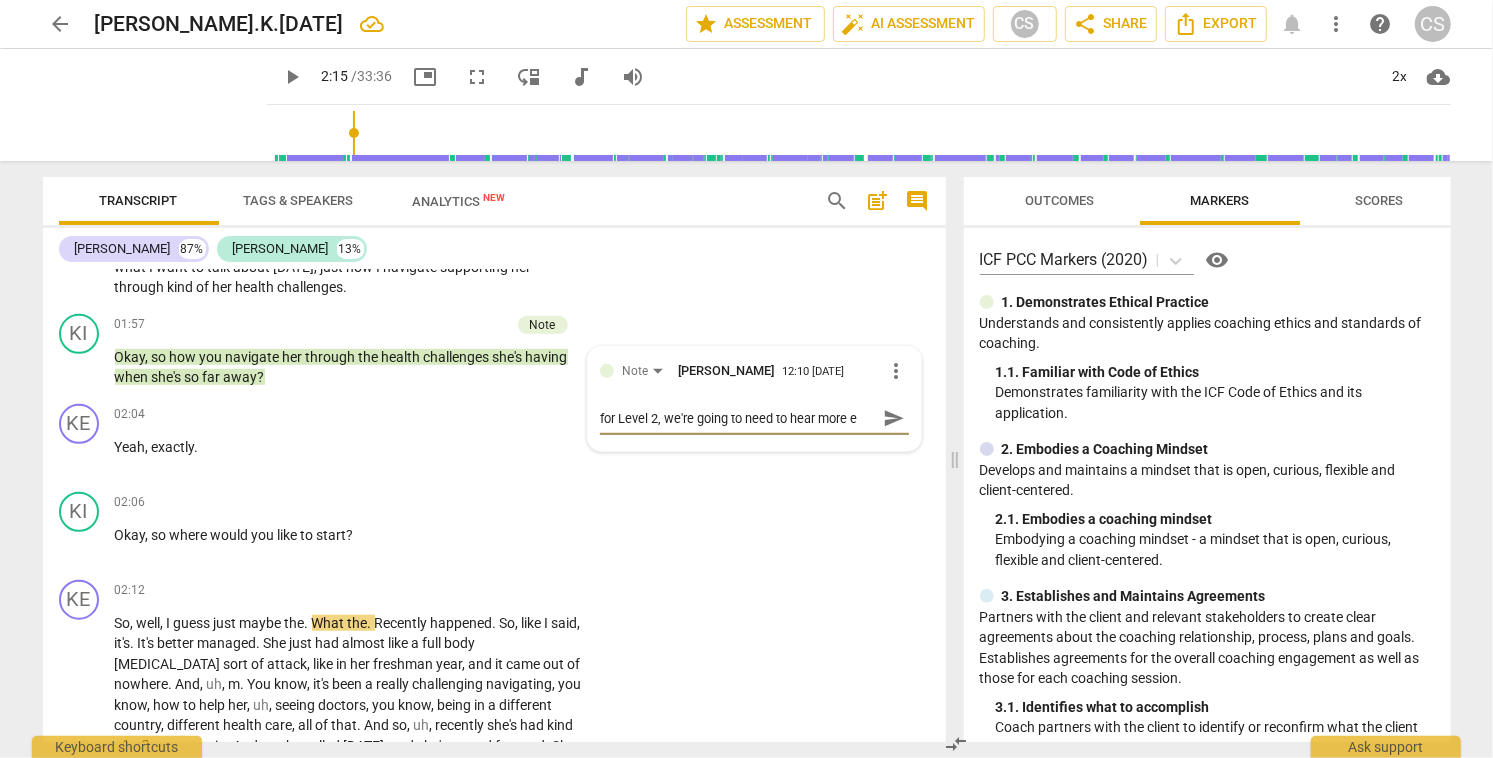 type on "for Level 2, we're going to need to hear more ex" 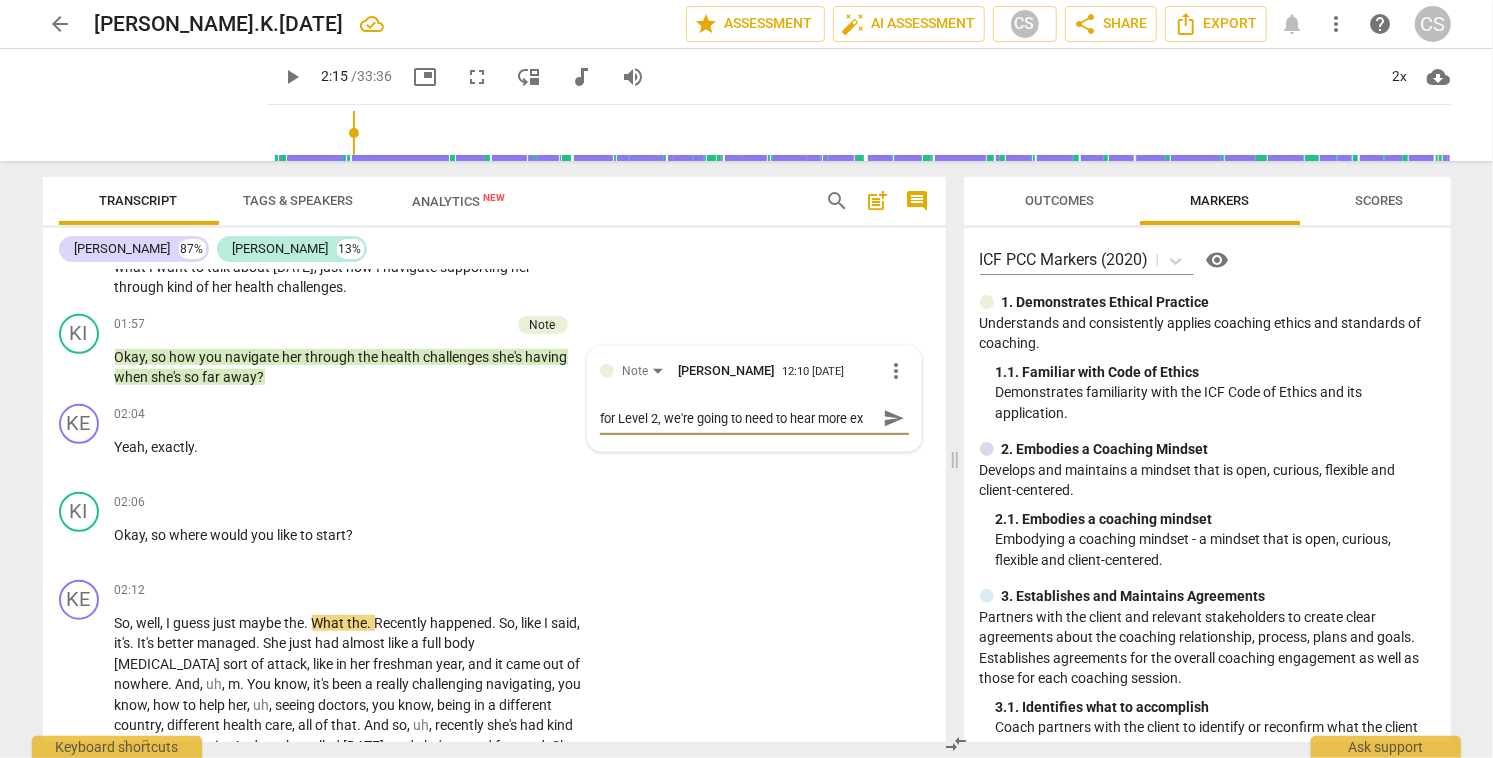 type on "for Level 2, we're going to need to hear more exp" 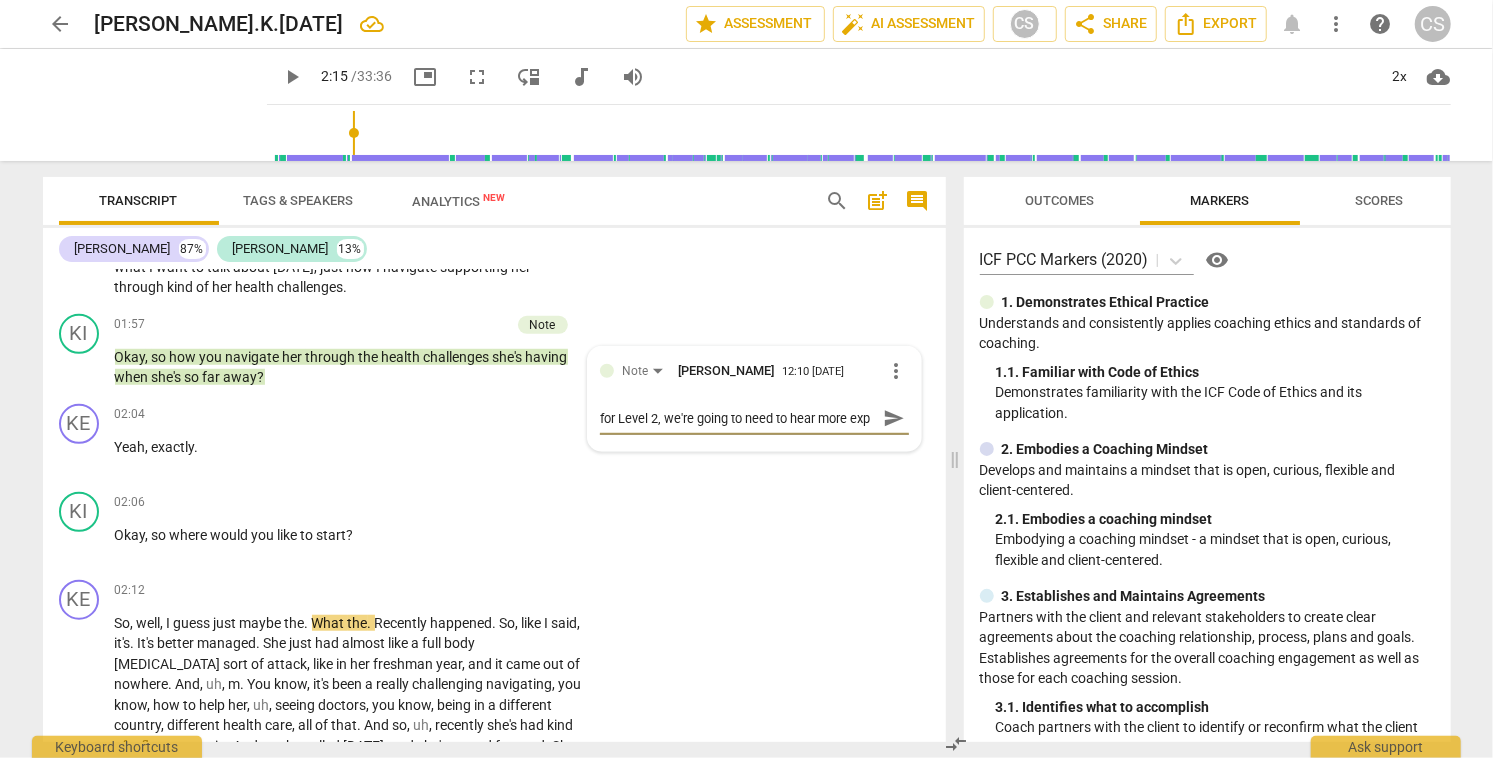 scroll, scrollTop: 17, scrollLeft: 0, axis: vertical 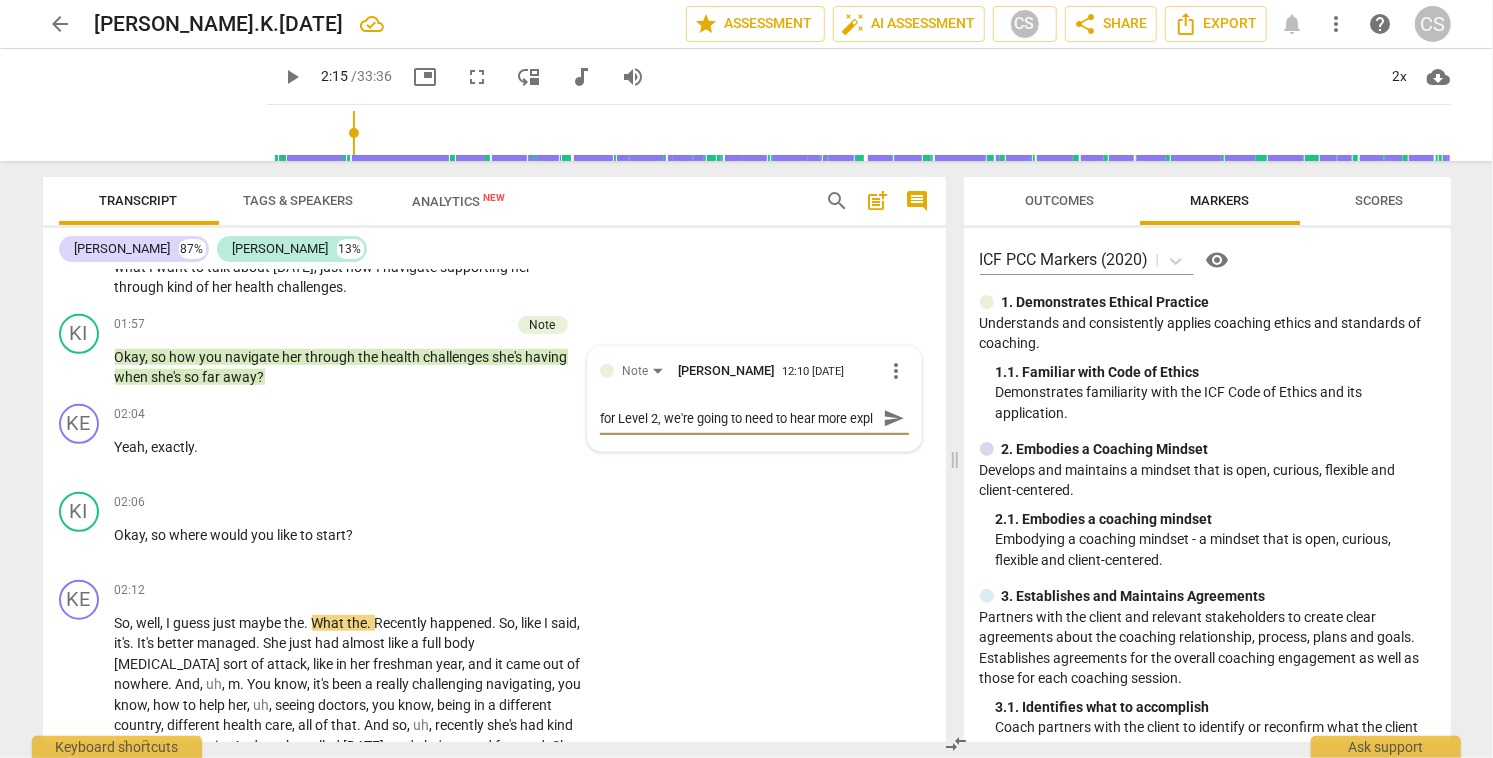 type on "for Level 2, we're going to need to hear more explo" 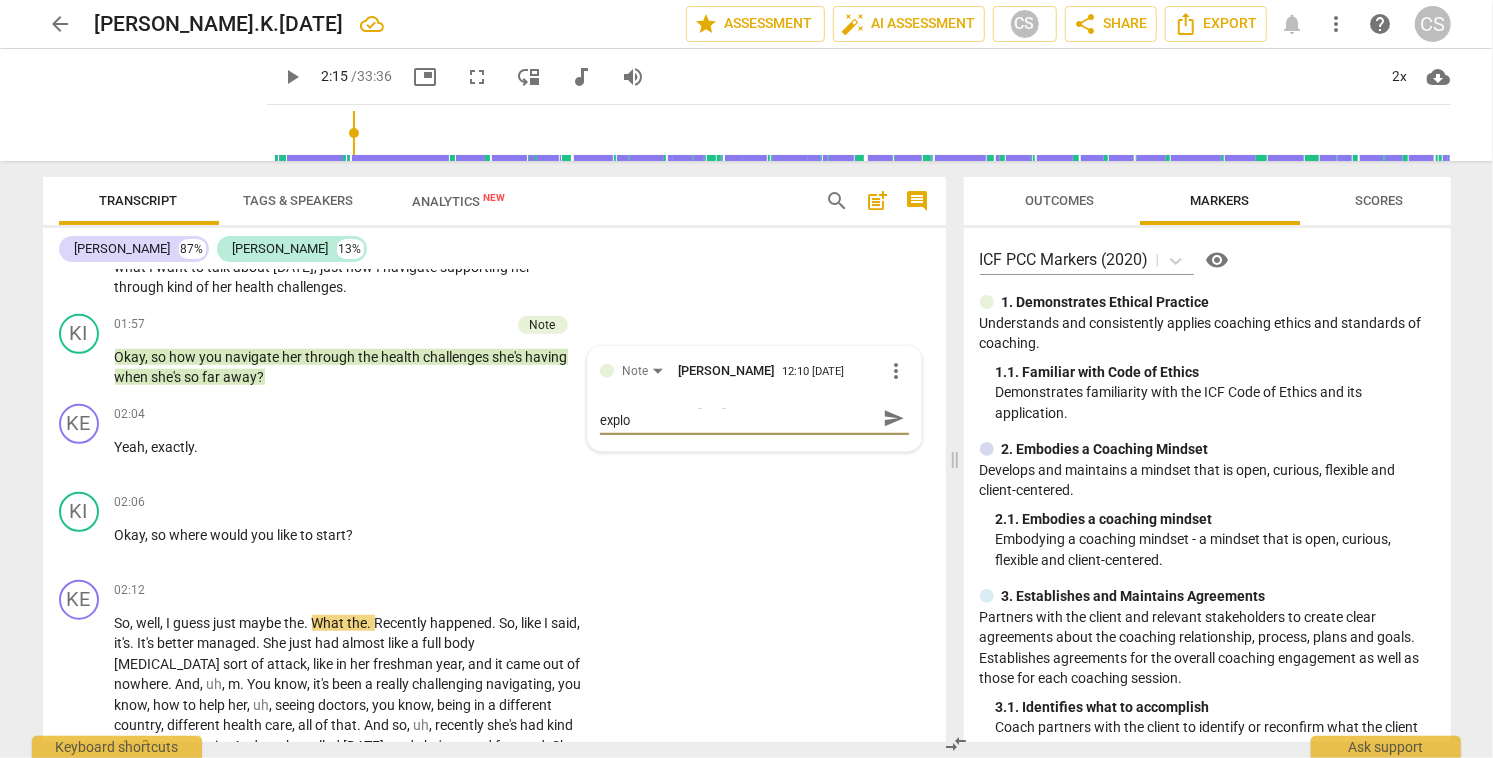 type on "for Level 2, we're going to need to hear more explor" 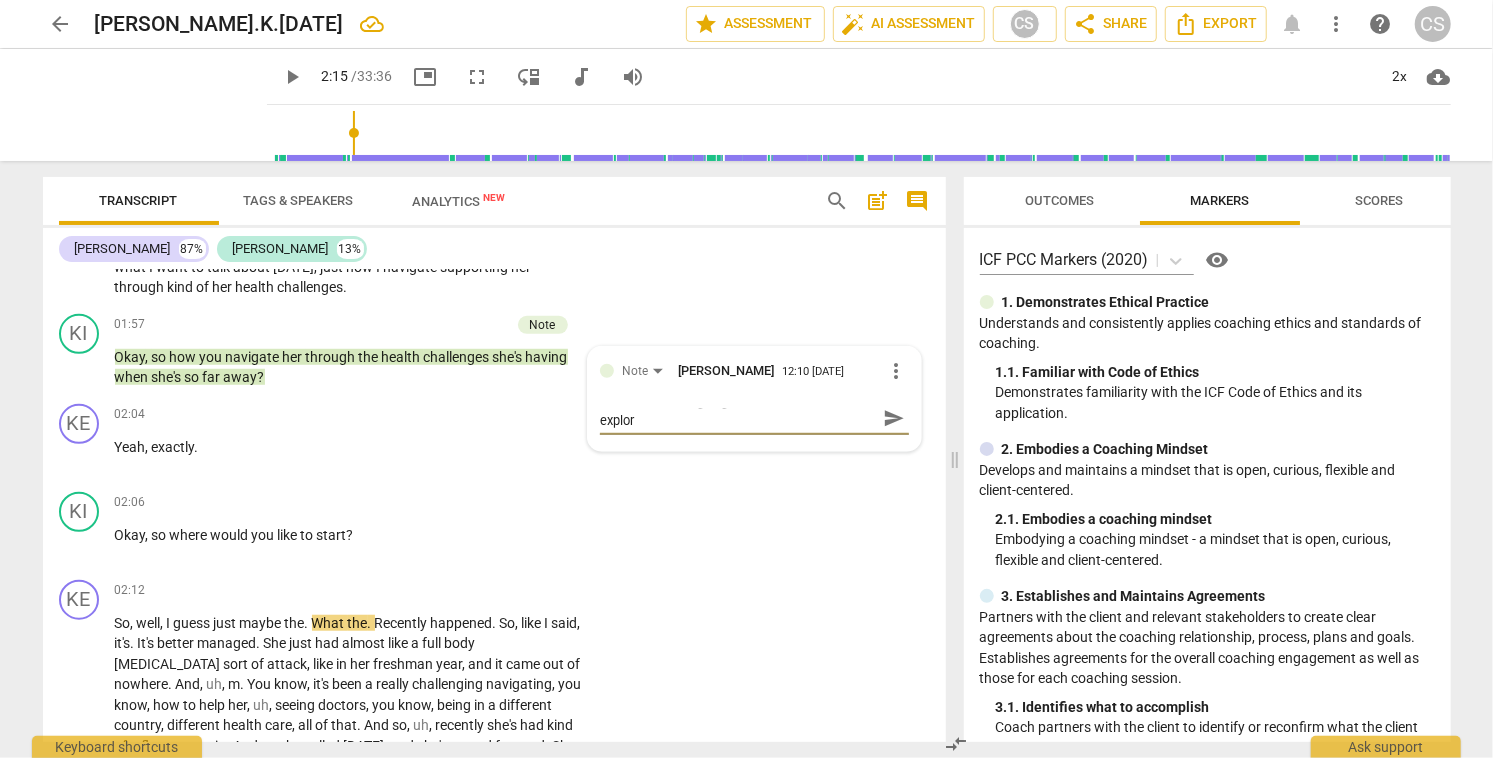 type on "for Level 2, we're going to need to hear more explora" 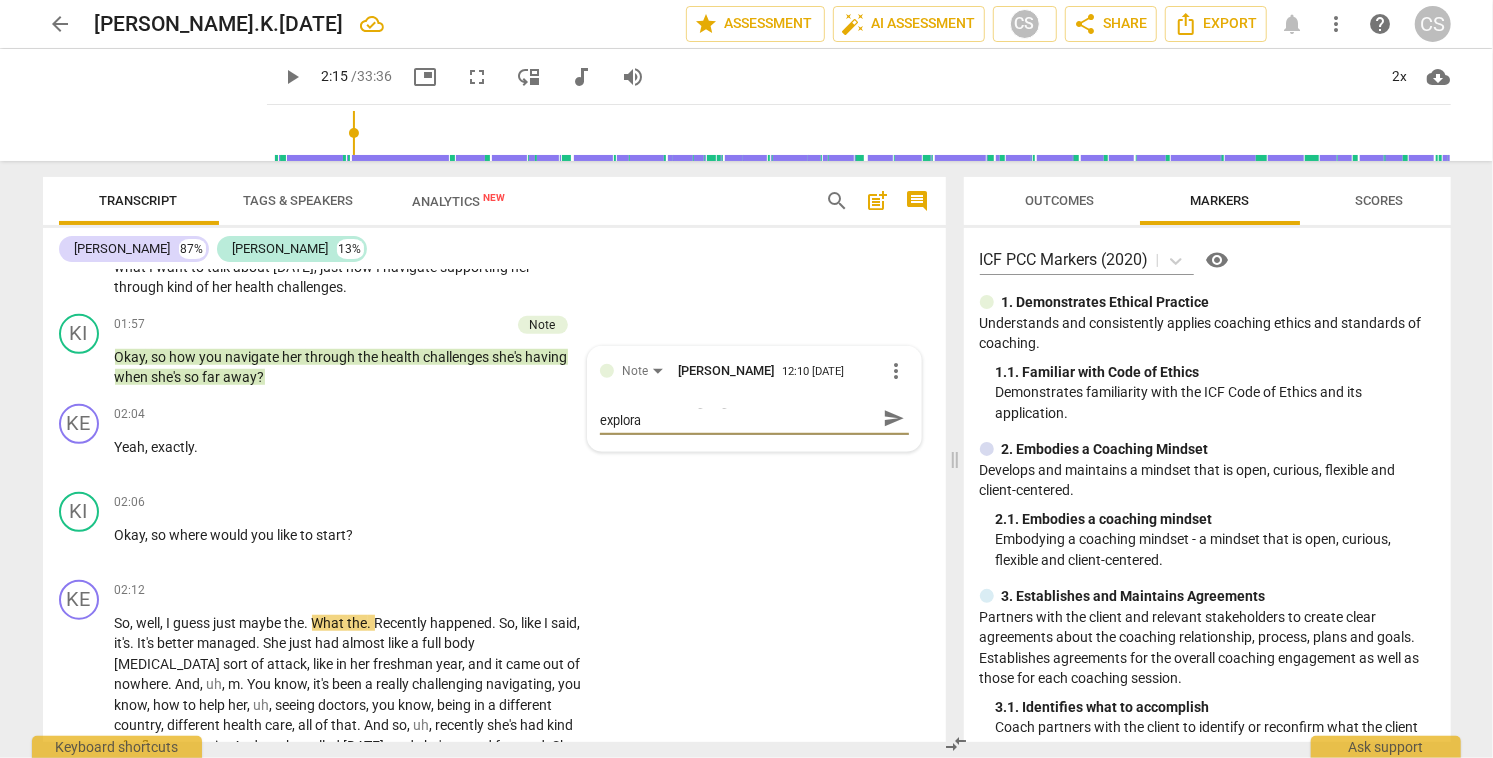 type on "for Level 2, we're going to need to hear more explorat" 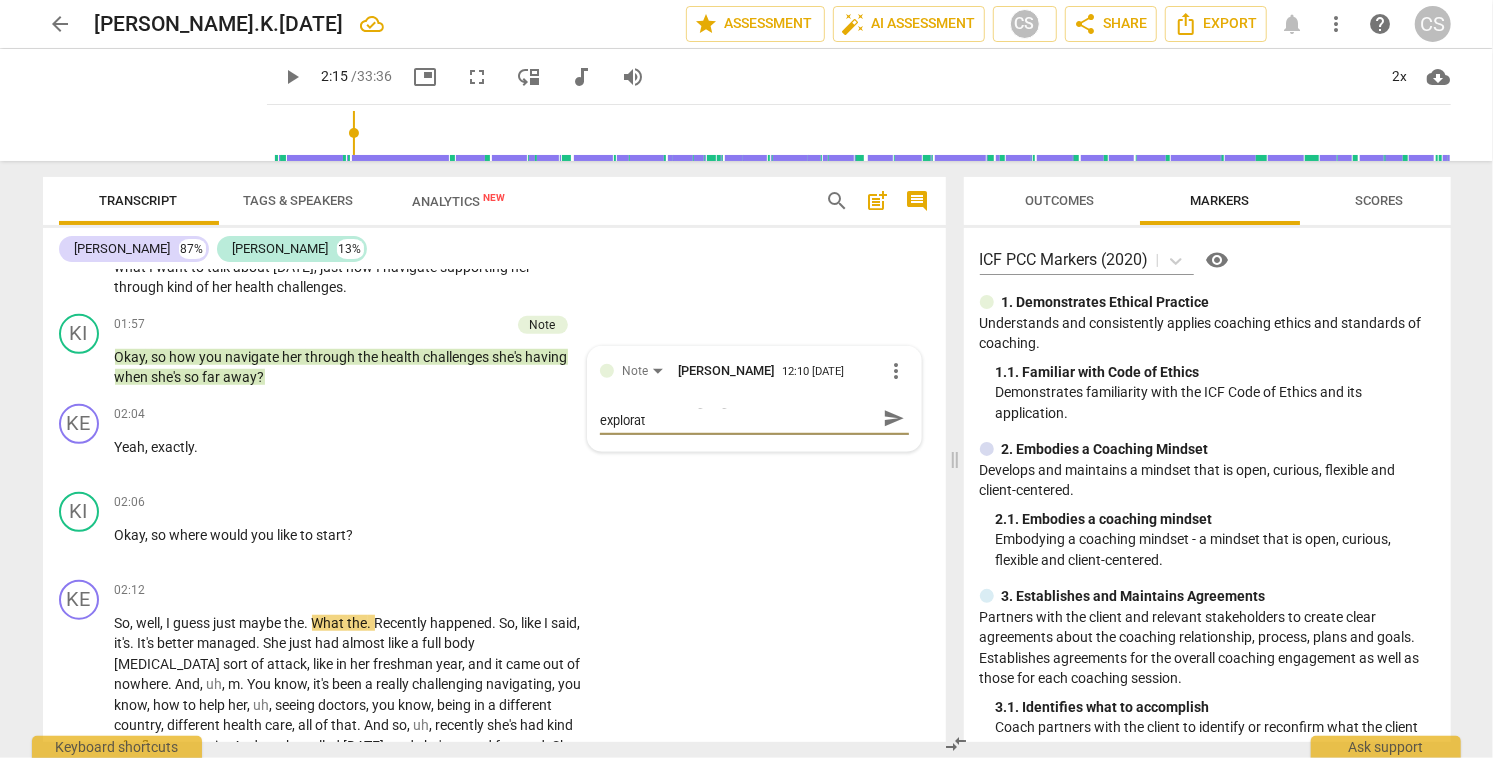 type on "for Level 2, we're going to need to hear more explorati" 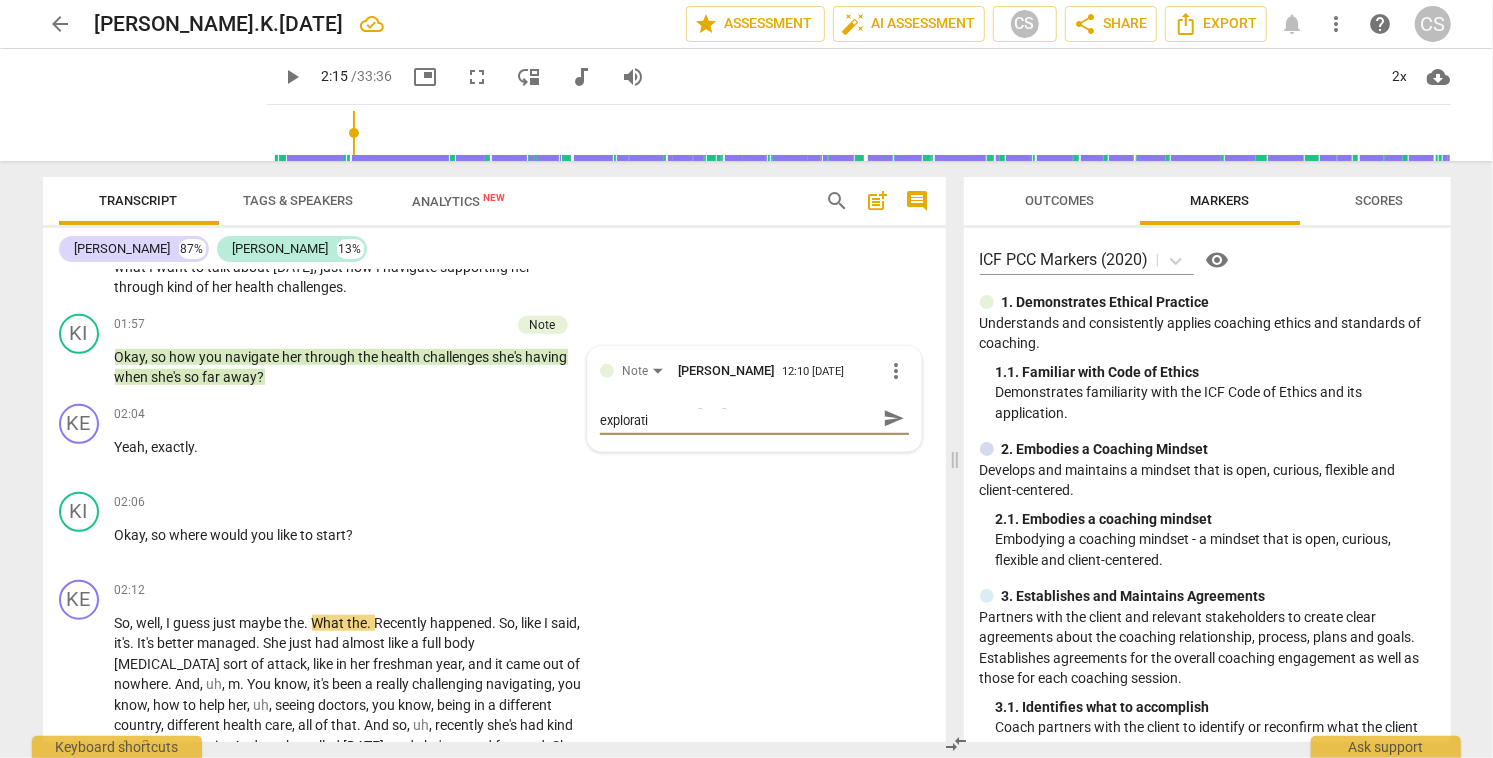 type on "for Level 2, we're going to need to hear more exploratio" 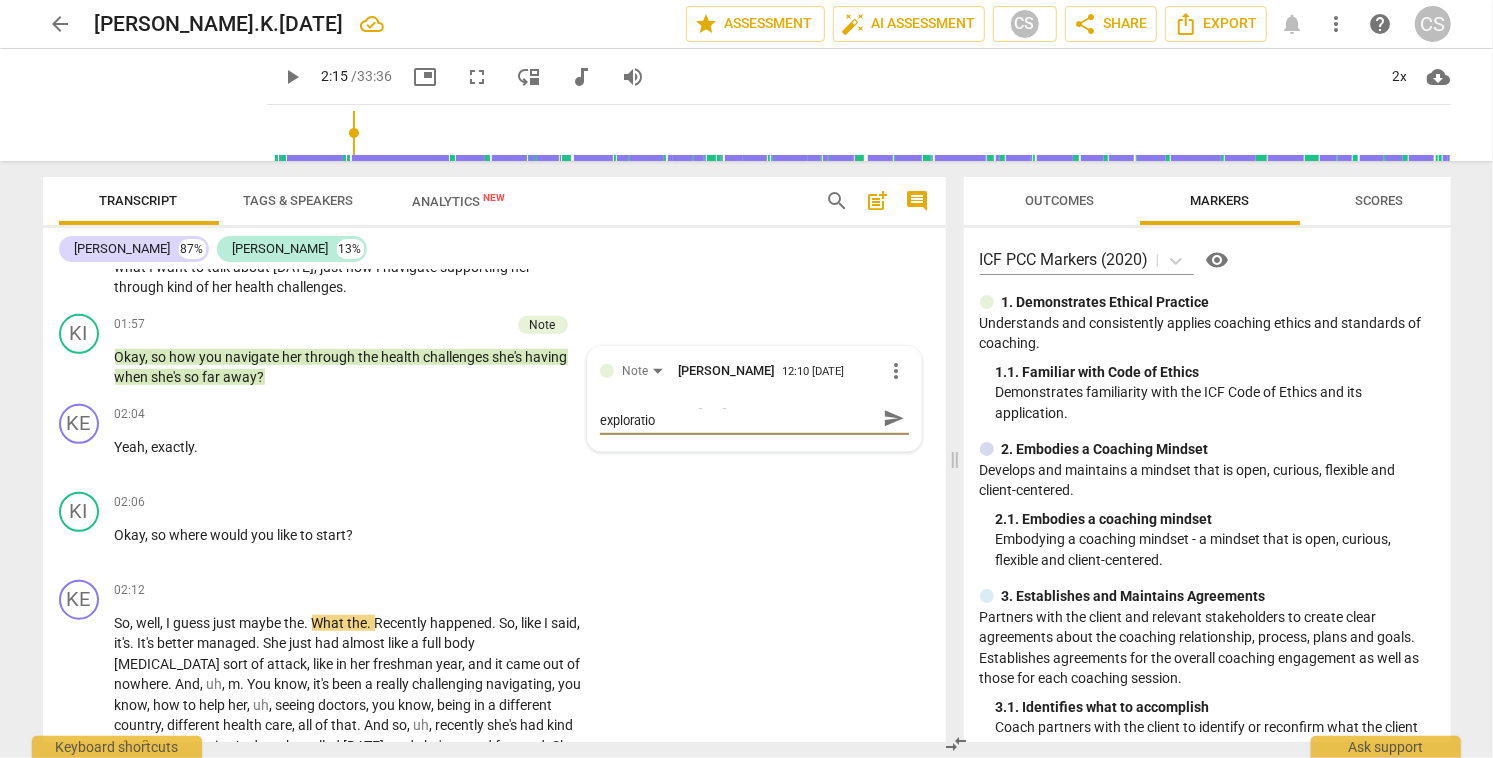 scroll, scrollTop: 0, scrollLeft: 0, axis: both 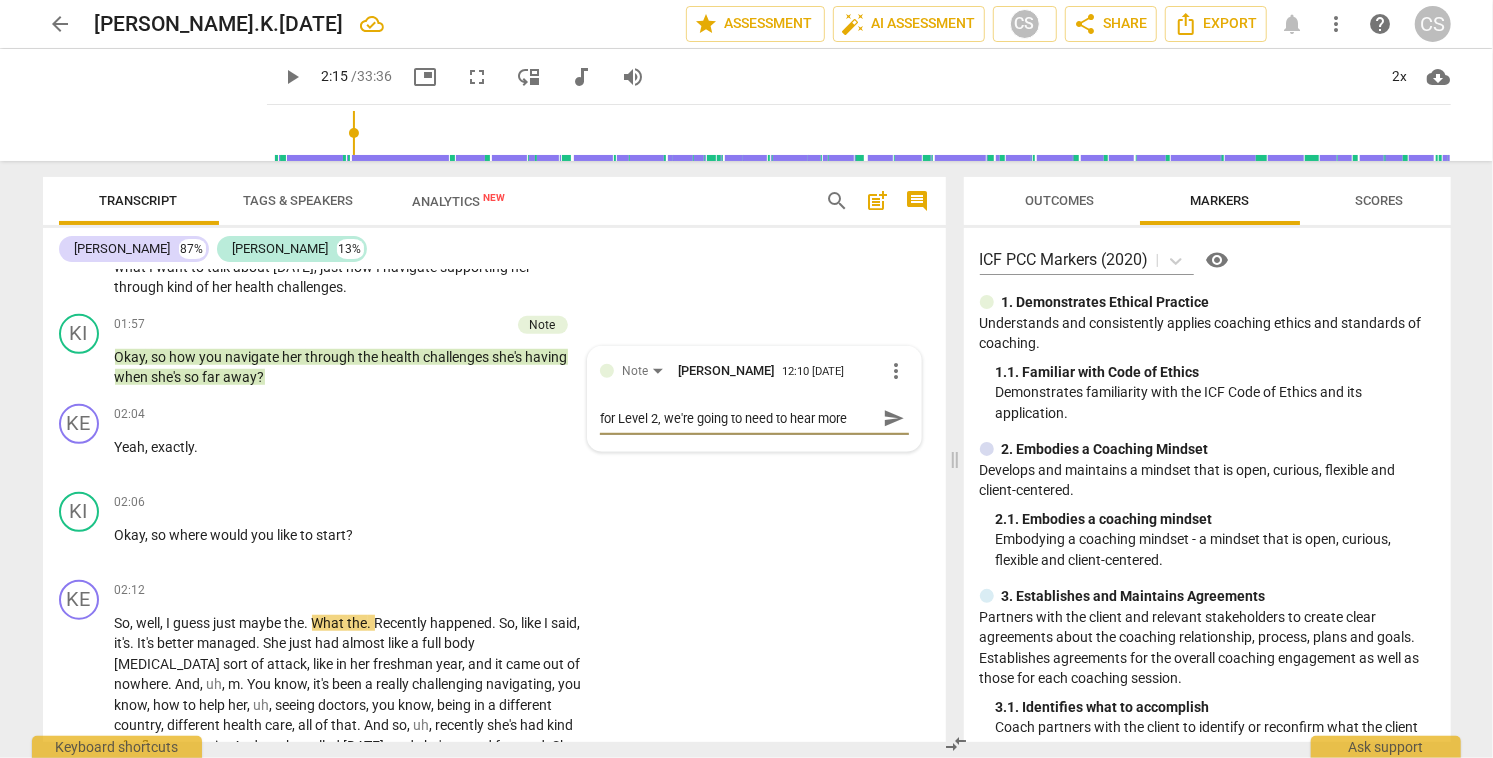 type on "for Level 2, we're going to need to hear more exploration" 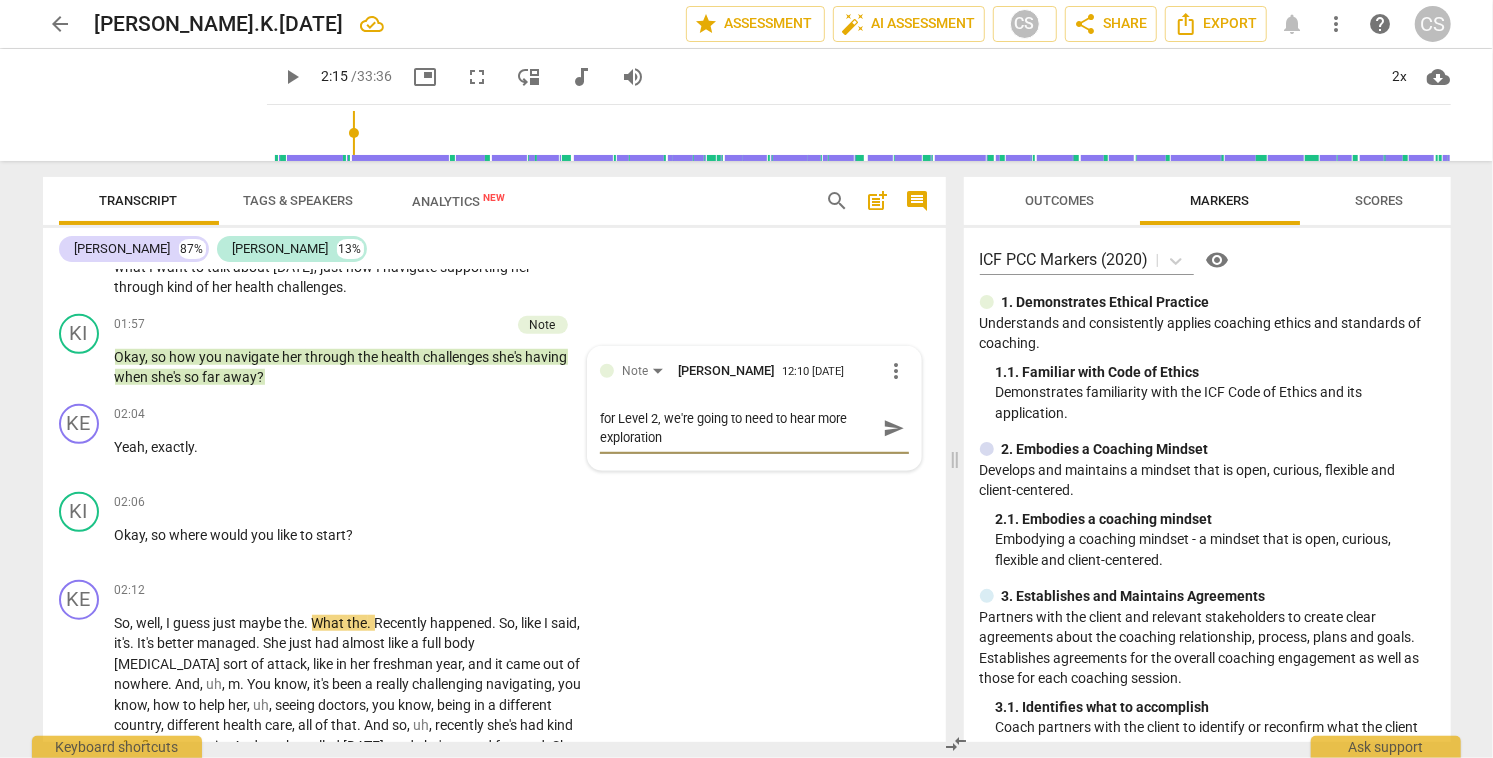 type on "for Level 2, we're going to need to hear more exploration o" 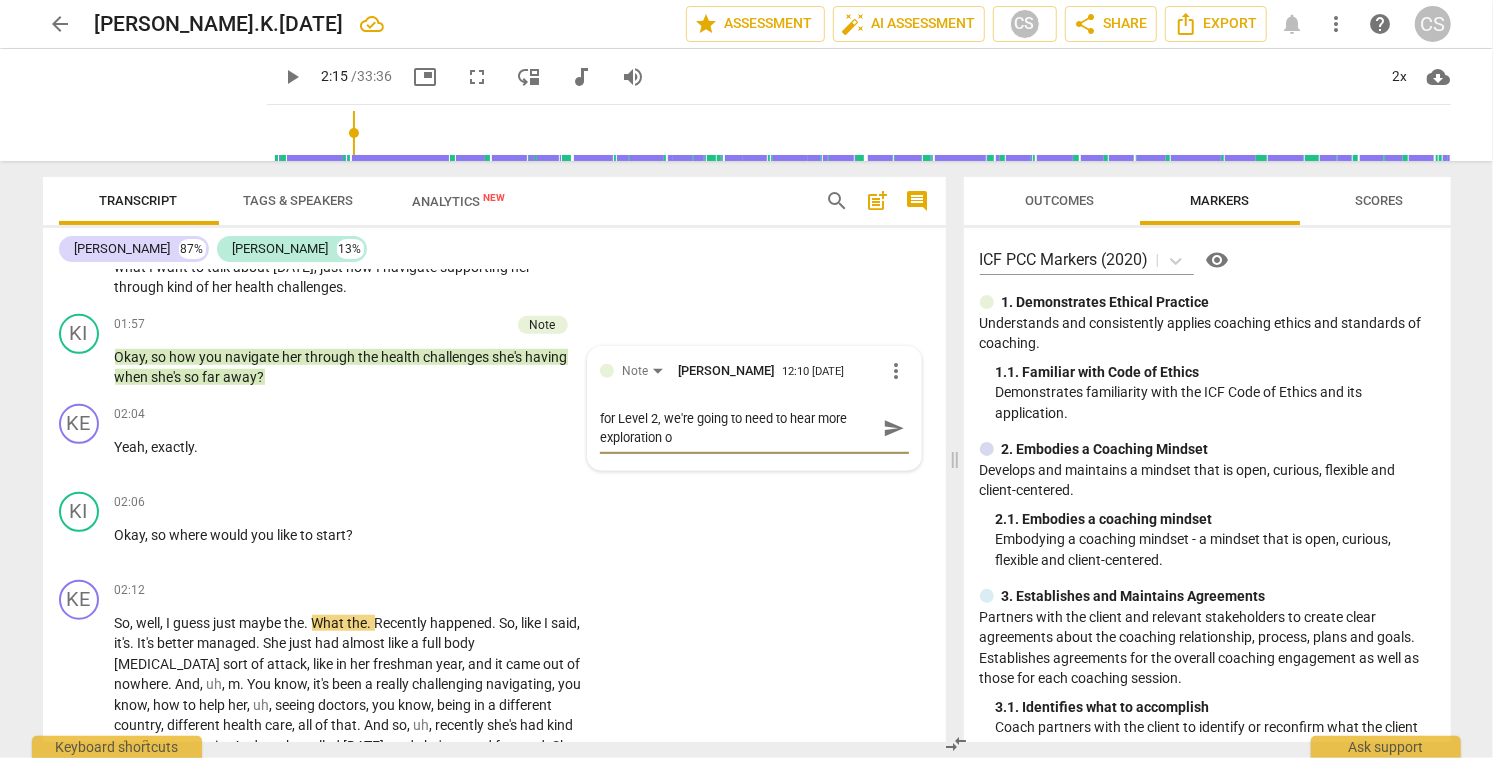 type on "for Level 2, we're going to need to hear more exploration on" 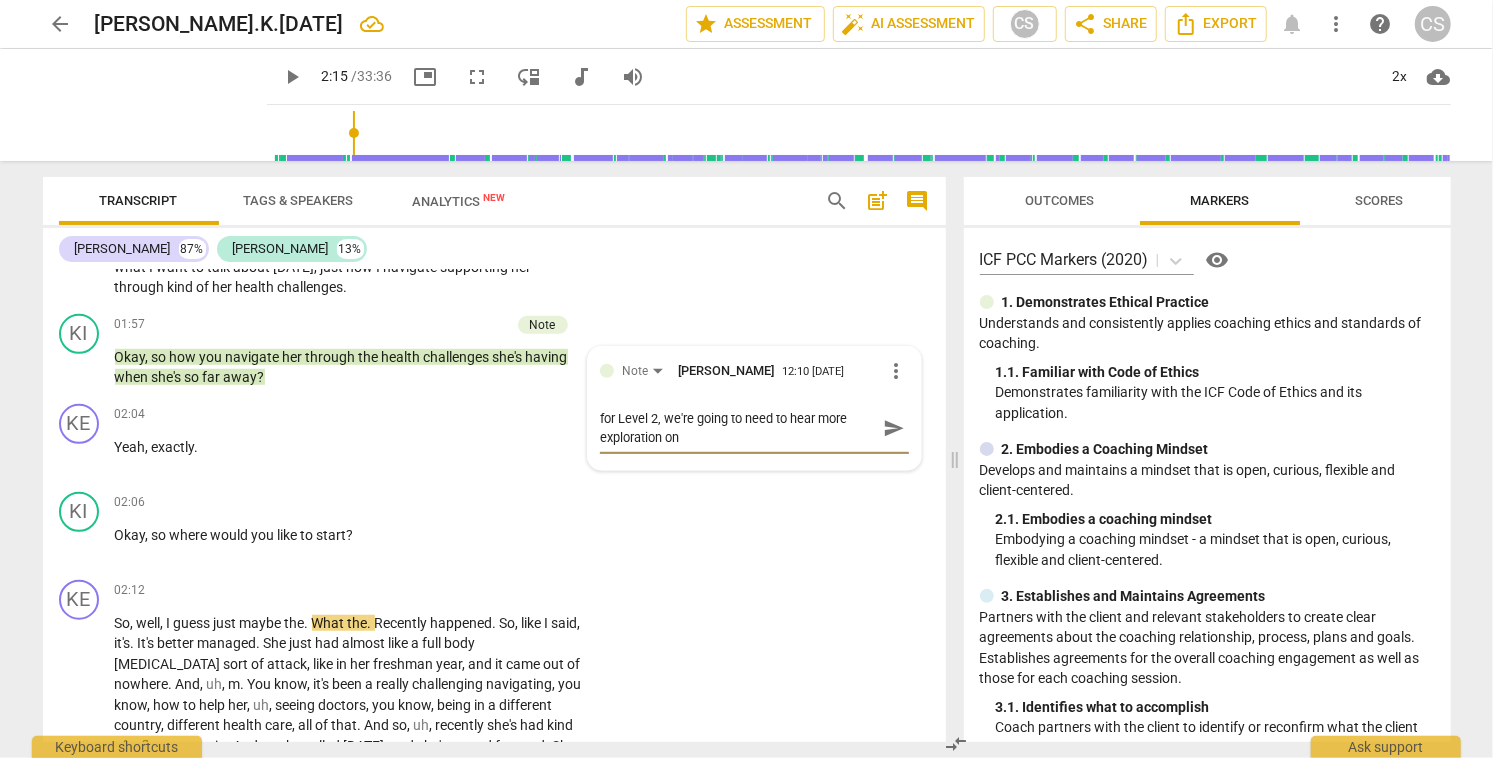 type on "for Level 2, we're going to need to hear more exploration on" 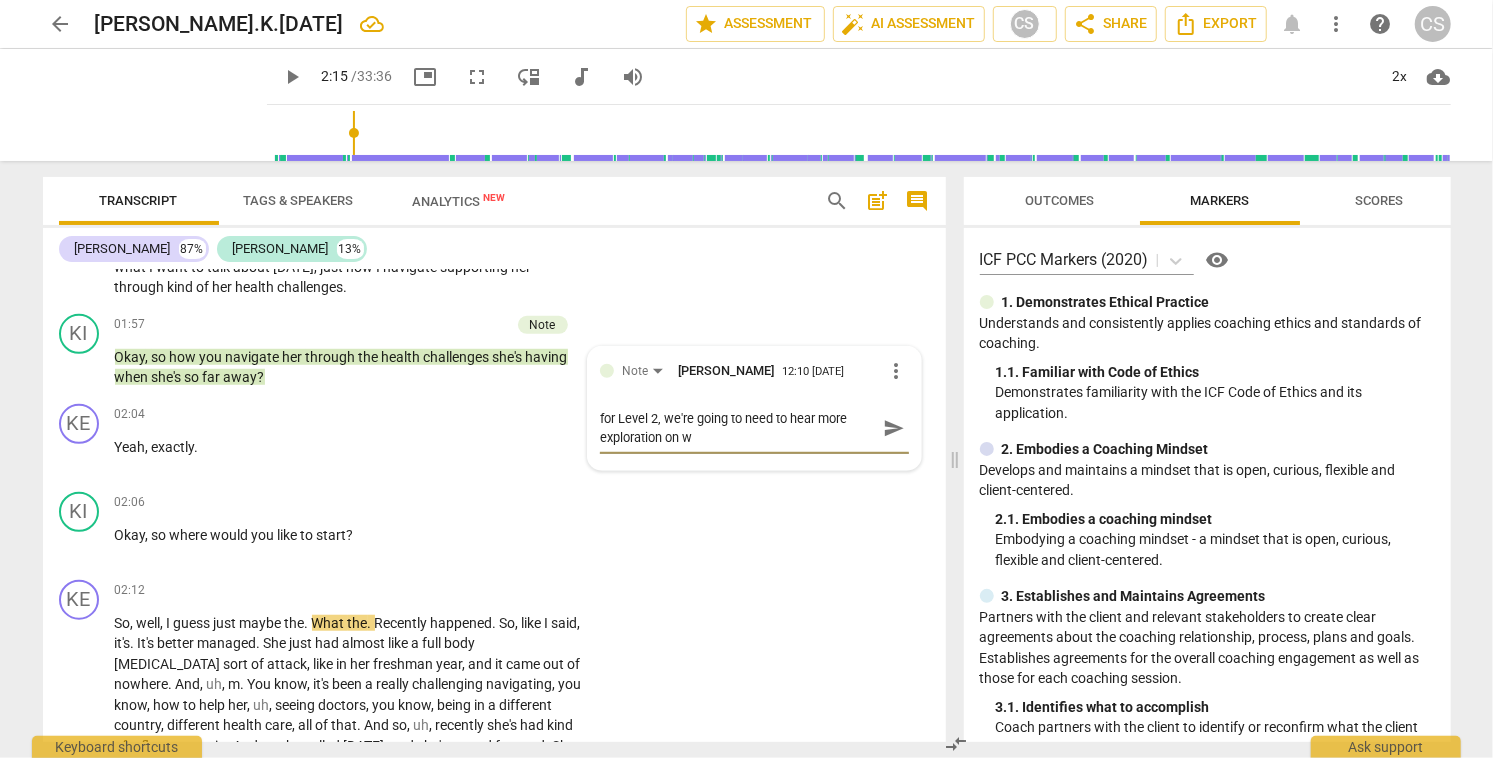 type on "for Level 2, we're going to need to hear more exploration on wh" 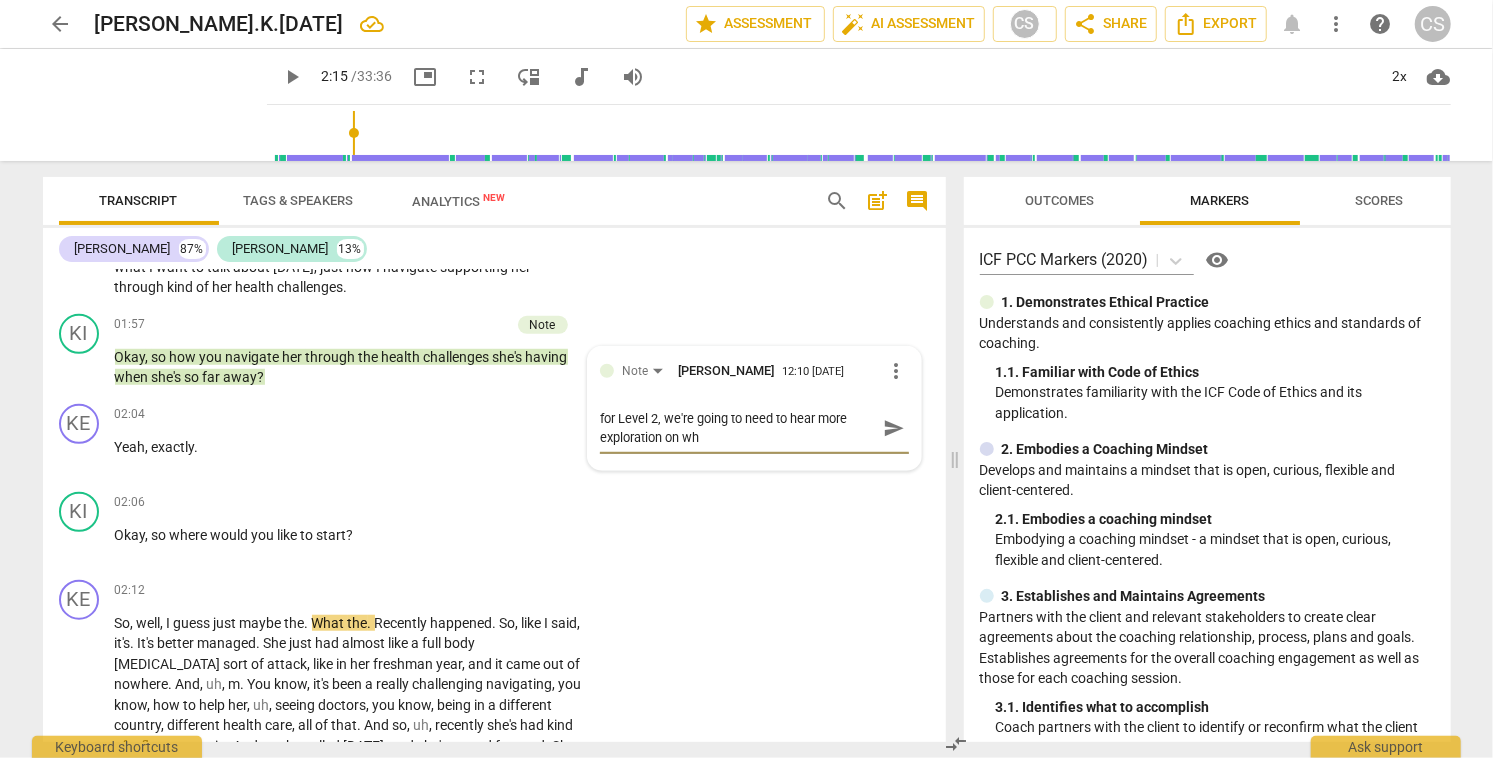 type on "for Level 2, we're going to need to hear more exploration on wh" 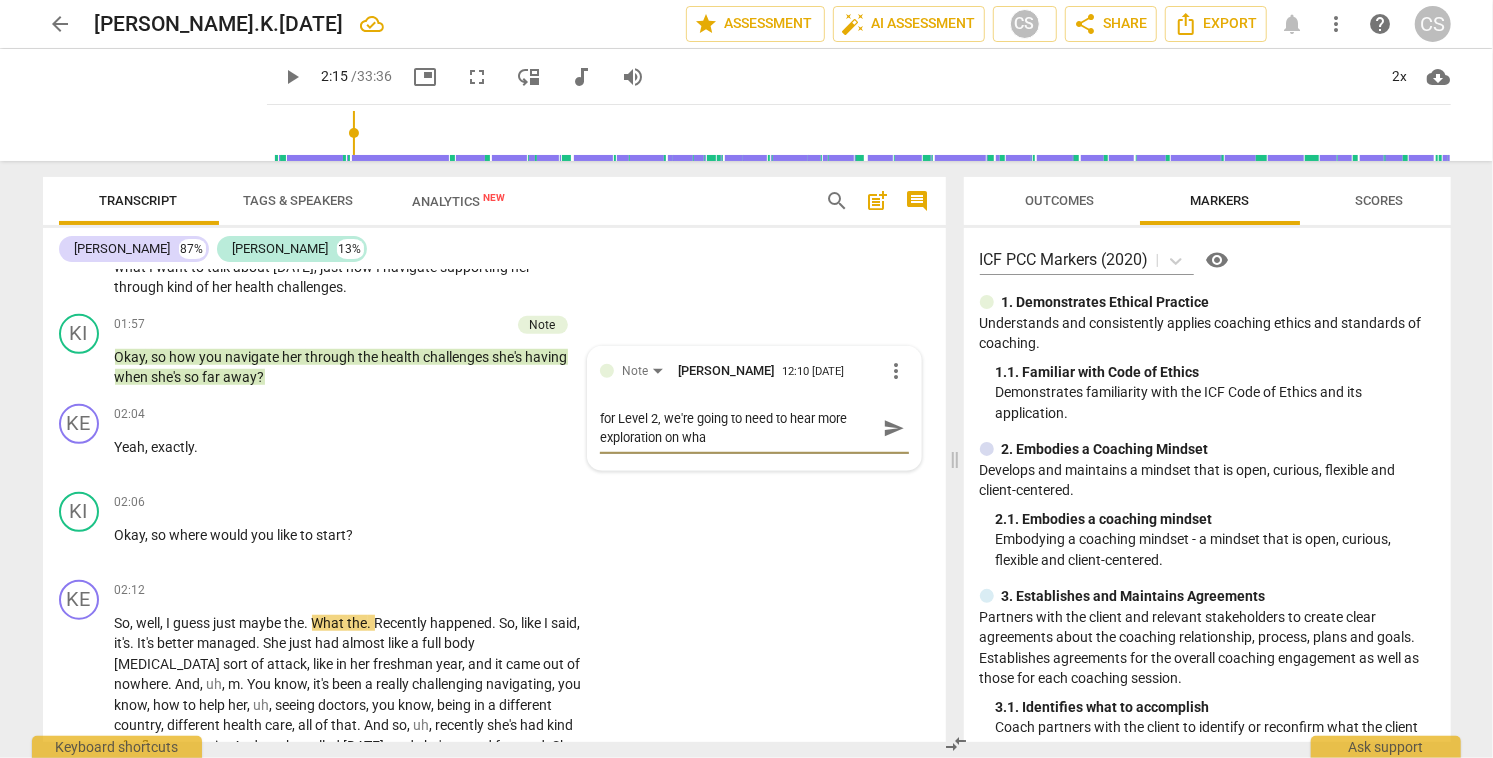 type on "for Level 2, we're going to need to hear more exploration on what" 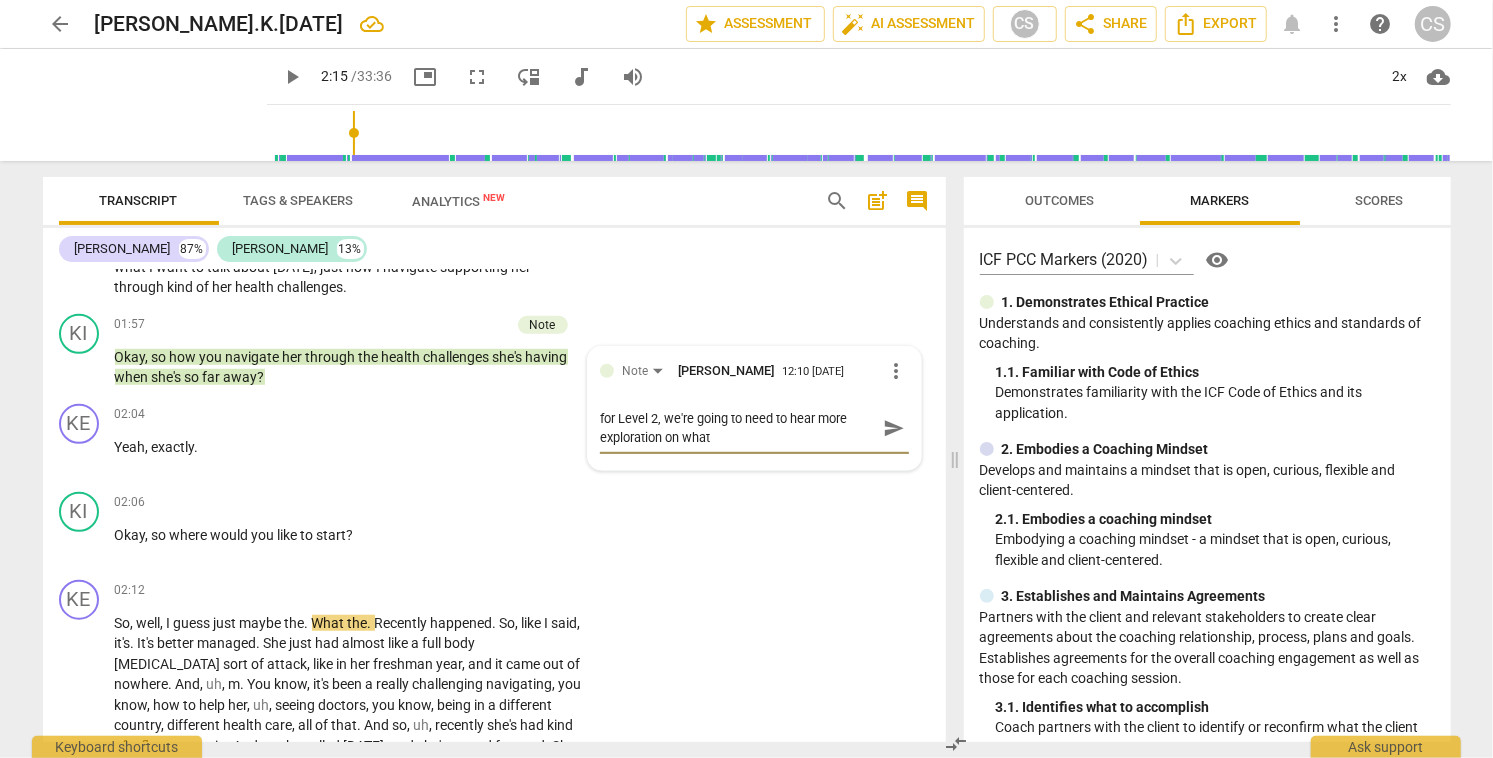 type on "for Level 2, we're going to need to hear more exploration on what" 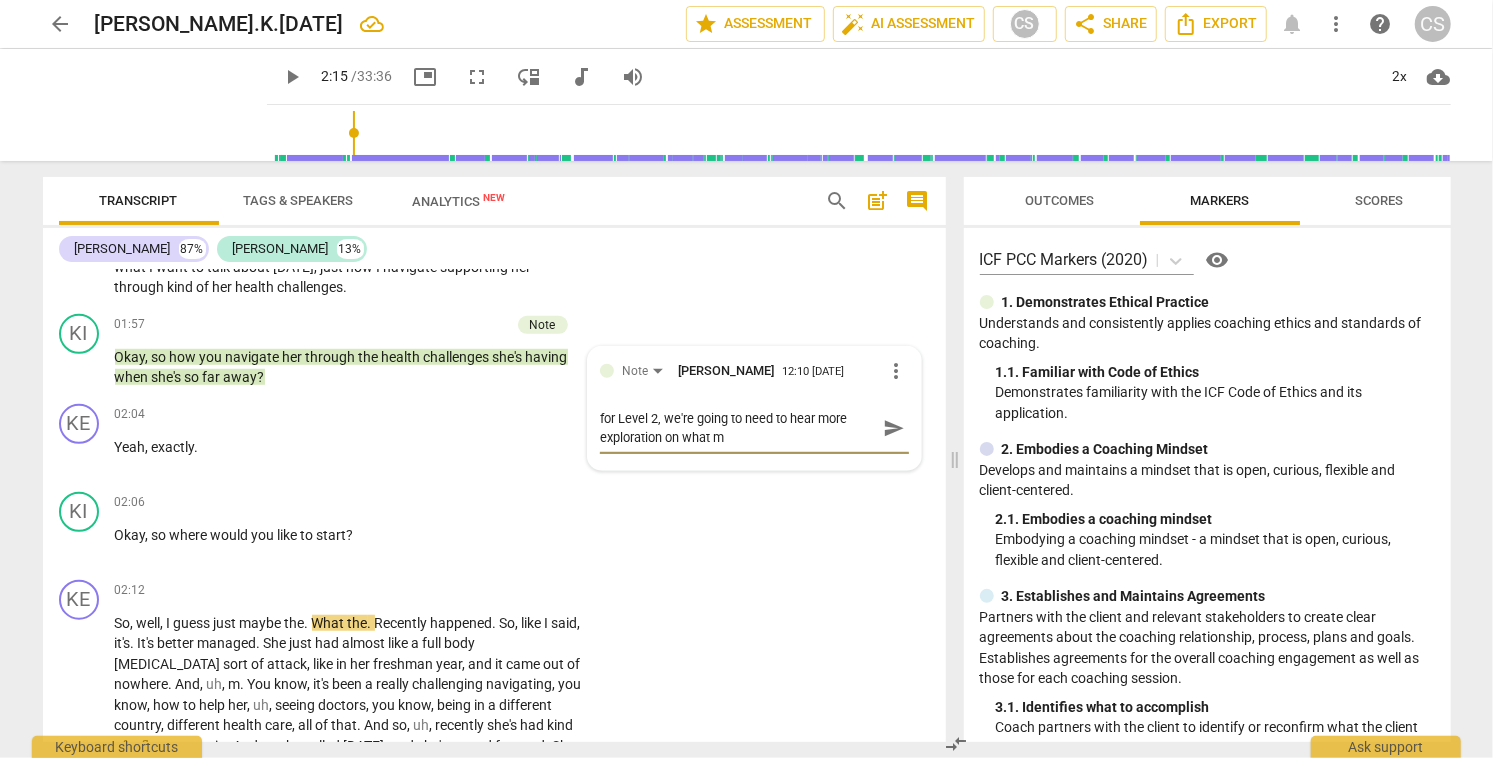 type on "for Level 2, we're going to need to hear more exploration on what ma" 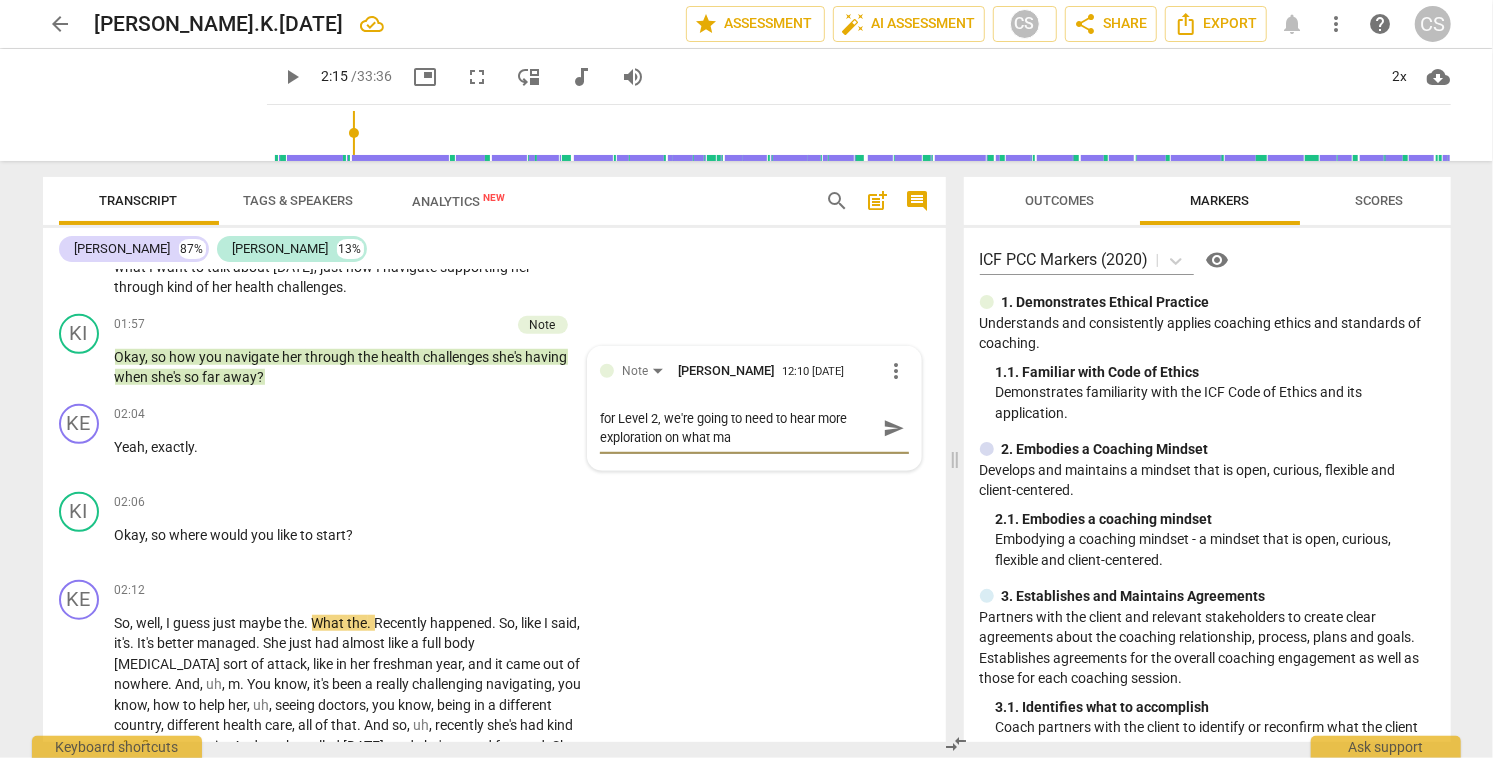 type on "for Level 2, we're going to need to hear more exploration on what mak" 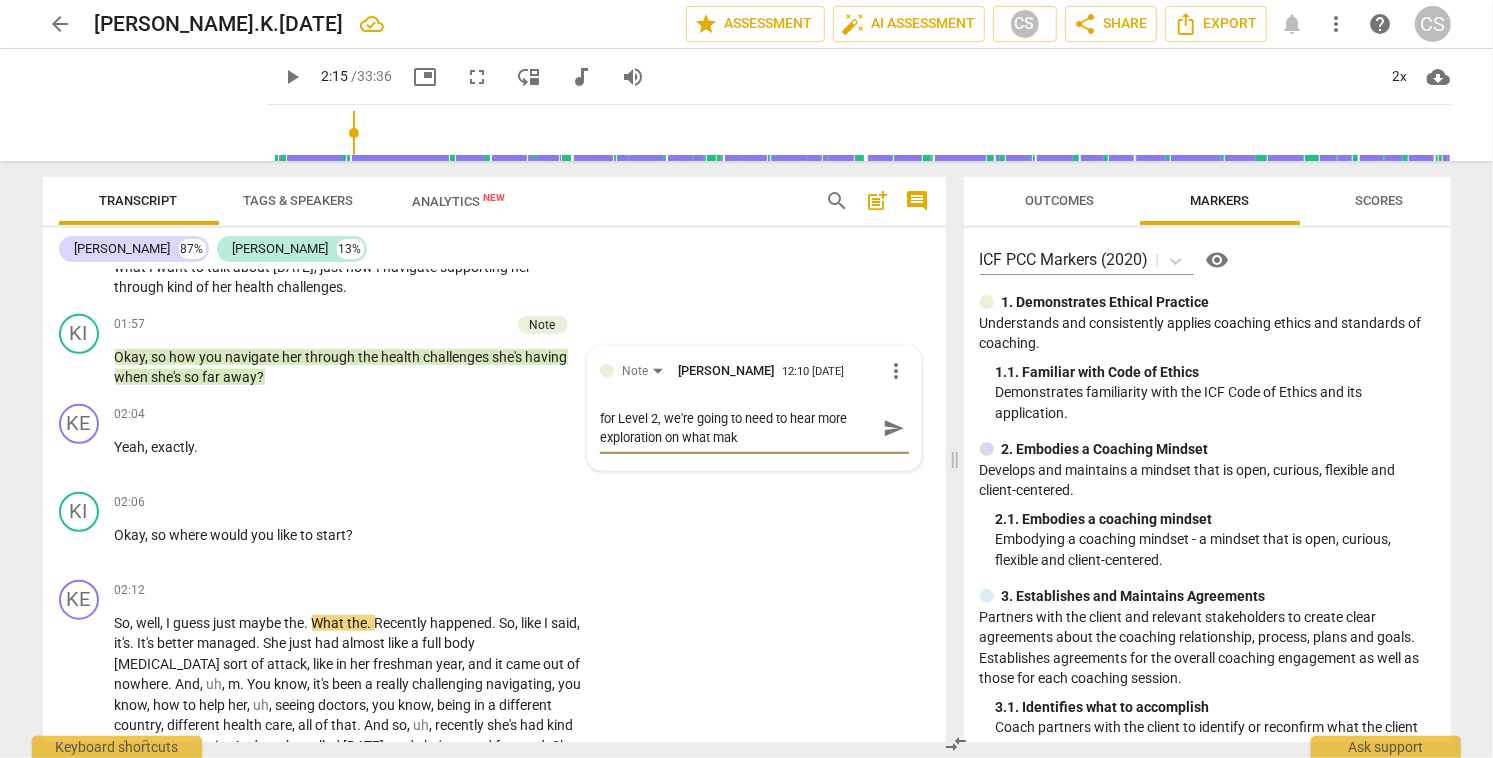 type on "for Level 2, we're going to need to hear more exploration on what make" 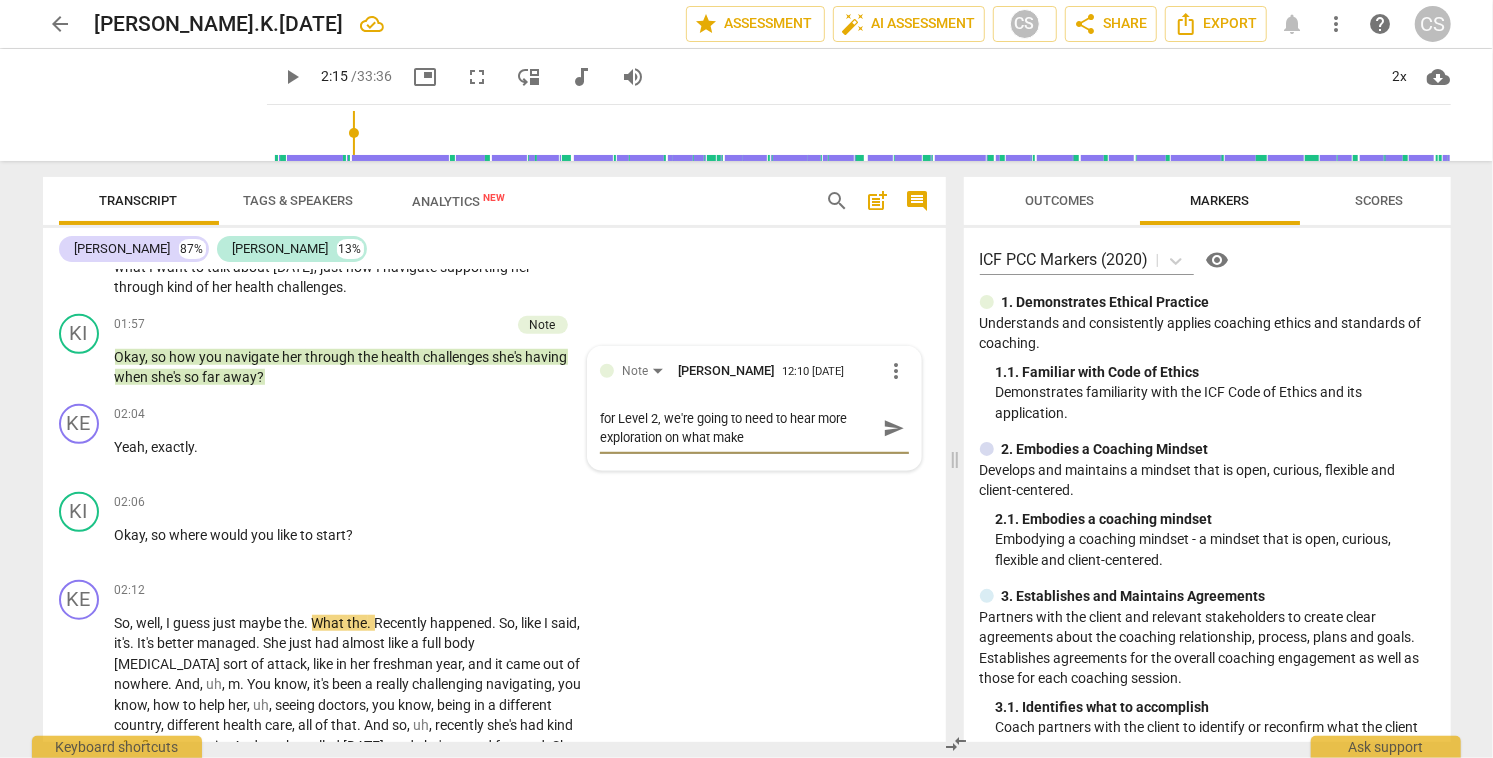 type on "for Level 2, we're going to need to hear more exploration on what makes" 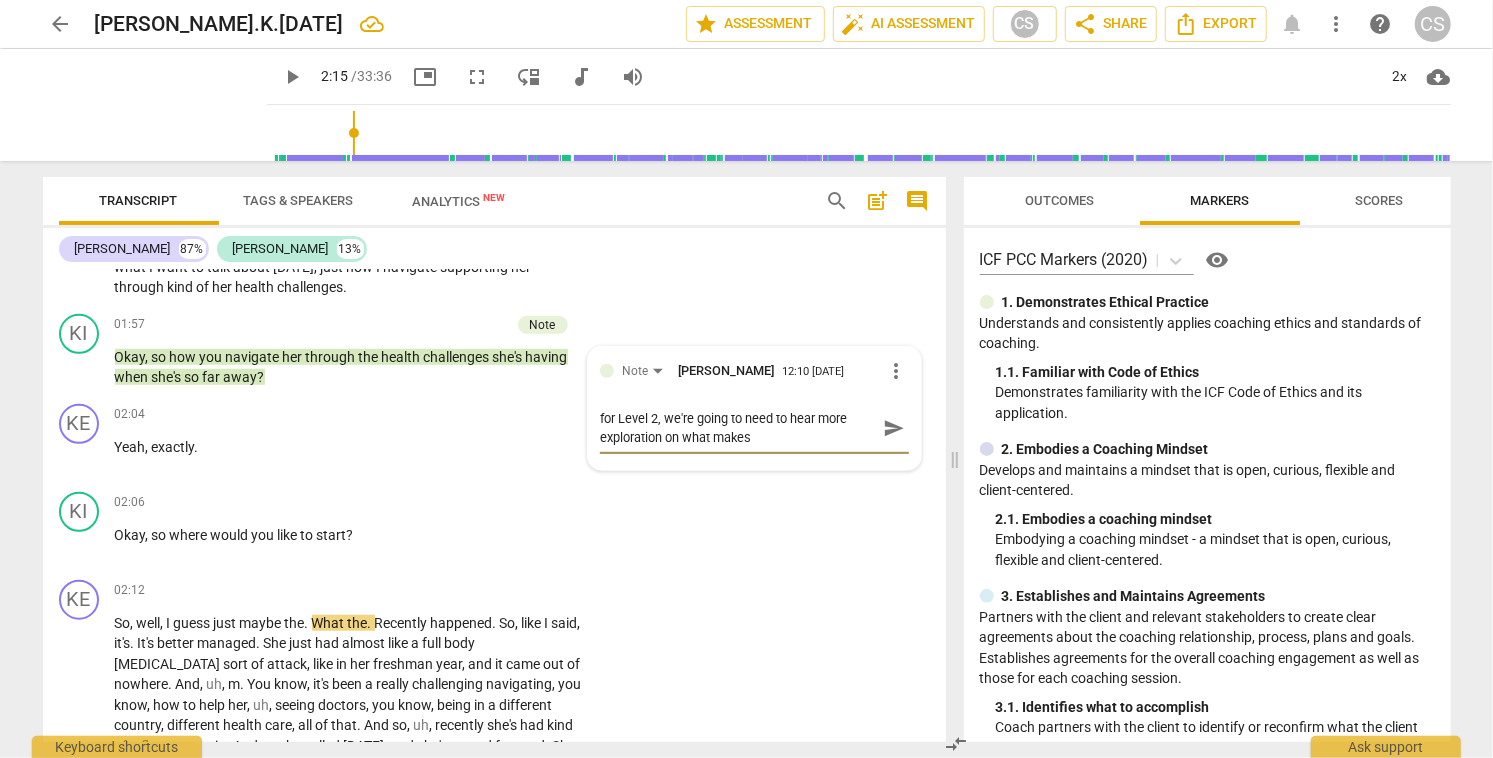type on "for Level 2, we're going to need to hear more exploration on what makes" 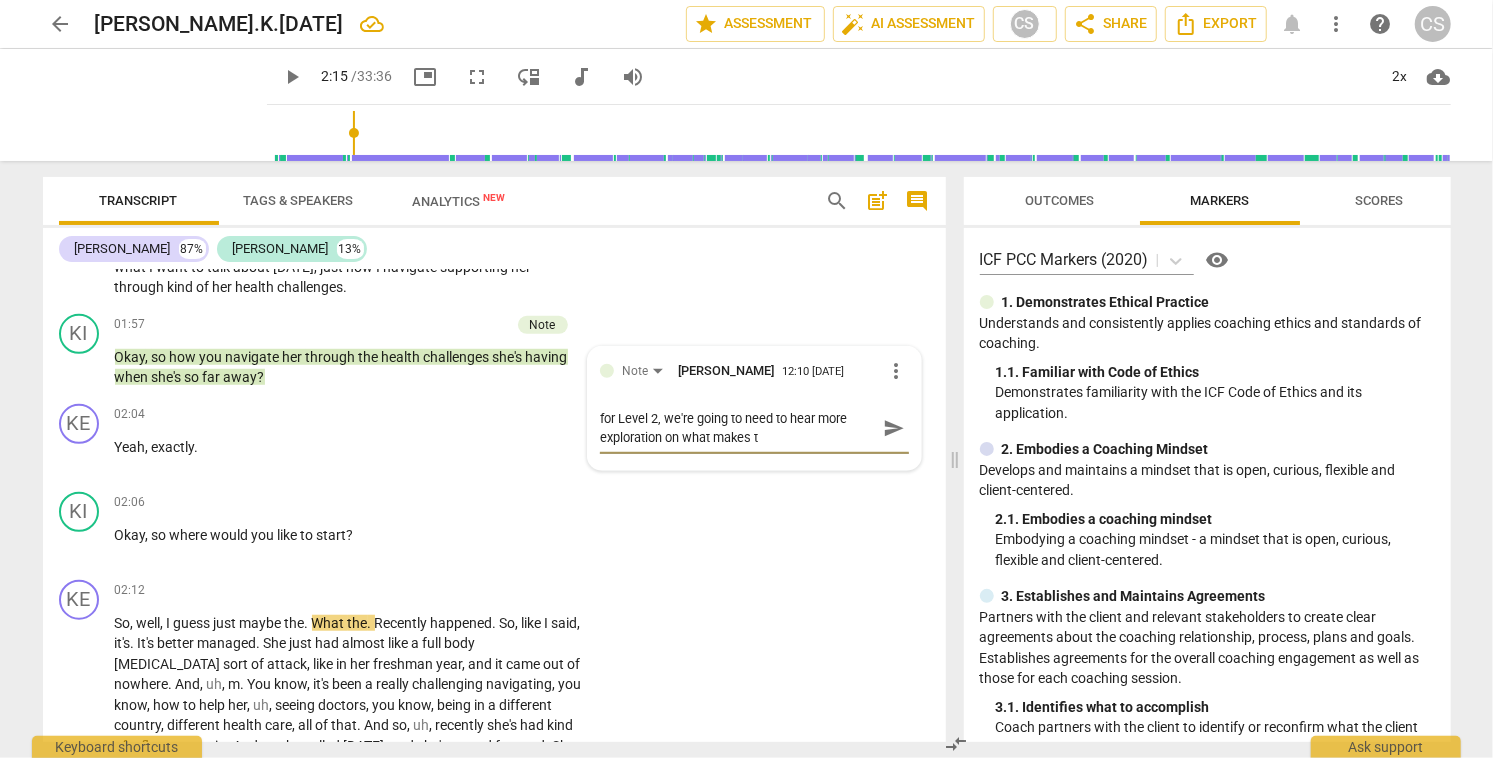 type on "for Level 2, we're going to need to hear more exploration on what makes th" 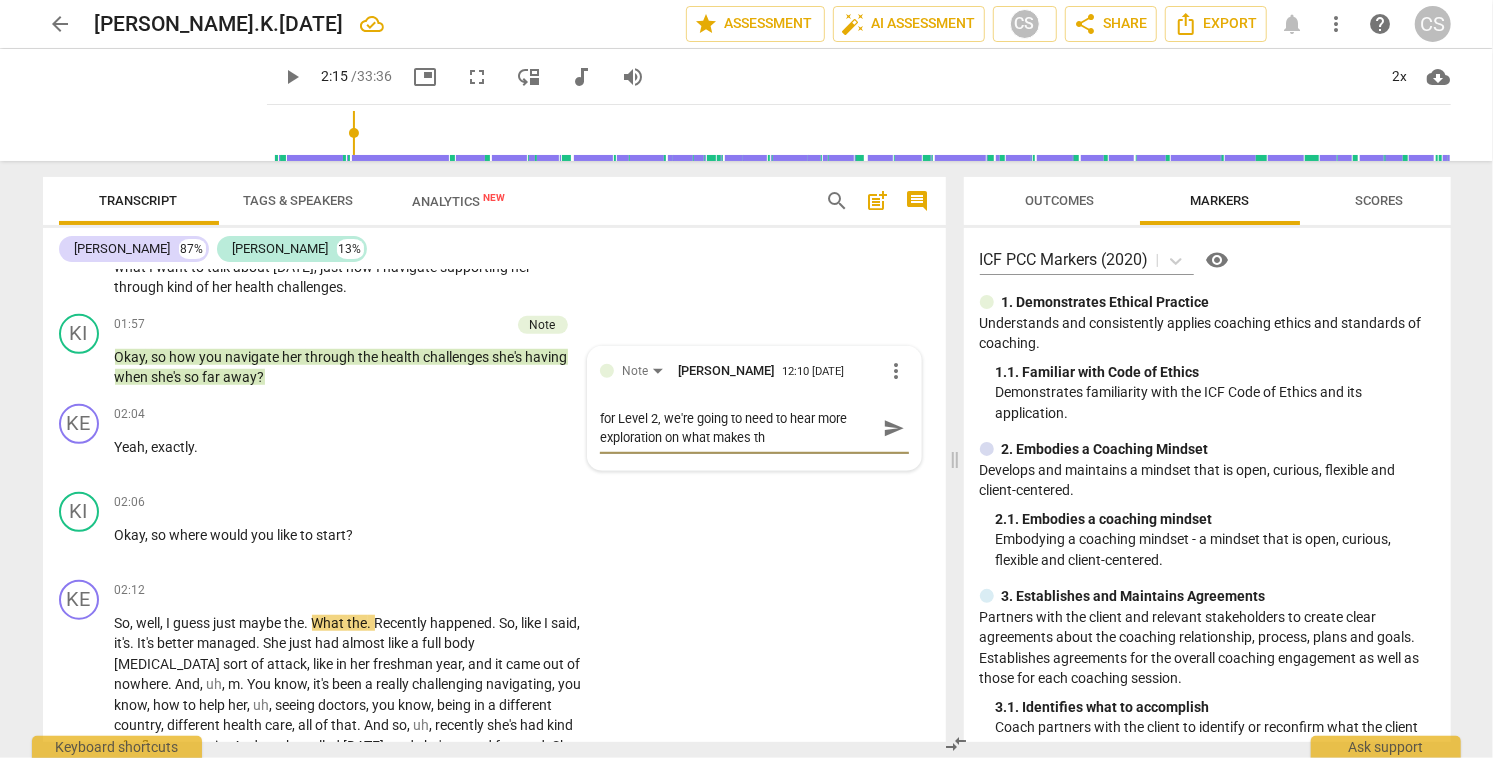type on "for Level 2, we're going to need to hear more exploration on what makes thi" 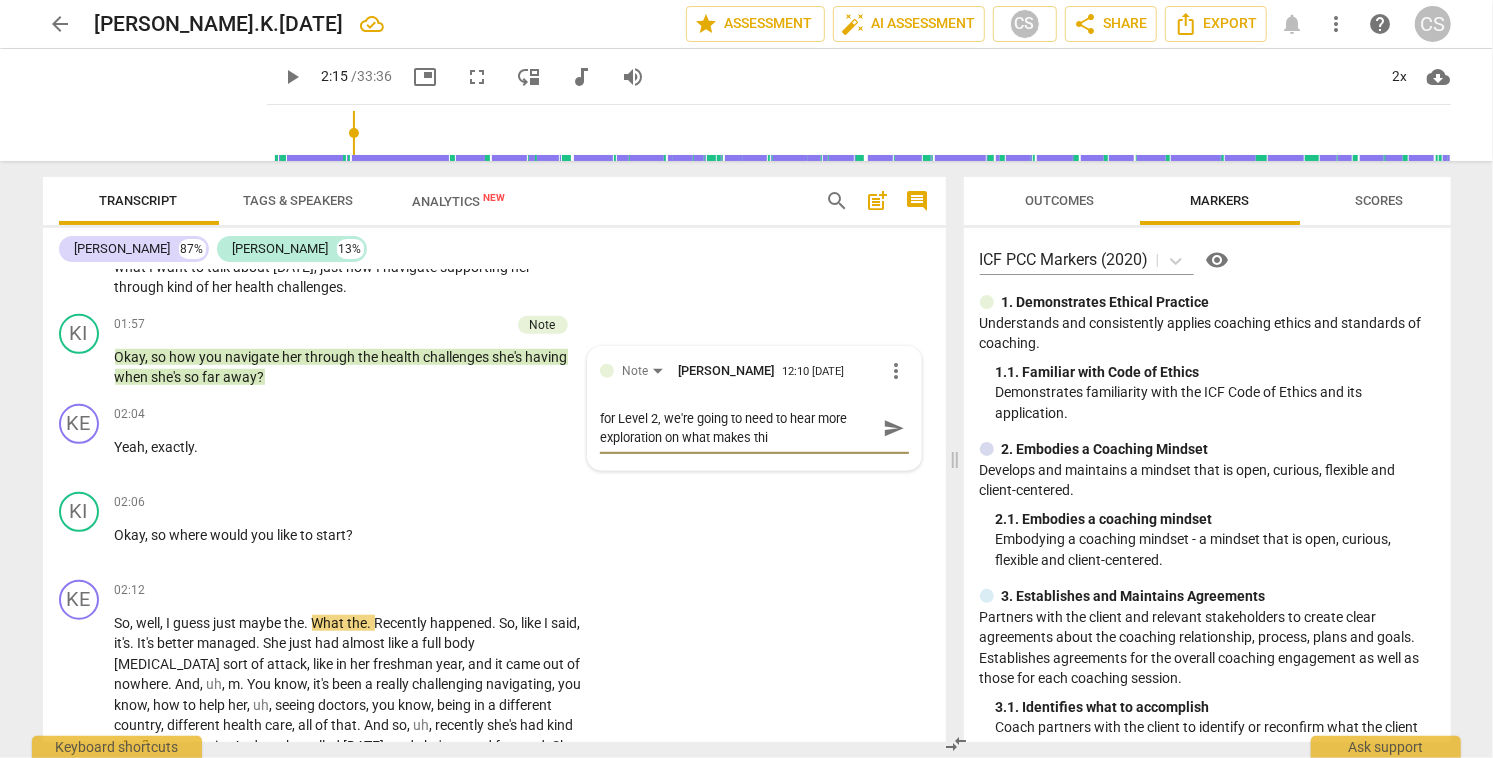 type on "for Level 2, we're going to need to hear more exploration on what makes this" 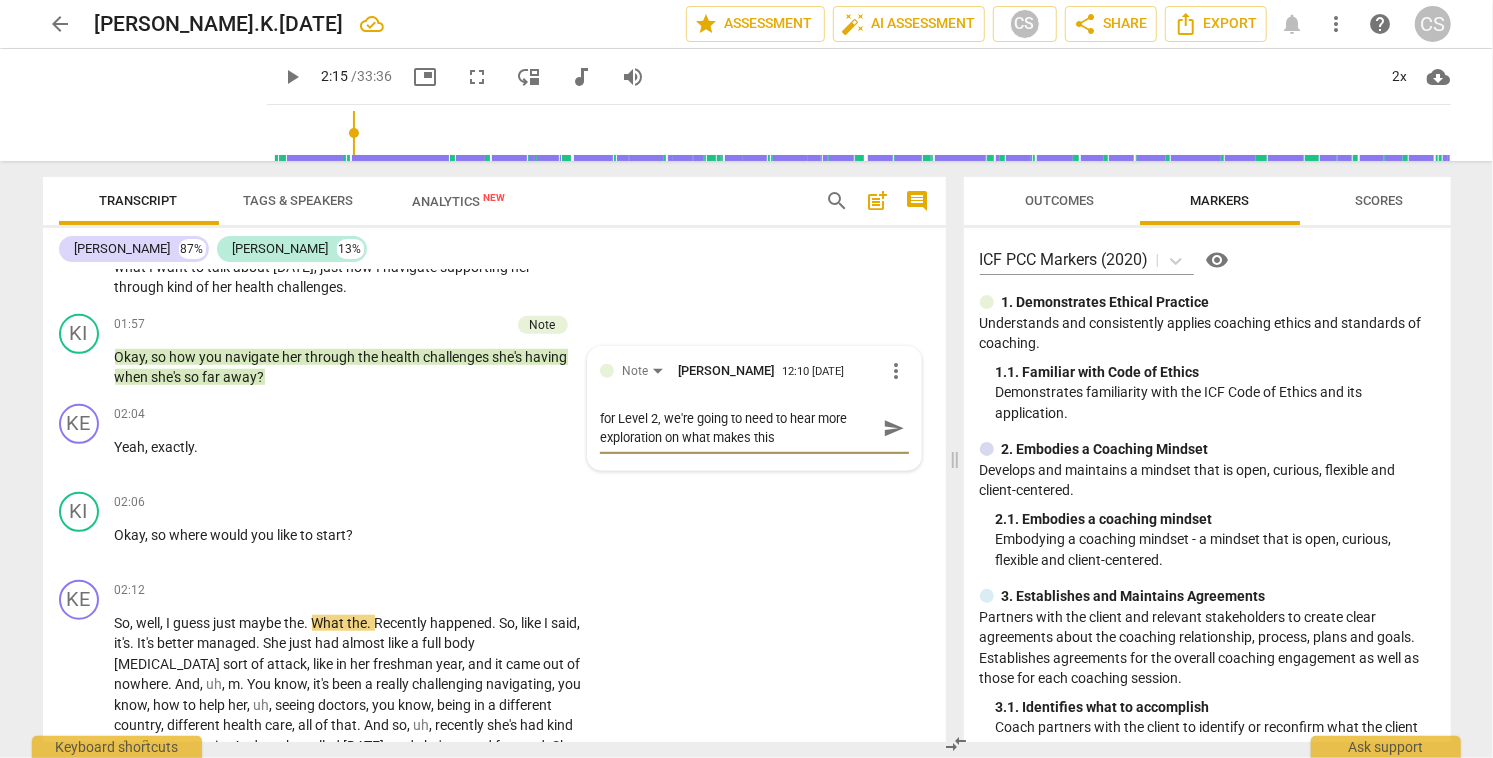 type on "for Level 2, we're going to need to hear more exploration on what makes this" 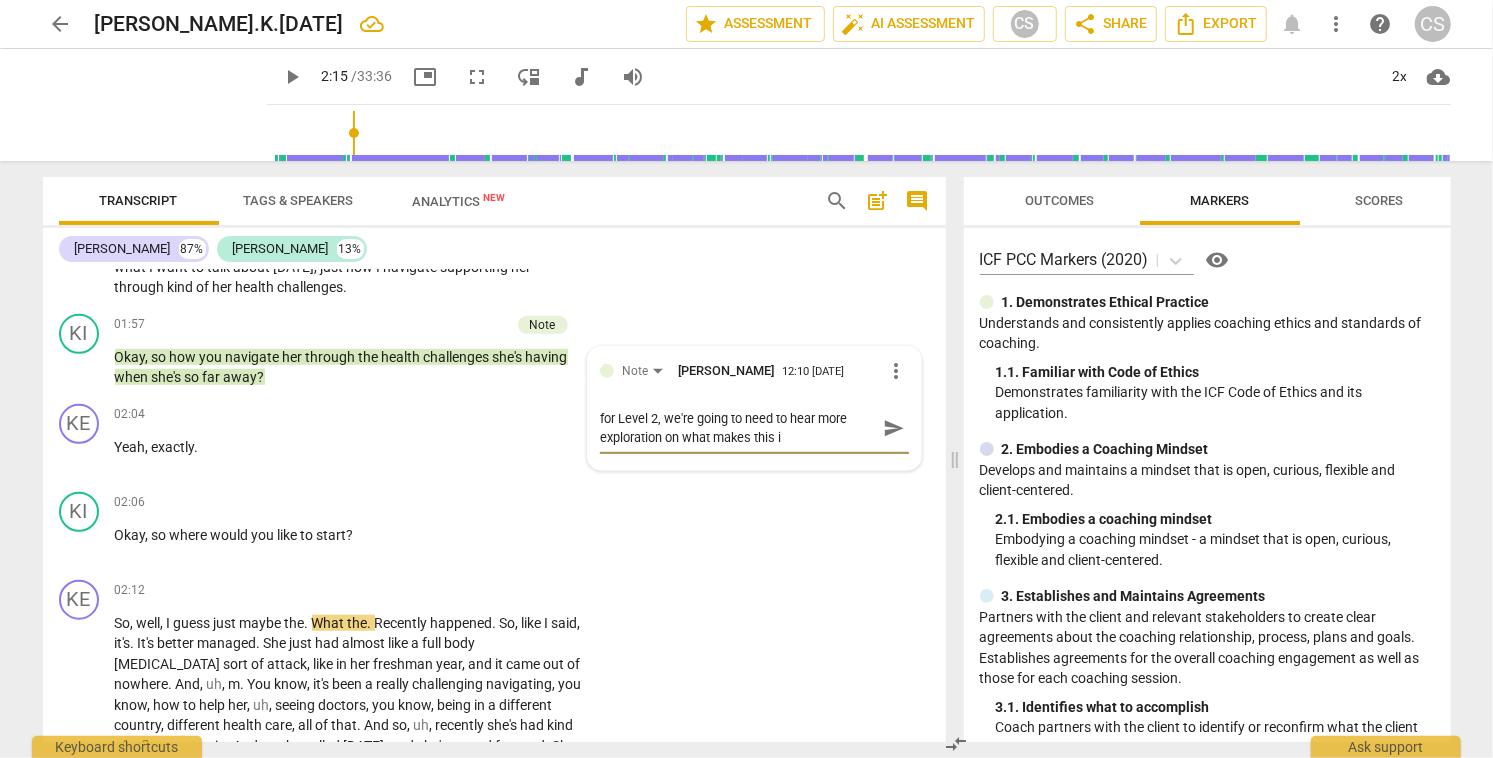 type on "for Level 2, we're going to need to hear more exploration on what makes this im" 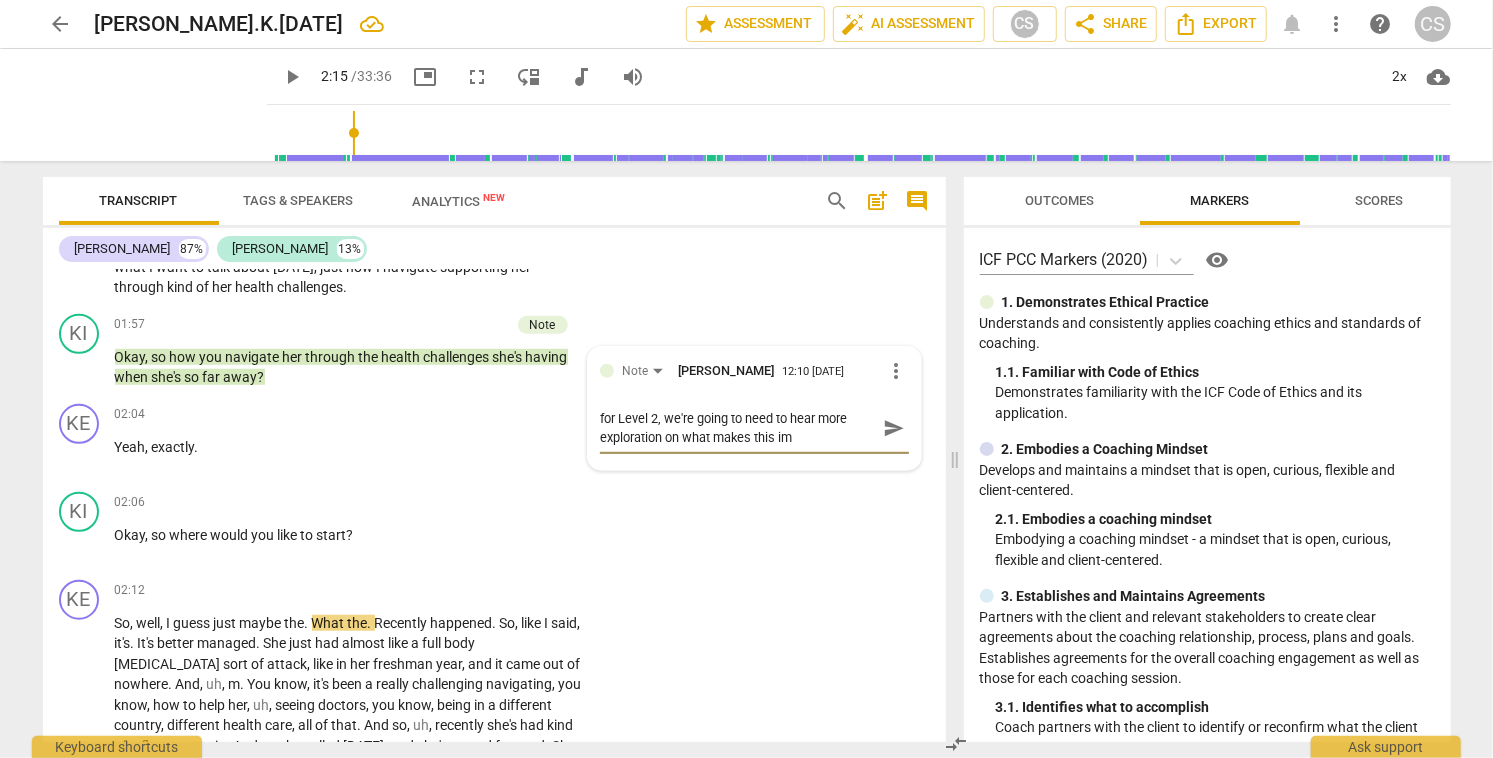 type on "for Level 2, we're going to need to hear more exploration on what makes this imp" 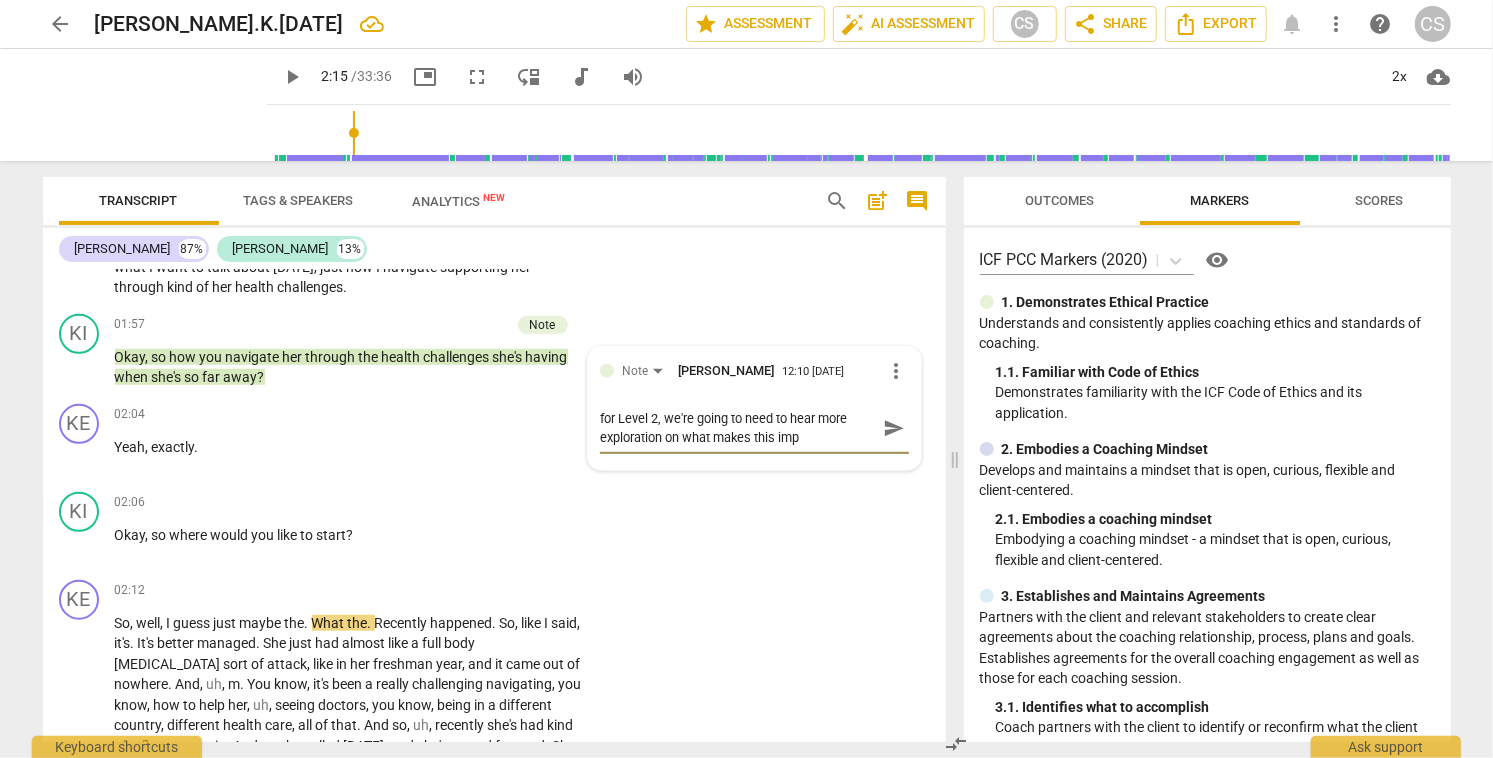 type on "for Level 2, we're going to need to hear more exploration on what makes this impo" 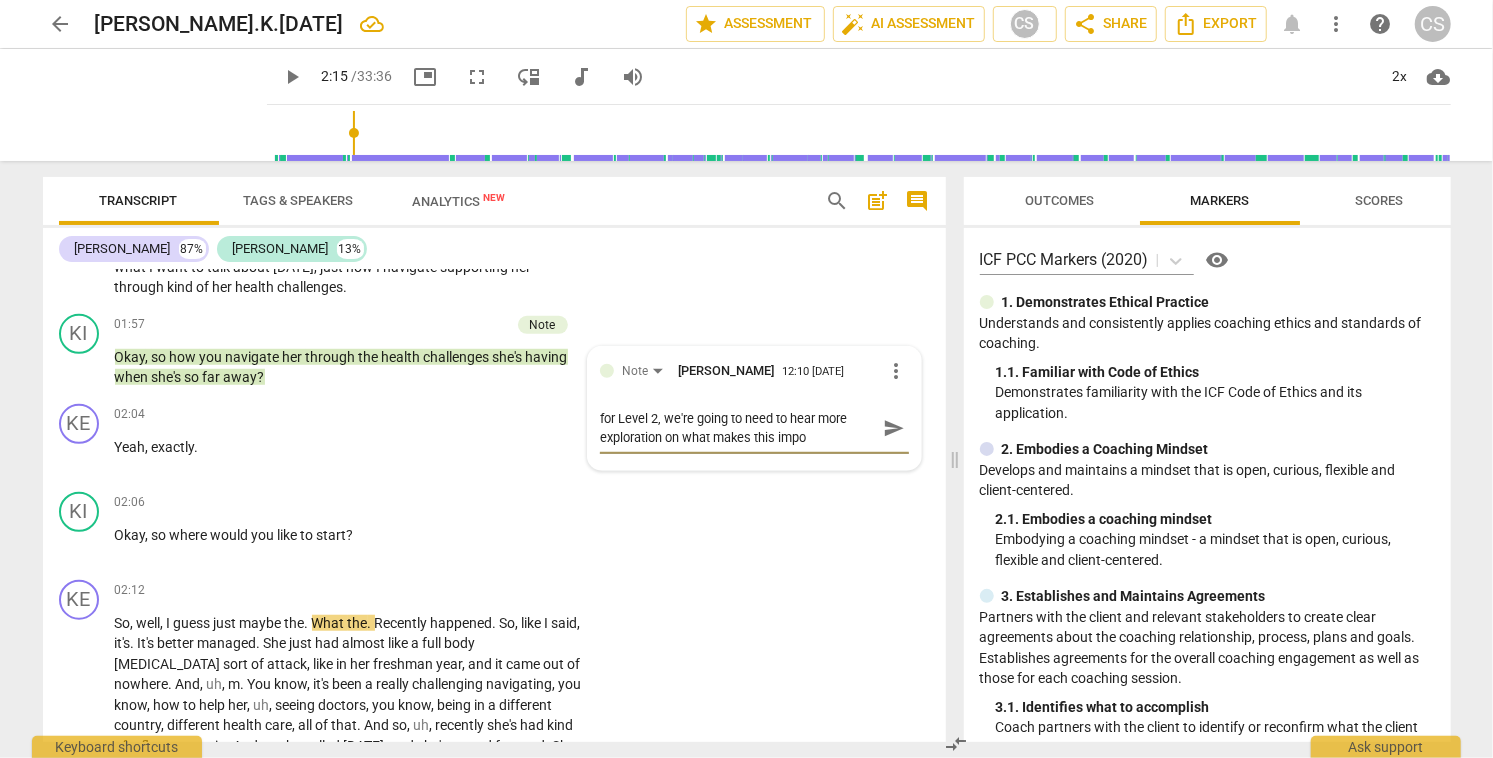 type on "for Level 2, we're going to need to hear more exploration on what makes this impor" 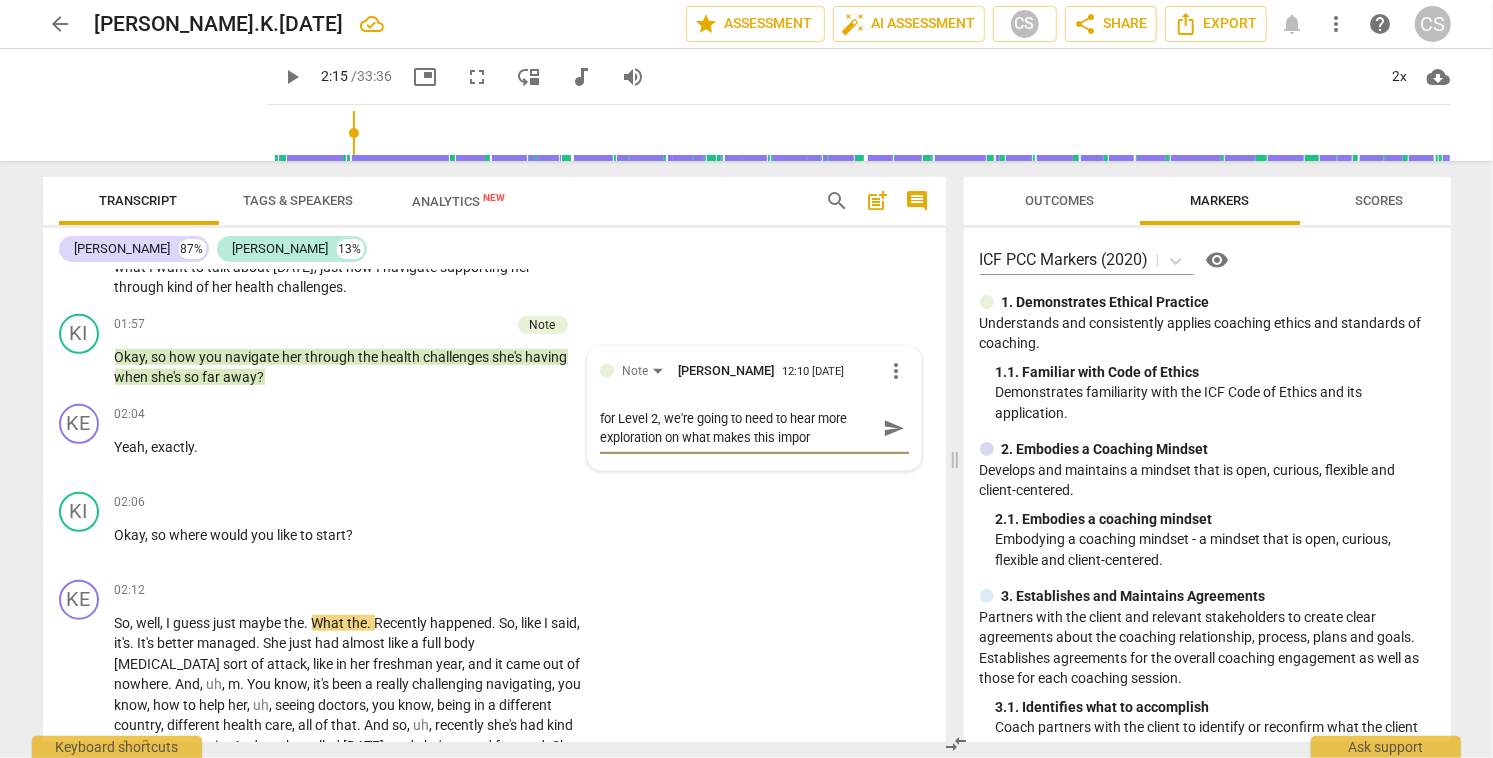 type on "for Level 2, we're going to need to hear more exploration on what makes this import" 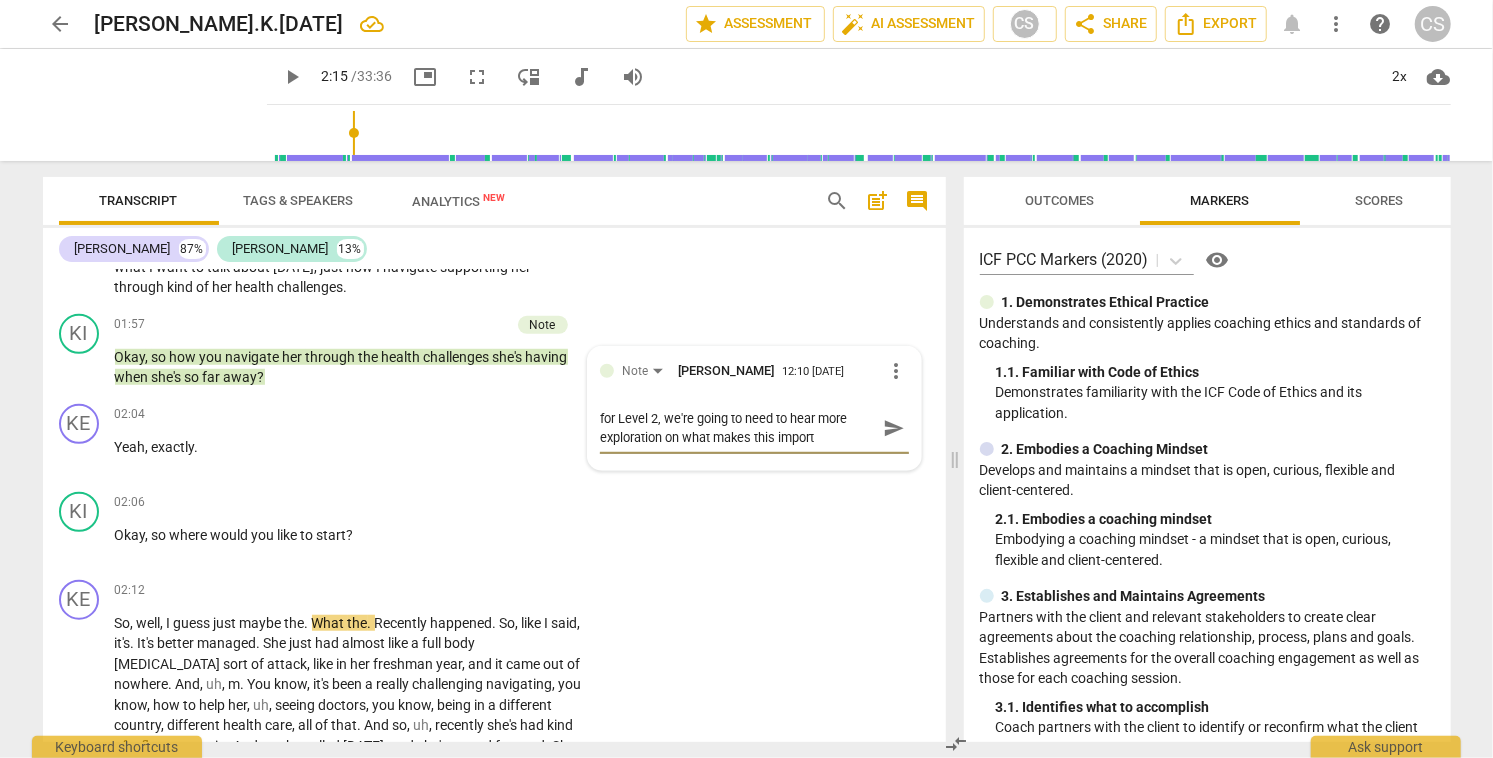 type on "for Level 2, we're going to need to hear more exploration on what makes this importa" 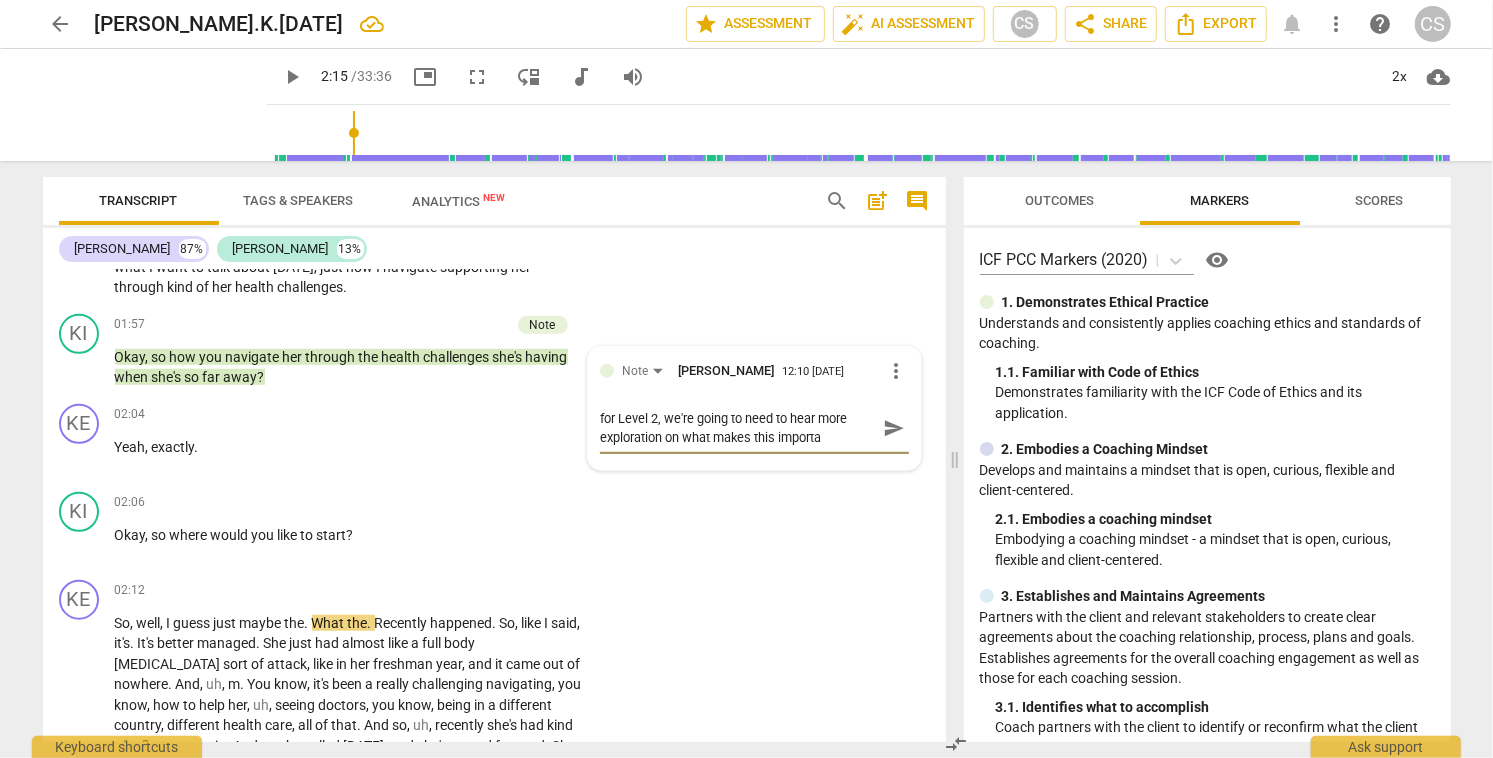 type on "for Level 2, we're going to need to hear more exploration on what makes this importan" 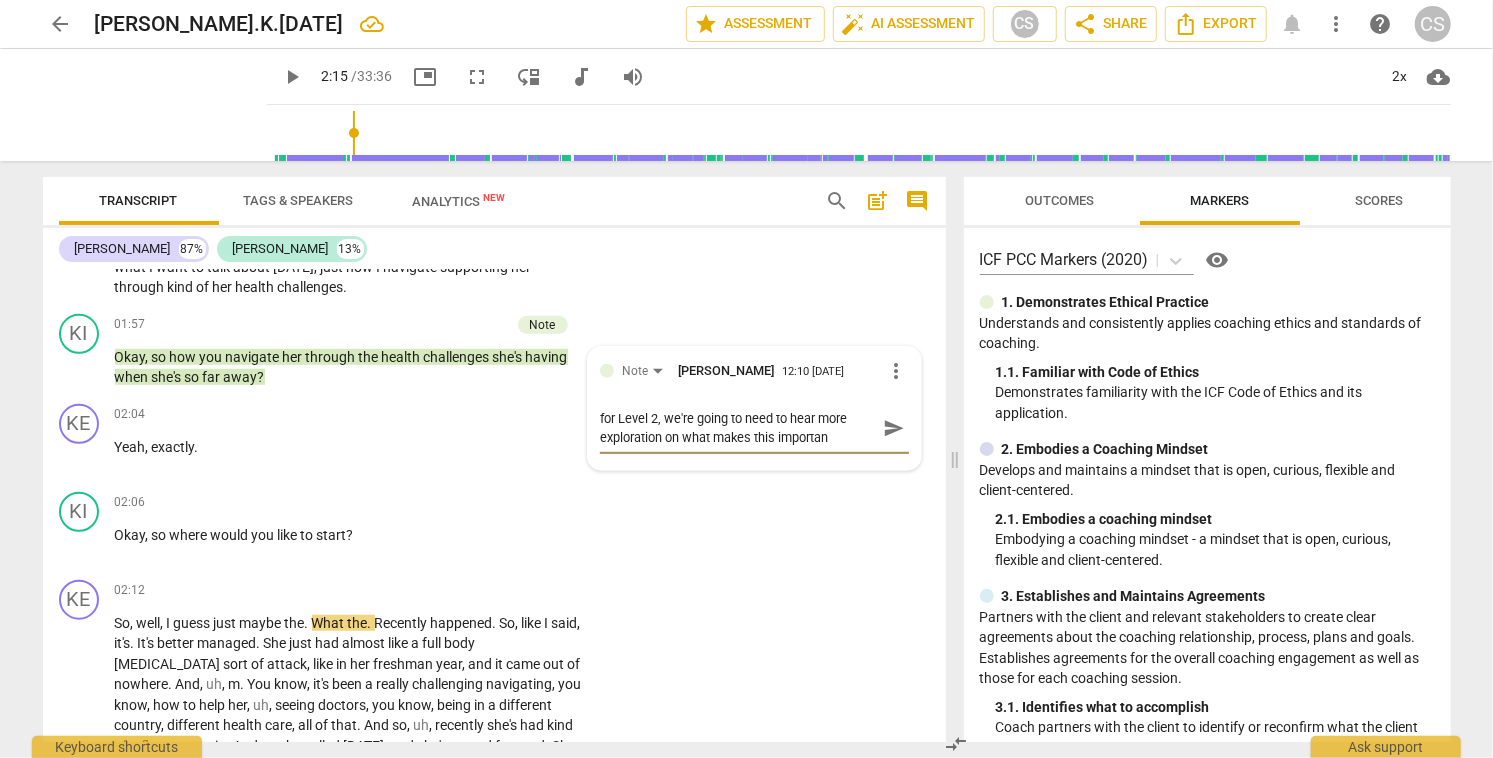 type on "for Level 2, we're going to need to hear more exploration on what makes this important" 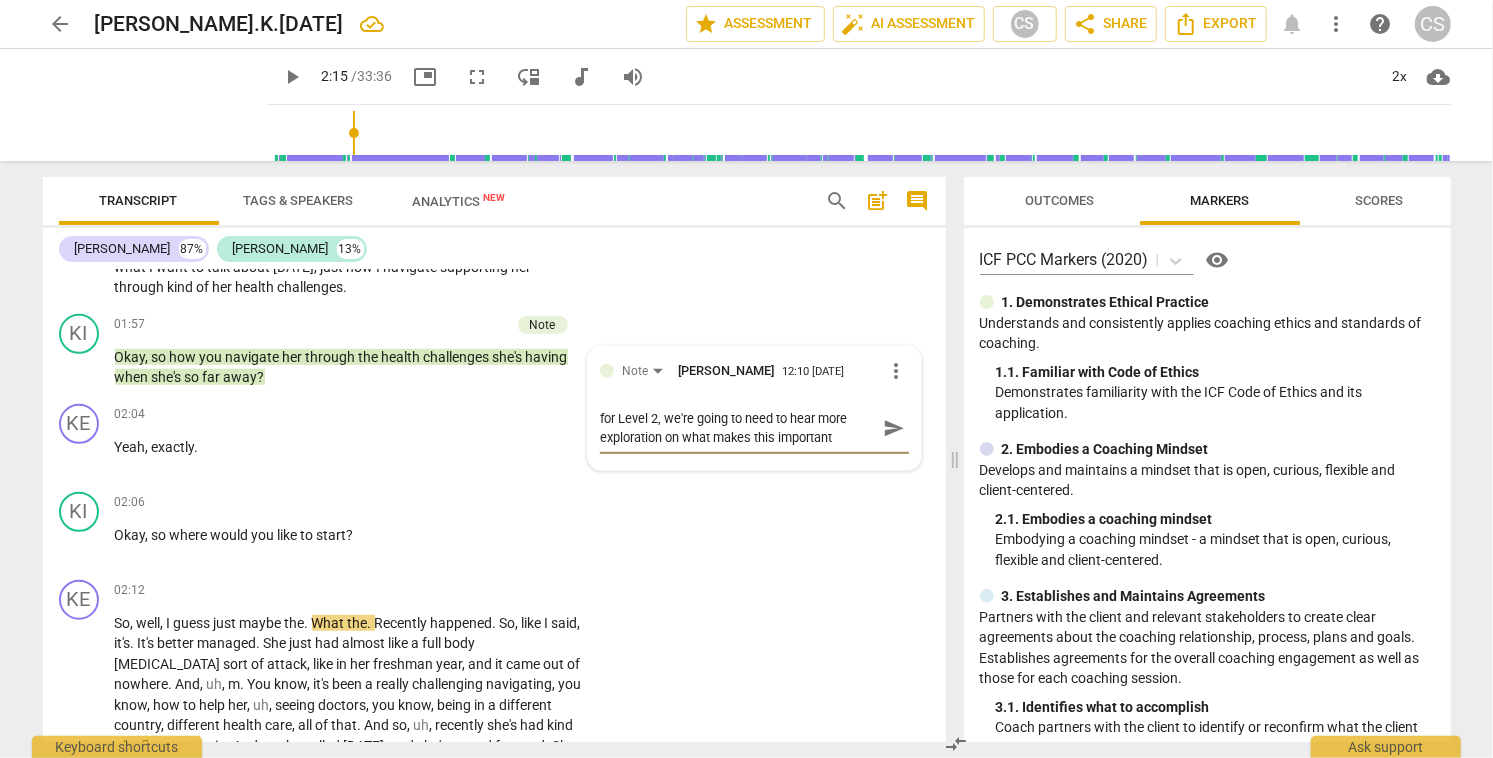 type on "for Level 2, we're going to need to hear more exploration on what makes this important" 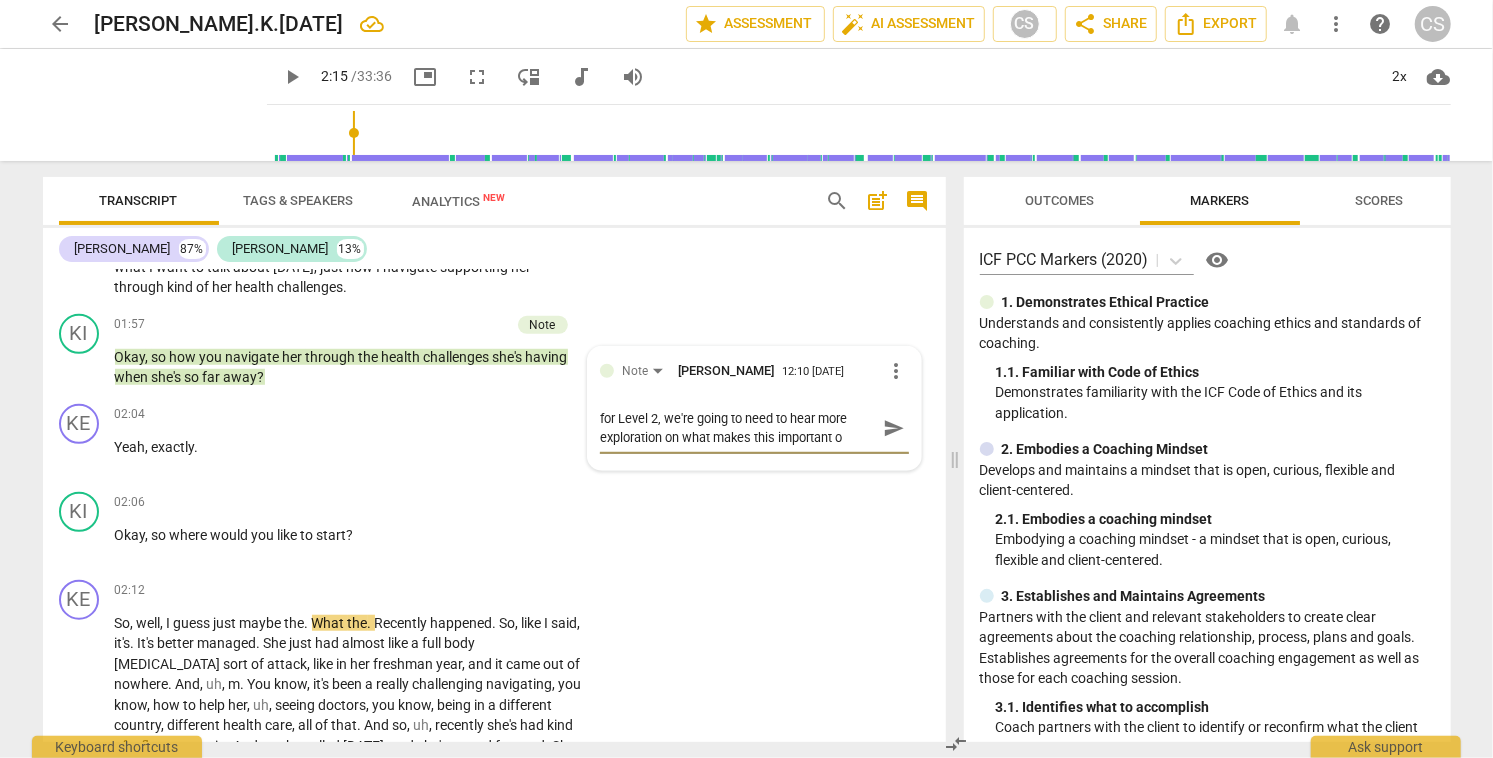 type on "for Level 2, we're going to need to hear more exploration on what makes this important or" 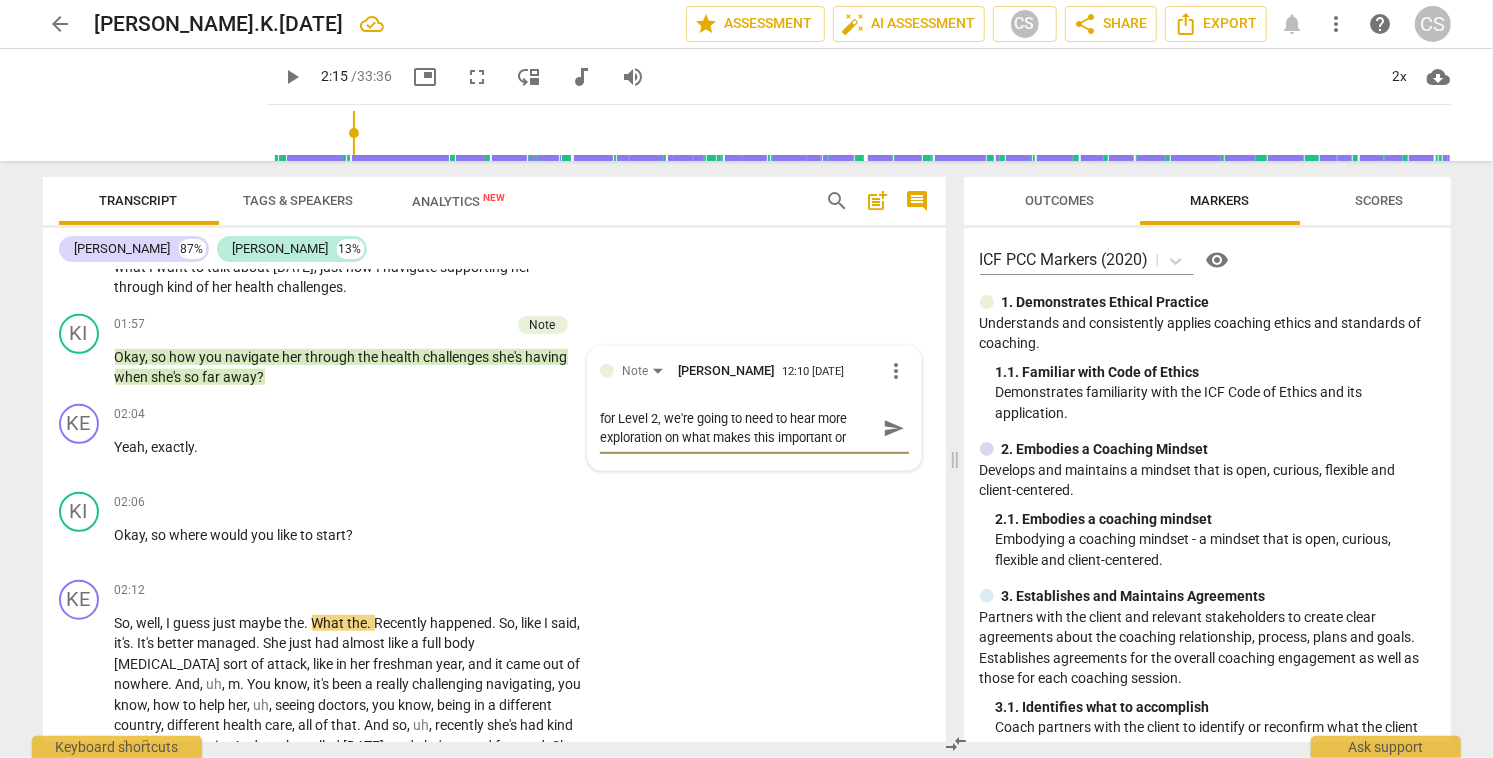 type on "for Level 2, we're going to need to hear more exploration on what makes this important or" 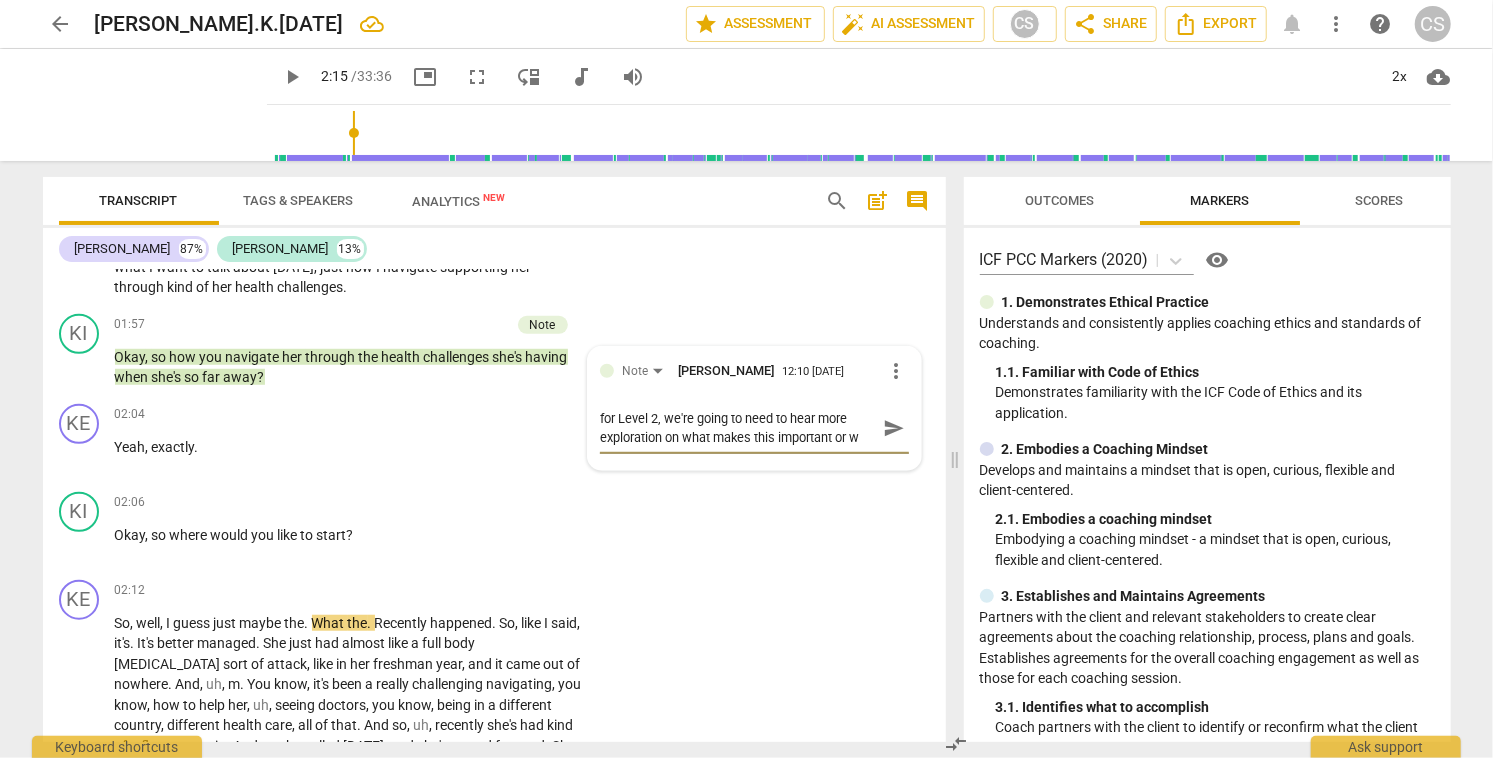 type on "for Level 2, we're going to need to hear more exploration on what makes this important or wh" 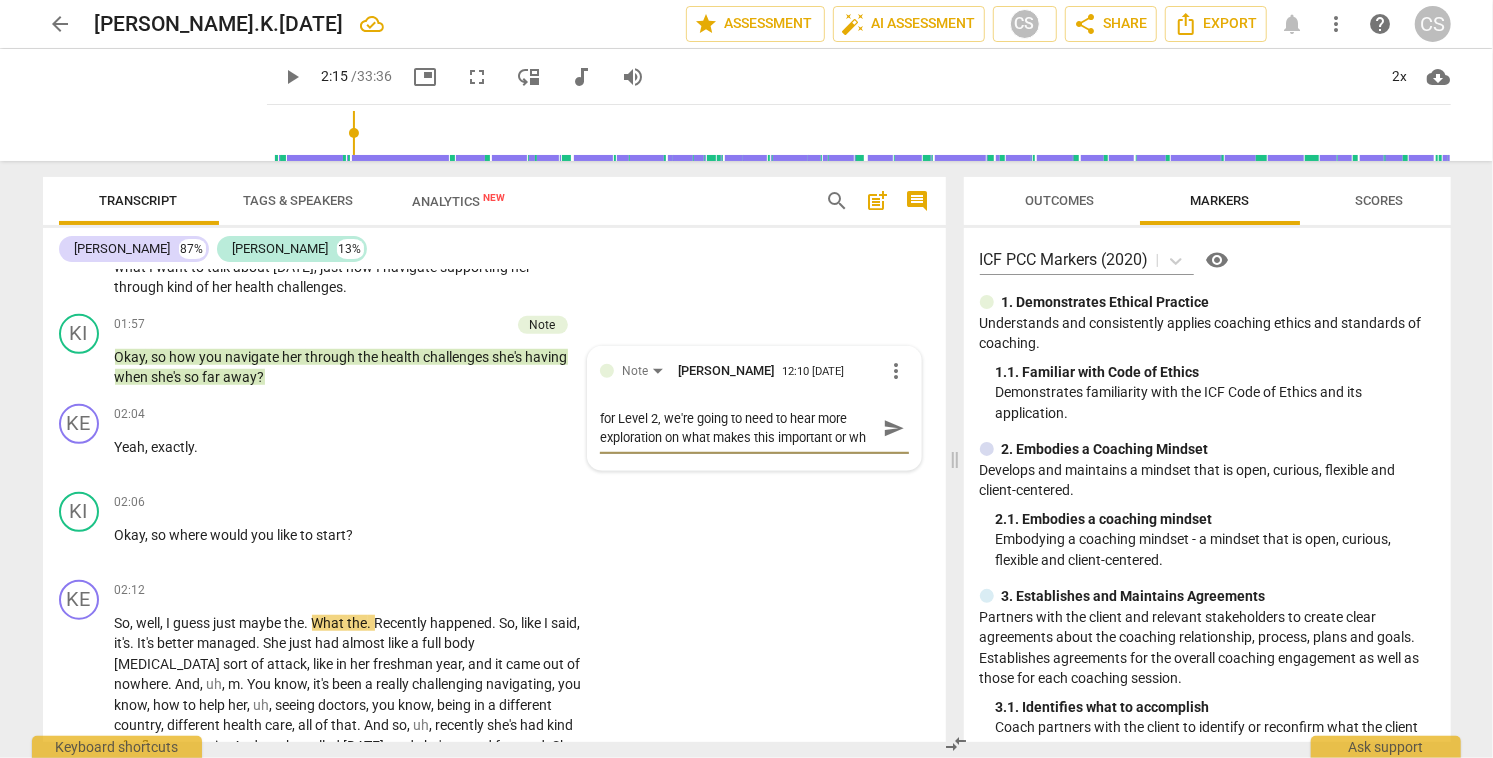 type on "for Level 2, we're going to need to hear more exploration on what makes this important or wha" 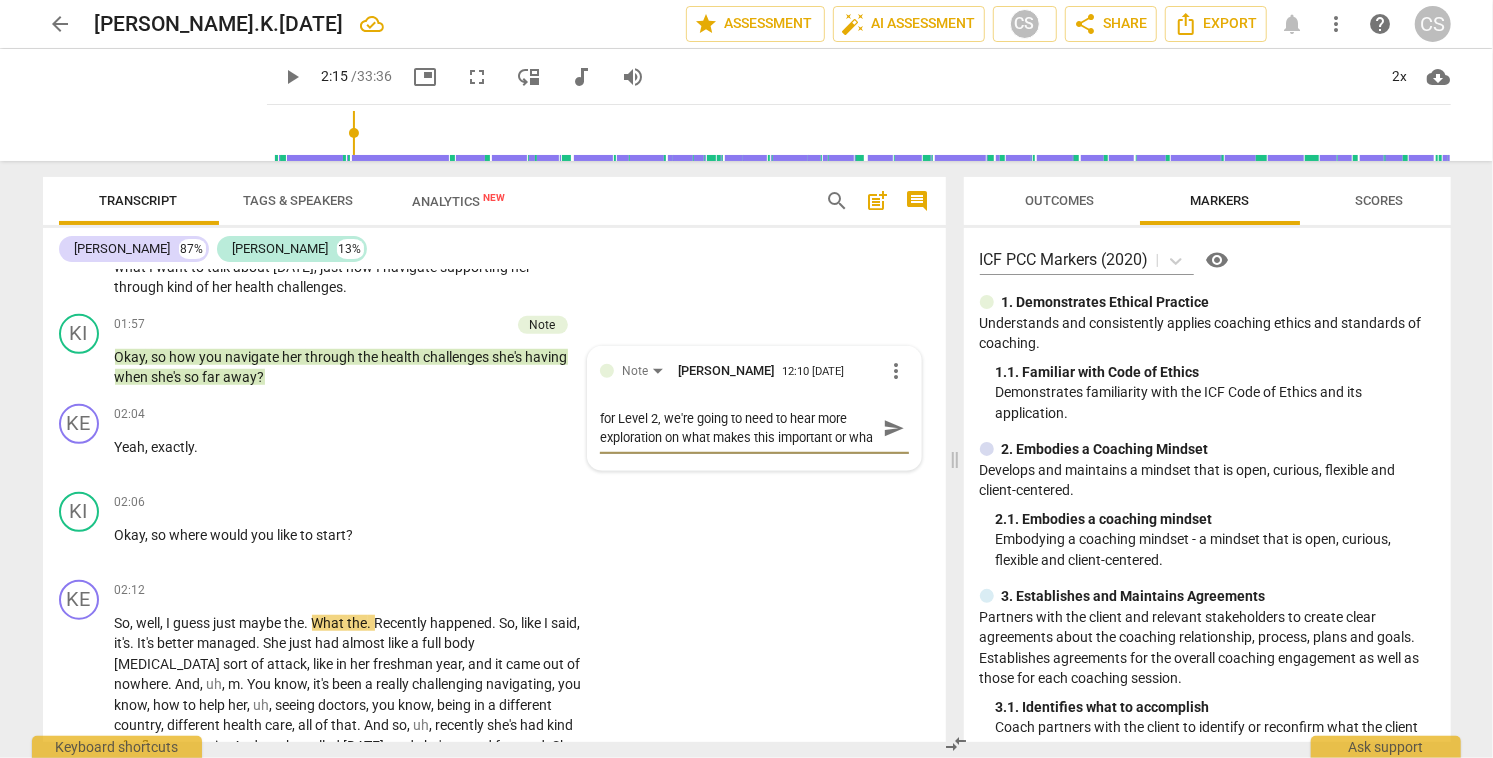 type on "for Level 2, we're going to need to hear more exploration on what makes this important or what" 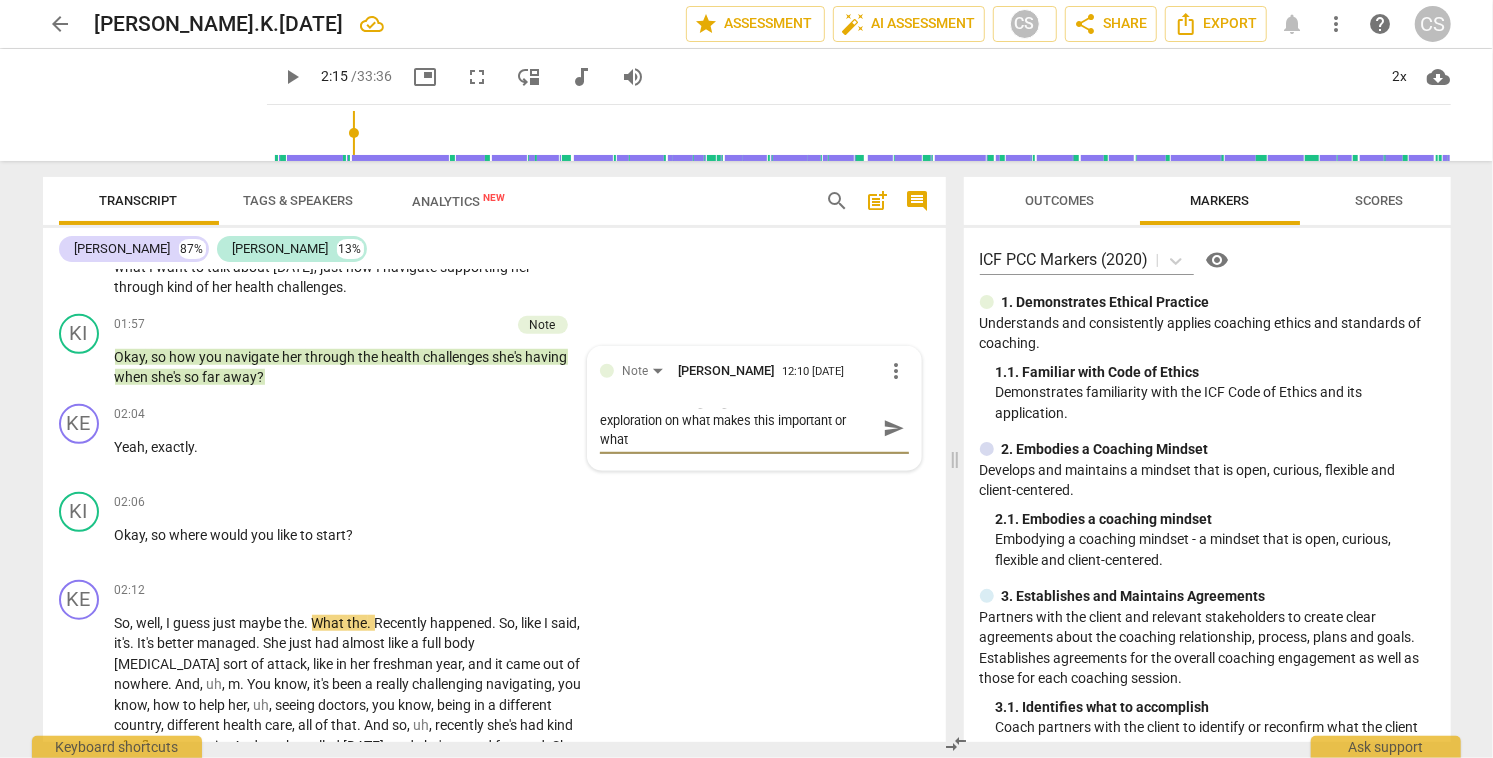 type on "for Level 2, we're going to need to hear more exploration on what makes this important or what" 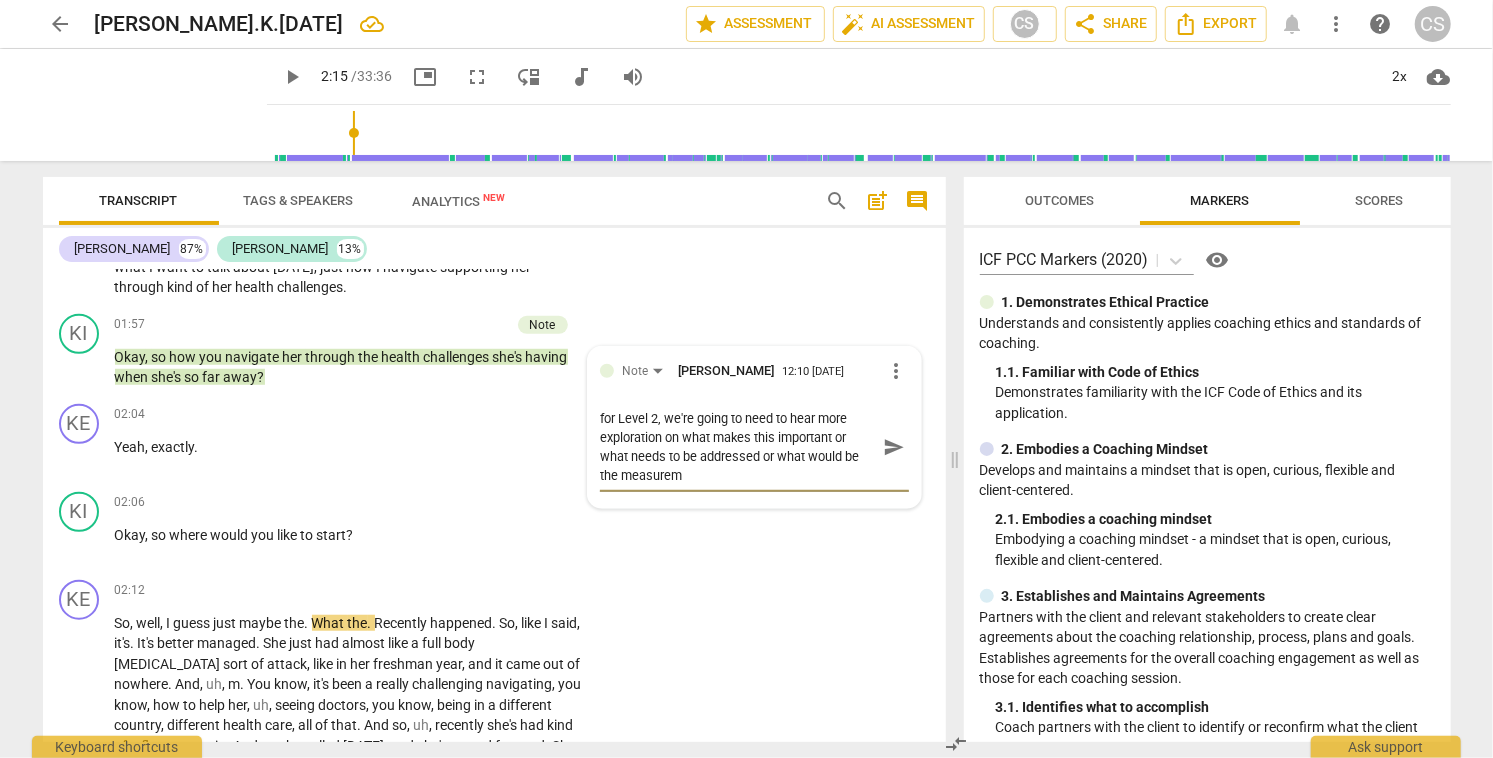 scroll, scrollTop: 0, scrollLeft: 0, axis: both 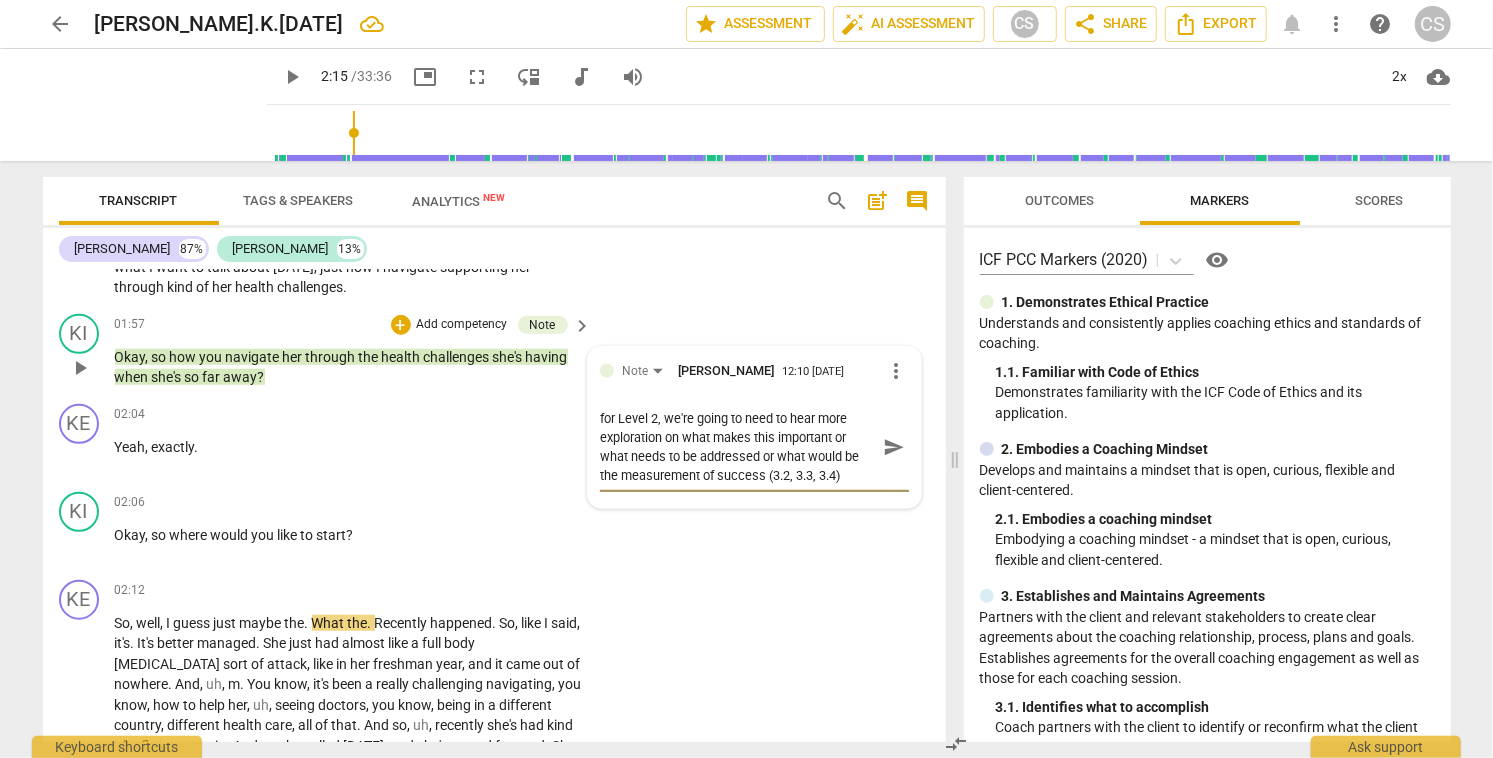 click on "send" at bounding box center (894, 447) 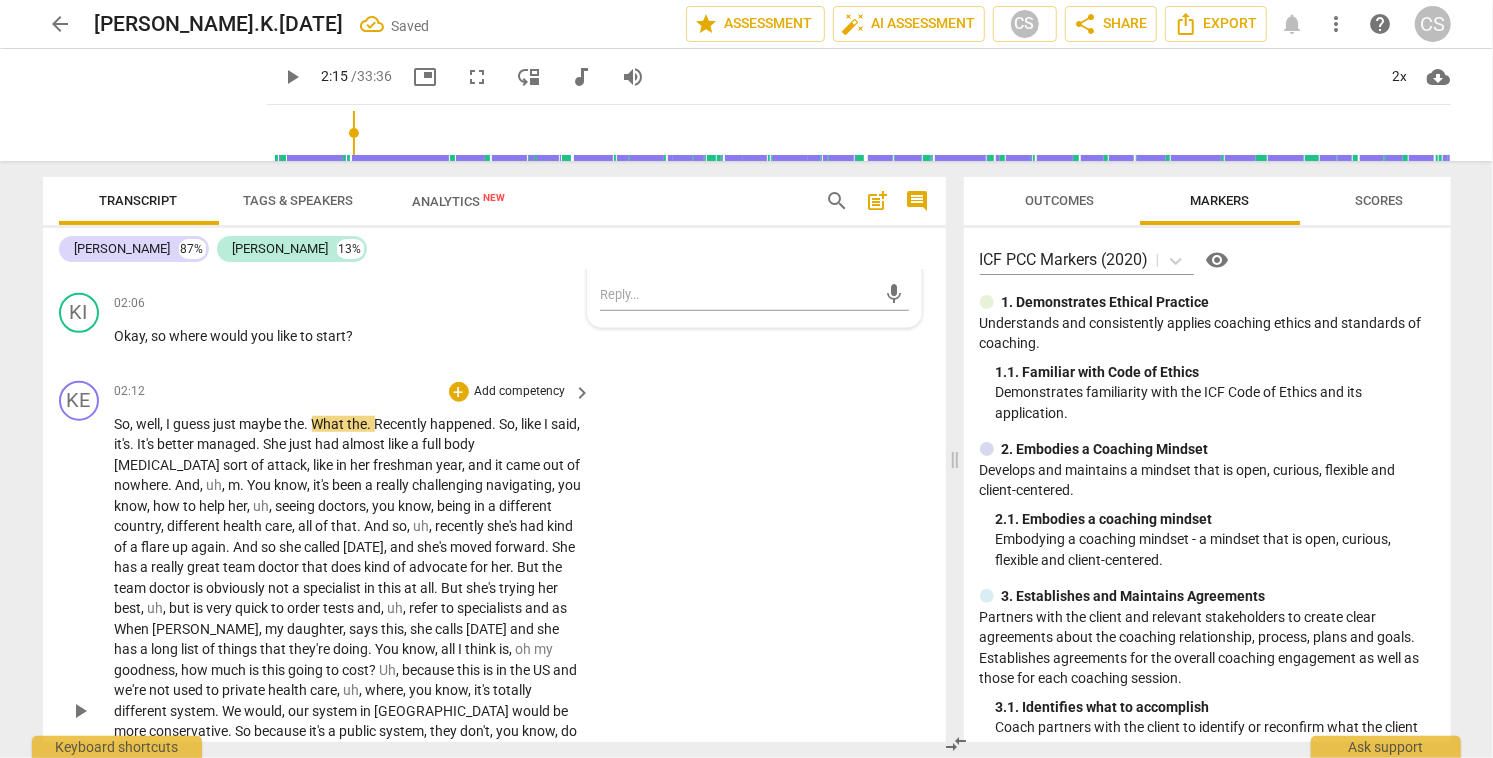 scroll, scrollTop: 1091, scrollLeft: 0, axis: vertical 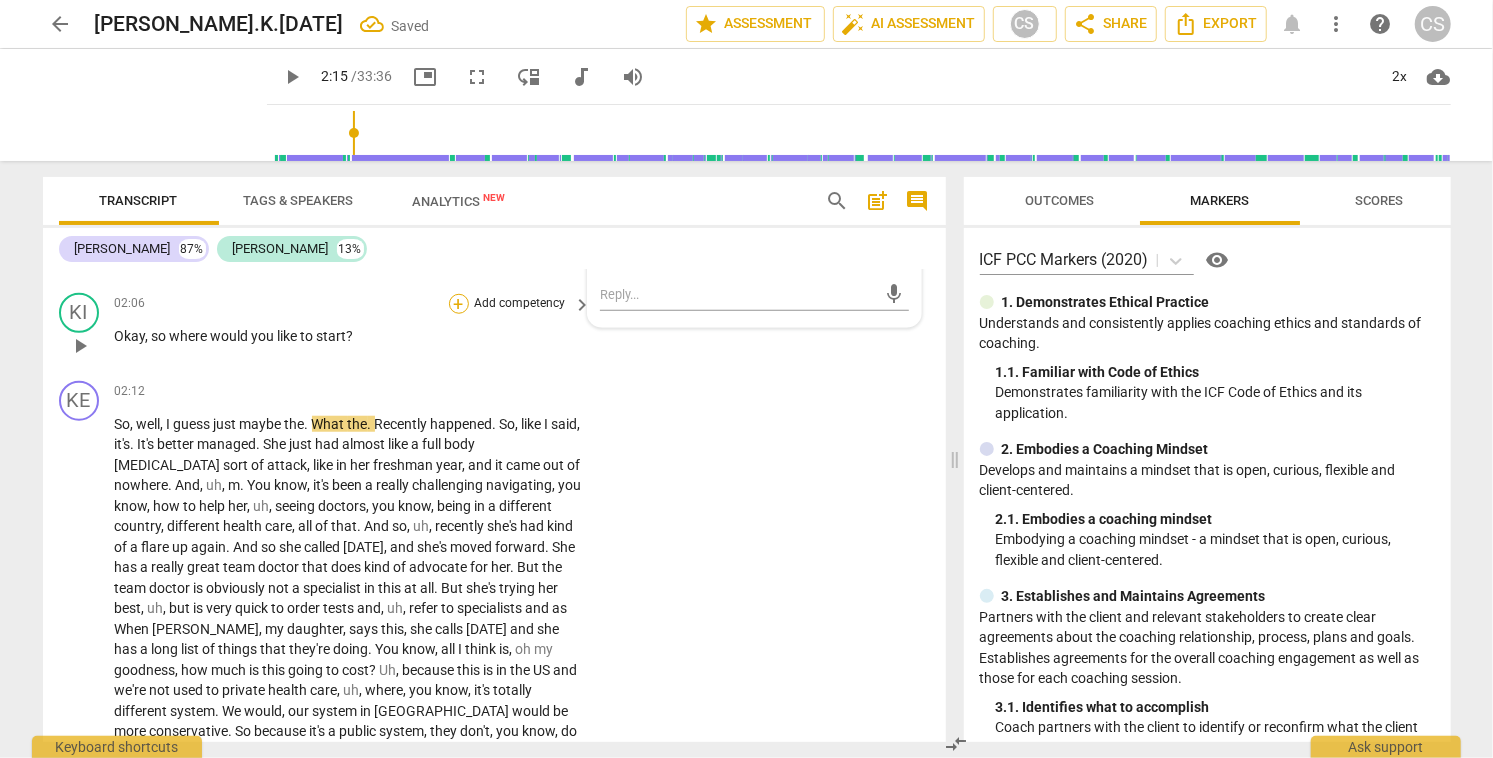 click on "+" at bounding box center (459, 304) 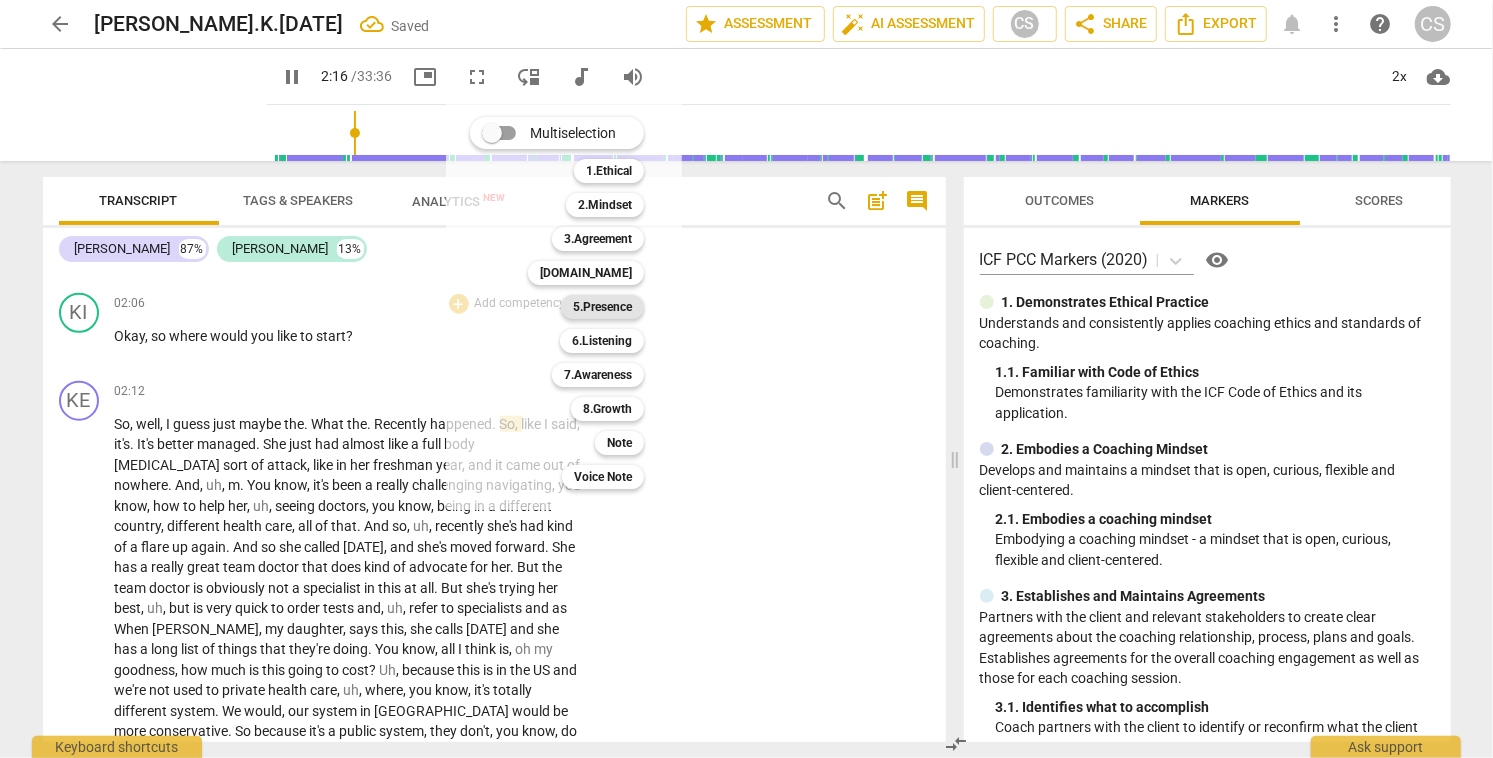 click on "5.Presence" at bounding box center (602, 307) 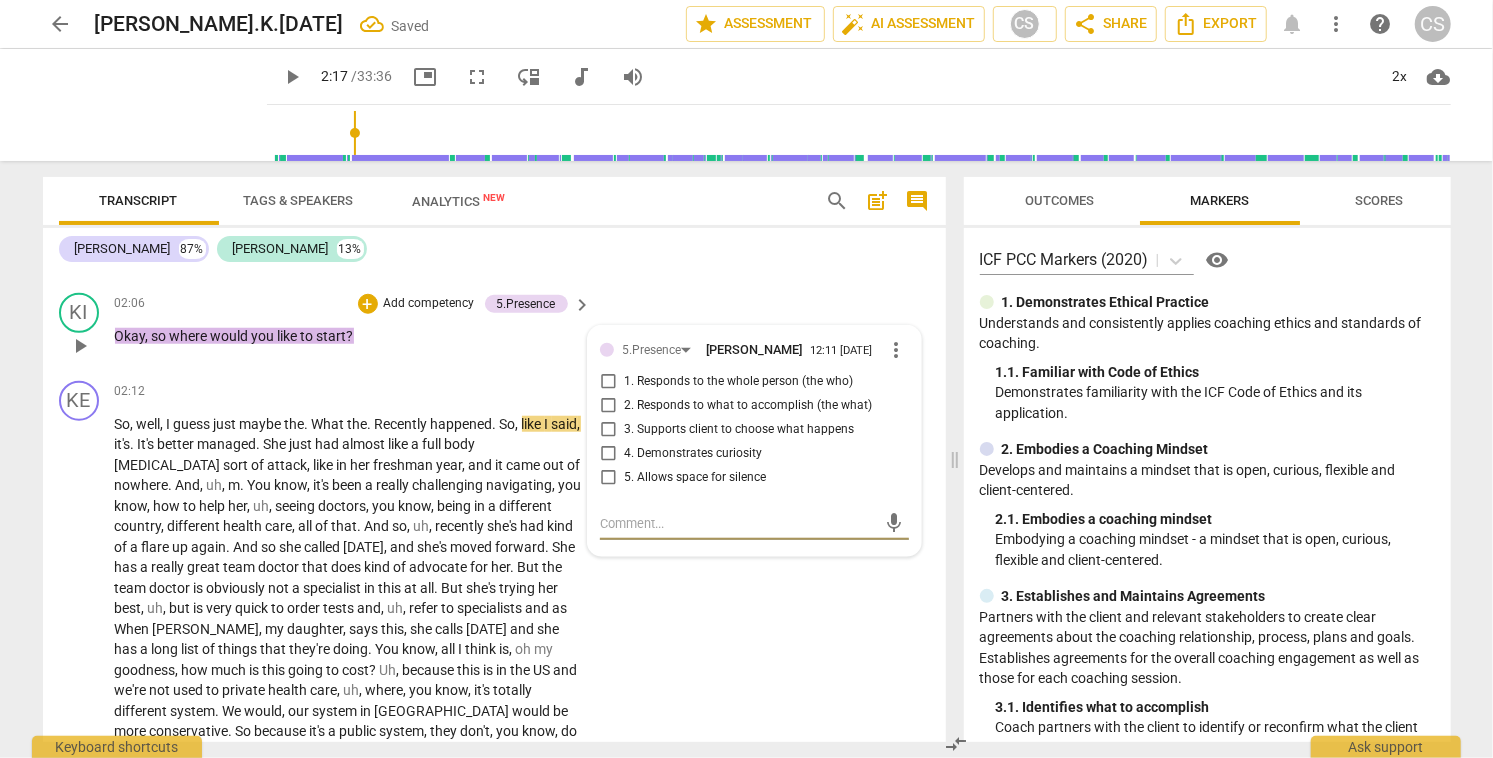 click on "3. Supports client to choose what happens" at bounding box center (608, 430) 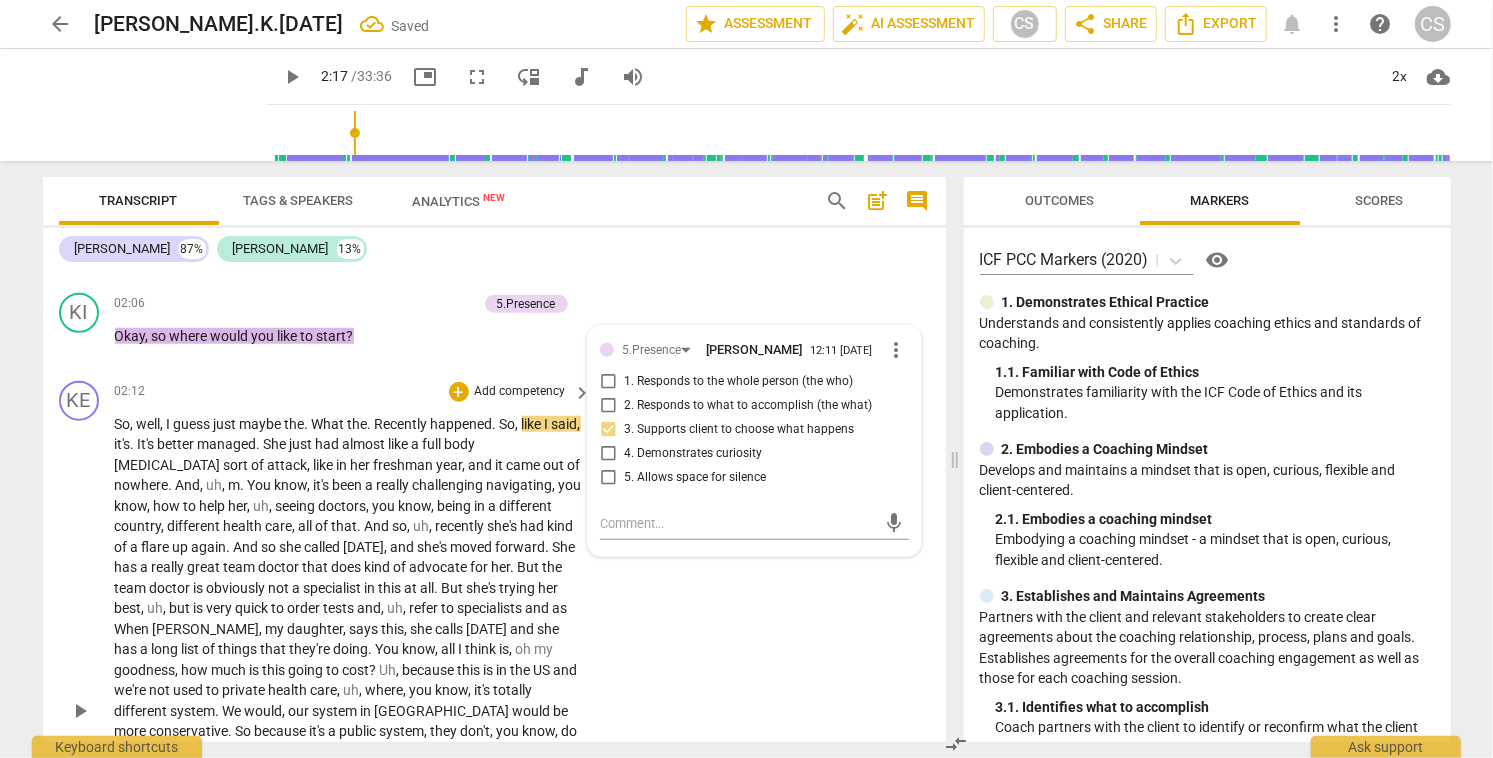 click on "play_arrow" at bounding box center [80, 711] 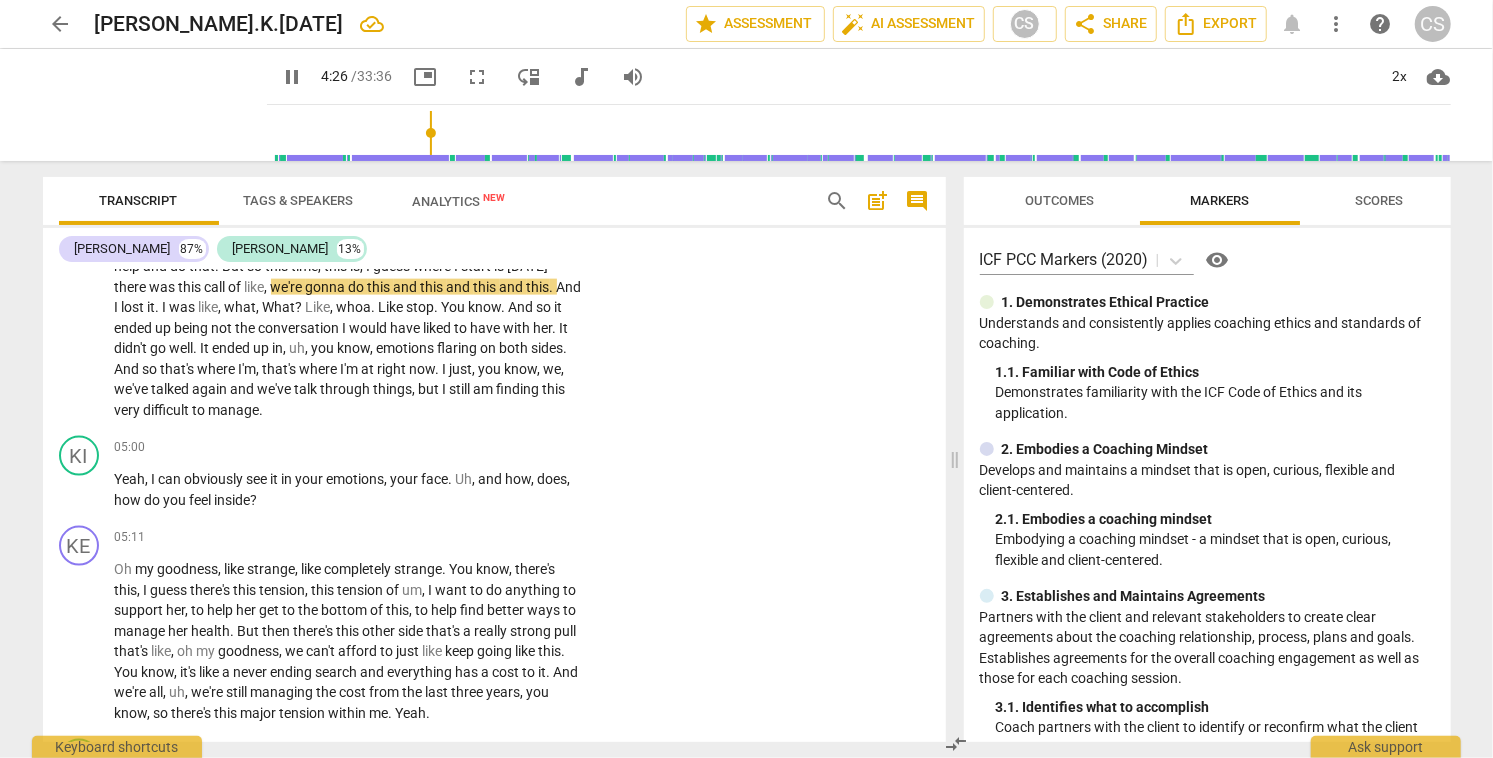 scroll, scrollTop: 1690, scrollLeft: 0, axis: vertical 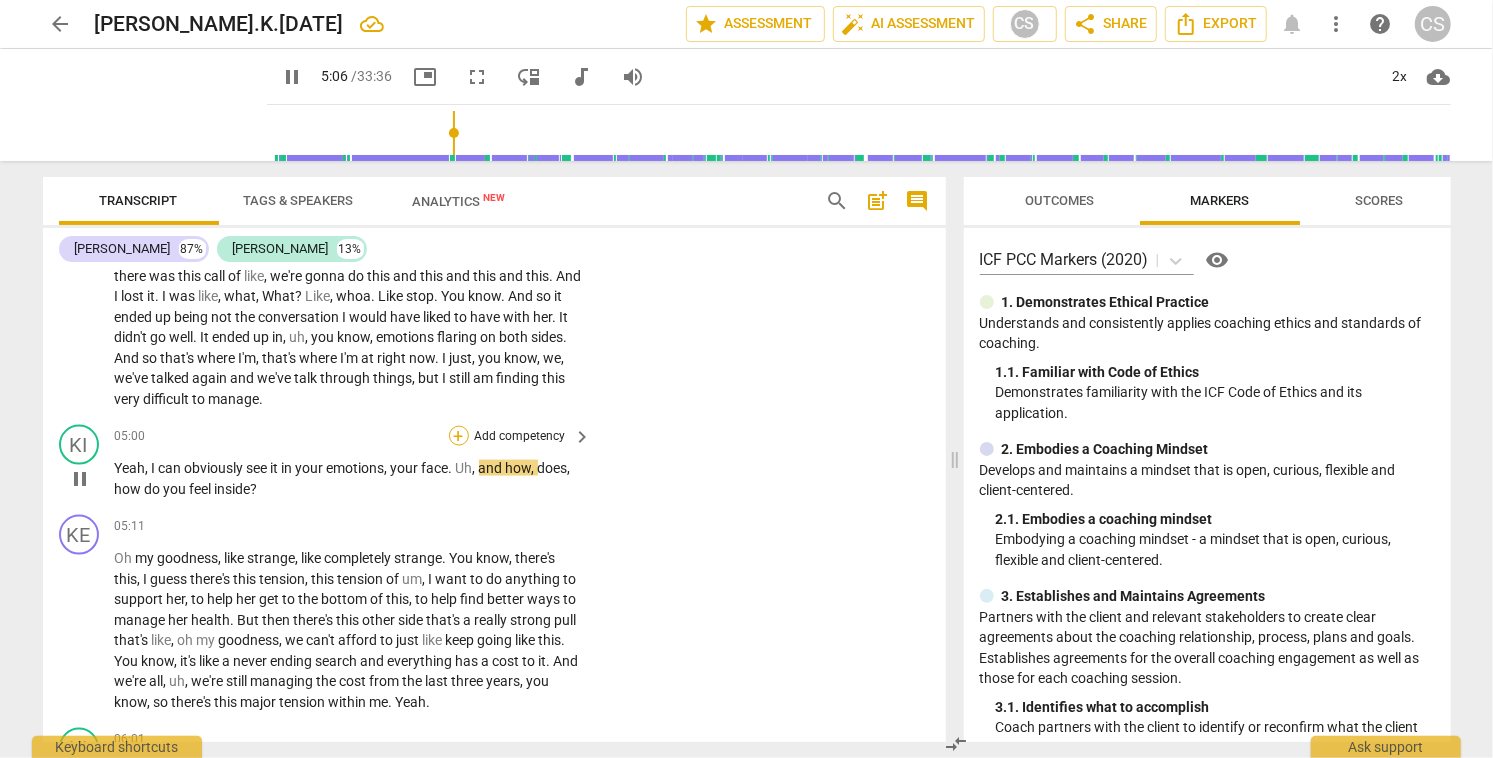 click on "+" at bounding box center (459, 436) 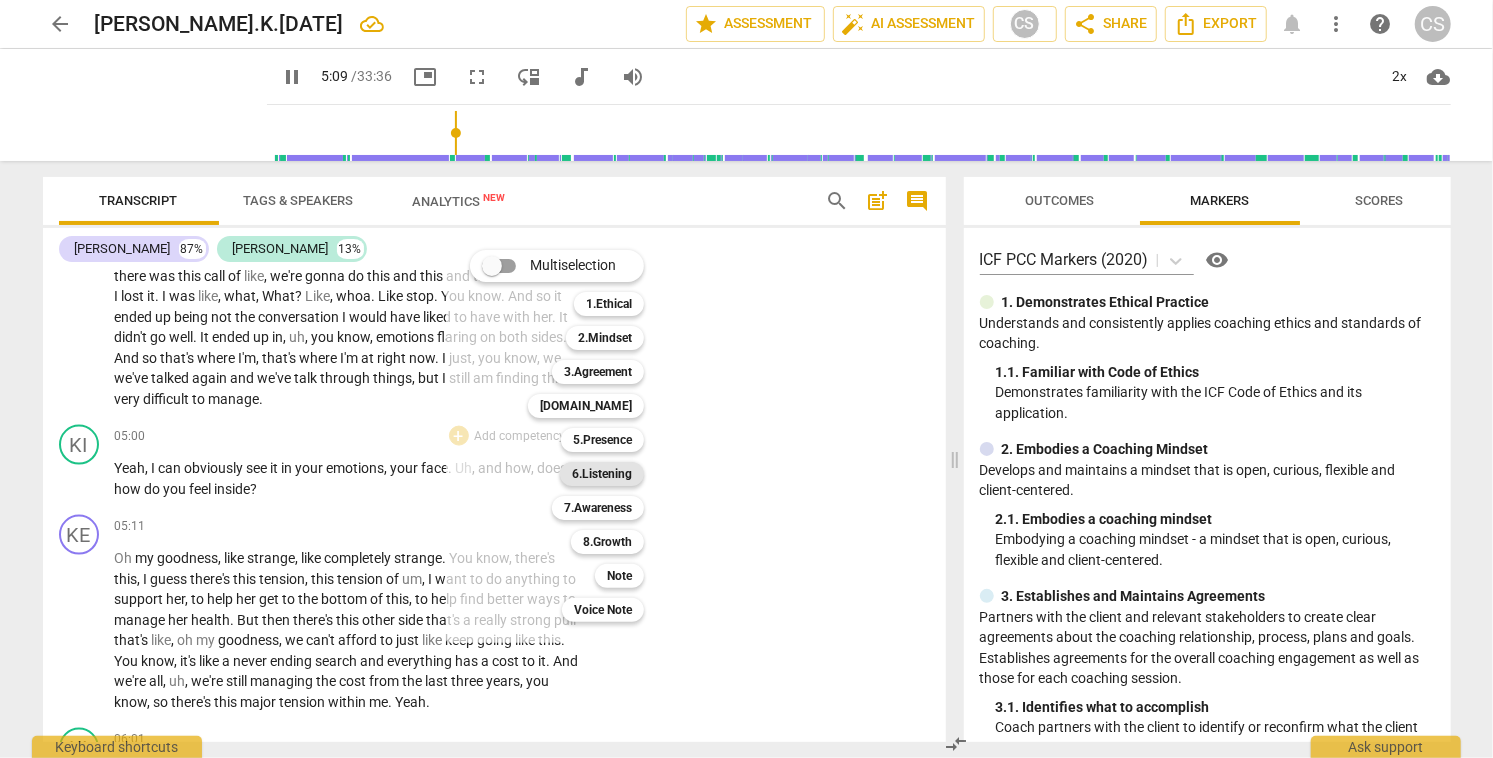 click on "6.Listening" at bounding box center (602, 474) 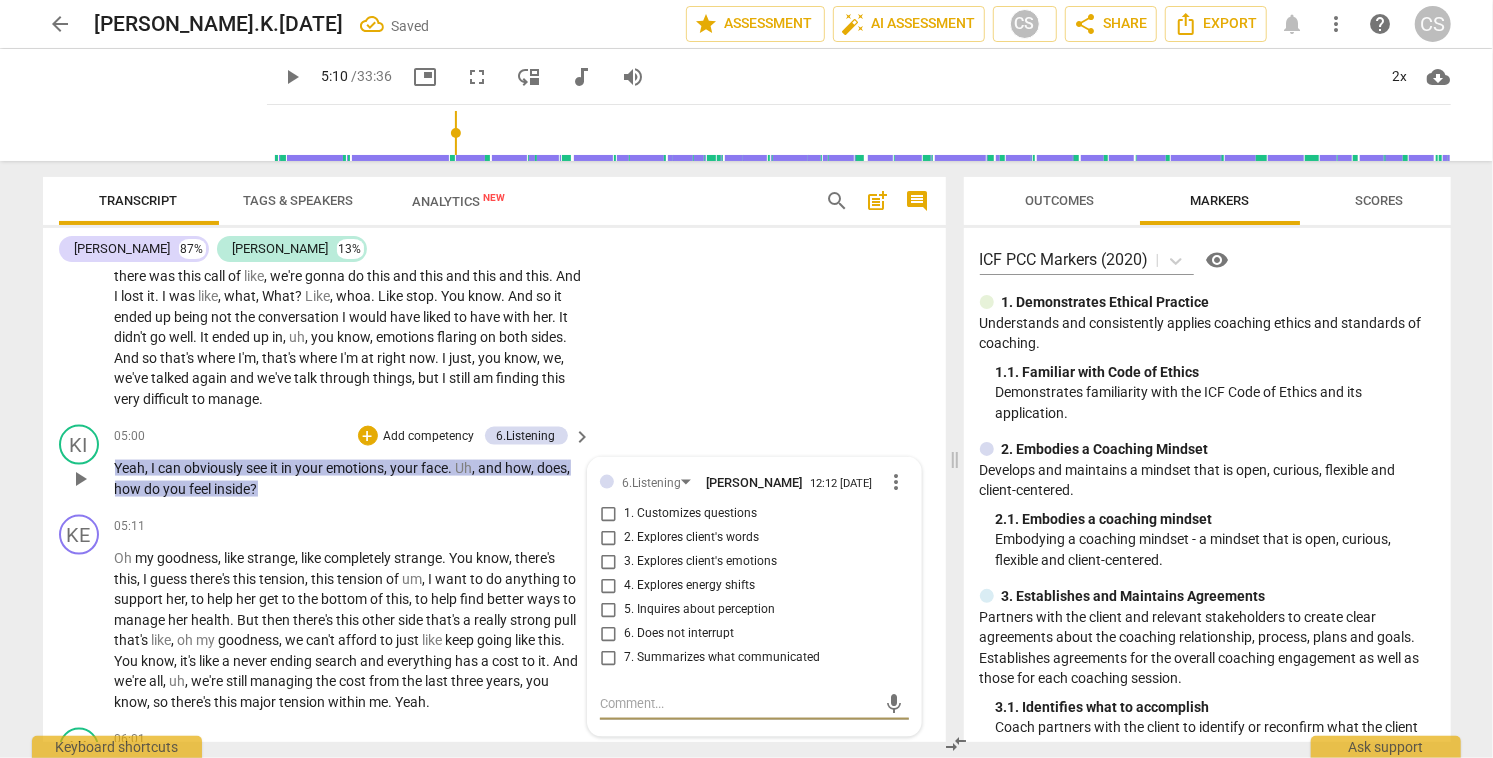 click on "3. Explores client's emotions" at bounding box center (608, 562) 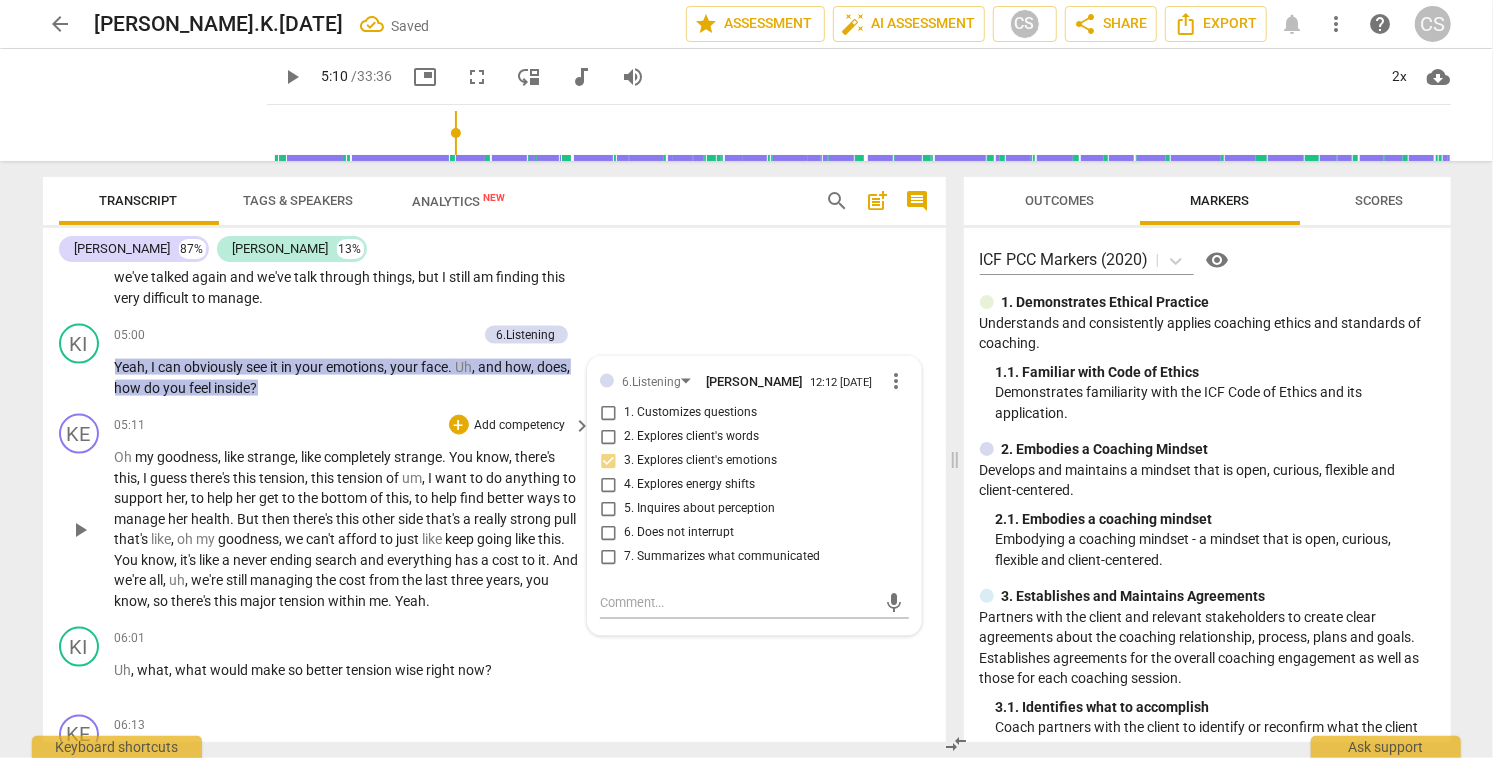 scroll, scrollTop: 1792, scrollLeft: 0, axis: vertical 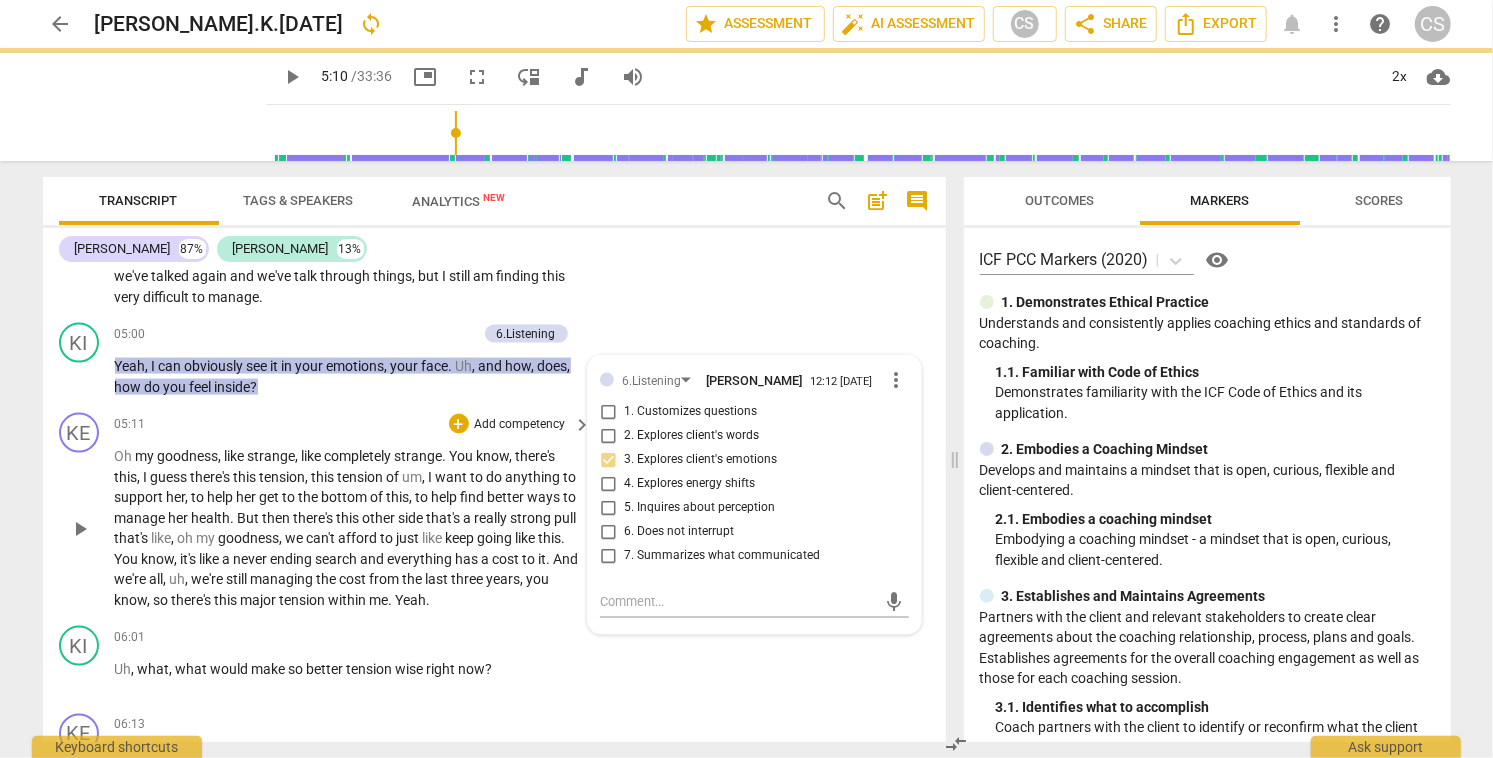 click on "play_arrow" at bounding box center (80, 529) 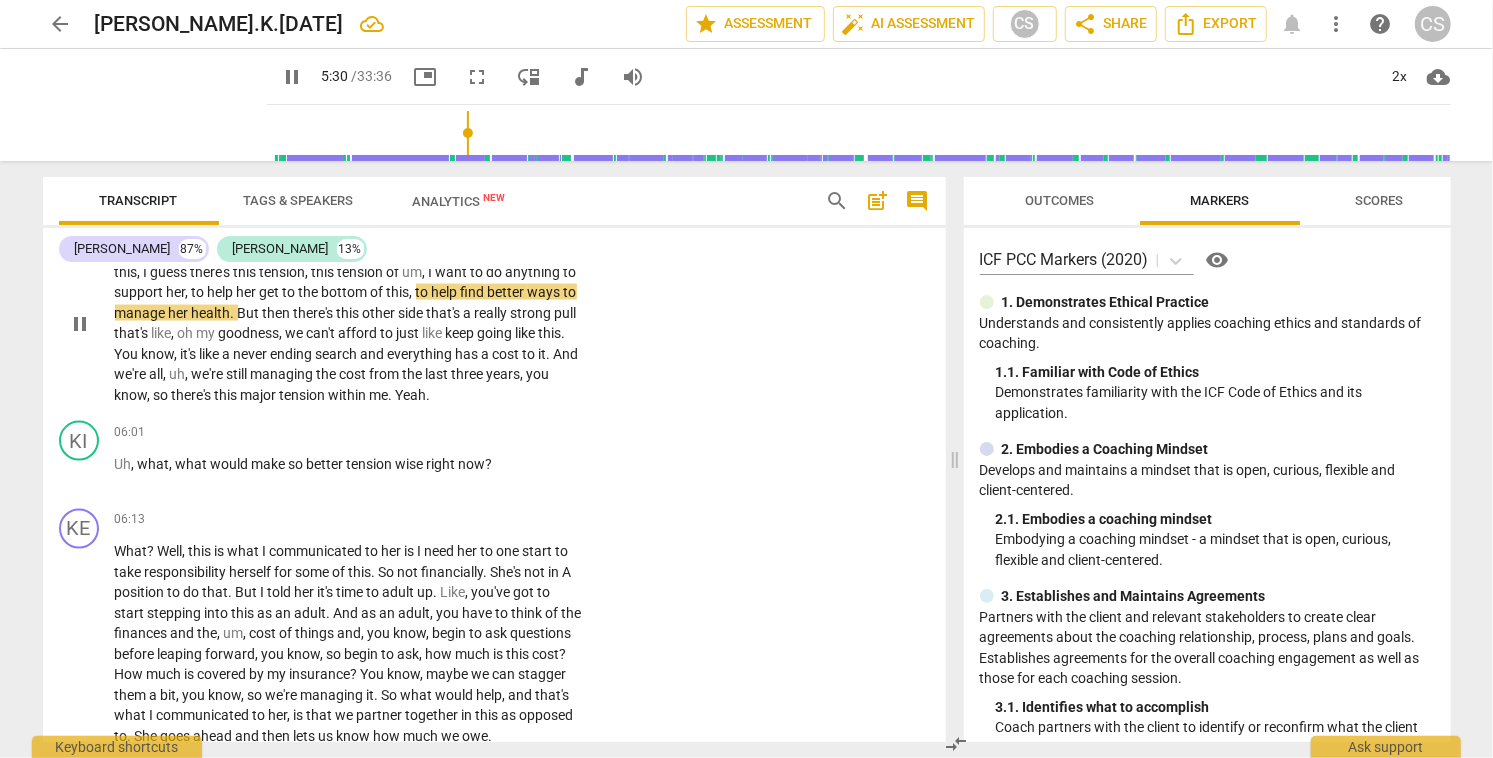 scroll, scrollTop: 2001, scrollLeft: 0, axis: vertical 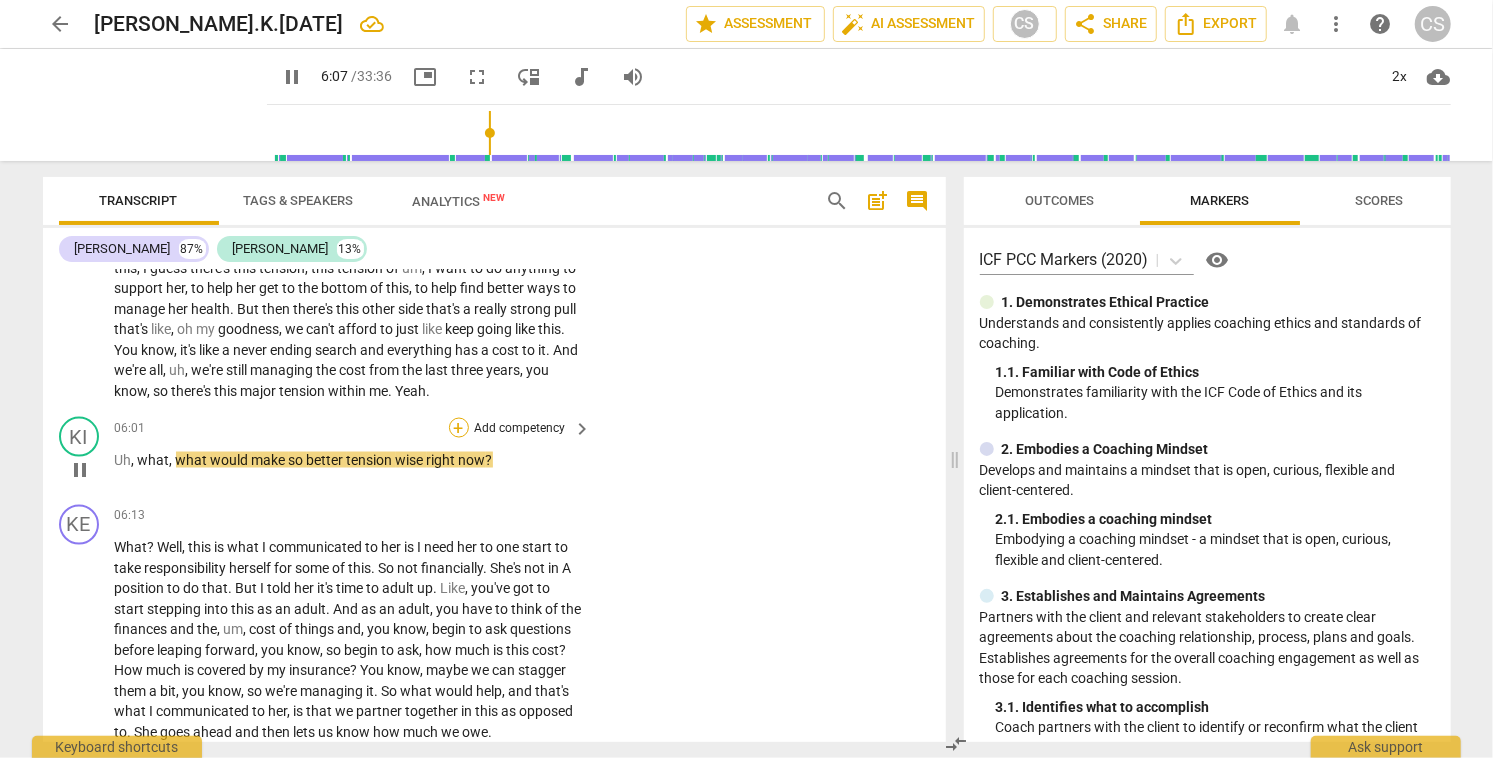 click on "+" at bounding box center [459, 428] 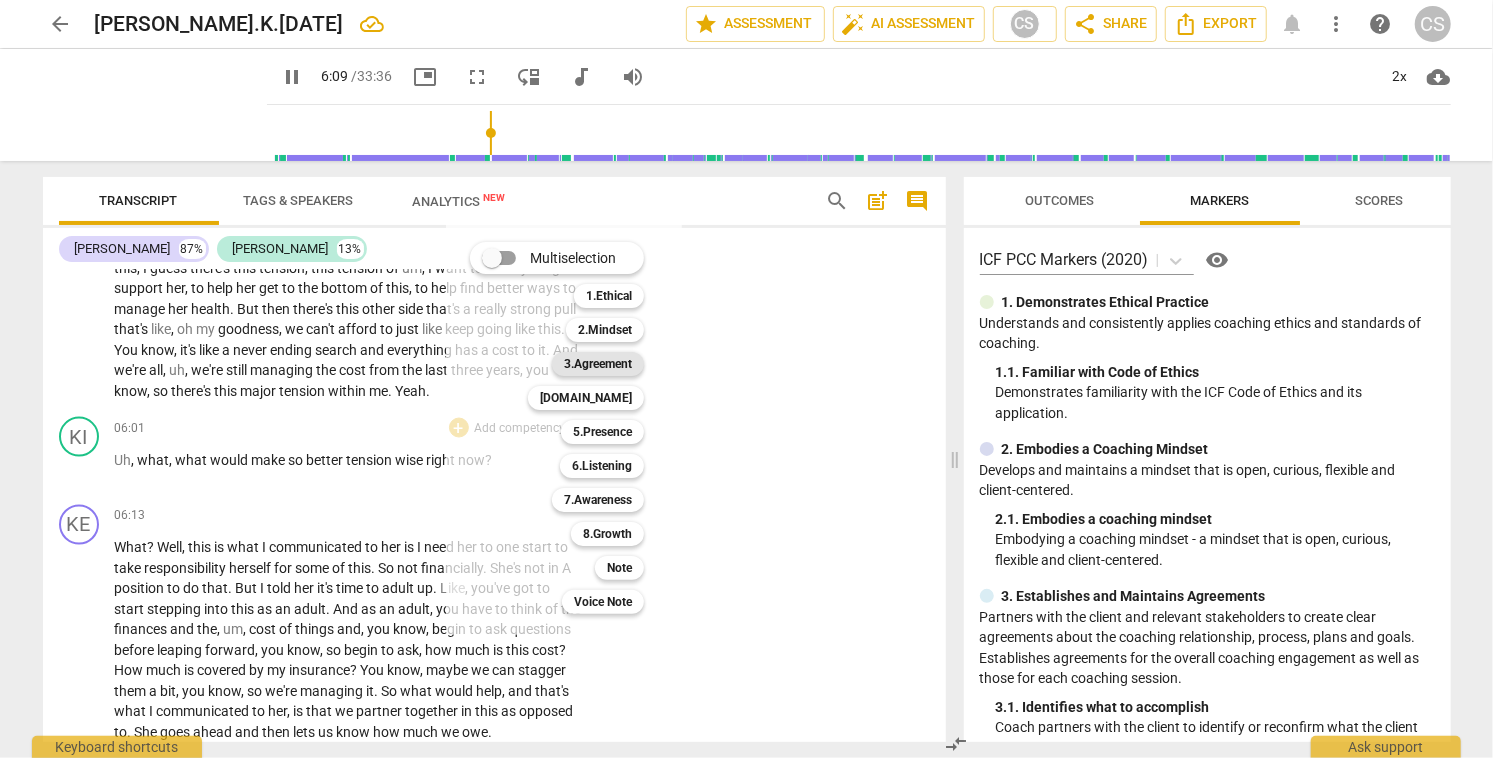 click on "3.Agreement" at bounding box center (598, 364) 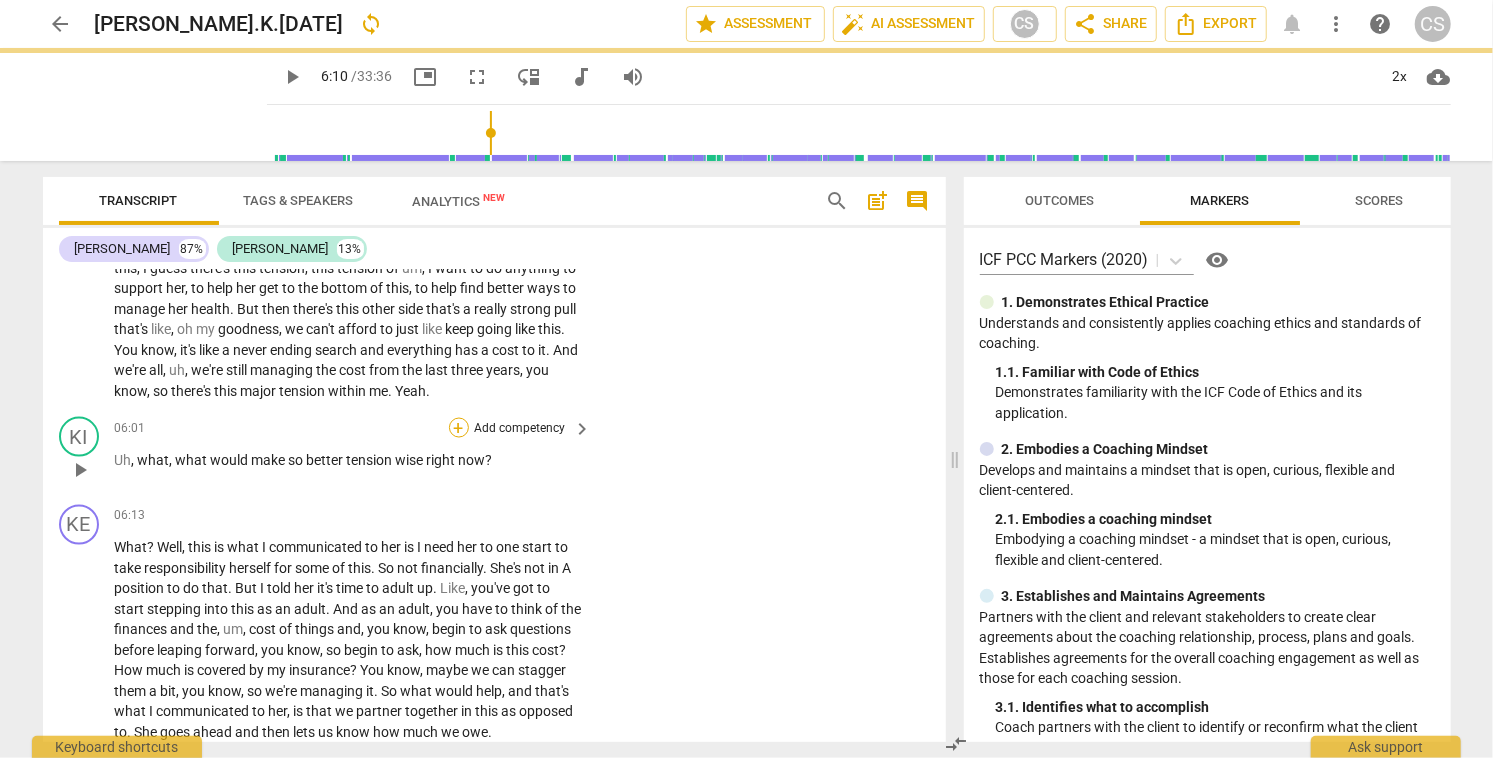 click on "+" at bounding box center (459, 428) 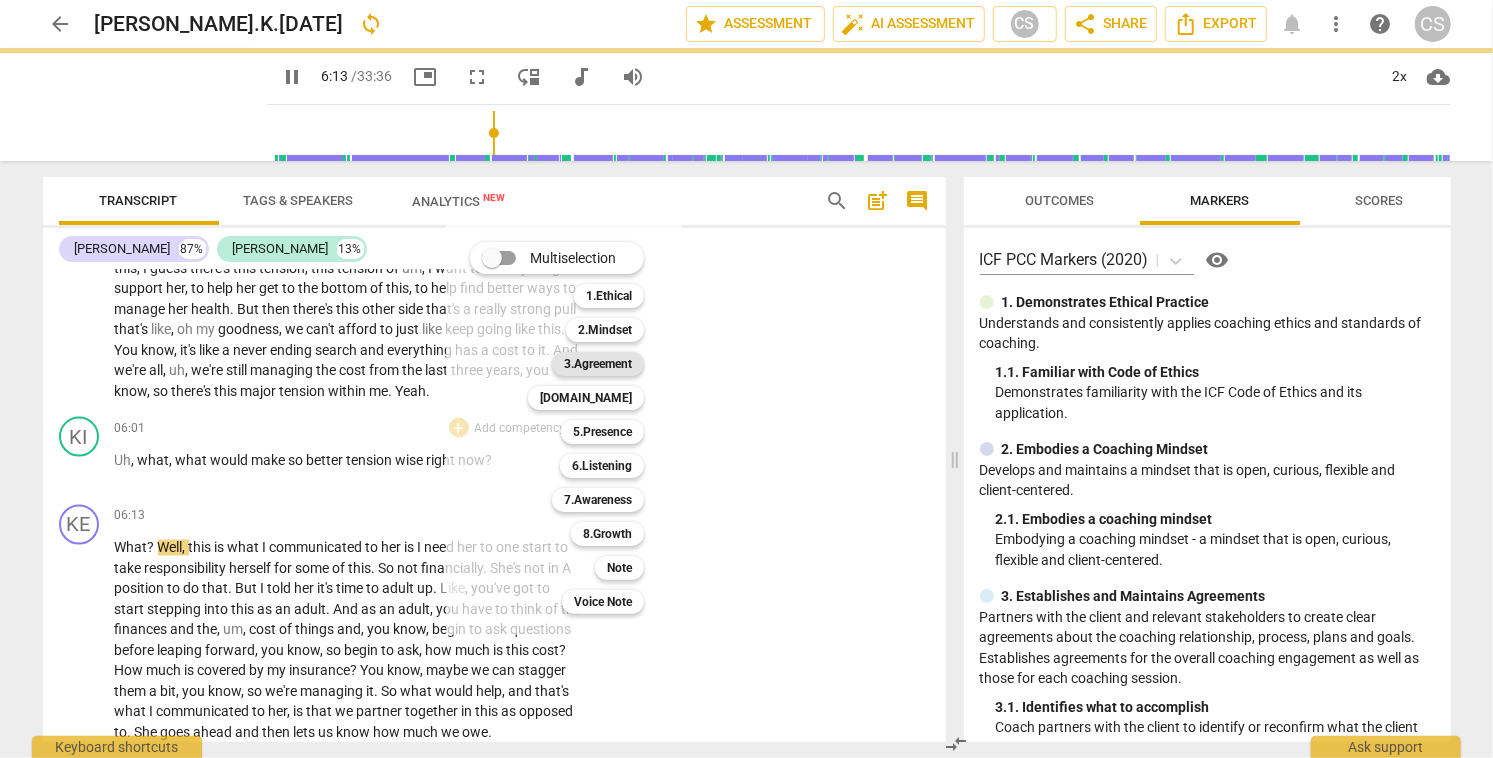 click on "3.Agreement" at bounding box center (598, 364) 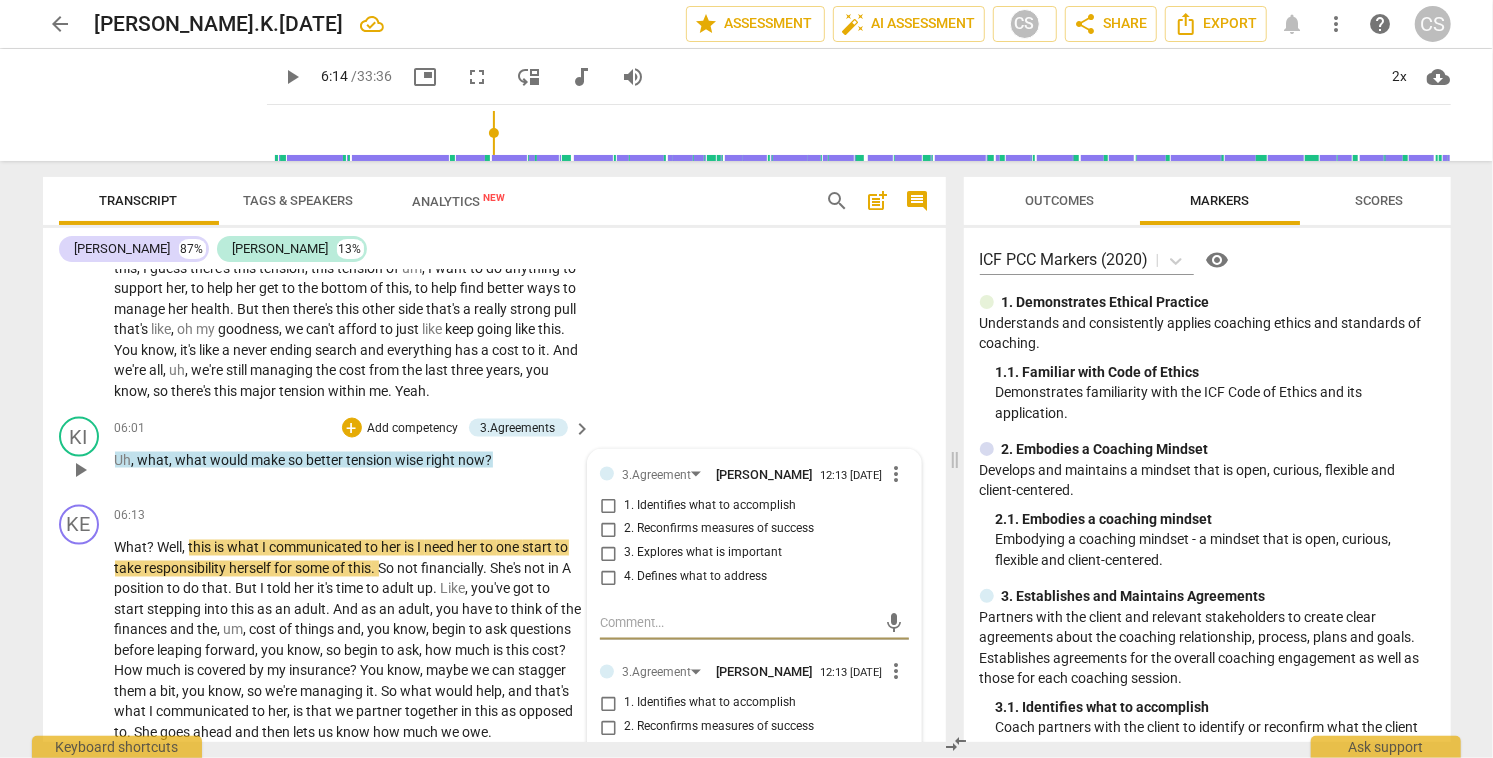 click on "4. Defines what to address" at bounding box center (608, 578) 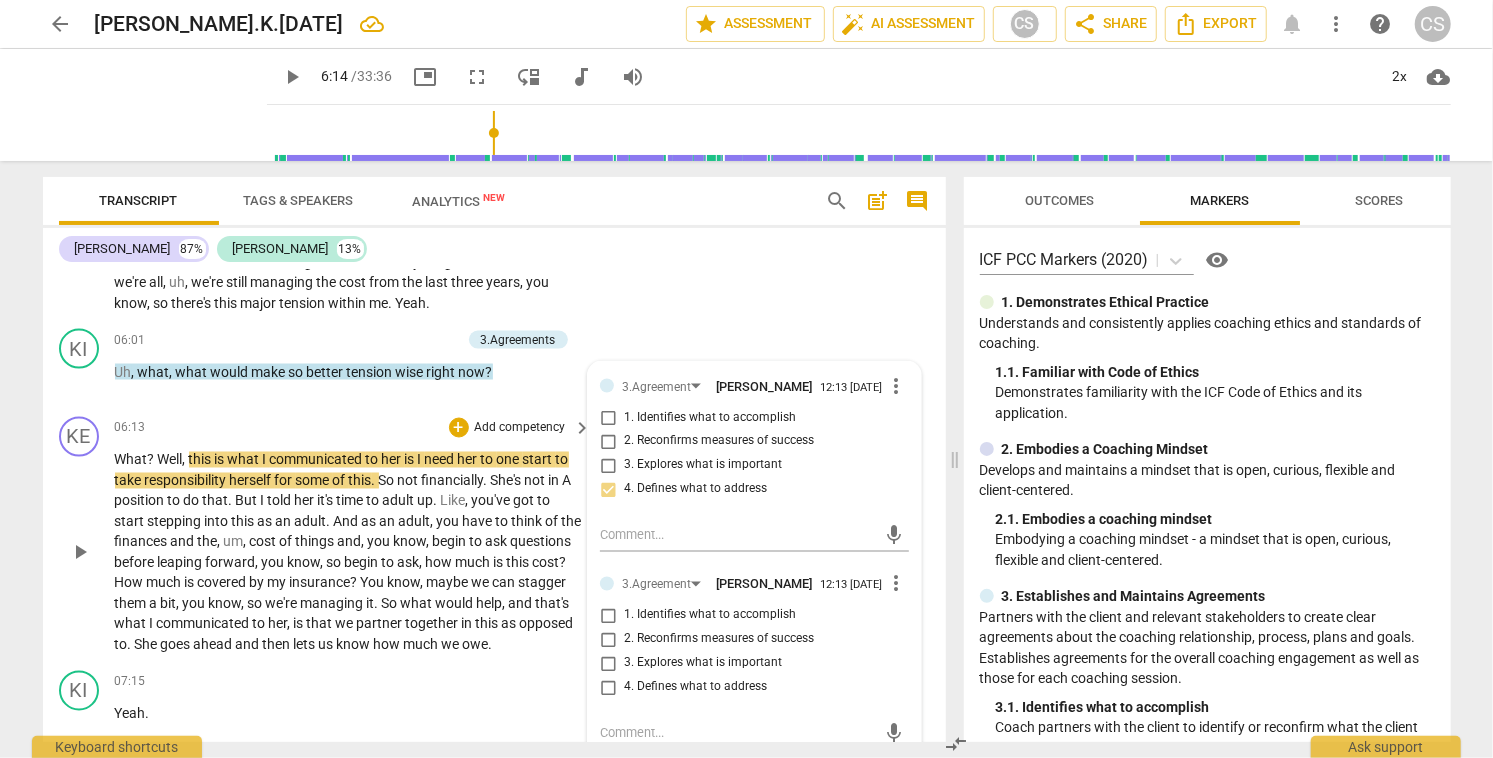scroll, scrollTop: 2090, scrollLeft: 0, axis: vertical 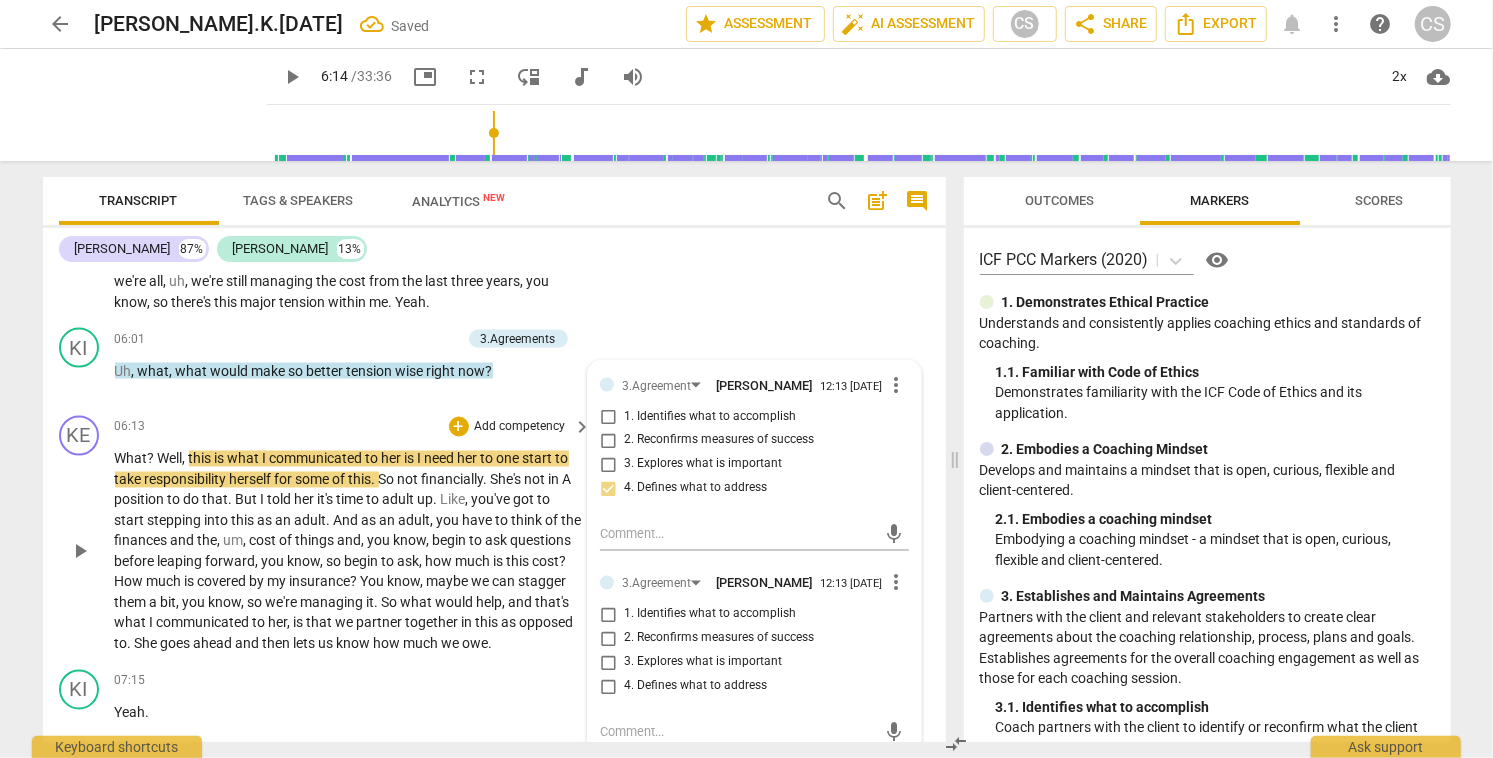 click on "play_arrow" at bounding box center [80, 552] 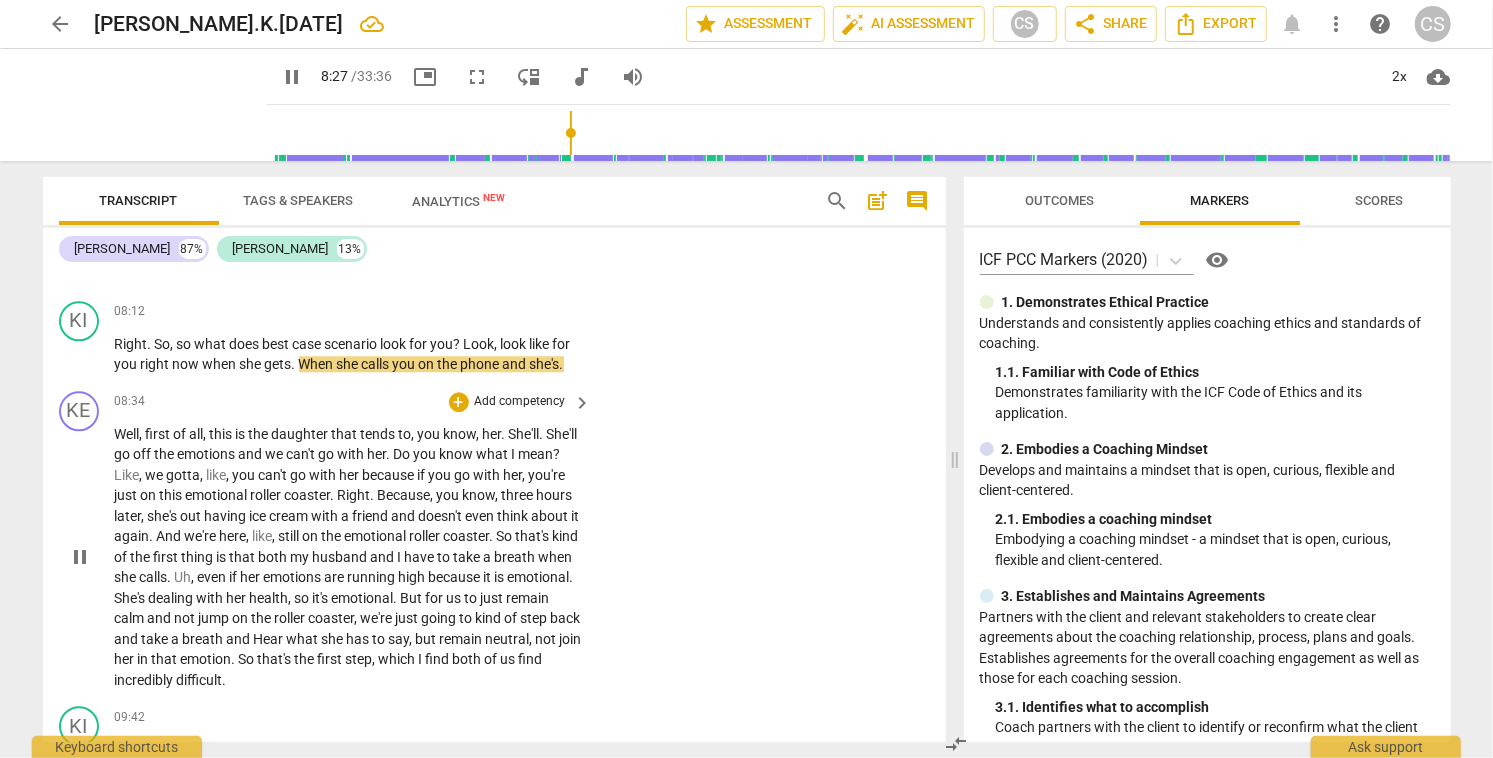 scroll, scrollTop: 3115, scrollLeft: 0, axis: vertical 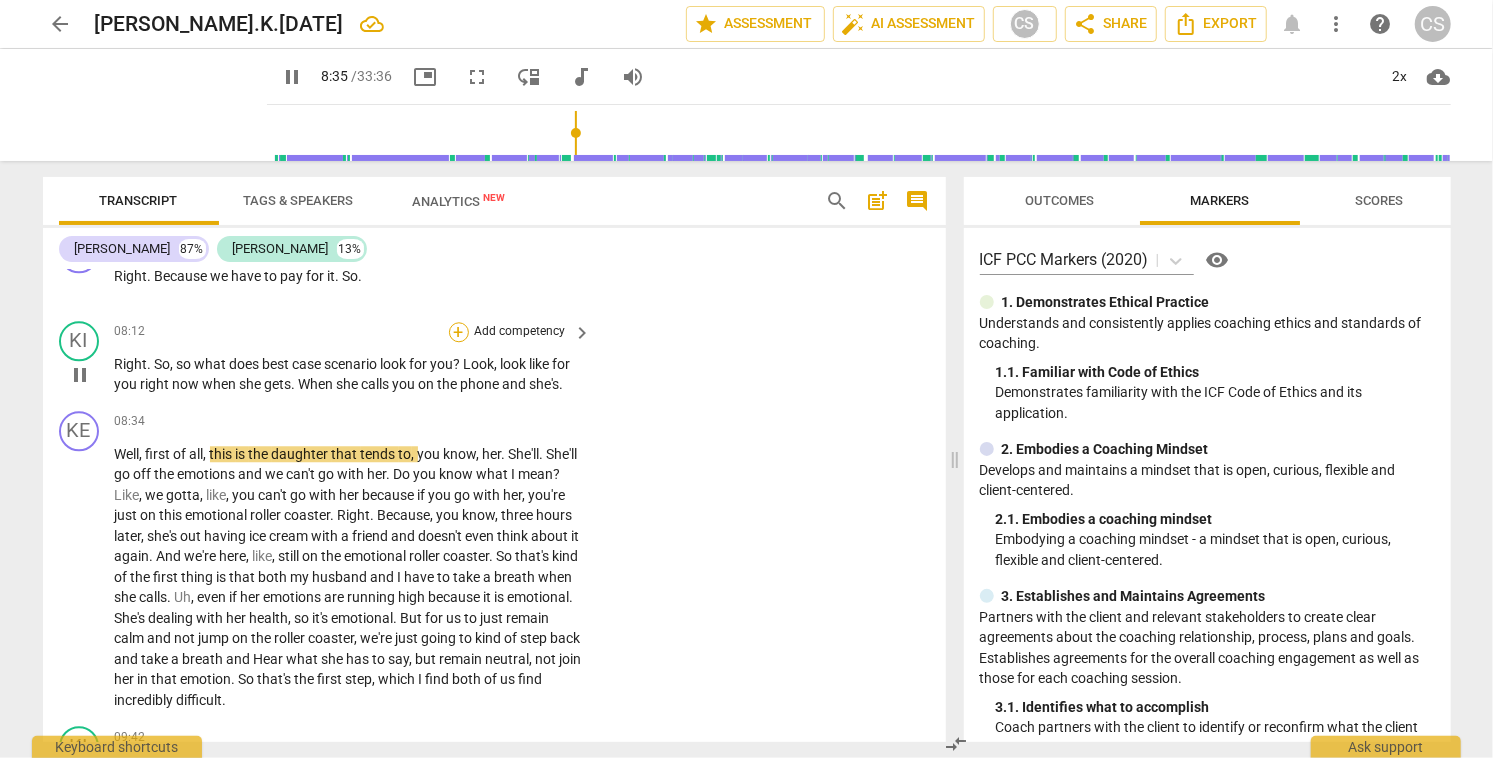 click on "+" at bounding box center [459, 332] 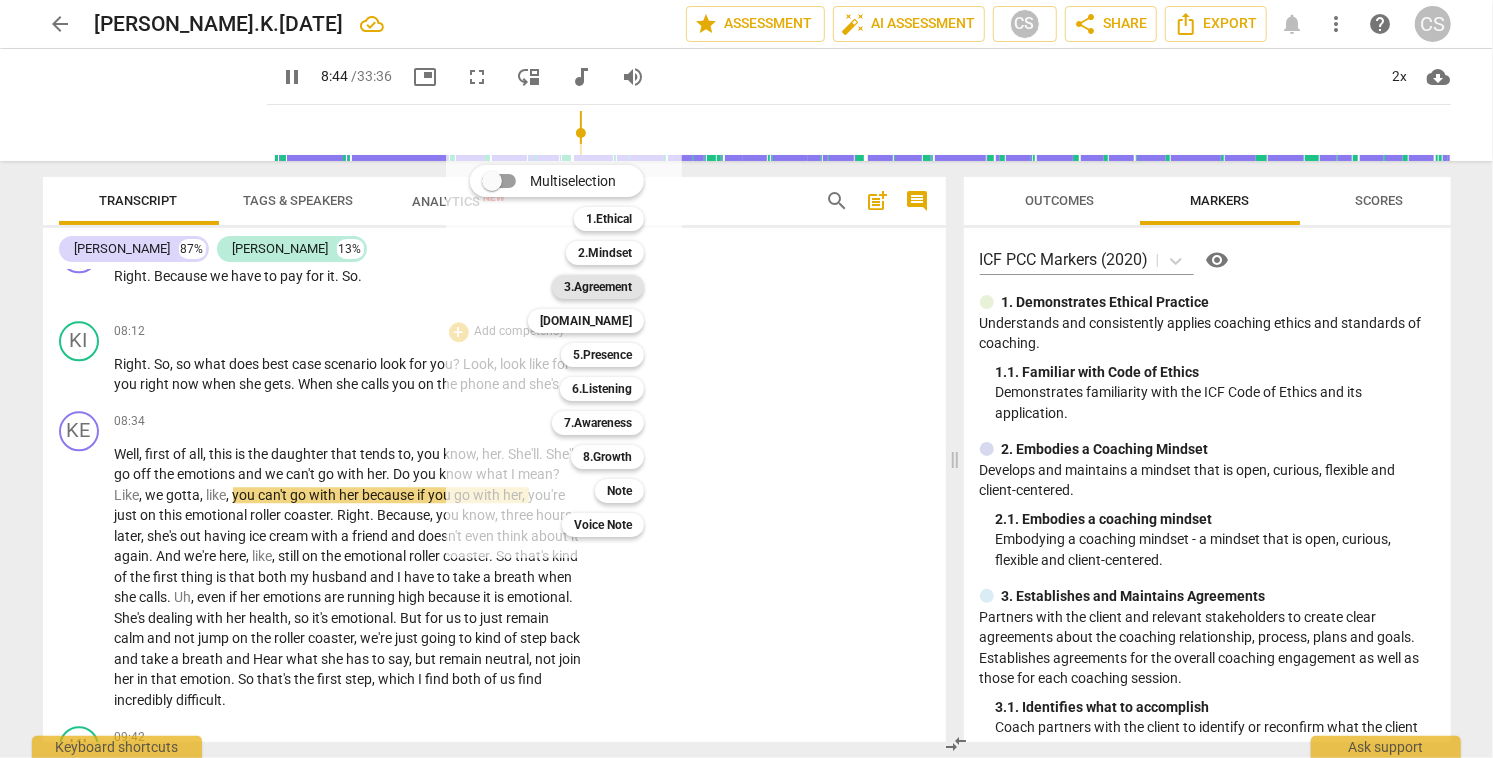 click on "3.Agreement" at bounding box center (598, 287) 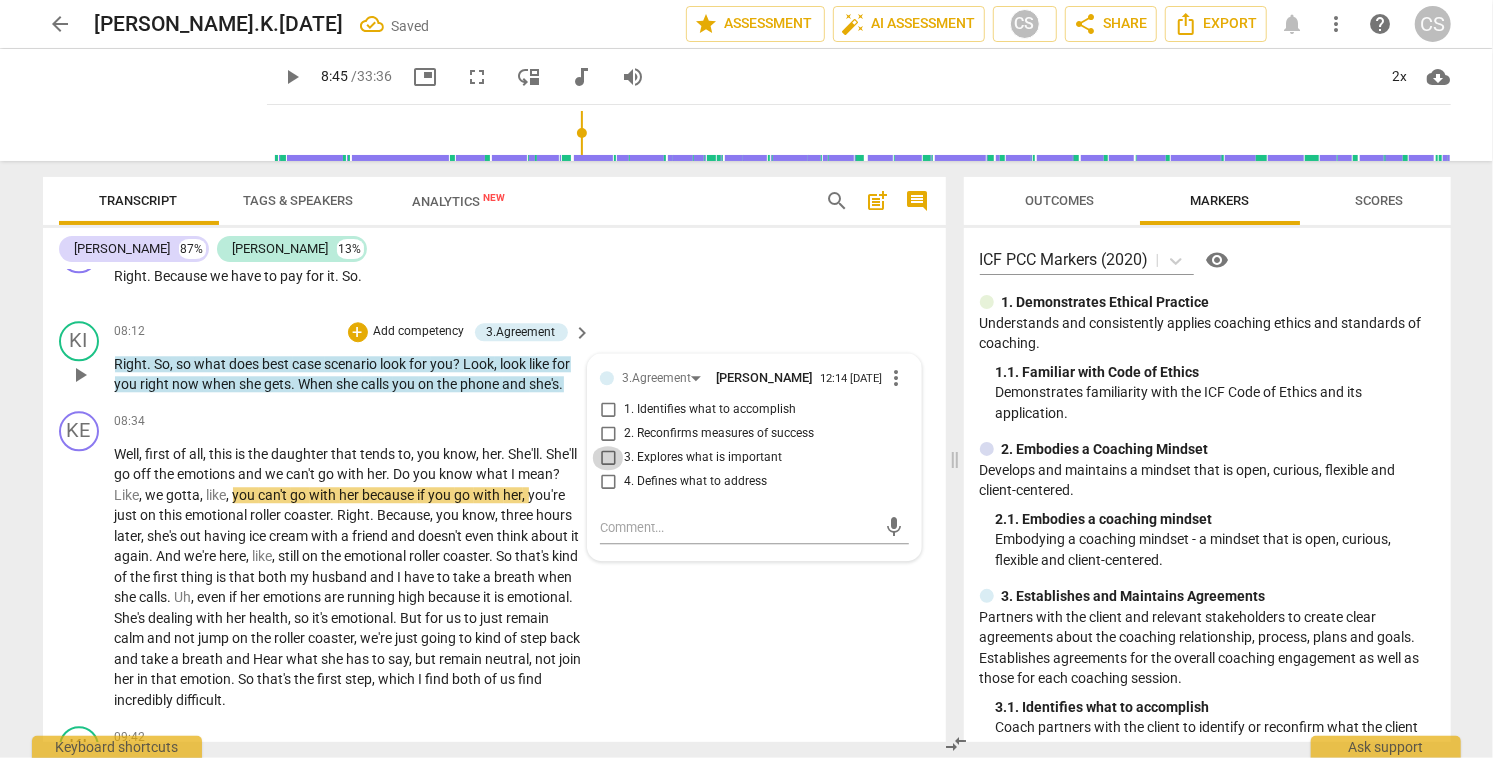 click on "3. Explores what is important" at bounding box center (608, 458) 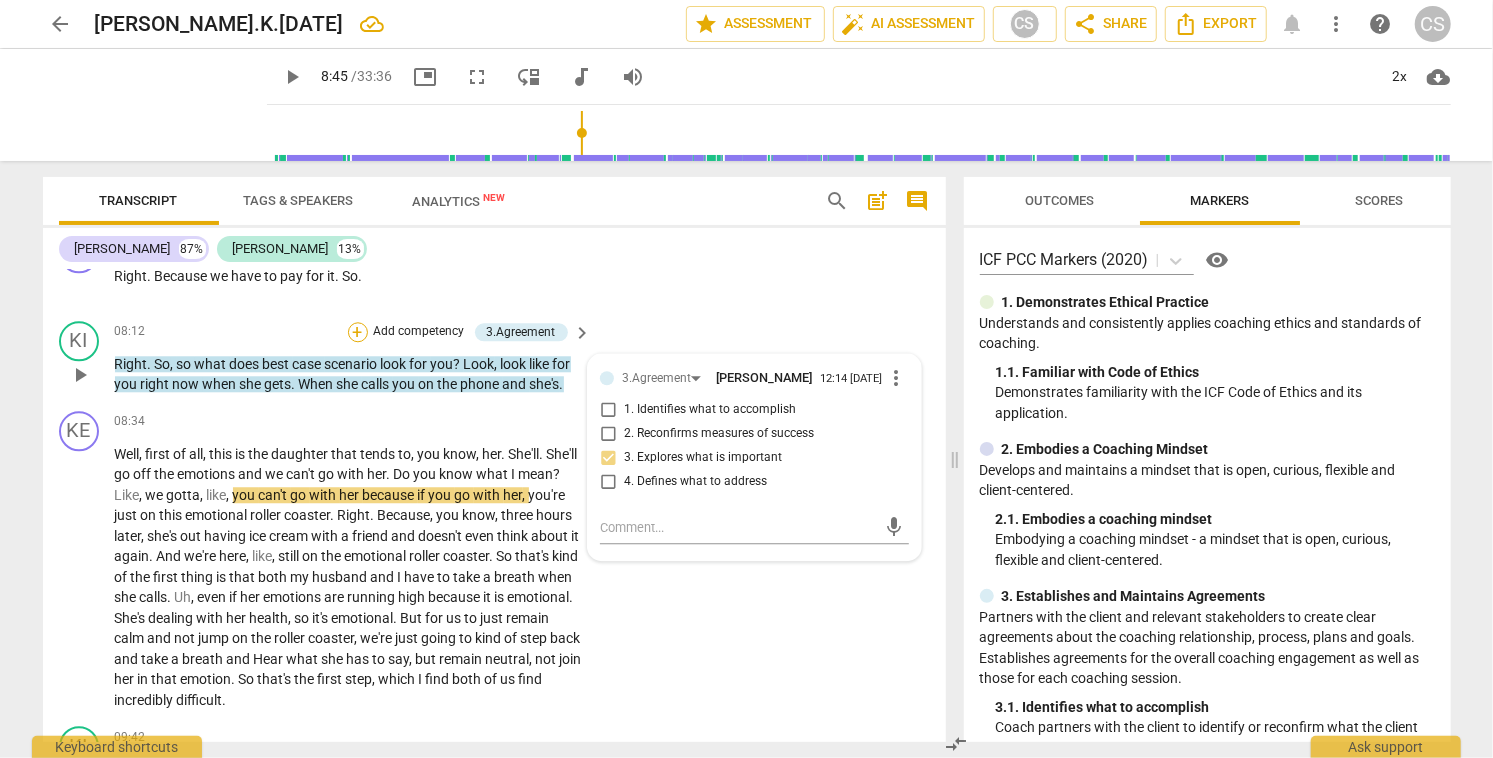 click on "+" at bounding box center (358, 332) 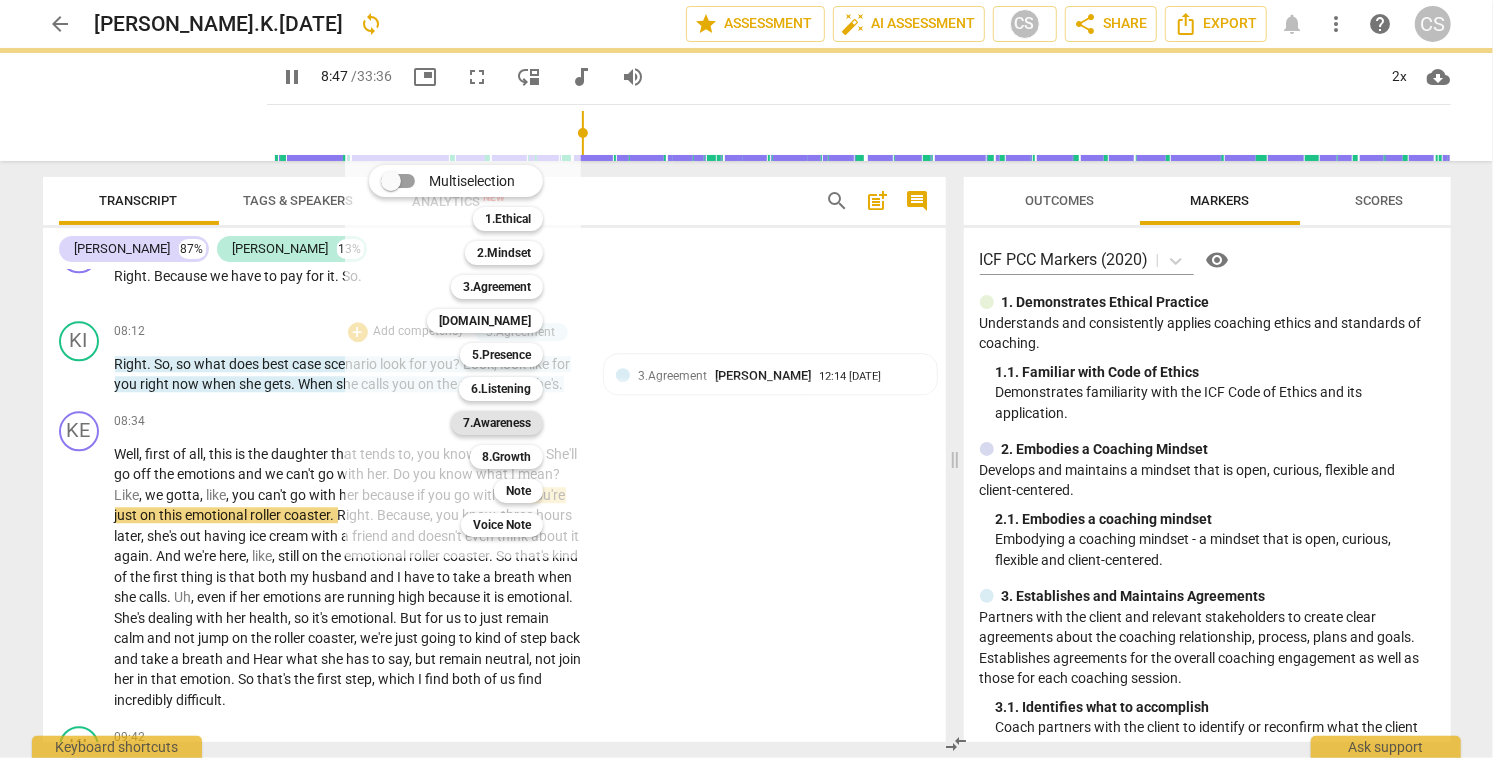 click on "7.Awareness" at bounding box center [497, 423] 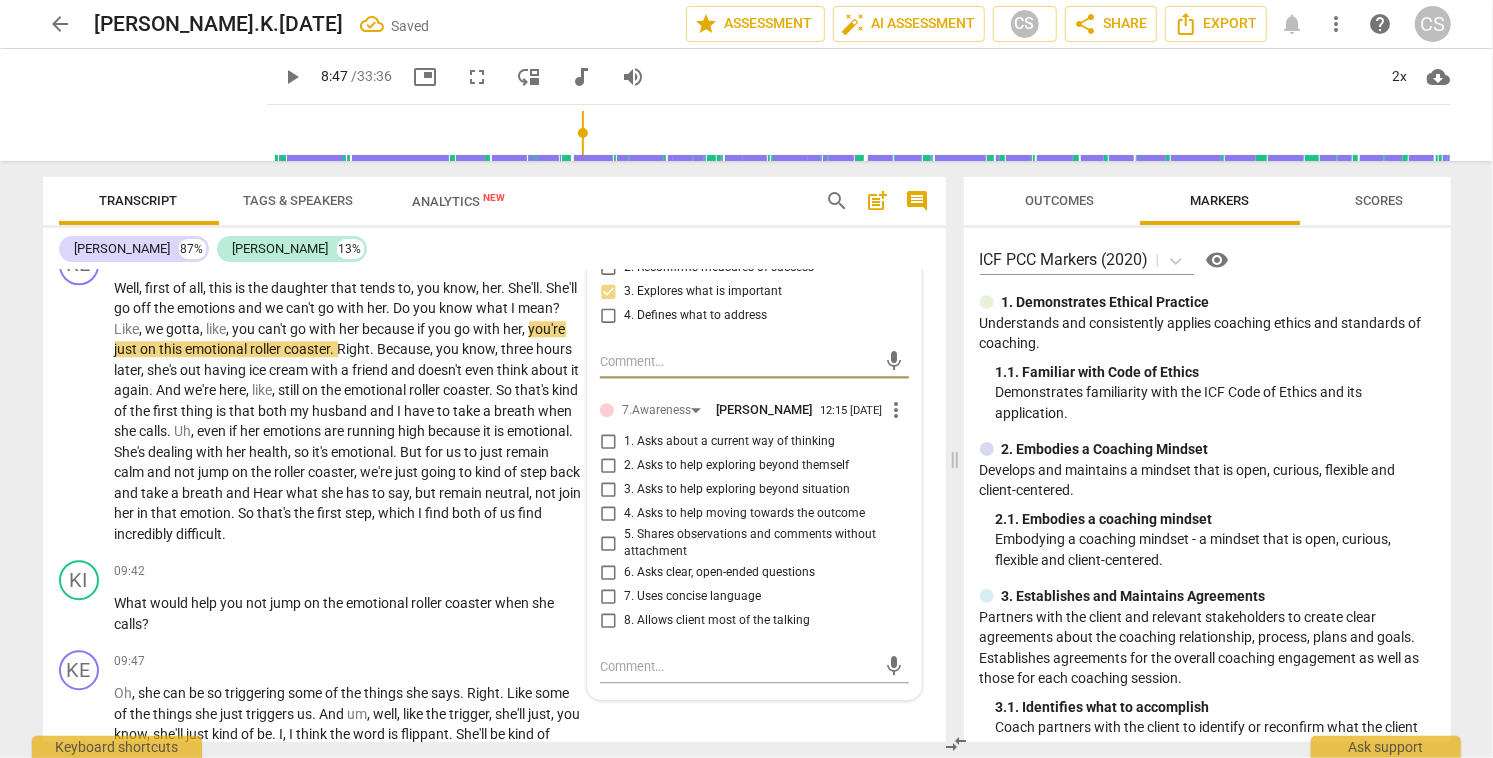 scroll, scrollTop: 3282, scrollLeft: 0, axis: vertical 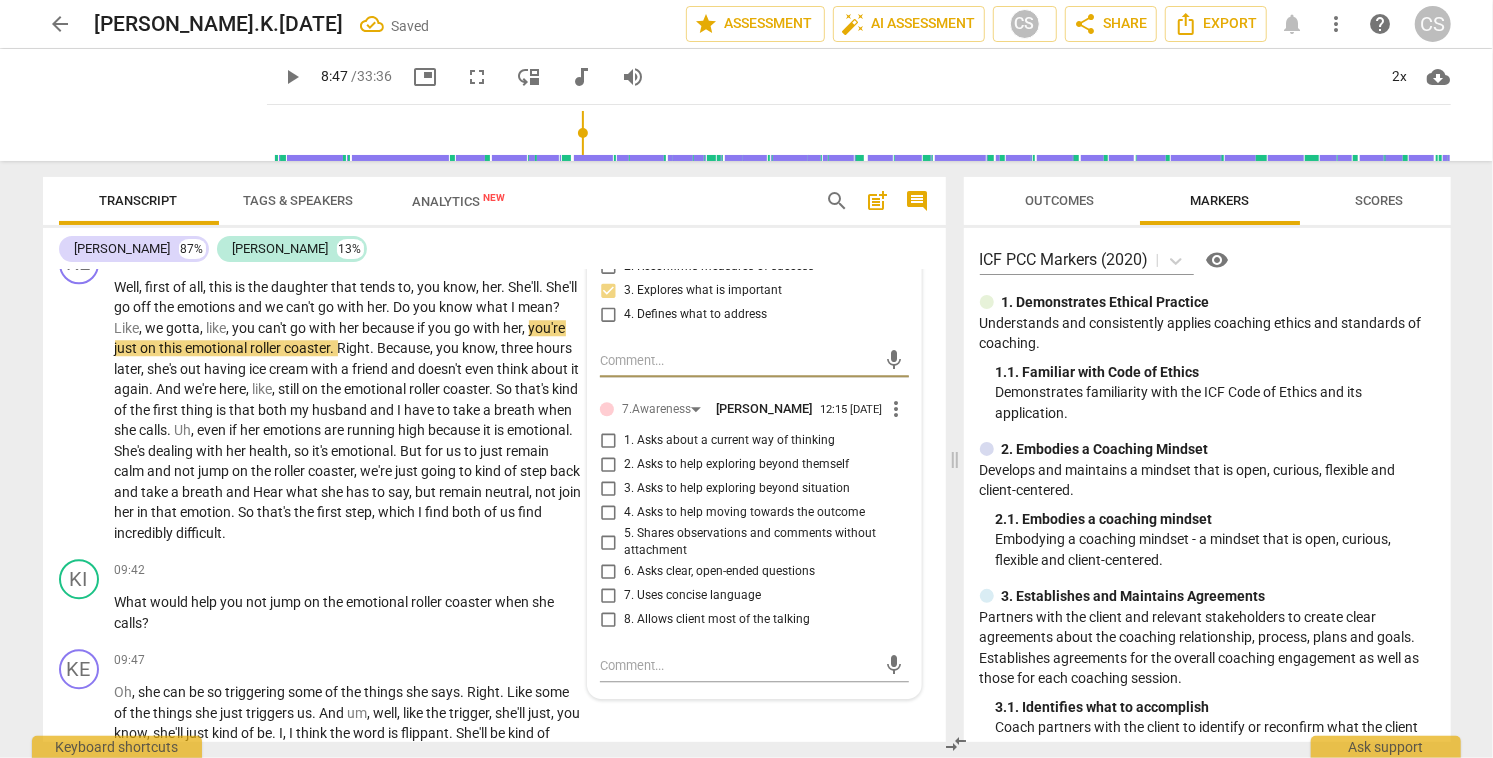 click on "3. Asks to help exploring beyond situation" at bounding box center (608, 489) 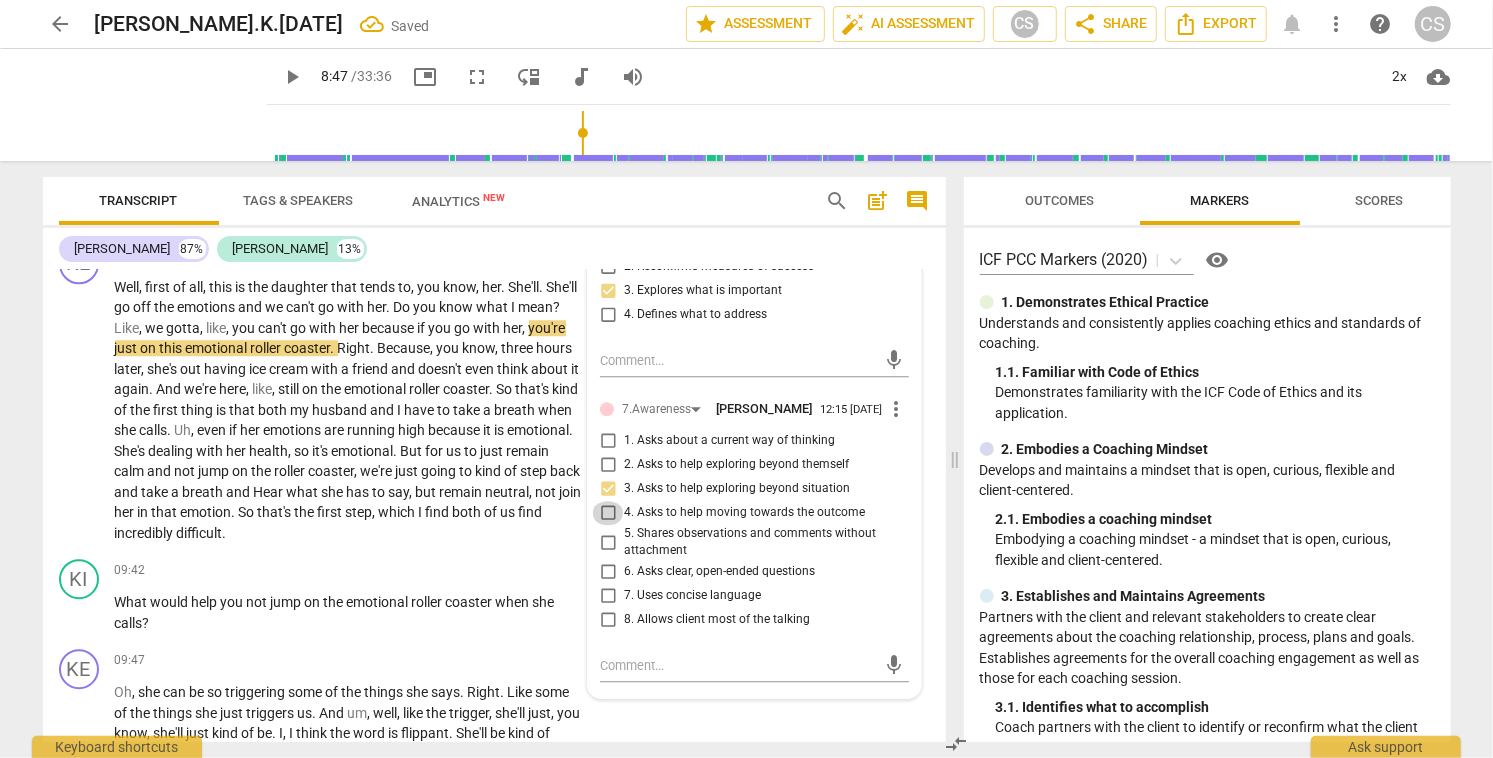 click on "4. Asks to help moving towards the outcome" at bounding box center [608, 513] 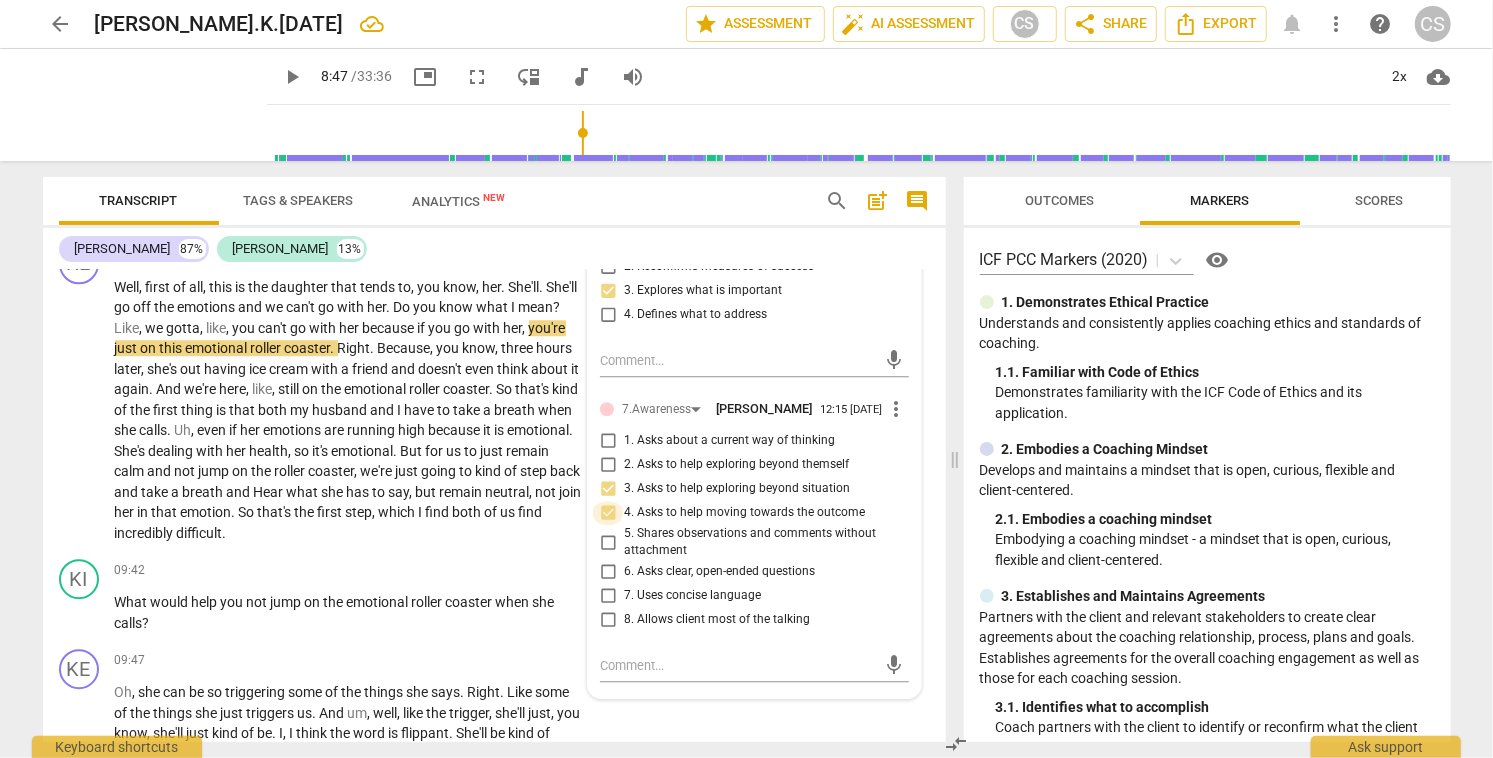 click on "4. Asks to help moving towards the outcome" at bounding box center (608, 513) 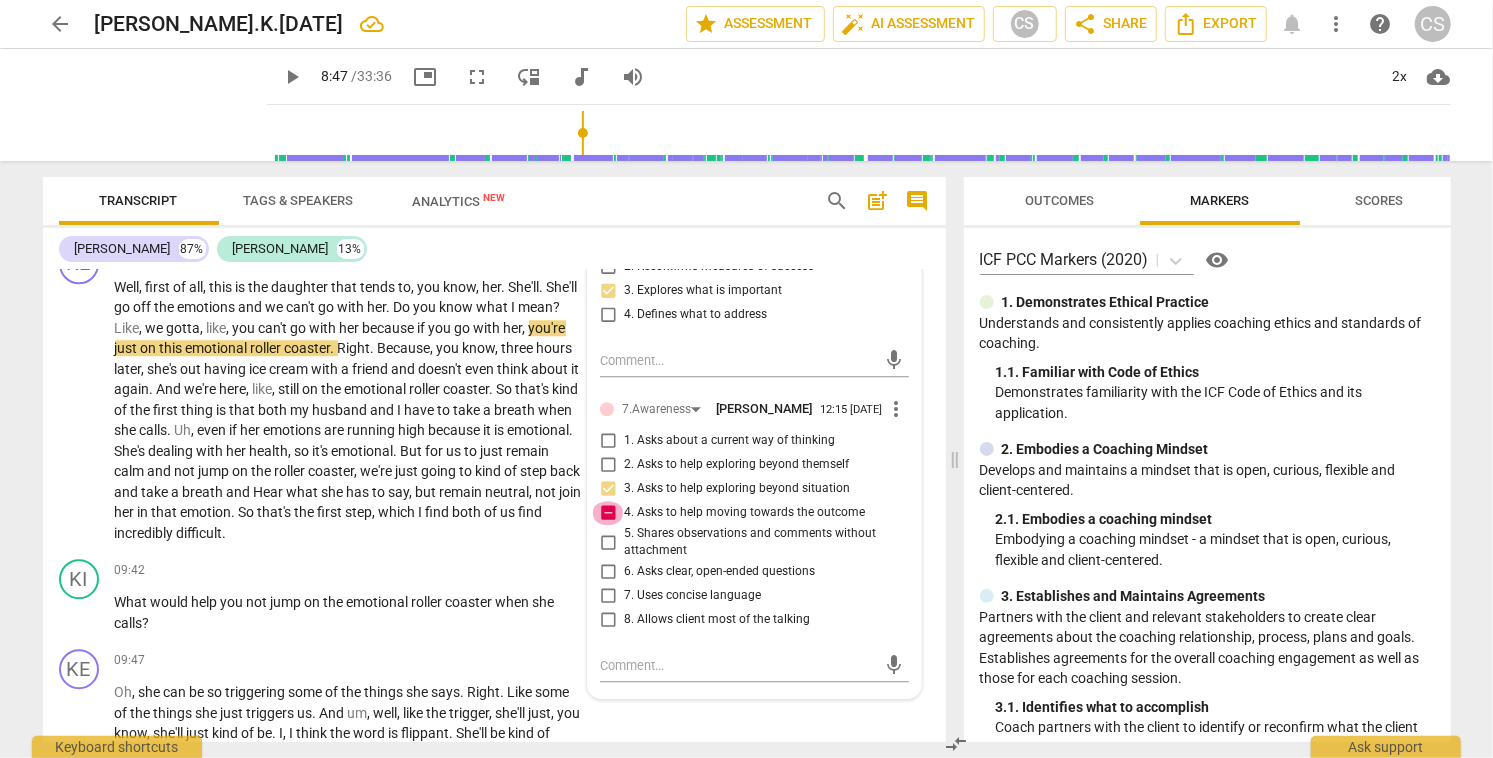click on "4. Asks to help moving towards the outcome" at bounding box center (608, 513) 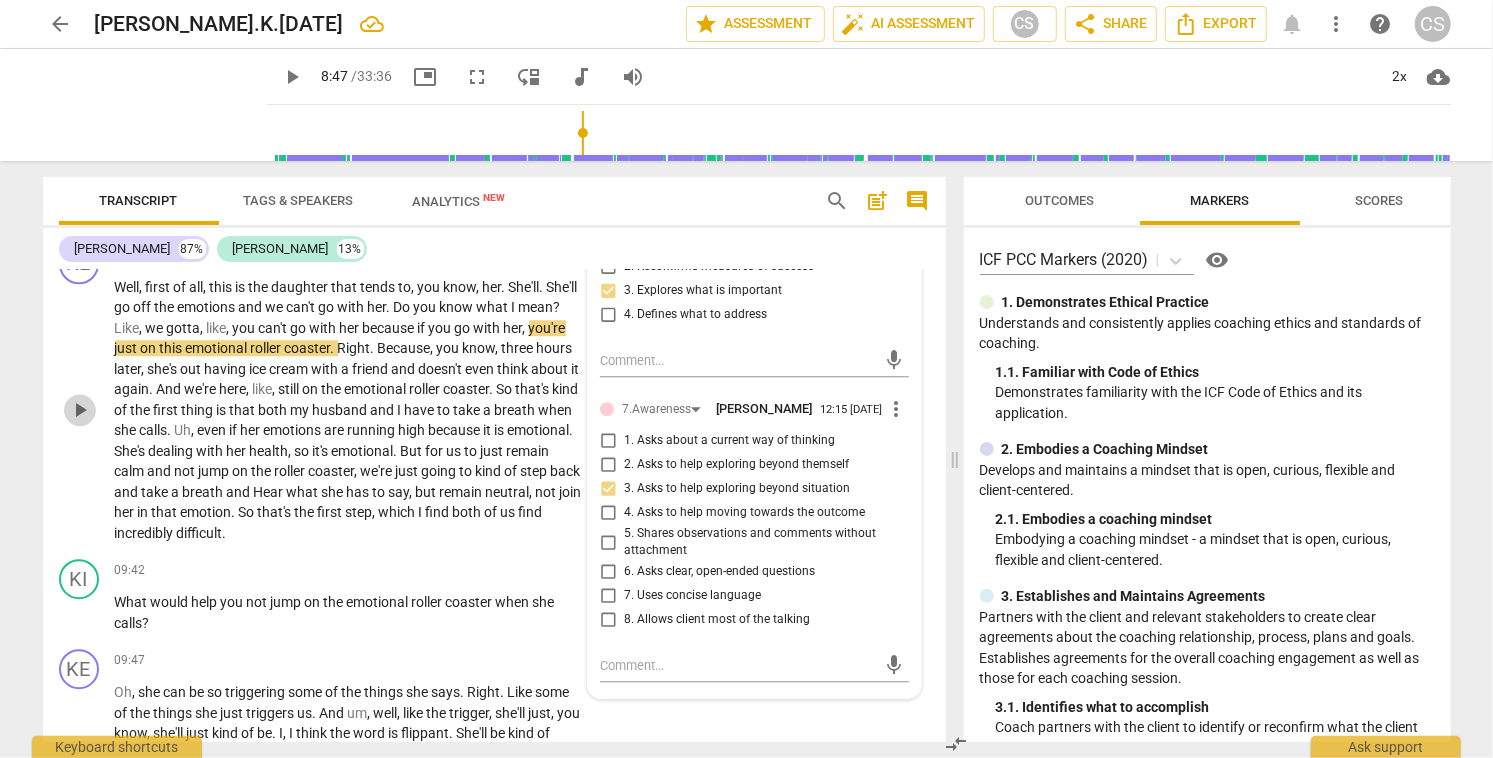 click on "play_arrow" at bounding box center [80, 410] 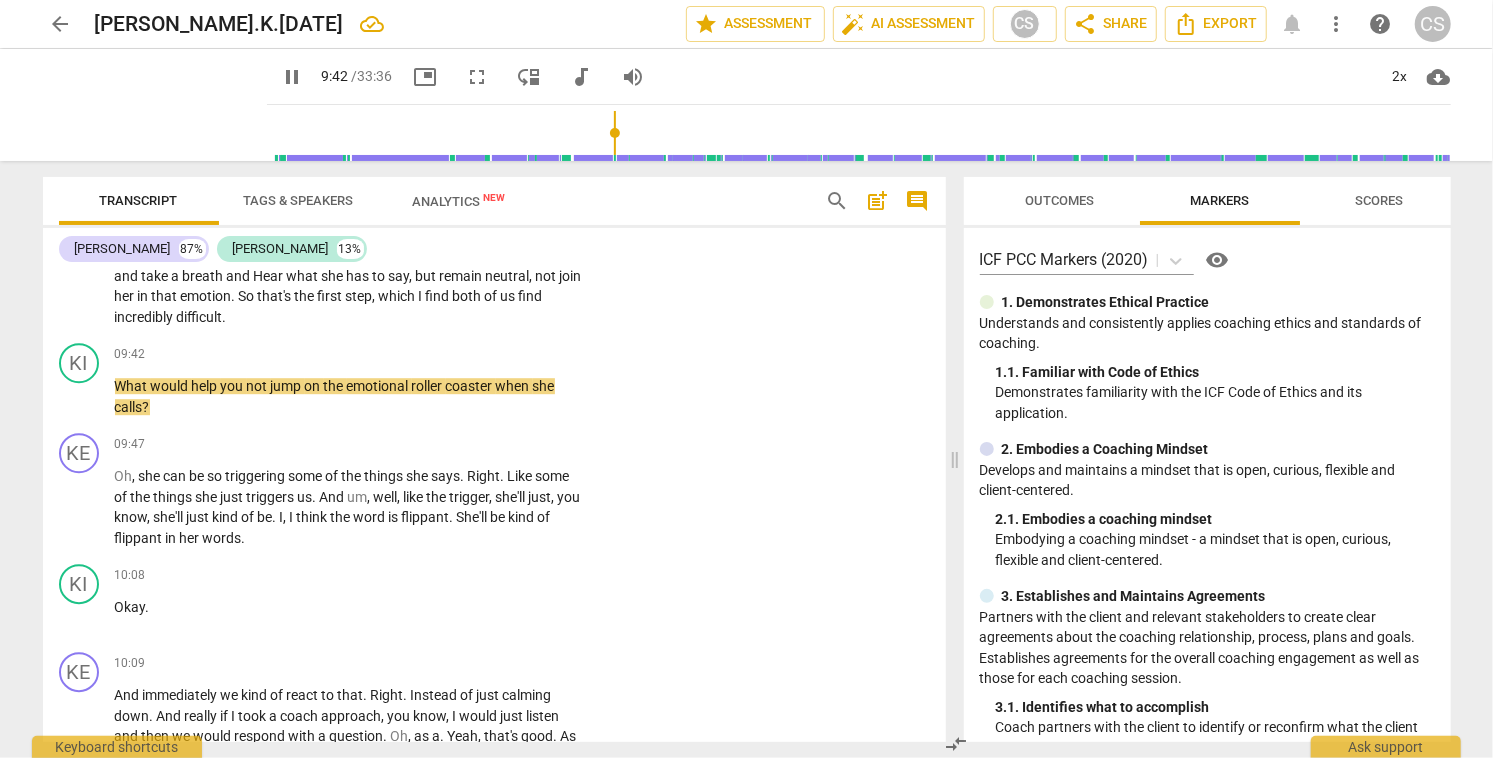 scroll, scrollTop: 3493, scrollLeft: 0, axis: vertical 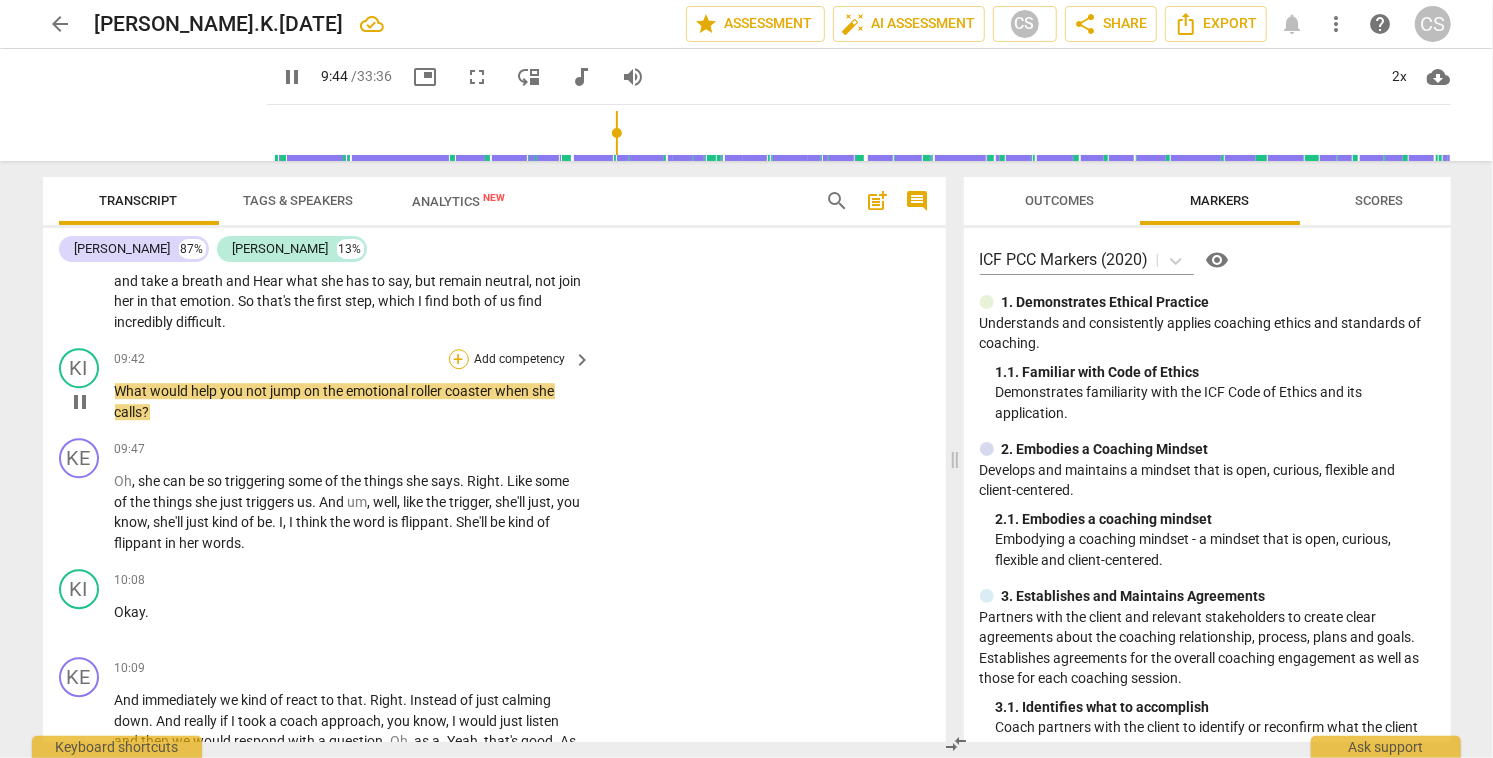 click on "+" at bounding box center [459, 359] 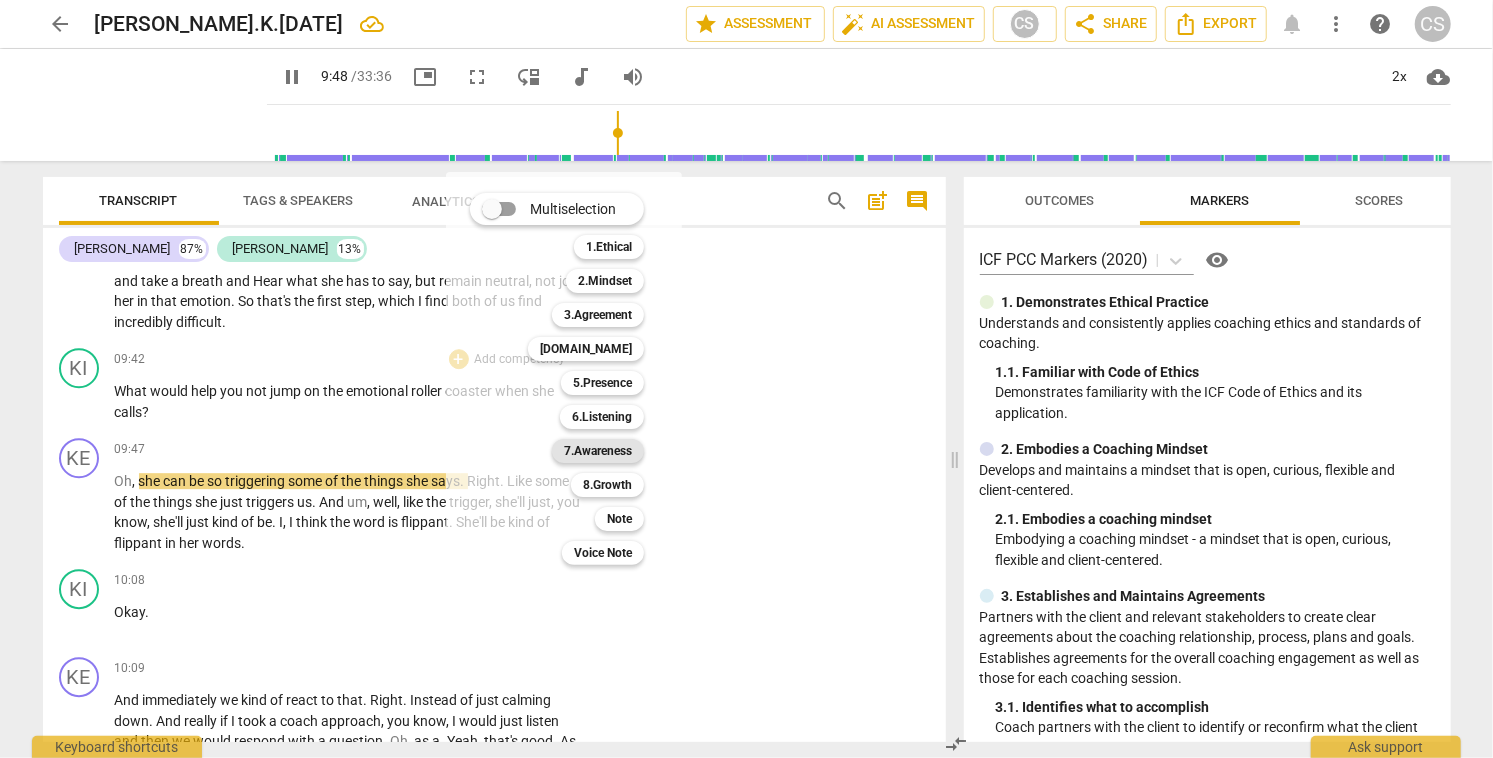 click on "7.Awareness" at bounding box center (598, 451) 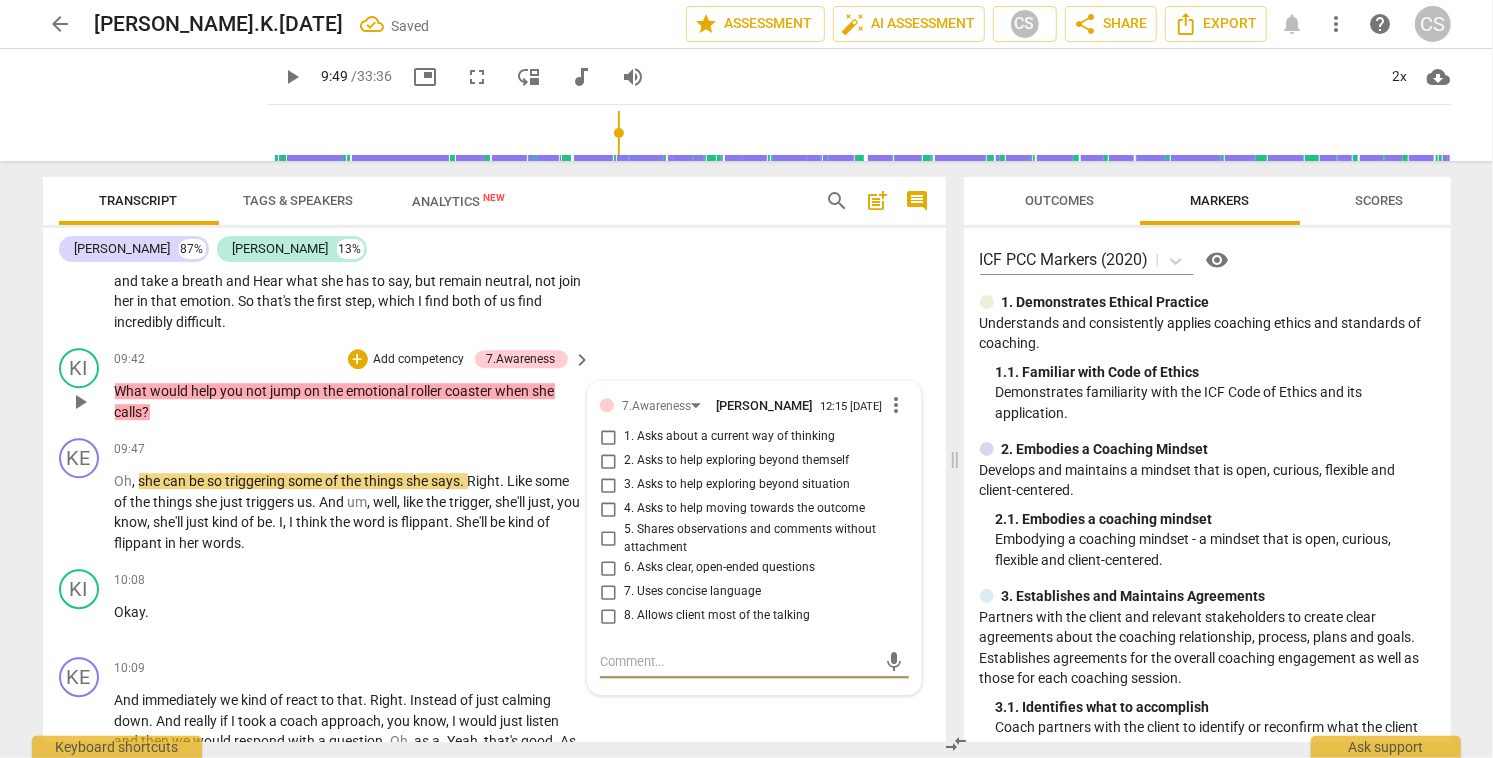 click on "1. Asks about a current way of thinking" at bounding box center [608, 437] 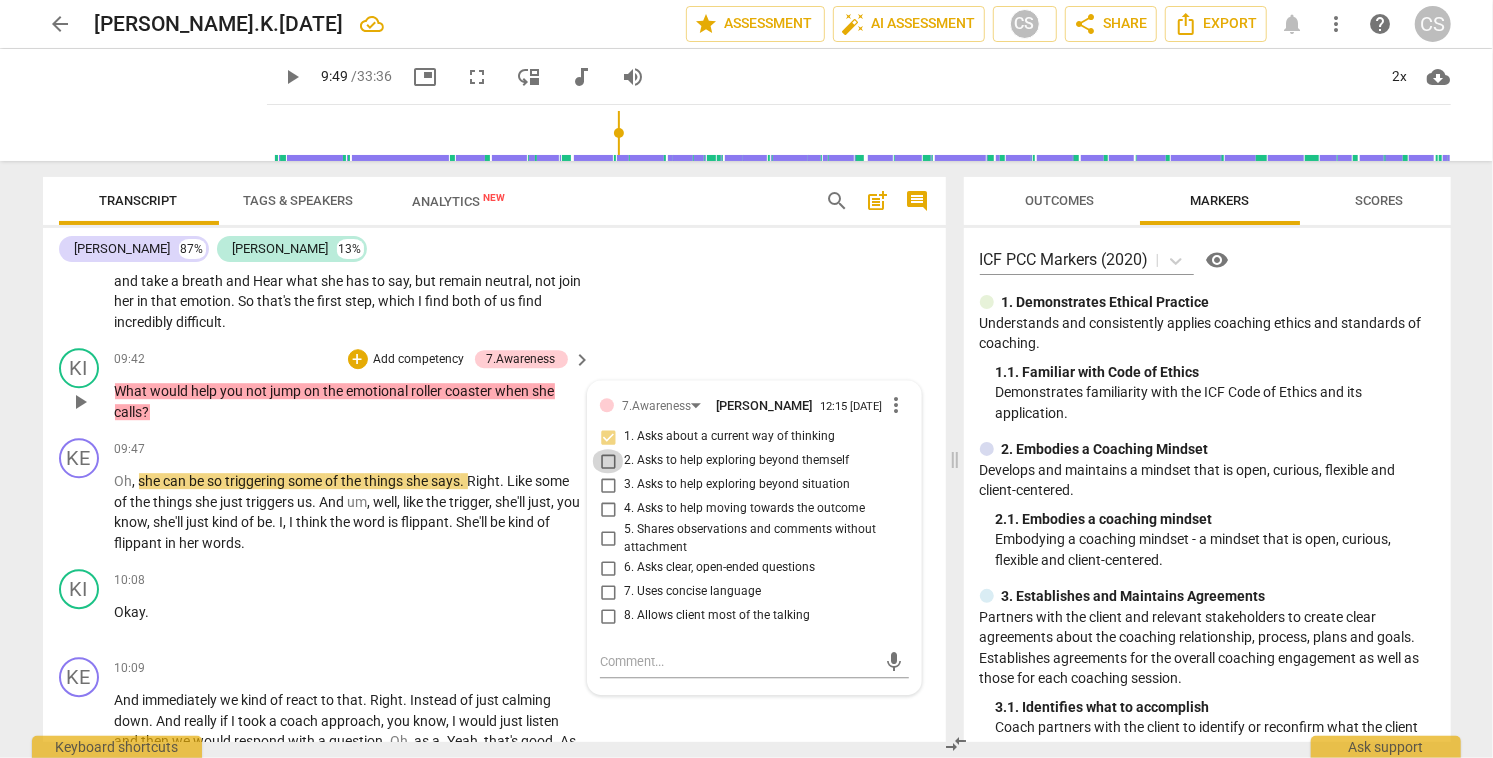 click on "2. Asks to help exploring beyond themself" at bounding box center [608, 461] 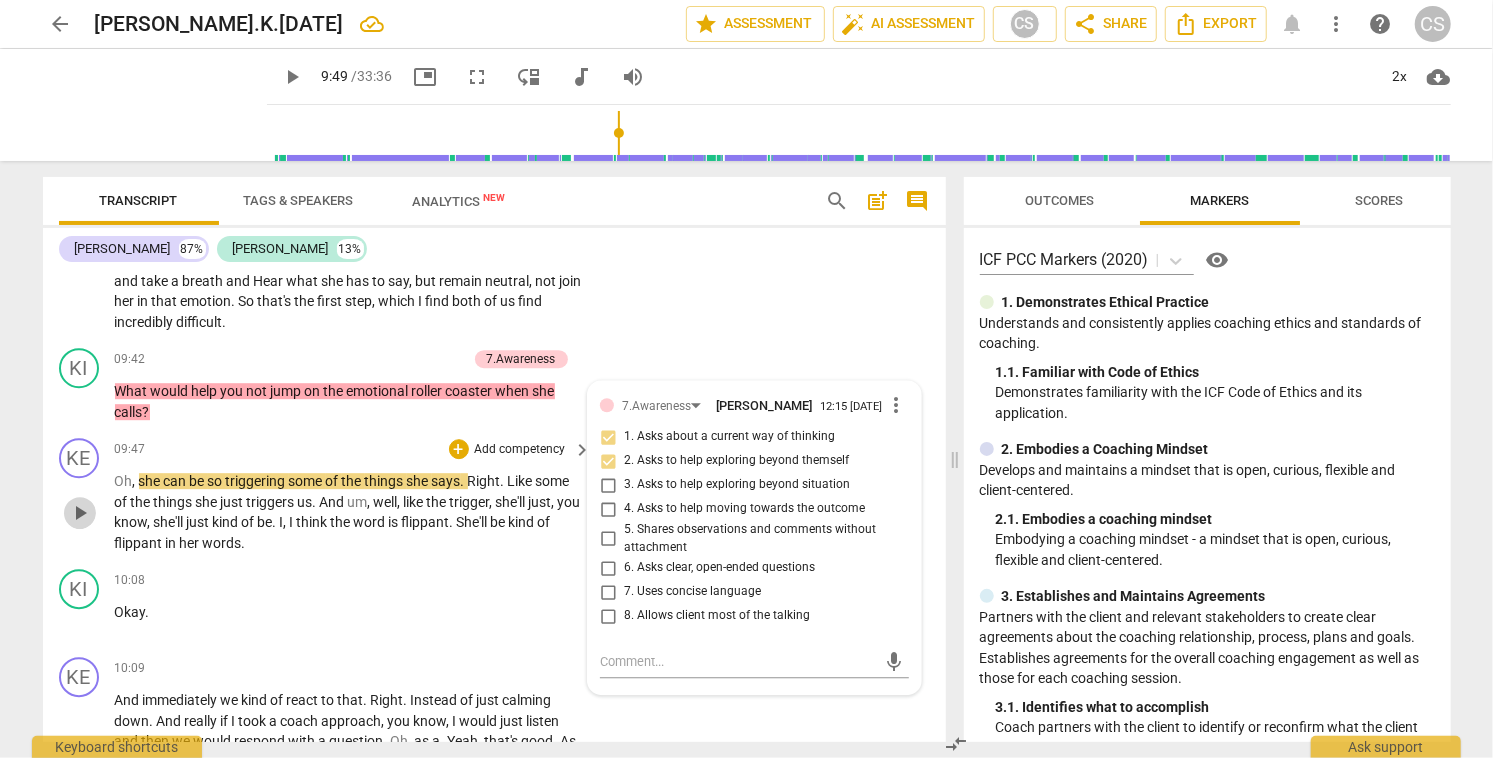 click on "play_arrow" at bounding box center (80, 513) 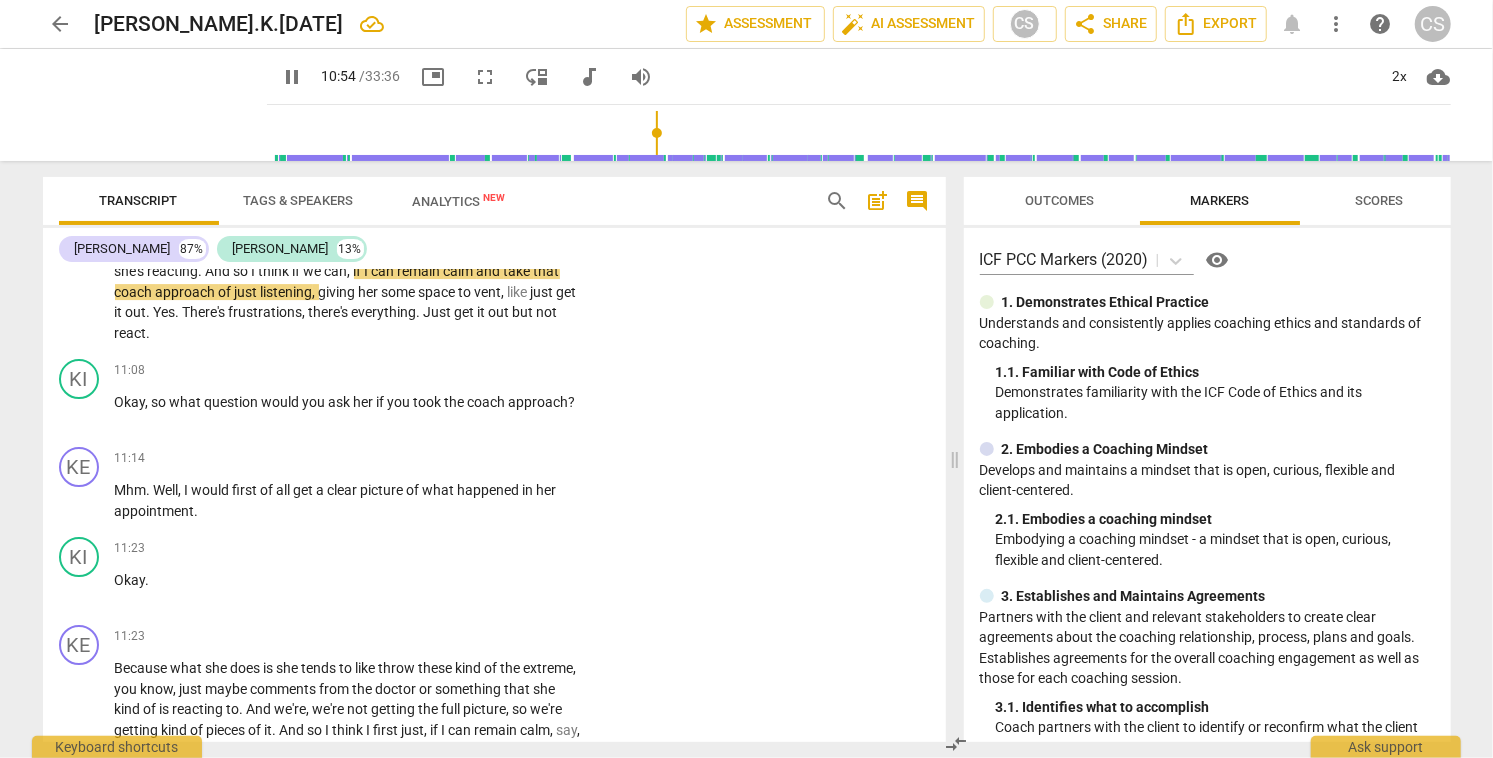 scroll, scrollTop: 4045, scrollLeft: 0, axis: vertical 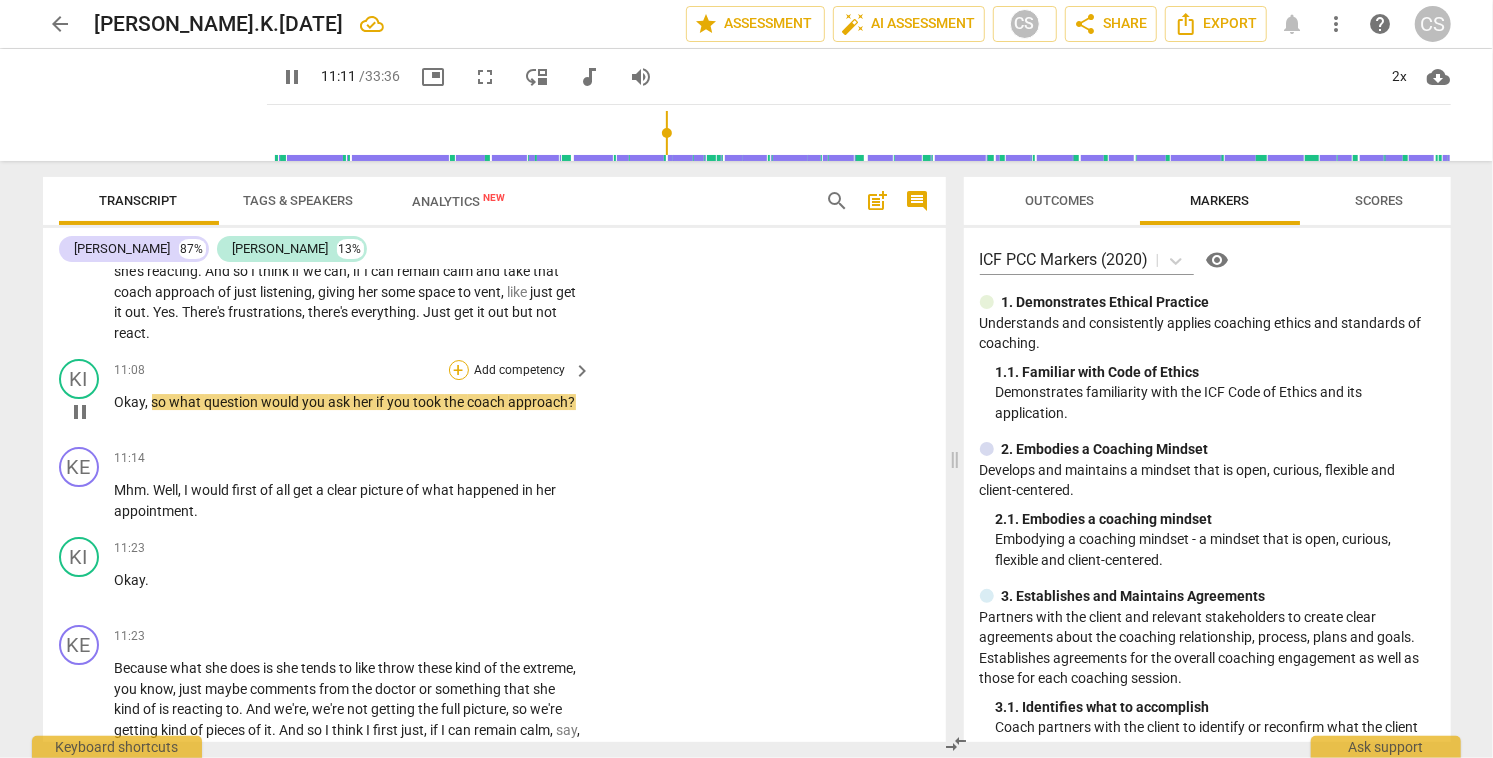 click on "+" at bounding box center (459, 370) 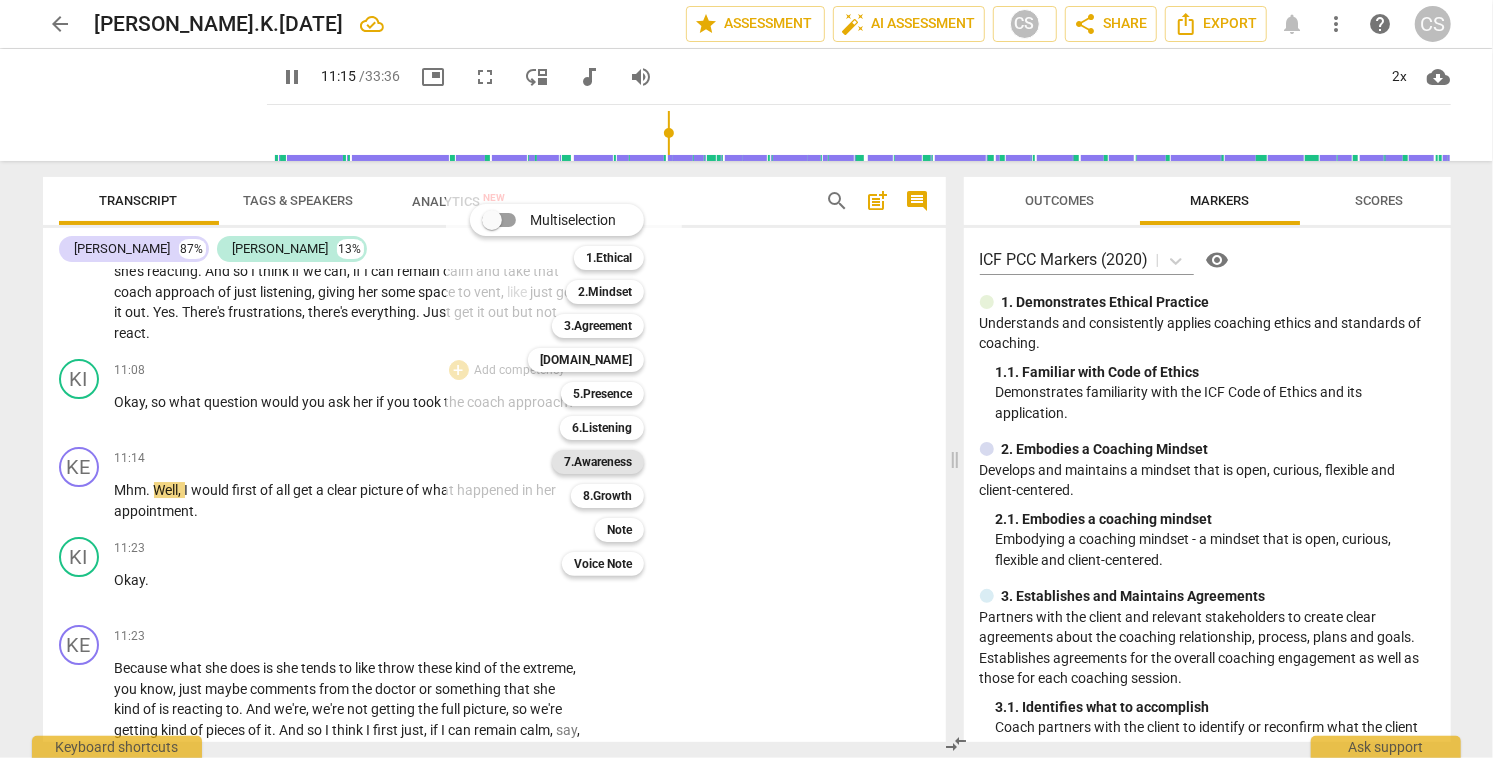 click on "7.Awareness" at bounding box center [598, 462] 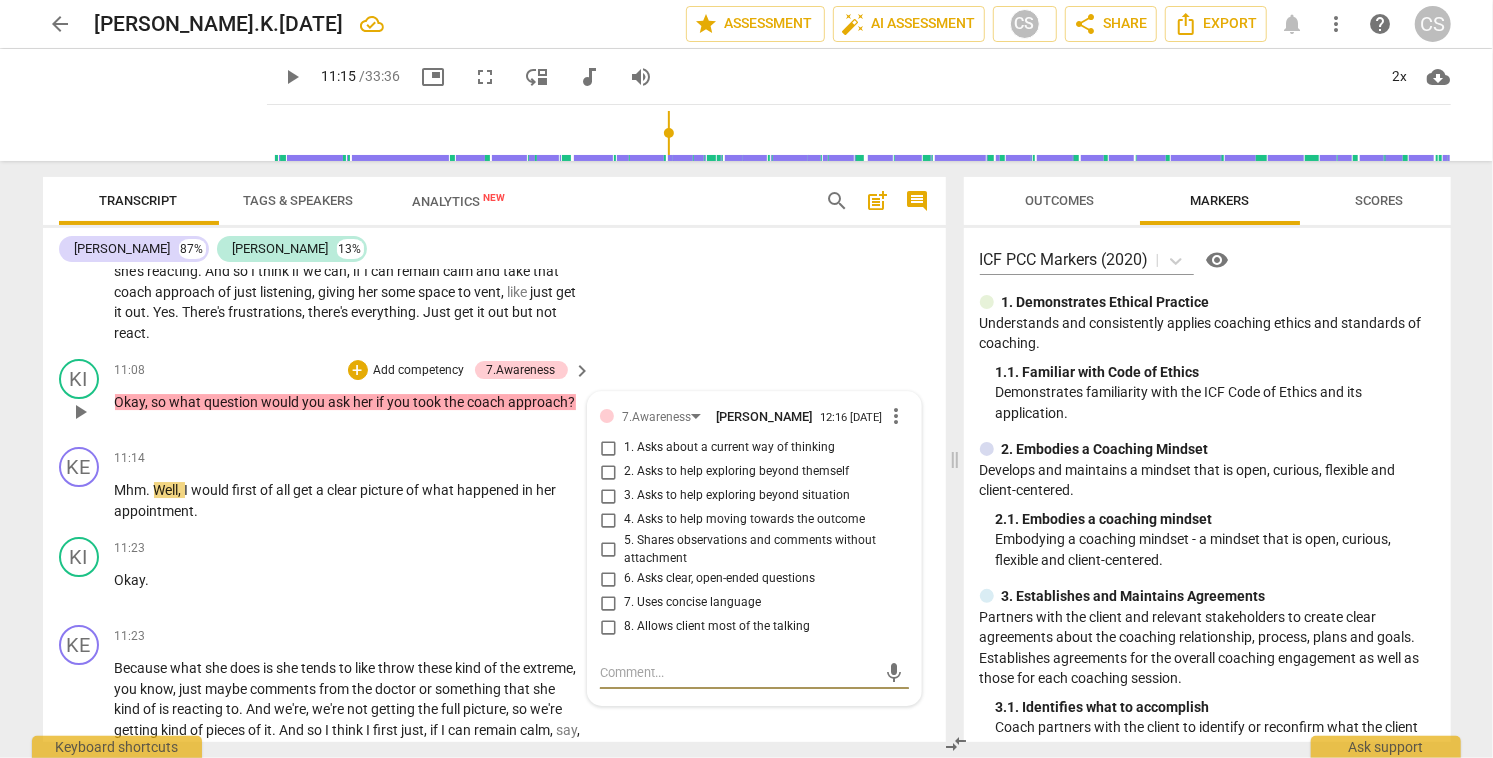 click on "3. Asks to help exploring beyond situation" at bounding box center [608, 496] 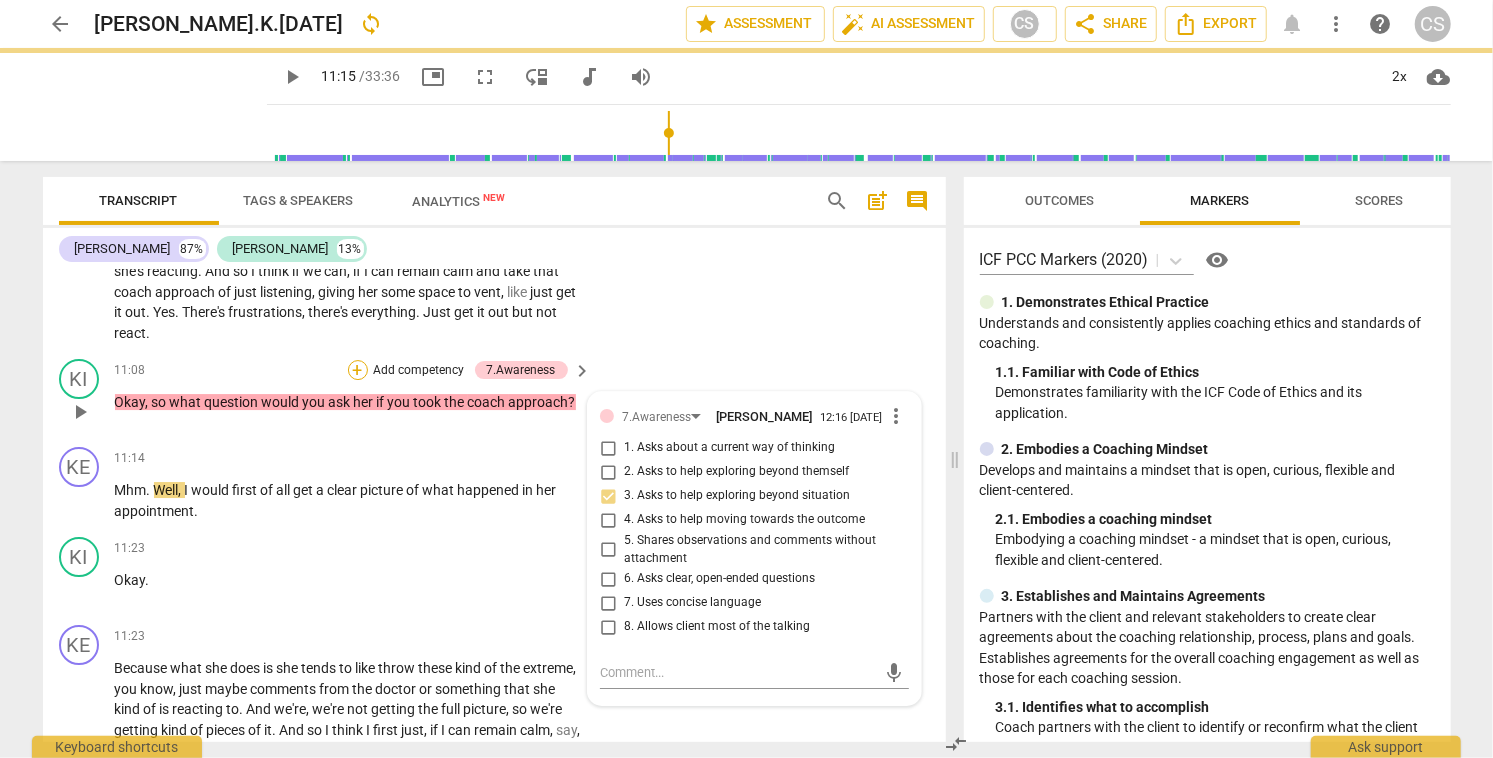 click on "+" at bounding box center (358, 370) 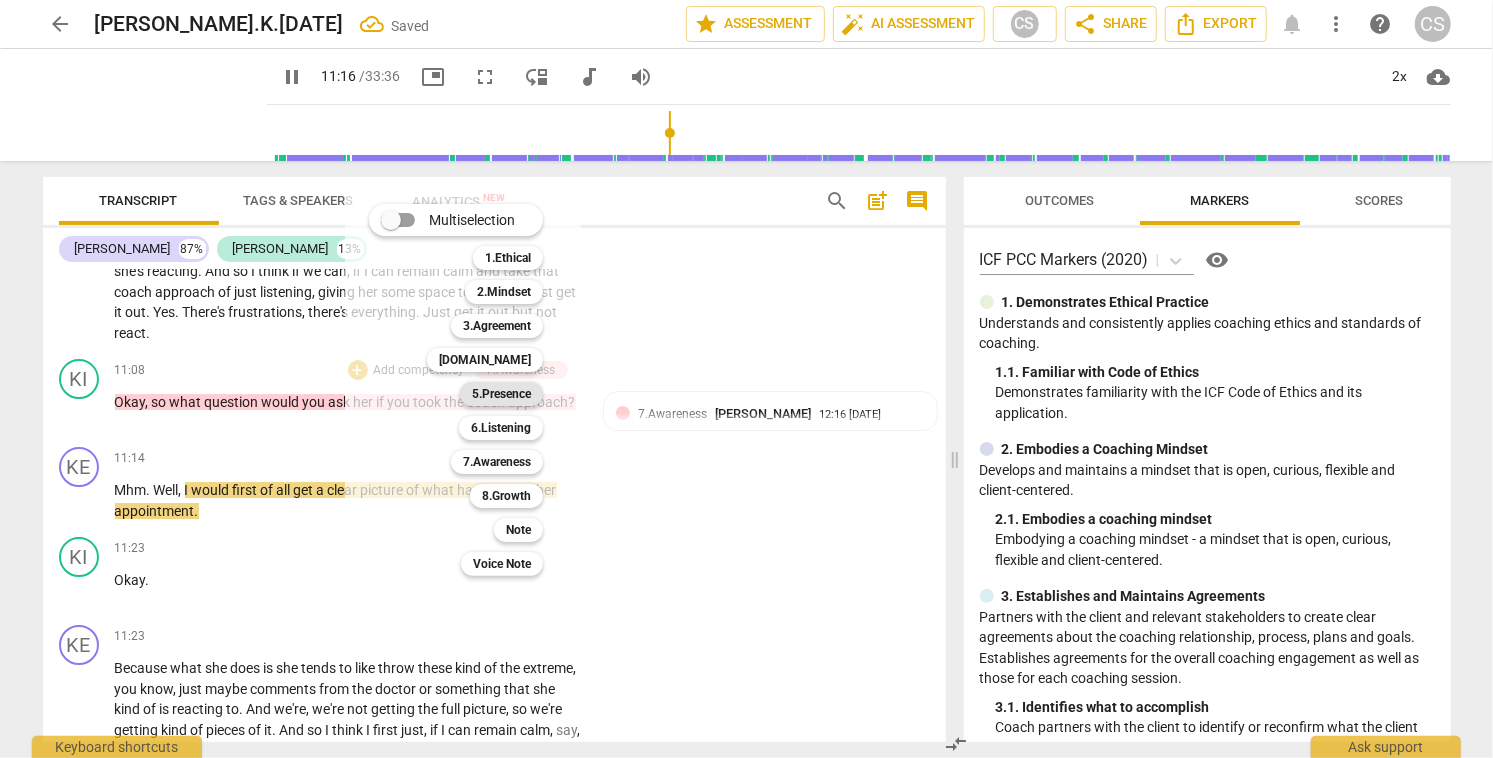 click on "5.Presence" at bounding box center (501, 394) 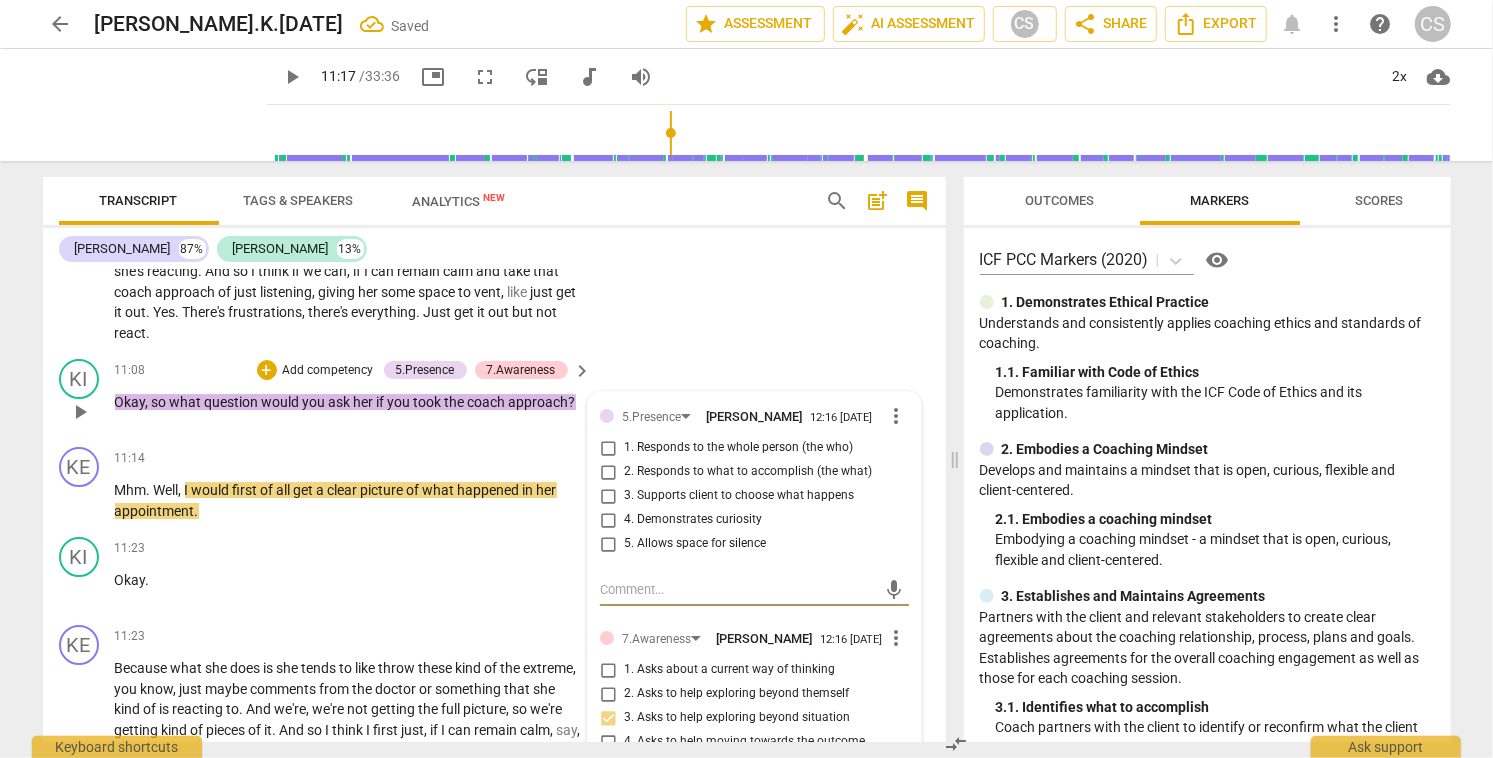 click on "4. Demonstrates curiosity" at bounding box center [608, 520] 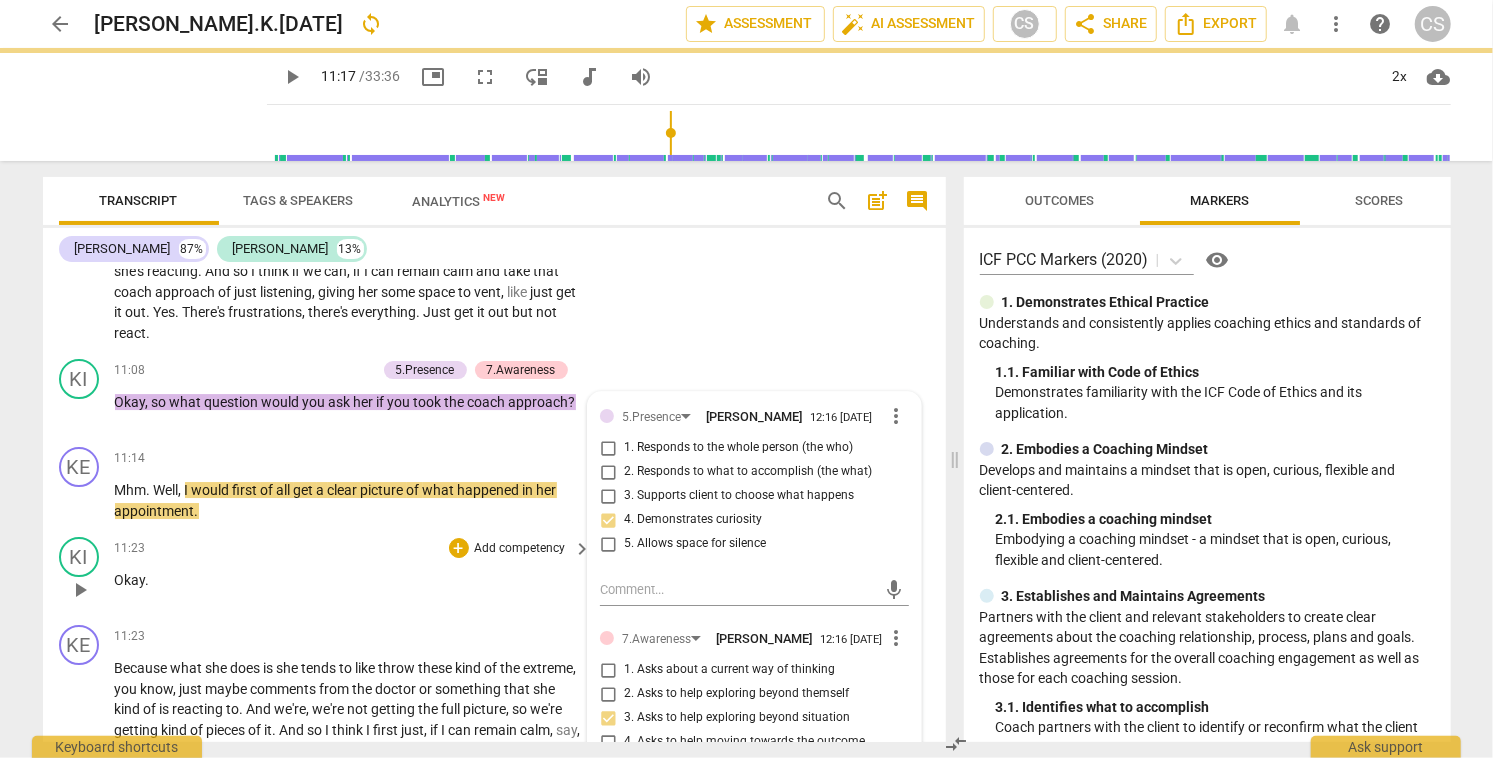 click on "play_arrow" at bounding box center [80, 590] 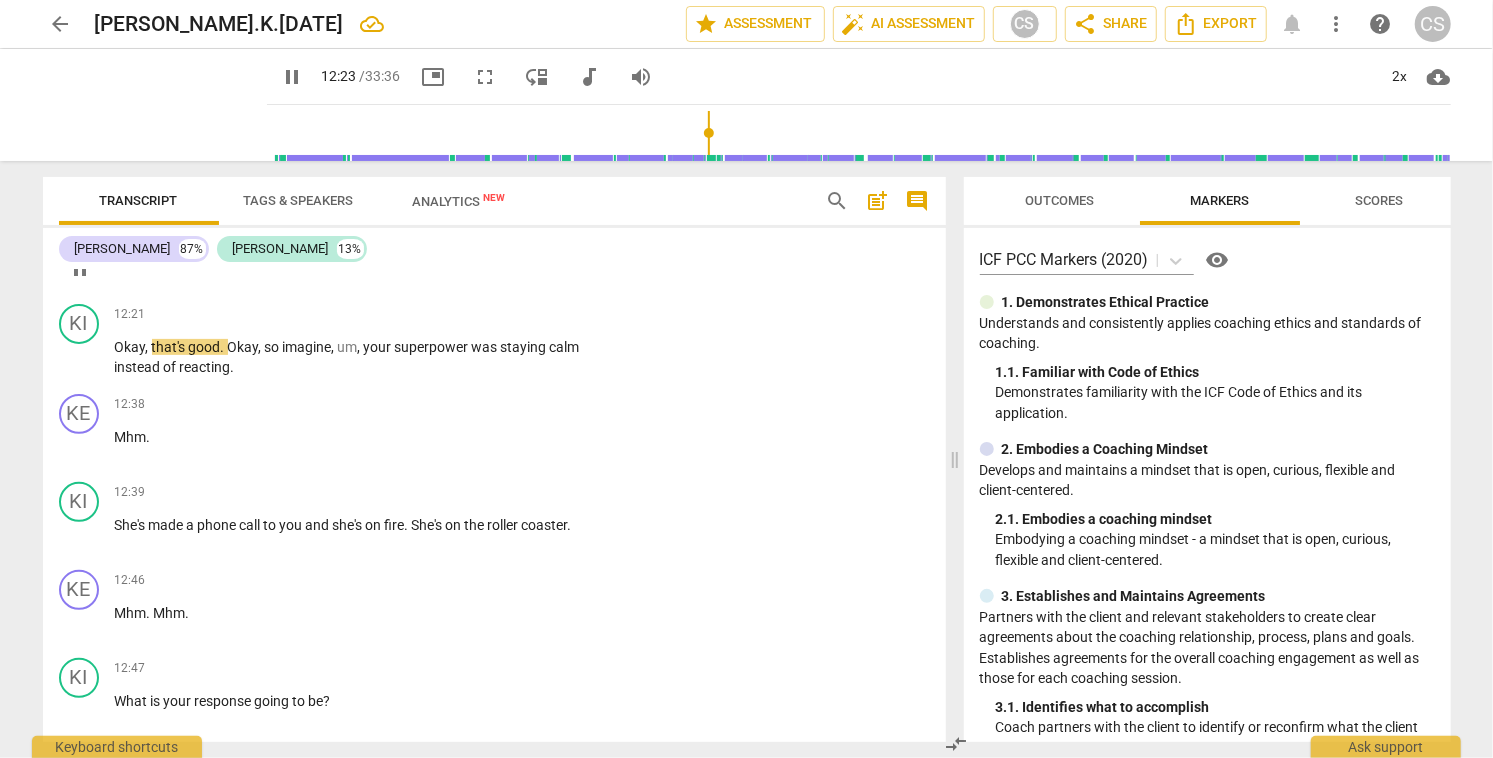 scroll, scrollTop: 4907, scrollLeft: 0, axis: vertical 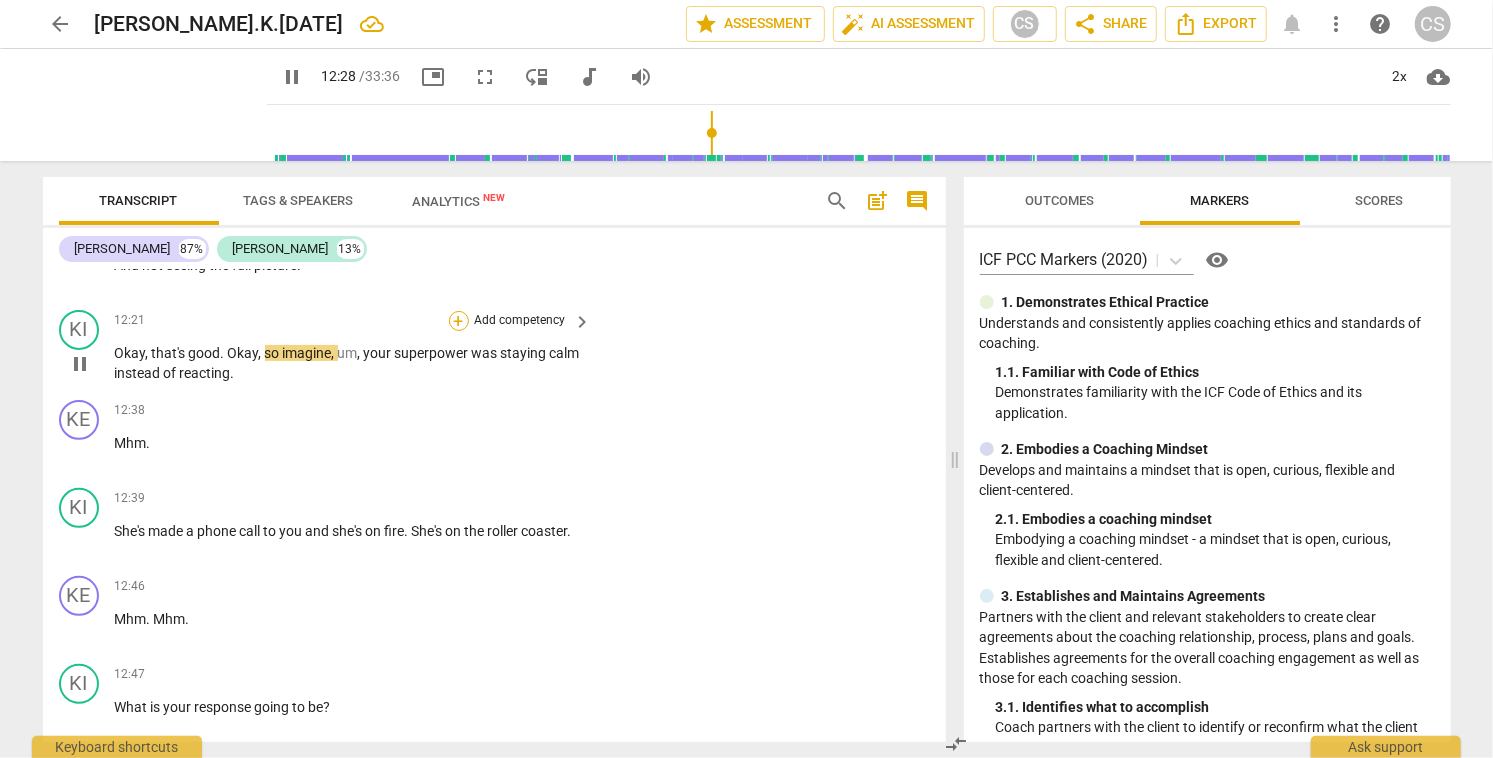 click on "+" at bounding box center (459, 321) 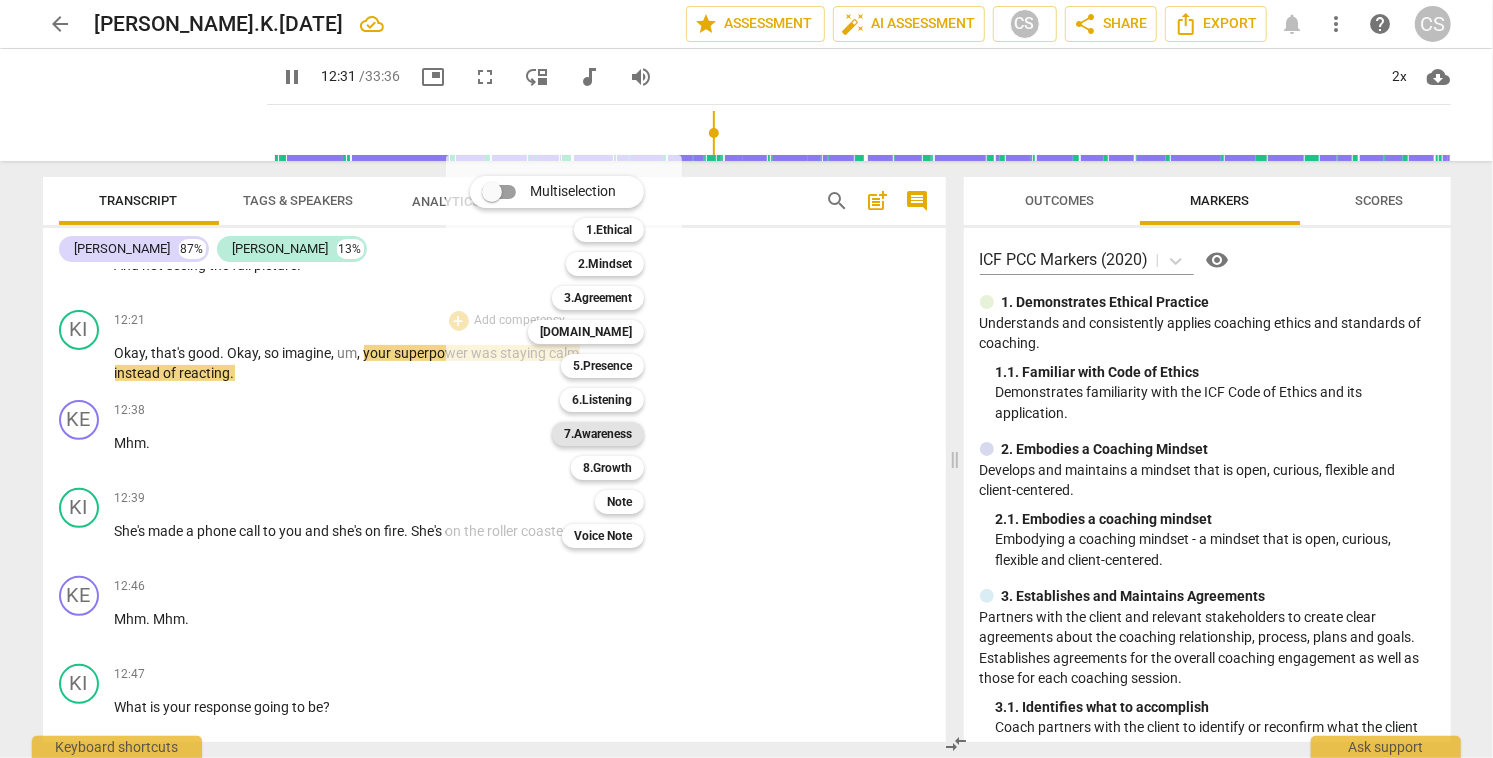 click on "7.Awareness" at bounding box center (598, 434) 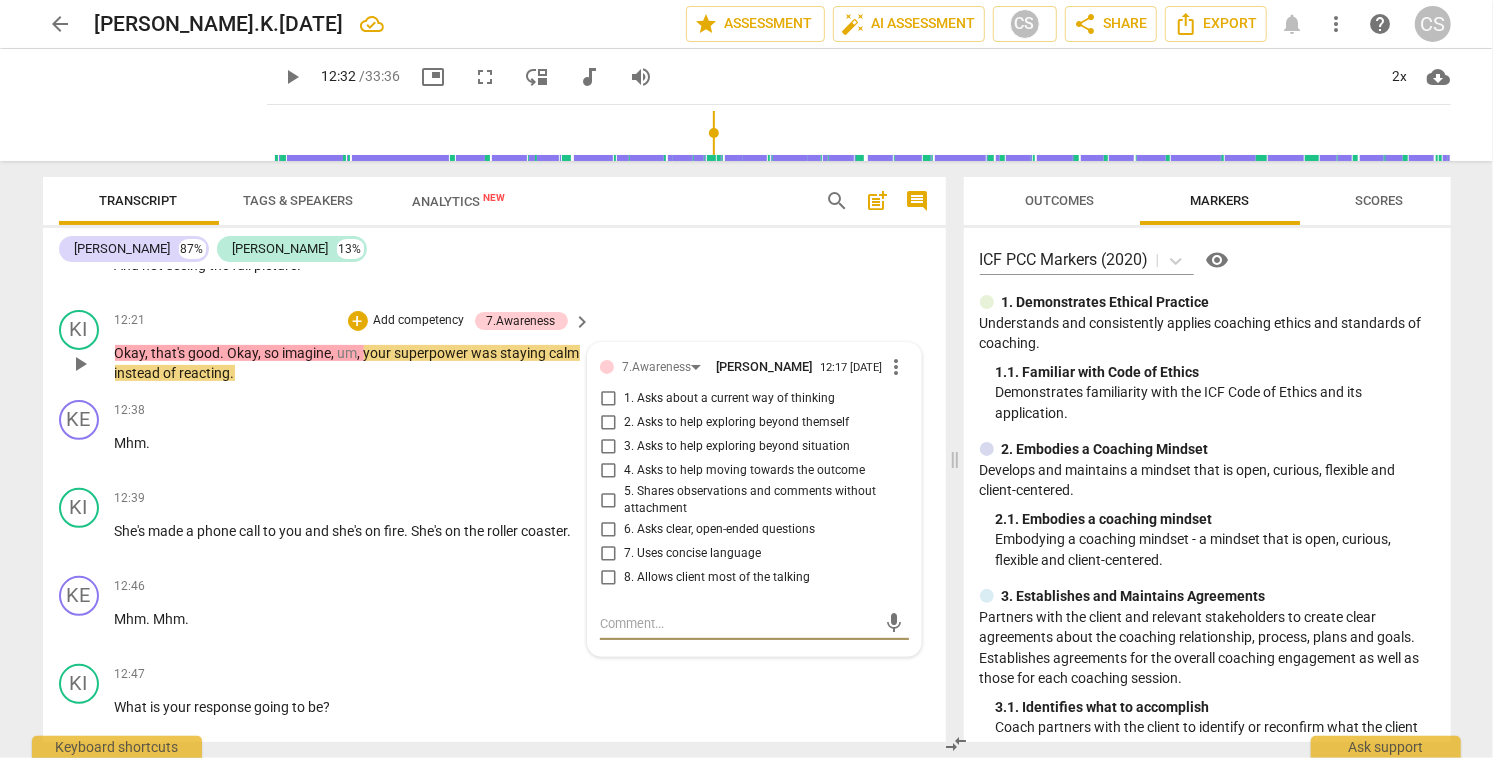 click on "4. Asks to help moving towards the outcome" at bounding box center (608, 471) 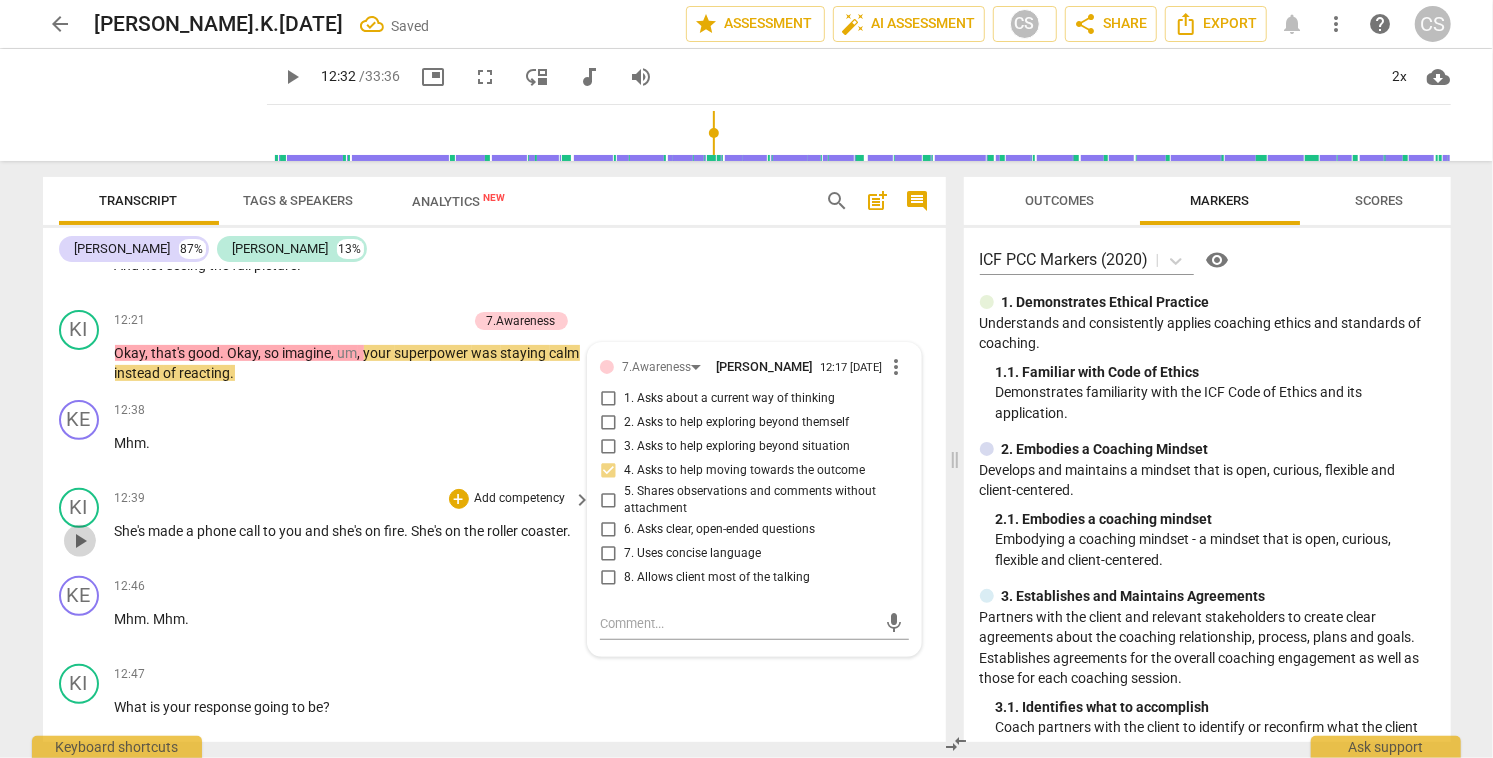 click on "play_arrow" at bounding box center (80, 541) 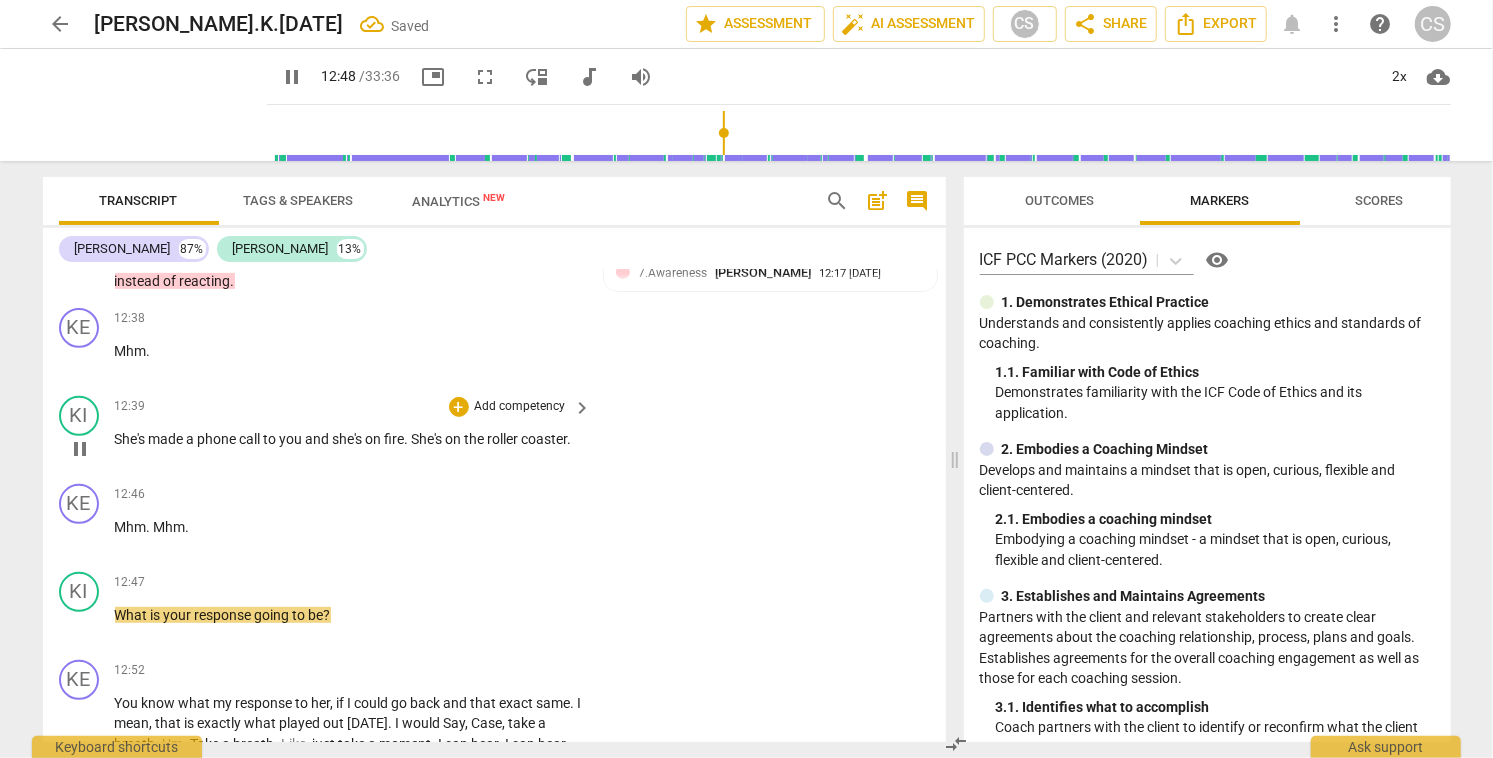 scroll, scrollTop: 4999, scrollLeft: 0, axis: vertical 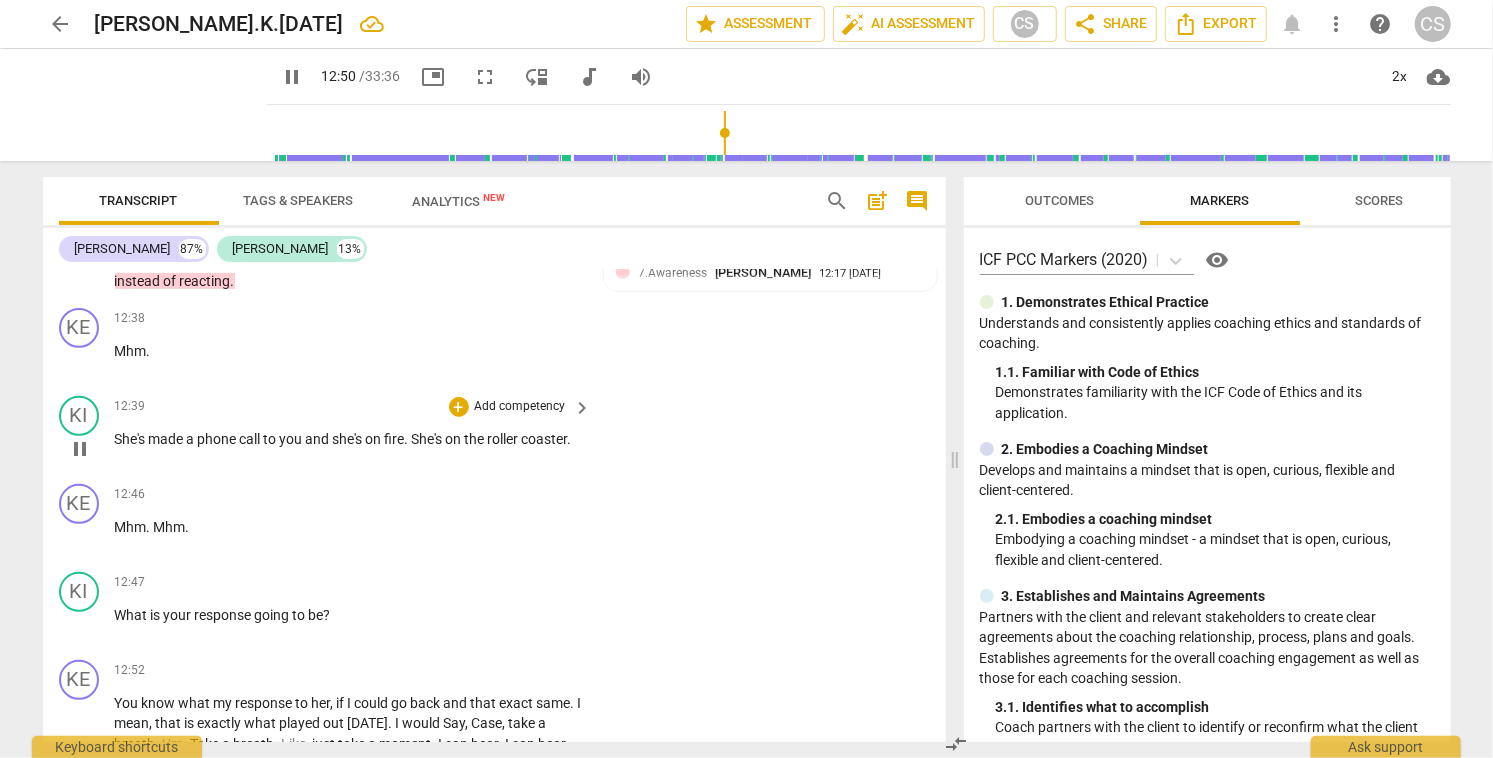 click on "She's" at bounding box center [132, 439] 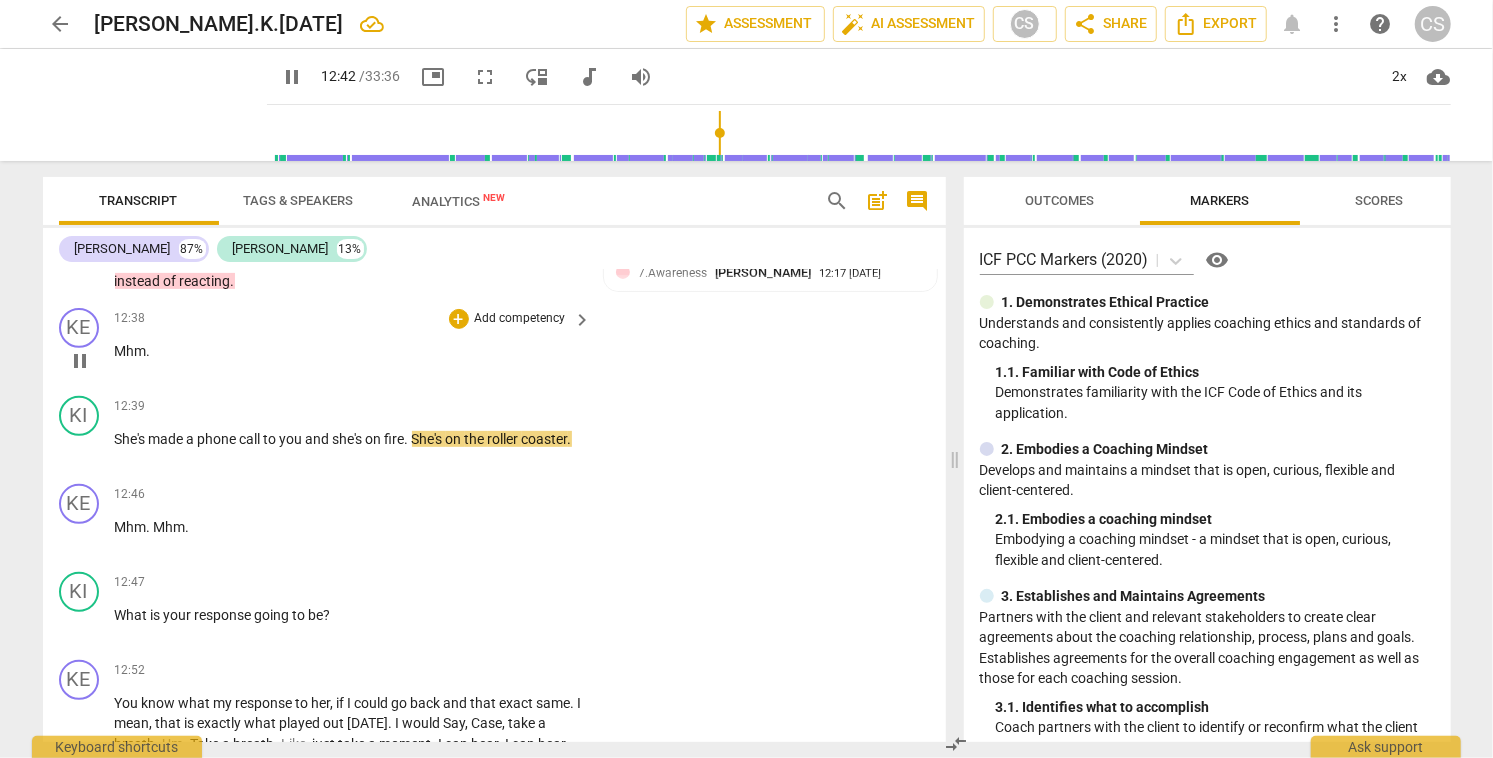 click on "Mhm" at bounding box center [131, 351] 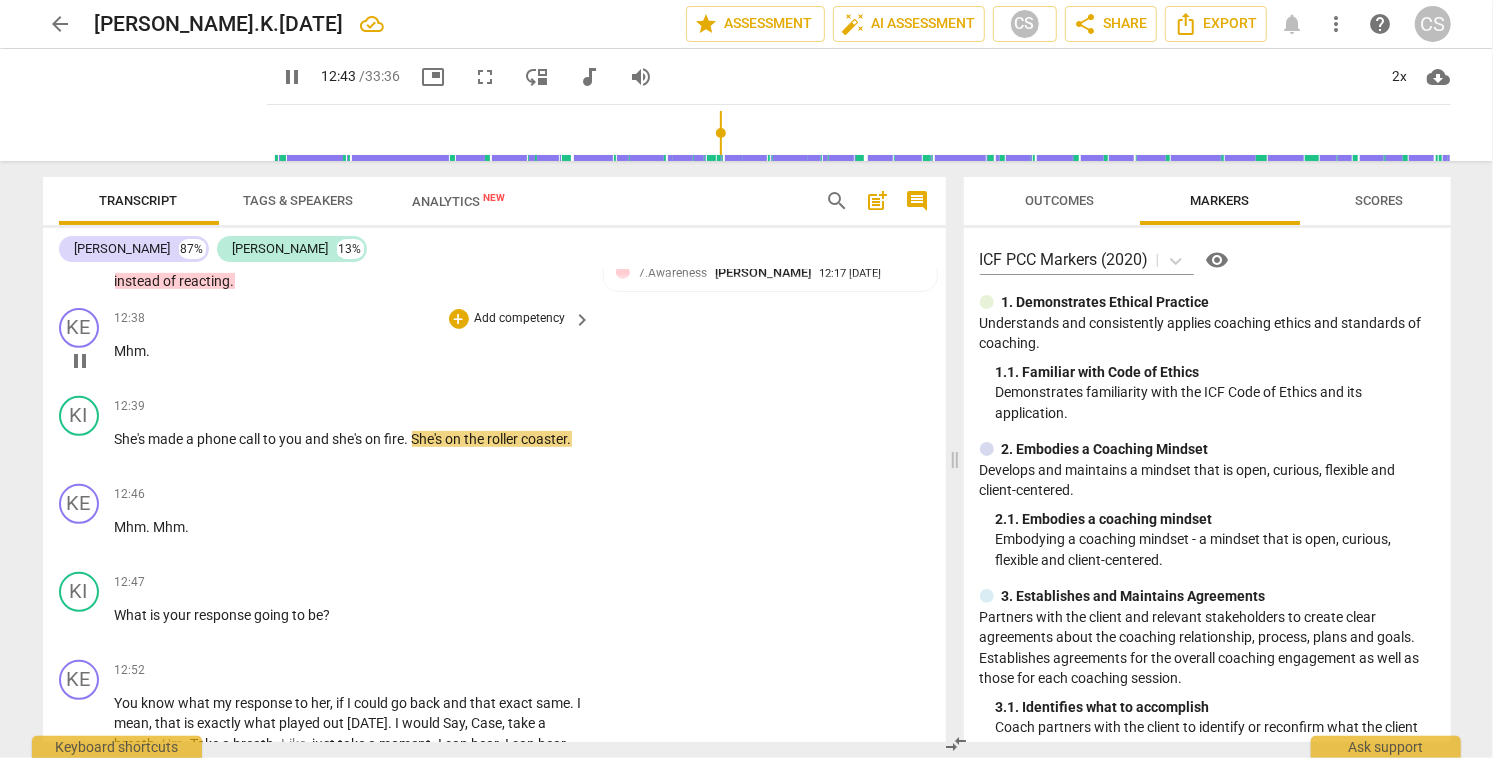 click on "Mhm" at bounding box center [131, 351] 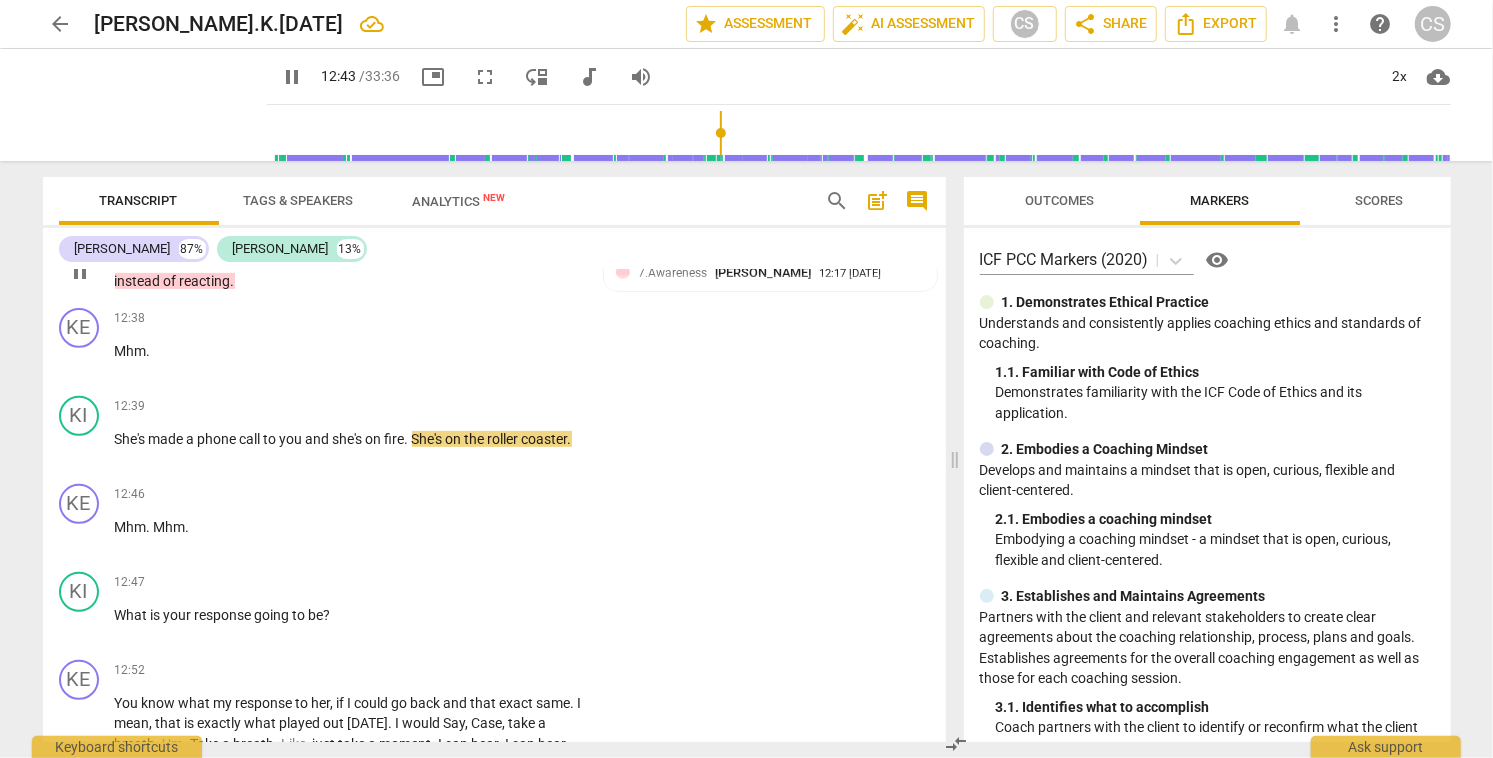 click on "imagine" at bounding box center (307, 261) 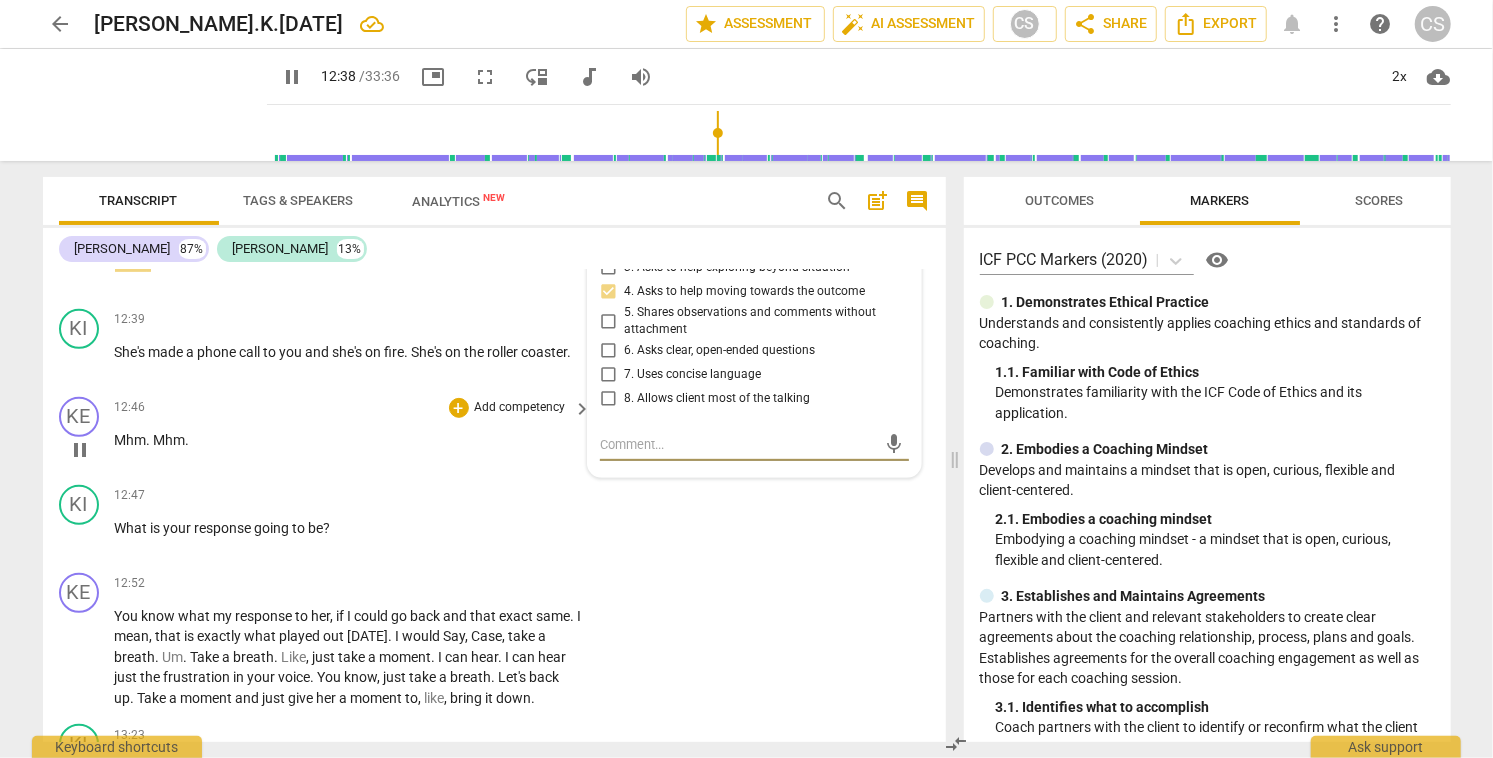 scroll, scrollTop: 5089, scrollLeft: 0, axis: vertical 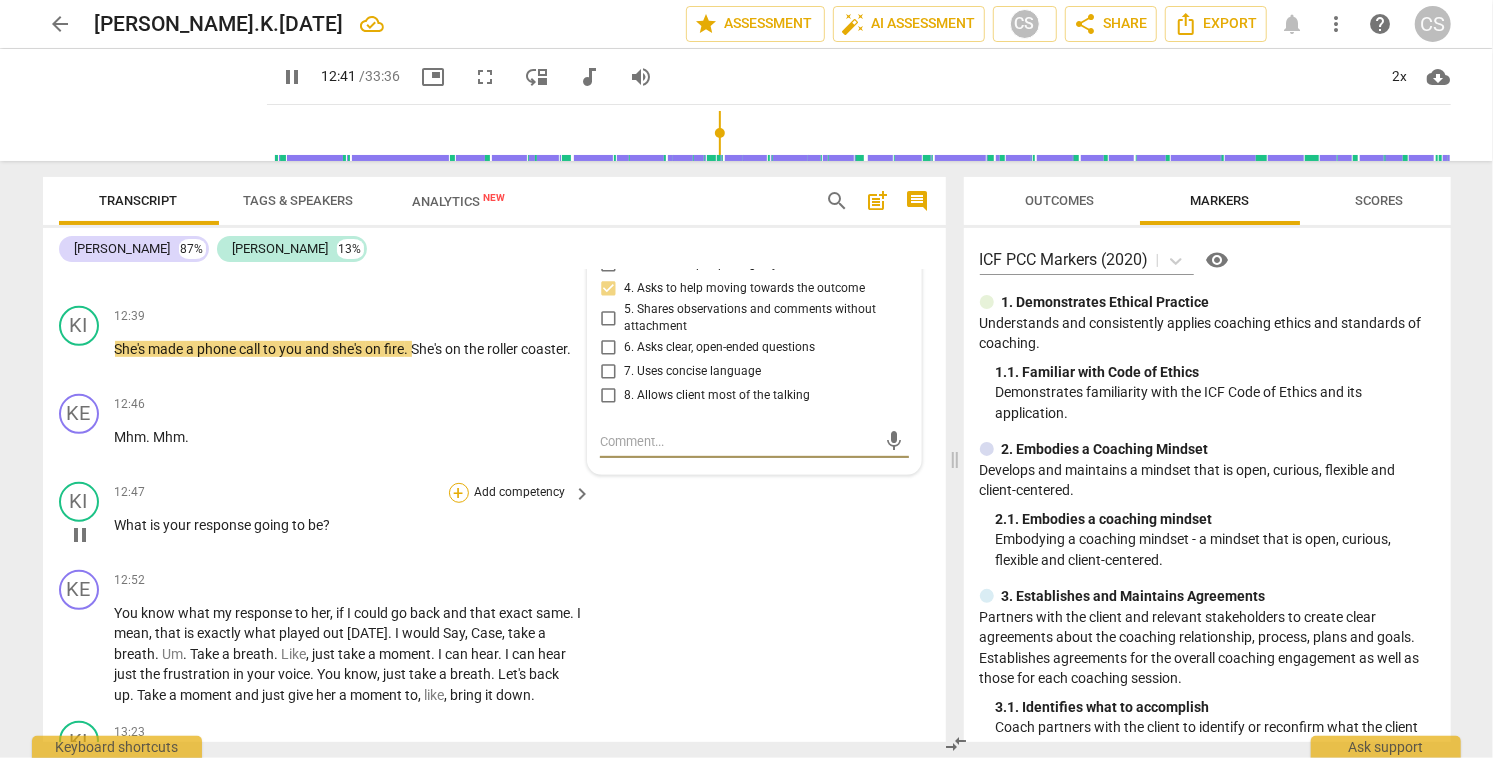 click on "+" at bounding box center [459, 493] 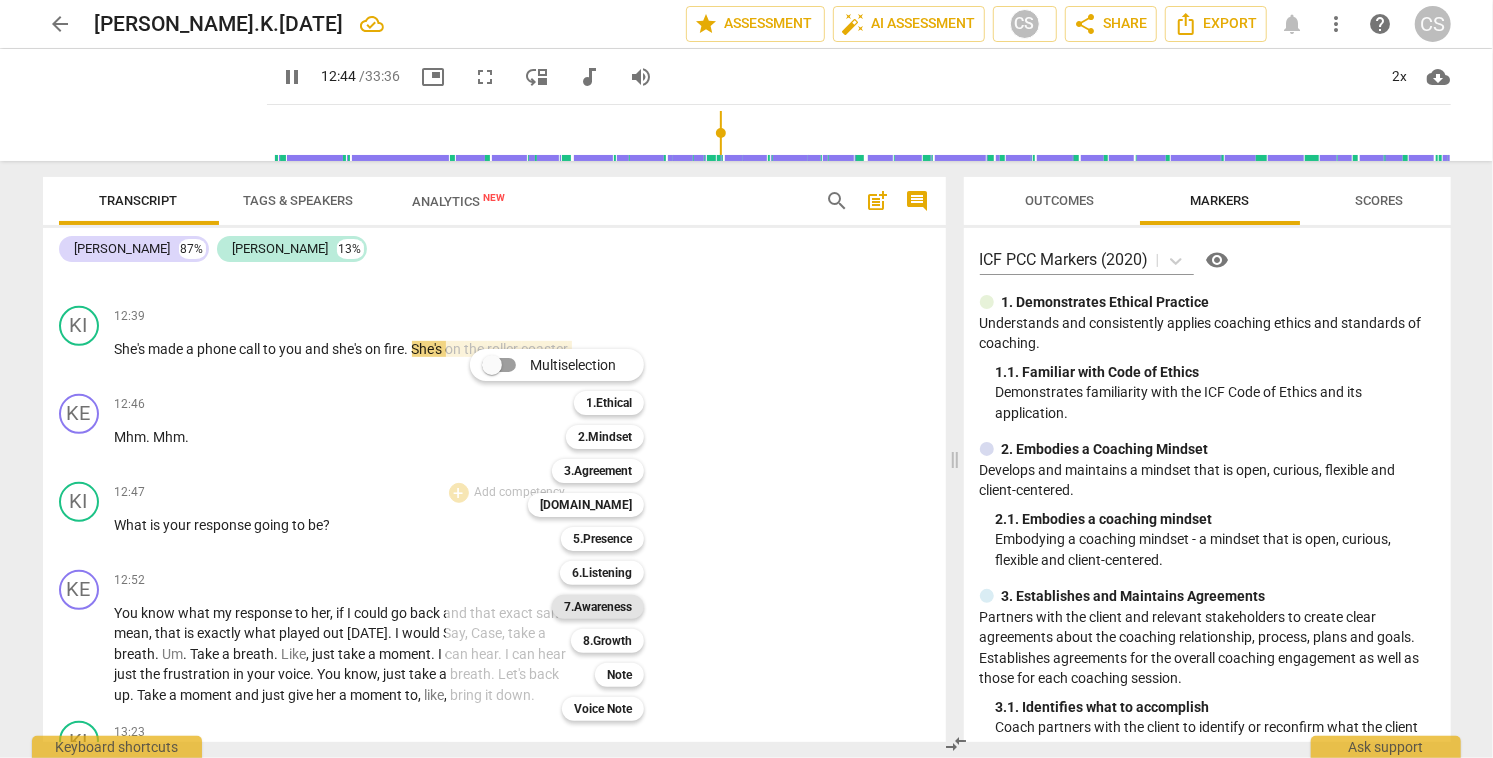 click on "7.Awareness" at bounding box center [598, 607] 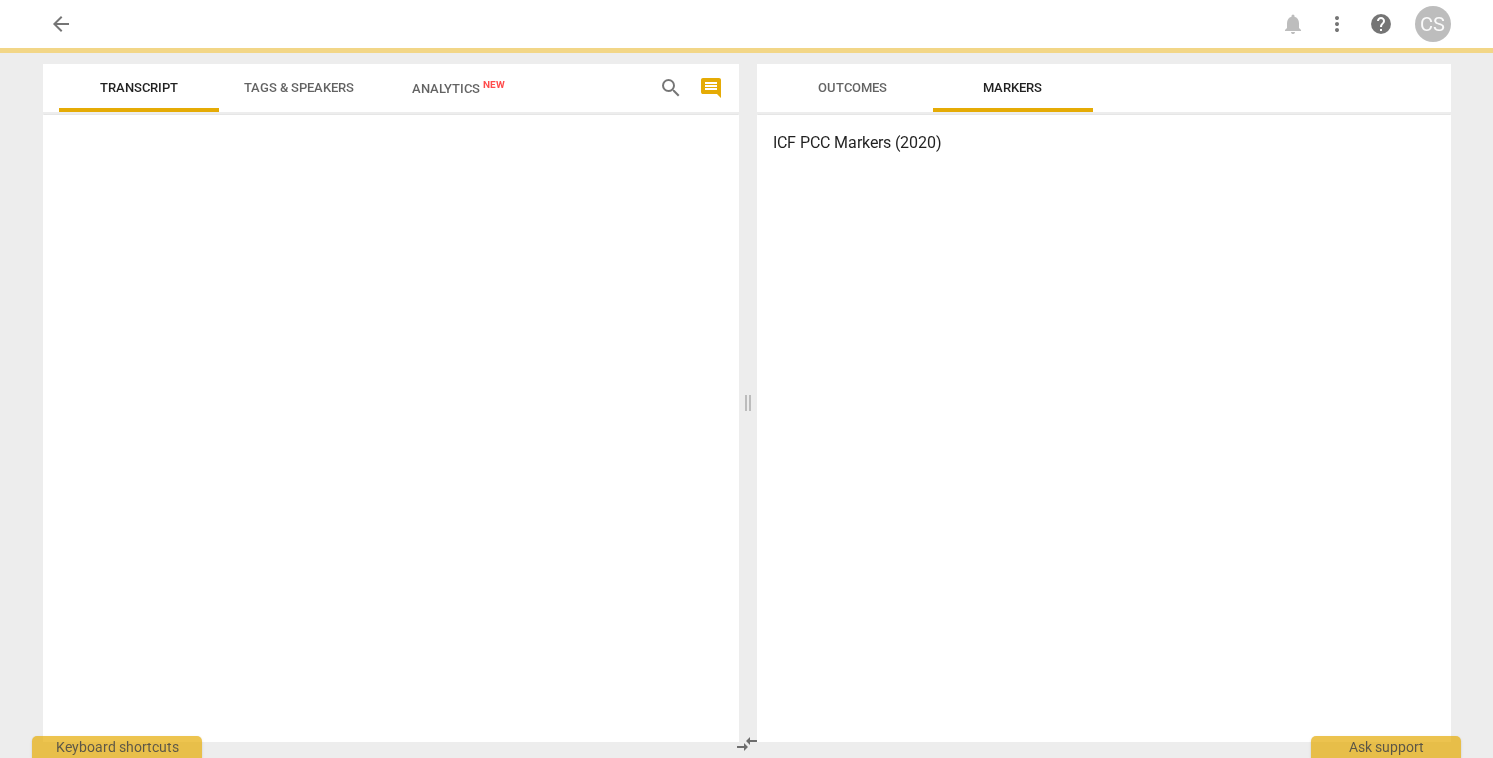 scroll, scrollTop: 0, scrollLeft: 0, axis: both 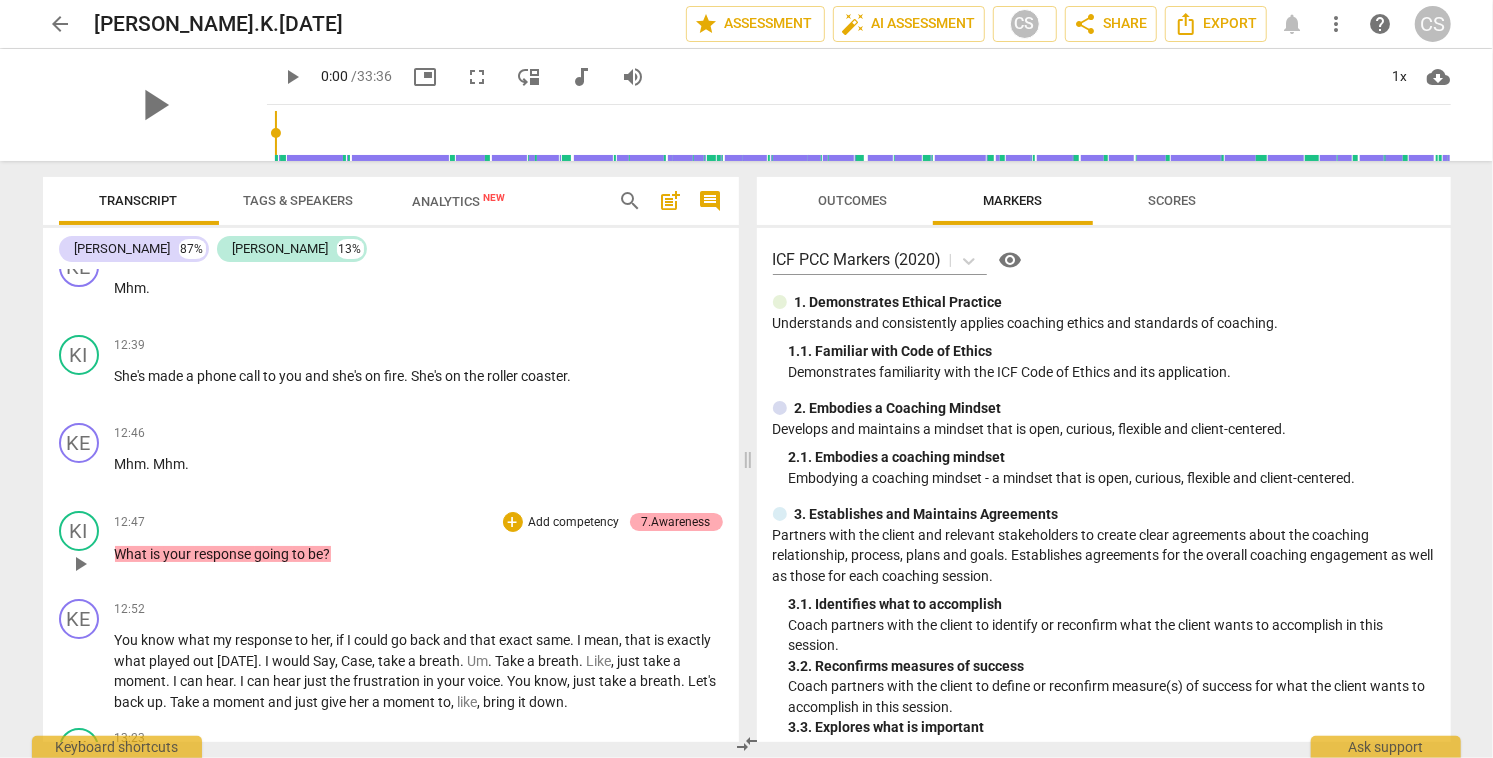 click on "7.Awareness" at bounding box center [676, 522] 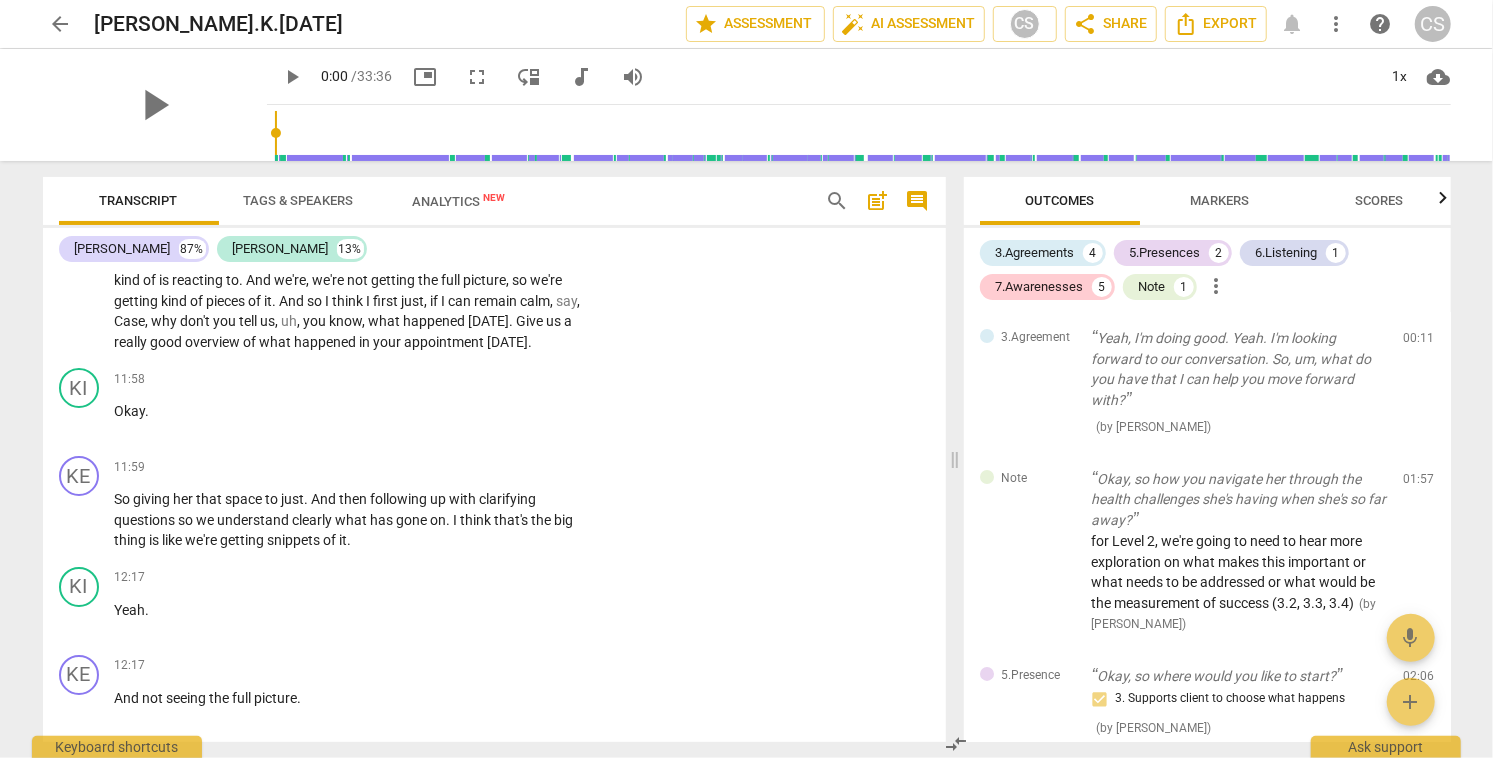 scroll, scrollTop: 5487, scrollLeft: 0, axis: vertical 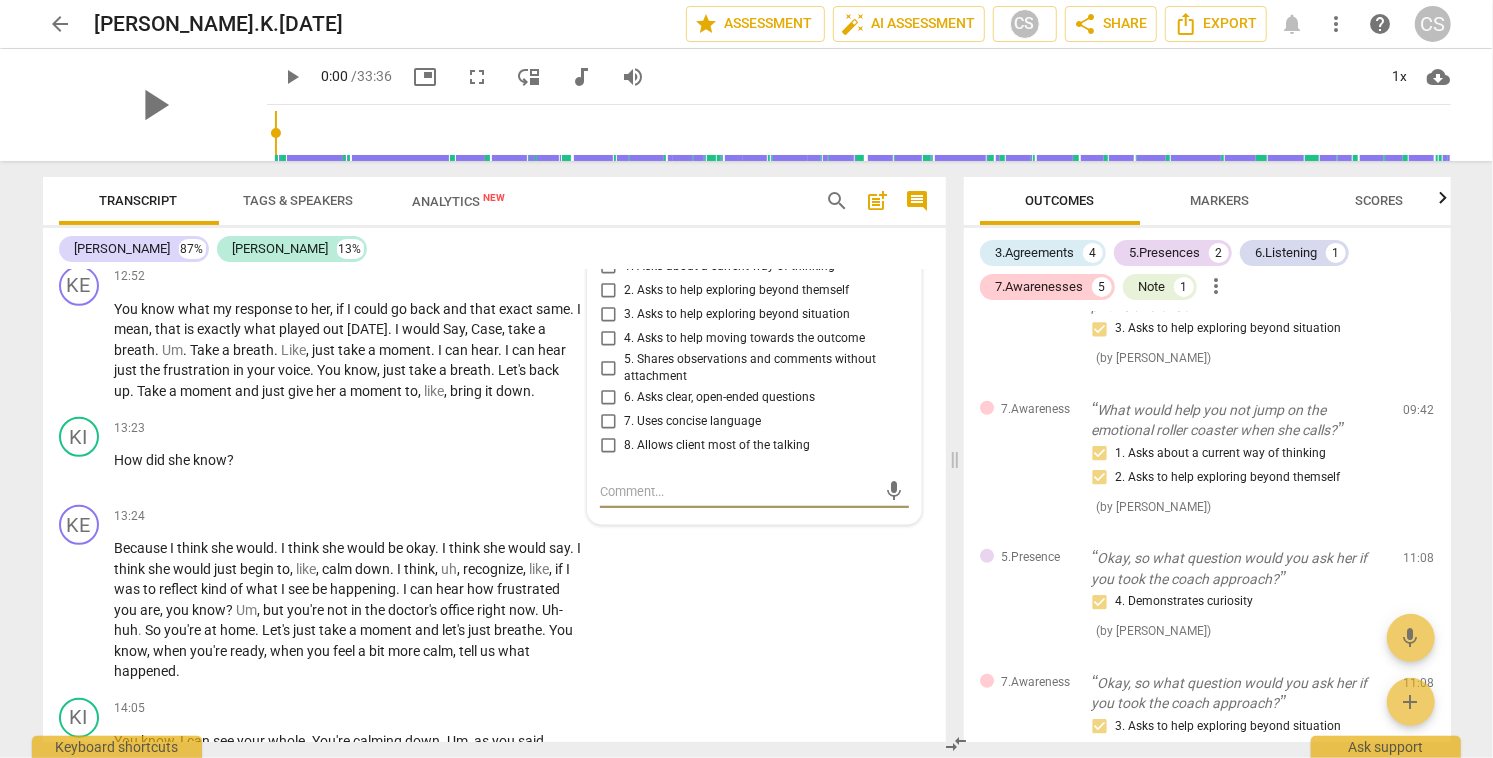 click on "3. Asks to help exploring beyond situation" at bounding box center (608, 315) 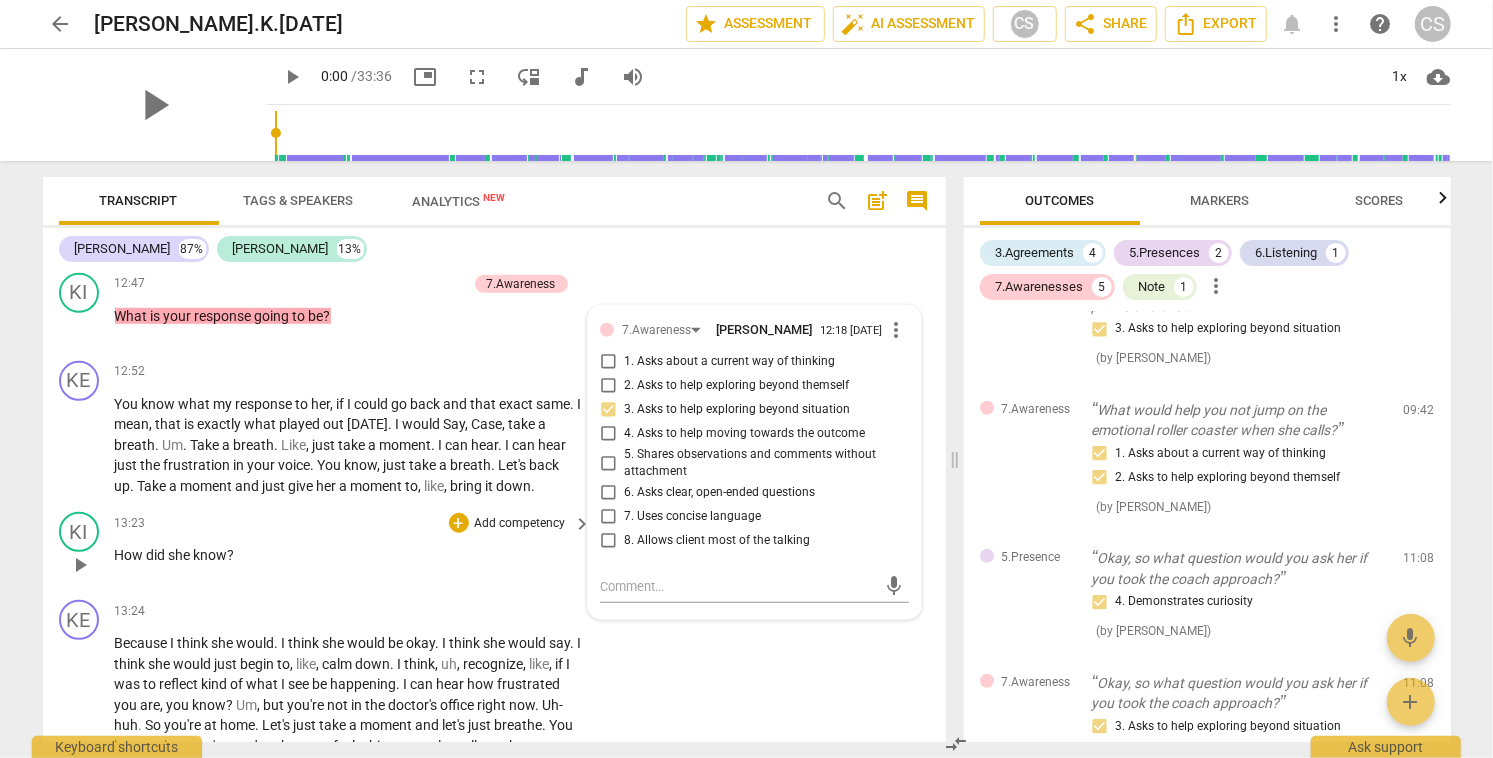 scroll, scrollTop: 5320, scrollLeft: 0, axis: vertical 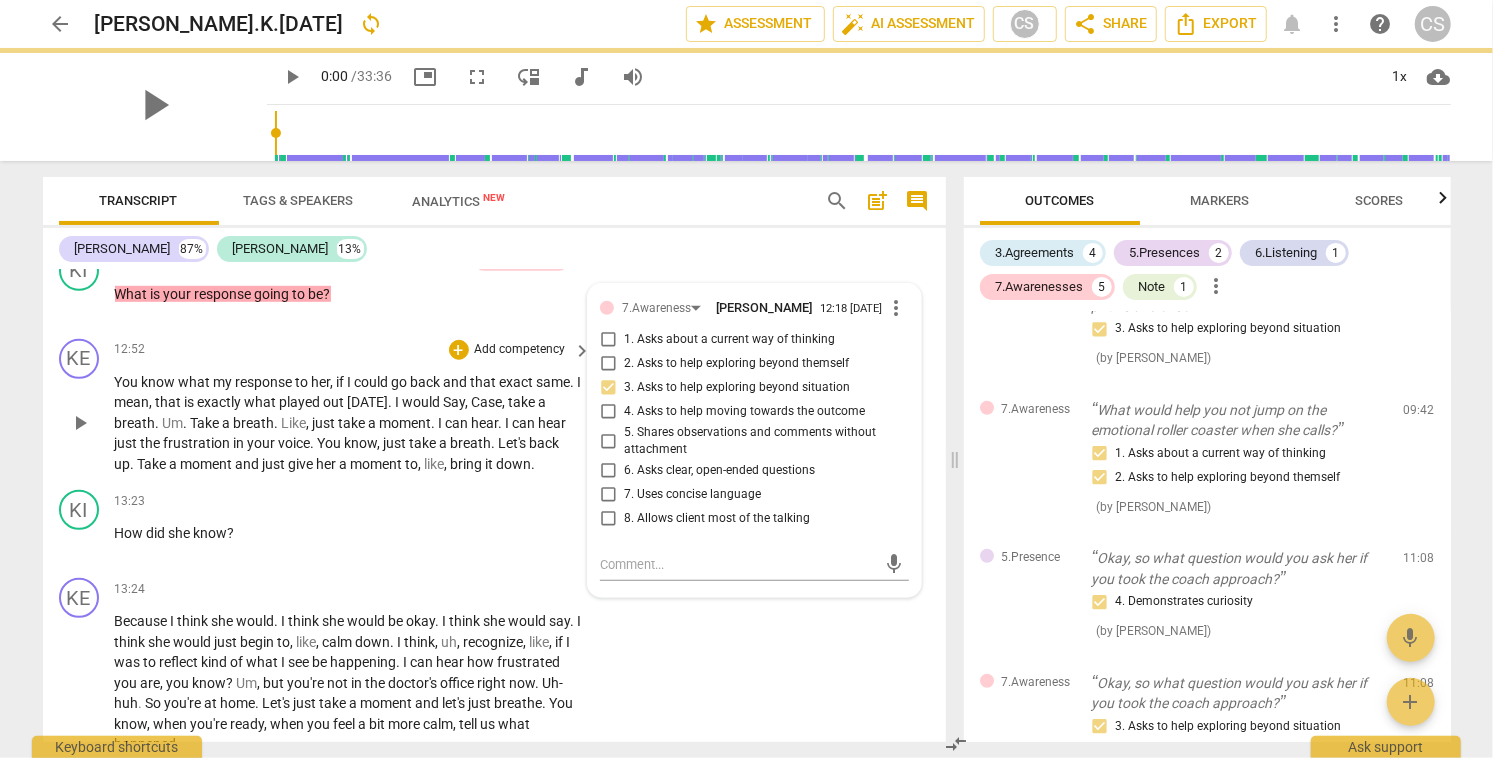 click on "play_arrow" at bounding box center (80, 423) 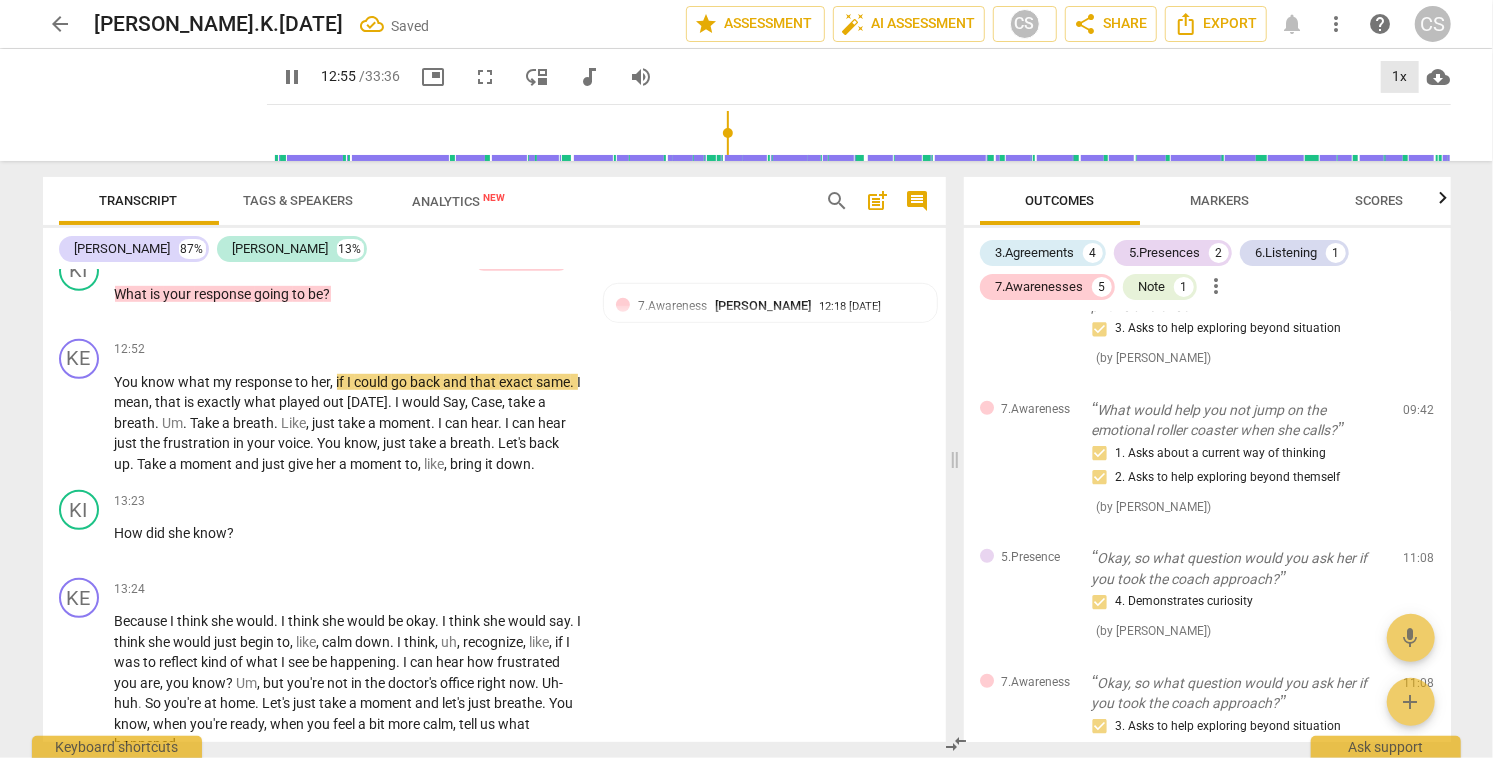 click on "1x" at bounding box center (1400, 77) 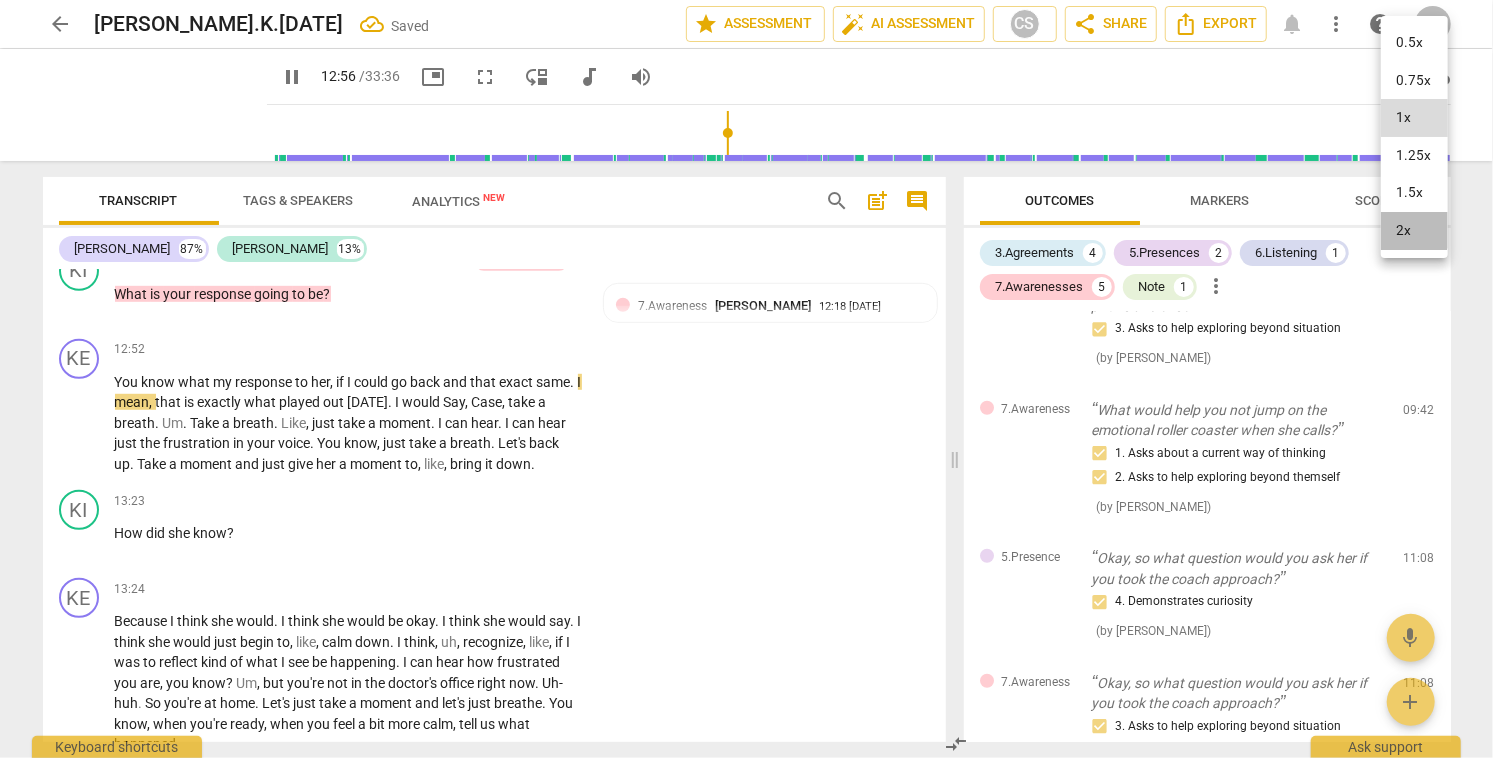 click on "2x" at bounding box center [1414, 231] 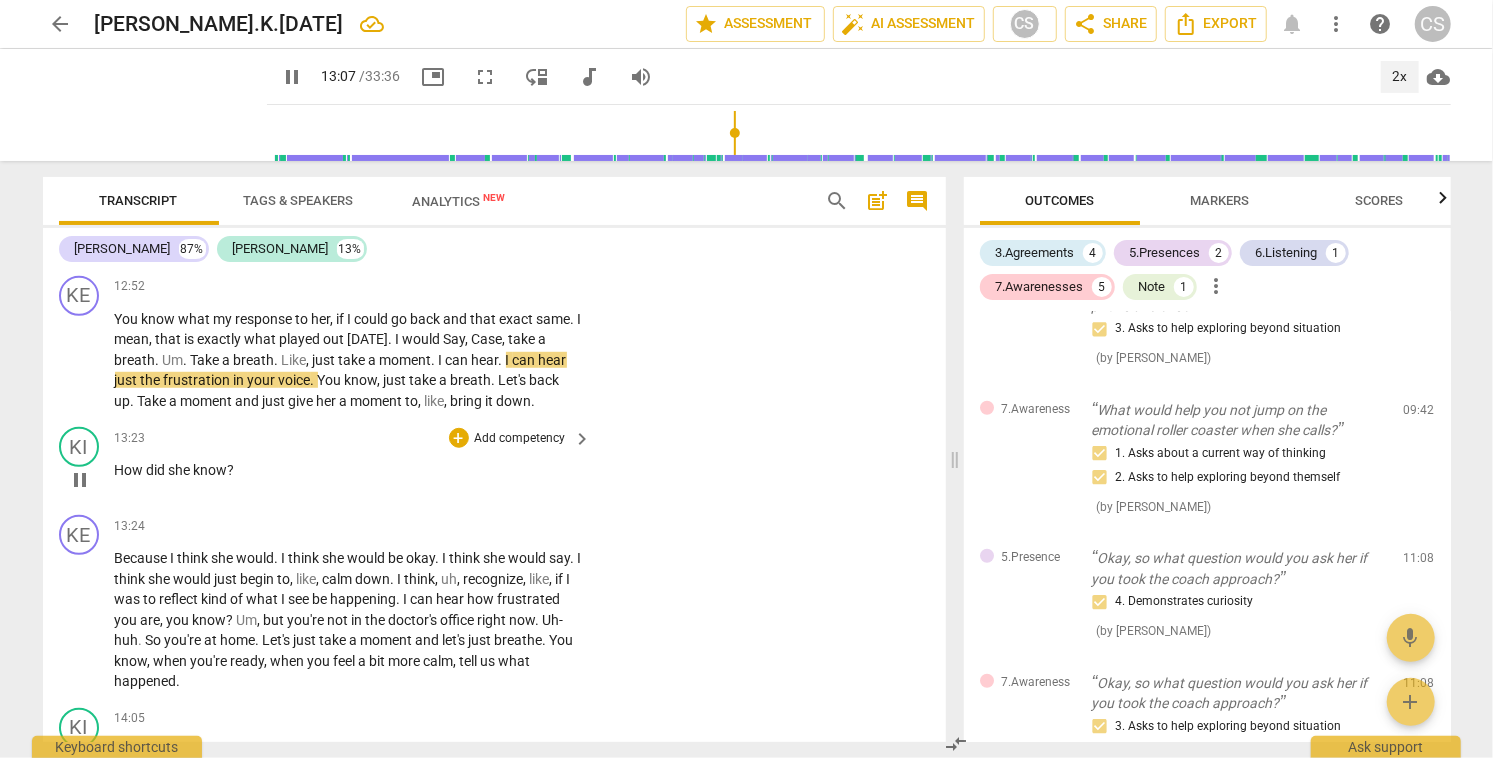scroll, scrollTop: 5390, scrollLeft: 0, axis: vertical 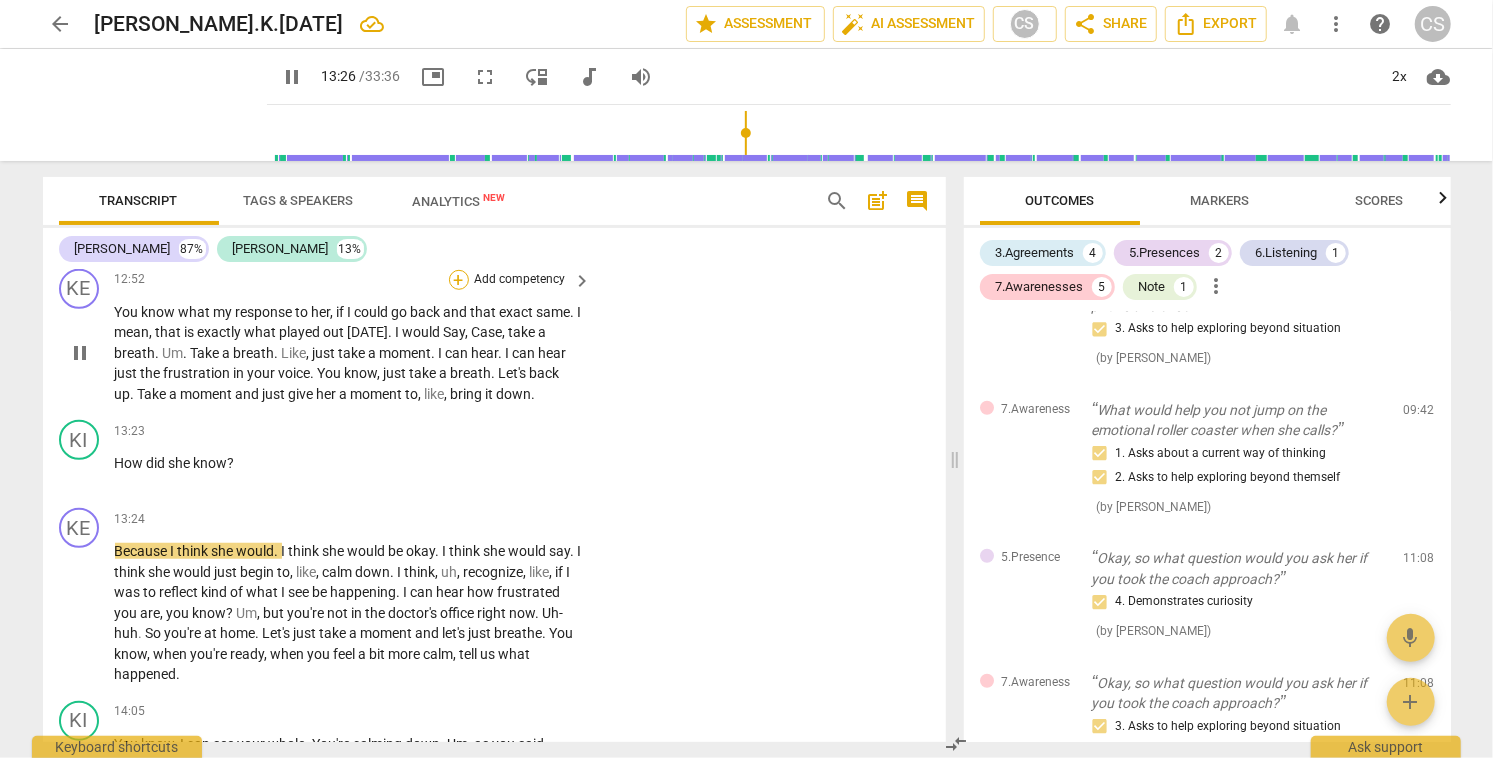 click on "+" at bounding box center (459, 280) 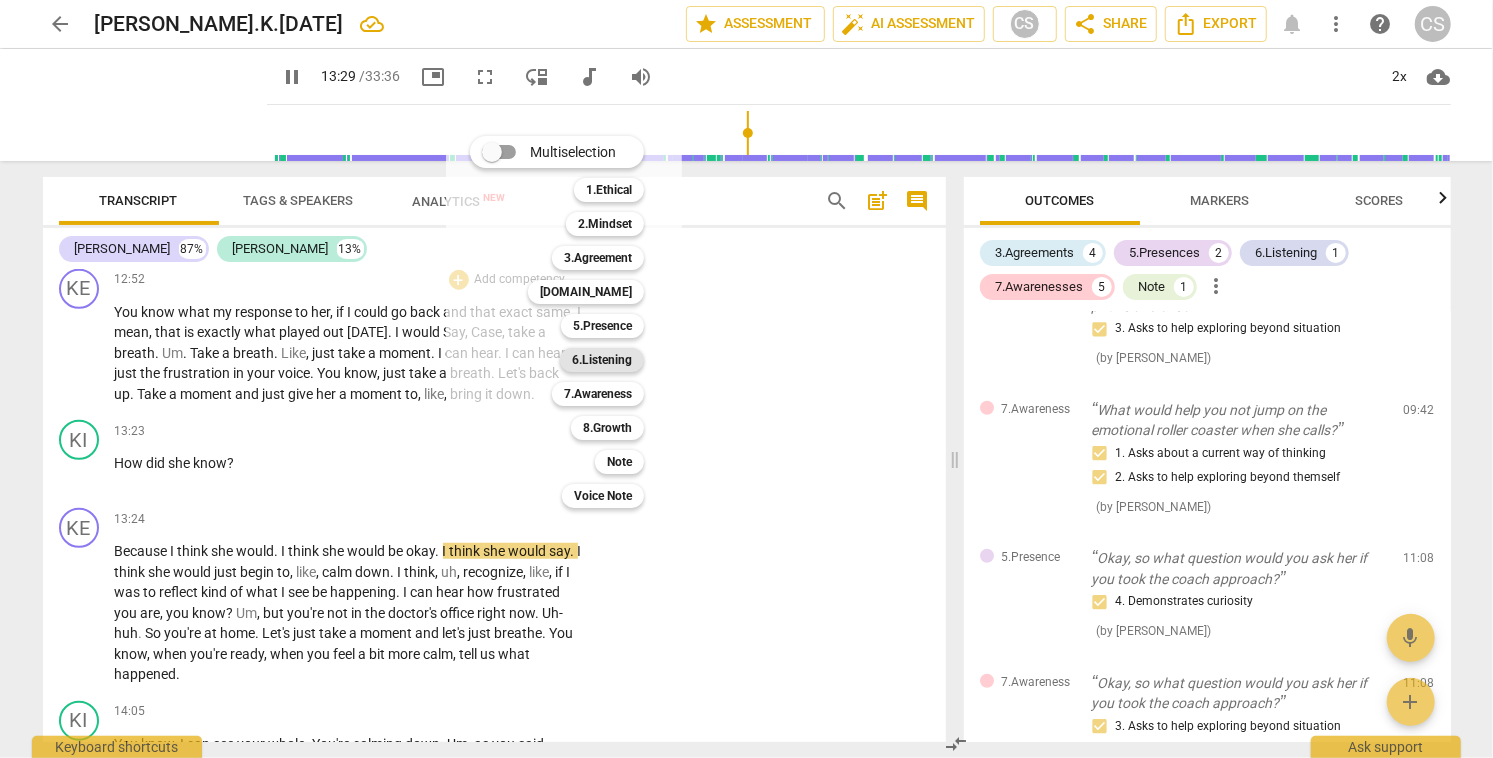 click on "6.Listening" at bounding box center [602, 360] 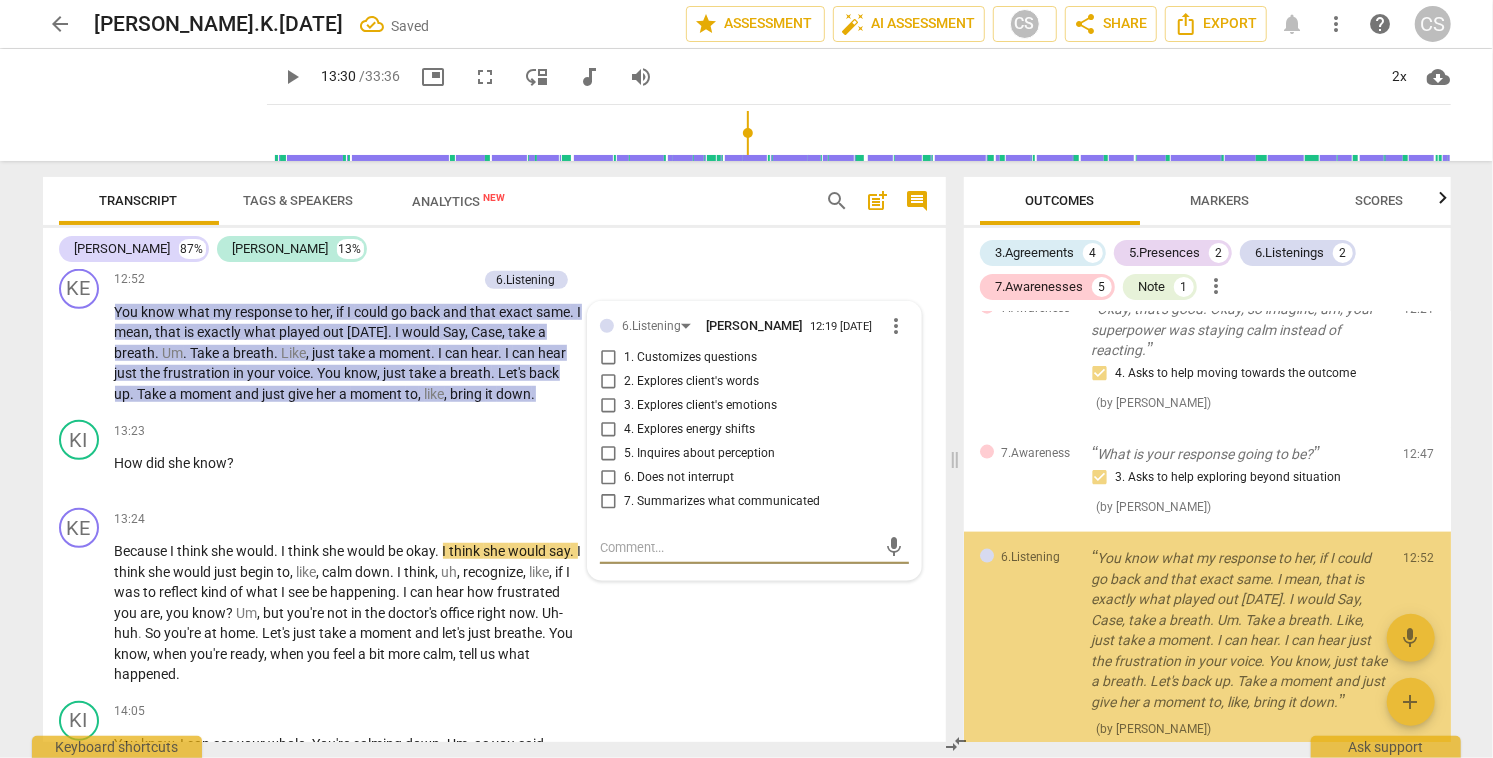 scroll, scrollTop: 1694, scrollLeft: 0, axis: vertical 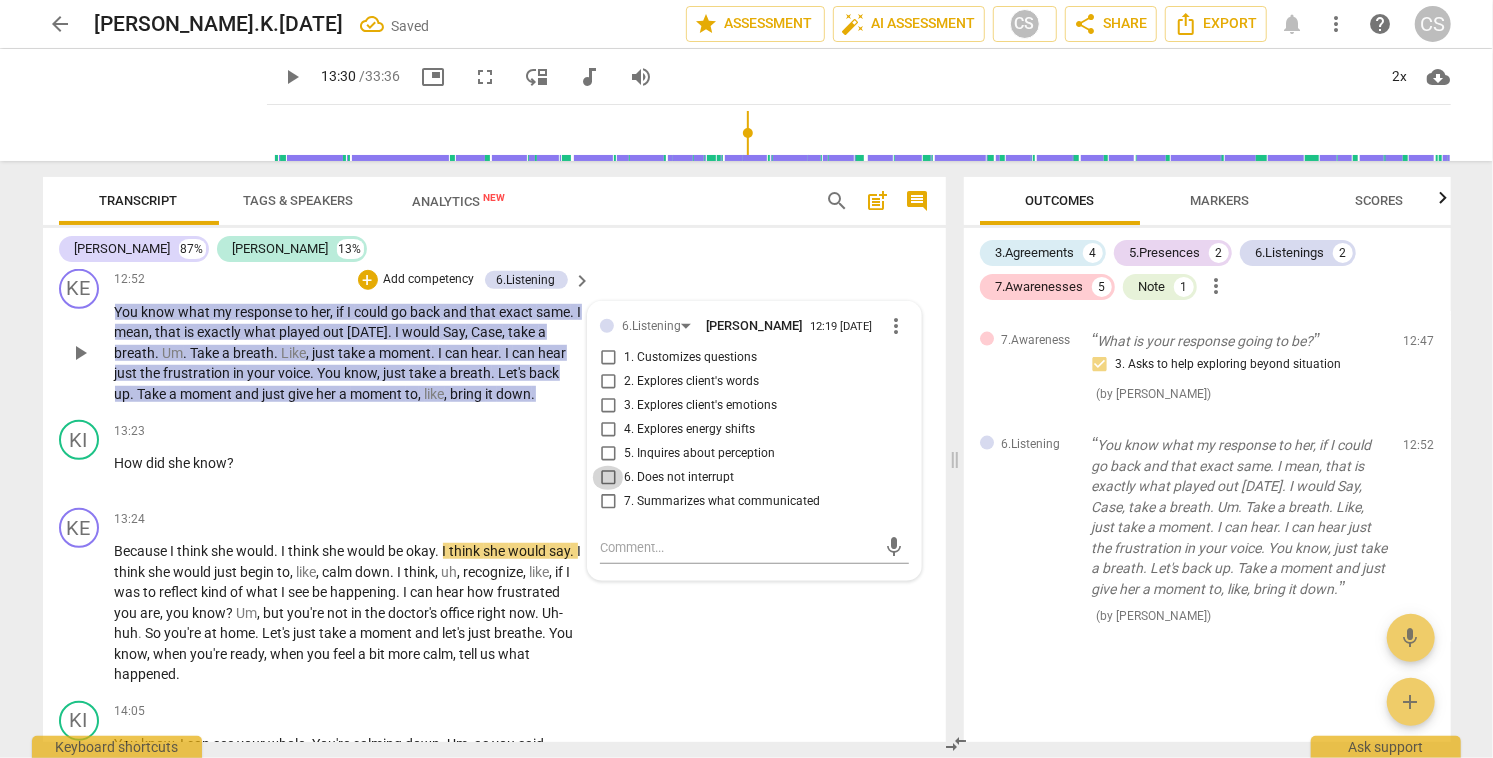click on "6. Does not interrupt" at bounding box center [608, 478] 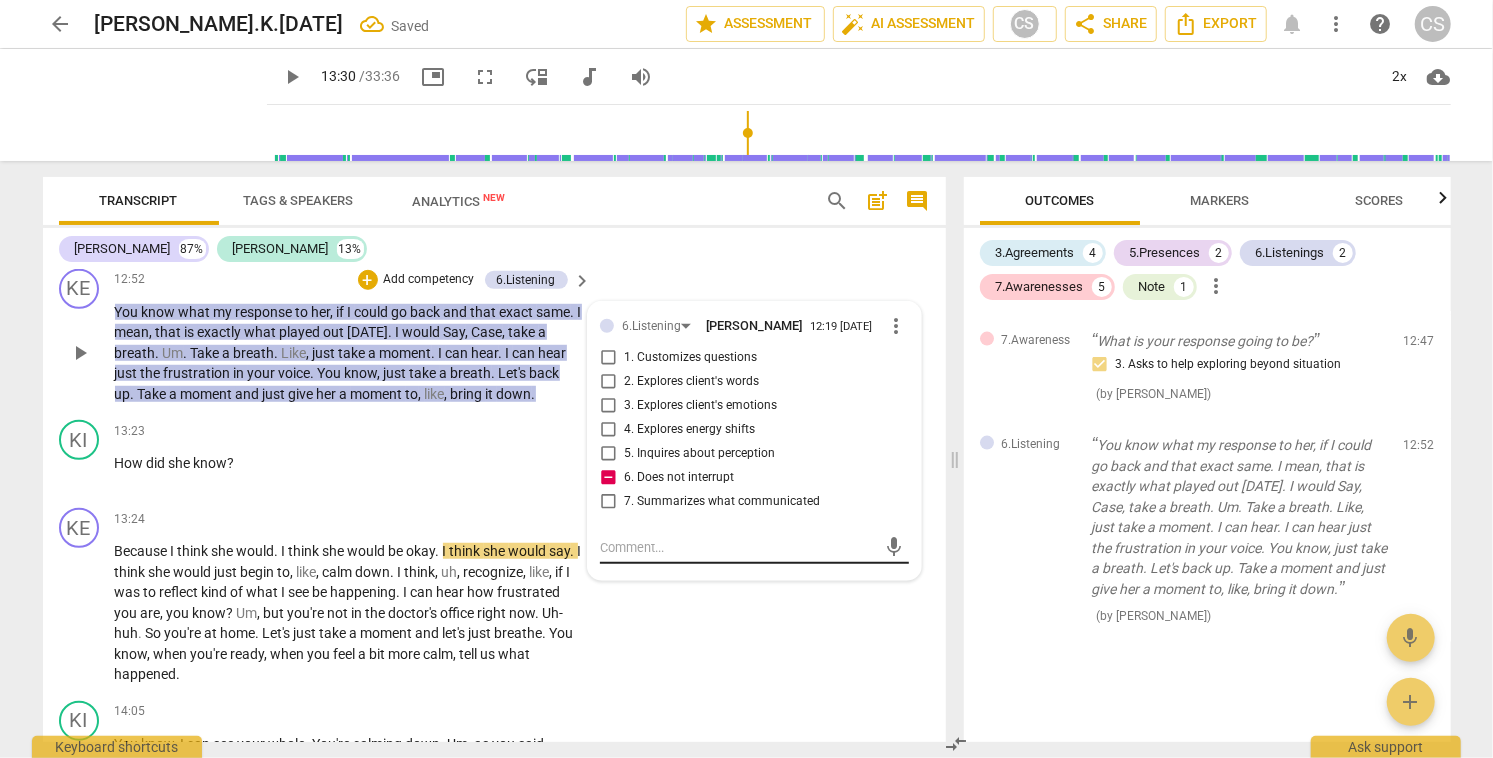 click at bounding box center (738, 547) 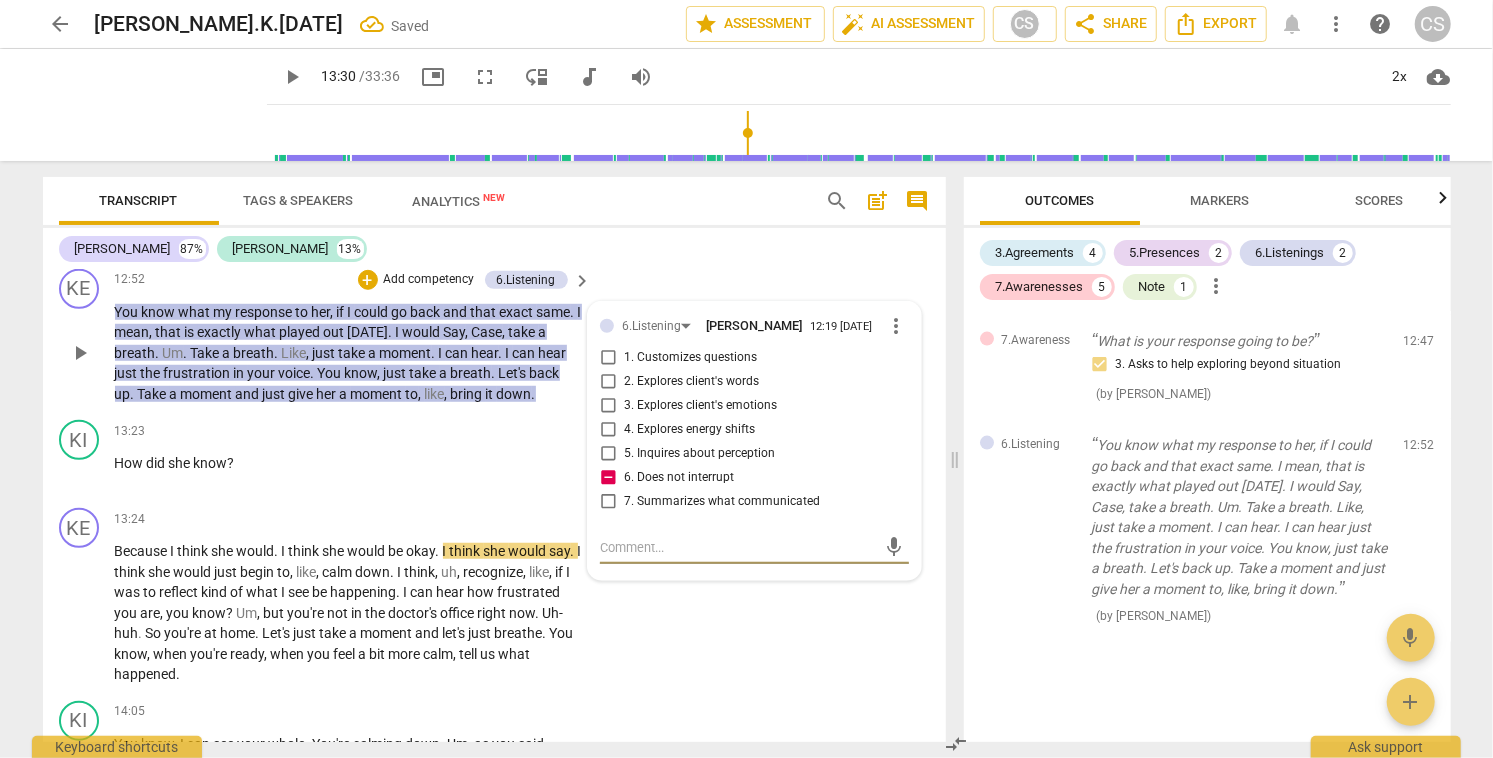 type on "b" 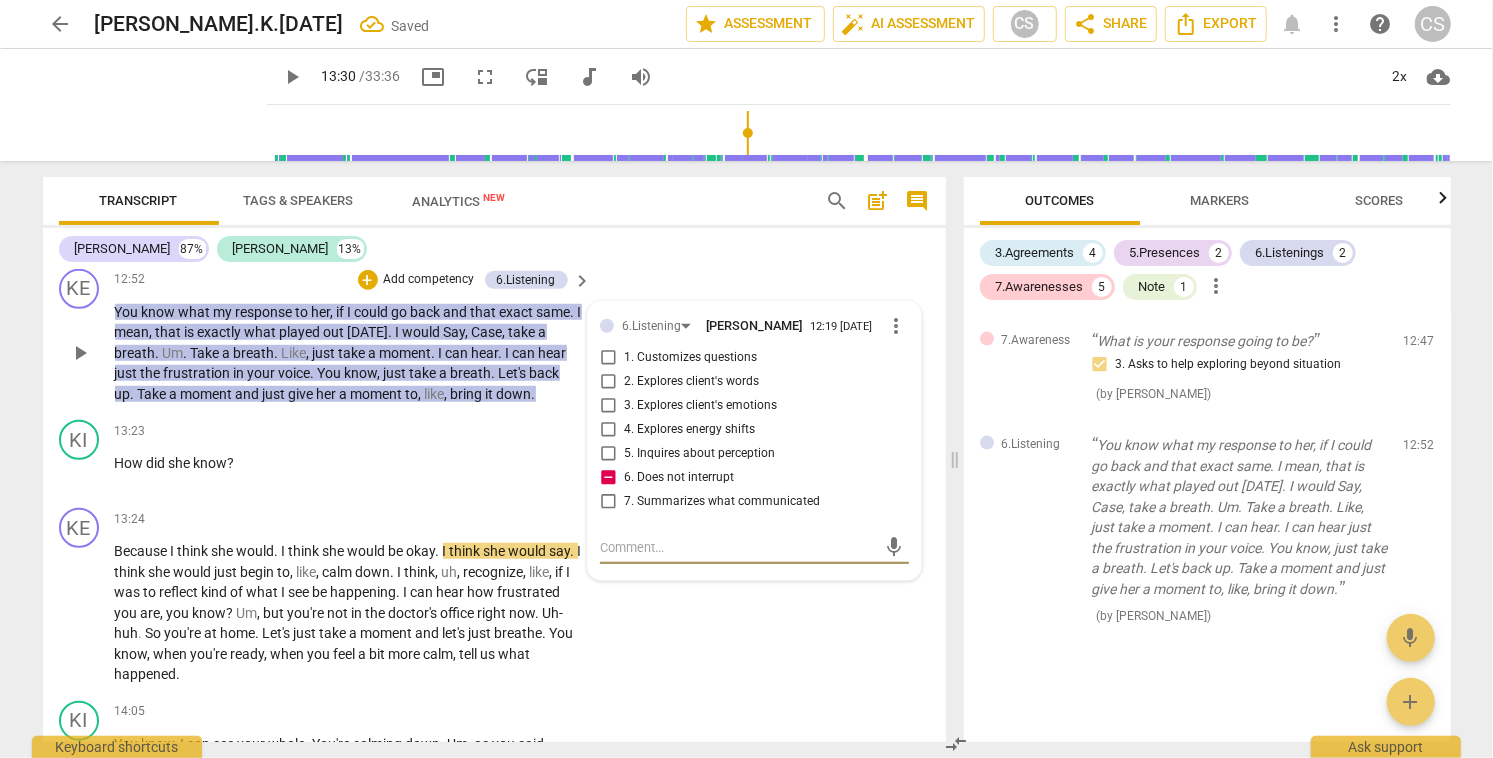 type on "b" 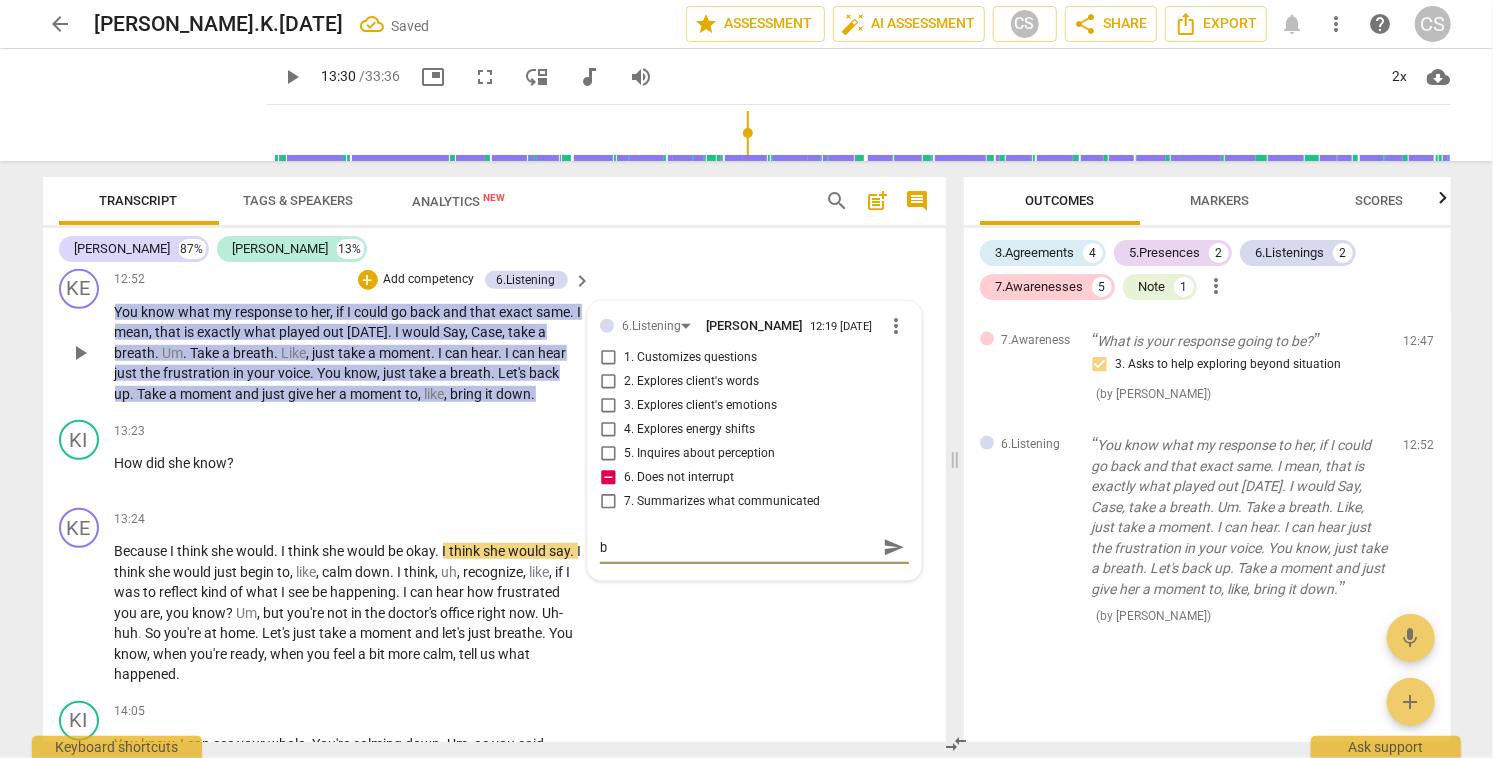 type on "be" 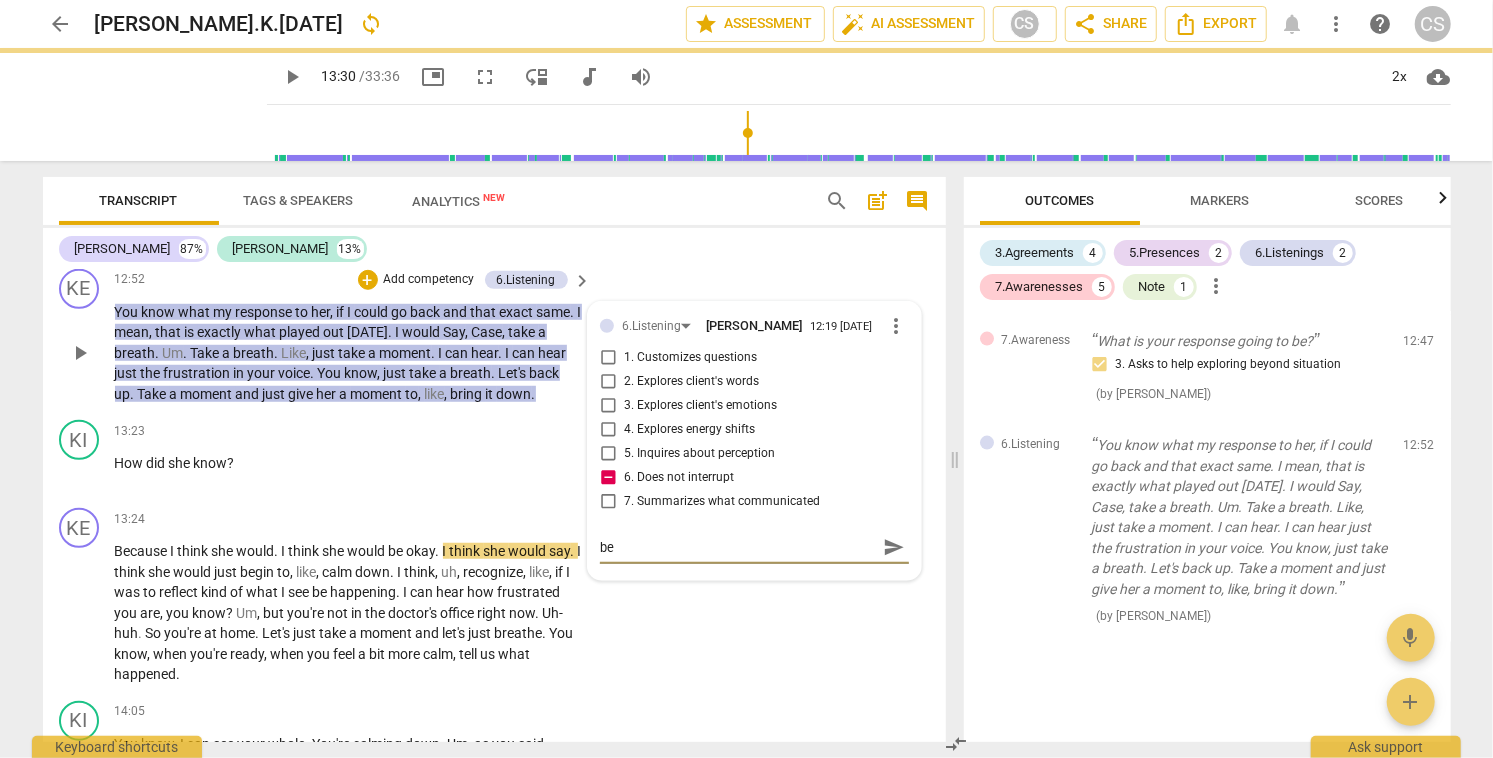 type on "be" 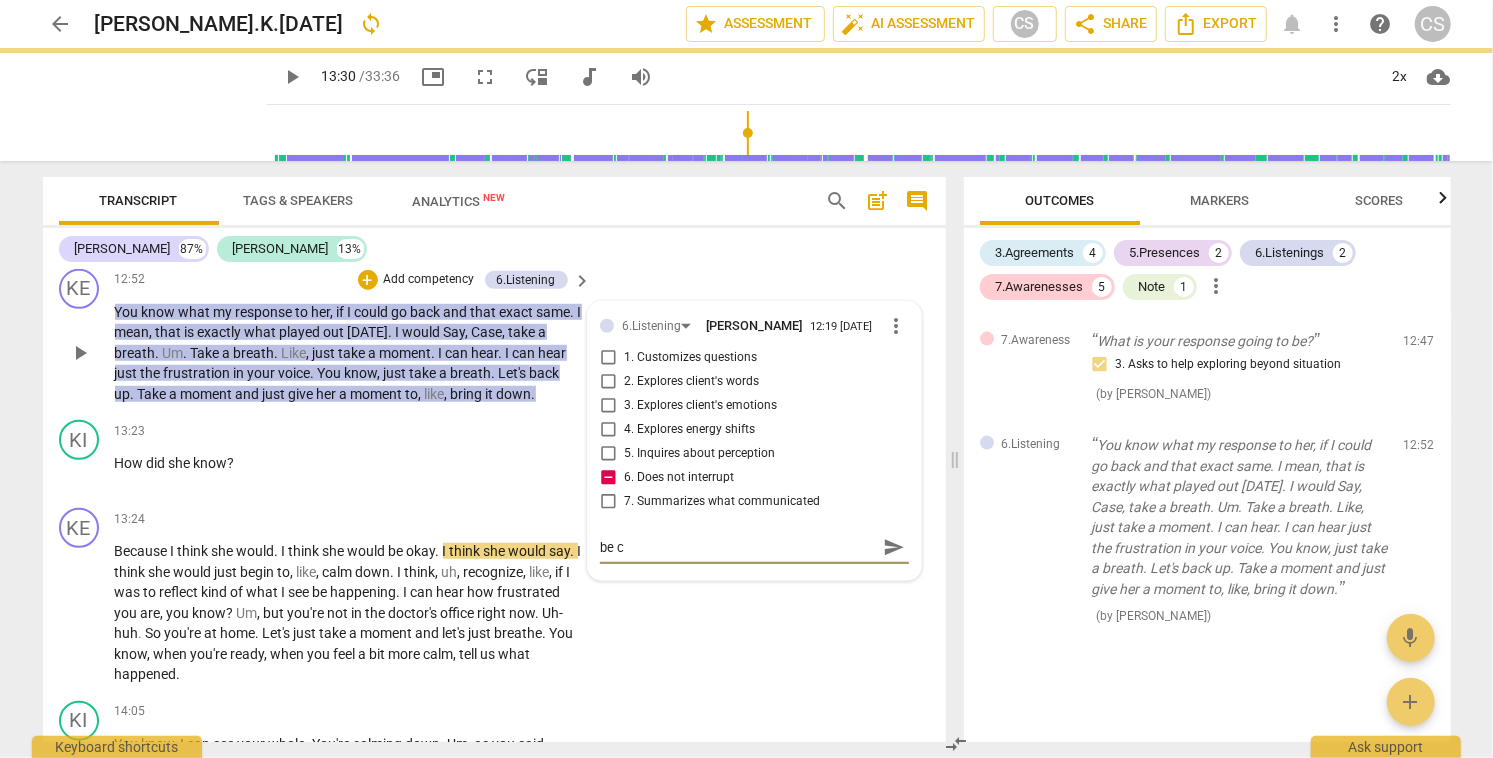 type on "be ca" 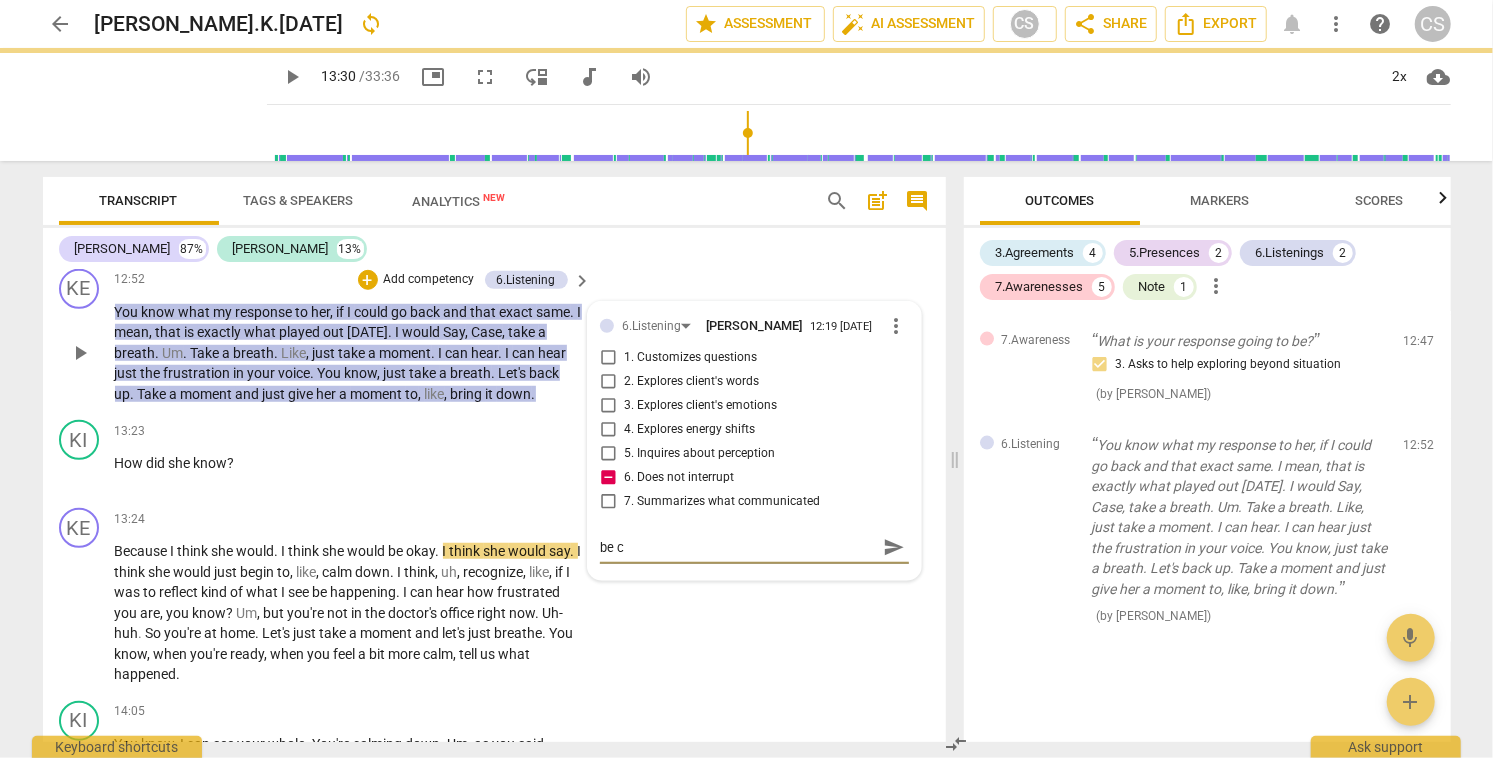type on "be ca" 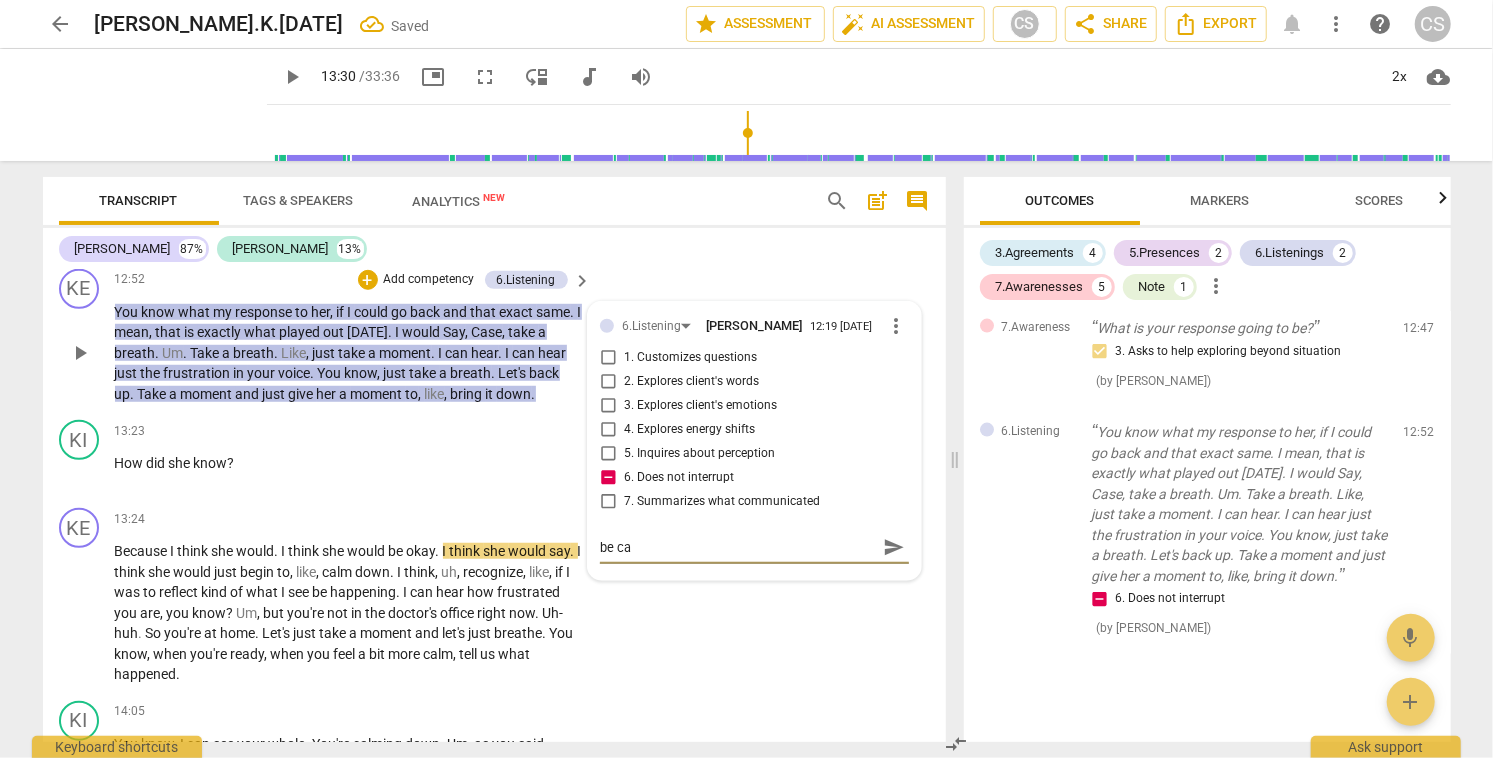 type on "be car" 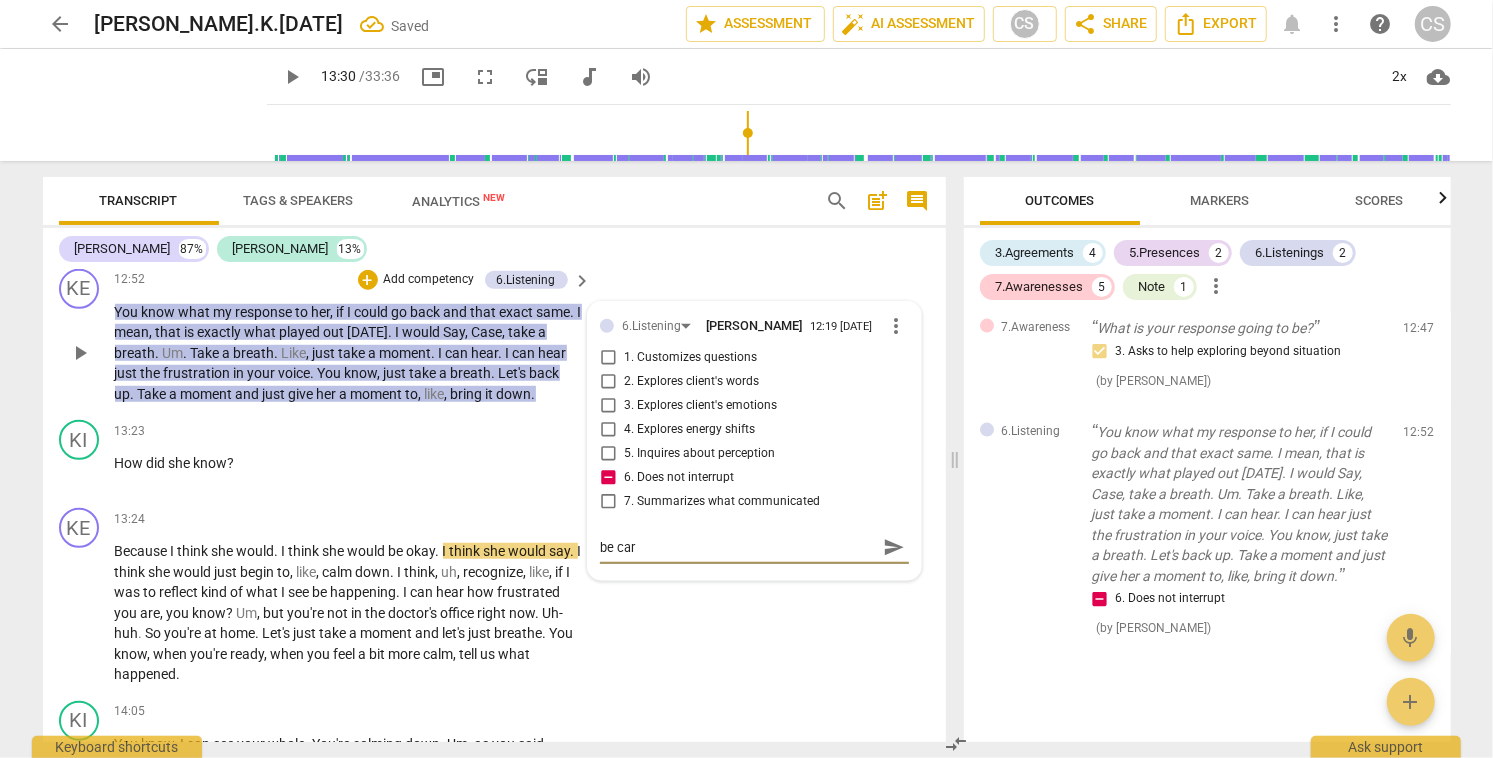 type on "be care" 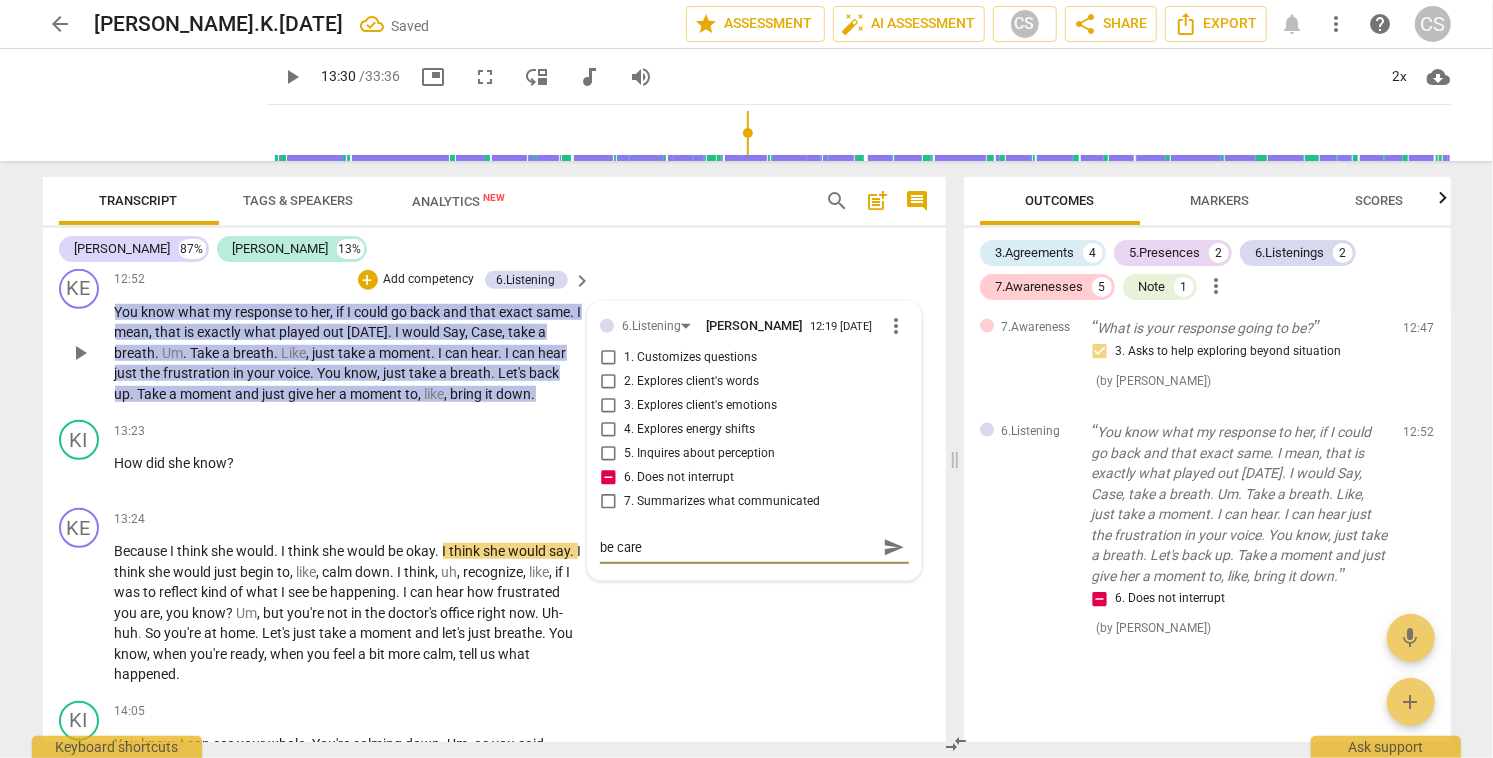 type on "be caref" 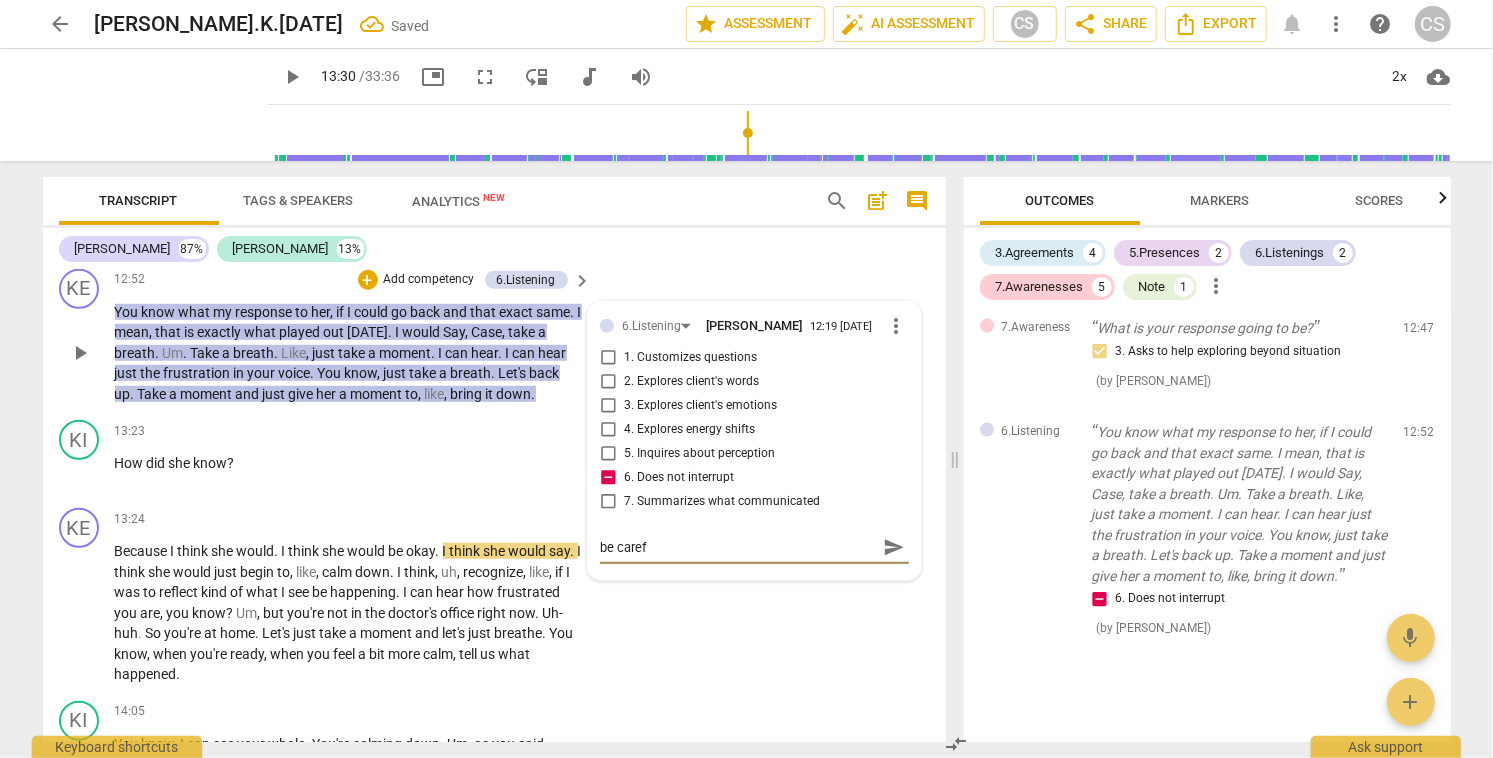 type on "be carefu" 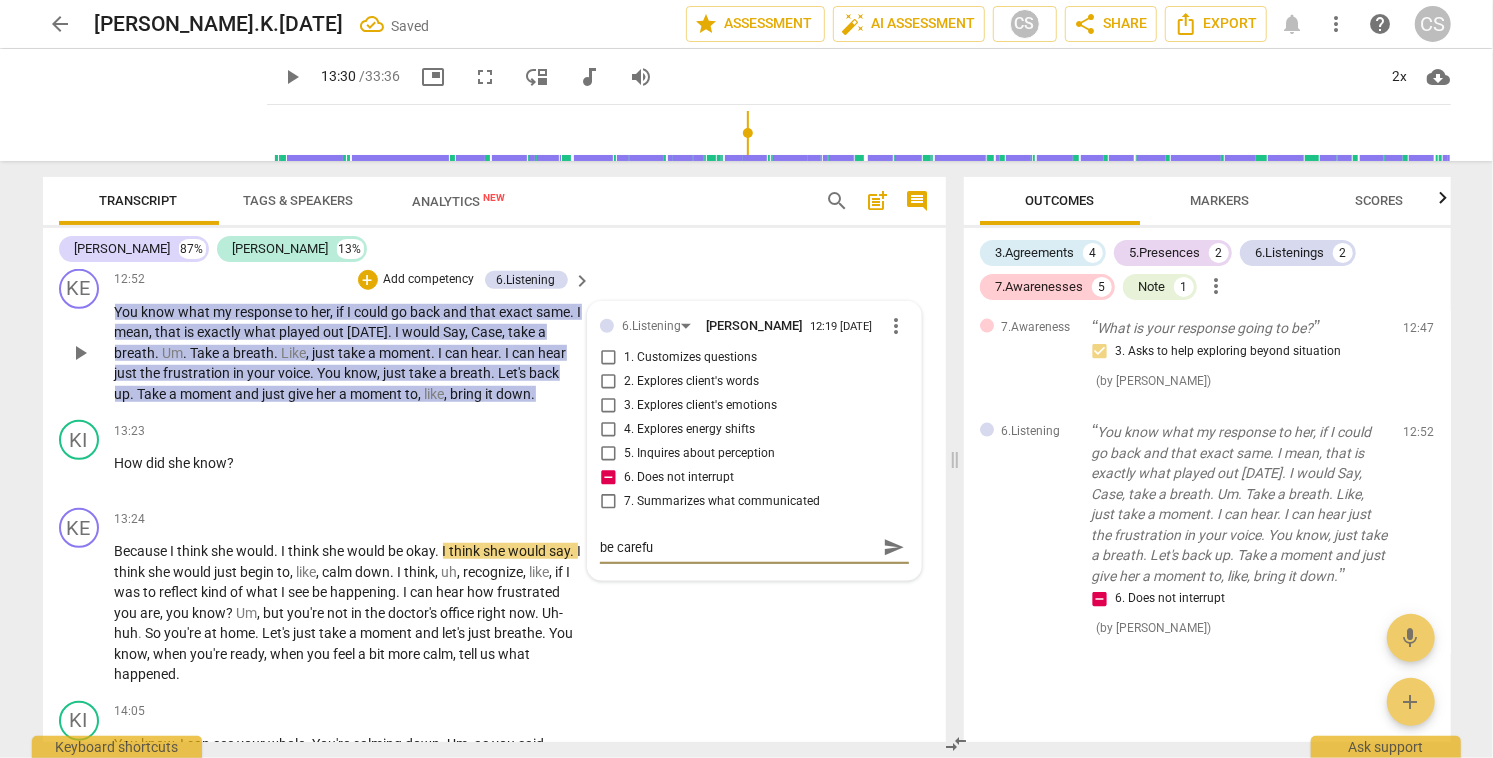 type on "be careful" 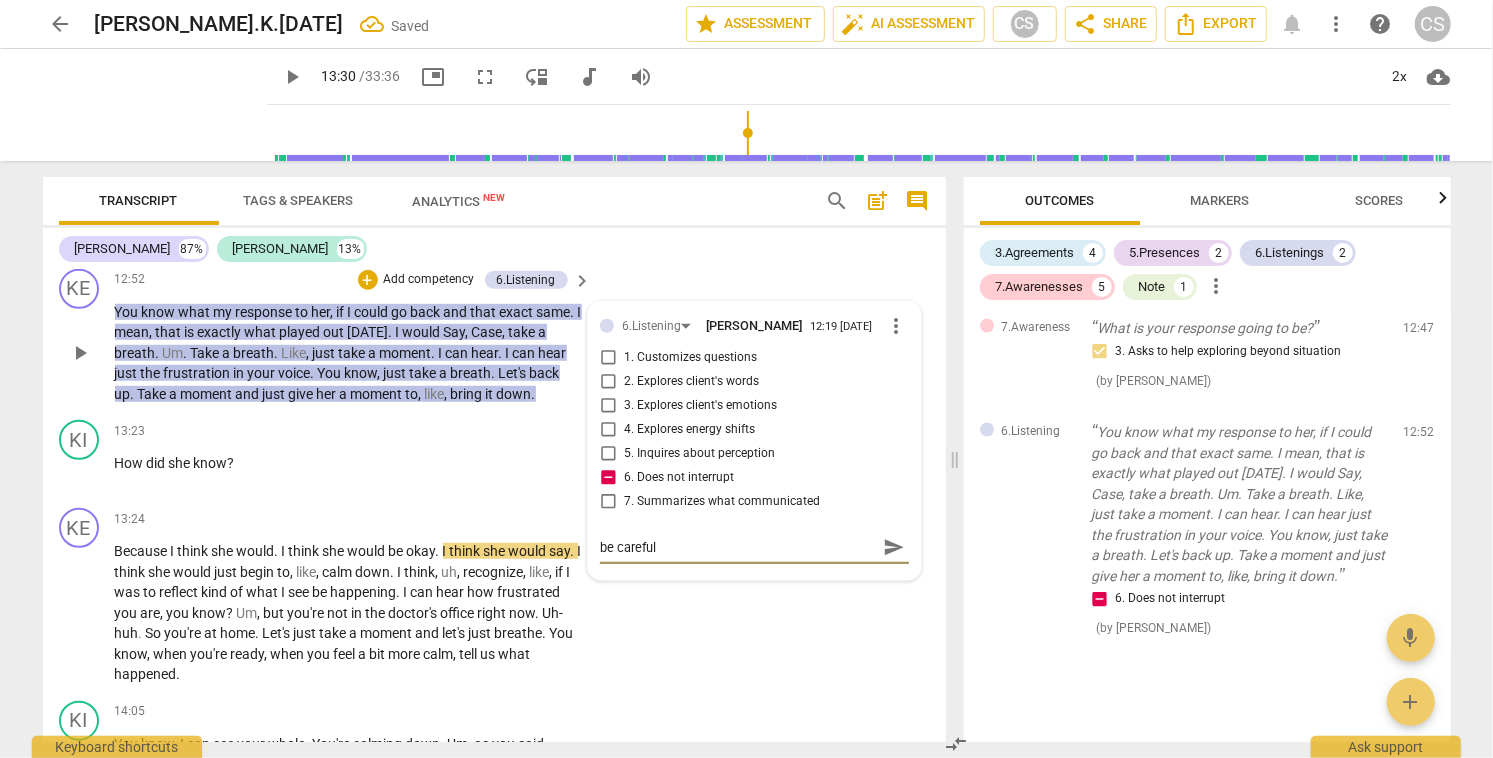 type on "be careful" 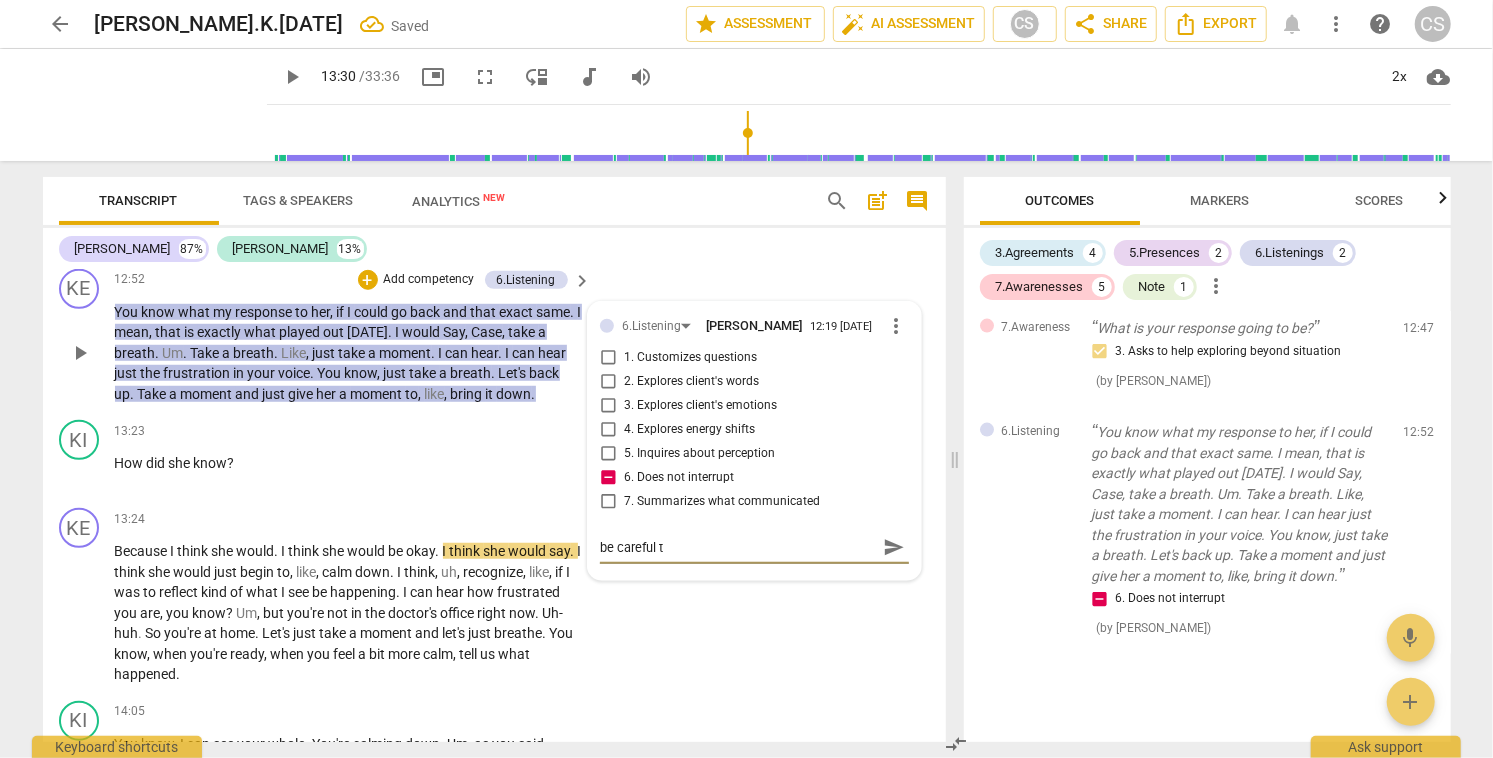 type on "be careful to" 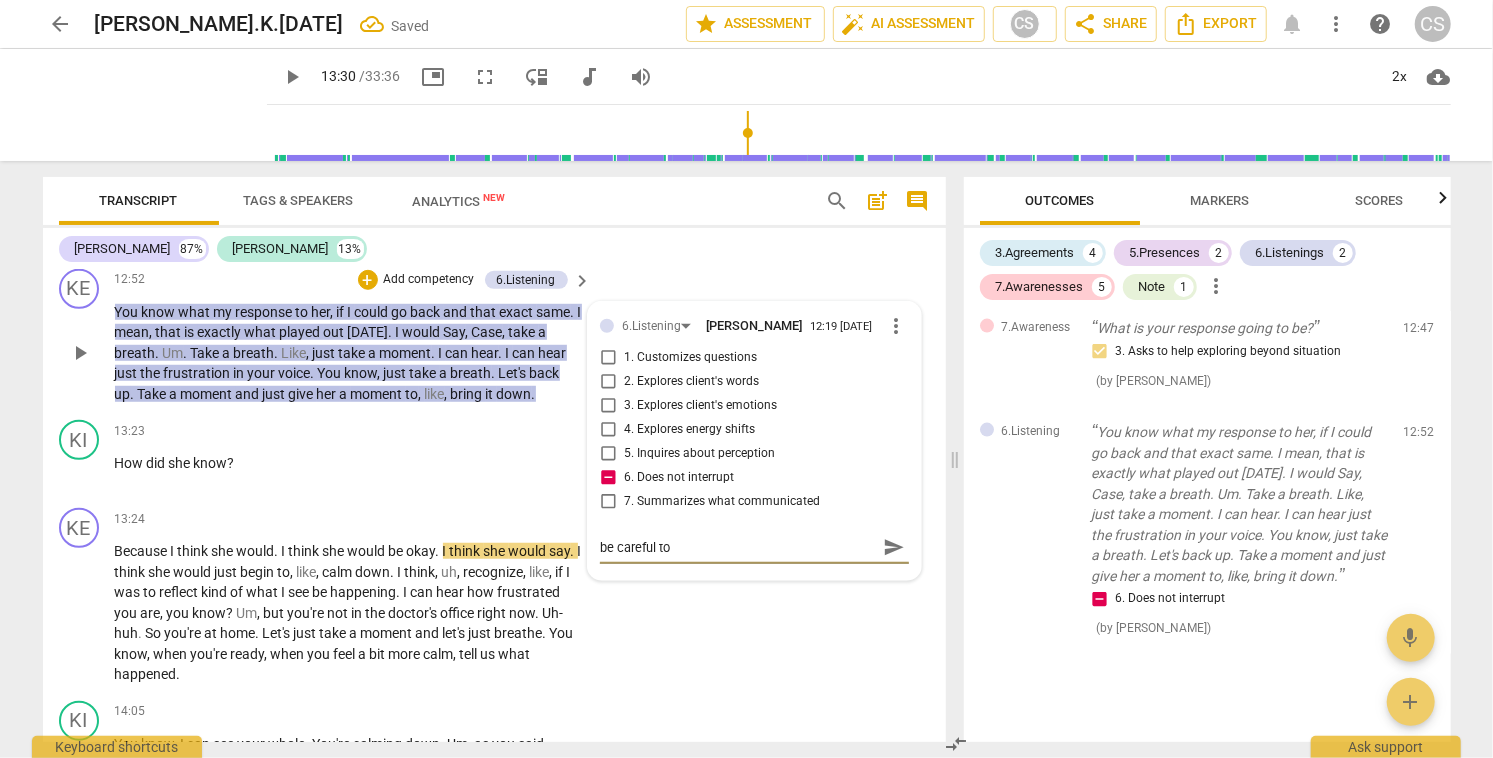 type on "be careful to" 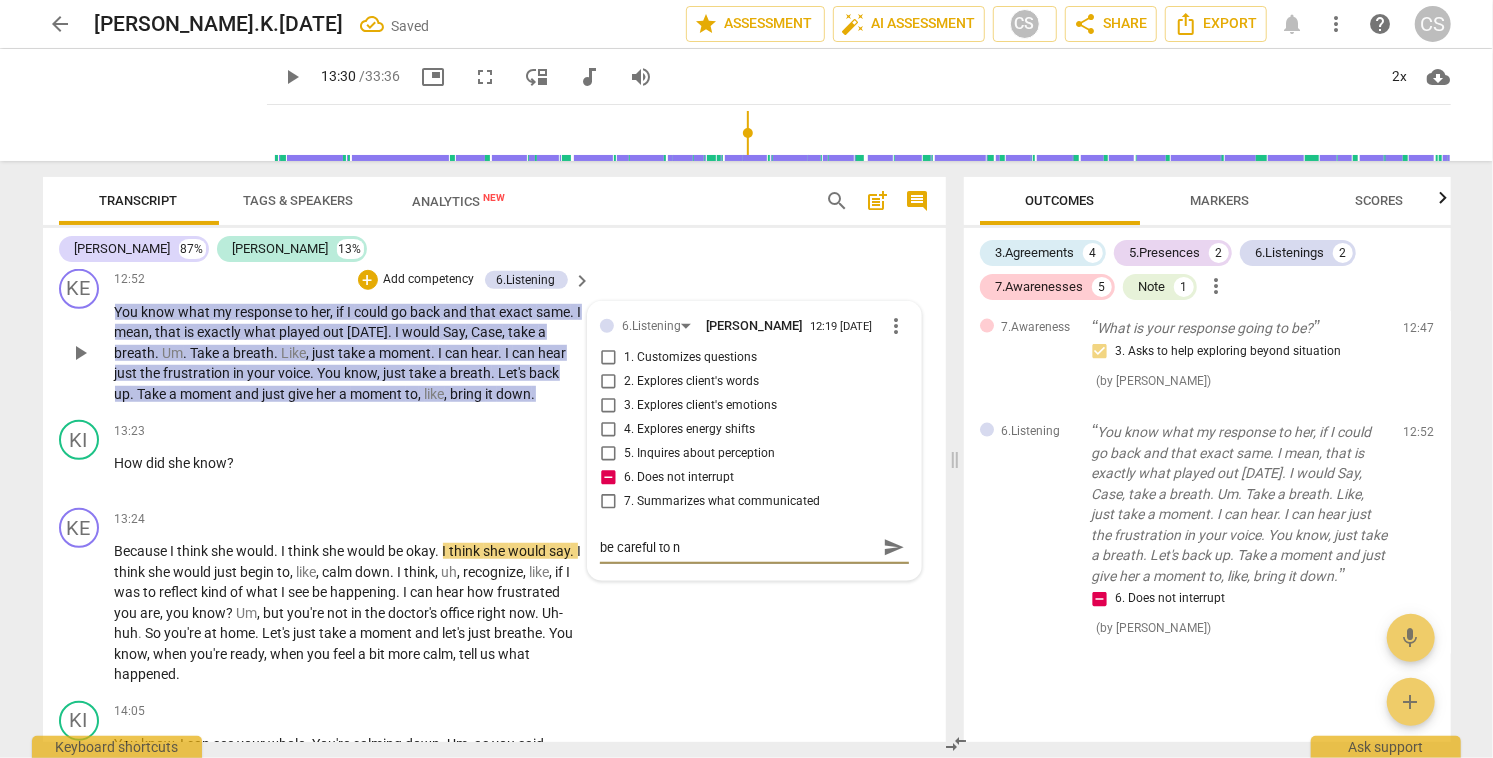 type on "be careful to no" 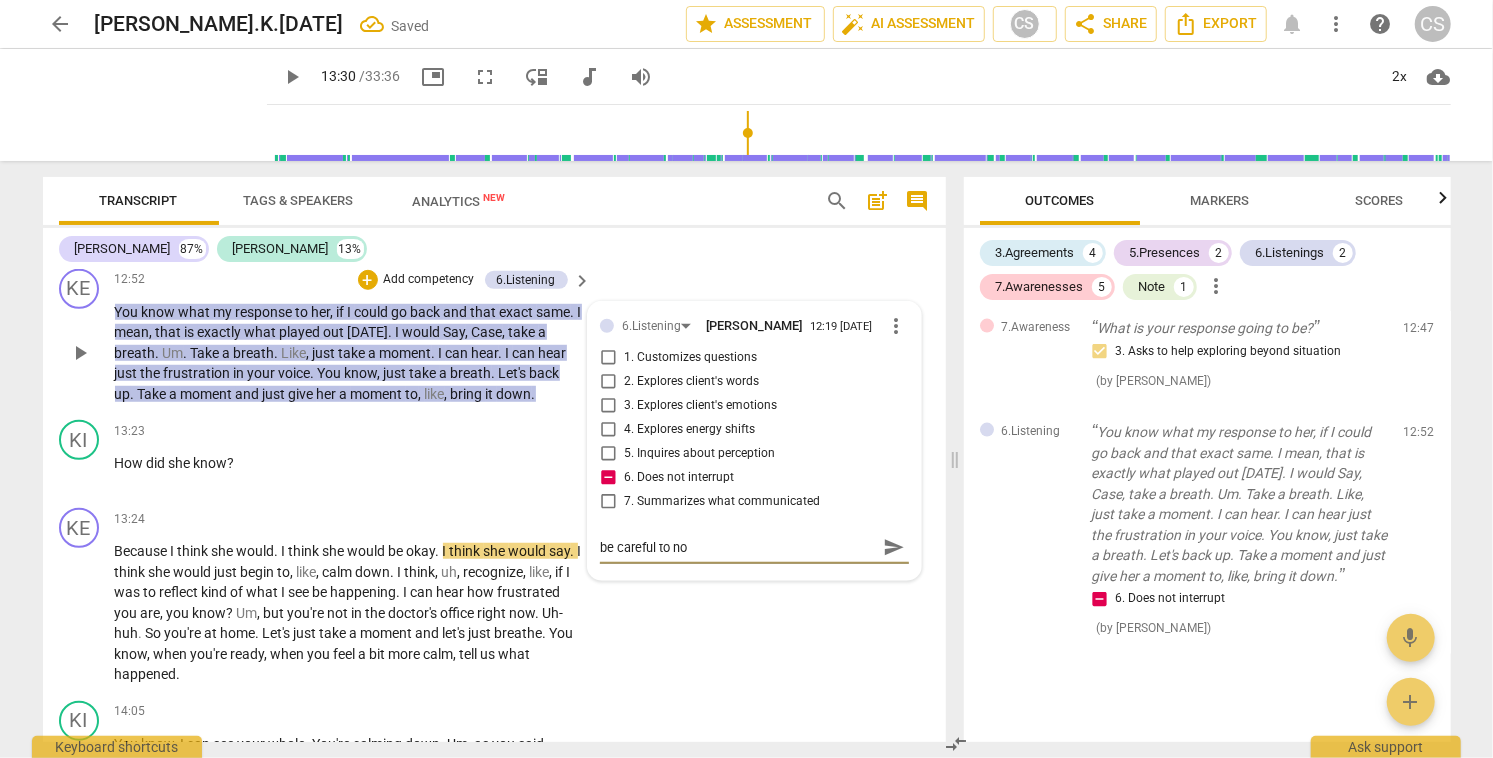 type on "be careful to not" 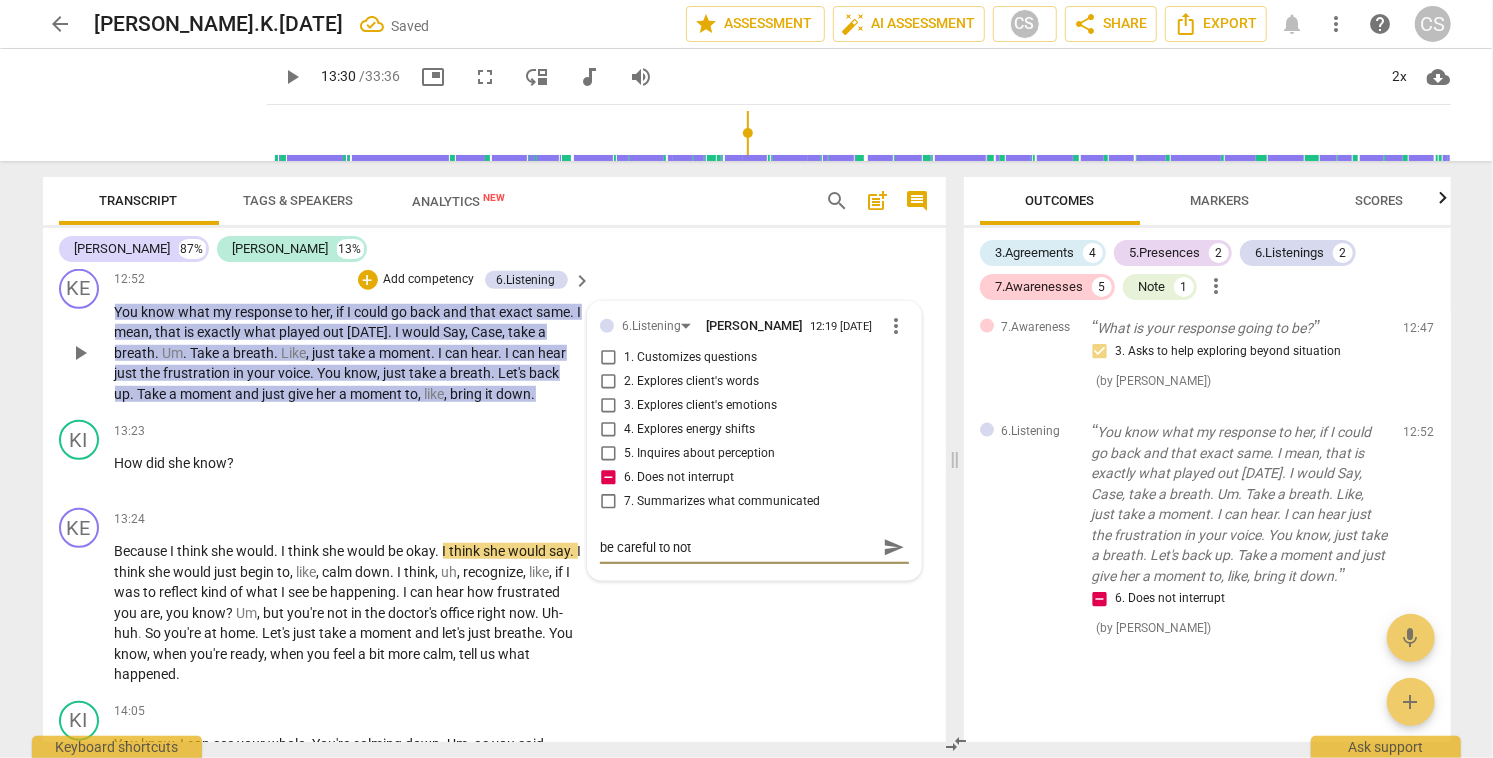 type on "be careful to not" 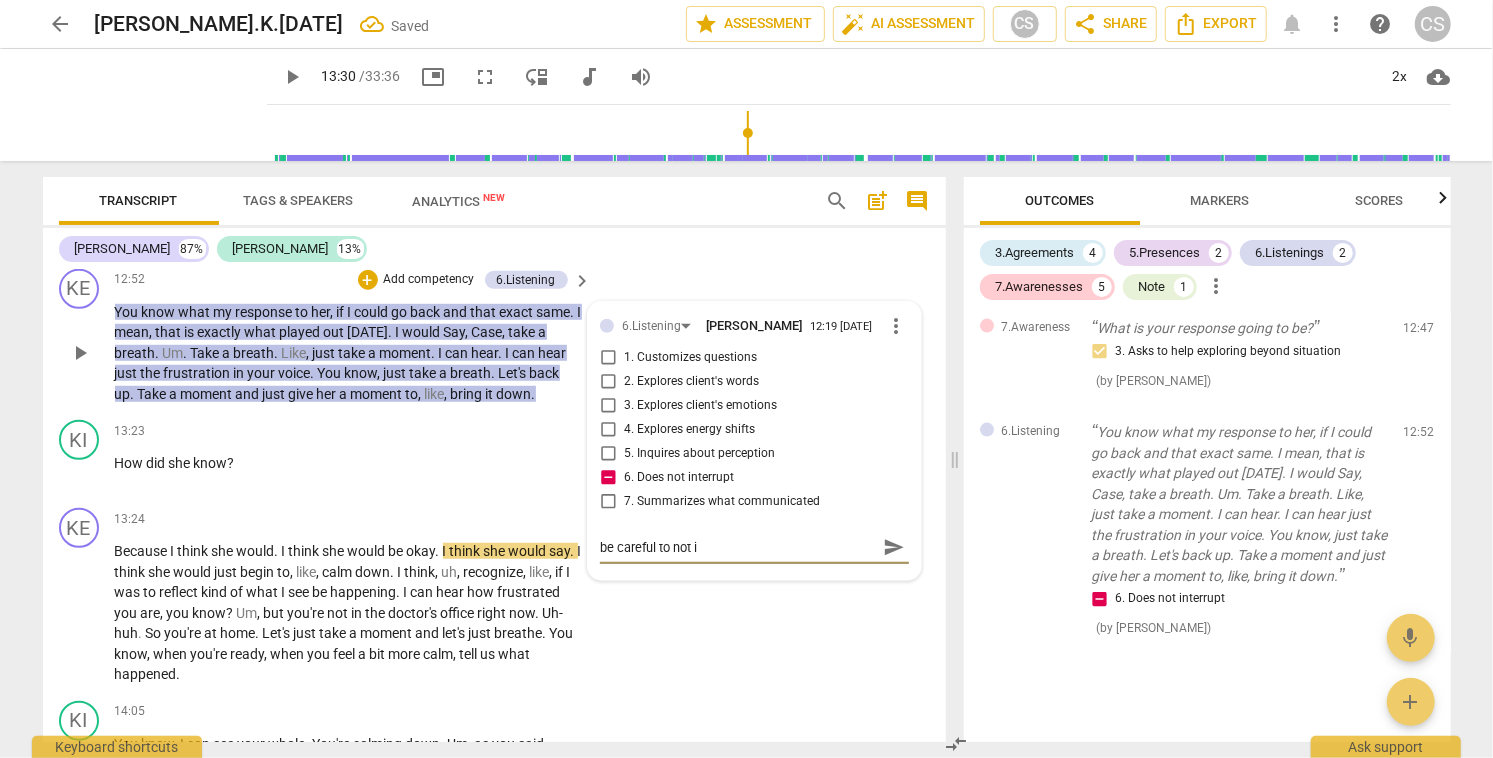 type on "be careful to not in" 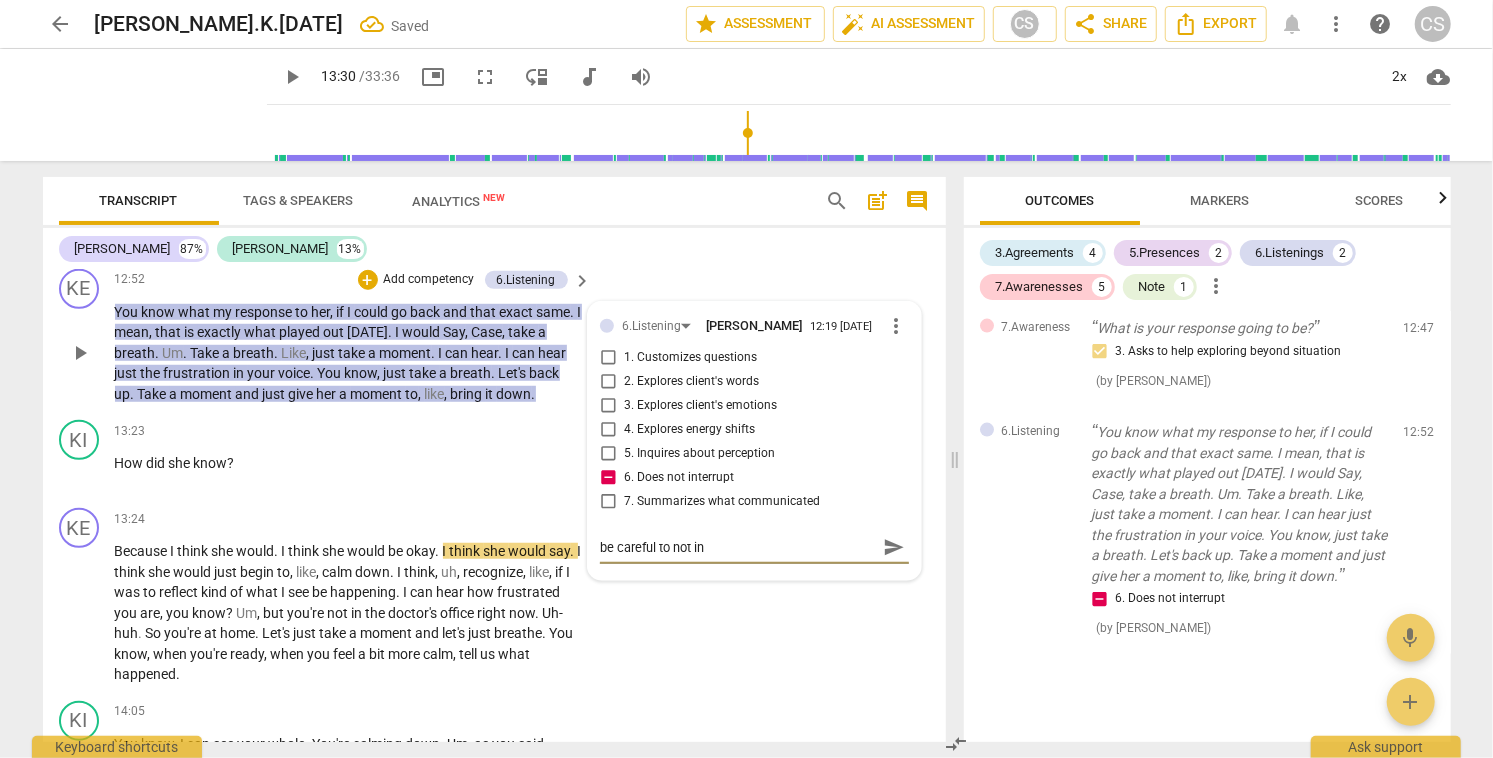 type on "be careful to not int" 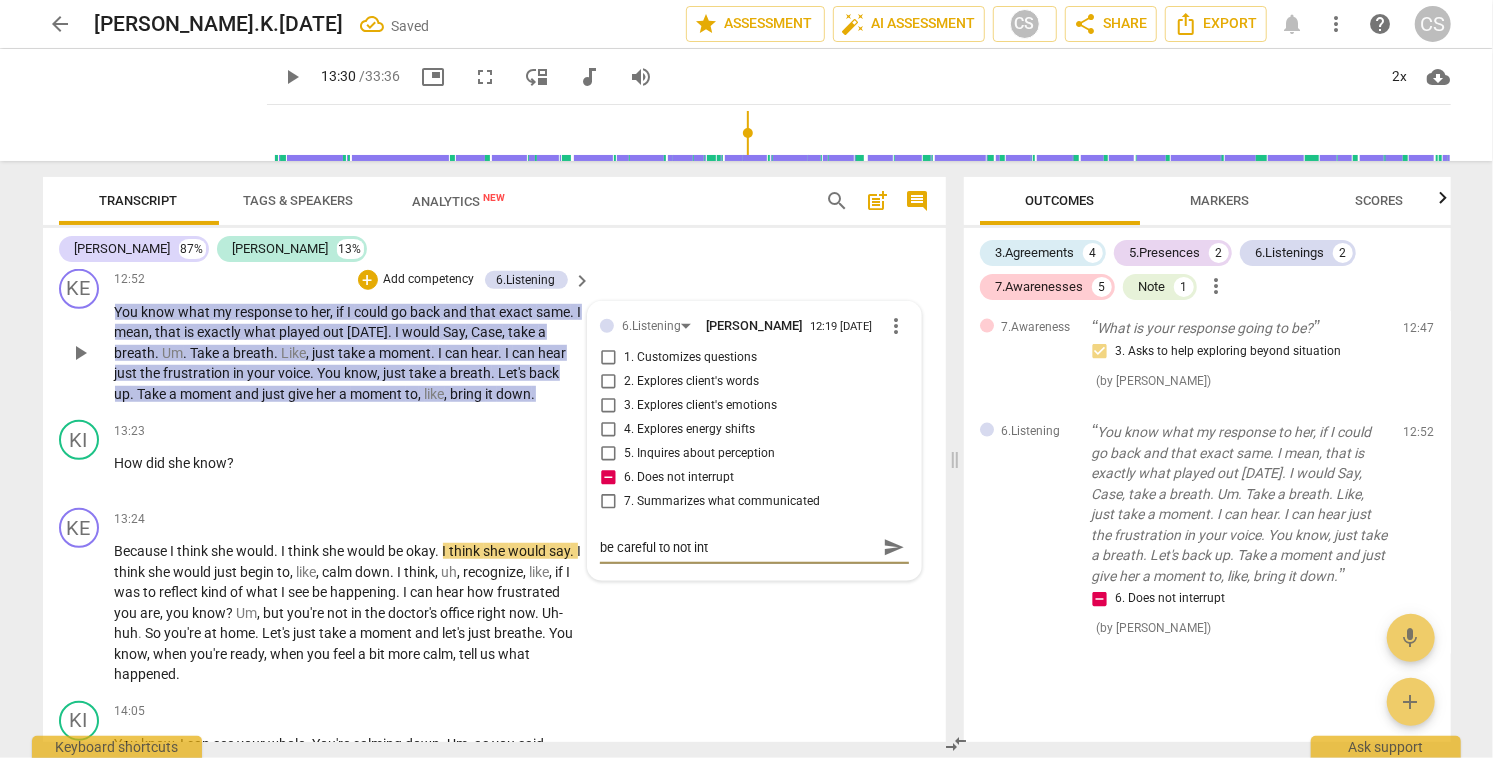 type on "be careful to not inte" 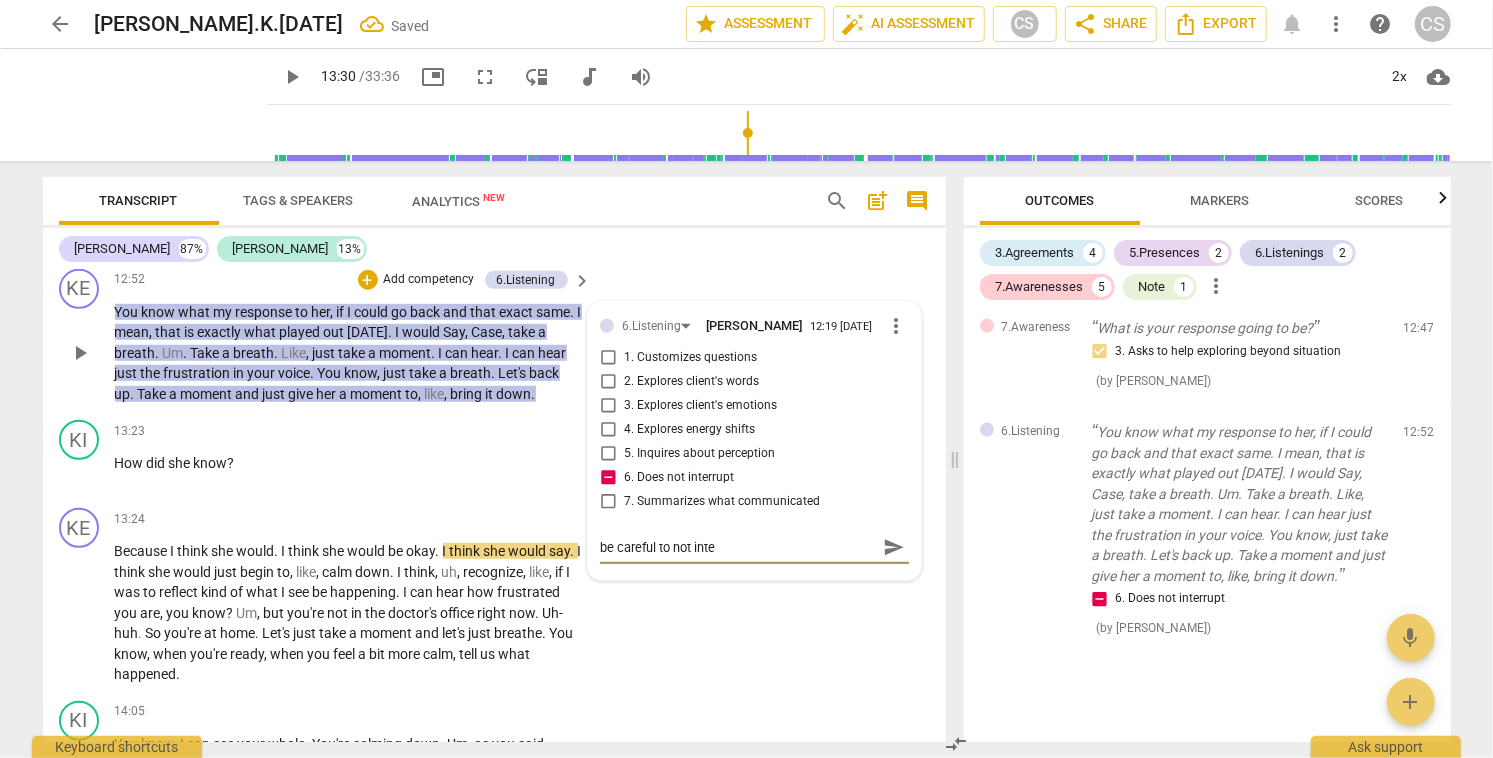 type on "be careful to not inter" 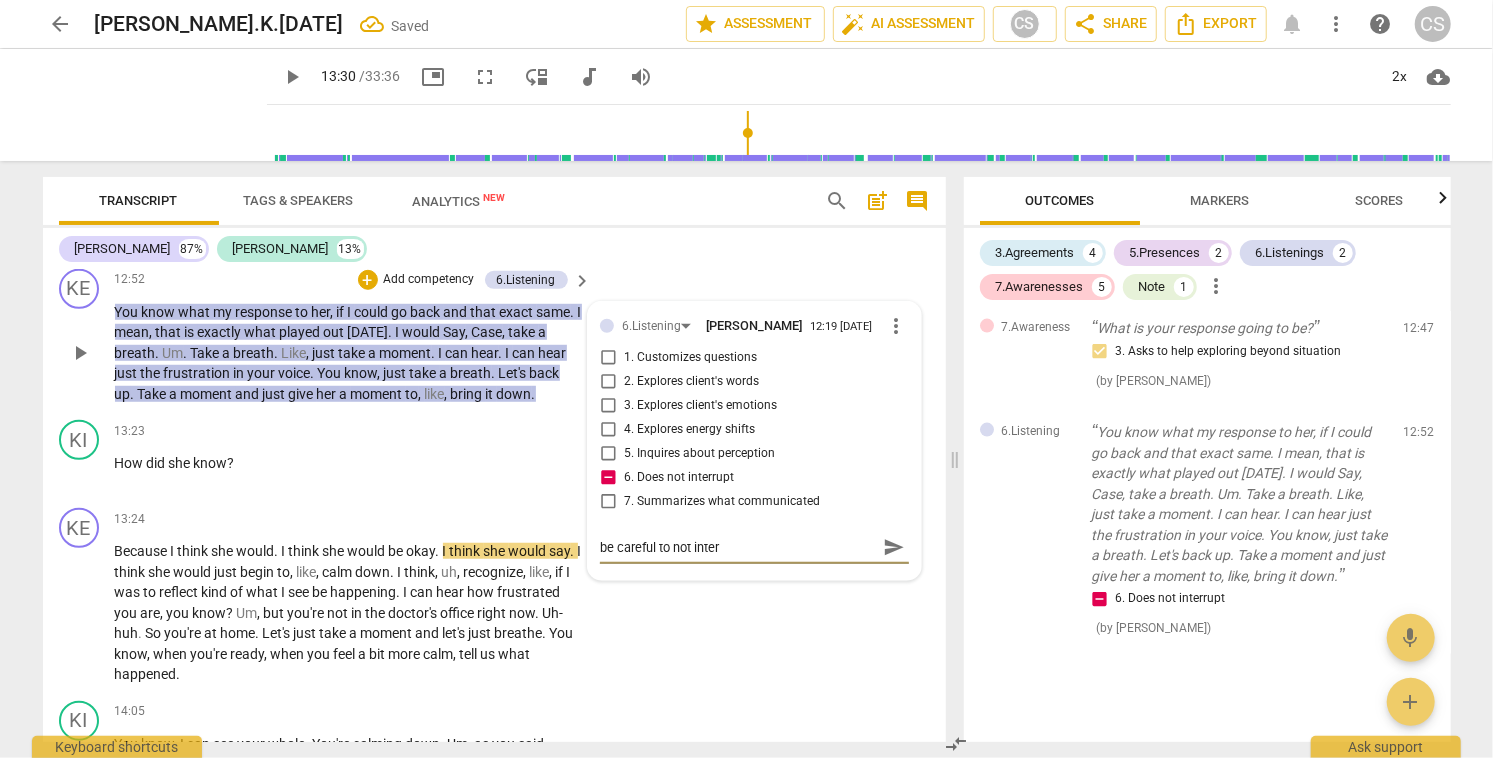 type on "be careful to not interr" 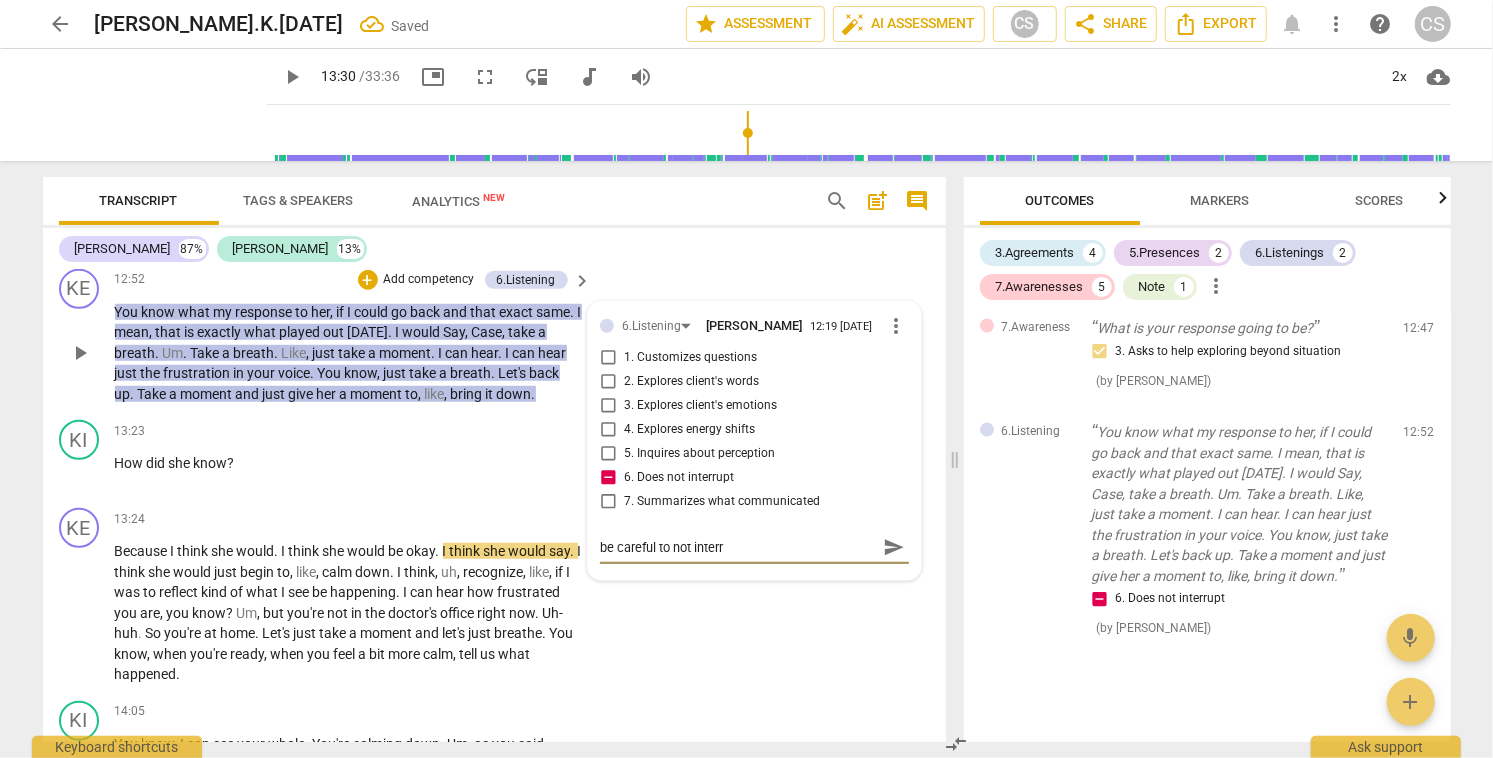 type on "be careful to not interru" 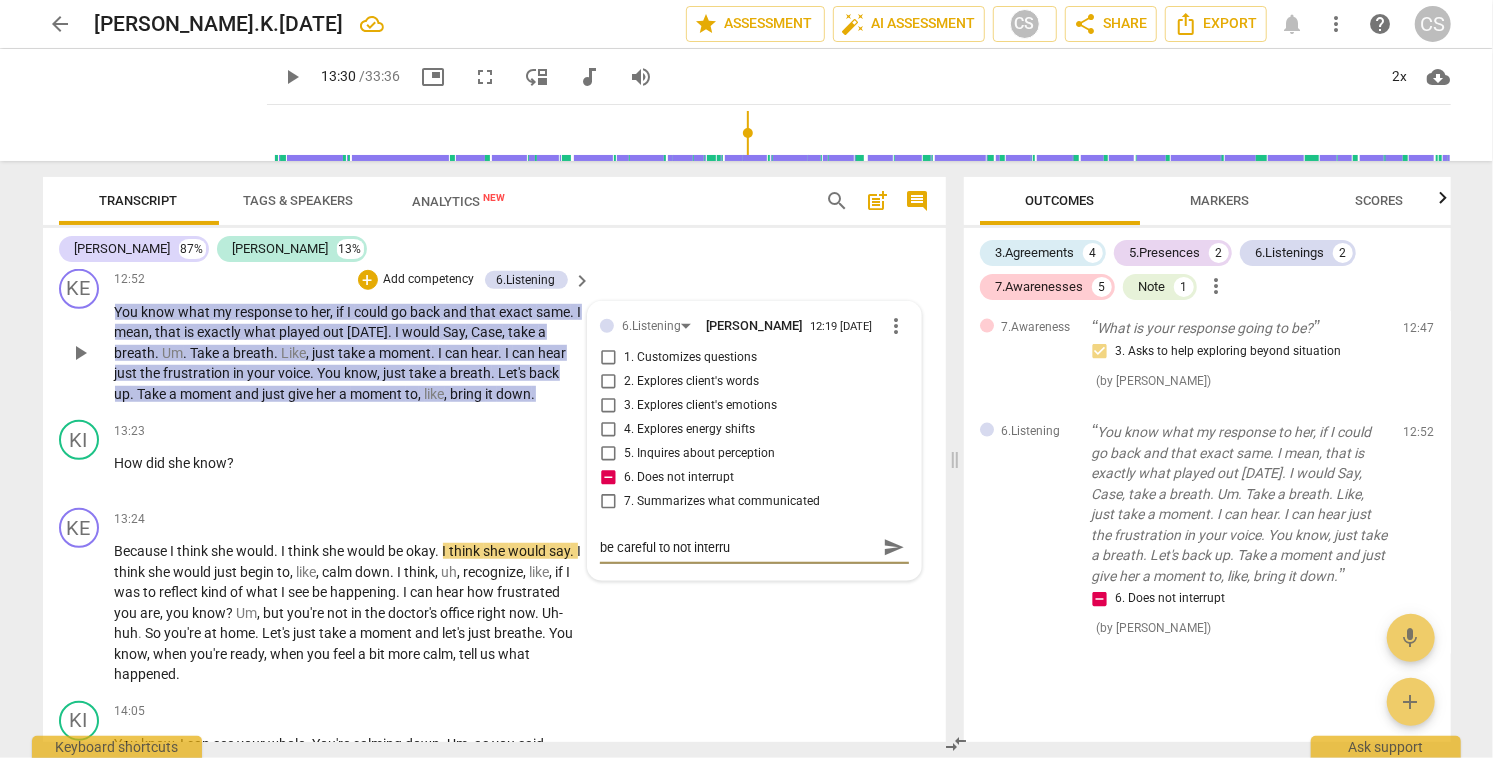 type on "be careful to not interrup" 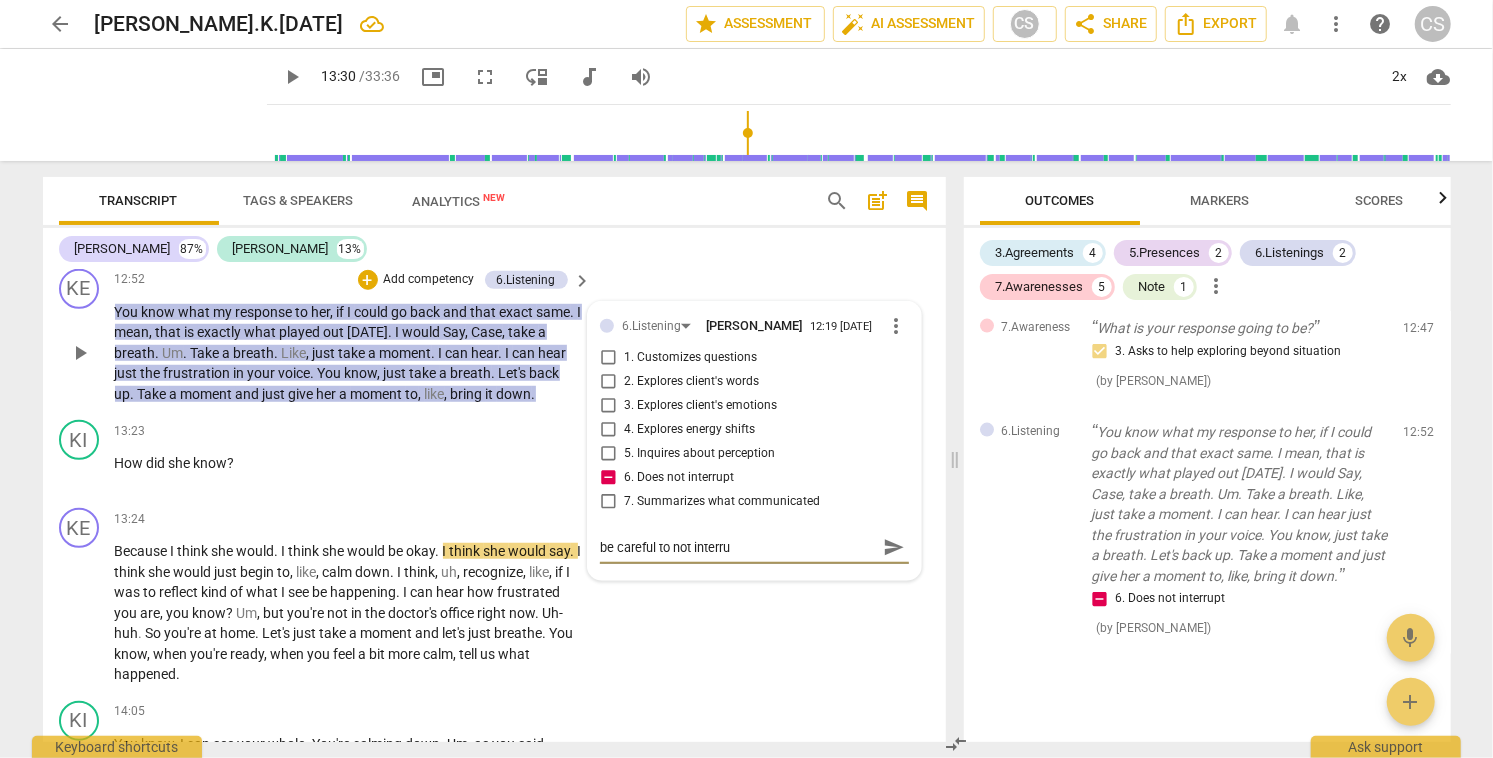 type on "be careful to not interrup" 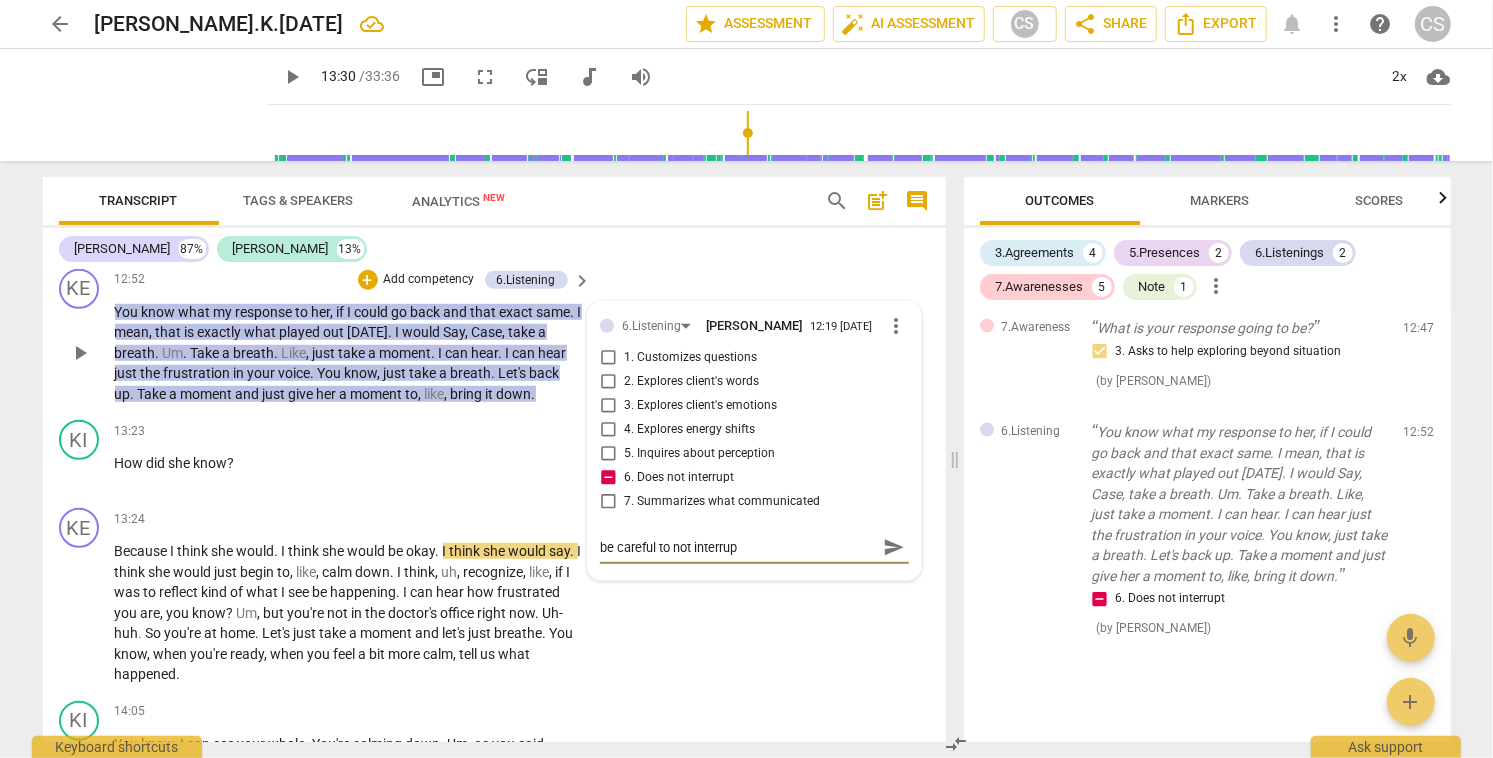type on "be careful to not interrupt" 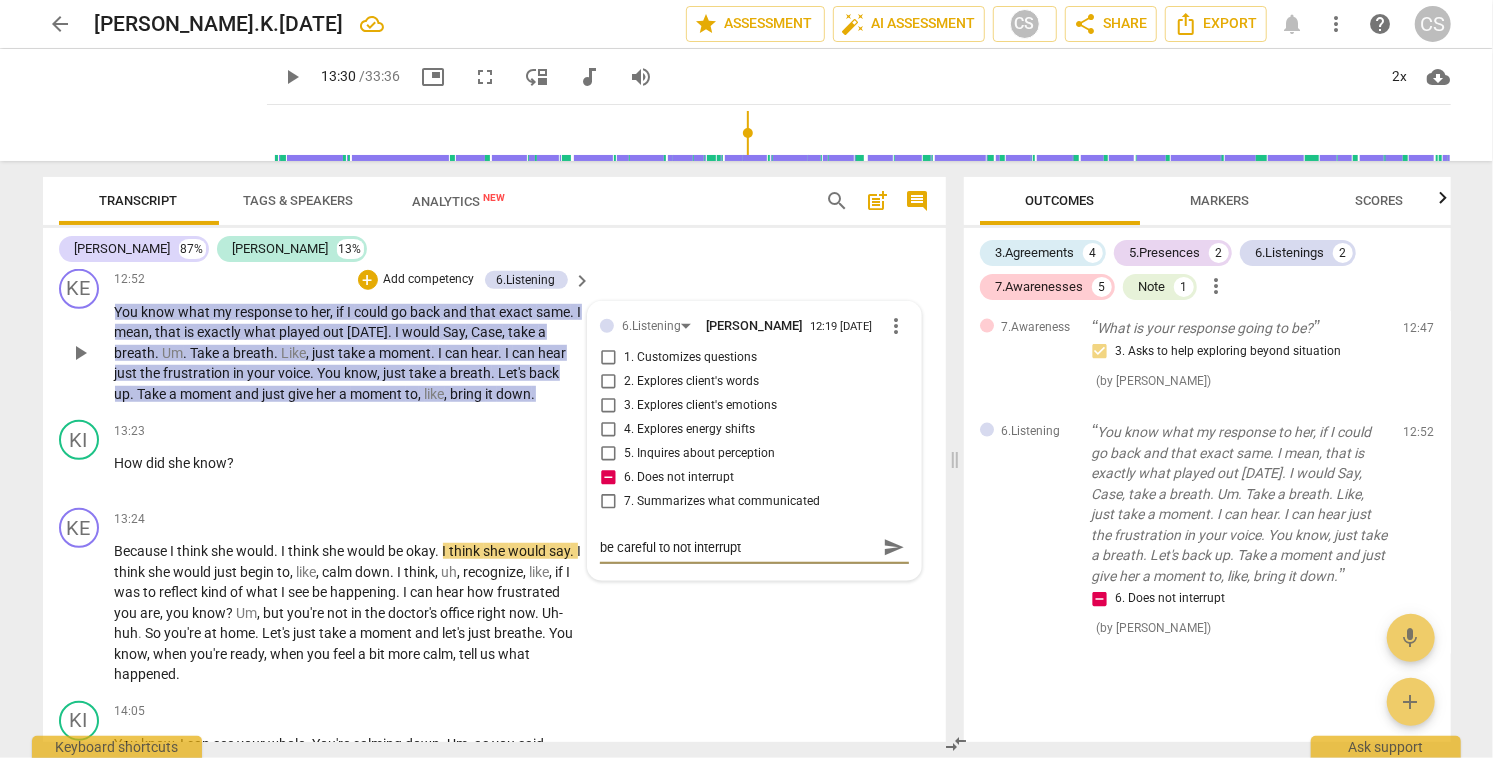 type on "be careful to not interrupt" 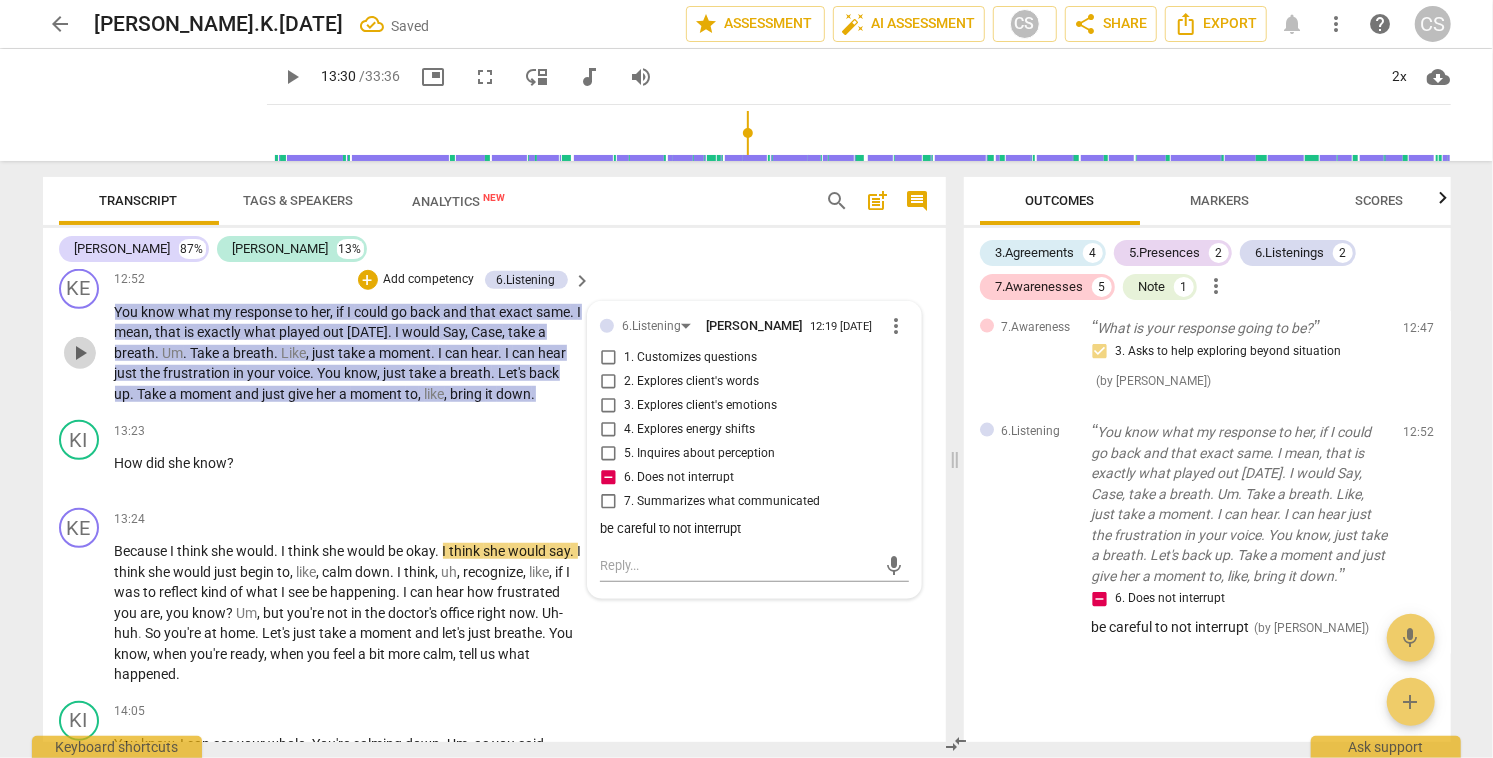 click on "play_arrow" at bounding box center (80, 353) 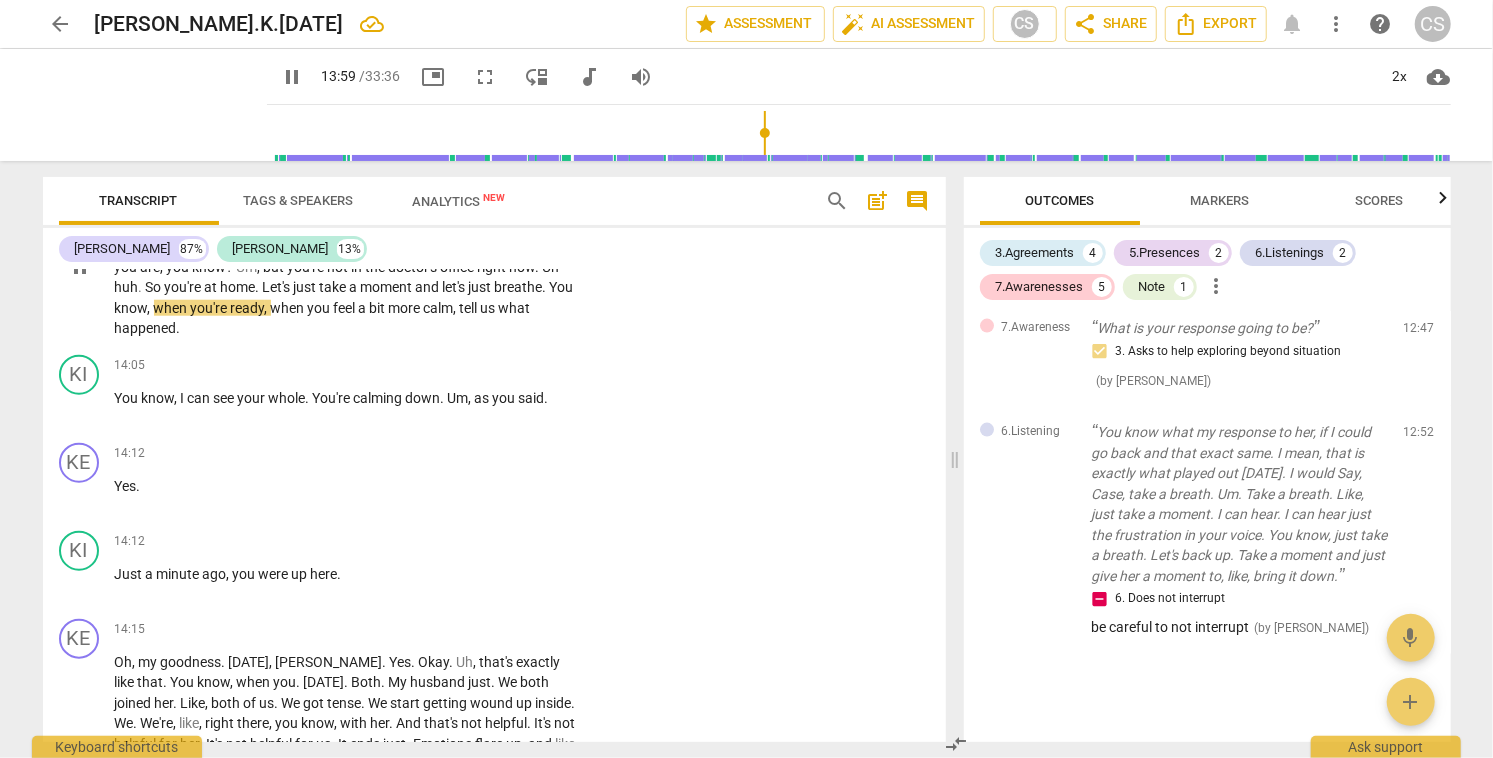 scroll, scrollTop: 5747, scrollLeft: 0, axis: vertical 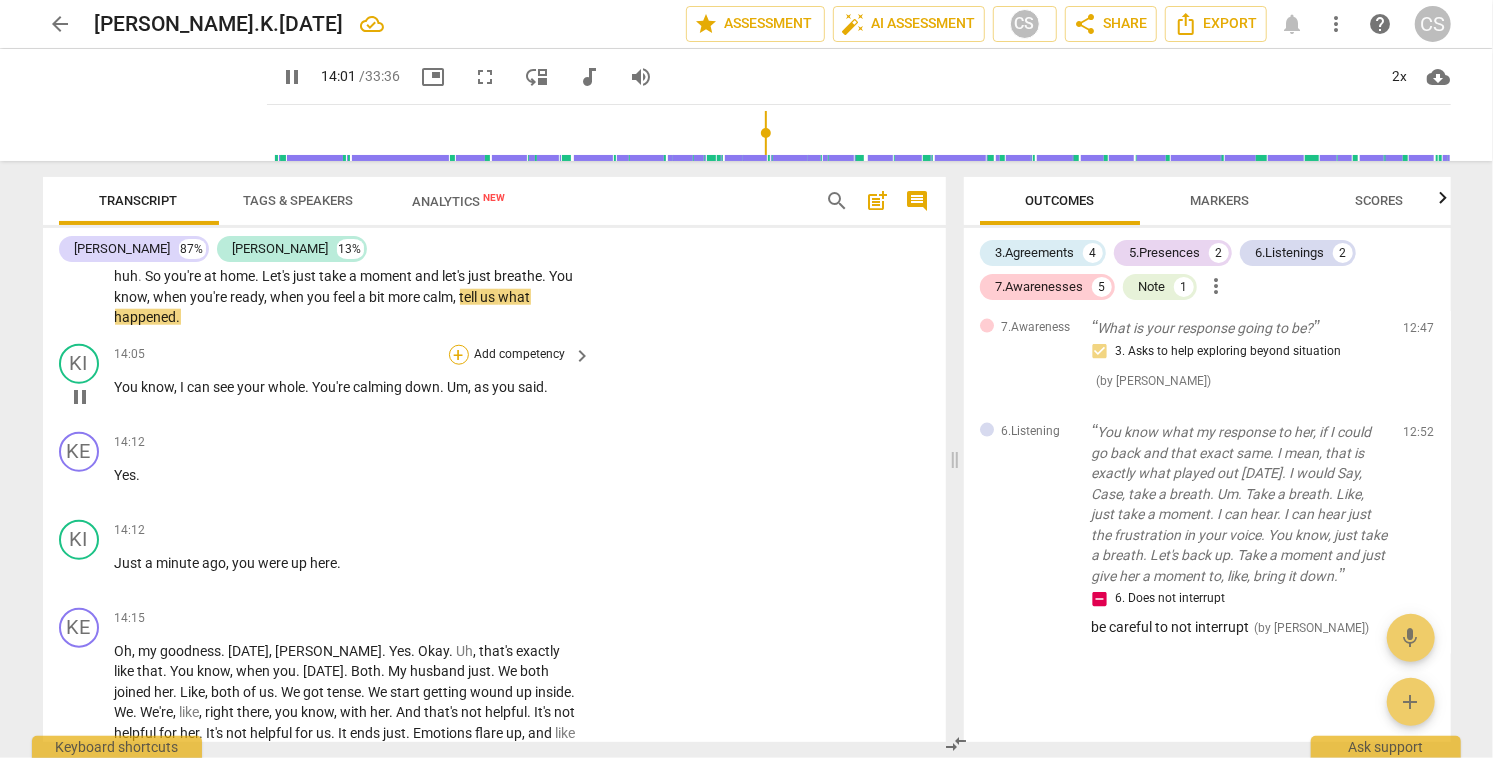 click on "+" at bounding box center (459, 355) 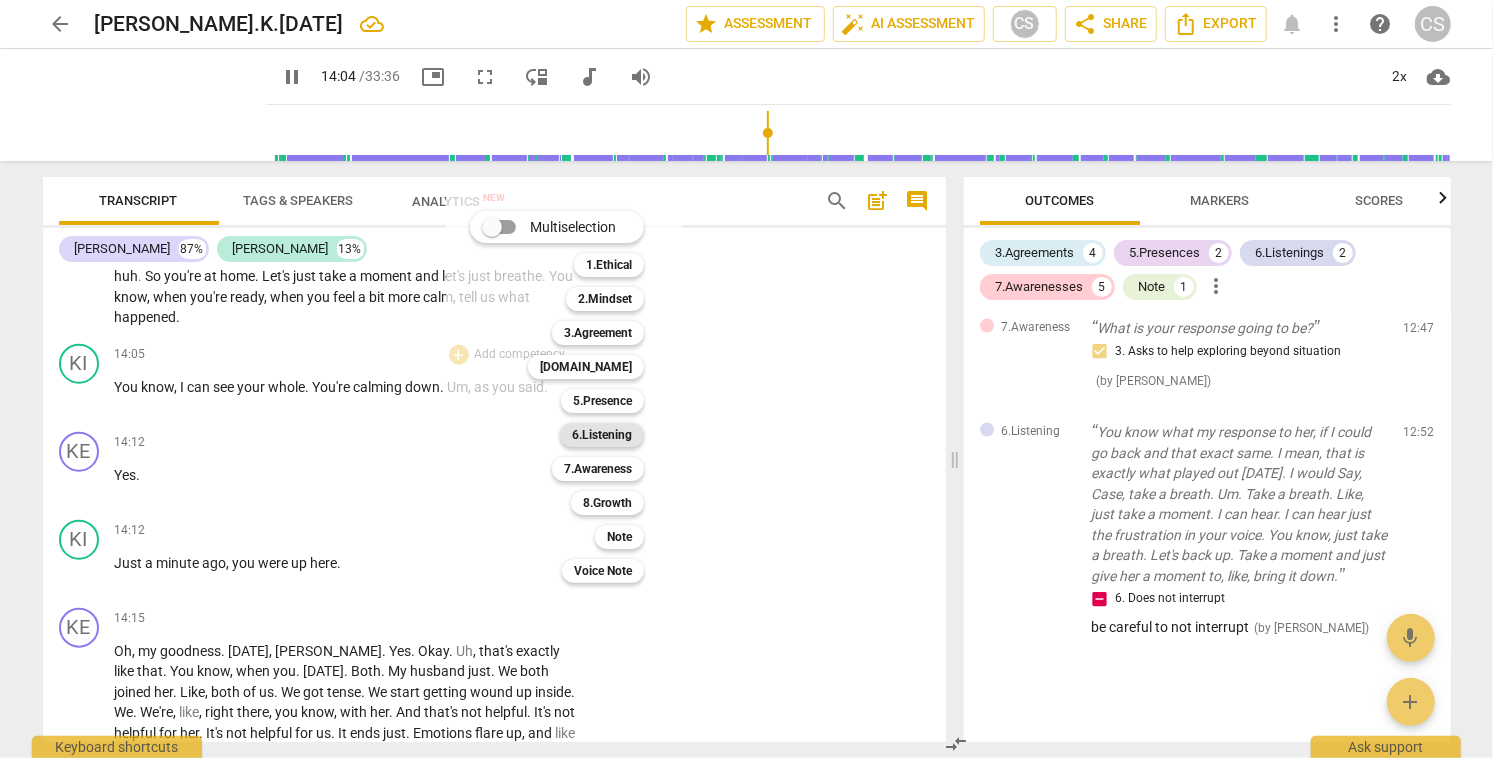click on "6.Listening" at bounding box center (602, 435) 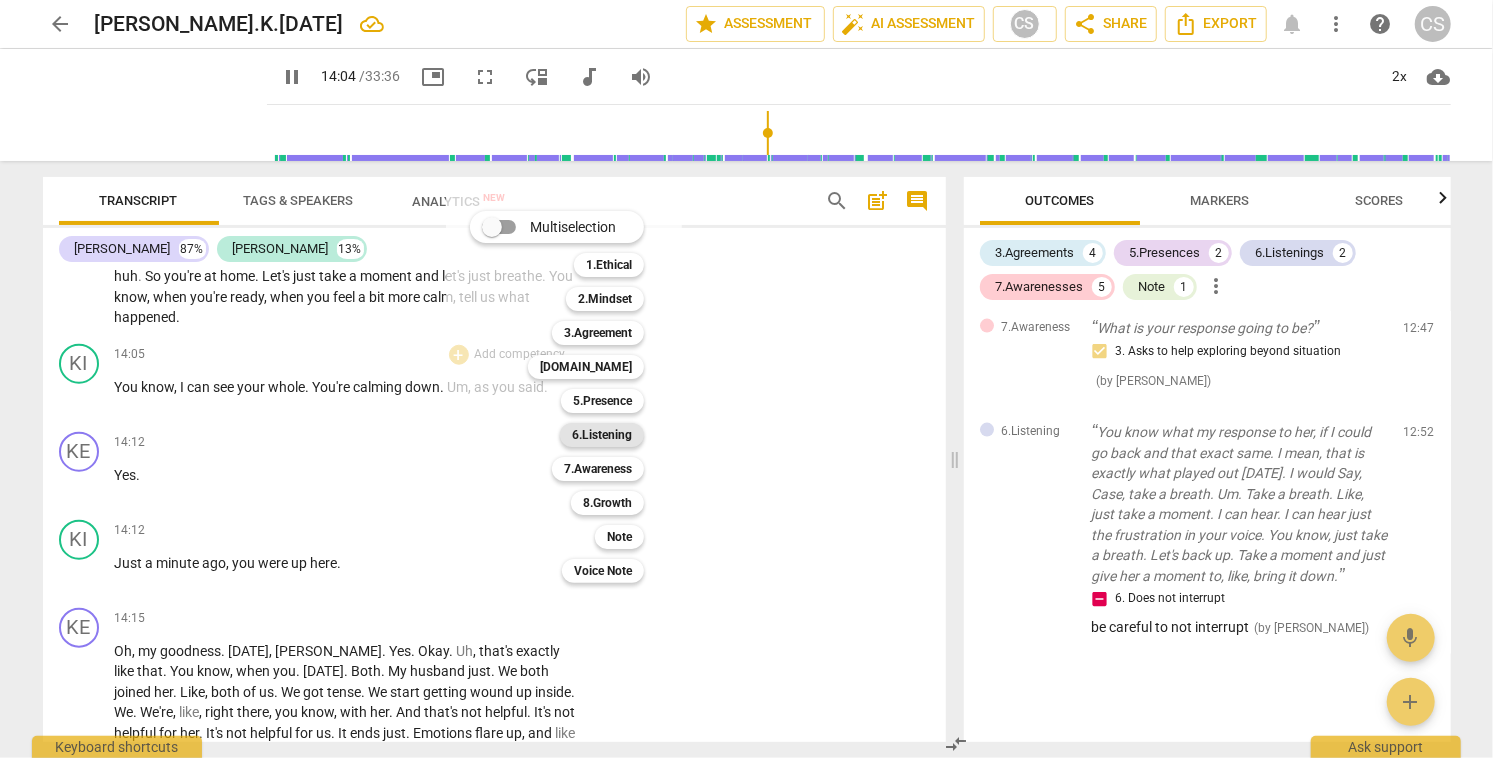 type on "845" 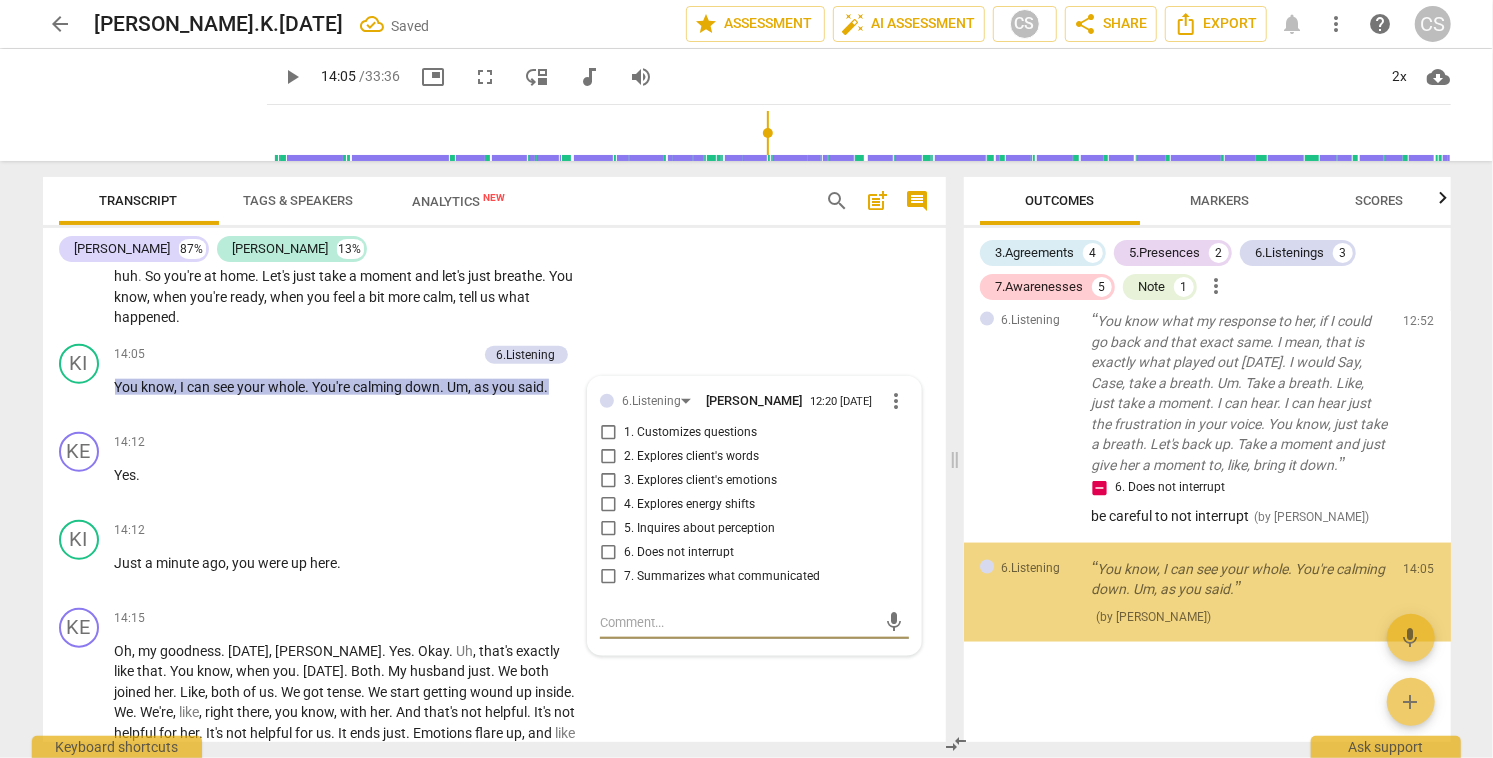 scroll, scrollTop: 1845, scrollLeft: 0, axis: vertical 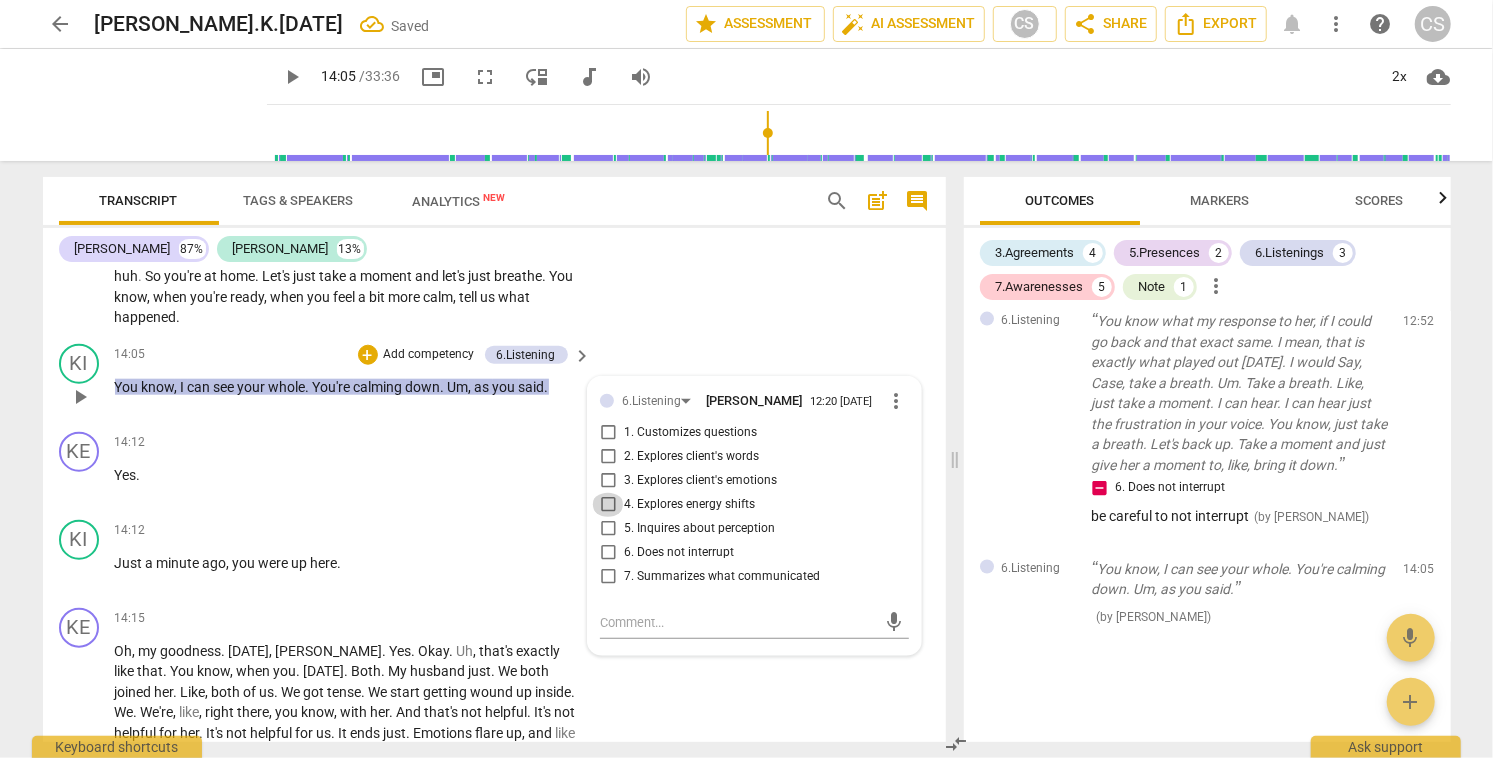 click on "4. Explores energy shifts" at bounding box center [608, 505] 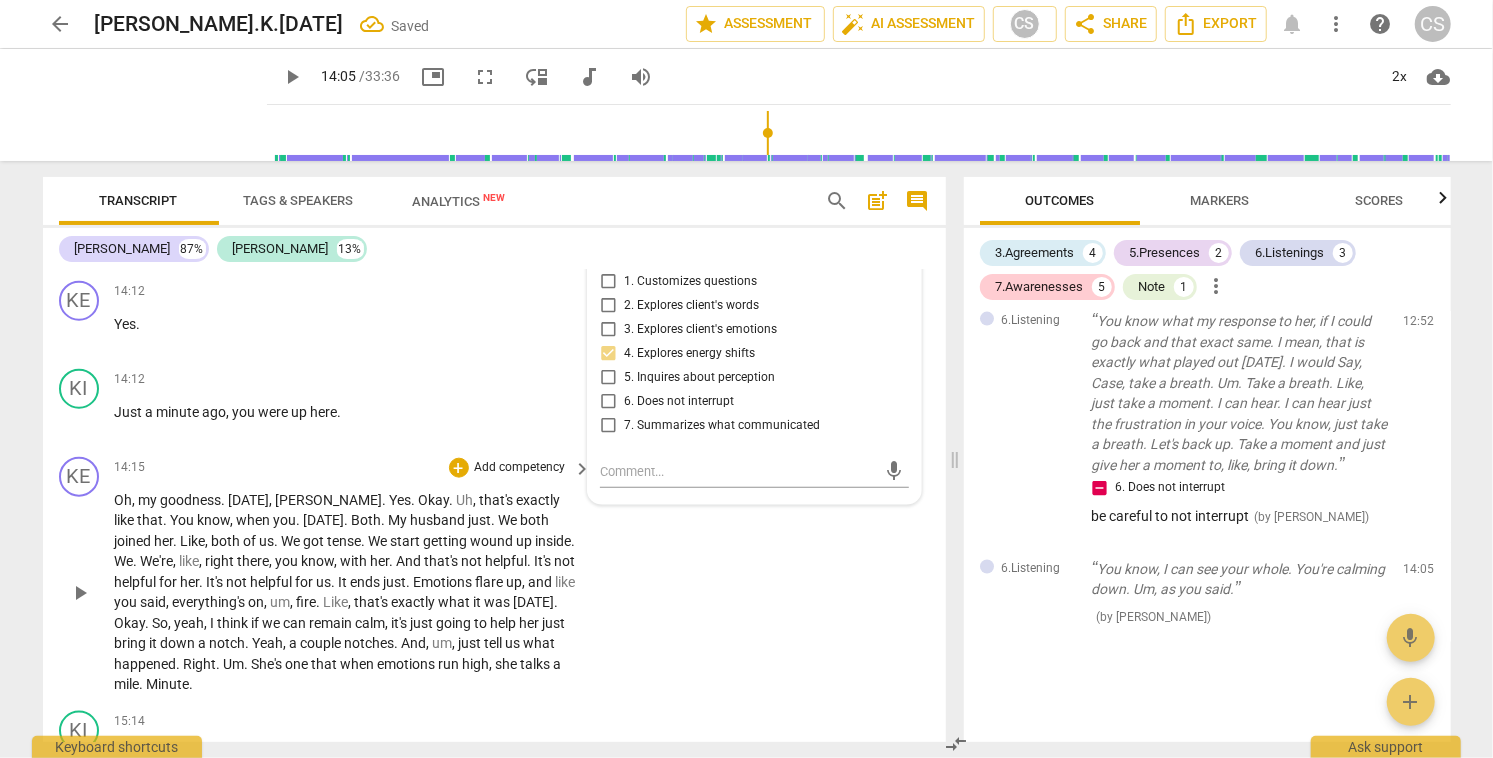 scroll, scrollTop: 5905, scrollLeft: 0, axis: vertical 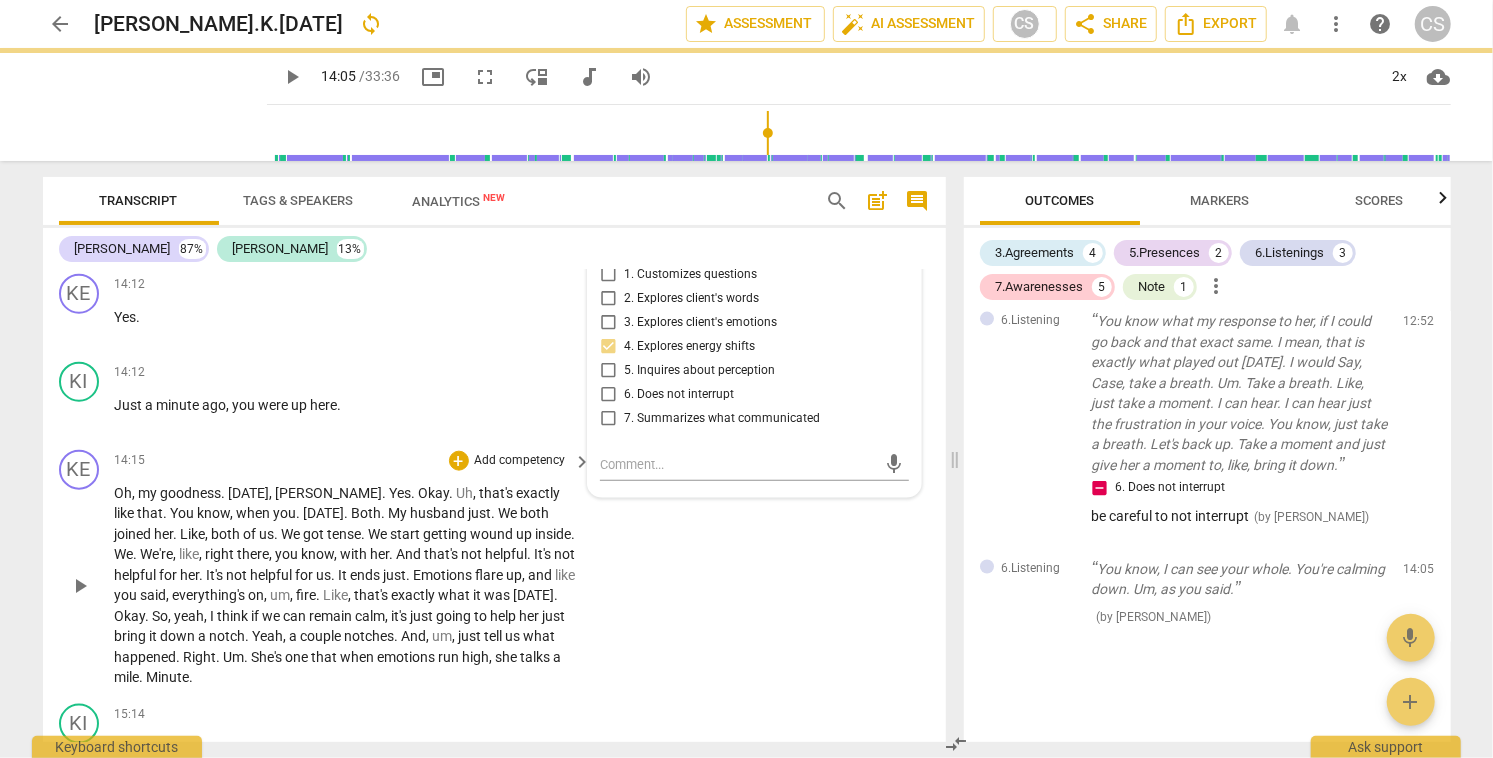 click on "play_arrow" at bounding box center (80, 586) 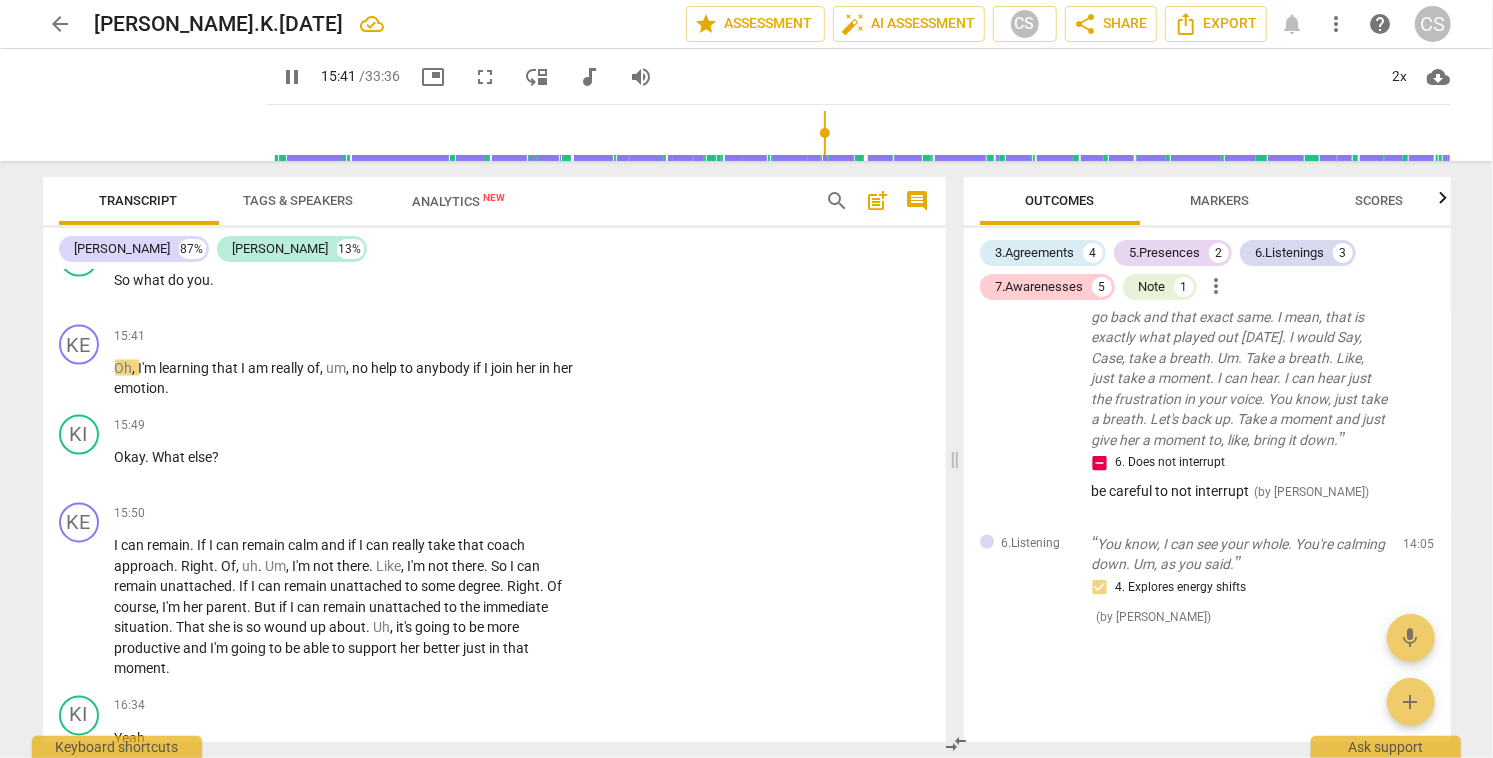 scroll, scrollTop: 6612, scrollLeft: 0, axis: vertical 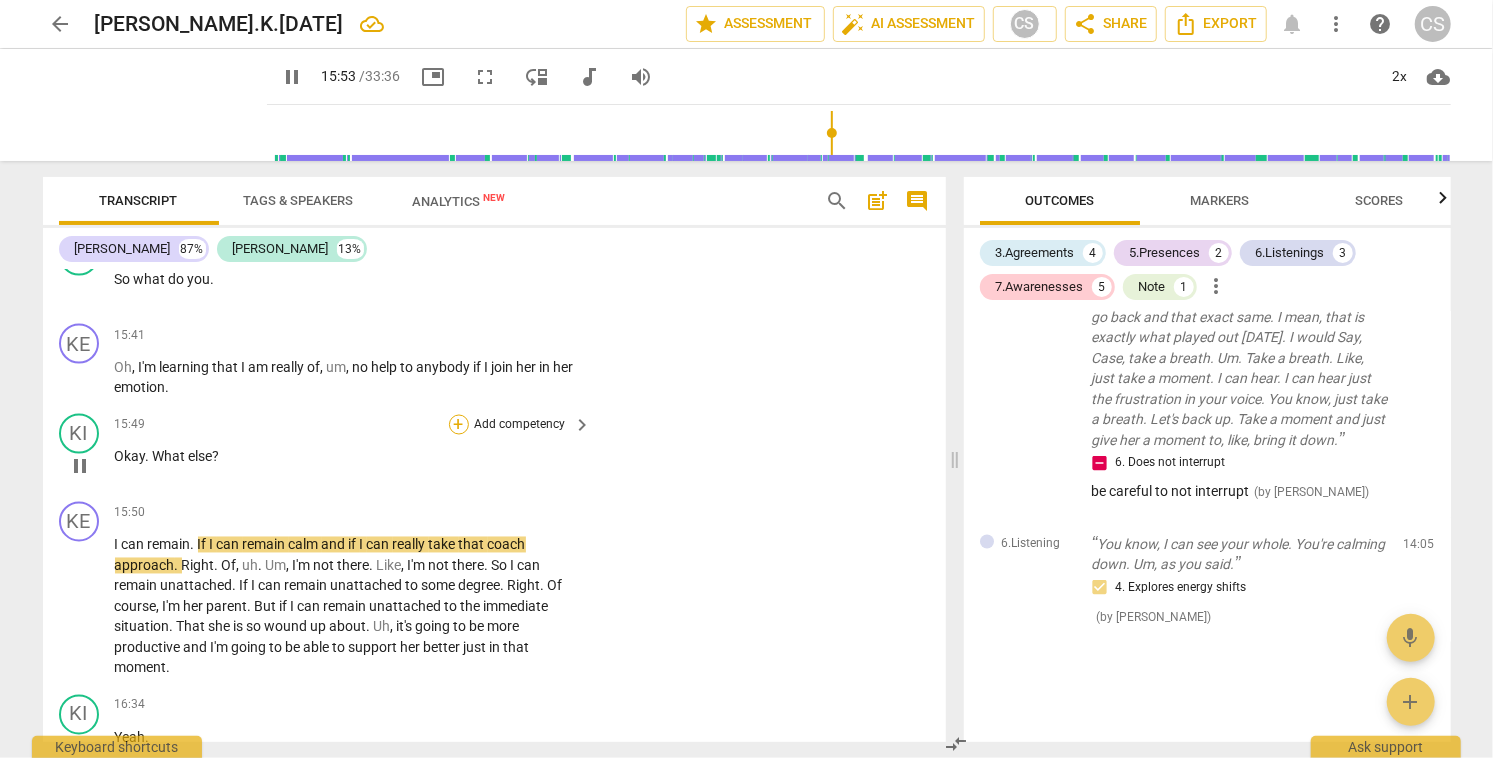 click on "+" at bounding box center (459, 425) 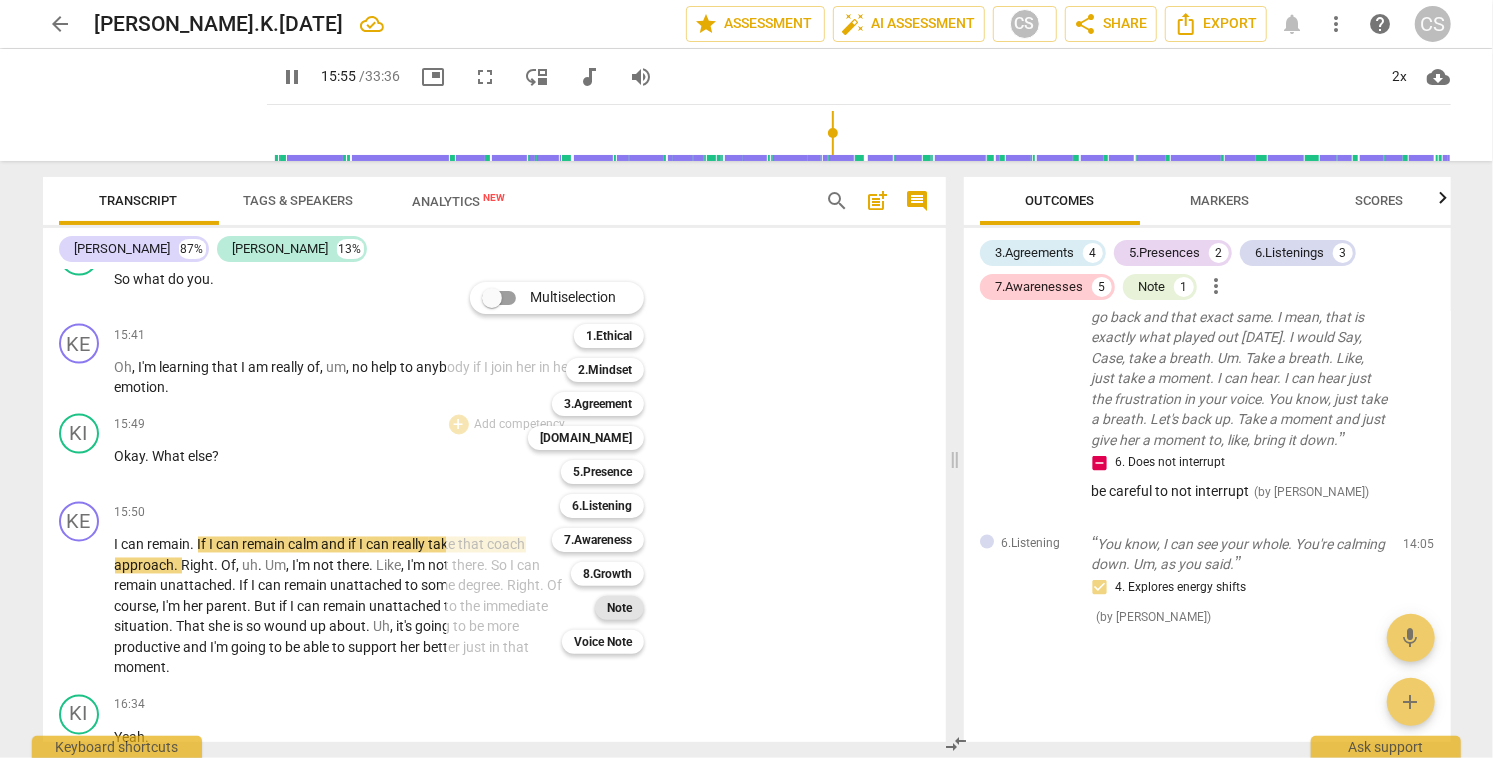 click on "Note" at bounding box center (619, 608) 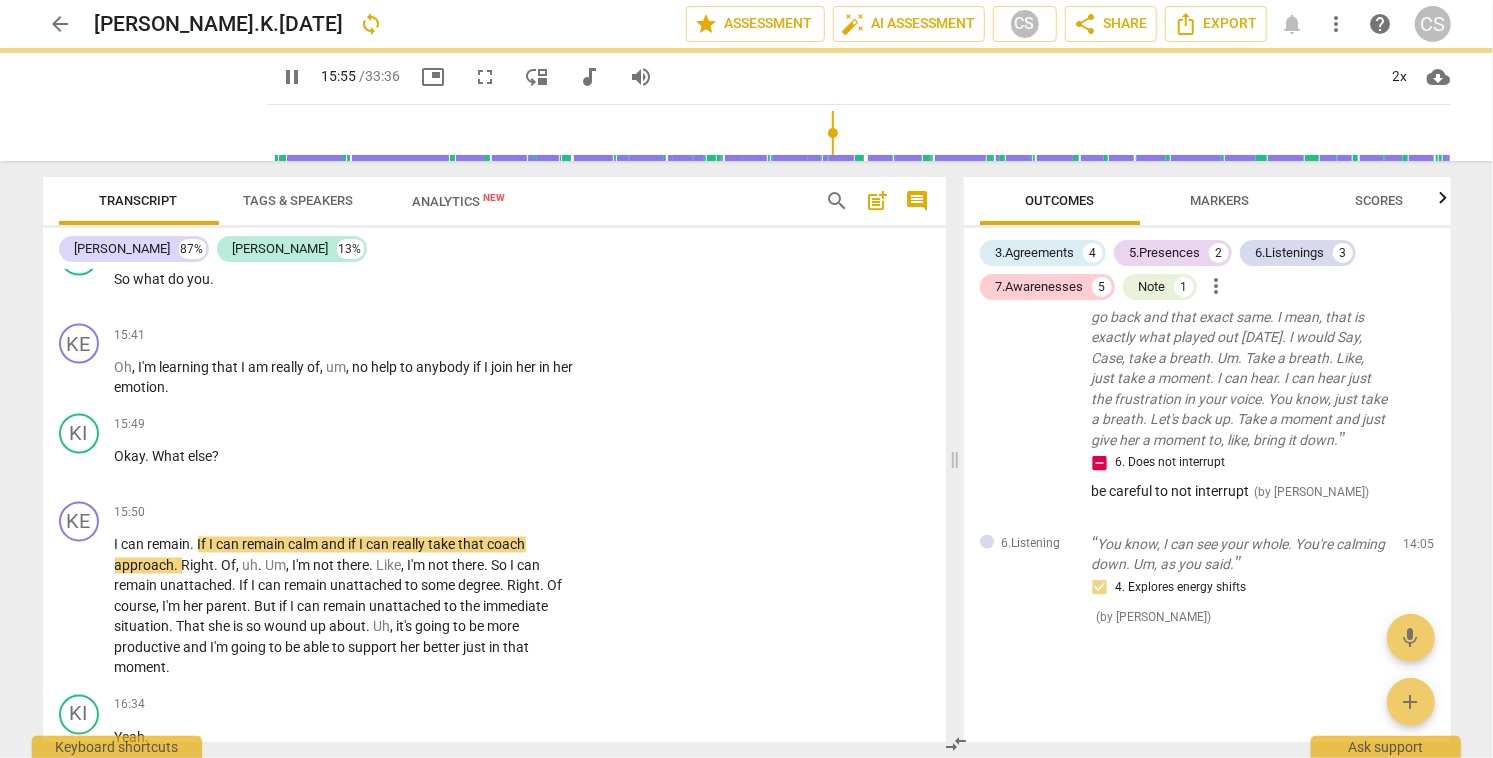 type on "957" 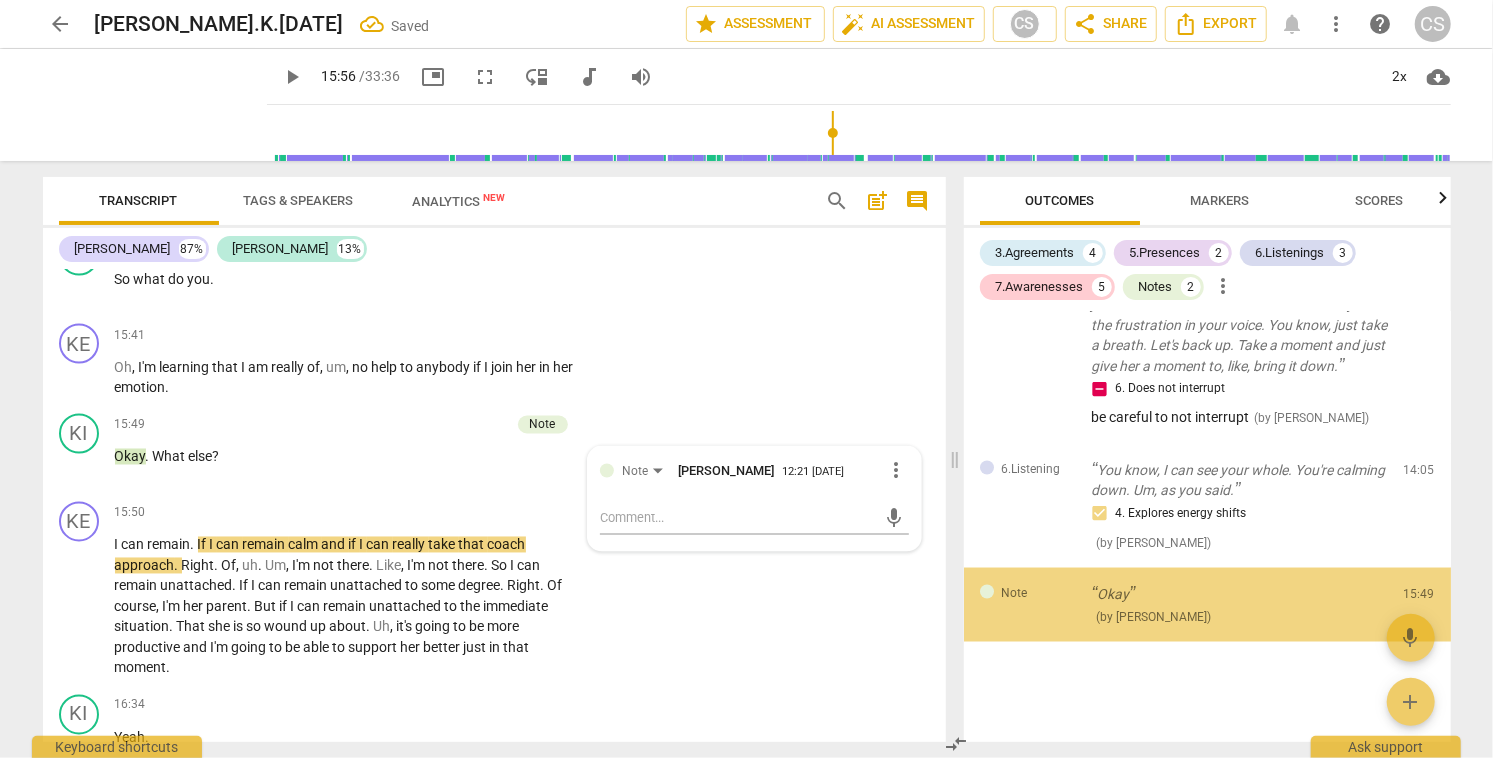 scroll, scrollTop: 1944, scrollLeft: 0, axis: vertical 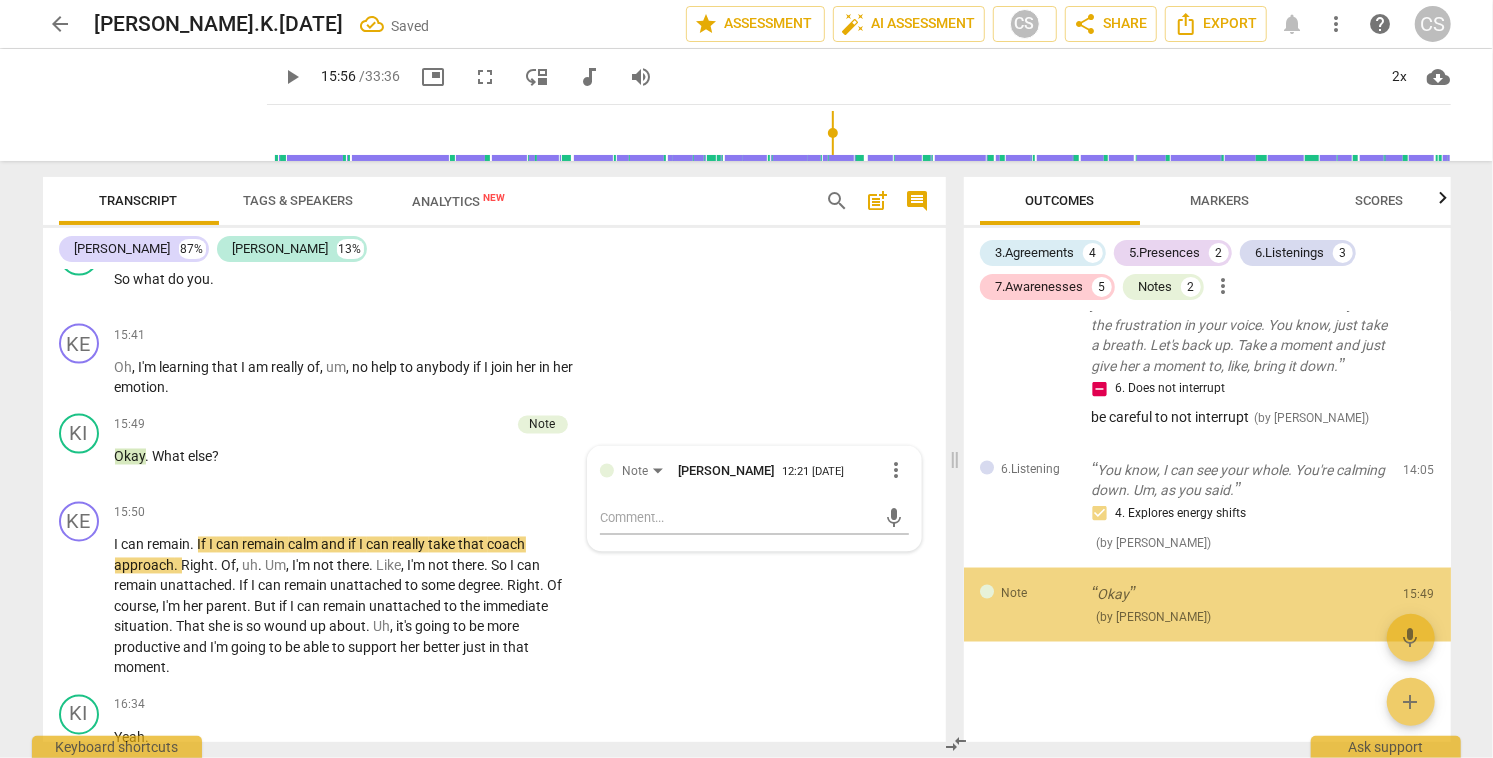 type on "e" 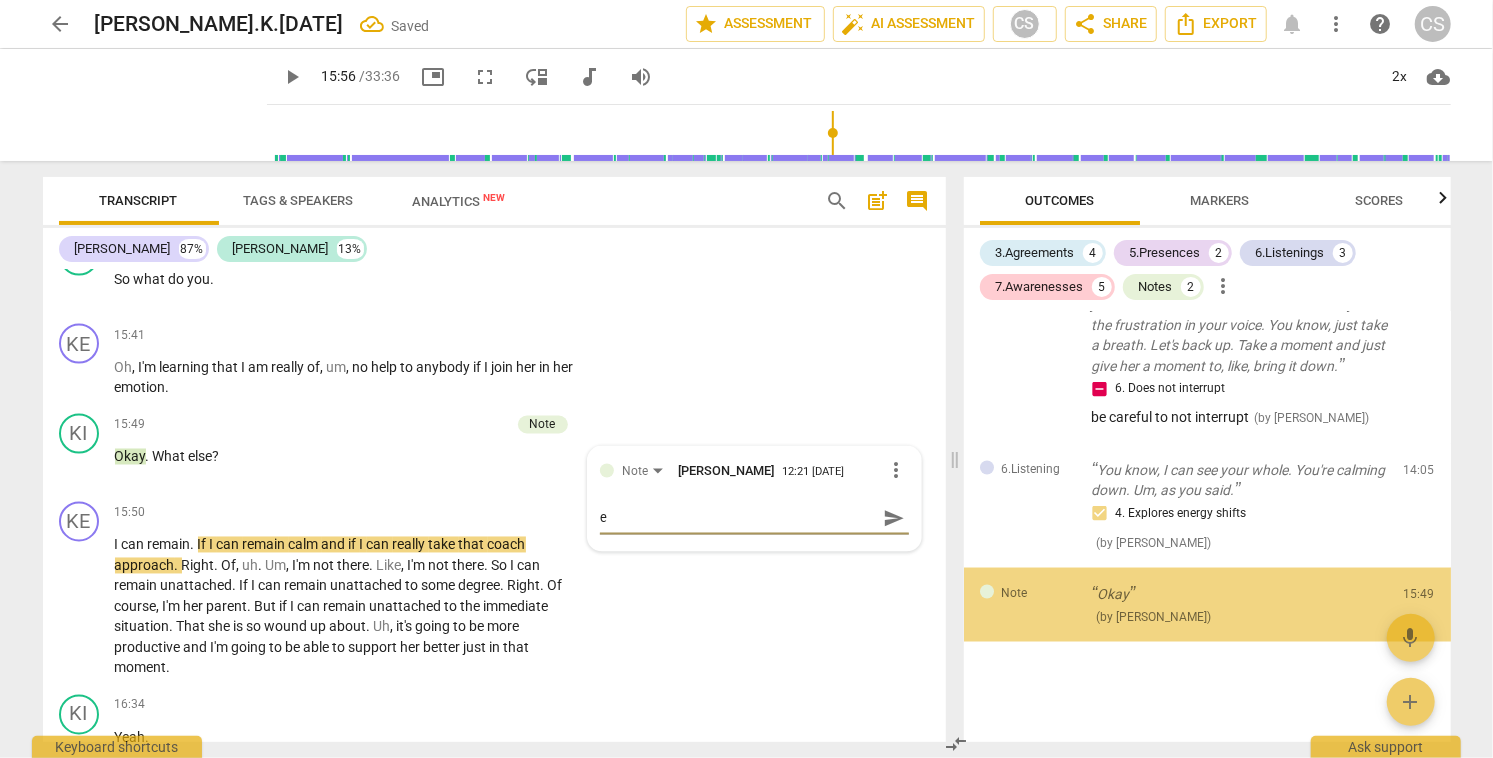 type on "er" 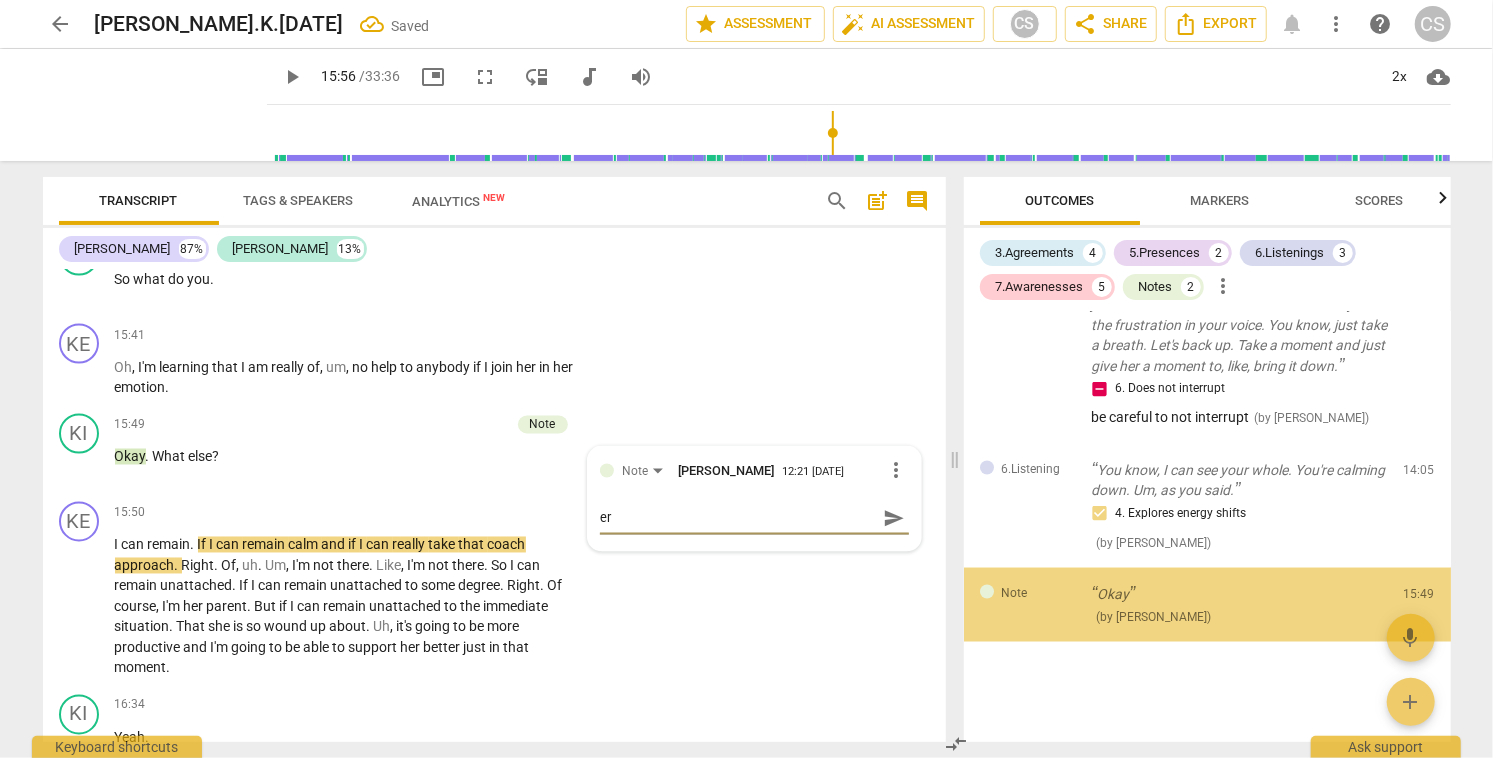type on "ere" 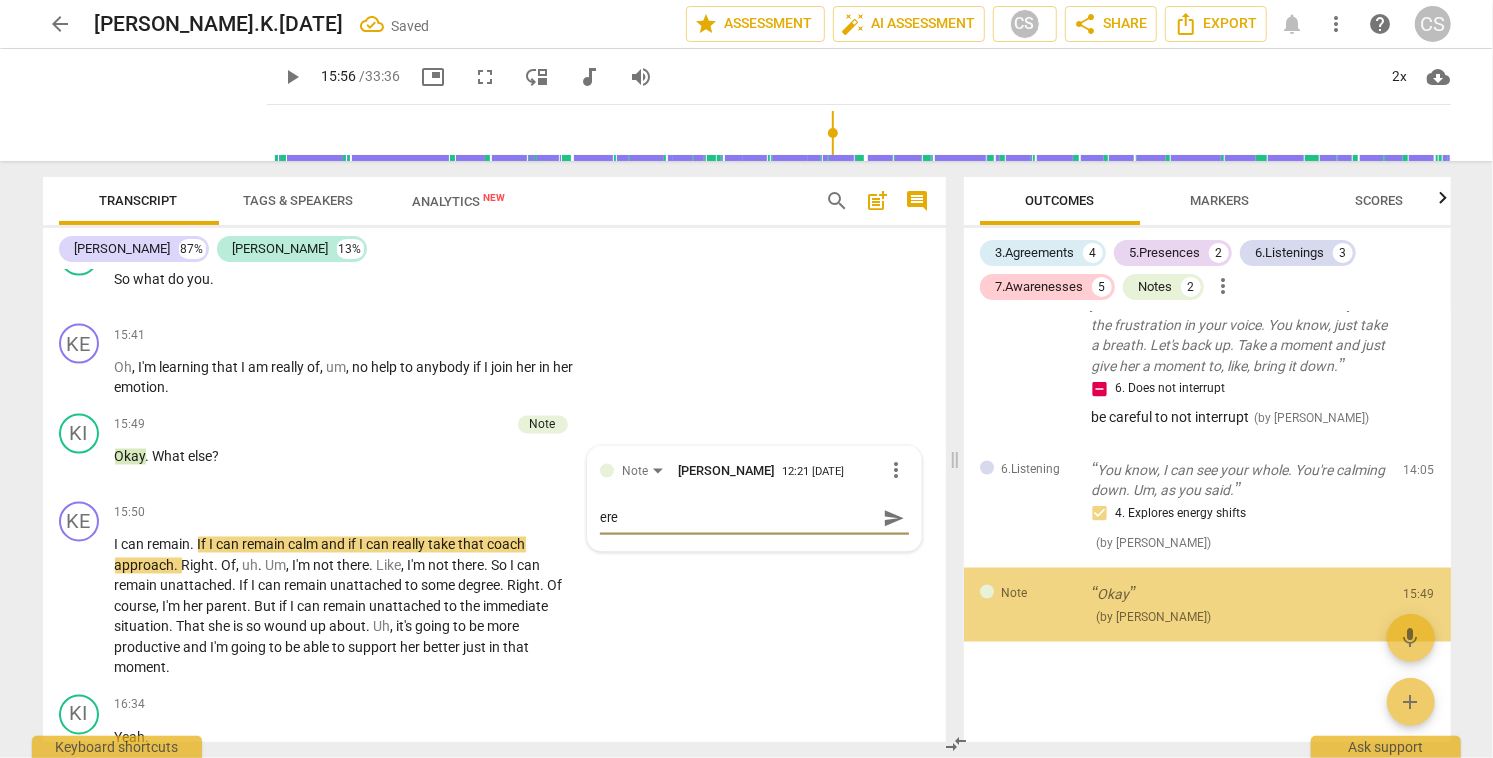 type on "ere" 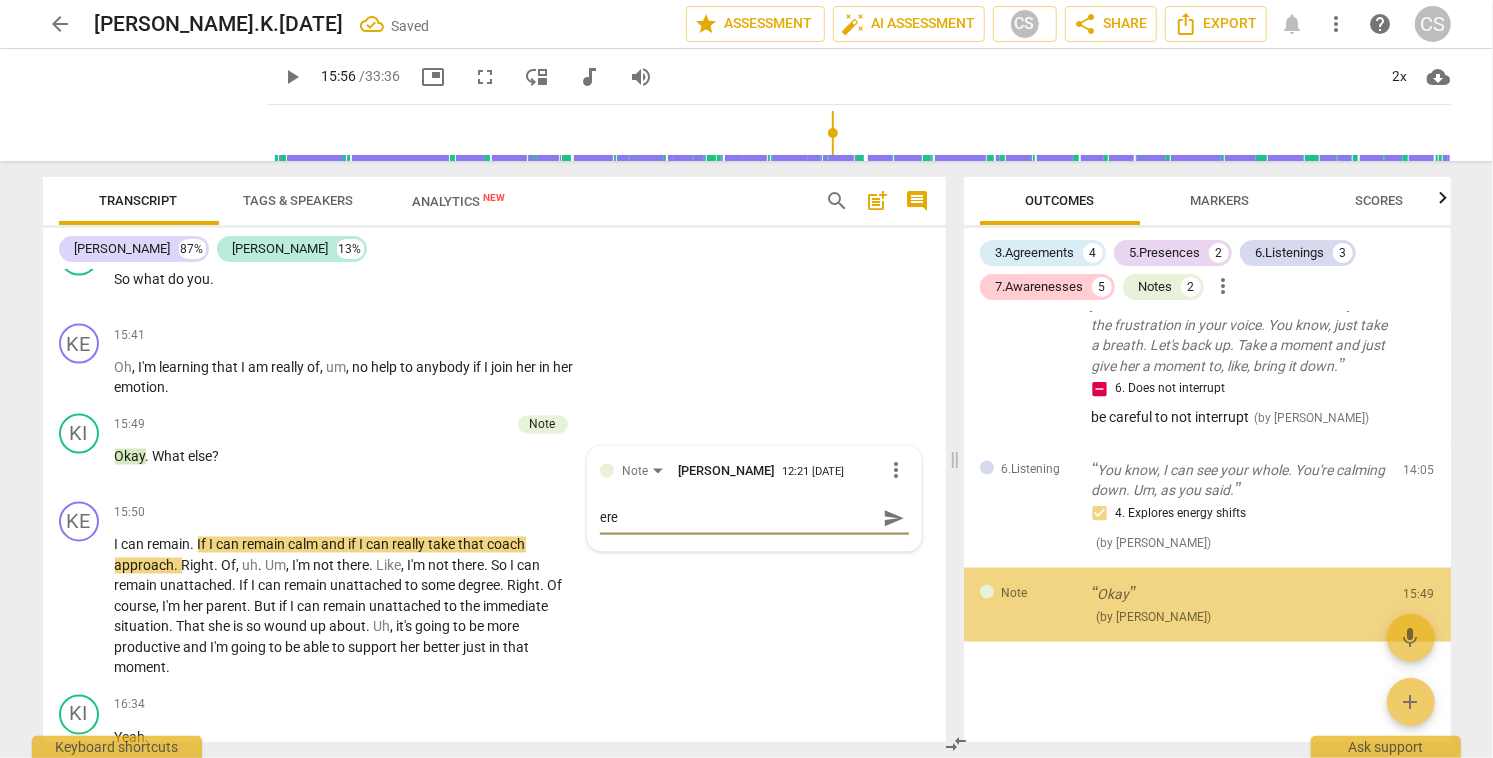 type on "ere" 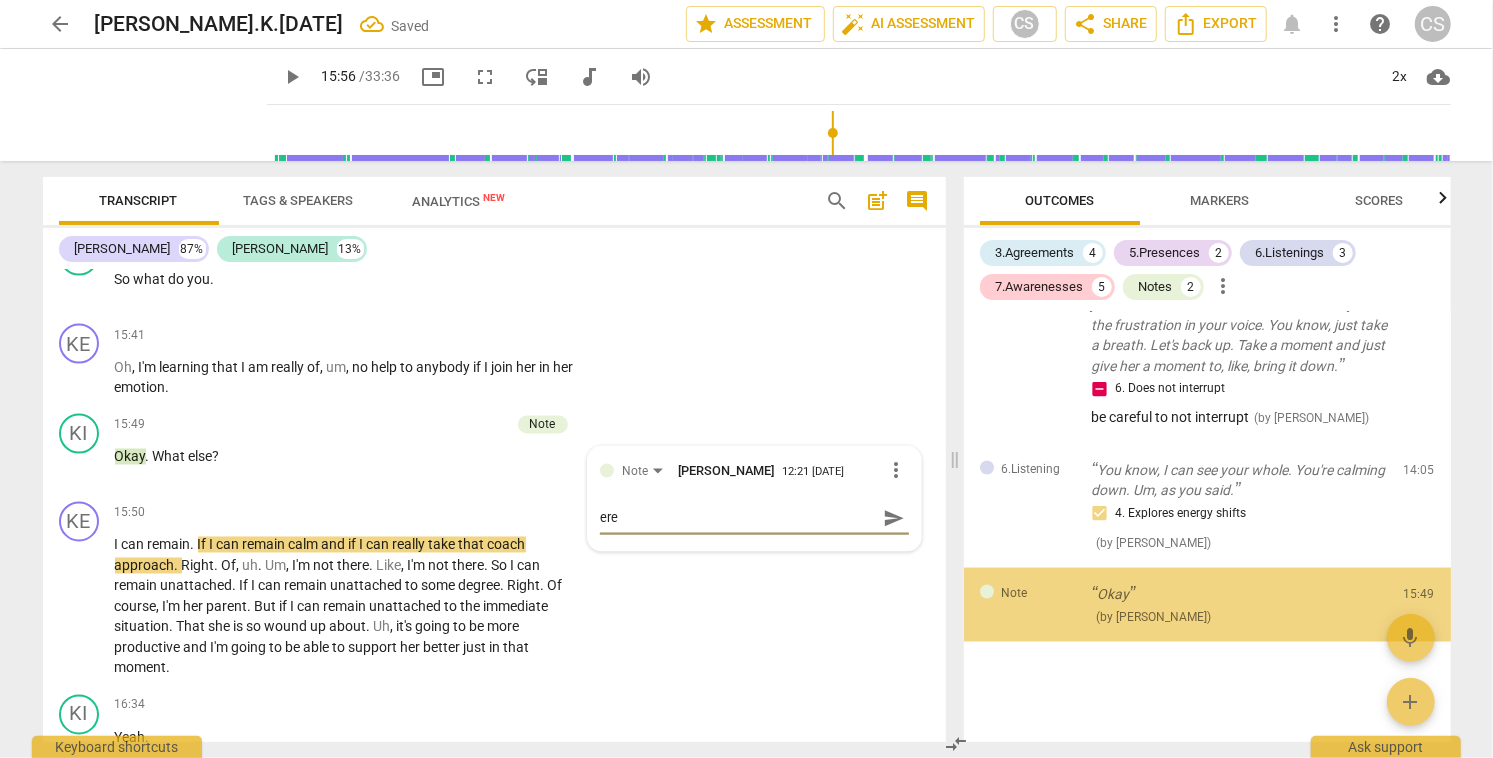 type on "ere" 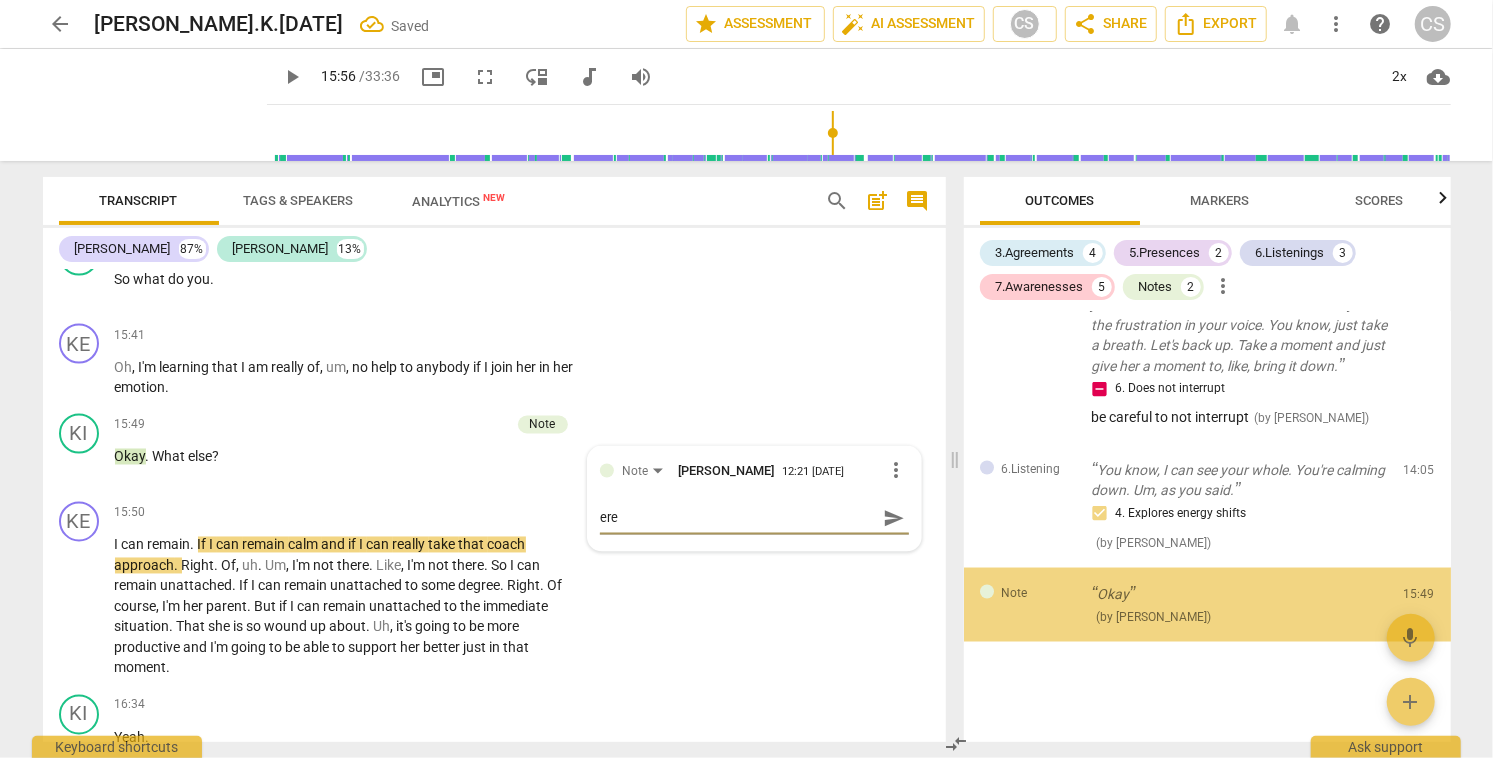 type on "er" 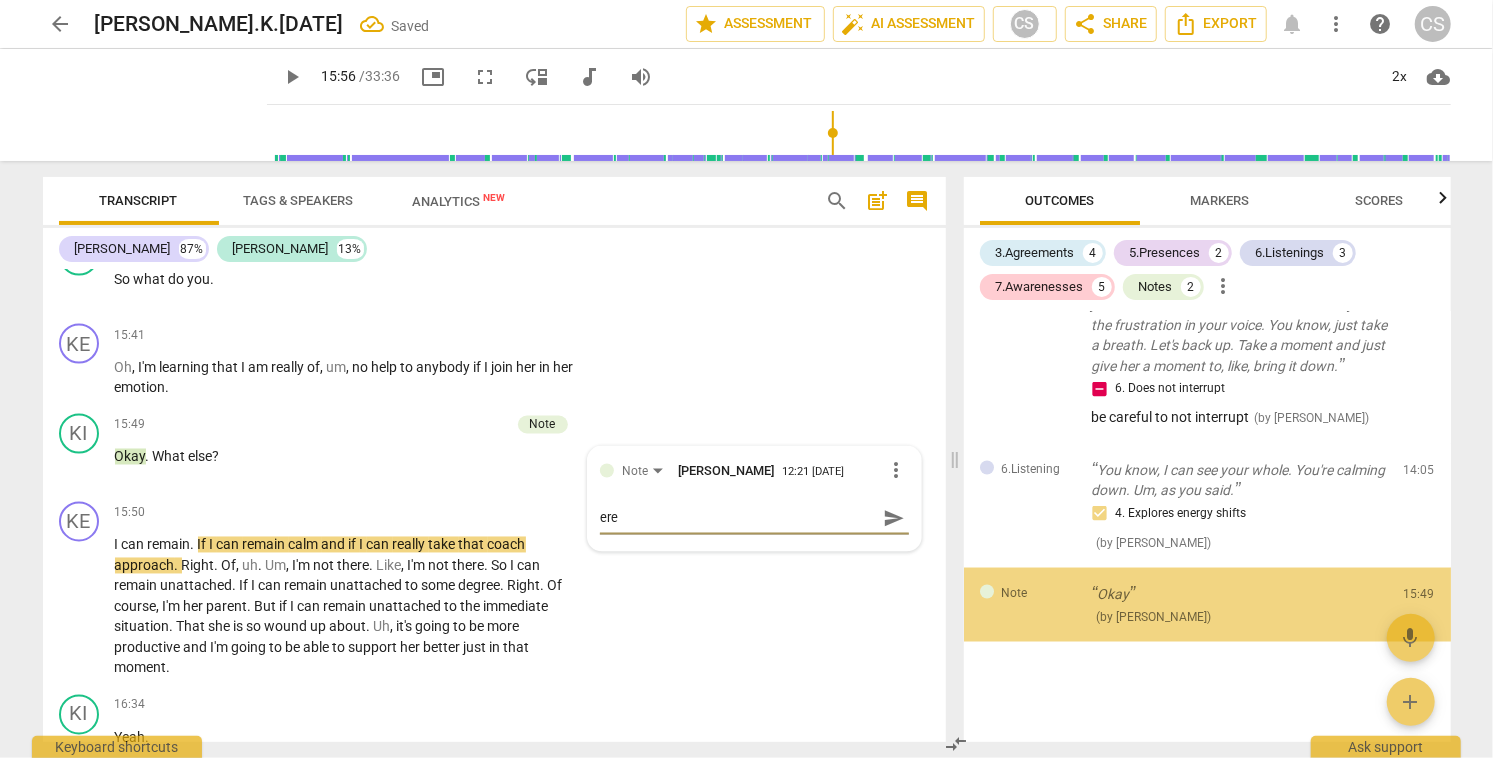 type on "er" 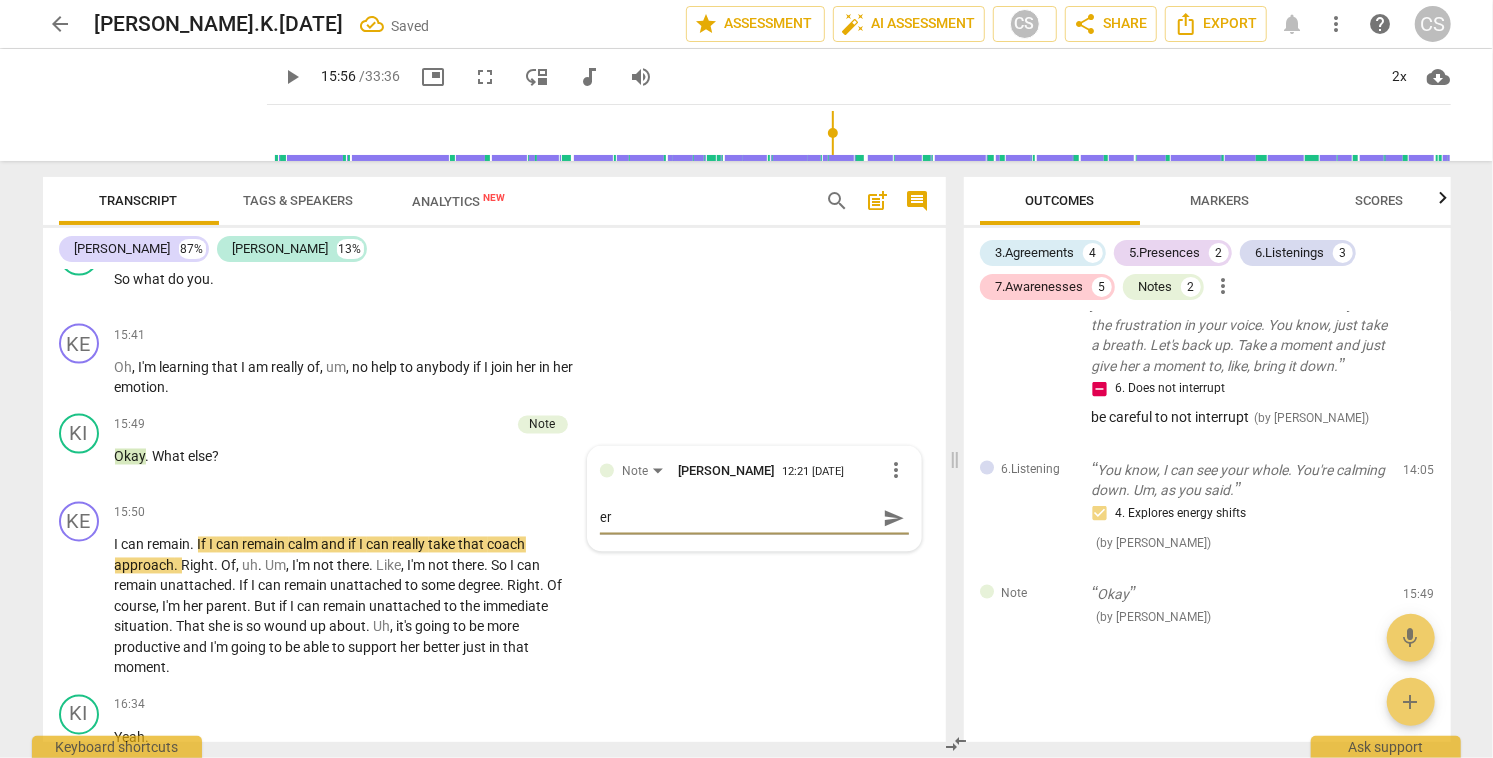 type on "e" 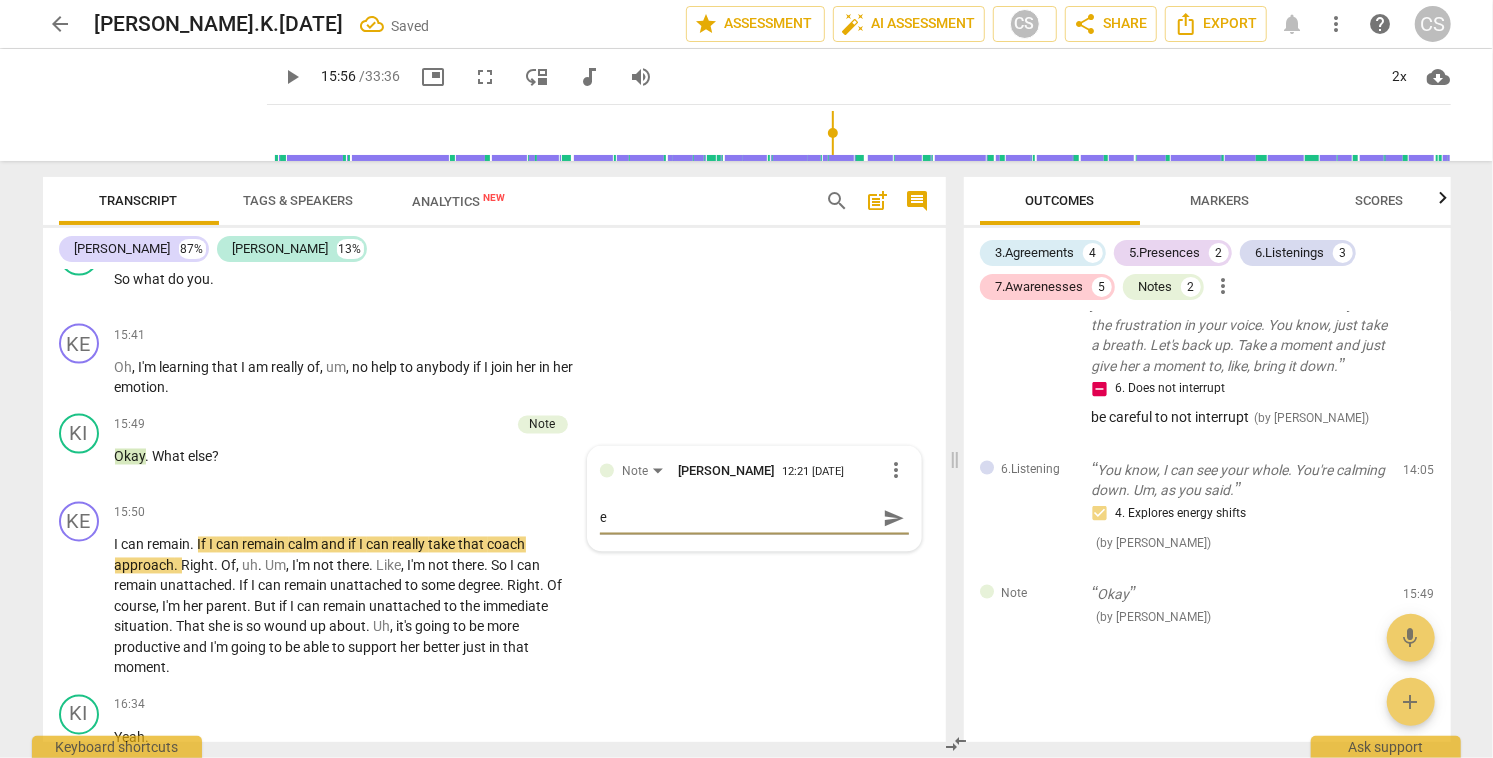 type 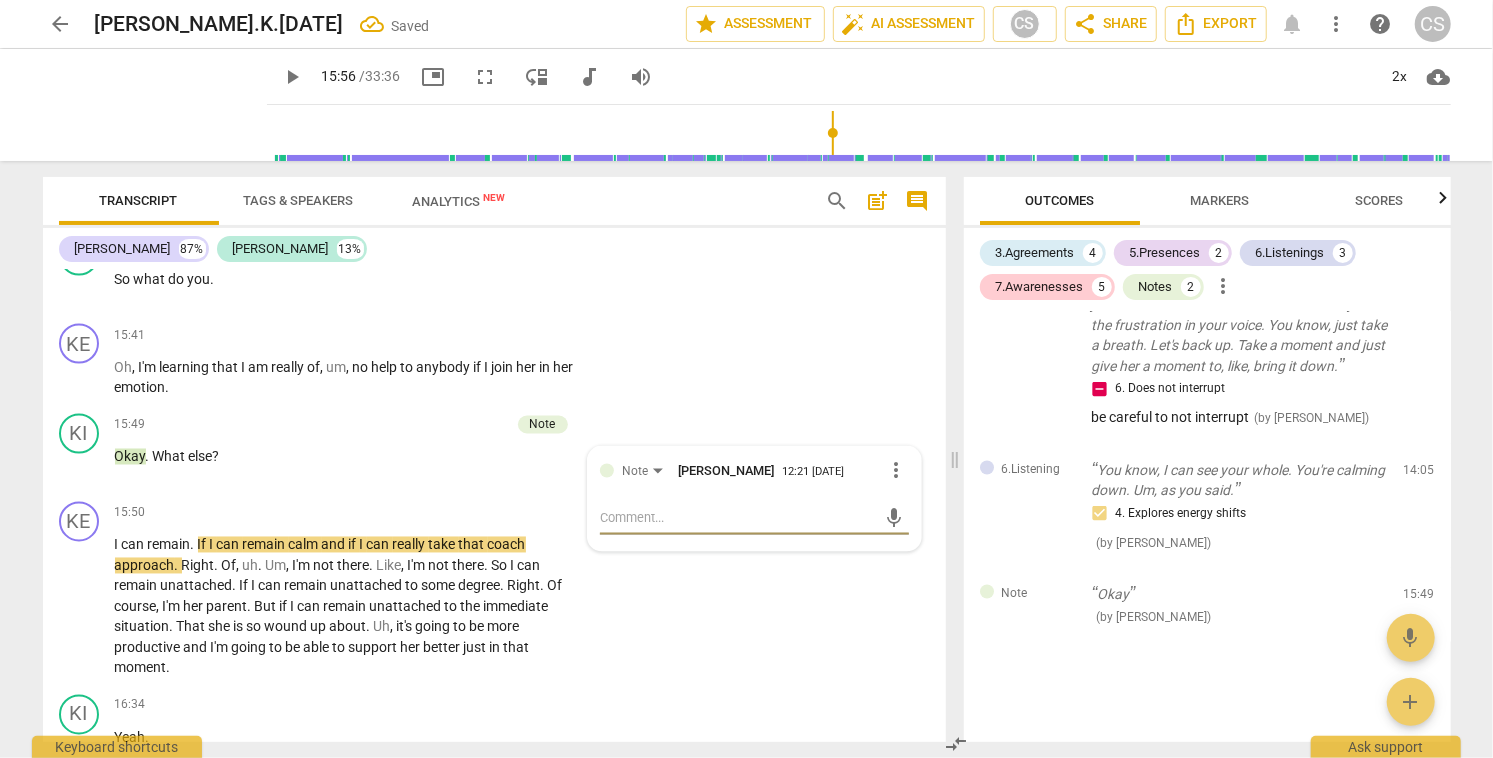 type on "t" 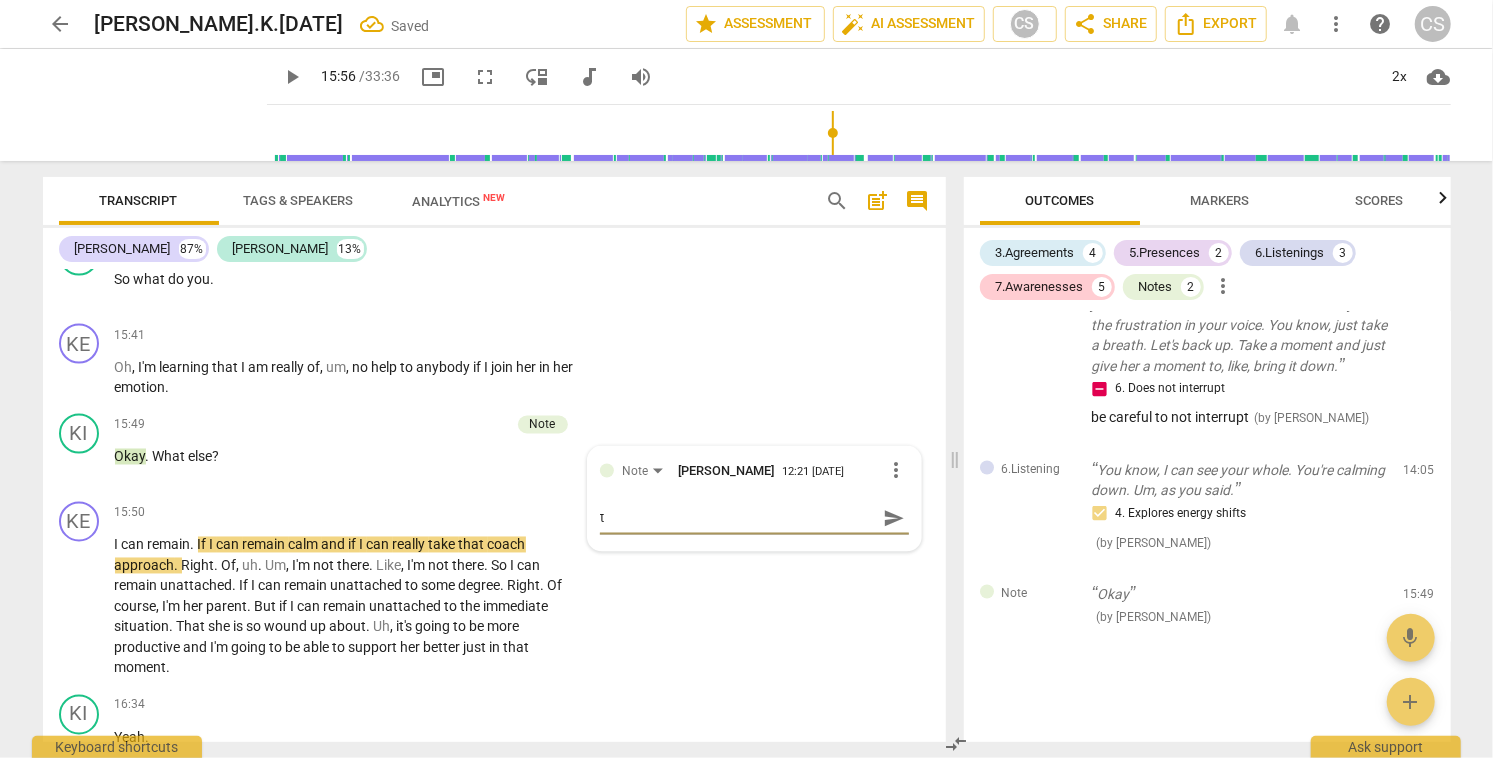 type on "th" 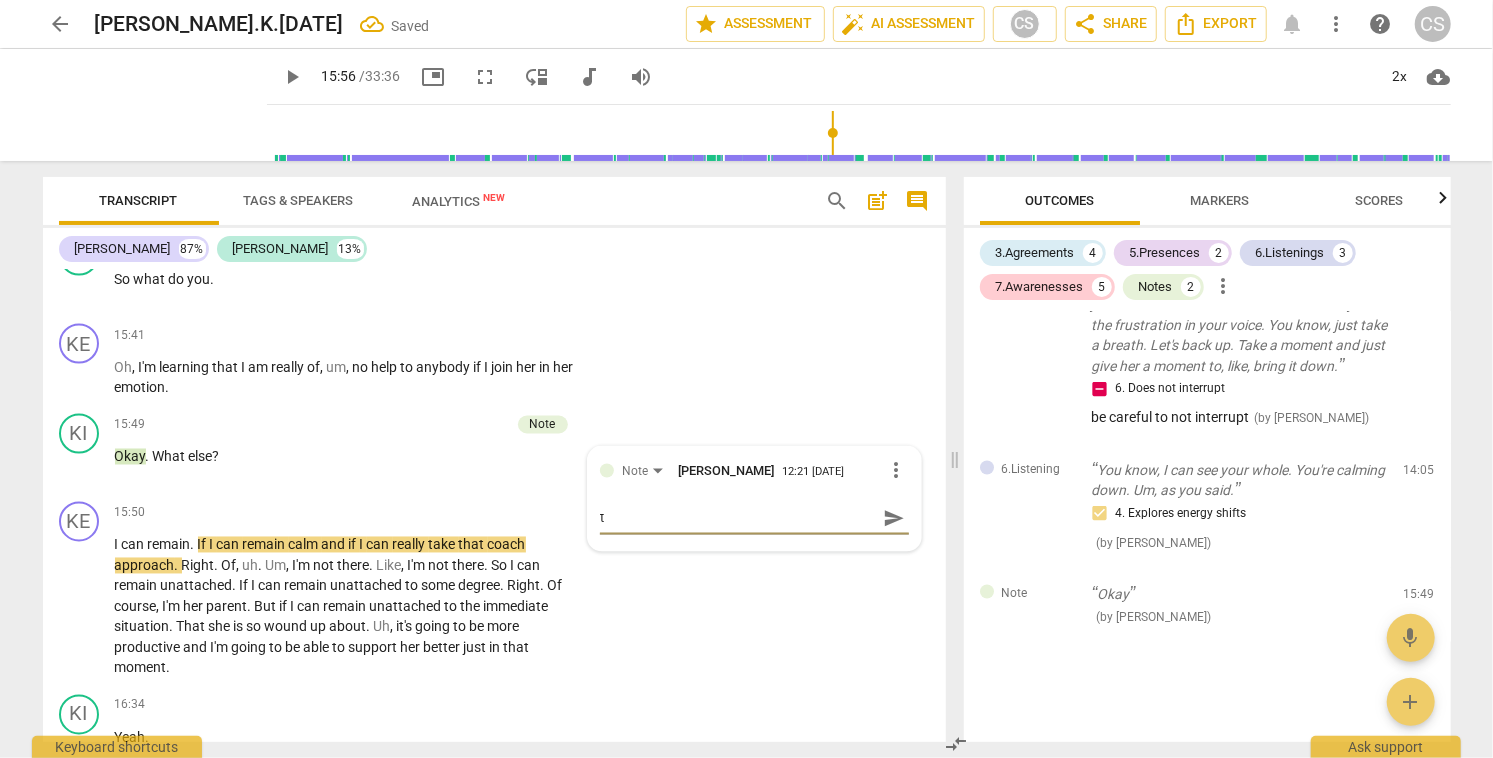 type on "th" 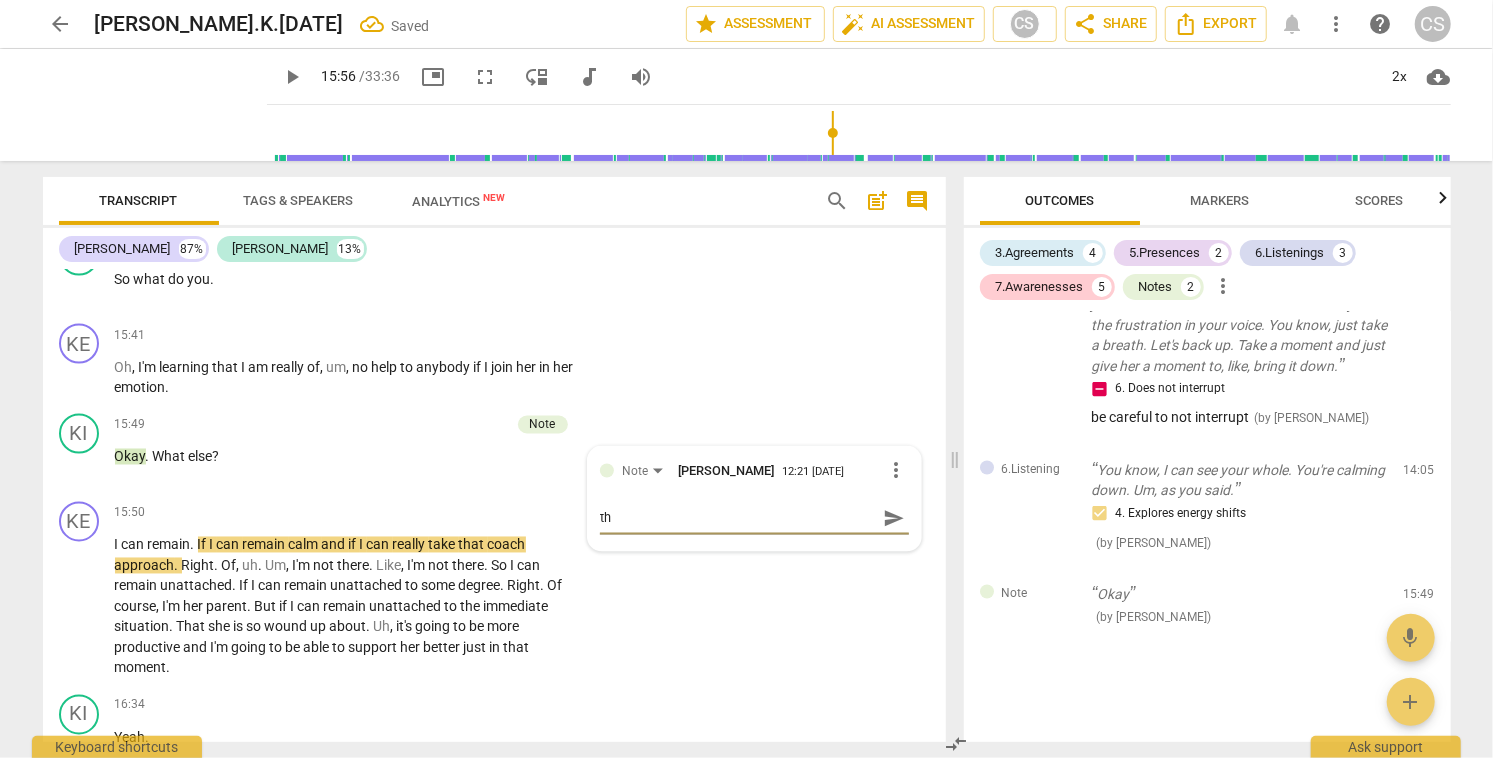 type on "the" 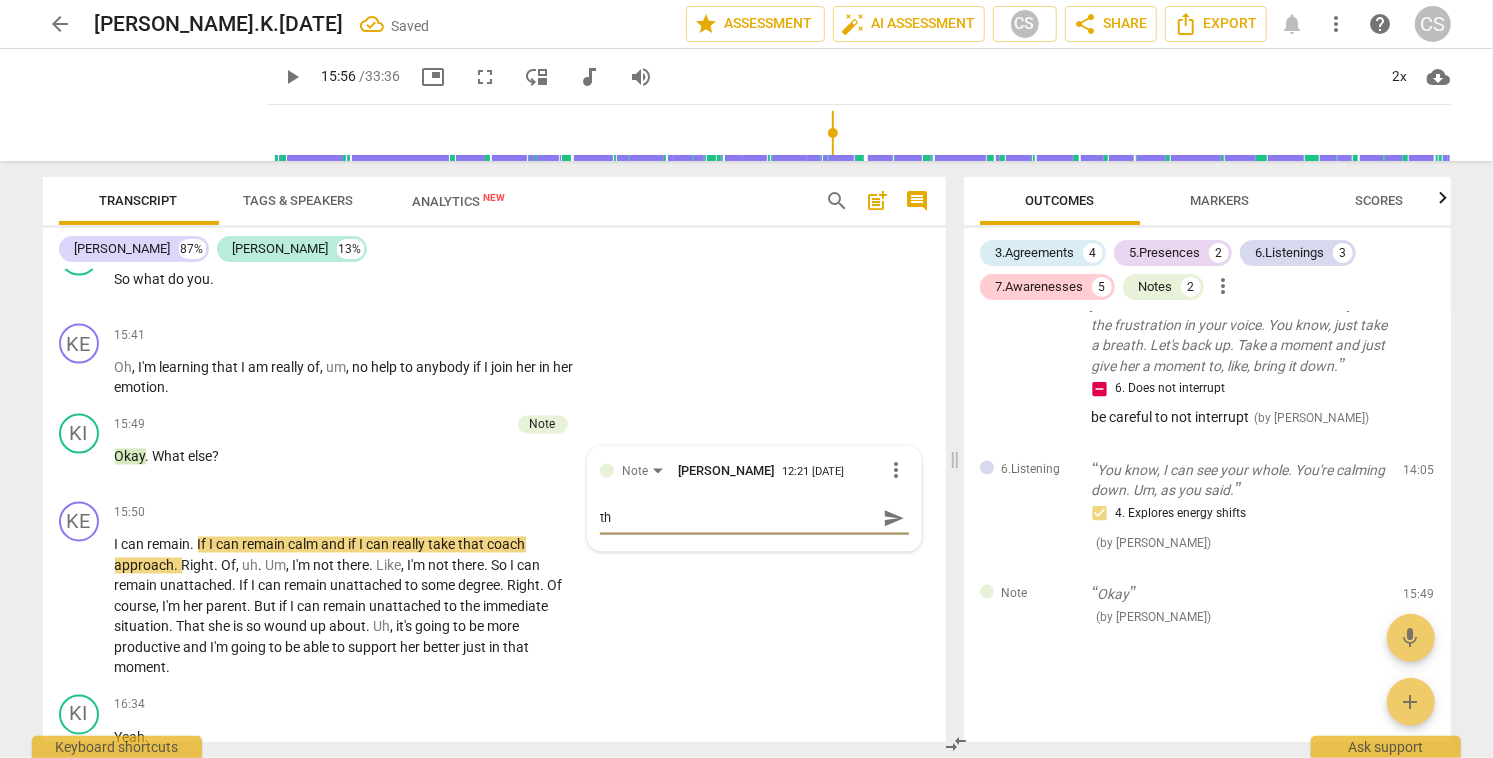 type on "the" 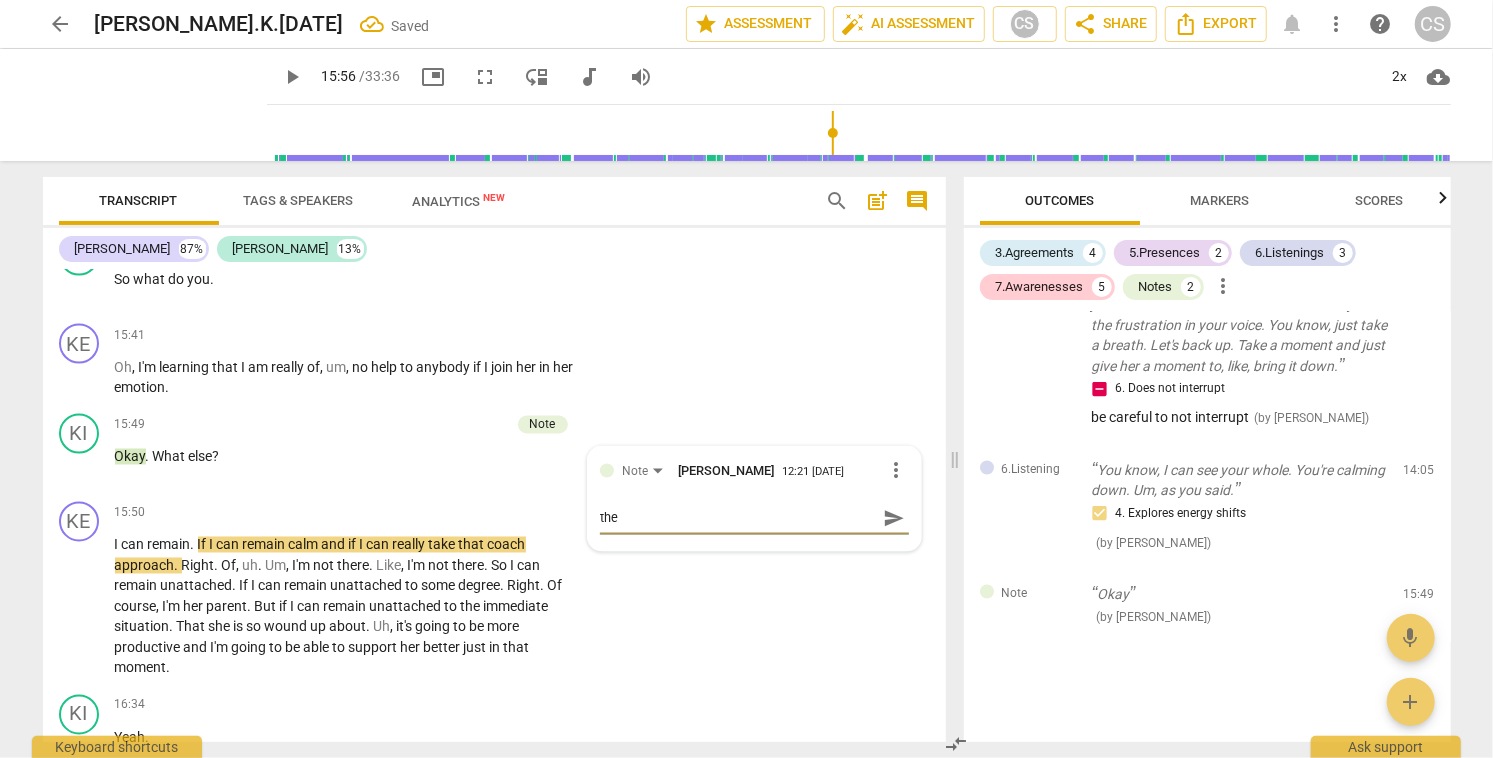 type on "ther" 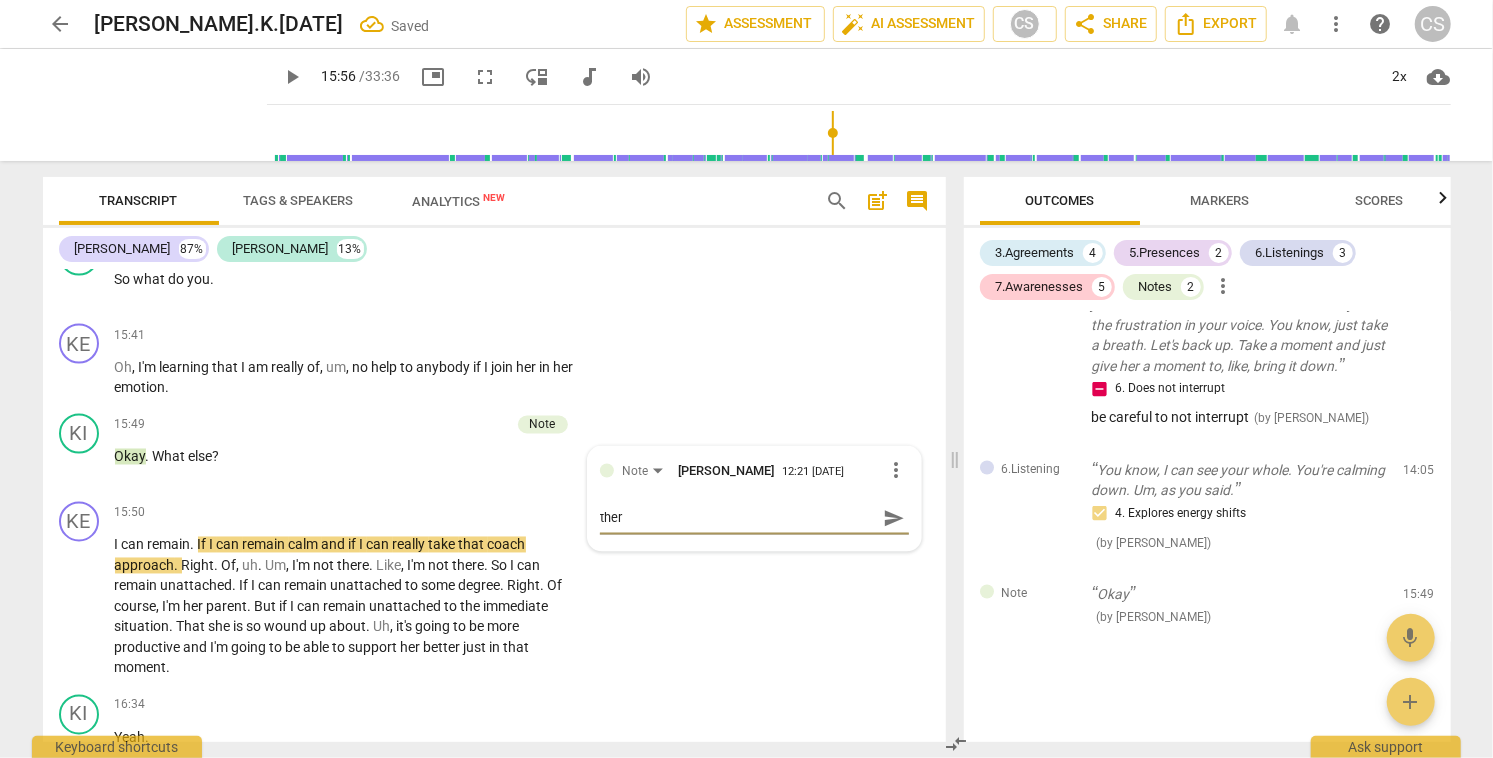 type on "there" 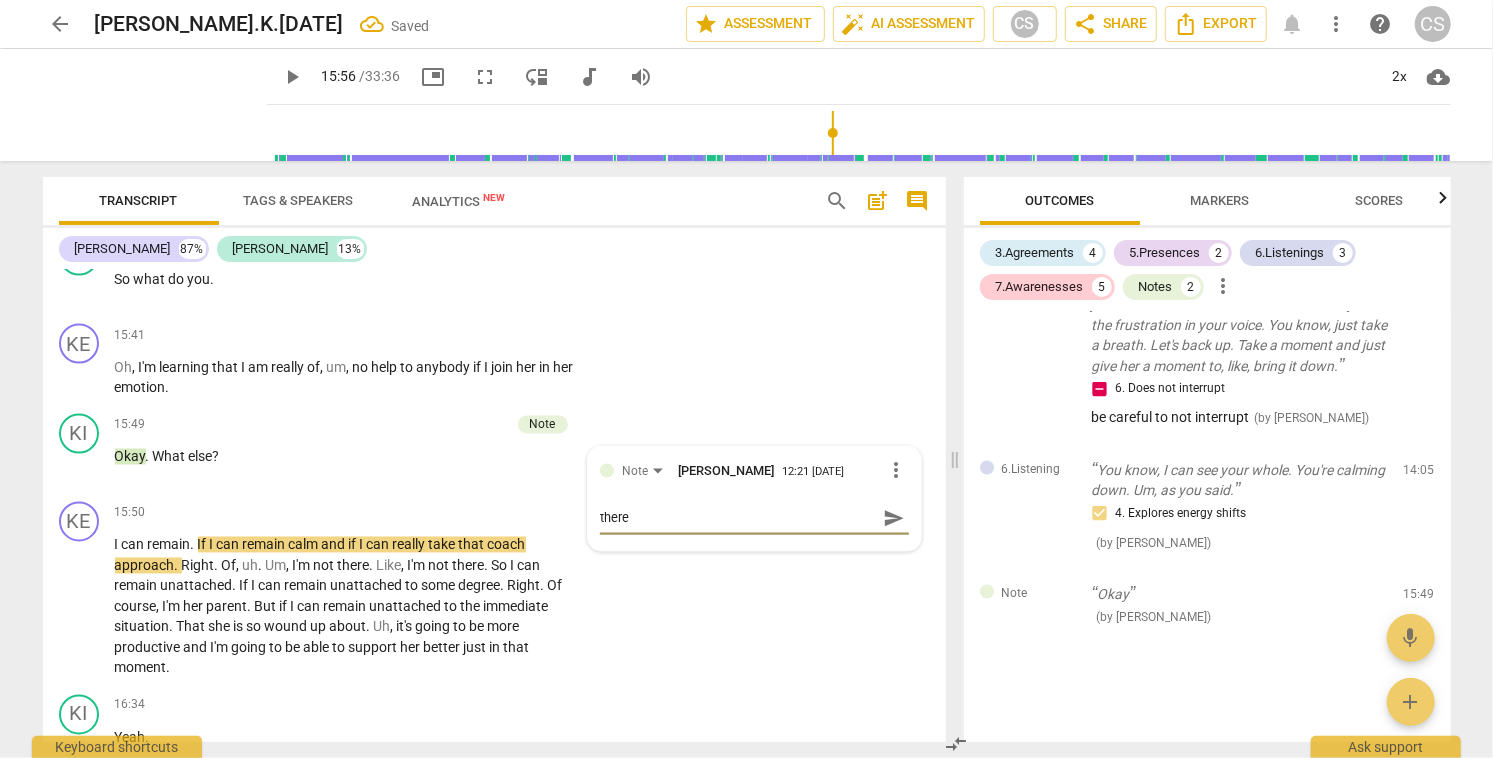 type on "there" 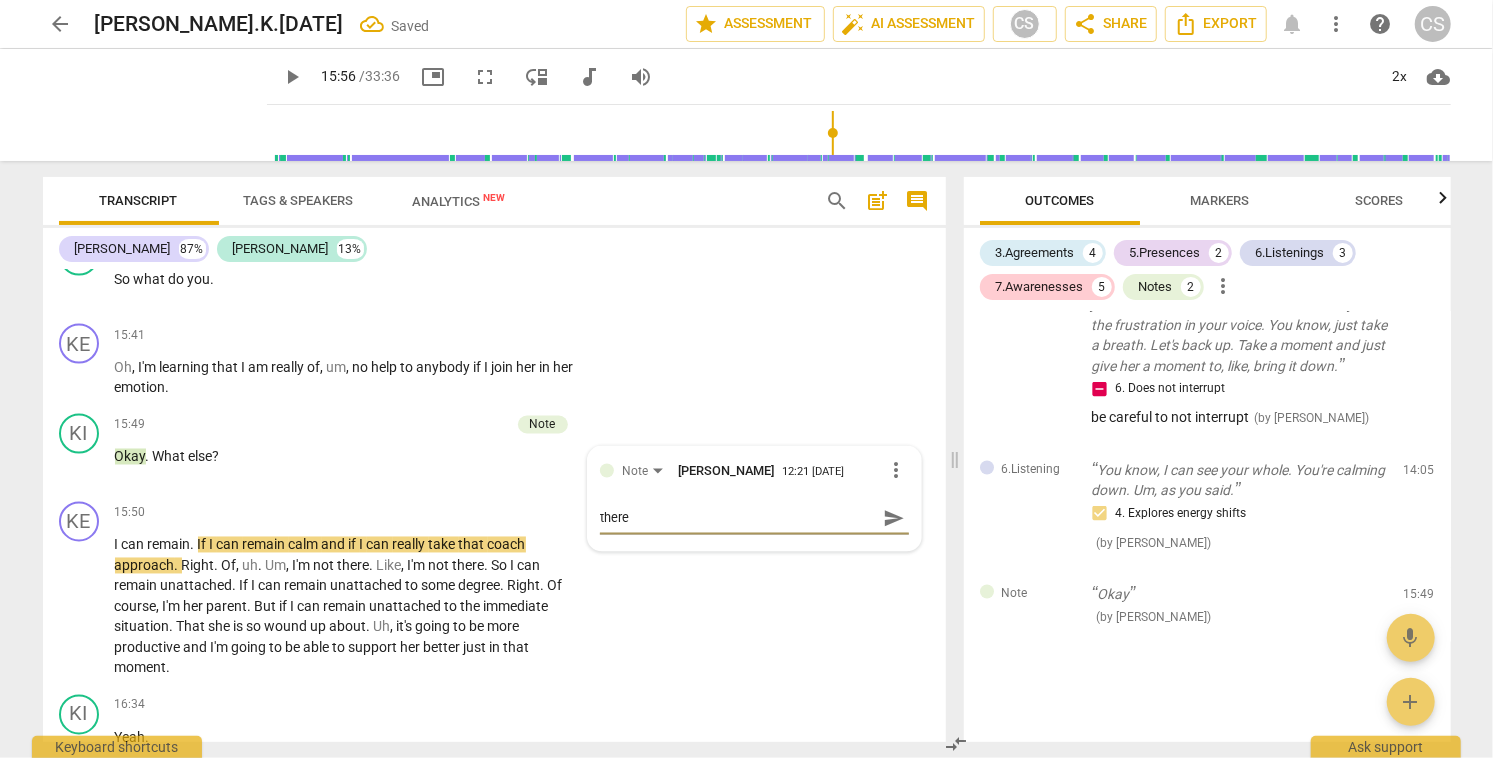 type on "there s" 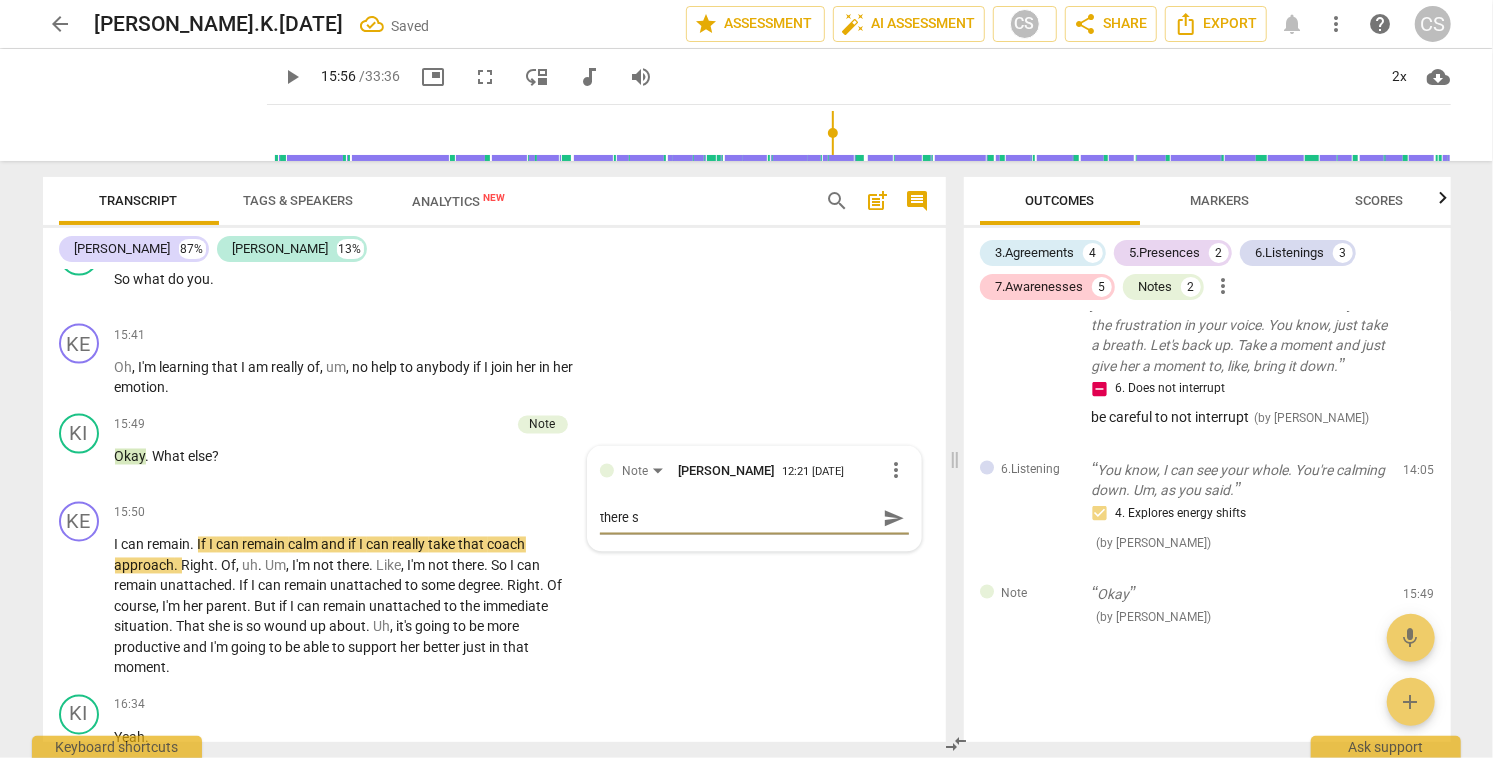 type on "there se" 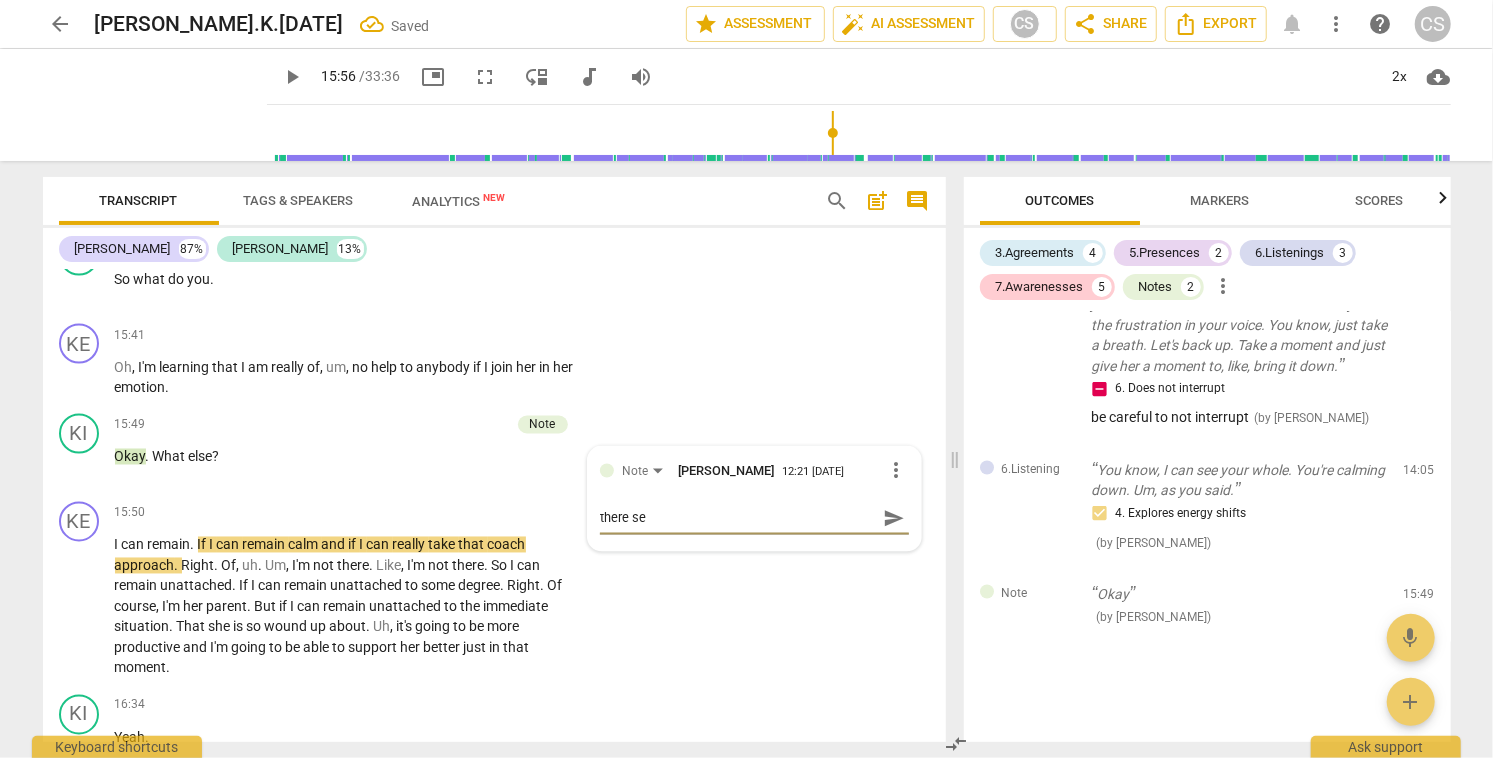 type on "there see" 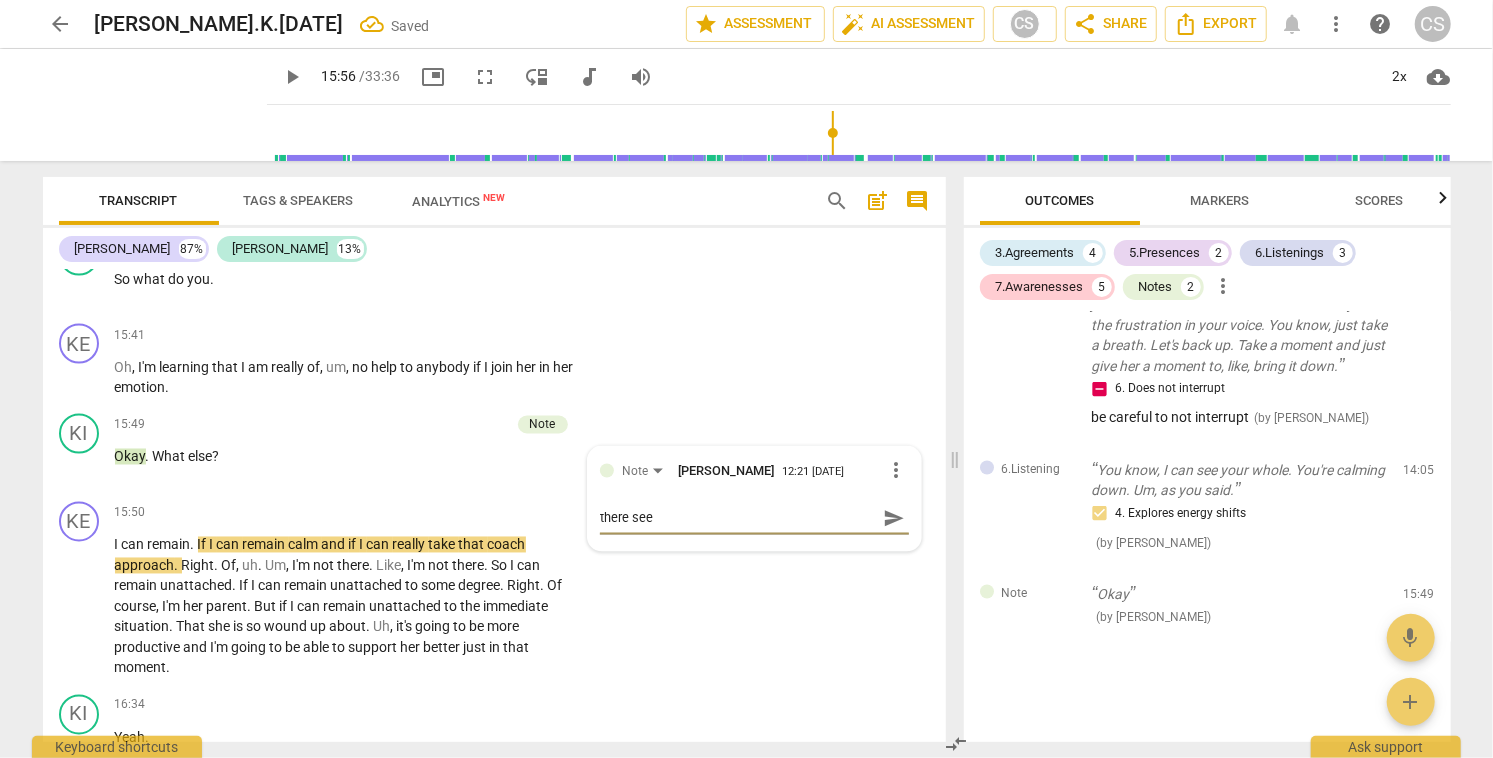 type on "there seem" 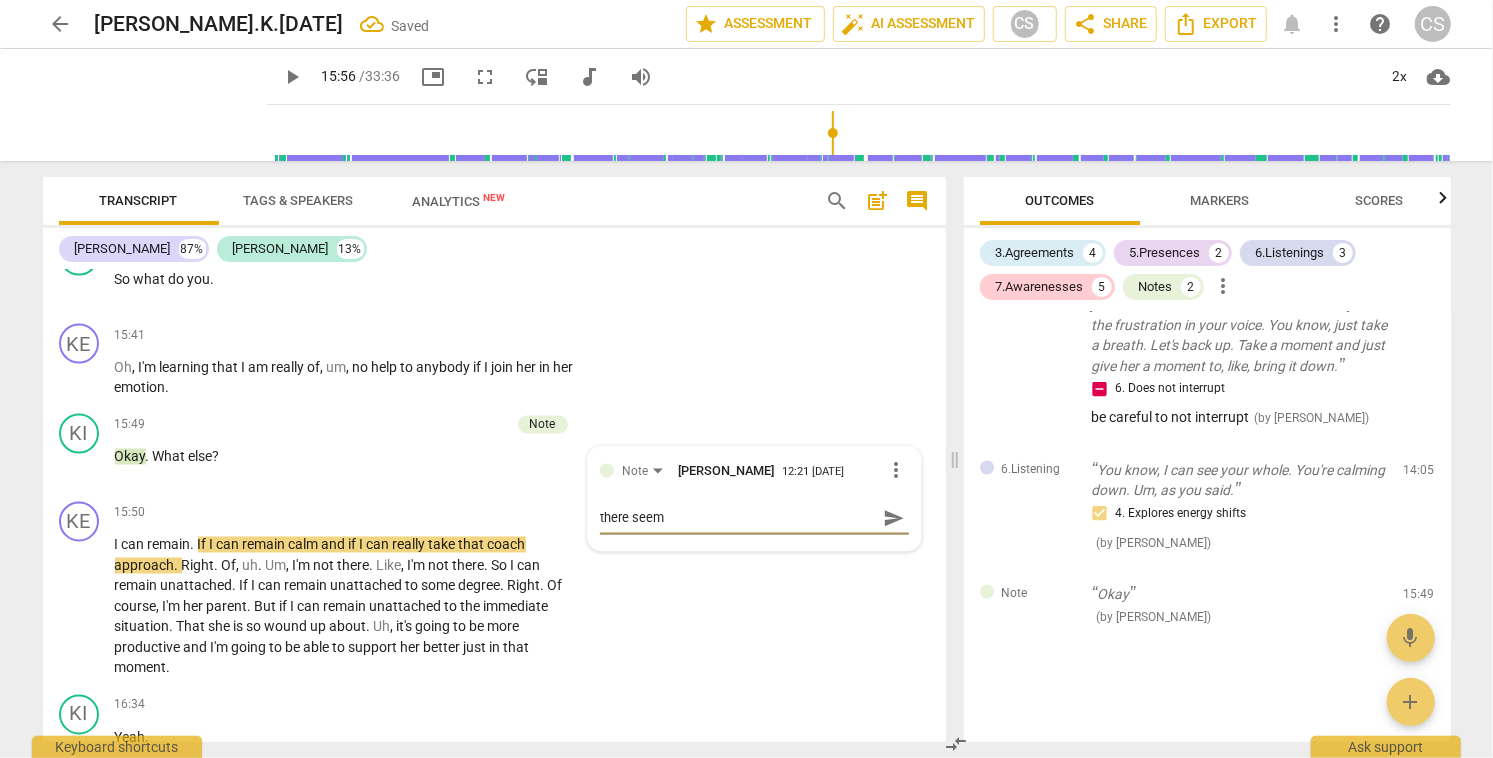 type on "there seems" 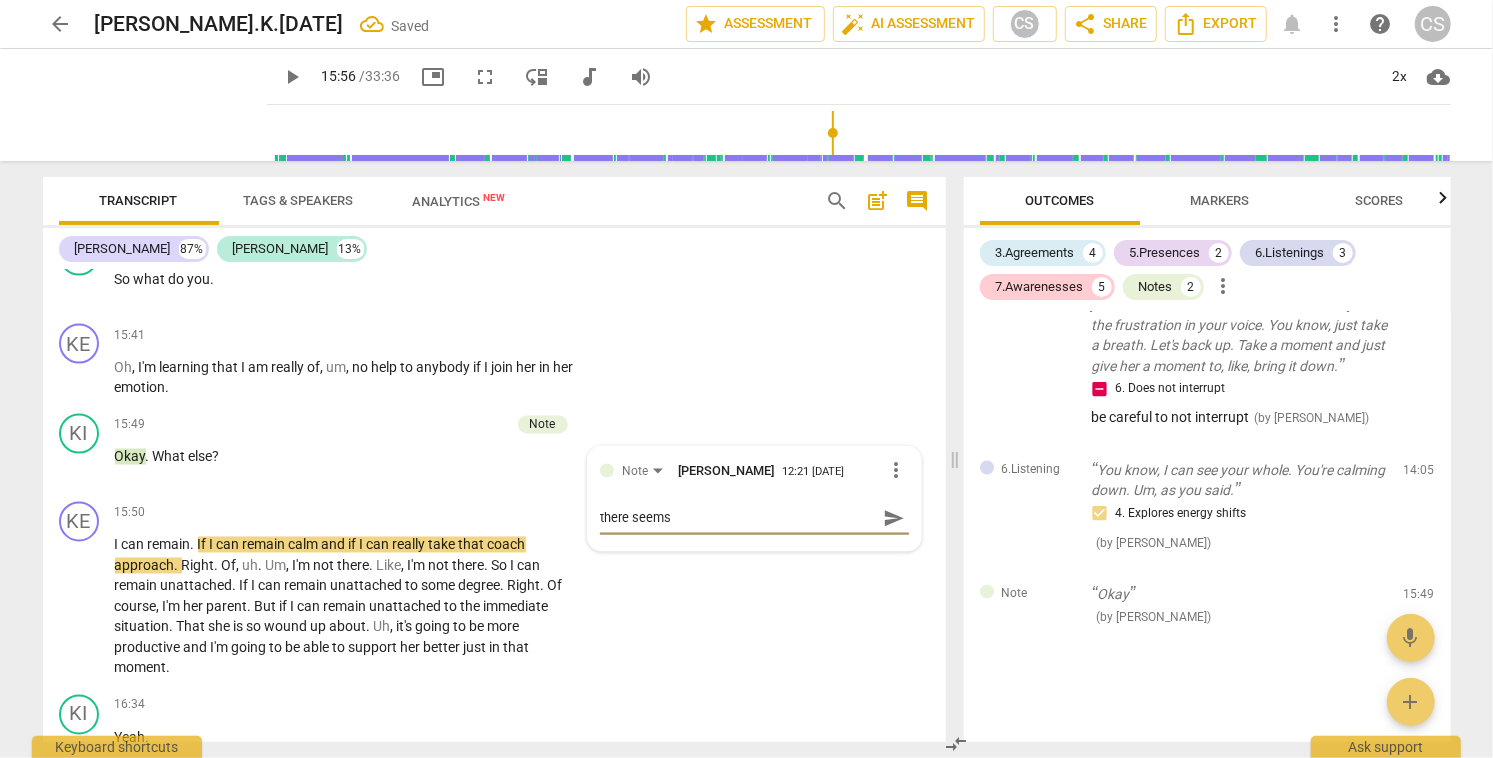type on "there seems" 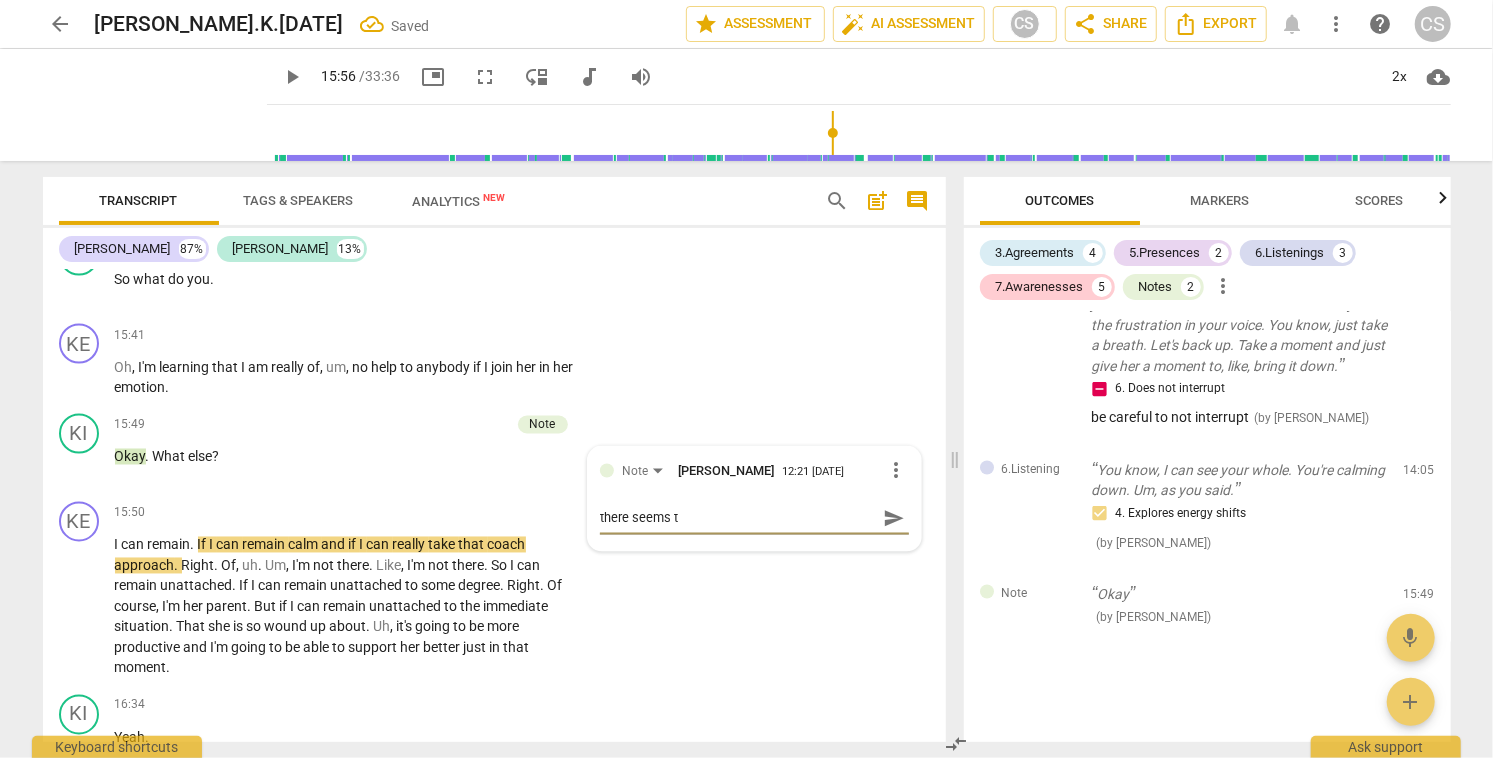 type on "there seems to" 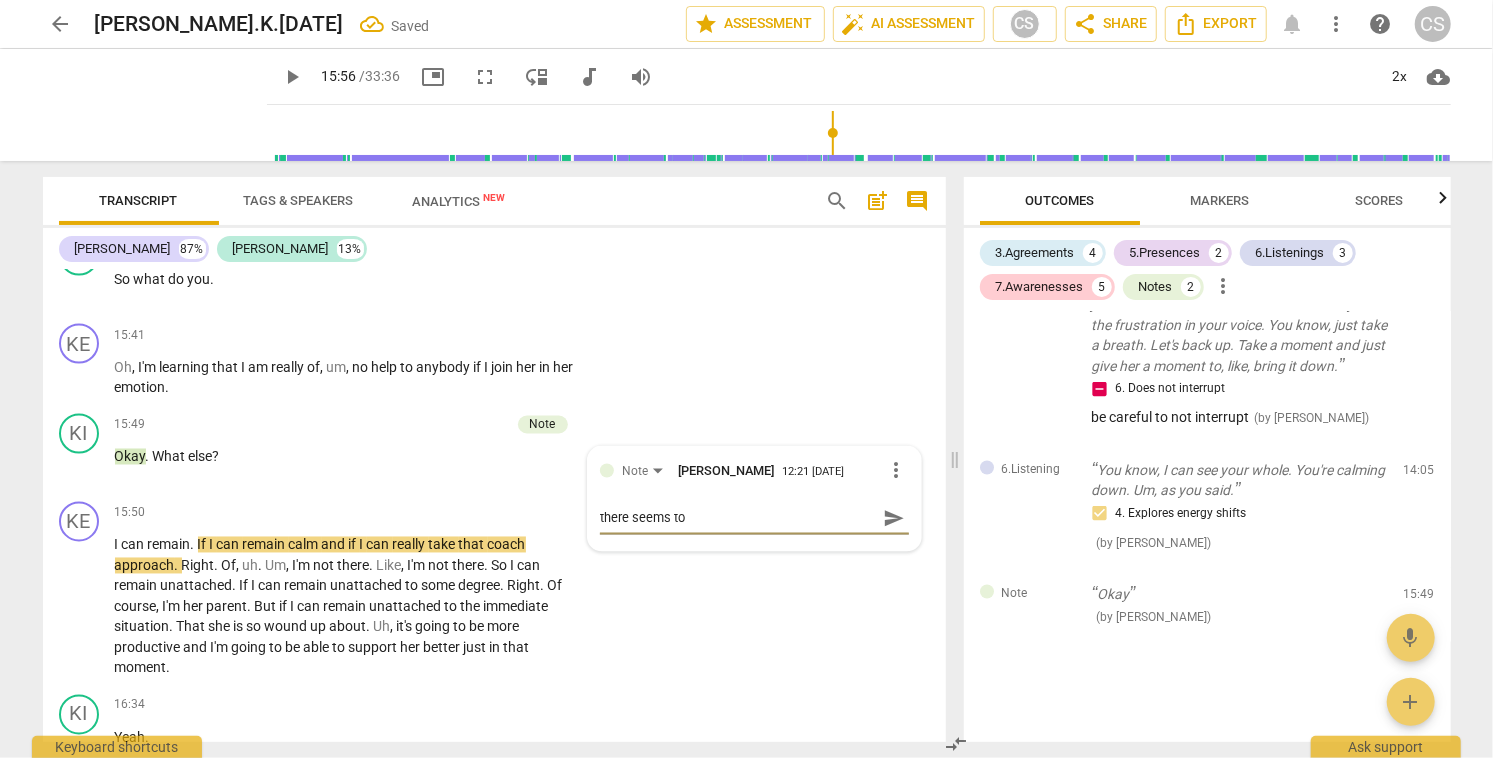 type on "there seems to" 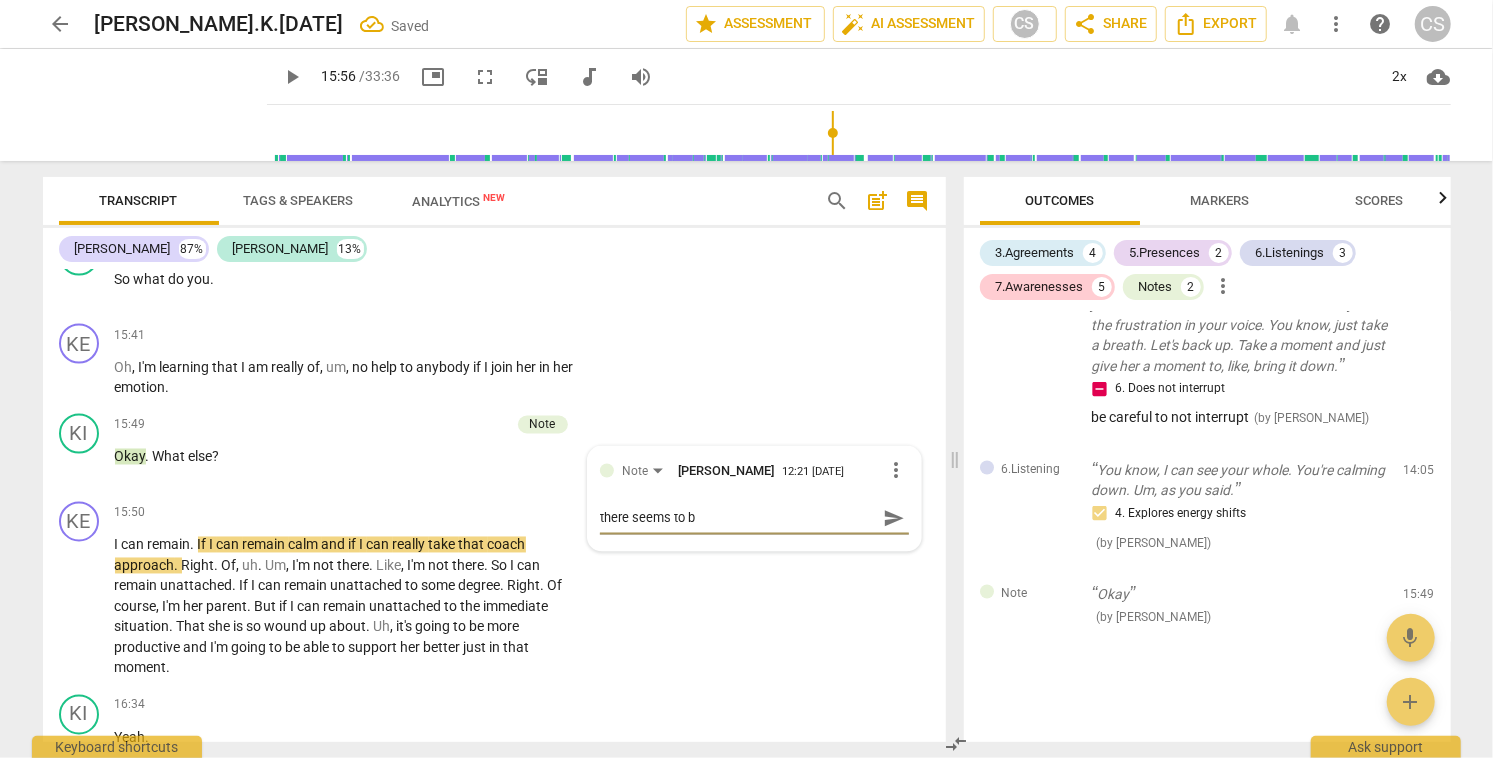 type on "there seems to be" 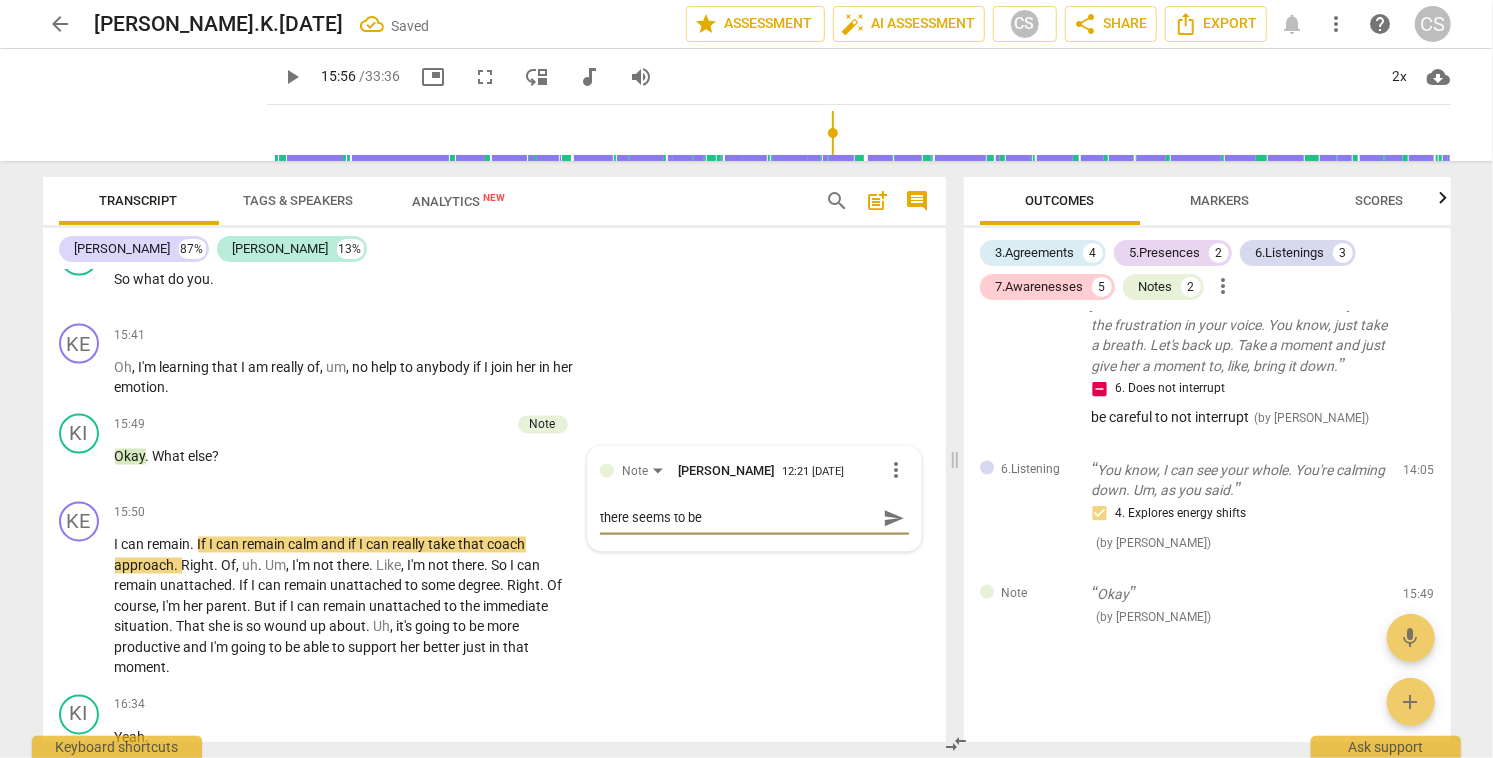 type on "there seems to be" 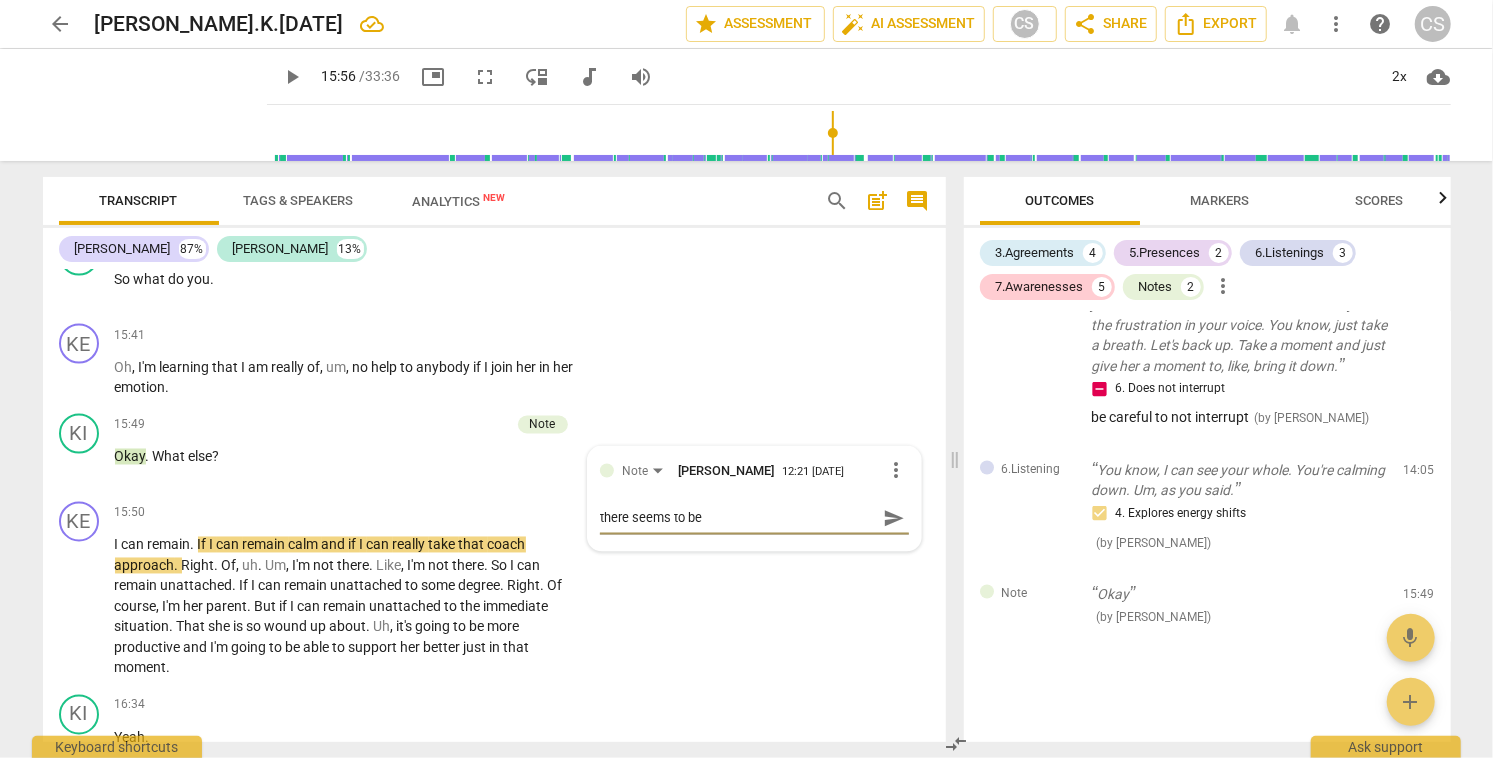 type on "there seems to be a" 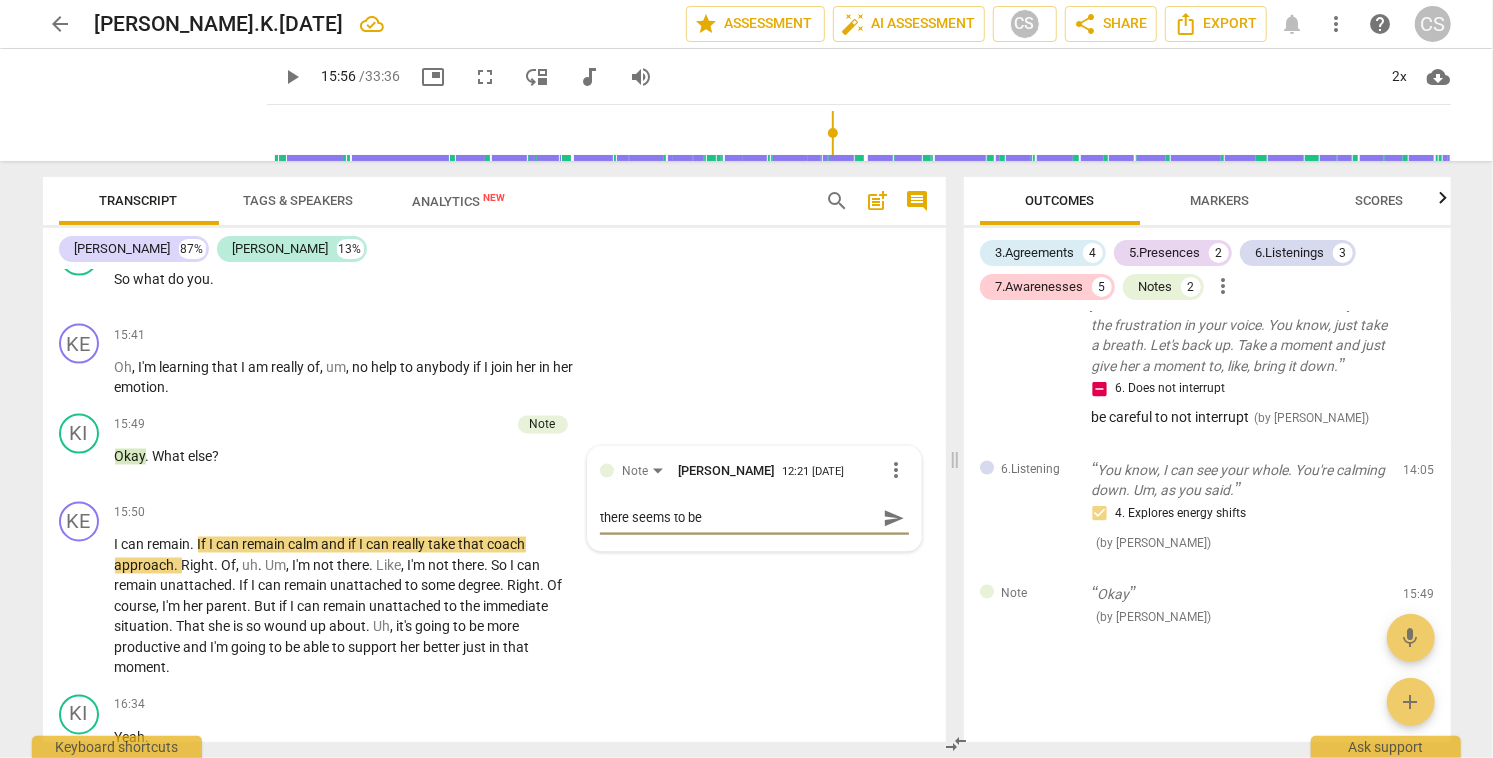 type on "there seems to be a" 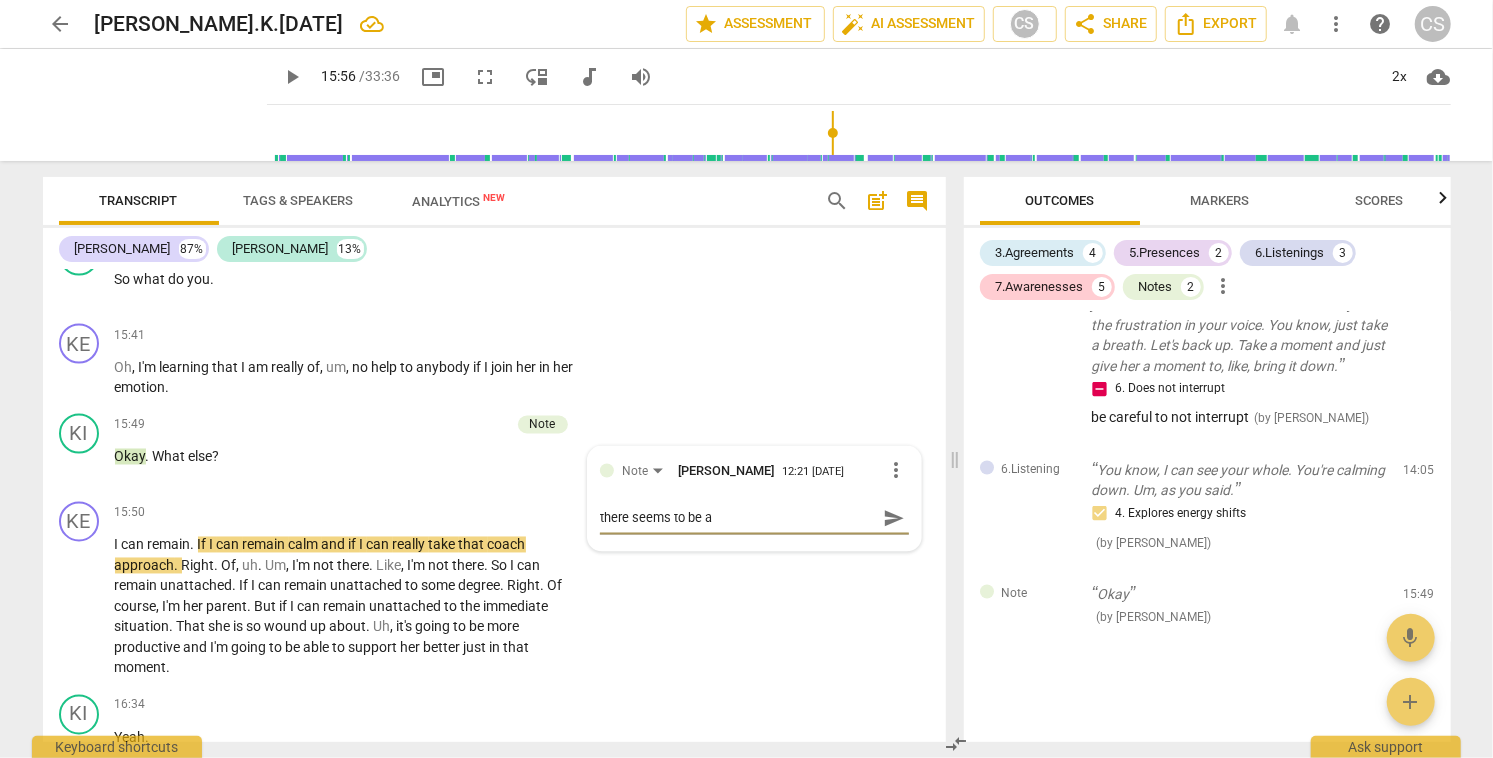 type on "there seems to be a" 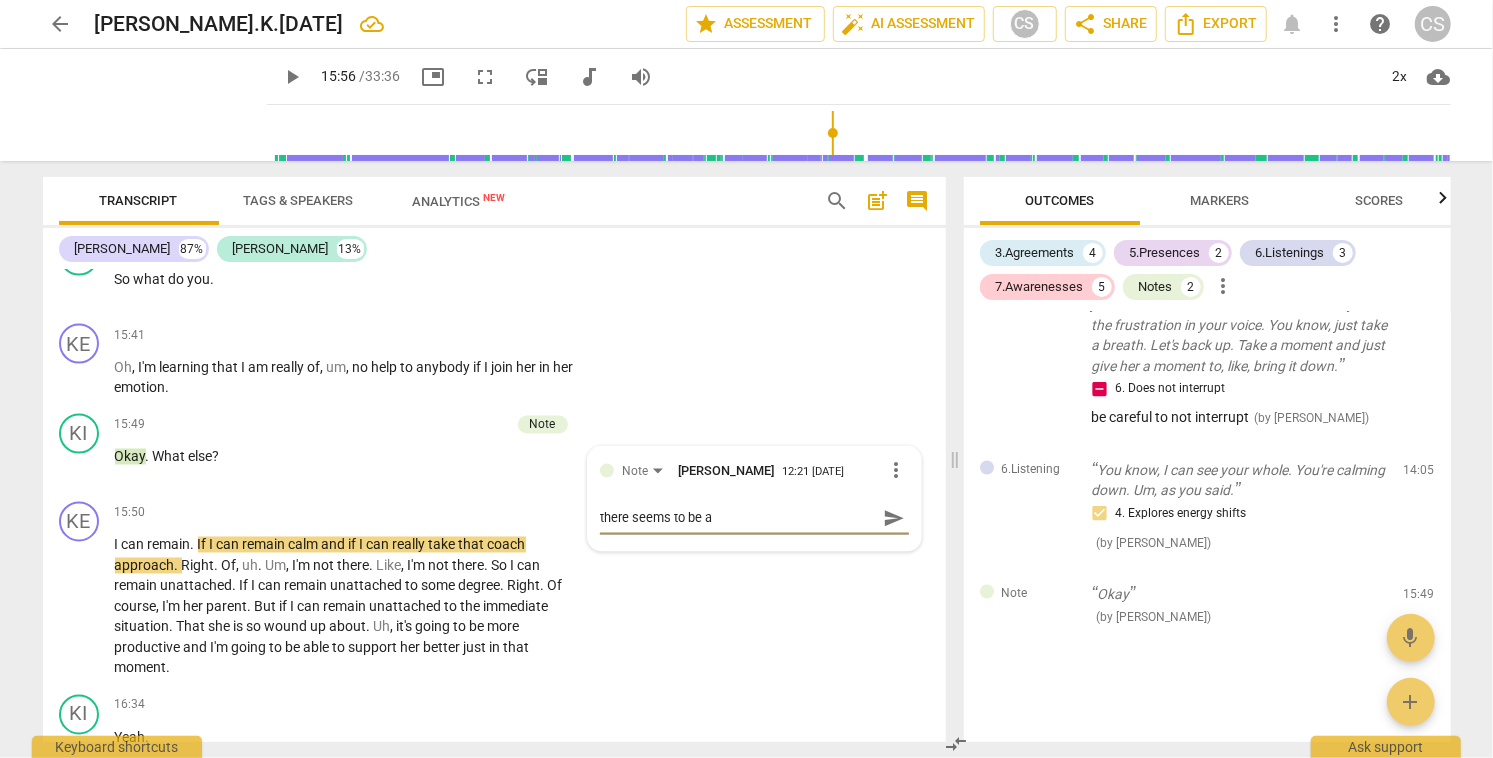 type on "there seems to be a f" 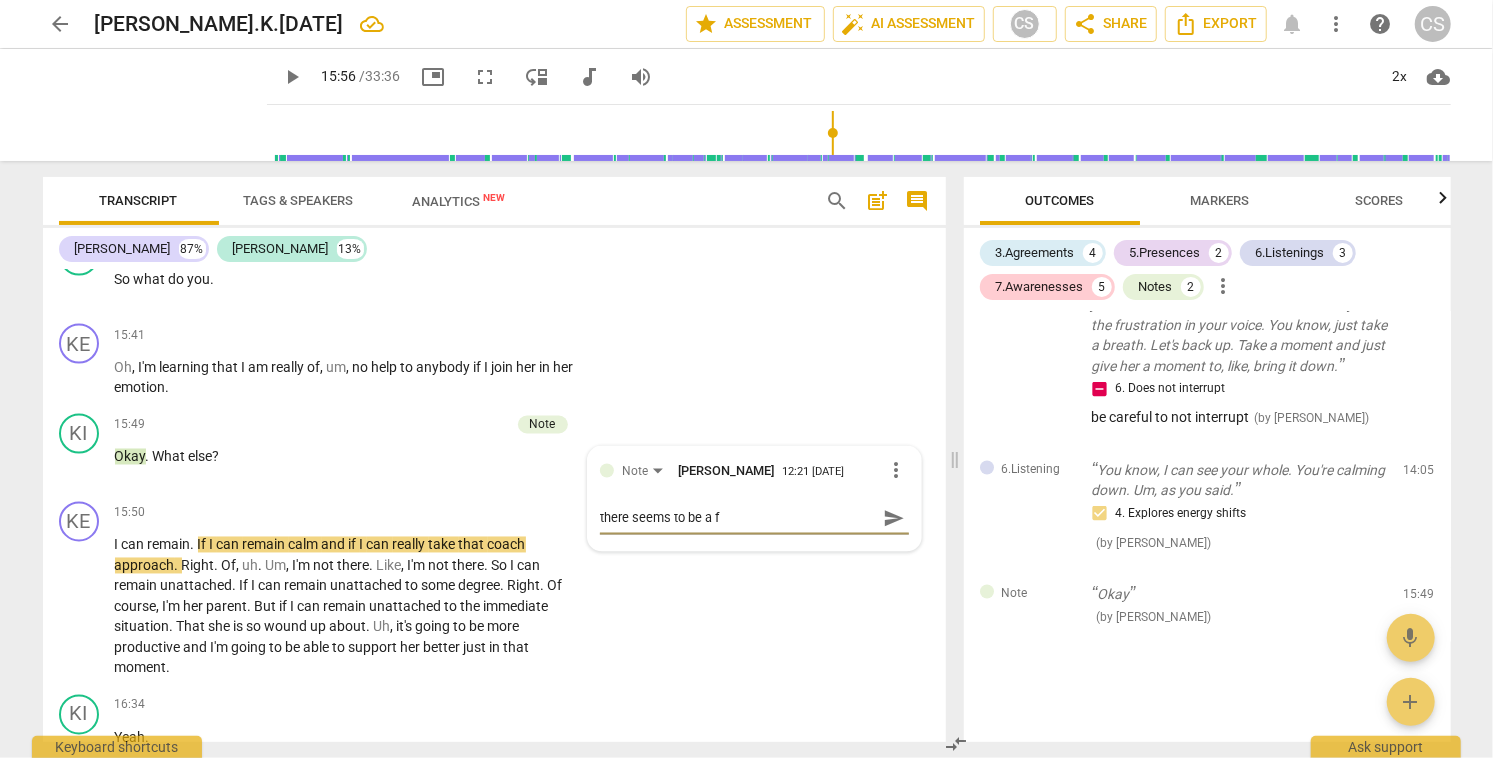 type on "there seems to be a fa" 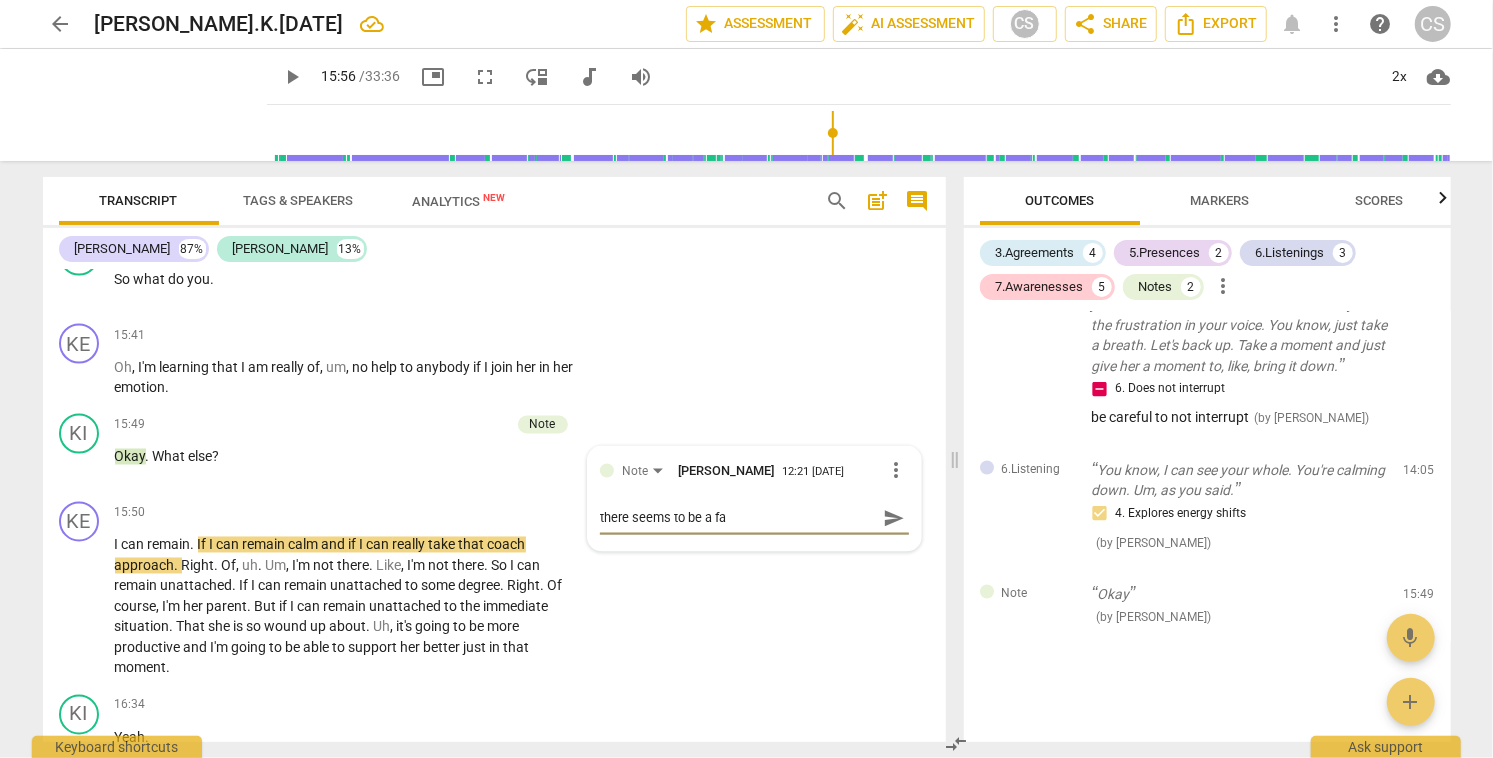 type on "there seems to be a fai" 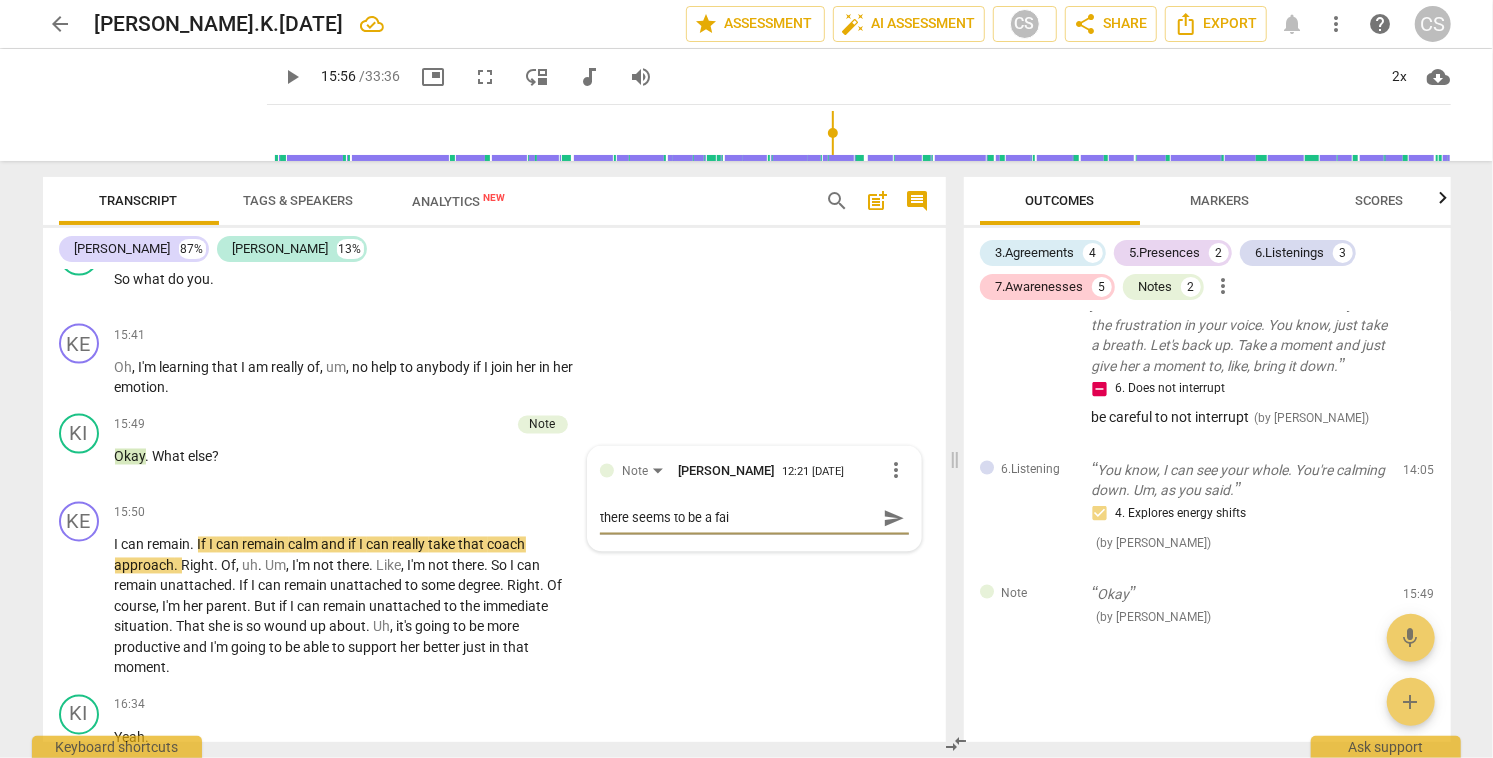 type on "there seems to be a fair" 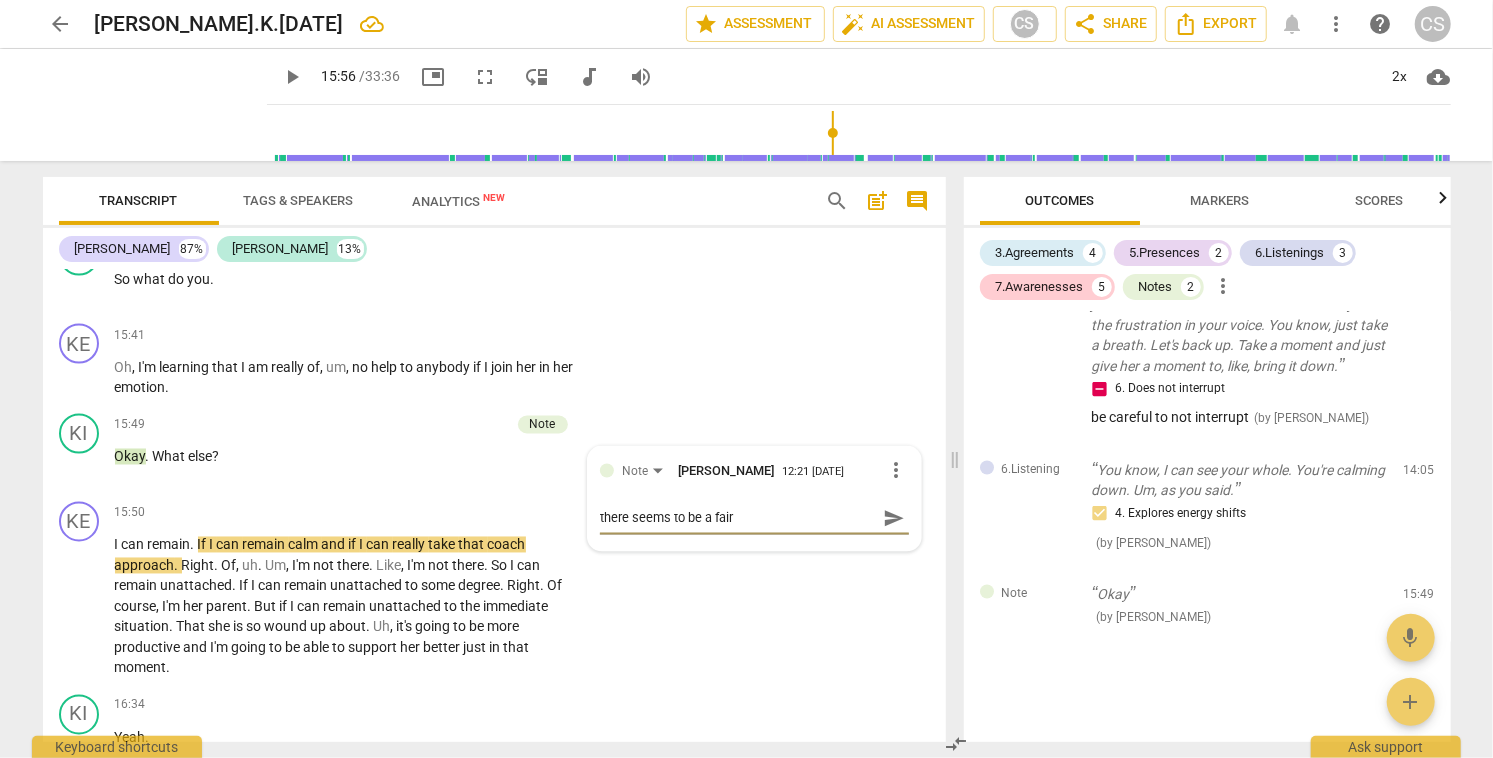 type on "there seems to be a fair" 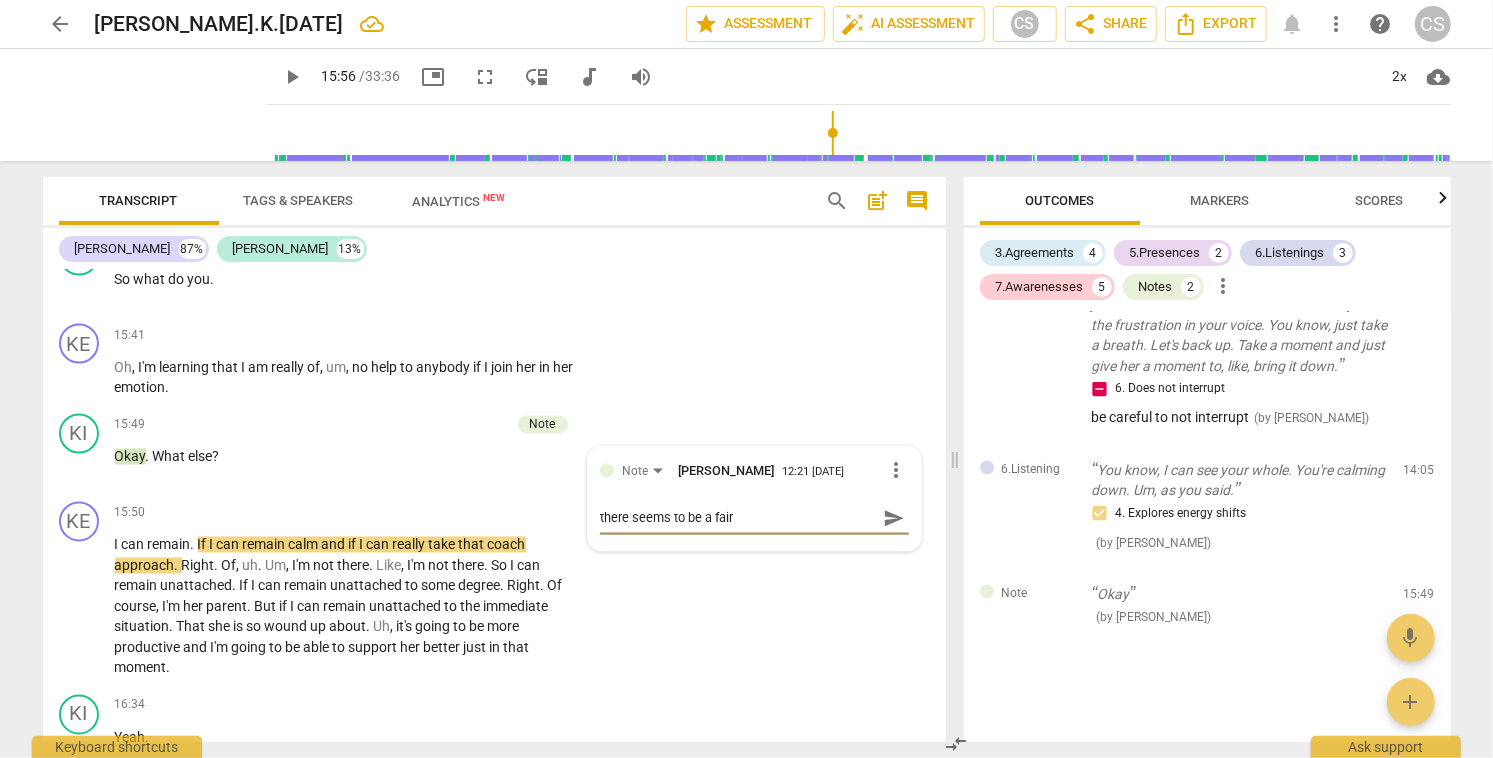 type on "there seems to be a fair a" 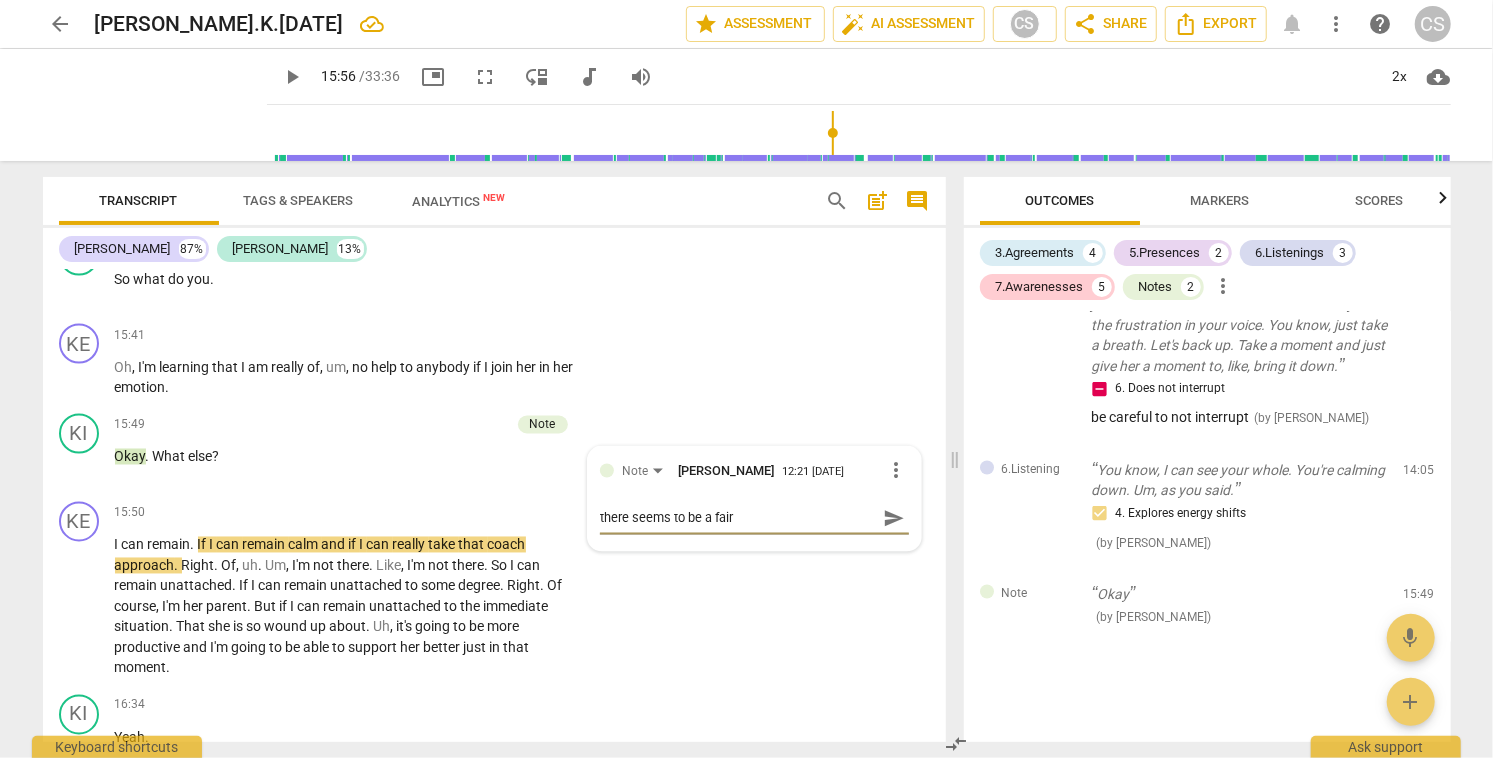 type on "there seems to be a fair a" 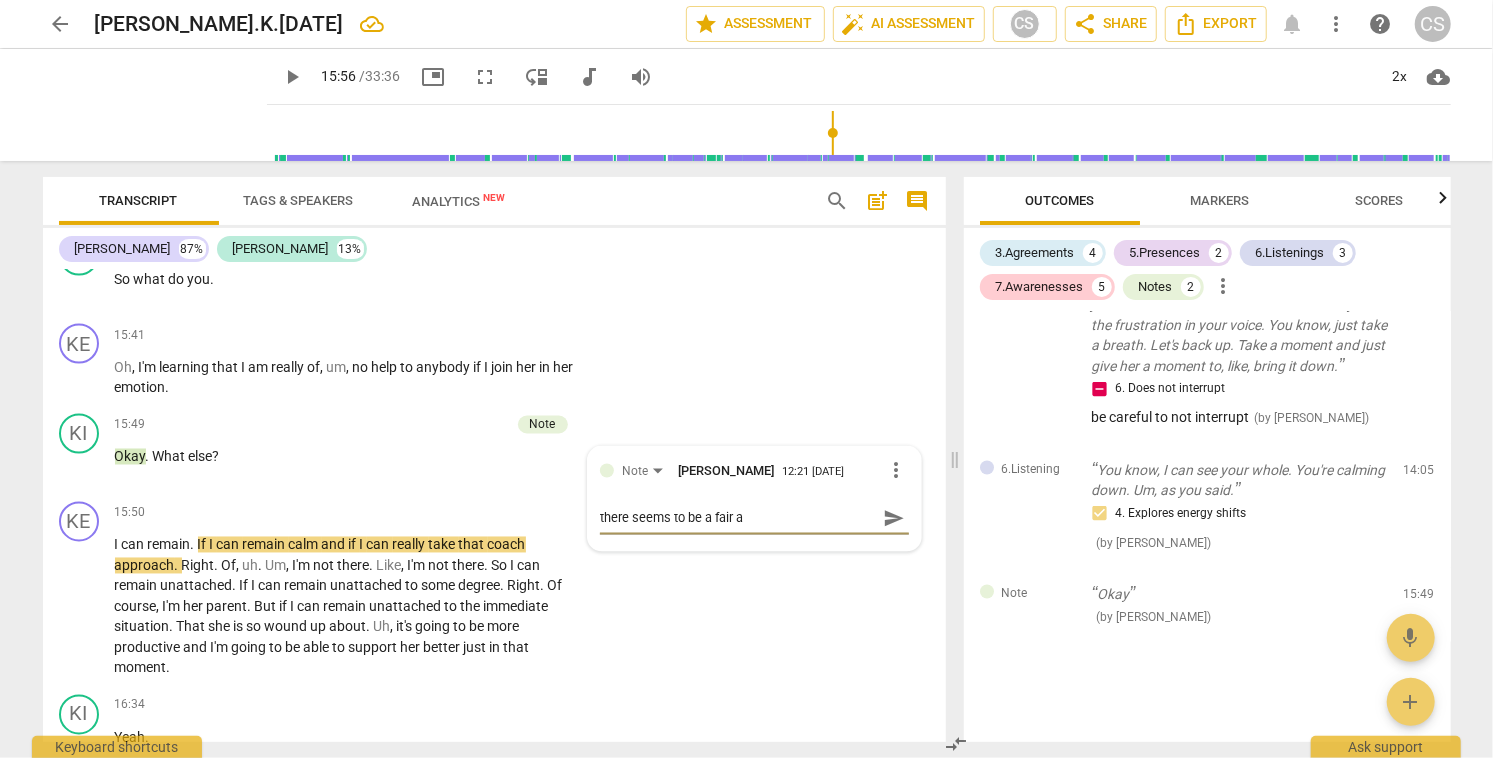 type on "there seems to be a fair am" 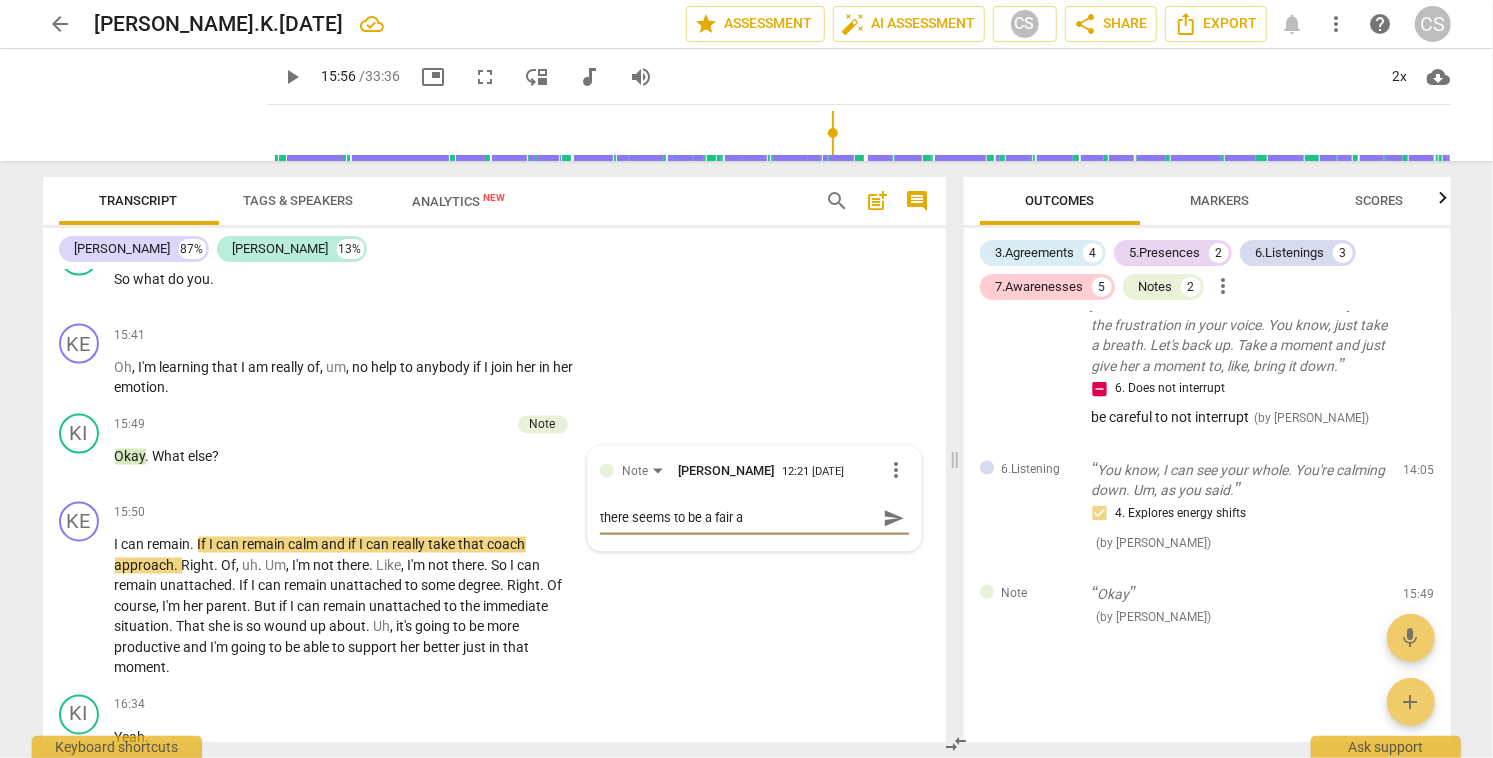 type on "there seems to be a fair am" 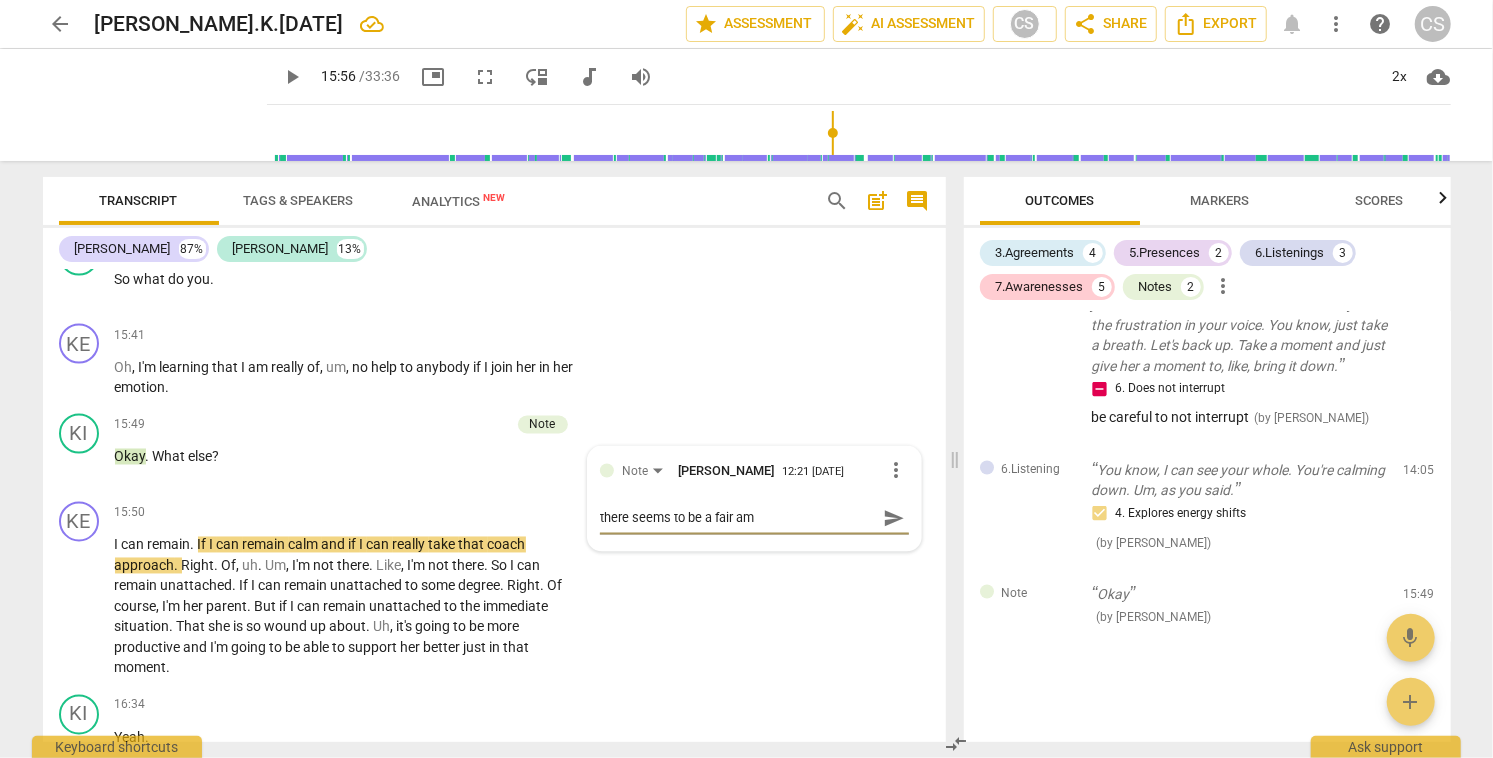 type on "there seems to be a fair amo" 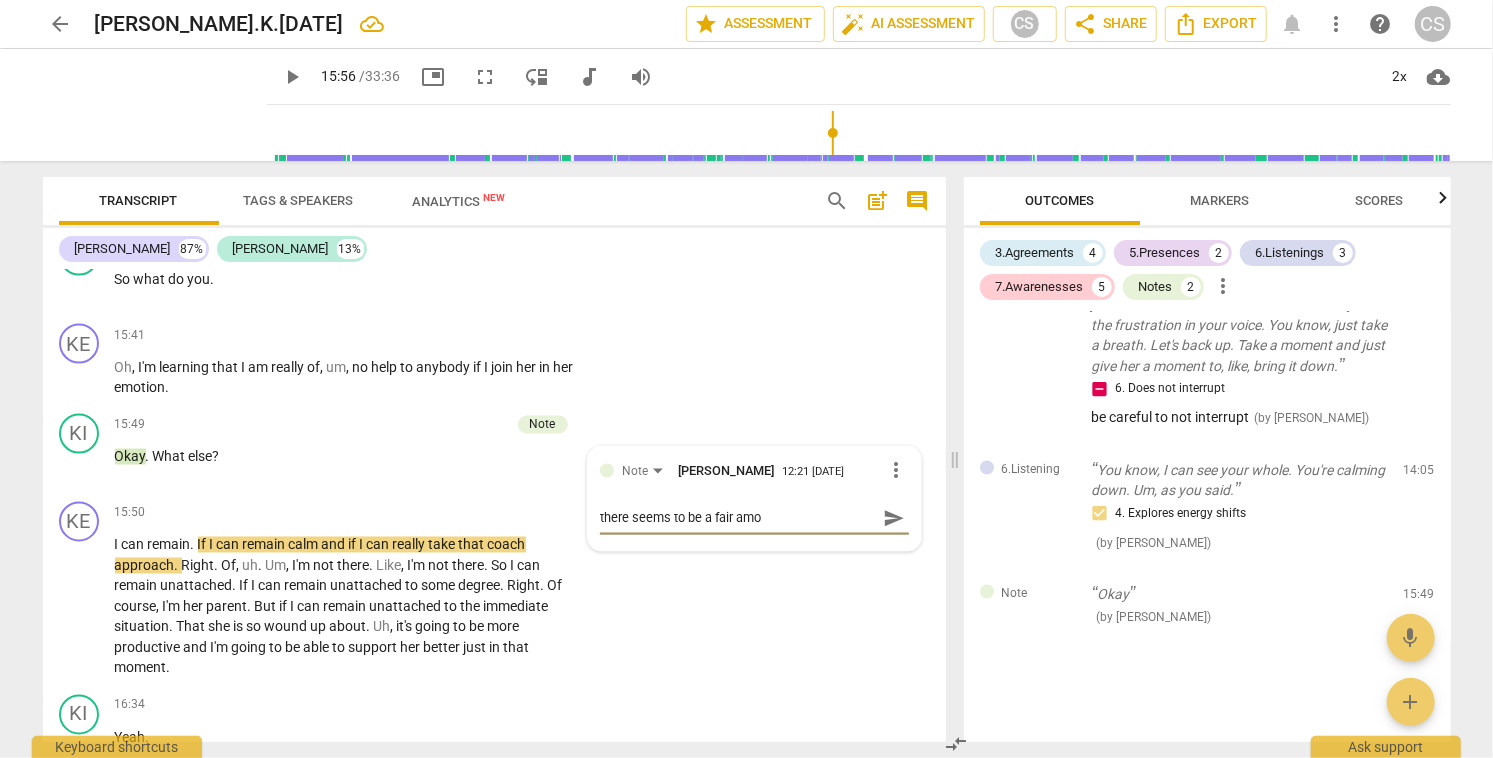 type on "there seems to be a fair amou" 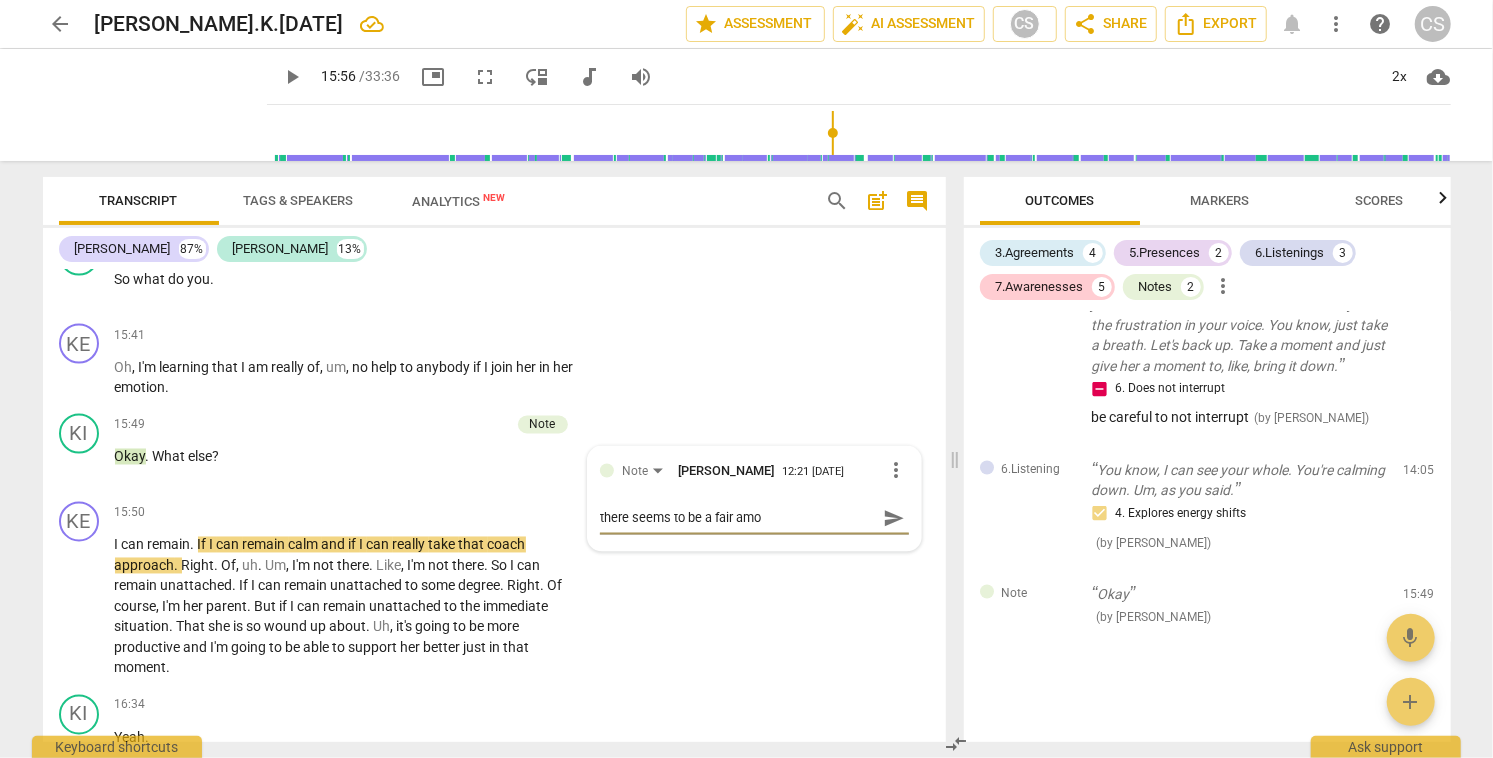 type on "there seems to be a fair amou" 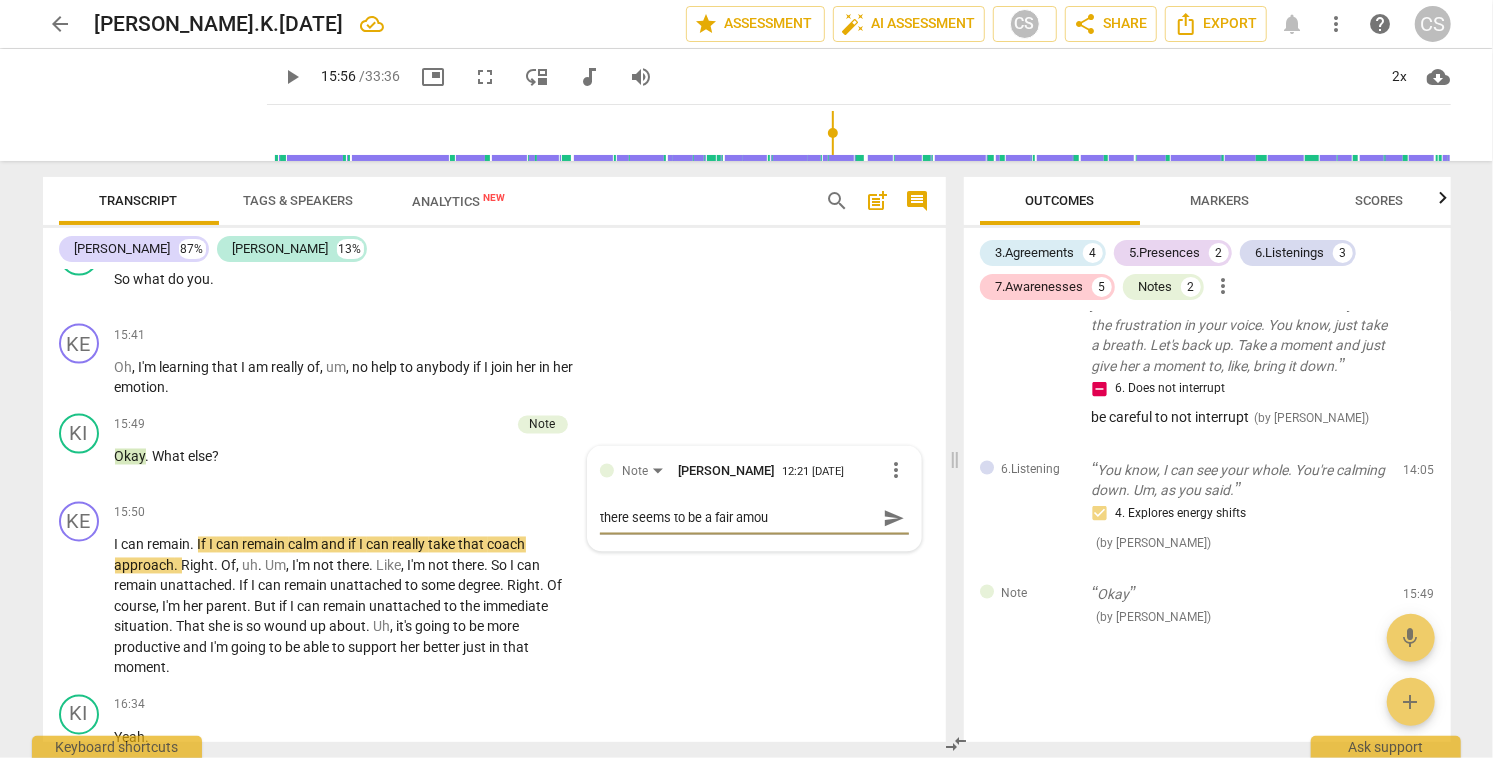 type on "there seems to be a fair amoun" 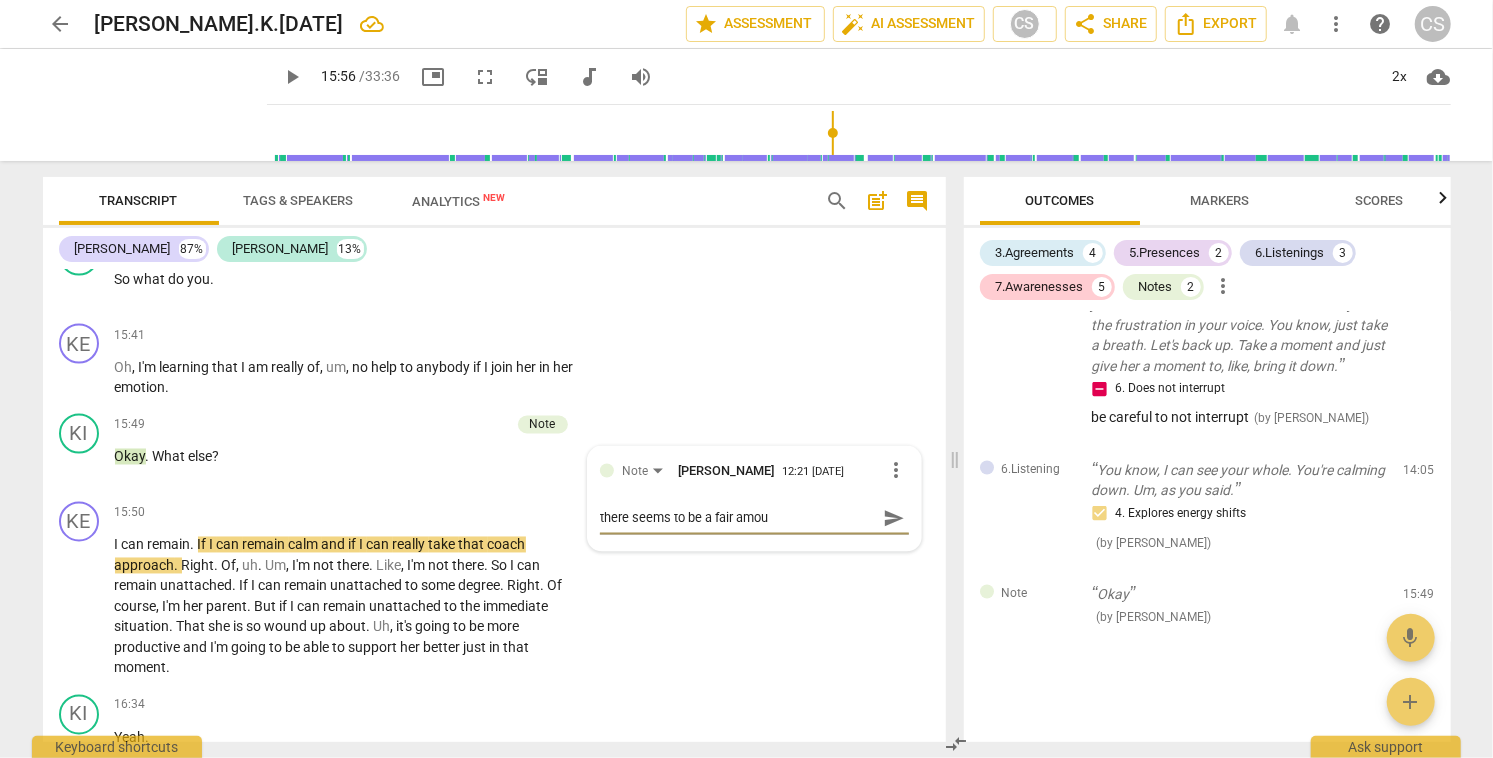 type on "there seems to be a fair amoun" 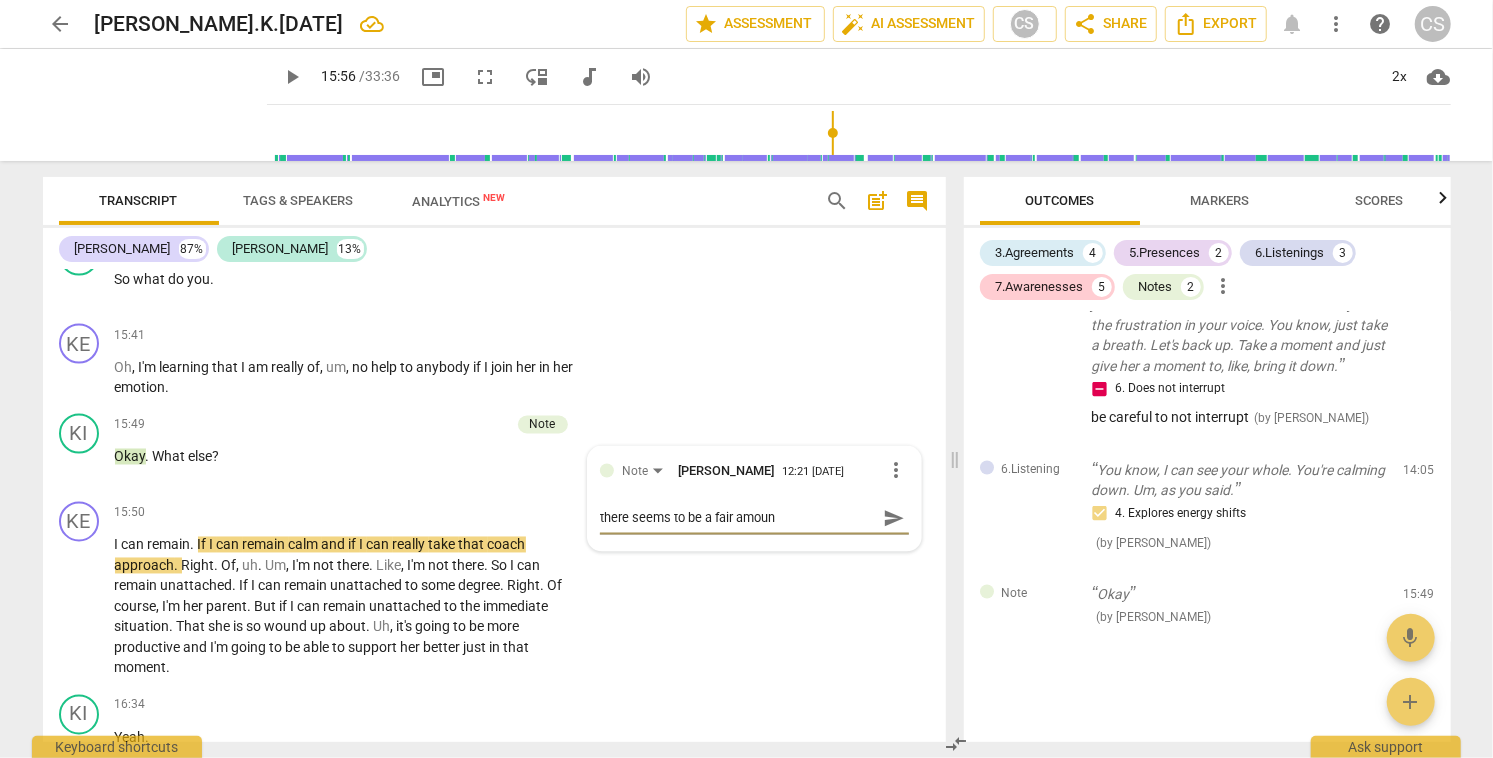 type on "there seems to be a fair amount" 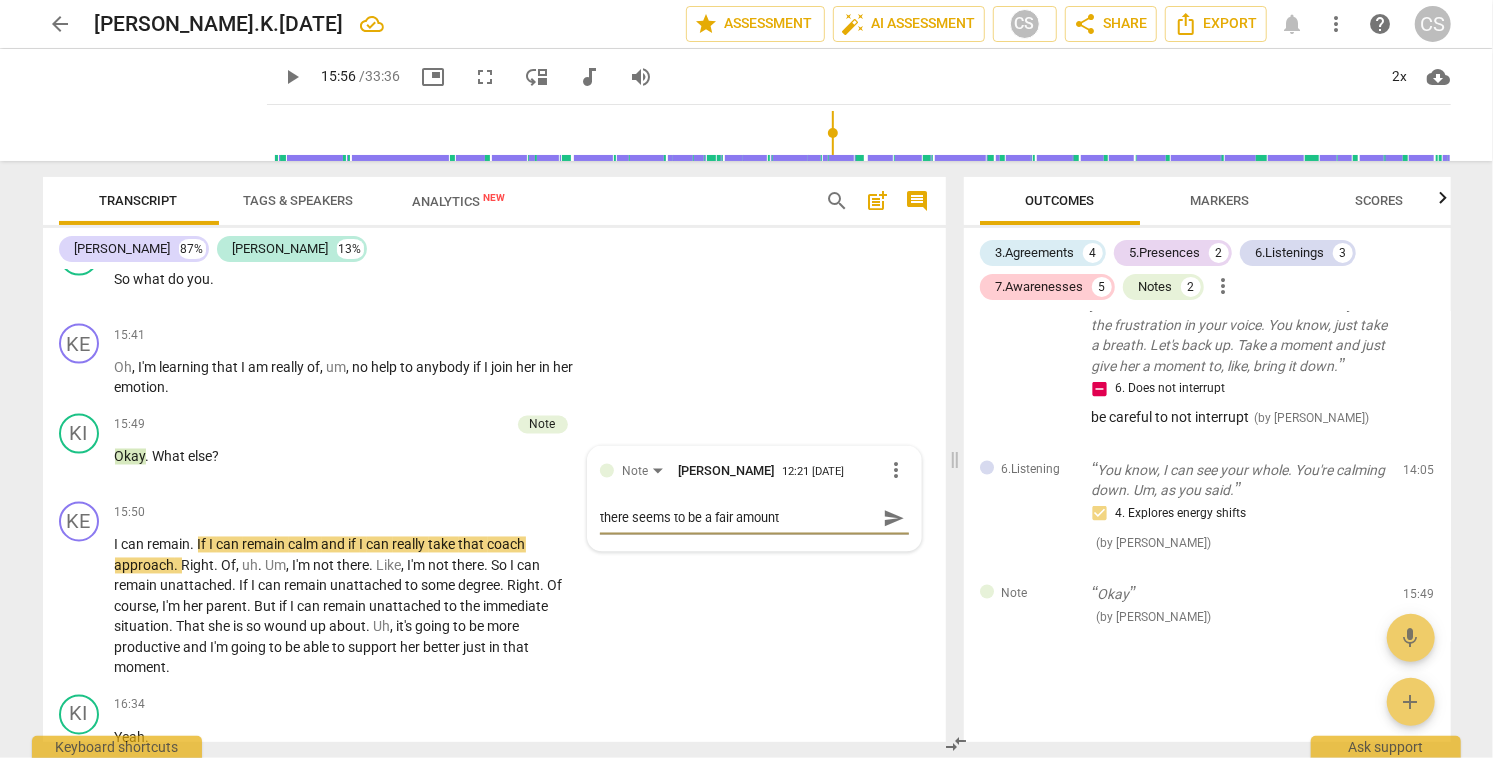 type on "there seems to be a fair amount" 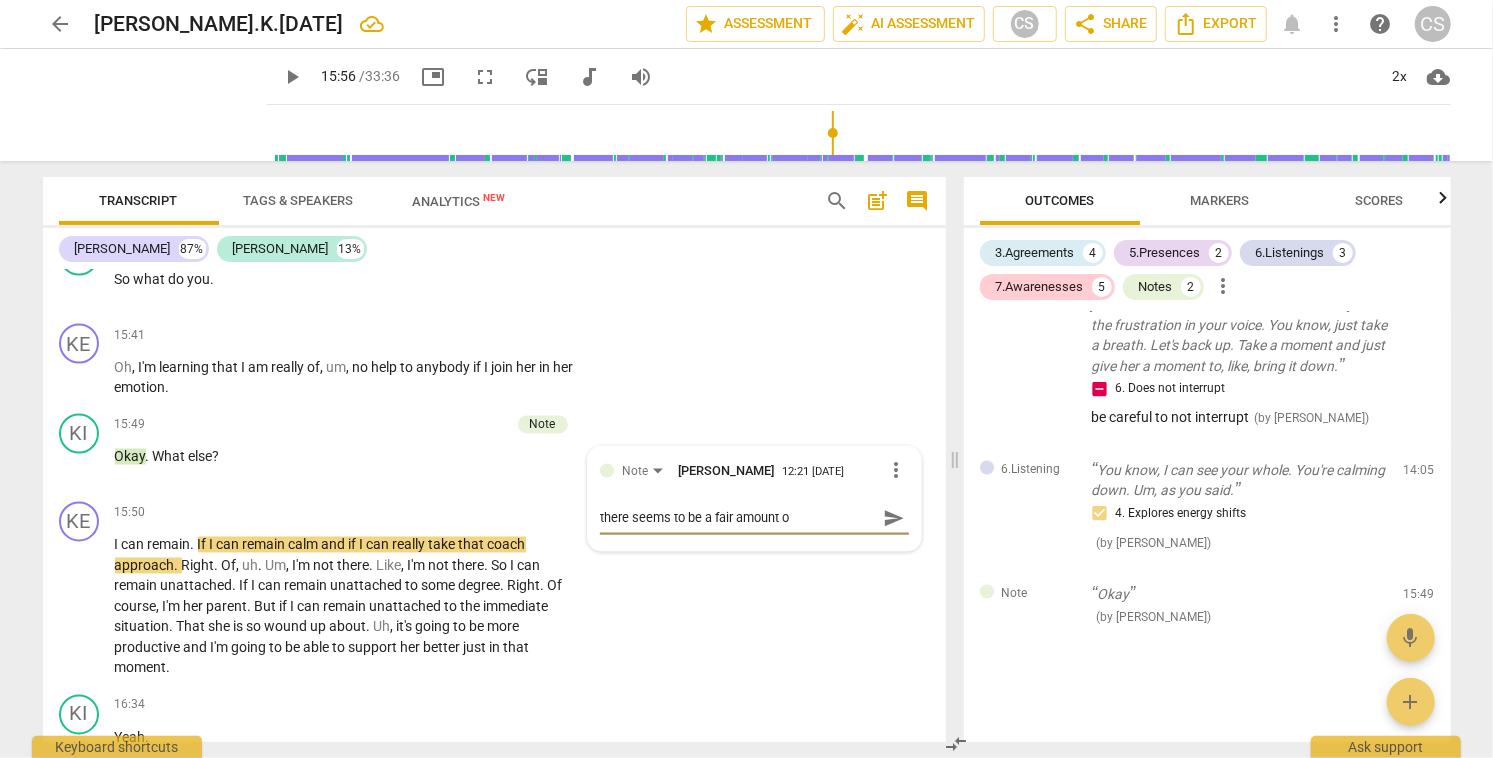 type on "there seems to be a fair amount of" 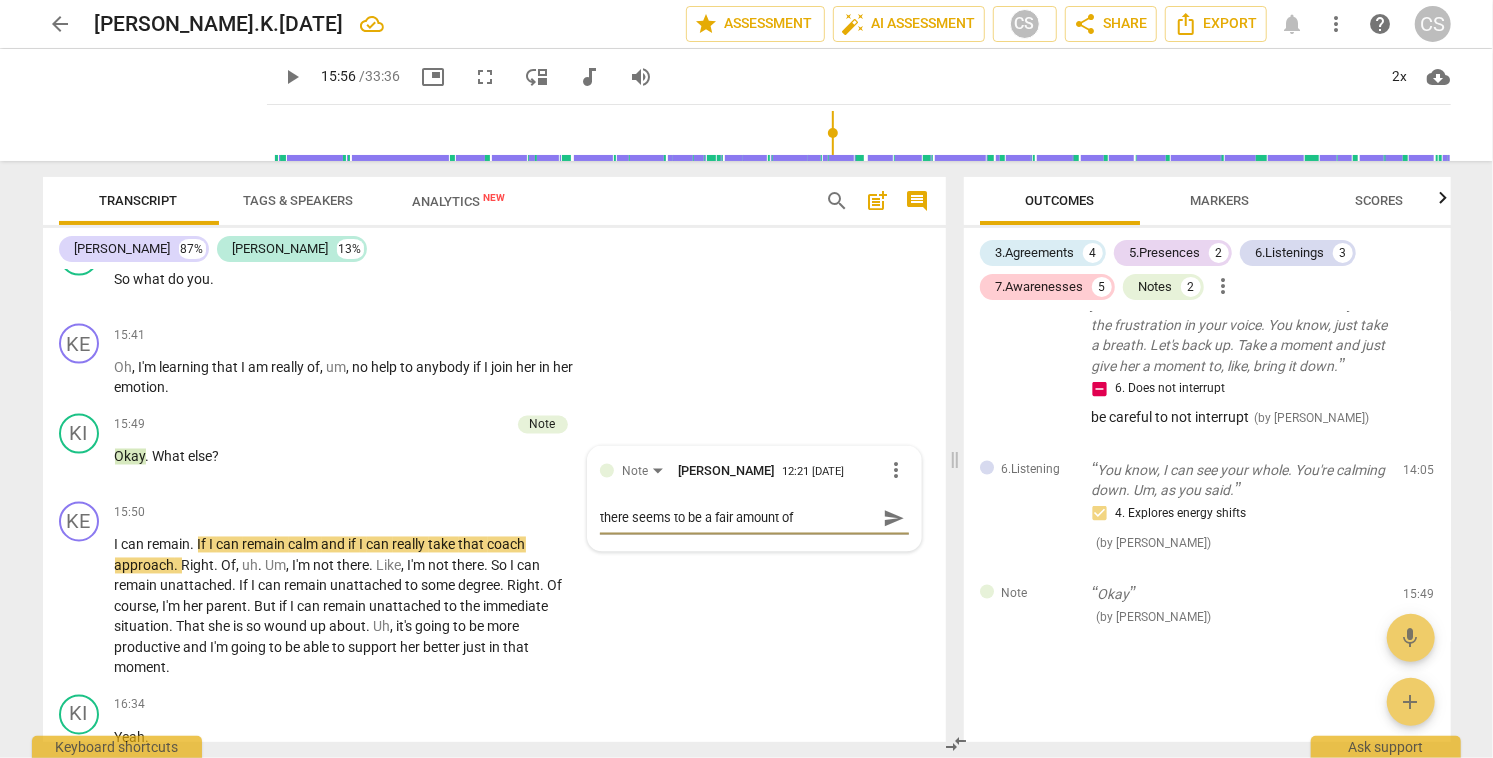 type on "there seems to be a fair amount of" 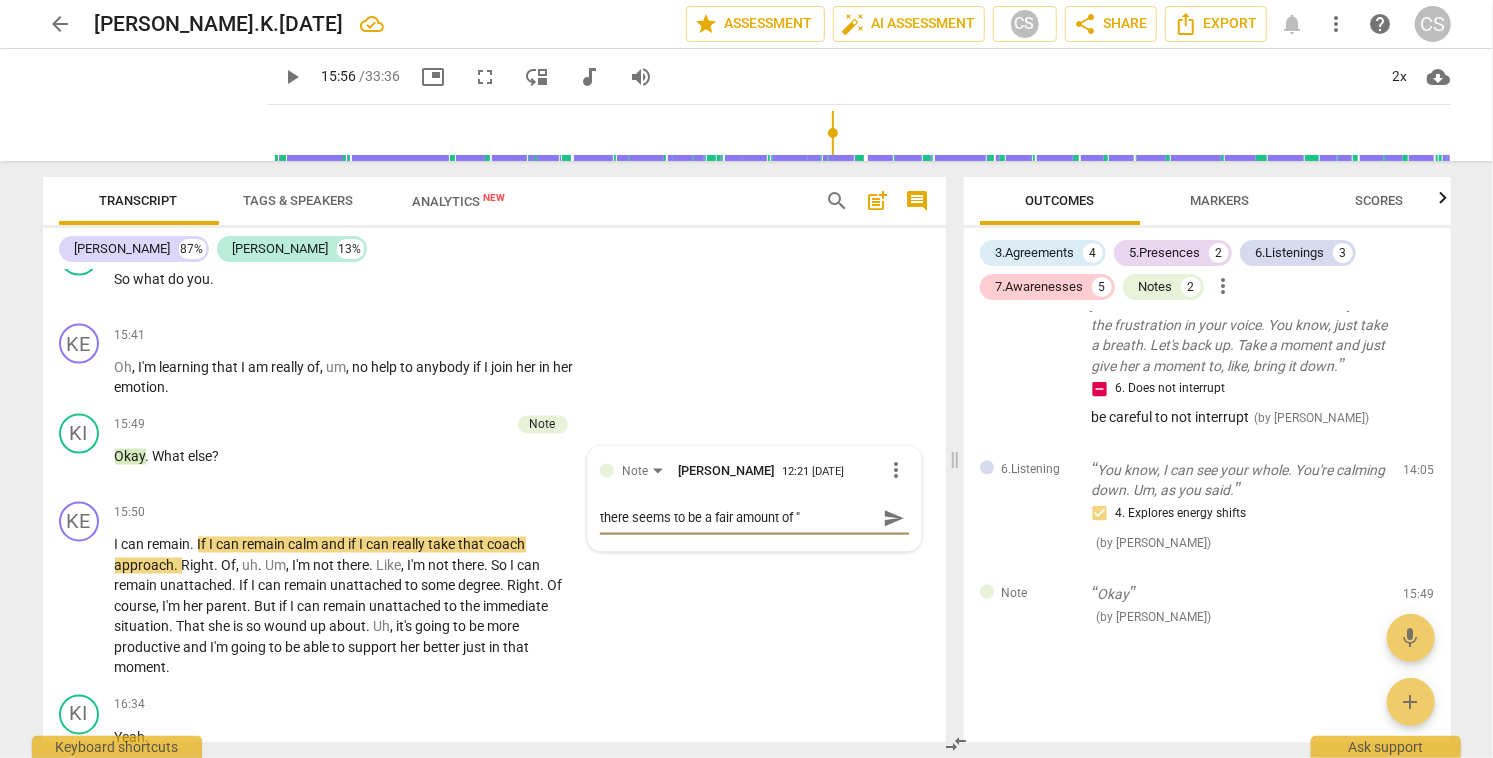 type on "there seems to be a fair amount of "t" 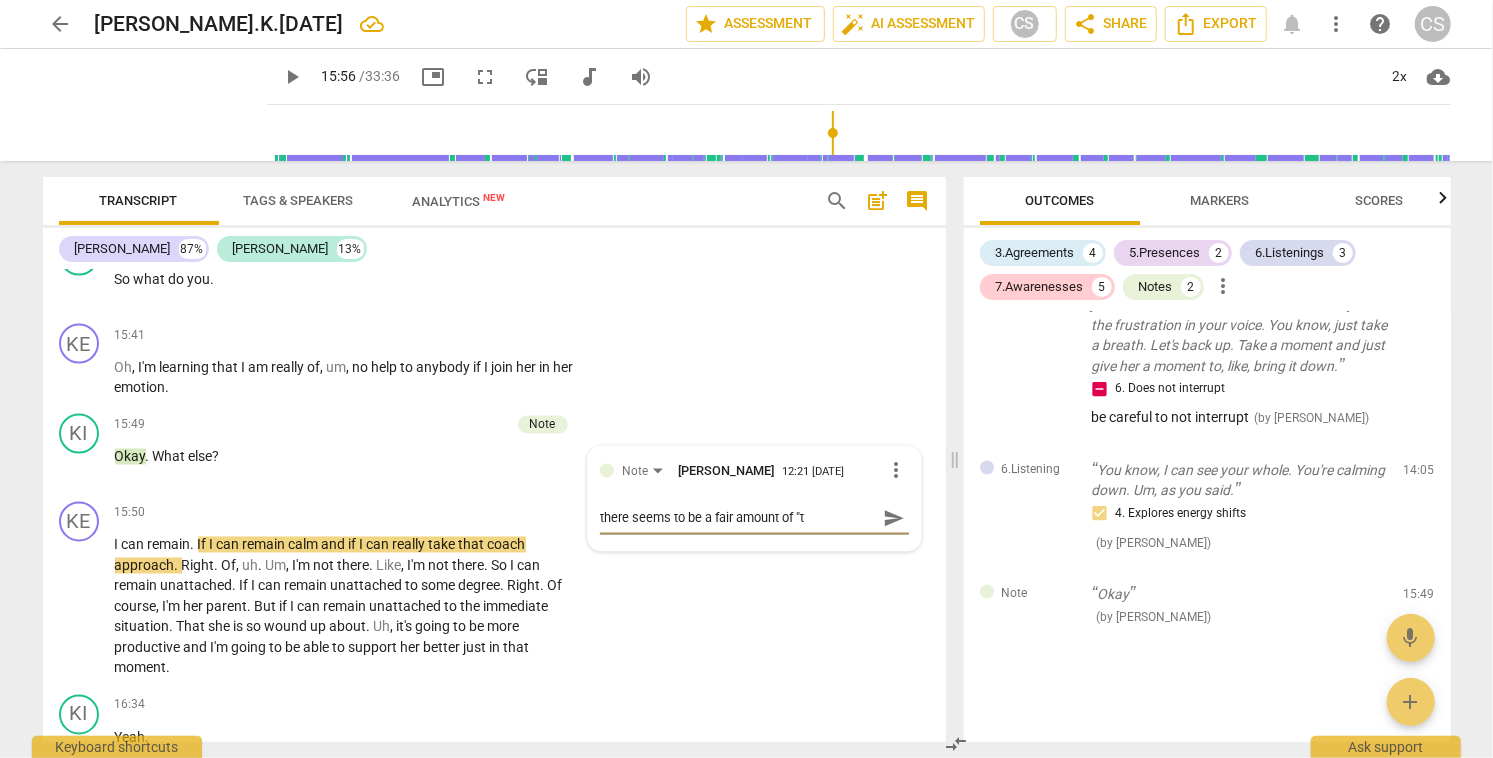 type on "there seems to be a fair amount of "ta" 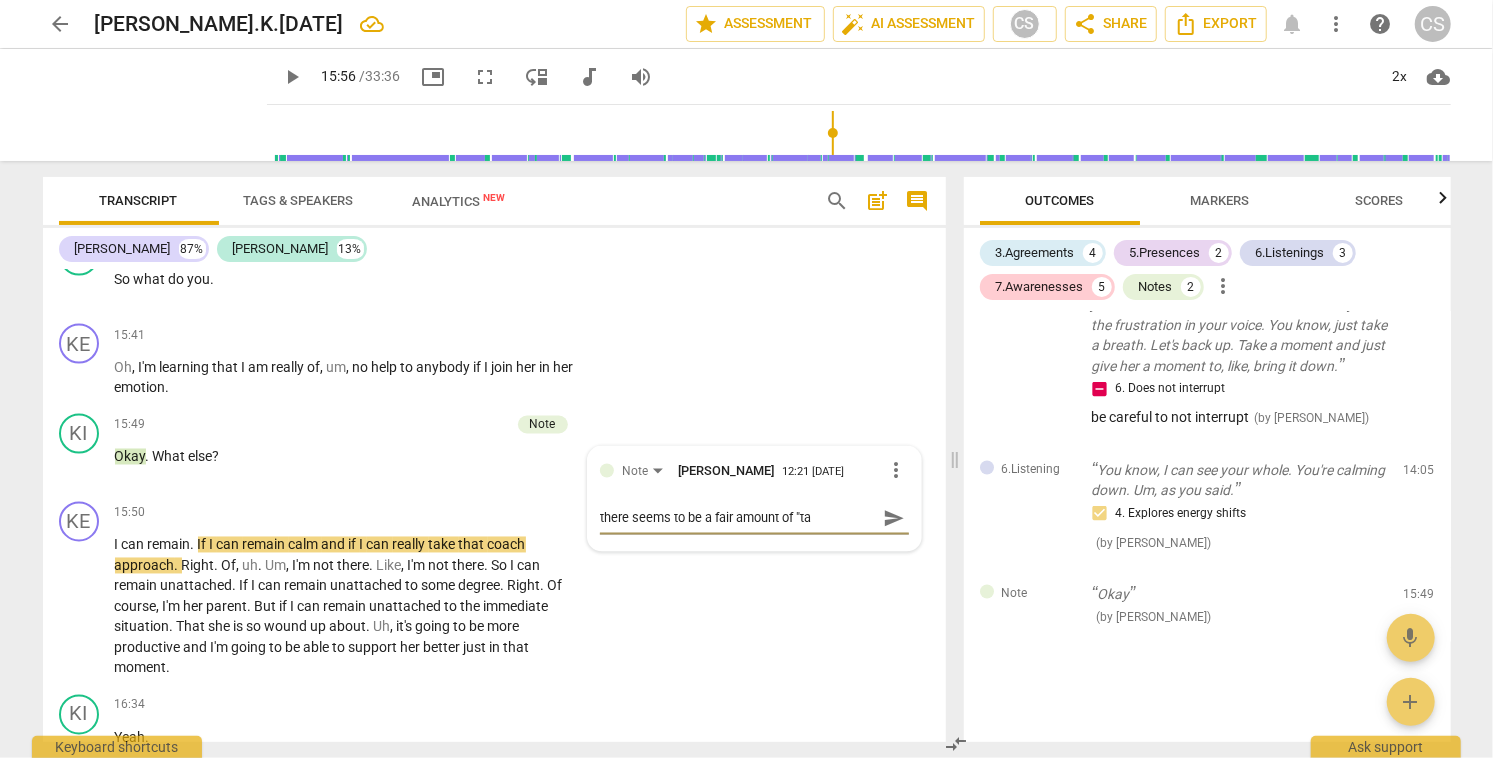type on "there seems to be a fair amount of "tal" 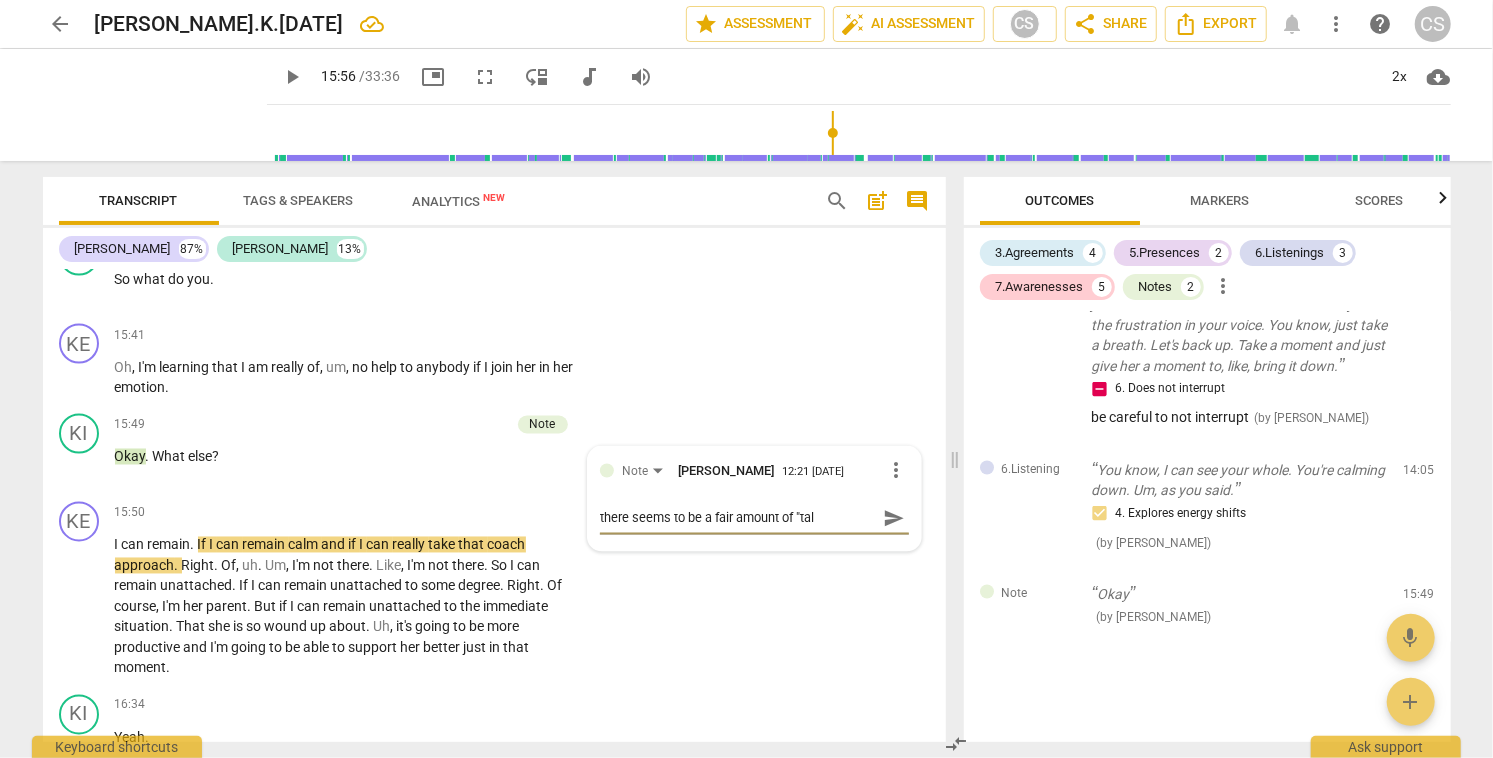 type on "there seems to be a fair amount of "talk" 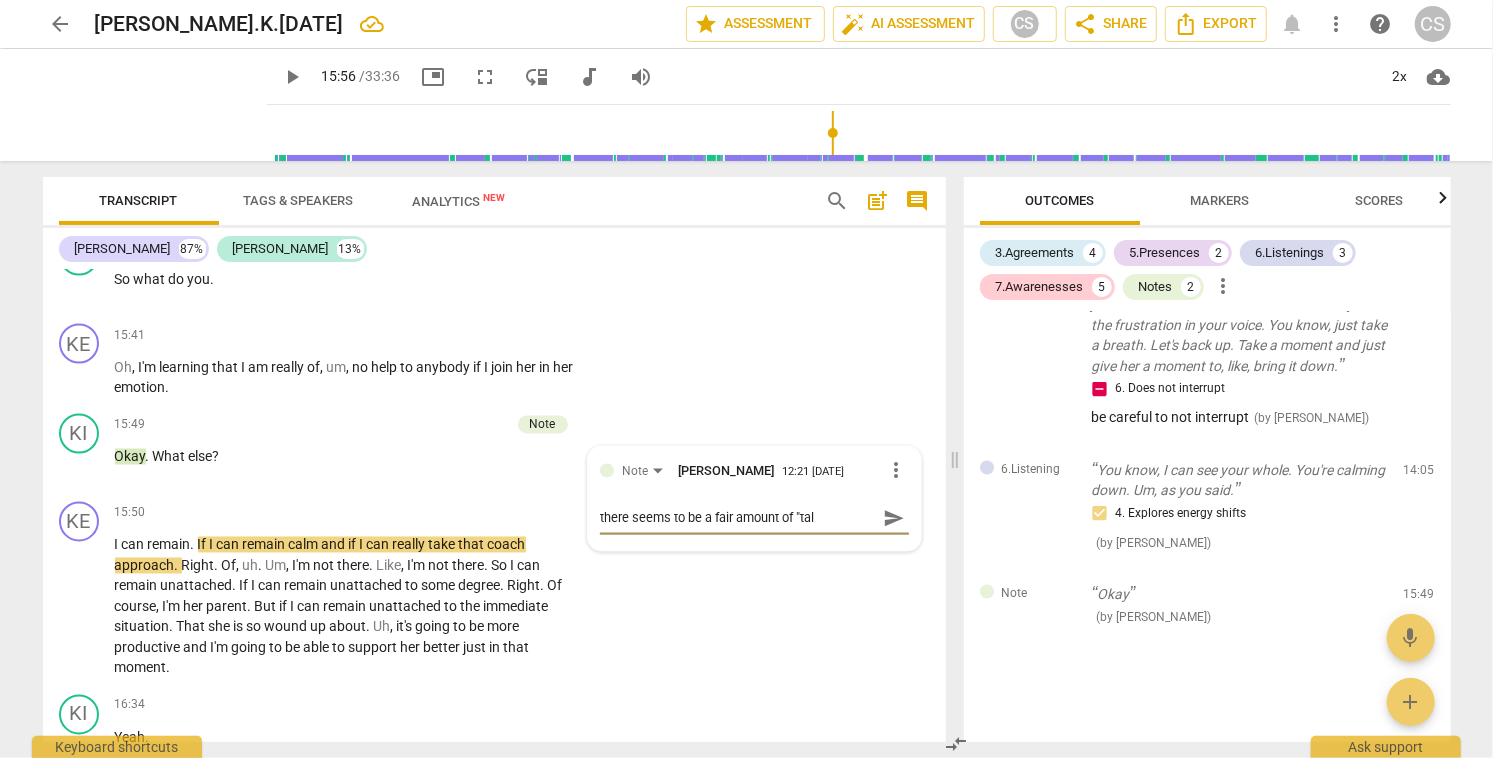 type on "there seems to be a fair amount of "talk" 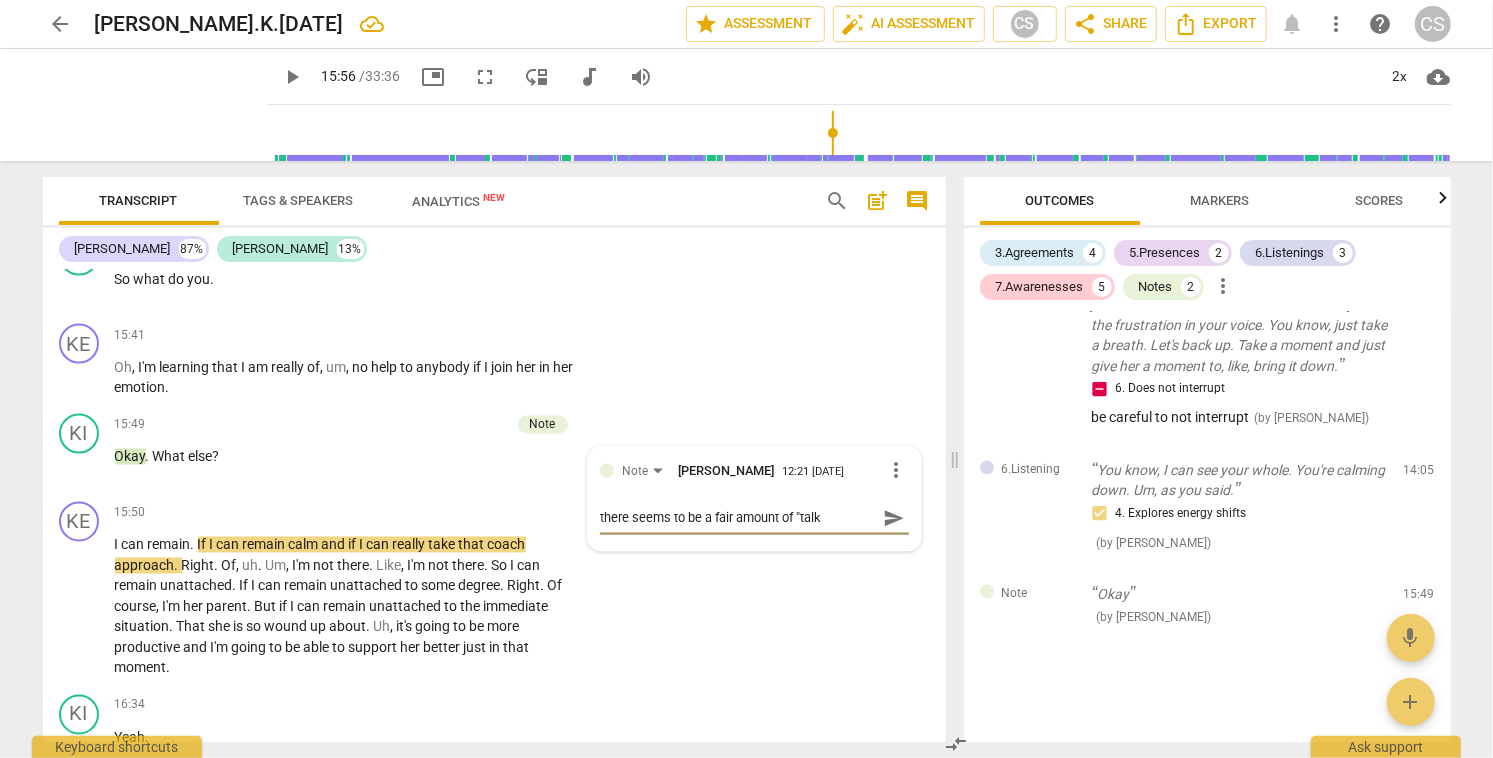 type on "there seems to be a fair amount of "talki" 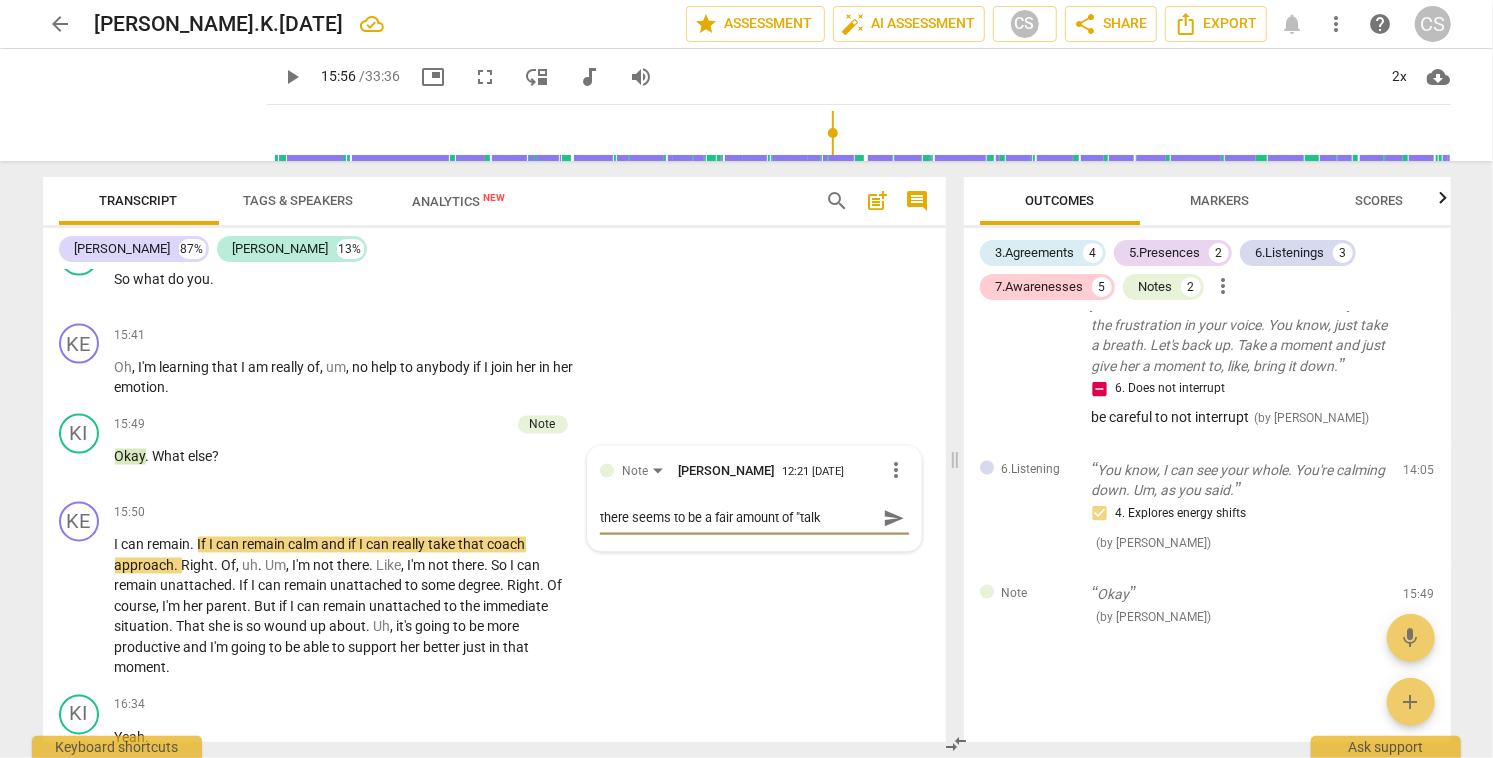 type on "there seems to be a fair amount of "talki" 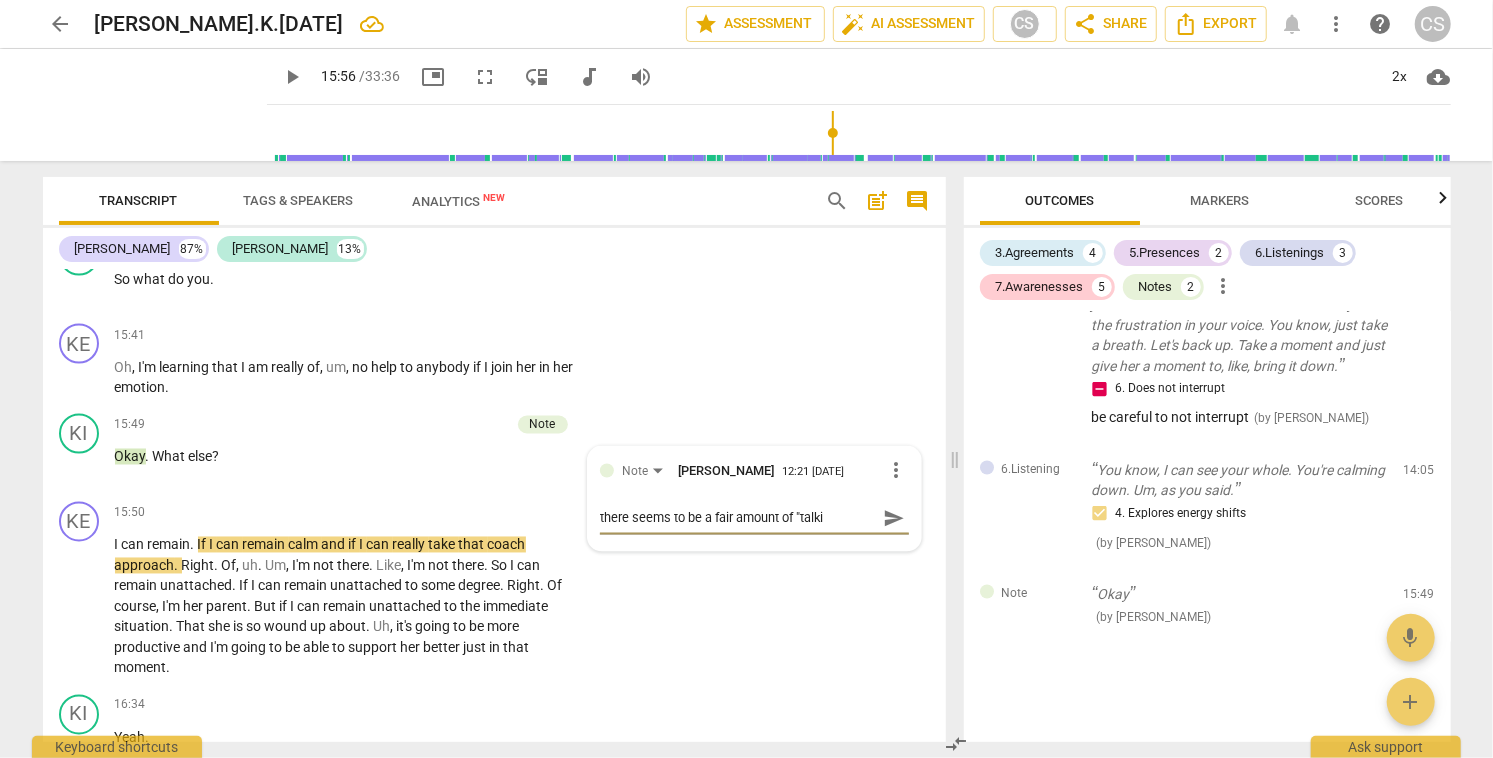 type on "there seems to be a fair amount of "talkin" 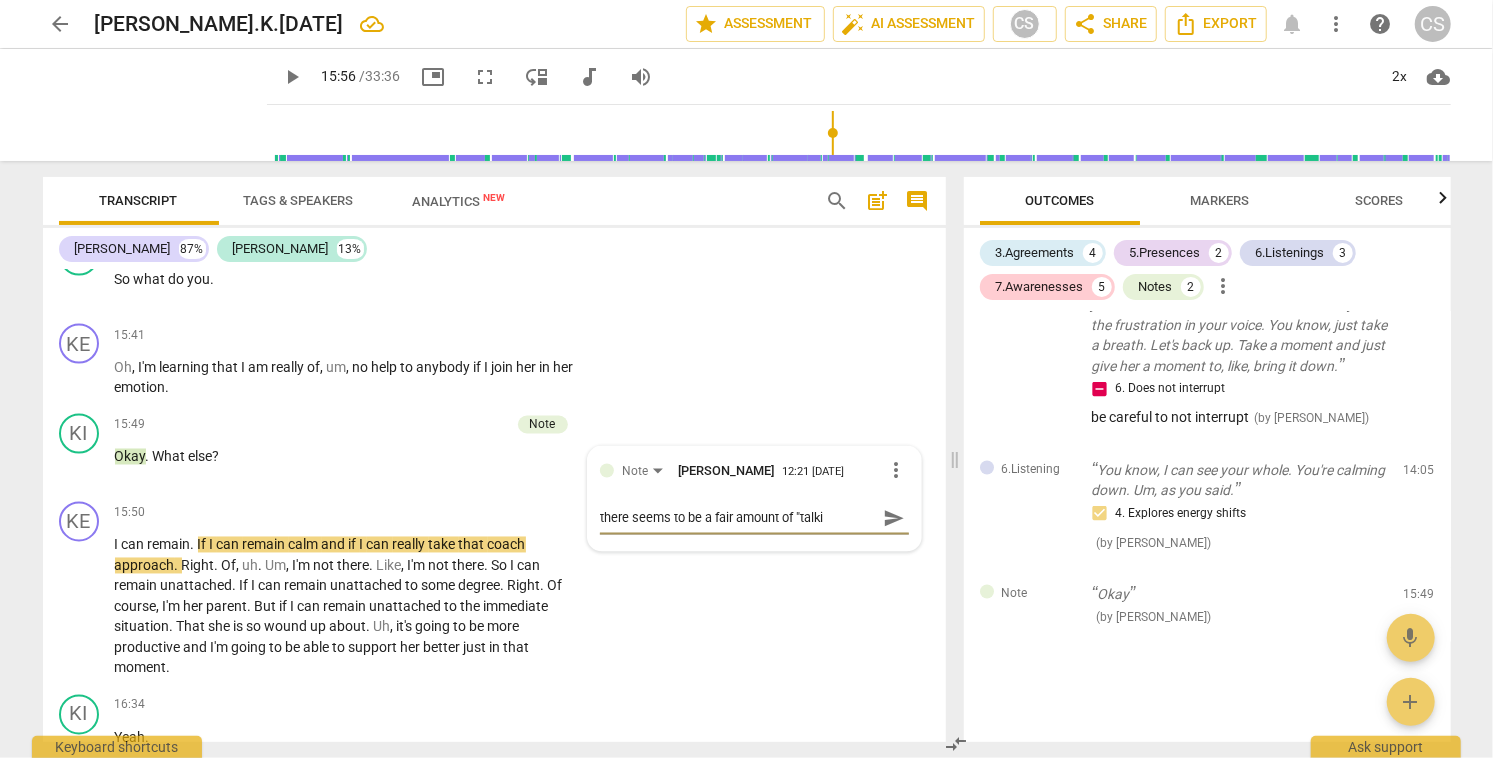 type on "there seems to be a fair amount of "talkin" 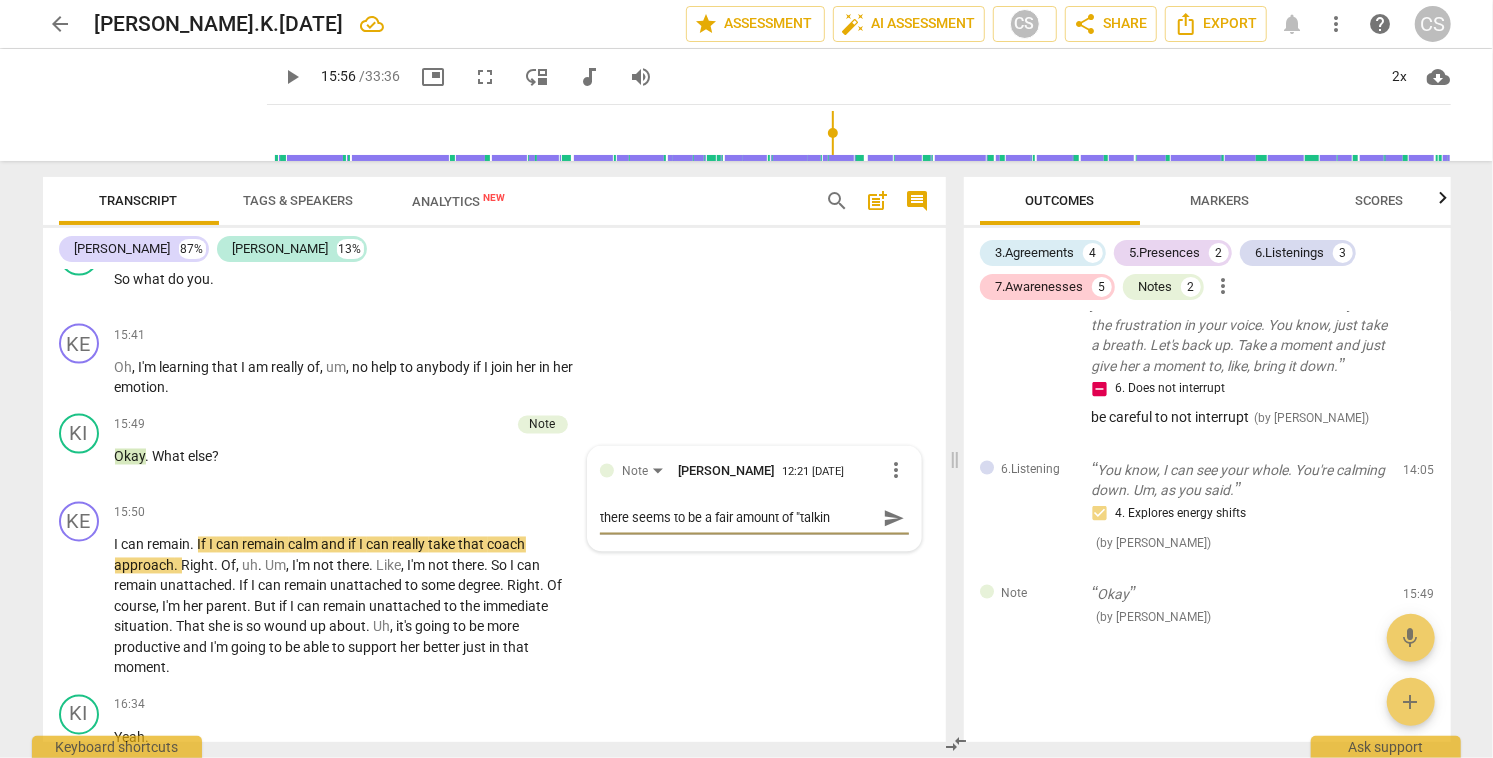 type on "there seems to be a fair amount of "talking" 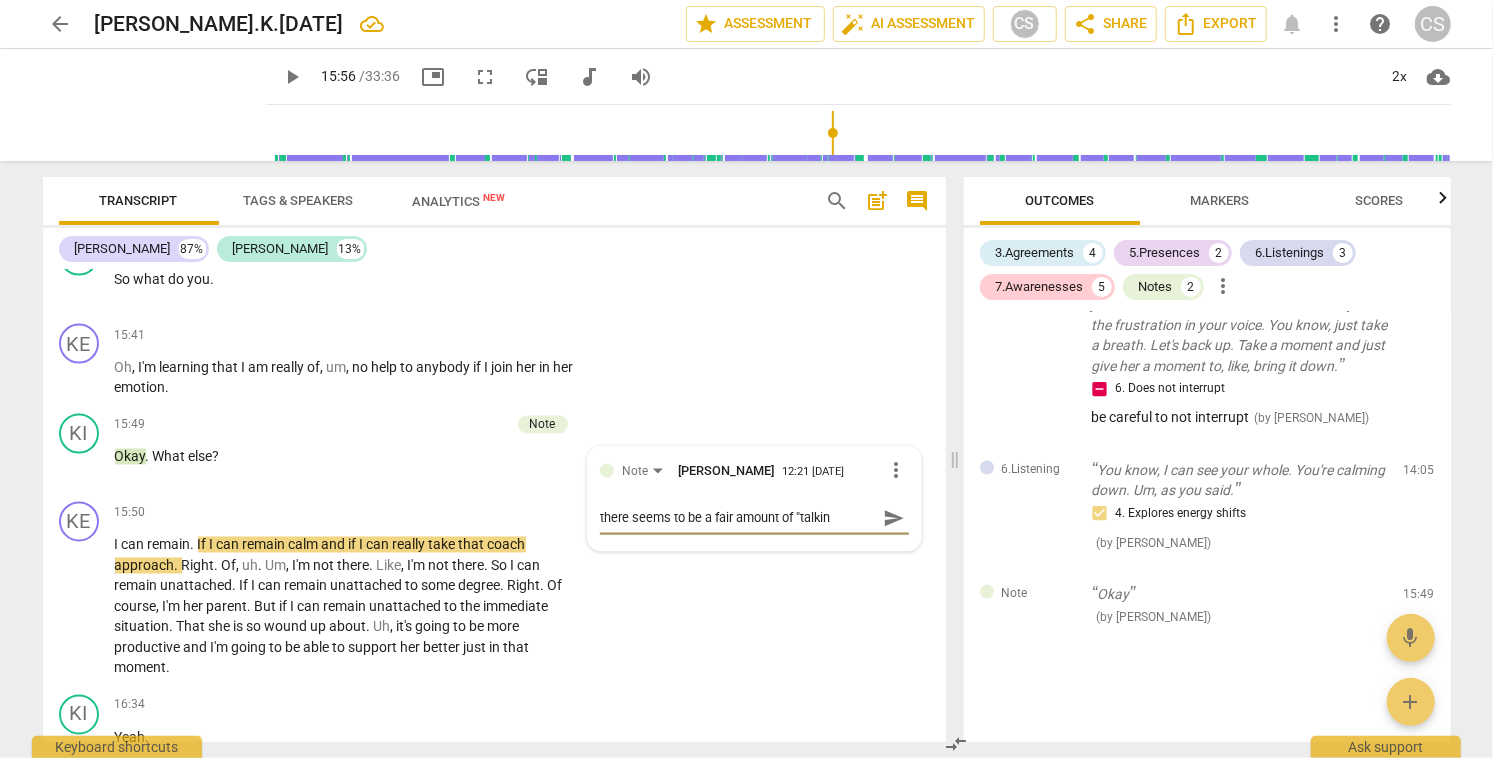 type on "there seems to be a fair amount of "talking" 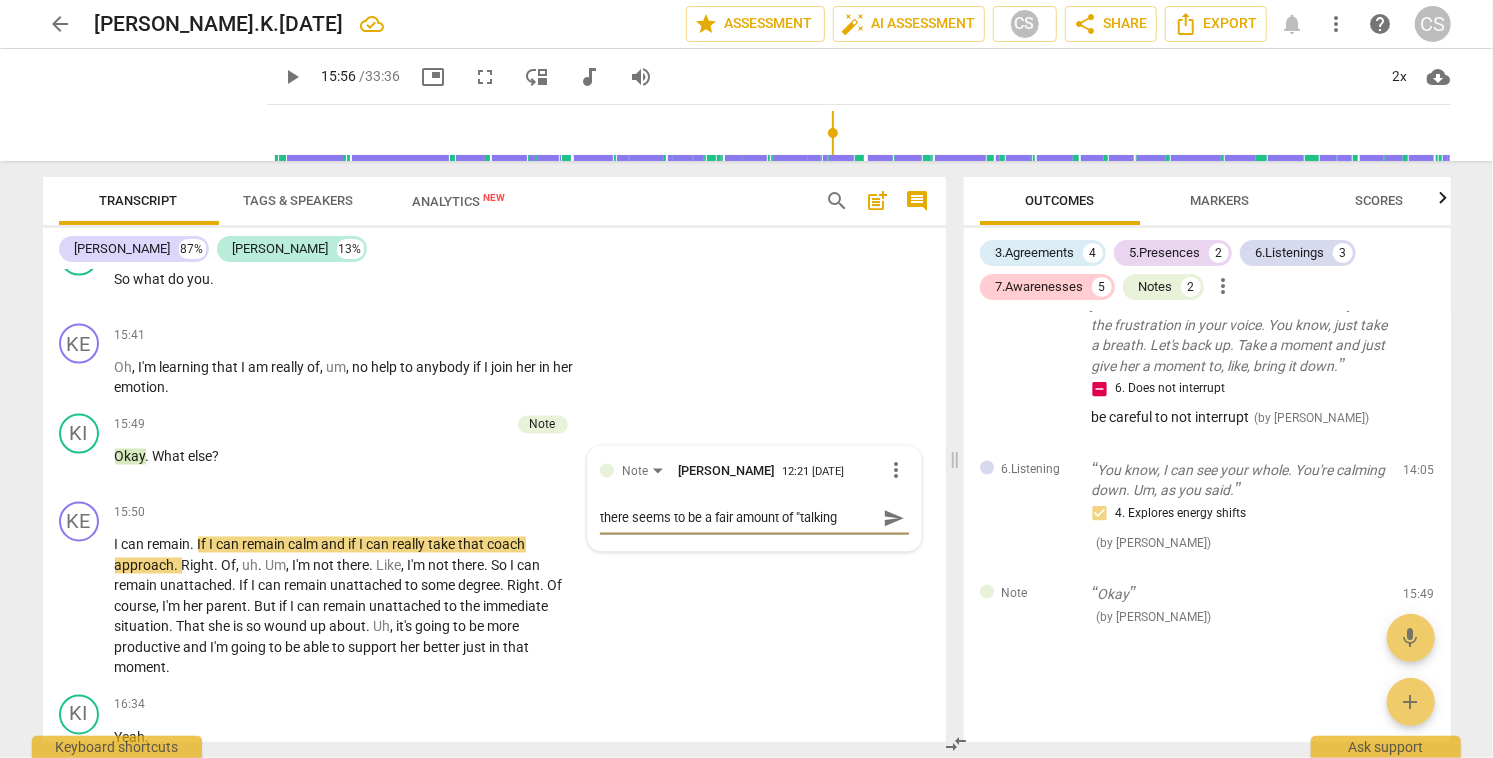 type on "there seems to be a fair amount of "talking" 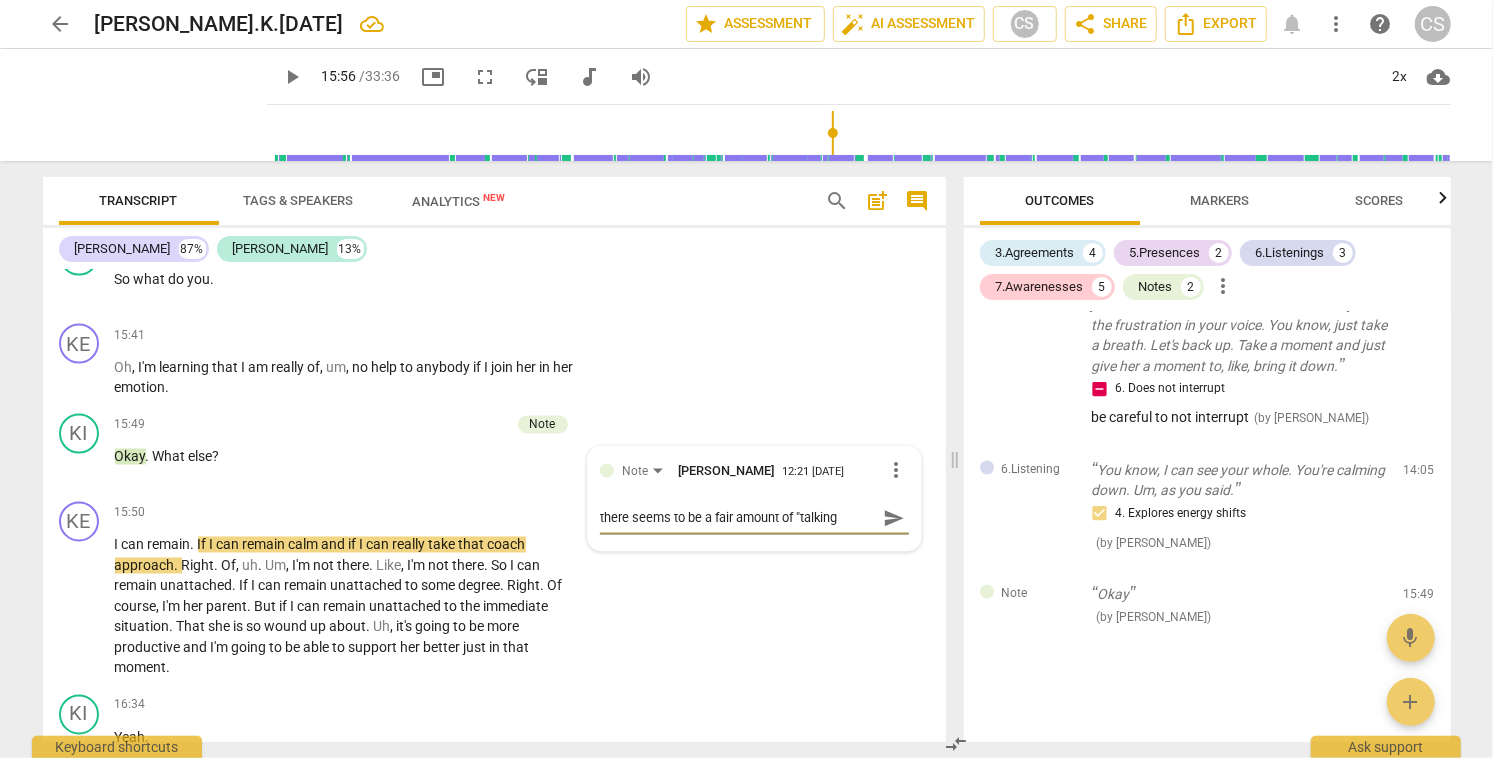 type on "there seems to be a fair amount of "talking" 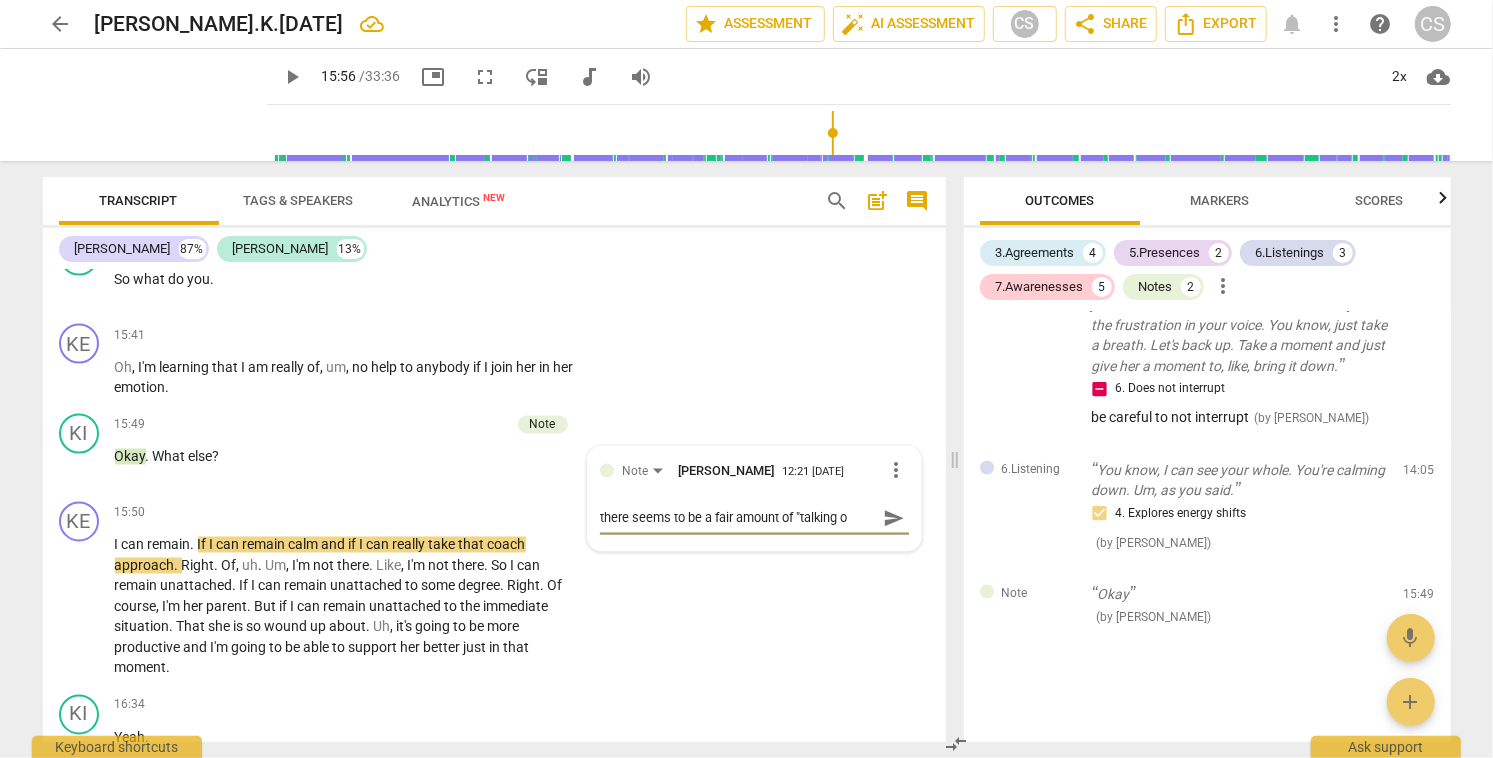 type on "there seems to be a fair amount of "talking ov" 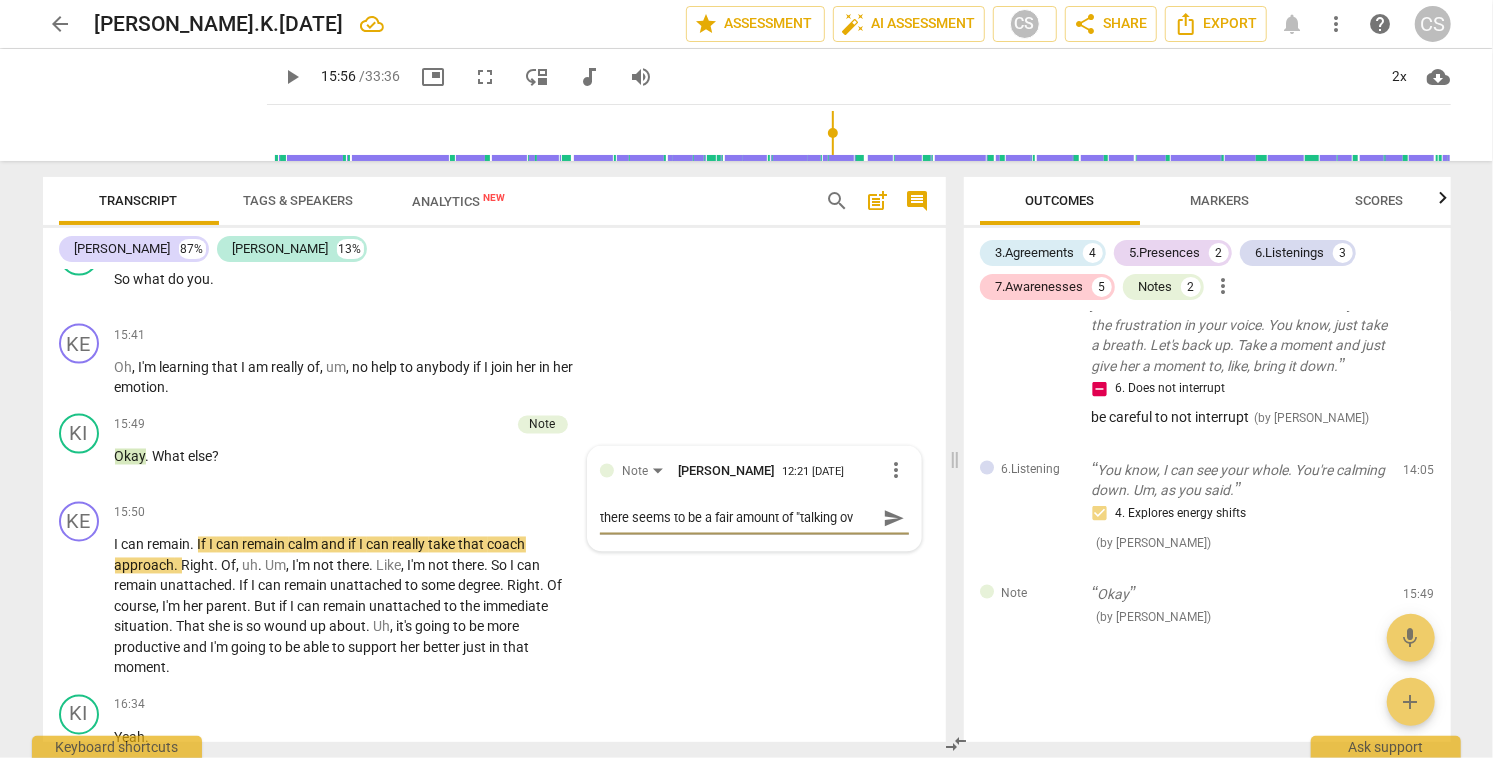 type on "there seems to be a fair amount of "talking ove" 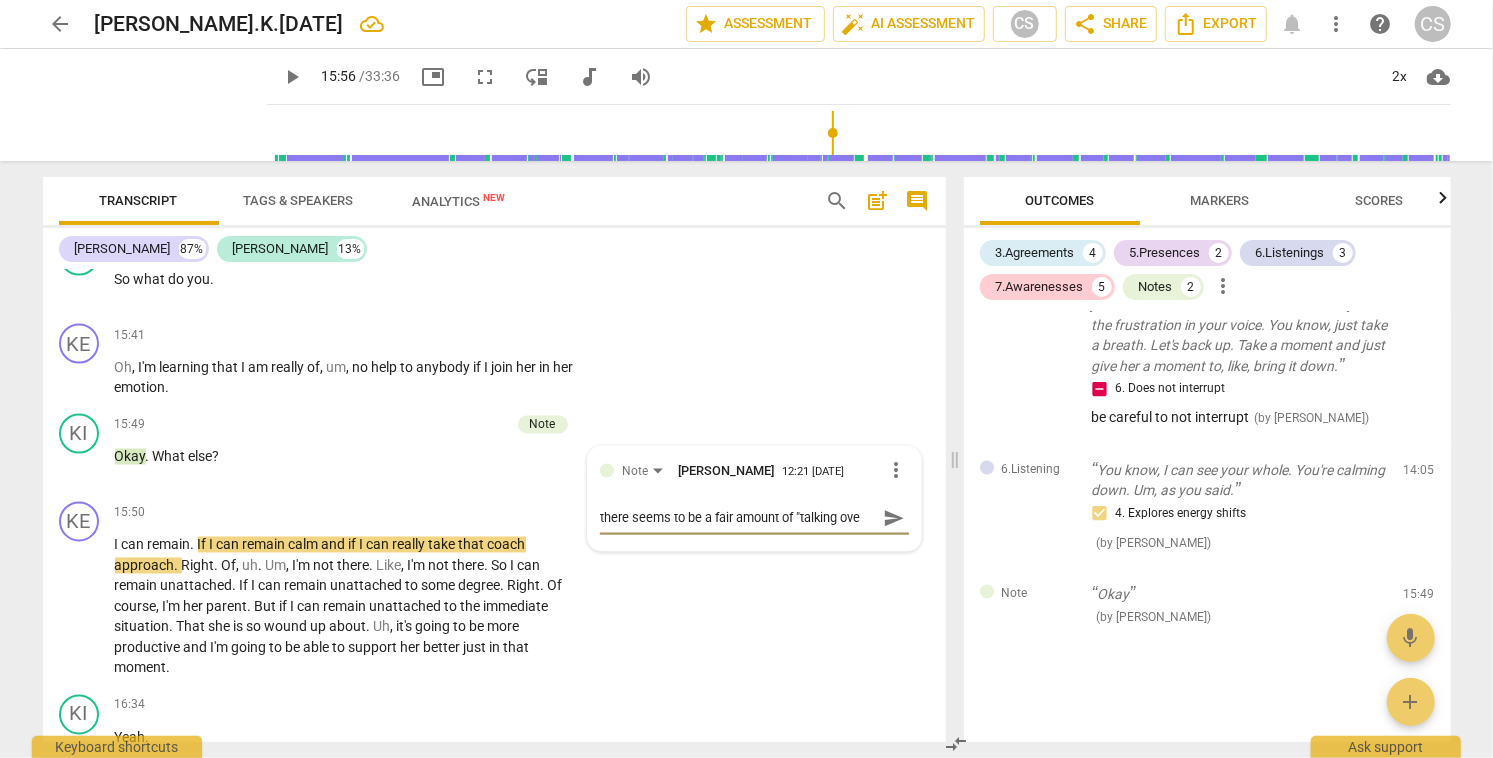 type on "there seems to be a fair amount of "talking over" 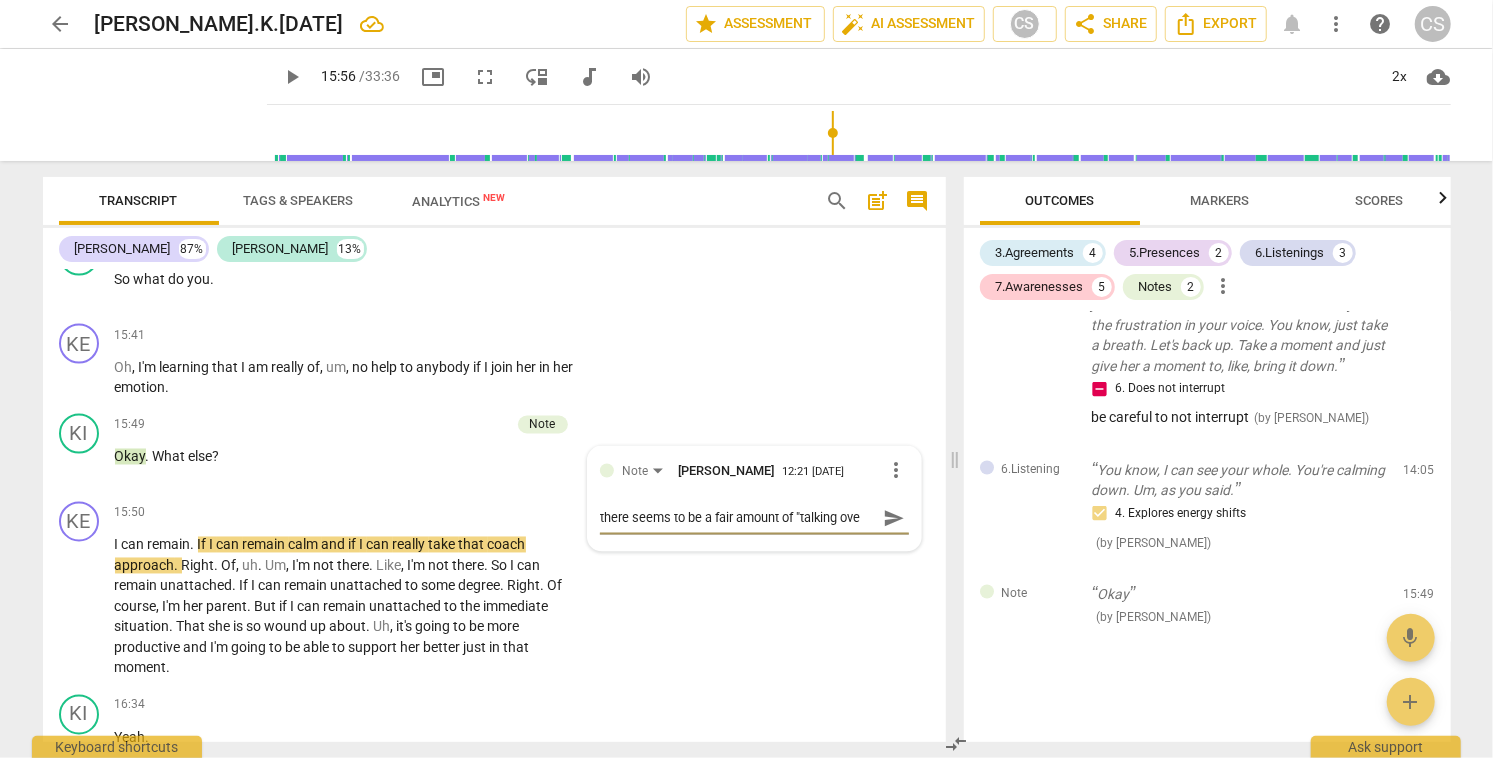 type on "there seems to be a fair amount of "talking over" 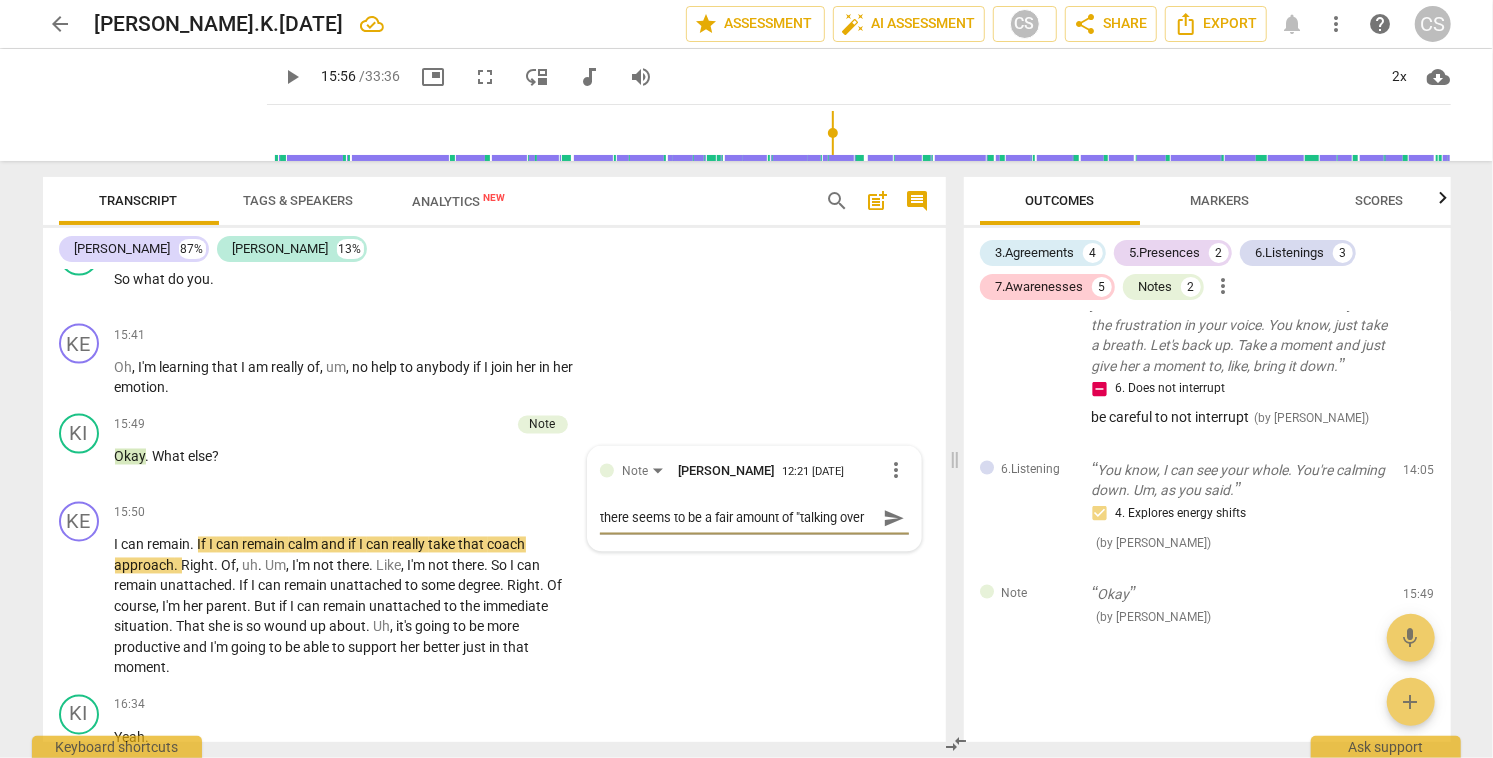 type on "there seems to be a fair amount of "talking over"" 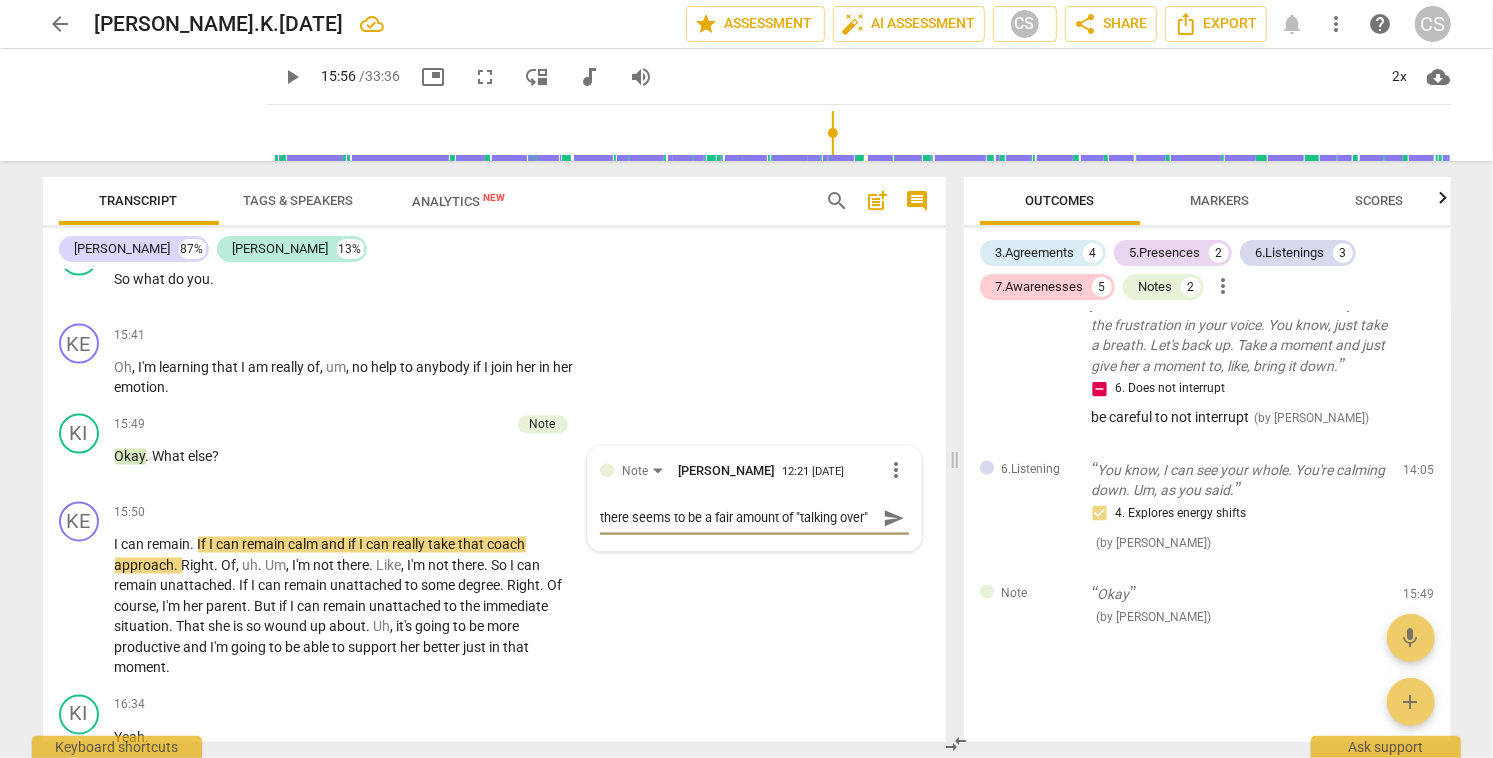type on "there seems to be a fair amount of "talking over"" 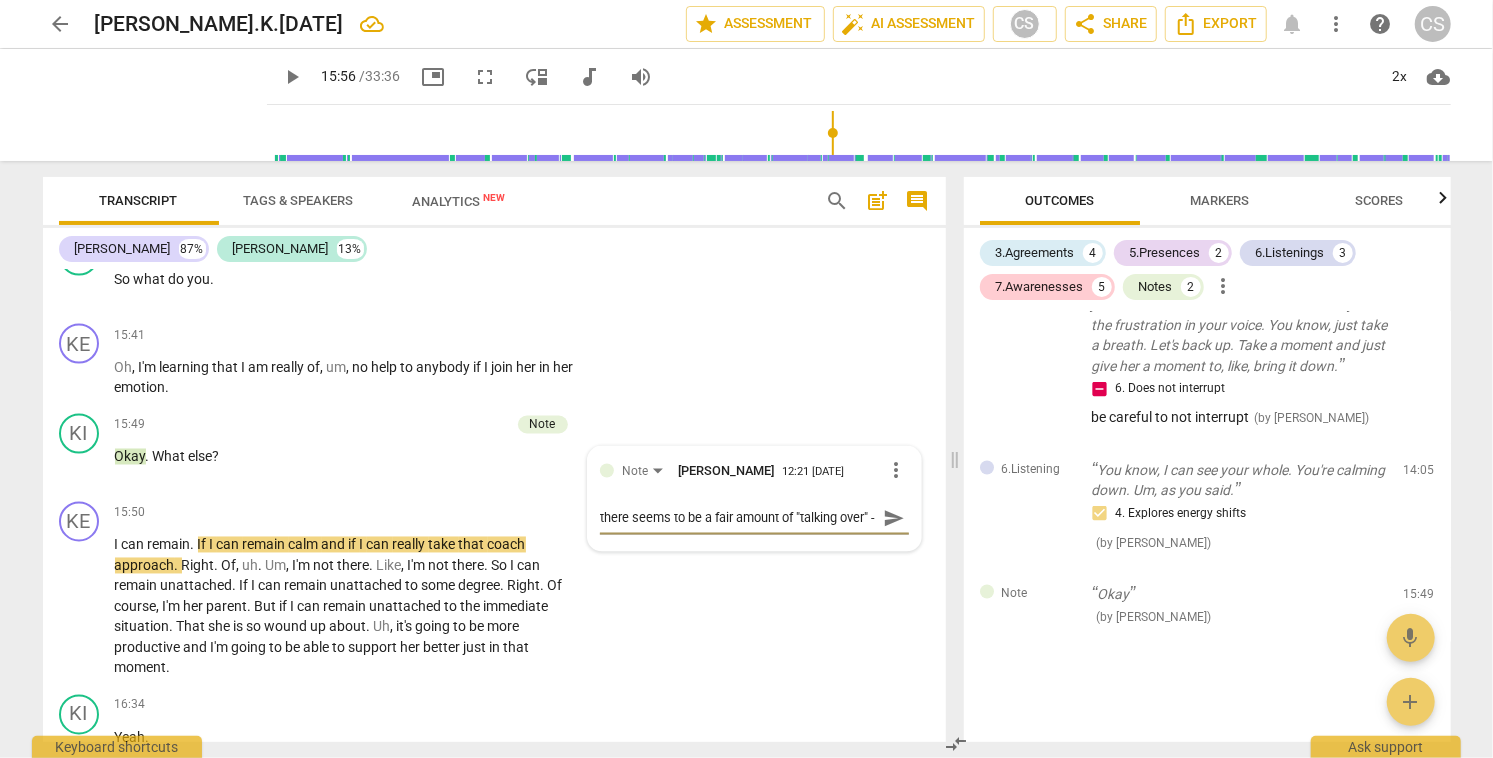 scroll, scrollTop: 17, scrollLeft: 0, axis: vertical 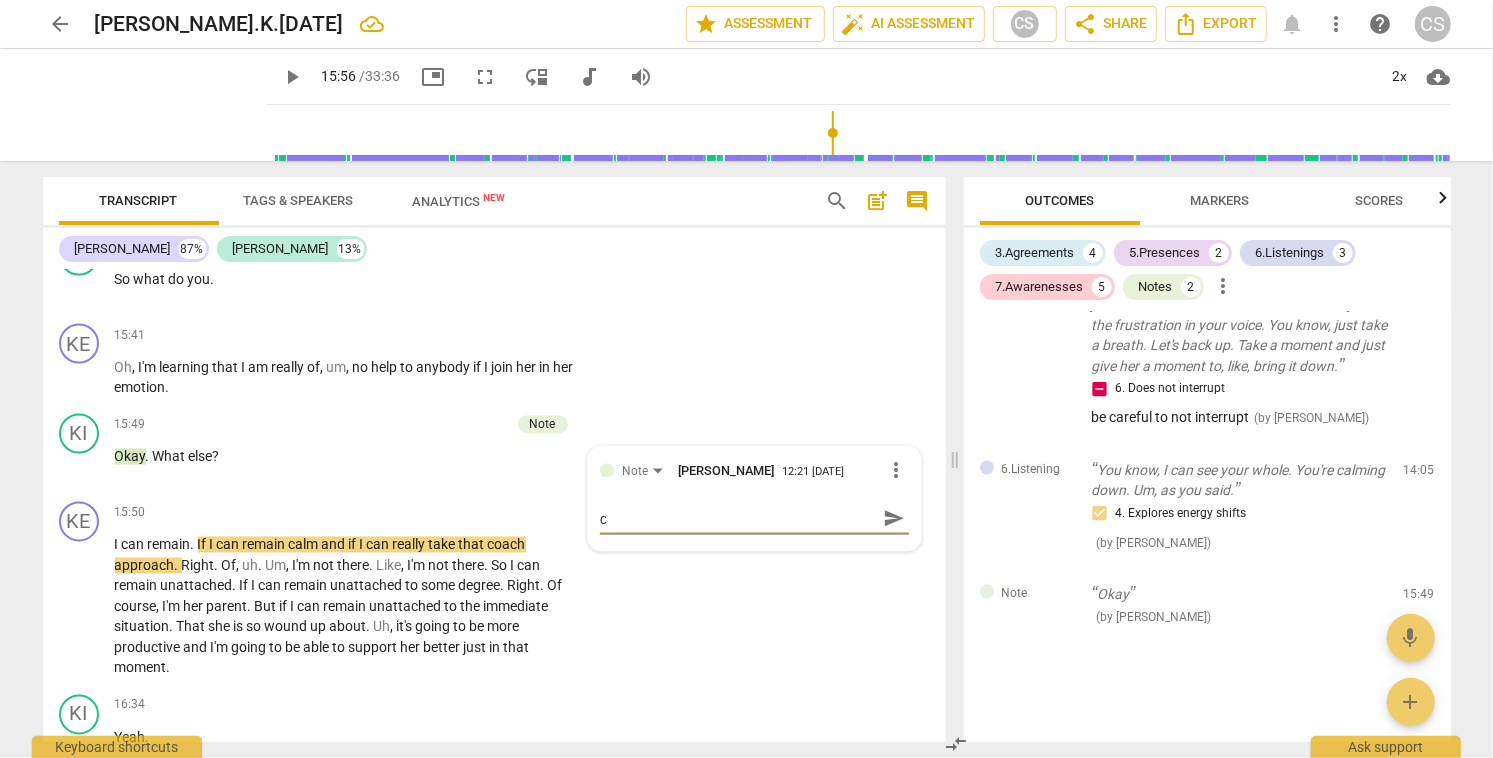 type on "there seems to be a fair amount of "talking over" - co" 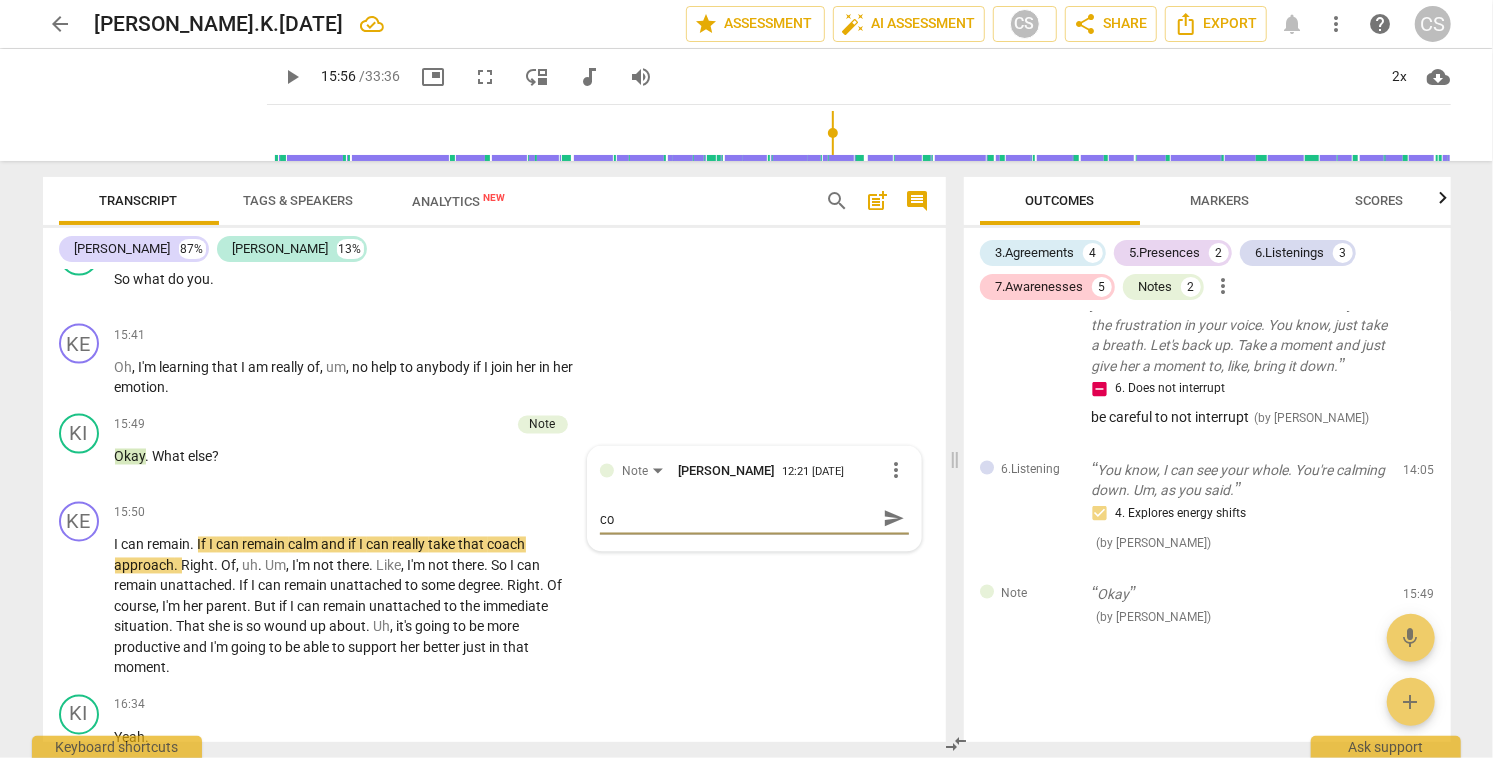 type on "there seems to be a fair amount of "talking over" - cou" 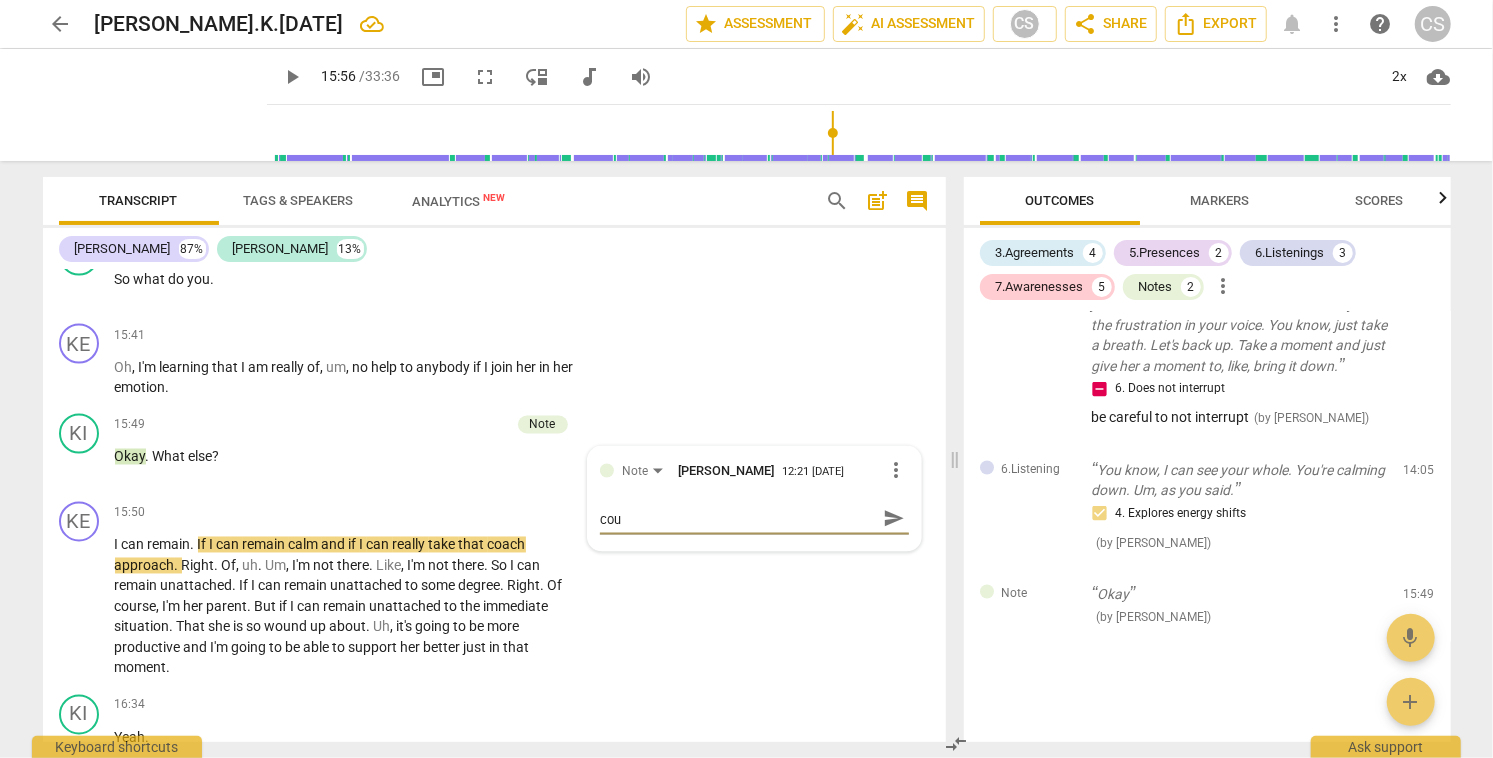 type on "there seems to be a fair amount of "talking over" - coul" 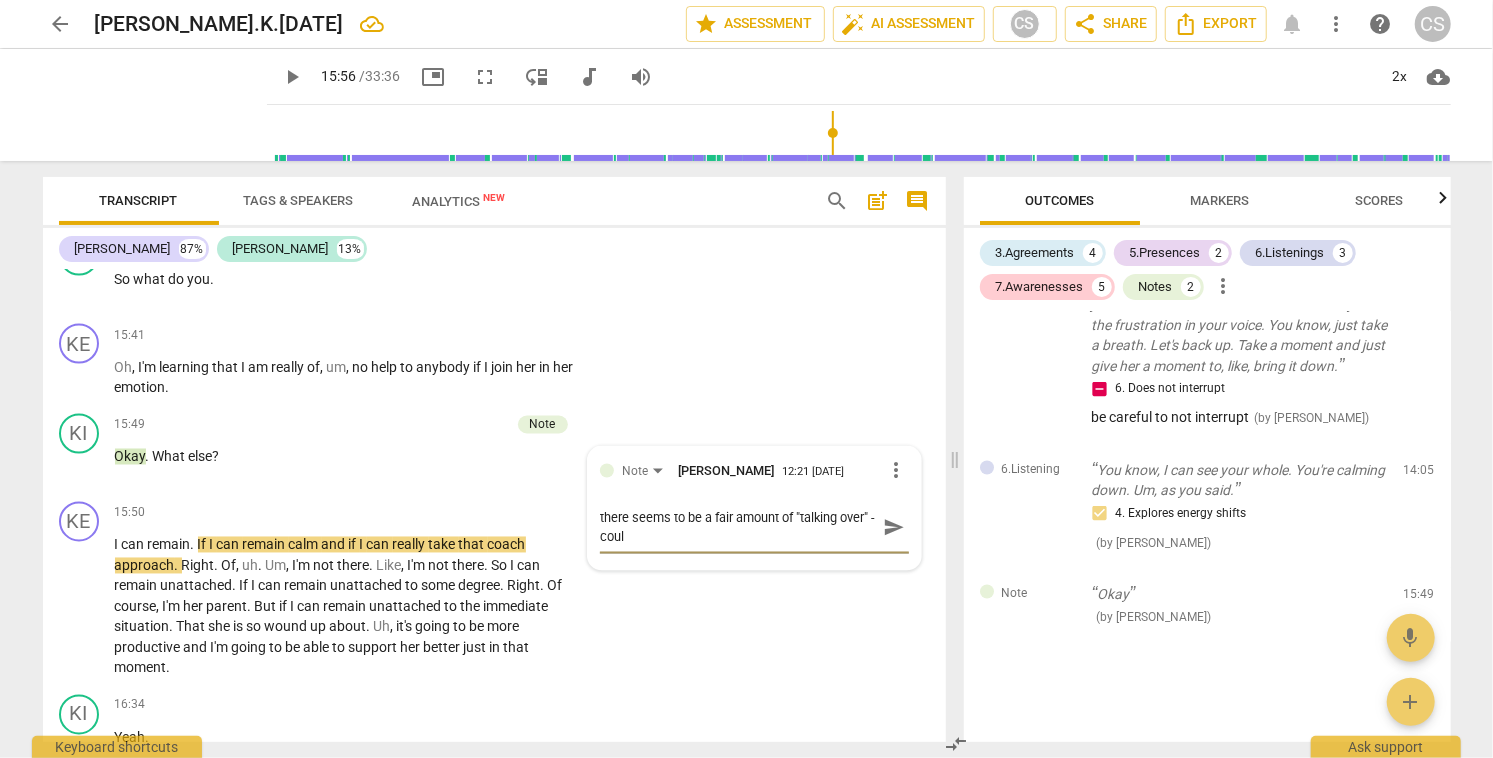 type on "there seems to be a fair amount of "talking over" - could" 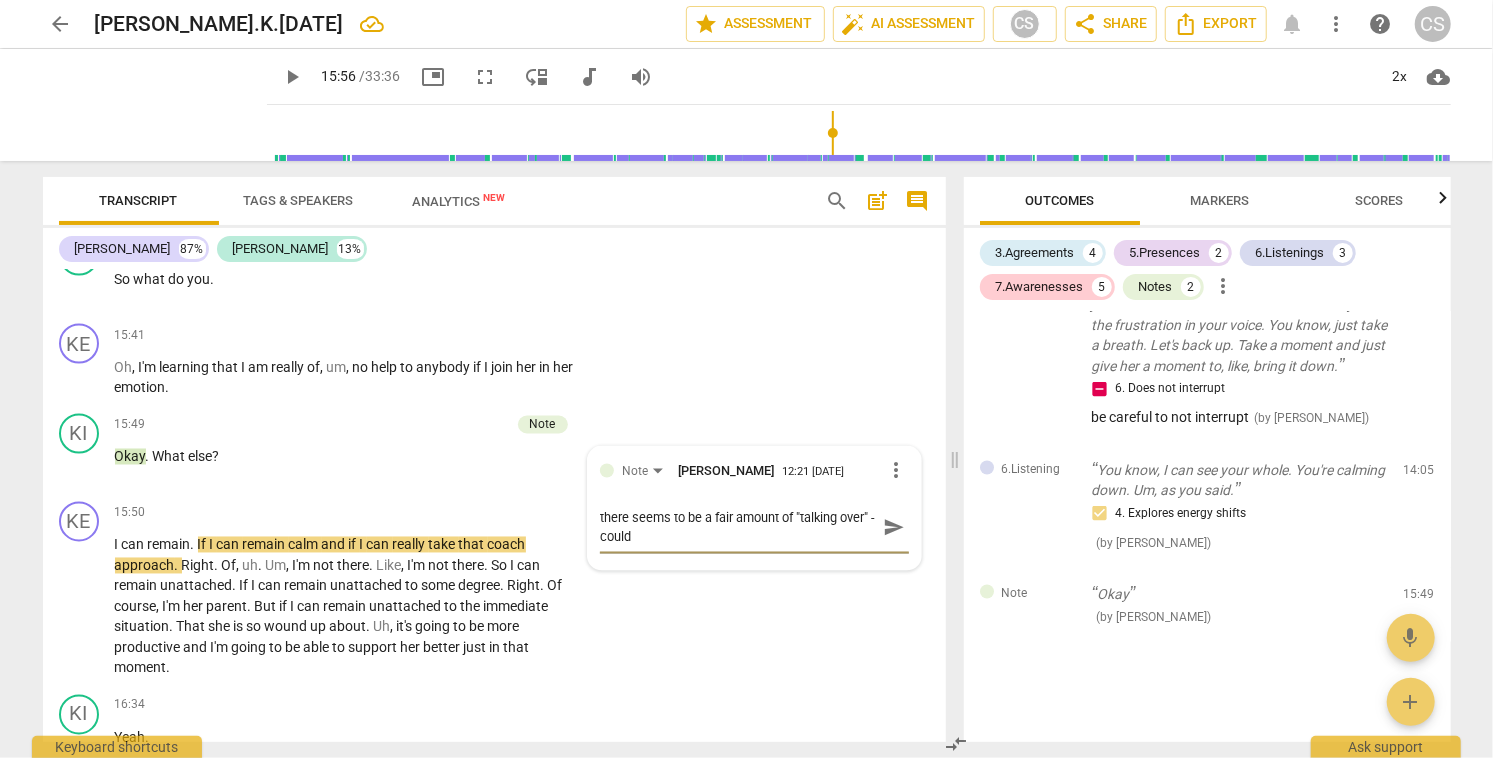 type on "there seems to be a fair amount of "talking over" - could" 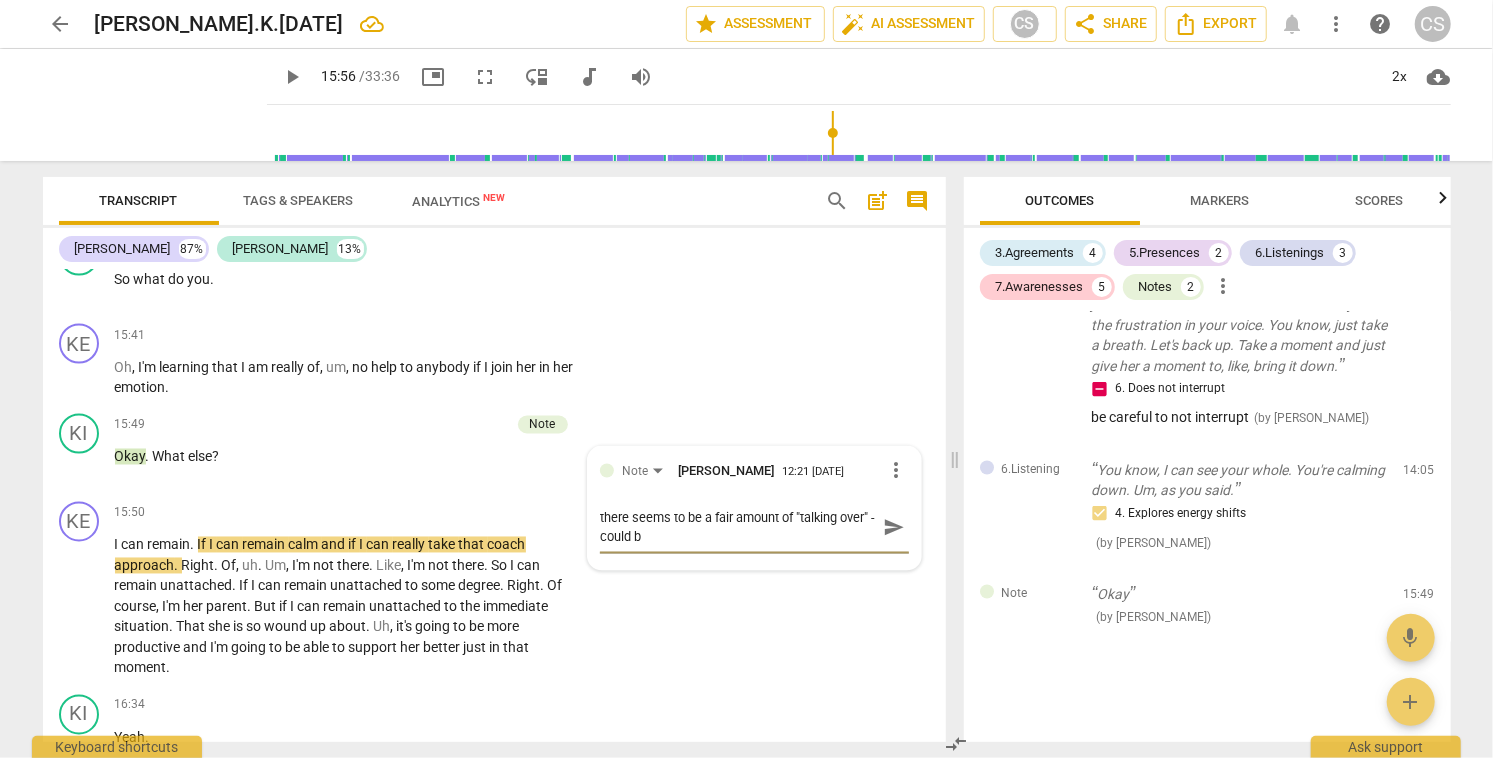 type on "there seems to be a fair amount of "talking over" - could be" 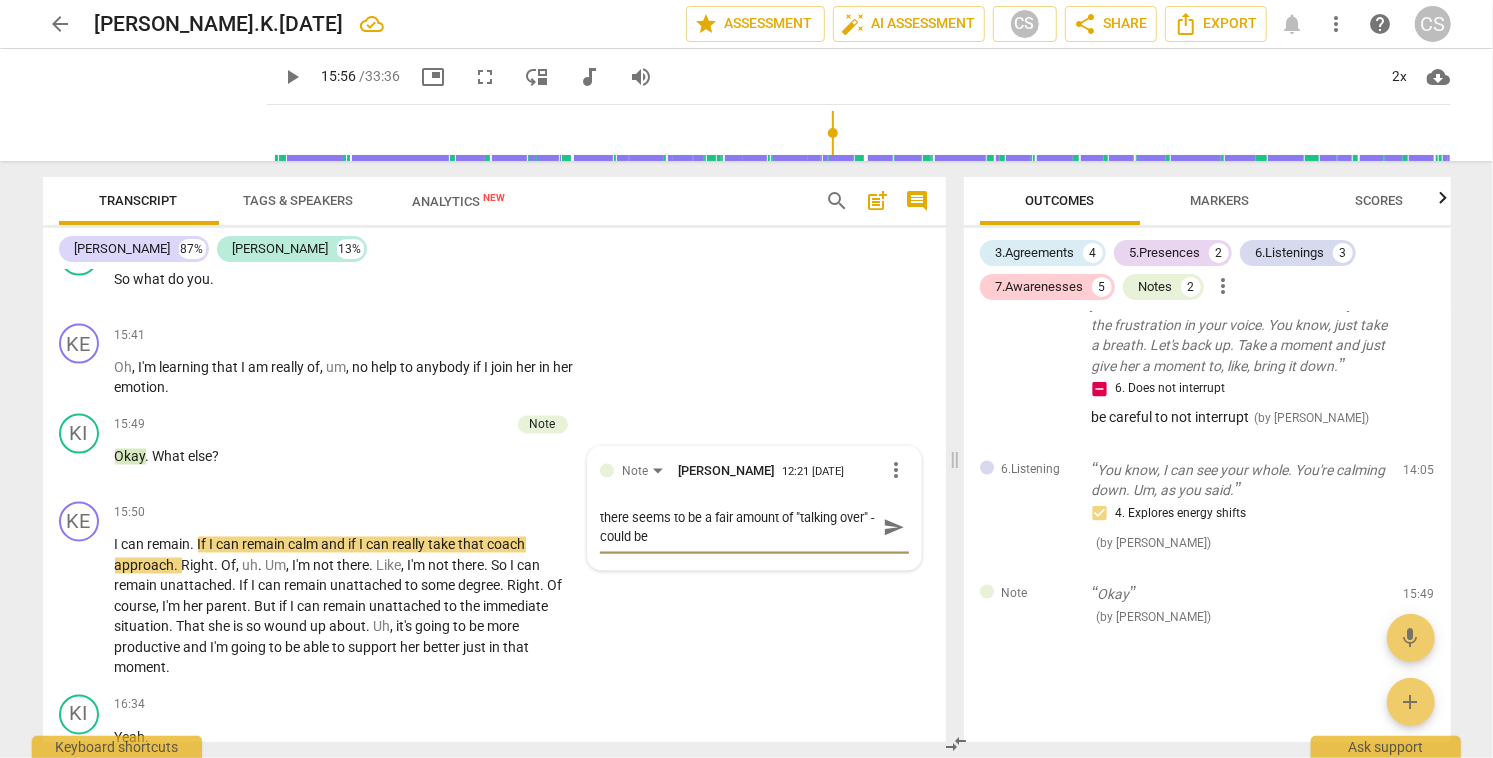 type on "there seems to be a fair amount of "talking over" - could be" 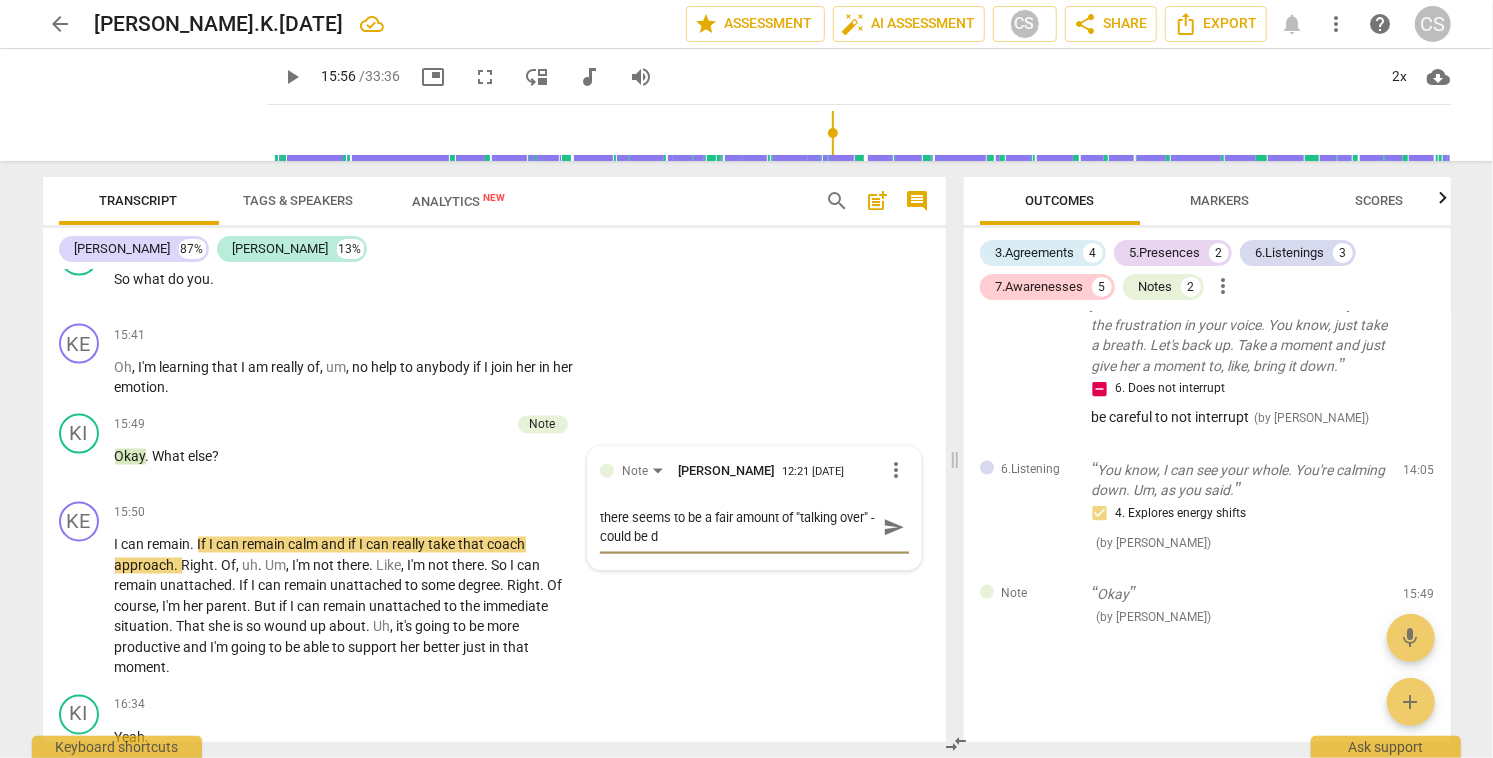 type on "there seems to be a fair amount of "talking over" - could be du" 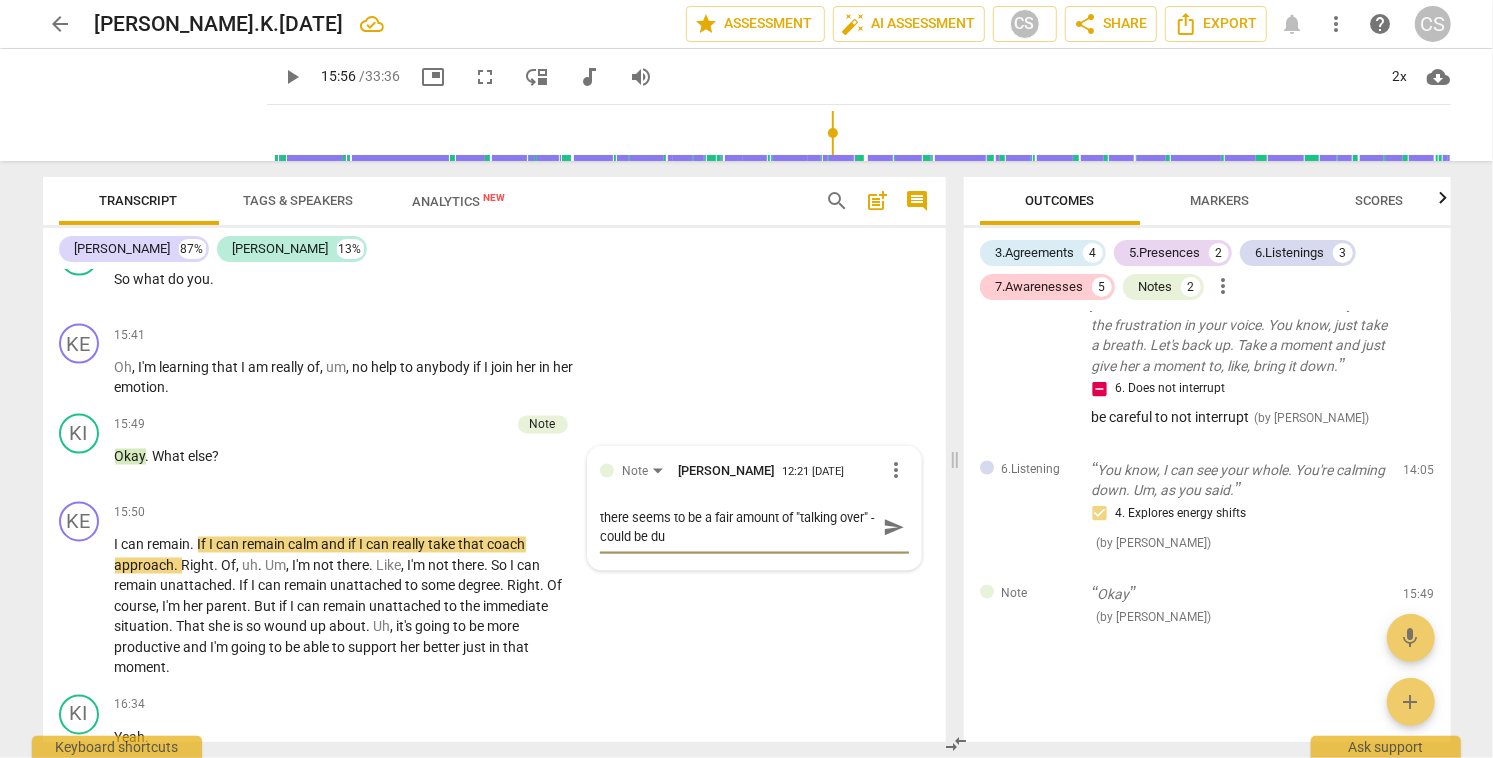 type on "there seems to be a fair amount of "talking over" - could be due" 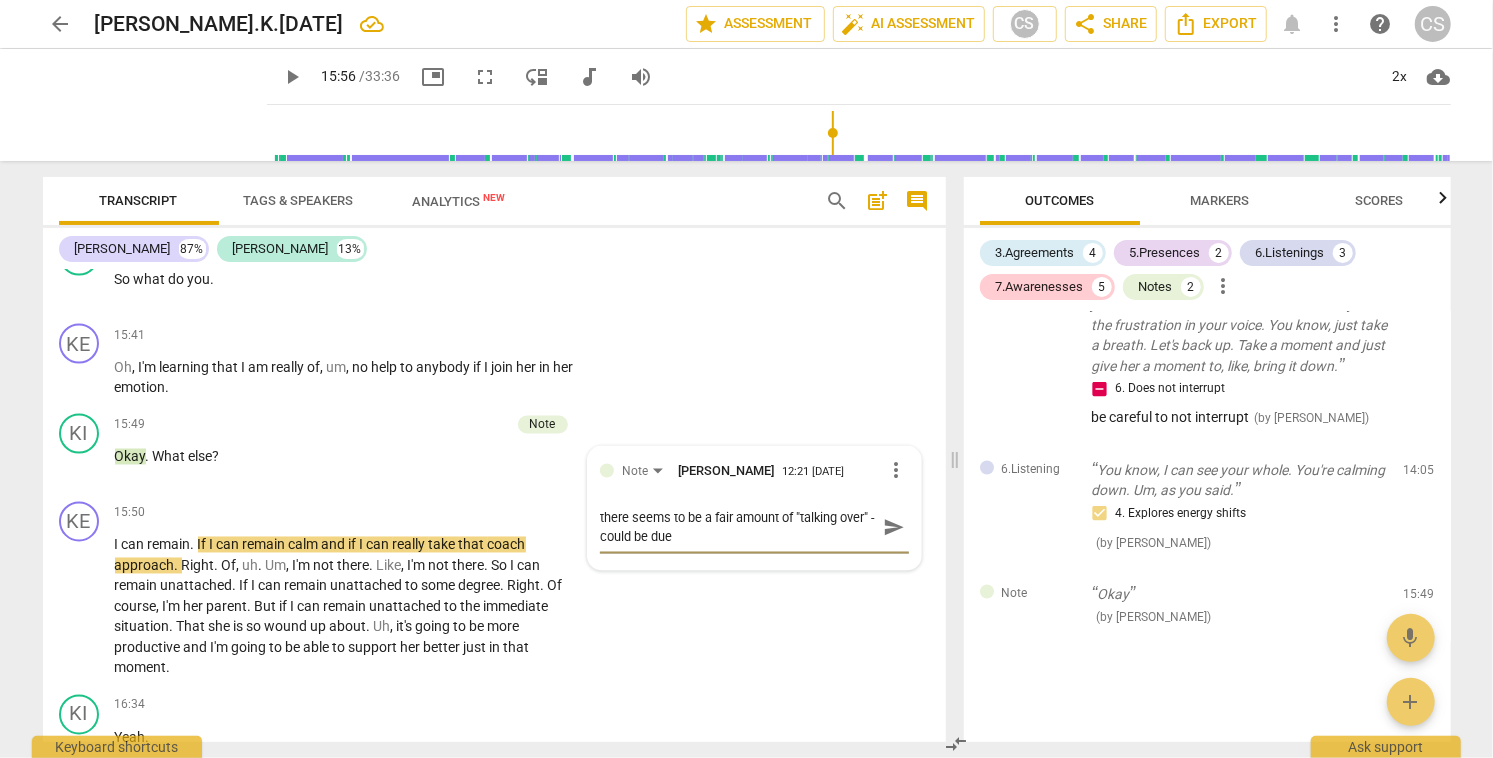 type on "there seems to be a fair amount of "talking over" - could be due" 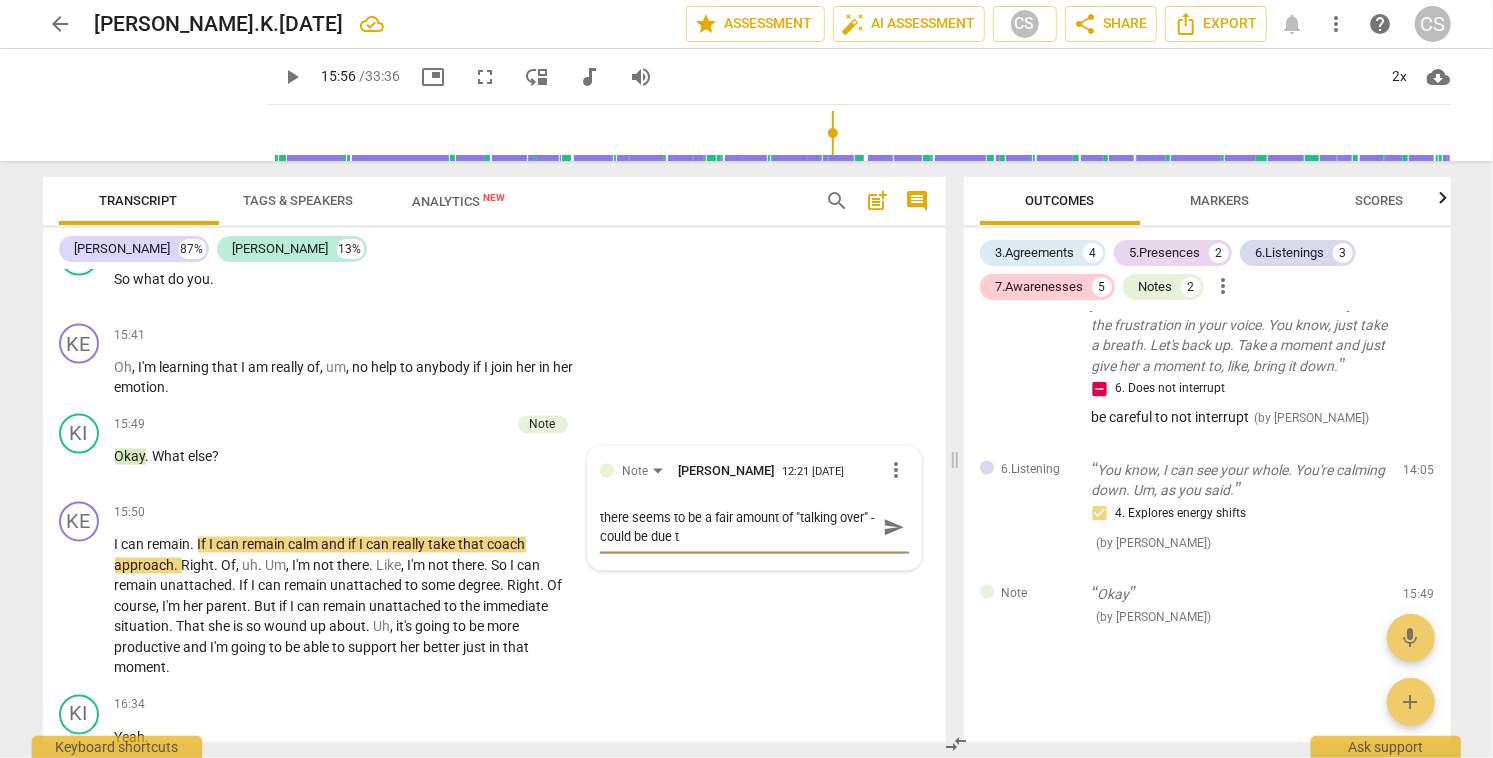 type on "there seems to be a fair amount of "talking over" - could be due to" 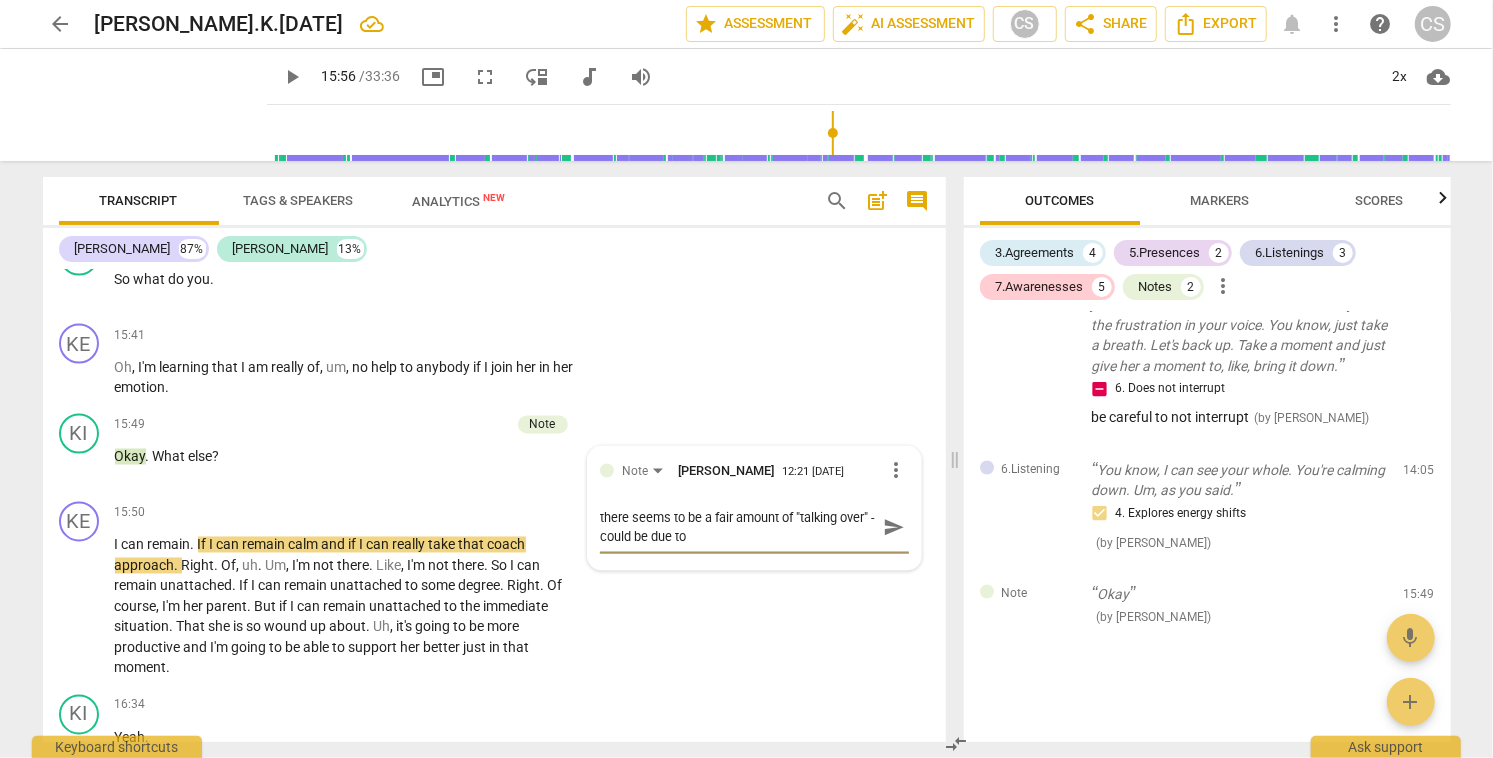 type on "there seems to be a fair amount of "talking over" - could be due to" 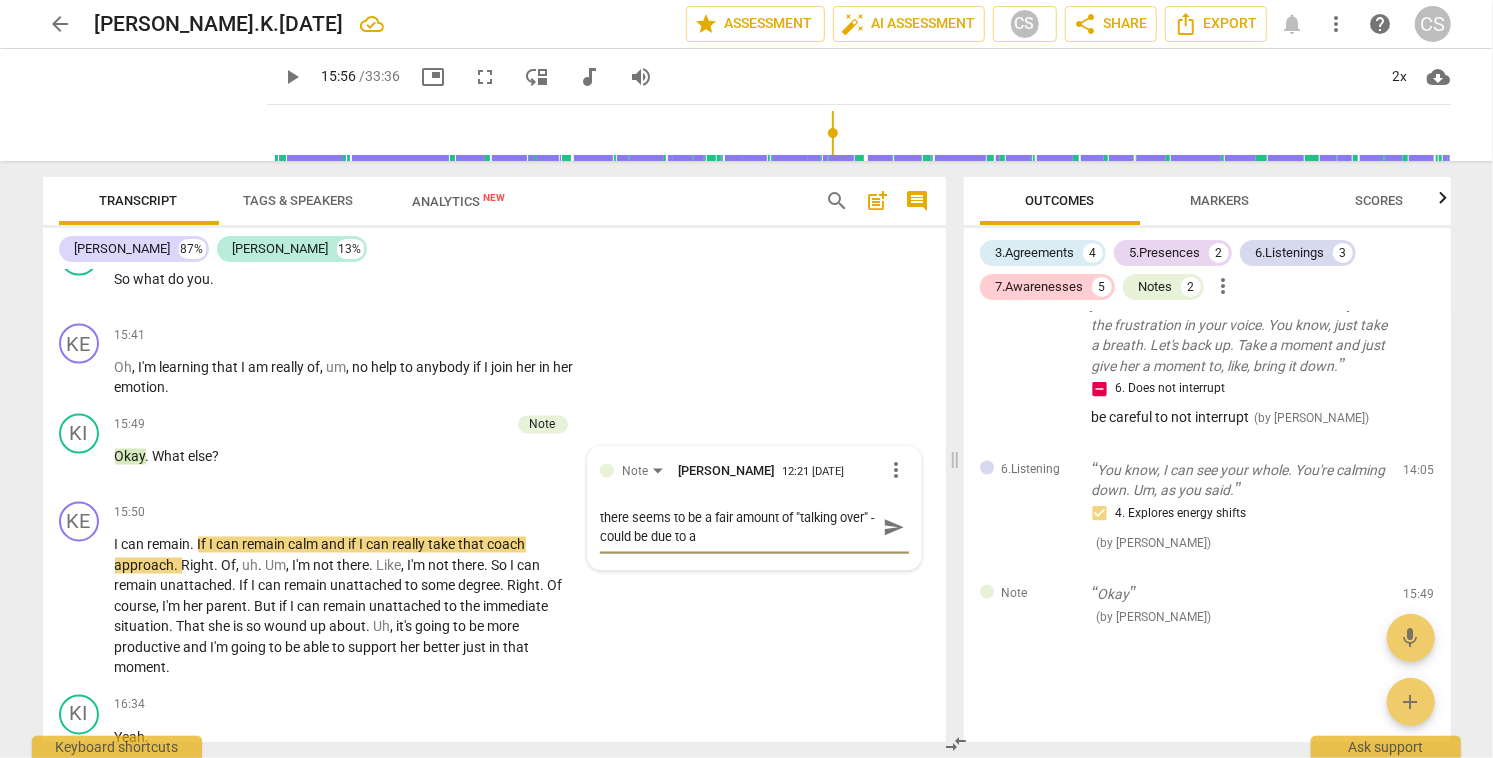 type on "there seems to be a fair amount of "talking over" - could be due to a" 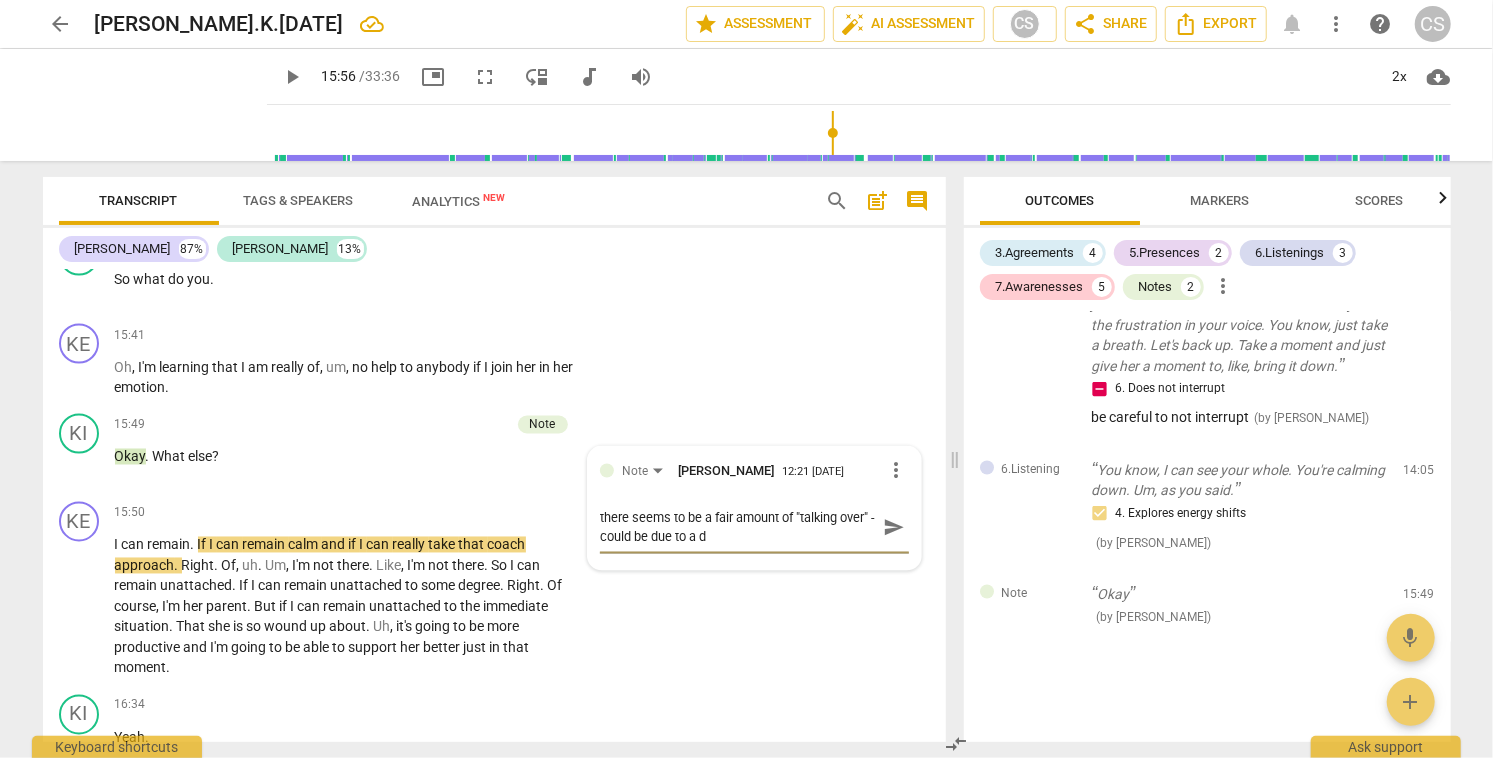 type on "there seems to be a fair amount of "talking over" - could be due to a de" 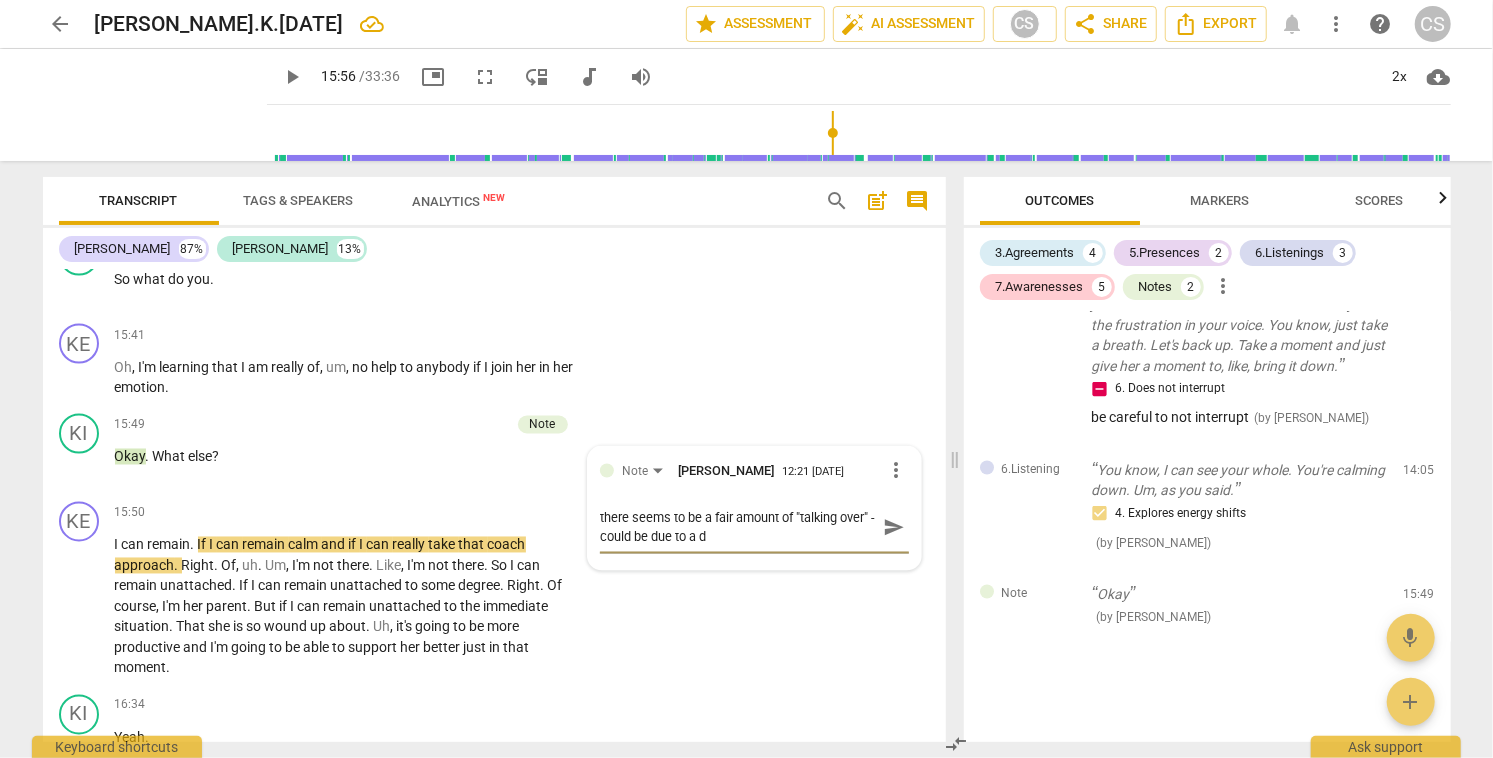 type on "there seems to be a fair amount of "talking over" - could be due to a de" 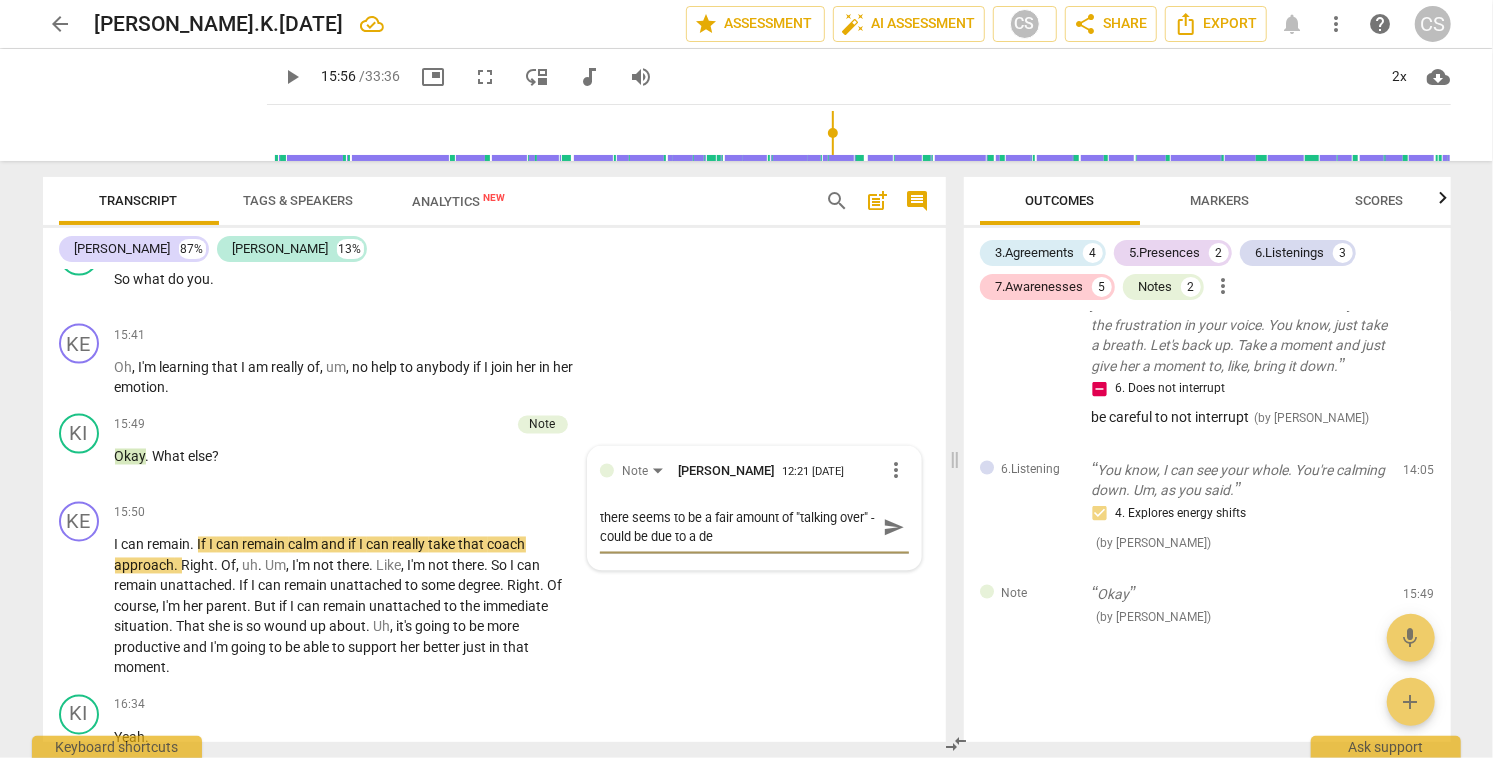 type on "there seems to be a fair amount of "talking over" - could be due to a del" 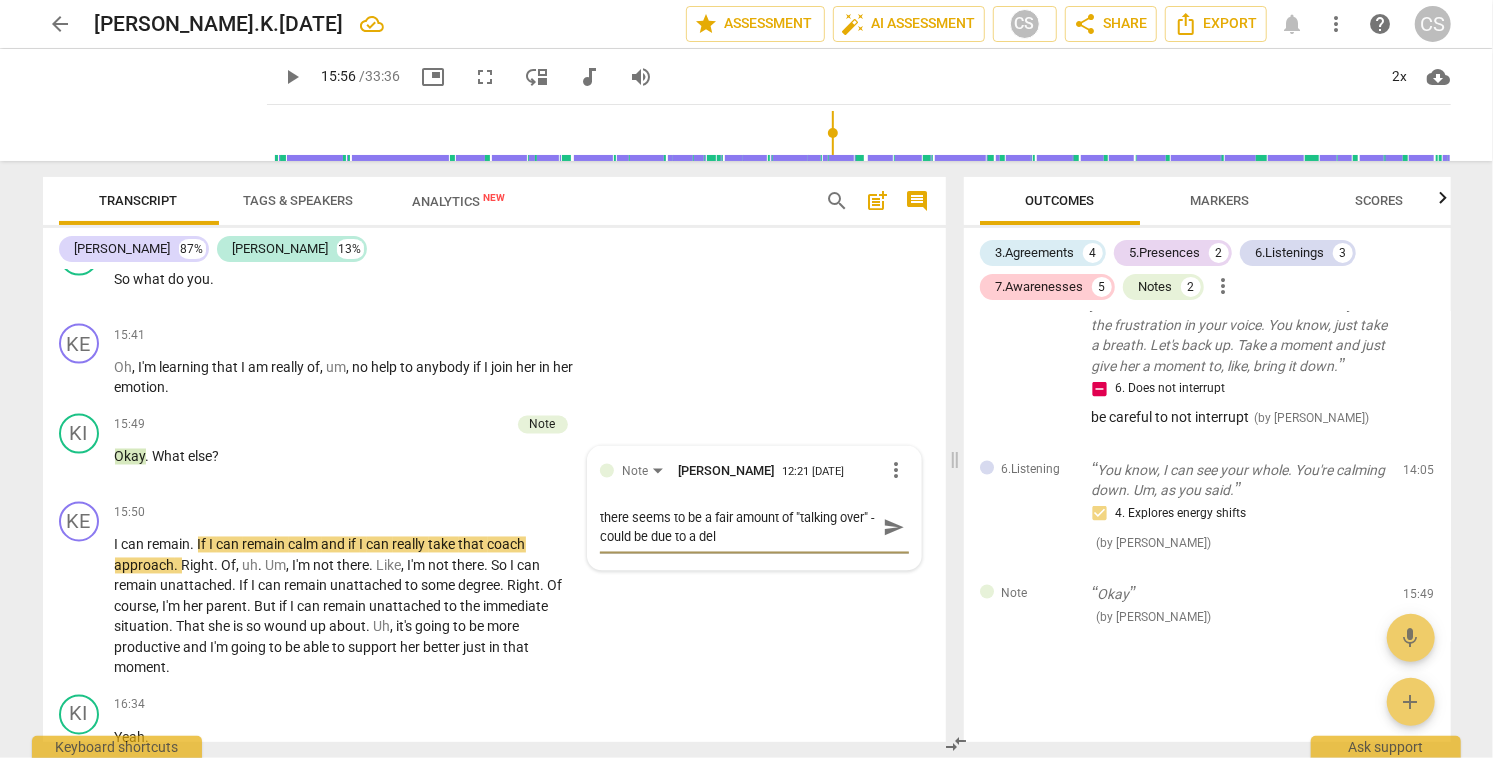 type 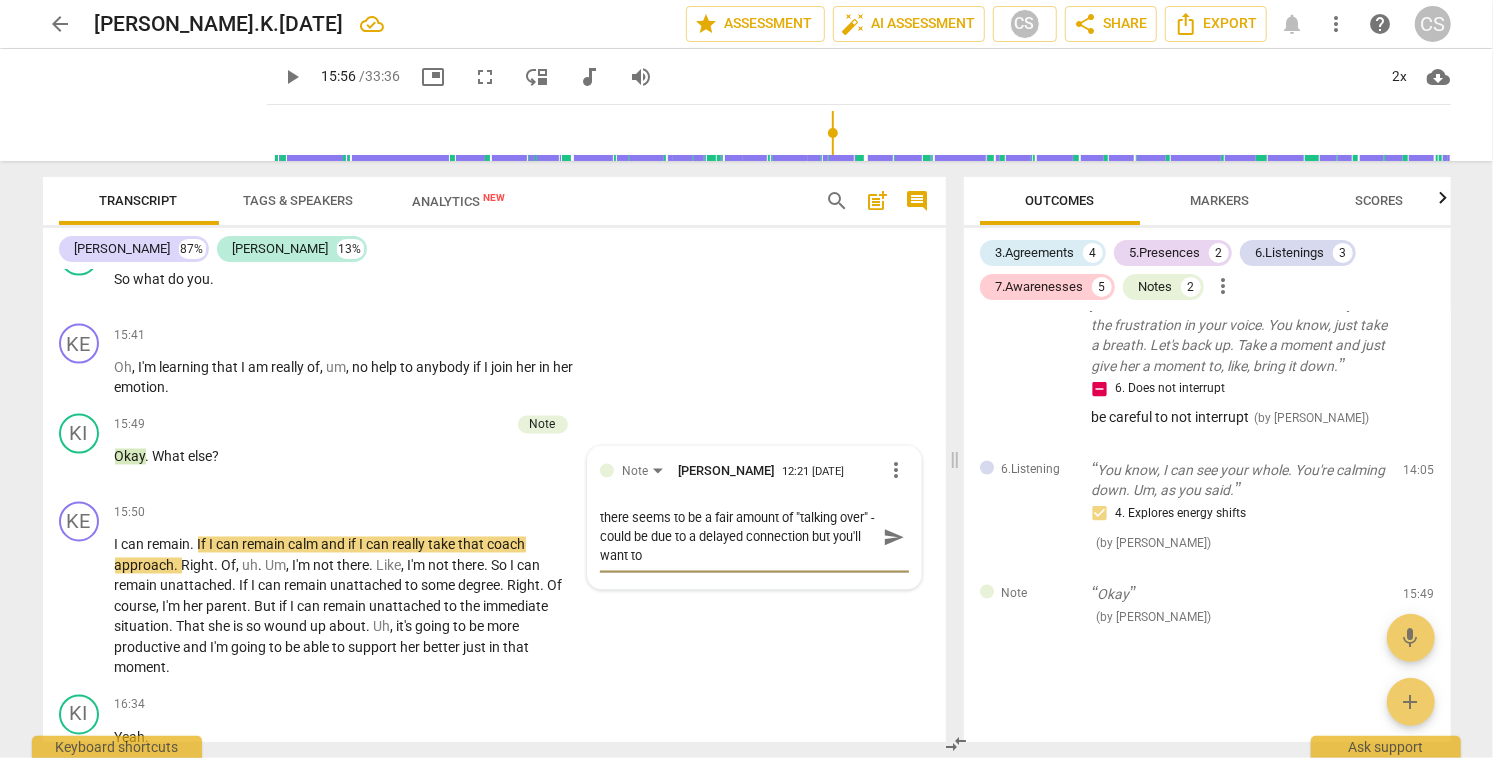 scroll, scrollTop: 0, scrollLeft: 0, axis: both 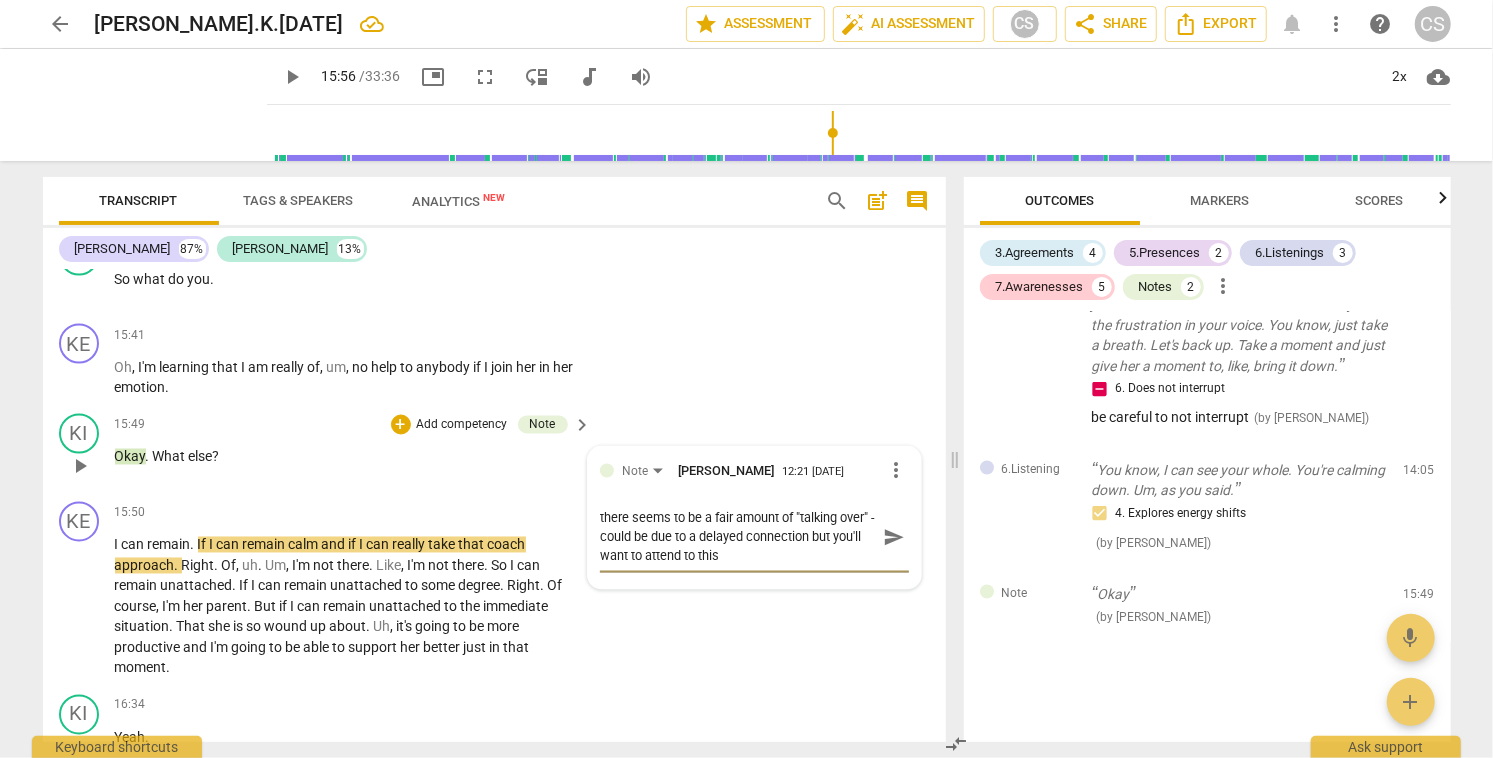 click on "send" at bounding box center [894, 538] 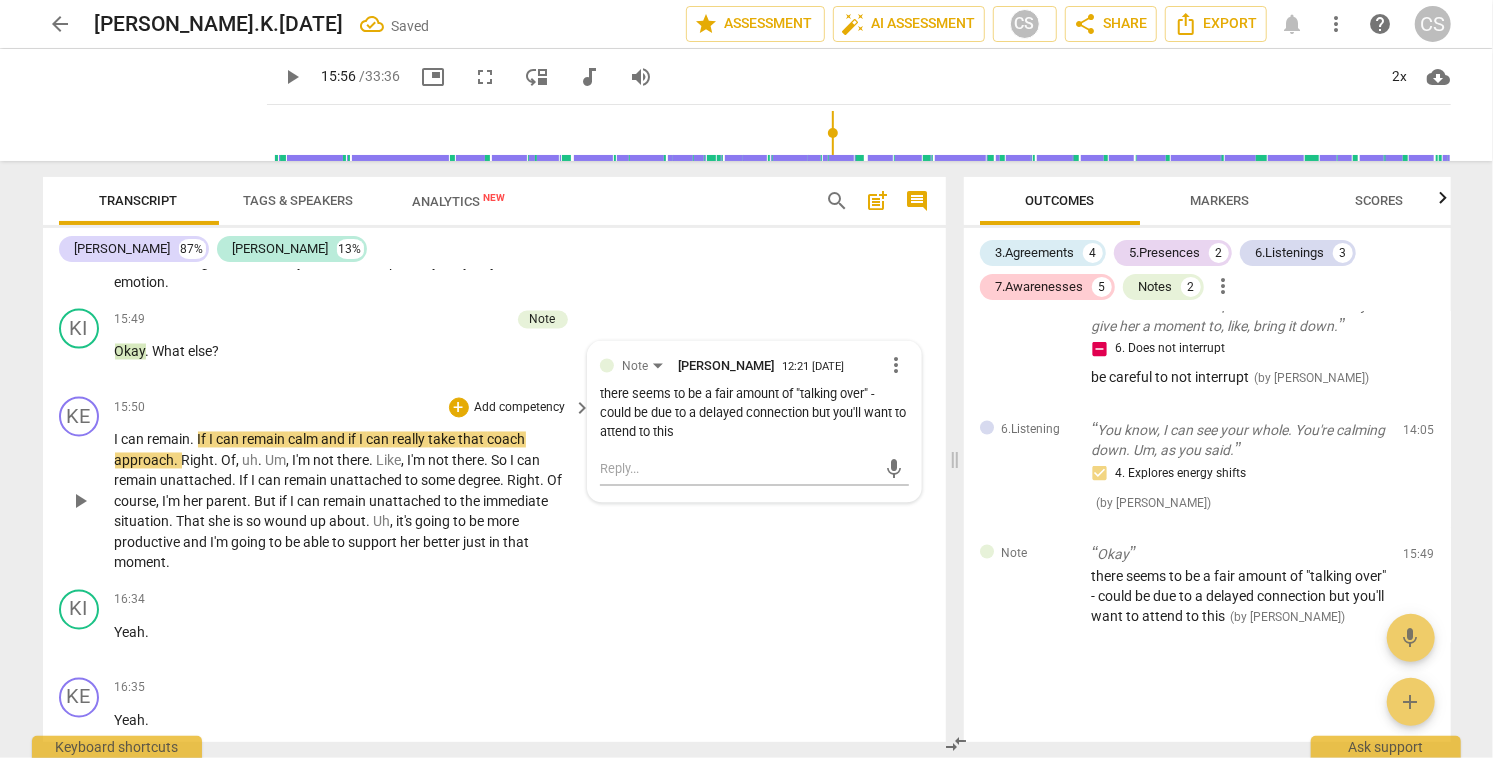 scroll, scrollTop: 6731, scrollLeft: 0, axis: vertical 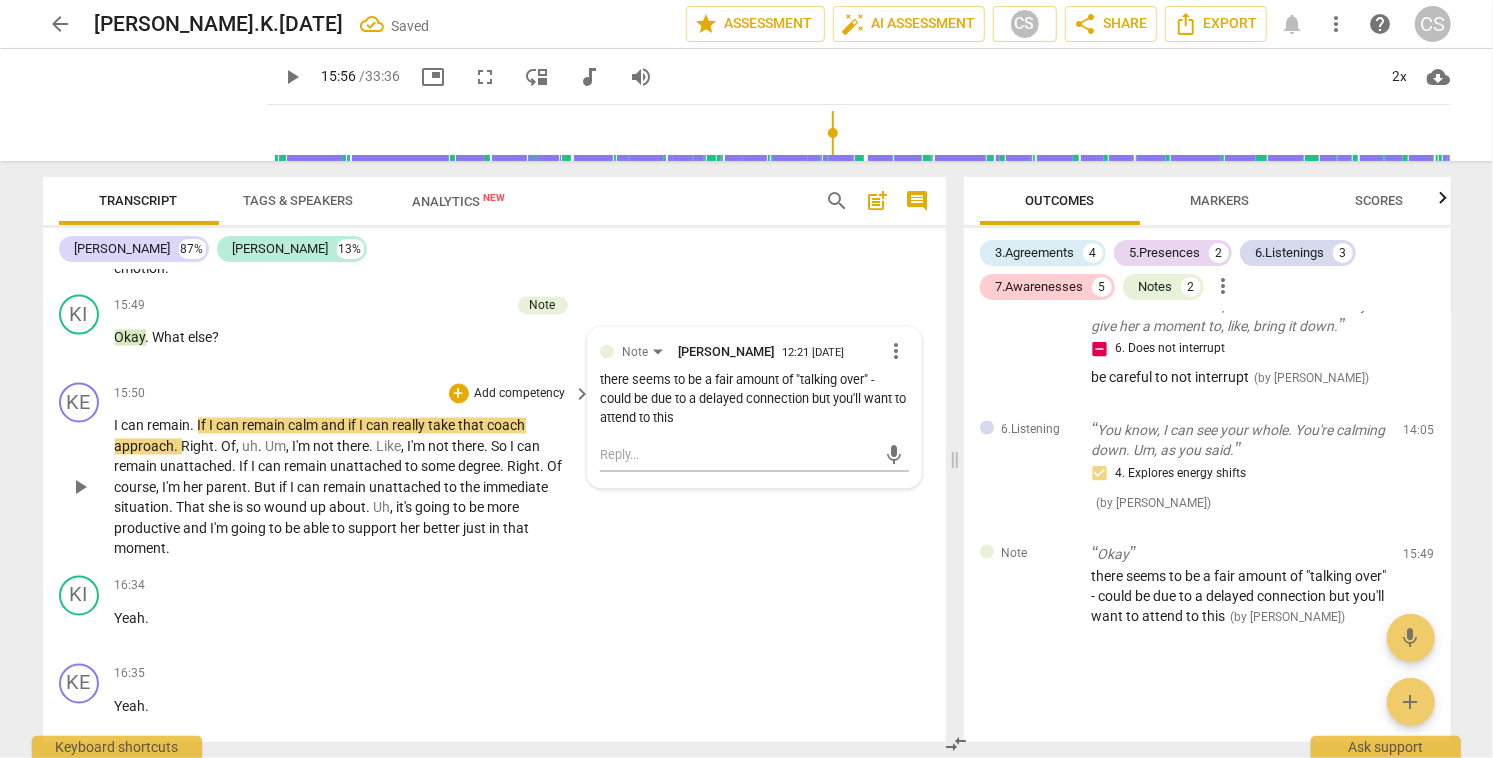 click on "play_arrow" at bounding box center (80, 488) 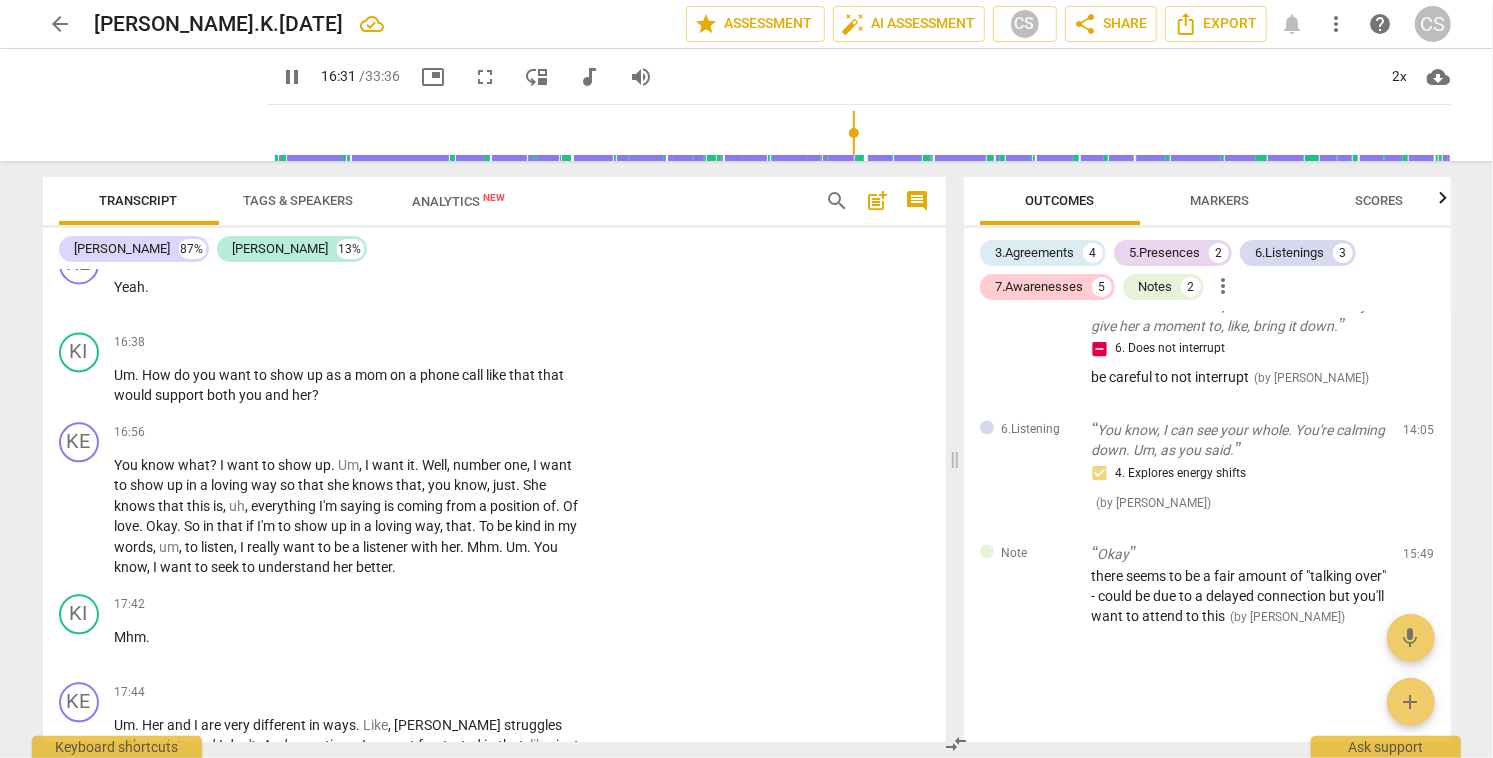 scroll, scrollTop: 7156, scrollLeft: 0, axis: vertical 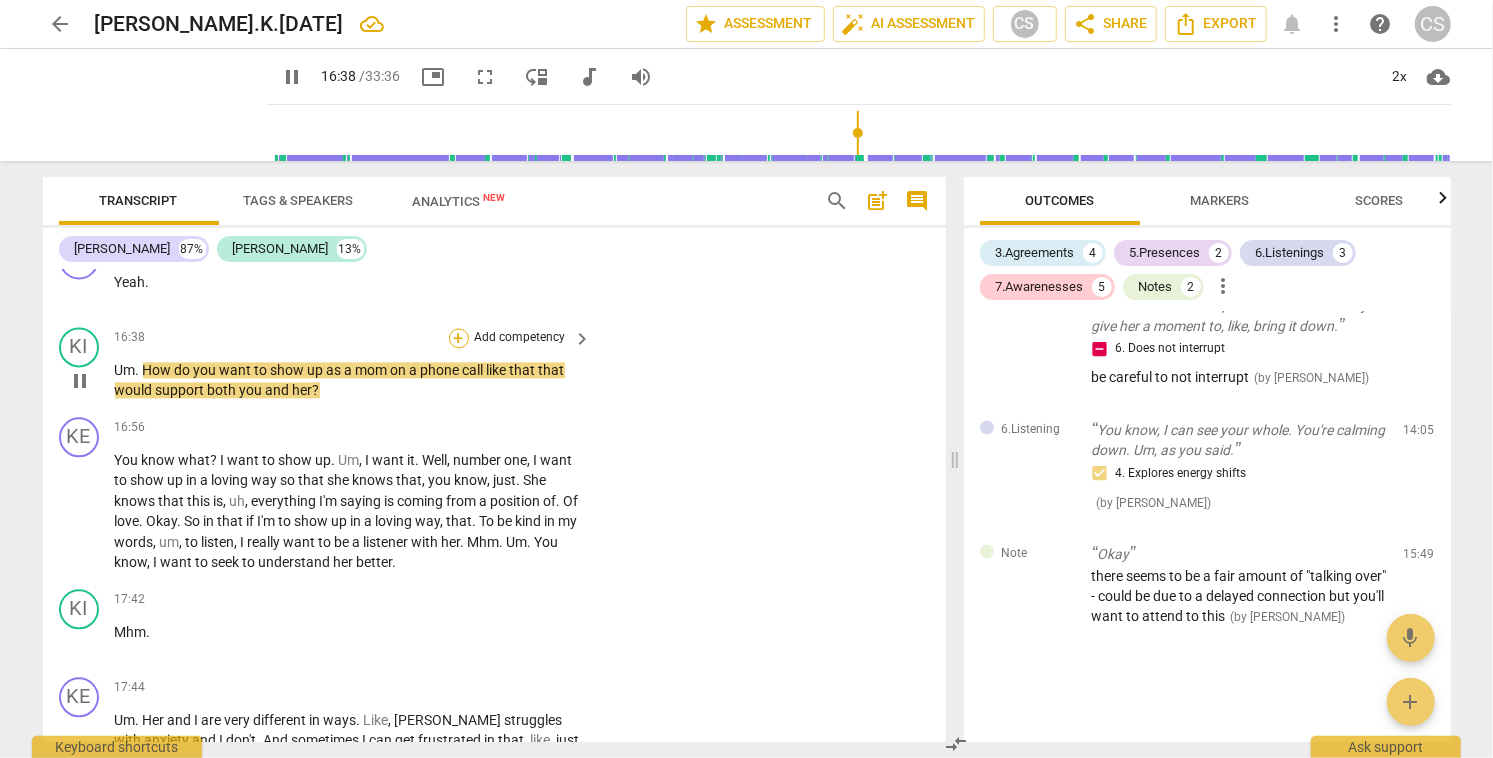 click on "+" at bounding box center (459, 338) 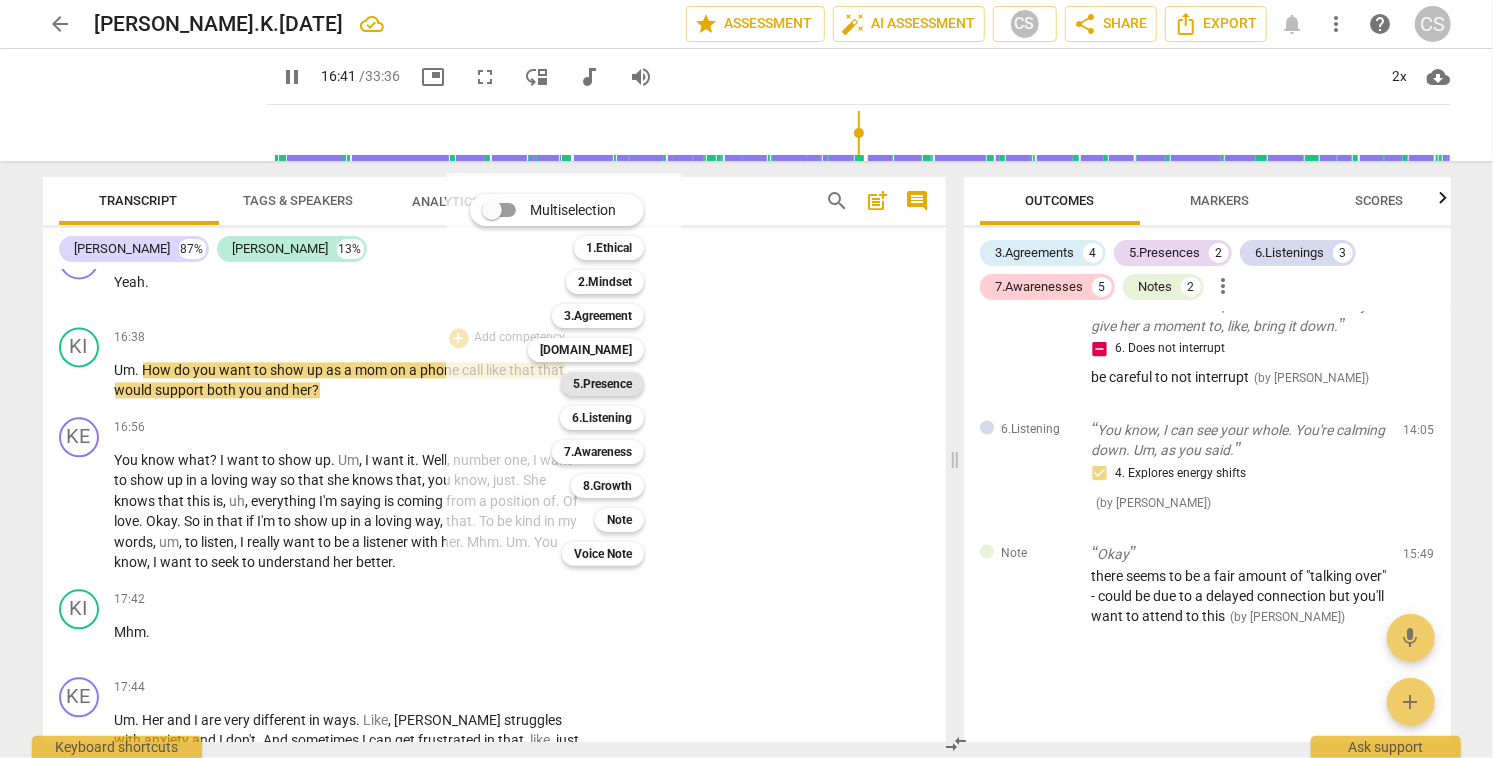 click on "5.Presence" at bounding box center [602, 384] 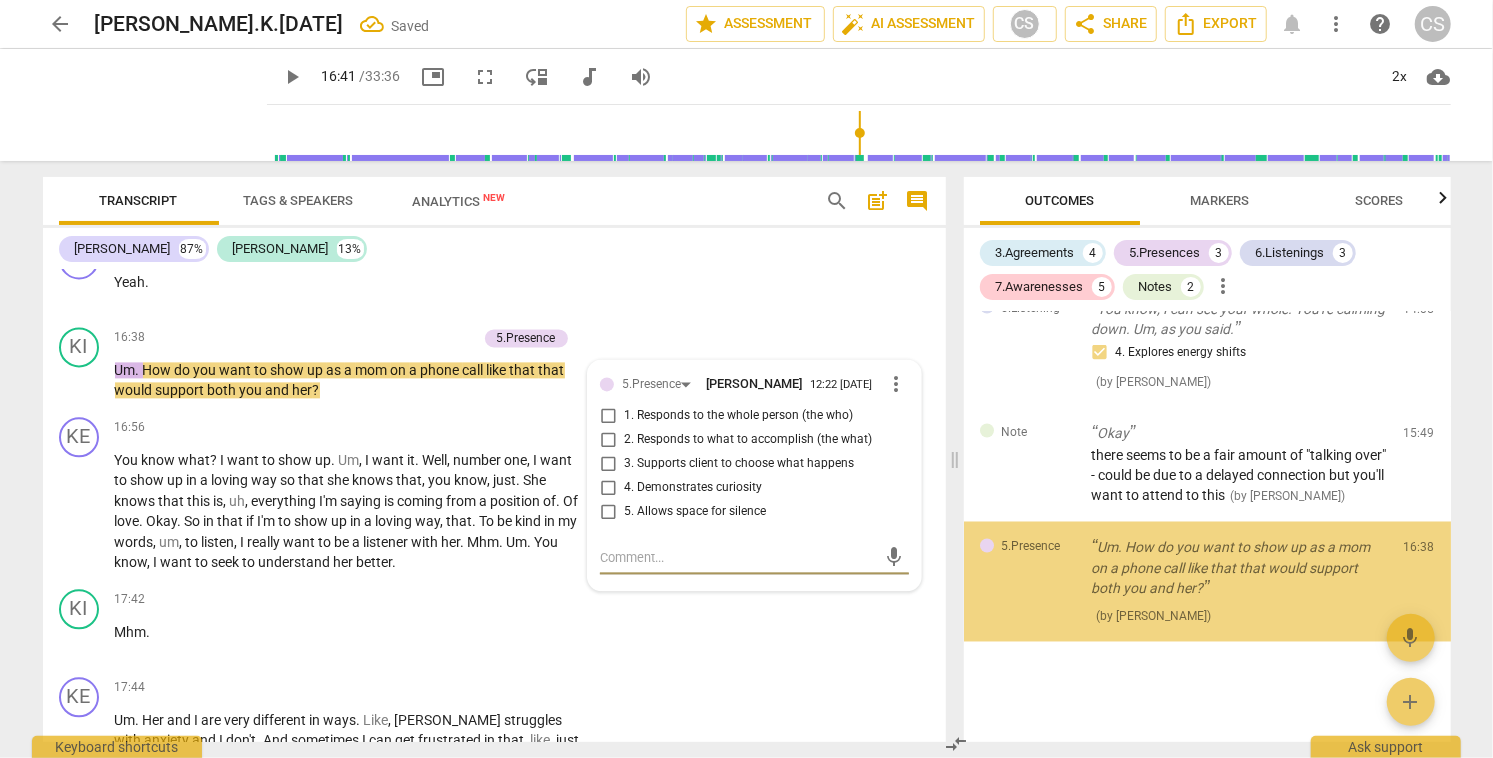 scroll, scrollTop: 2126, scrollLeft: 0, axis: vertical 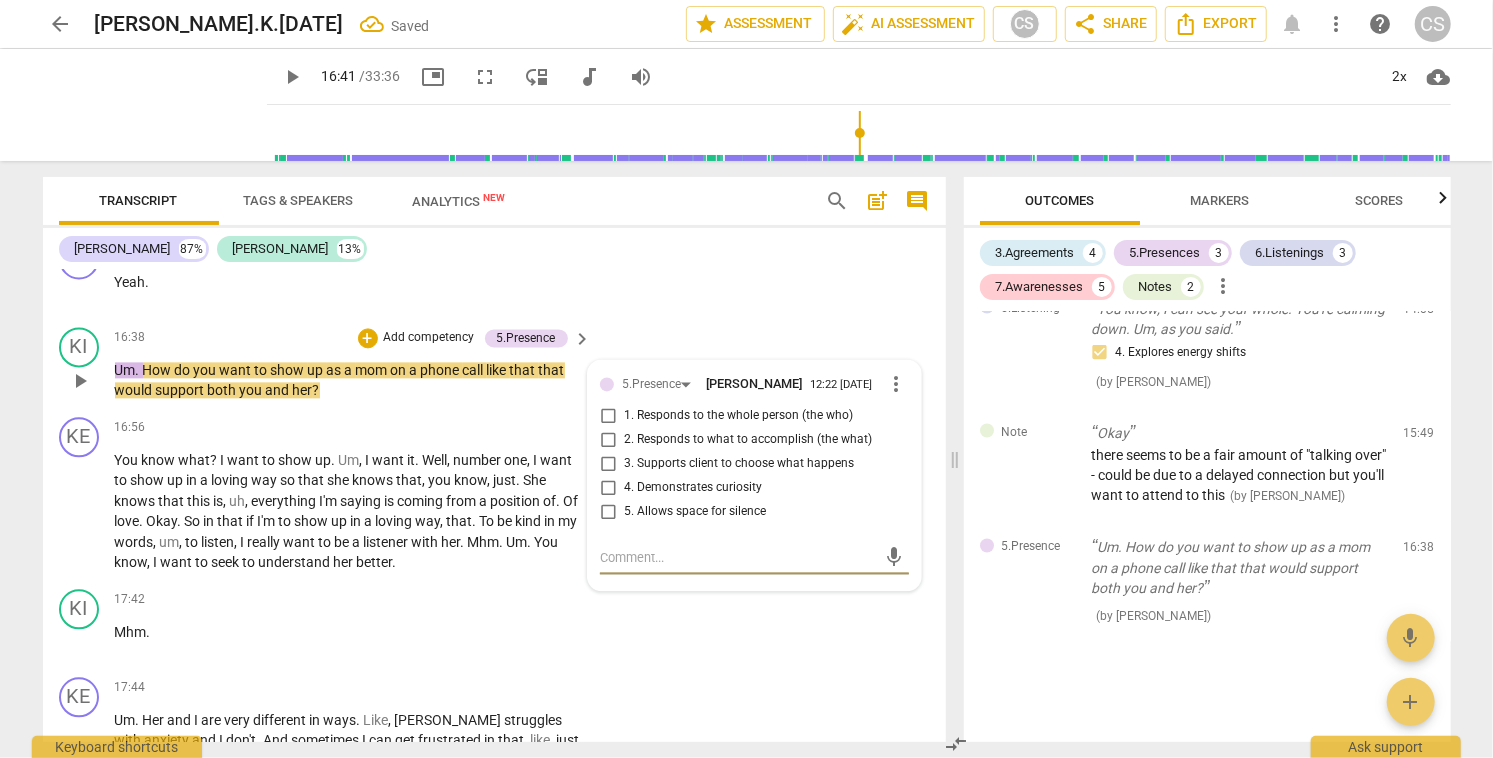 click on "1. Responds to the whole person (the who)" at bounding box center [608, 416] 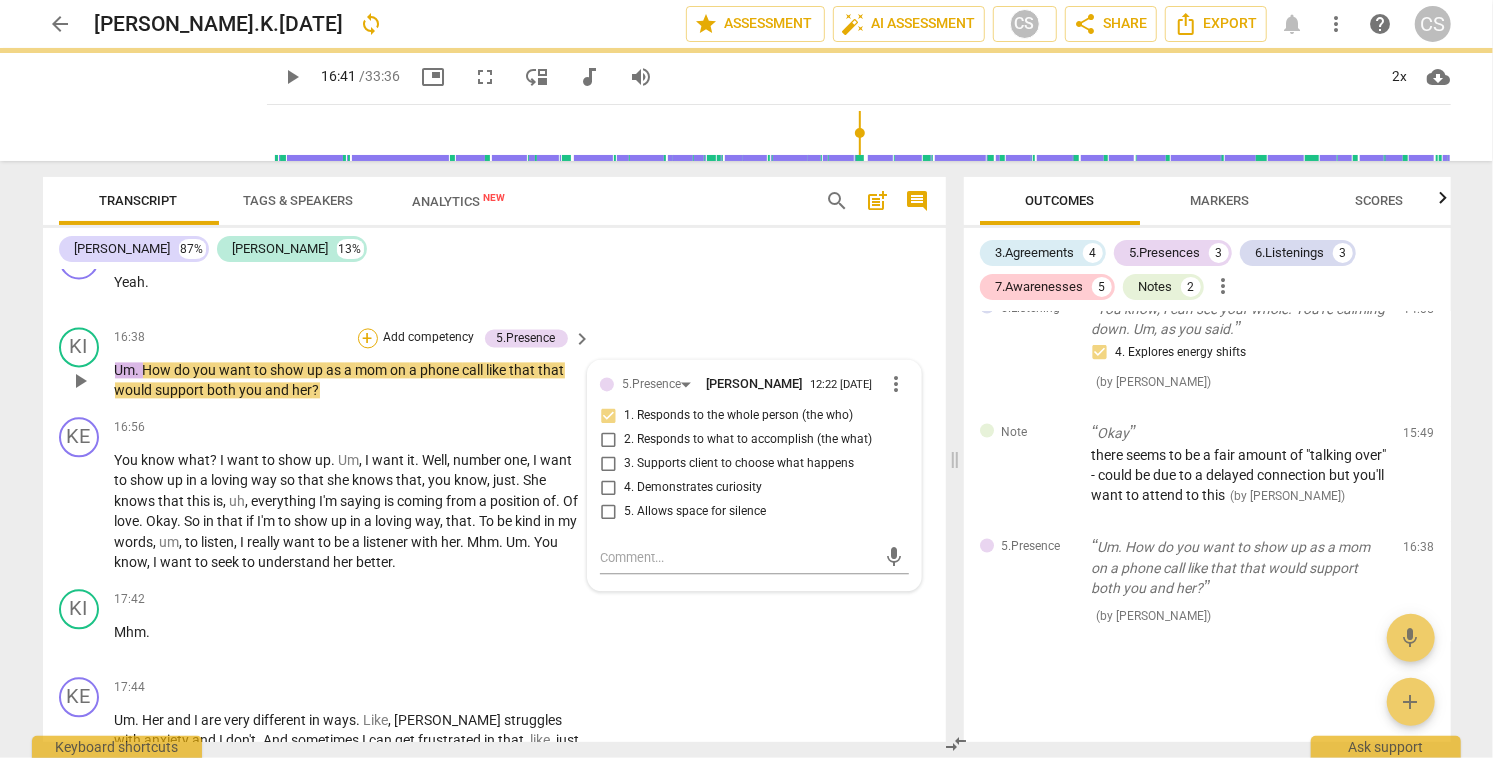 click on "+" at bounding box center [368, 338] 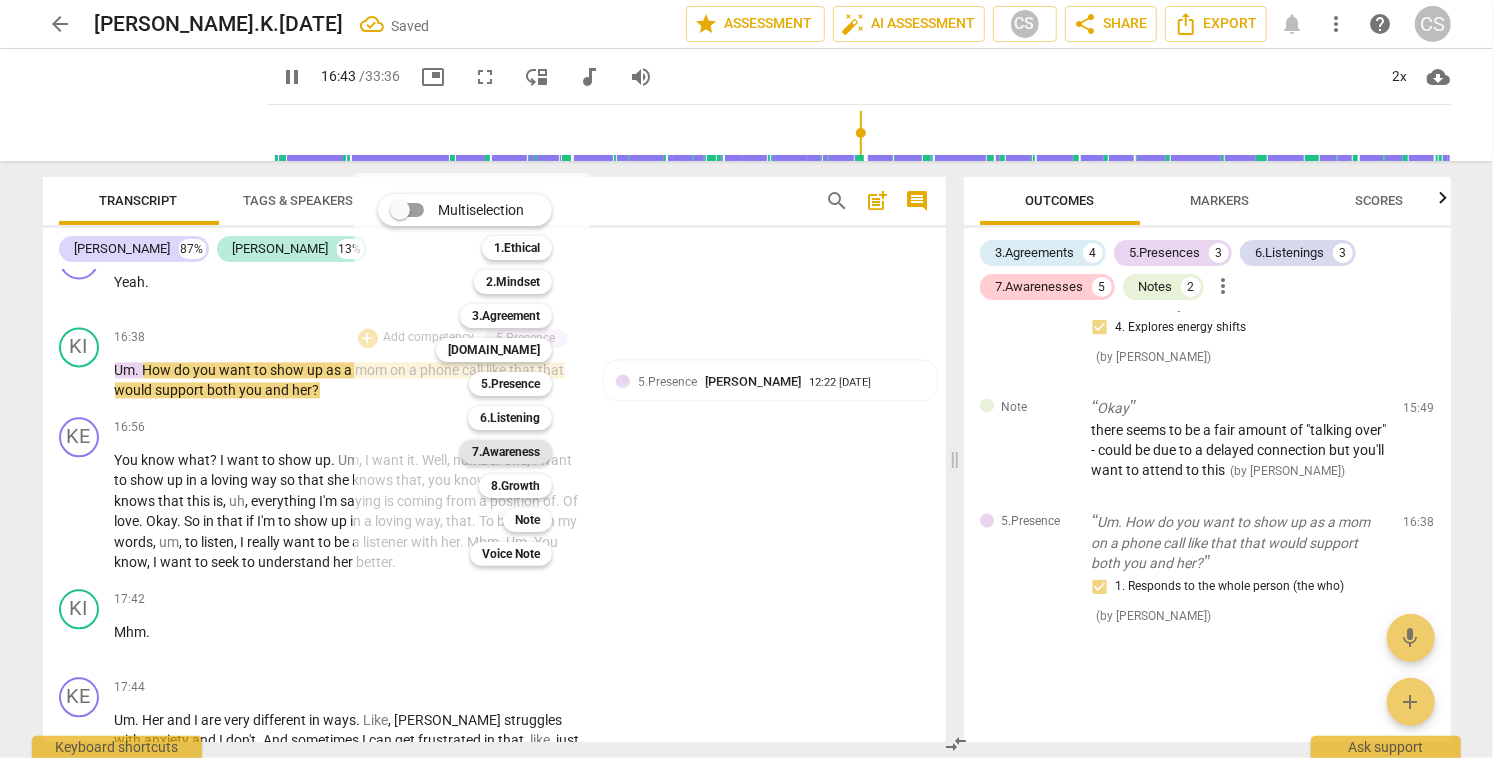 click on "7.Awareness" at bounding box center [506, 452] 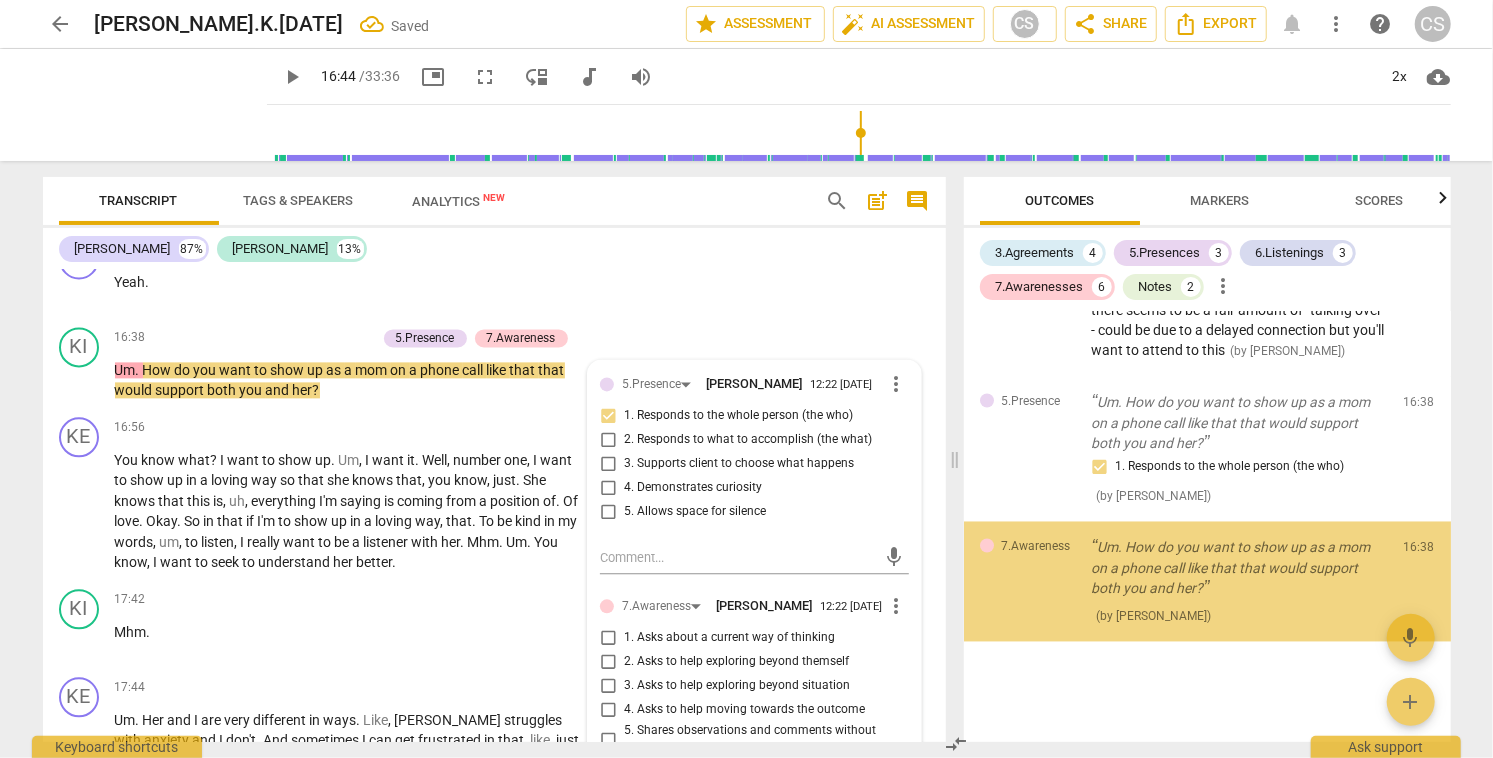 scroll, scrollTop: 2271, scrollLeft: 0, axis: vertical 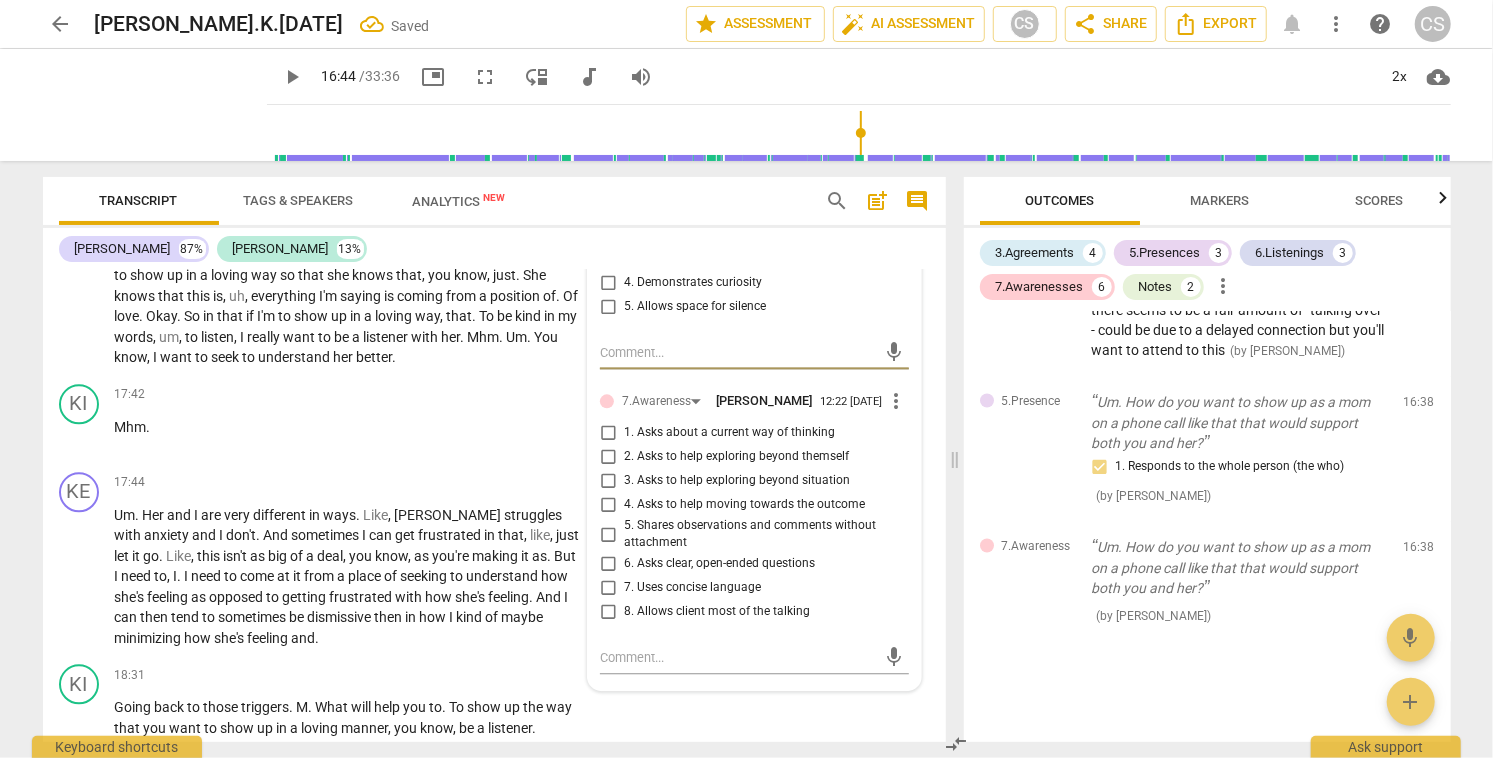 click on "4. Asks to help moving towards the outcome" at bounding box center (608, 505) 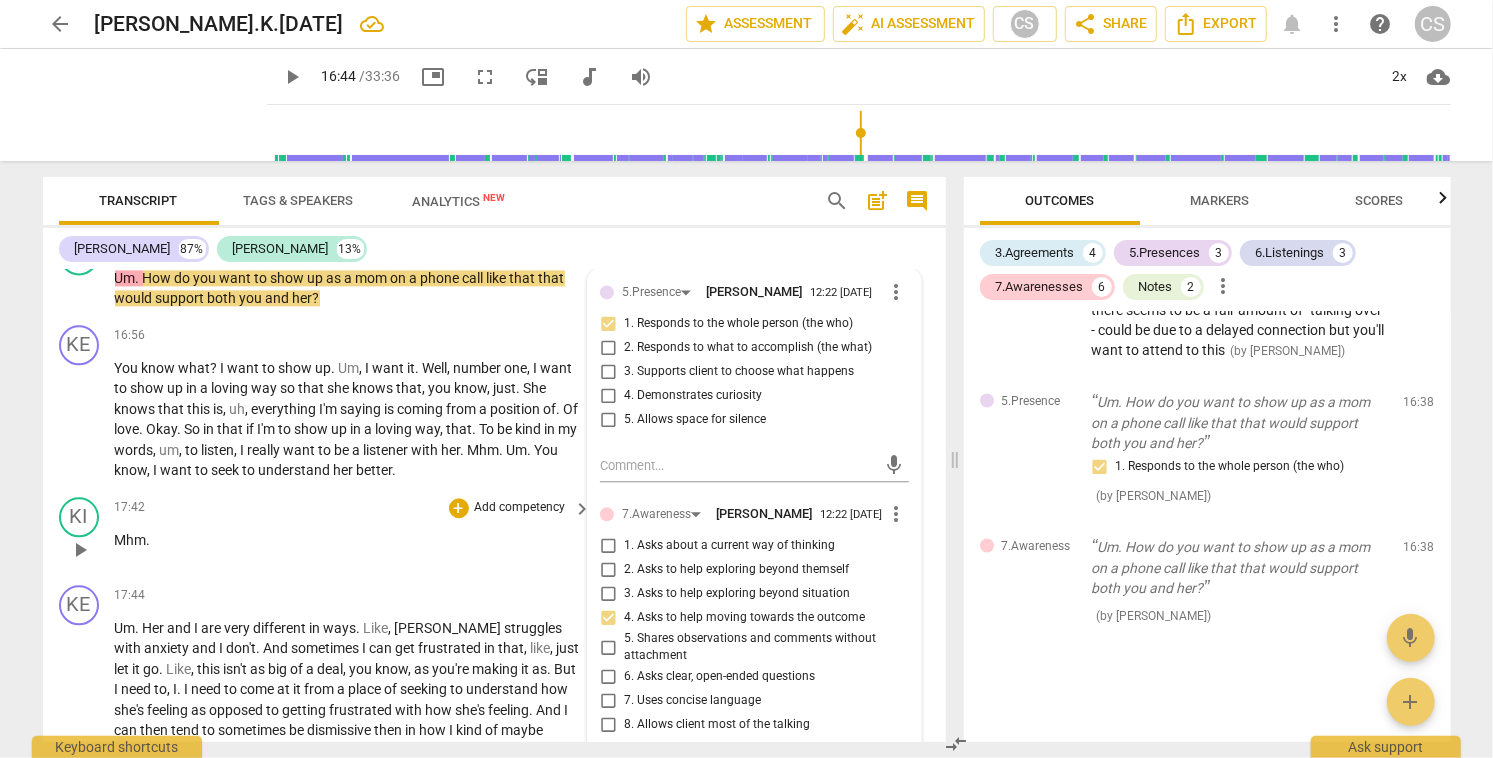 scroll, scrollTop: 7249, scrollLeft: 0, axis: vertical 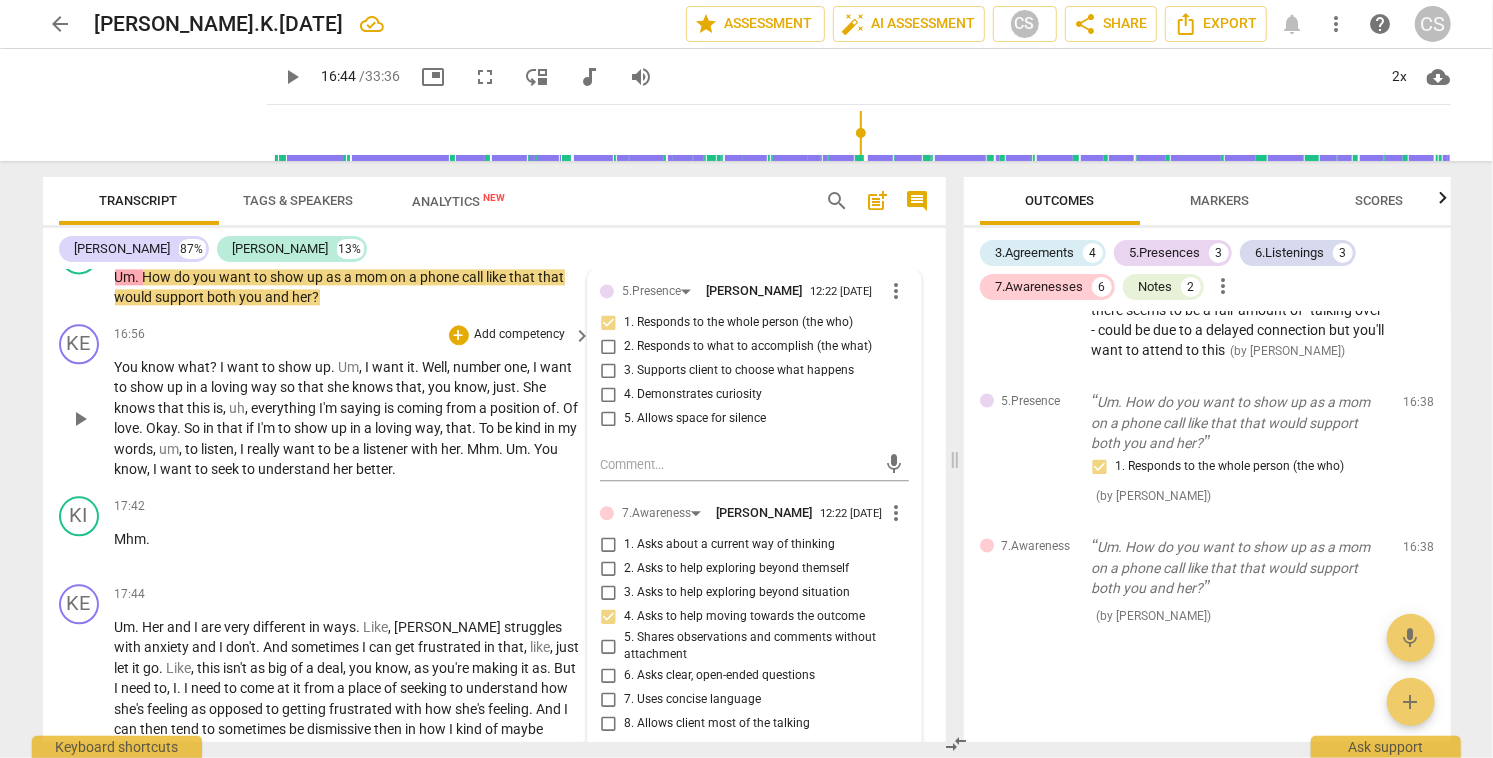 click on "play_arrow" at bounding box center [80, 419] 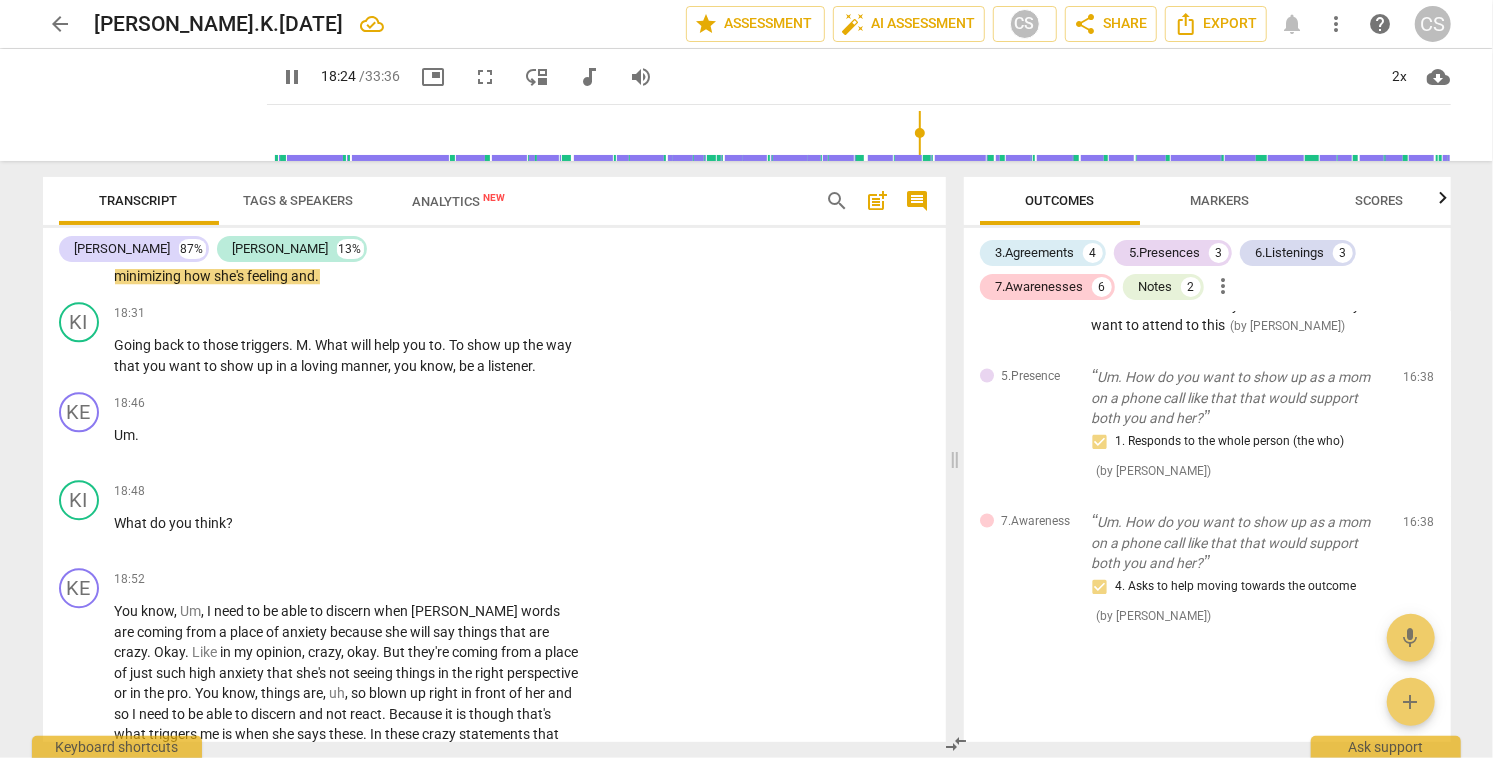 scroll, scrollTop: 7725, scrollLeft: 0, axis: vertical 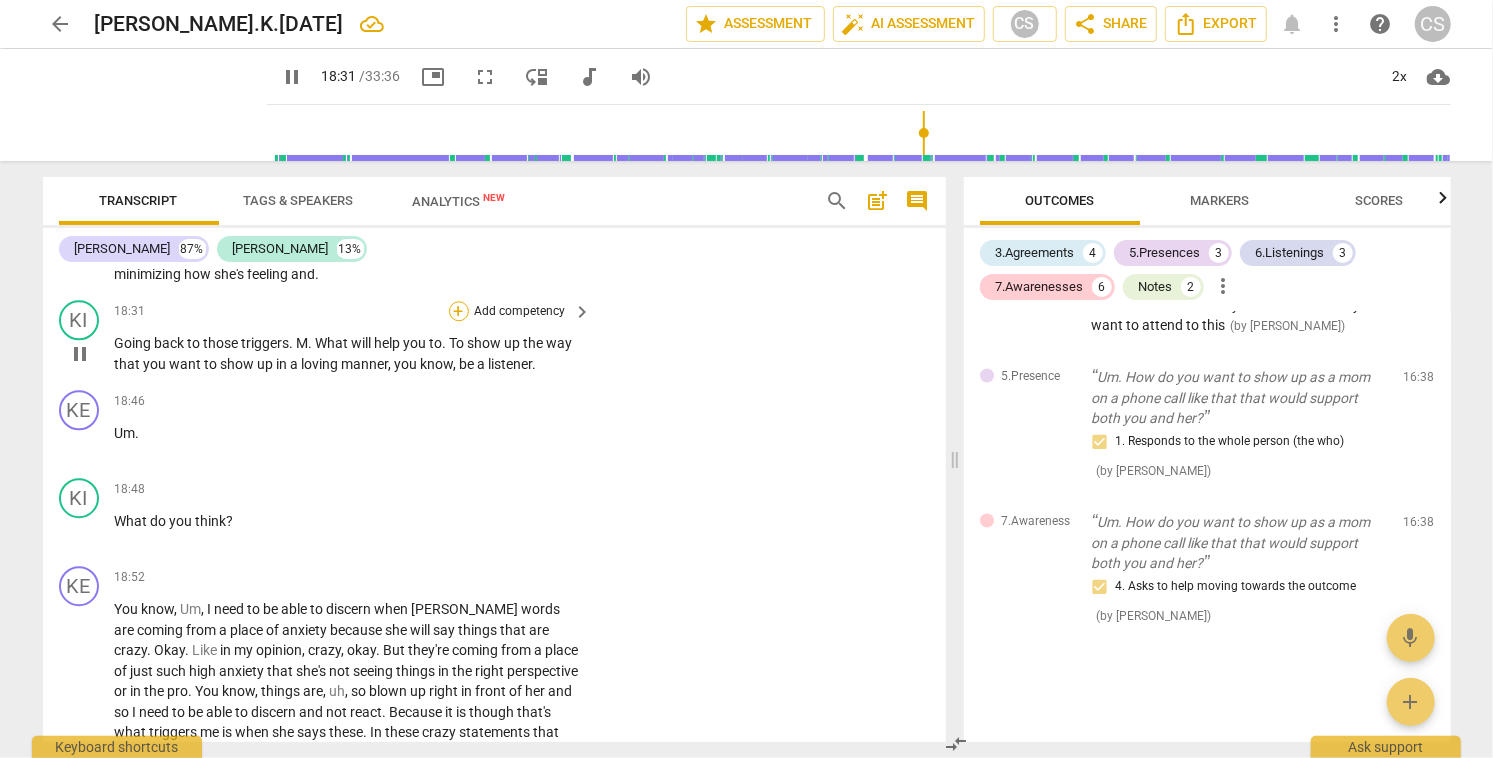 click on "+" at bounding box center [459, 311] 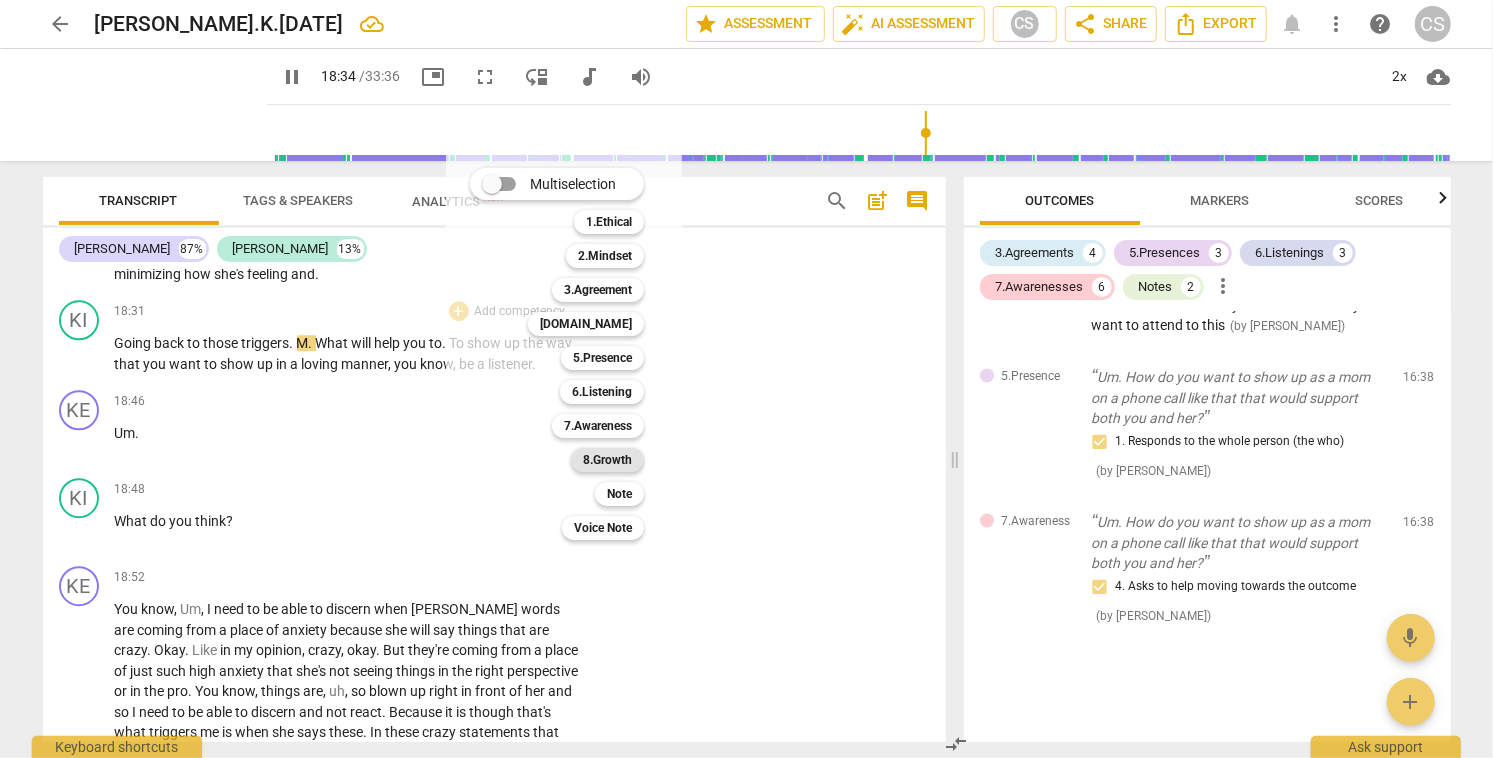 click on "8.Growth" at bounding box center (607, 460) 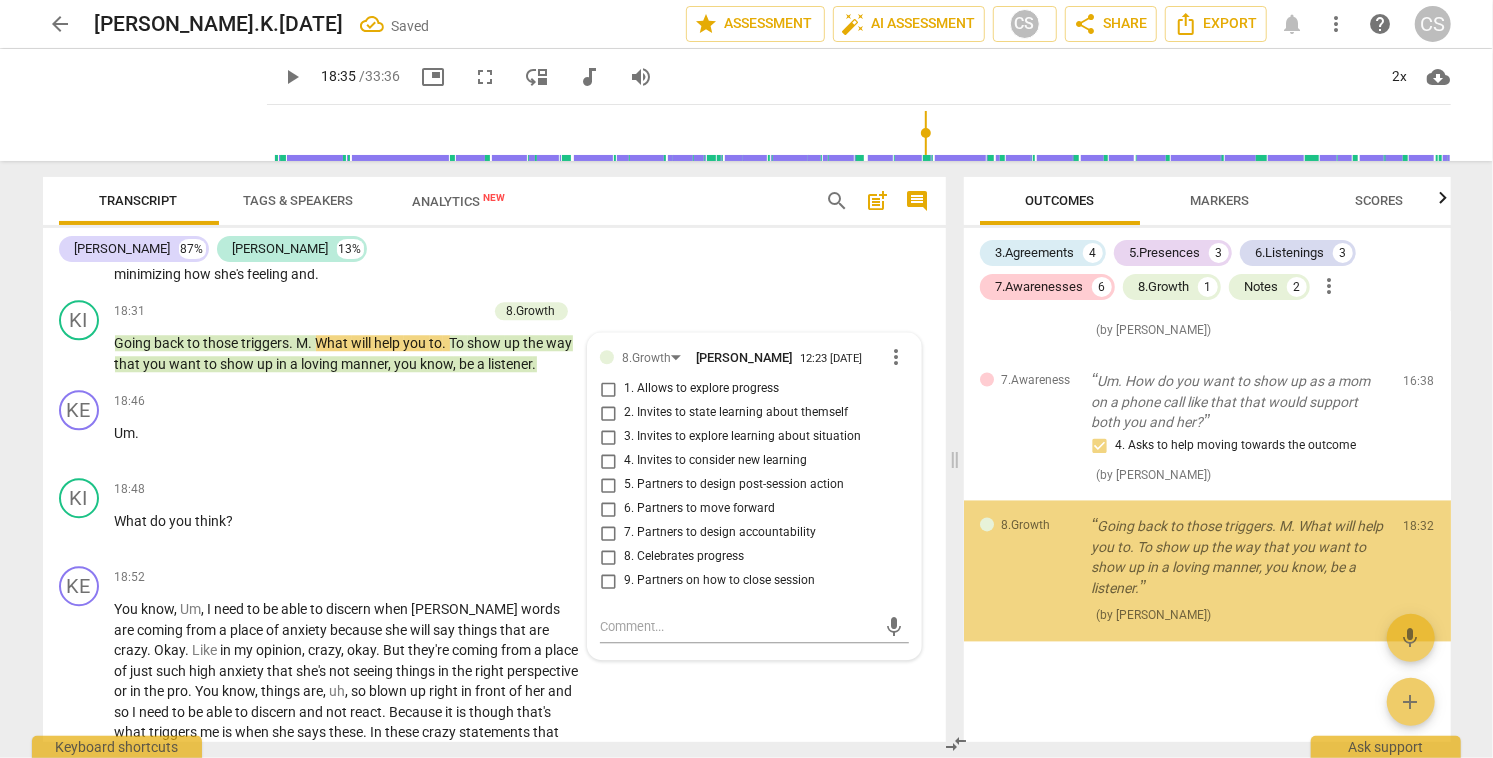 scroll, scrollTop: 2436, scrollLeft: 0, axis: vertical 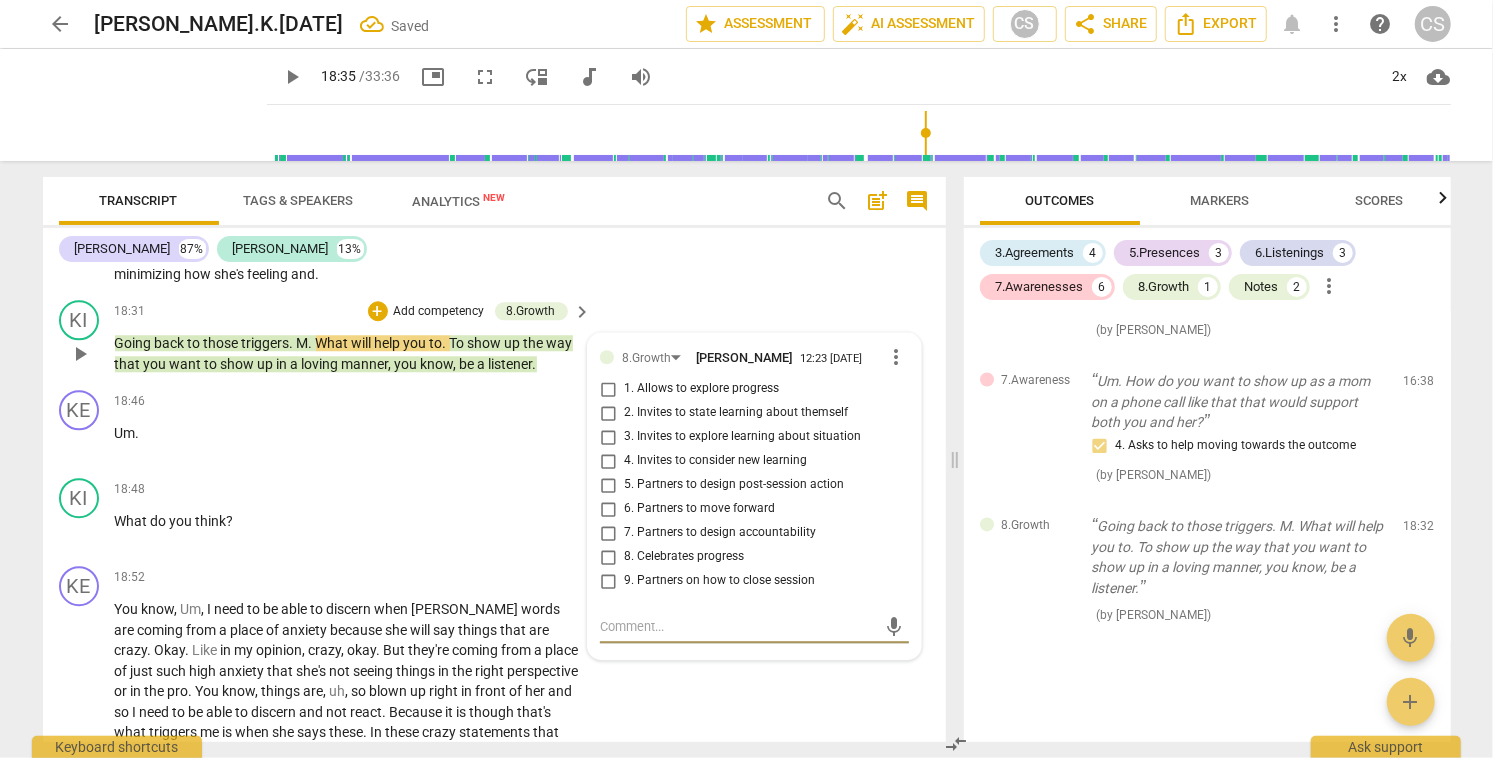 click on "4. Invites to consider new learning" at bounding box center (608, 461) 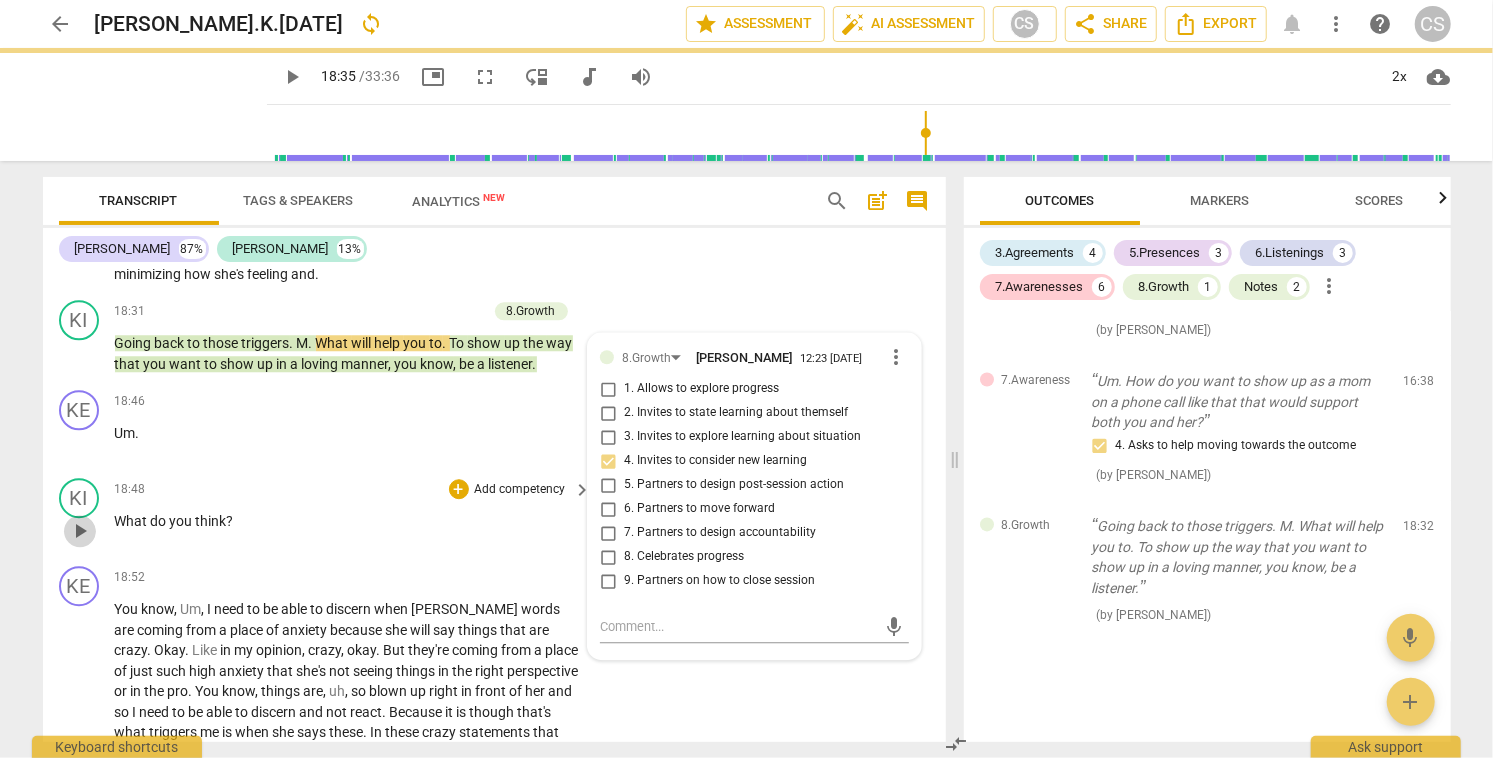 click on "play_arrow" at bounding box center (80, 531) 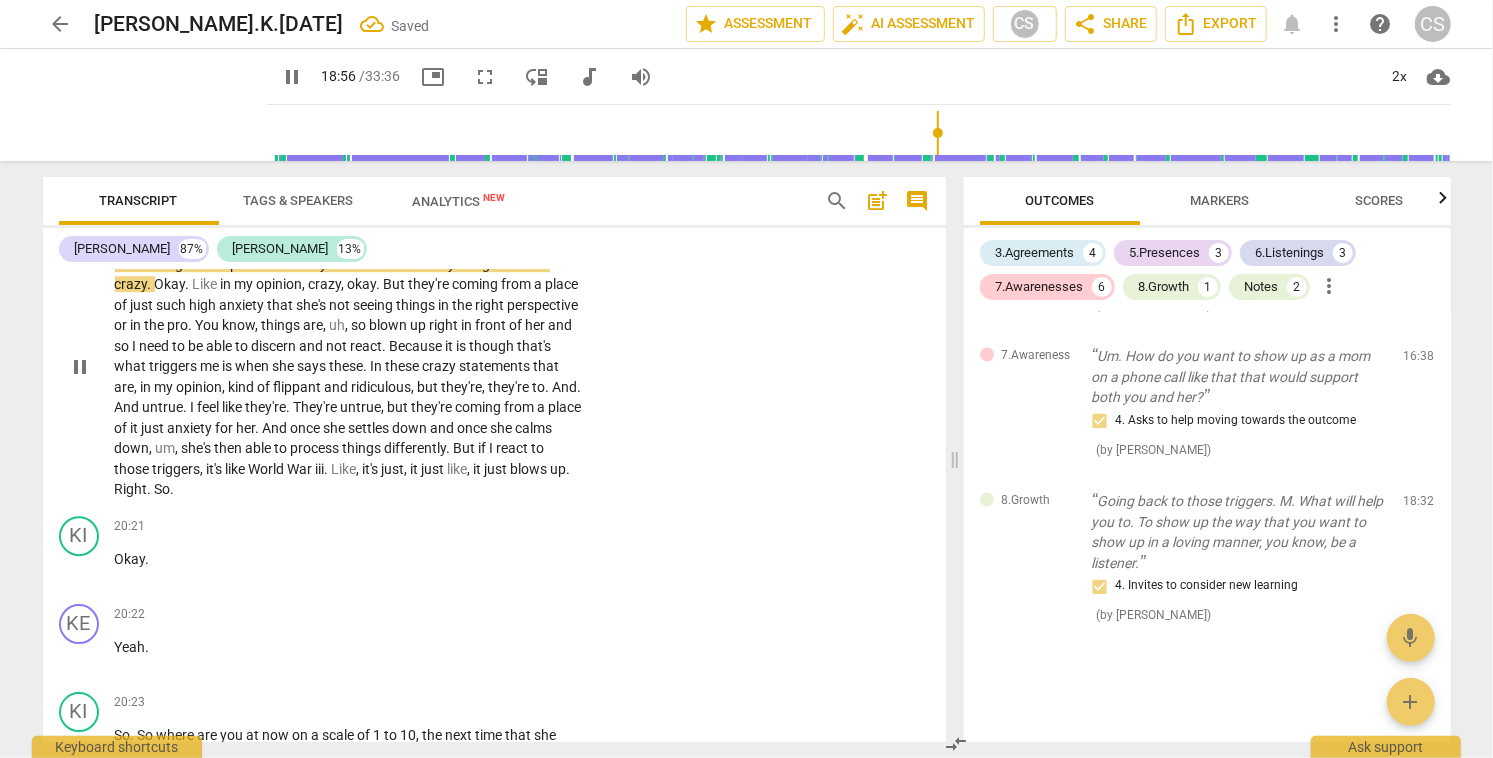 scroll, scrollTop: 8096, scrollLeft: 0, axis: vertical 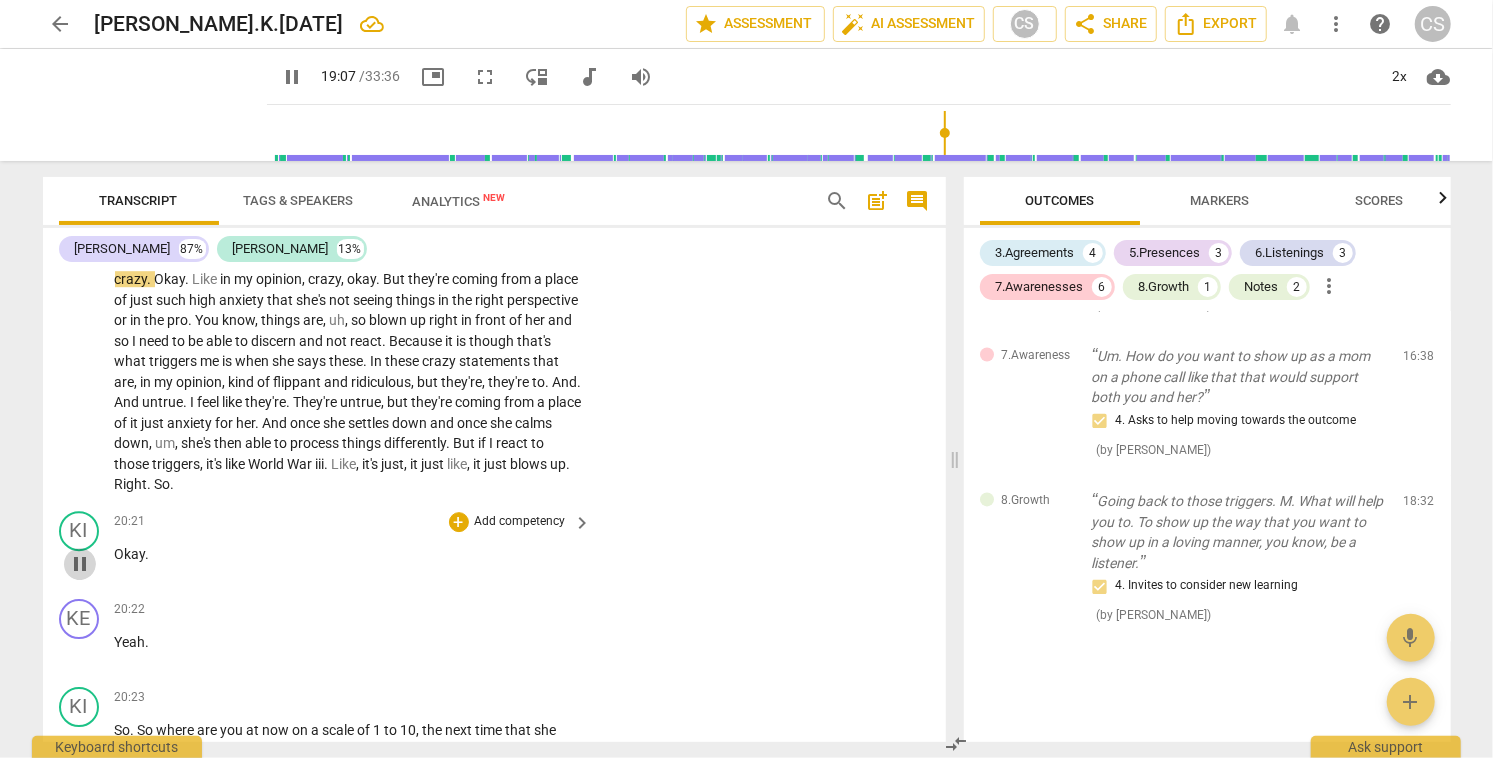 click on "pause" at bounding box center (80, 564) 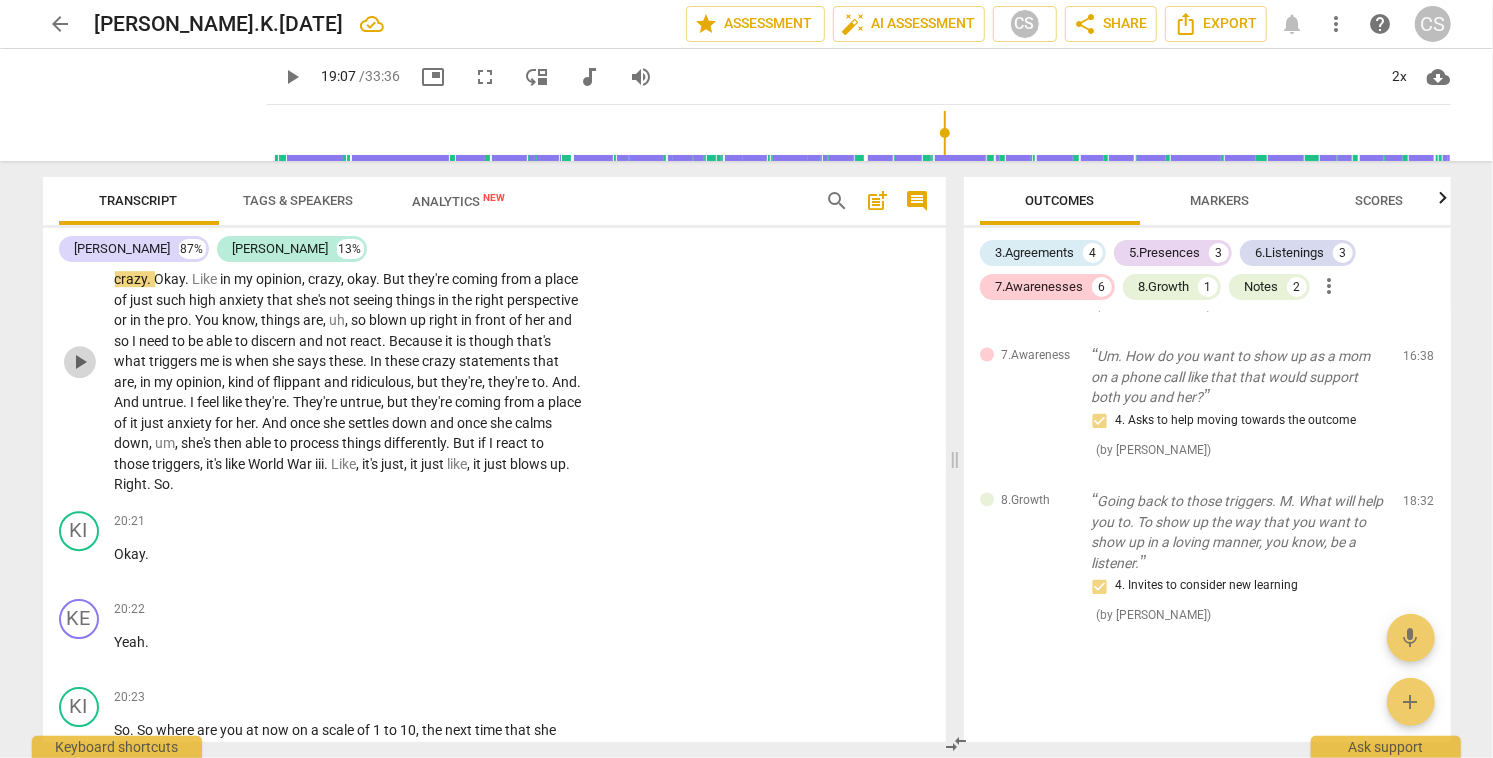 click on "play_arrow" at bounding box center [80, 362] 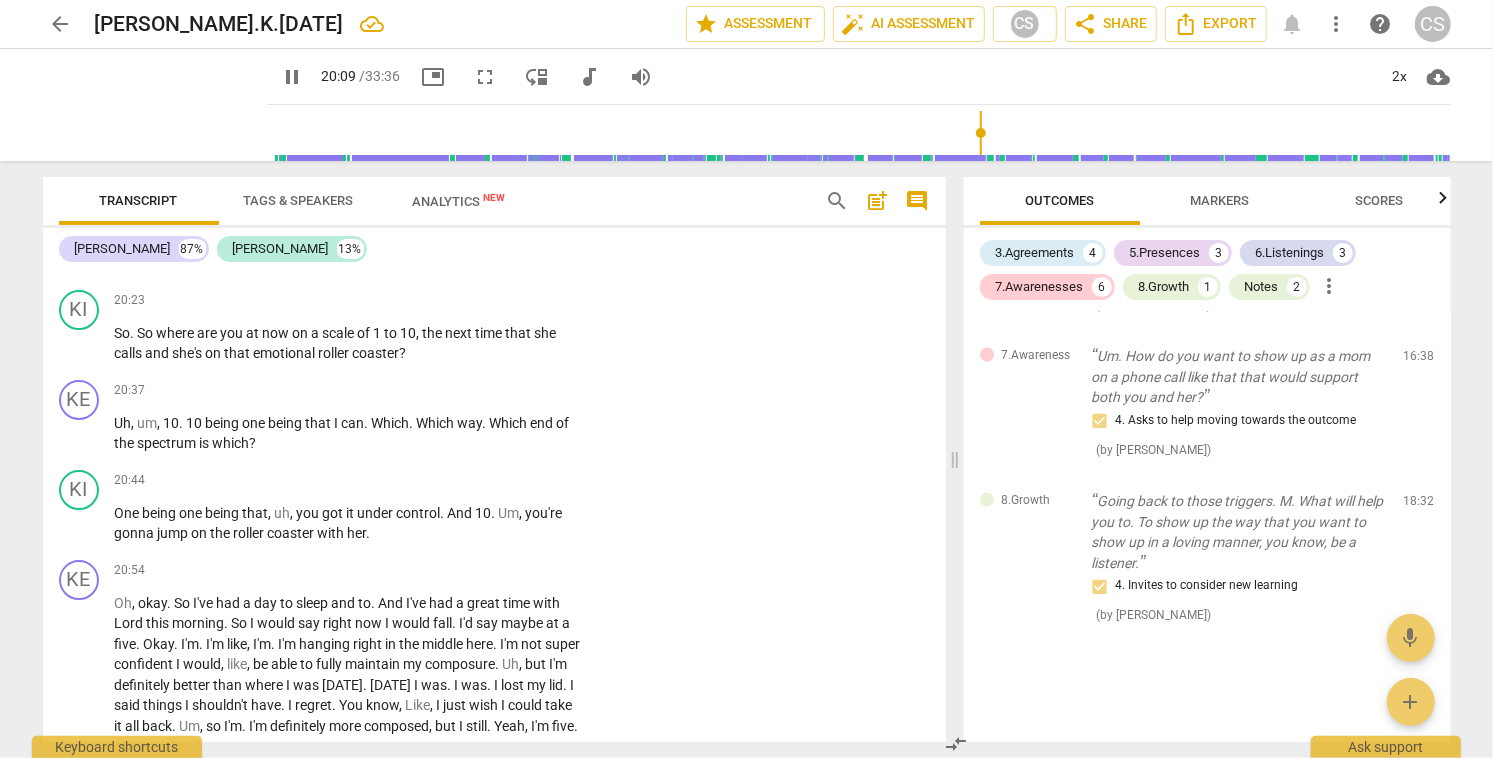 scroll, scrollTop: 8509, scrollLeft: 0, axis: vertical 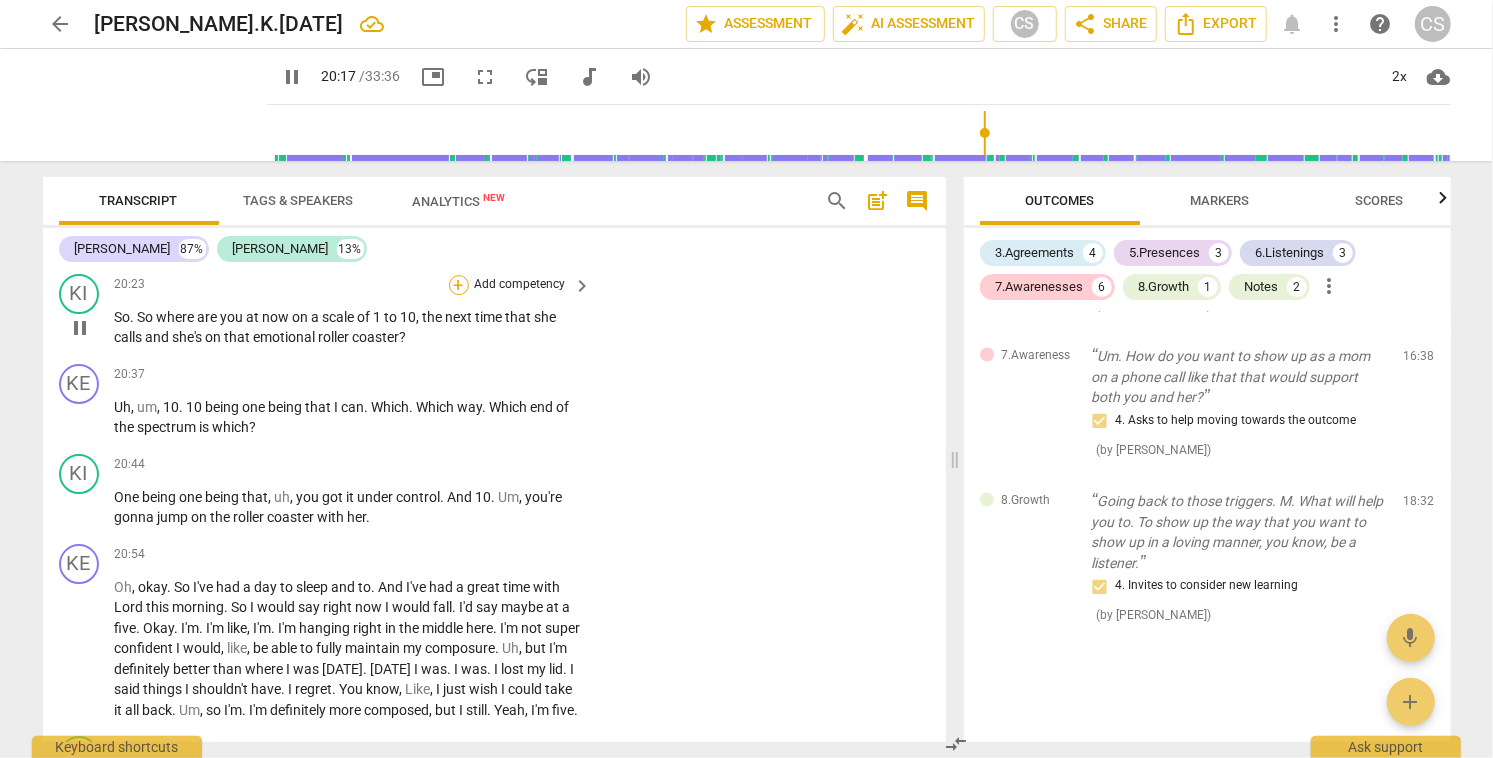click on "+" at bounding box center (459, 285) 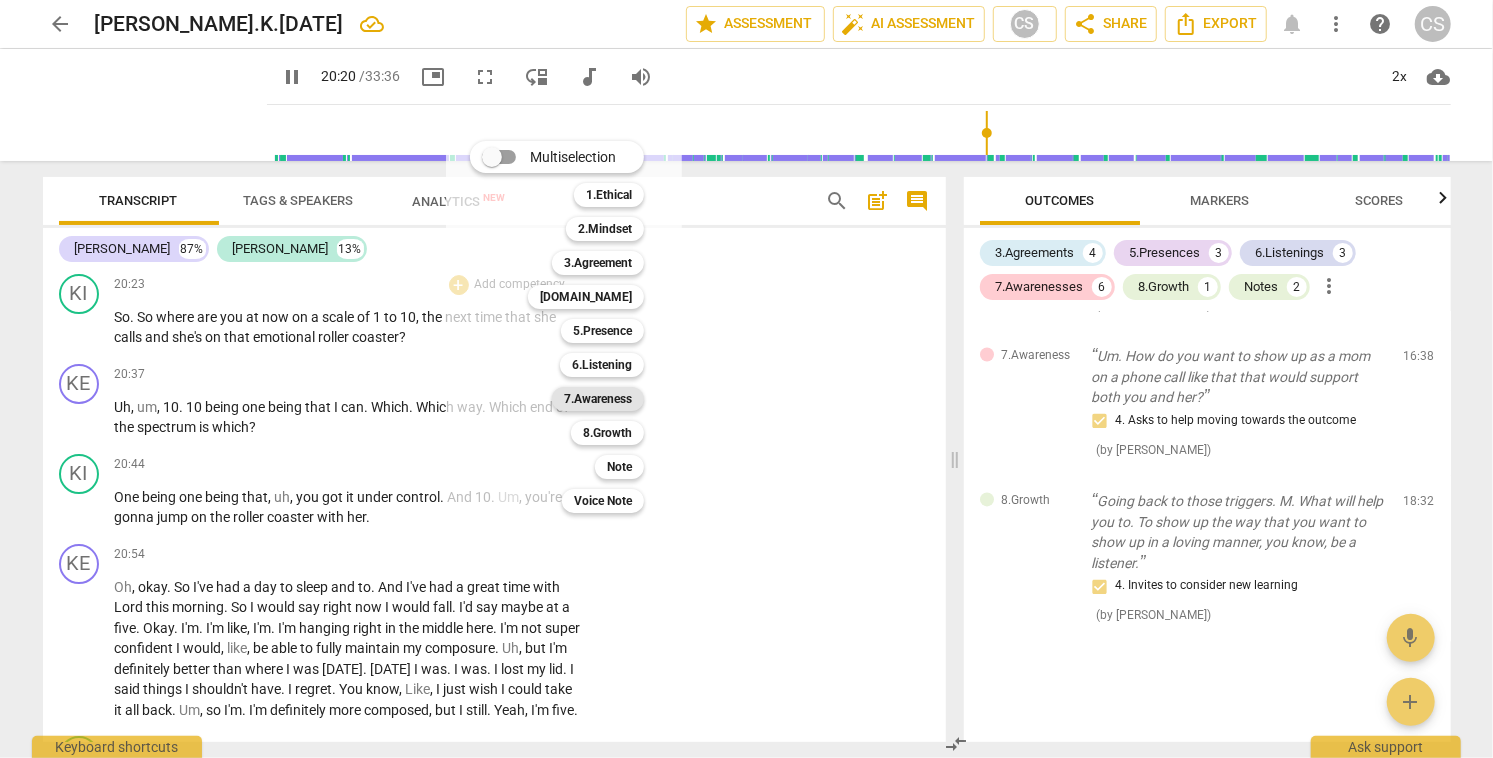 click on "7.Awareness" at bounding box center [598, 399] 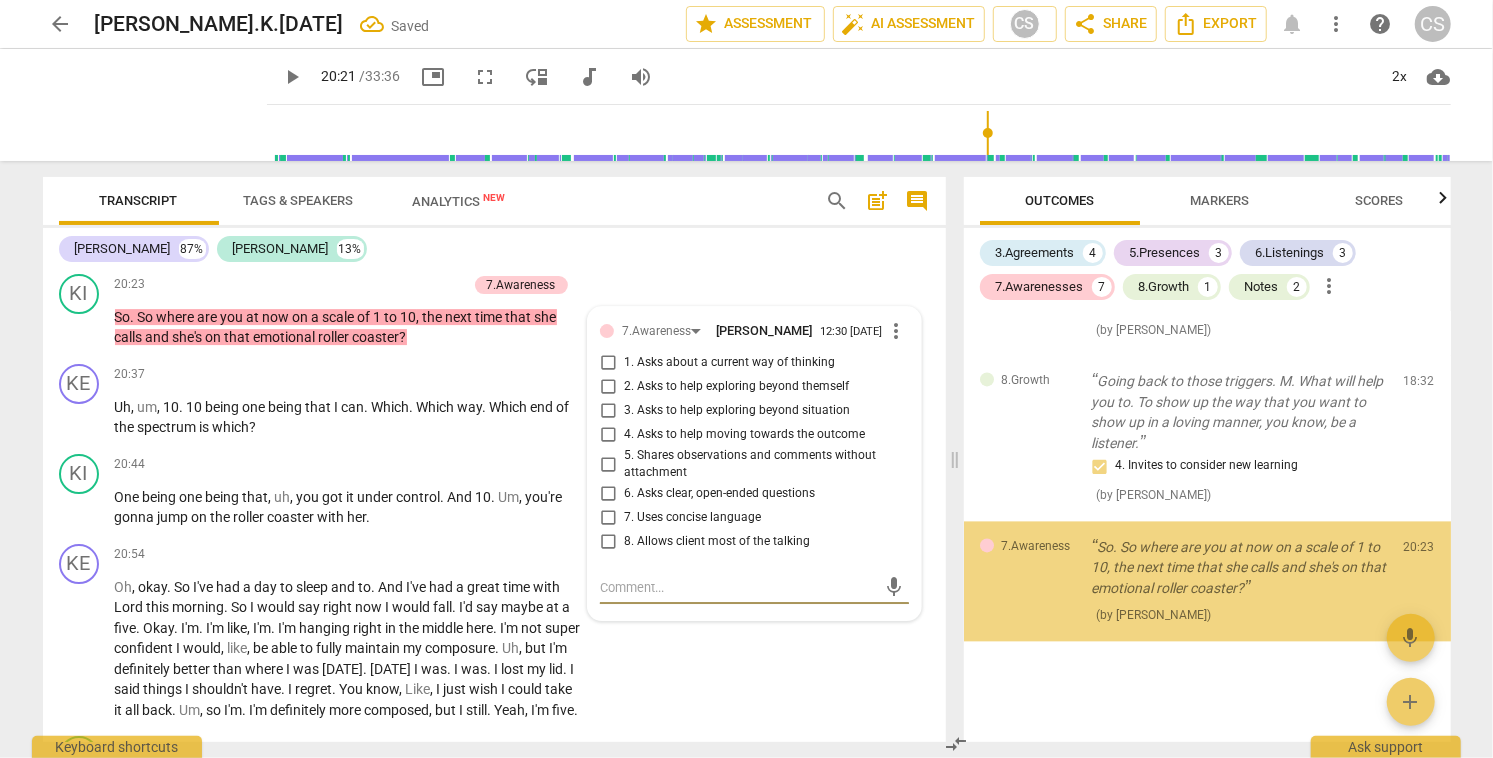 scroll, scrollTop: 2581, scrollLeft: 0, axis: vertical 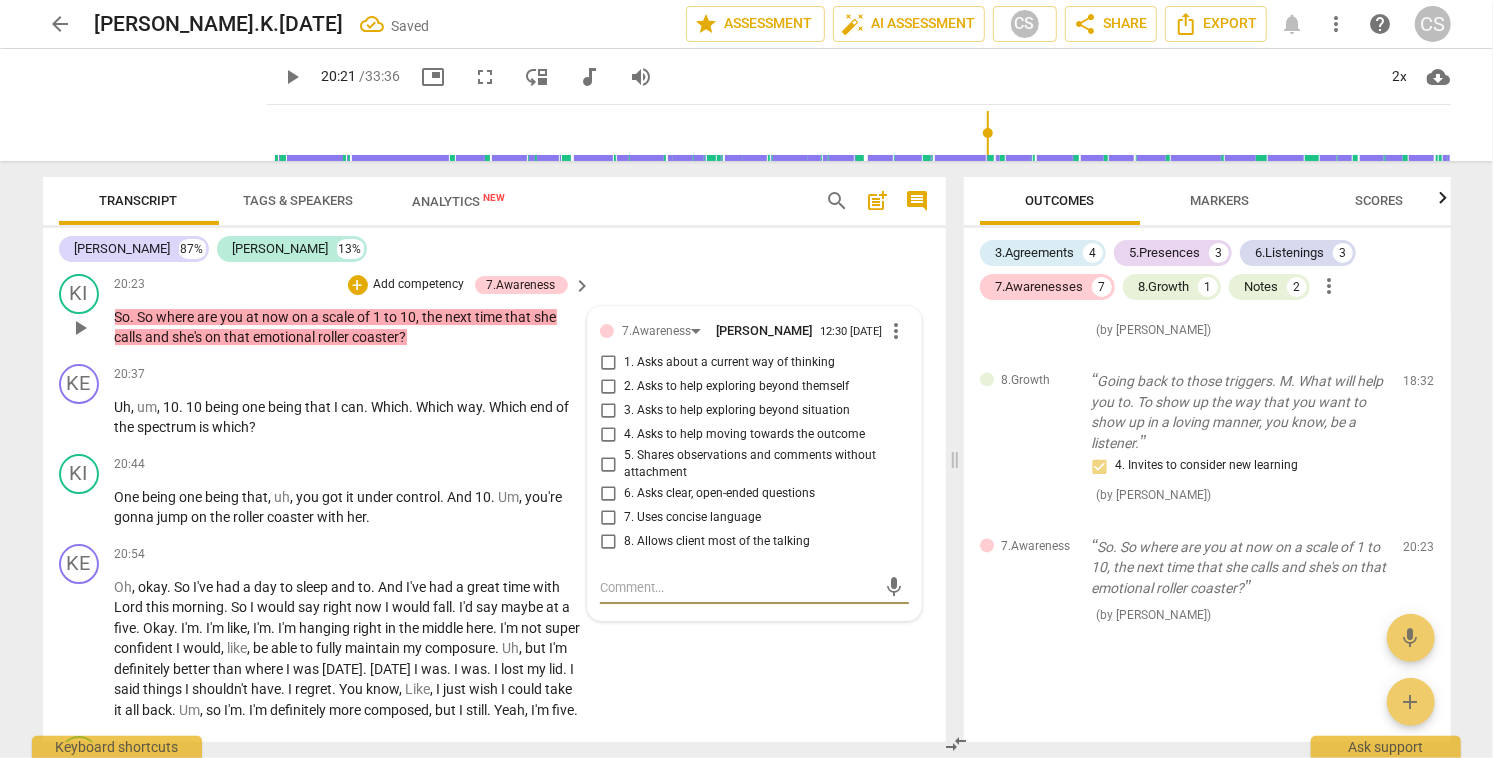 click on "3. Asks to help exploring beyond situation" at bounding box center (608, 411) 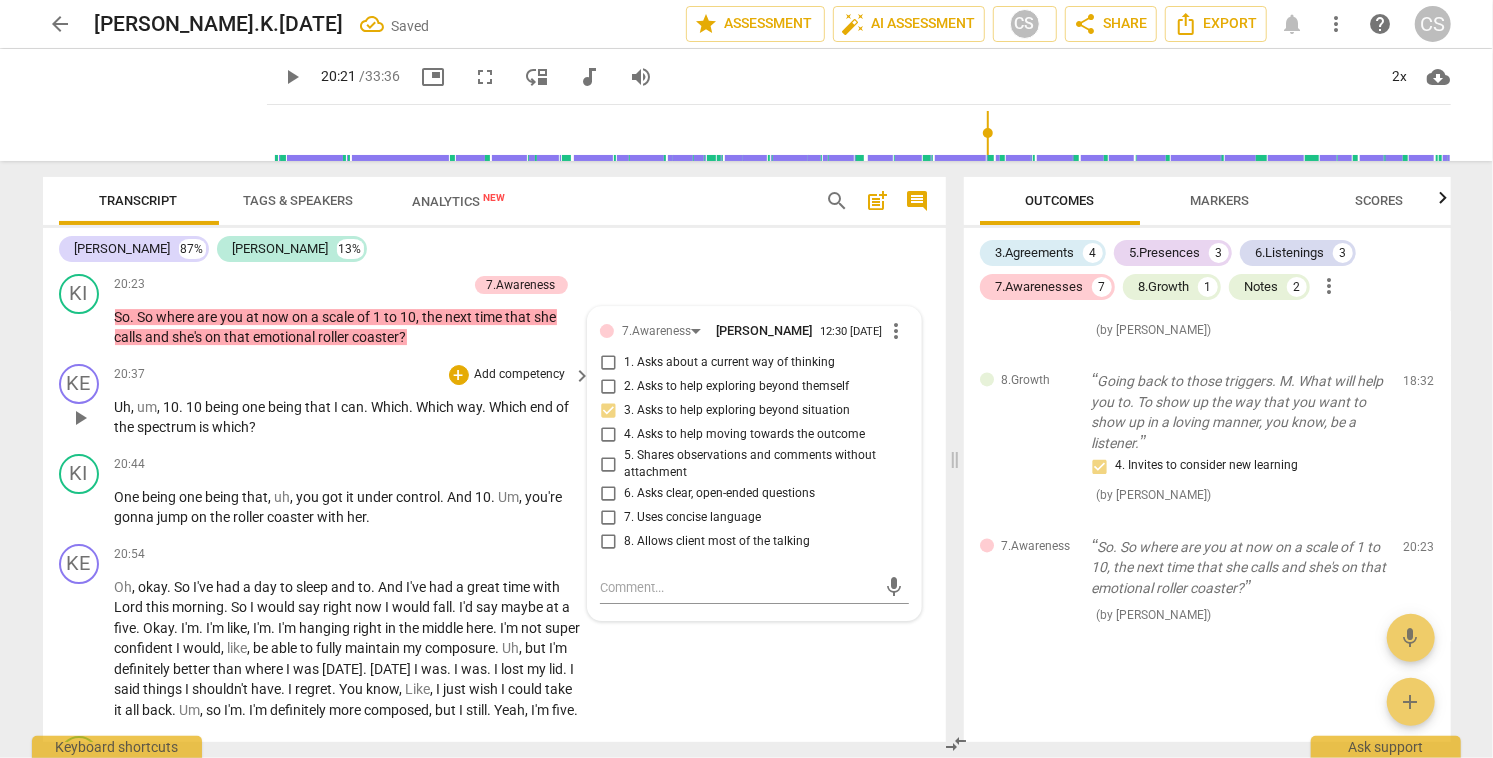 click on "play_arrow" at bounding box center [80, 418] 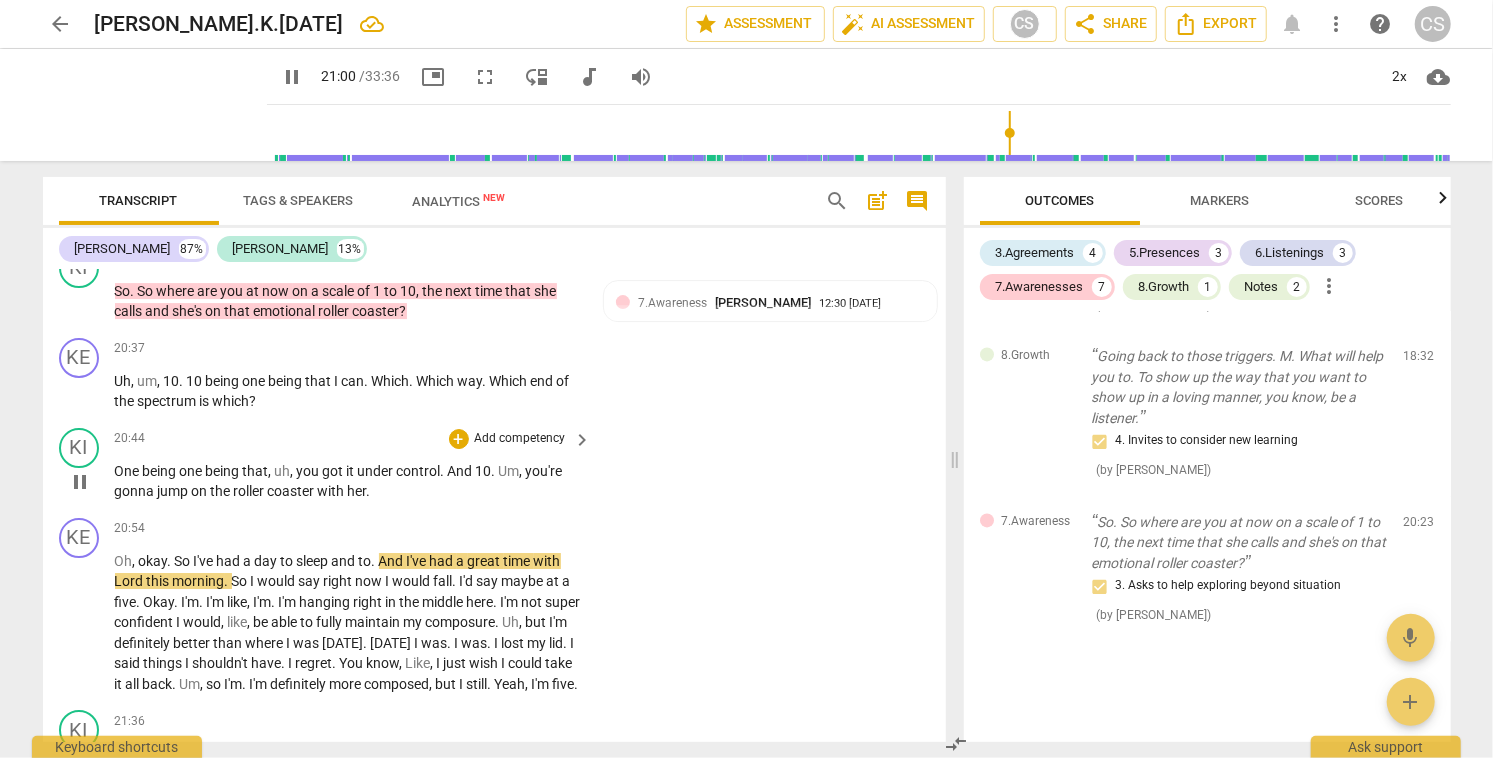 scroll, scrollTop: 8531, scrollLeft: 0, axis: vertical 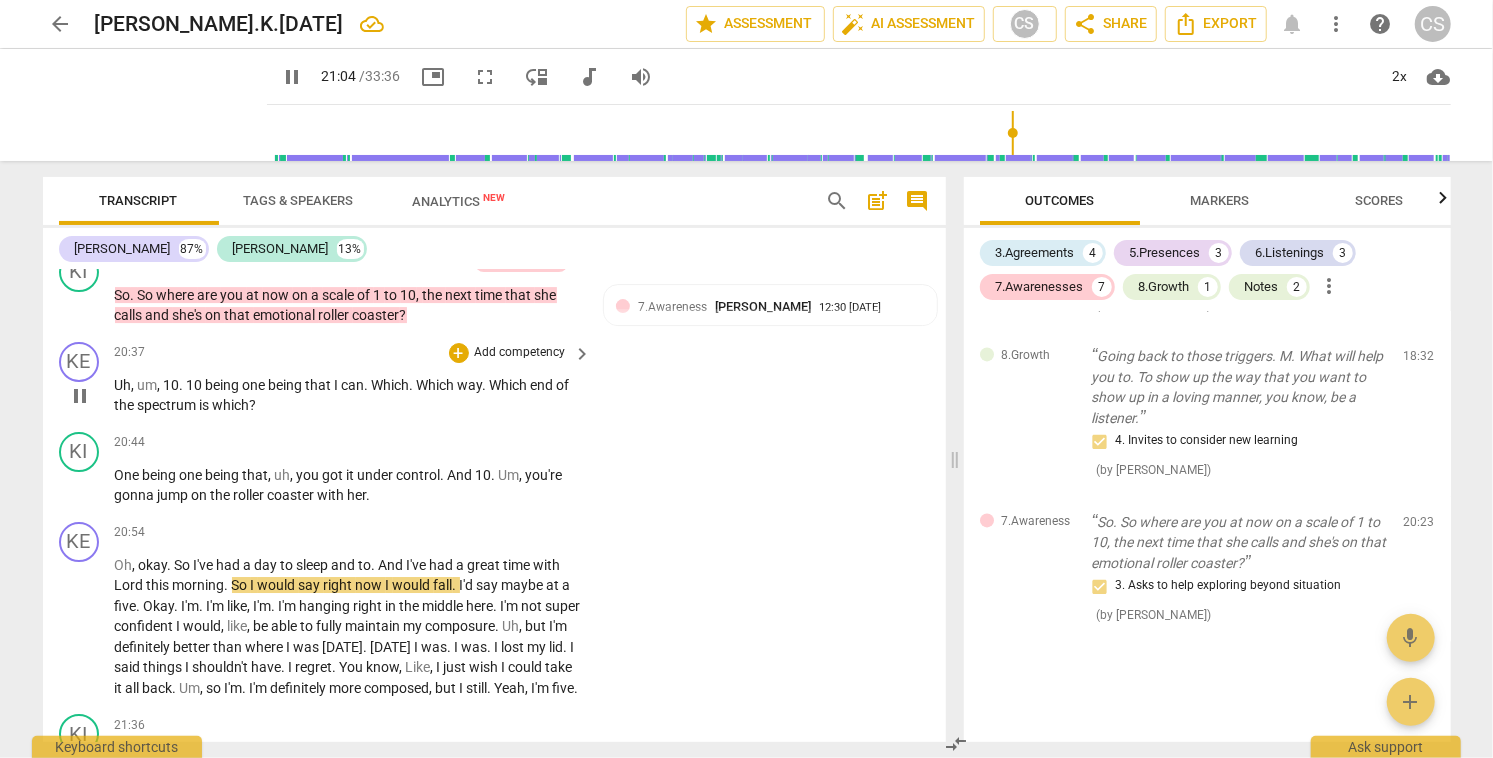 click on "Uh" at bounding box center (123, 385) 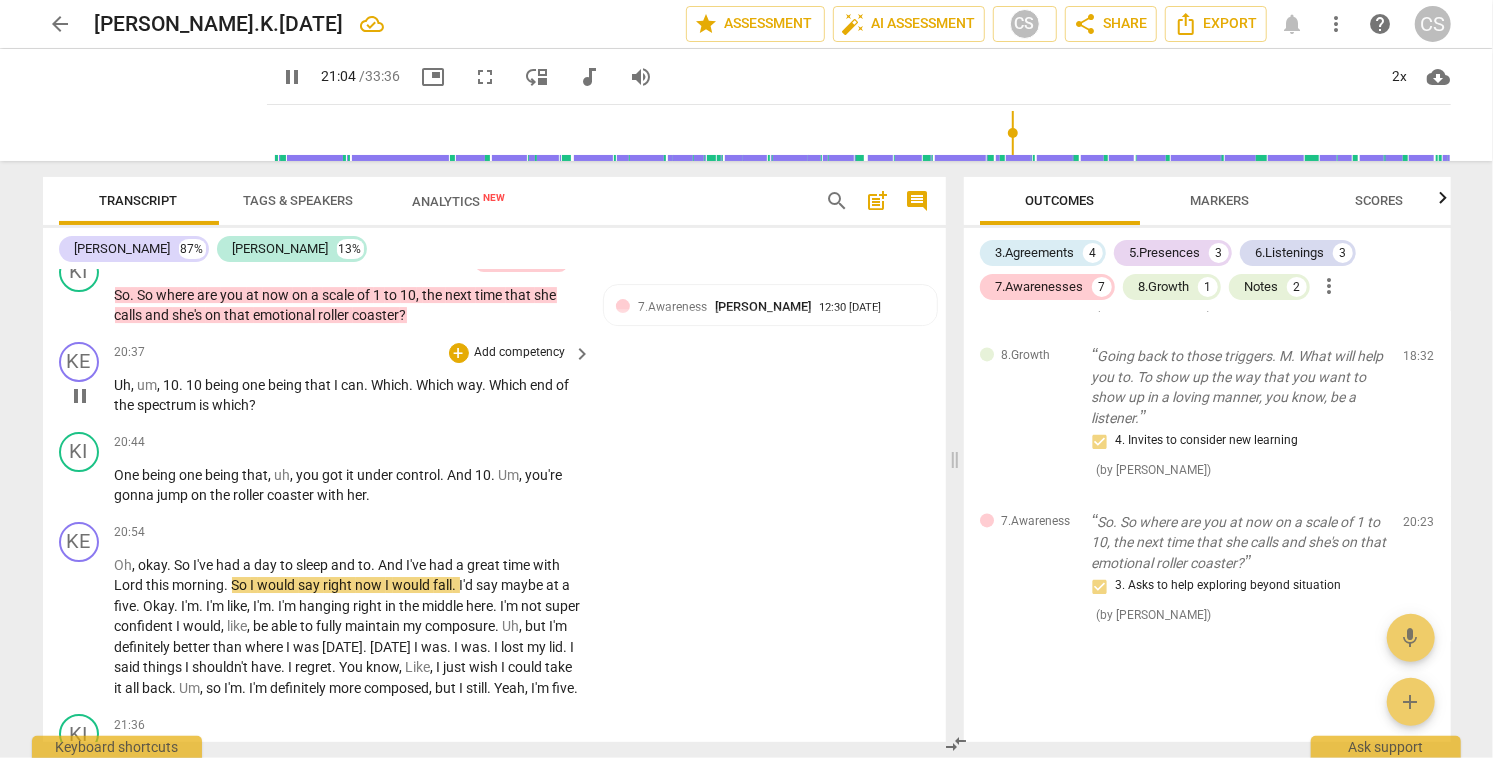 click on "Uh" at bounding box center [123, 385] 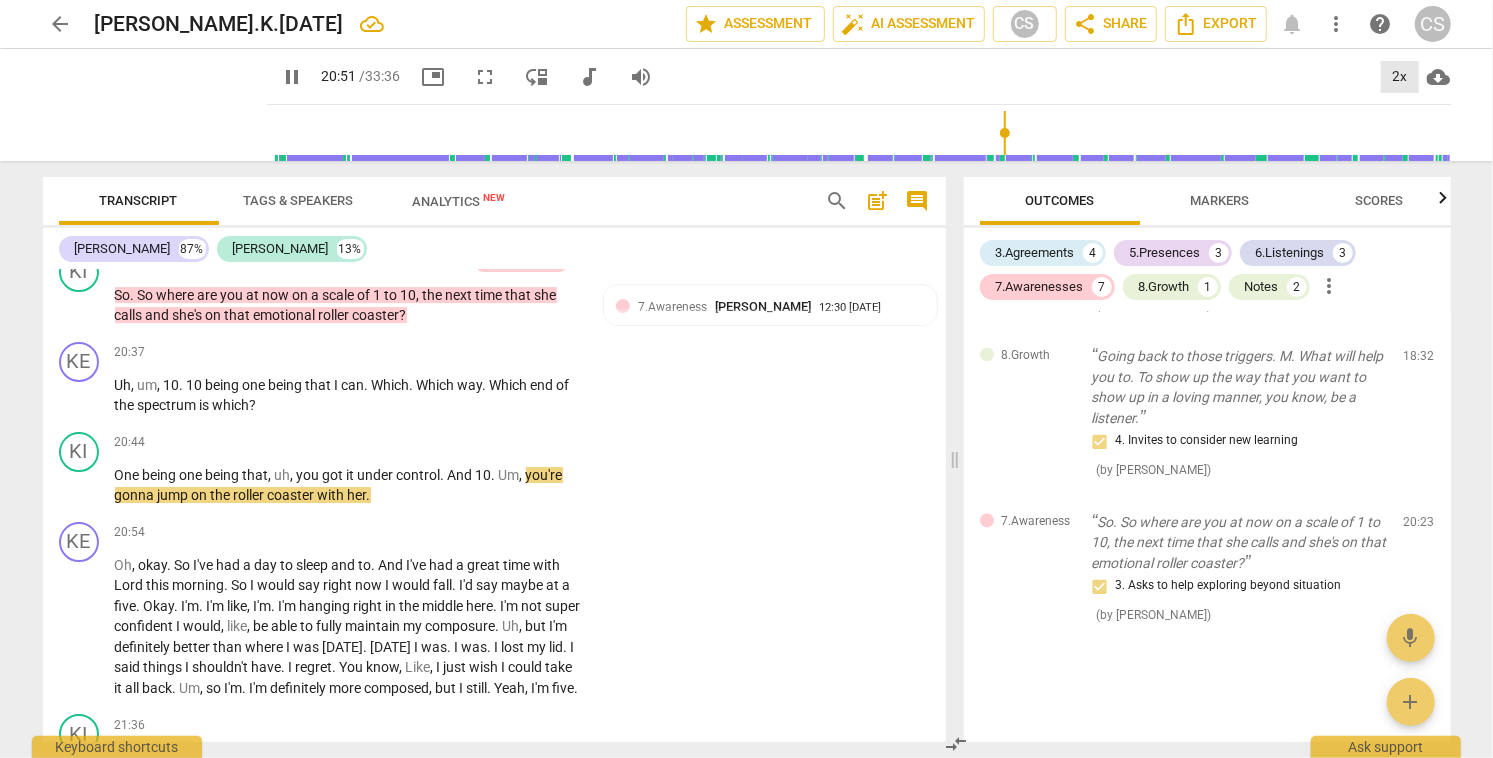 click on "2x" at bounding box center [1400, 77] 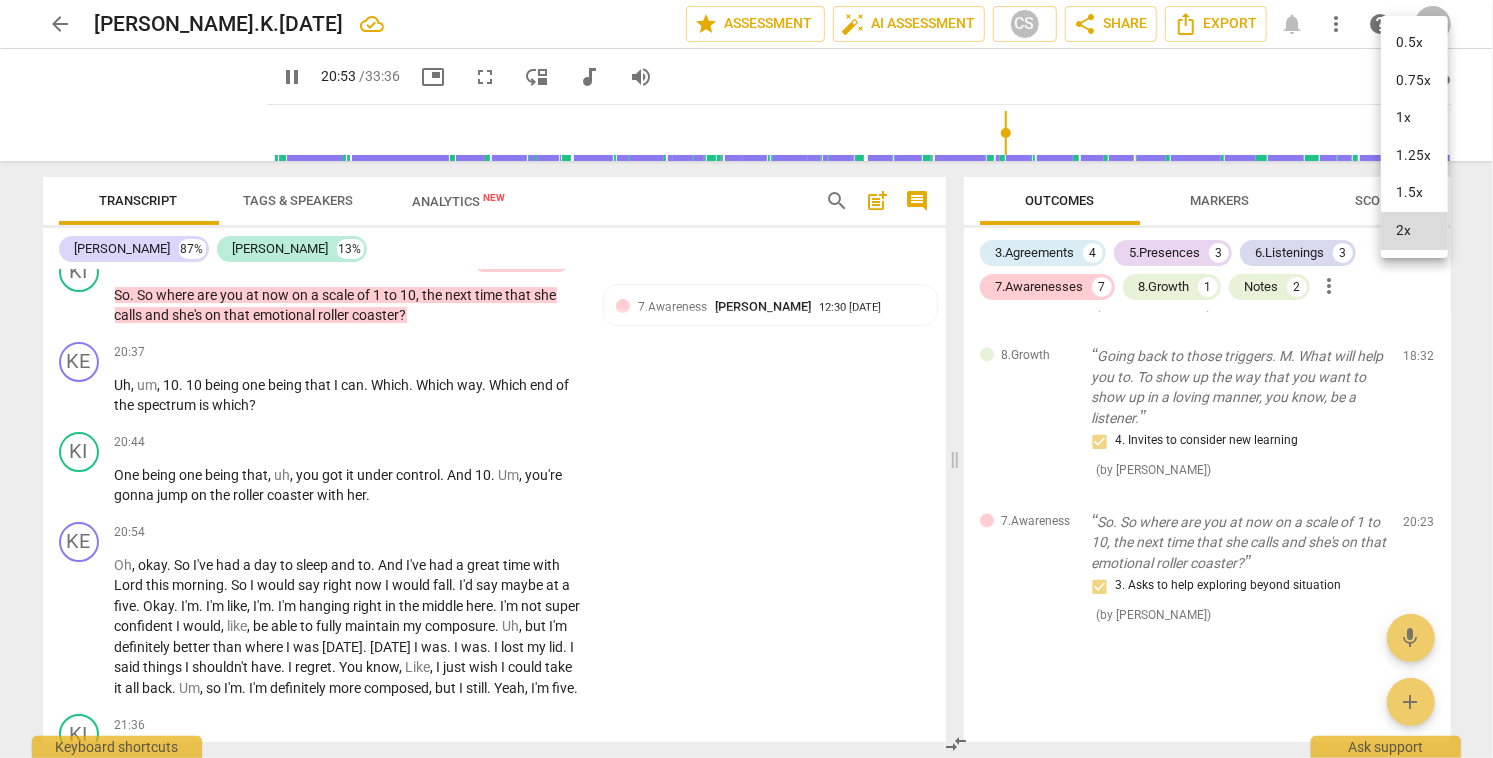 click on "1x" at bounding box center [1414, 118] 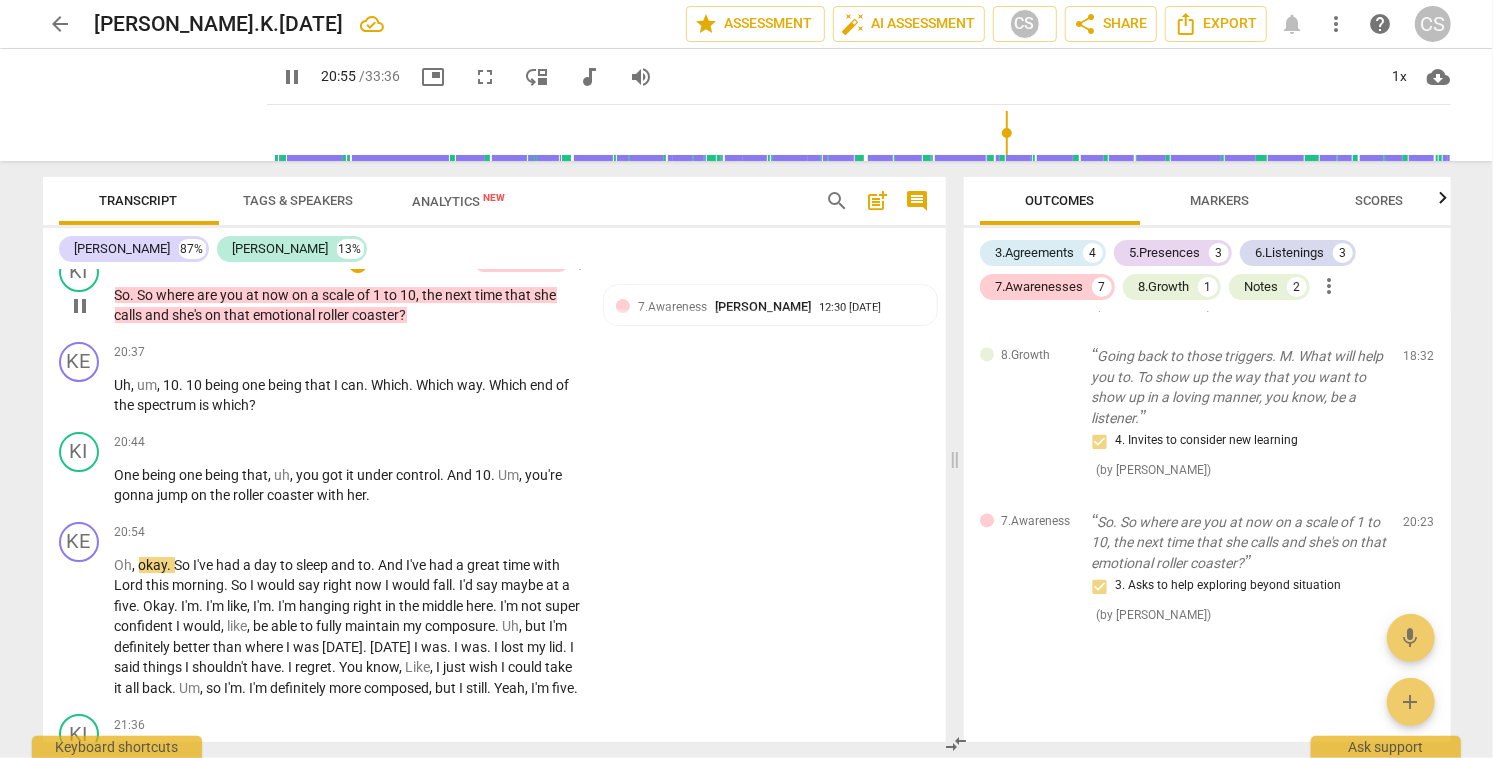 click on "So" at bounding box center [147, 295] 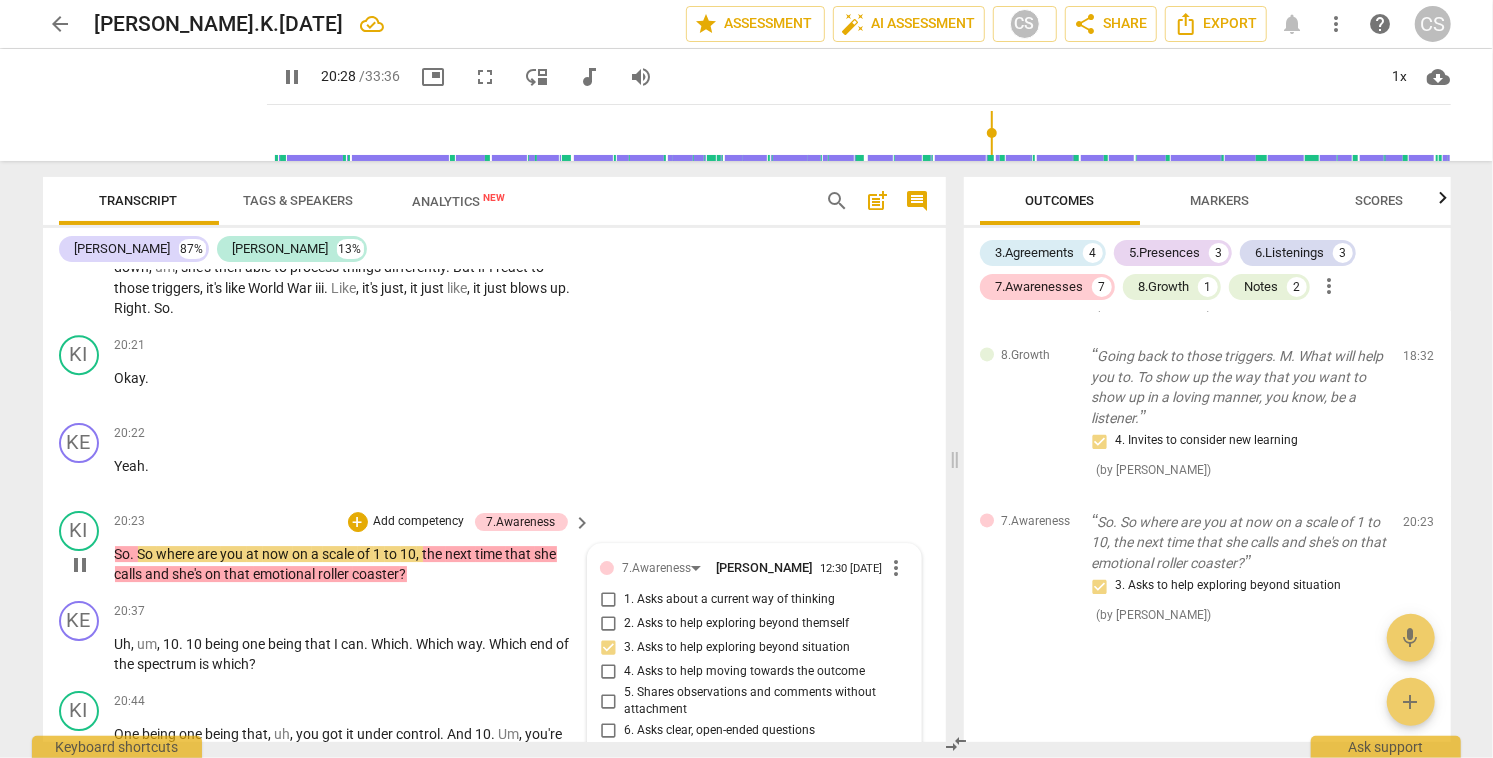 scroll, scrollTop: 8271, scrollLeft: 0, axis: vertical 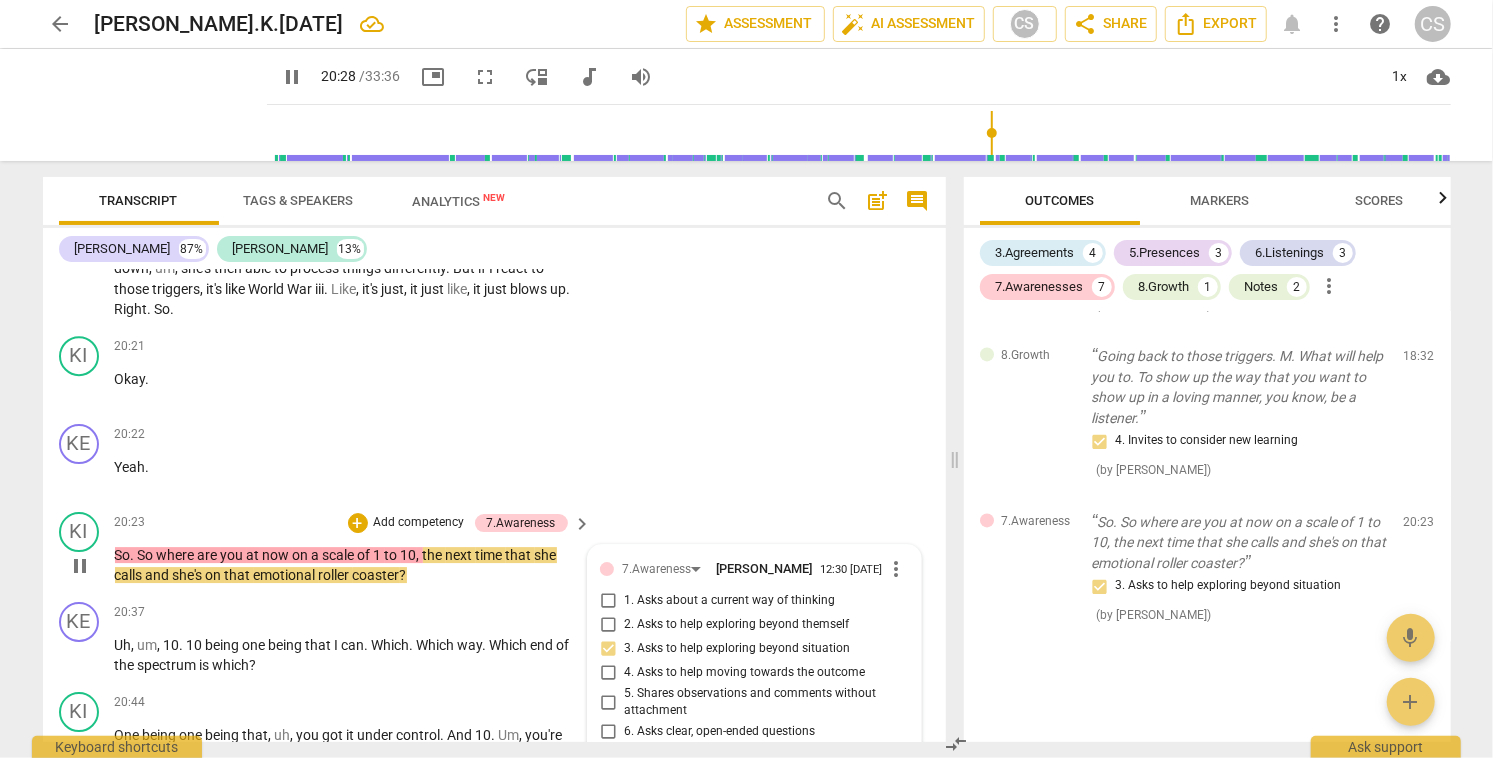 click on "like" at bounding box center [237, 289] 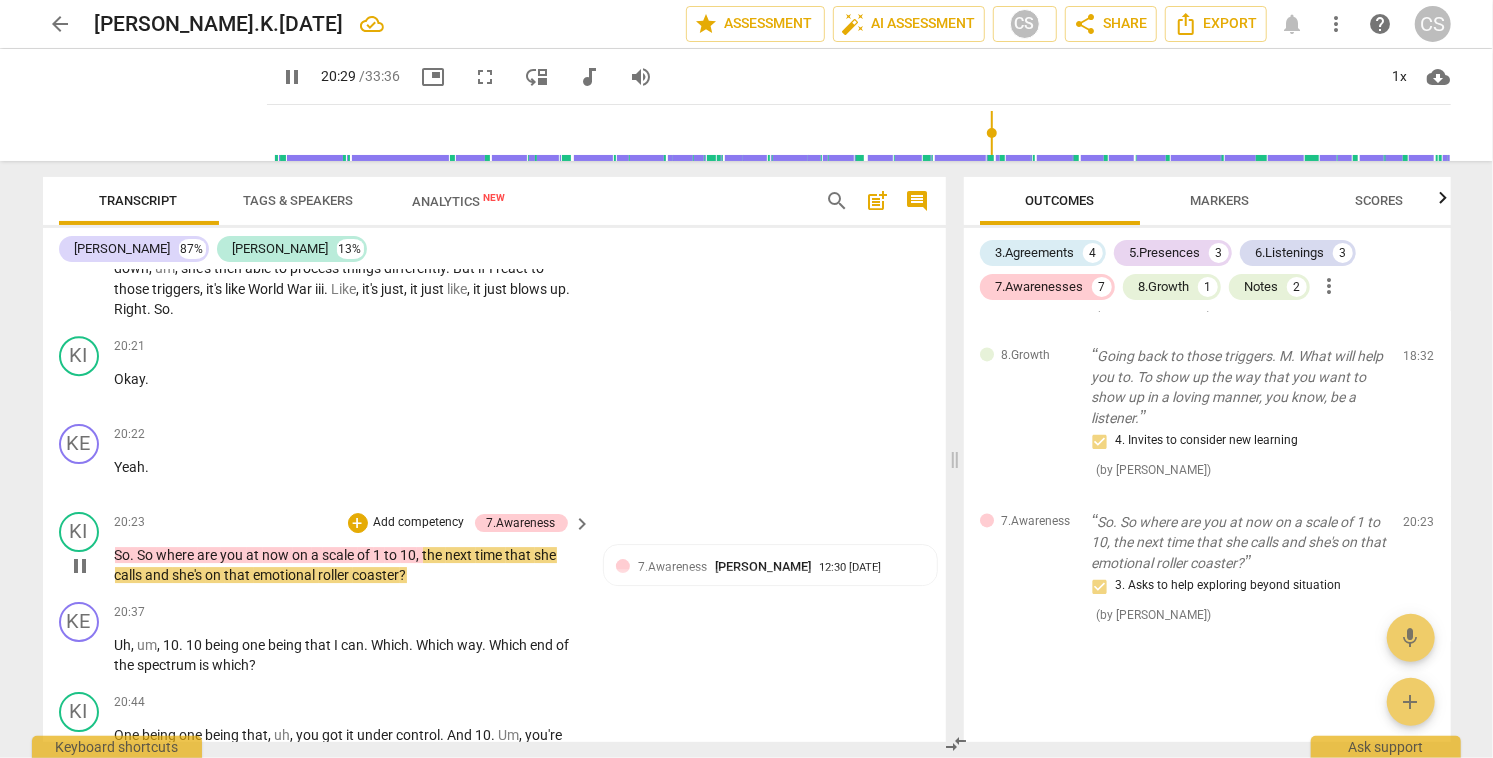 click on "like" at bounding box center [237, 289] 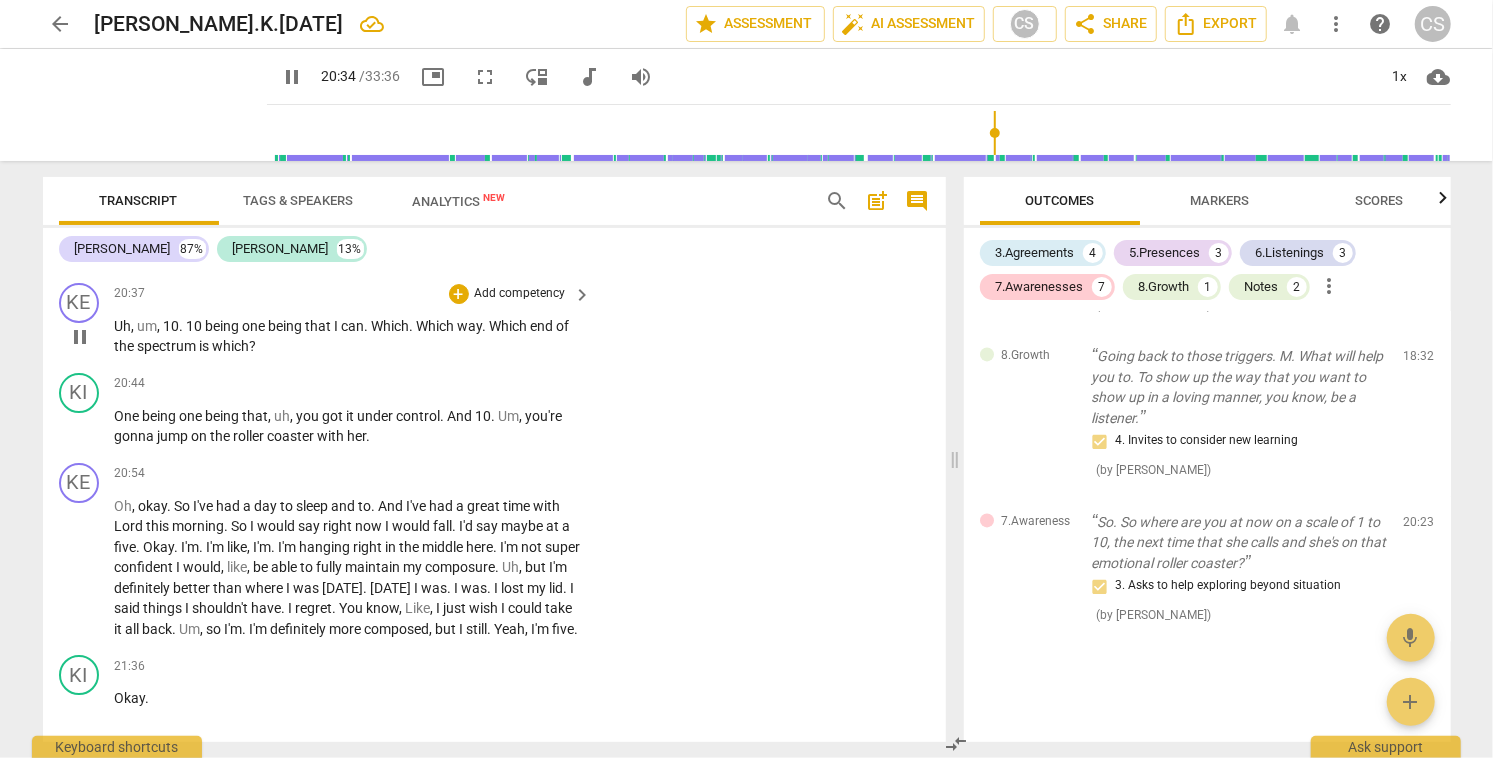 scroll, scrollTop: 8587, scrollLeft: 0, axis: vertical 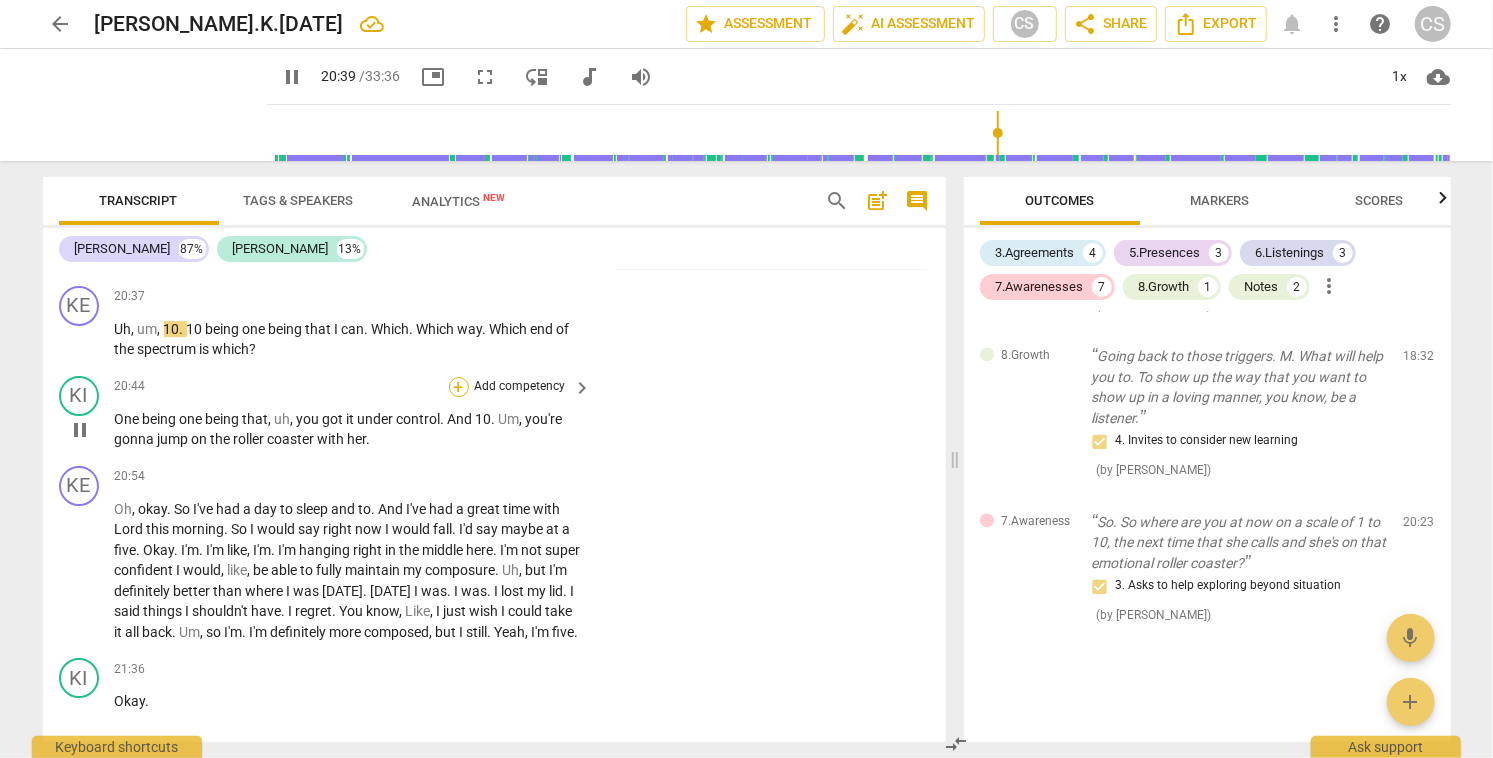 click on "+" at bounding box center (459, 387) 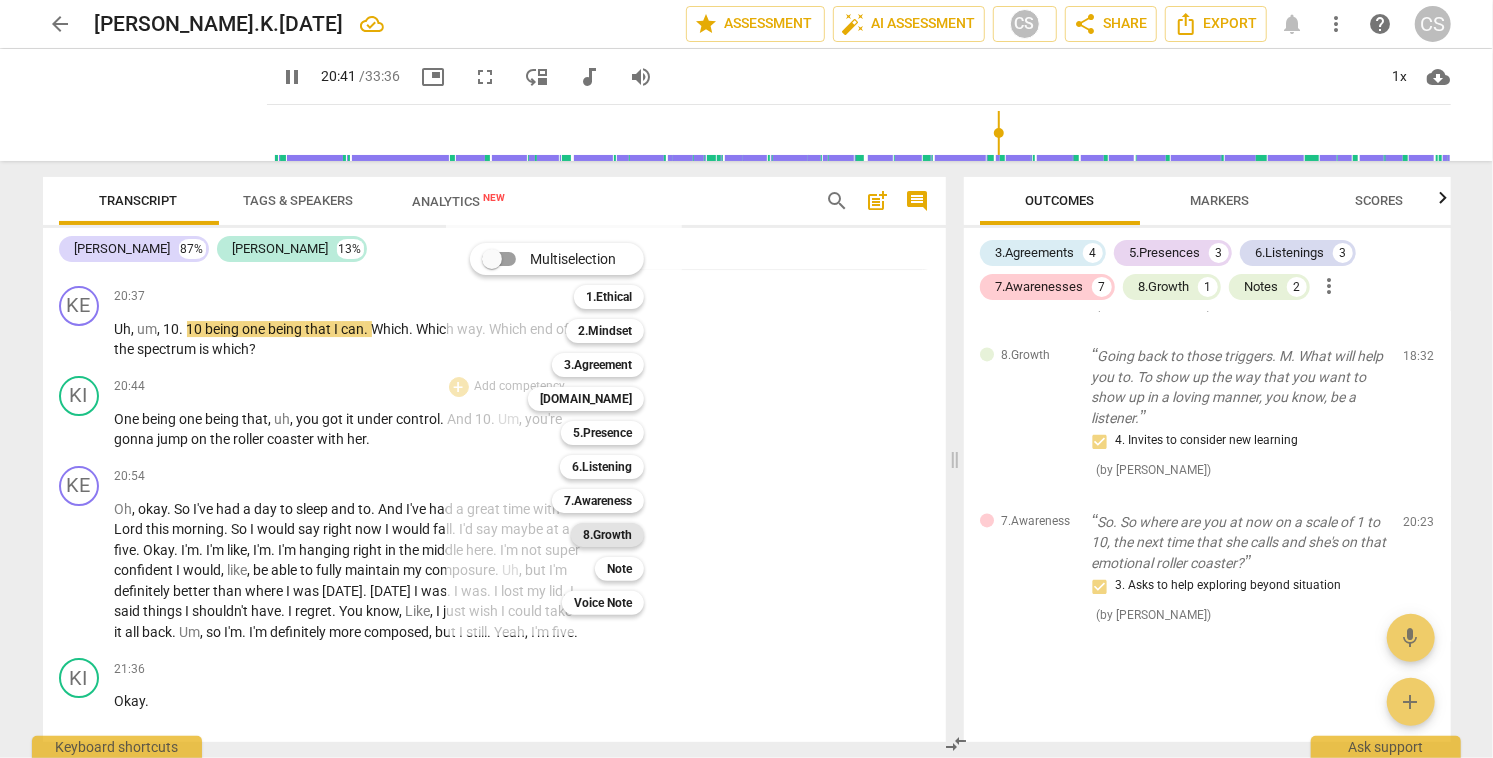 click on "8.Growth" at bounding box center [607, 535] 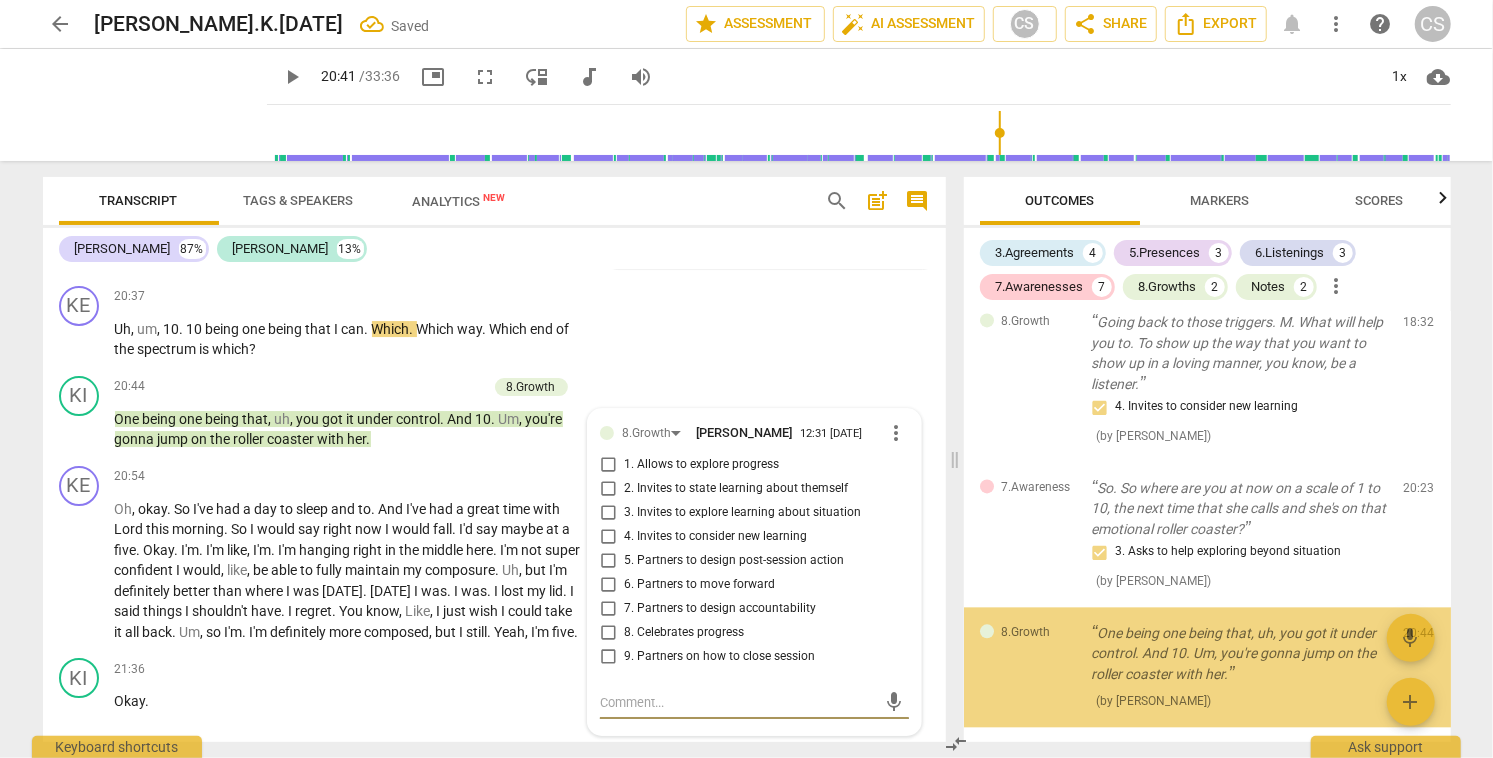 scroll, scrollTop: 8833, scrollLeft: 0, axis: vertical 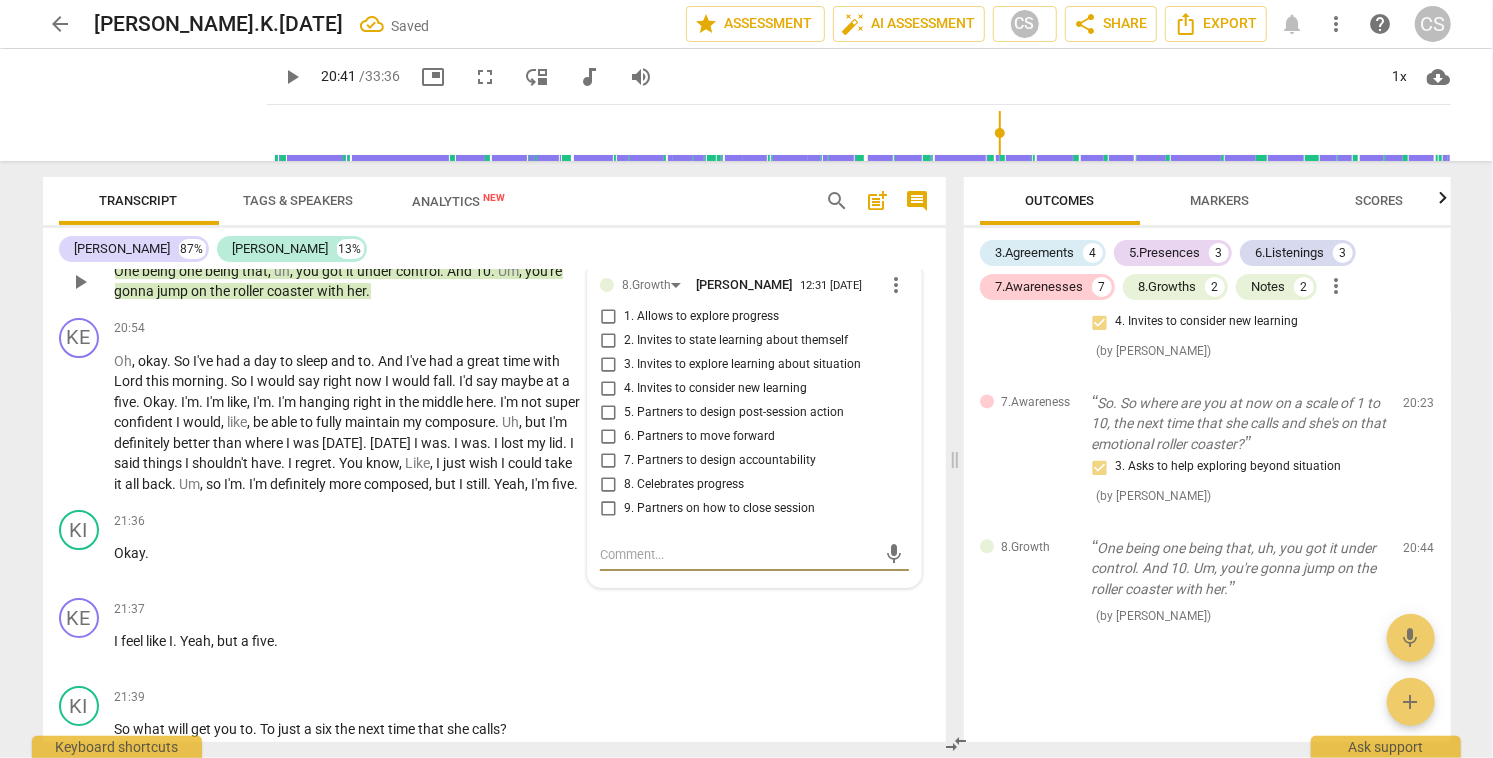 click on "1. Allows to explore progress" at bounding box center (608, 317) 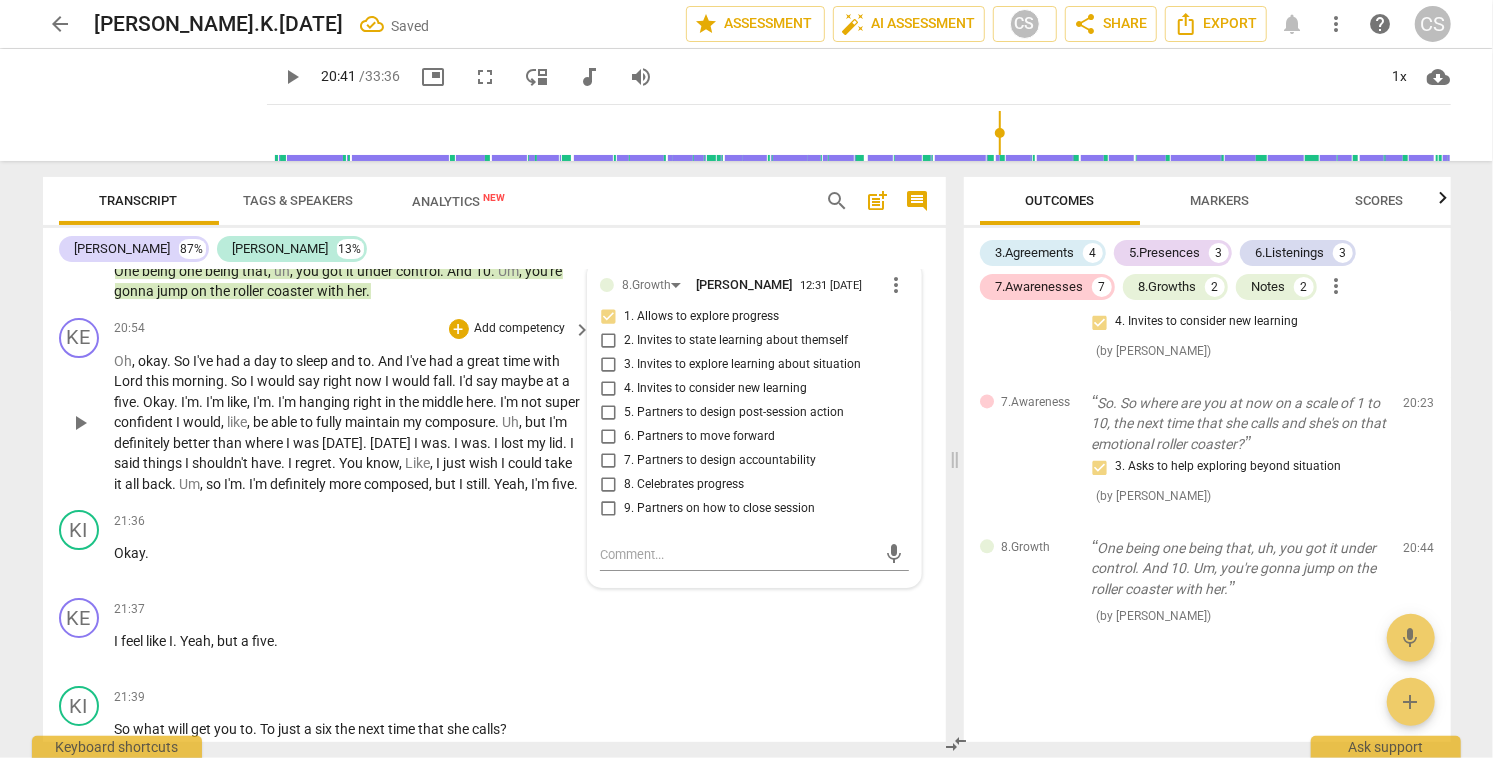 click on "play_arrow" at bounding box center [80, 423] 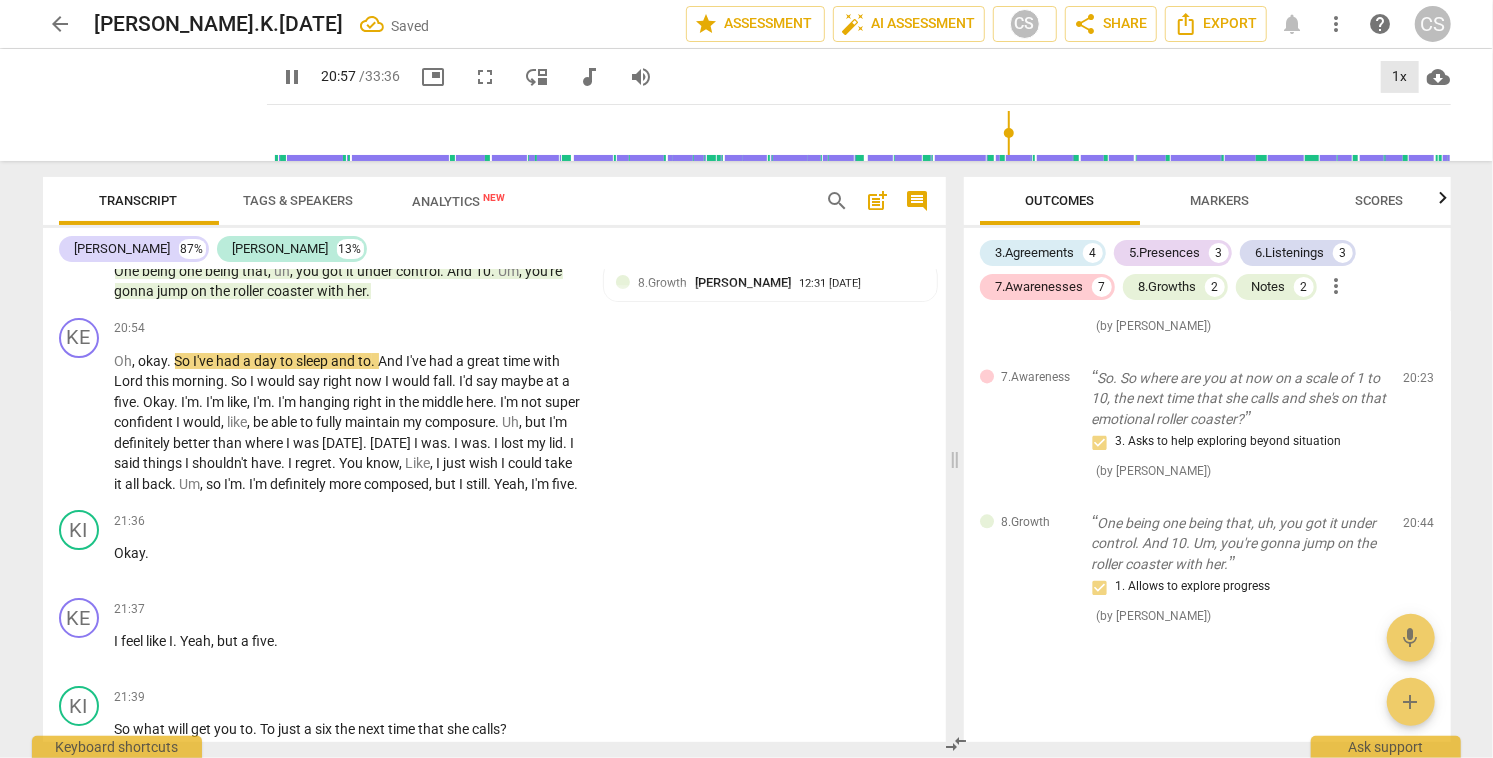click on "1x" at bounding box center (1400, 77) 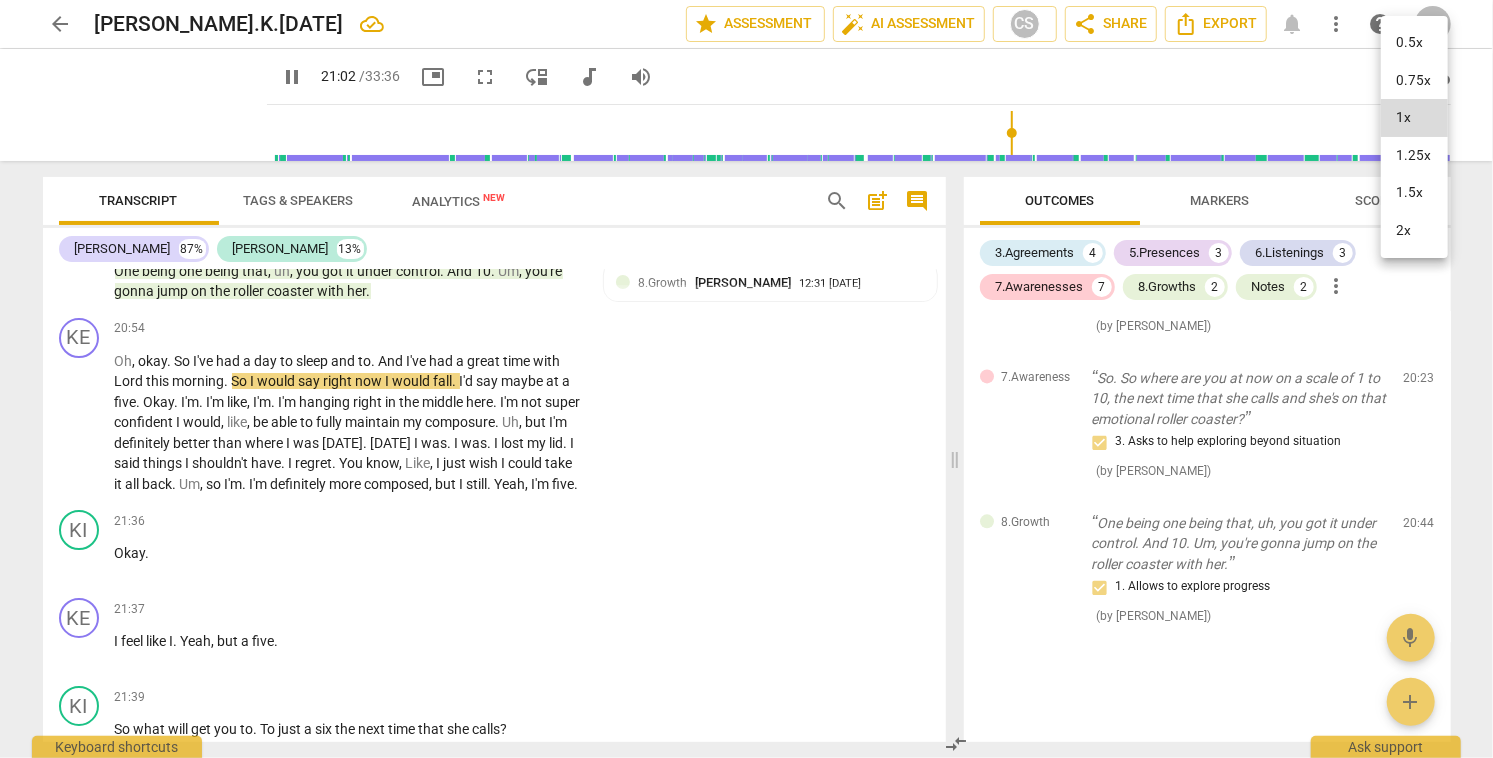 click on "2x" at bounding box center [1414, 231] 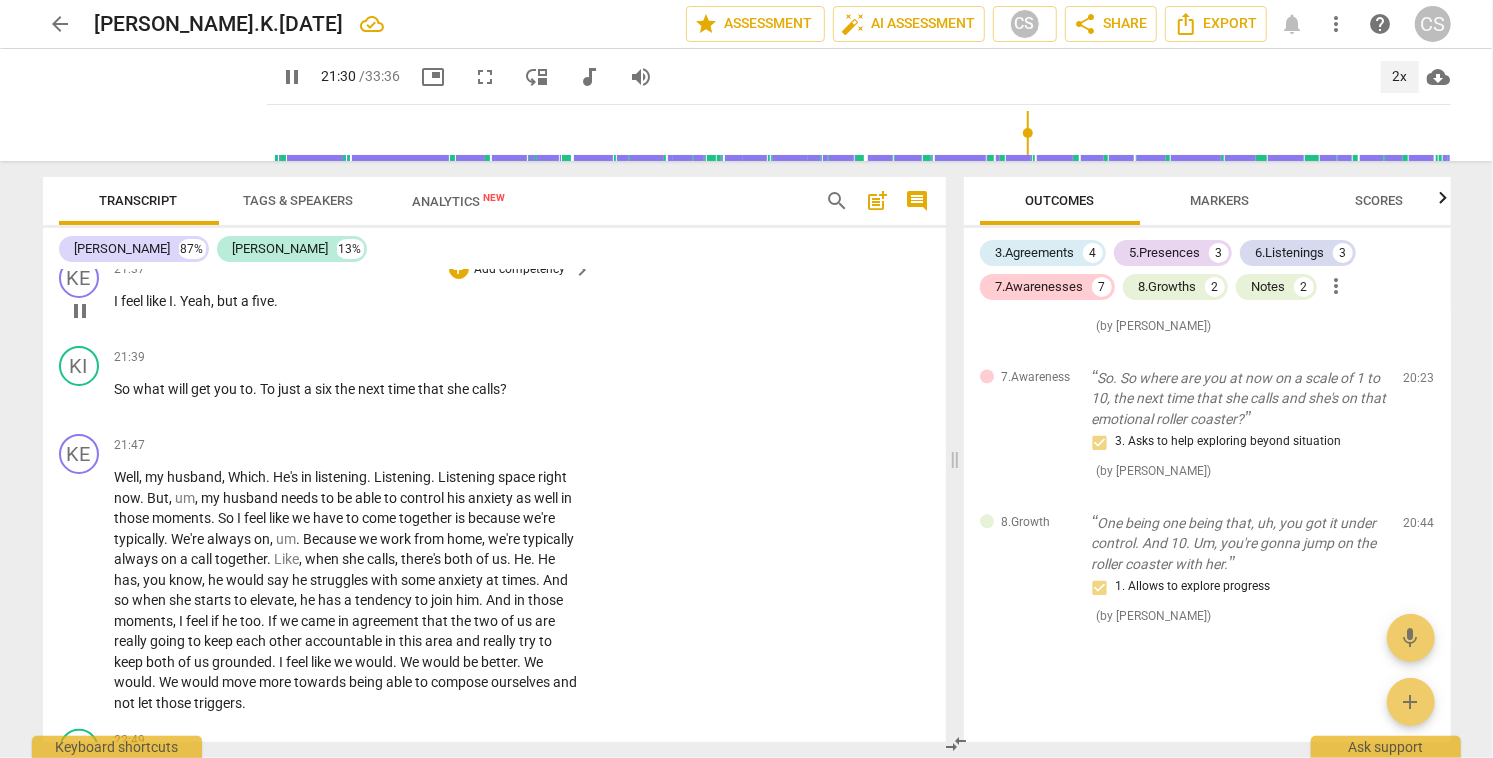 scroll, scrollTop: 9105, scrollLeft: 0, axis: vertical 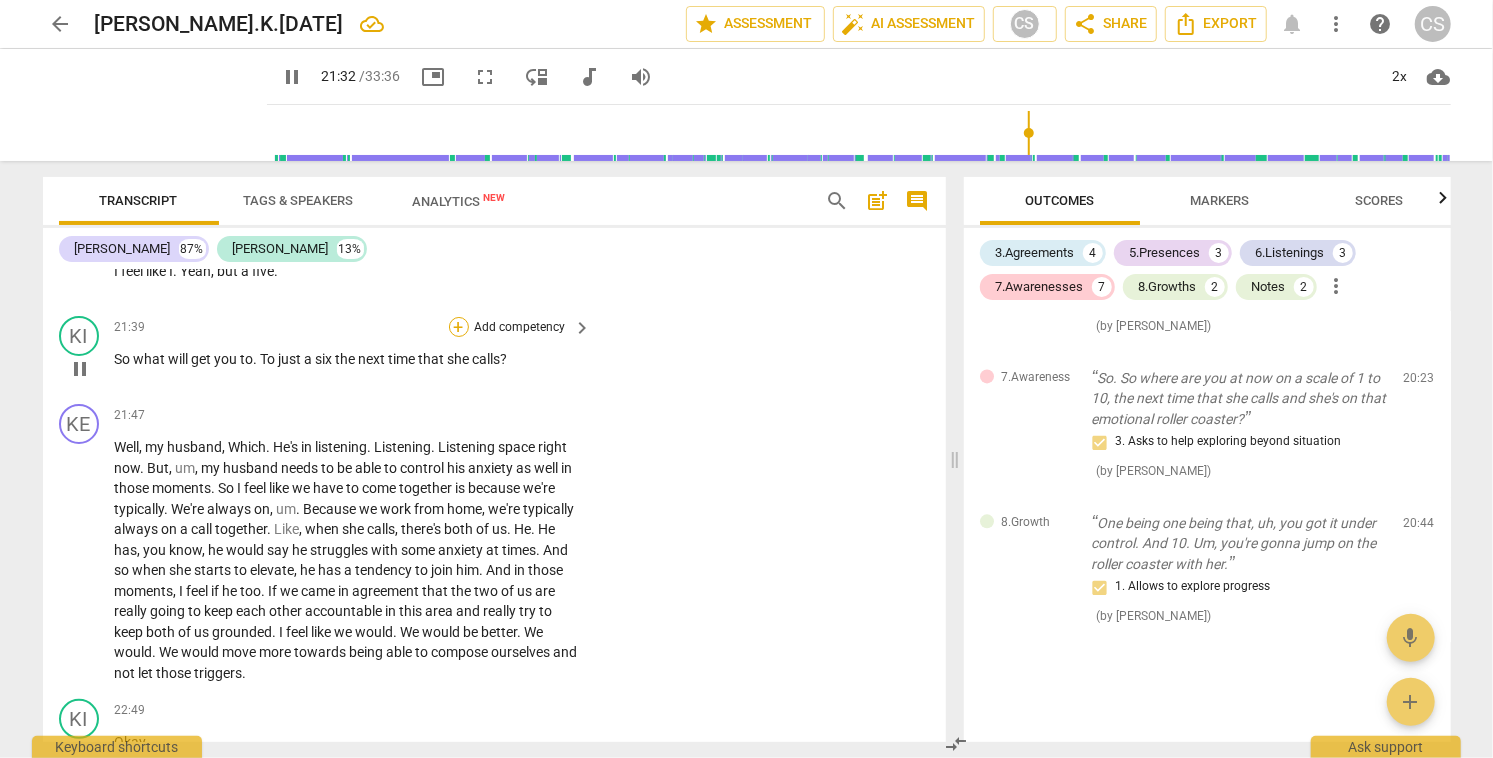 click on "+" at bounding box center (459, 327) 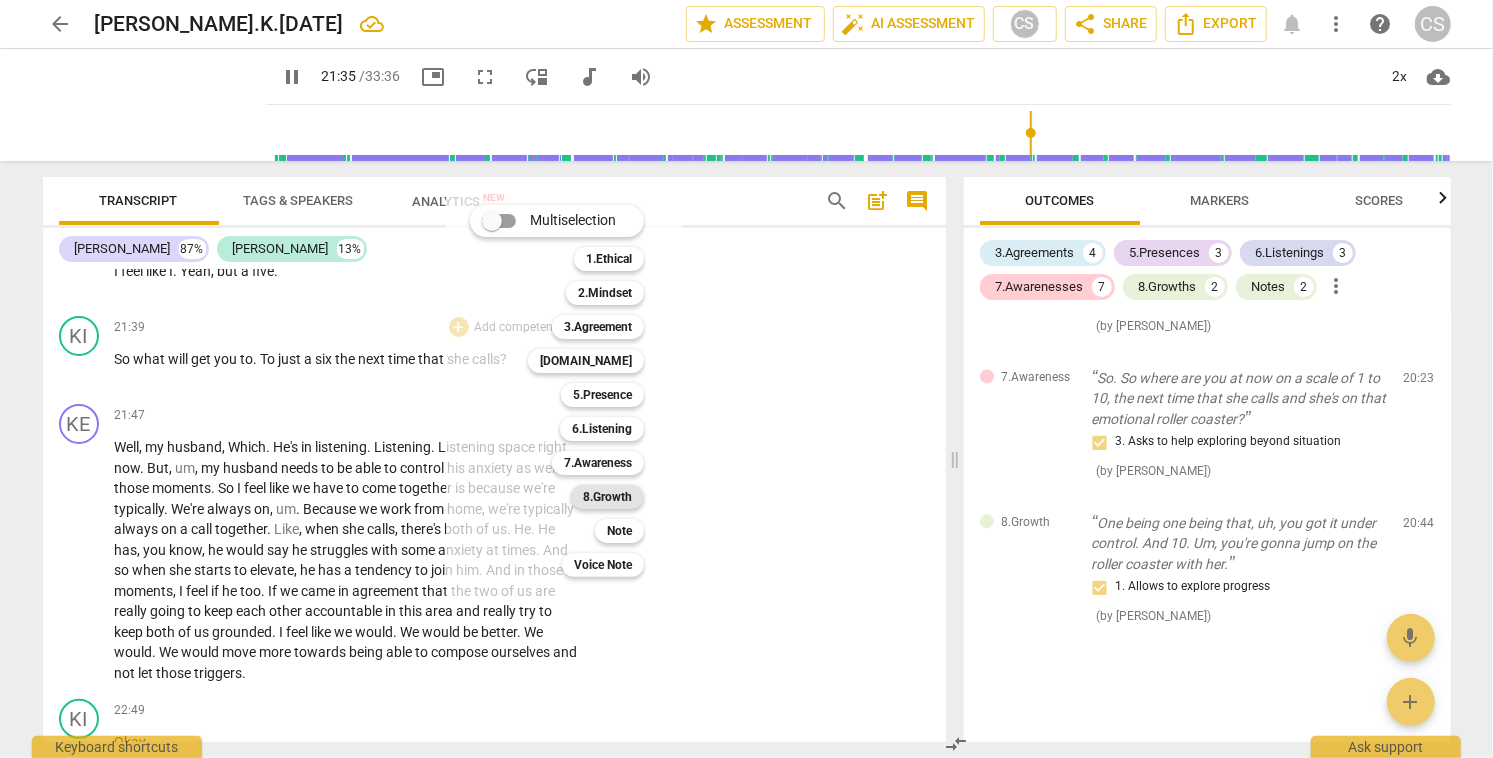 click on "8.Growth" at bounding box center [607, 497] 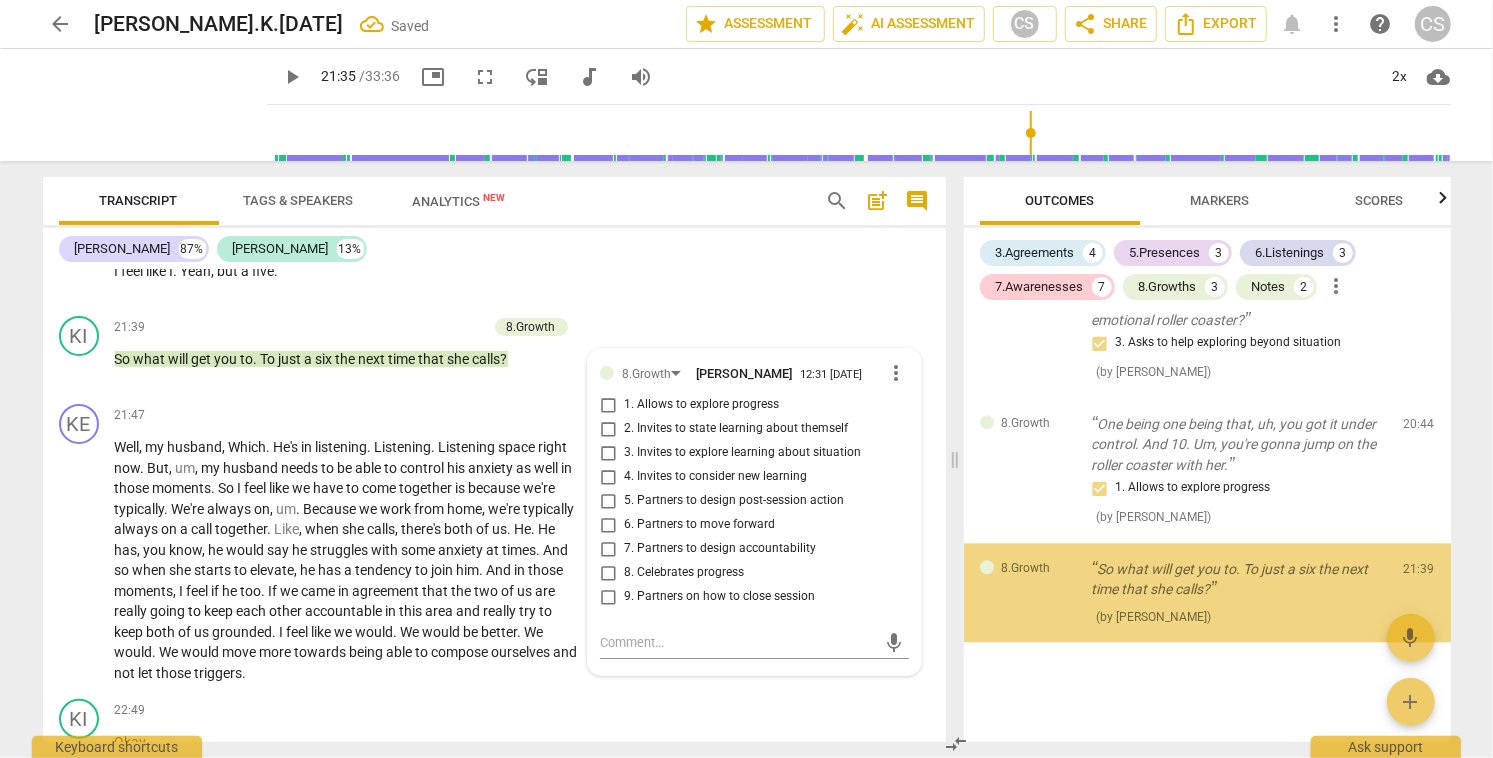 scroll, scrollTop: 2851, scrollLeft: 0, axis: vertical 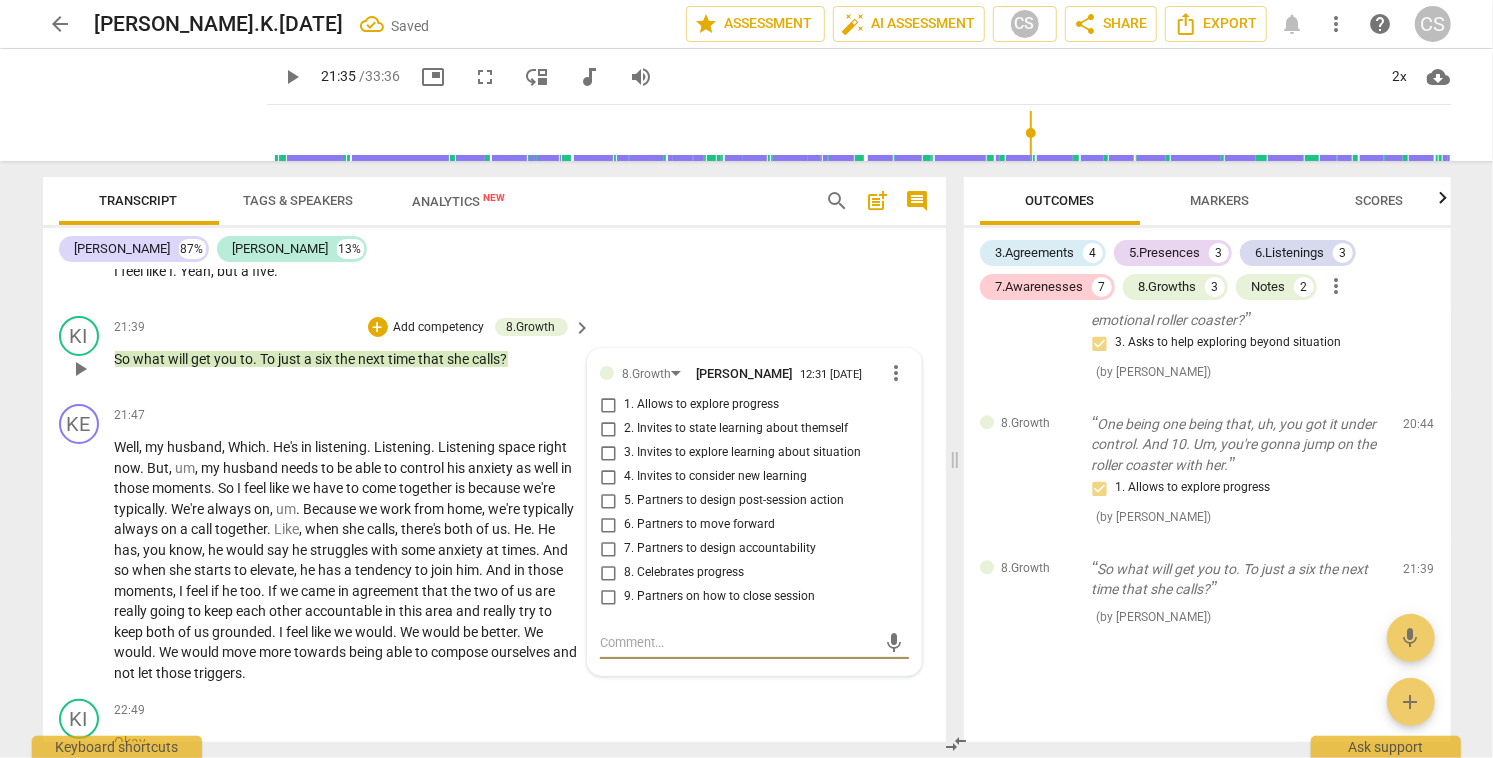 click on "4. Invites to consider new learning" at bounding box center [608, 477] 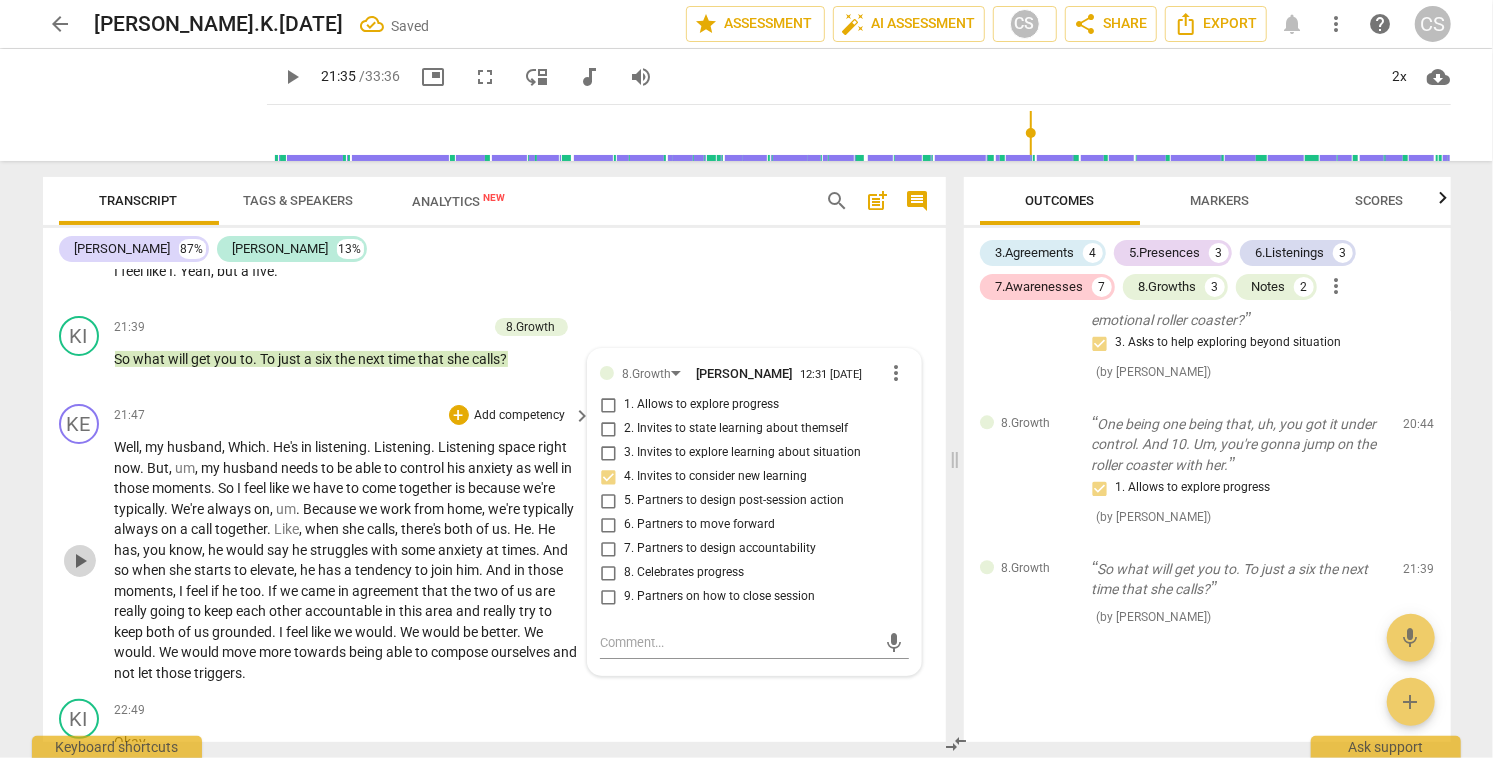 click on "play_arrow" at bounding box center (80, 561) 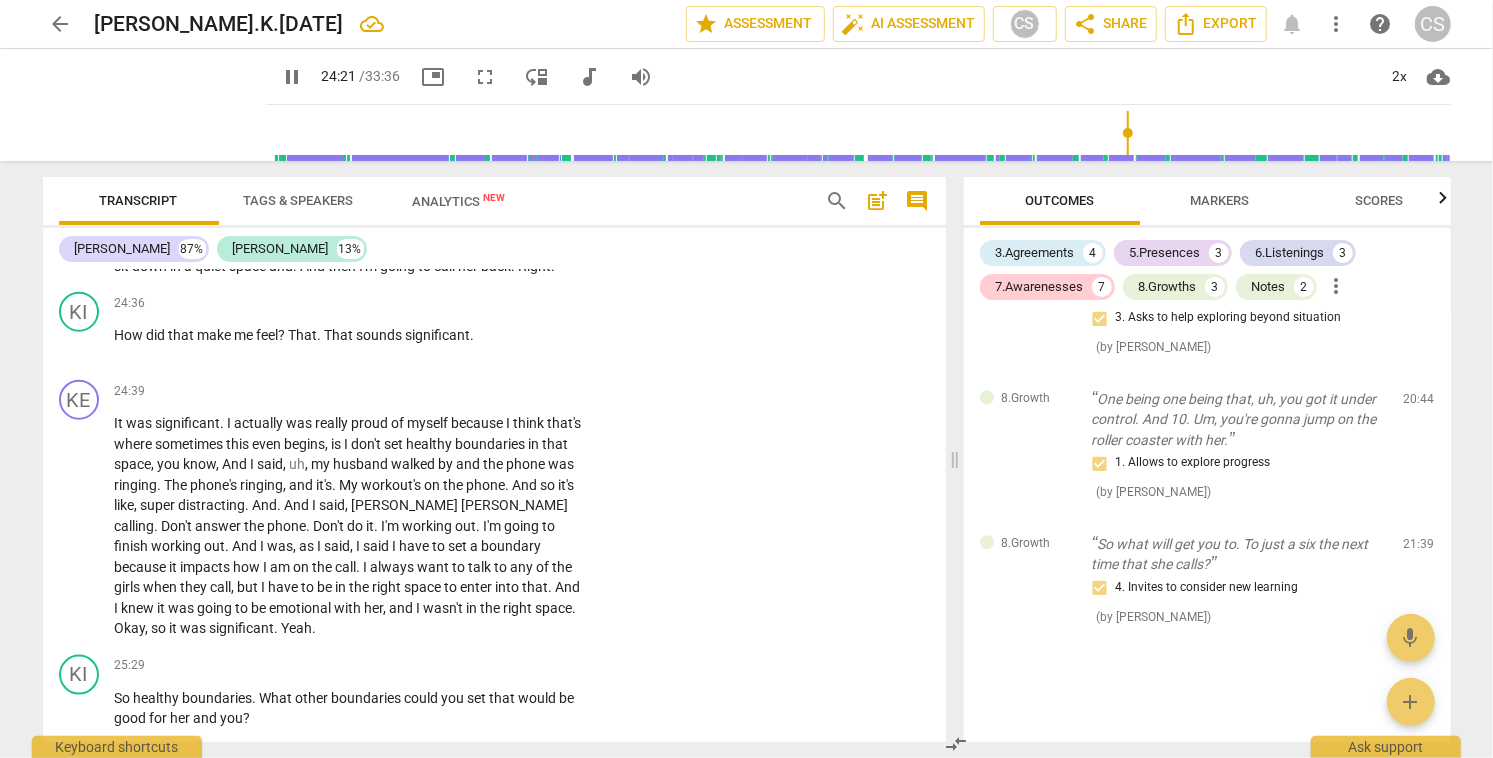 scroll, scrollTop: 10347, scrollLeft: 0, axis: vertical 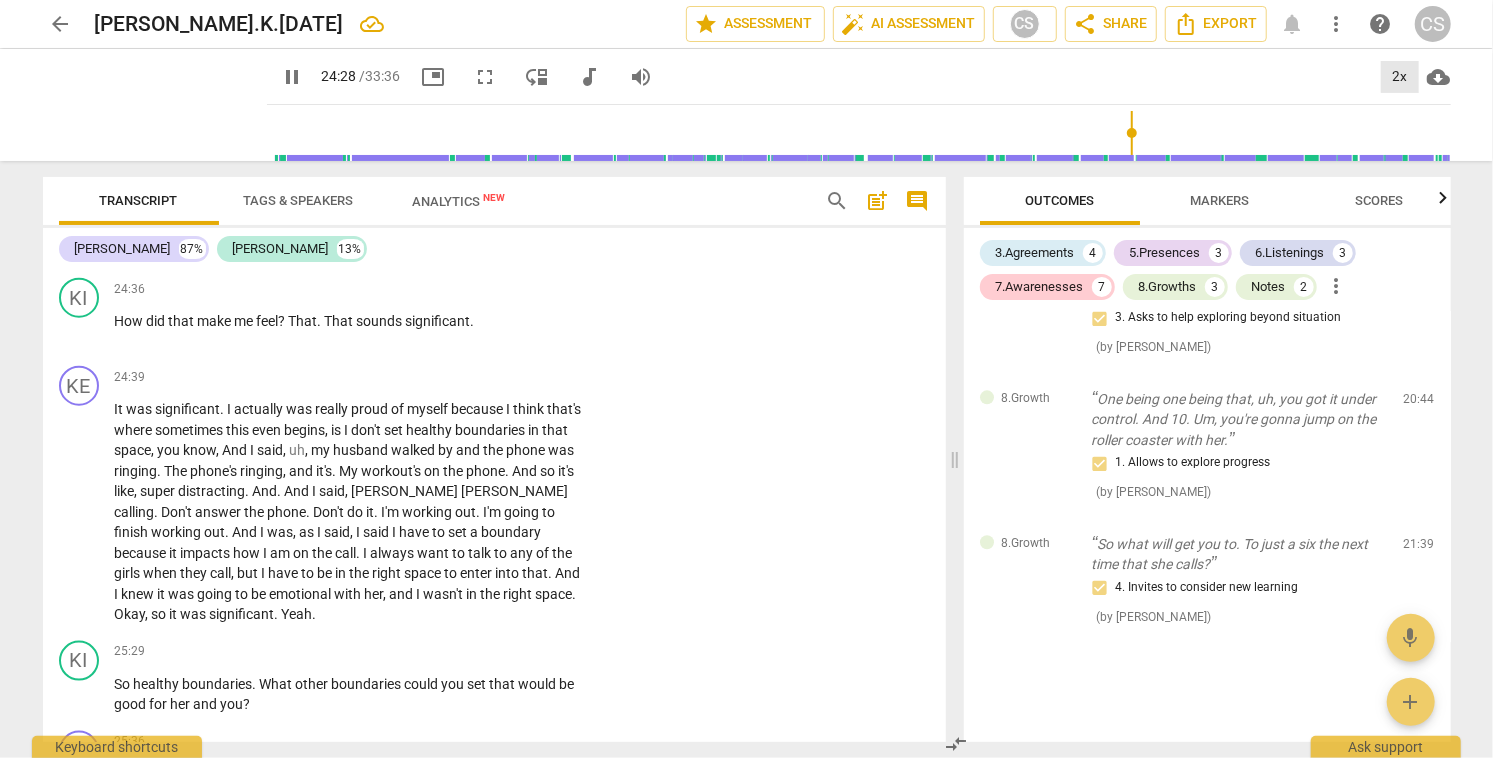 click on "2x" at bounding box center [1400, 77] 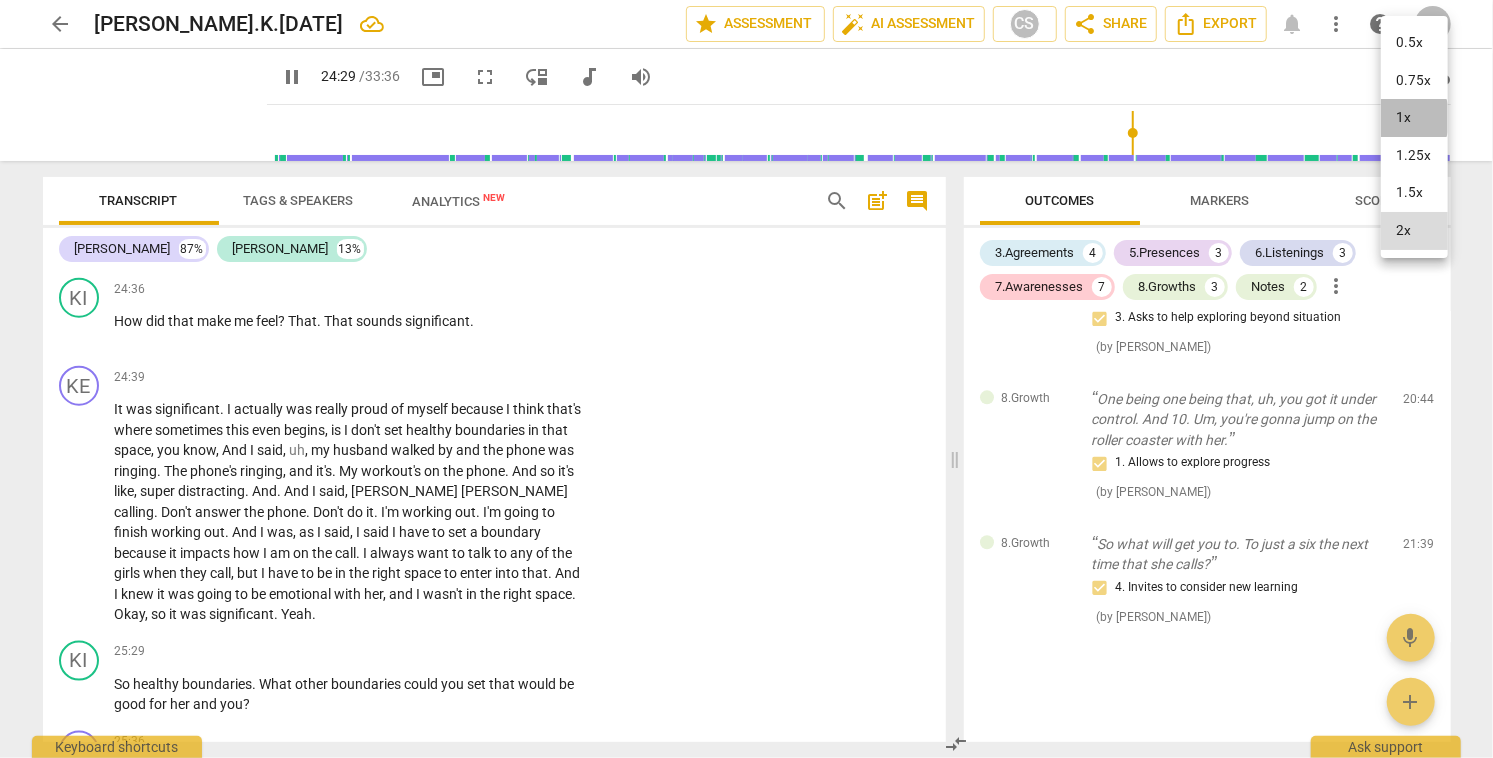 click on "1x" at bounding box center (1414, 118) 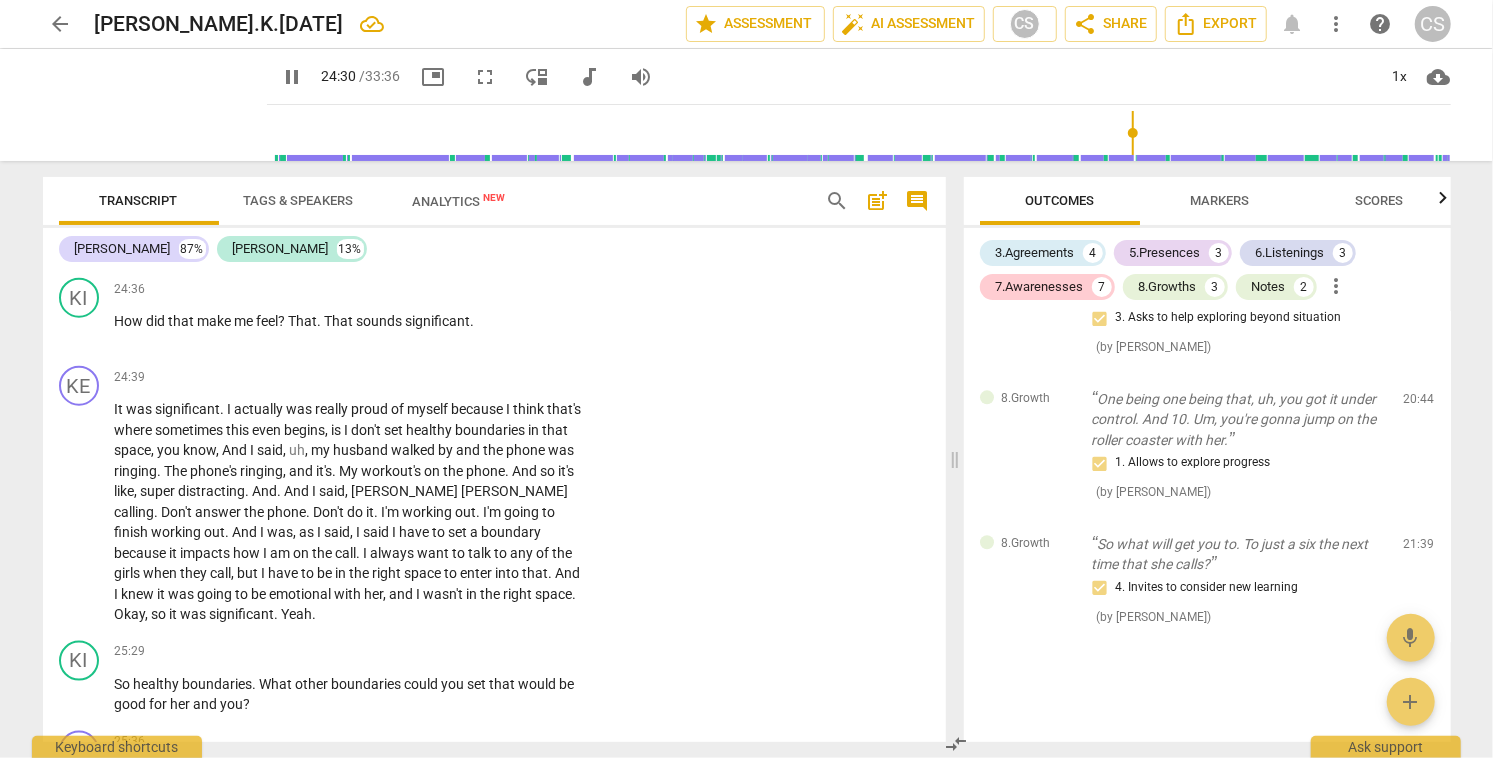 click on "And" at bounding box center [315, 252] 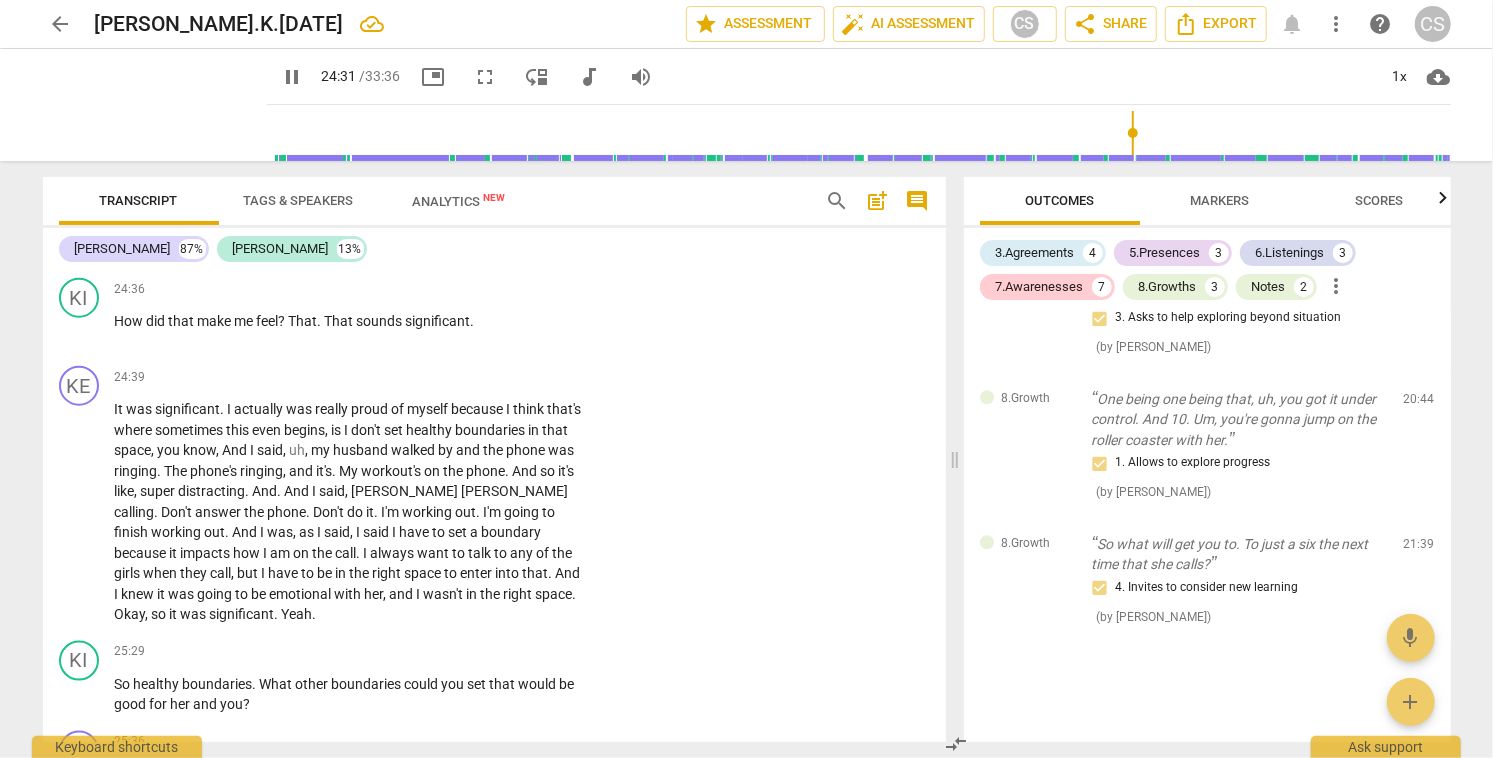 click on "And" at bounding box center [315, 252] 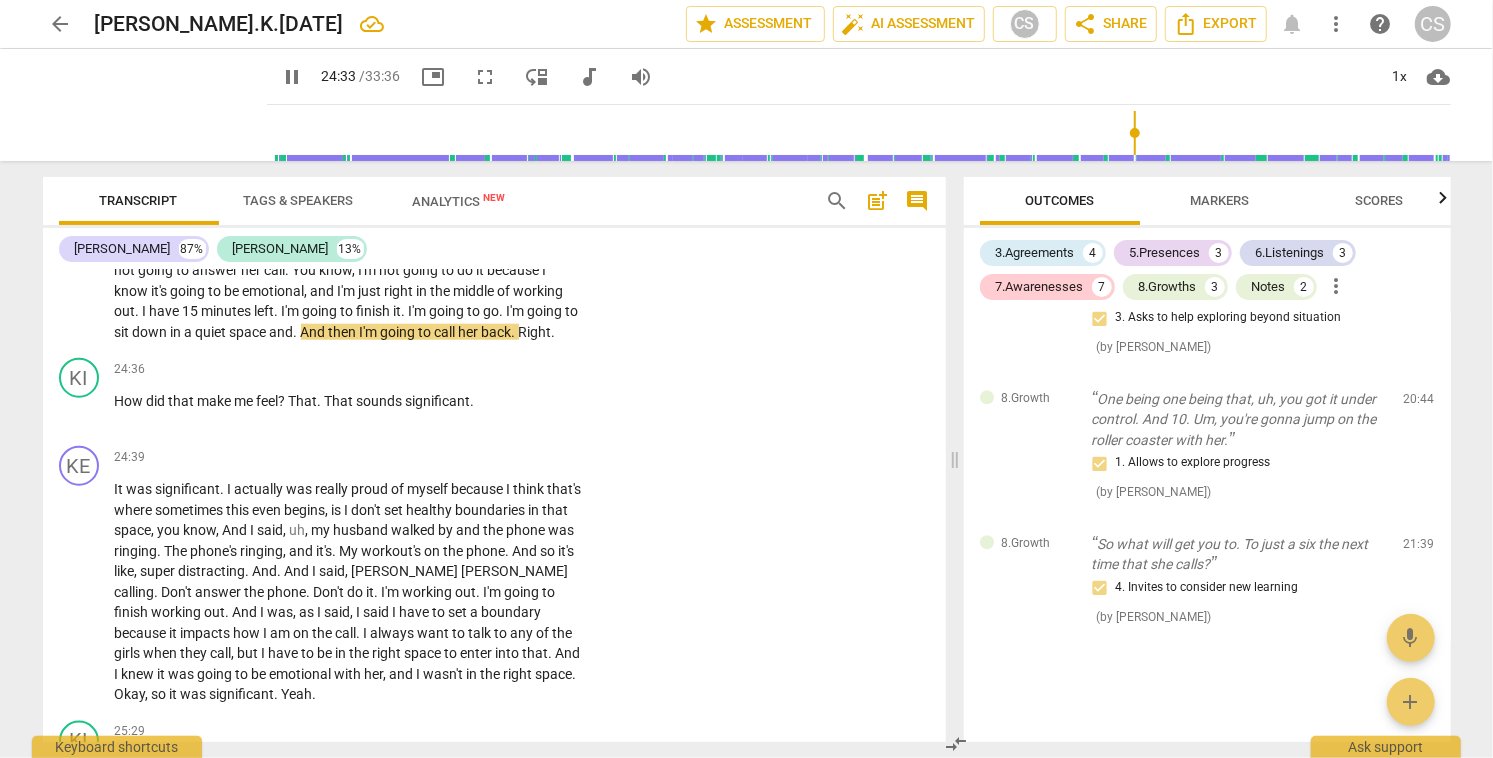 scroll, scrollTop: 10266, scrollLeft: 0, axis: vertical 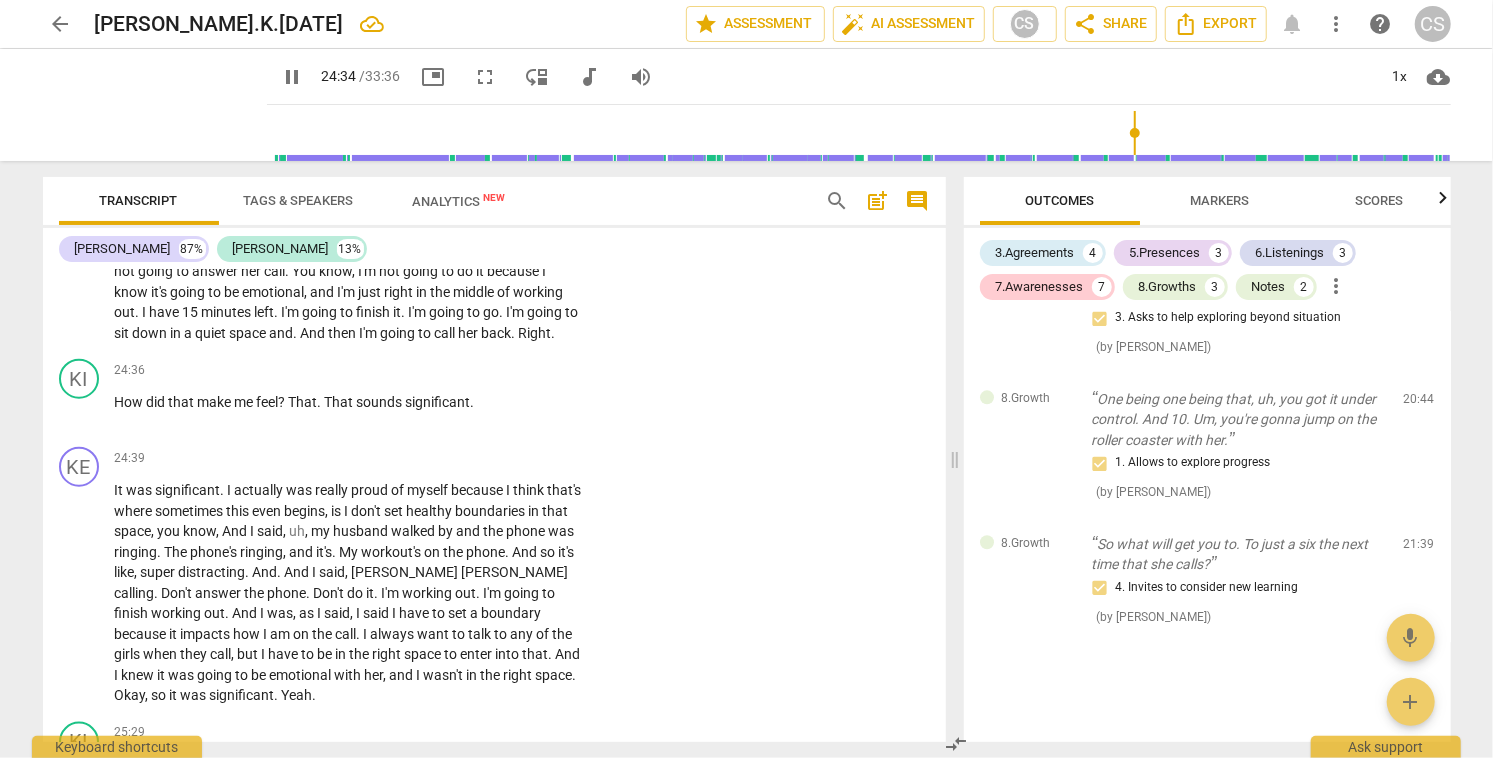 click on "finish" at bounding box center (375, 312) 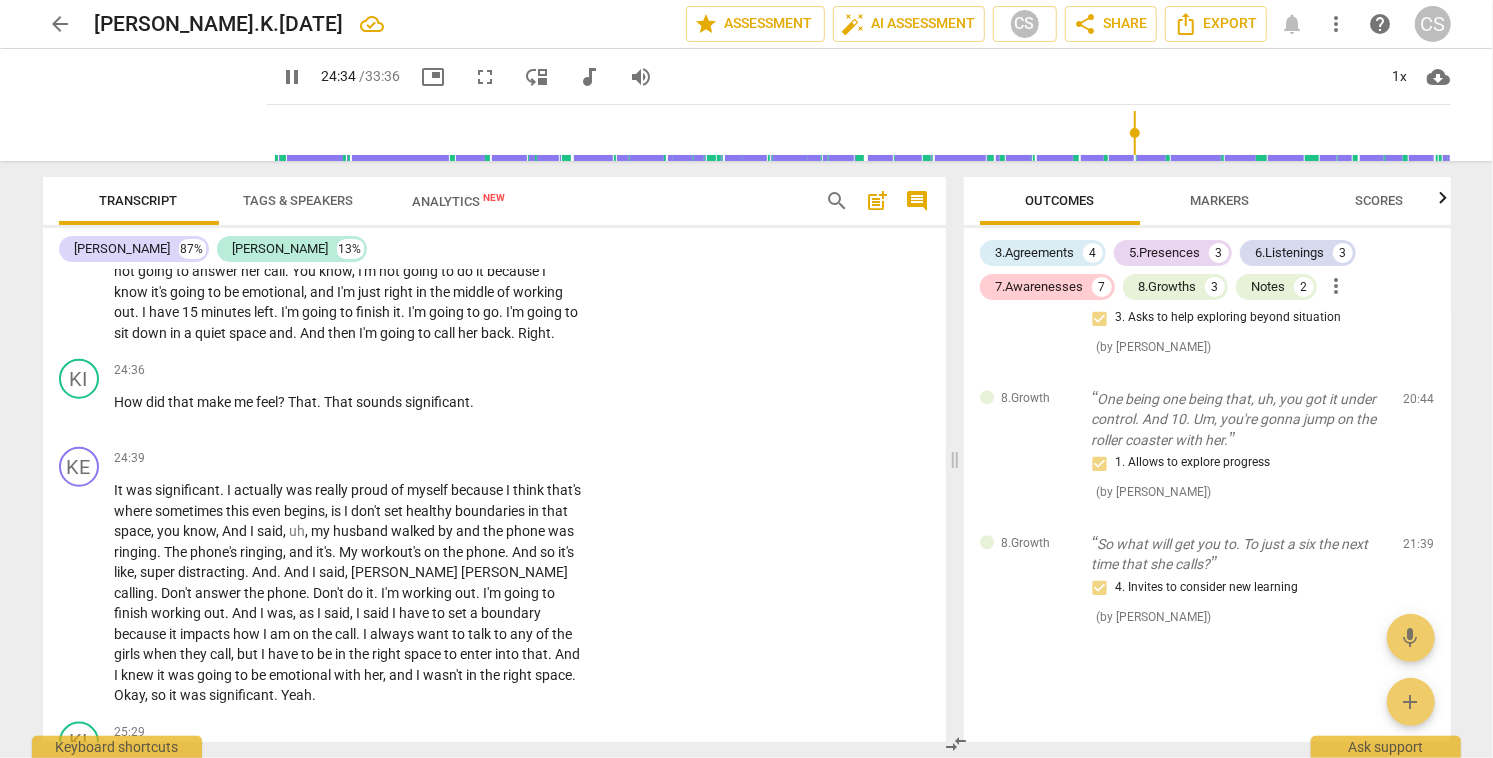 click on "finish" at bounding box center (375, 312) 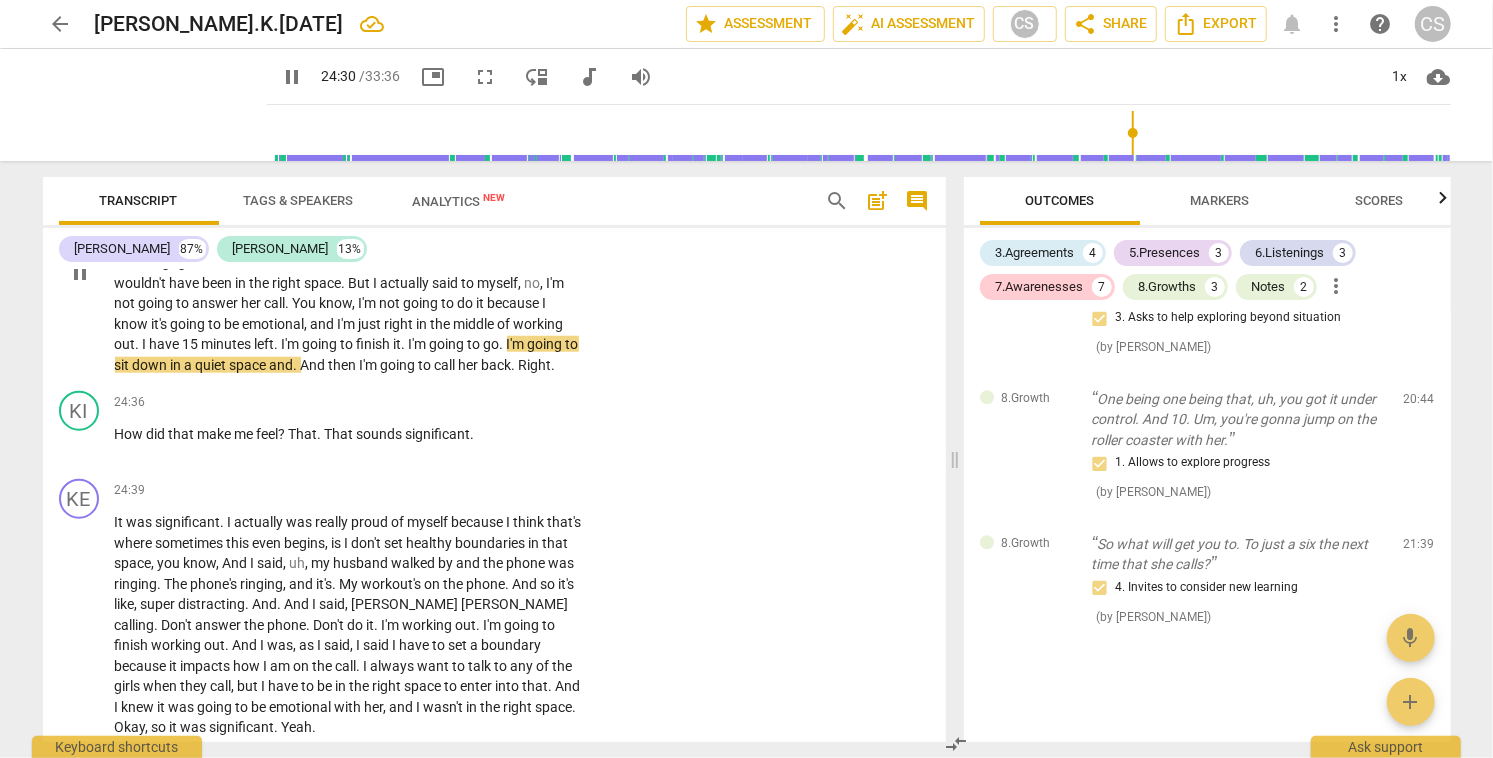 scroll, scrollTop: 10231, scrollLeft: 0, axis: vertical 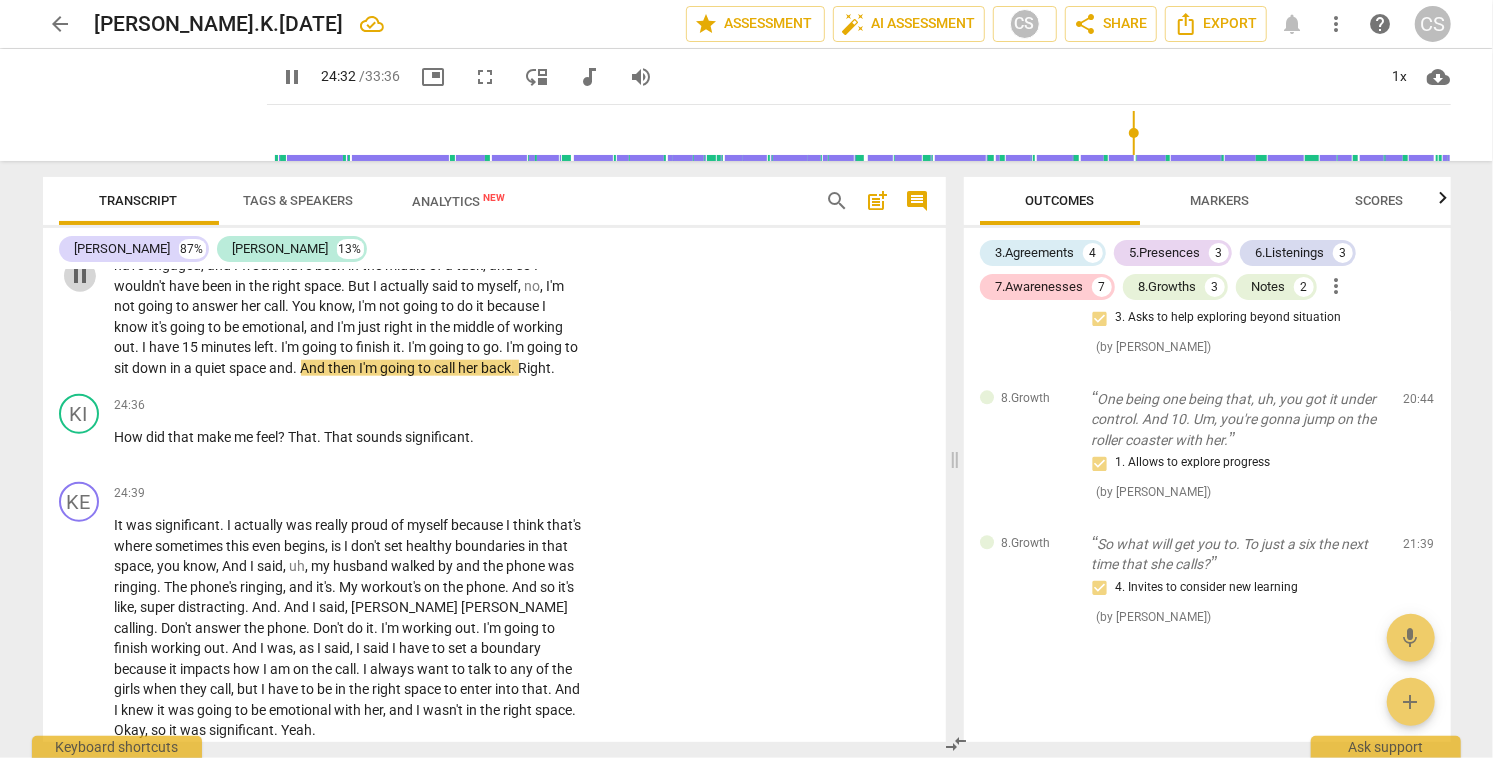 click on "pause" at bounding box center (80, 276) 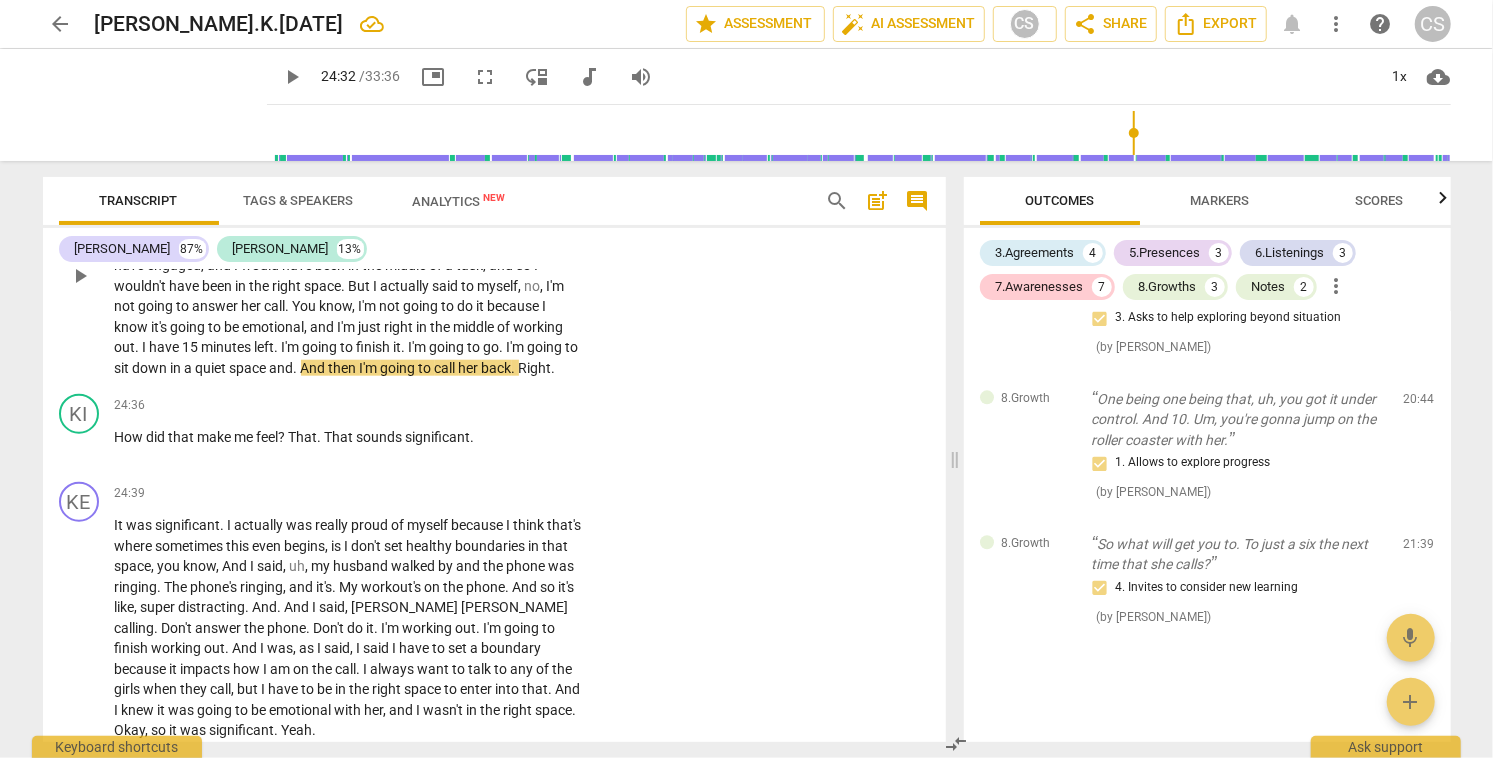 click on "play_arrow" at bounding box center (80, 276) 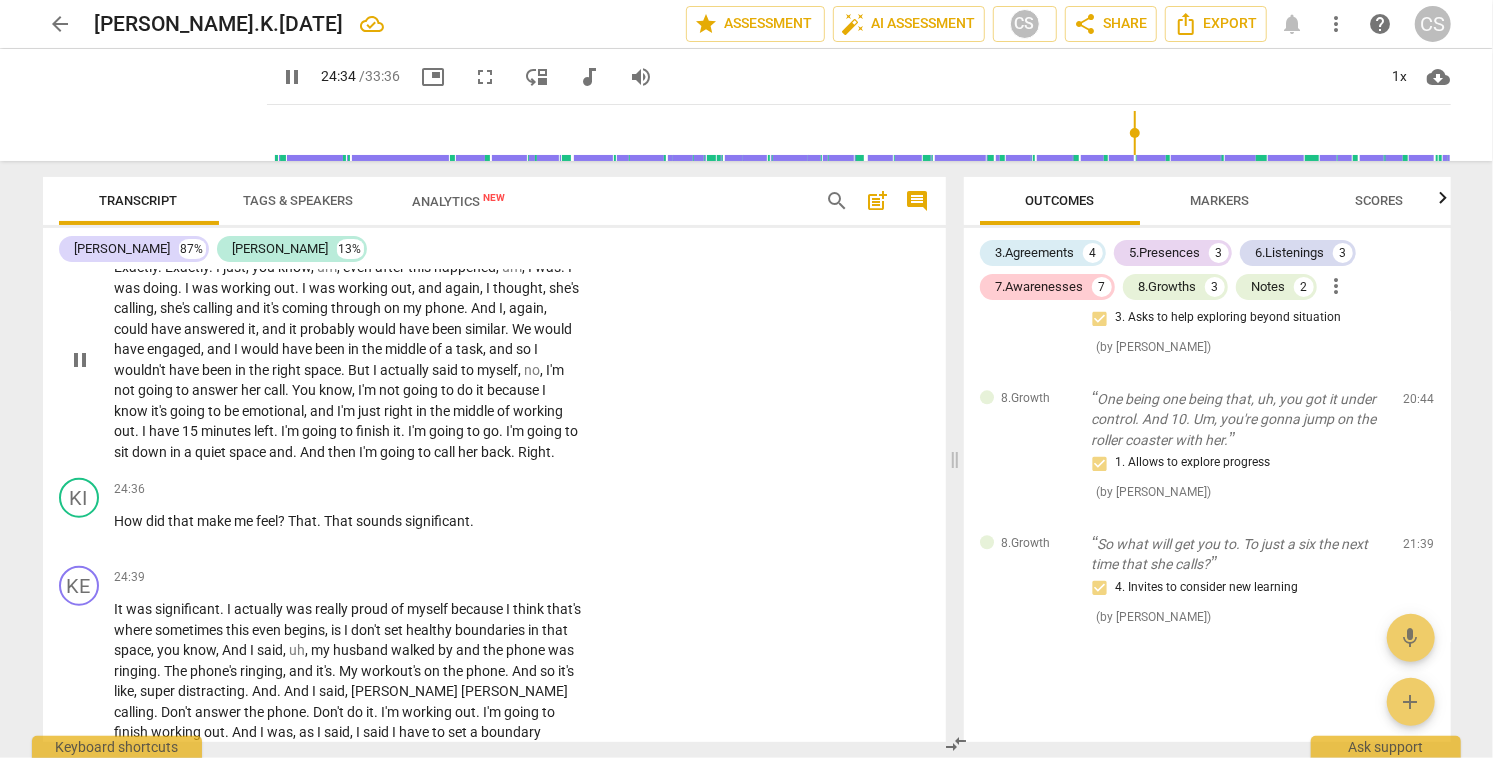scroll, scrollTop: 10145, scrollLeft: 0, axis: vertical 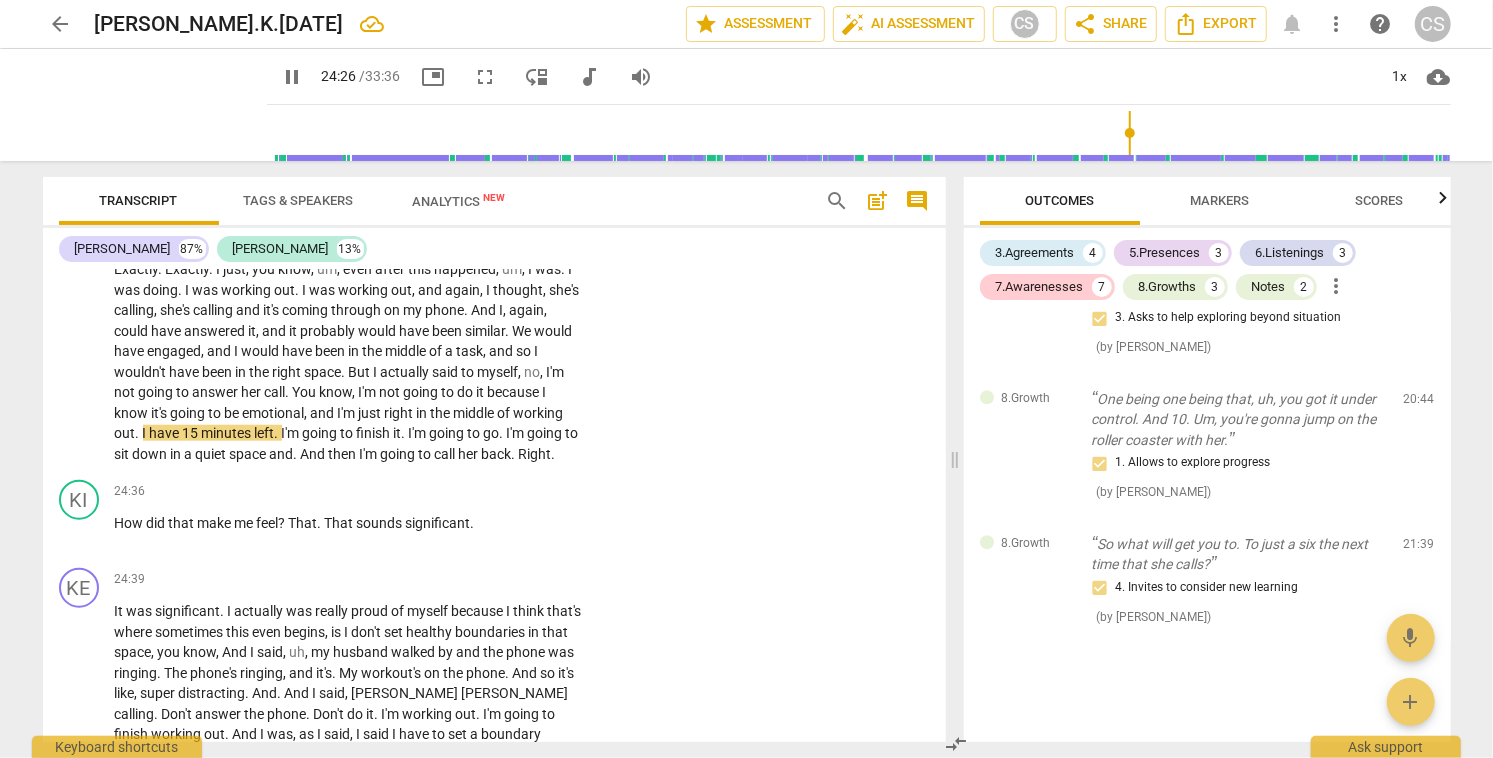 drag, startPoint x: 1132, startPoint y: 129, endPoint x: 1122, endPoint y: 130, distance: 10.049875 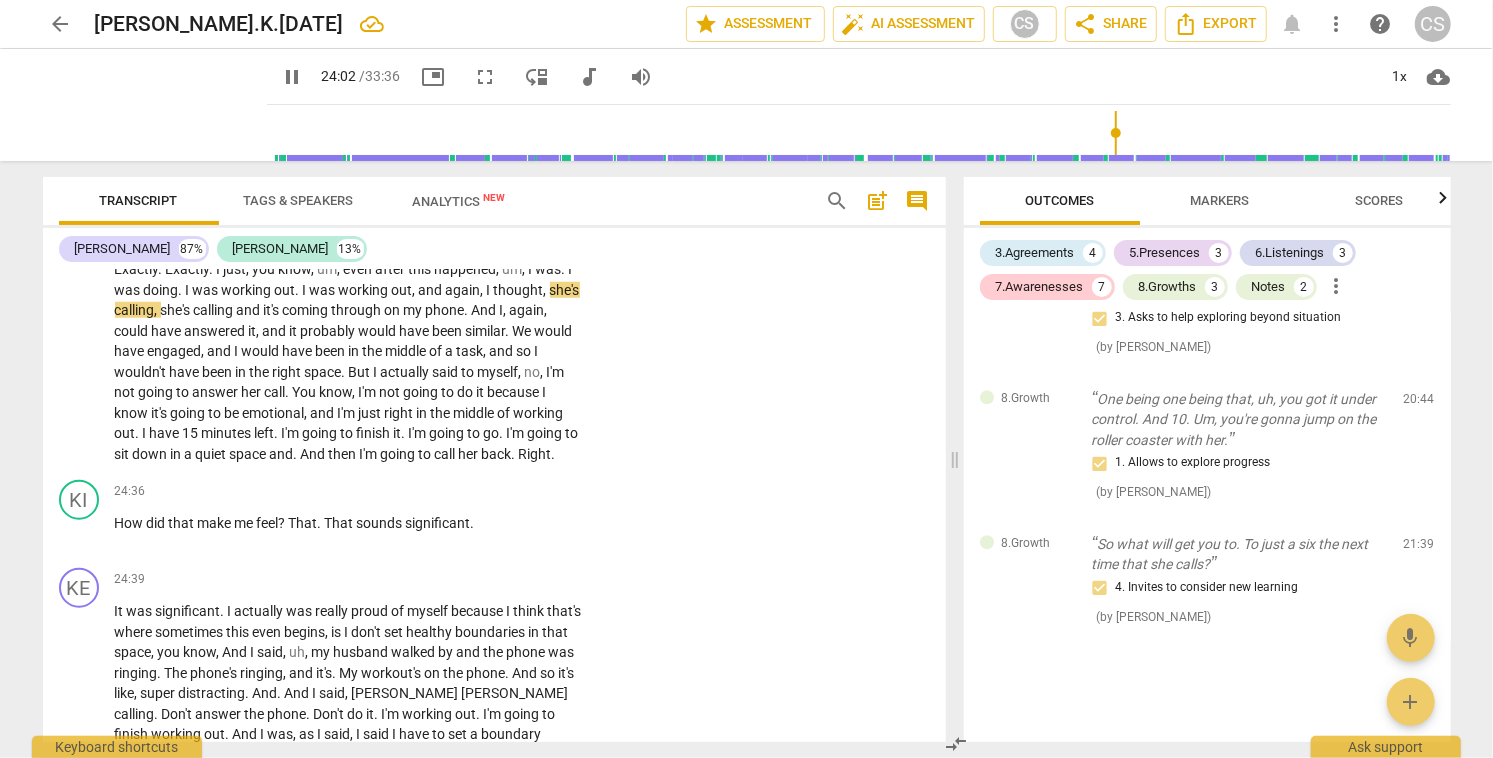 drag, startPoint x: 1124, startPoint y: 129, endPoint x: 1108, endPoint y: 129, distance: 16 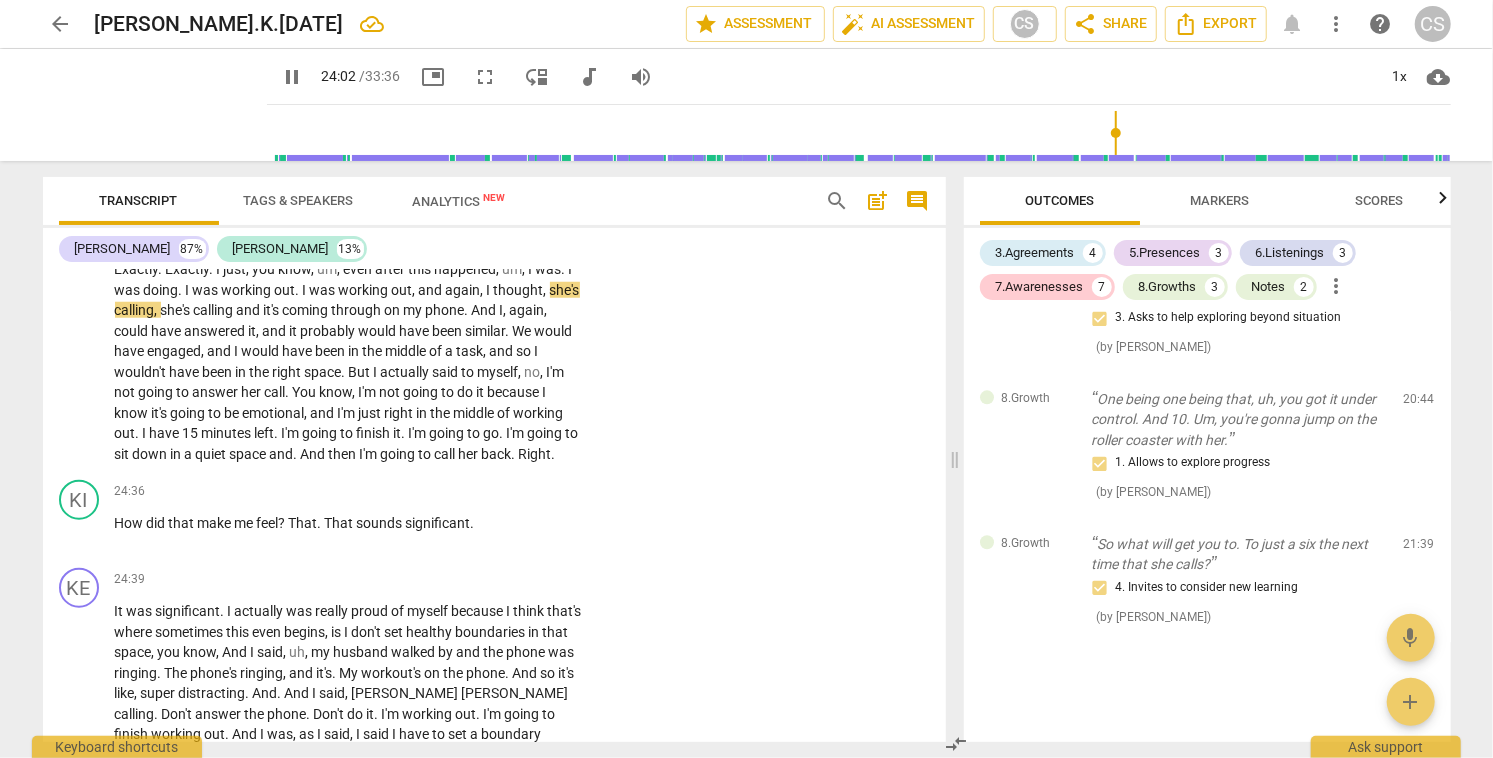 click at bounding box center [863, 133] 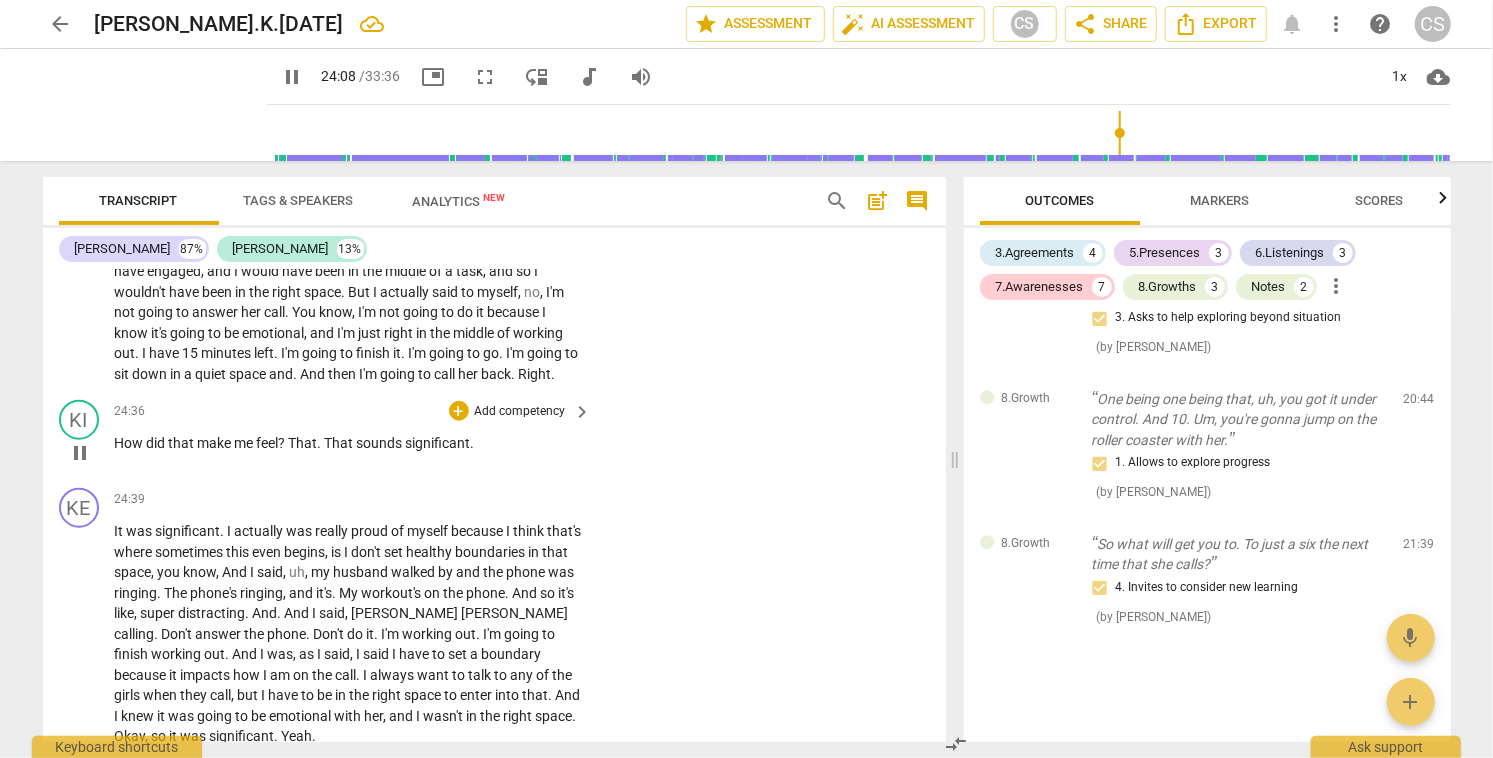 scroll, scrollTop: 10228, scrollLeft: 0, axis: vertical 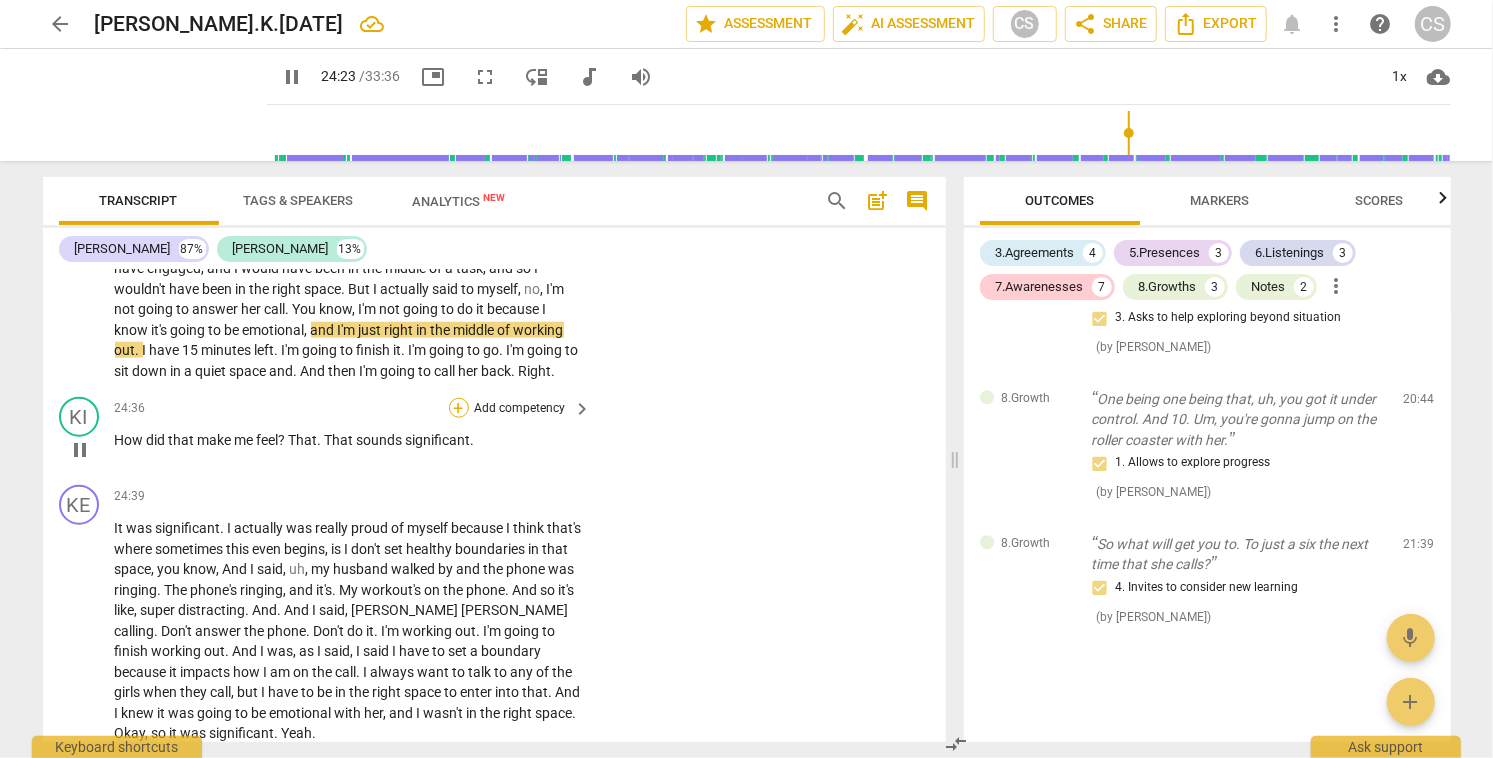 click on "+" at bounding box center (459, 408) 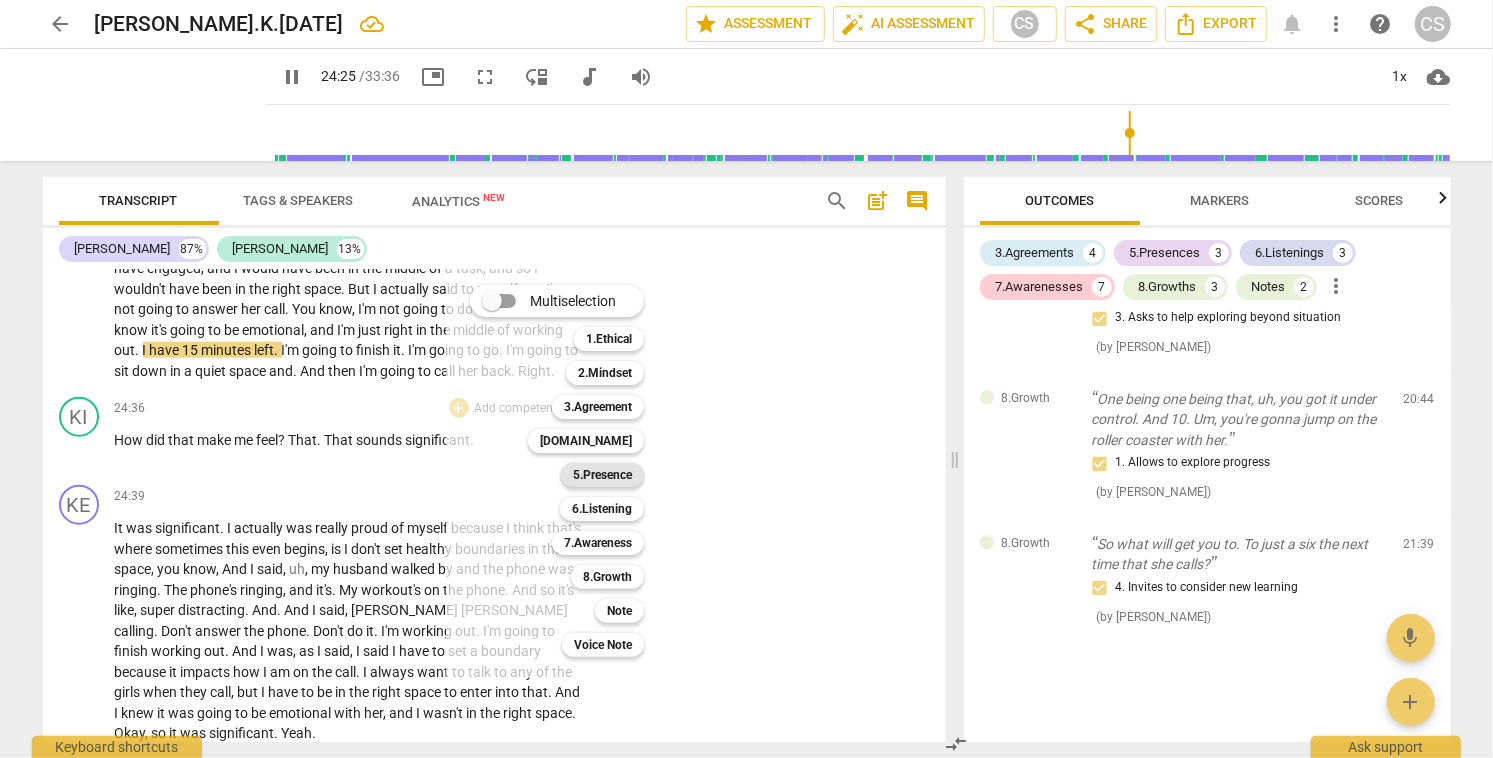 click on "5.Presence" at bounding box center [602, 475] 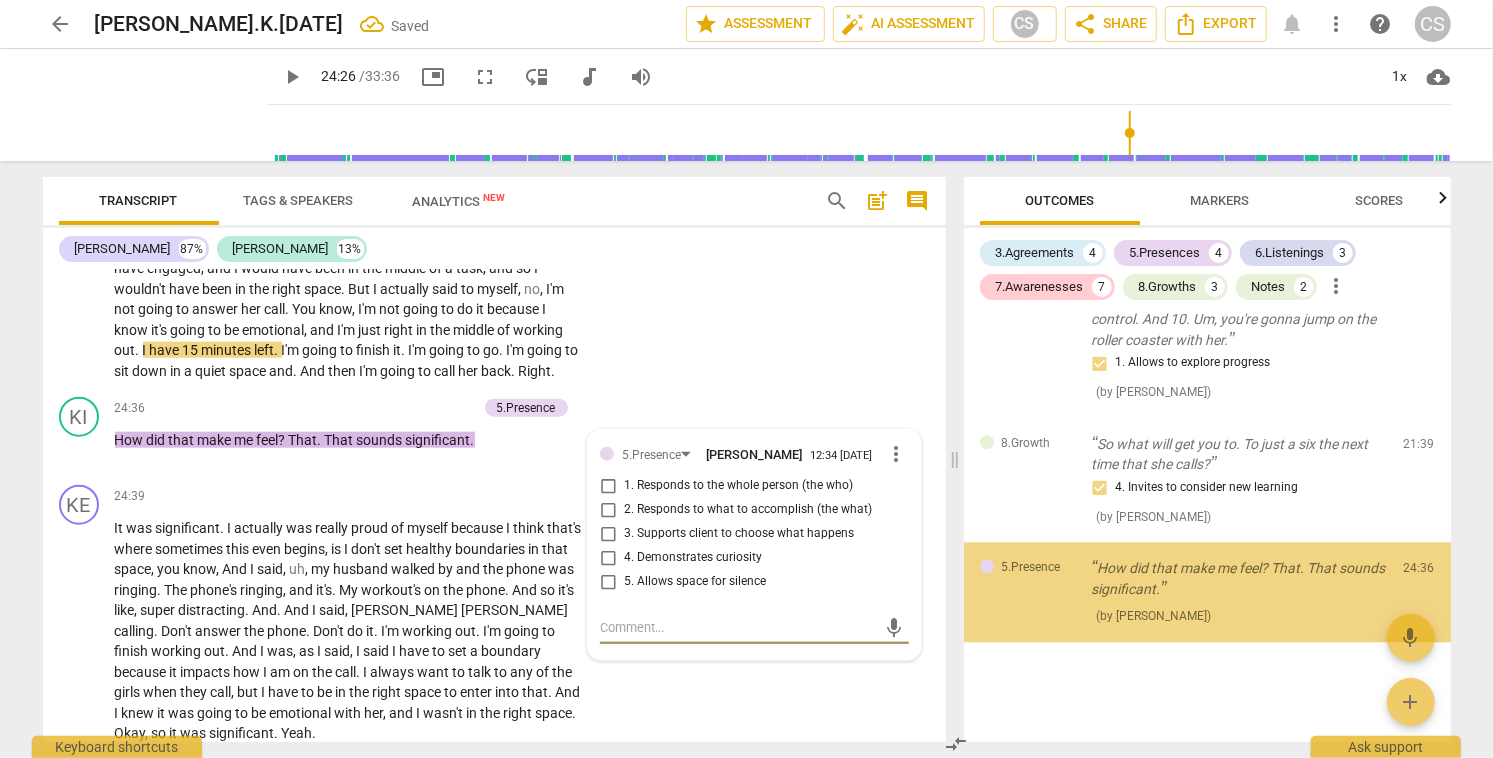 scroll, scrollTop: 2975, scrollLeft: 0, axis: vertical 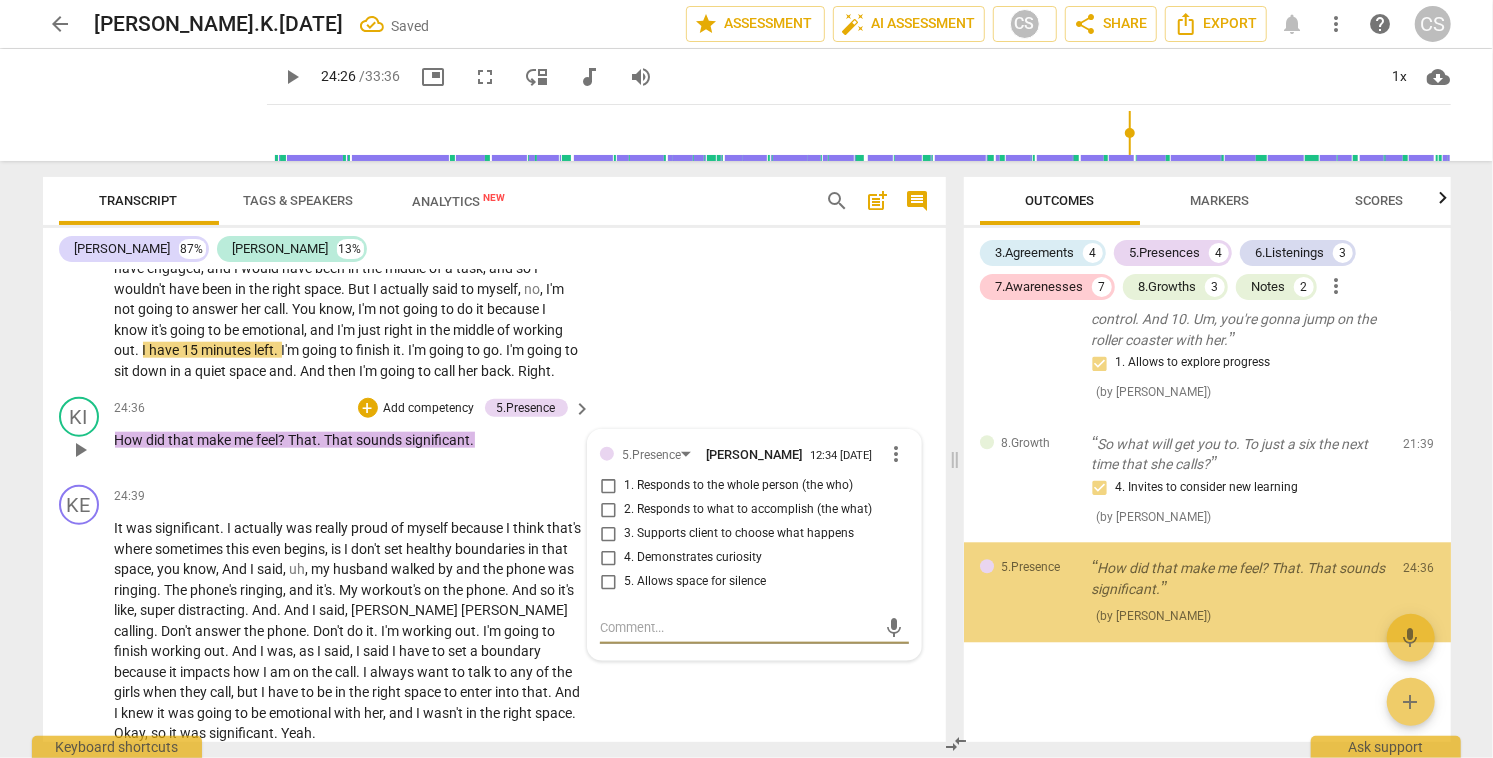 click on "5. Allows space for silence" at bounding box center (608, 582) 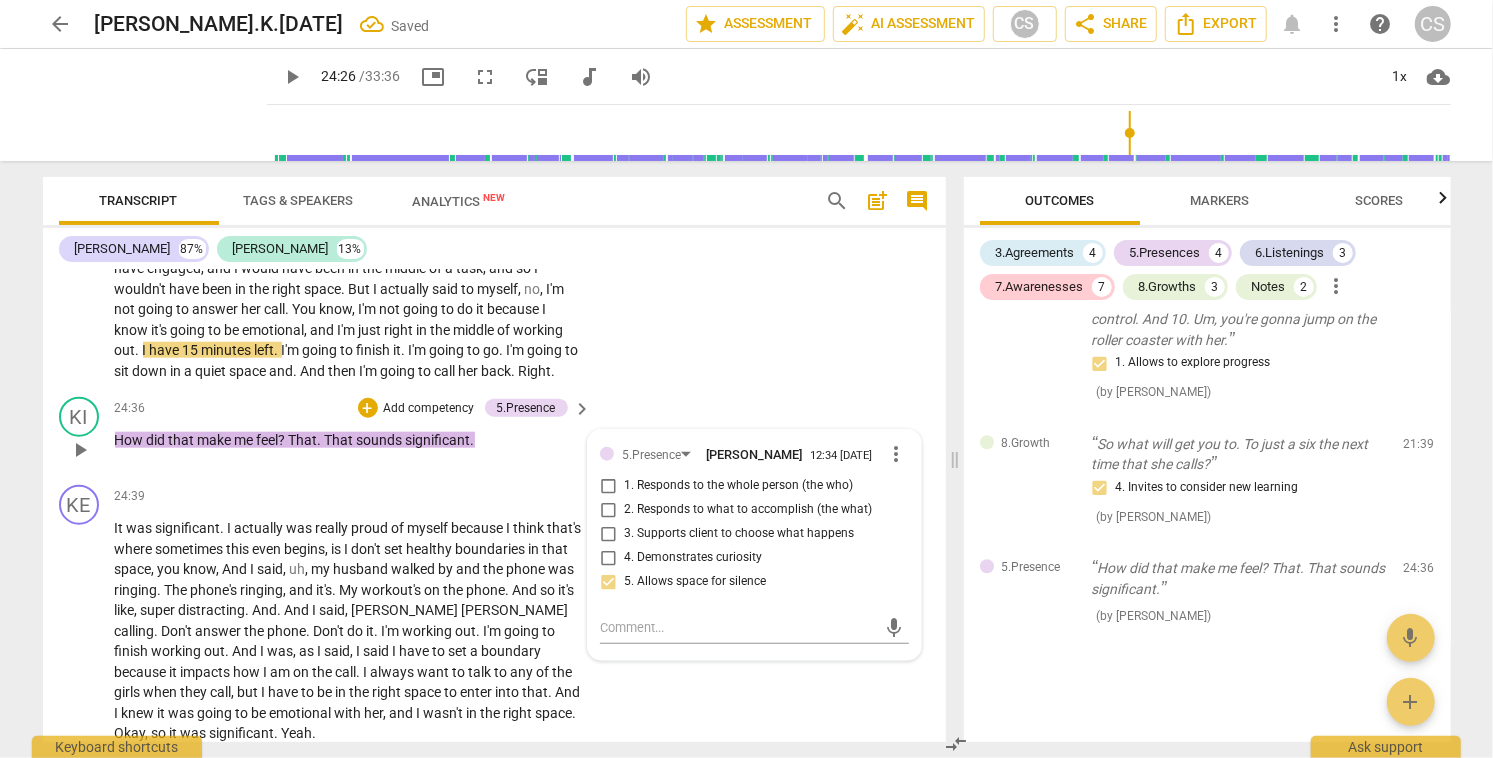 click on "5. Allows space for silence" at bounding box center (608, 582) 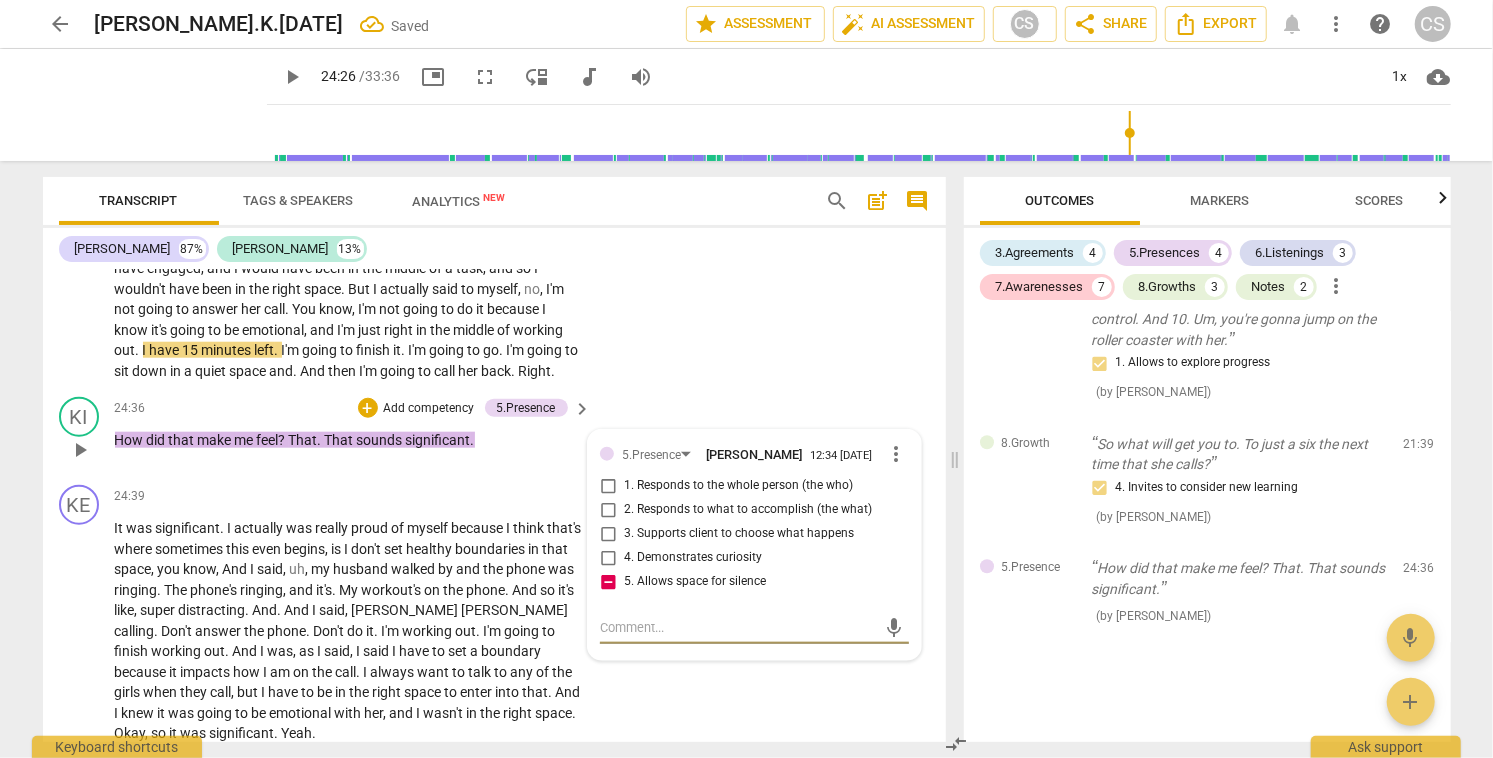 click at bounding box center (738, 627) 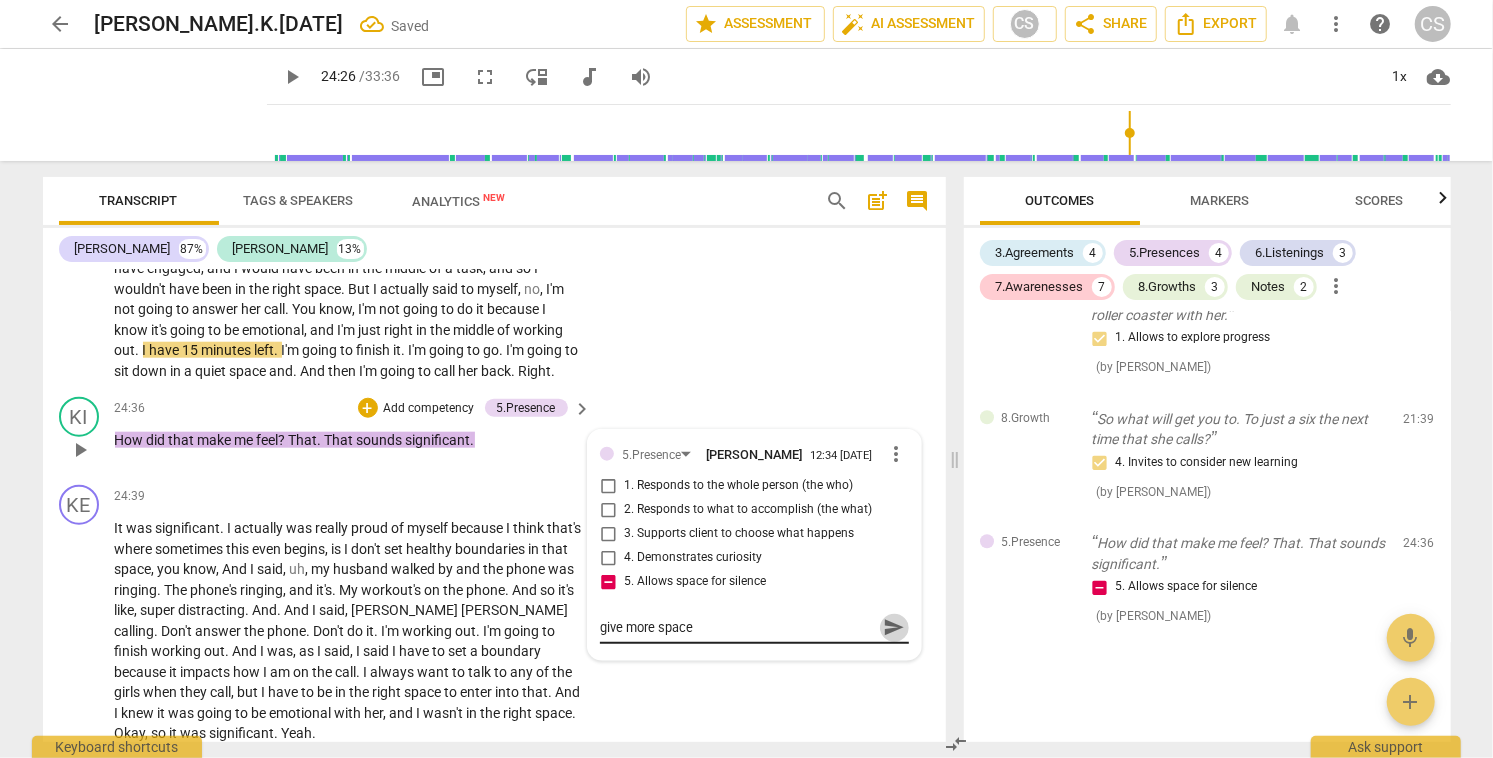 click on "send" at bounding box center [894, 628] 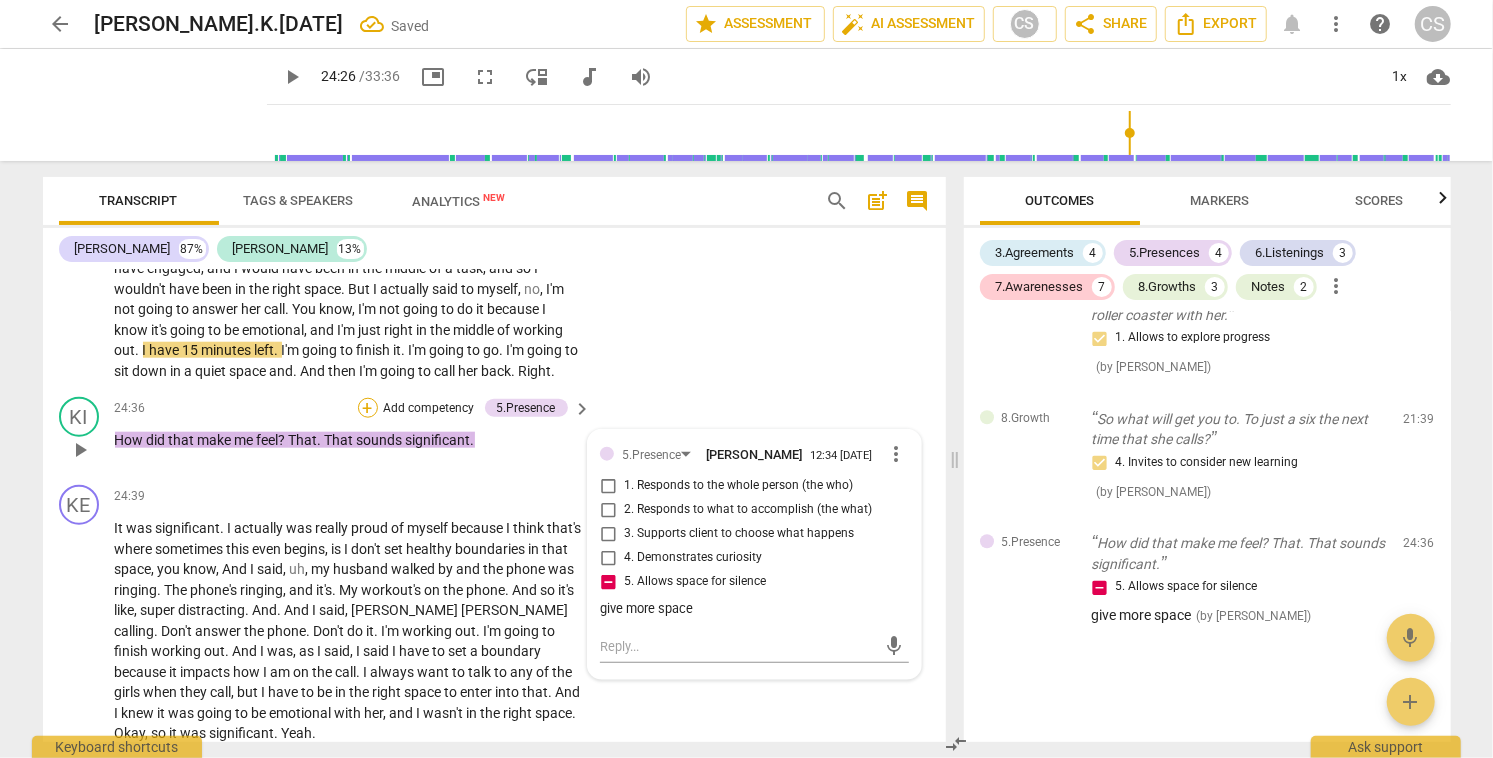 click on "+" at bounding box center (368, 408) 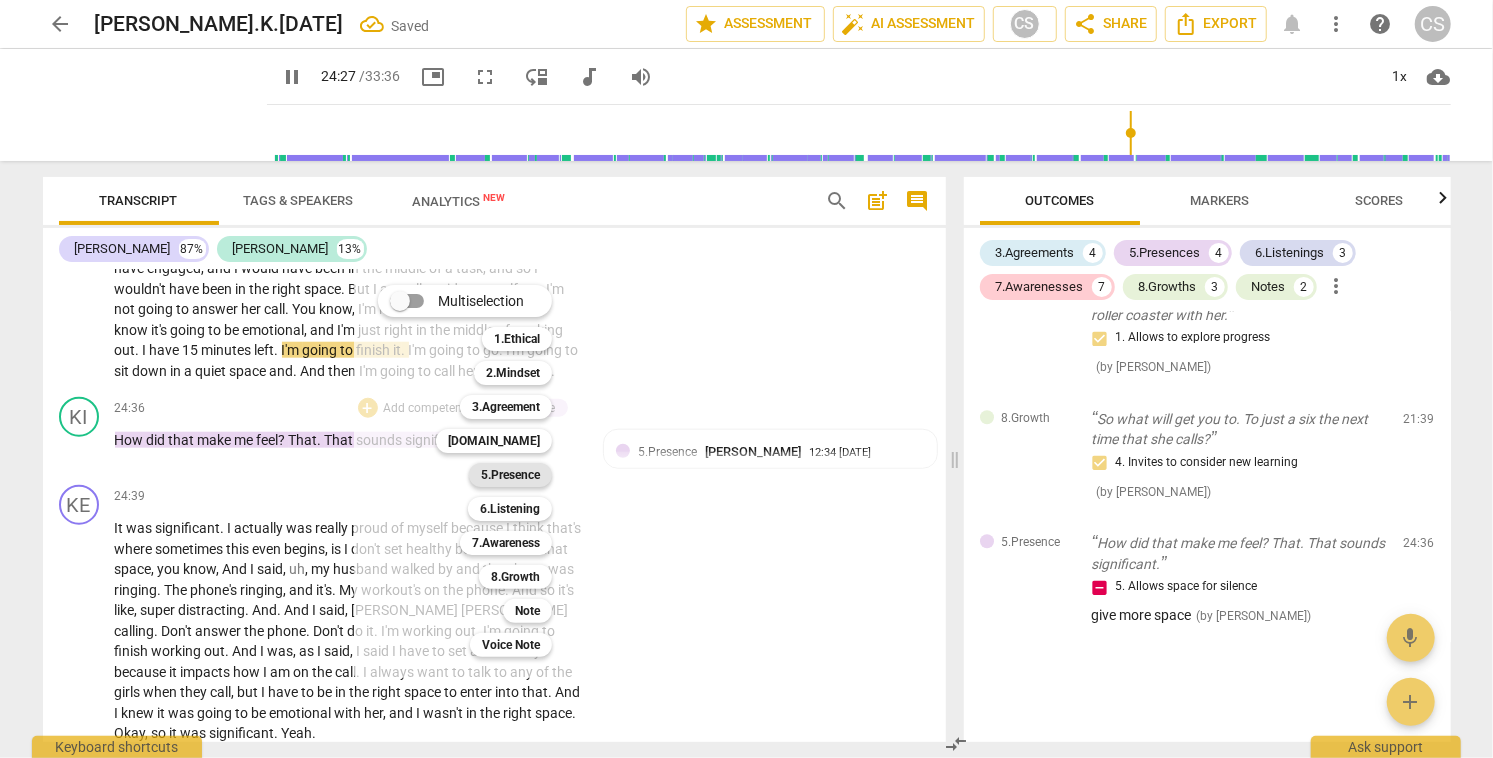 click on "5.Presence" at bounding box center [510, 475] 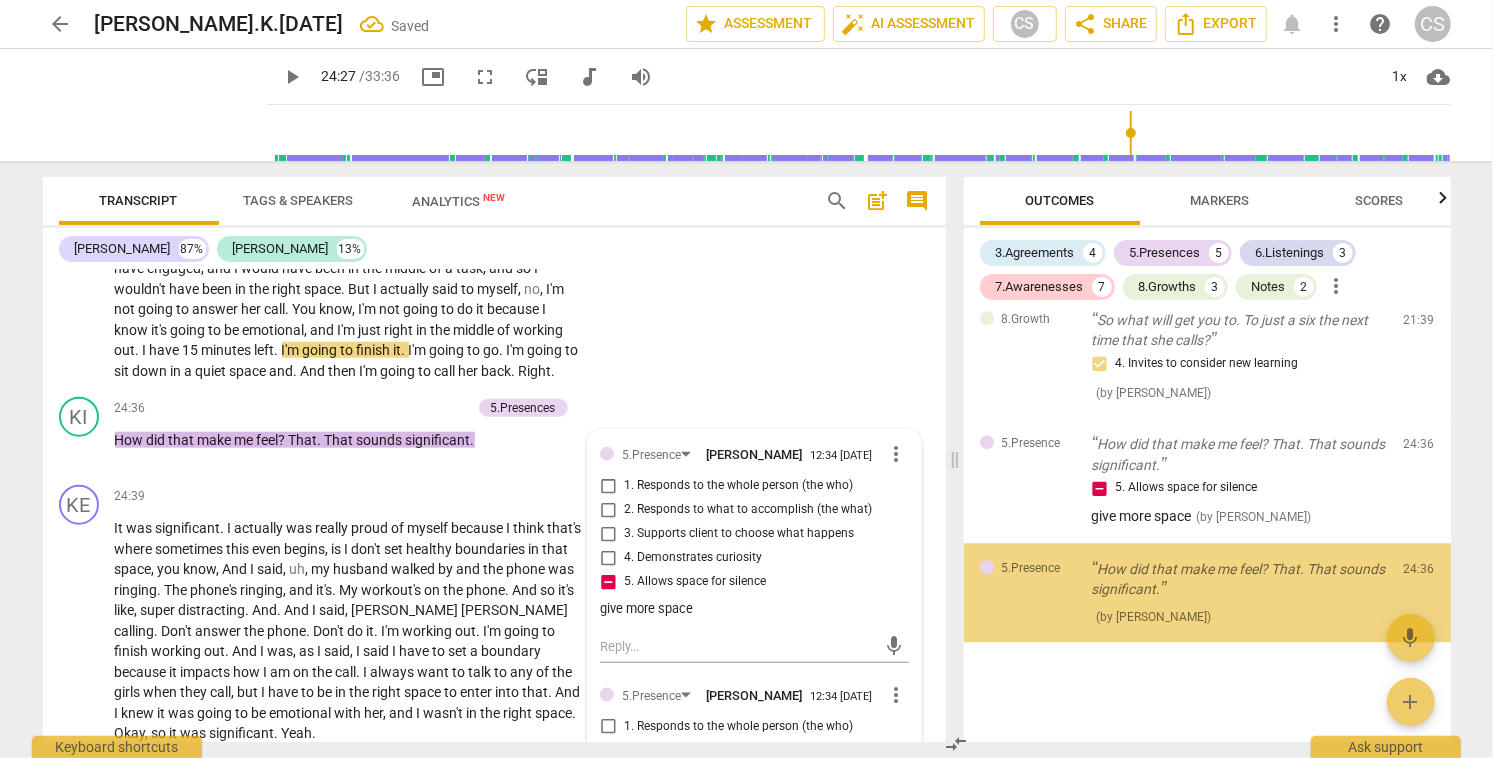 scroll, scrollTop: 3100, scrollLeft: 0, axis: vertical 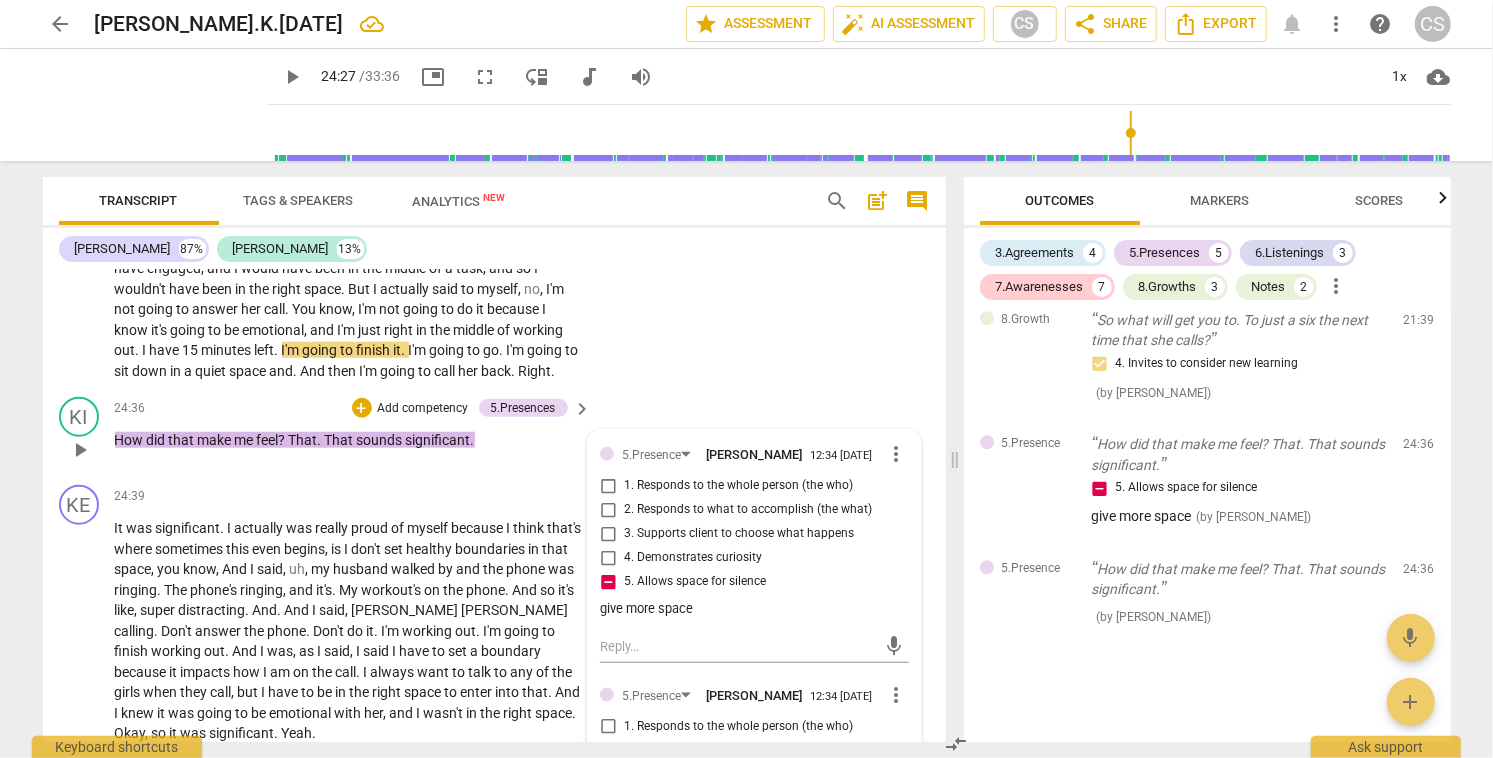 click on "2. Responds to what to accomplish (the what)" at bounding box center [608, 510] 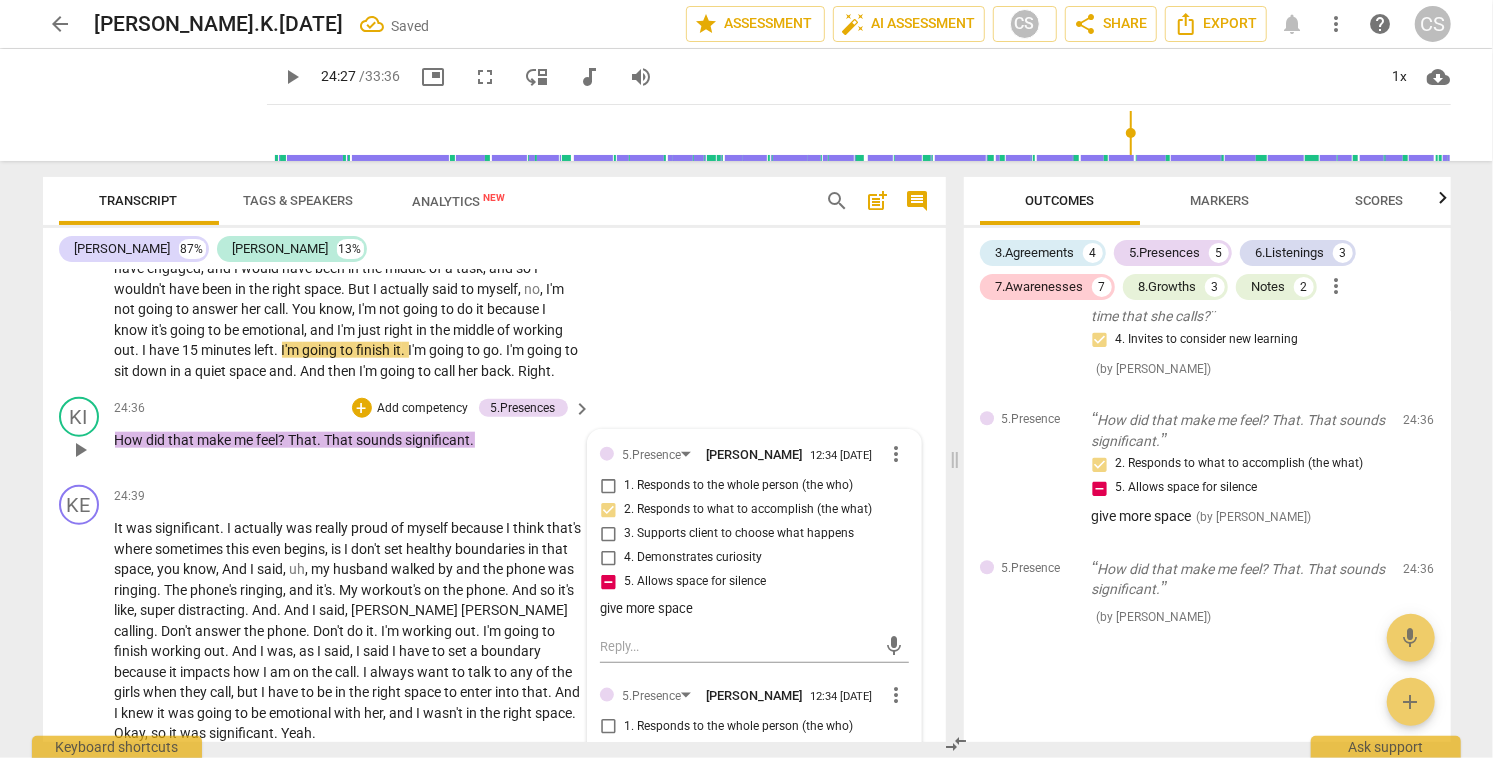 click on "2. Responds to what to accomplish (the what)" at bounding box center [608, 510] 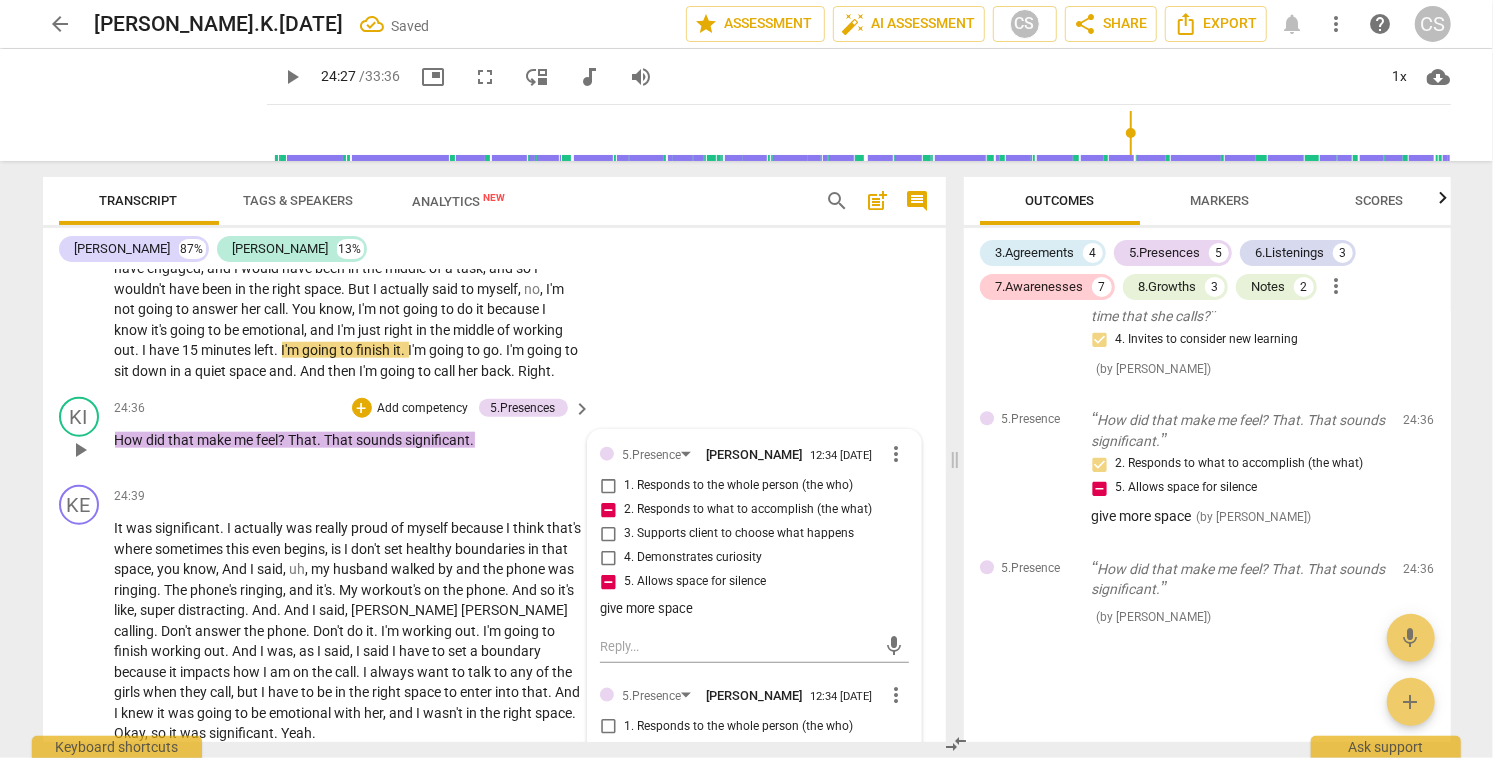 click on "2. Responds to what to accomplish (the what)" at bounding box center [608, 510] 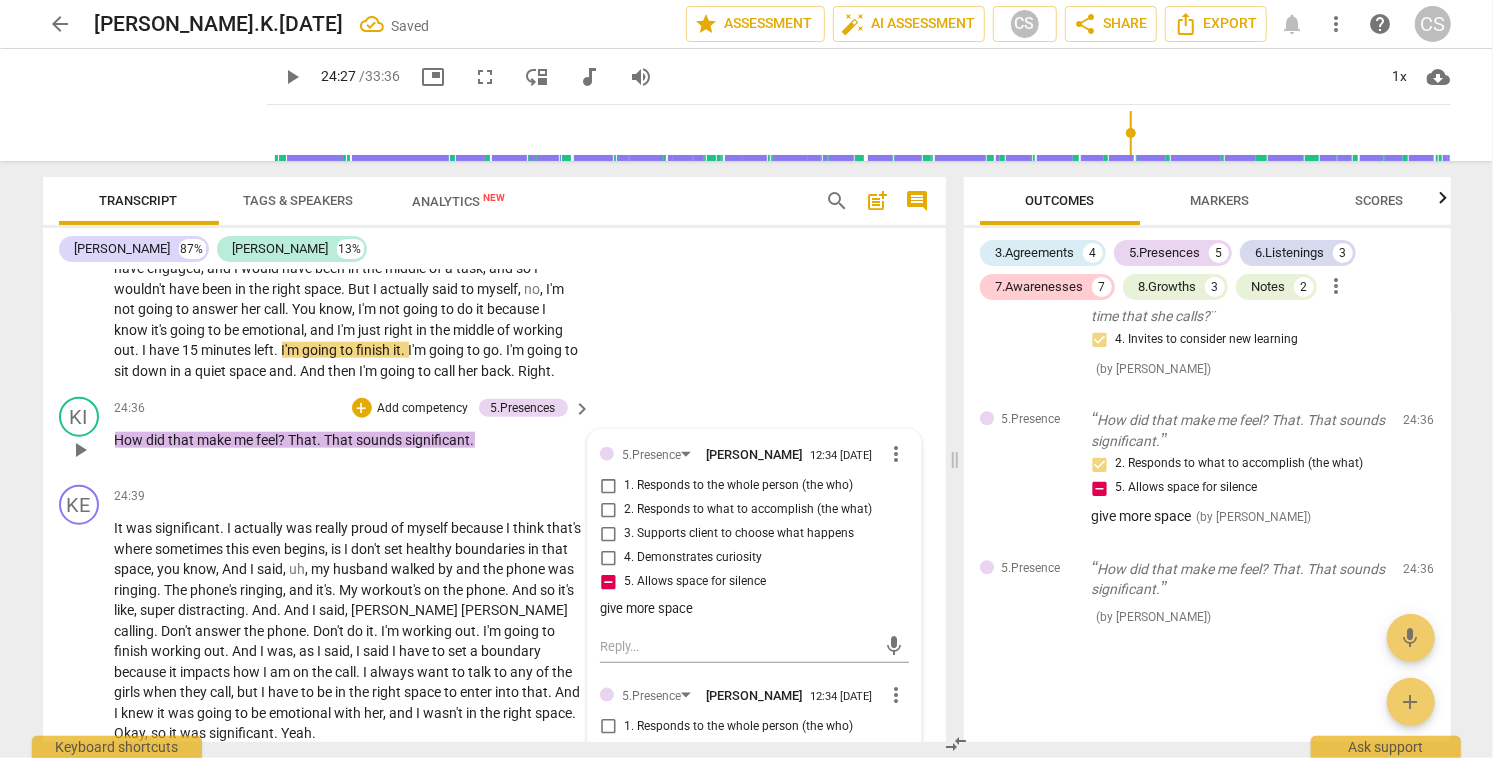click on "1. Responds to the whole person (the who)" at bounding box center (608, 486) 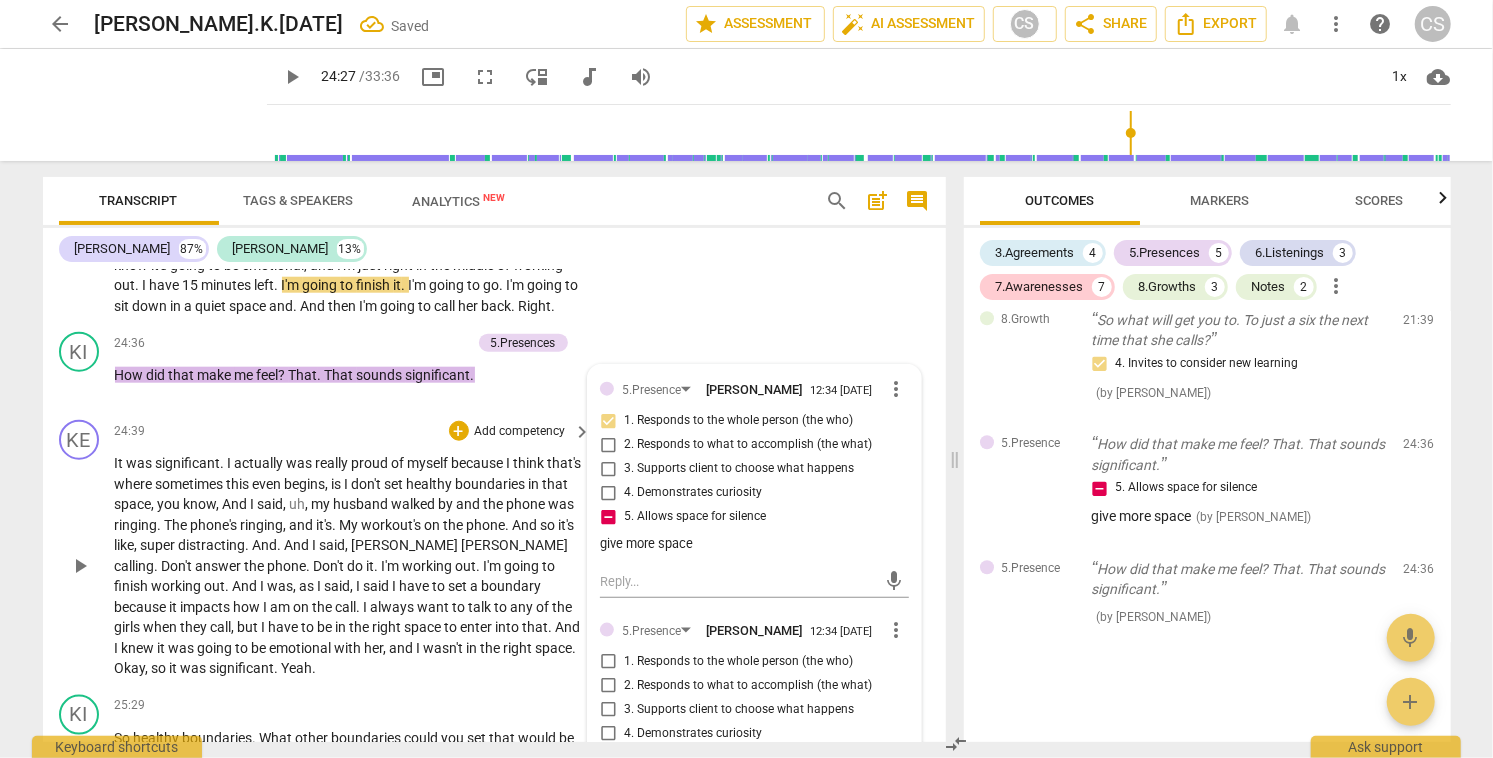 scroll, scrollTop: 10303, scrollLeft: 0, axis: vertical 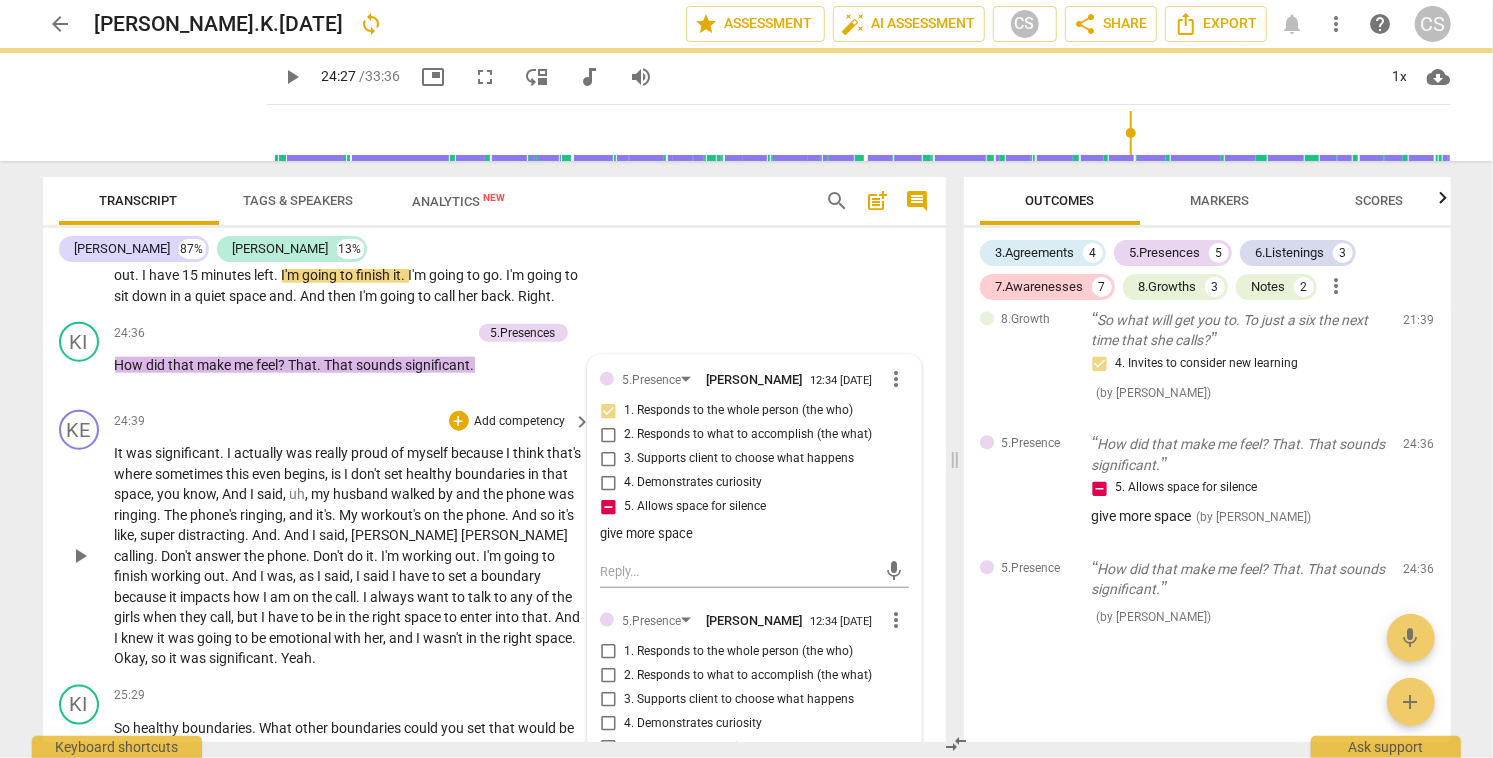 click on "actually" at bounding box center (261, 453) 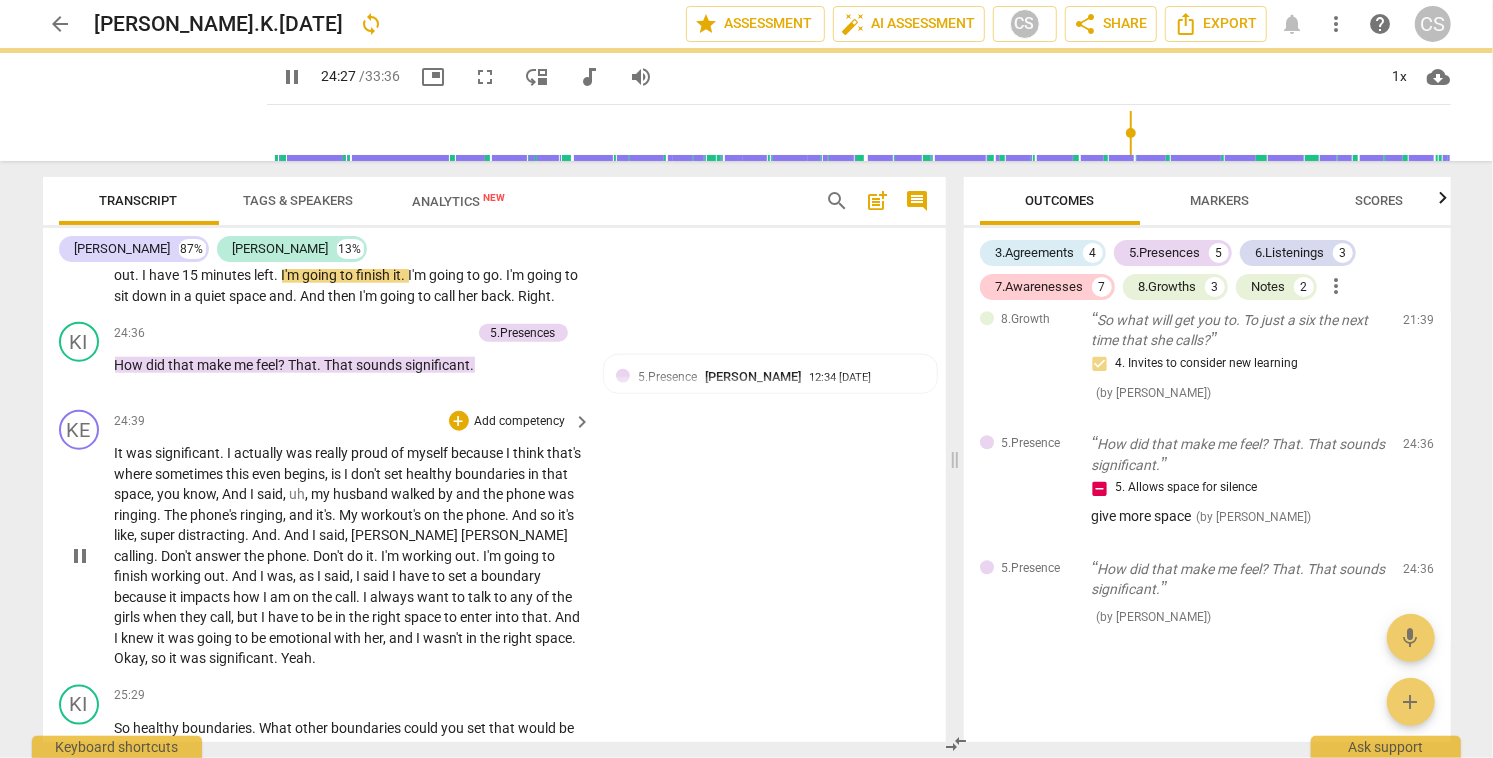 click on "actually" at bounding box center [261, 453] 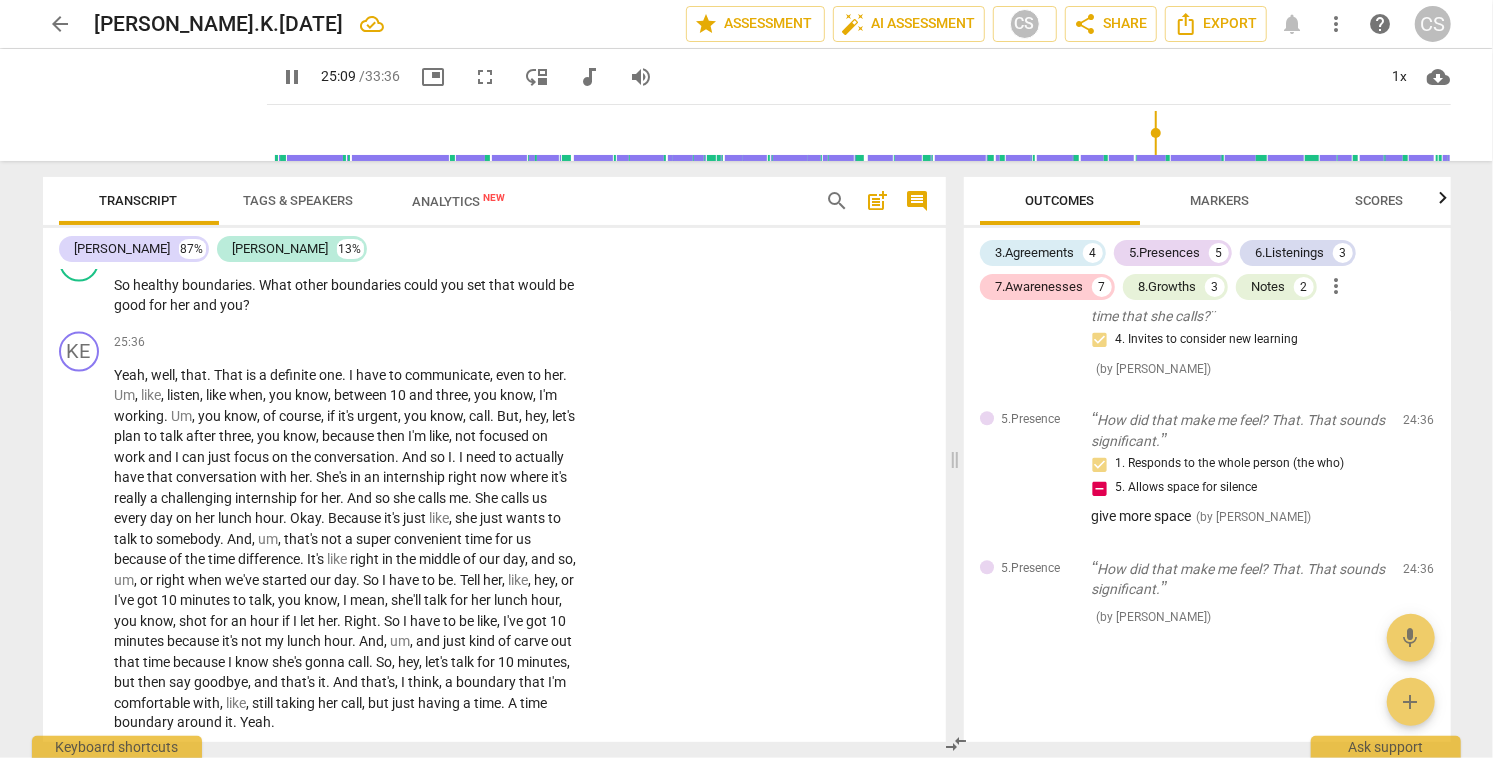 scroll, scrollTop: 10749, scrollLeft: 0, axis: vertical 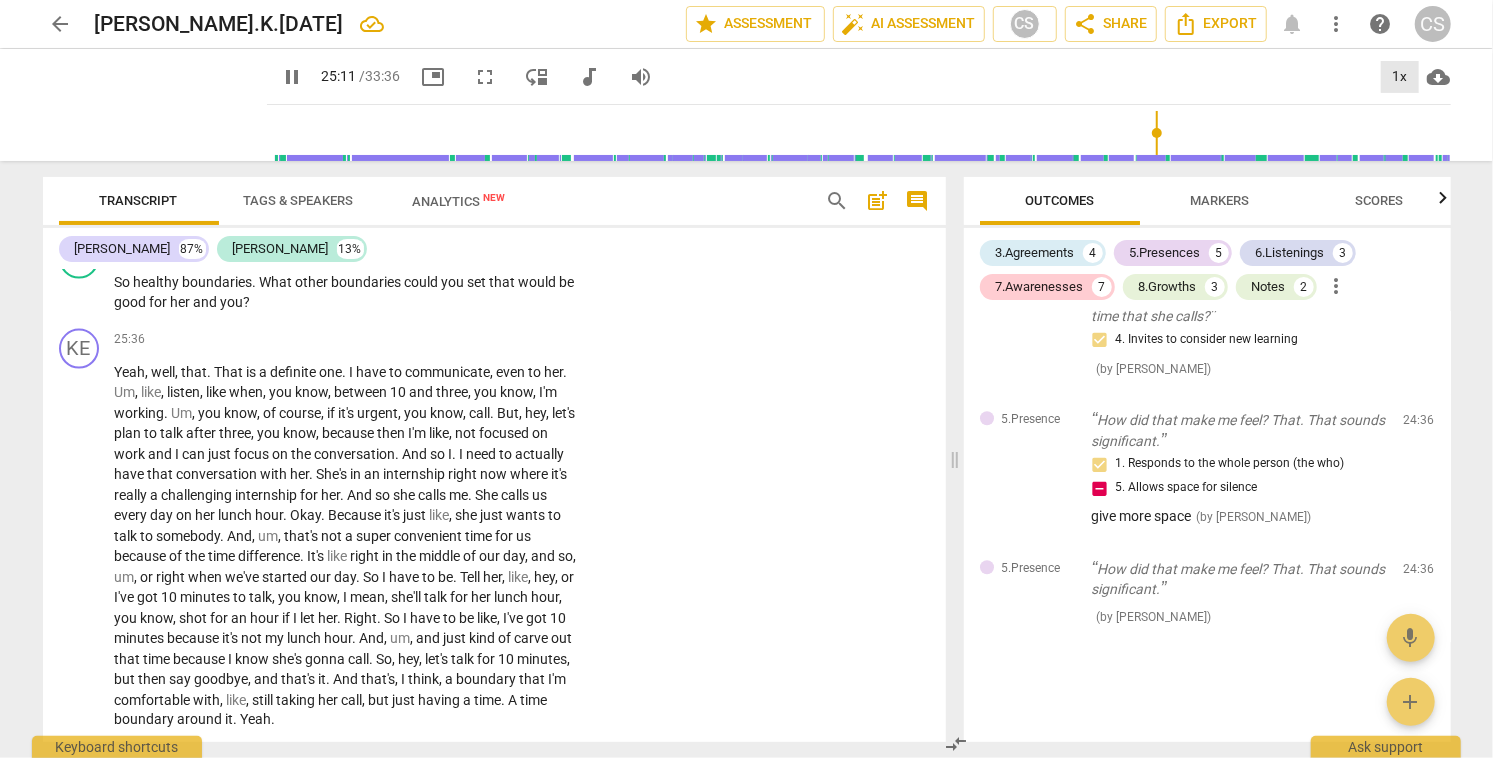 click on "1x" at bounding box center [1400, 77] 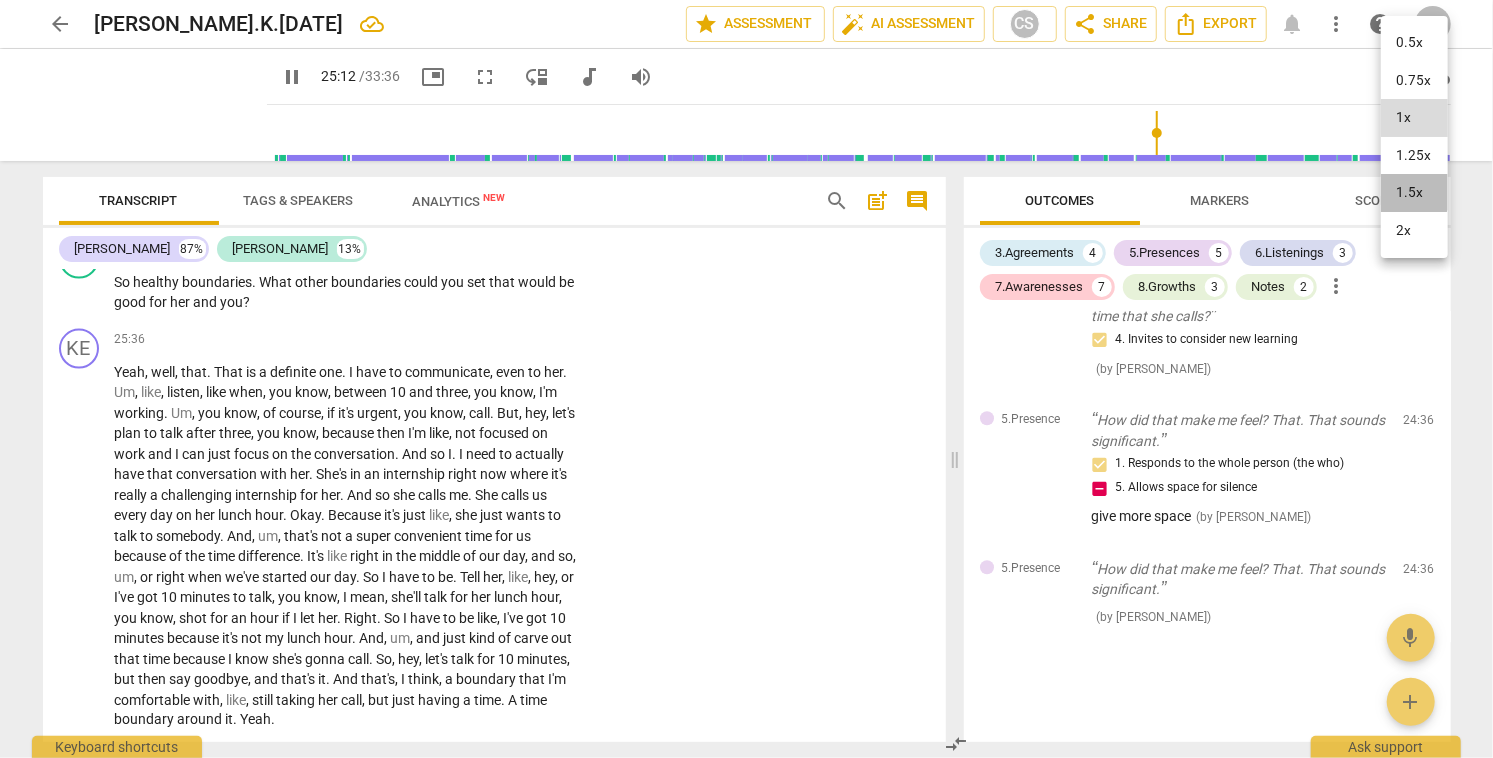 click on "1.5x" at bounding box center (1414, 193) 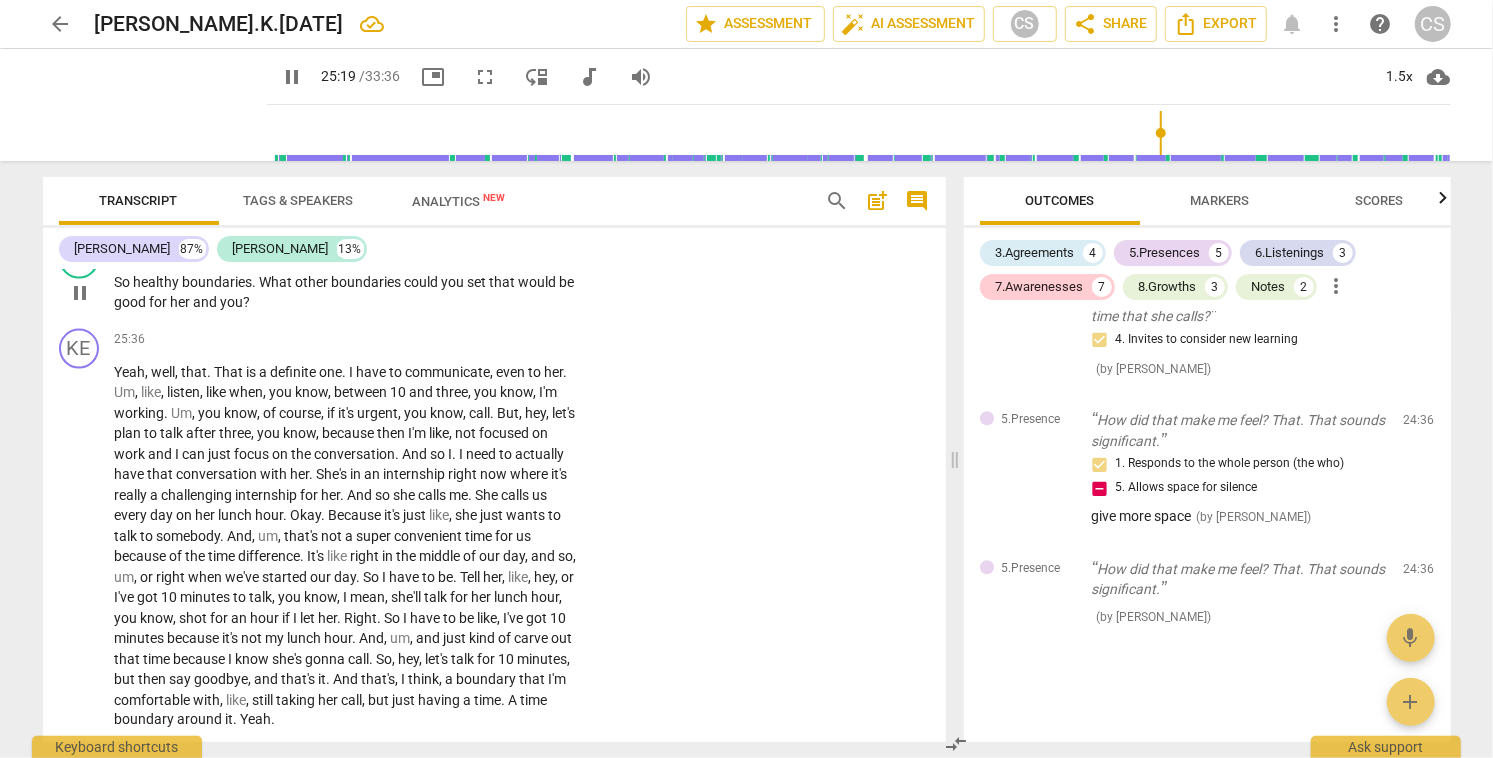 click on "+" at bounding box center (459, 250) 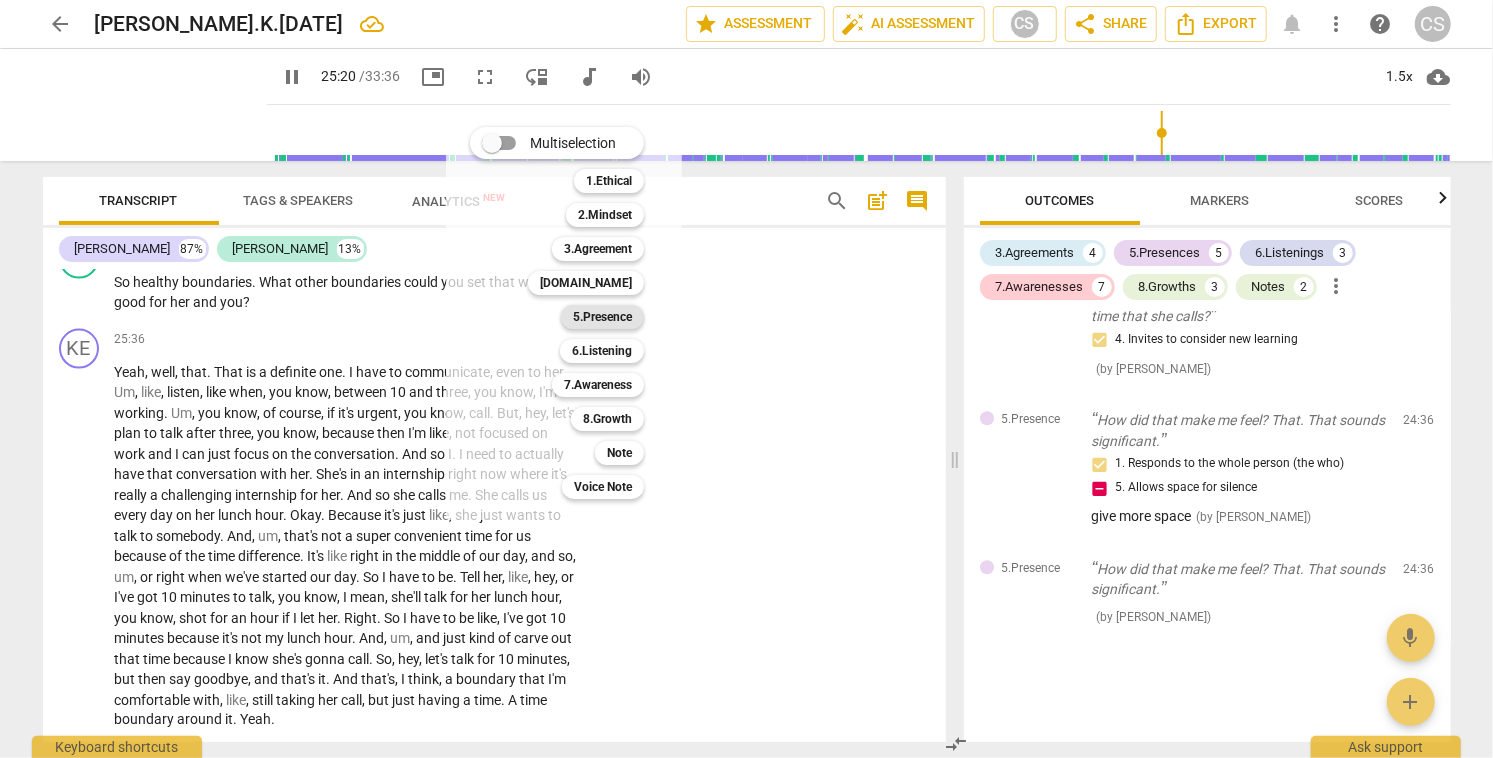 click on "5.Presence" at bounding box center (602, 317) 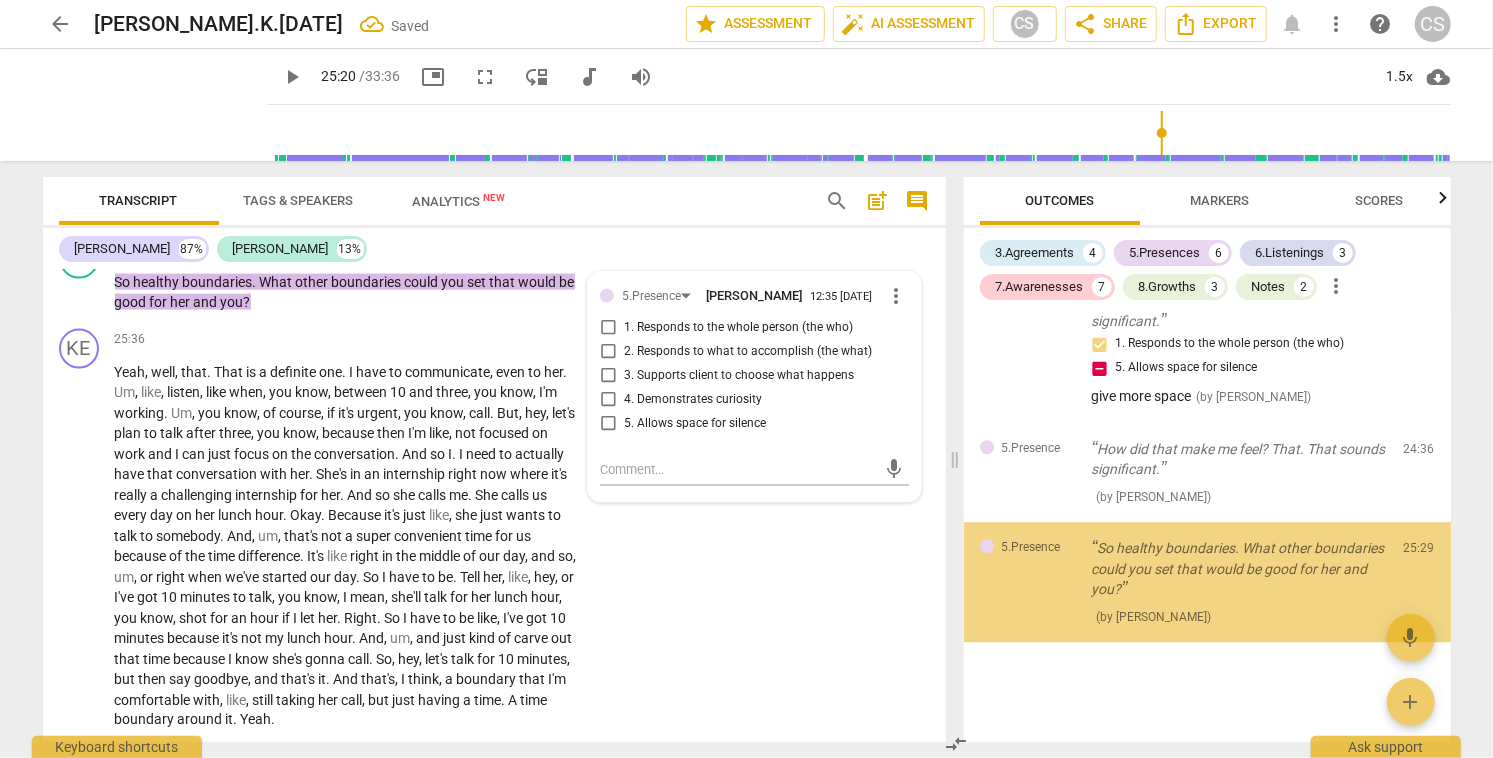 scroll, scrollTop: 3244, scrollLeft: 0, axis: vertical 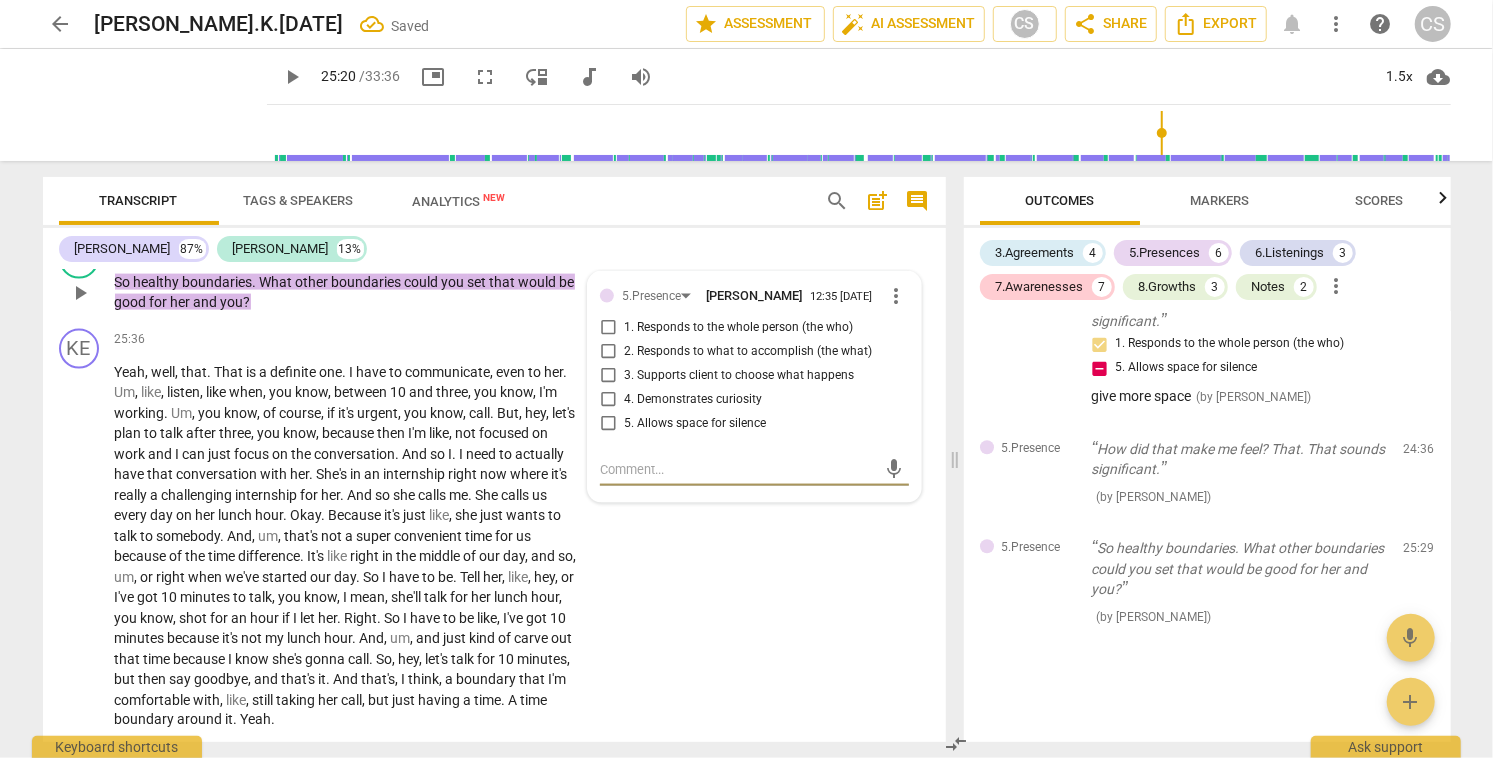 click on "2. Responds to what to accomplish (the what)" at bounding box center [608, 352] 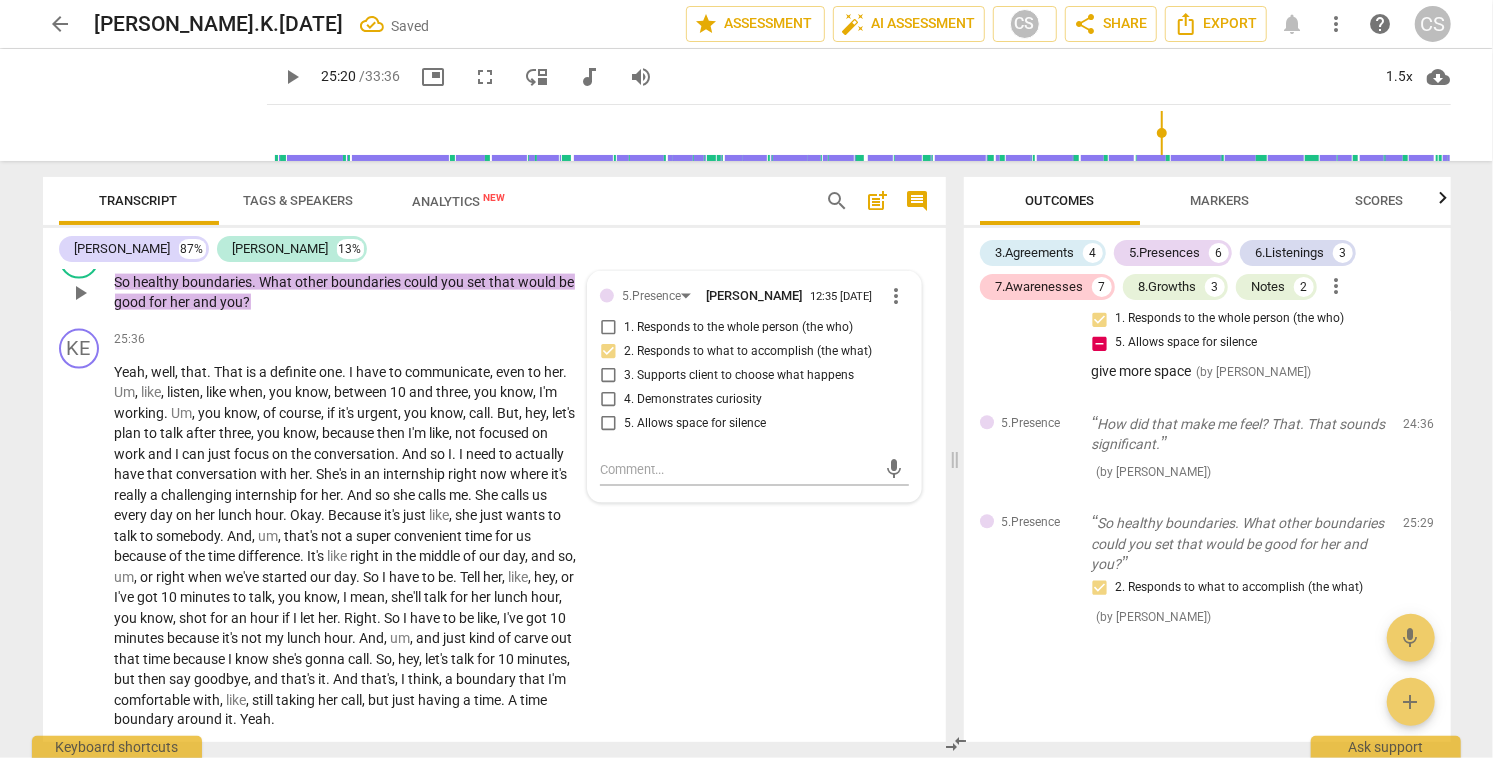 click on "+" at bounding box center (368, 250) 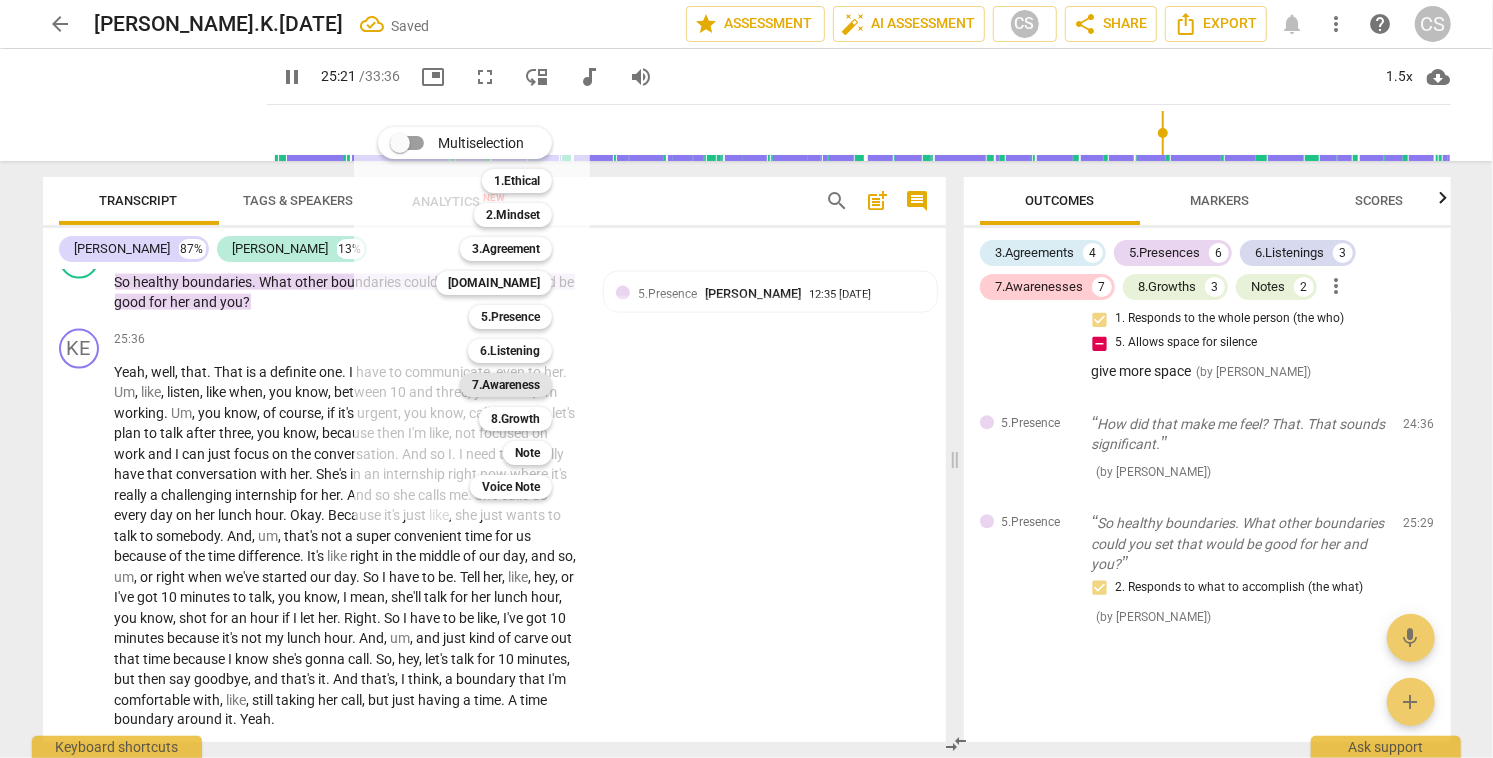 click on "7.Awareness" at bounding box center (506, 385) 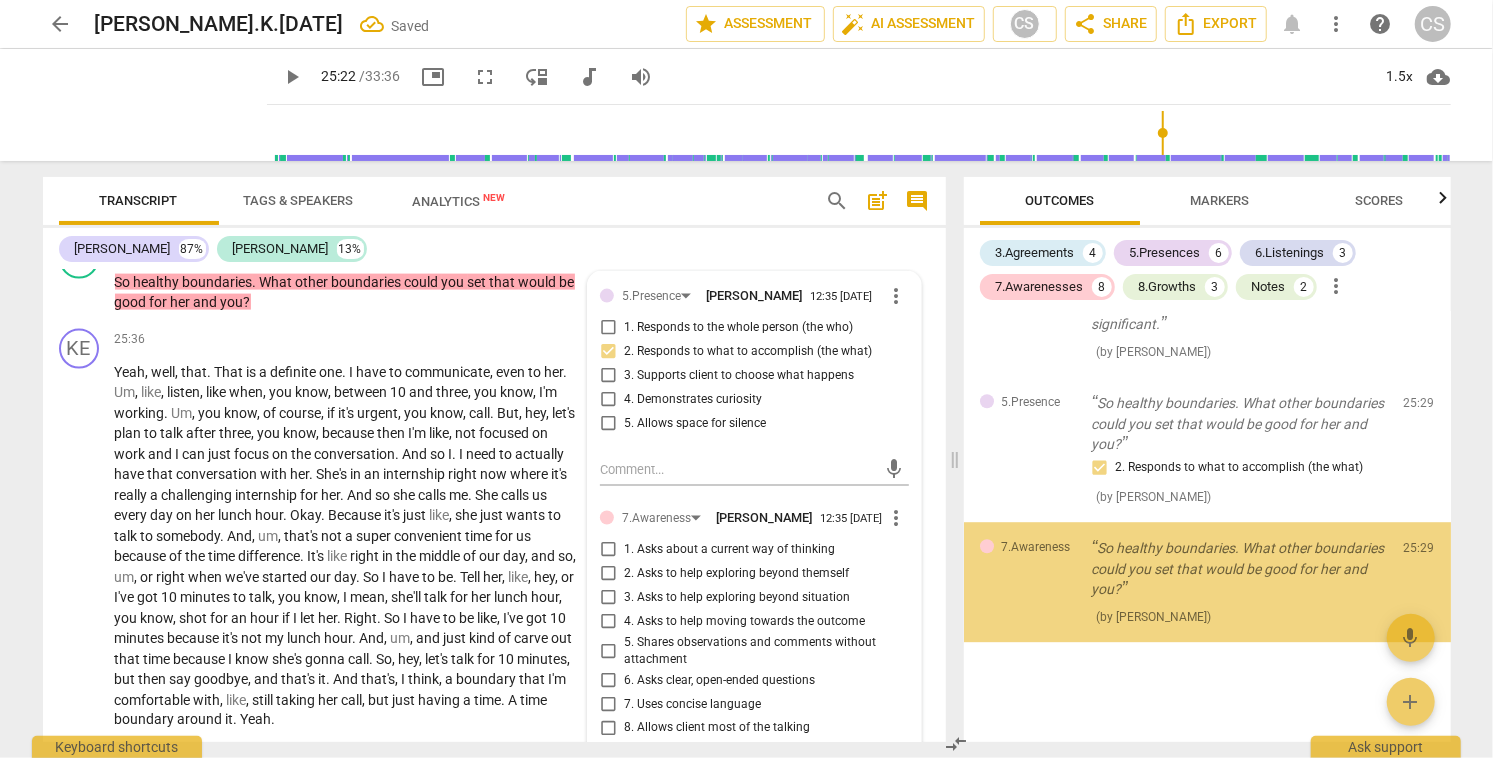 scroll, scrollTop: 3389, scrollLeft: 0, axis: vertical 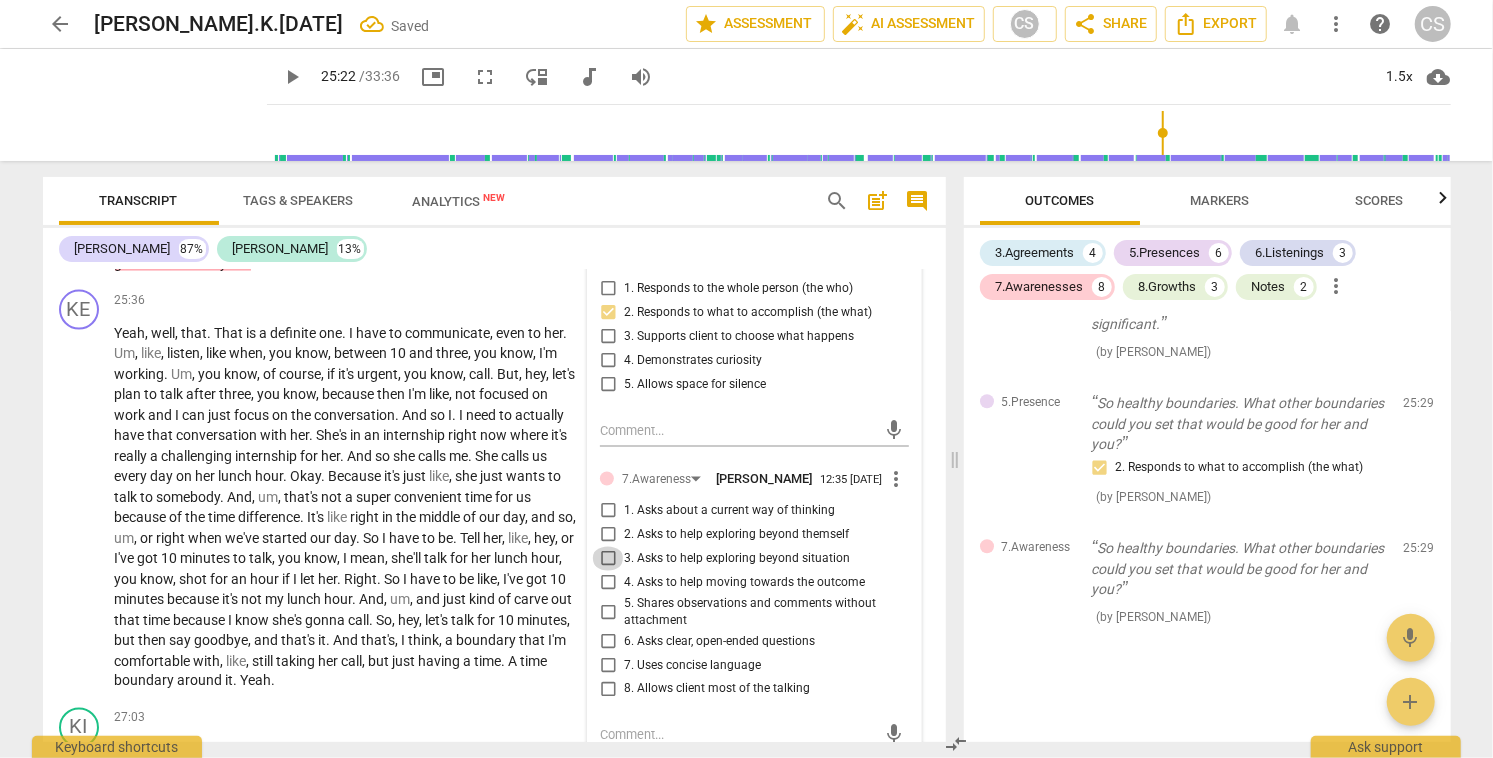 click on "3. Asks to help exploring beyond situation" at bounding box center (608, 559) 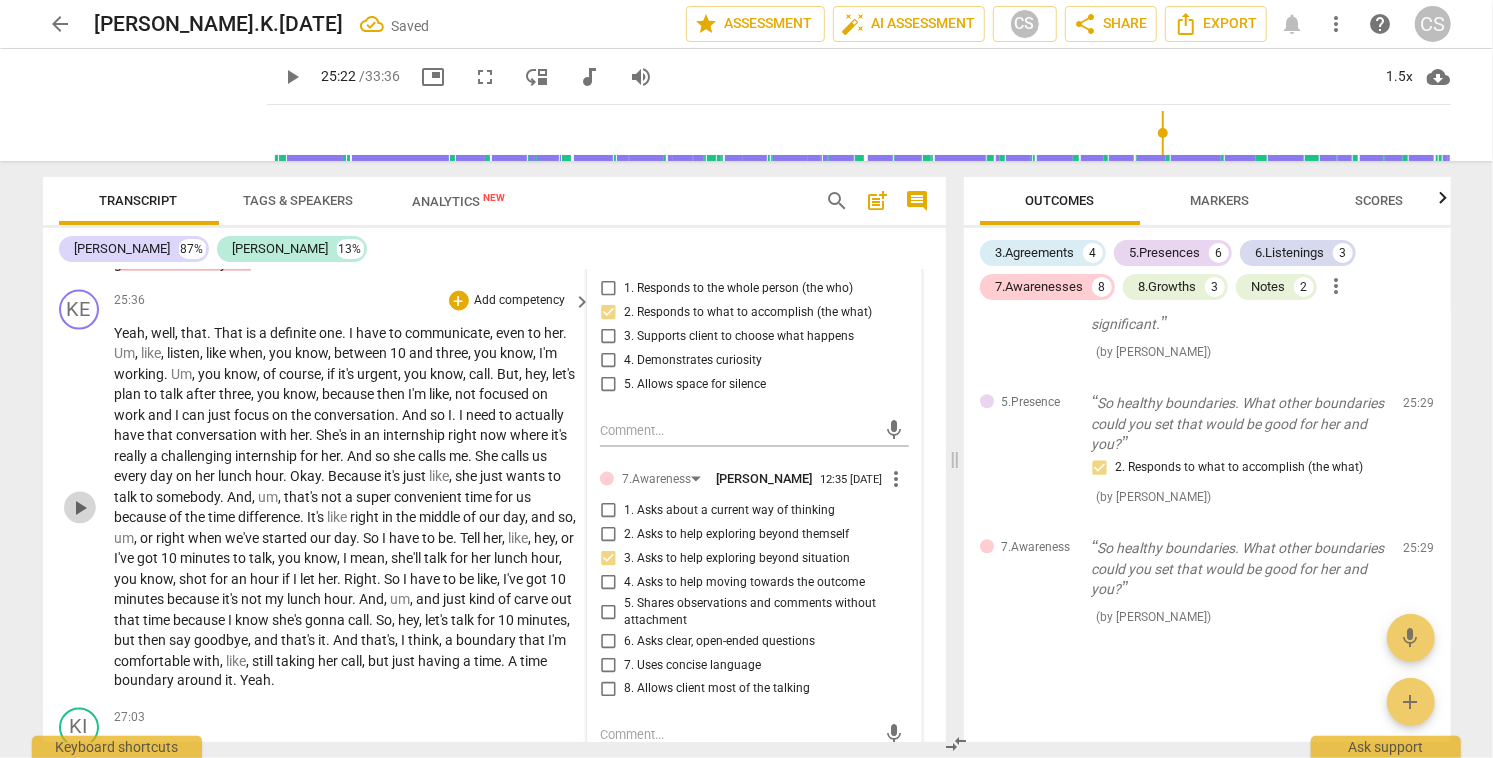 click on "play_arrow" at bounding box center (80, 508) 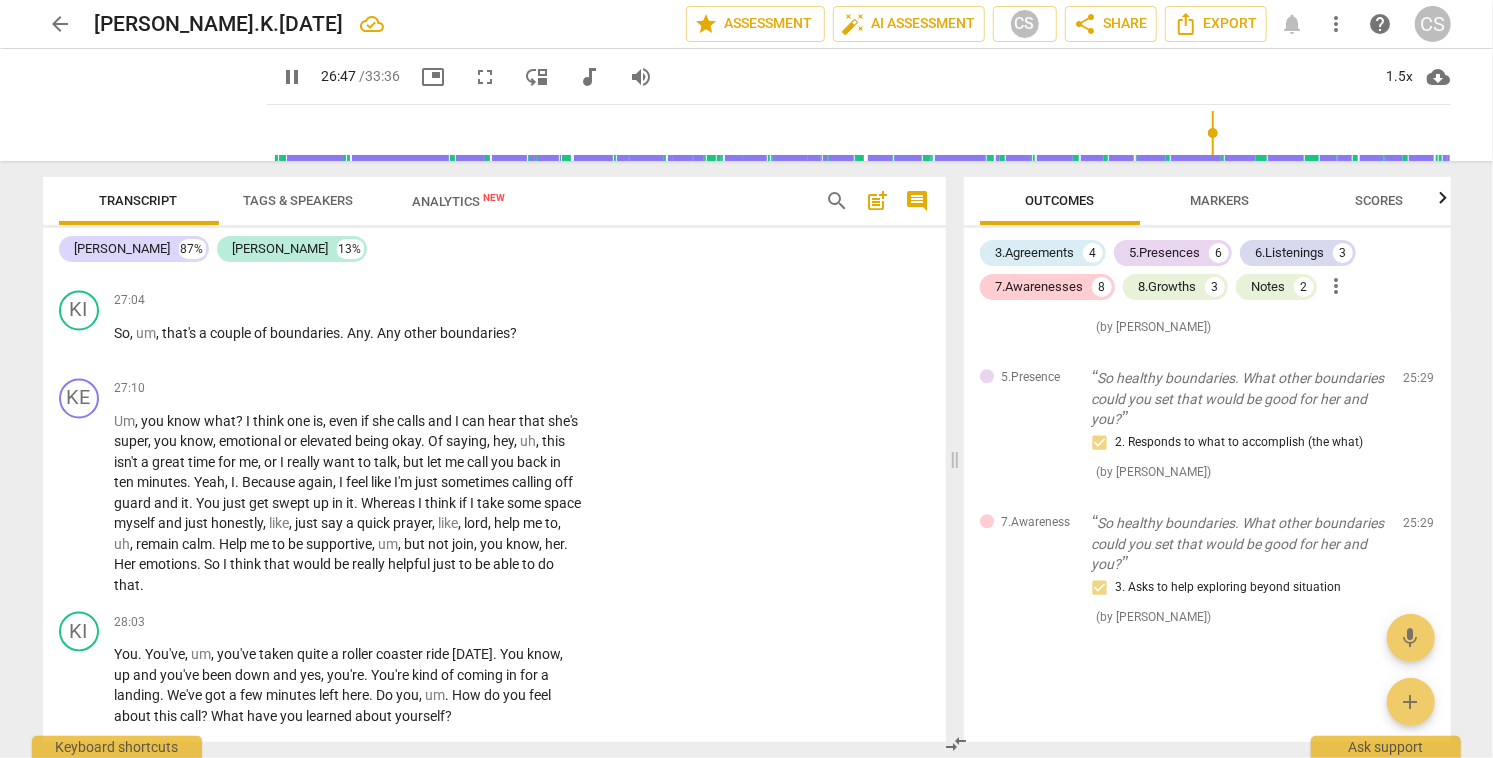 scroll, scrollTop: 11387, scrollLeft: 0, axis: vertical 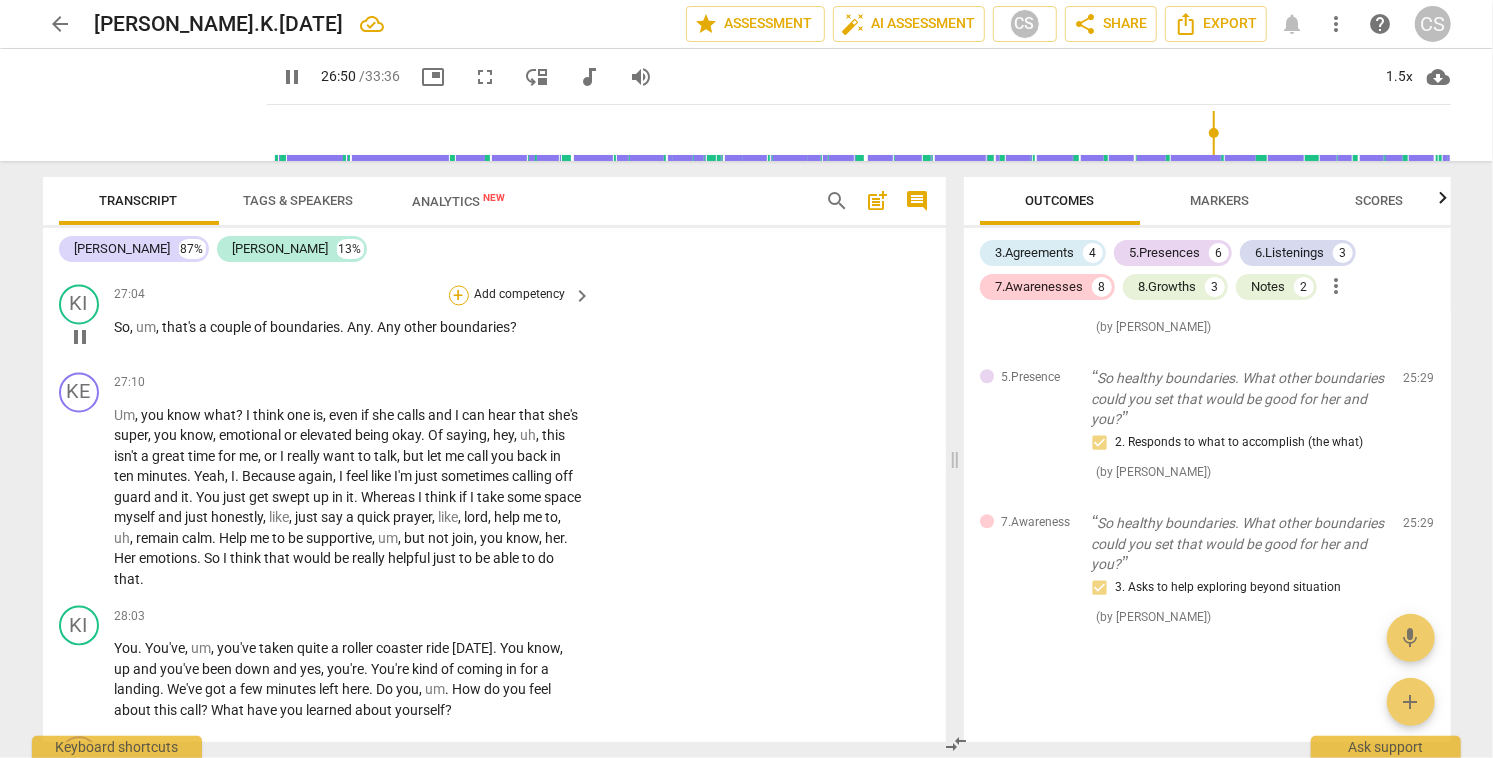 click on "+" at bounding box center [459, 296] 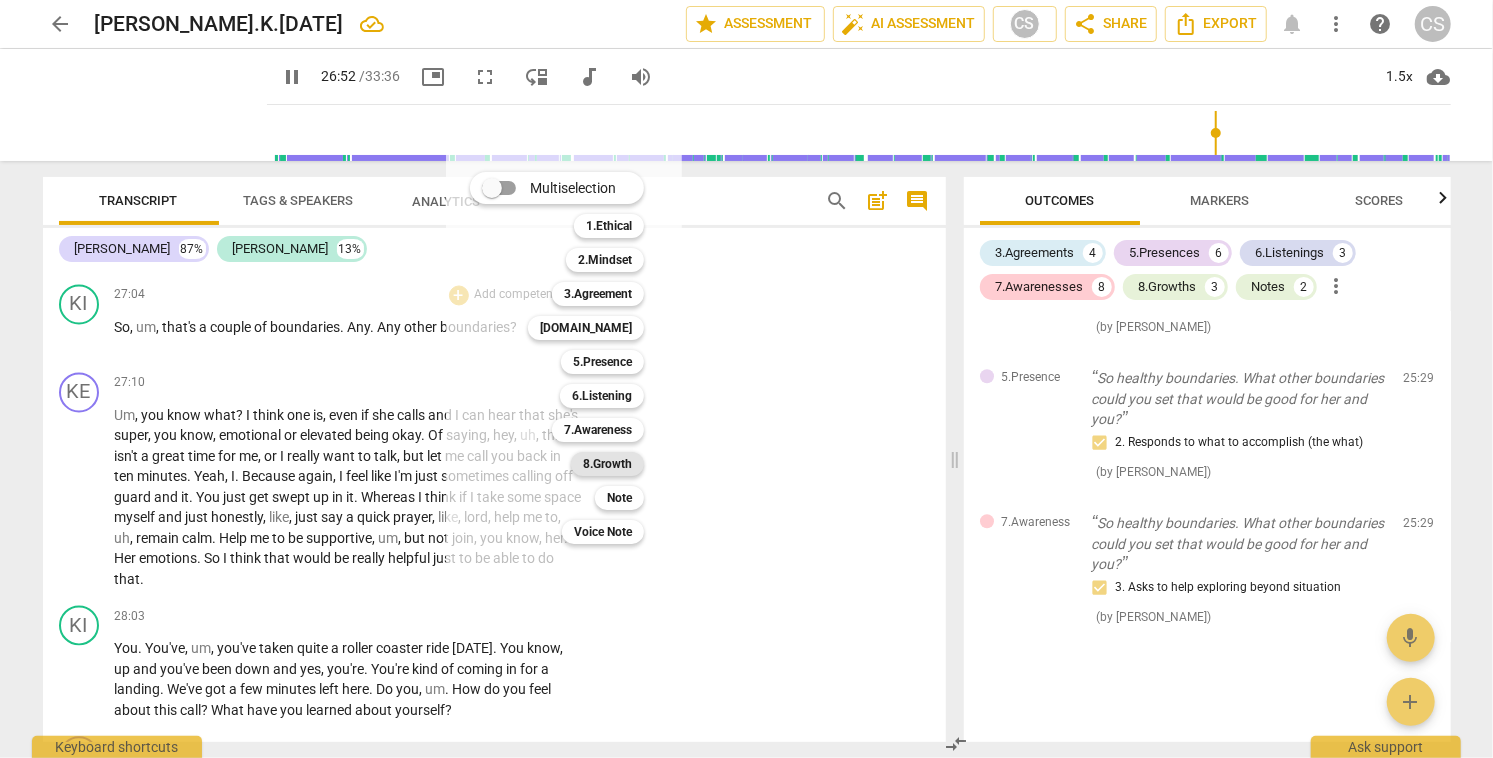 click on "8.Growth" at bounding box center [607, 464] 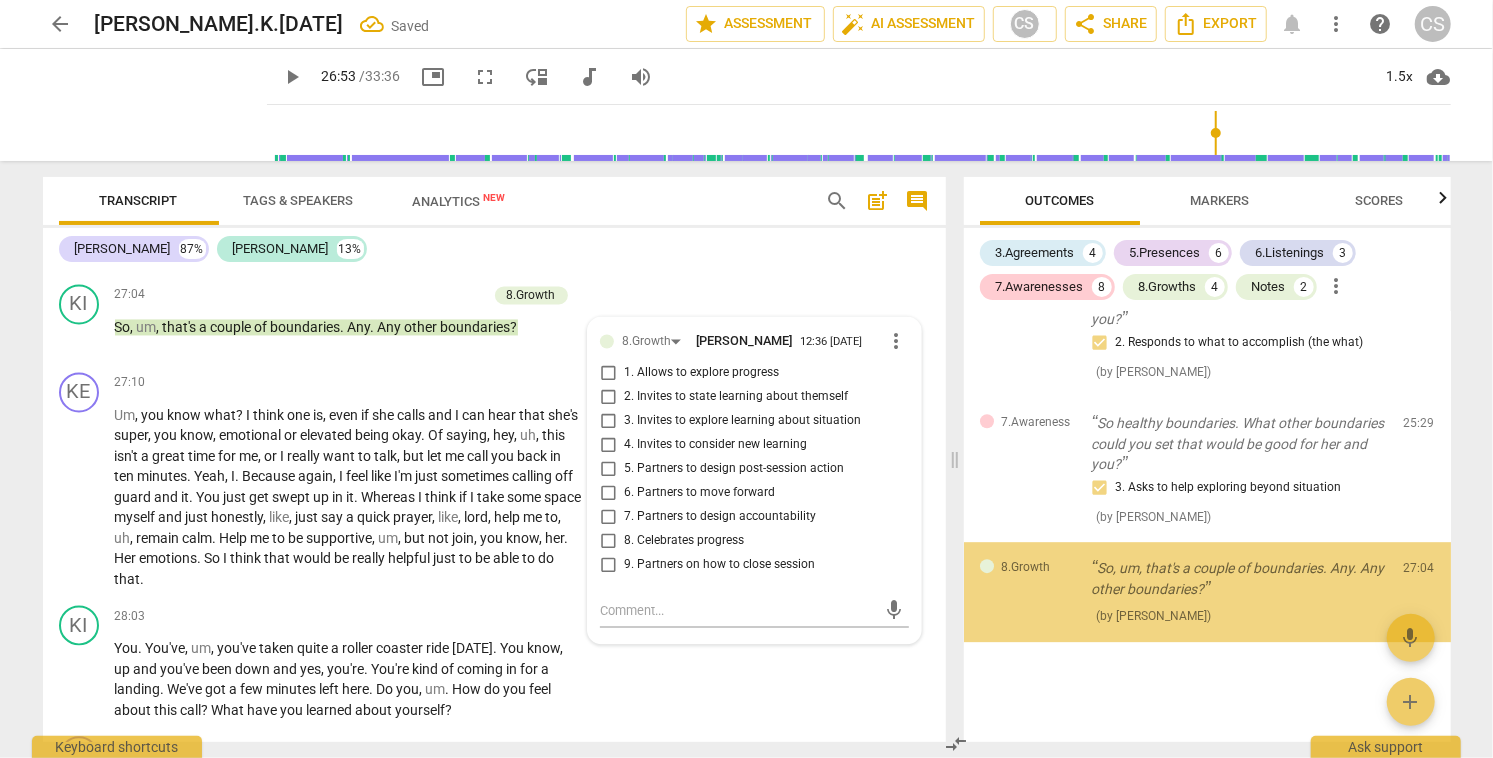 scroll, scrollTop: 3513, scrollLeft: 0, axis: vertical 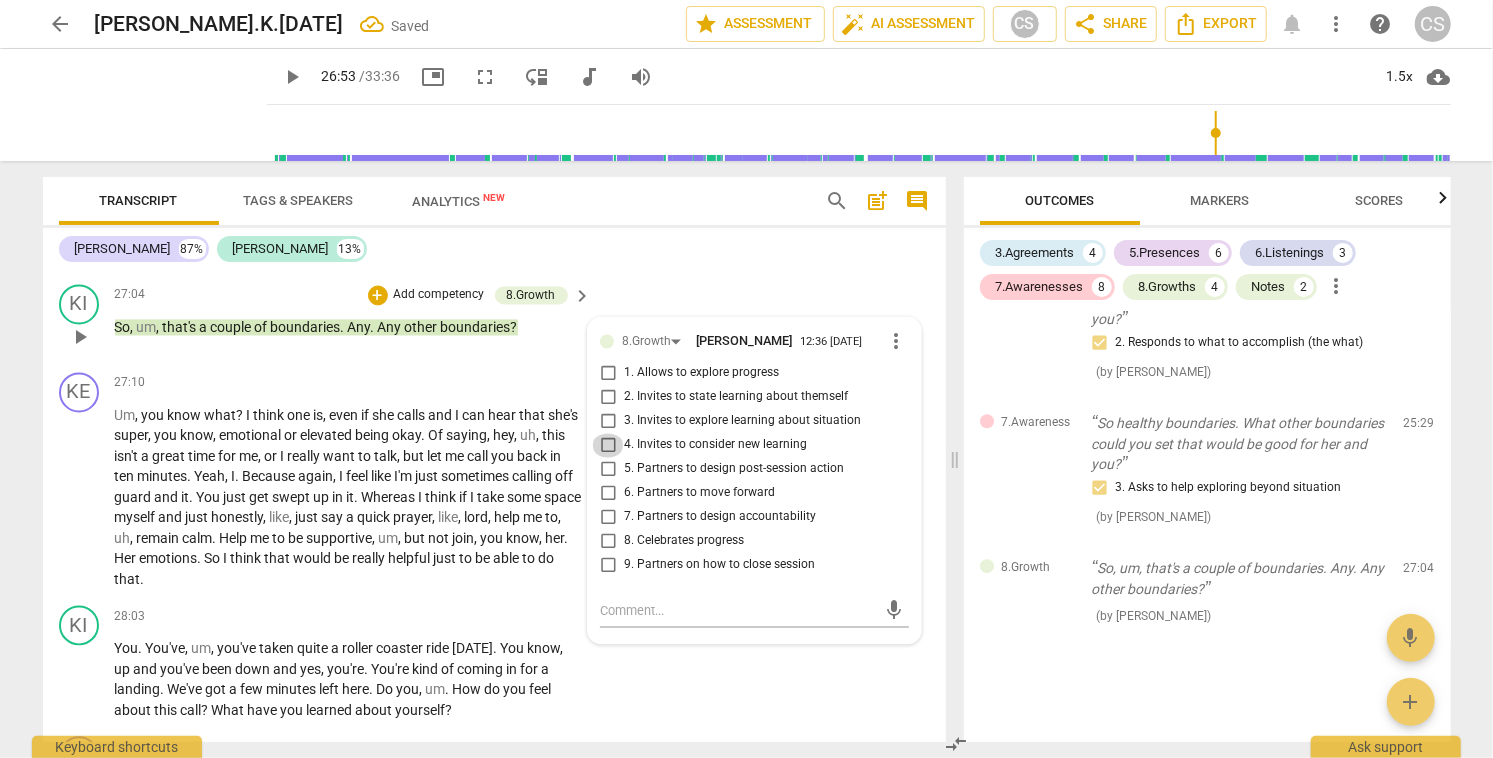 click on "4. Invites to consider new learning" at bounding box center [608, 446] 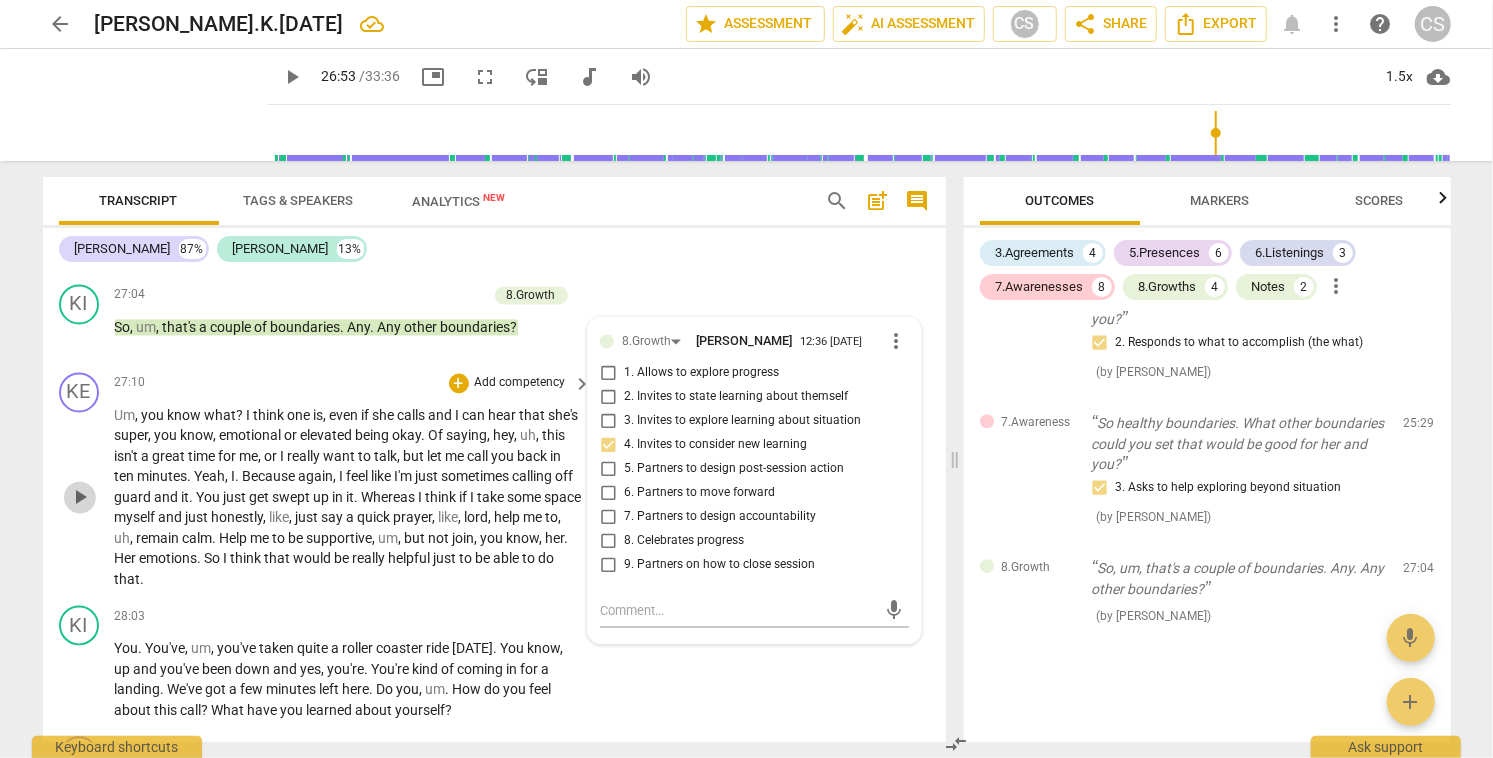 click on "play_arrow" at bounding box center (80, 498) 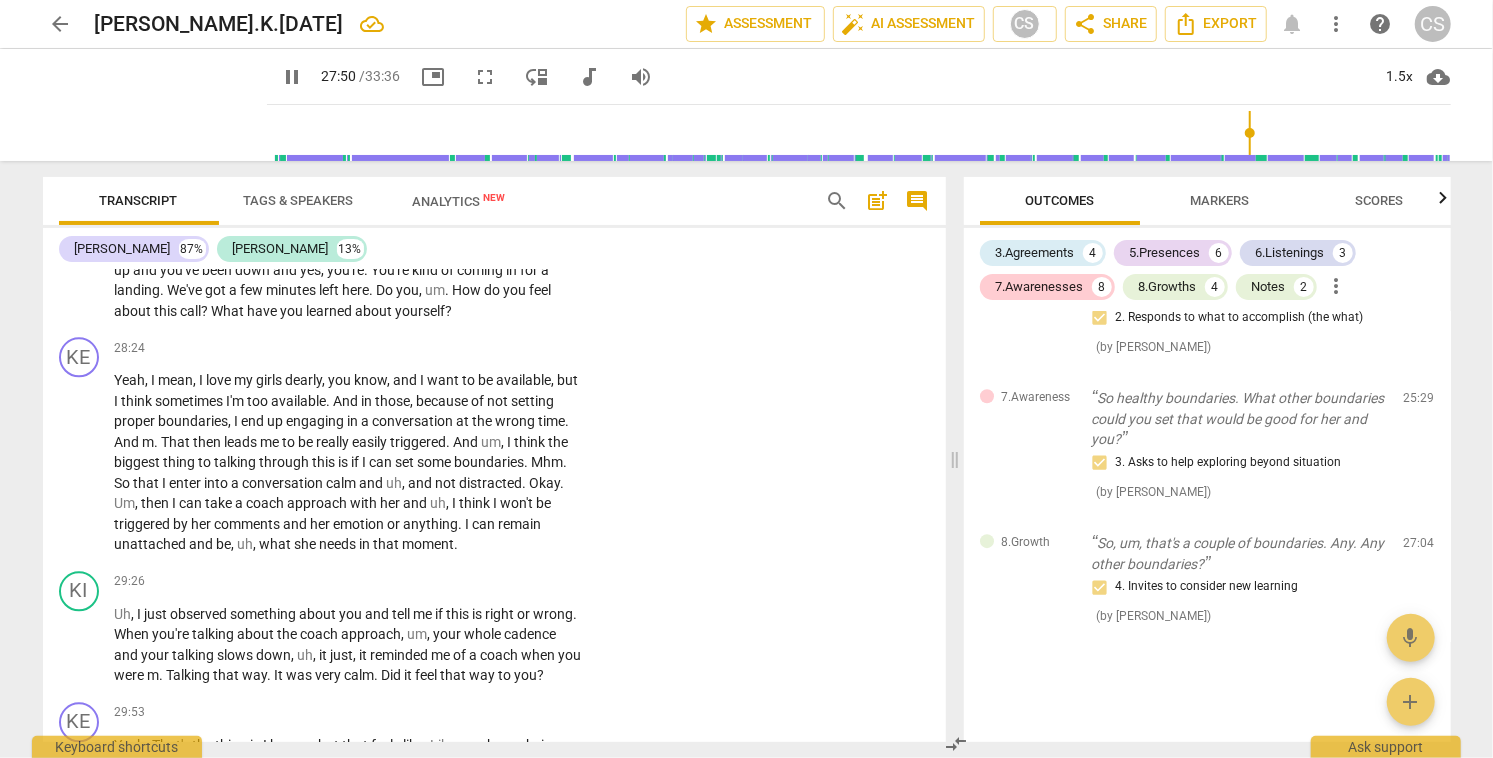 scroll, scrollTop: 11787, scrollLeft: 0, axis: vertical 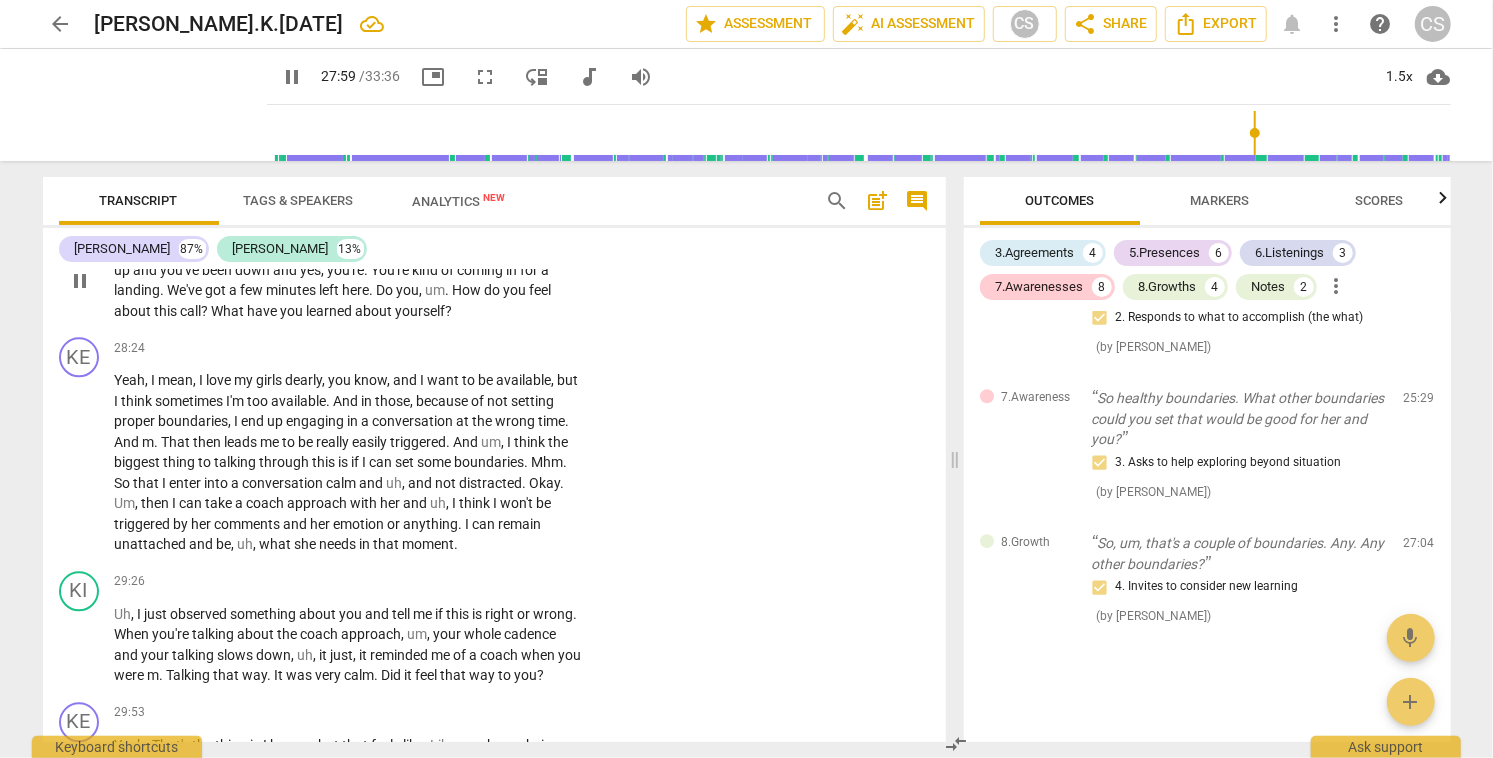 click on "+" at bounding box center (459, 217) 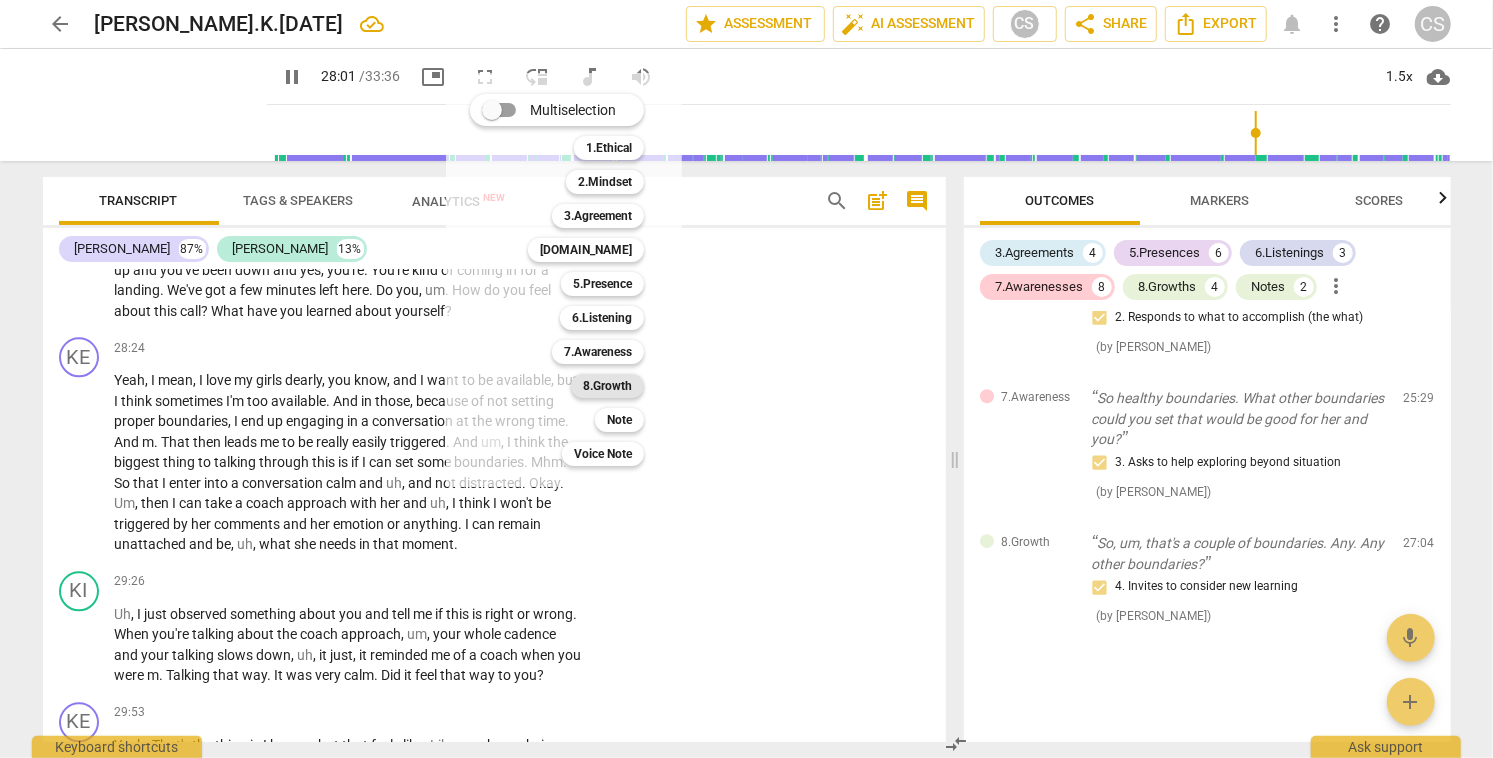 click on "8.Growth" at bounding box center (607, 386) 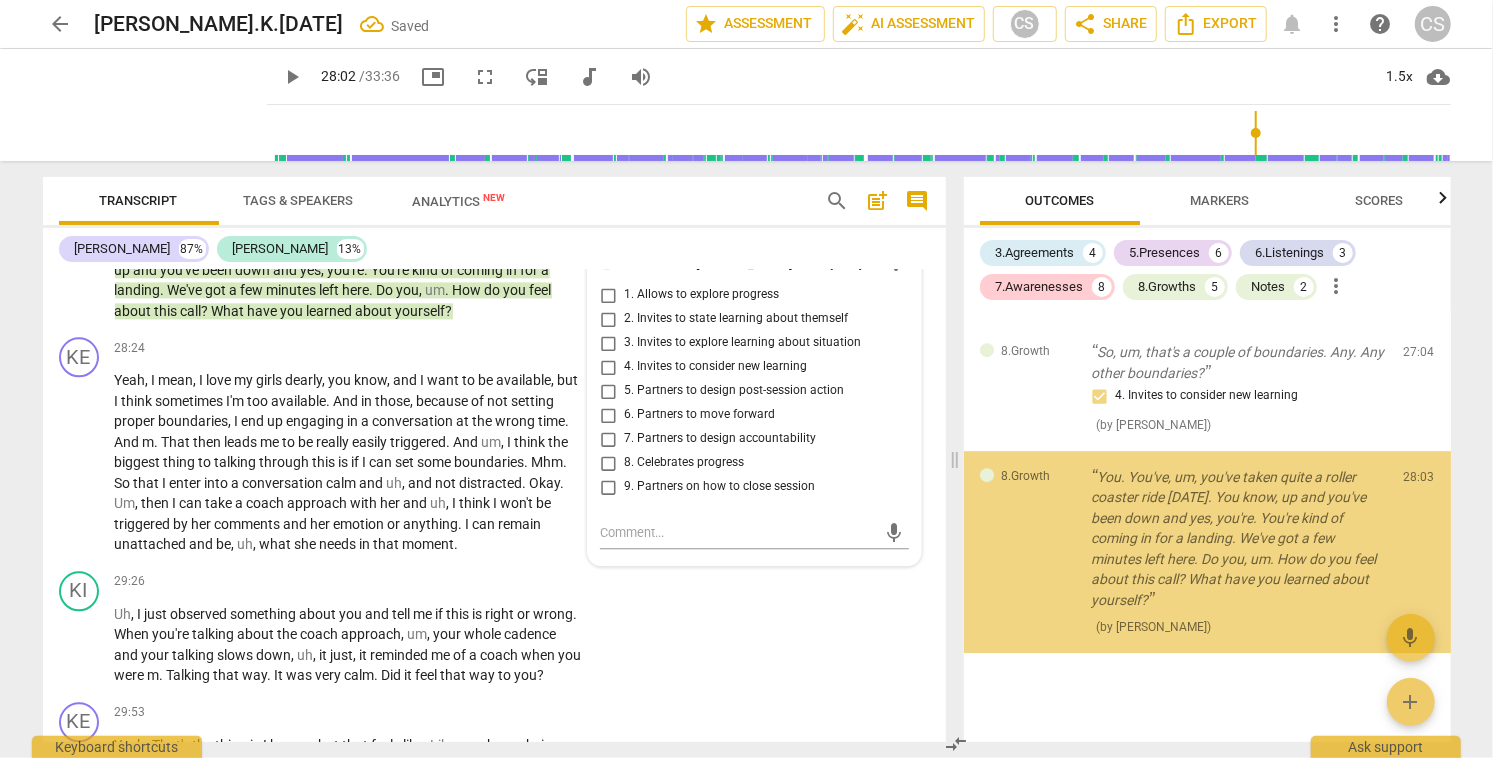 scroll, scrollTop: 3740, scrollLeft: 0, axis: vertical 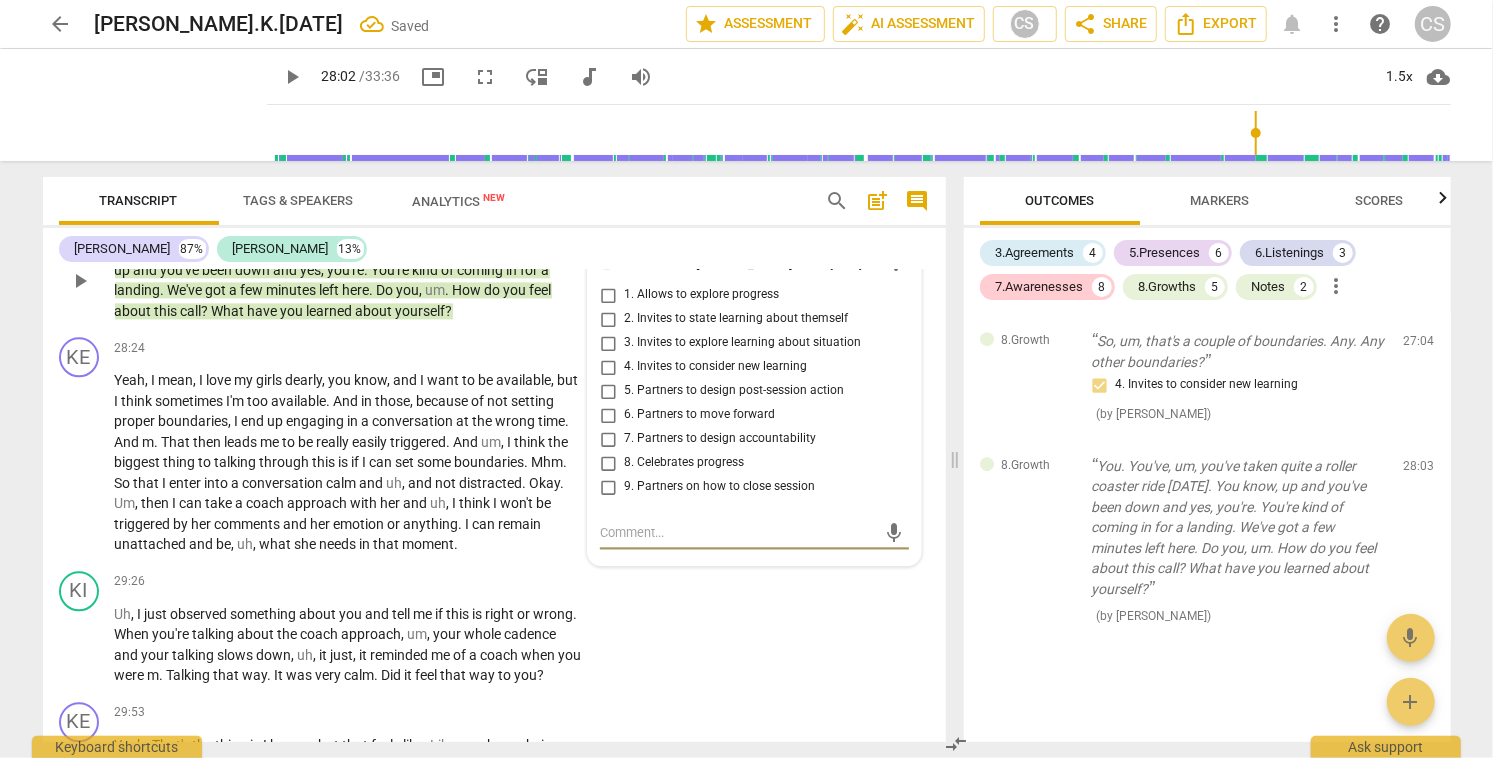click on "2. Invites to state learning about themself" at bounding box center [608, 319] 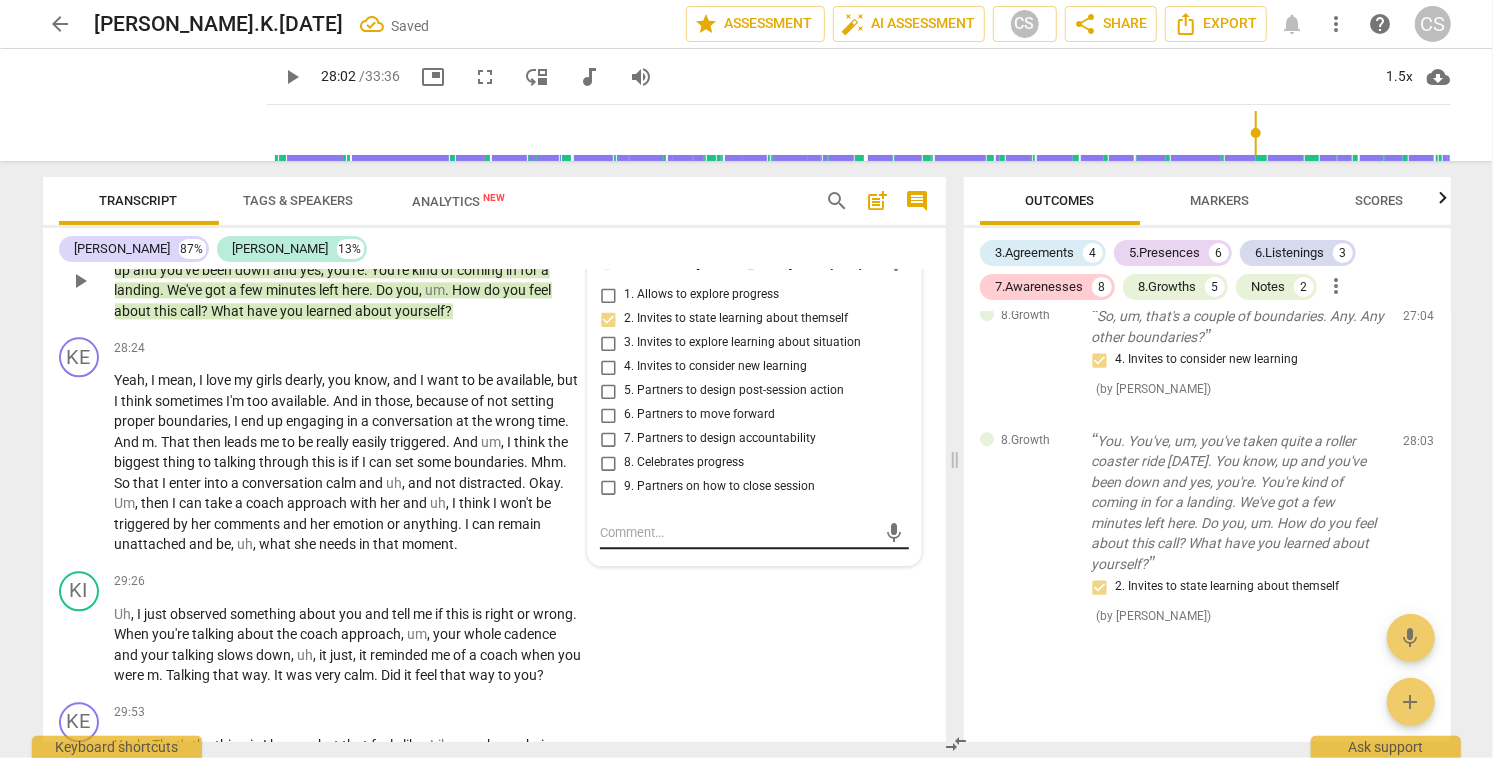 click at bounding box center (738, 532) 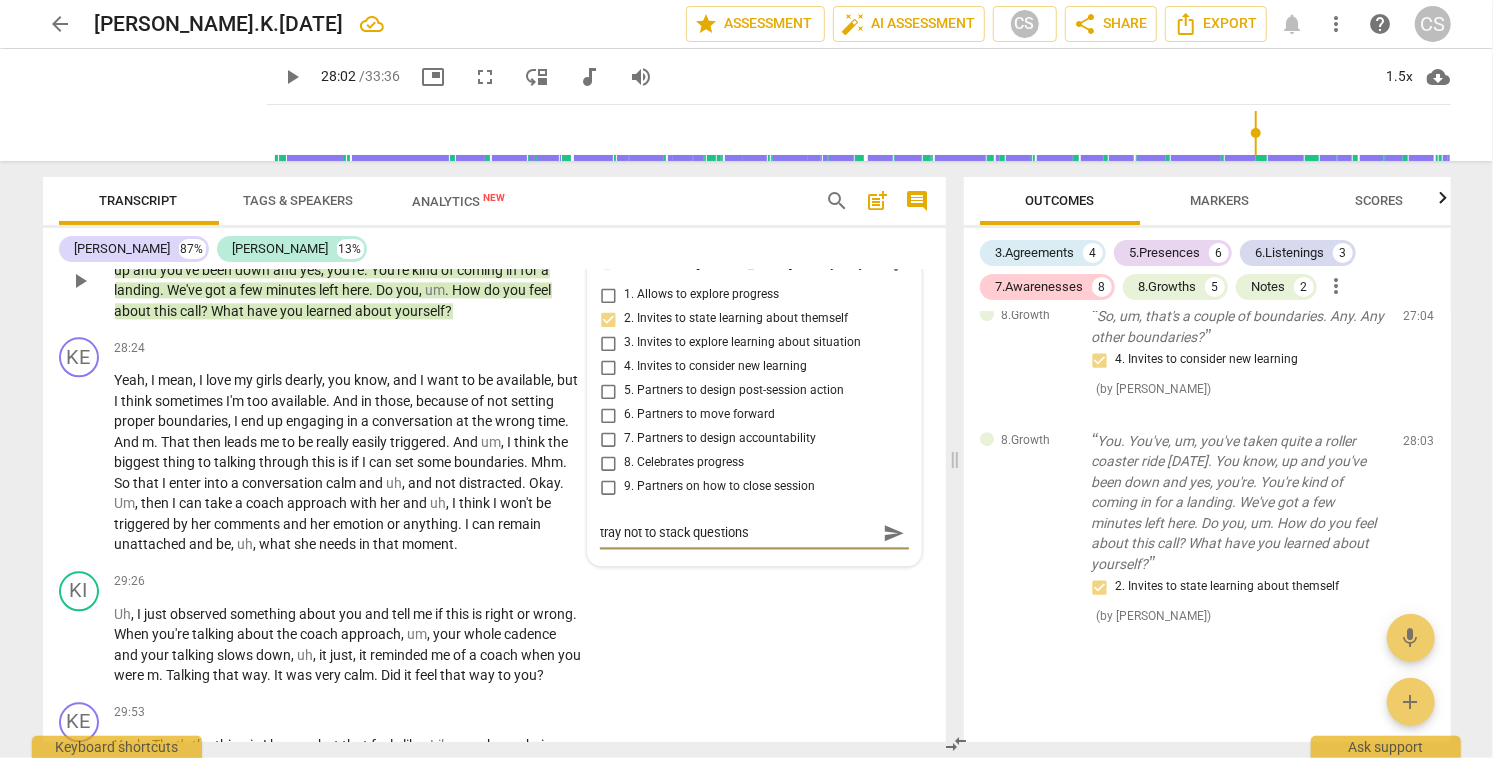 click on "send" at bounding box center (894, 533) 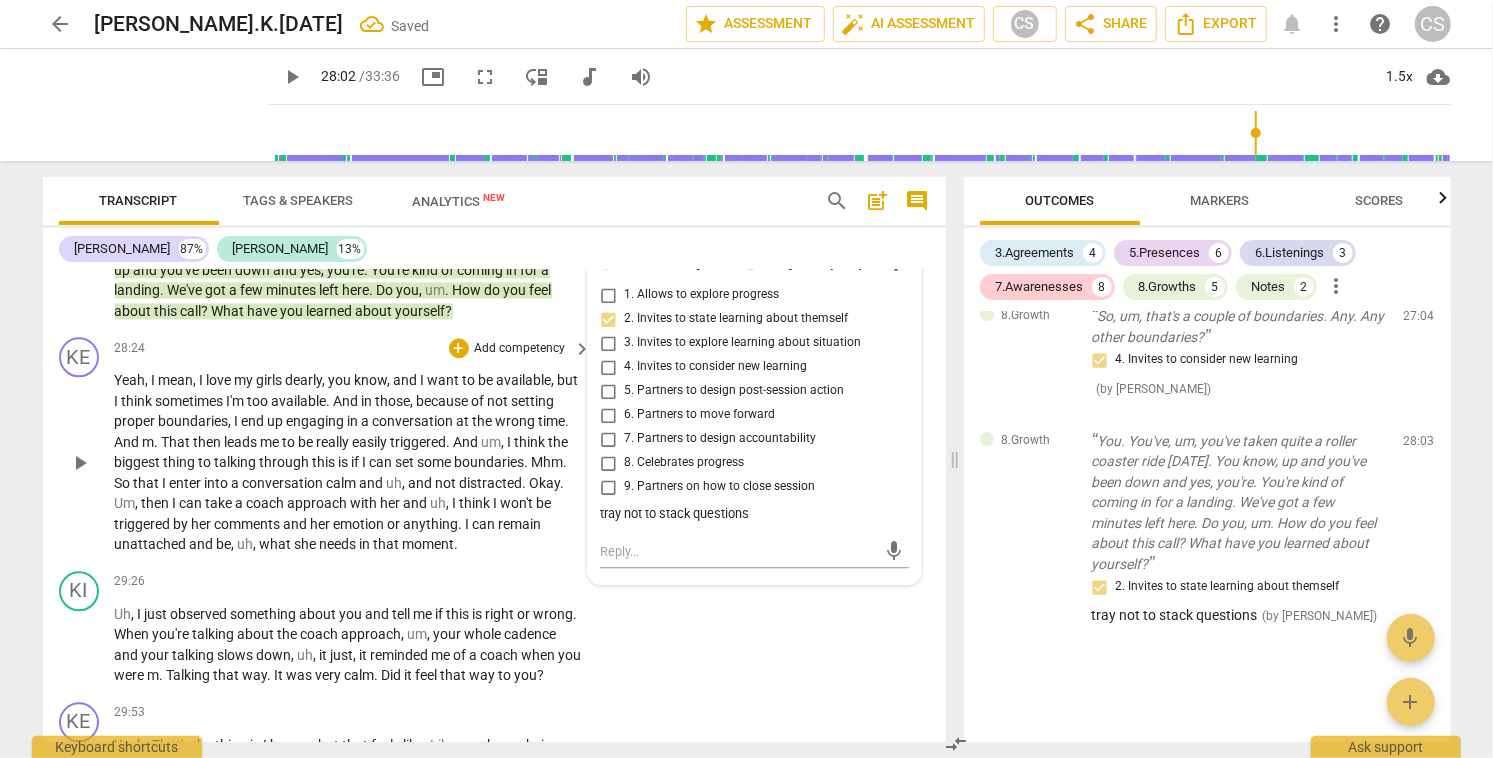 click on "play_arrow" at bounding box center [80, 463] 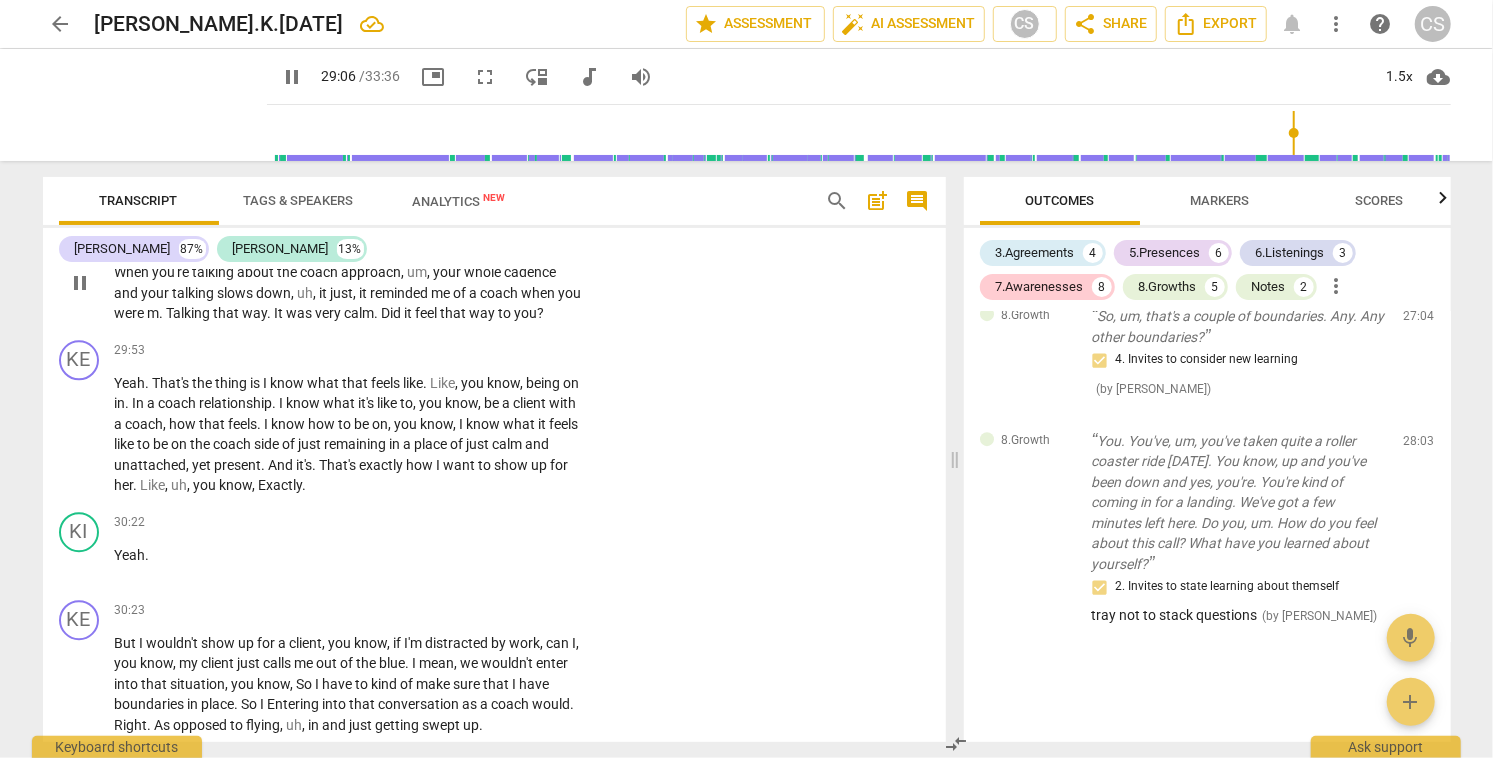 scroll, scrollTop: 12155, scrollLeft: 0, axis: vertical 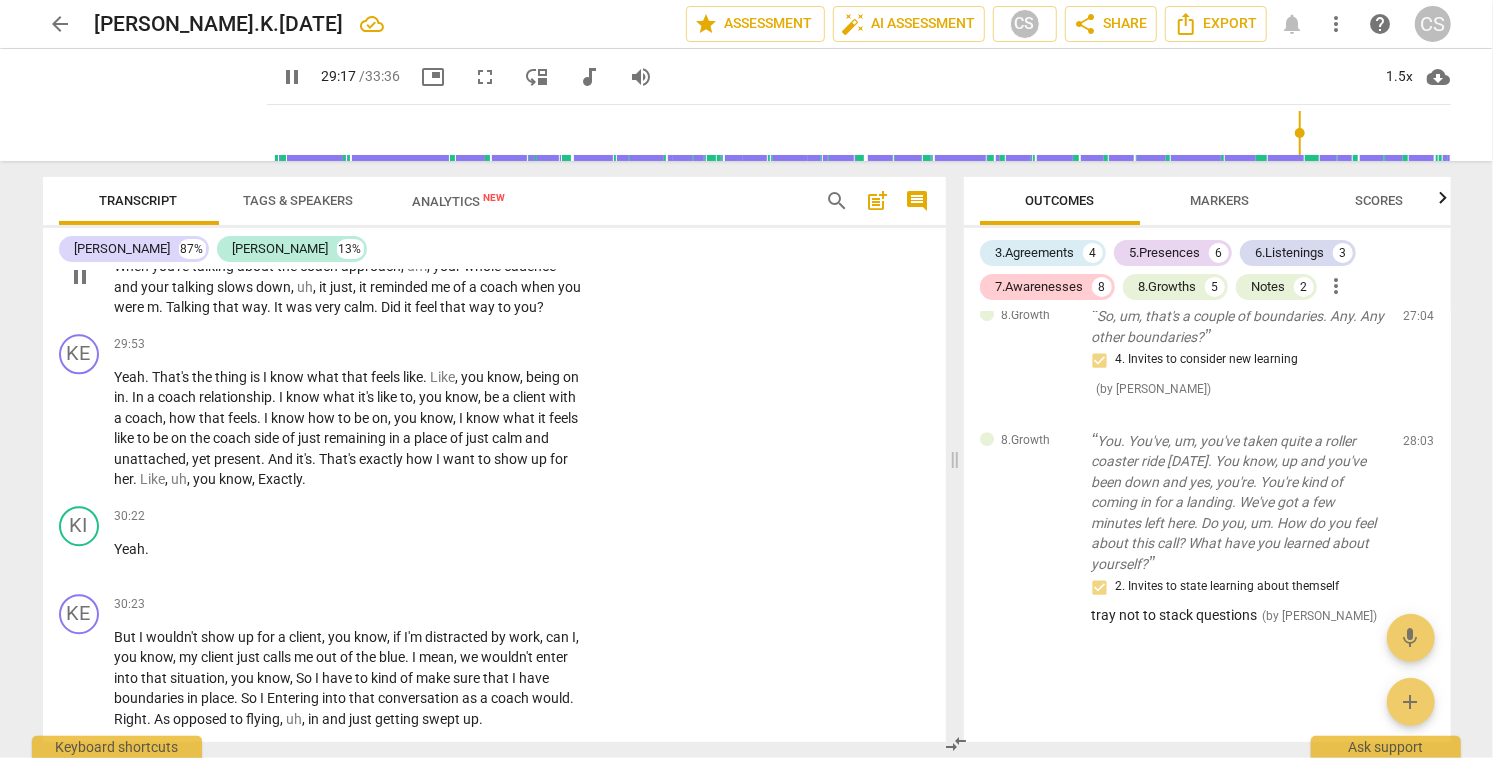 drag, startPoint x: 391, startPoint y: 308, endPoint x: 160, endPoint y: 328, distance: 231.86418 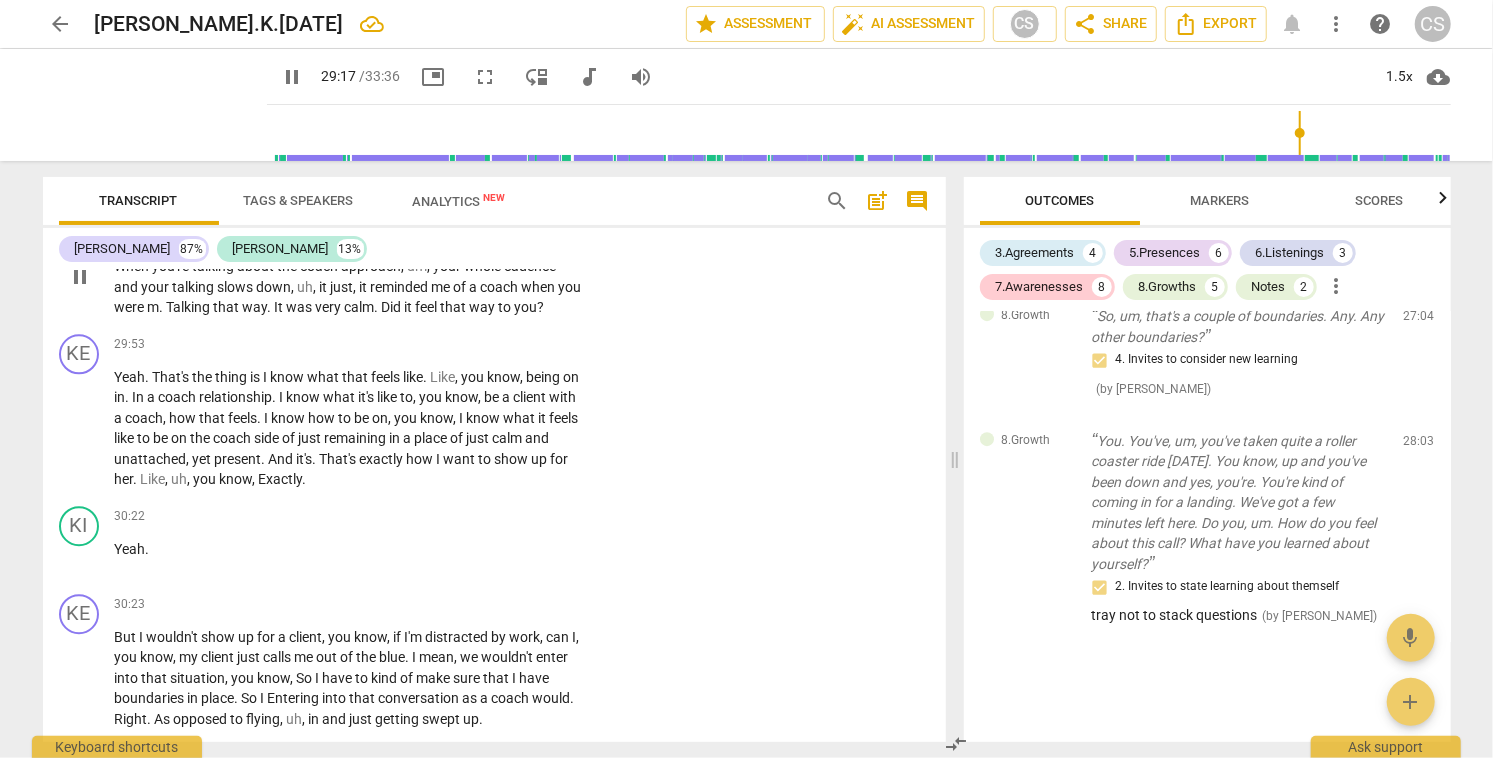 click on "Uh ,   I   just   observed   something   about   you   and   tell   me   if   this   is   right   or   wrong .   When   you're   talking   about   the   coach   approach ,   um ,   your   whole   cadence   and   your   talking   slows   down ,   uh ,   it   just ,   it   reminded   me   of   a   coach   when   you   were   m .   Talking   that   way .   It   was   very   calm .   Did   it   feel   that   way   to   you ?" at bounding box center [348, 277] 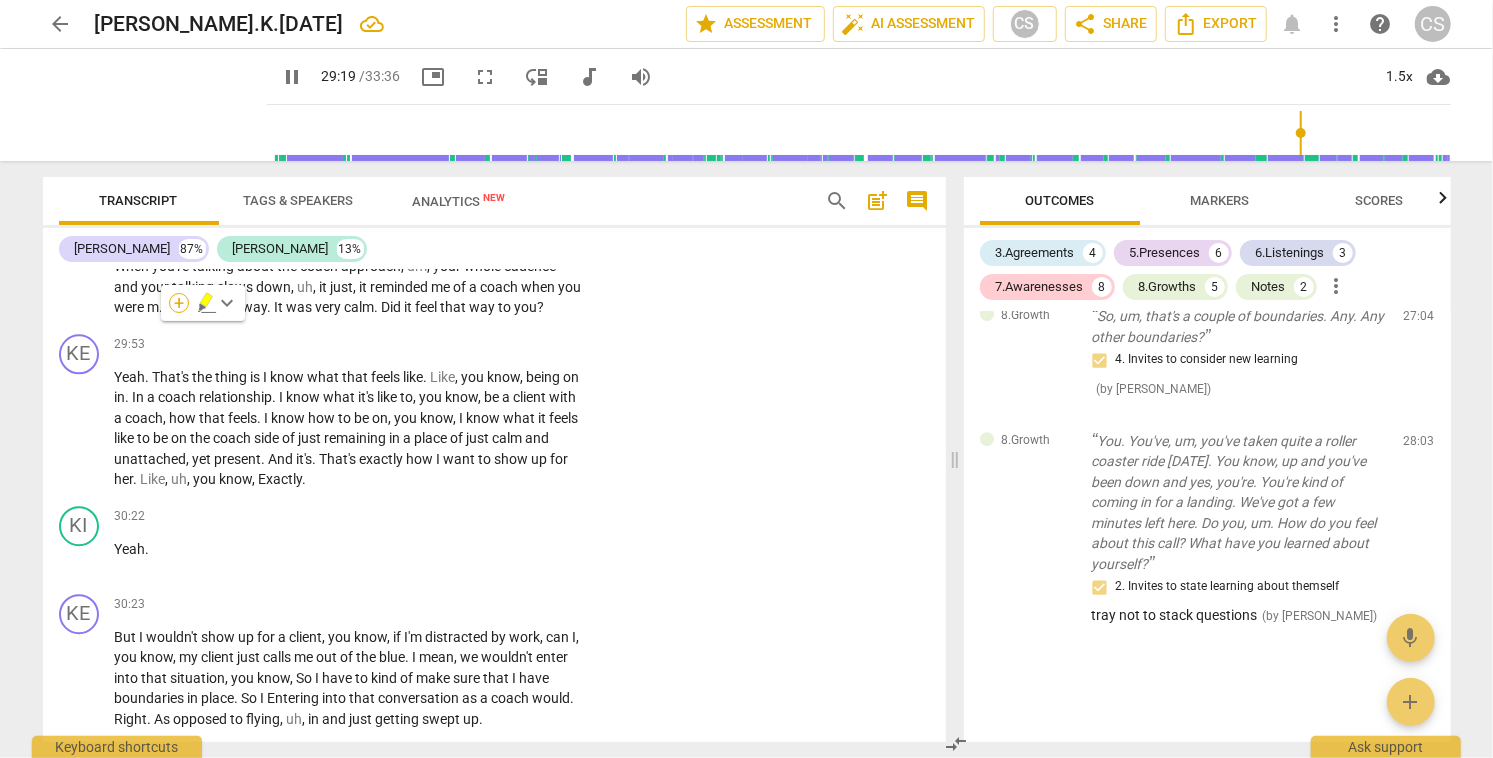 click on "+" at bounding box center (179, 303) 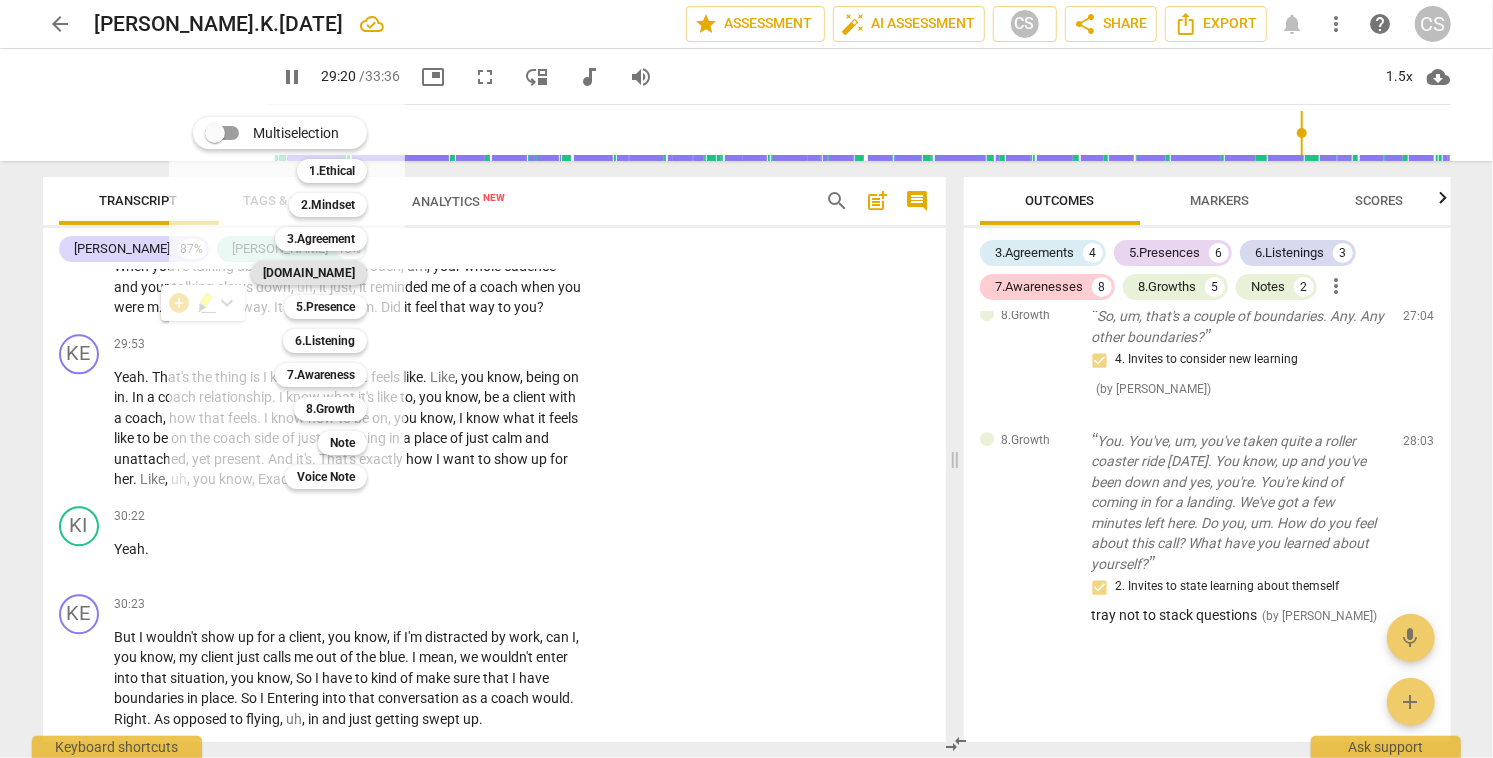 click on "4.Trust" at bounding box center [309, 273] 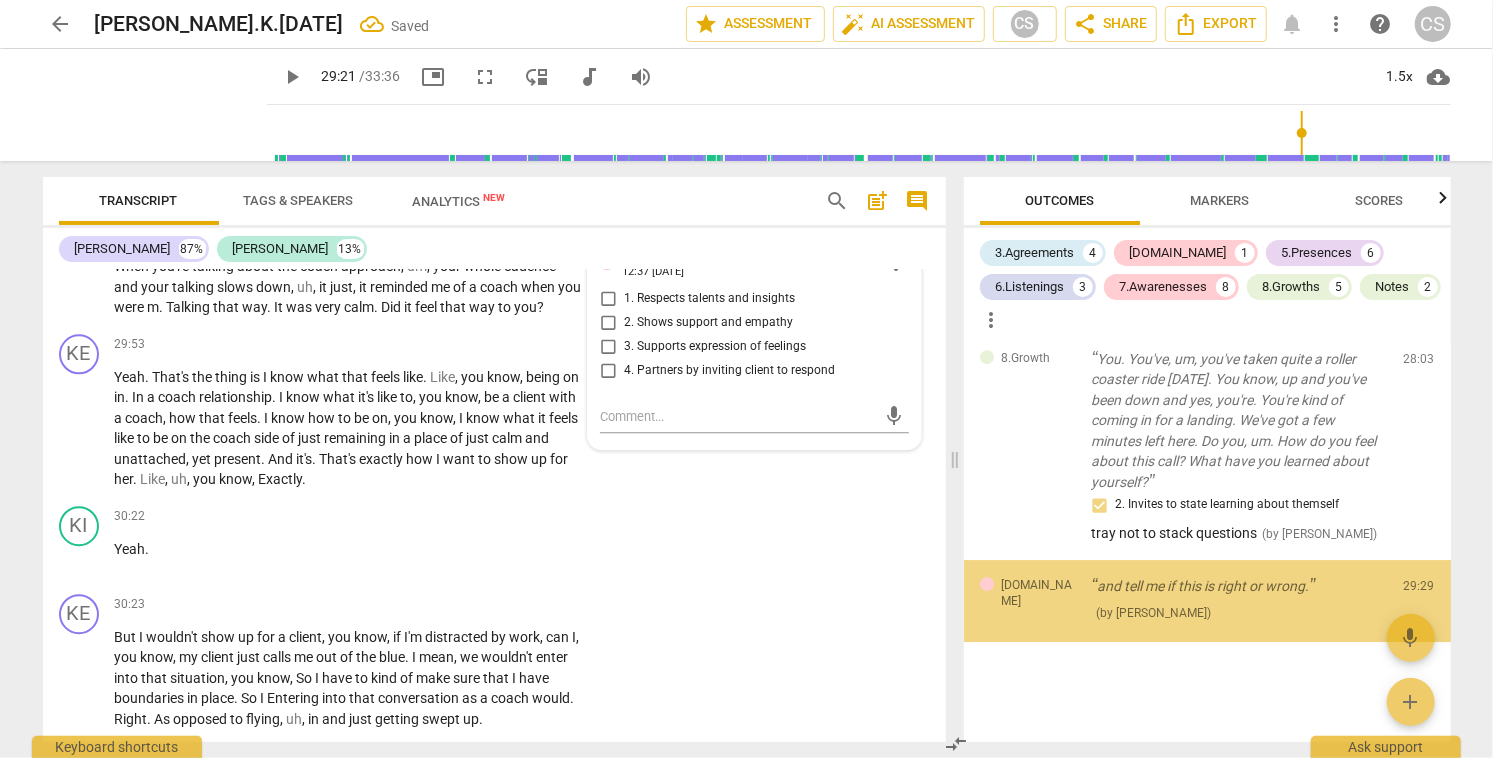 scroll, scrollTop: 3899, scrollLeft: 0, axis: vertical 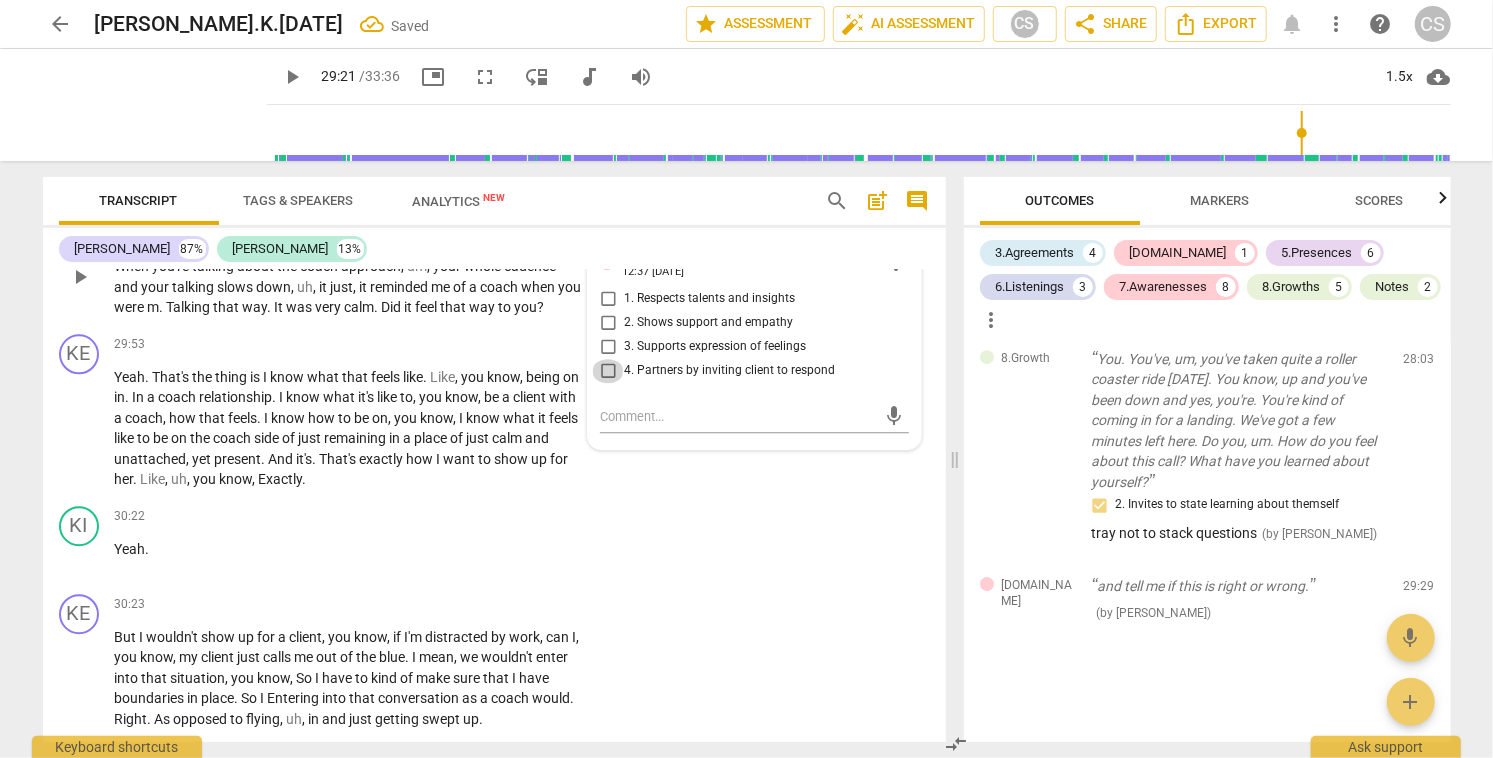 click on "4. Partners by inviting client to respond" at bounding box center (608, 371) 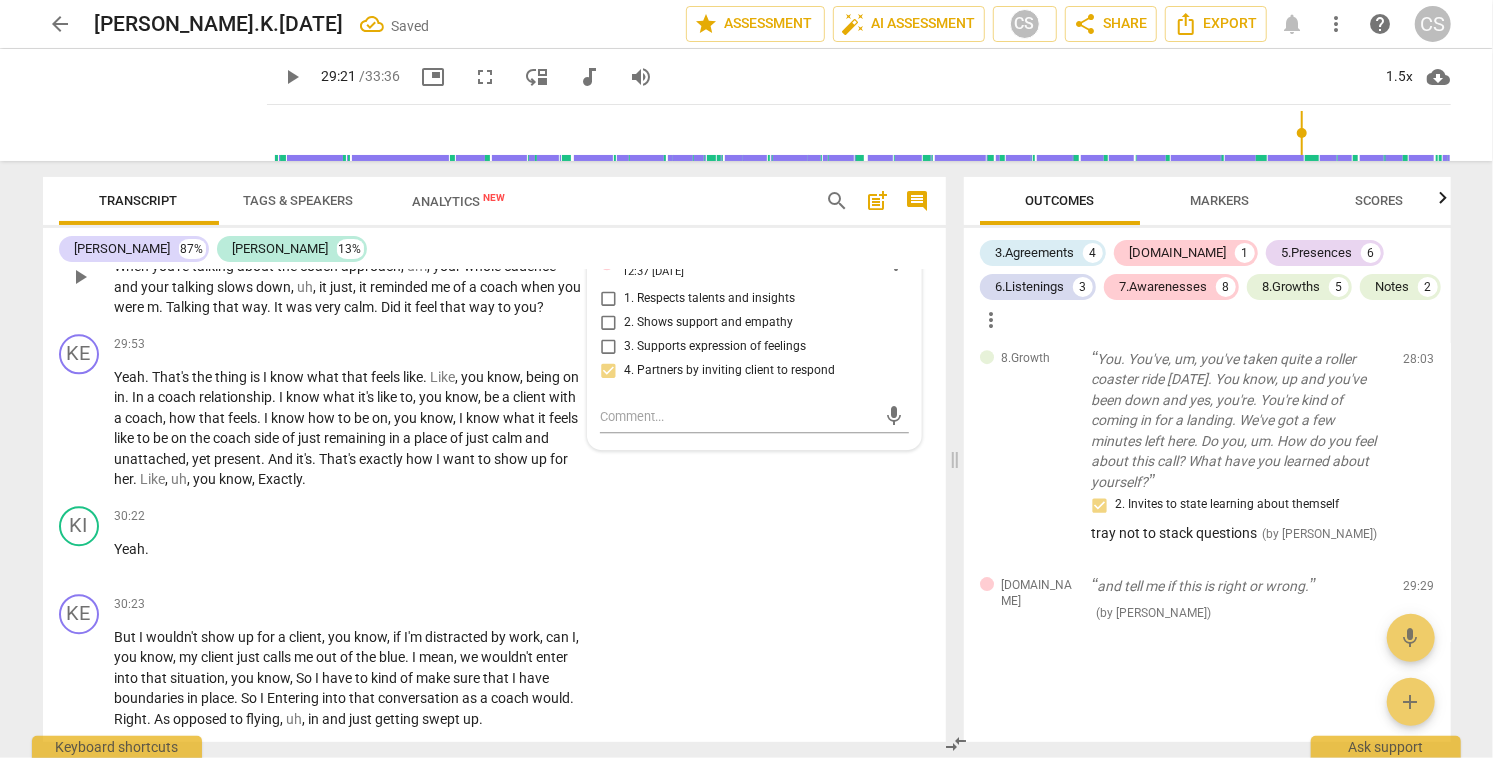 click on "play_arrow" at bounding box center [80, 277] 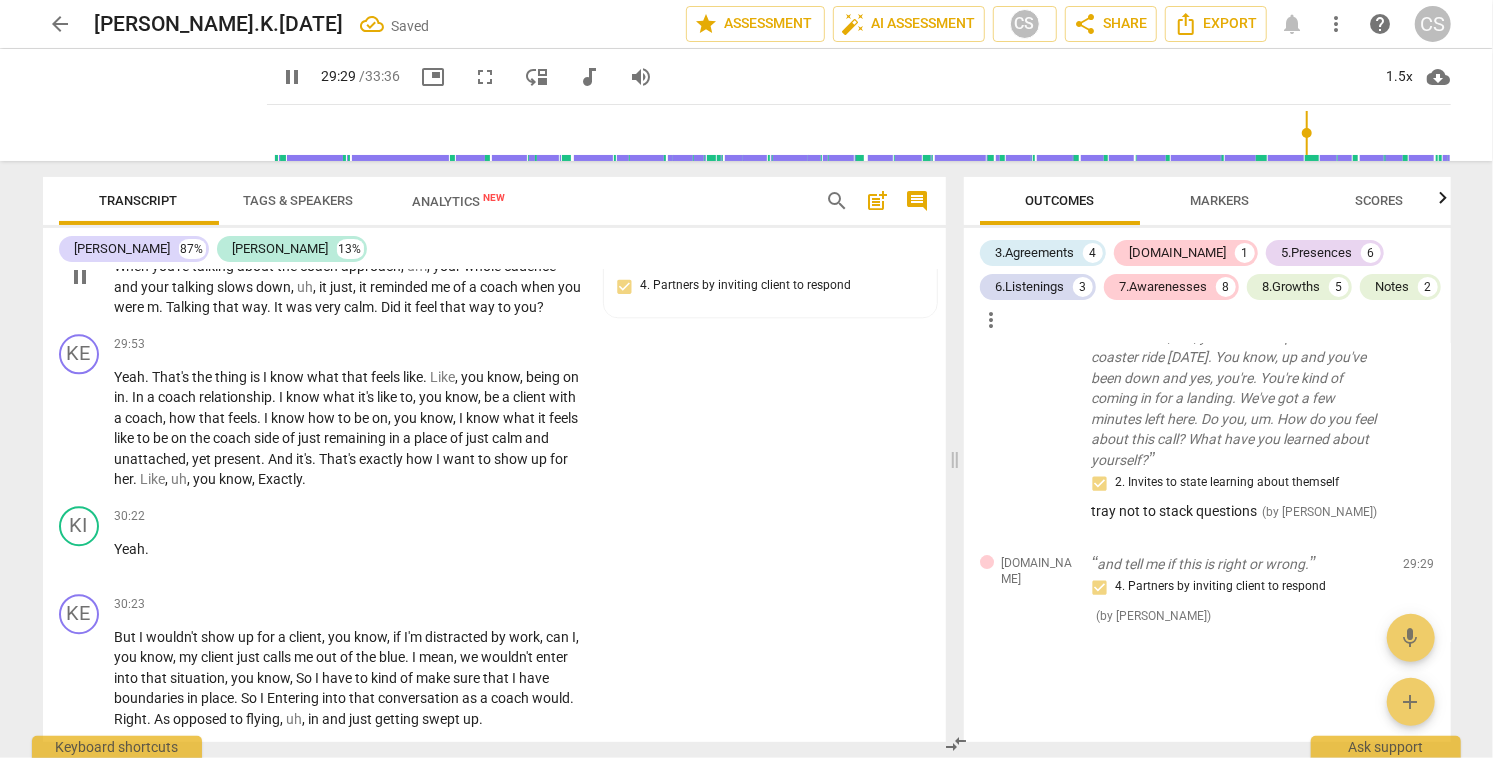 click on "just" at bounding box center [342, 287] 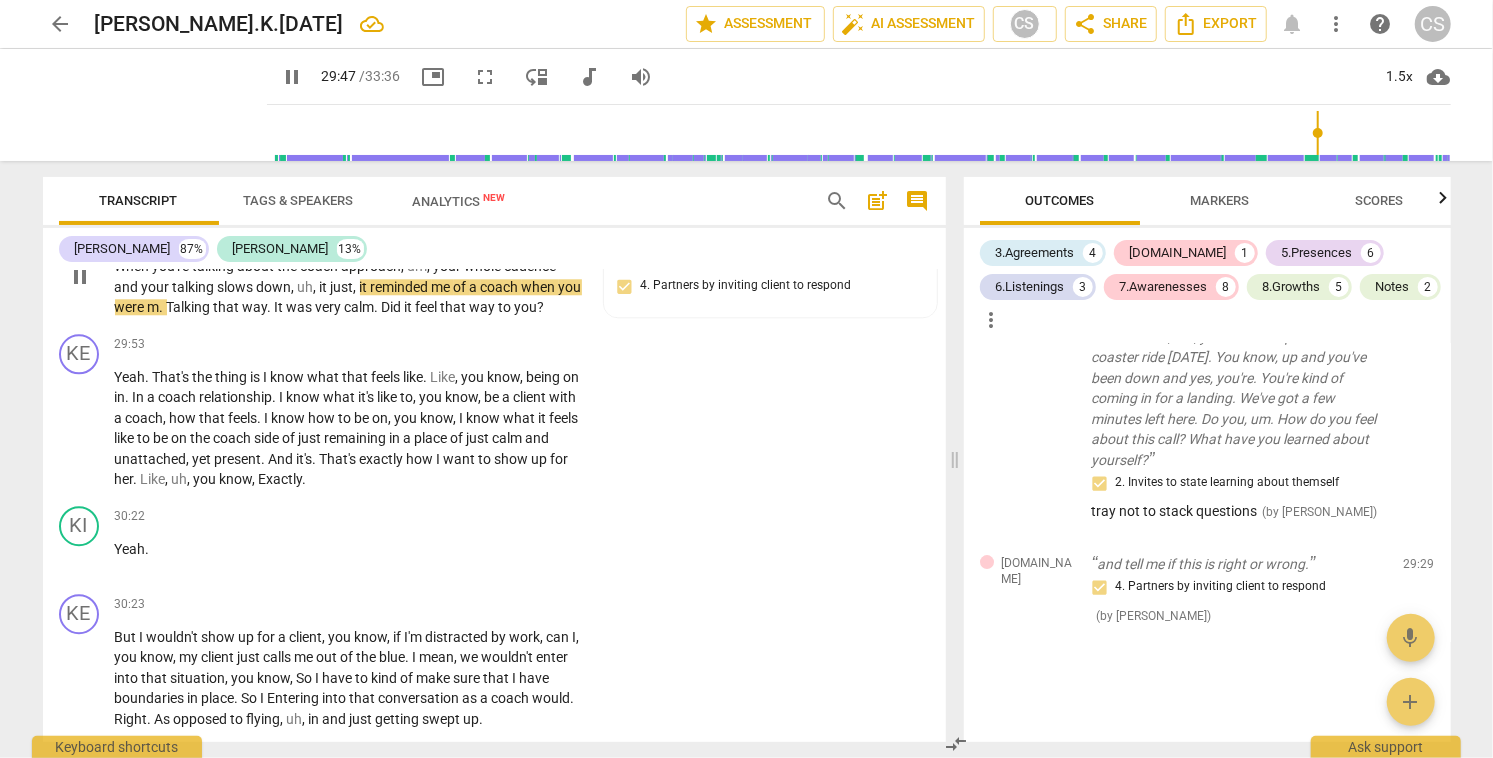 click on "about" at bounding box center [258, 266] 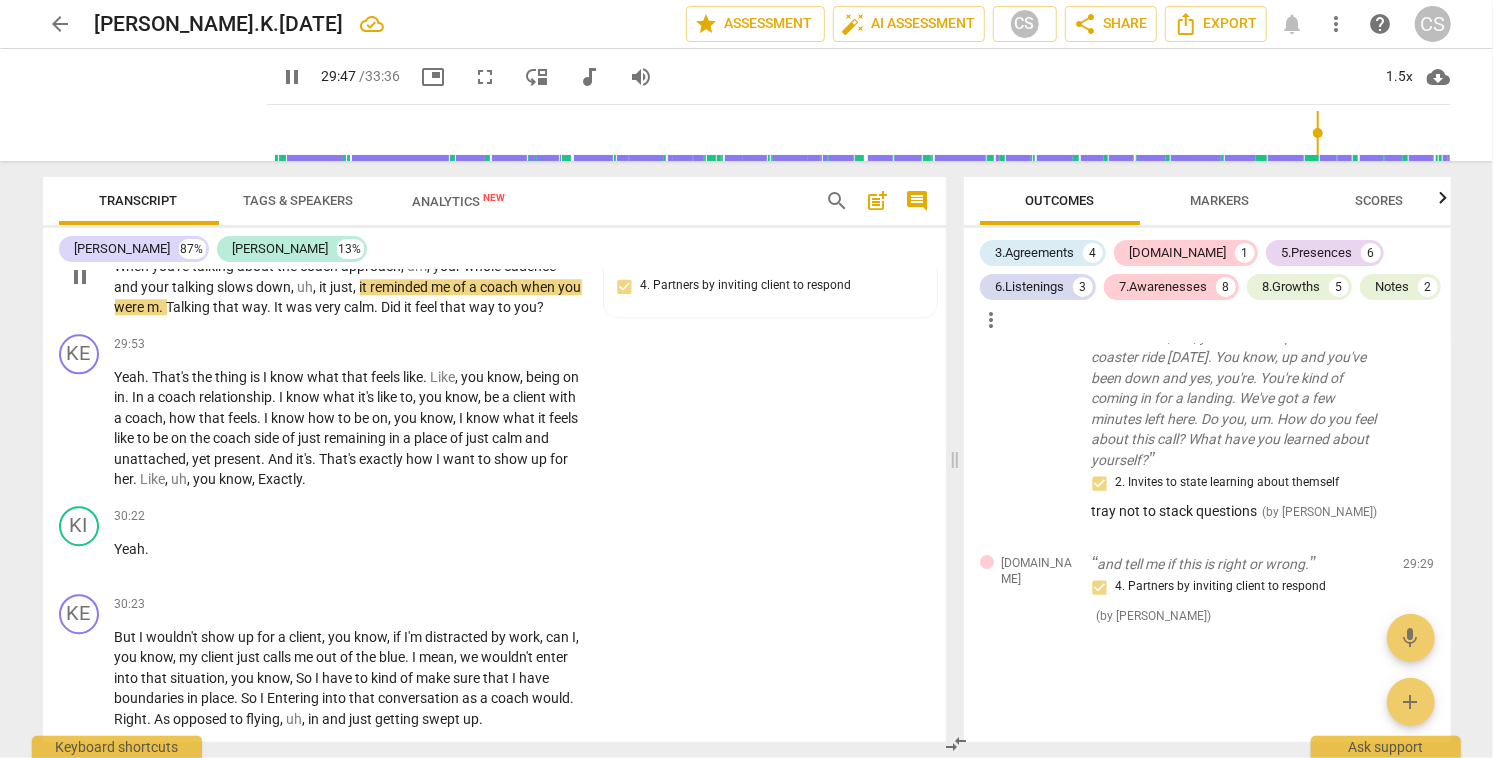 click on "about" at bounding box center [258, 266] 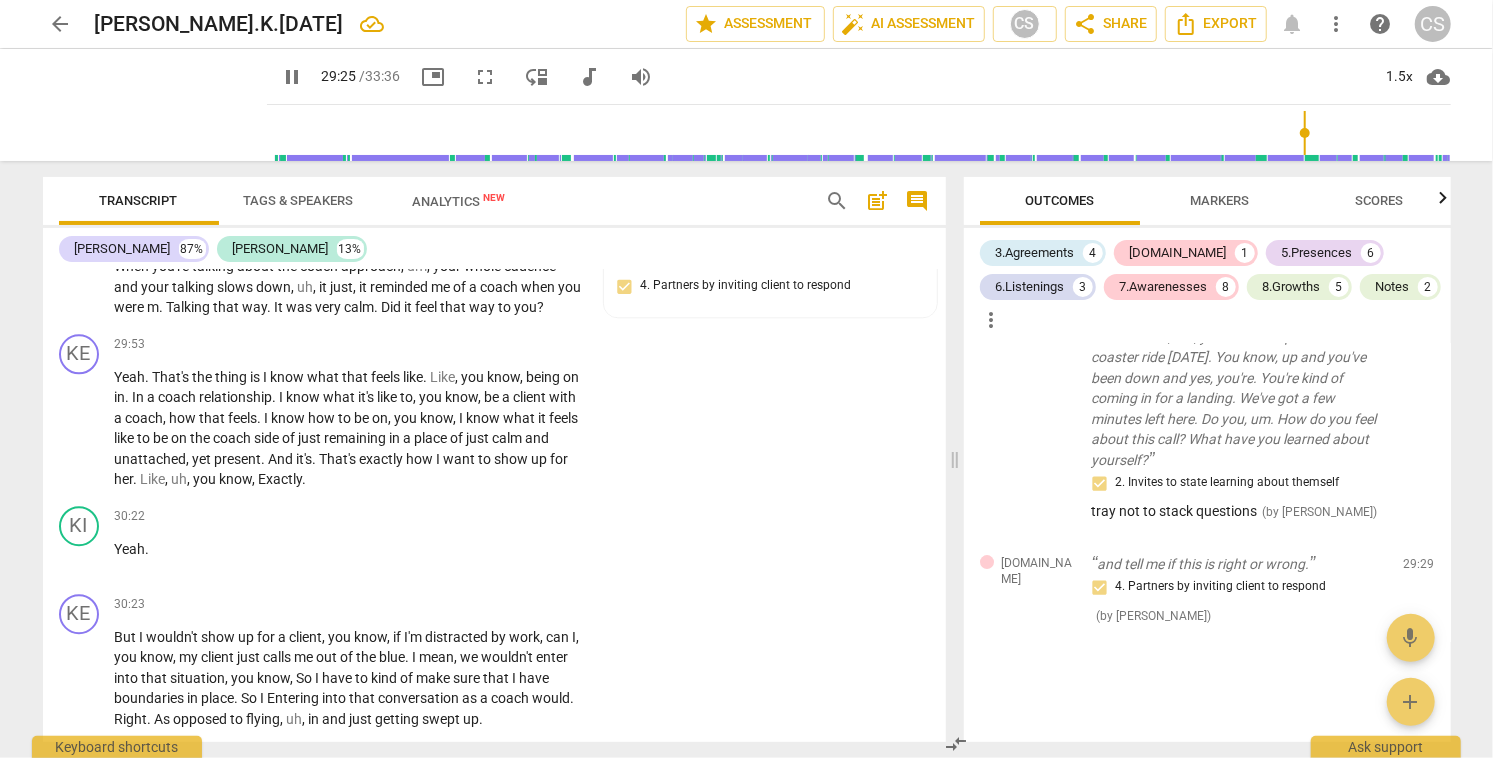 click at bounding box center (863, 133) 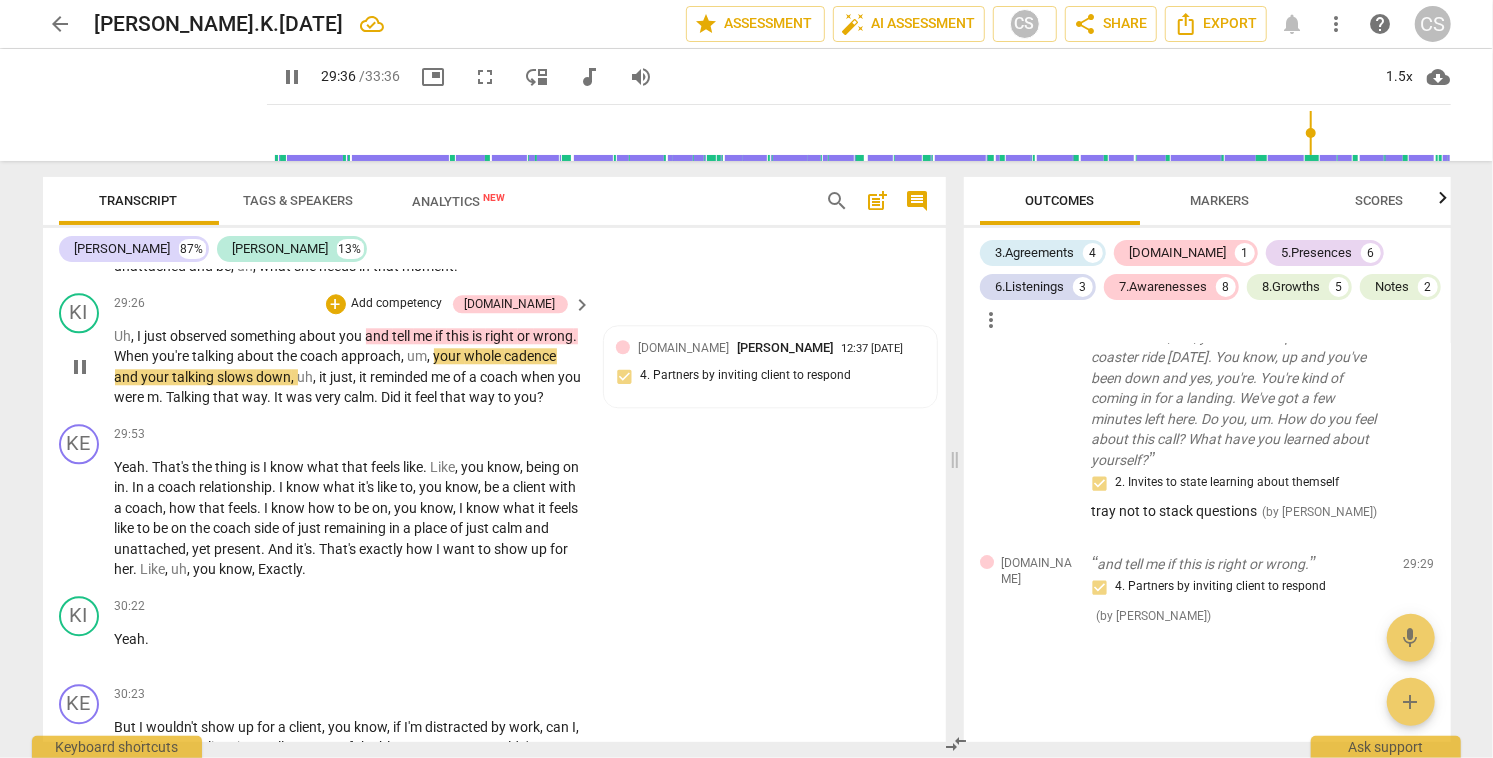 scroll, scrollTop: 12059, scrollLeft: 0, axis: vertical 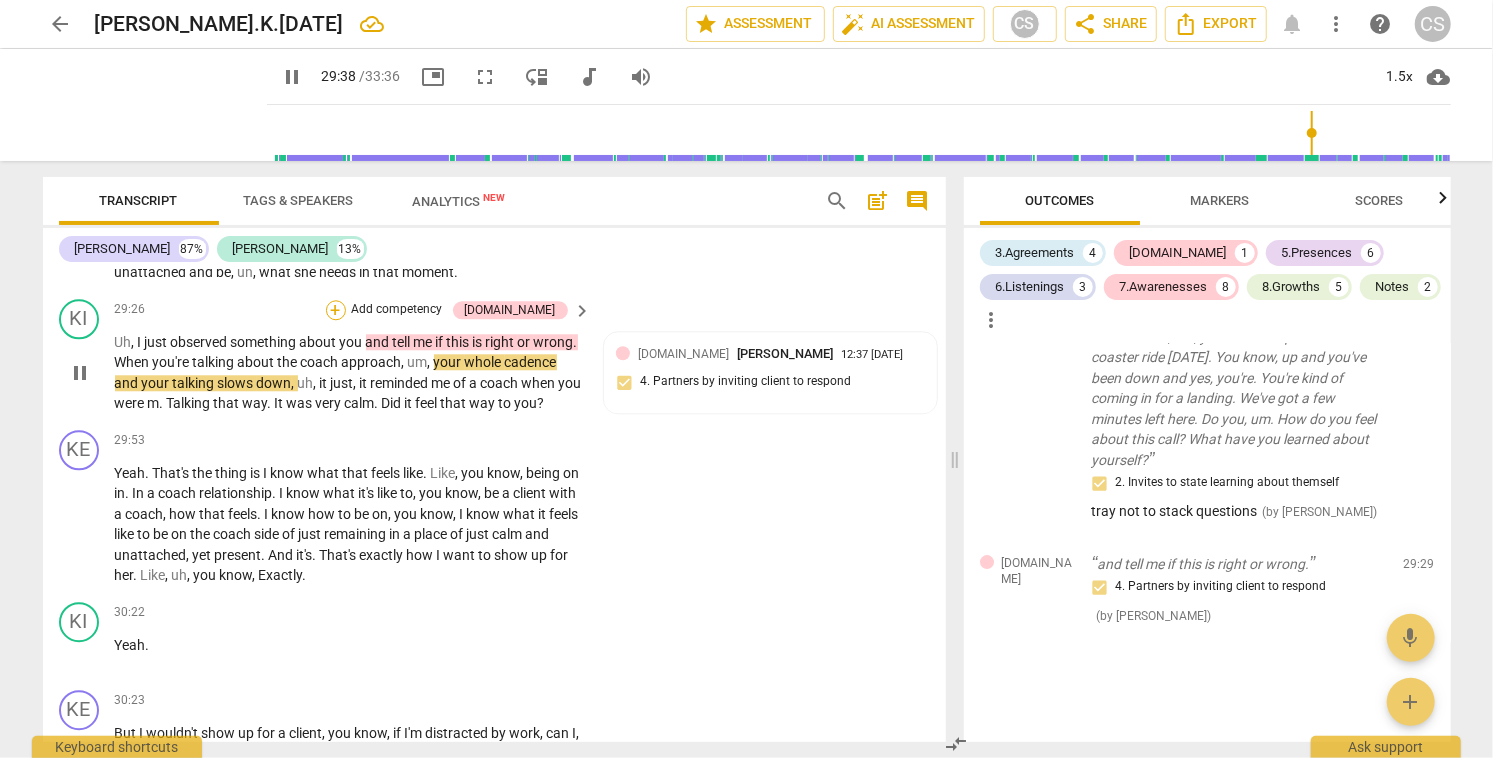 click on "+" at bounding box center [336, 310] 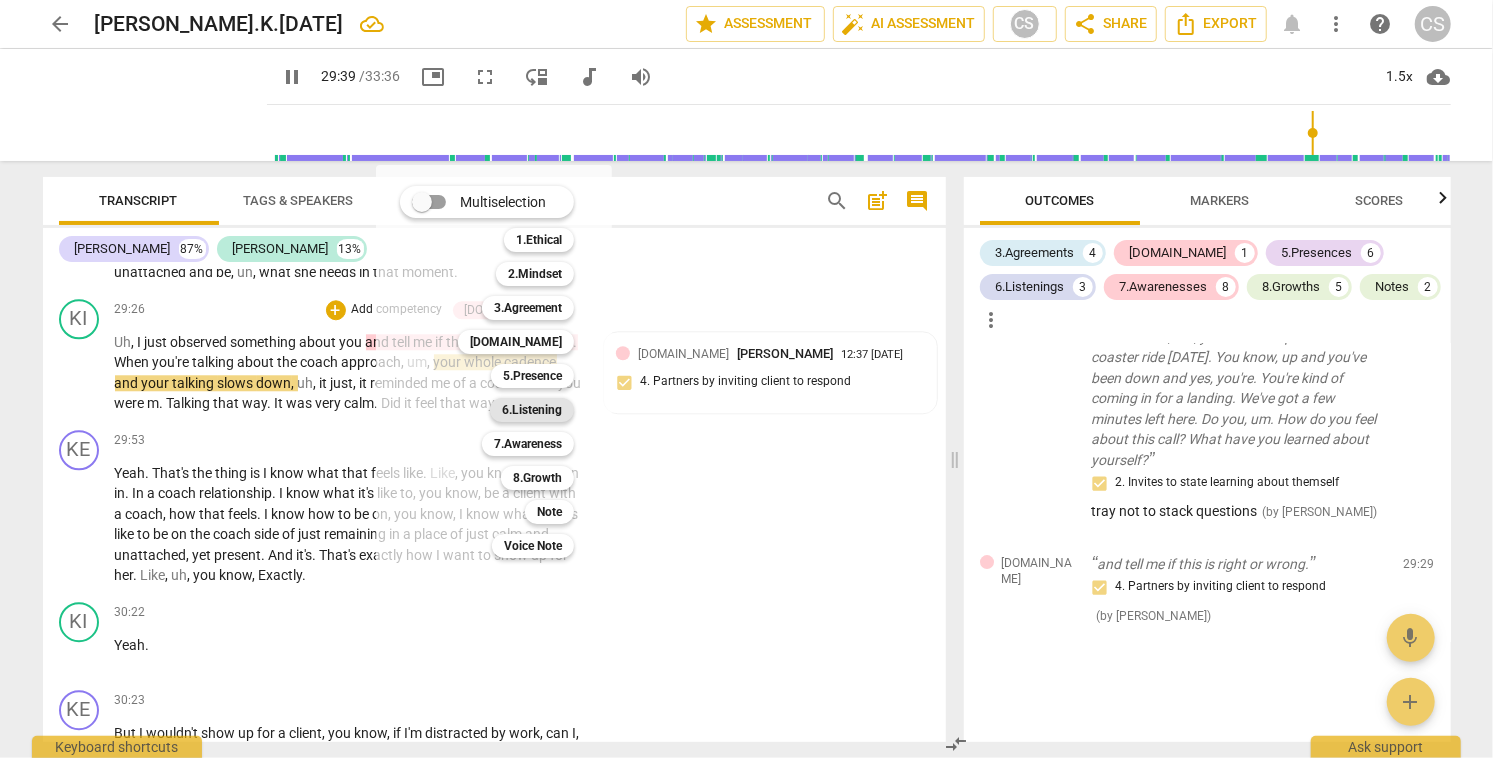 click on "6.Listening" at bounding box center (532, 410) 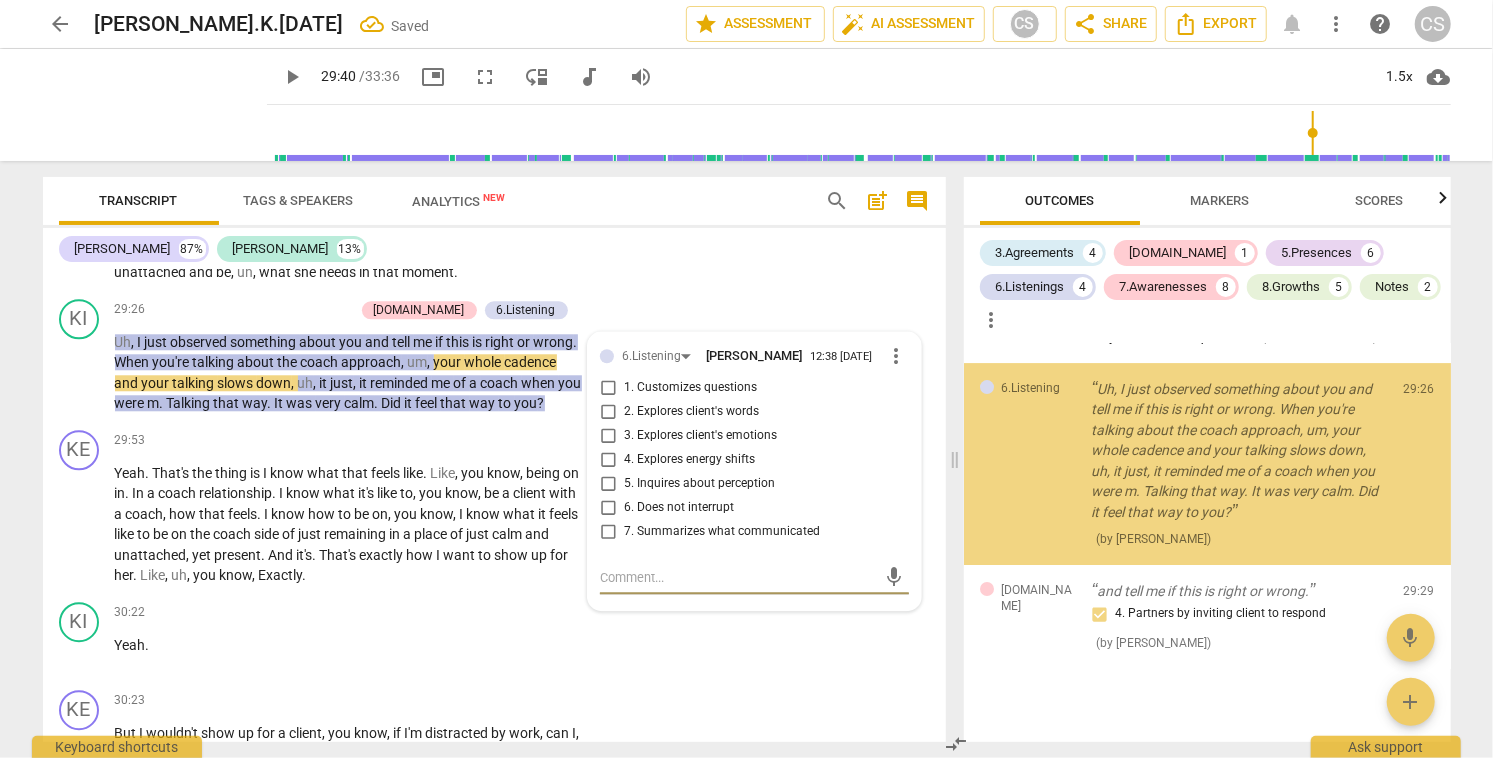scroll, scrollTop: 4019, scrollLeft: 0, axis: vertical 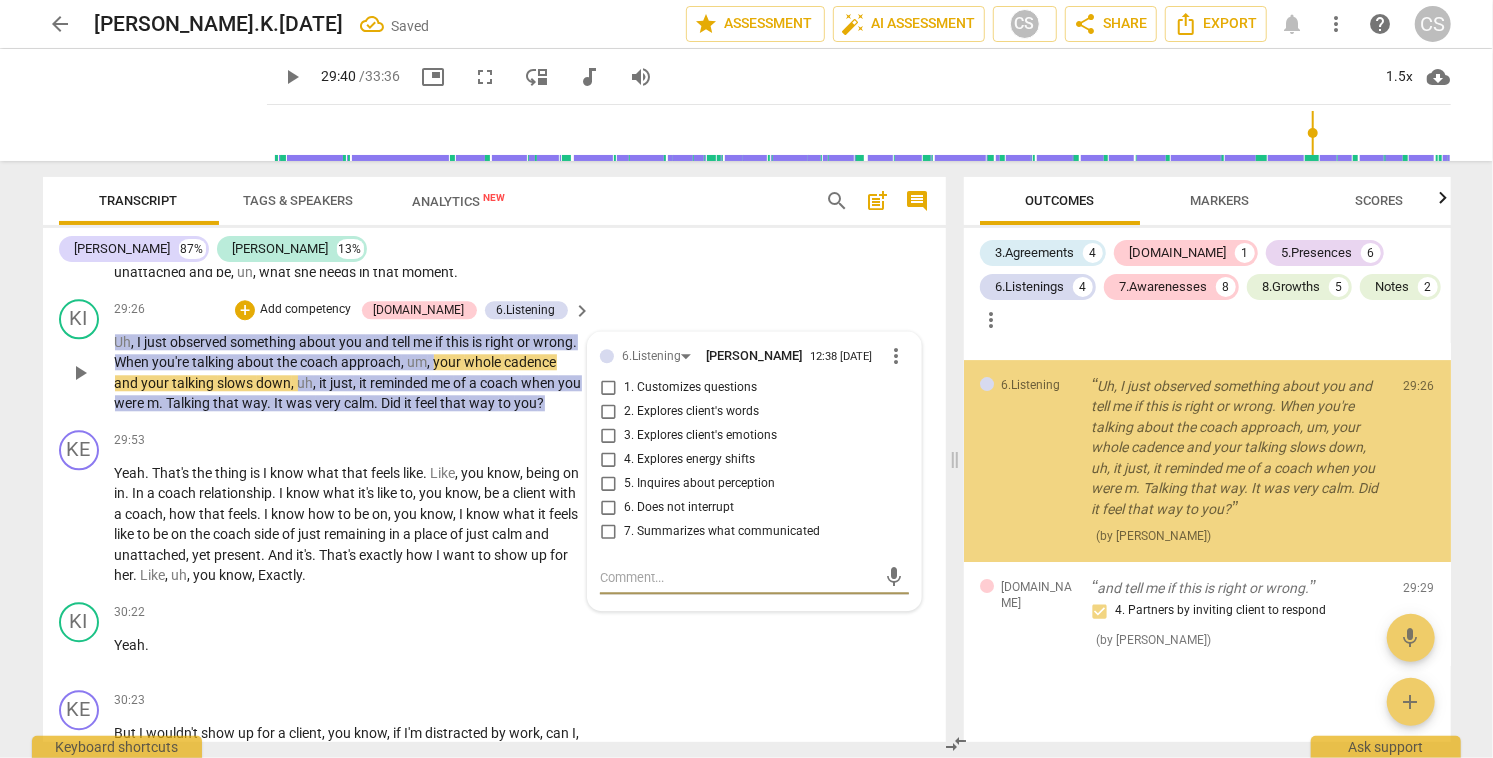 click on "4. Explores energy shifts" at bounding box center (608, 460) 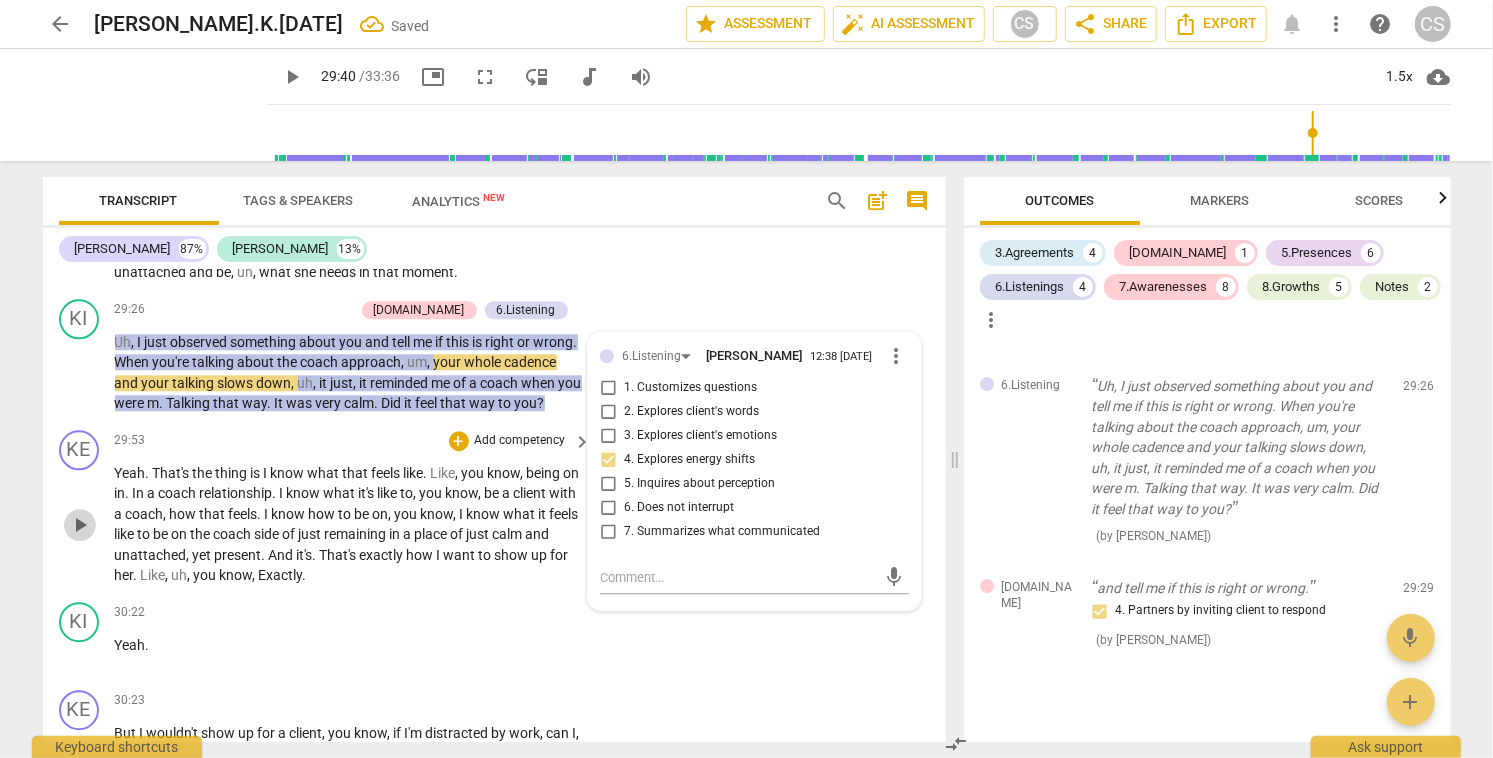 click on "play_arrow" at bounding box center [80, 525] 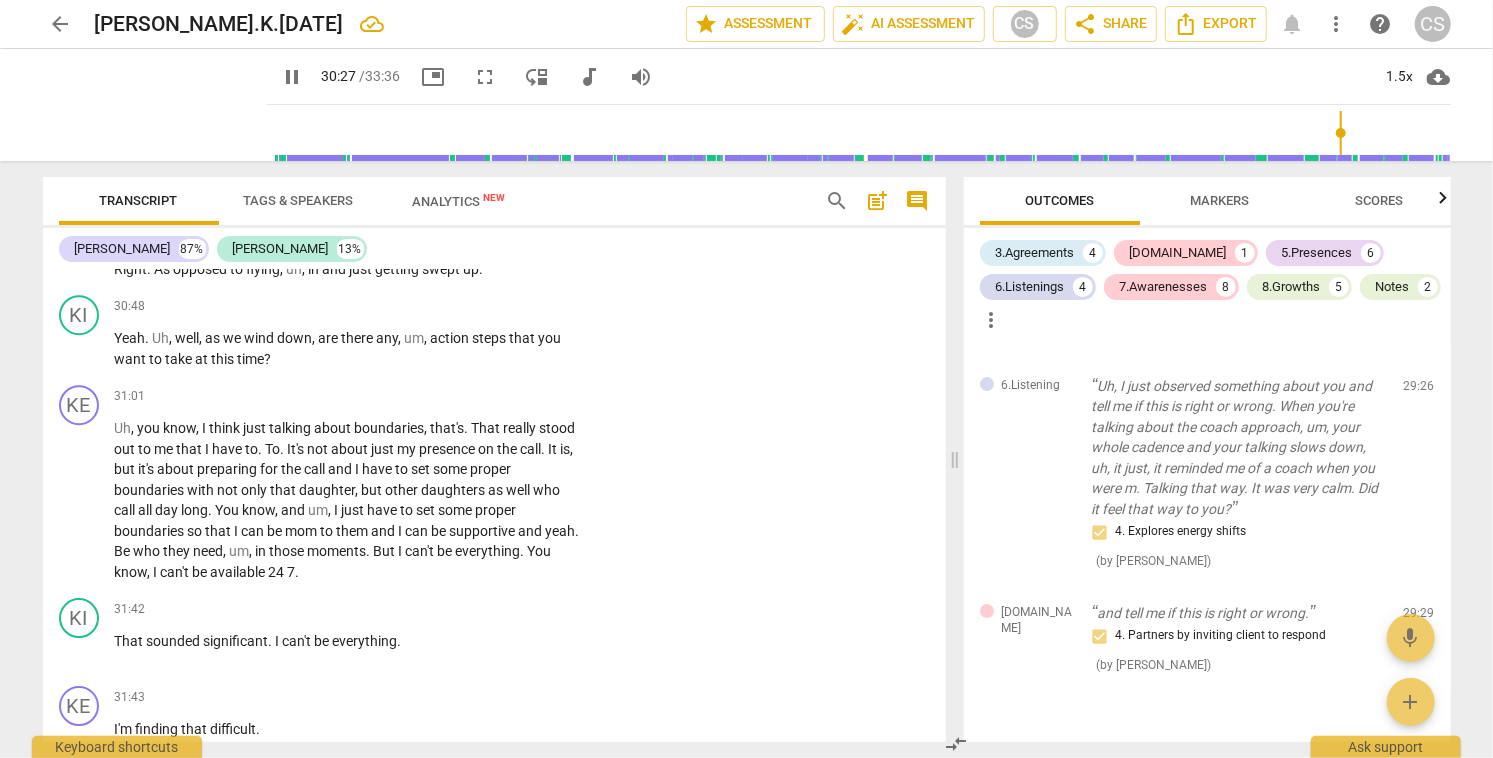 scroll, scrollTop: 12603, scrollLeft: 0, axis: vertical 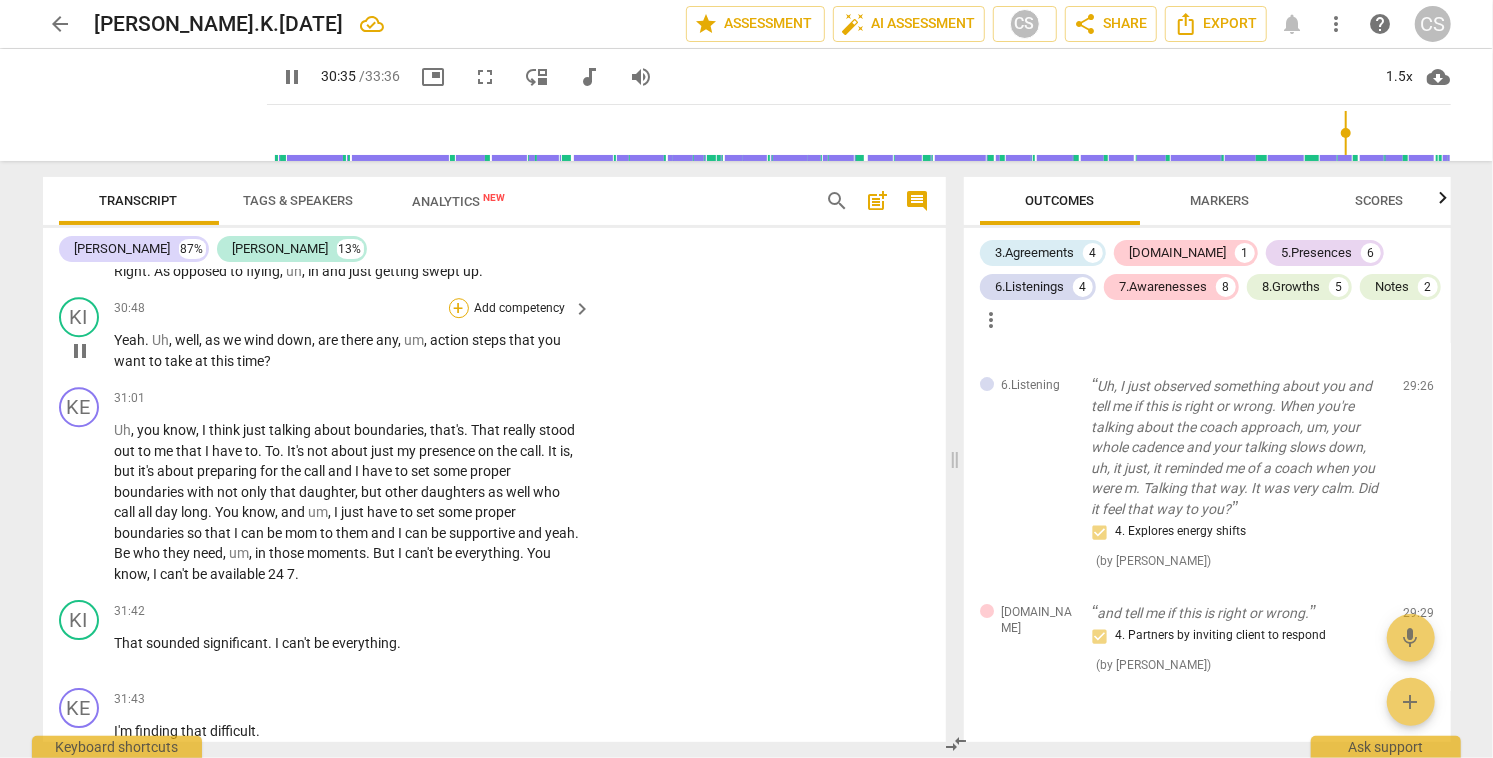 click on "+" at bounding box center (459, 308) 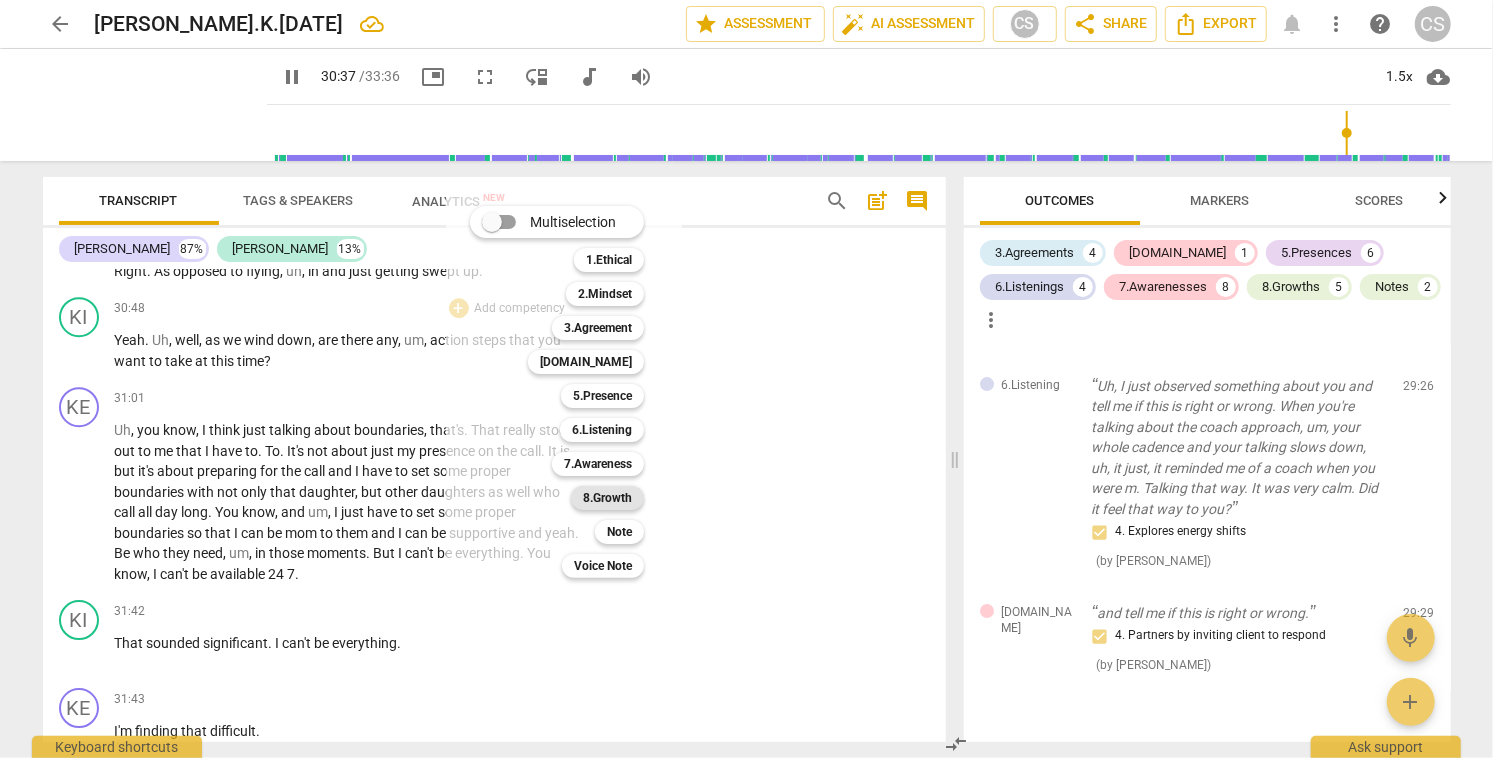 click on "8.Growth" at bounding box center [607, 498] 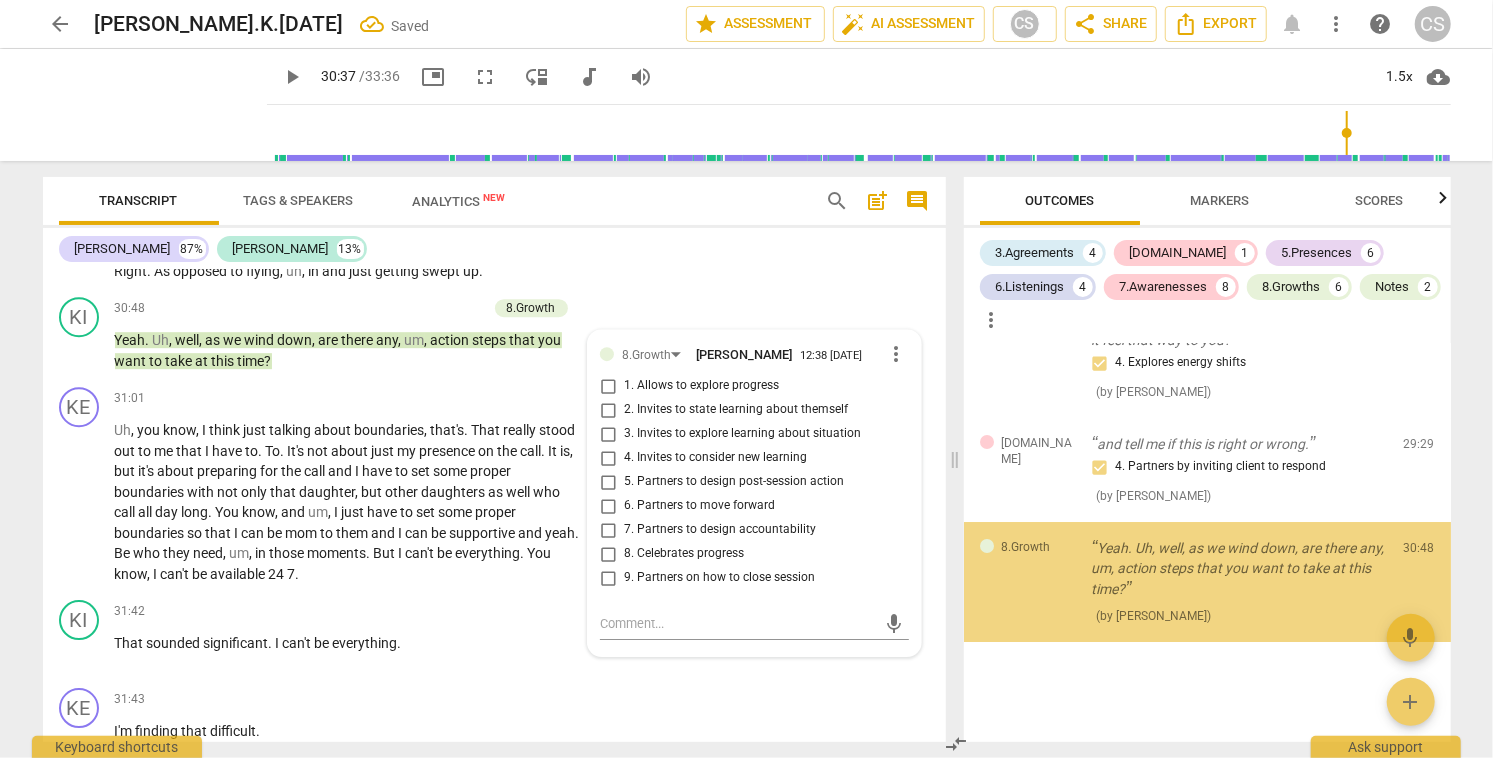 scroll, scrollTop: 4271, scrollLeft: 0, axis: vertical 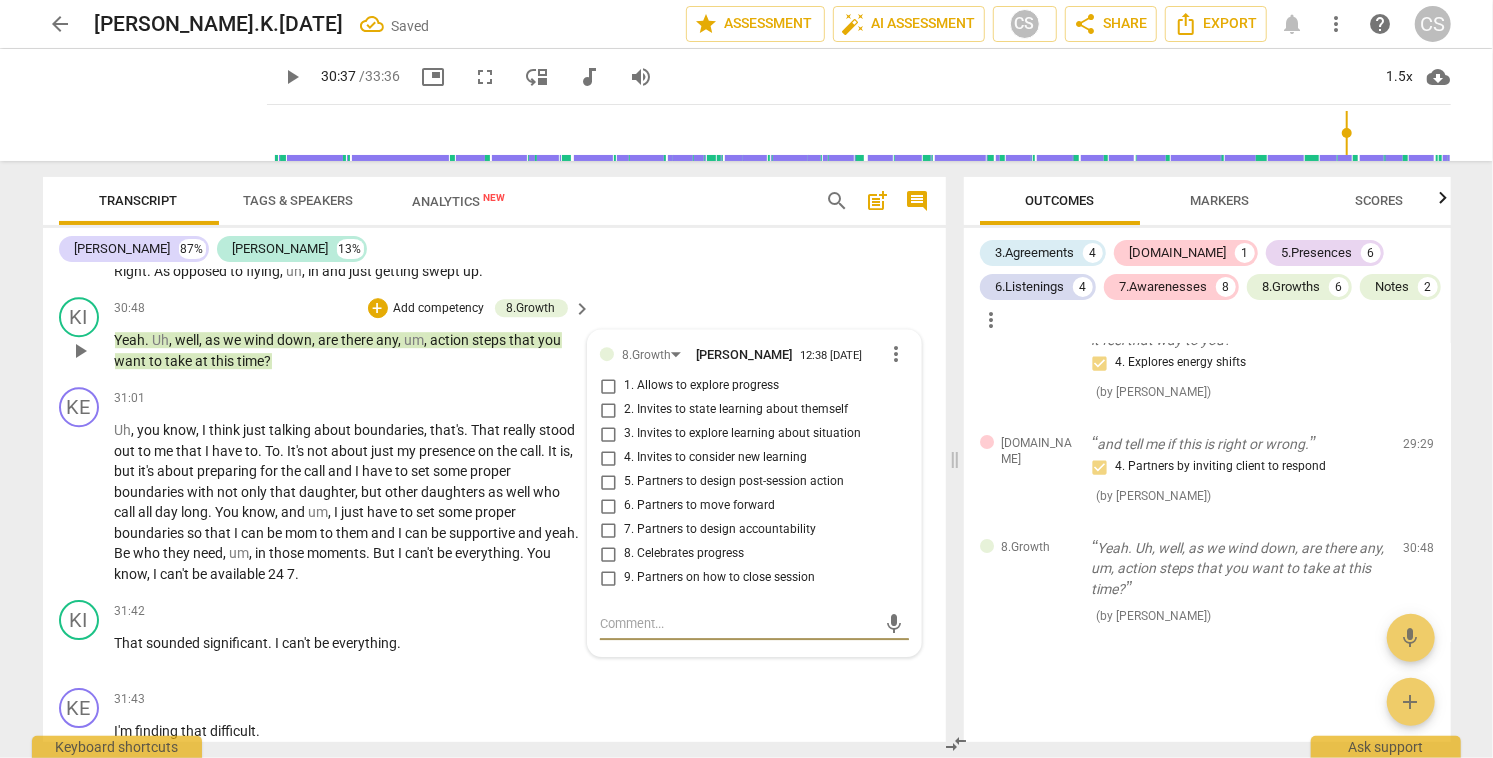 click on "5. Partners to design post-session action" at bounding box center (608, 482) 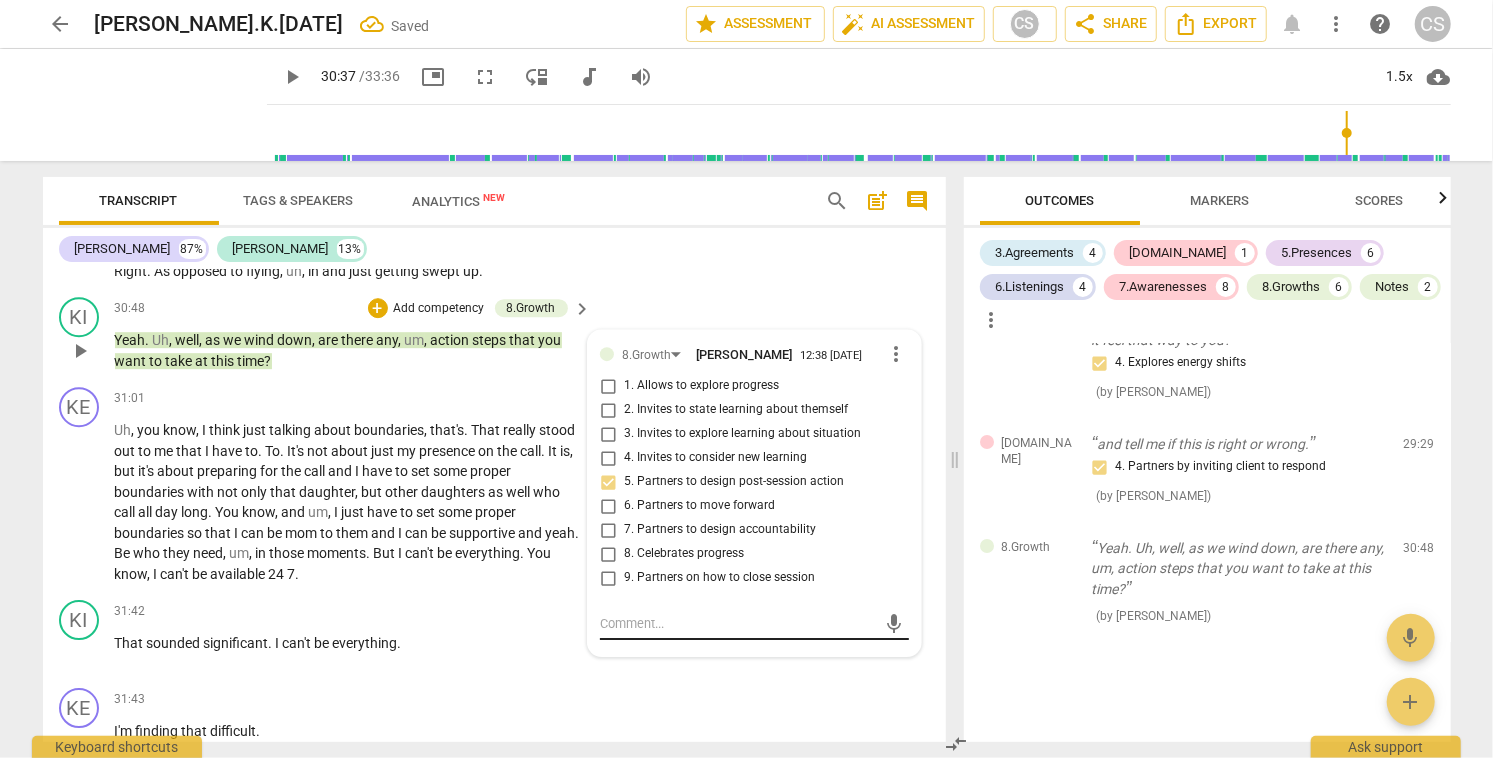 click at bounding box center [738, 623] 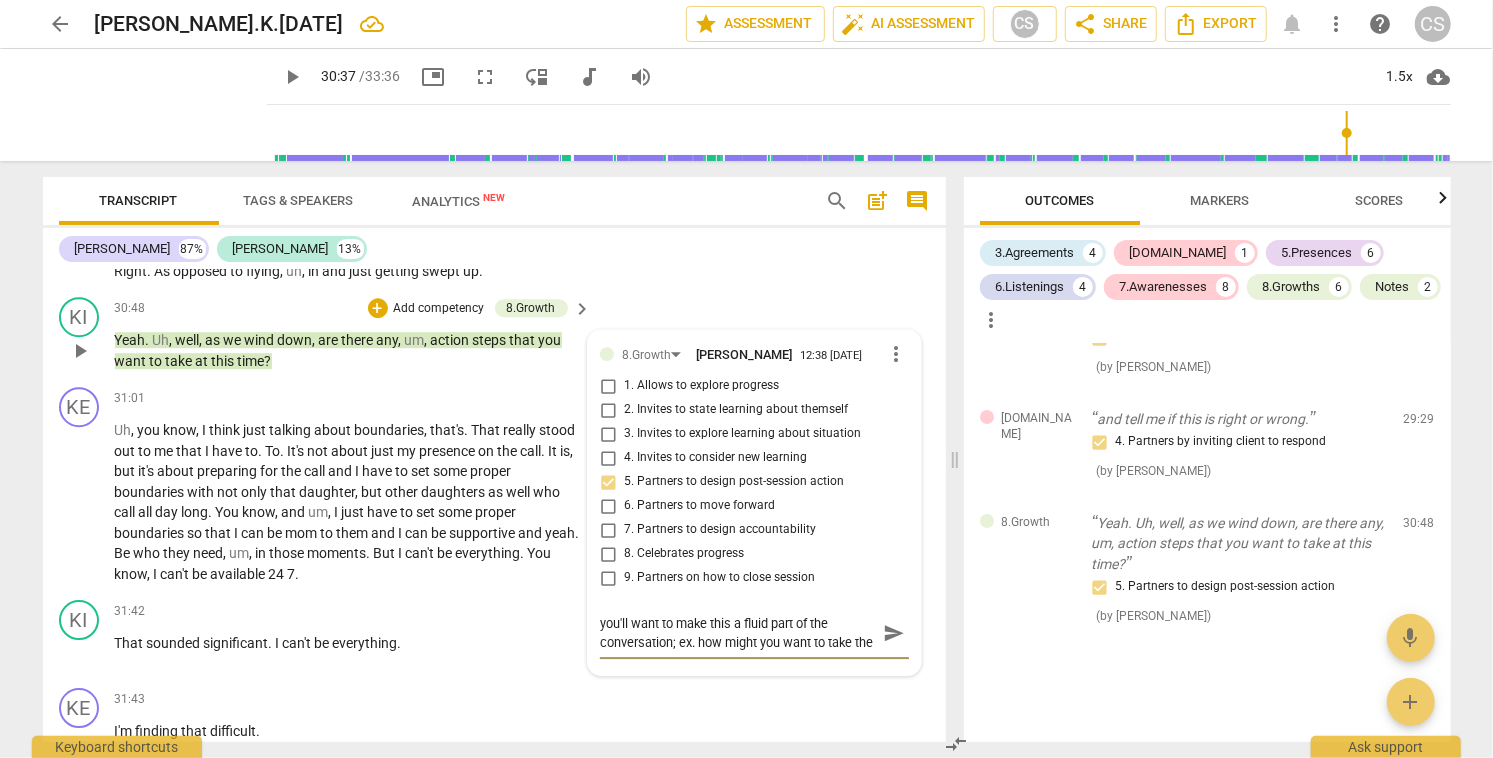 scroll, scrollTop: 17, scrollLeft: 0, axis: vertical 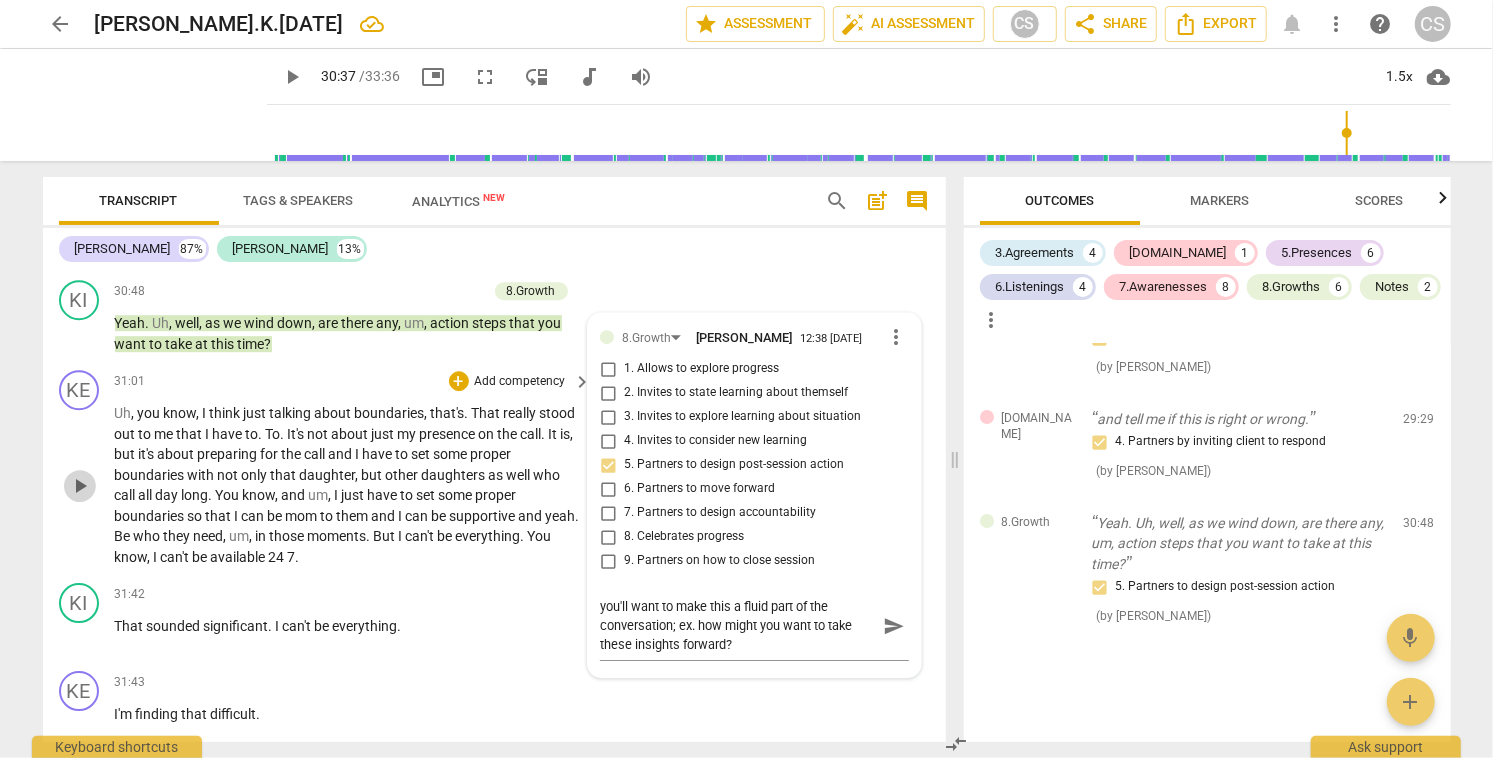 click on "play_arrow" at bounding box center [80, 486] 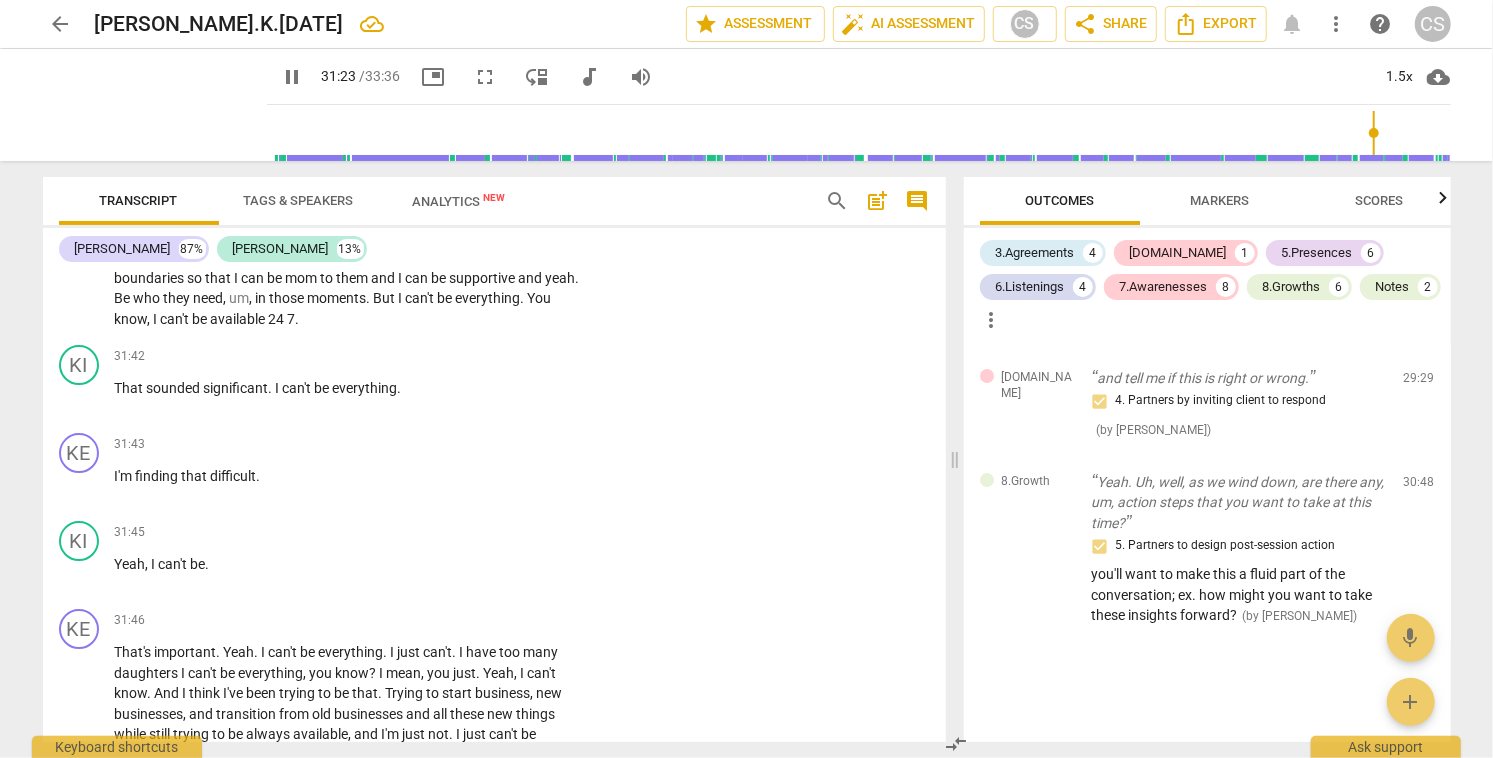 scroll, scrollTop: 12860, scrollLeft: 0, axis: vertical 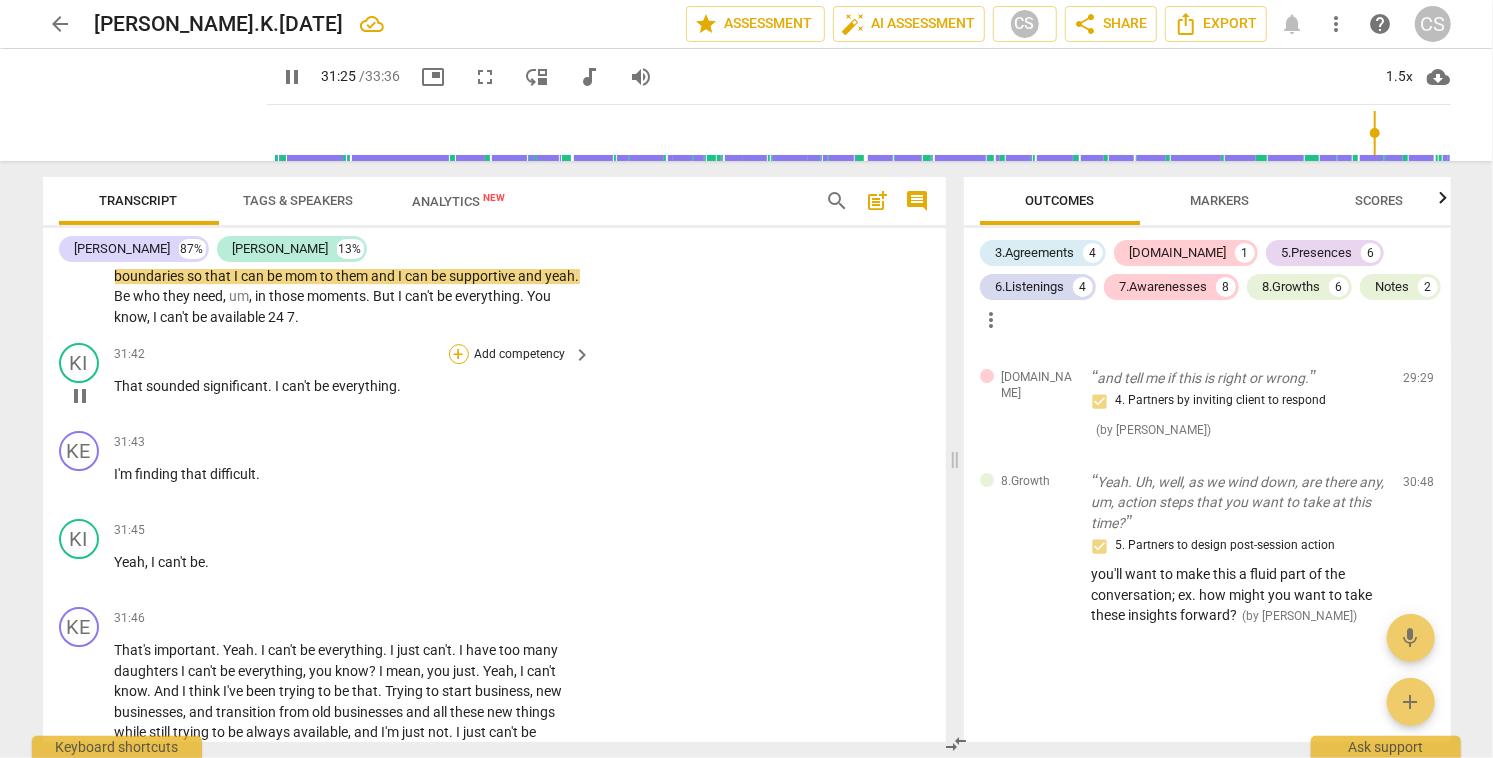 click on "+" at bounding box center (459, 354) 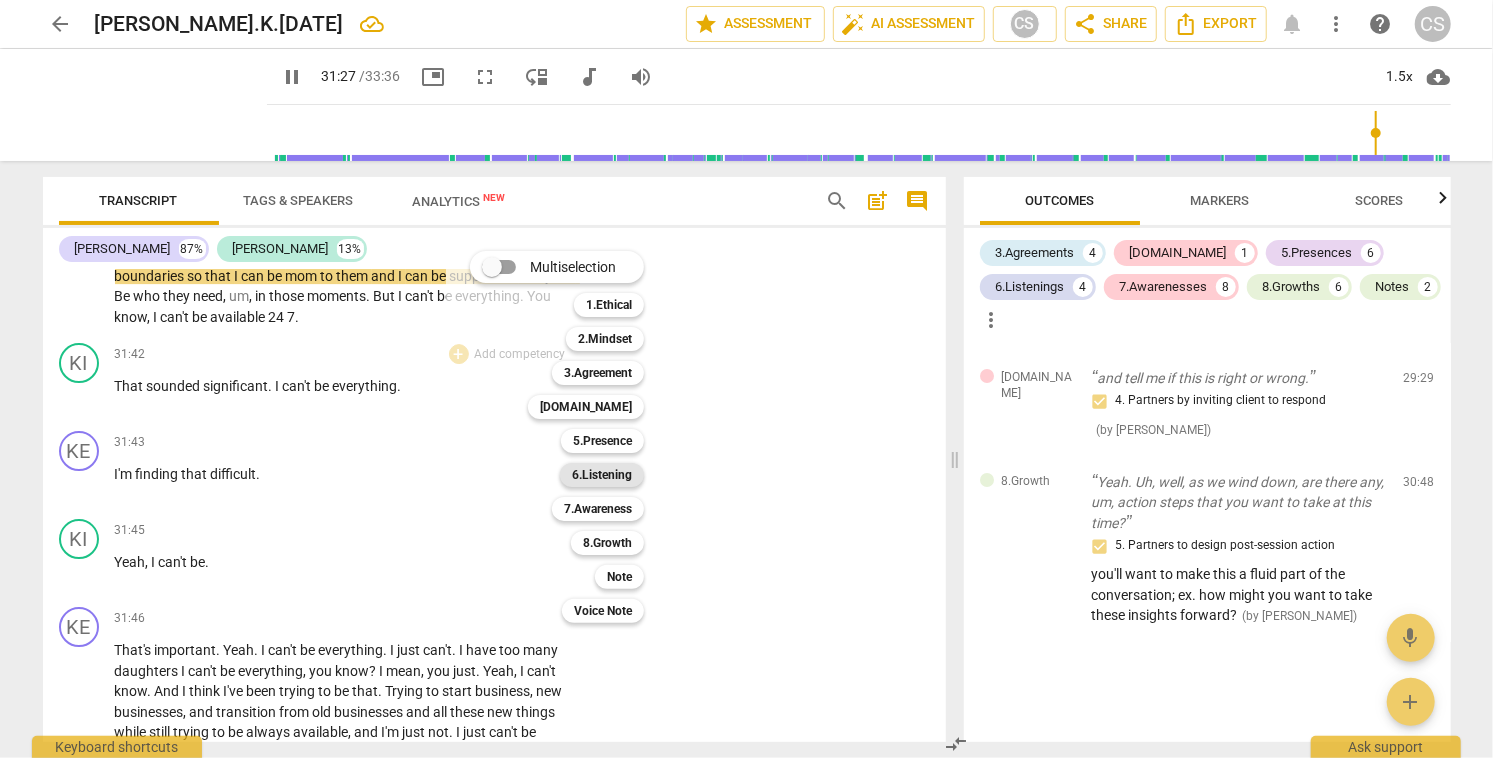 click on "6.Listening" at bounding box center [602, 475] 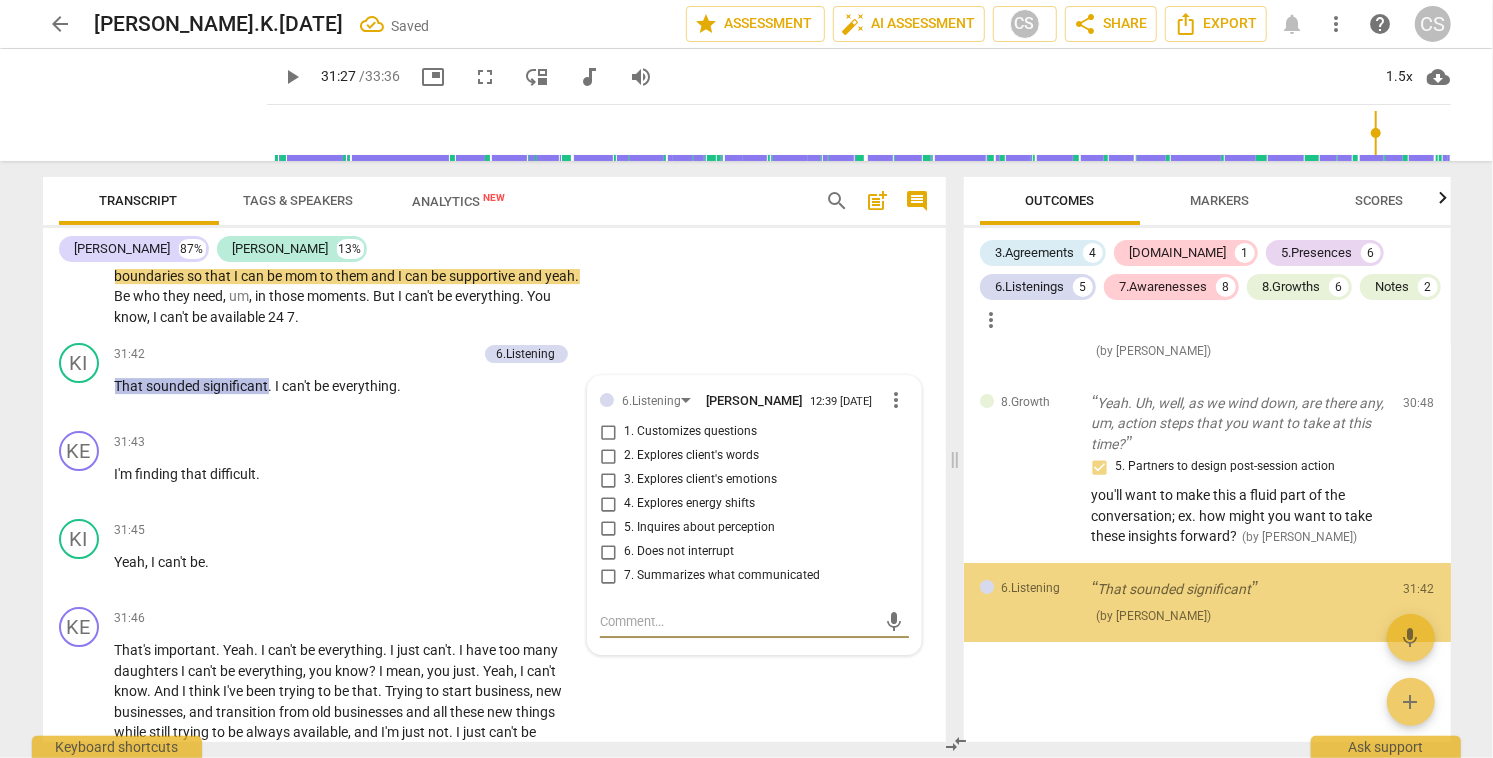 scroll, scrollTop: 4436, scrollLeft: 0, axis: vertical 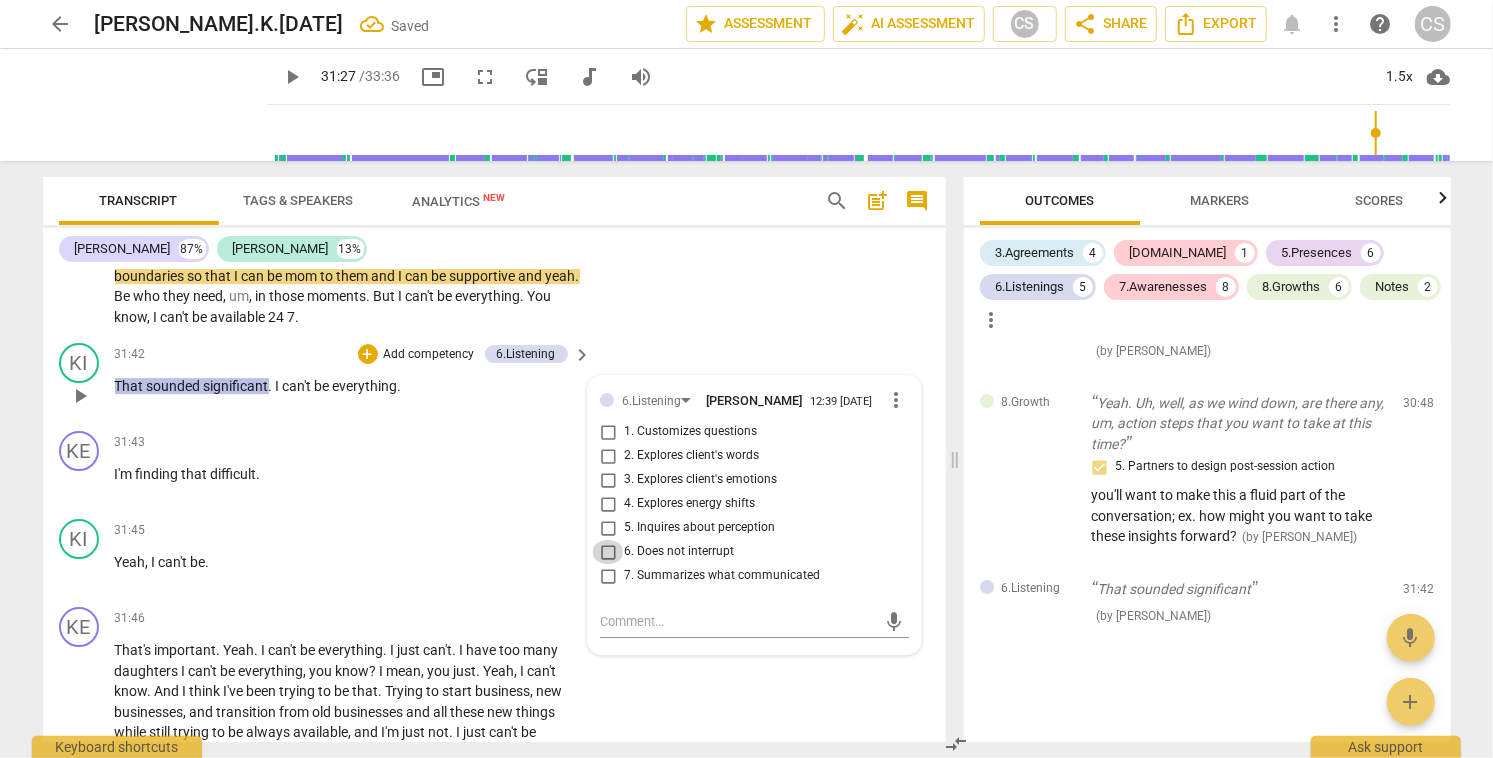 click on "6. Does not interrupt" at bounding box center [608, 552] 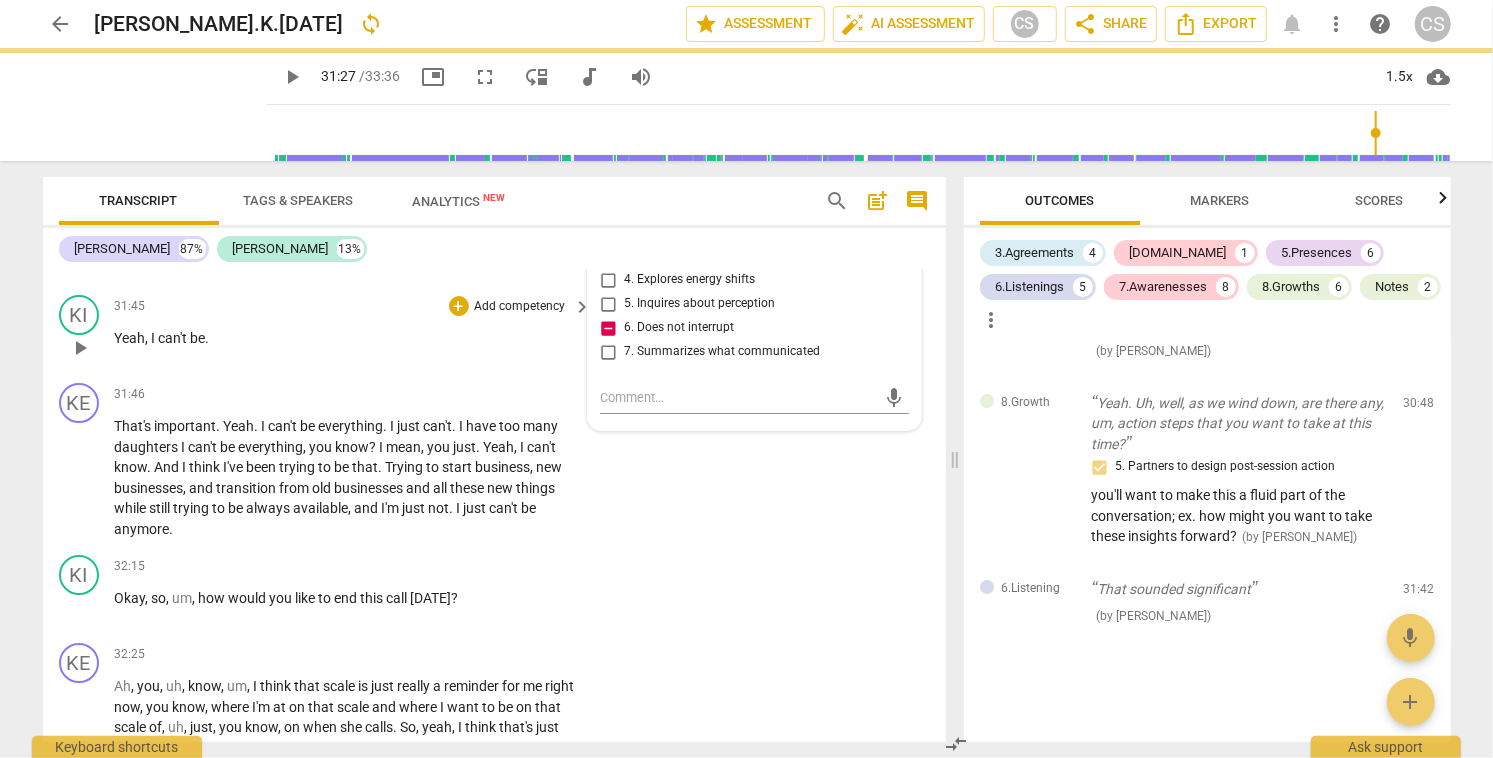 scroll, scrollTop: 13098, scrollLeft: 0, axis: vertical 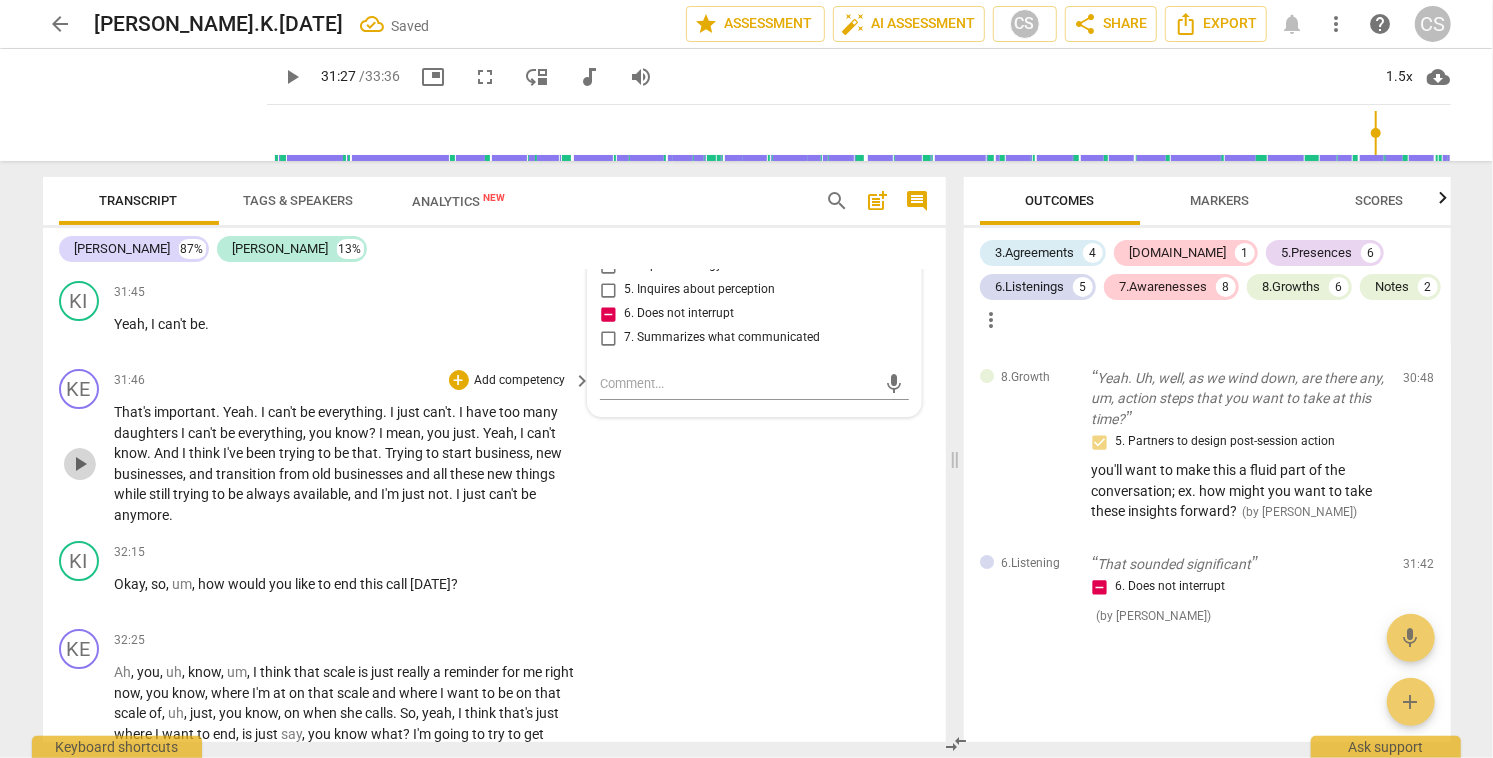 click on "play_arrow" at bounding box center (80, 464) 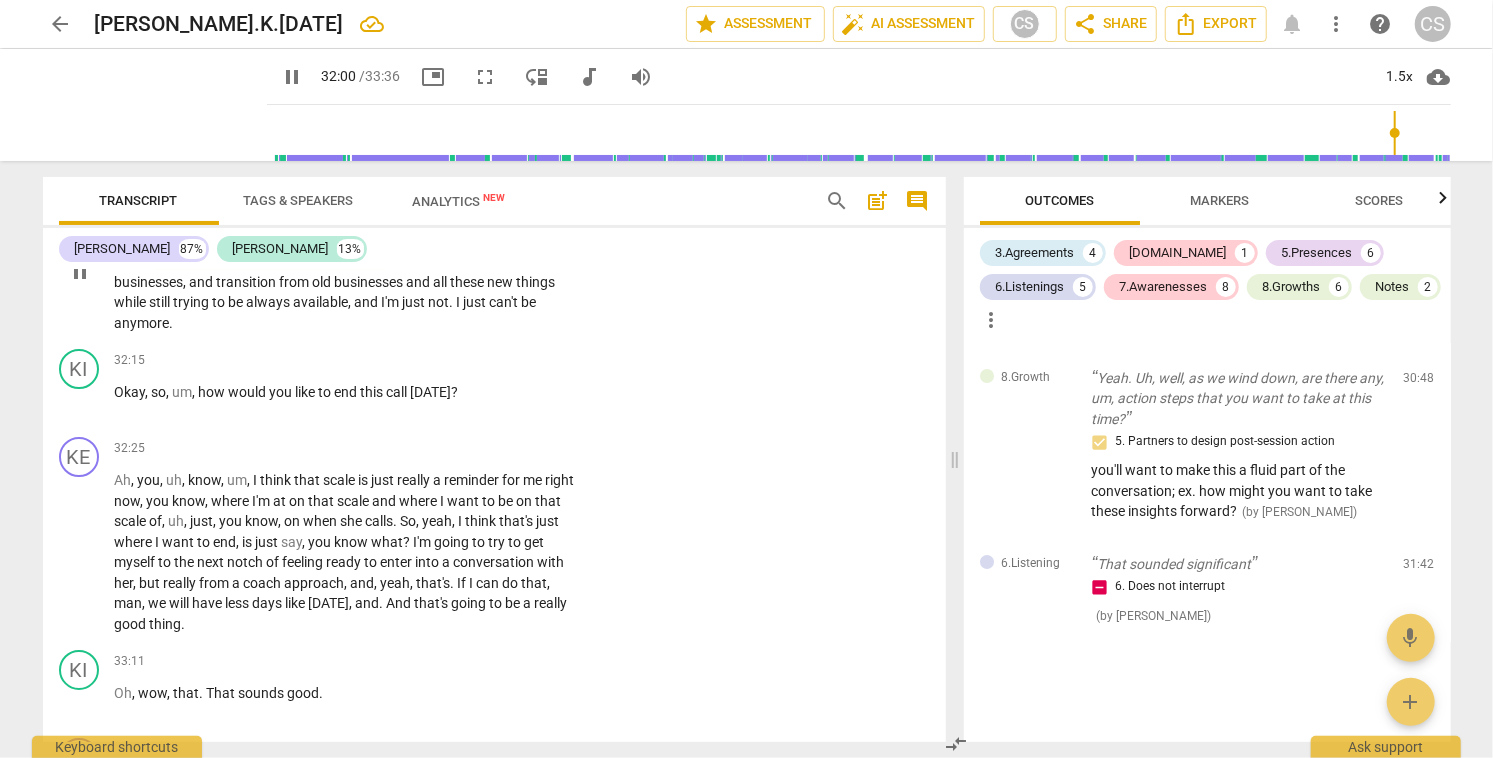 scroll, scrollTop: 13293, scrollLeft: 0, axis: vertical 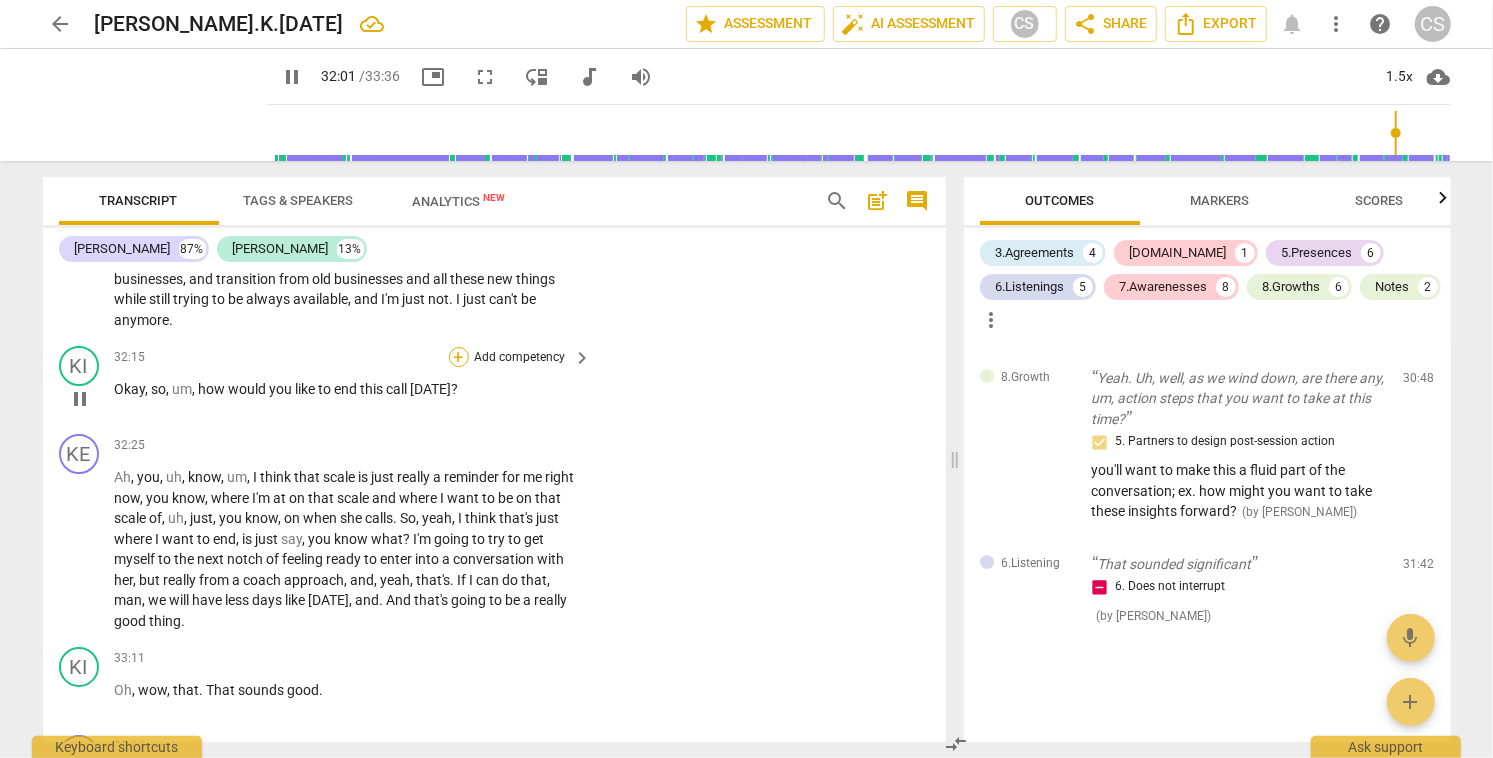 click on "+" at bounding box center (459, 357) 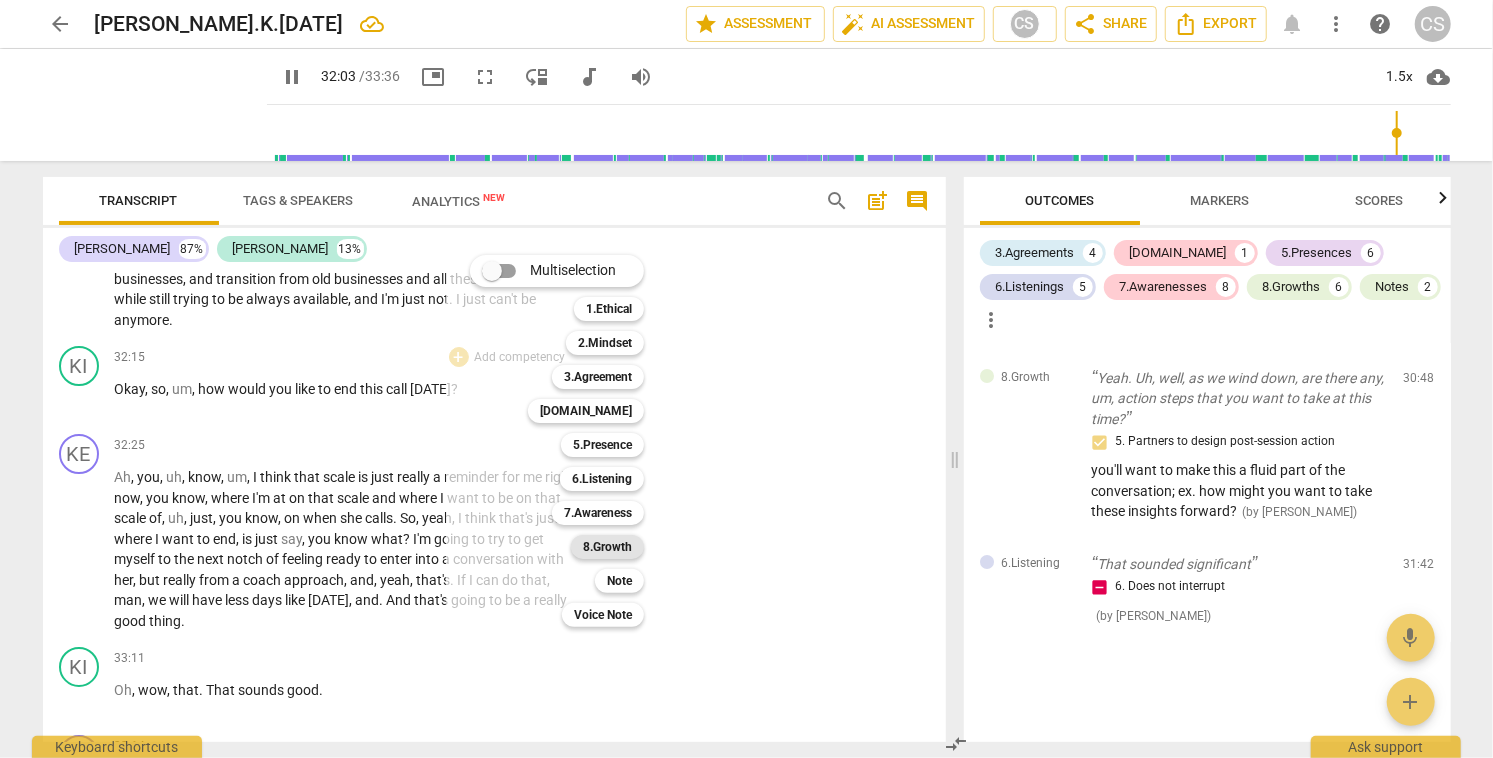 click on "8.Growth" at bounding box center [607, 547] 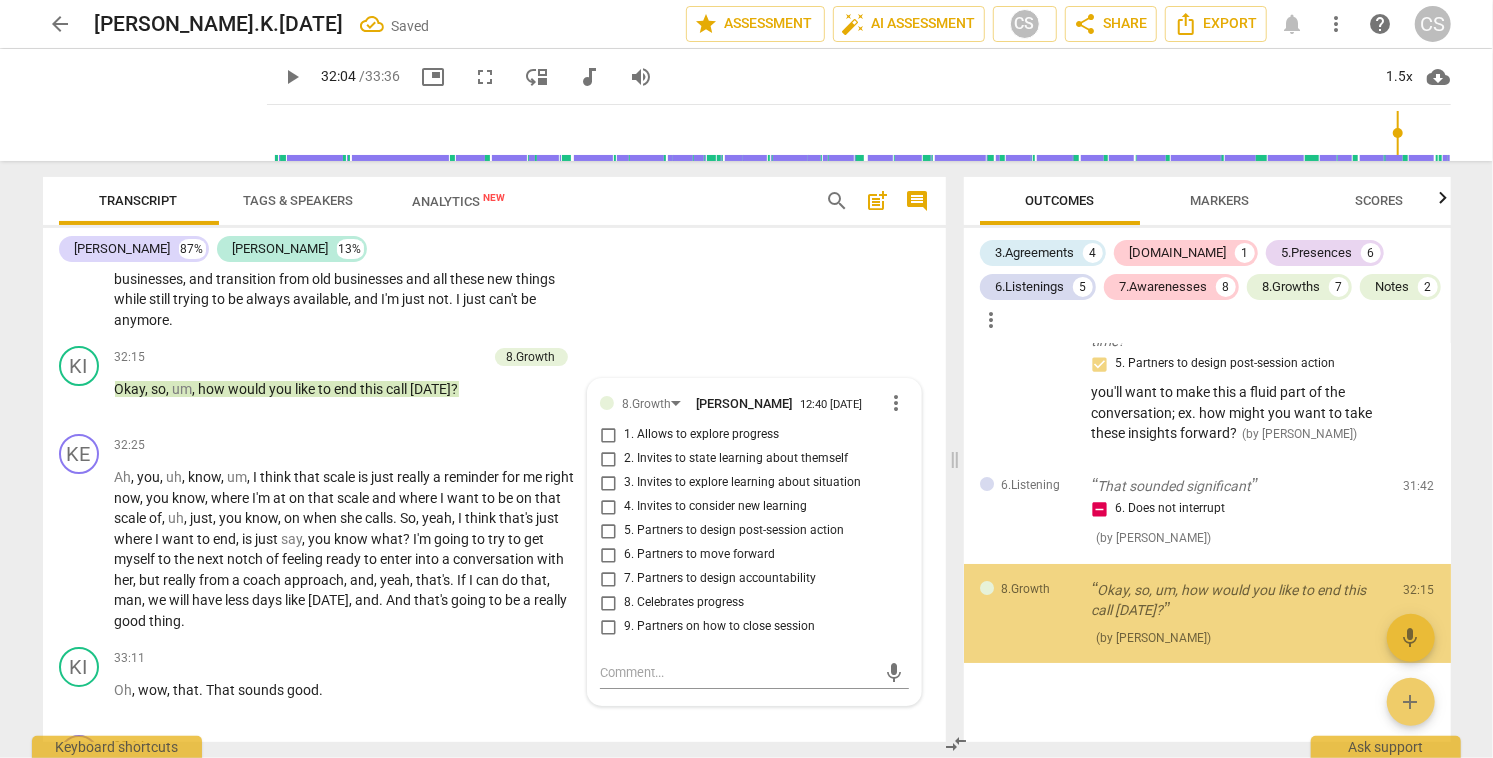 scroll, scrollTop: 13550, scrollLeft: 0, axis: vertical 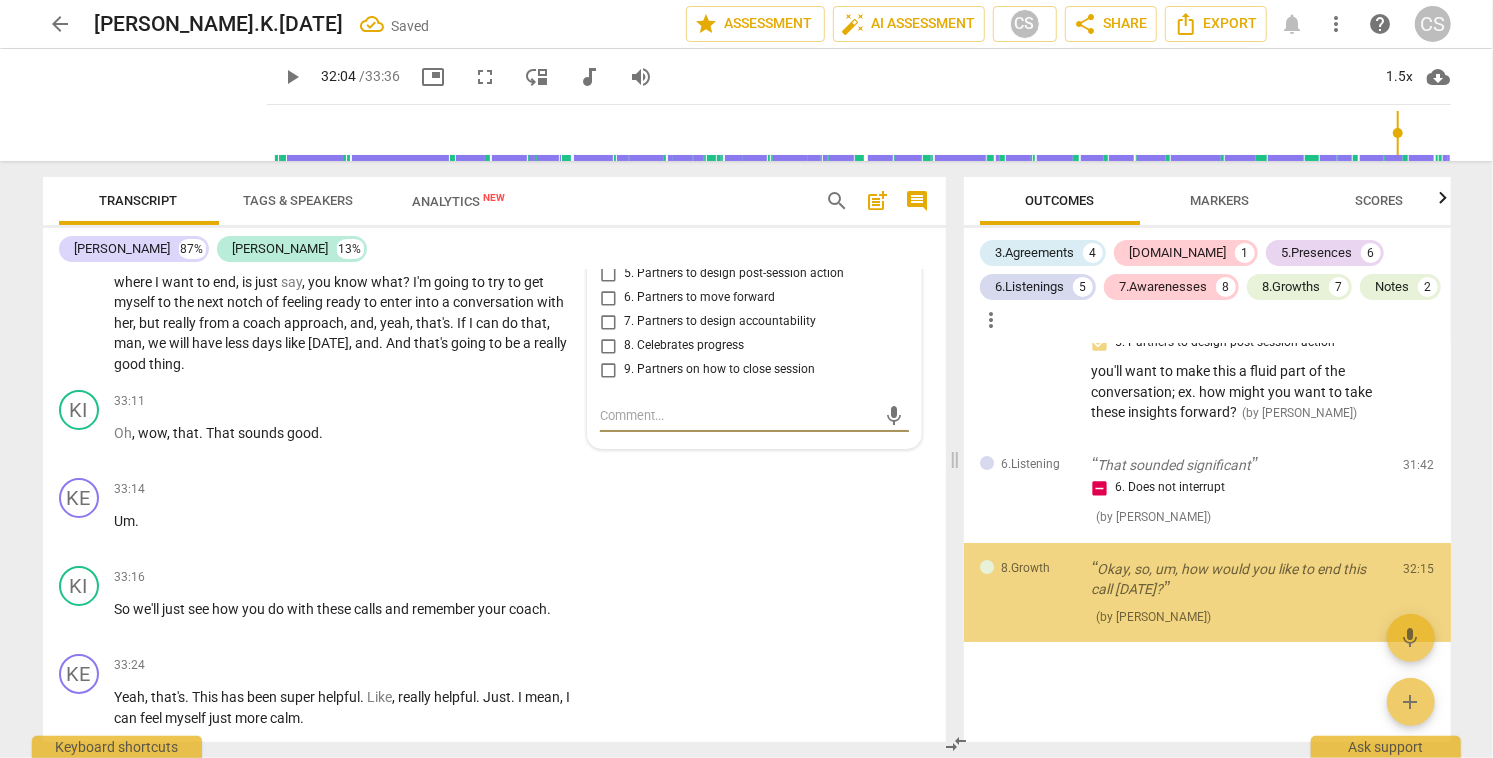 click on "9. Partners on how to close session" at bounding box center [608, 370] 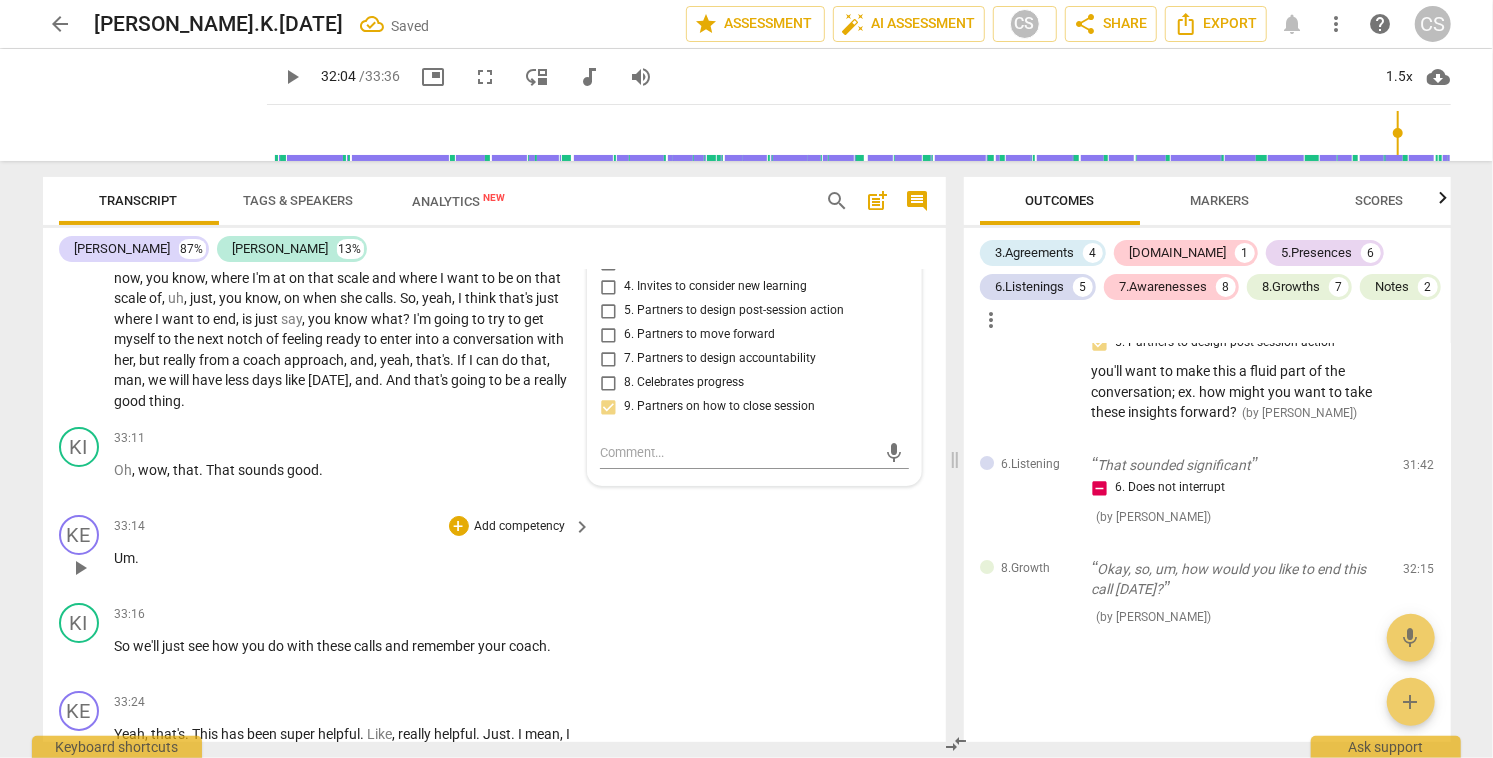 scroll, scrollTop: 13511, scrollLeft: 0, axis: vertical 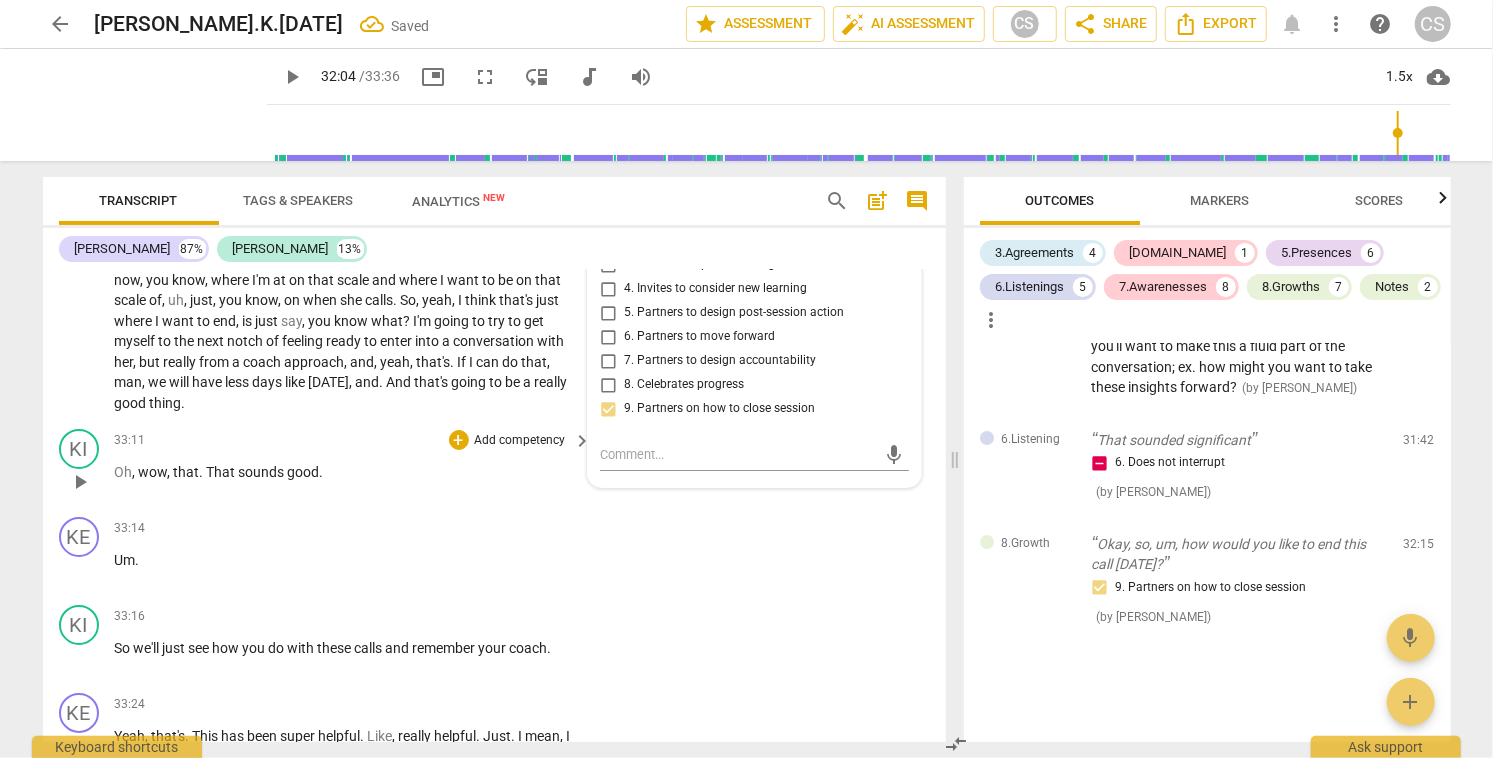 click on "play_arrow" at bounding box center [80, 482] 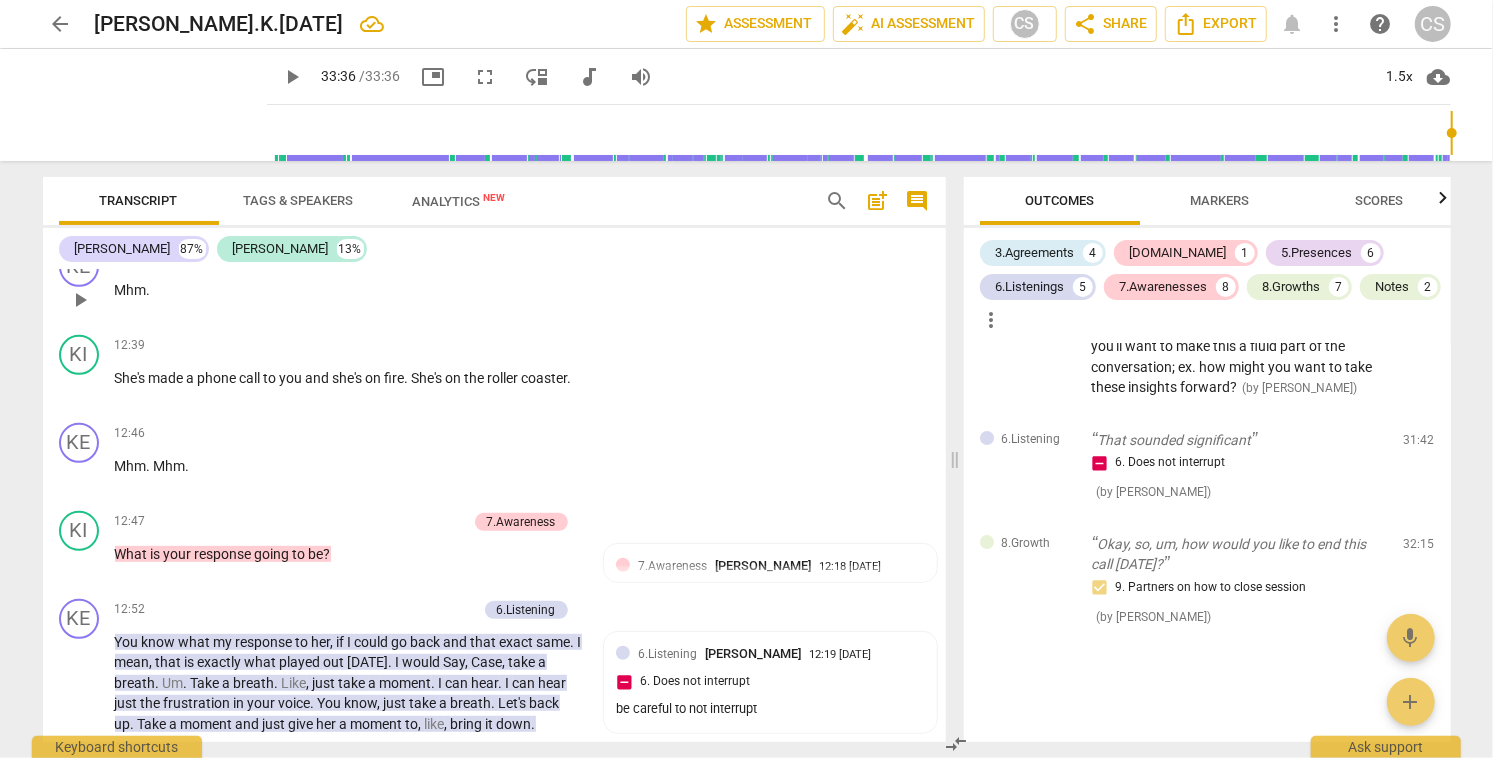 scroll, scrollTop: 5025, scrollLeft: 0, axis: vertical 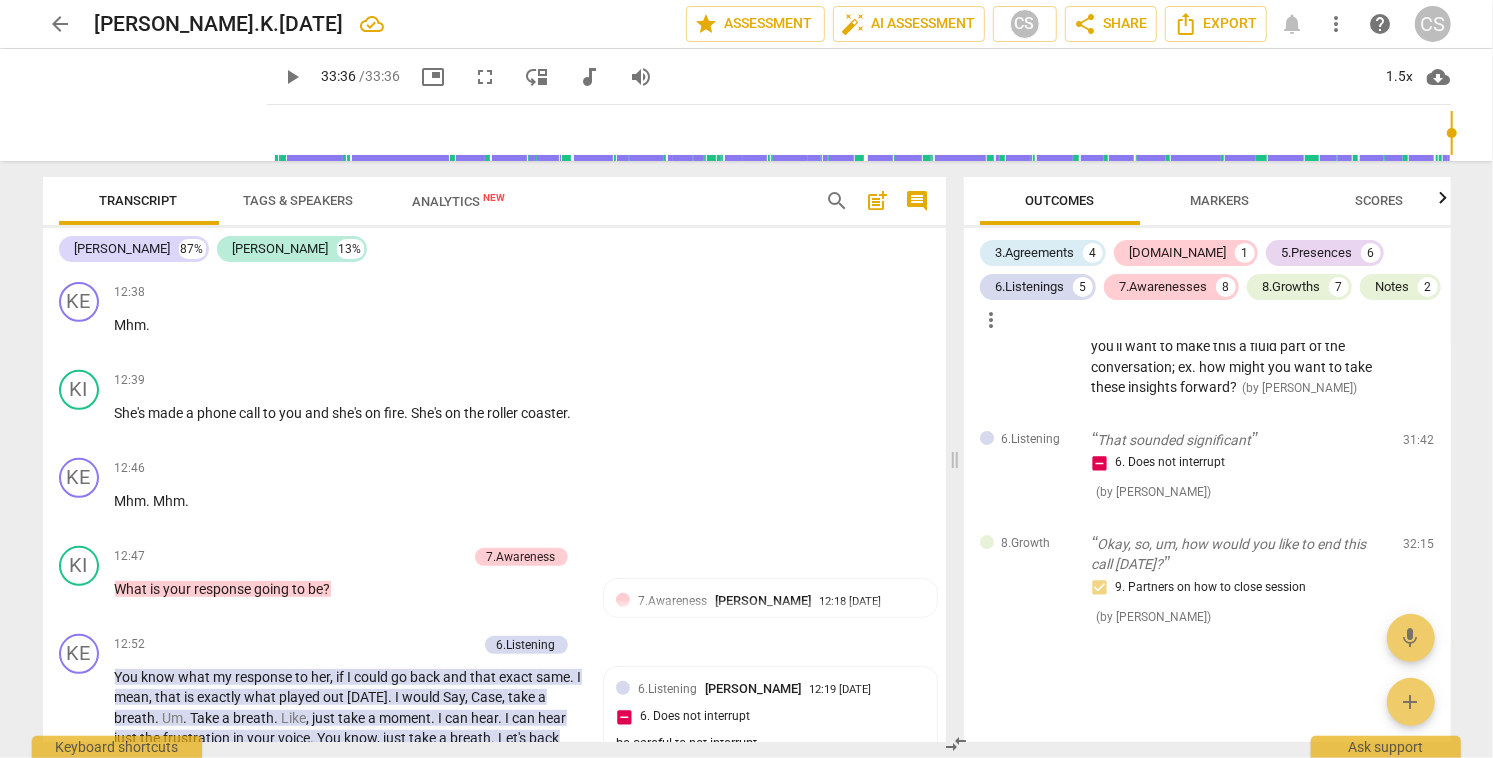 click on "arrow_back" at bounding box center [61, 24] 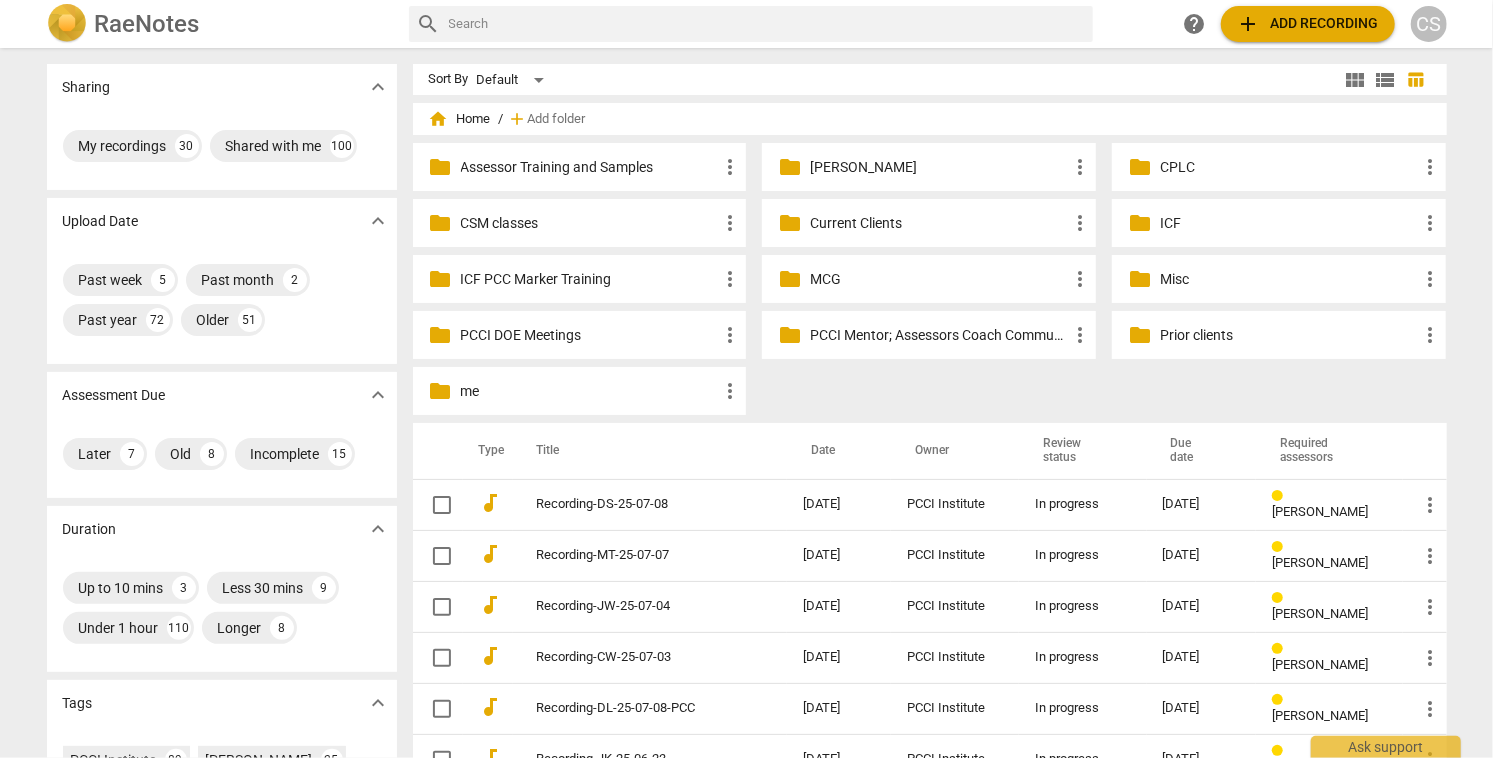 click on "Current Clients" at bounding box center [939, 223] 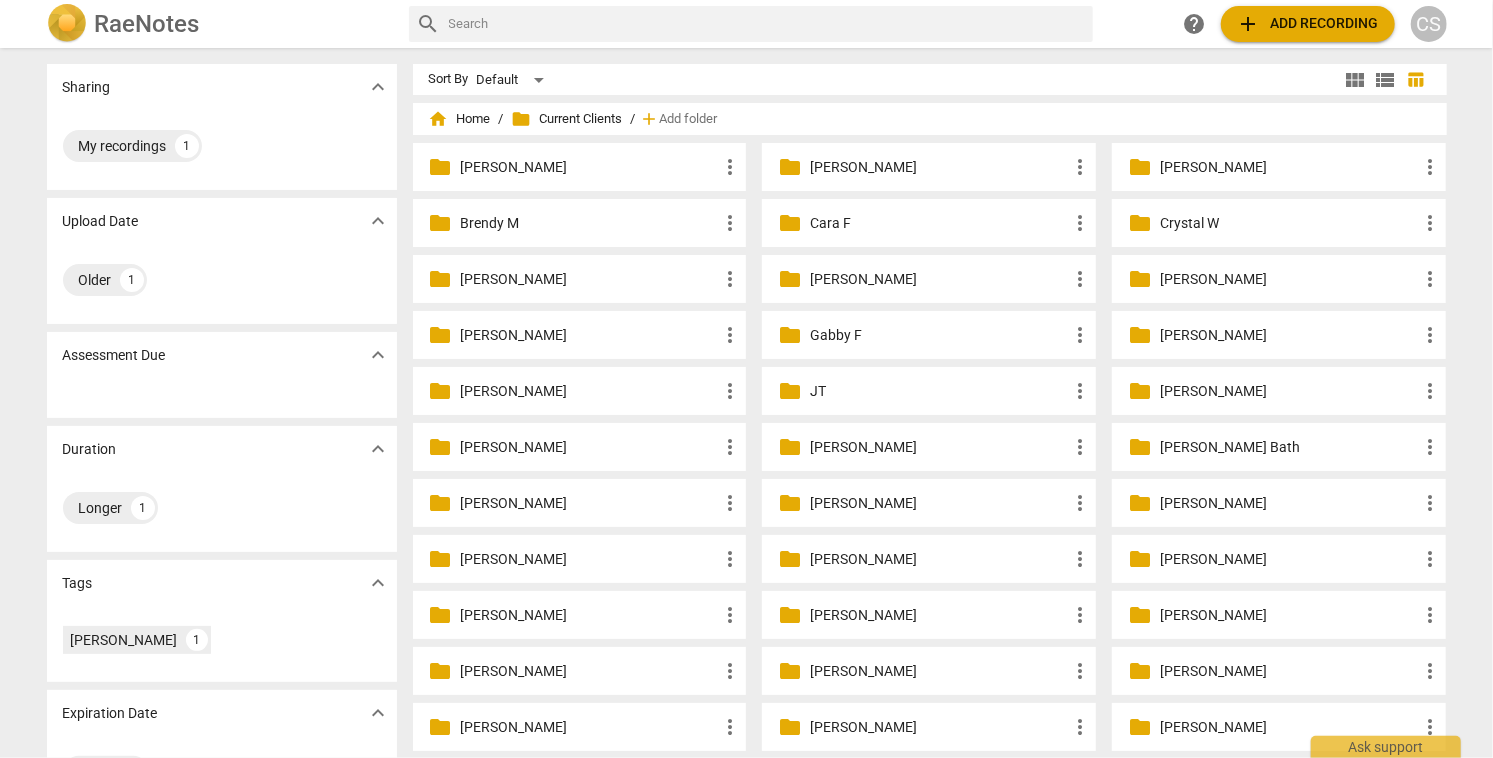 click on "Kim King" at bounding box center [590, 559] 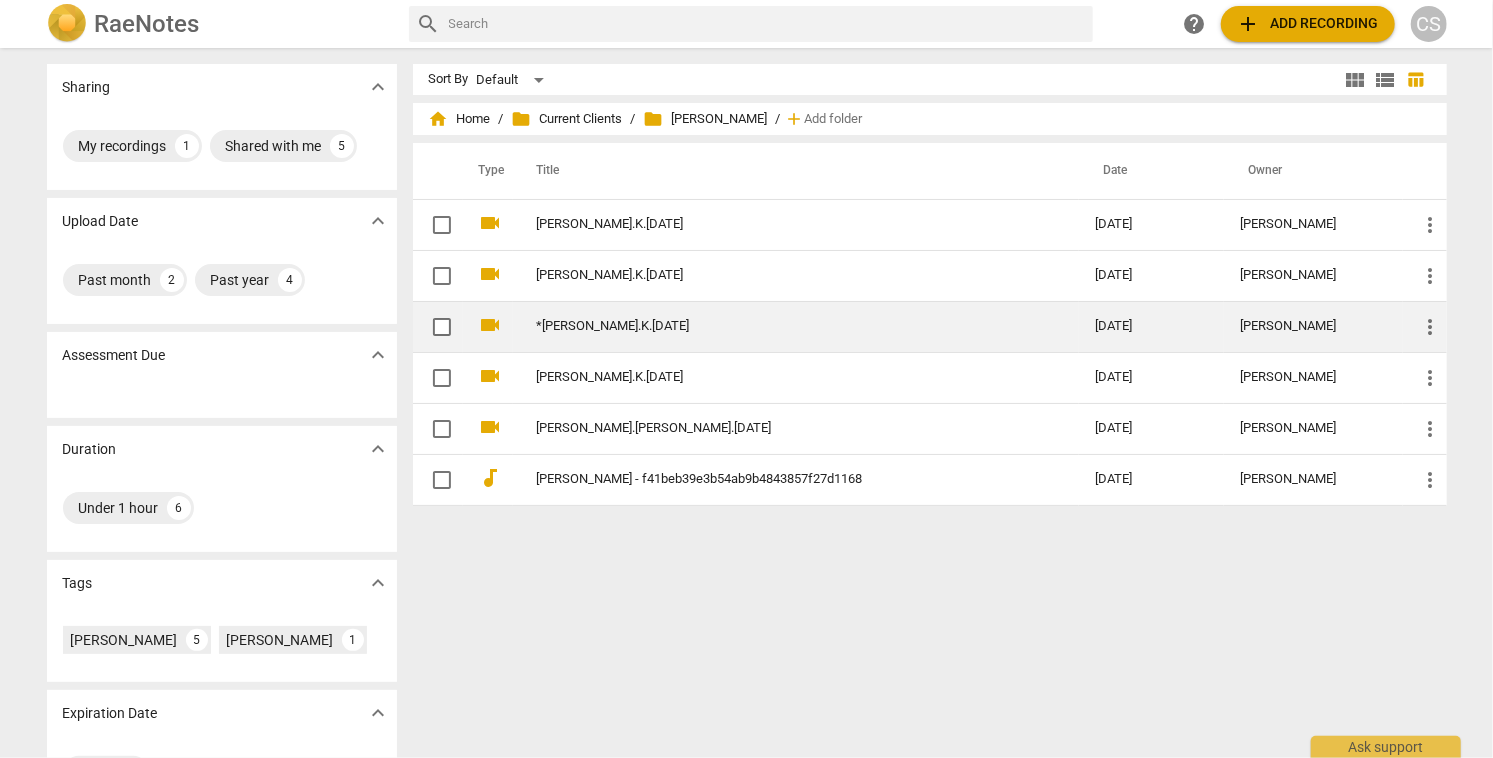 click on "*Kim.K.19.06.25" at bounding box center (780, 326) 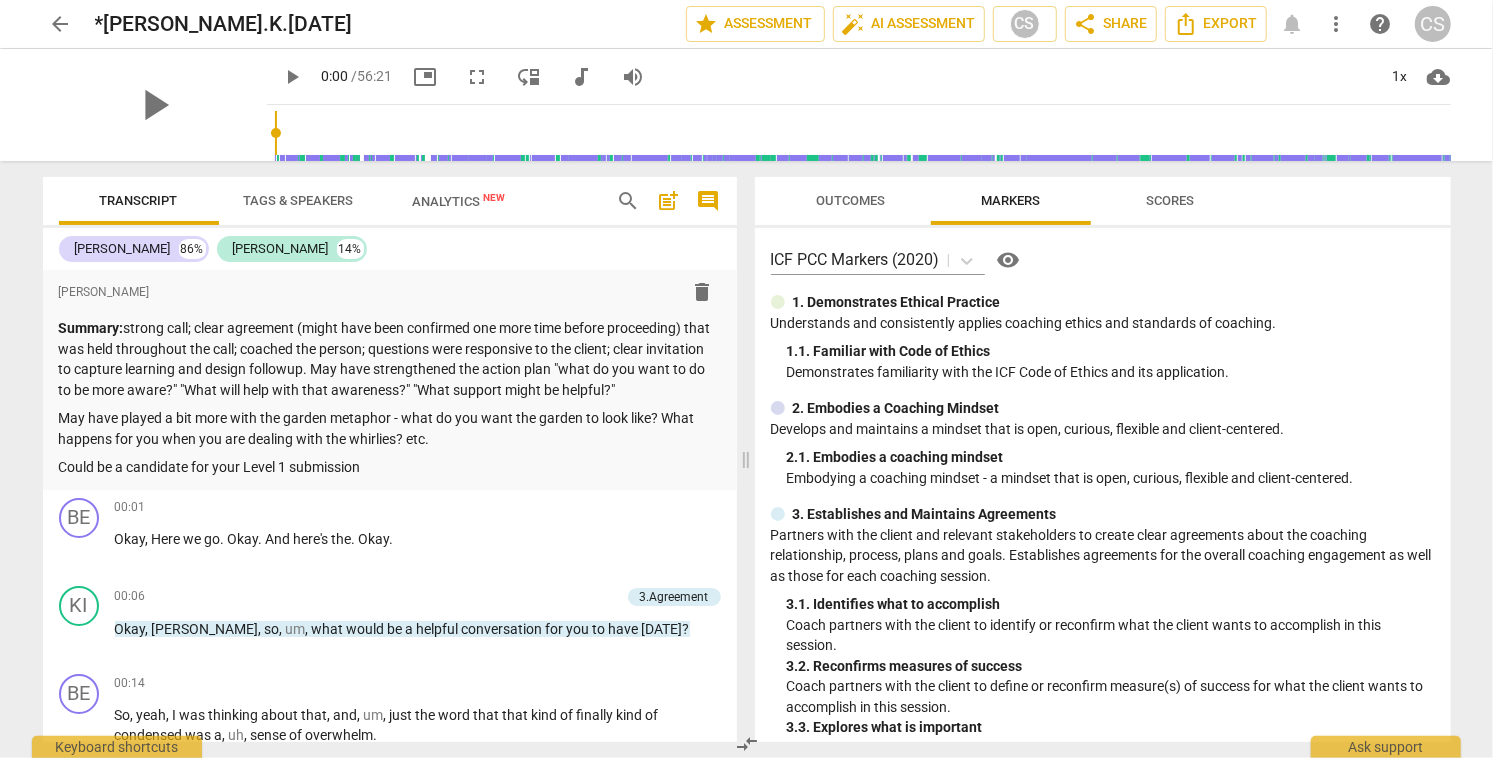 click on "arrow_back" at bounding box center (61, 24) 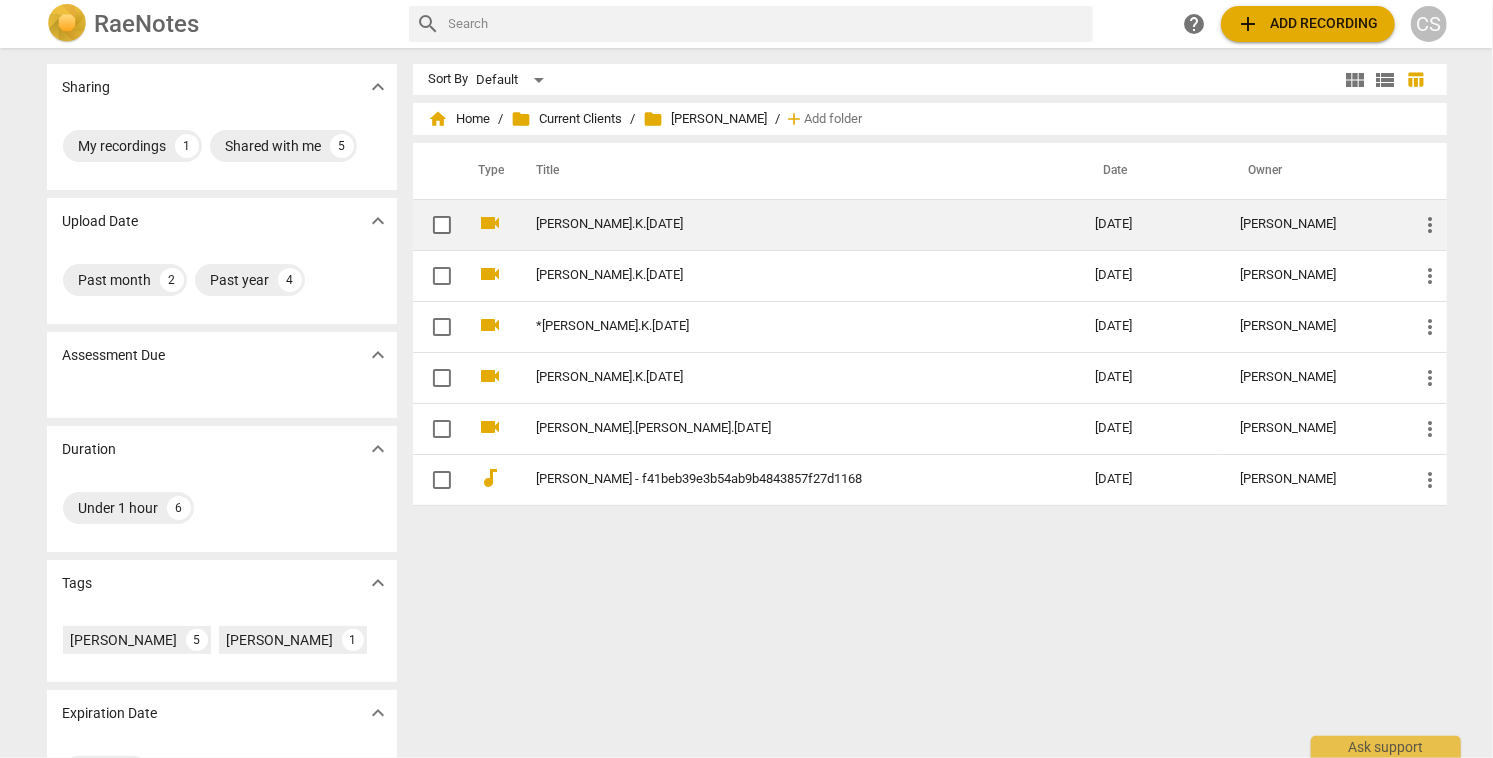 click on "Kim.K.17.07.25" at bounding box center (780, 224) 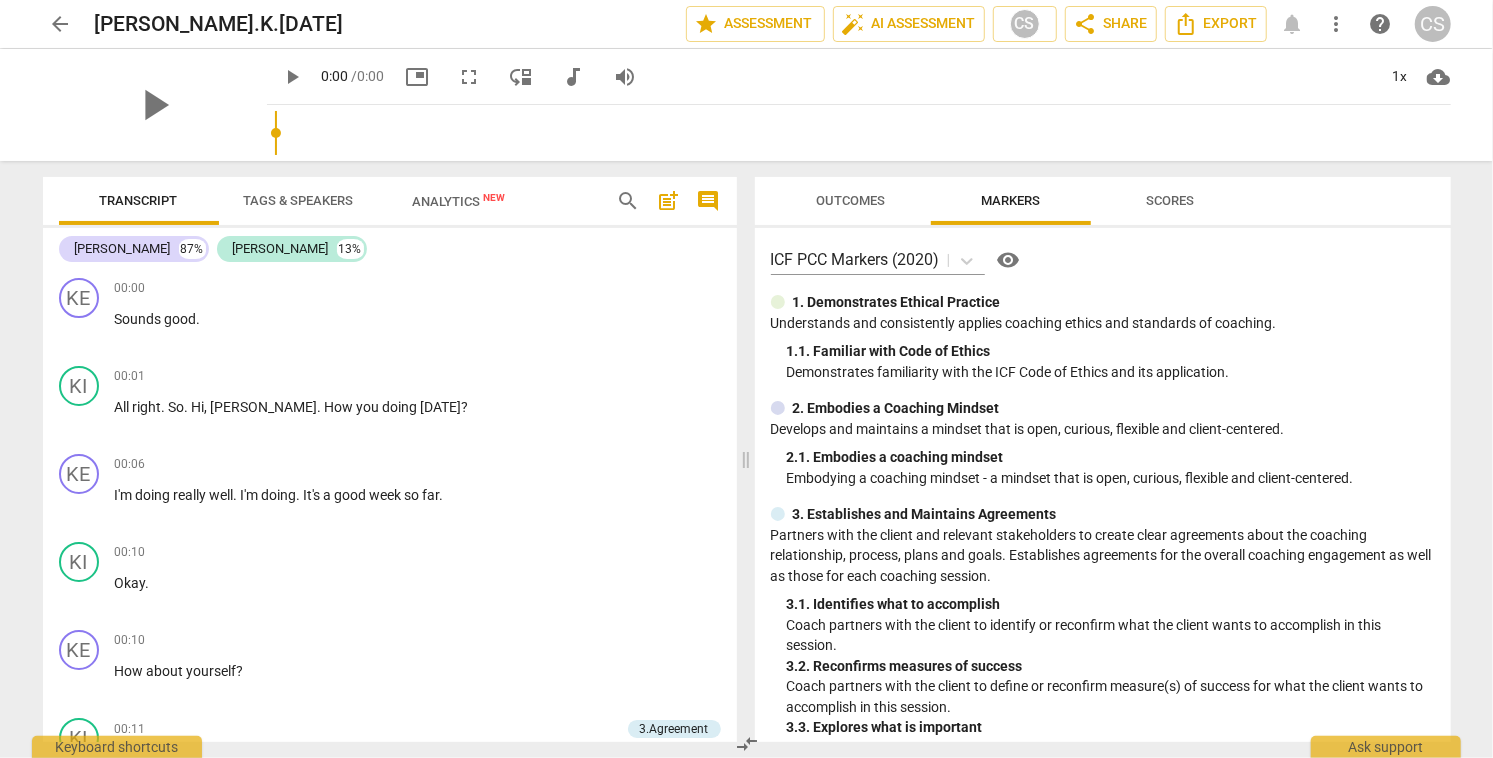 click on "post_add" at bounding box center (669, 201) 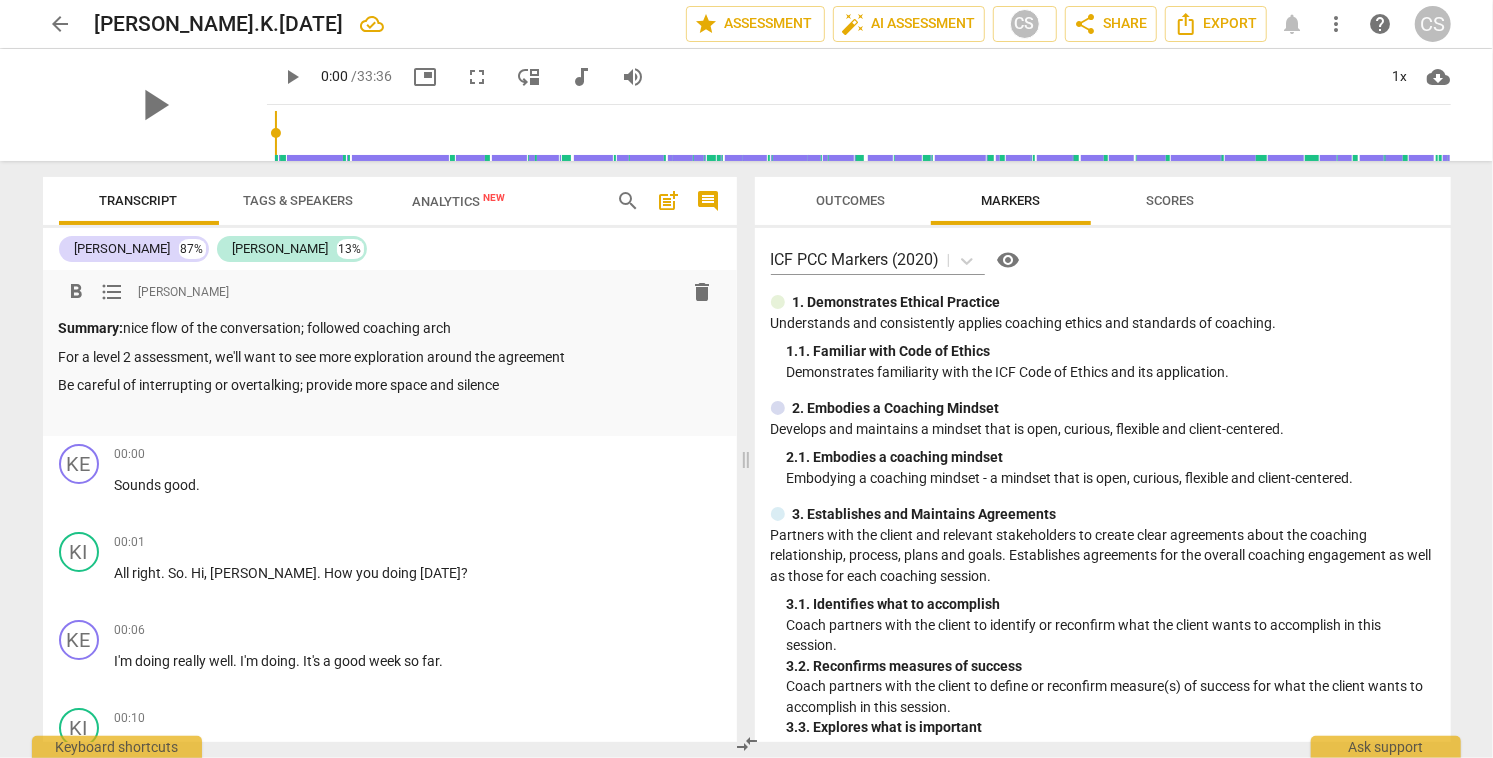 click on "Summary:   nice flow of the conversation; followed coaching arch" at bounding box center [390, 328] 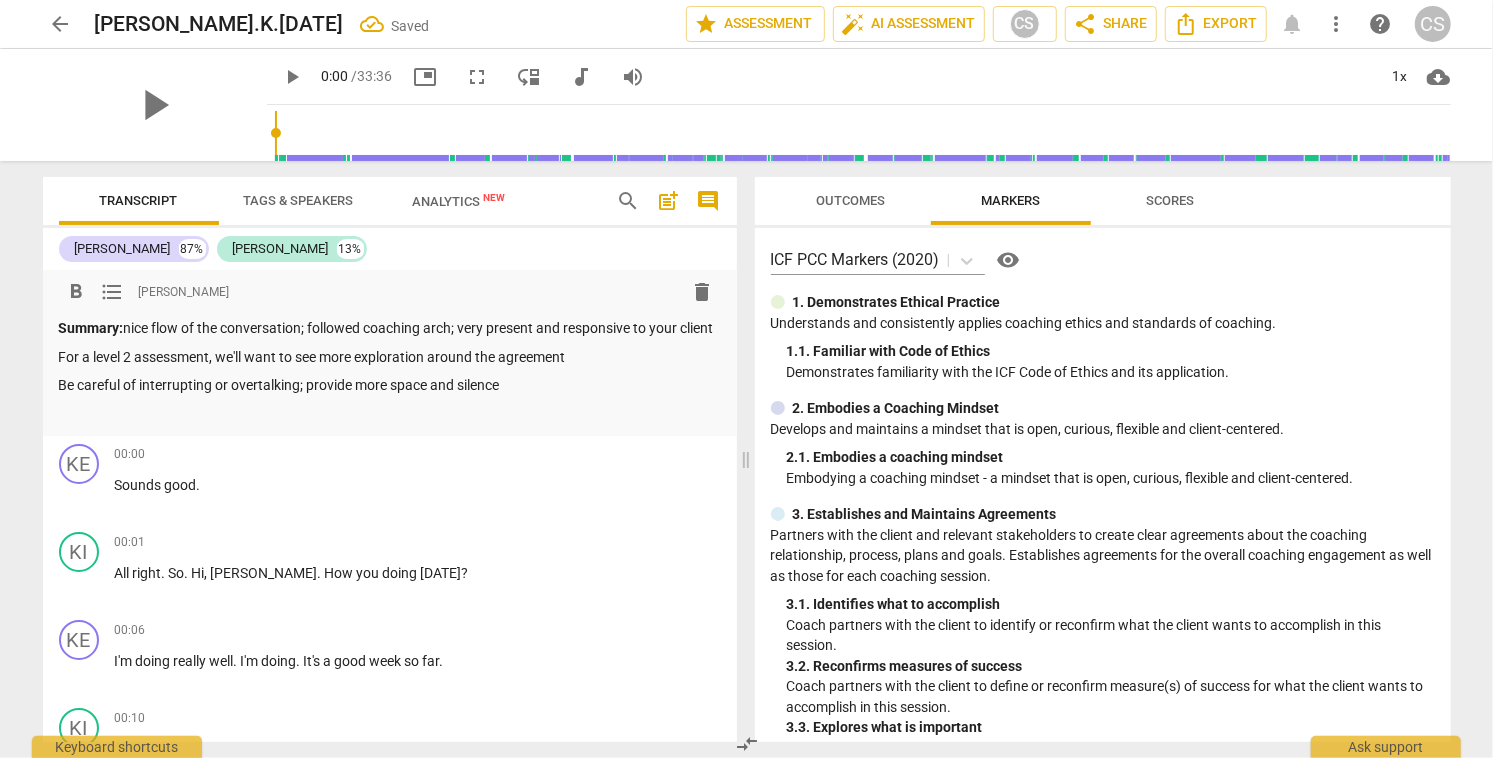 click on "Be careful of interrupting or overtalking; provide more space and silence" at bounding box center [390, 385] 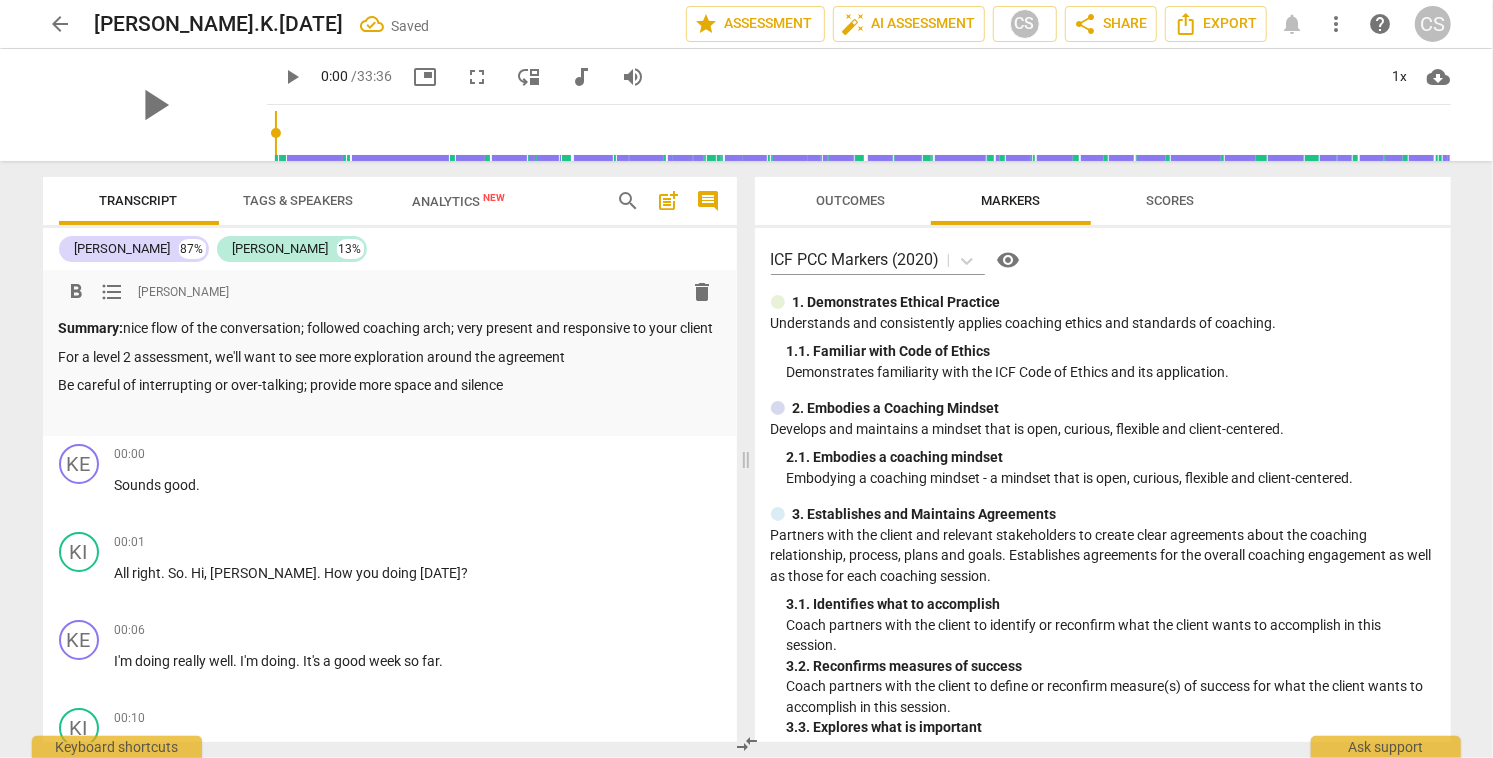 click on "Be careful of interrupting or over-talking; provide more space and silence" at bounding box center [390, 385] 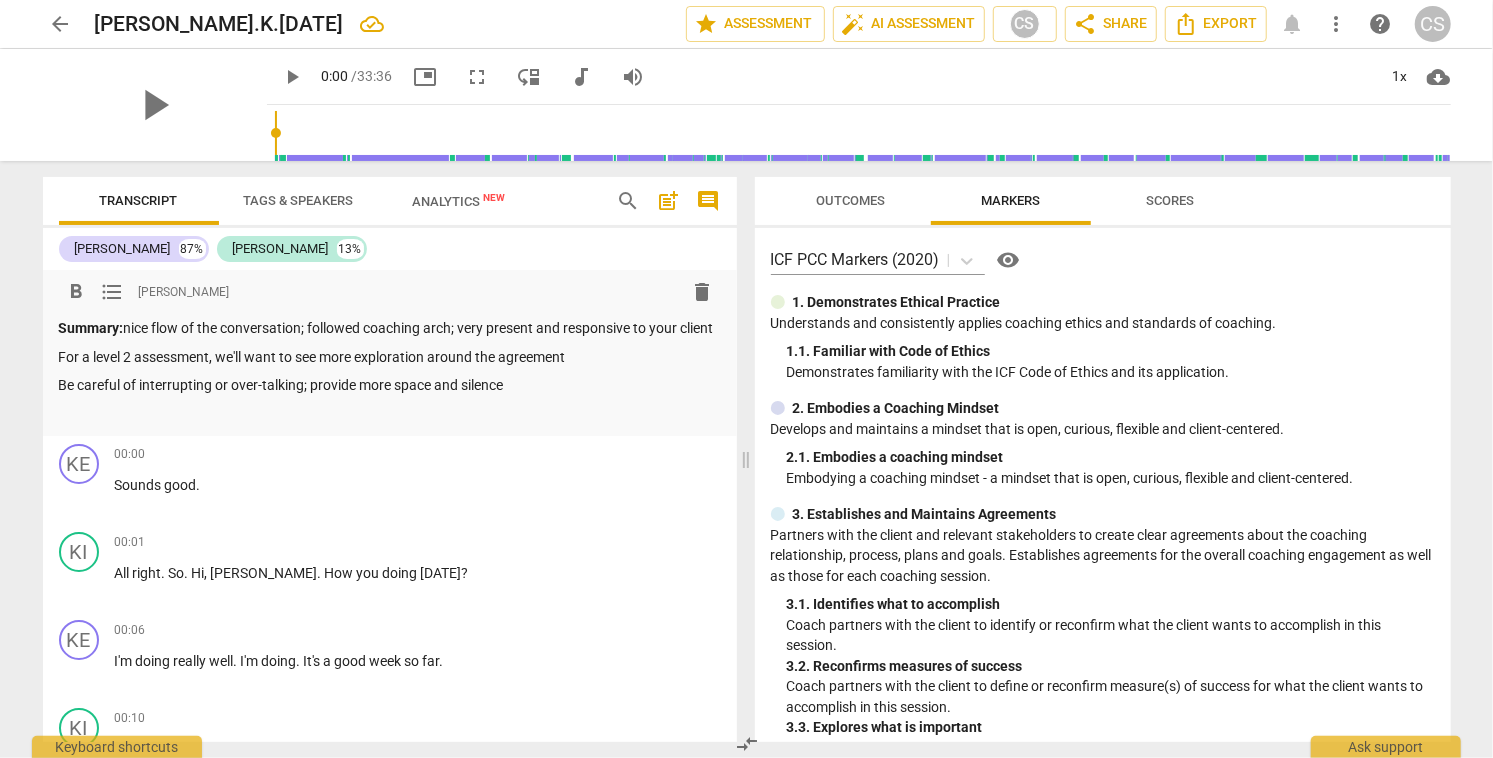 click on "arrow_back" at bounding box center [61, 24] 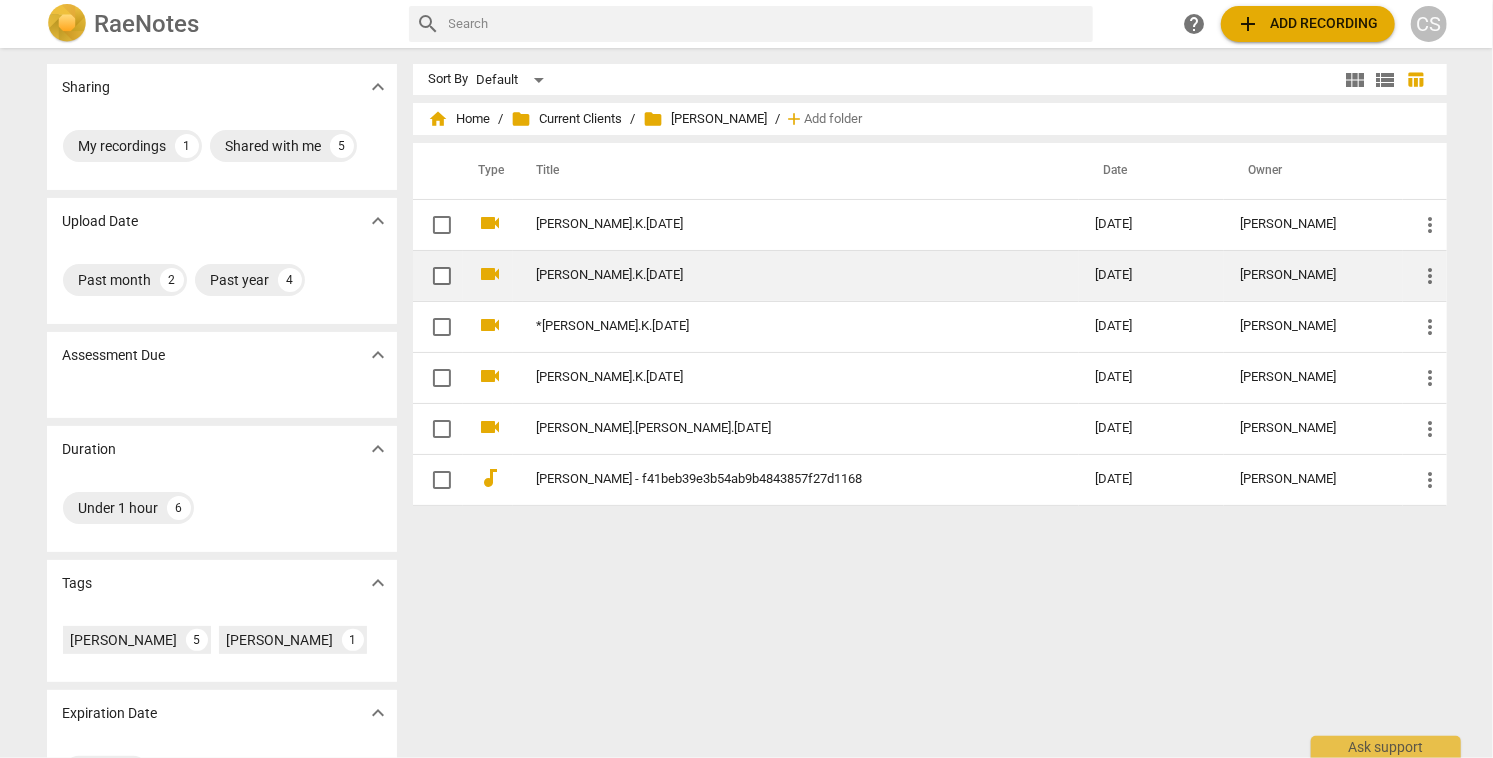 click on "Kim.K.17.07.25" at bounding box center [780, 275] 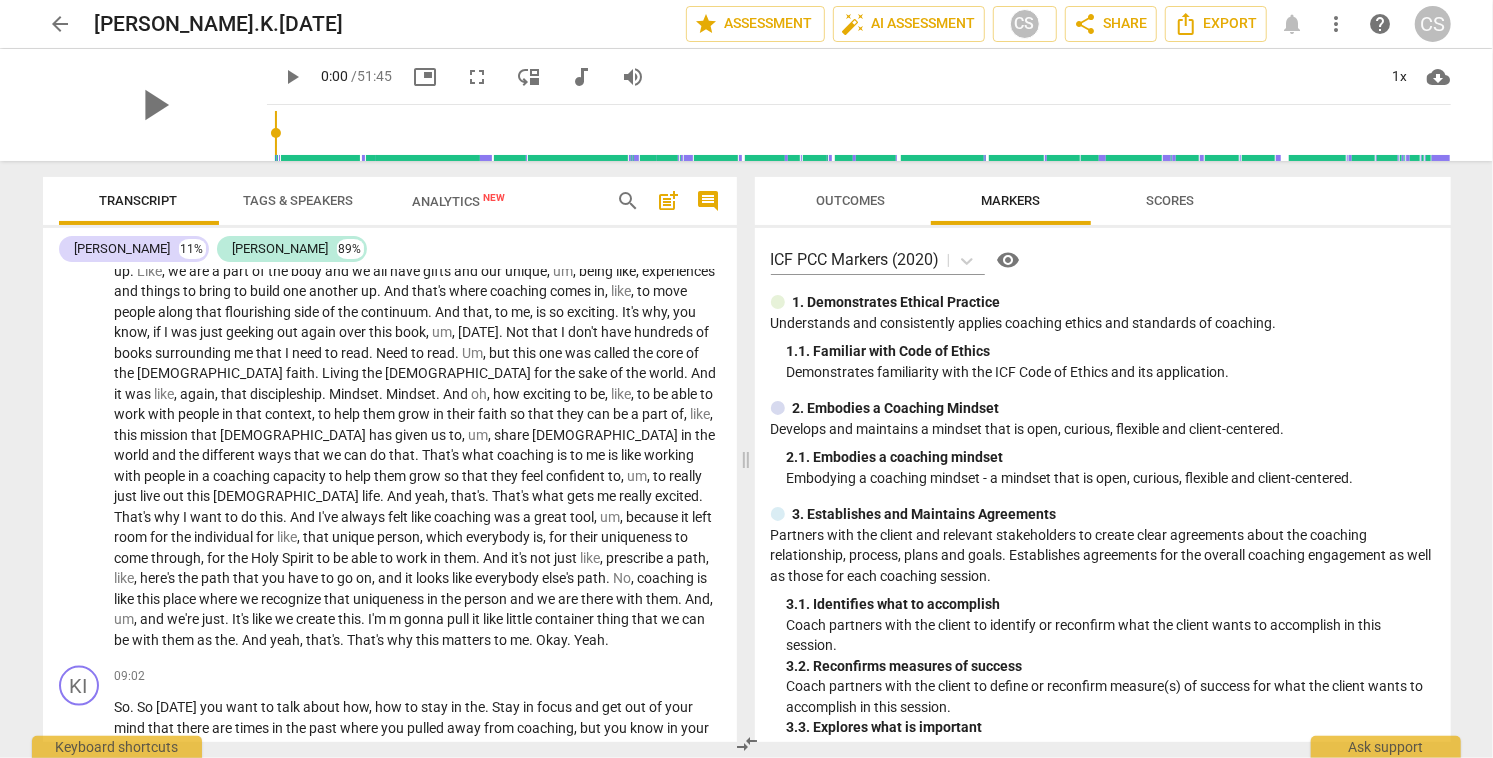 scroll, scrollTop: 1656, scrollLeft: 0, axis: vertical 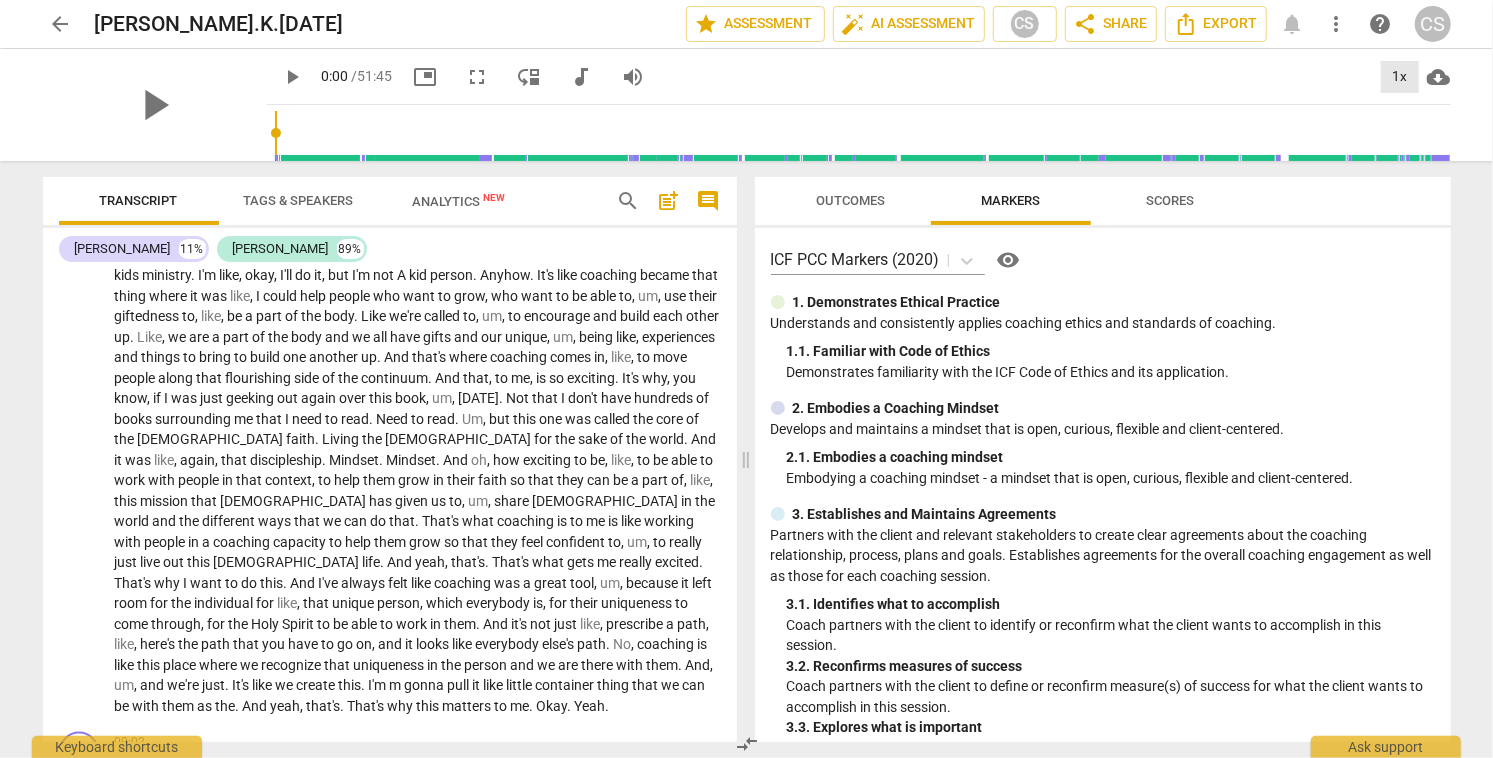 click on "1x" at bounding box center [1400, 77] 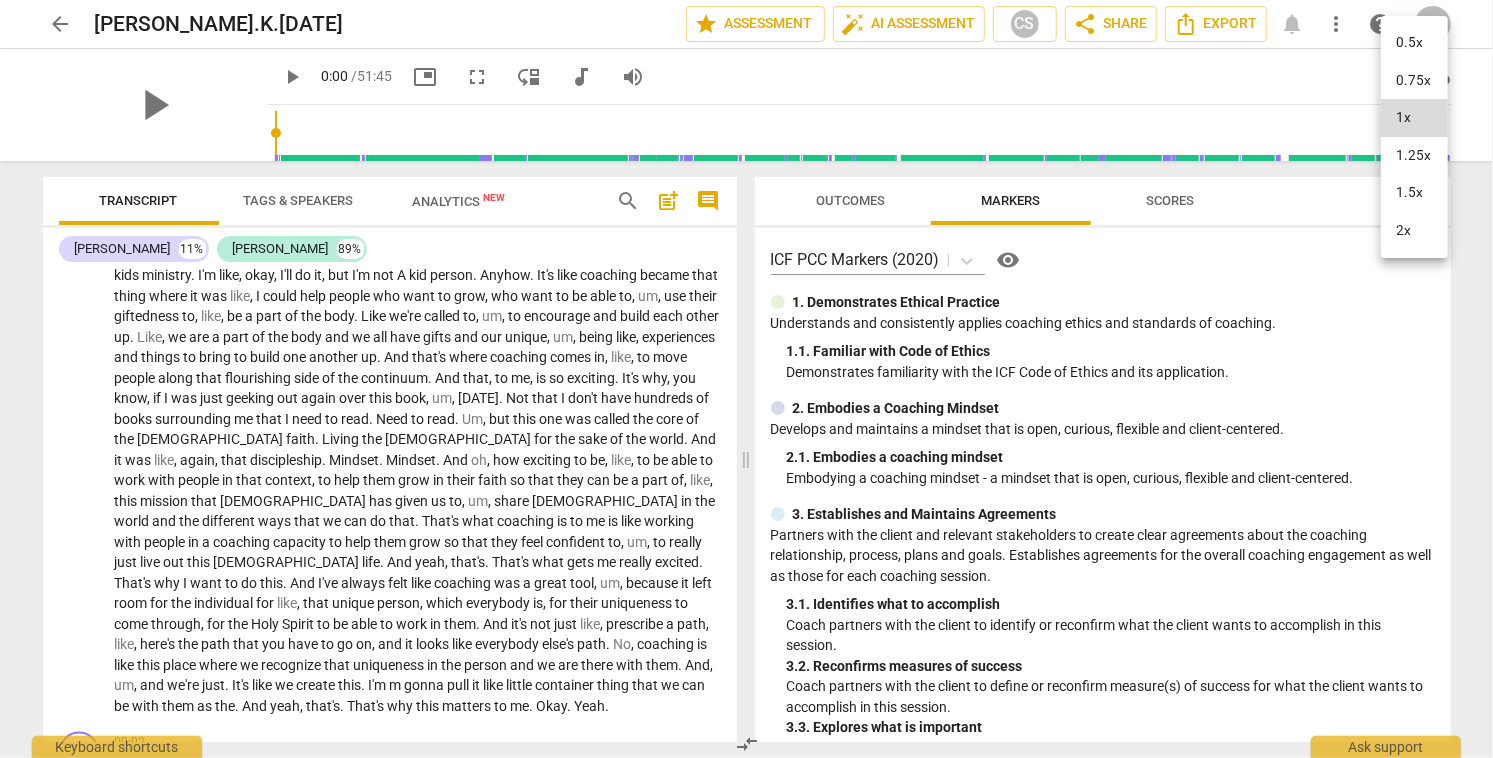 click on "2x" at bounding box center (1414, 231) 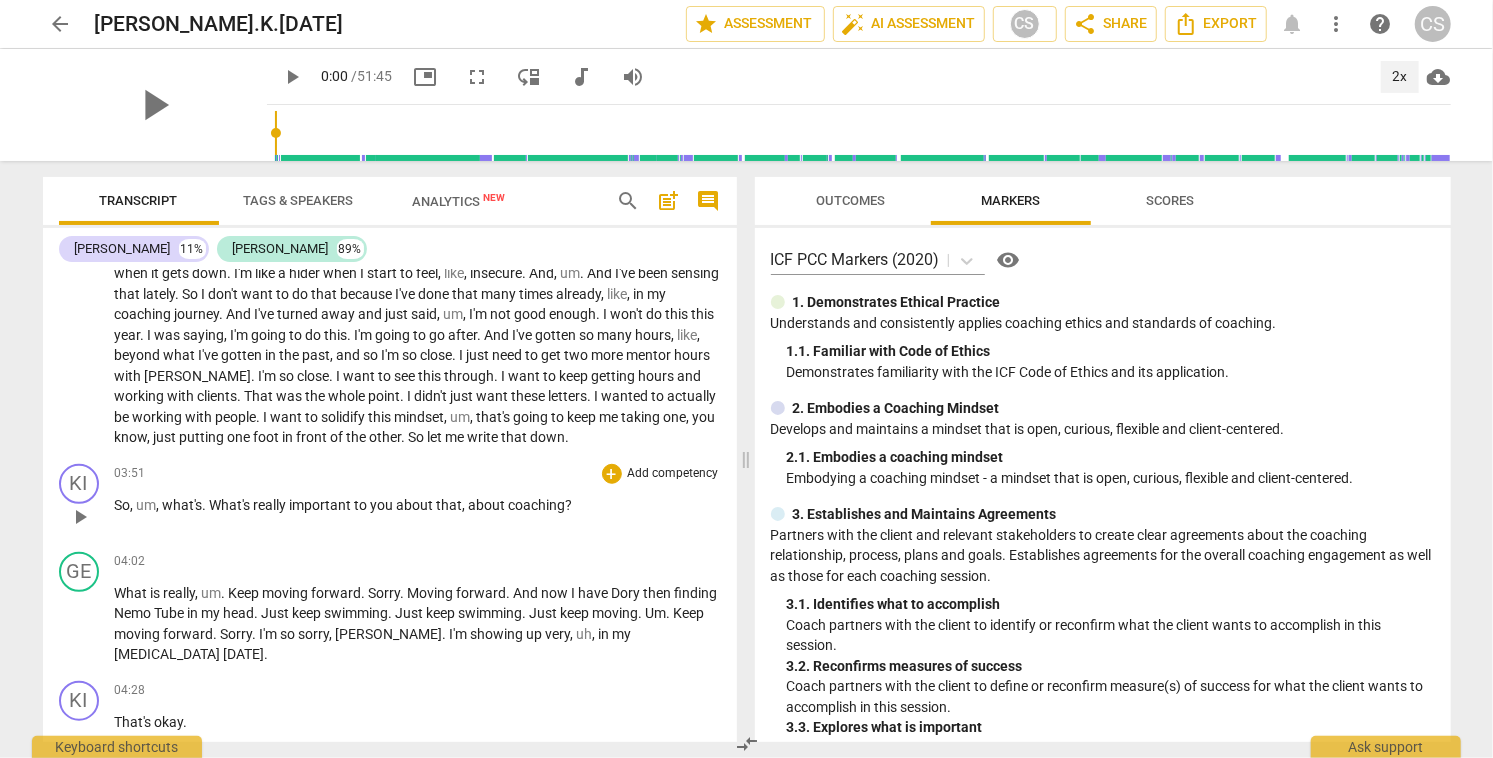 scroll, scrollTop: 817, scrollLeft: 0, axis: vertical 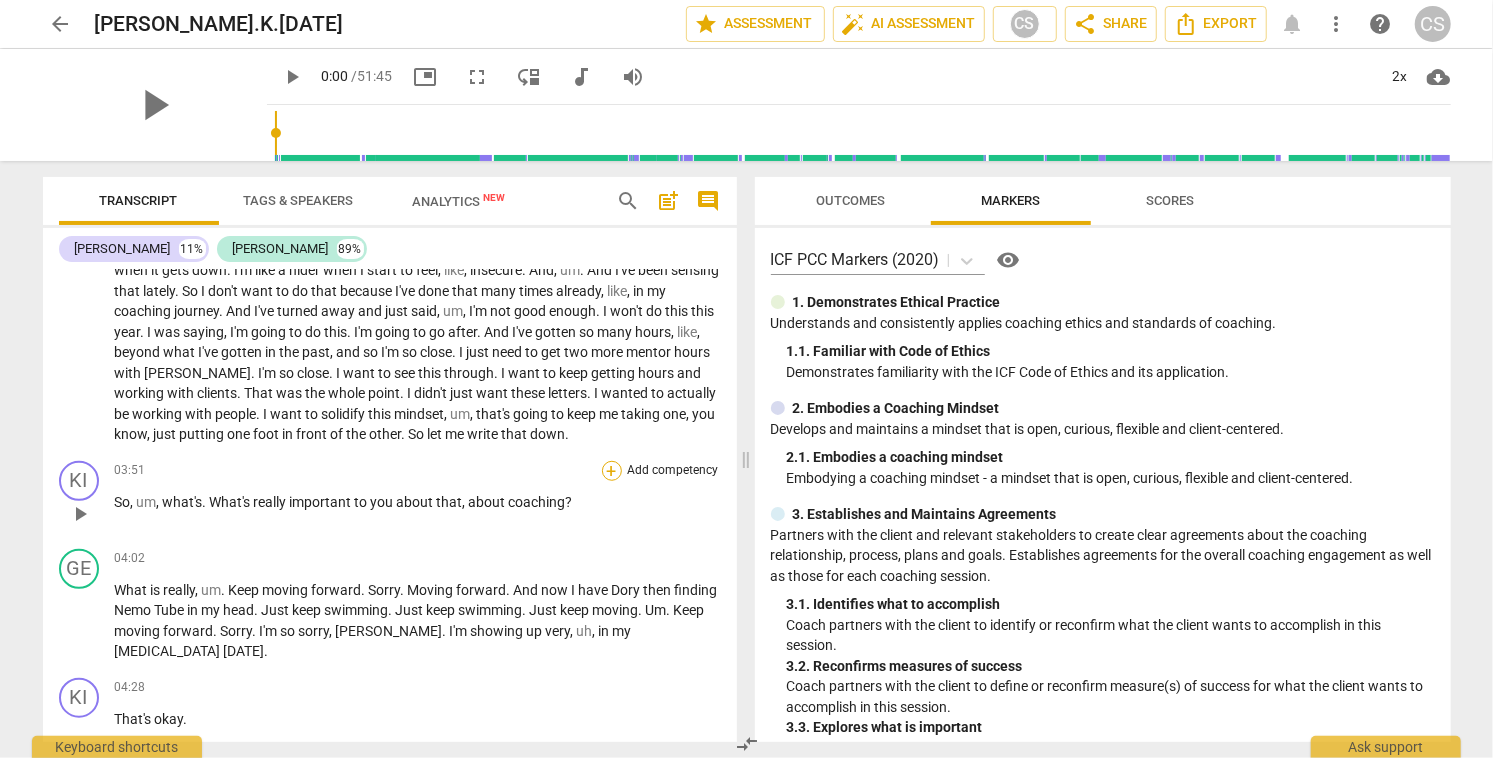 click on "+" at bounding box center [612, 471] 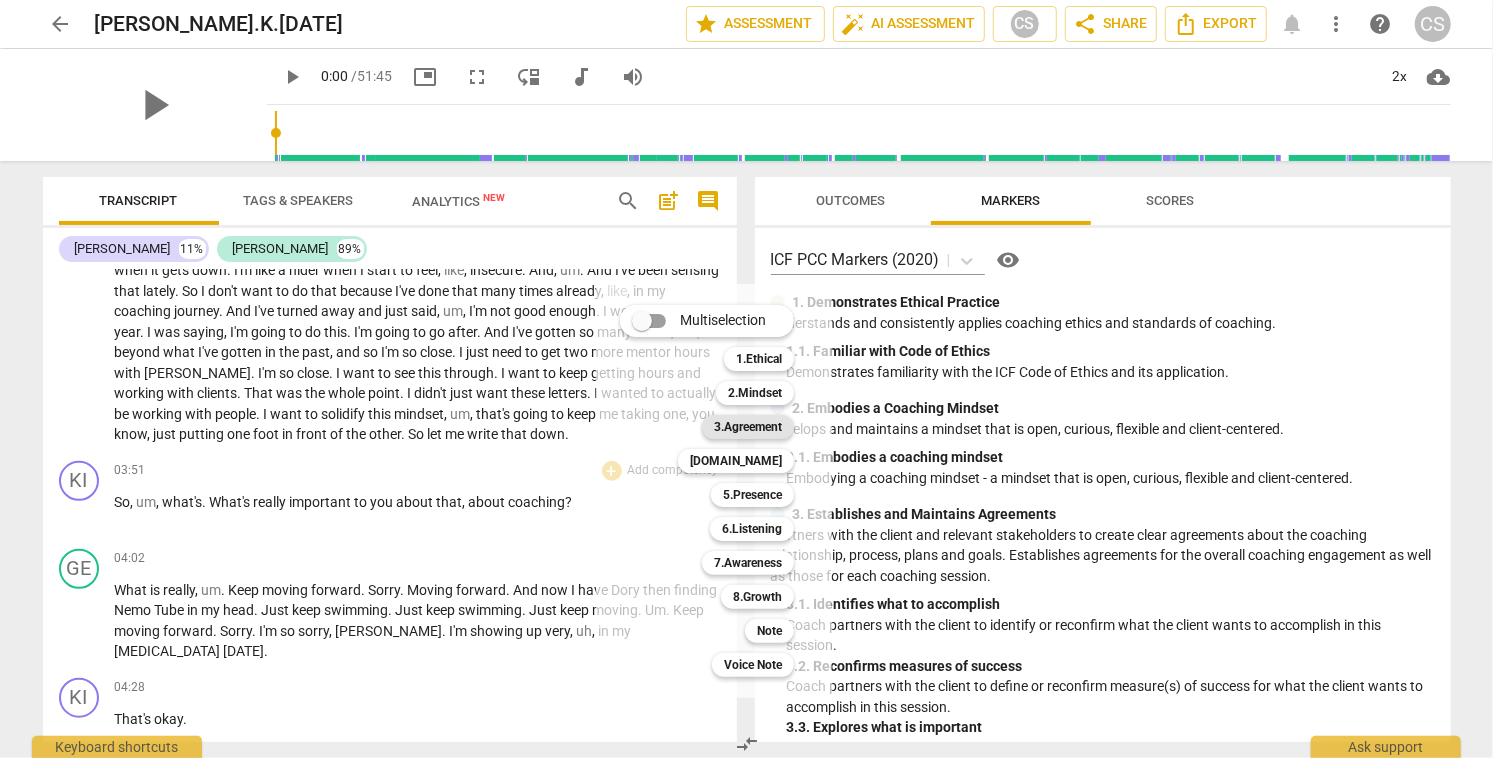 click on "3.Agreement" at bounding box center [748, 427] 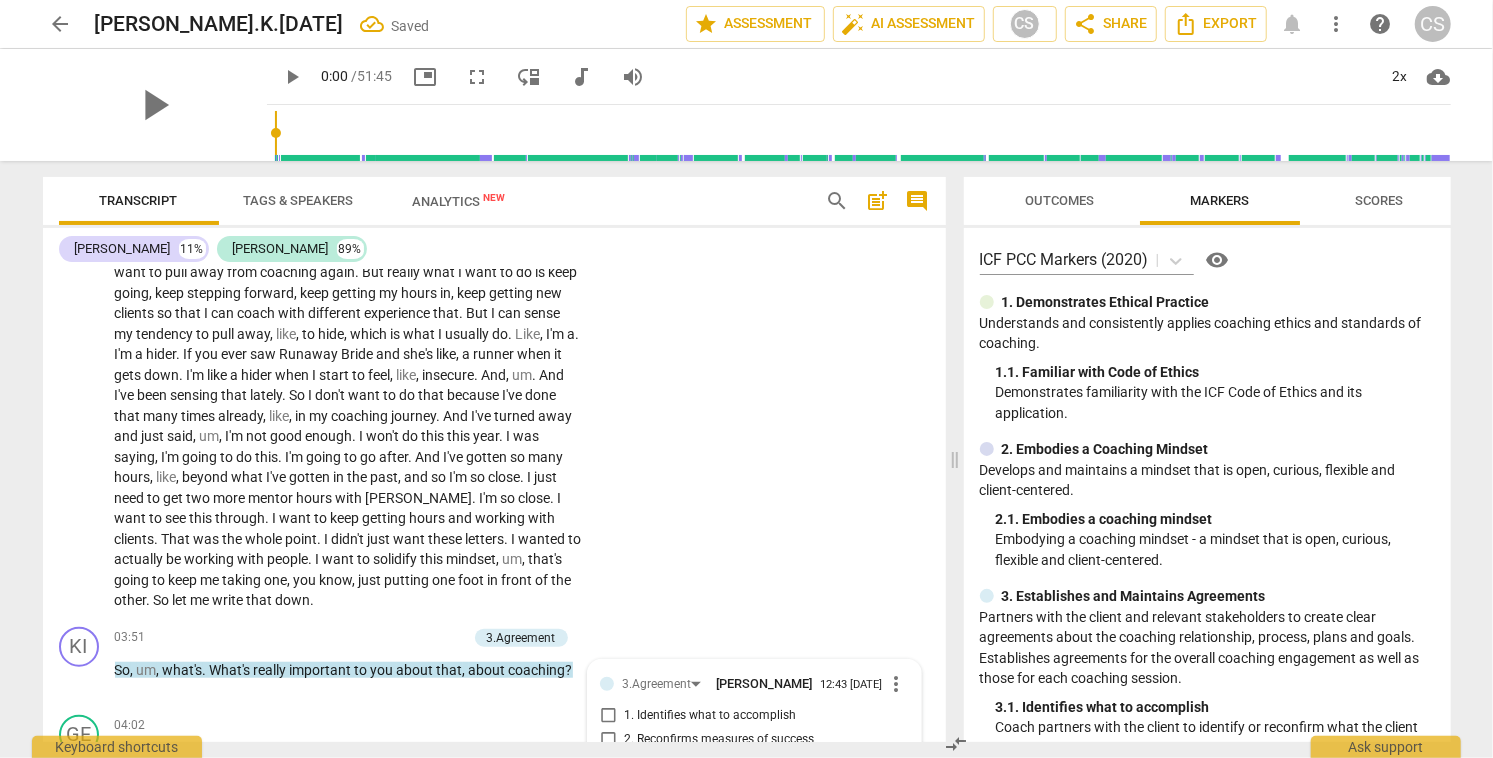 scroll, scrollTop: 1153, scrollLeft: 0, axis: vertical 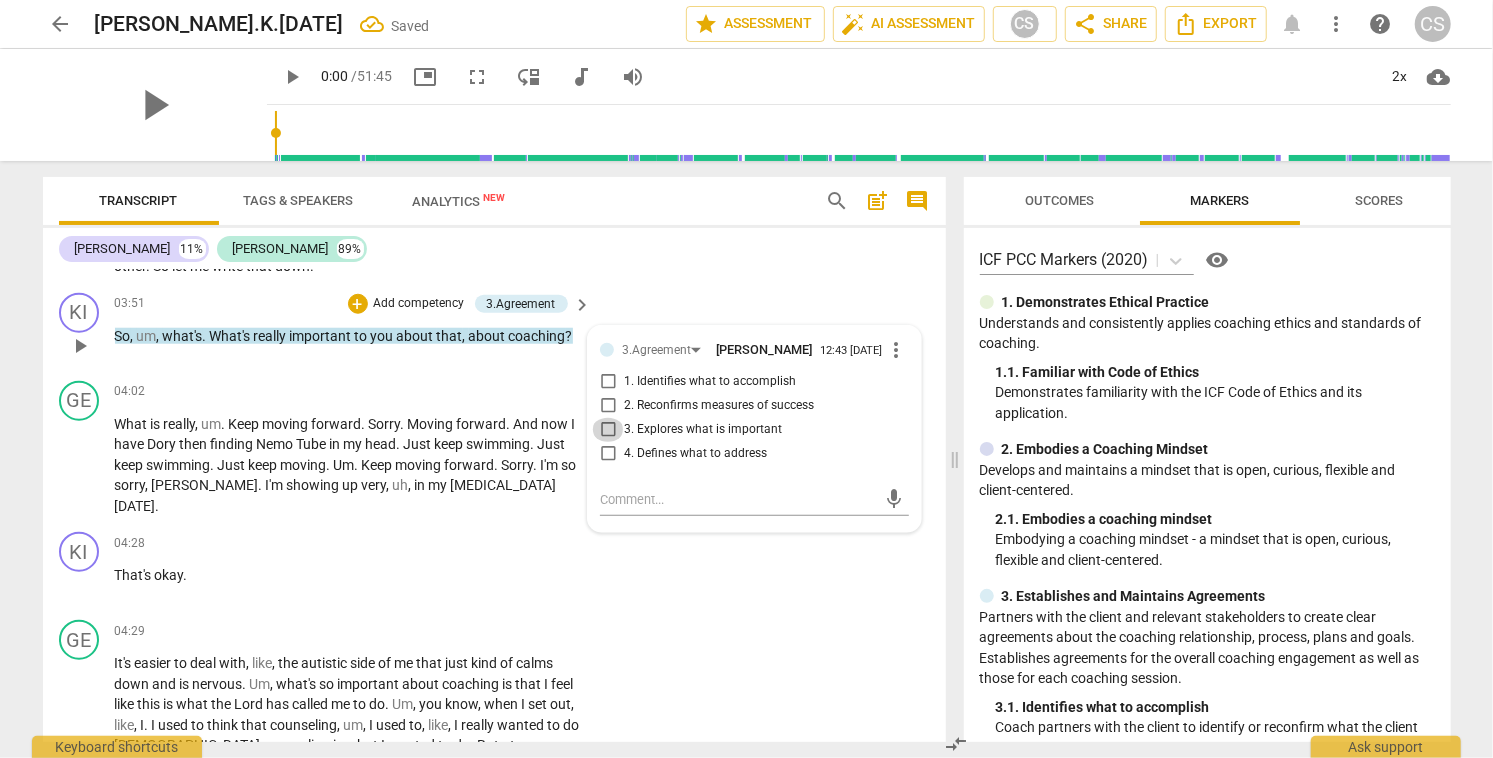 click on "3. Explores what is important" at bounding box center [608, 430] 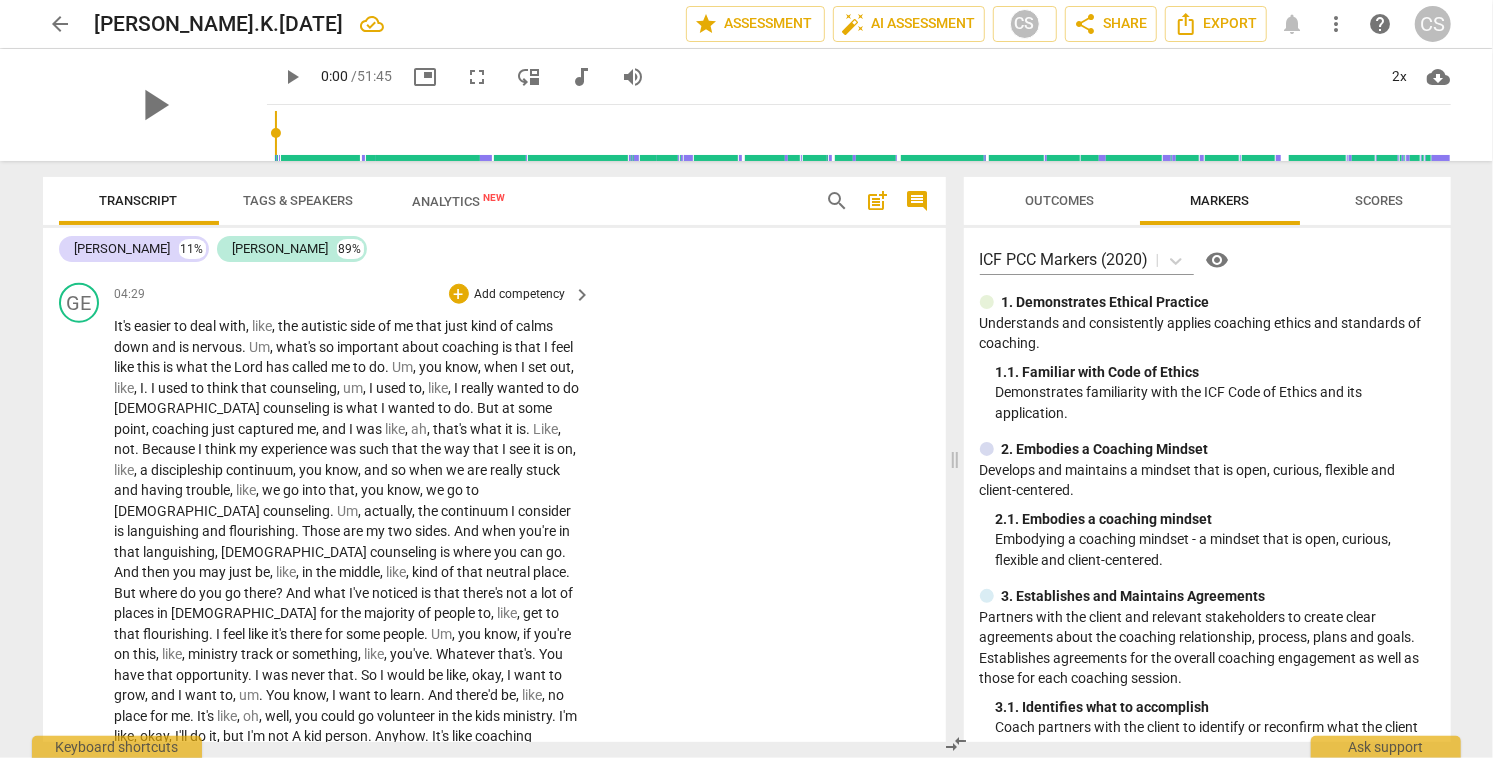 scroll, scrollTop: 1497, scrollLeft: 0, axis: vertical 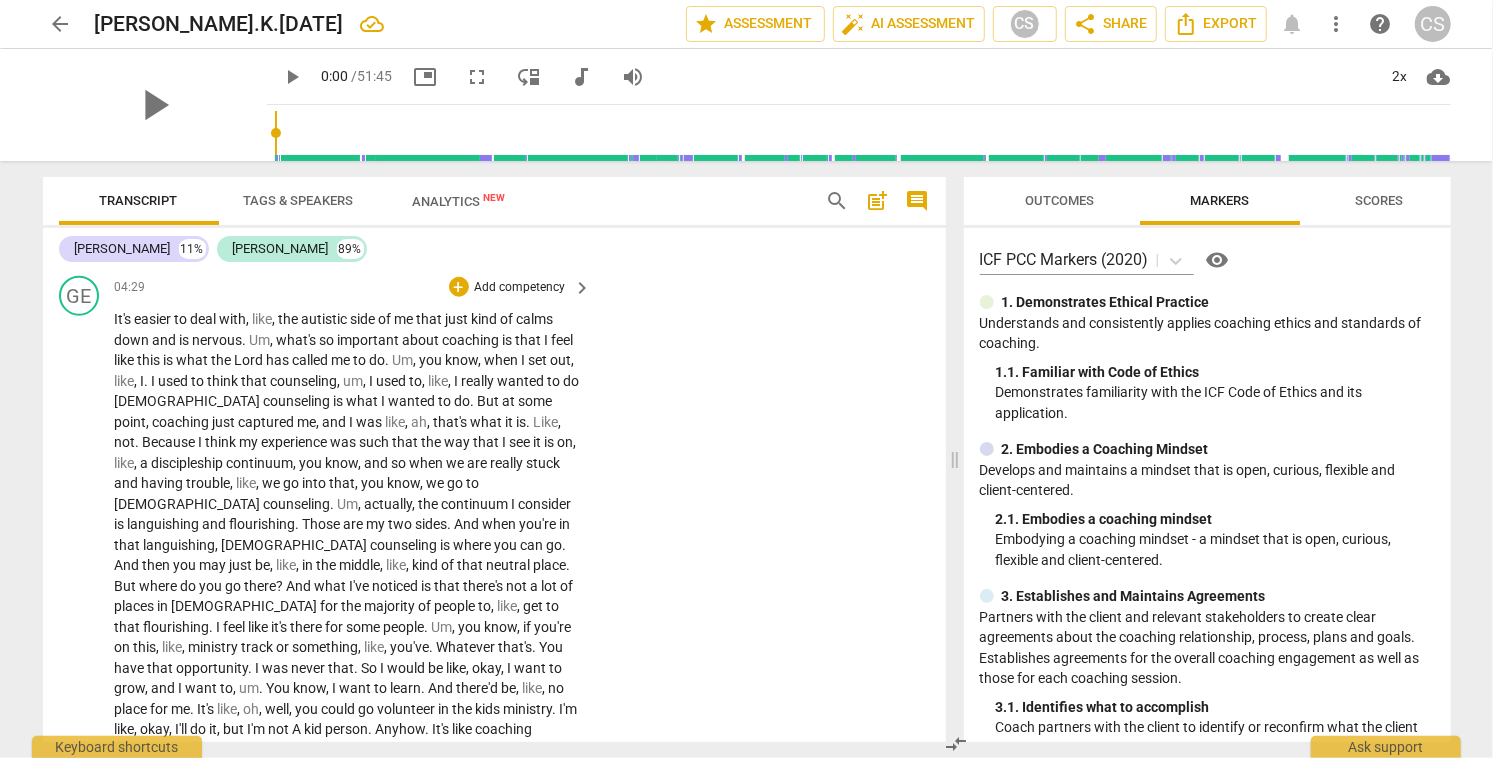 click on "It's" at bounding box center [125, 319] 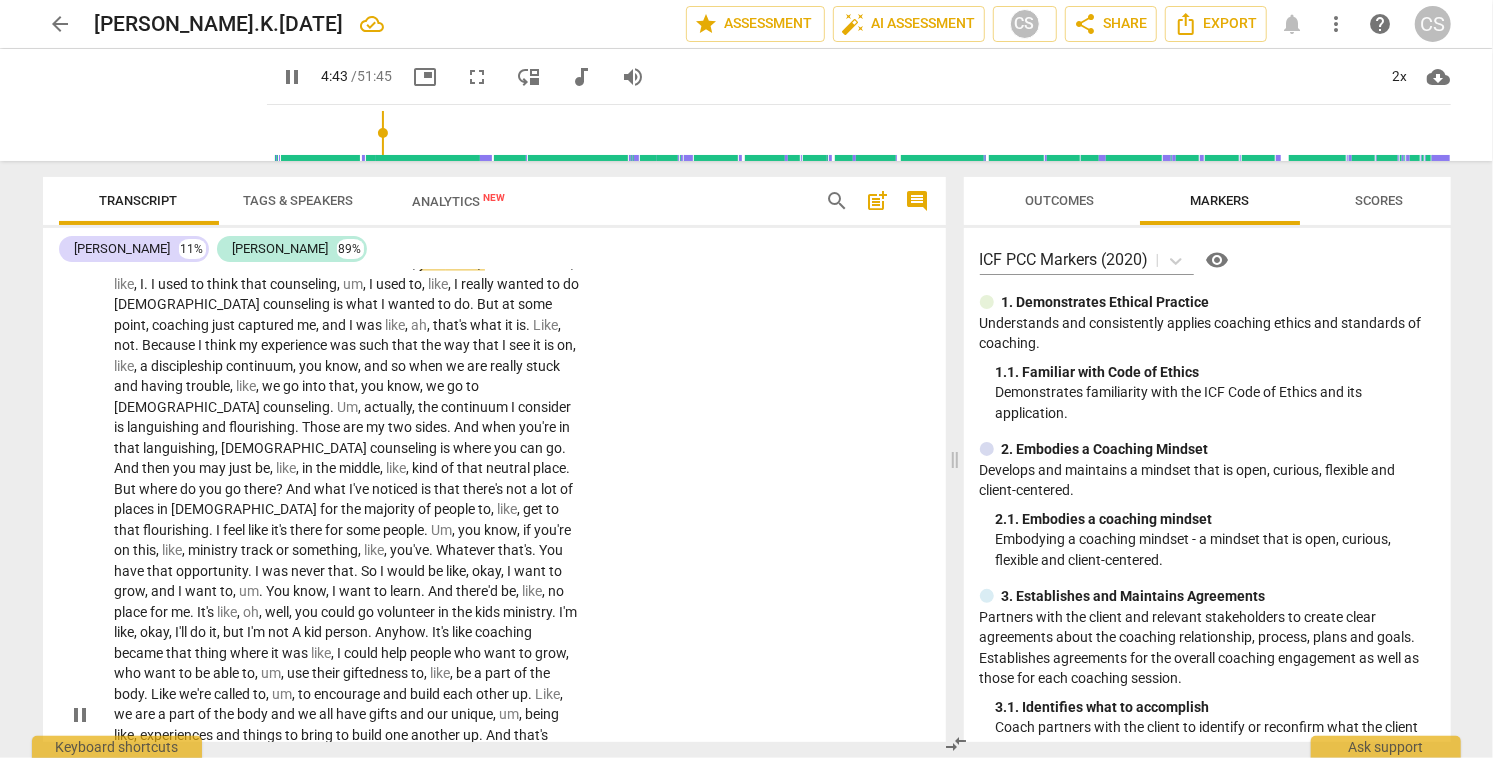 scroll, scrollTop: 1595, scrollLeft: 0, axis: vertical 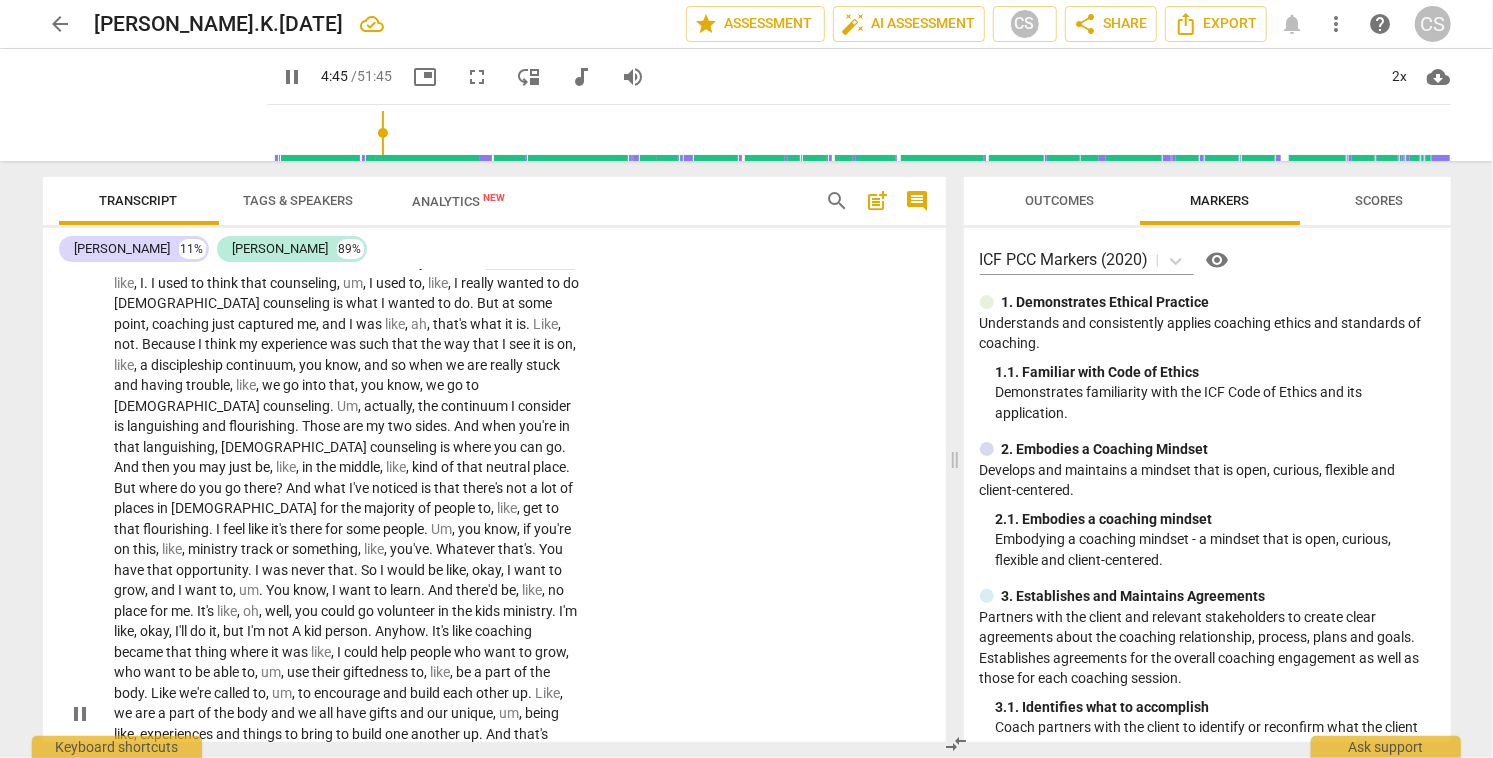 click on "Those" at bounding box center [323, 426] 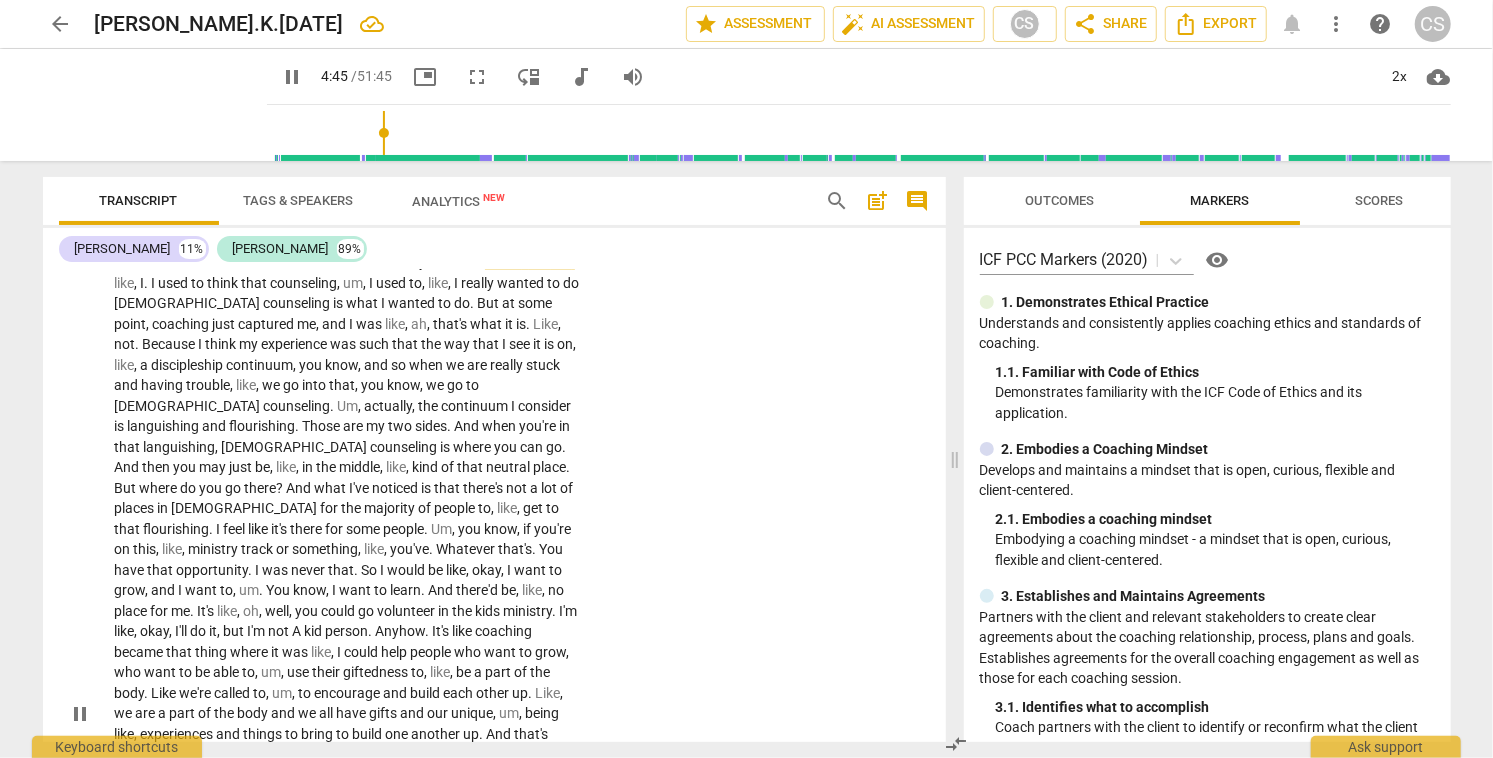 click on "Those" at bounding box center (323, 426) 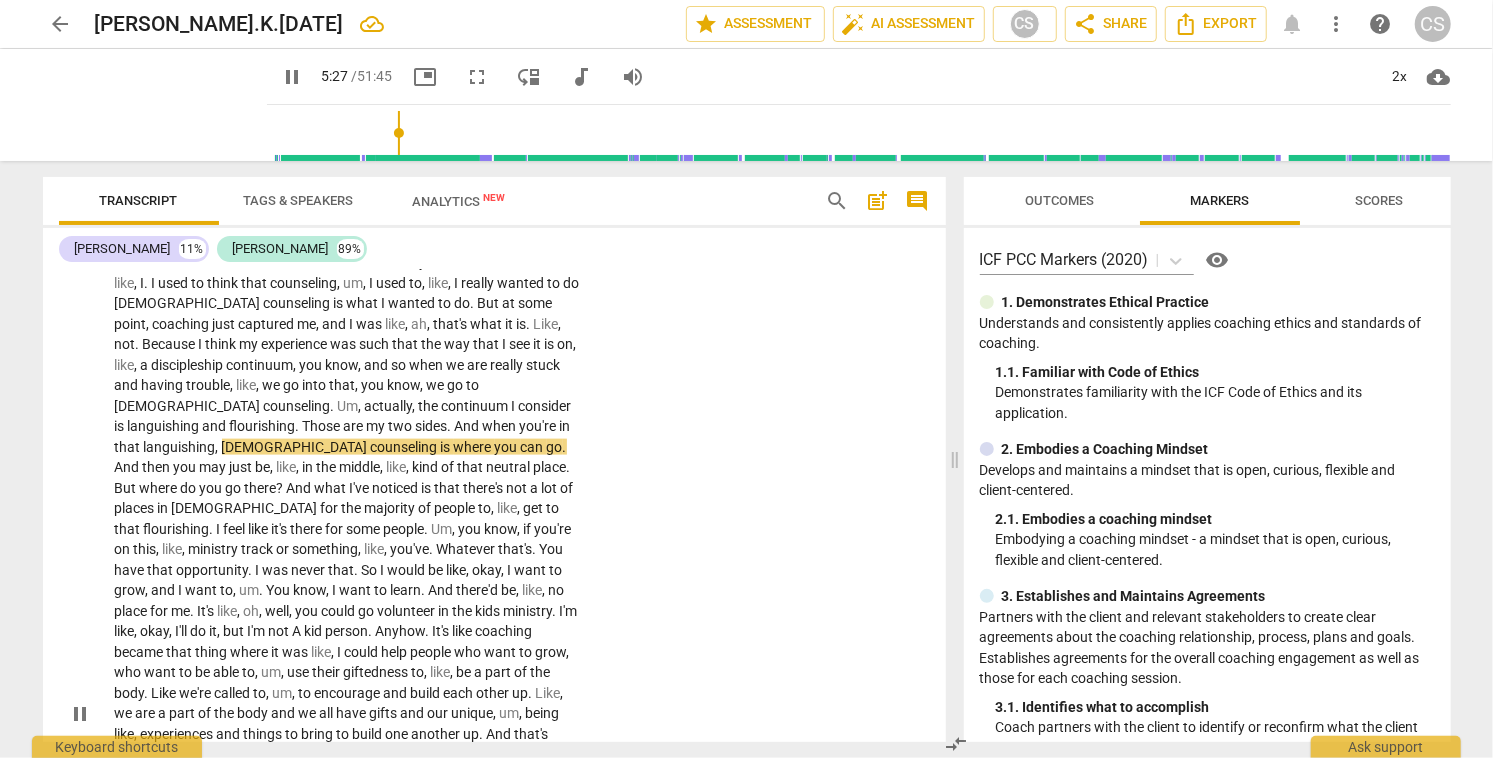 click on "actually" at bounding box center (389, 406) 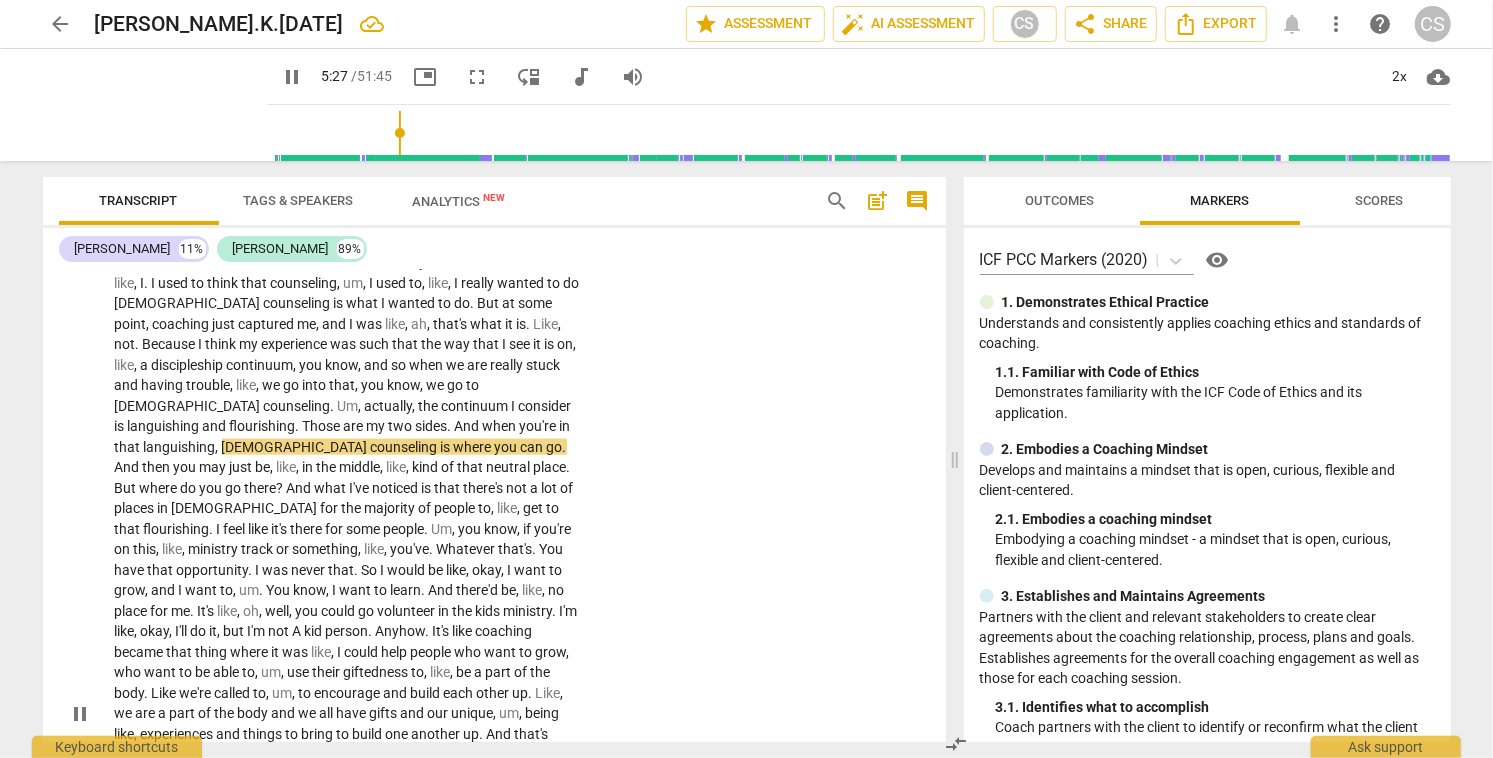 click on "actually" at bounding box center [389, 406] 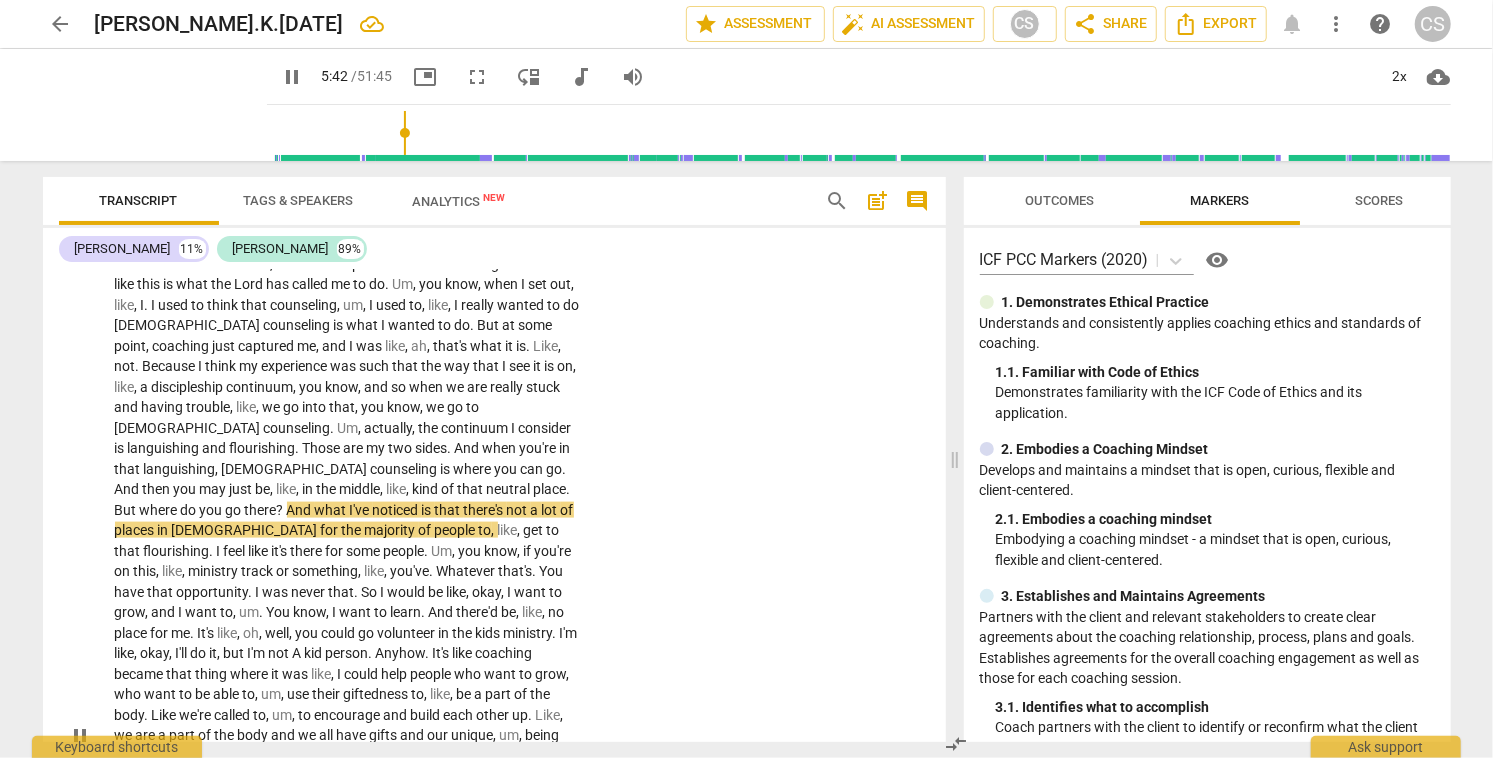 scroll, scrollTop: 1581, scrollLeft: 0, axis: vertical 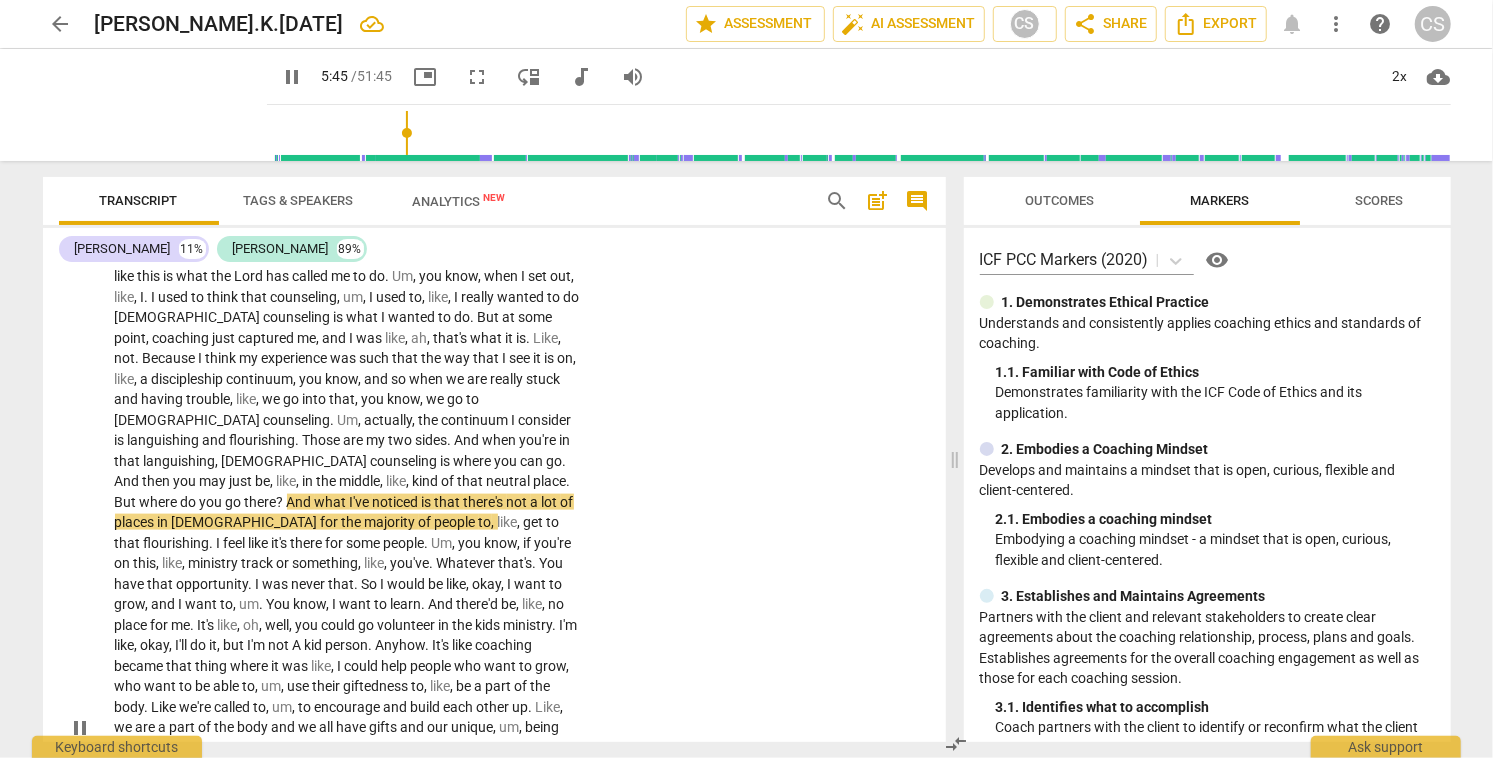click on "think" at bounding box center (223, 358) 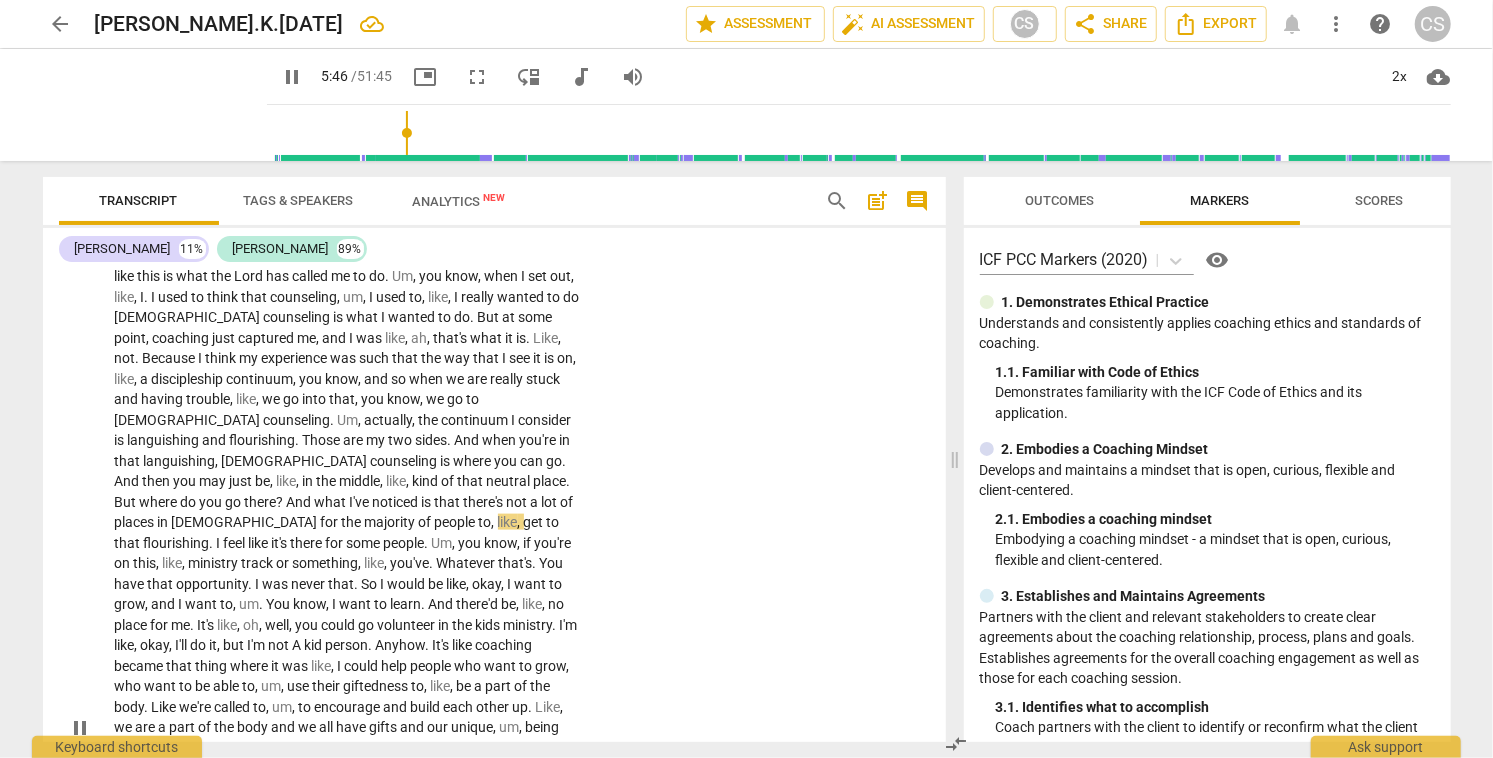 click on "think" at bounding box center (223, 358) 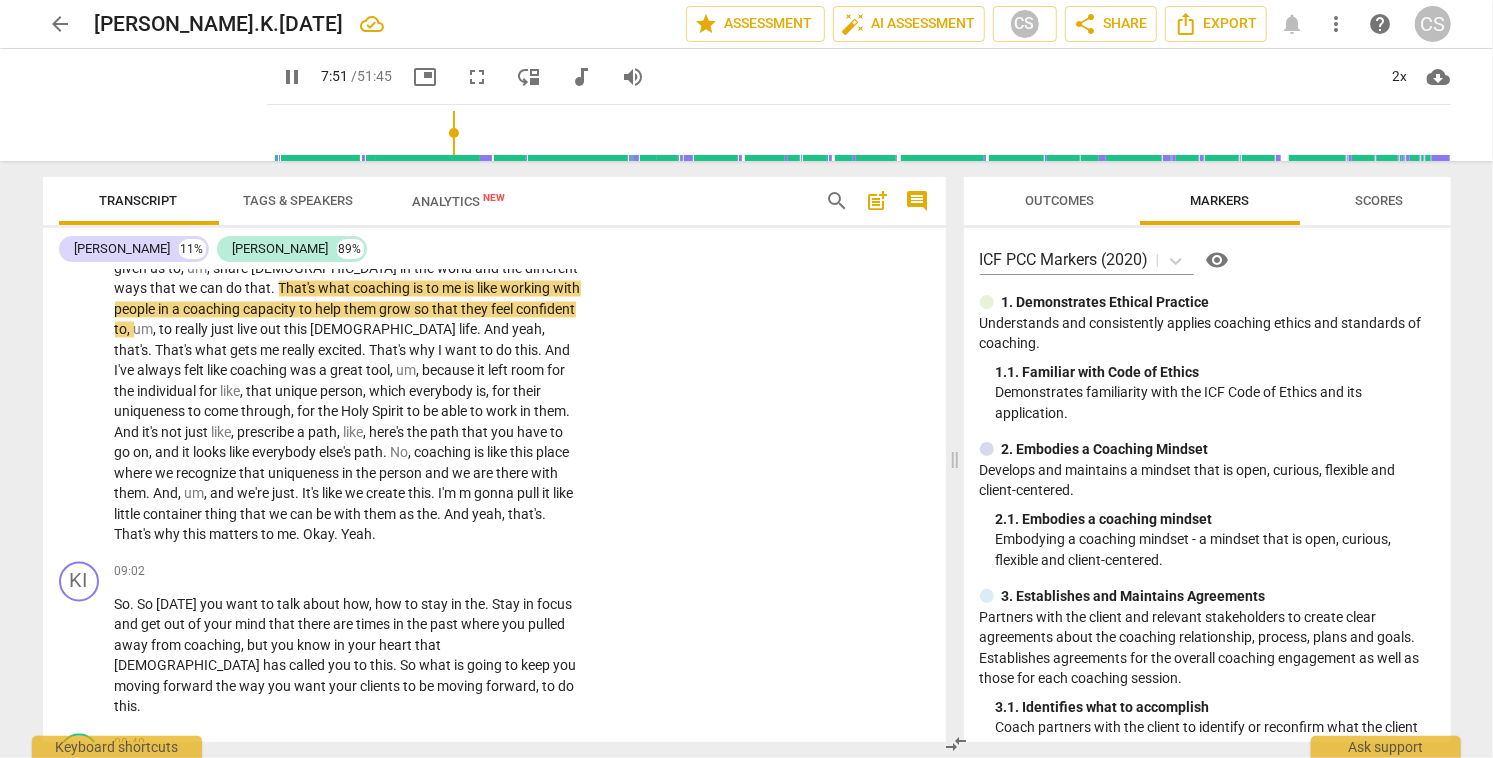 scroll, scrollTop: 2261, scrollLeft: 0, axis: vertical 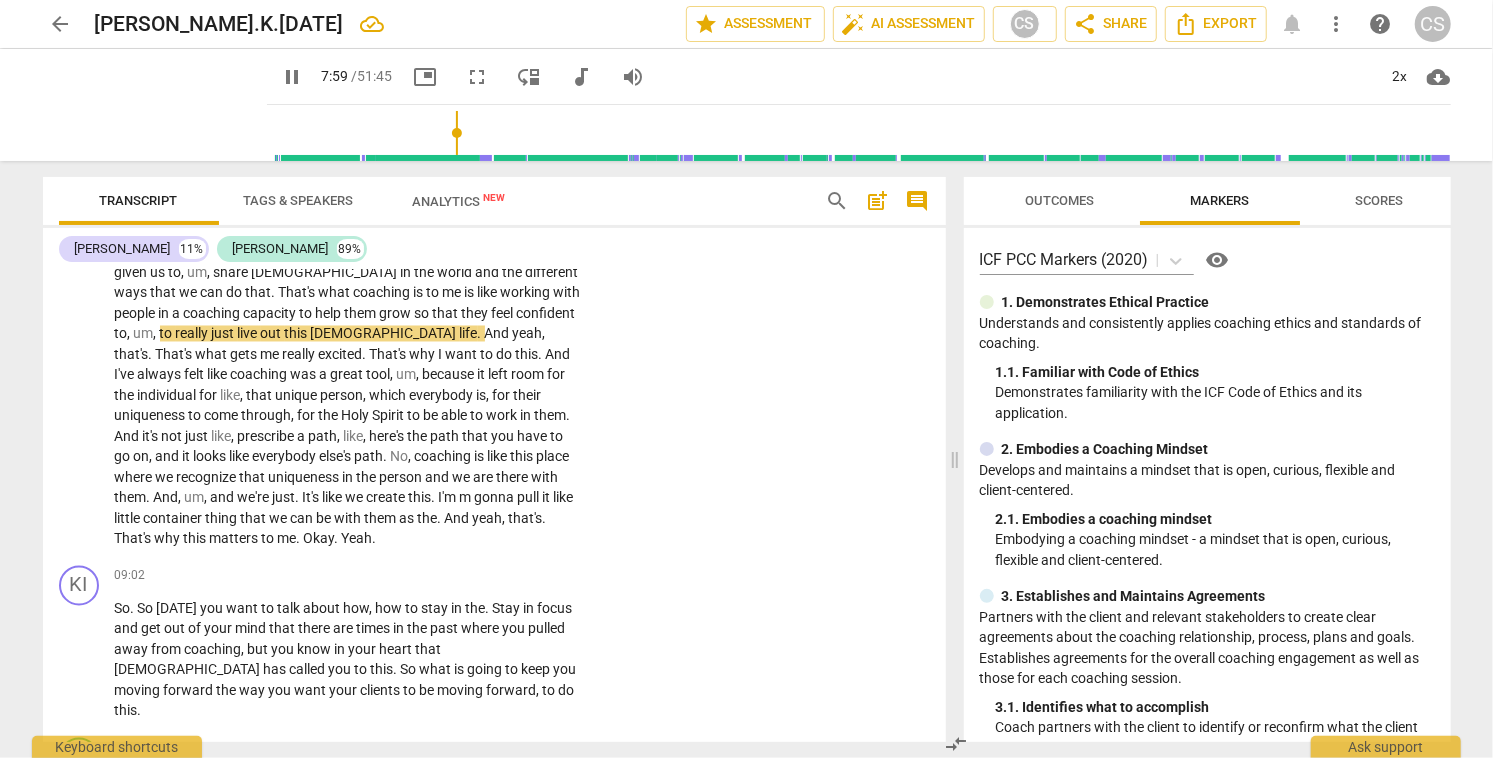 click on "And" at bounding box center (166, 498) 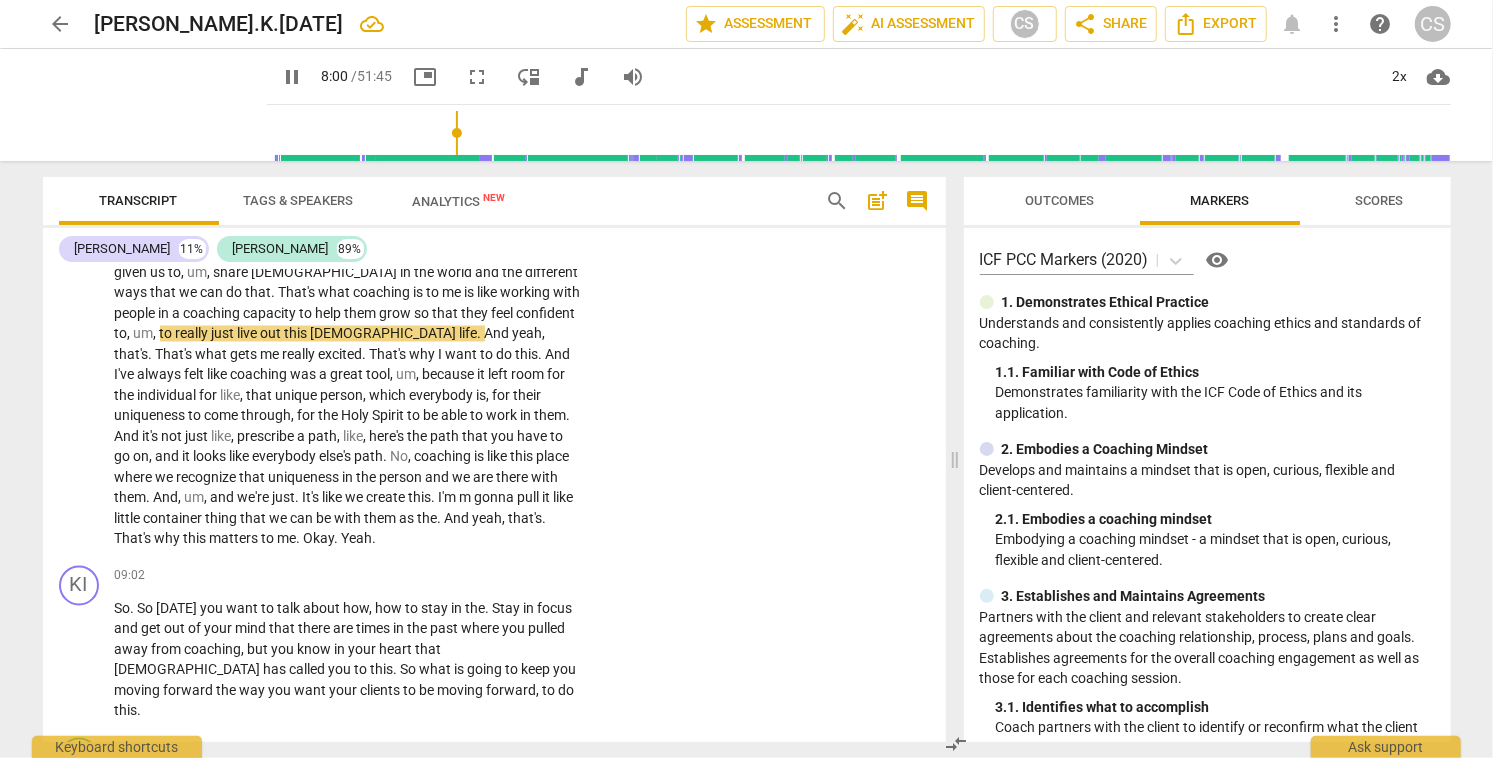 click on "And" at bounding box center (166, 498) 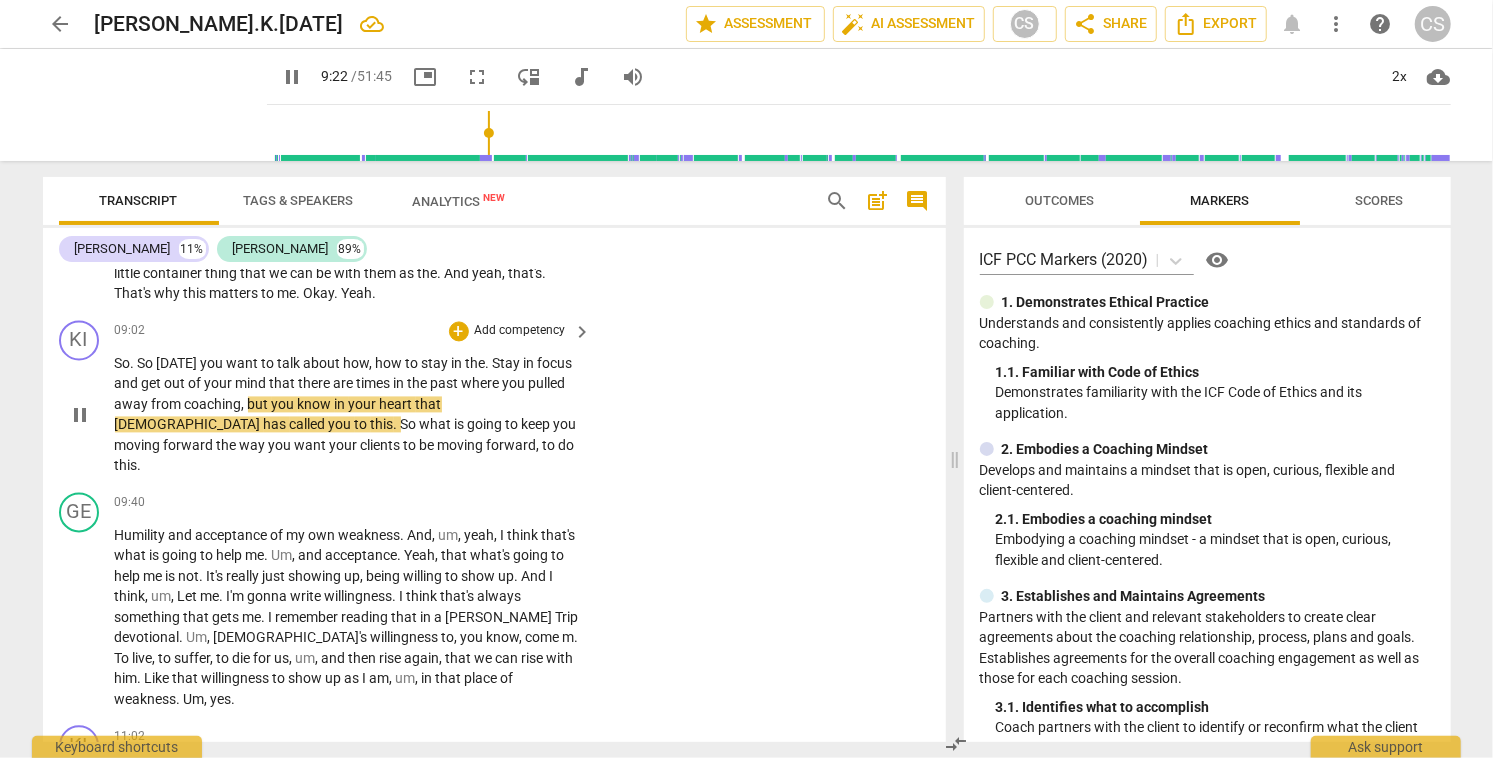 scroll, scrollTop: 2505, scrollLeft: 0, axis: vertical 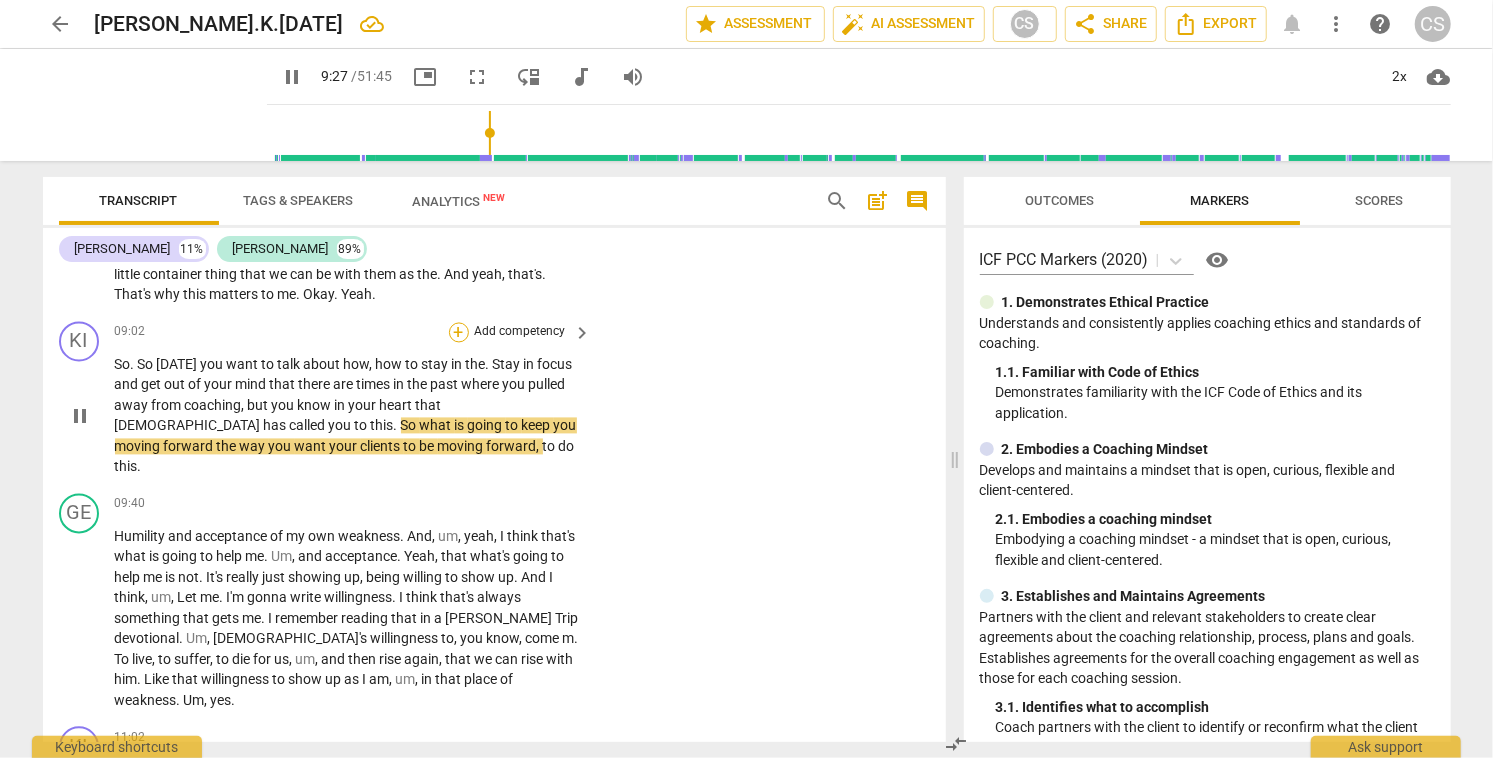 click on "+" at bounding box center [459, 333] 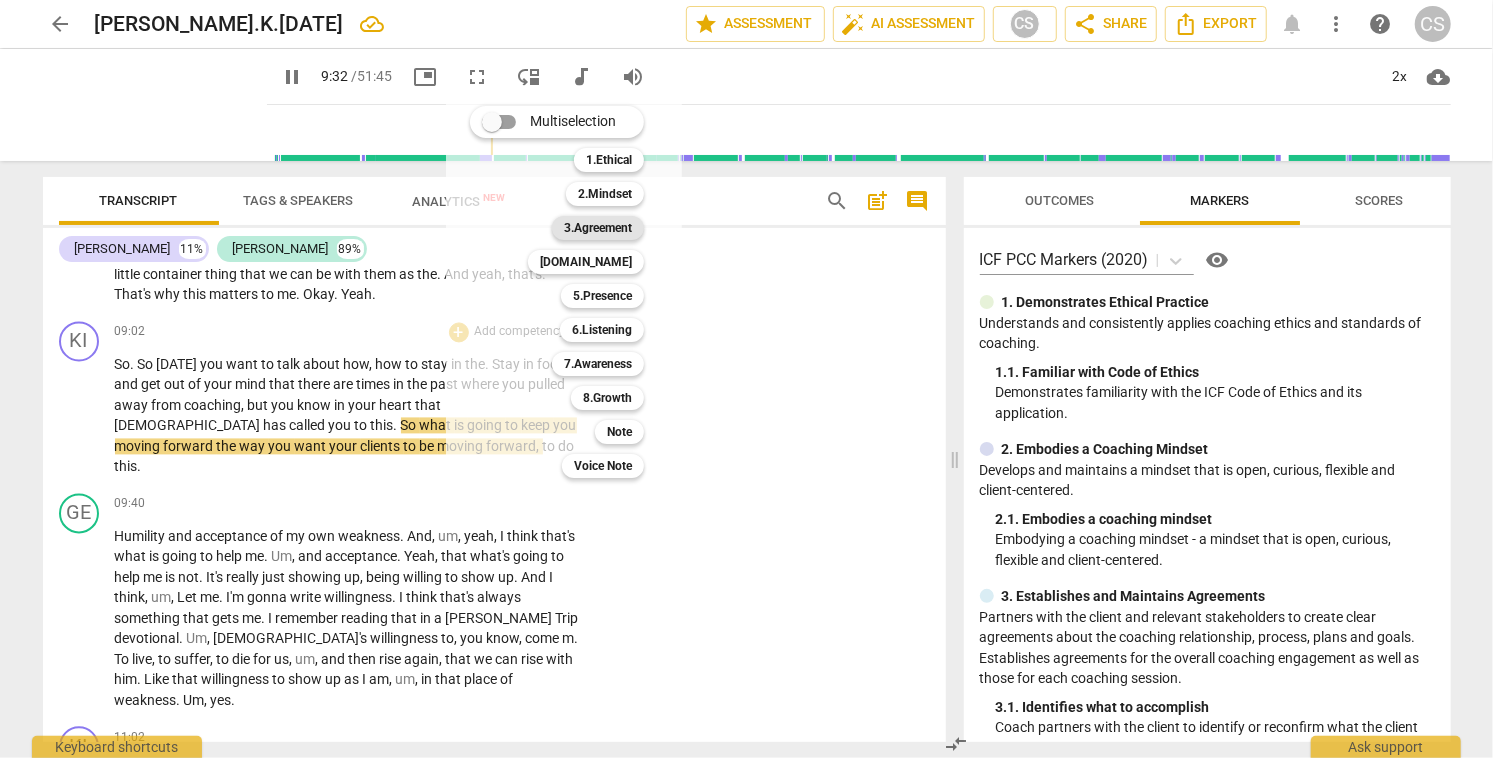 click on "3.Agreement" at bounding box center [598, 228] 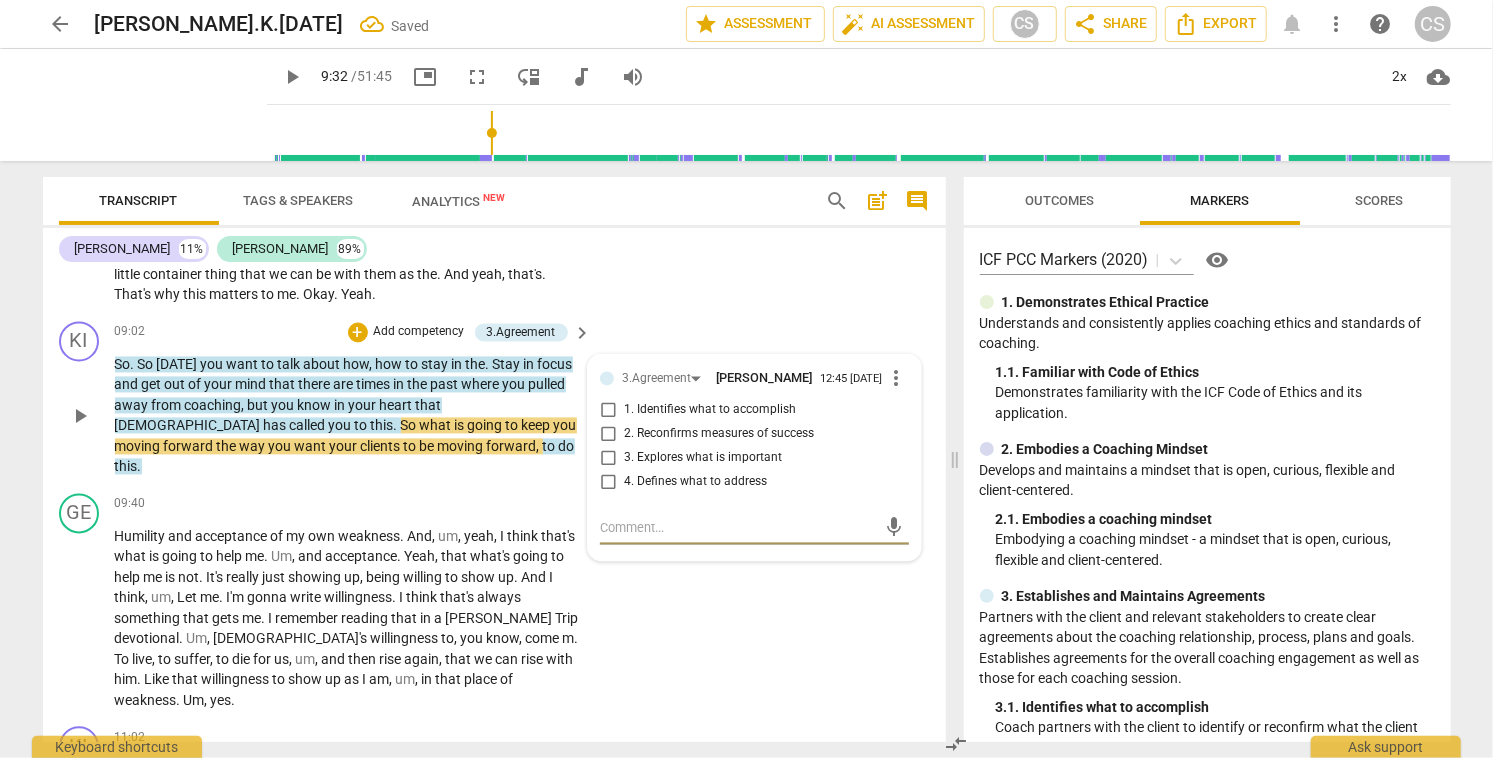click on "4. Defines what to address" at bounding box center (608, 483) 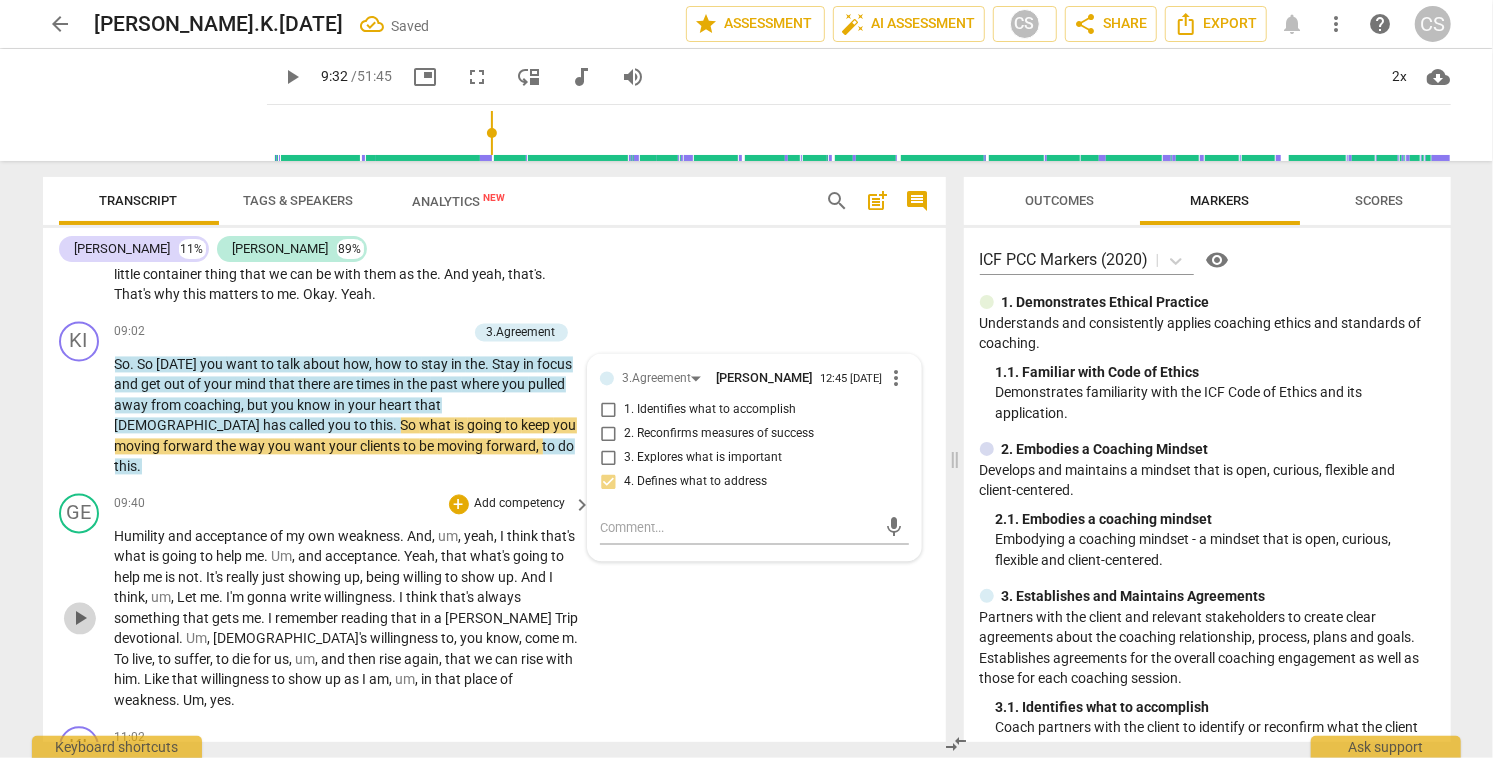 click on "play_arrow" at bounding box center (80, 619) 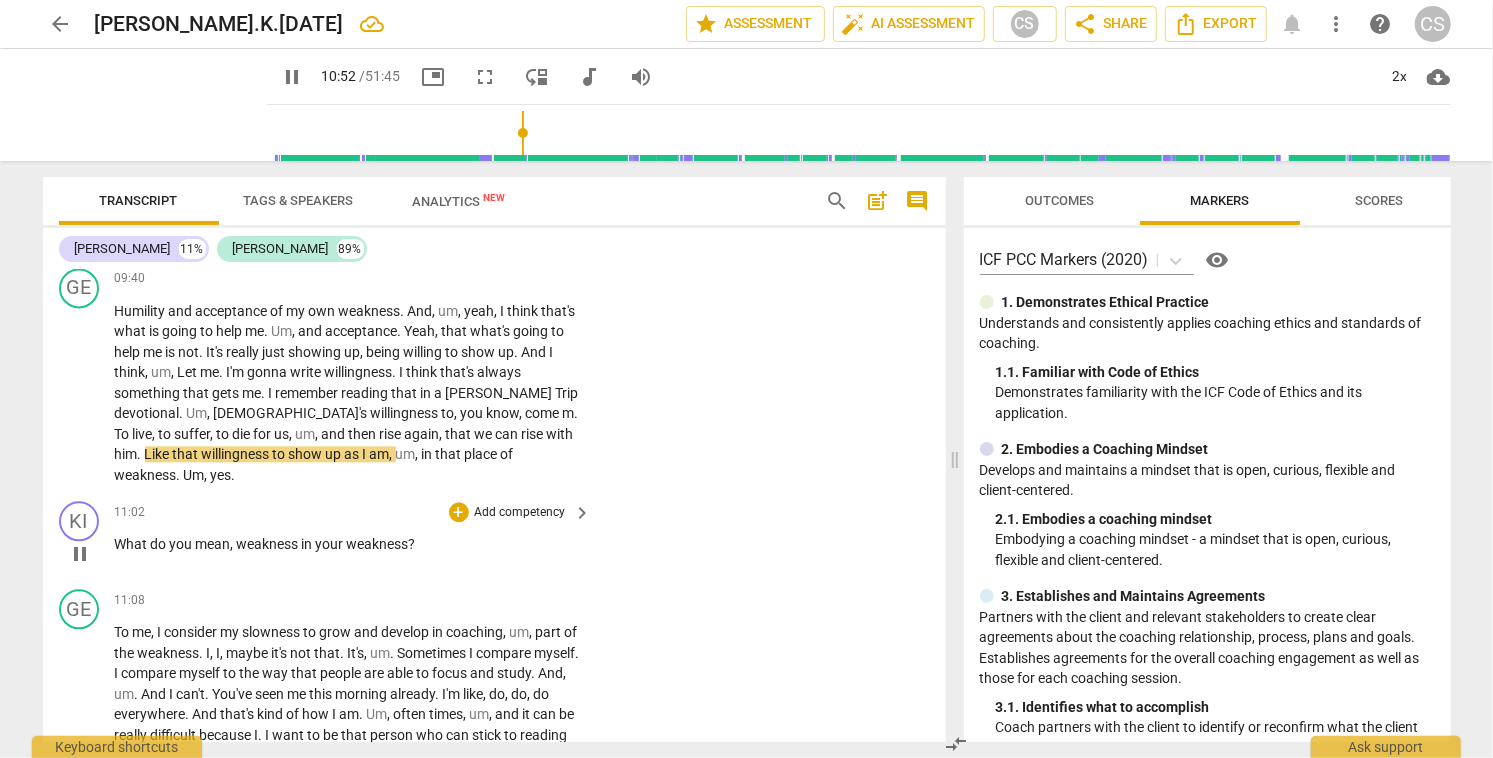 scroll, scrollTop: 2728, scrollLeft: 0, axis: vertical 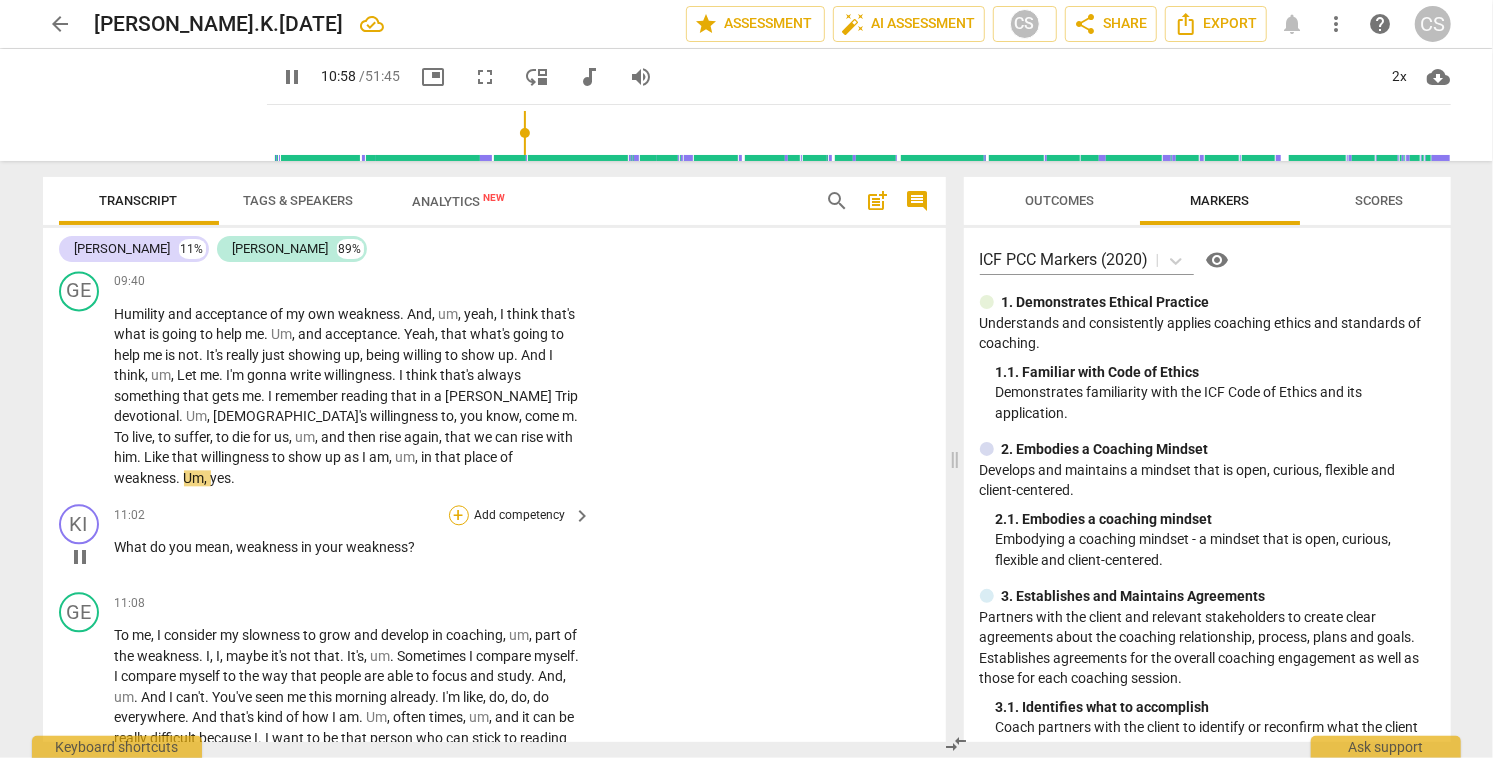 click on "+" at bounding box center [459, 515] 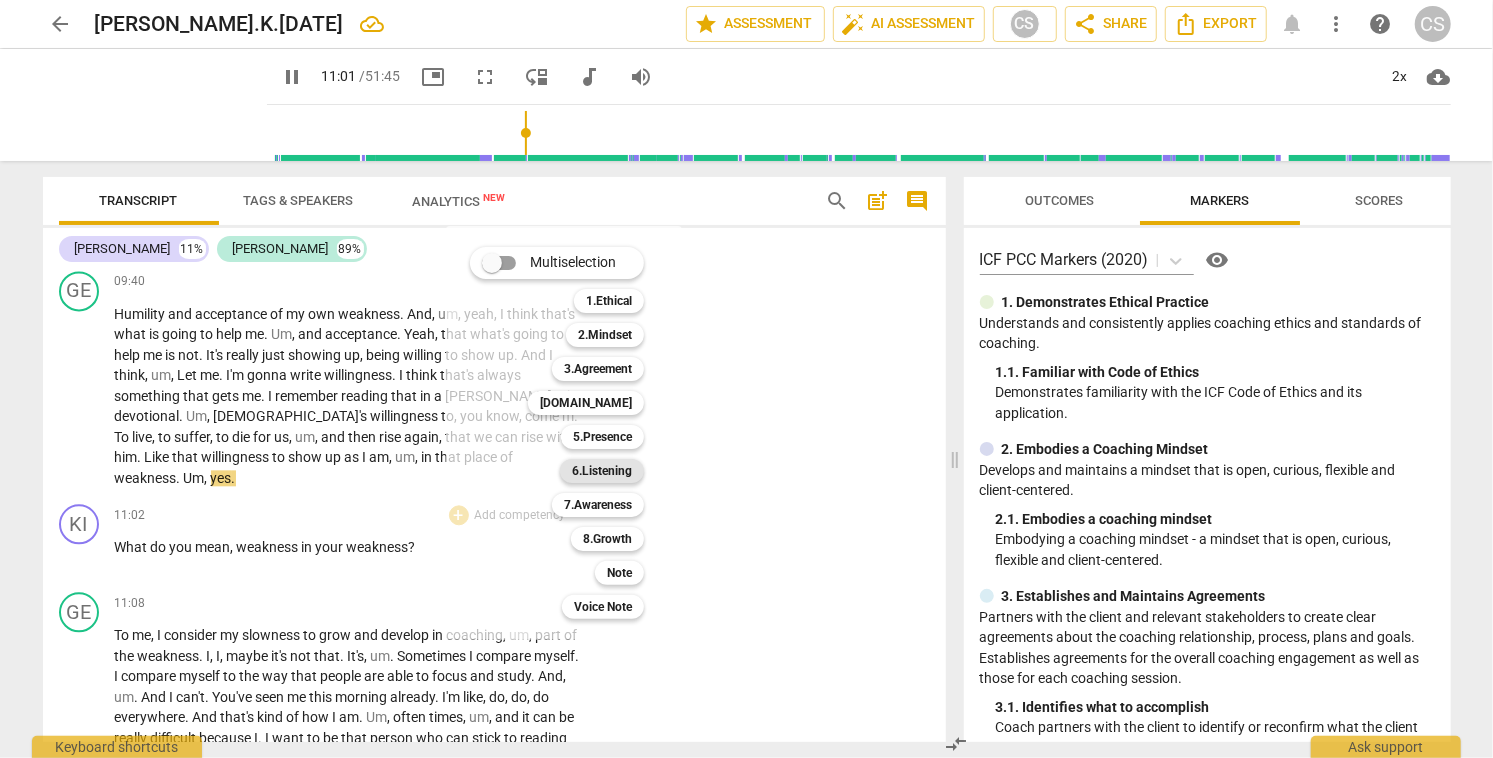 click on "6.Listening" at bounding box center [602, 471] 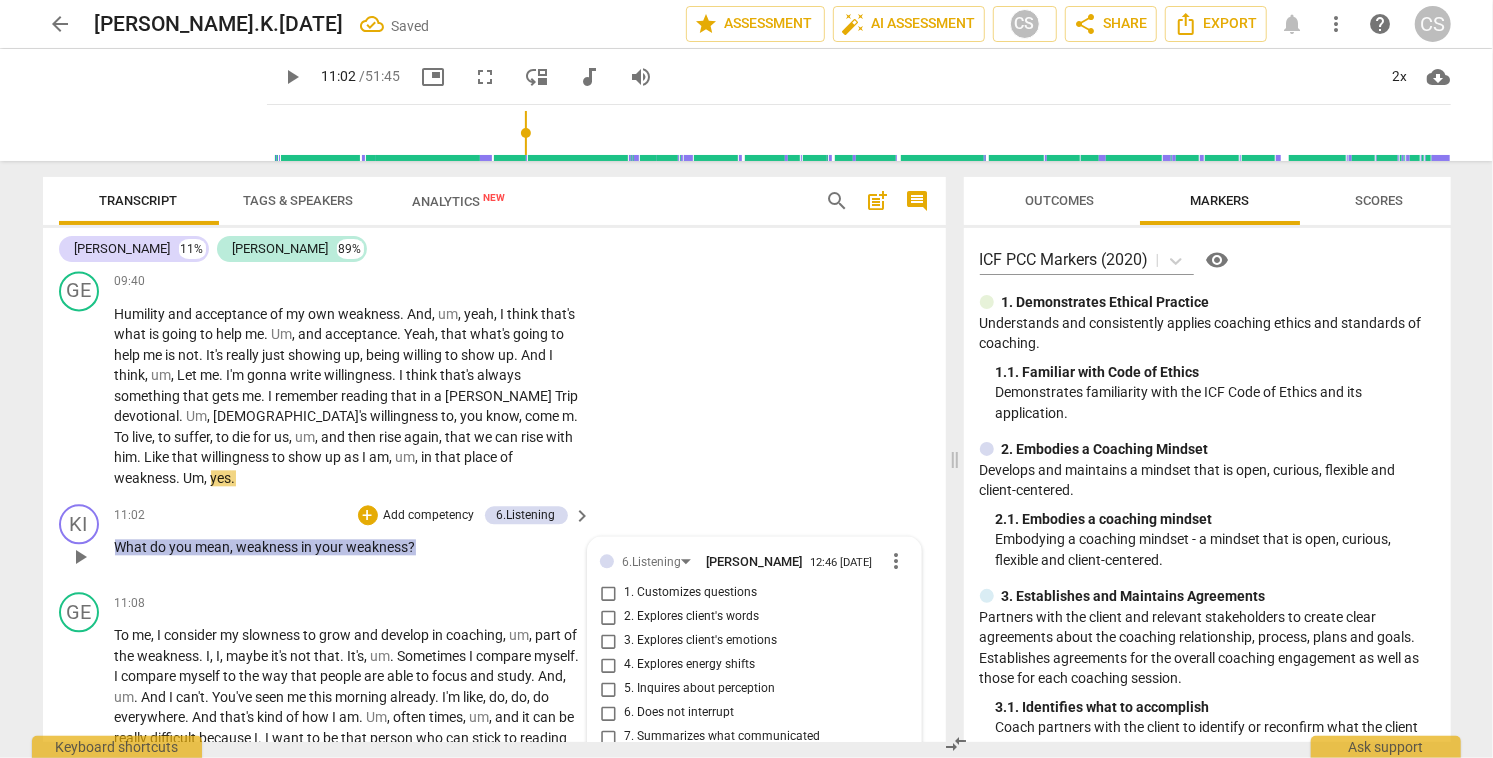 click on "6. Does not interrupt" at bounding box center [608, 713] 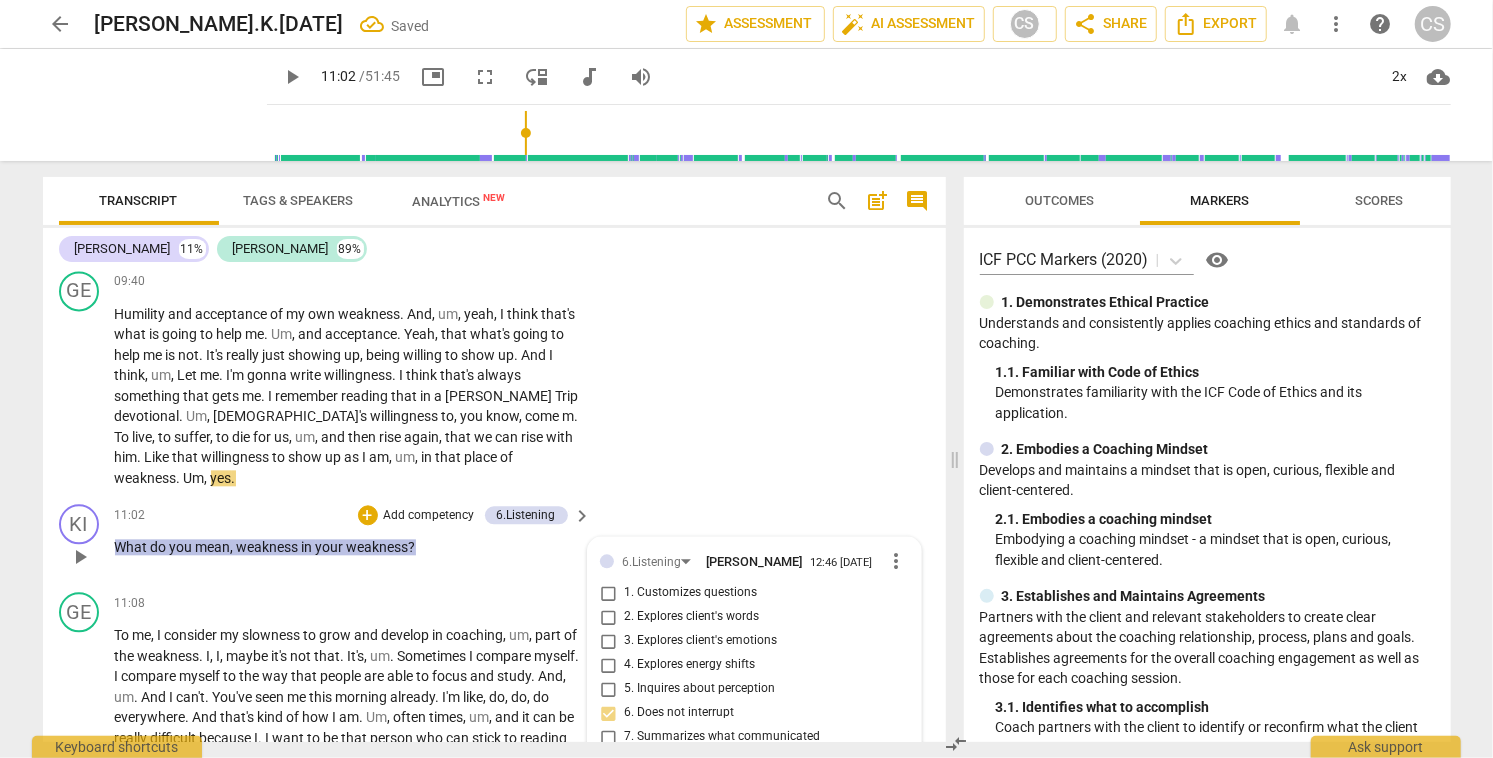 click on "6. Does not interrupt" at bounding box center (608, 713) 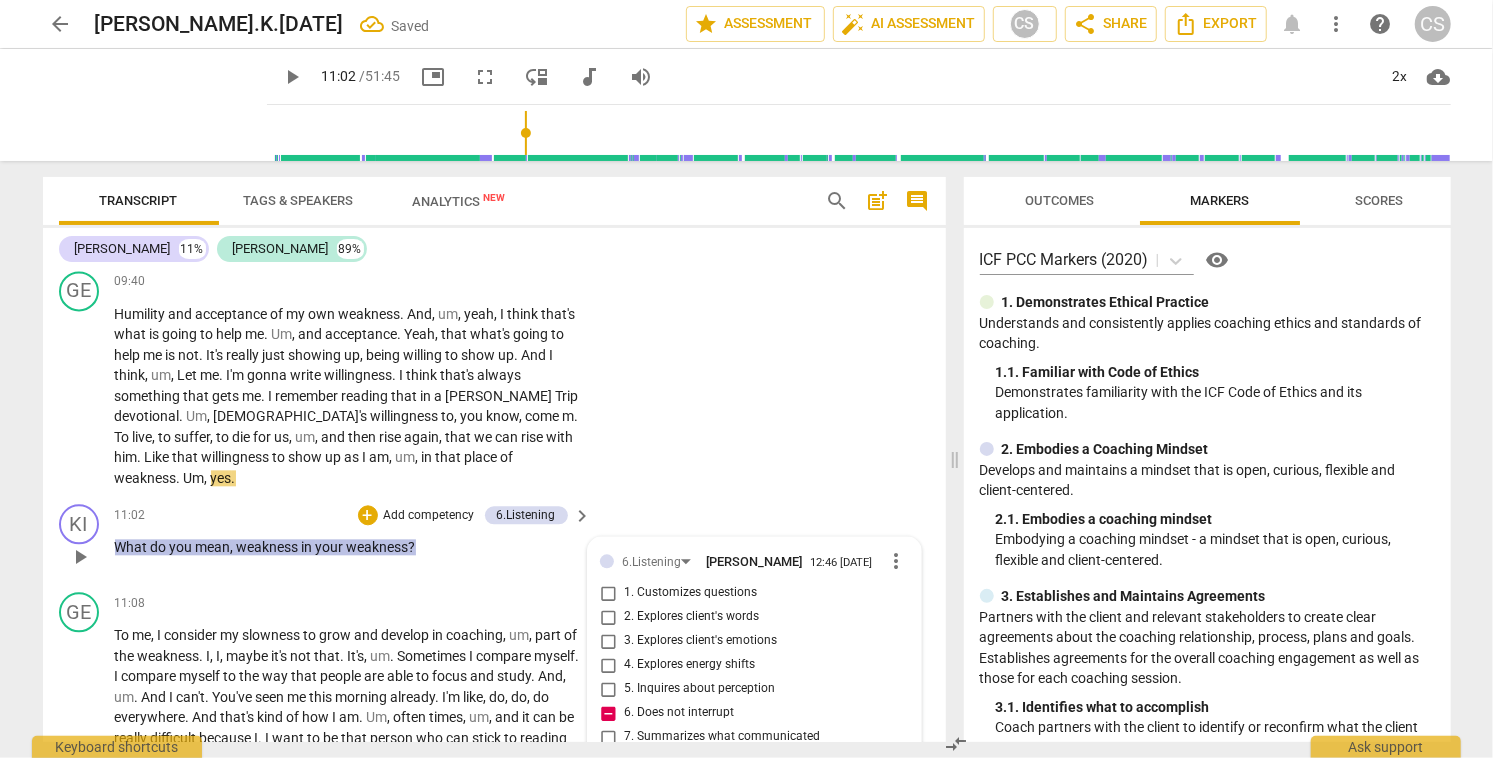 click at bounding box center [738, 782] 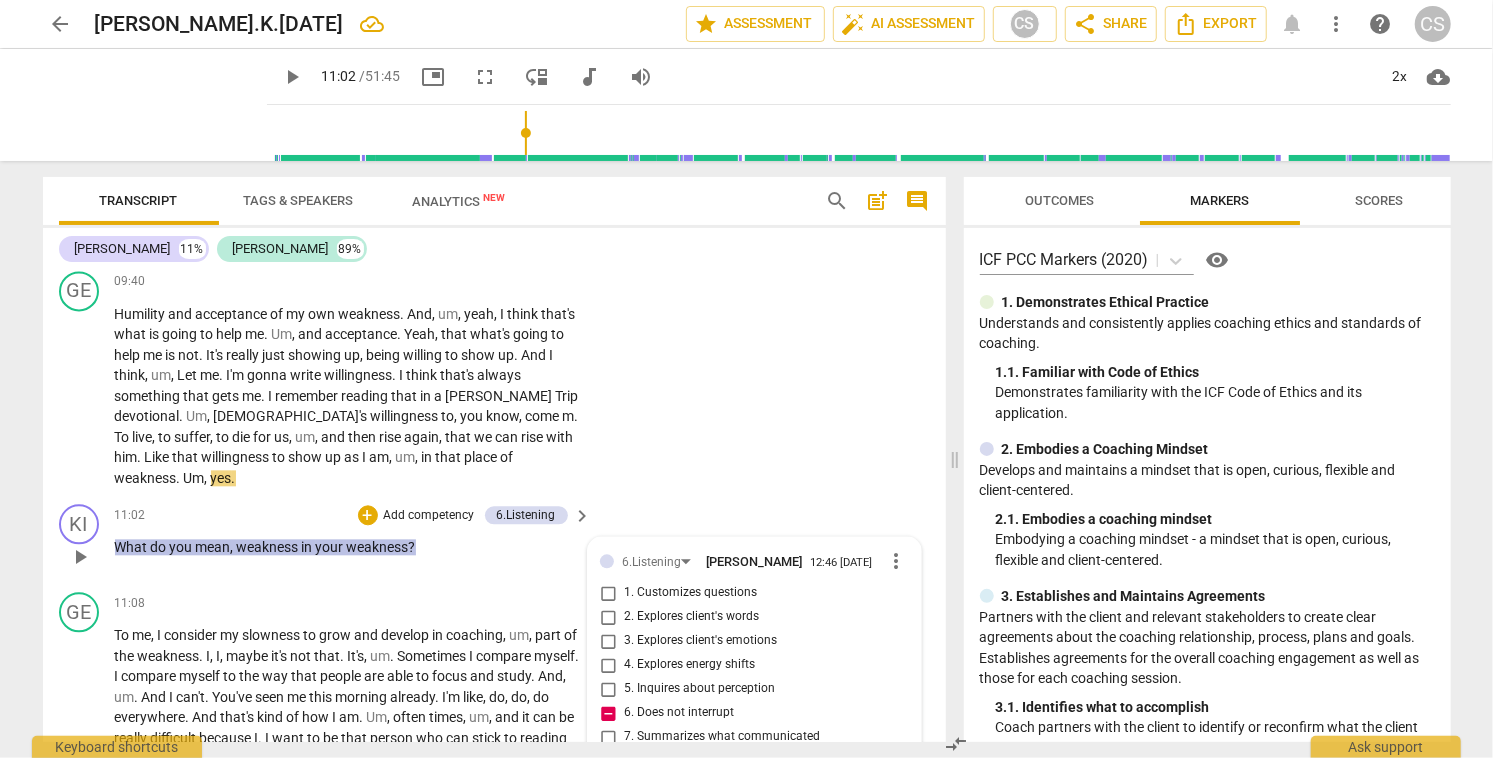 scroll, scrollTop: 0, scrollLeft: 0, axis: both 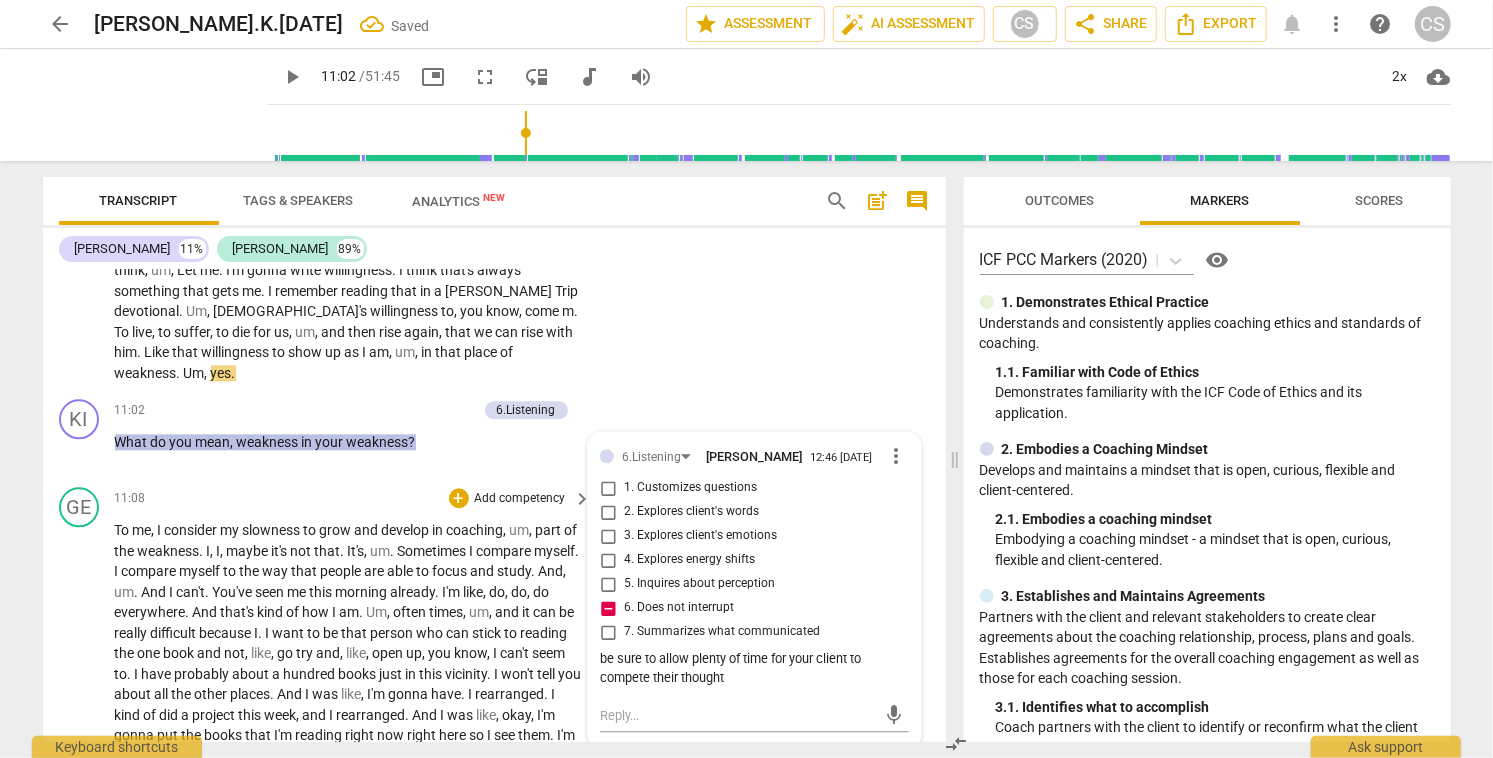 click on "consider" at bounding box center [193, 530] 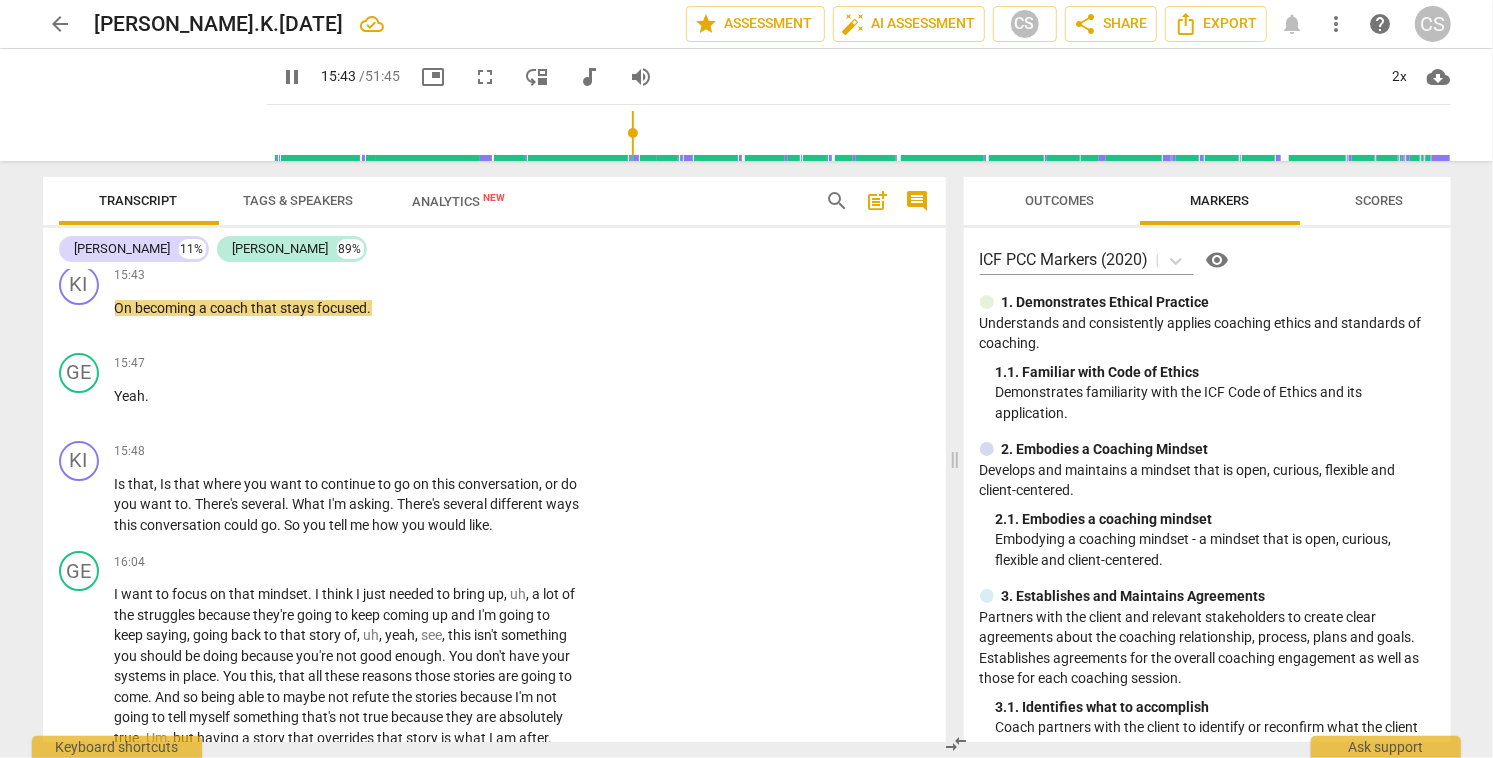 scroll, scrollTop: 4168, scrollLeft: 0, axis: vertical 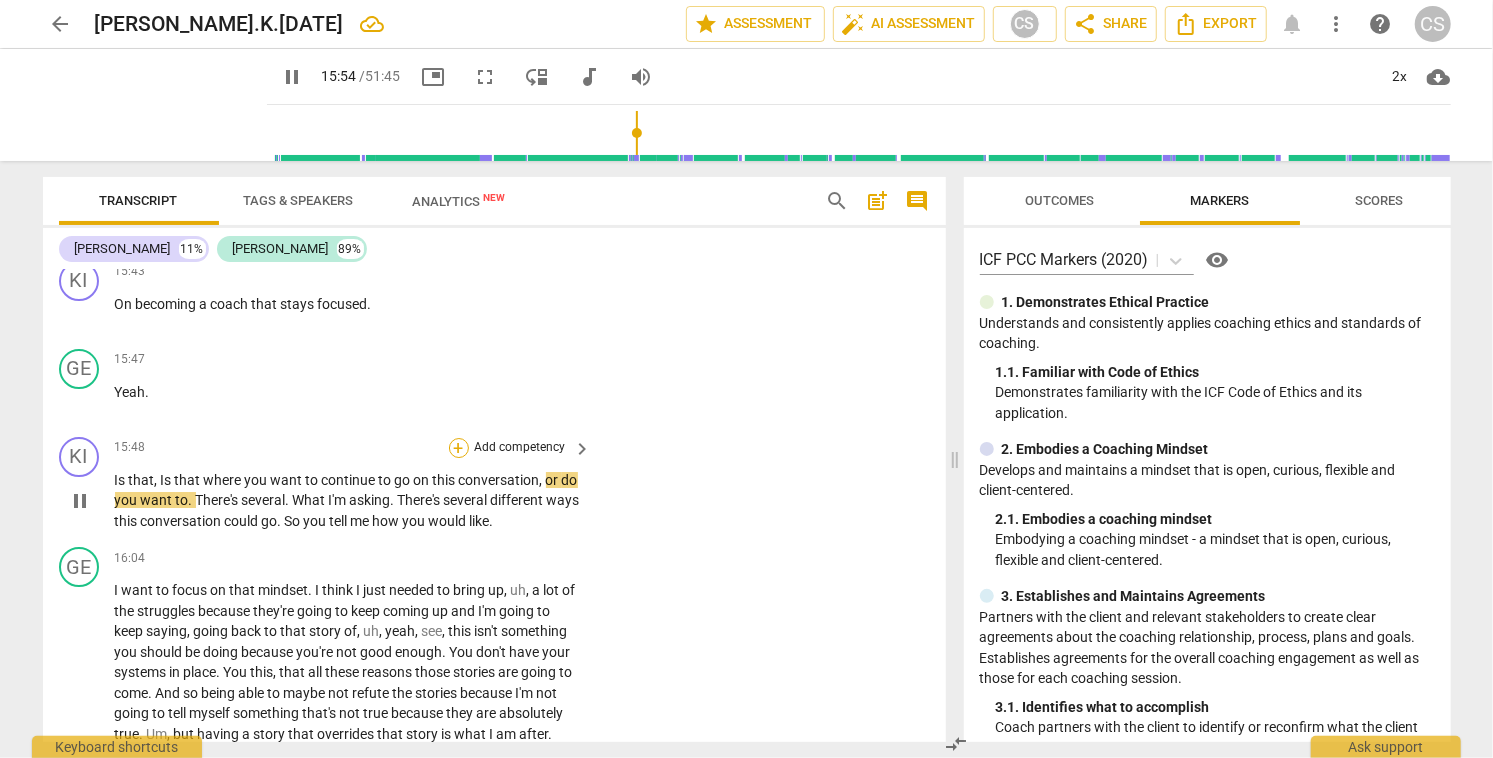 click on "+" at bounding box center (459, 448) 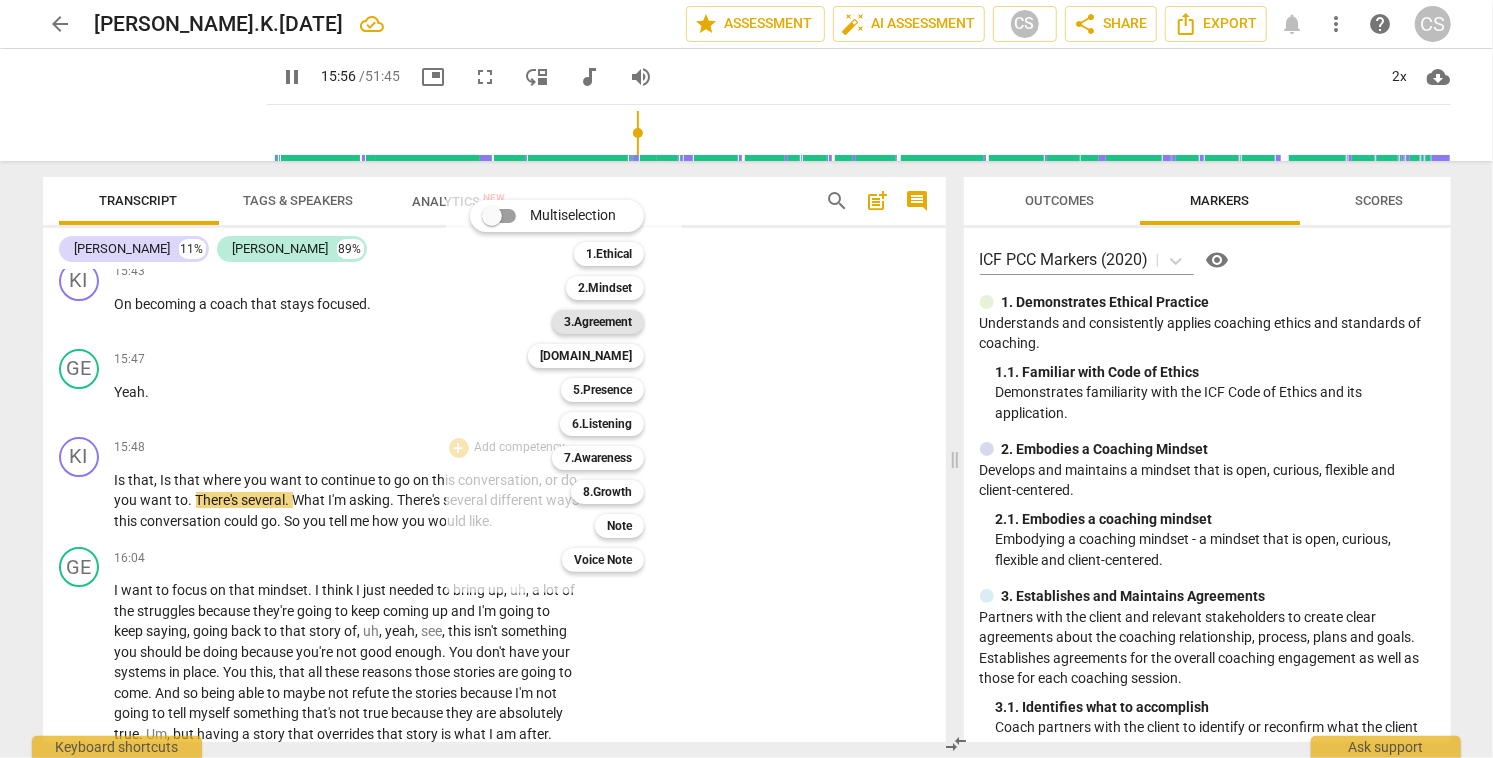 click on "3.Agreement" at bounding box center (598, 322) 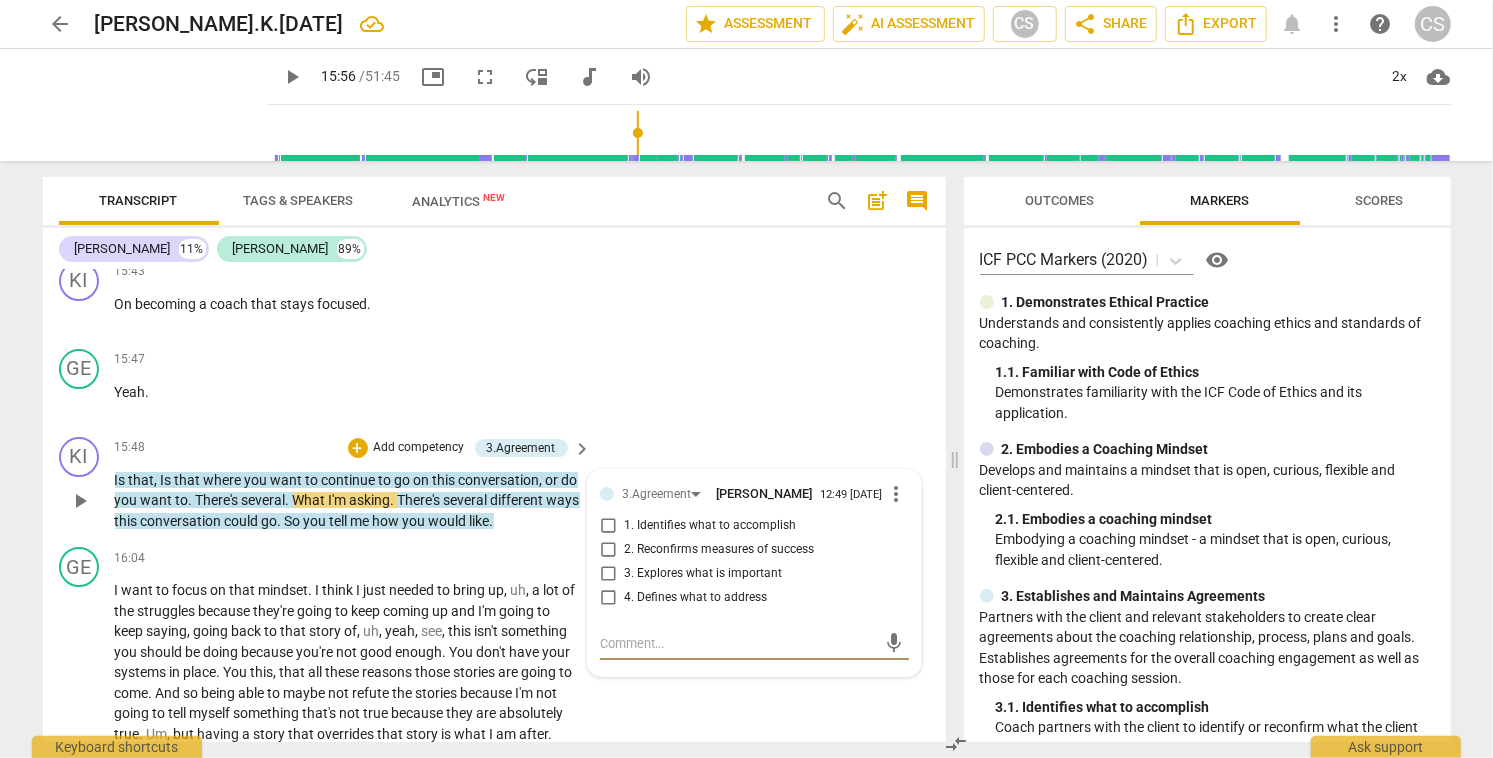 click on "4. Defines what to address" at bounding box center [608, 598] 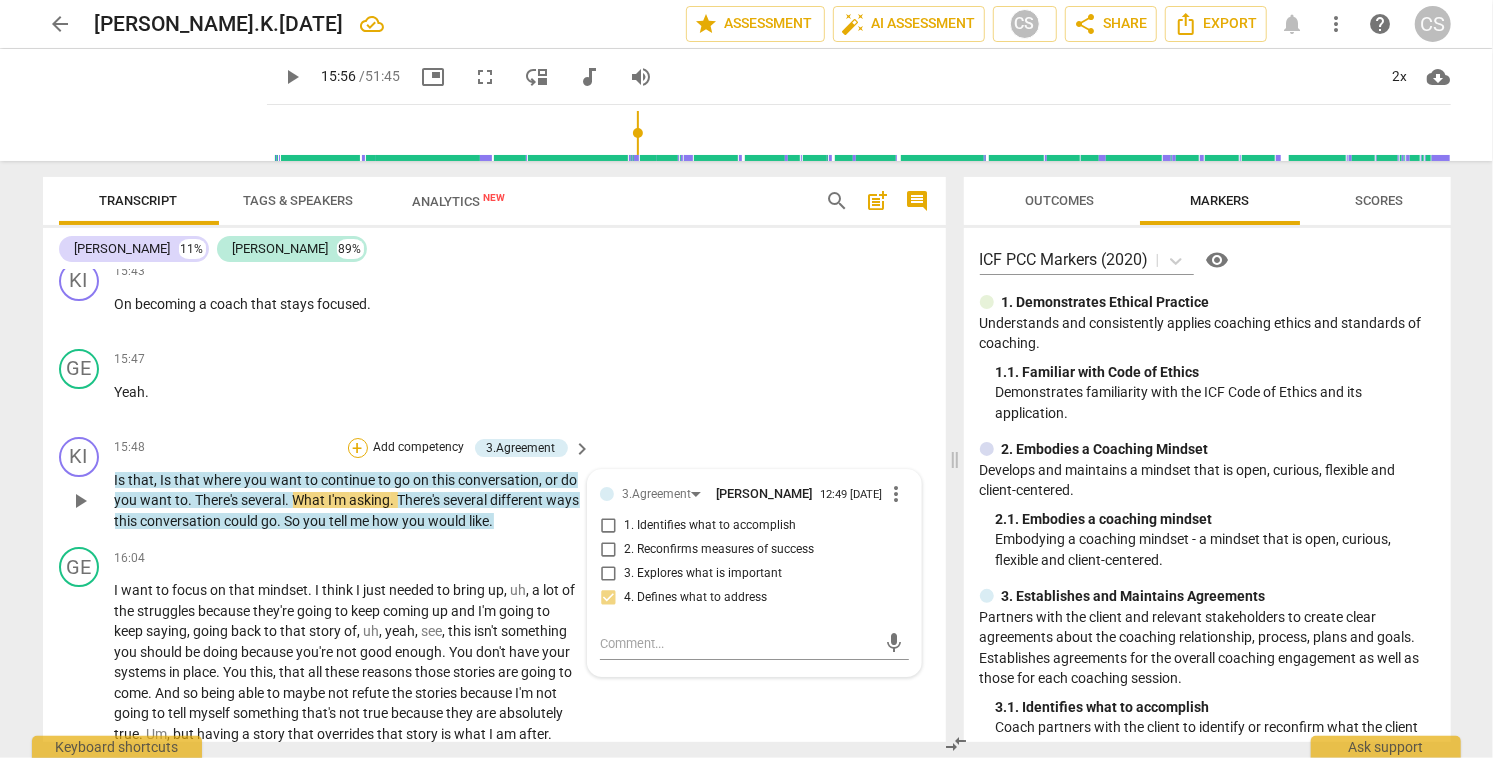 click on "+" at bounding box center [358, 448] 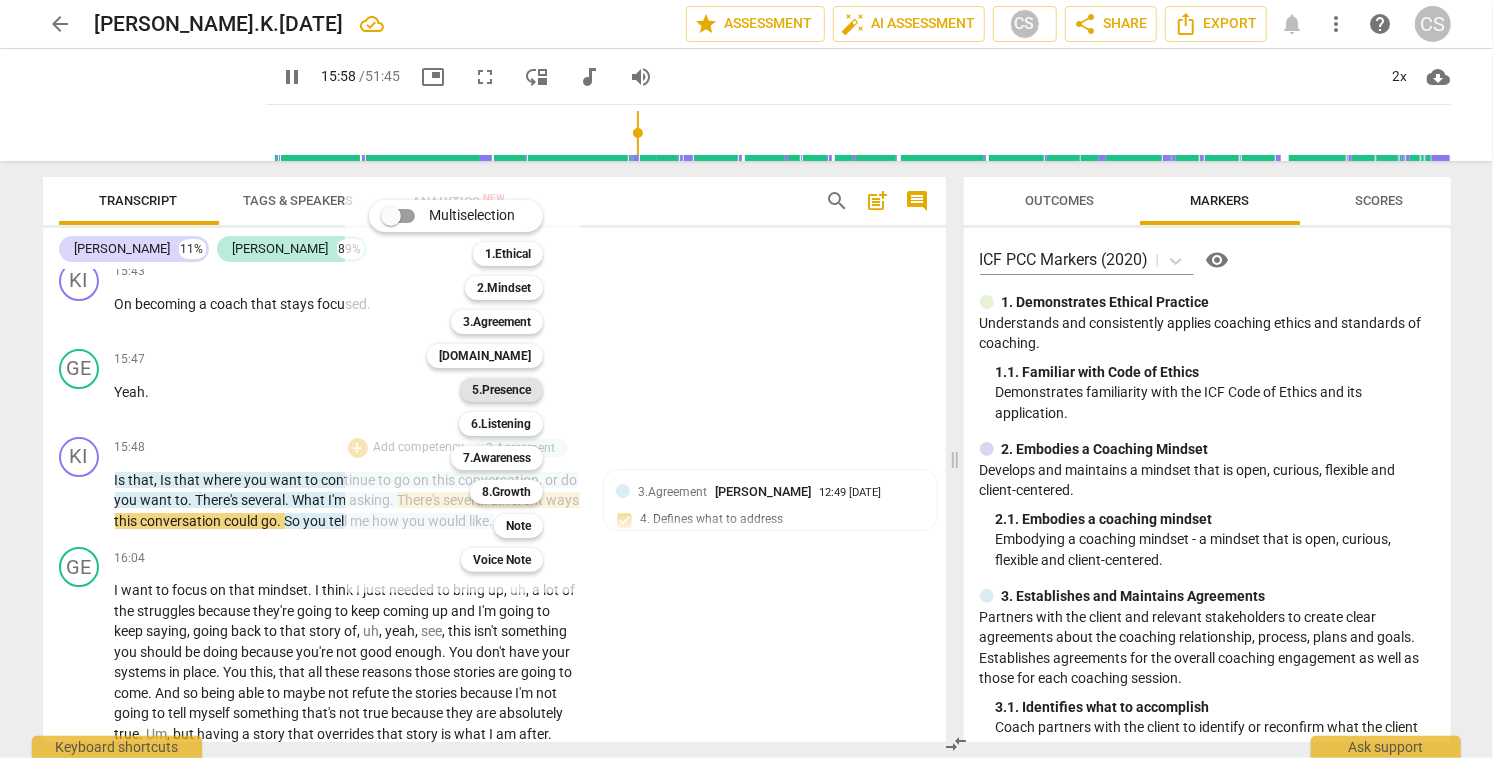 click on "5.Presence" at bounding box center [501, 390] 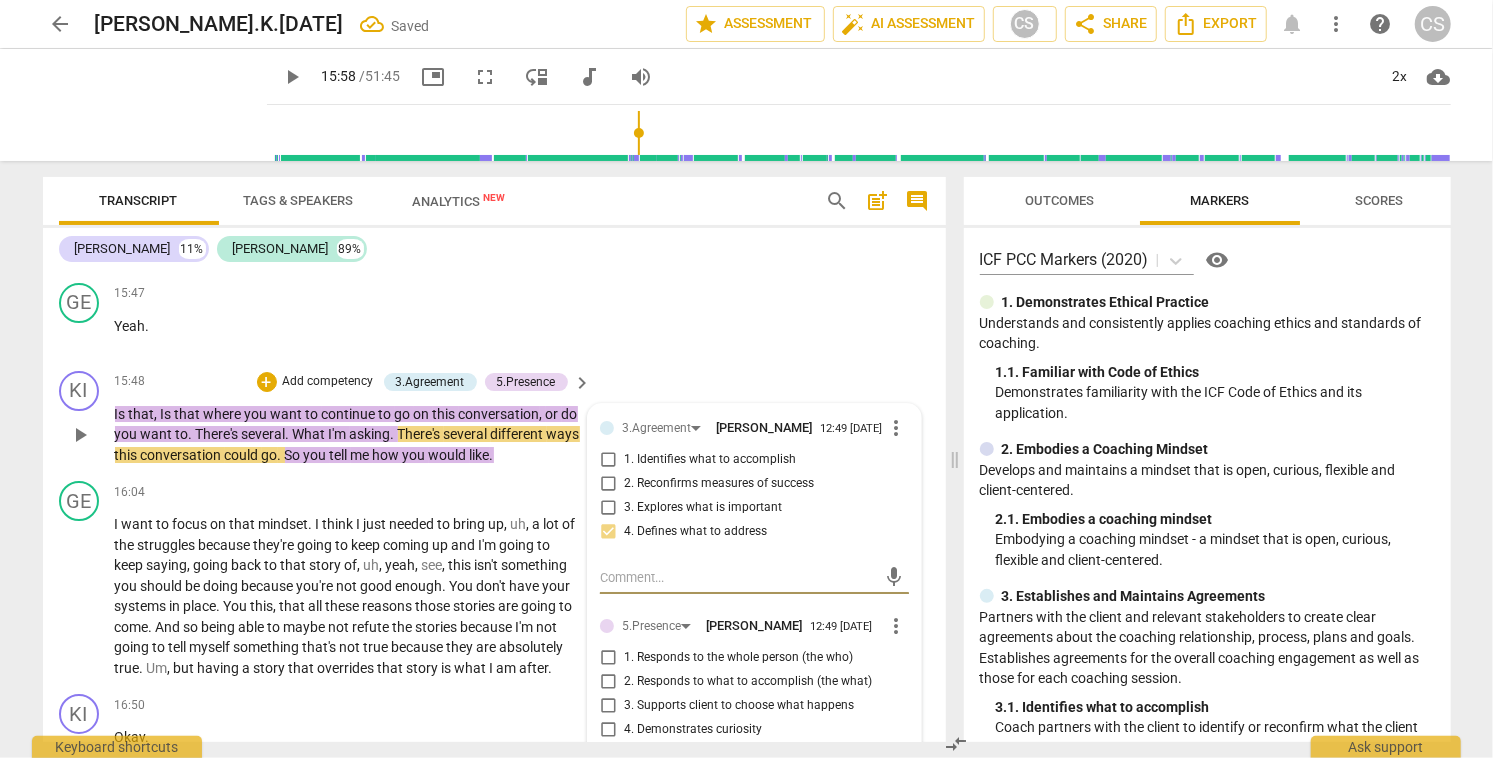 scroll, scrollTop: 4245, scrollLeft: 0, axis: vertical 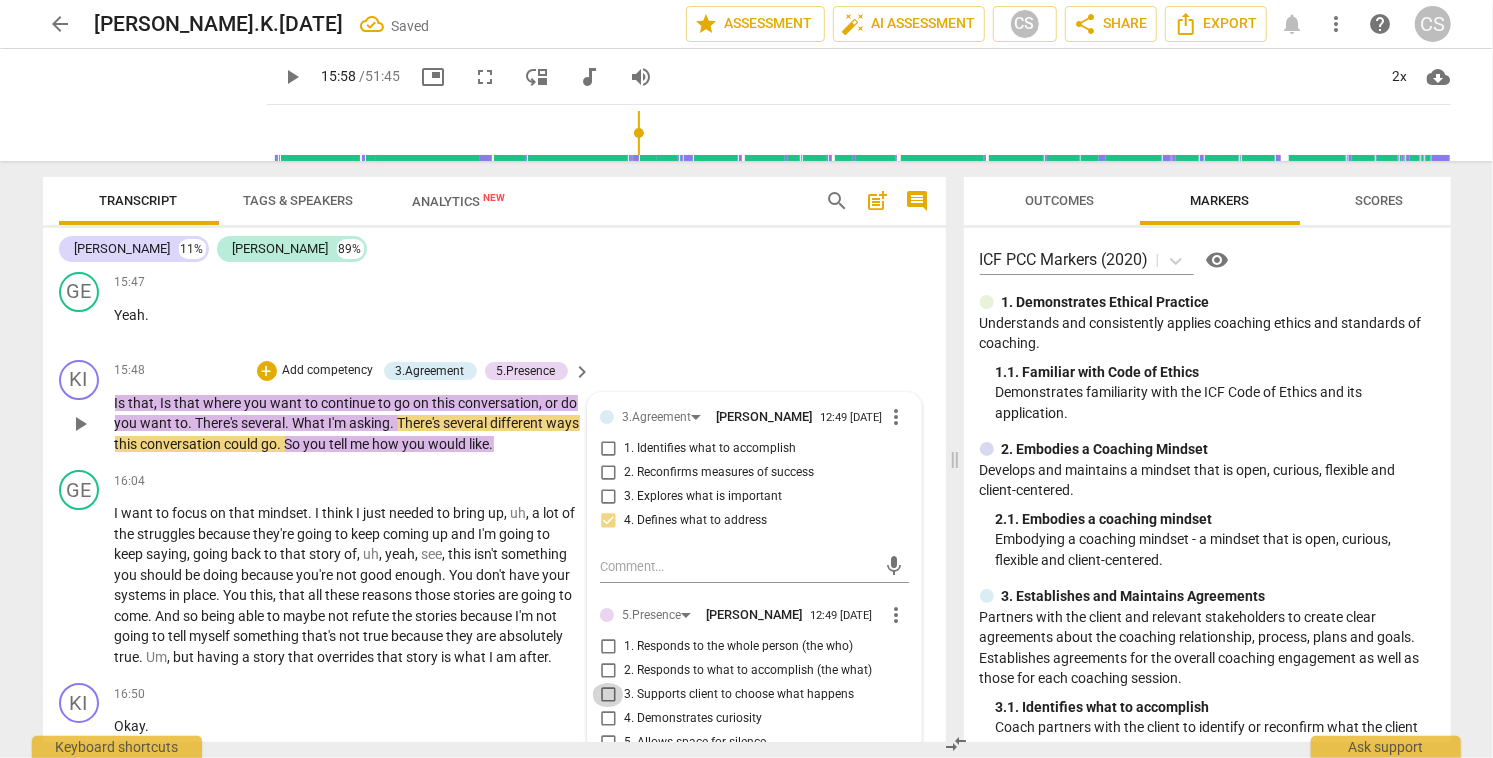 click on "3. Supports client to choose what happens" at bounding box center [608, 695] 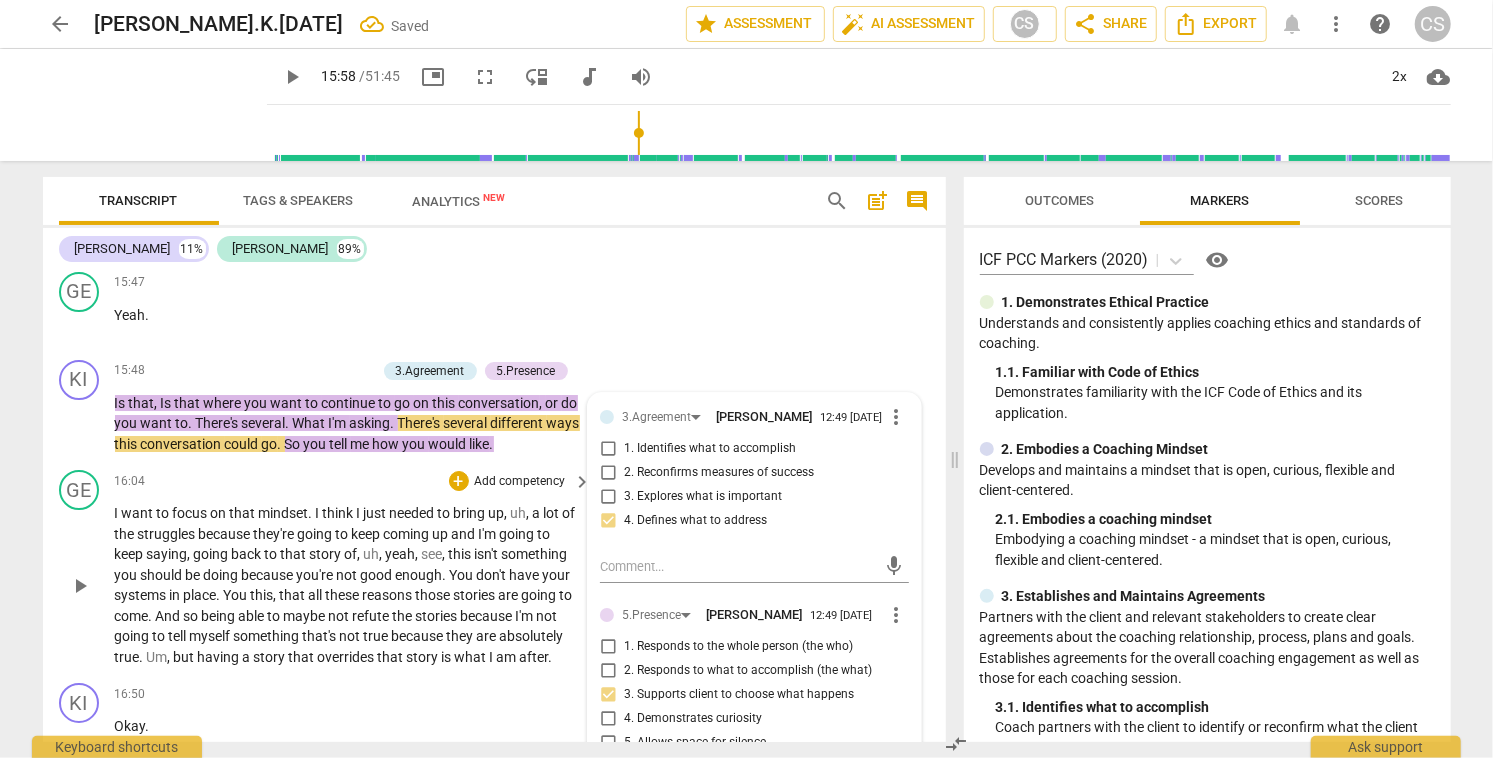 click on "play_arrow" at bounding box center [80, 586] 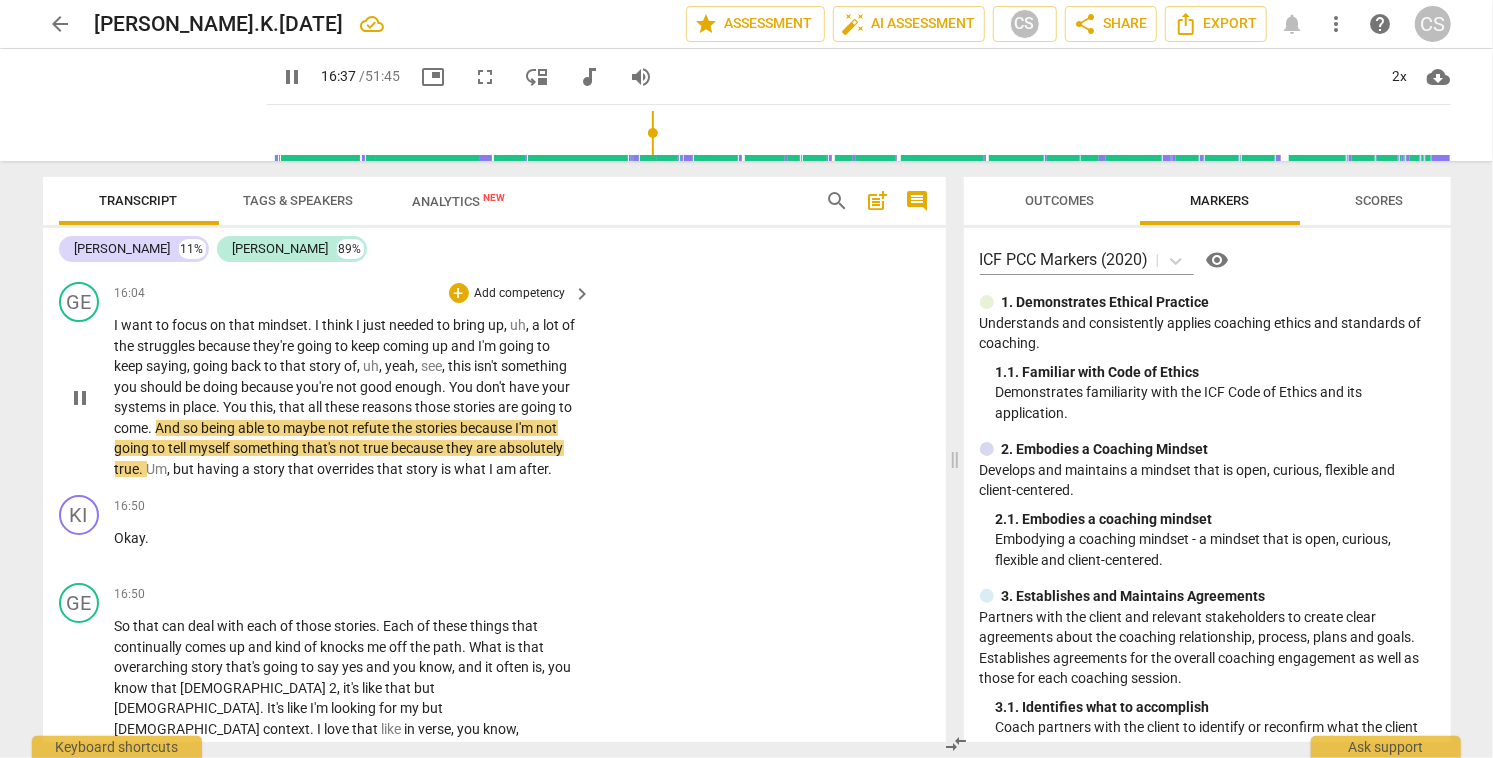 scroll, scrollTop: 4435, scrollLeft: 0, axis: vertical 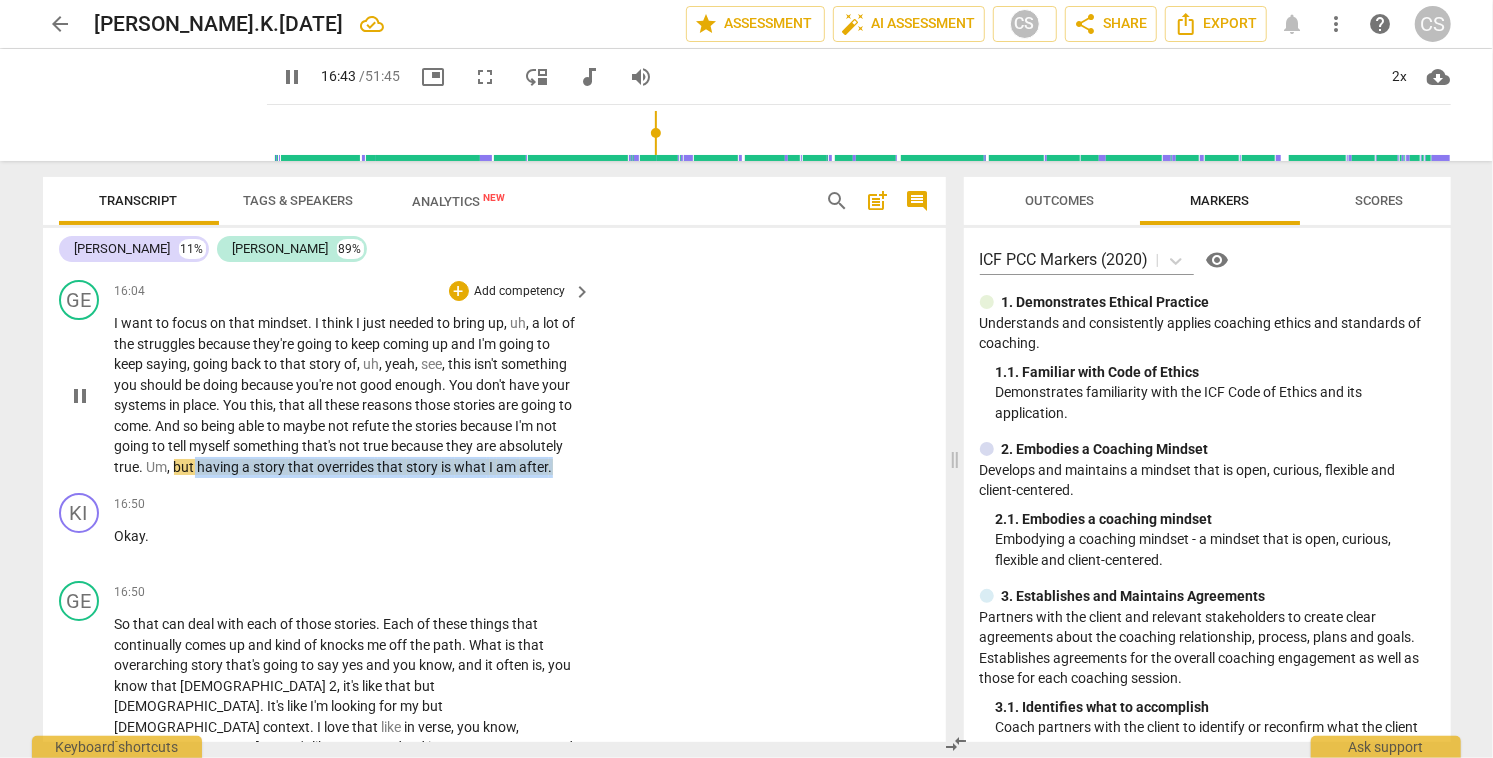 drag, startPoint x: 196, startPoint y: 405, endPoint x: 591, endPoint y: 398, distance: 395.062 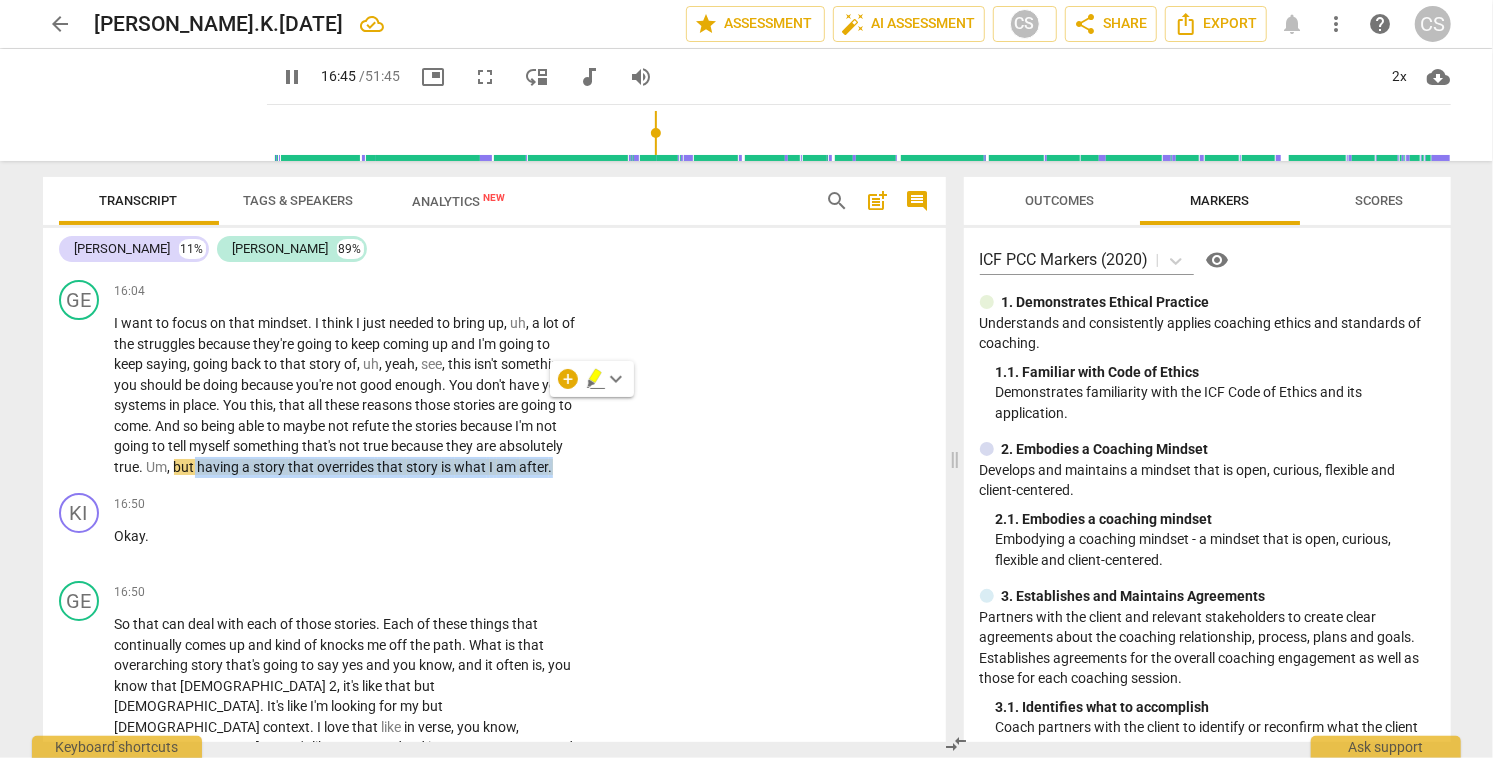 click 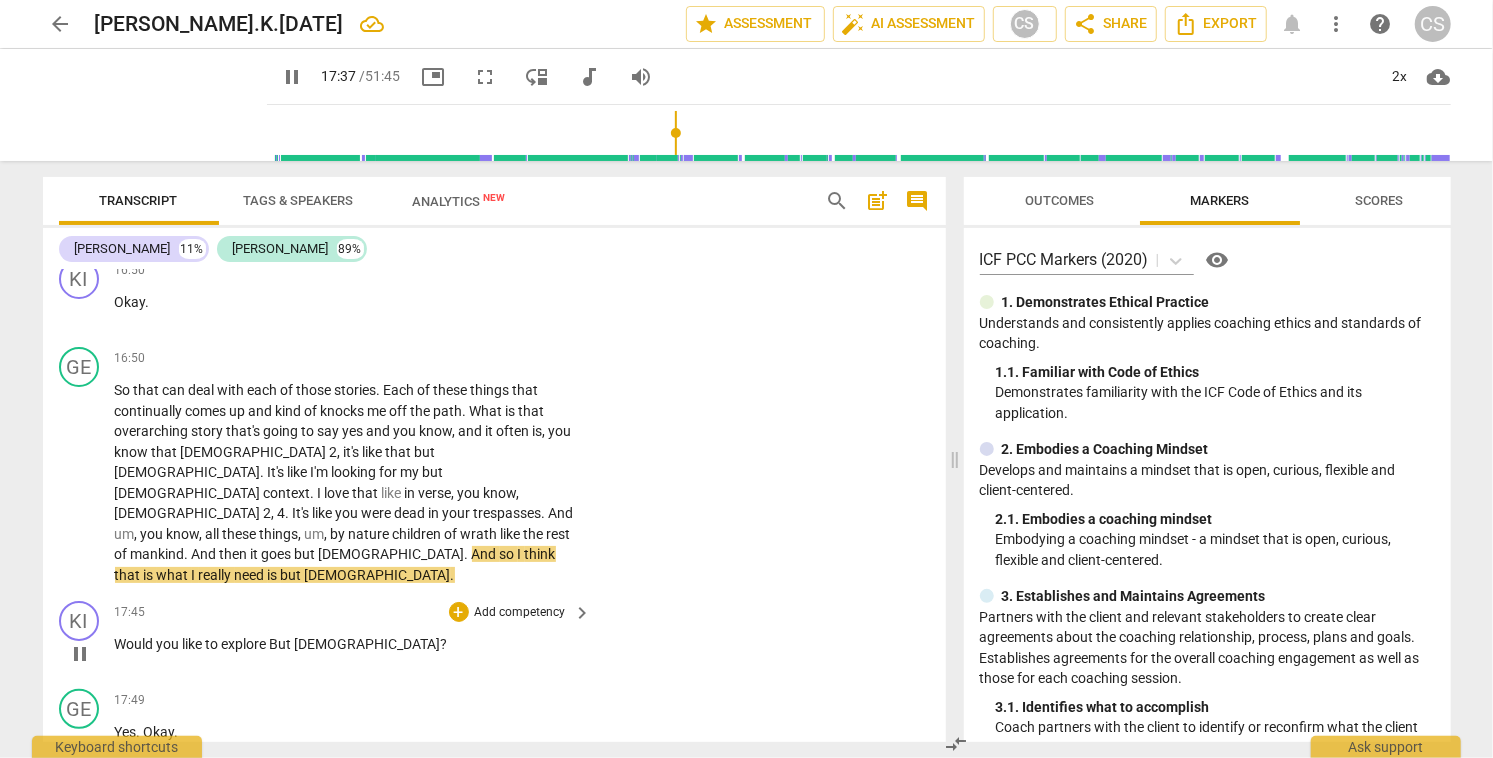 scroll, scrollTop: 4656, scrollLeft: 0, axis: vertical 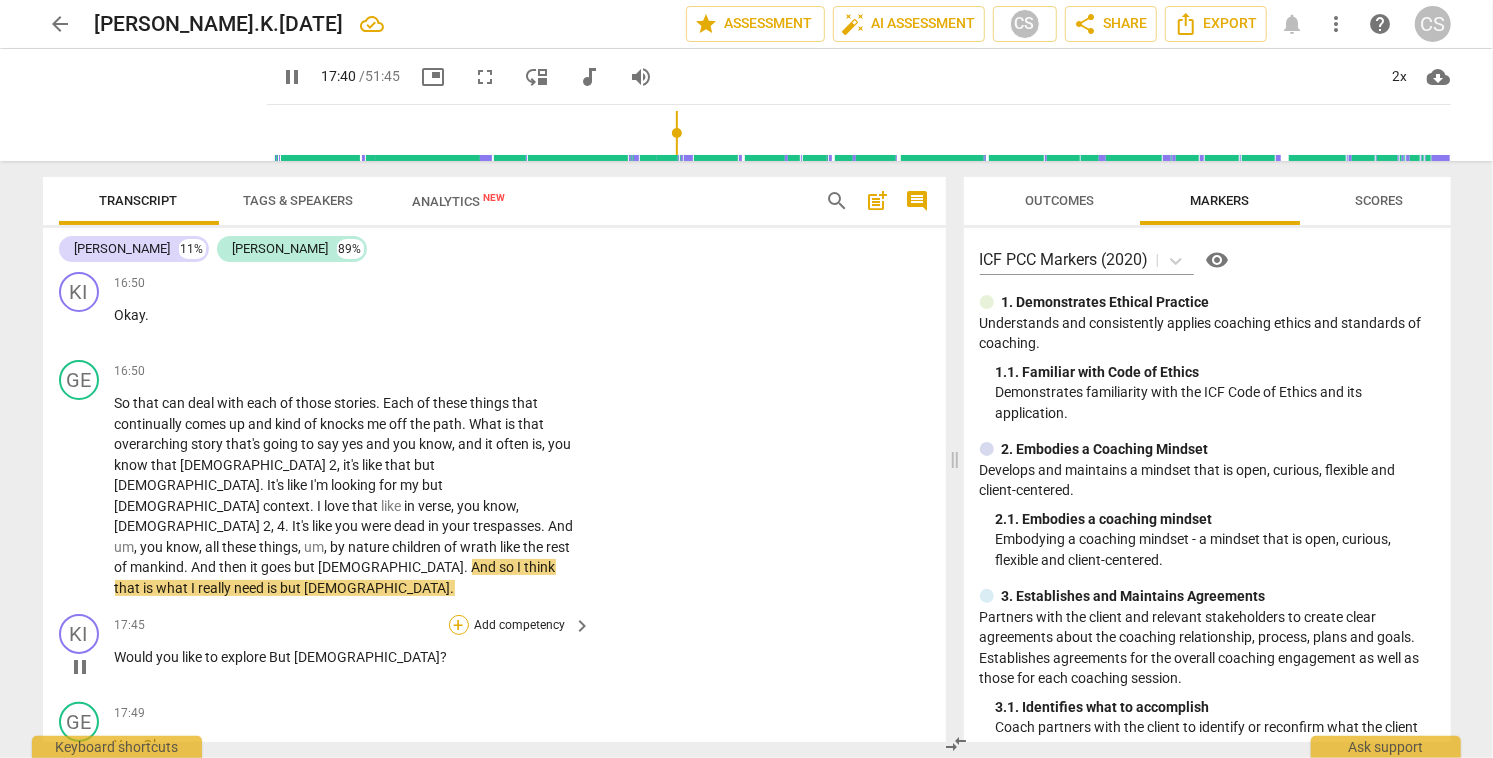 click on "+" at bounding box center (459, 625) 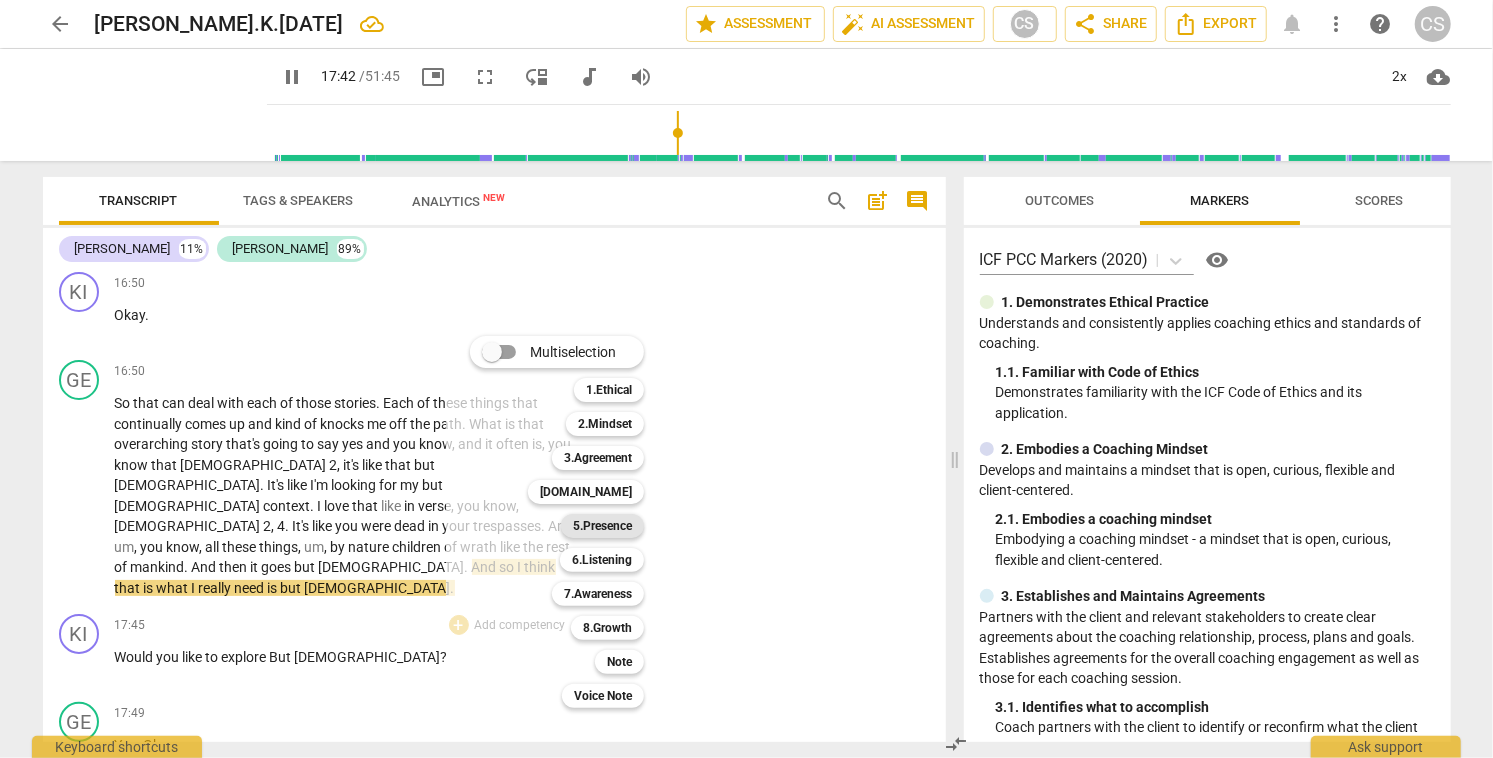 click on "5.Presence" at bounding box center [602, 526] 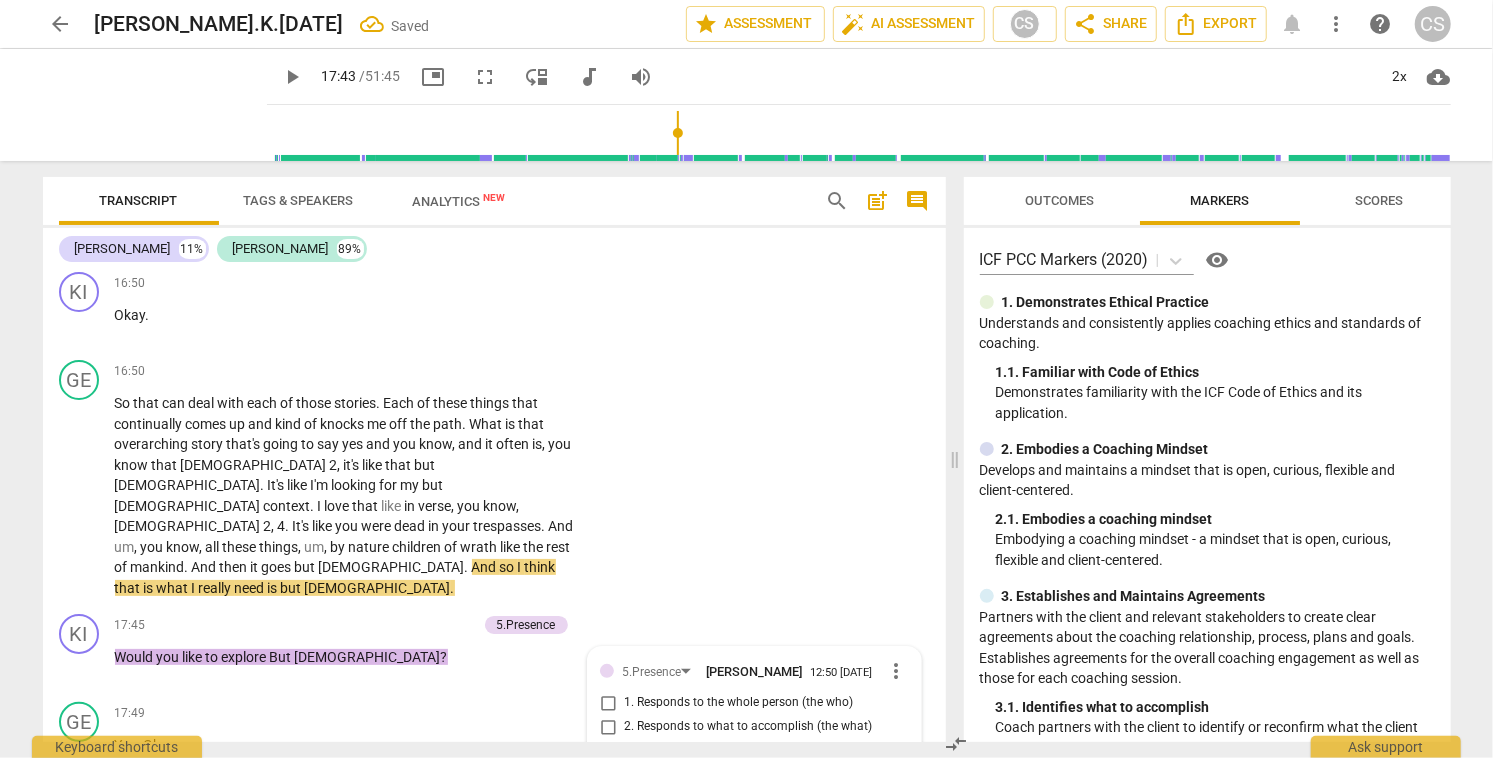 scroll, scrollTop: 4670, scrollLeft: 0, axis: vertical 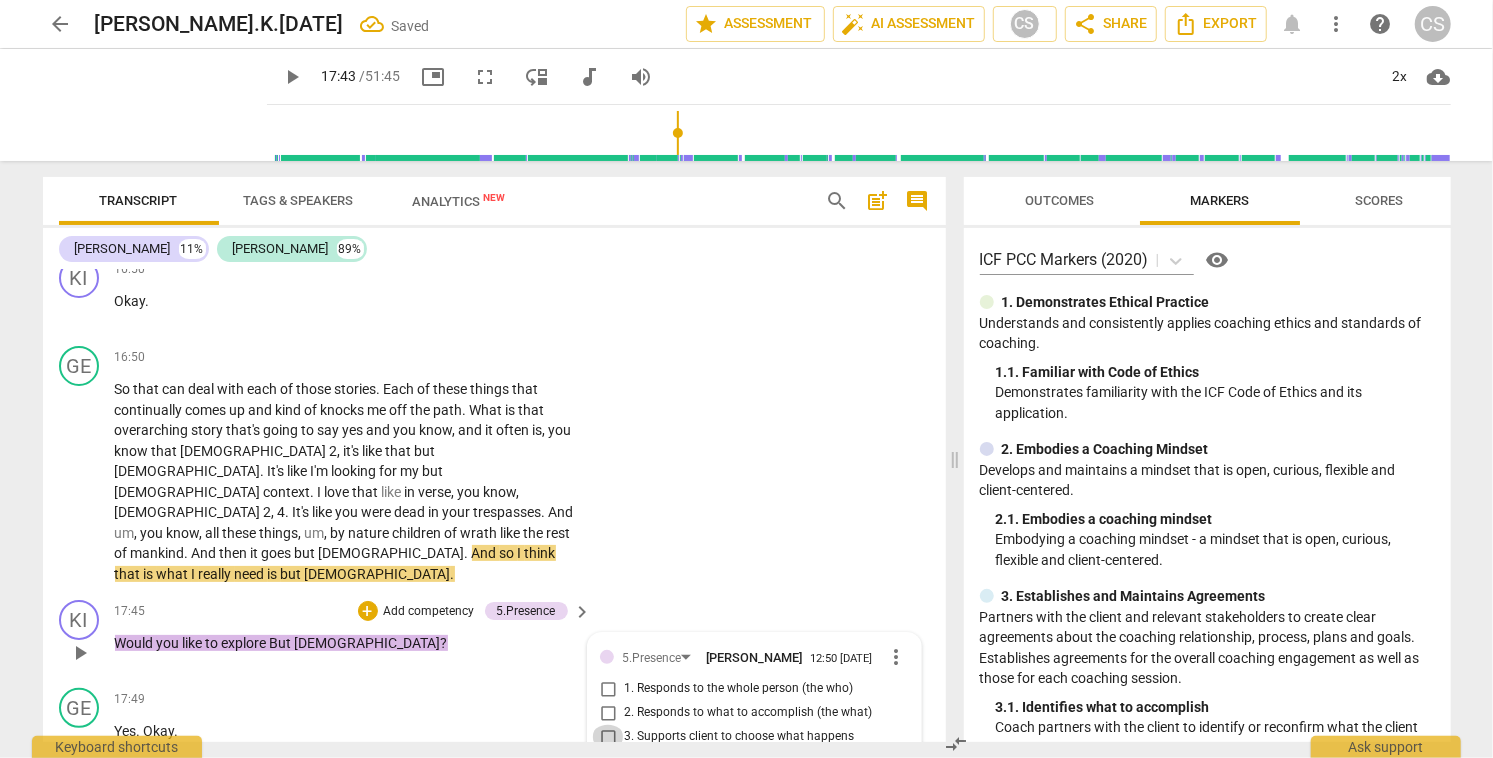 click on "3. Supports client to choose what happens" at bounding box center [608, 737] 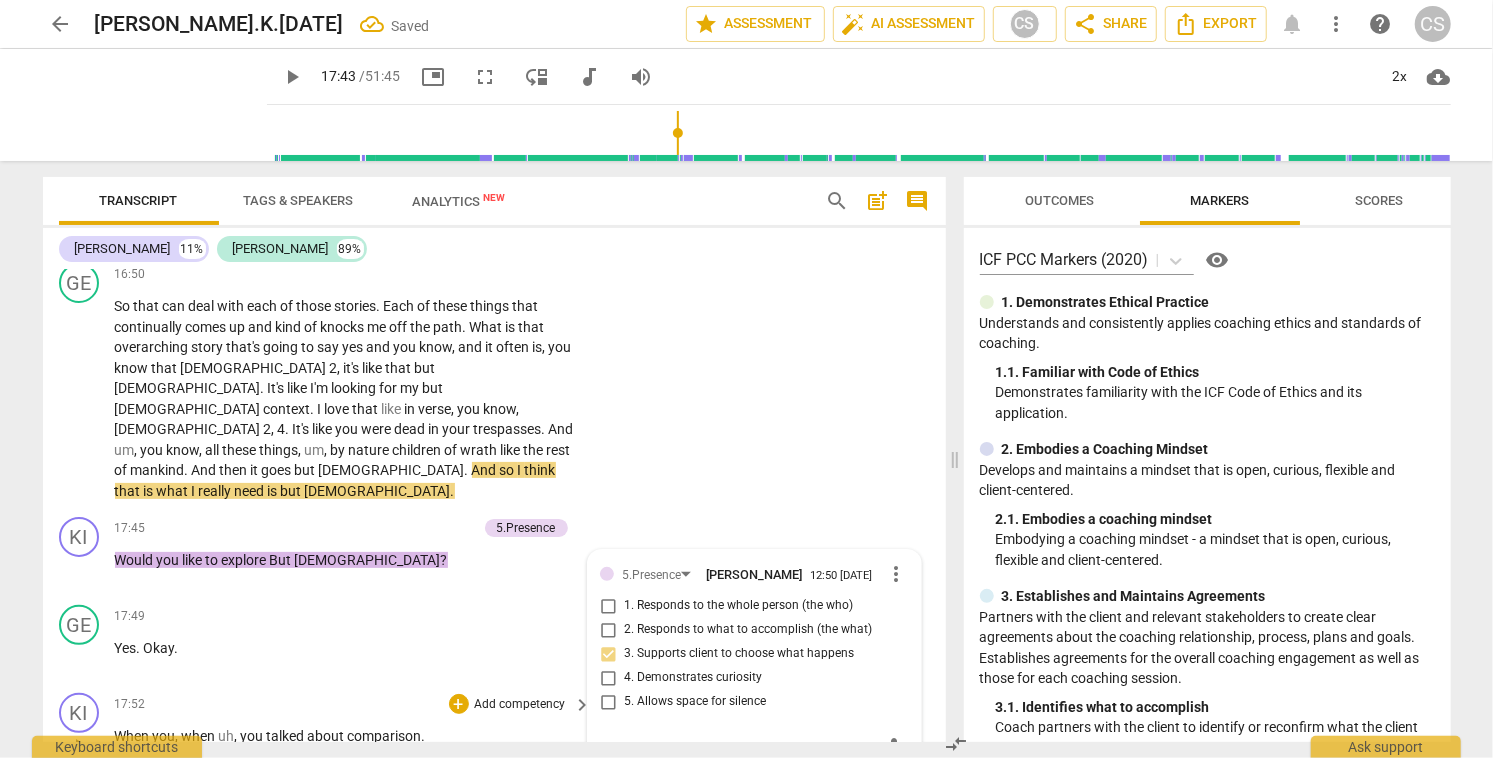 scroll, scrollTop: 4766, scrollLeft: 0, axis: vertical 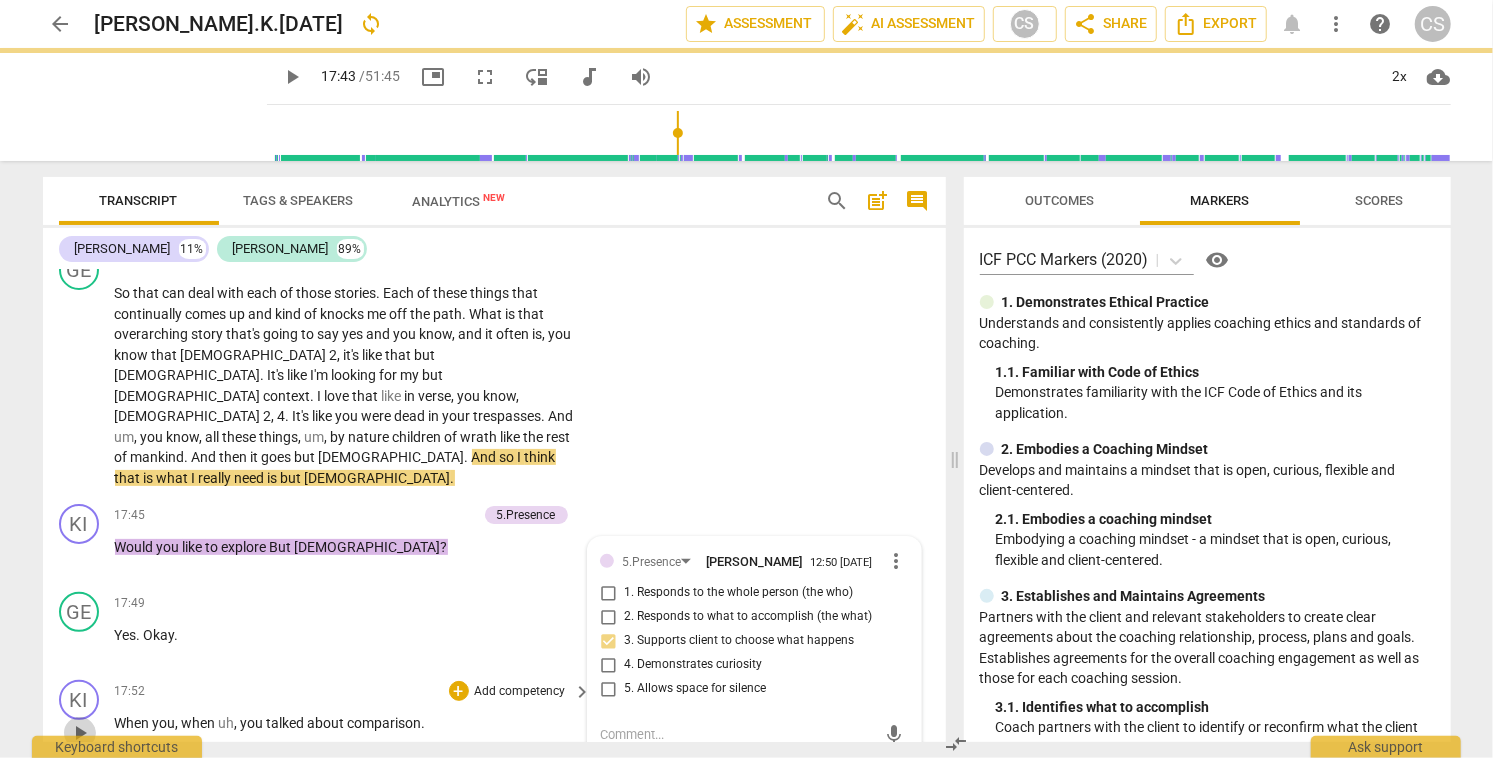 click on "play_arrow" at bounding box center [80, 733] 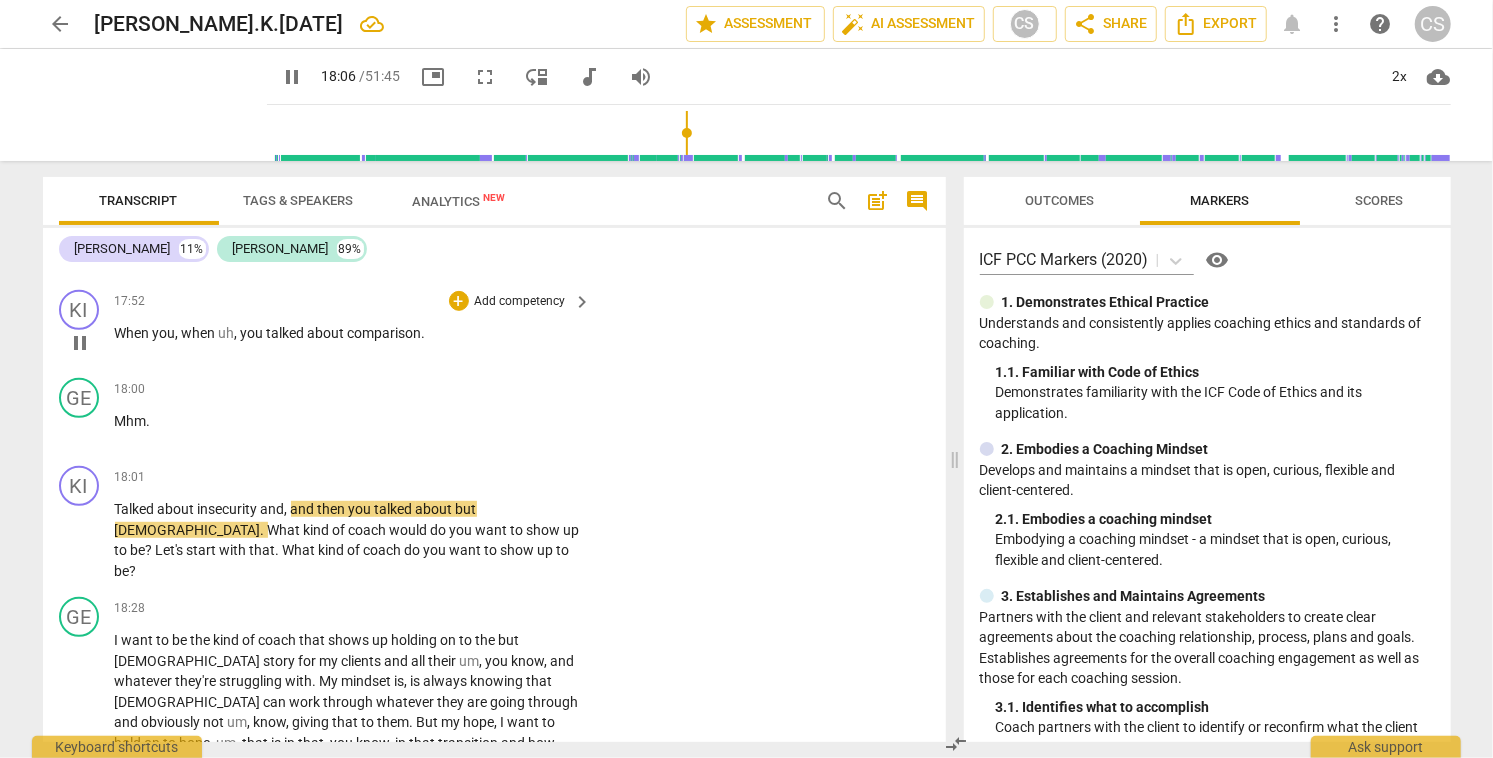 scroll, scrollTop: 5157, scrollLeft: 0, axis: vertical 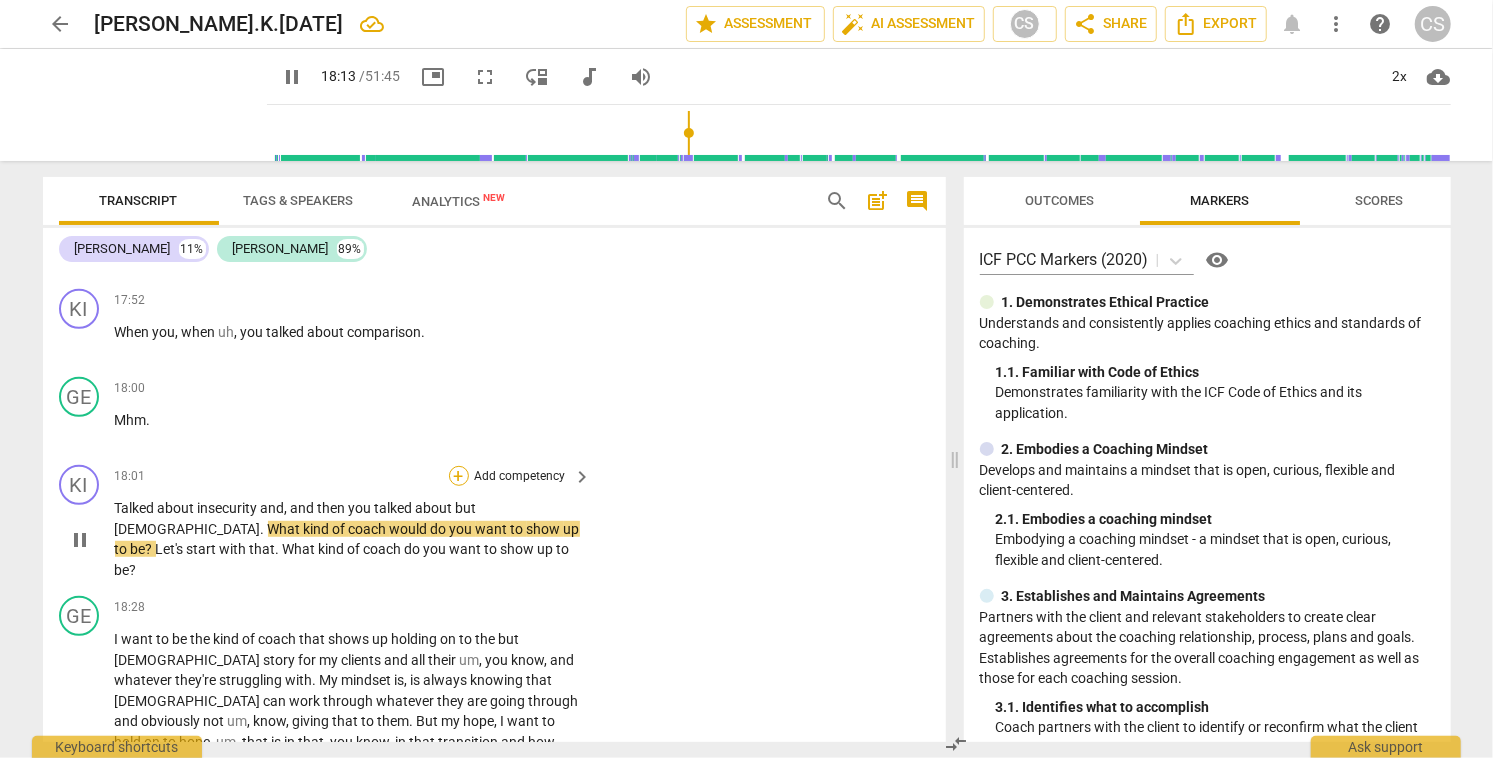 click on "+" at bounding box center (459, 476) 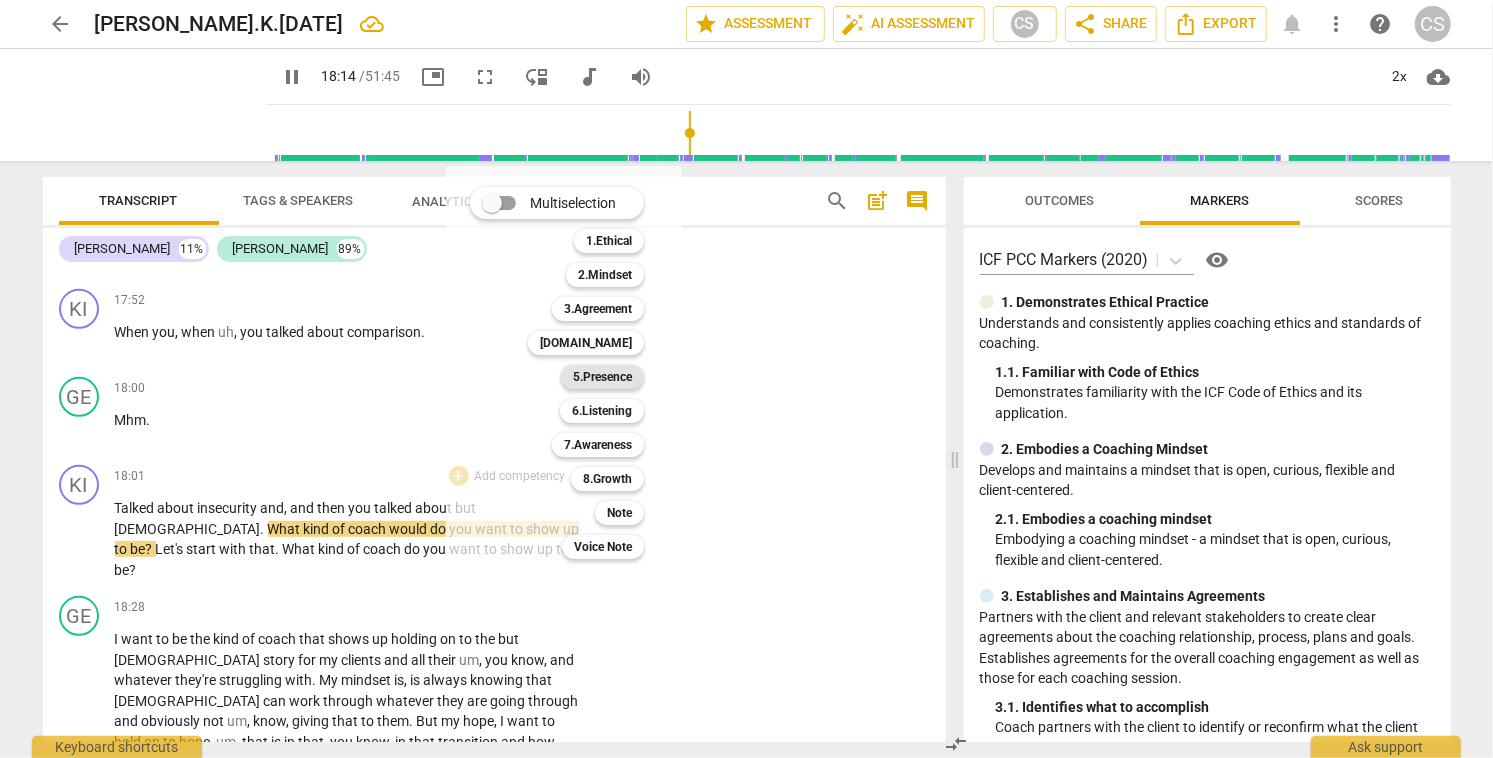click on "5.Presence" at bounding box center [602, 377] 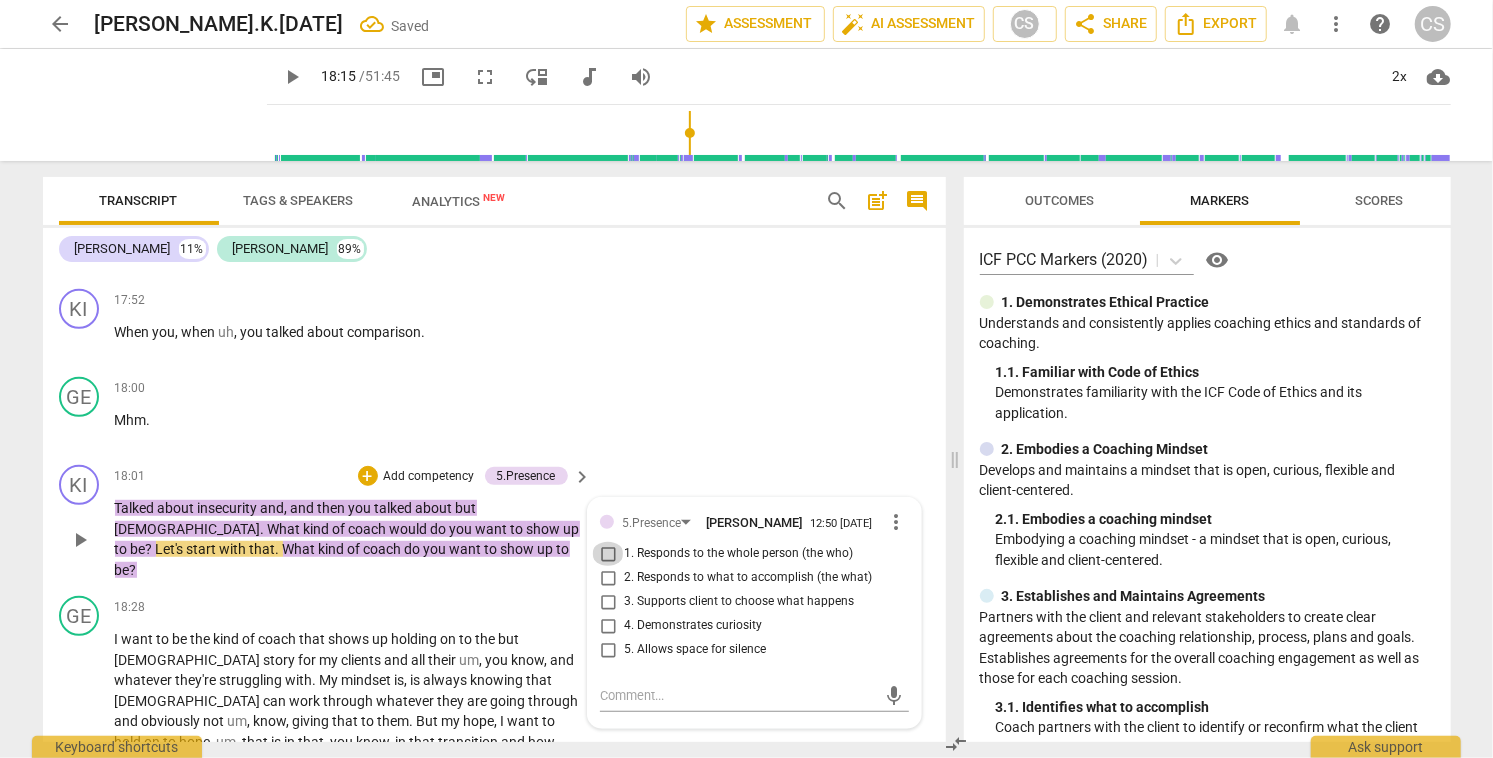 click on "1. Responds to the whole person (the who)" at bounding box center (608, 554) 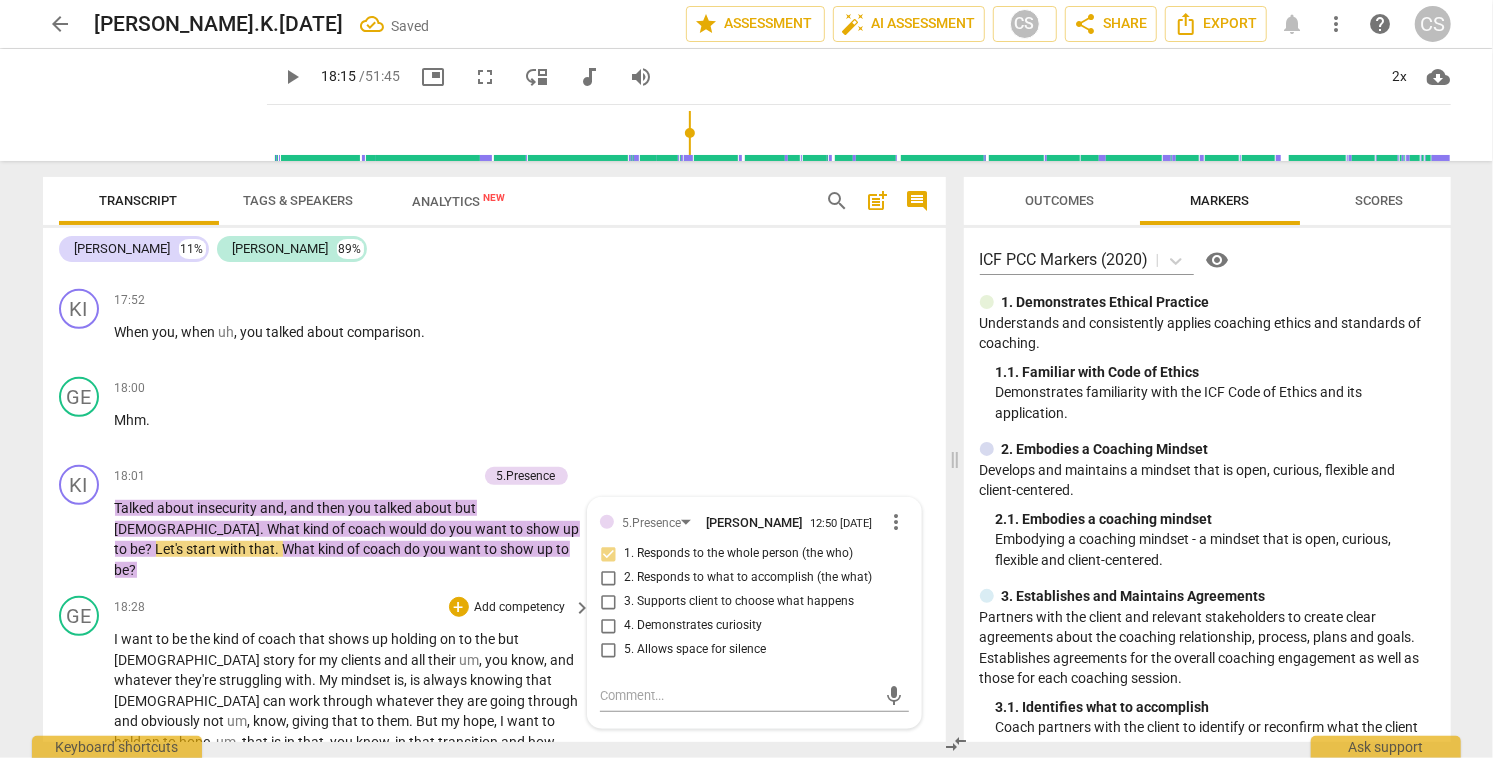 click on "play_arrow" at bounding box center (80, 773) 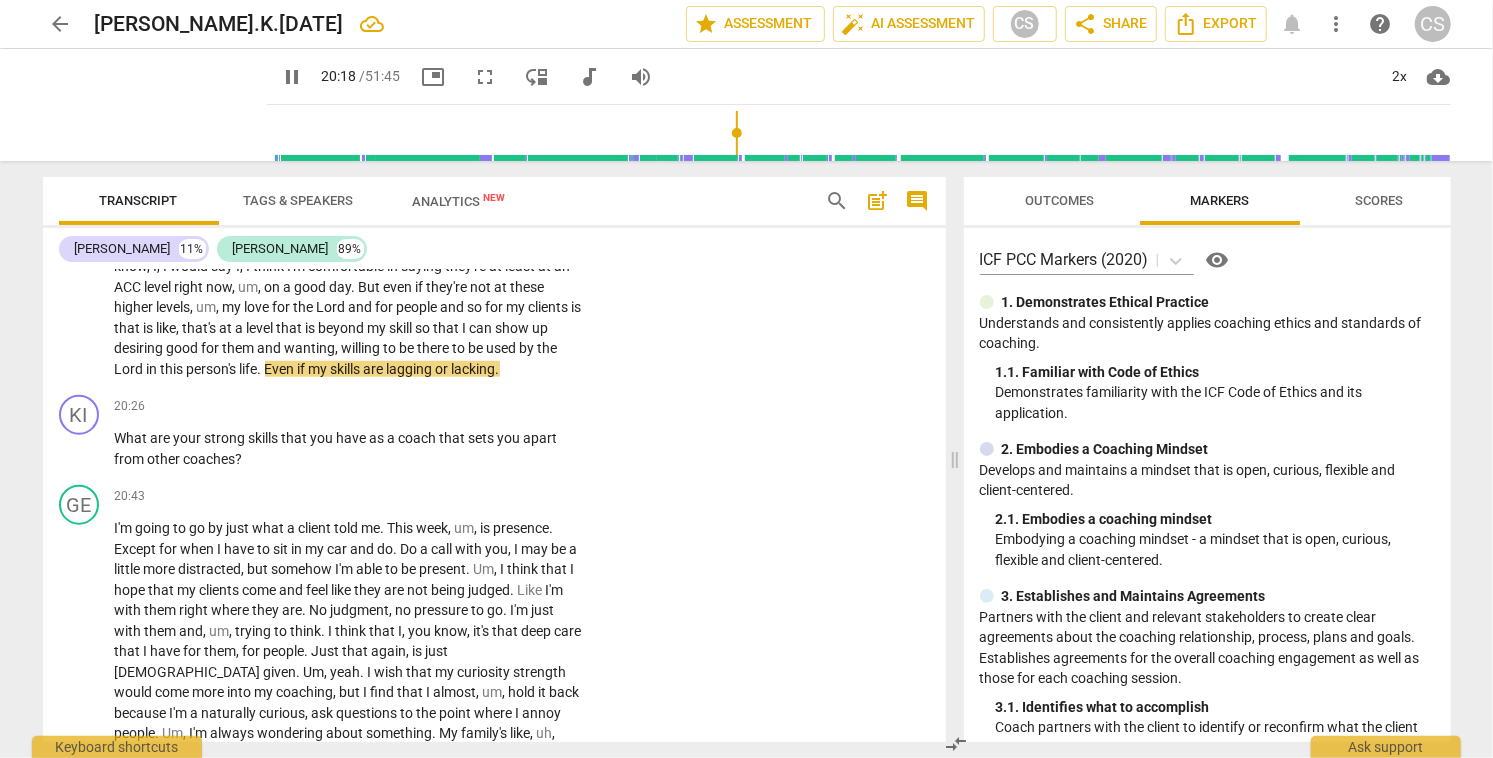 scroll, scrollTop: 5689, scrollLeft: 0, axis: vertical 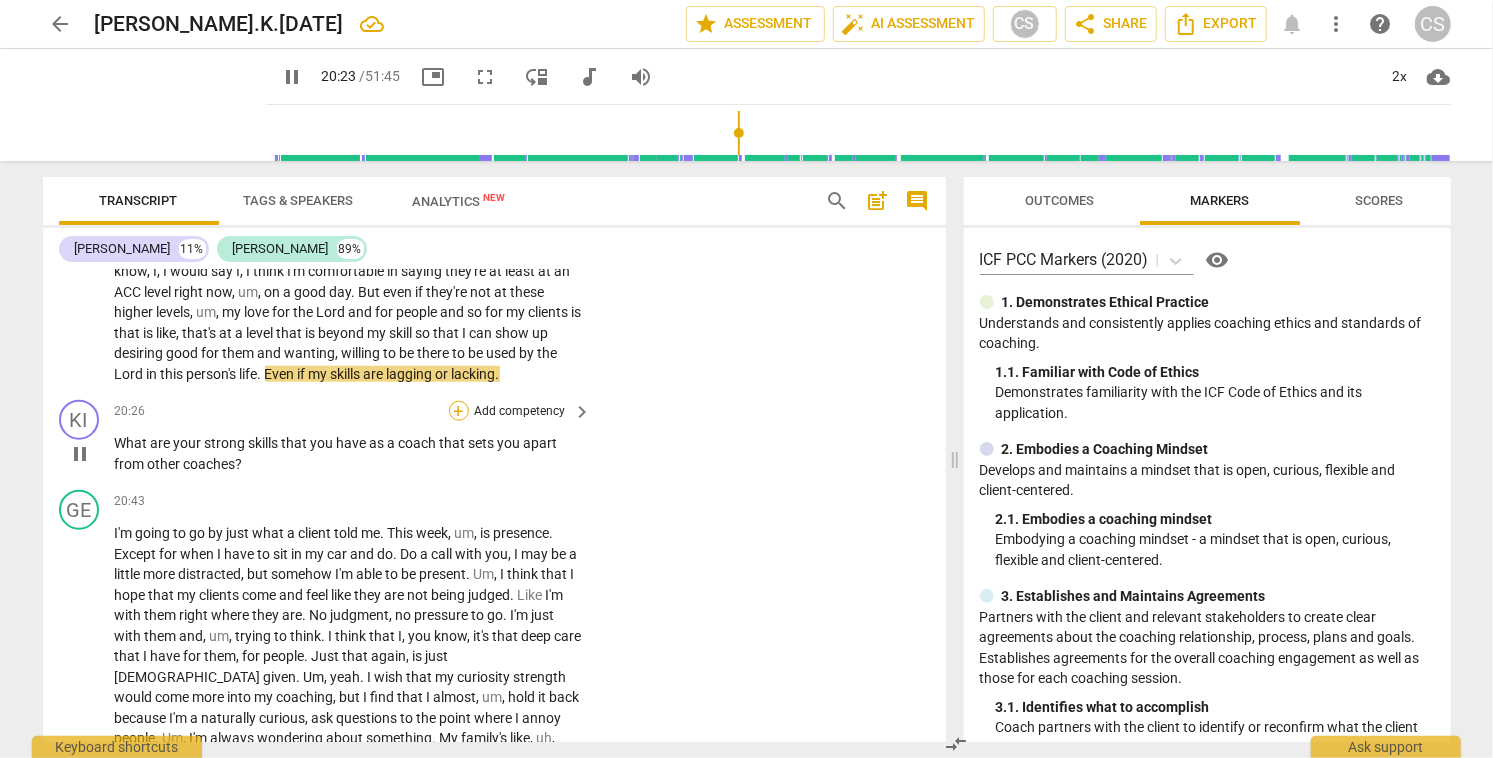 click on "+" at bounding box center (459, 411) 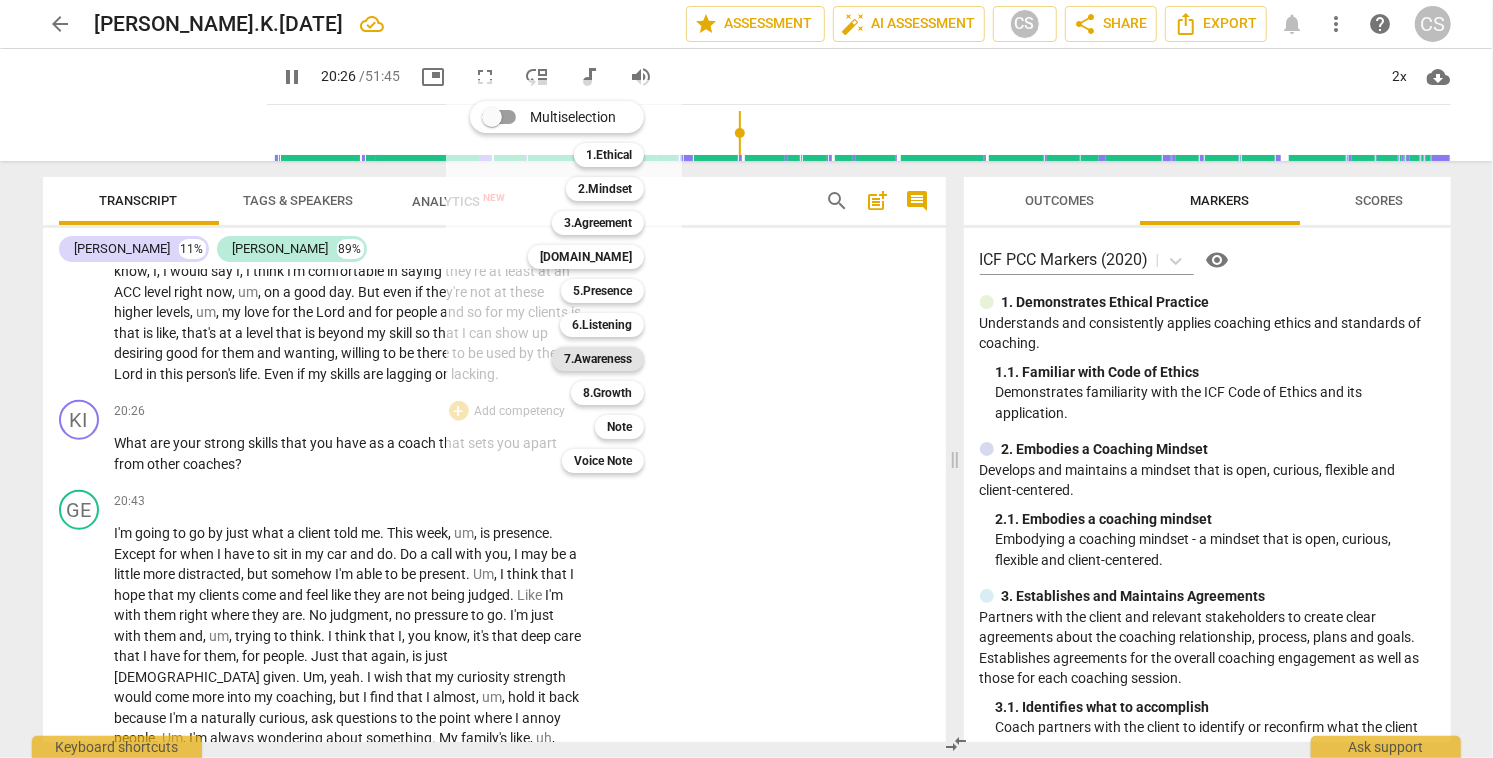 click on "7.Awareness" at bounding box center (598, 359) 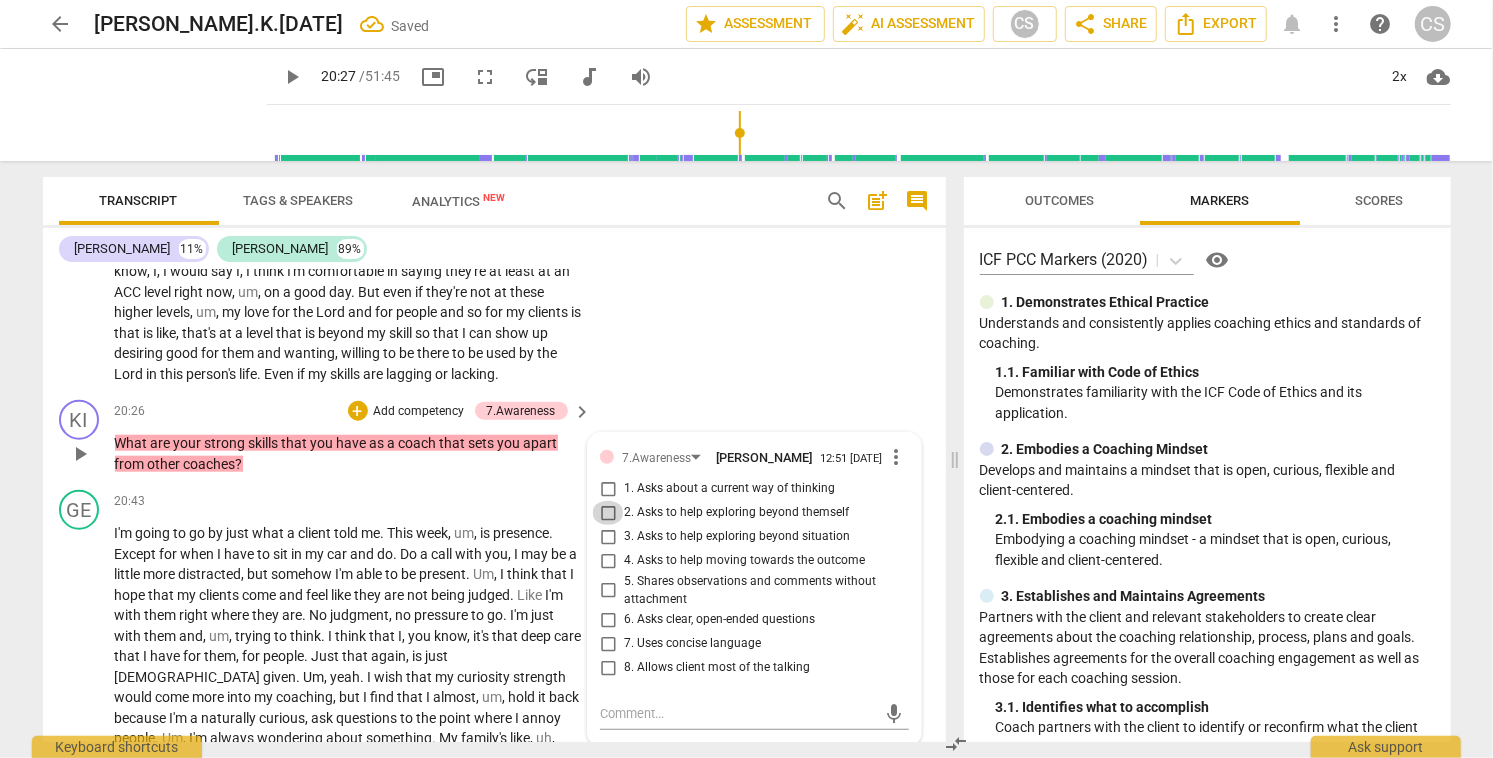 click on "2. Asks to help exploring beyond themself" at bounding box center [608, 513] 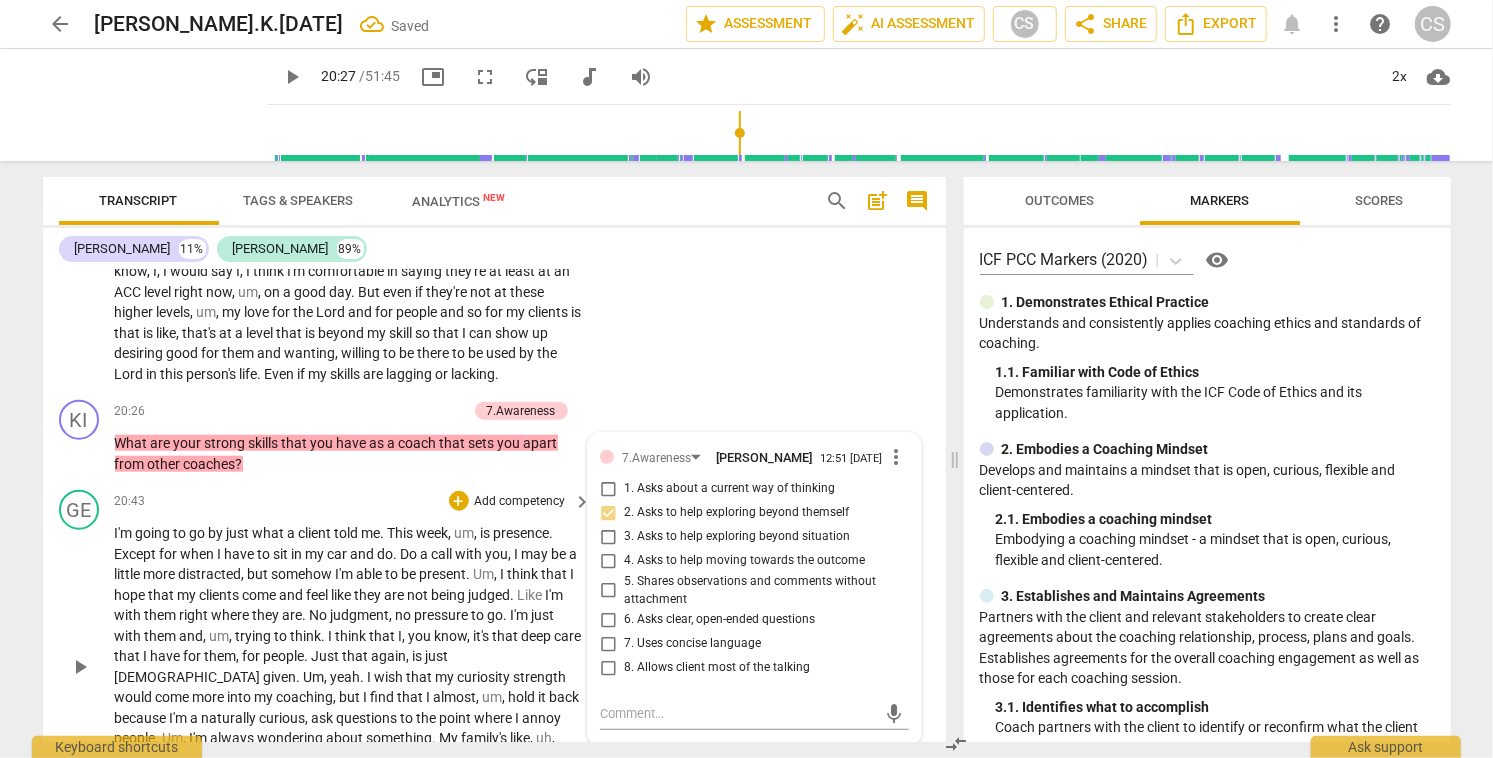 click on "play_arrow" at bounding box center (80, 667) 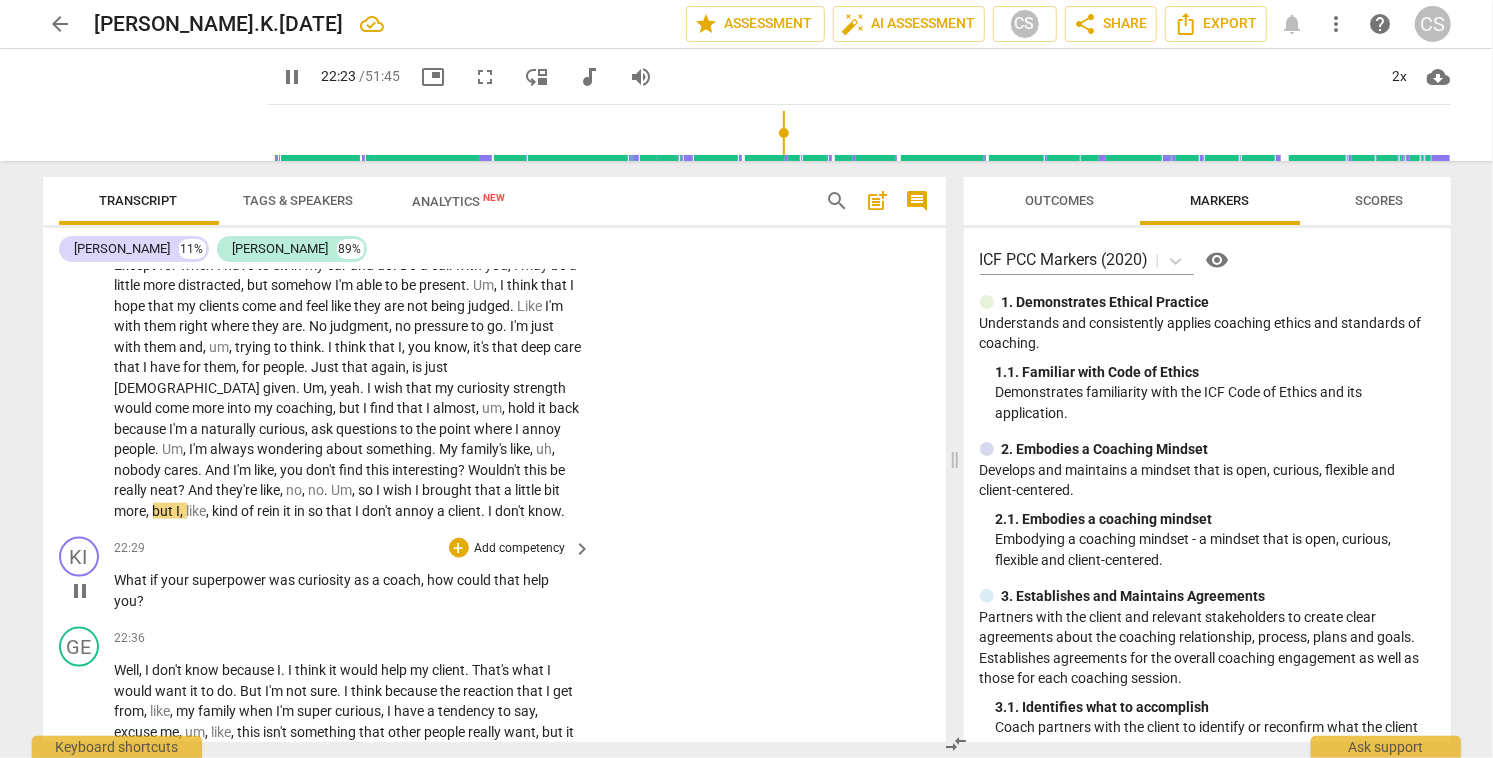 scroll, scrollTop: 5983, scrollLeft: 0, axis: vertical 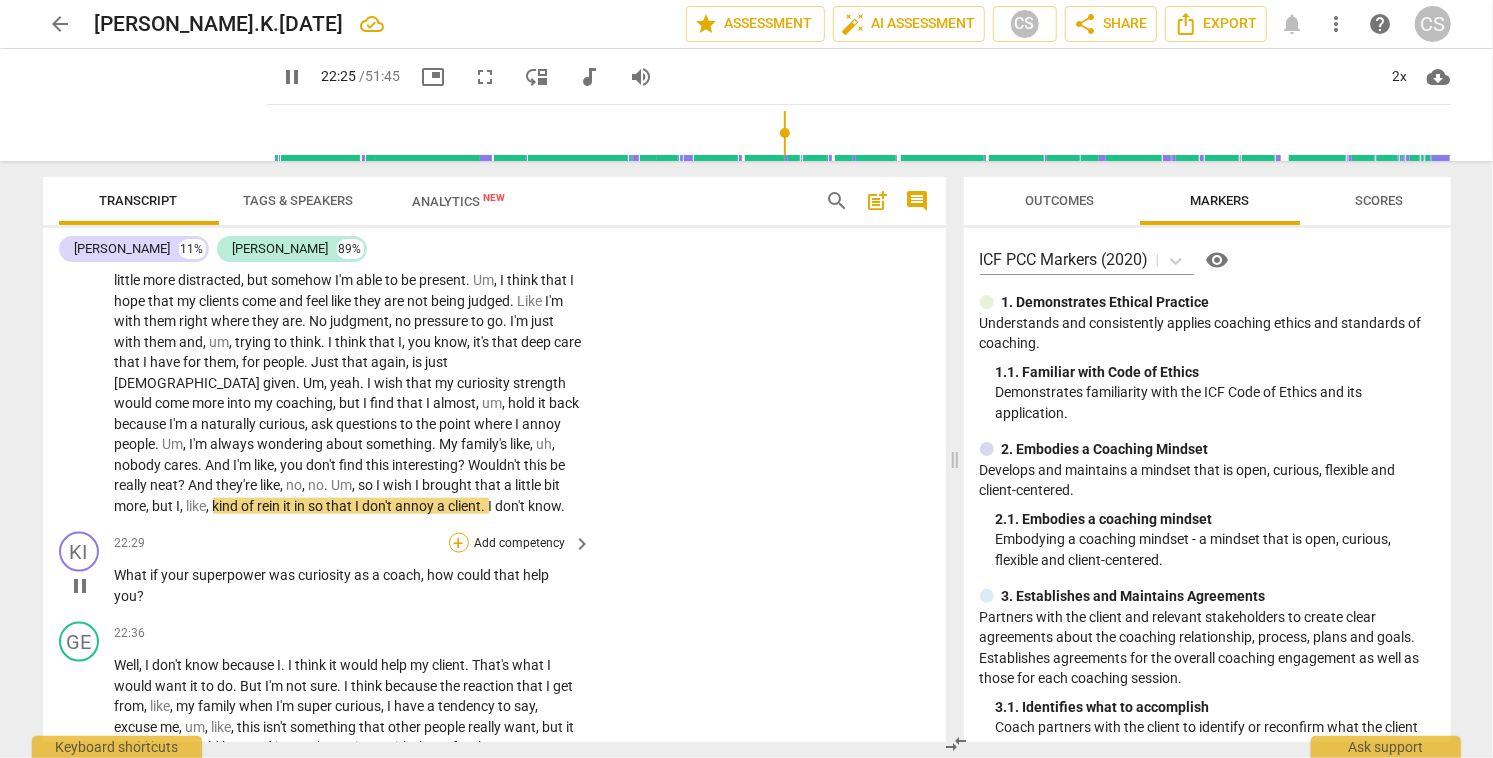 click on "+" at bounding box center [459, 543] 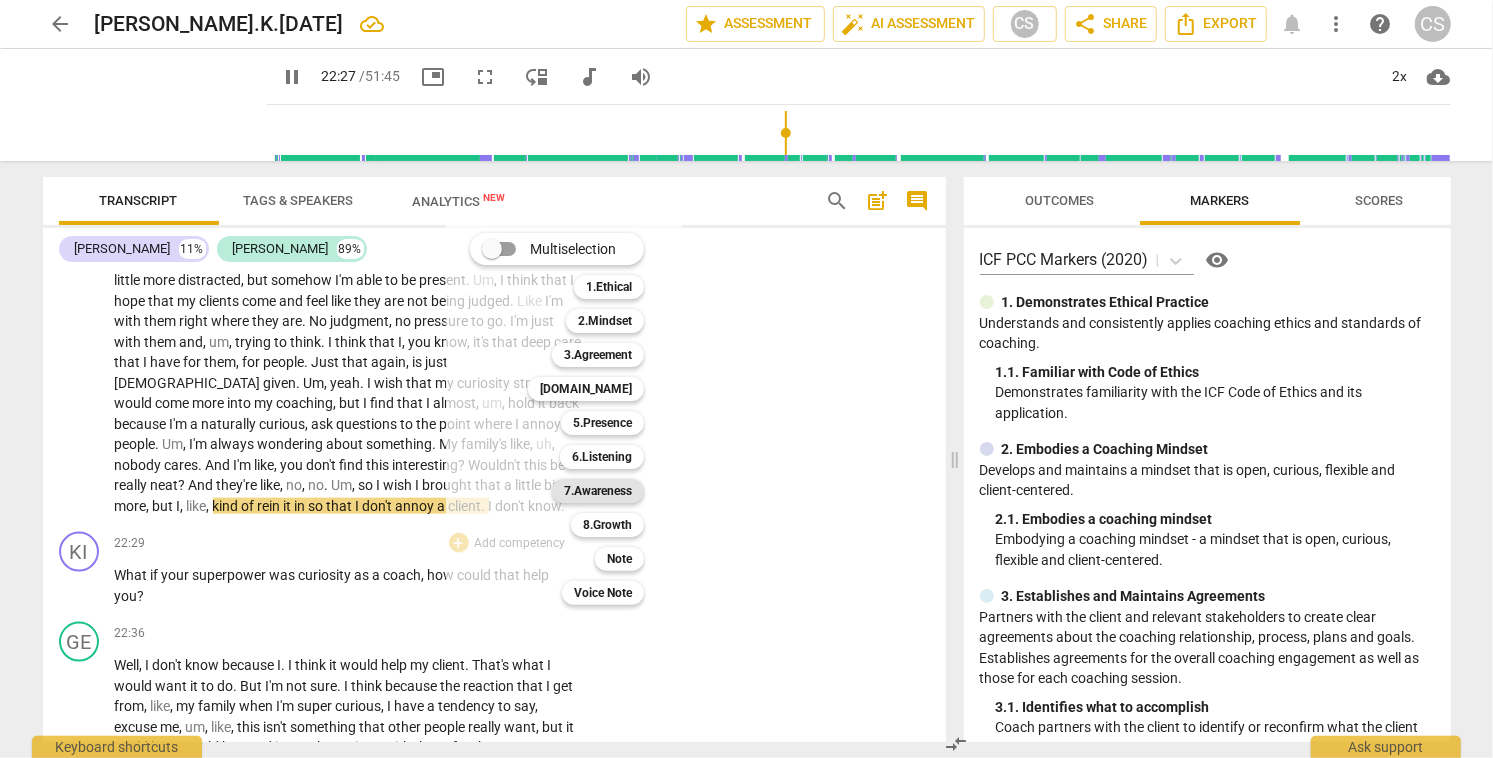click on "7.Awareness" at bounding box center (598, 491) 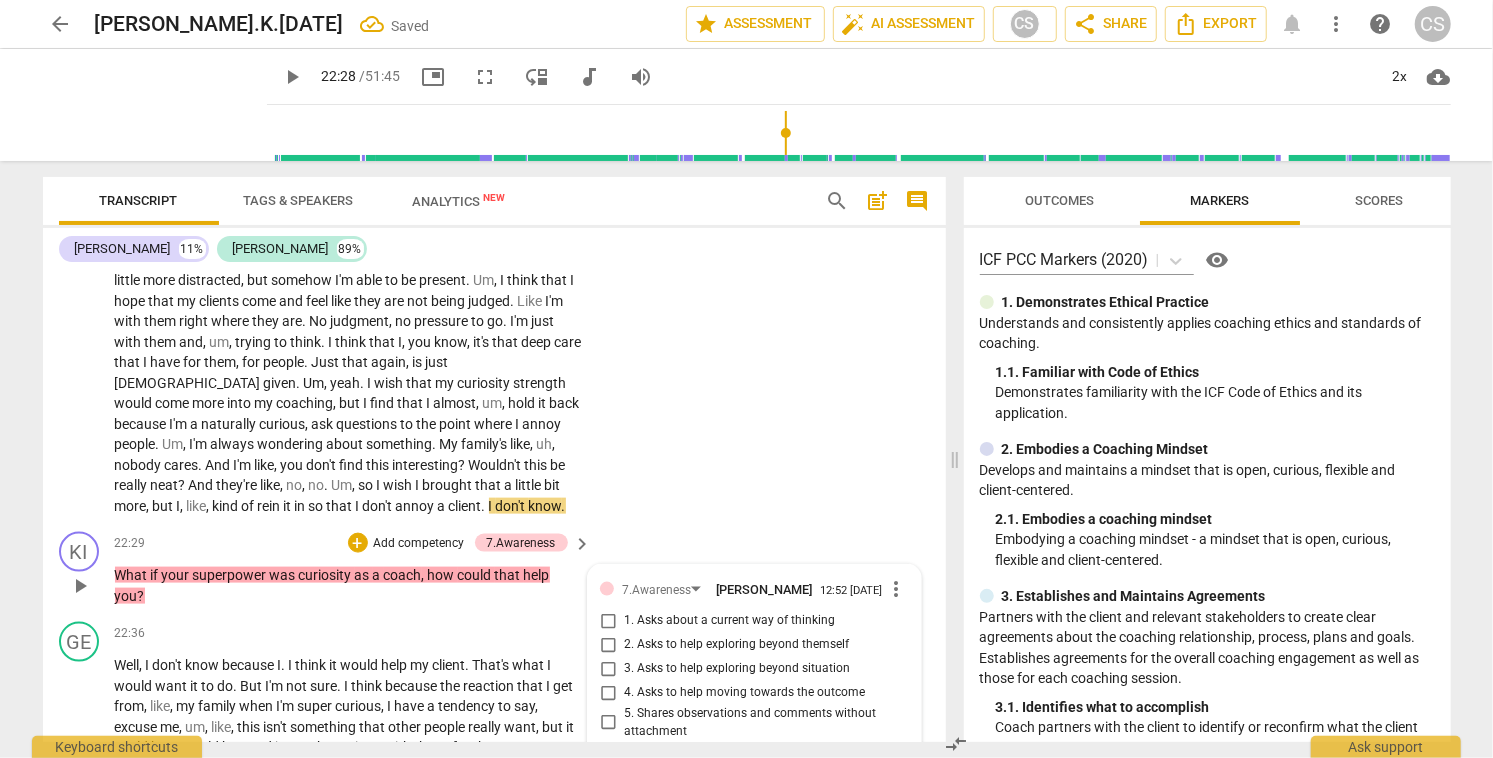 click on "3. Asks to help exploring beyond situation" at bounding box center (608, 669) 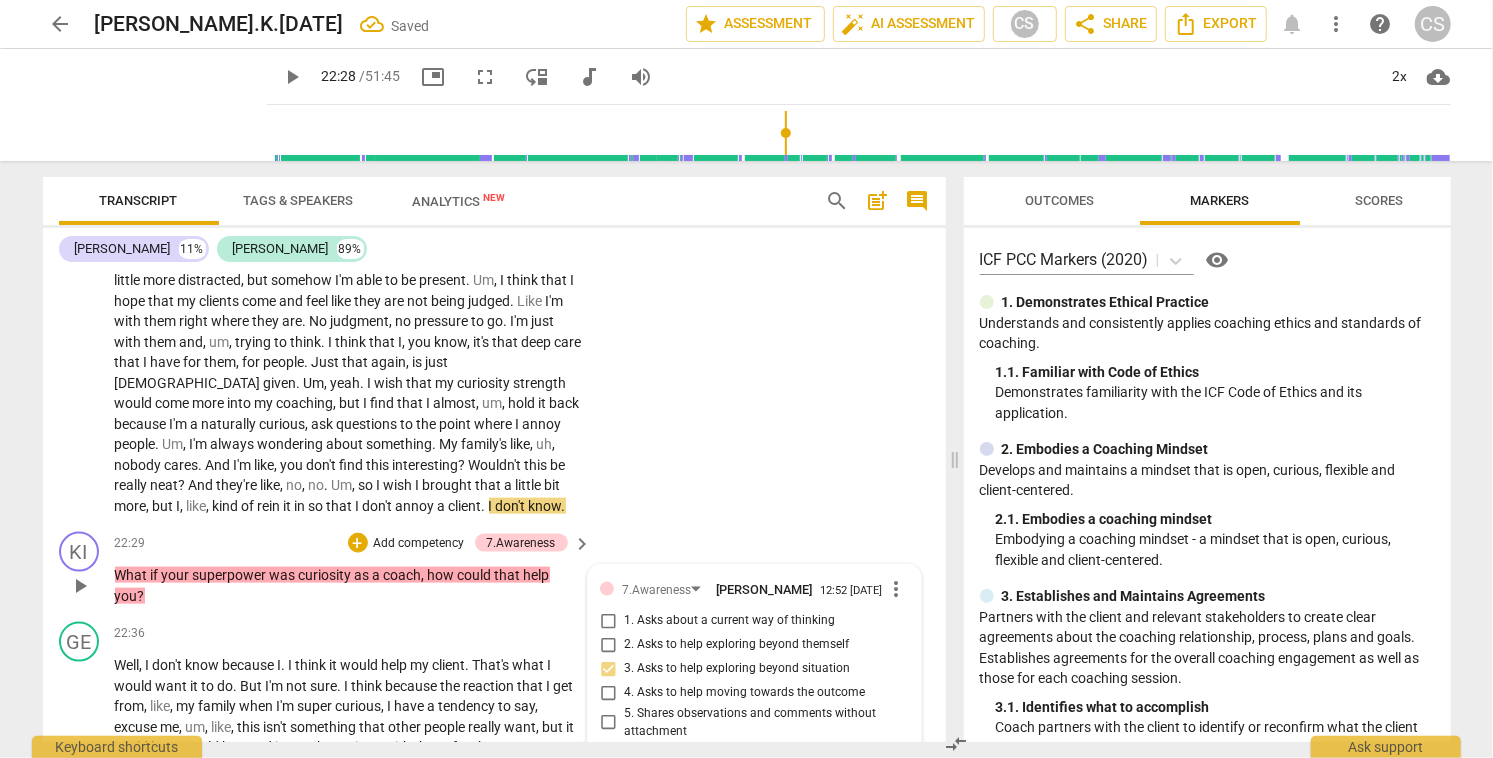 click on "2. Asks to help exploring beyond themself" at bounding box center (608, 645) 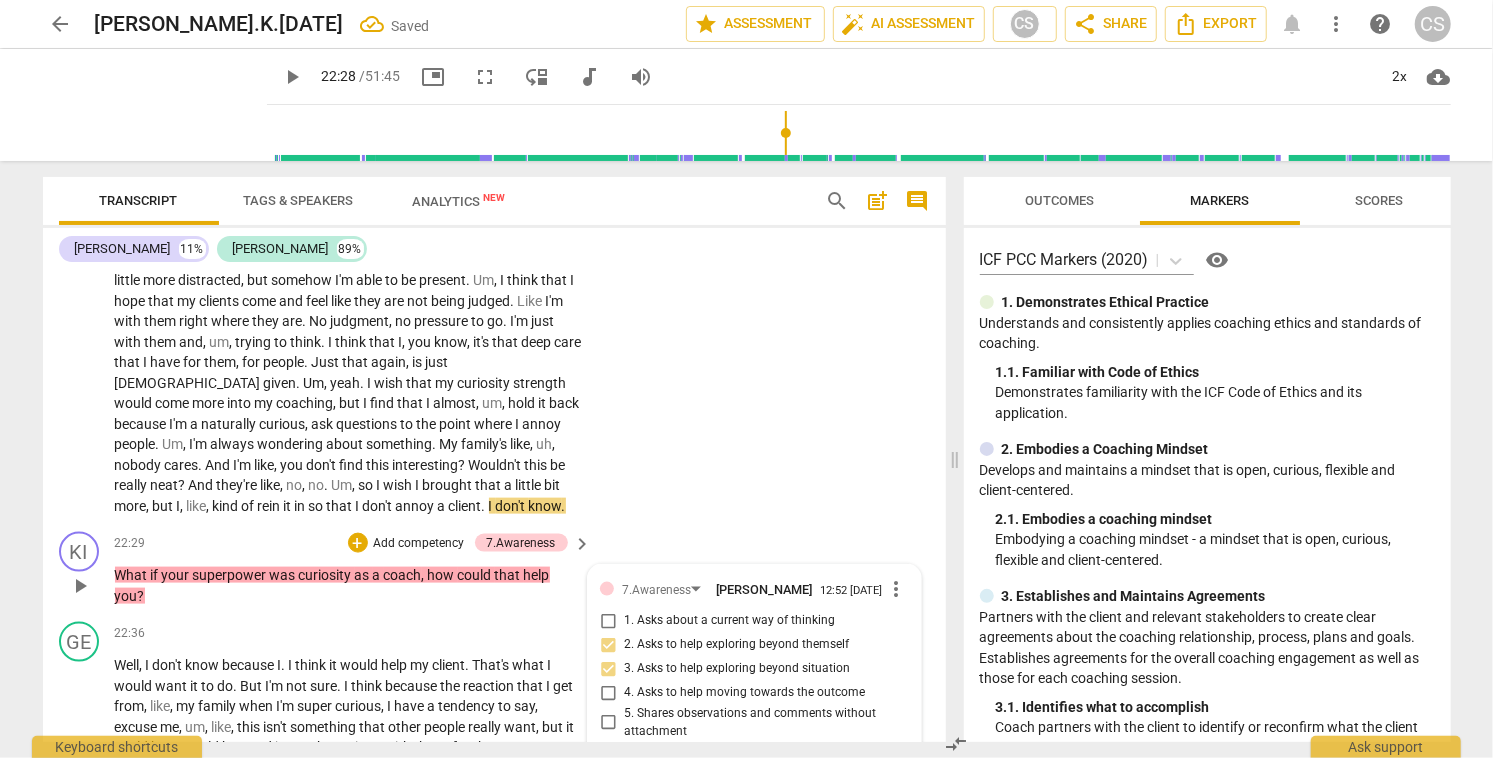 click on "3. Asks to help exploring beyond situation" at bounding box center [608, 669] 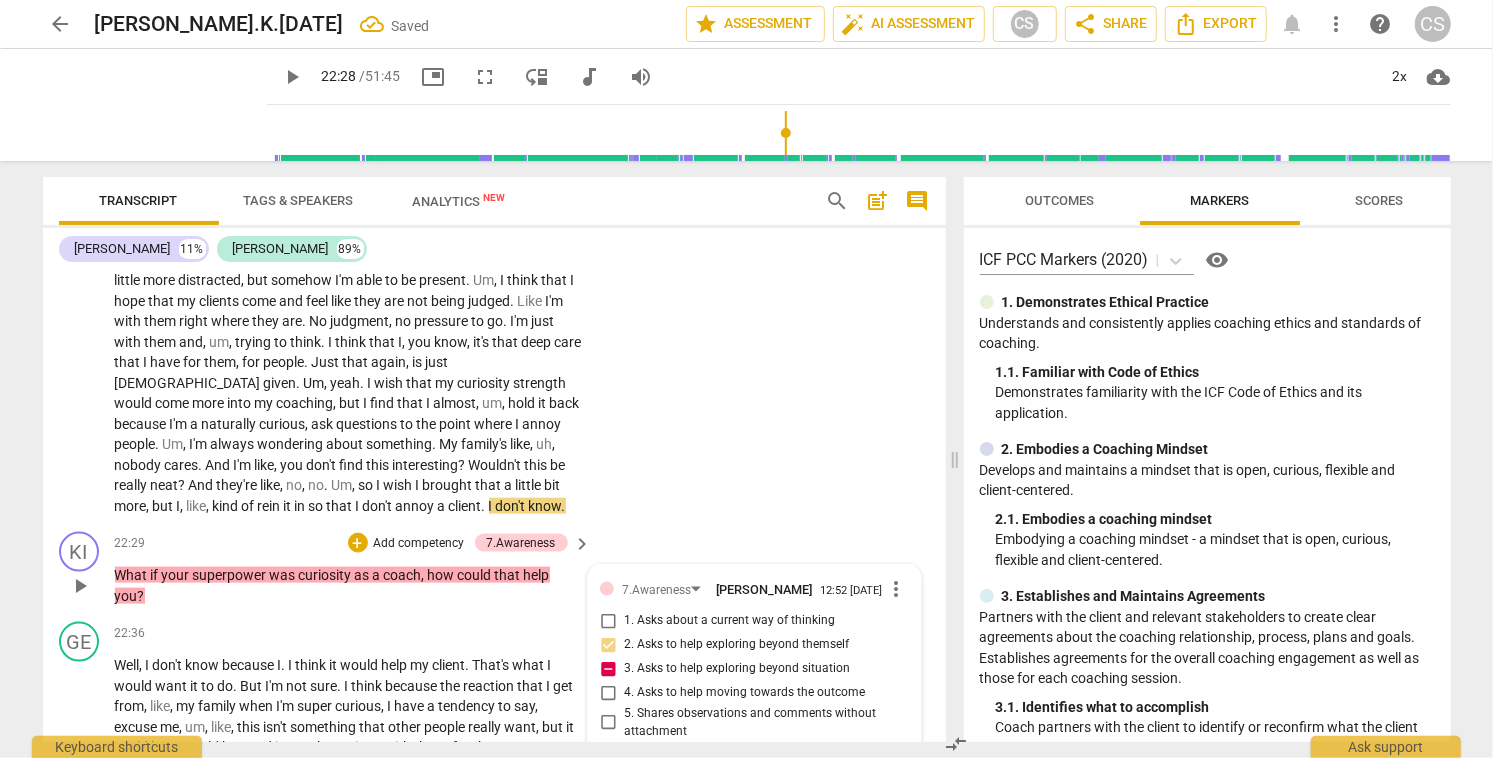 click on "3. Asks to help exploring beyond situation" at bounding box center (608, 669) 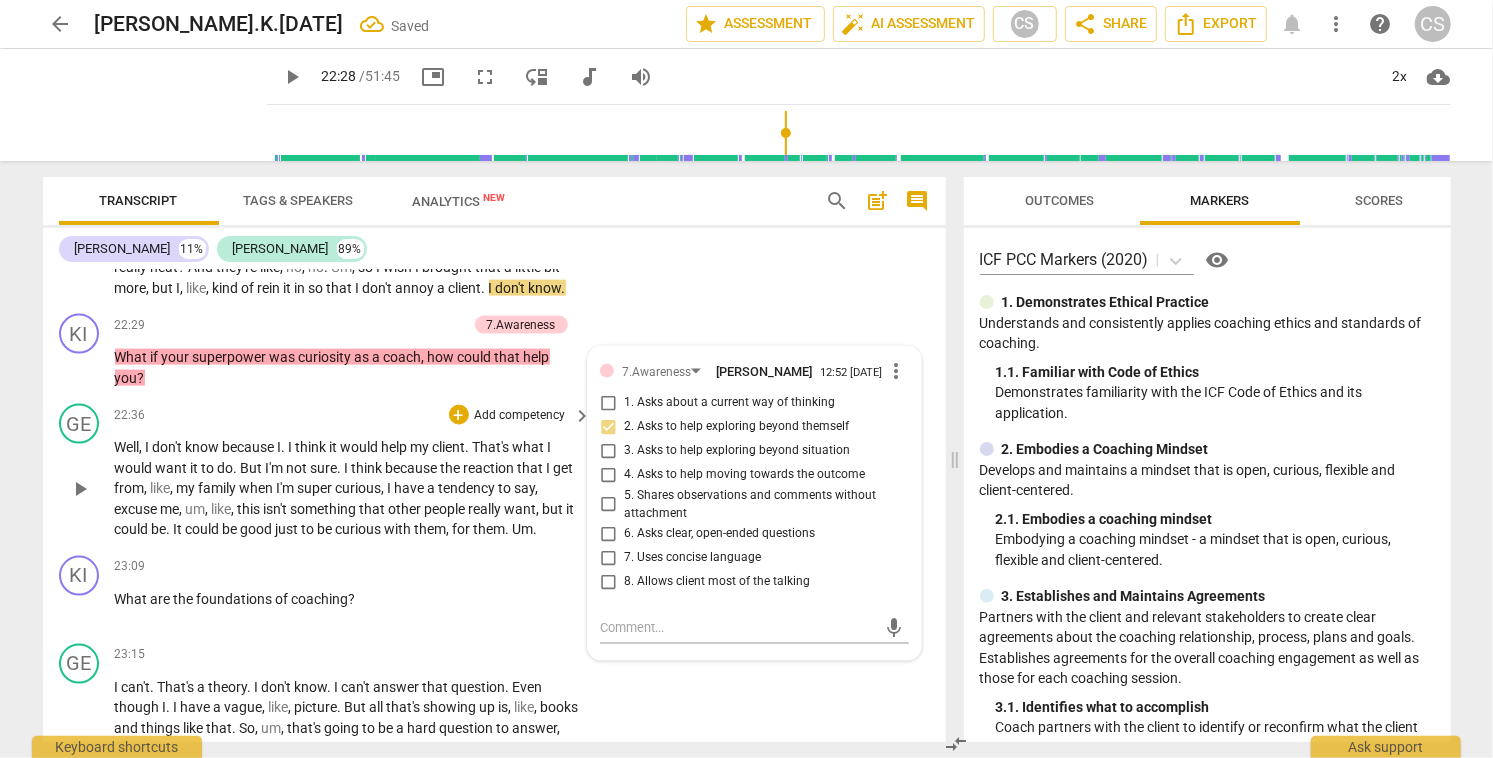 scroll, scrollTop: 6218, scrollLeft: 0, axis: vertical 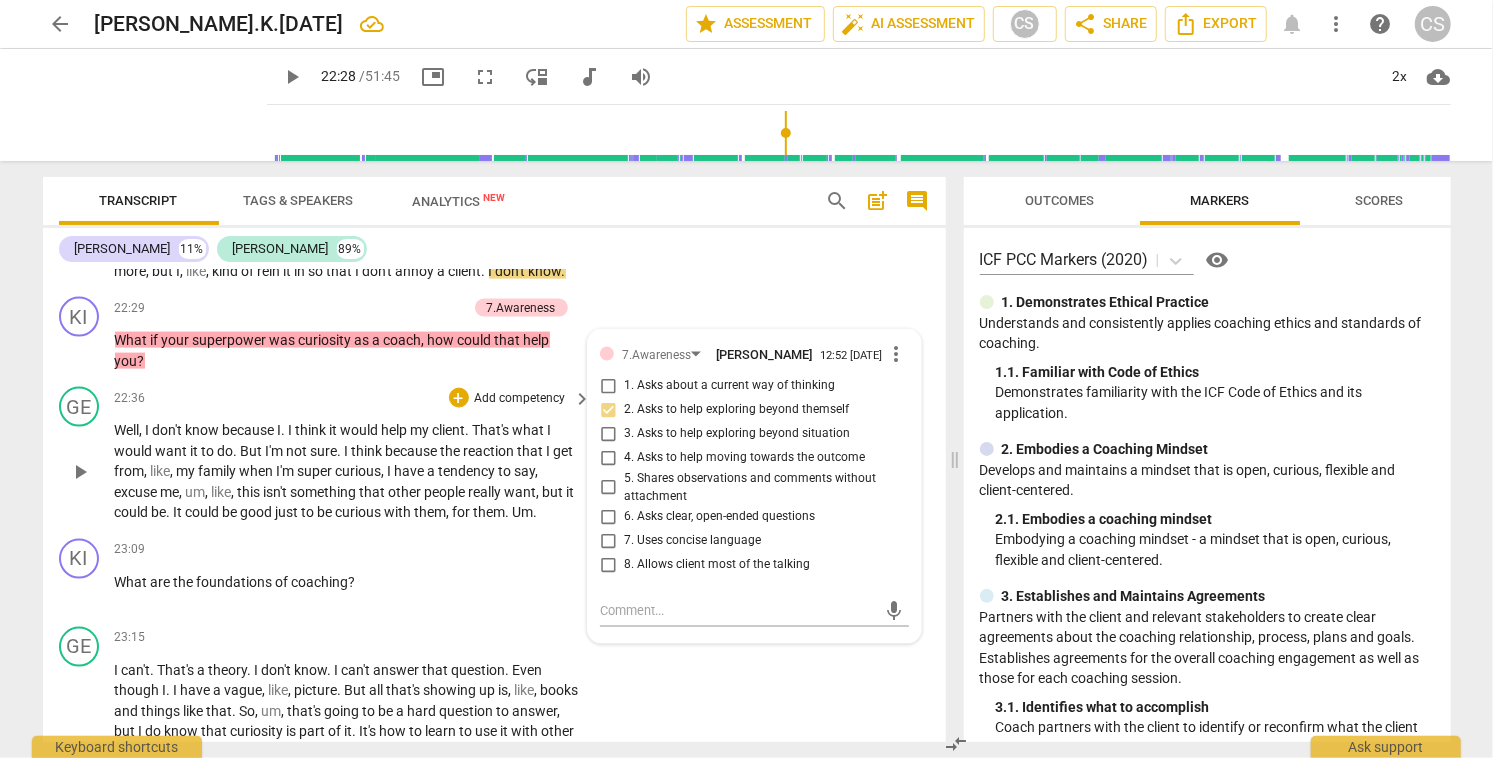 click on "isn't" at bounding box center [277, 492] 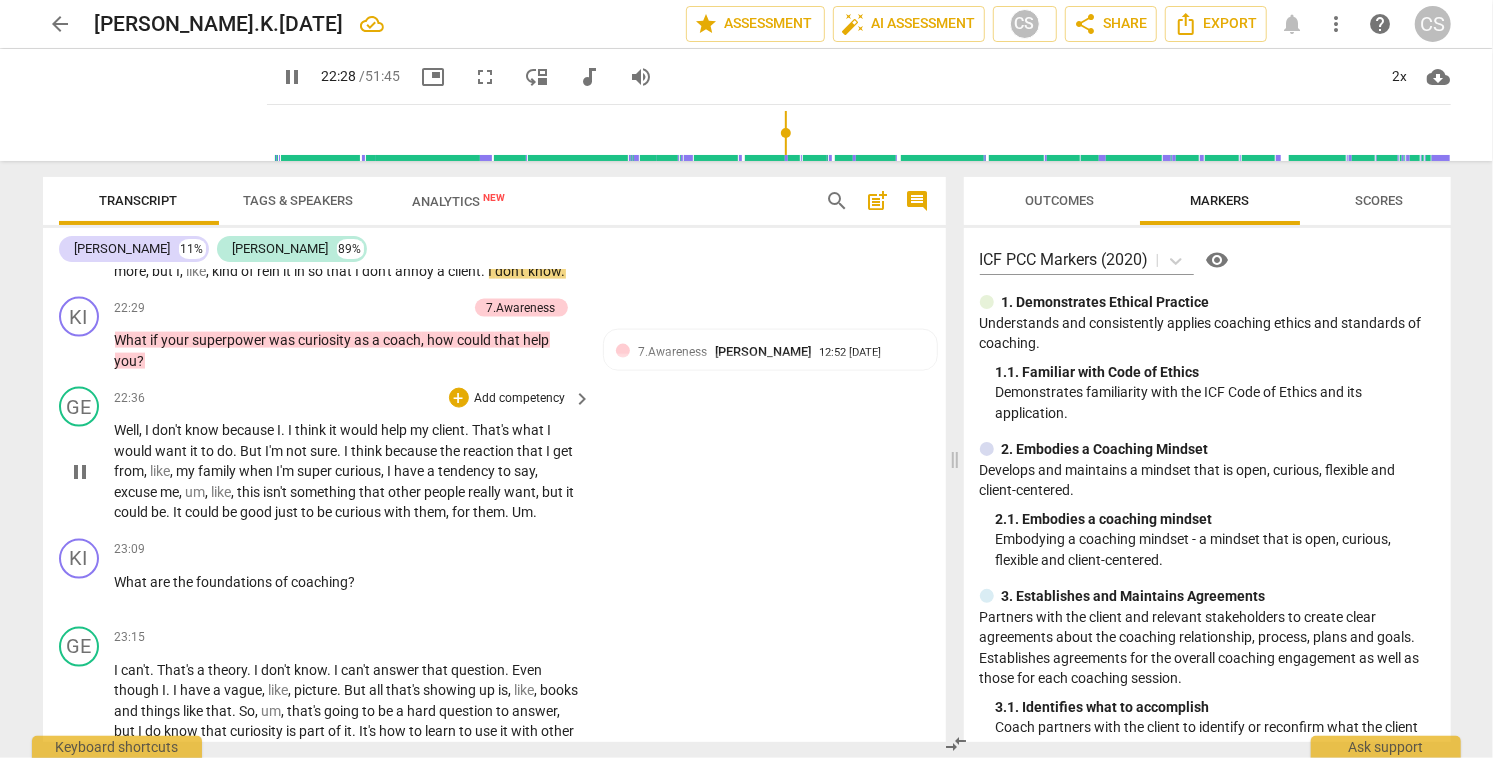 click on "isn't" at bounding box center (277, 492) 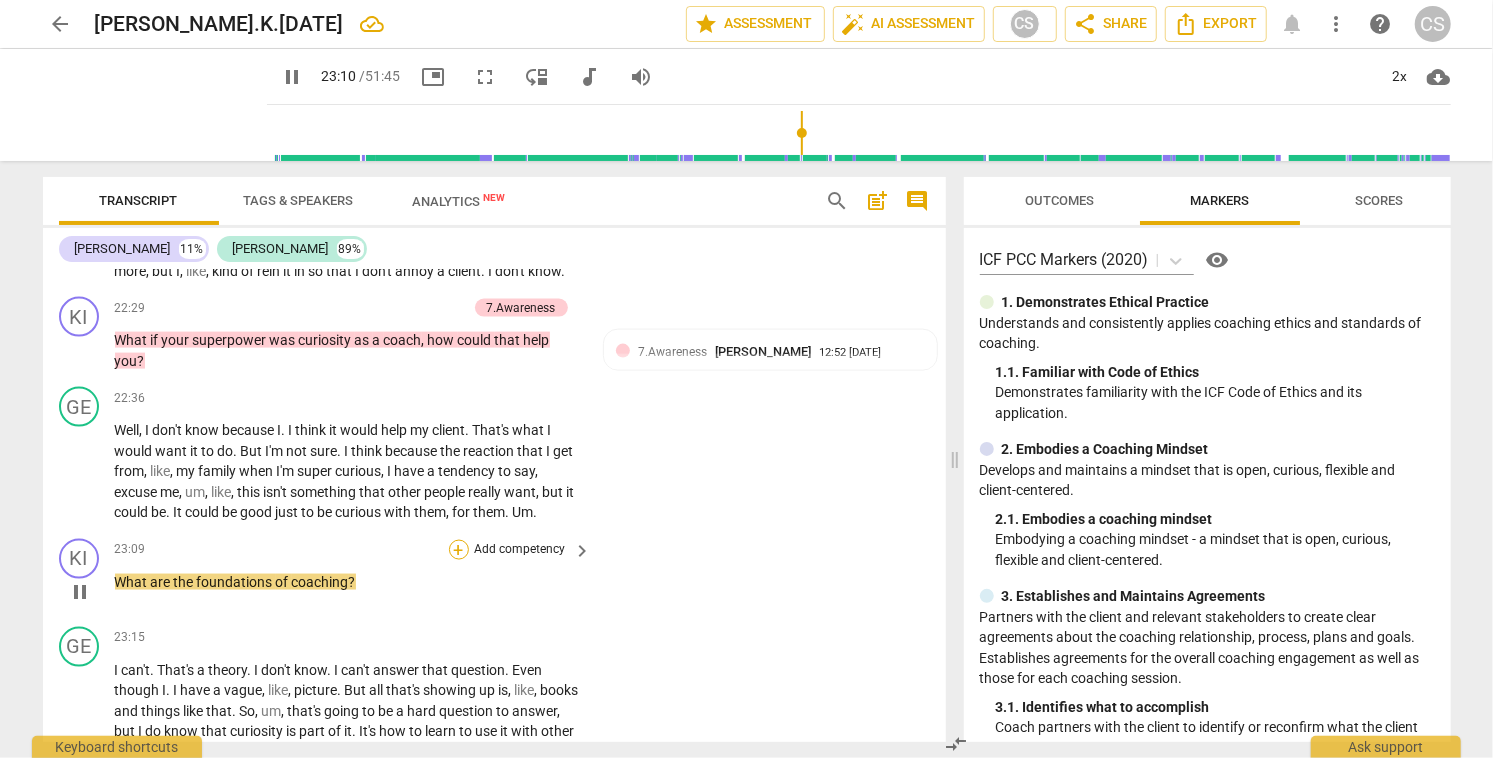 click on "+" at bounding box center [459, 550] 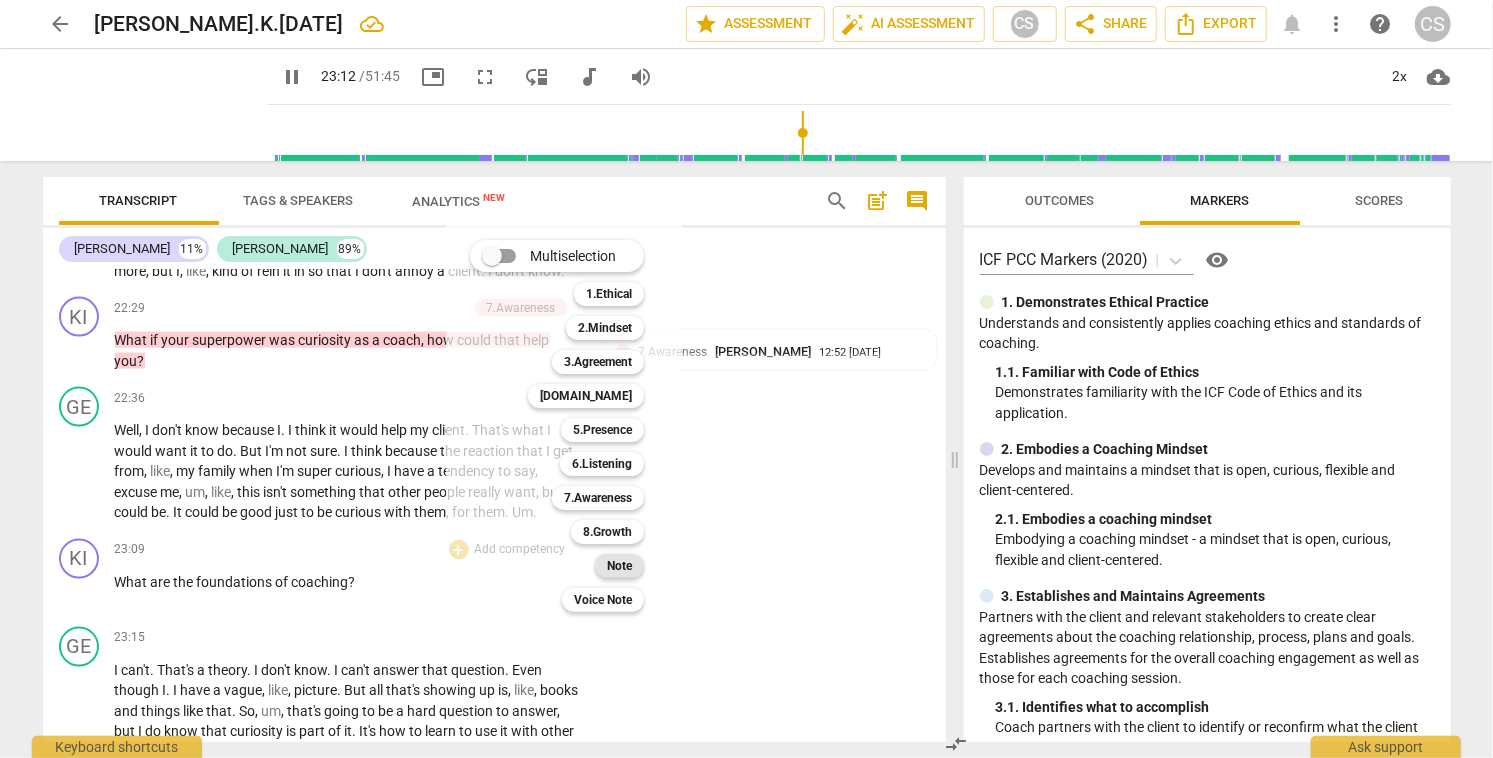 click on "Note" at bounding box center (619, 566) 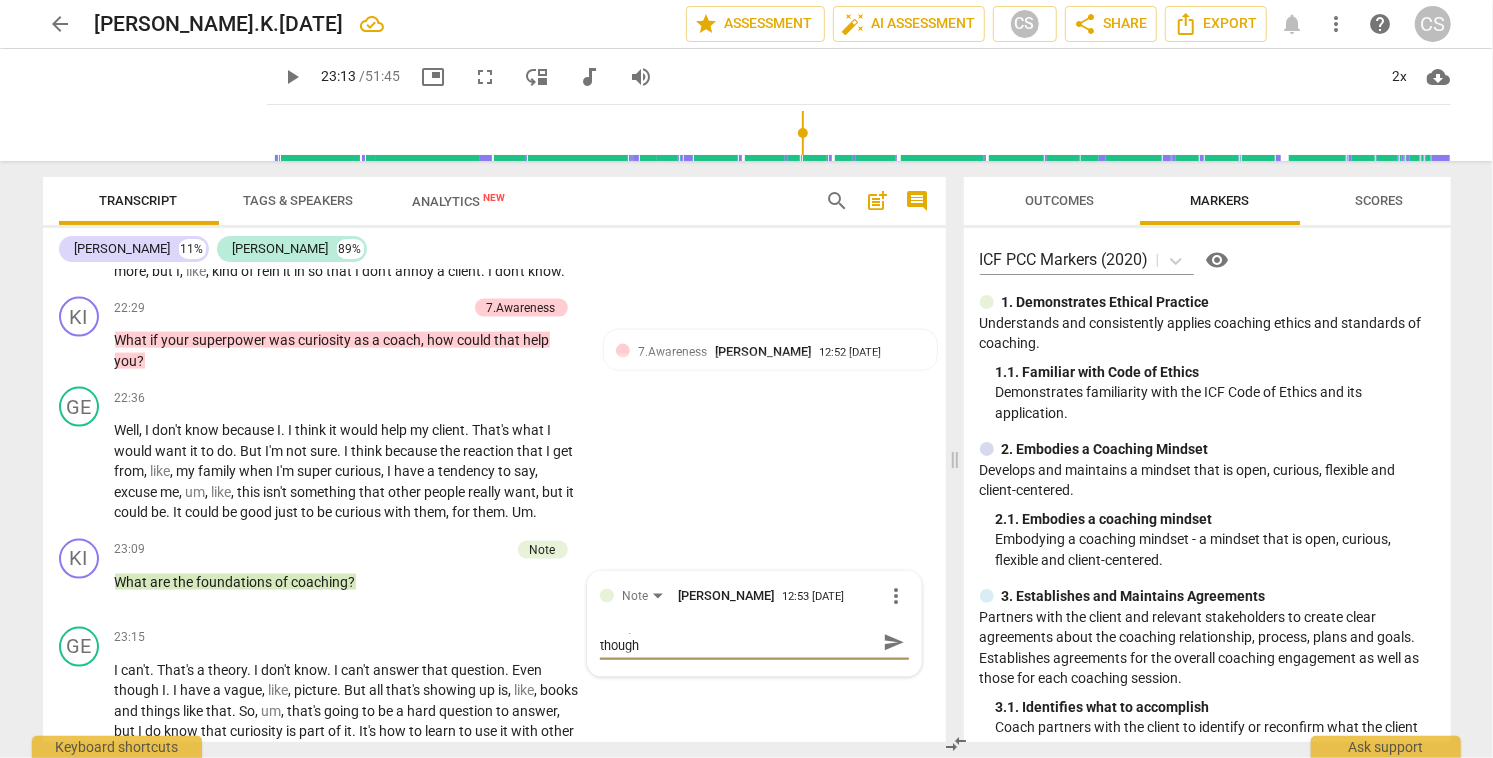 scroll, scrollTop: 0, scrollLeft: 0, axis: both 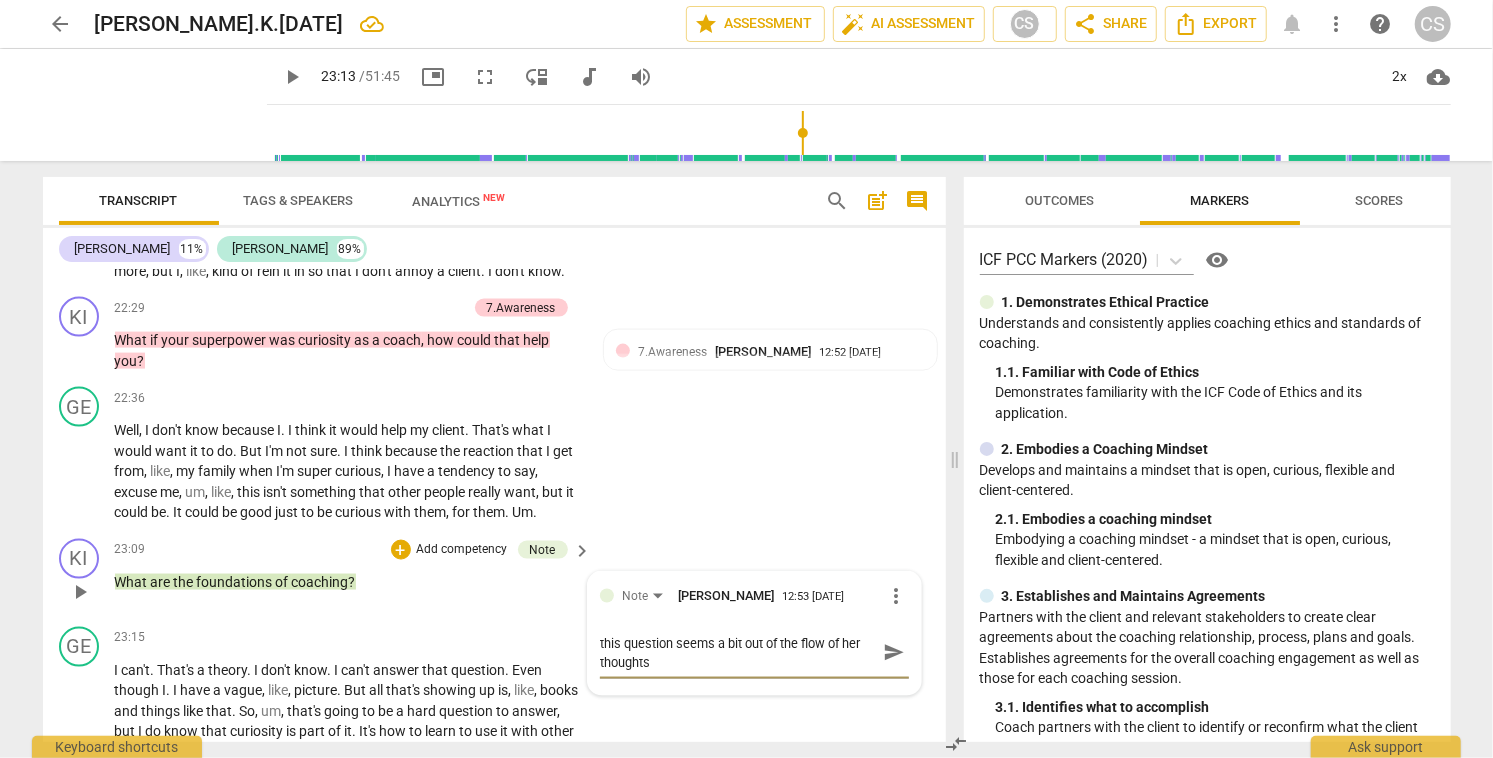 click on "send" at bounding box center [894, 653] 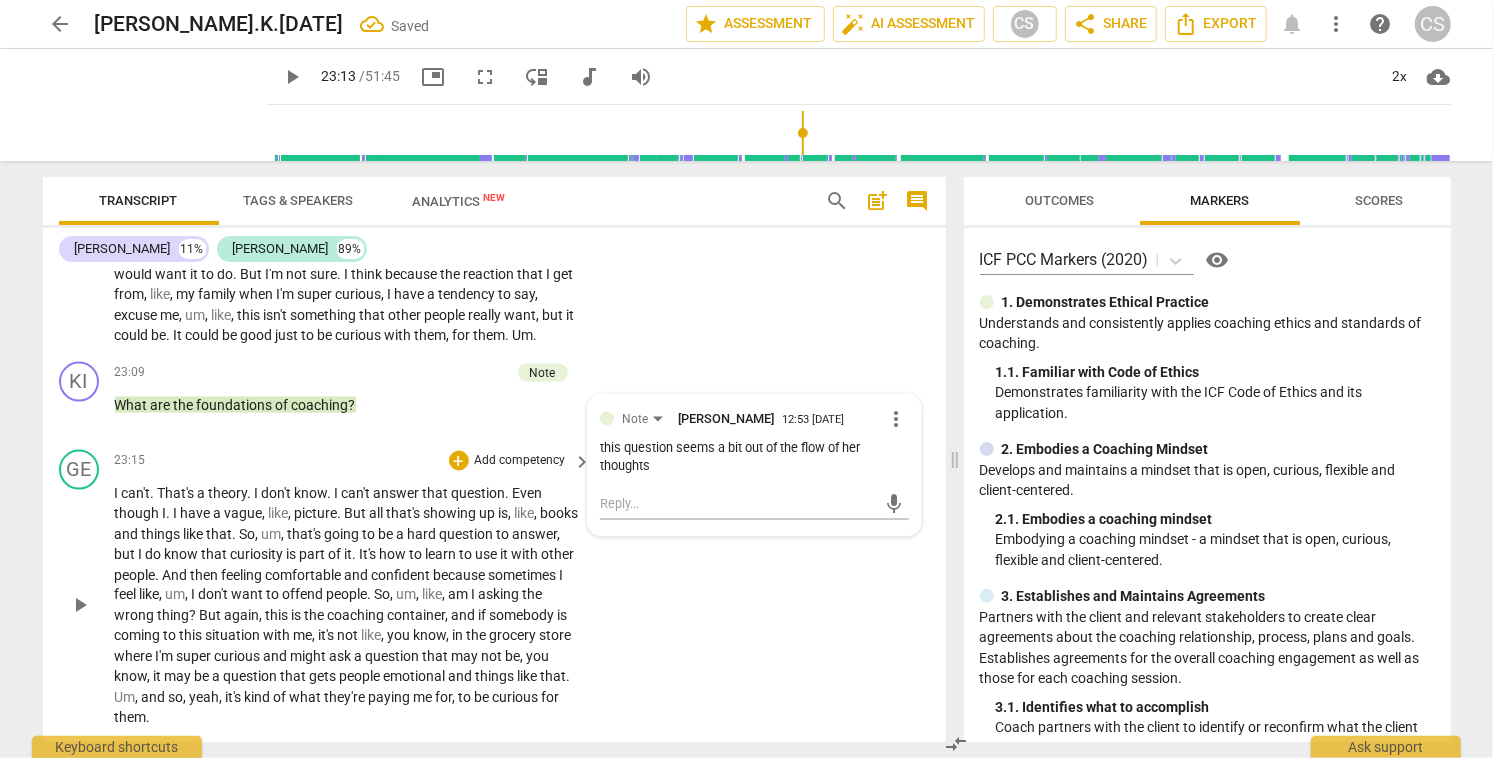 scroll, scrollTop: 6401, scrollLeft: 0, axis: vertical 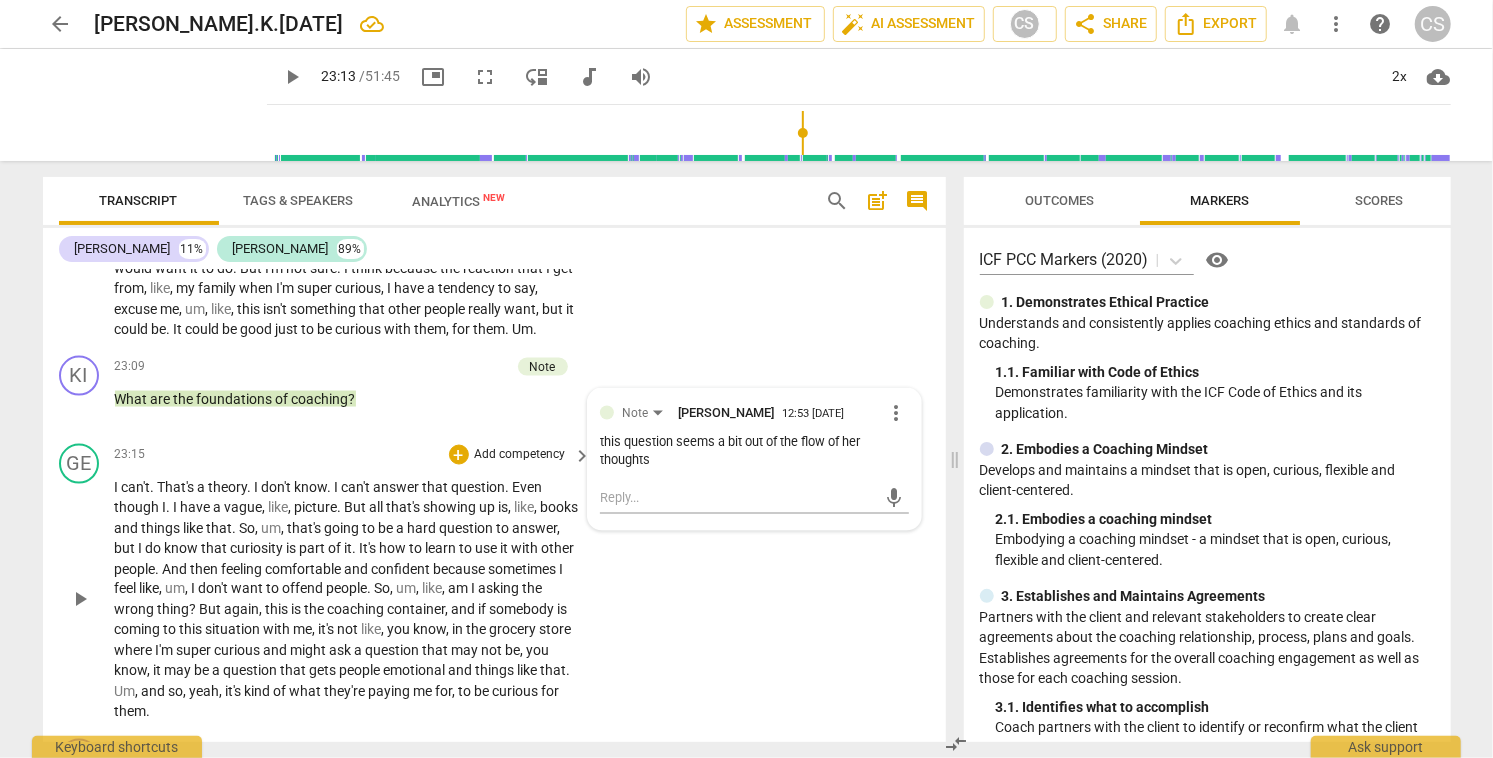 click on "going" at bounding box center (344, 528) 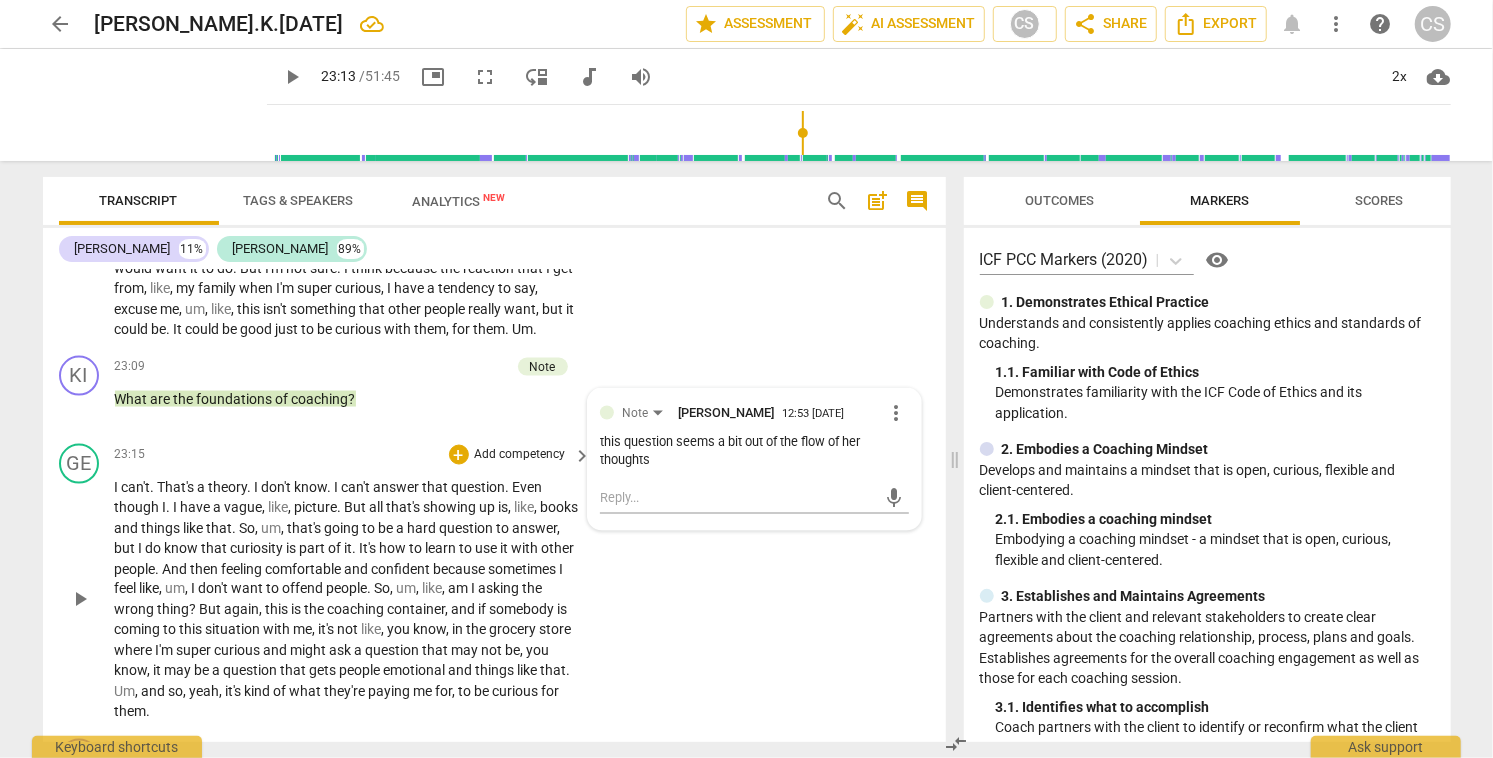 click on "going" at bounding box center [344, 528] 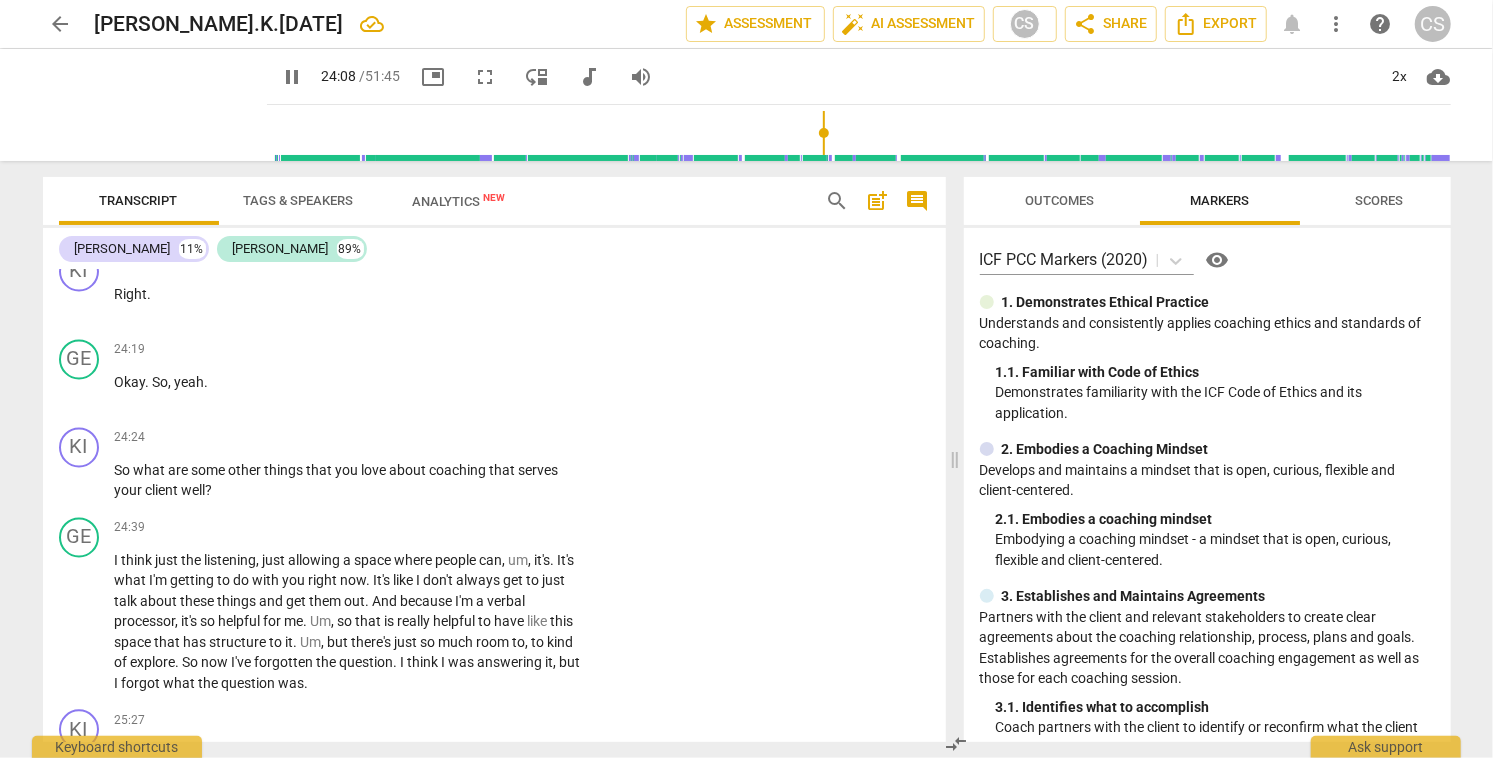 scroll, scrollTop: 6865, scrollLeft: 0, axis: vertical 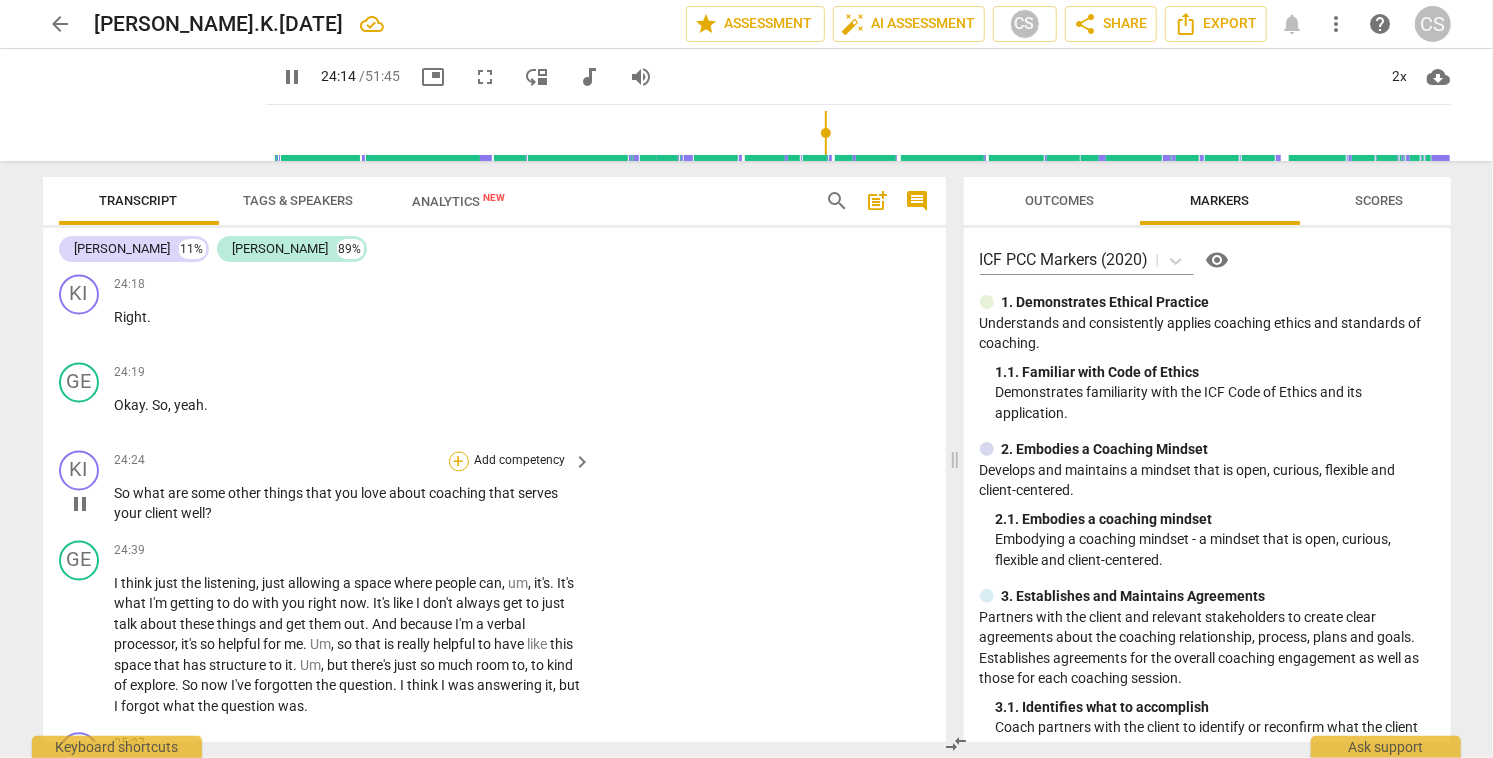 click on "+" at bounding box center [459, 462] 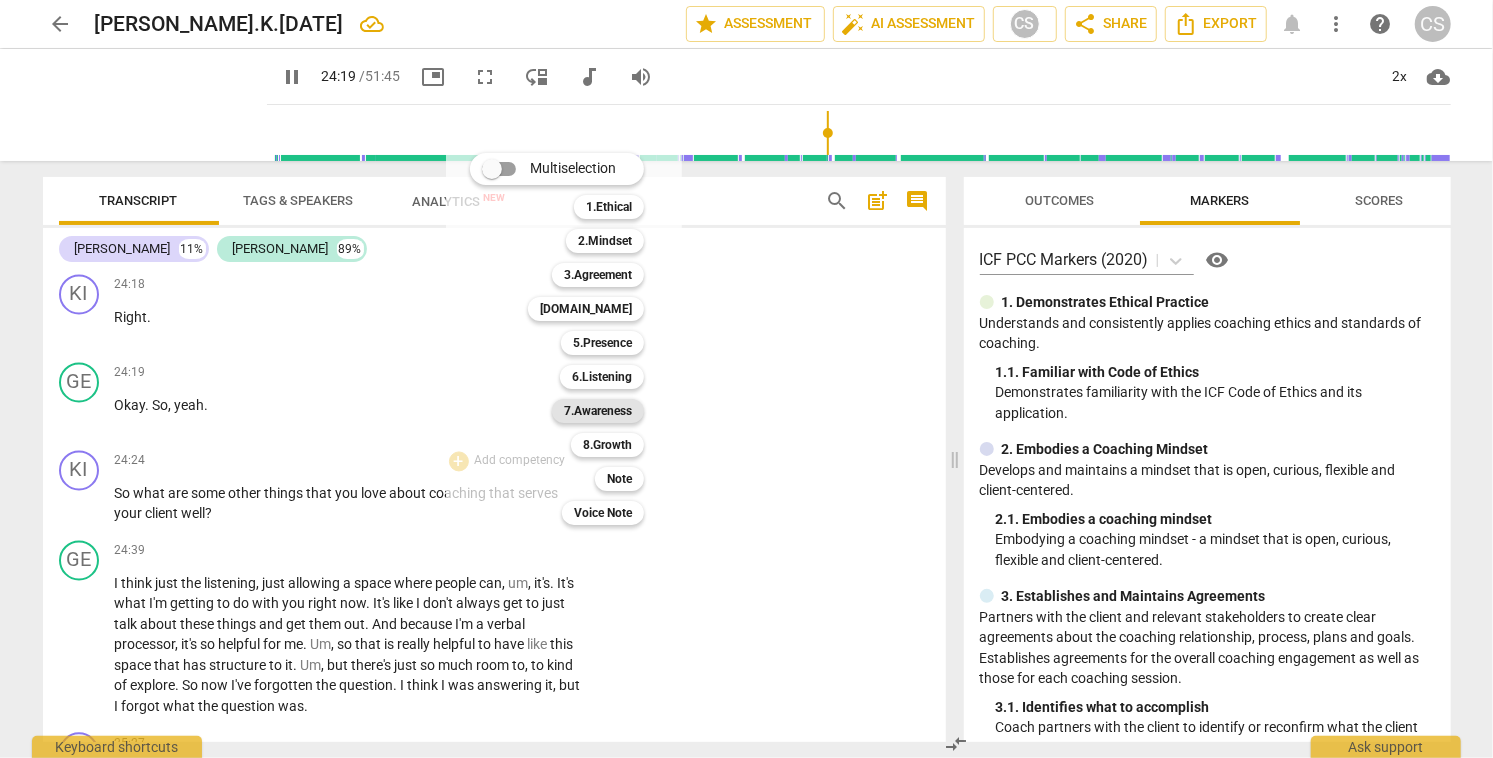 click on "7.Awareness" at bounding box center (598, 411) 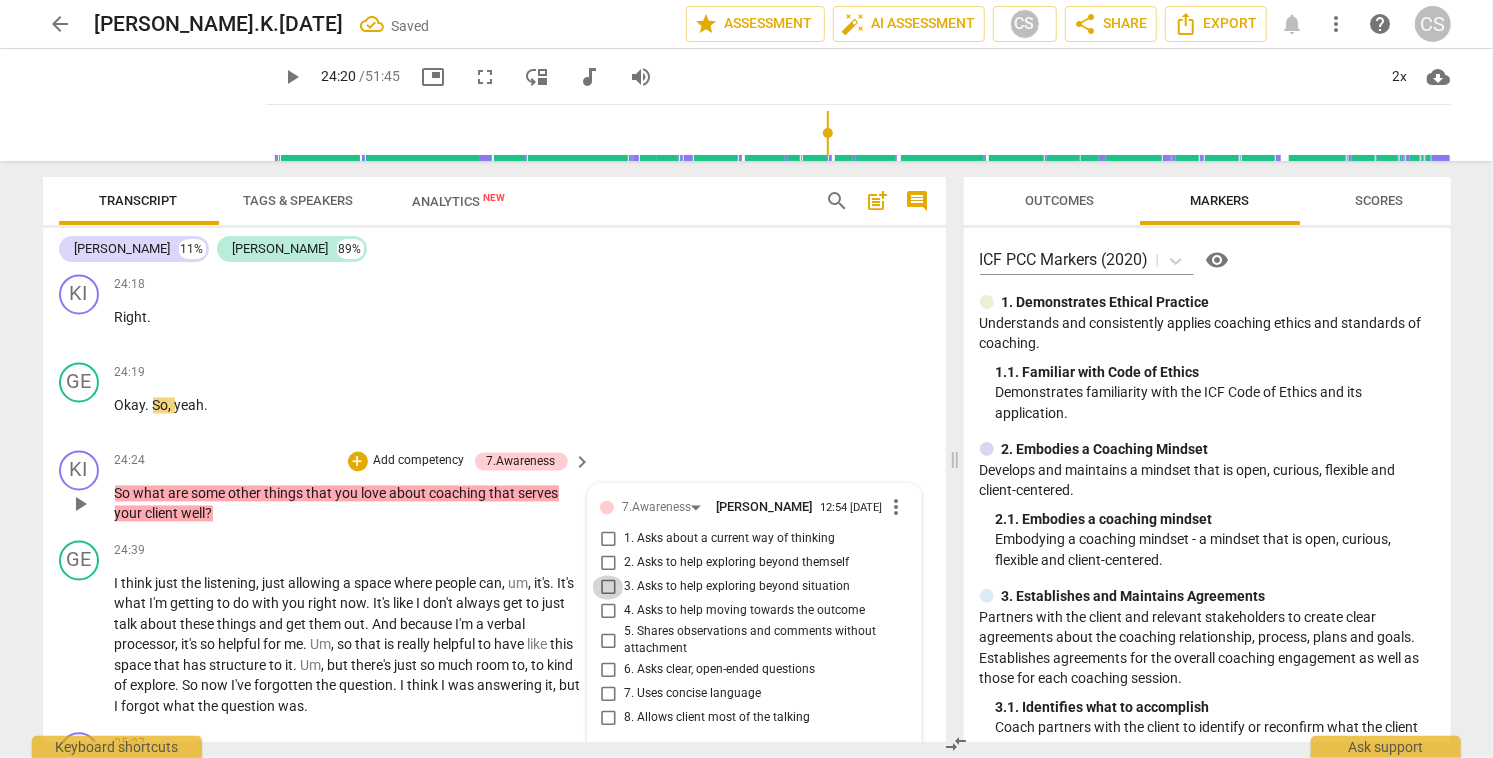 click on "3. Asks to help exploring beyond situation" at bounding box center (608, 588) 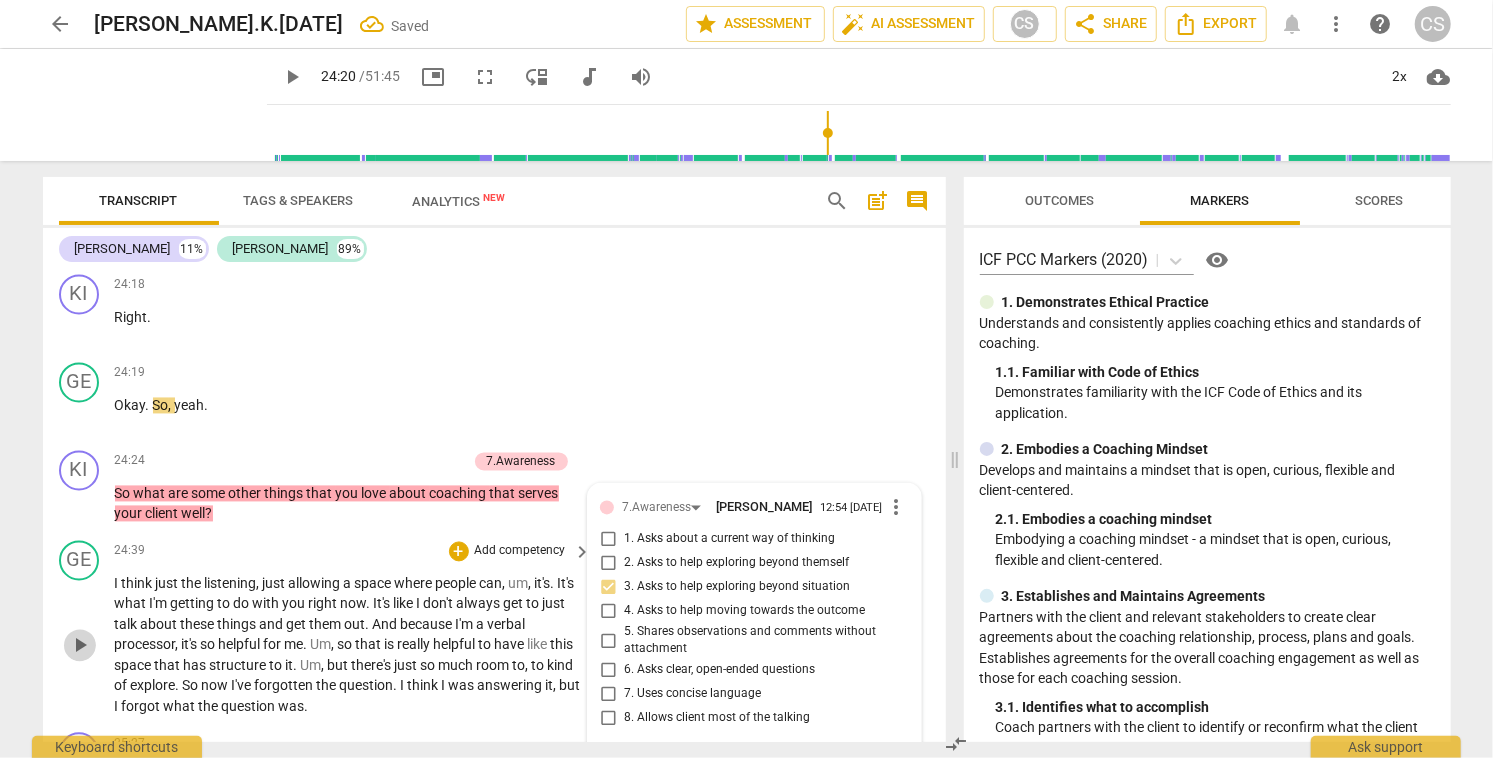 click on "play_arrow" at bounding box center (80, 646) 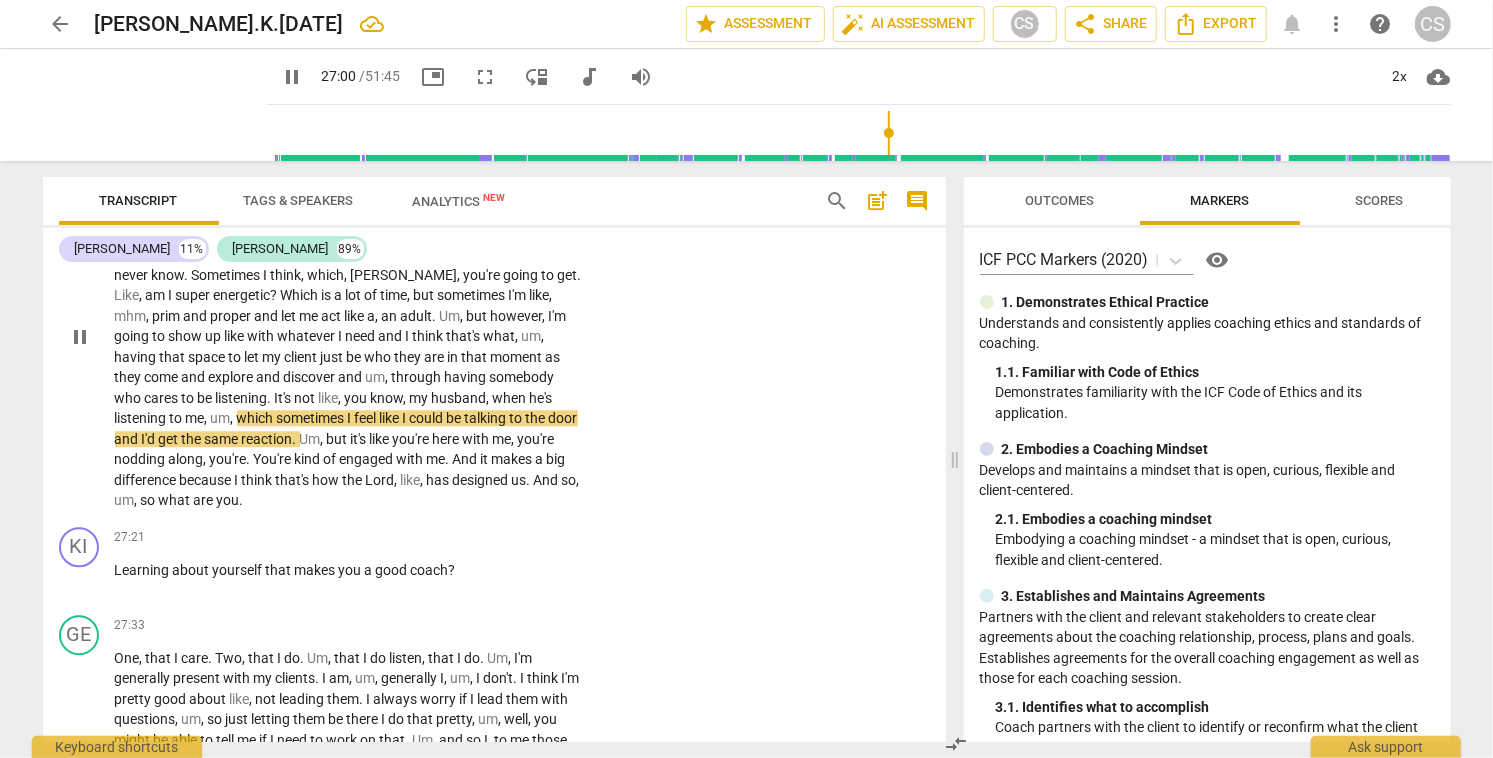 scroll, scrollTop: 7561, scrollLeft: 0, axis: vertical 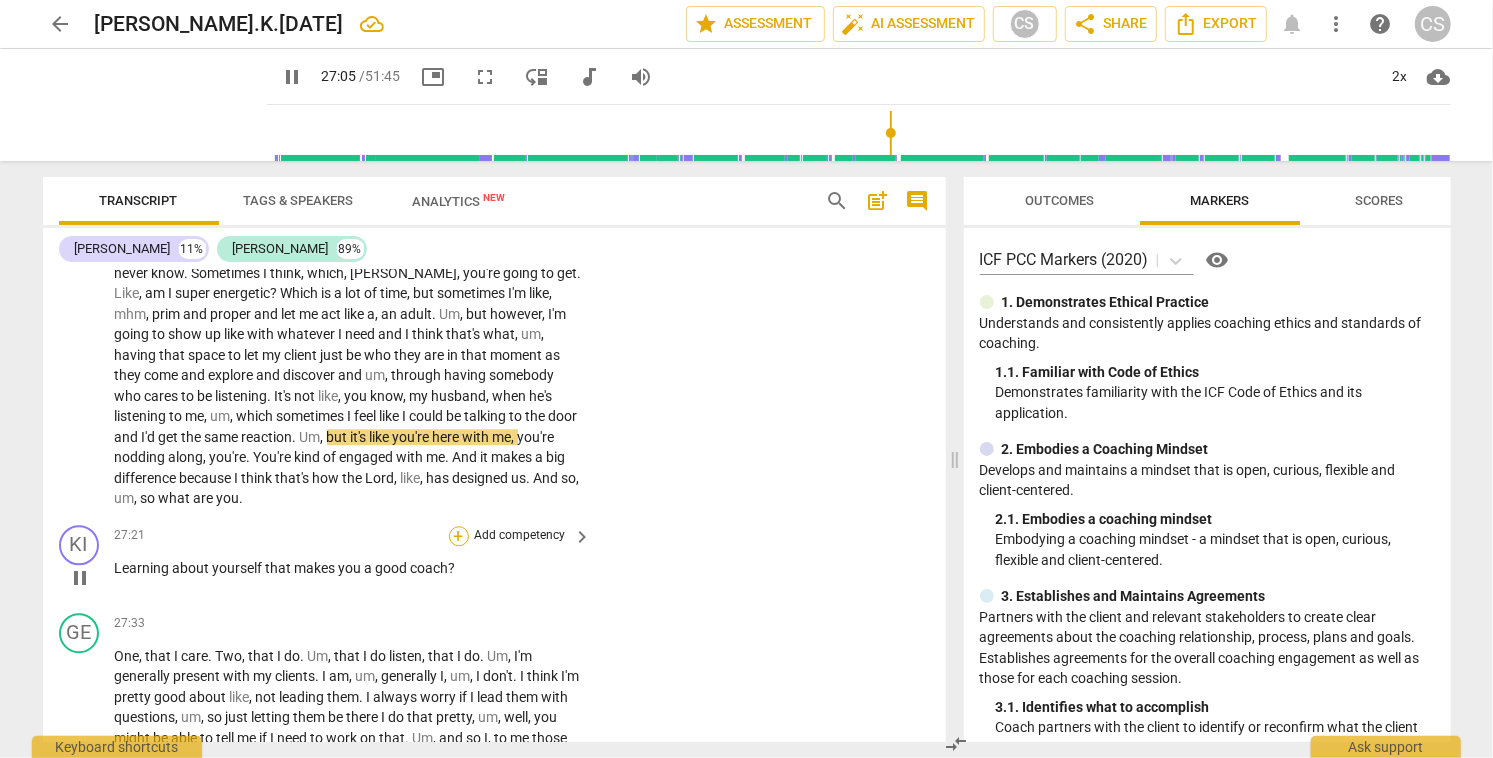 click on "+" at bounding box center [459, 536] 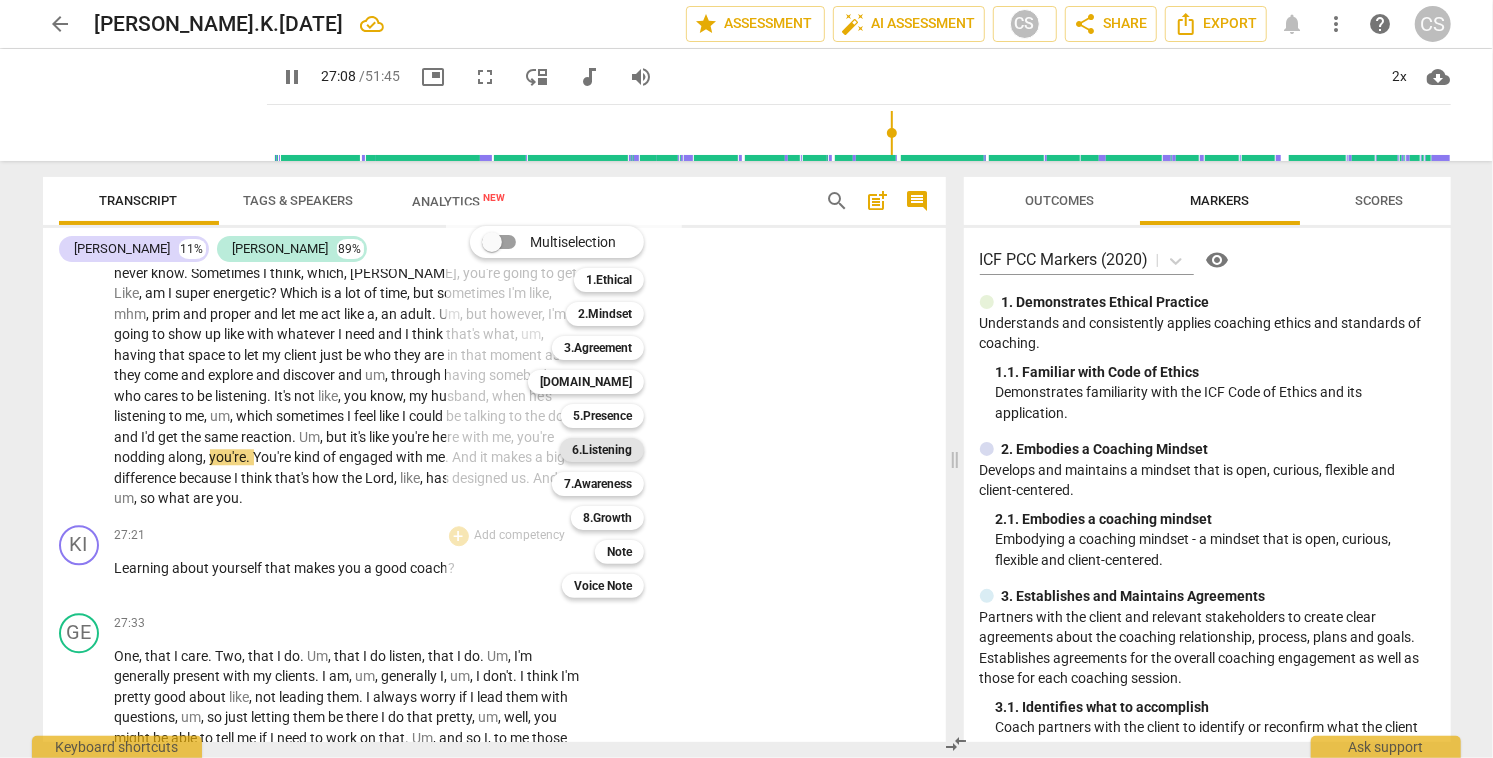 click on "6.Listening" at bounding box center (602, 450) 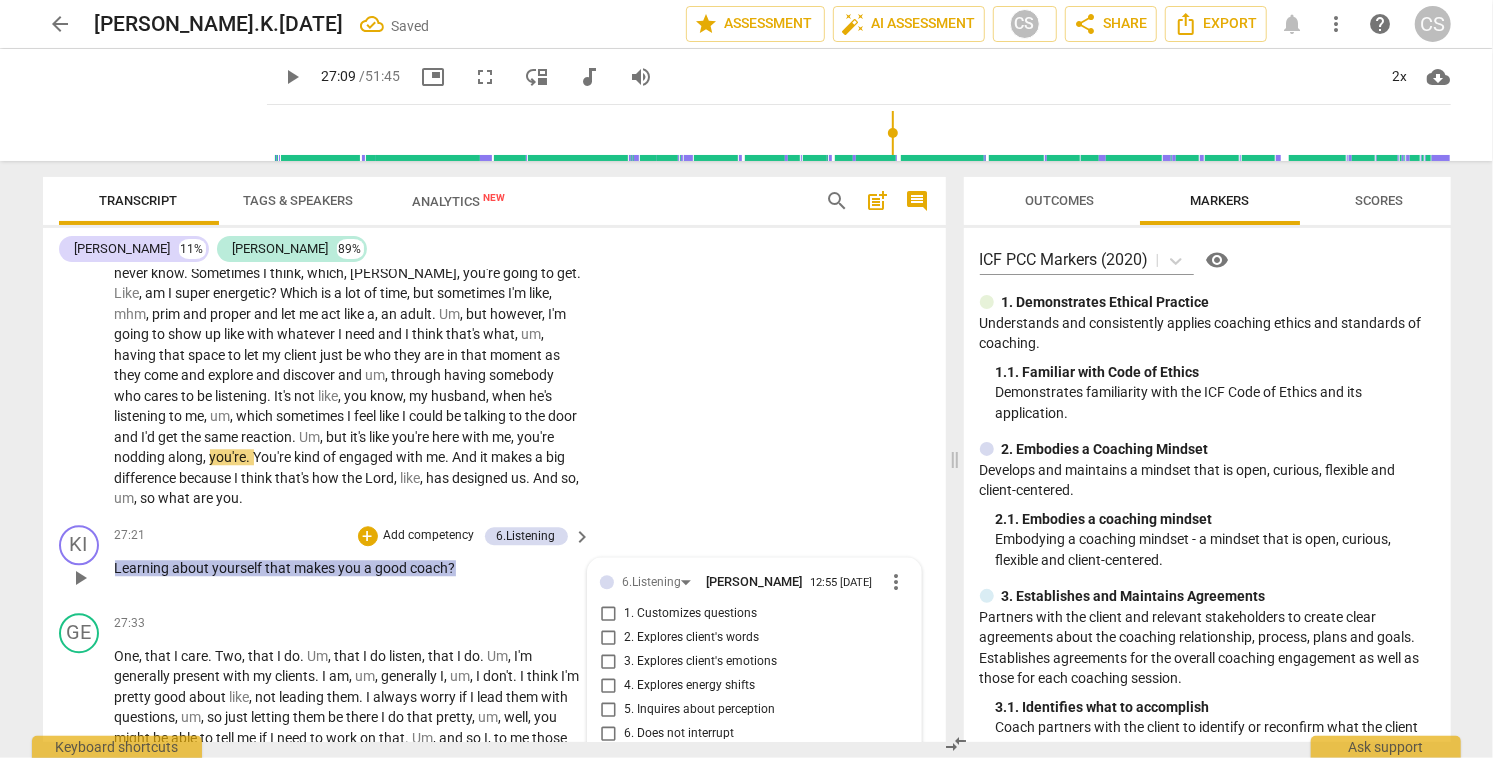 click on "6. Does not interrupt" at bounding box center (608, 734) 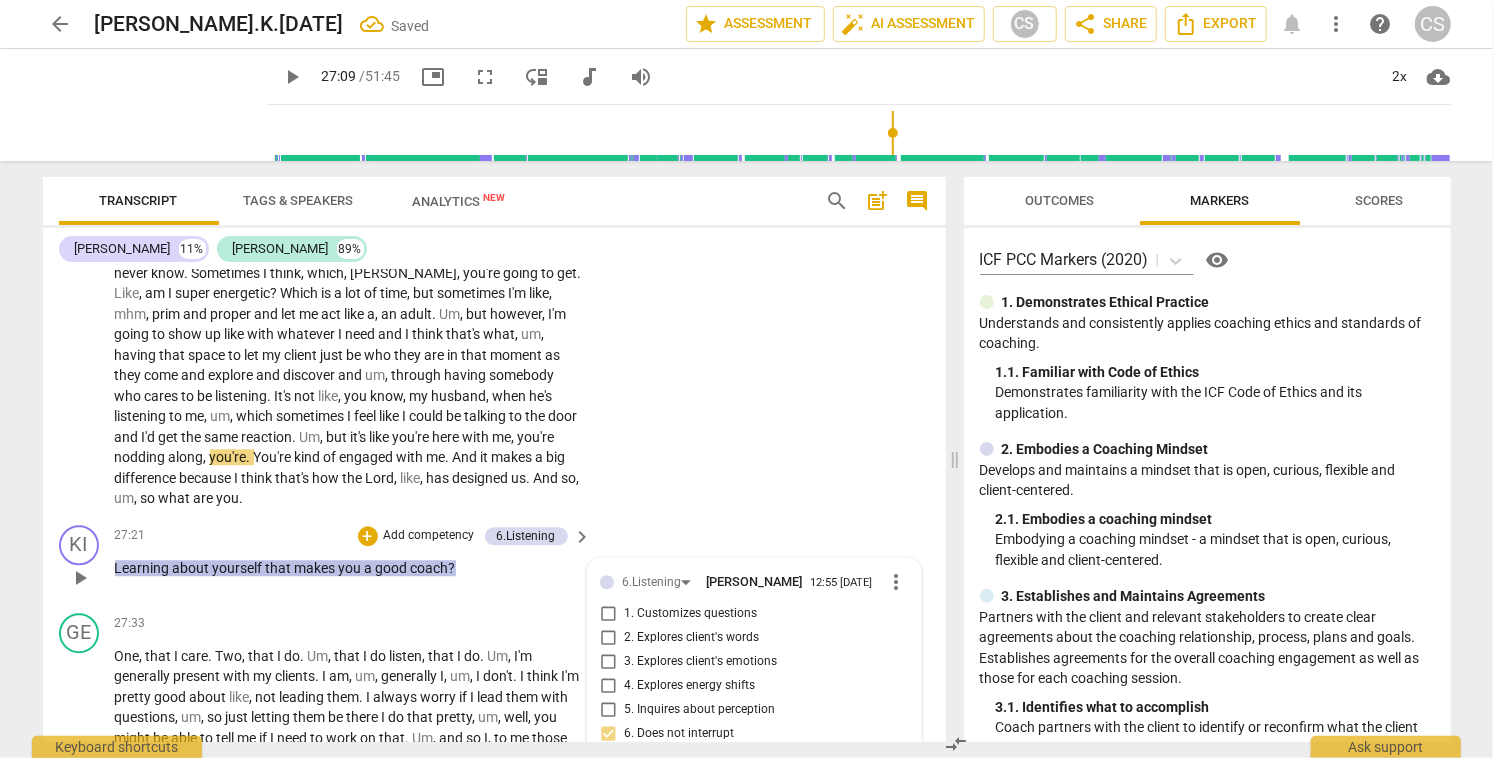 click on "6. Does not interrupt" at bounding box center [608, 734] 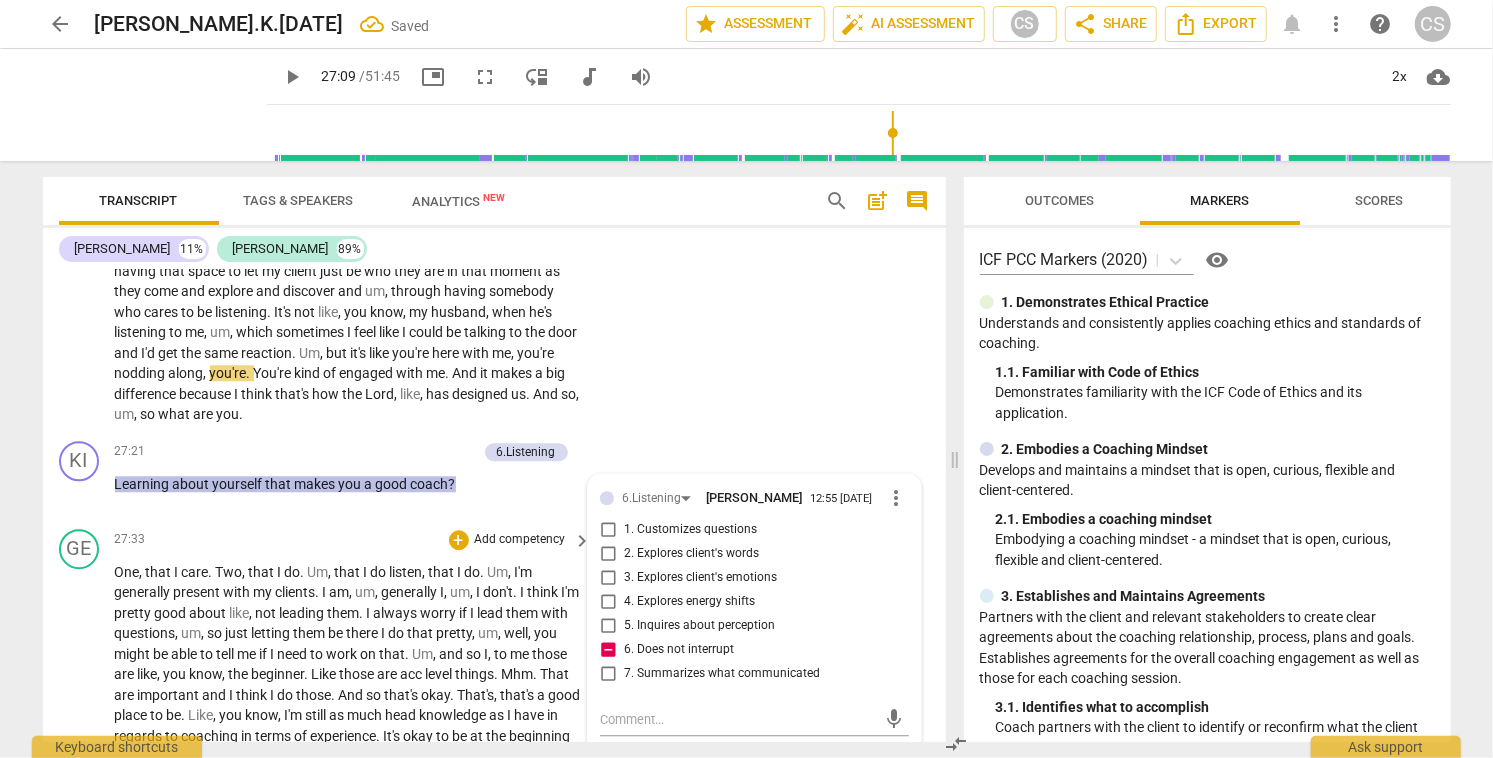 scroll, scrollTop: 7670, scrollLeft: 0, axis: vertical 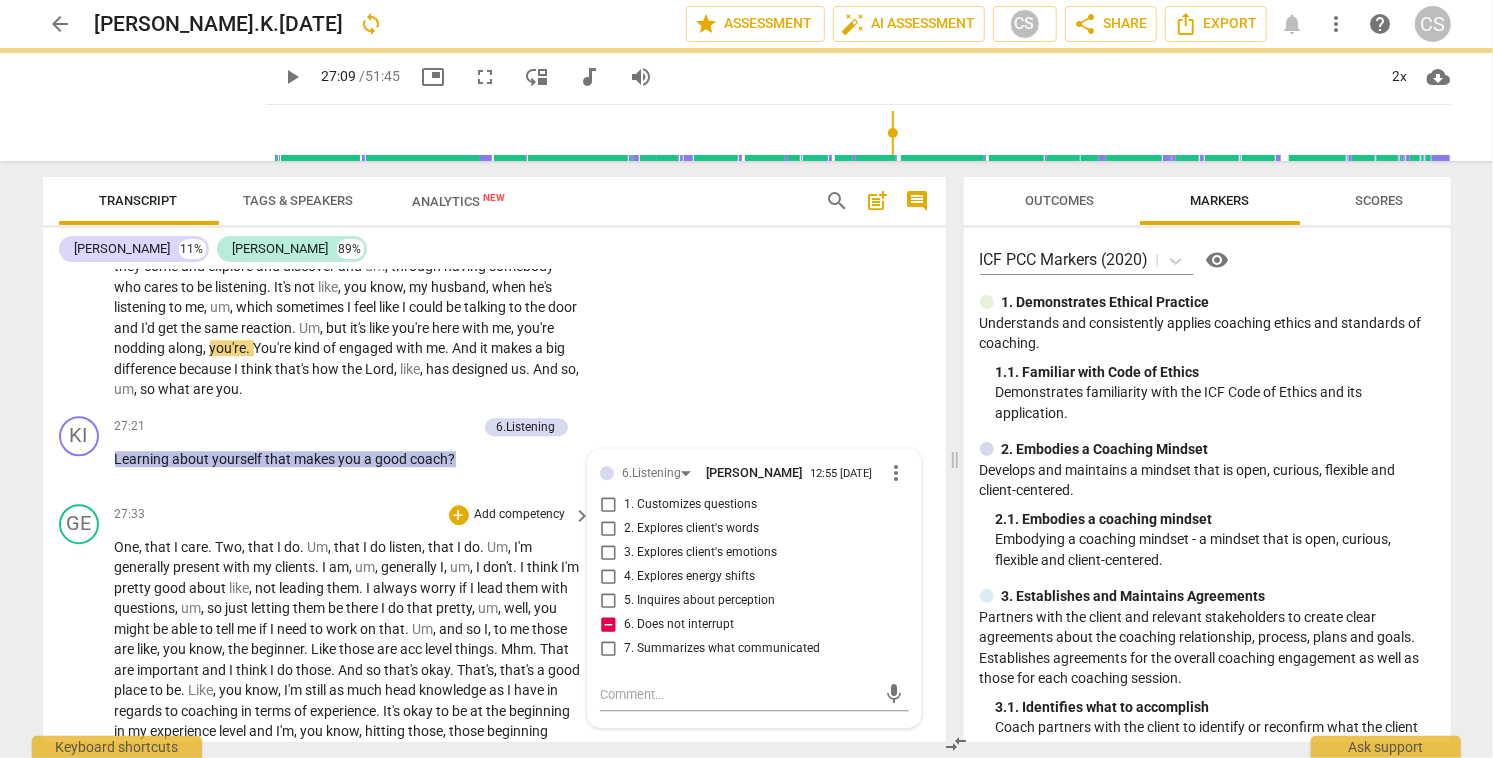 click on "play_arrow" at bounding box center (80, 804) 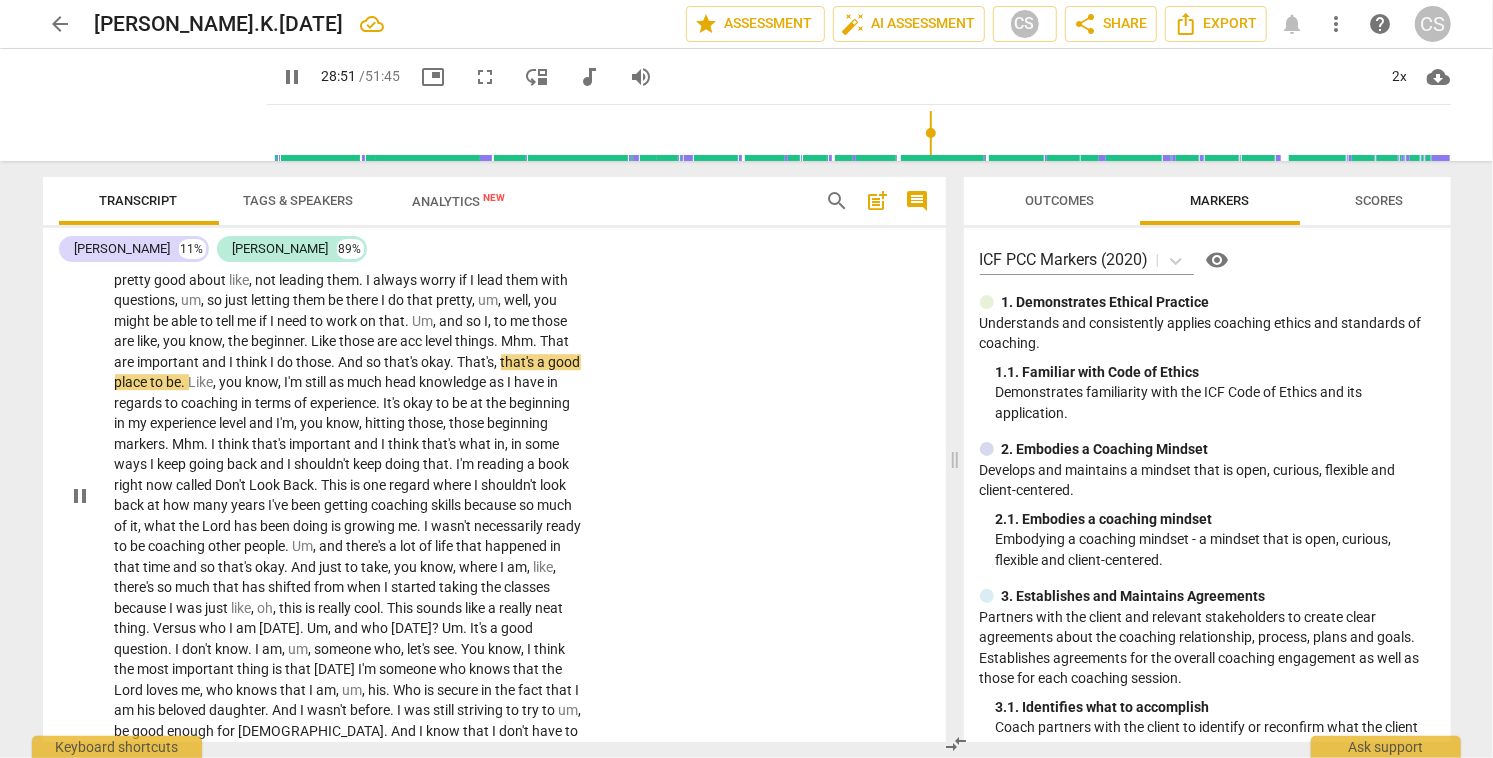 scroll, scrollTop: 7975, scrollLeft: 0, axis: vertical 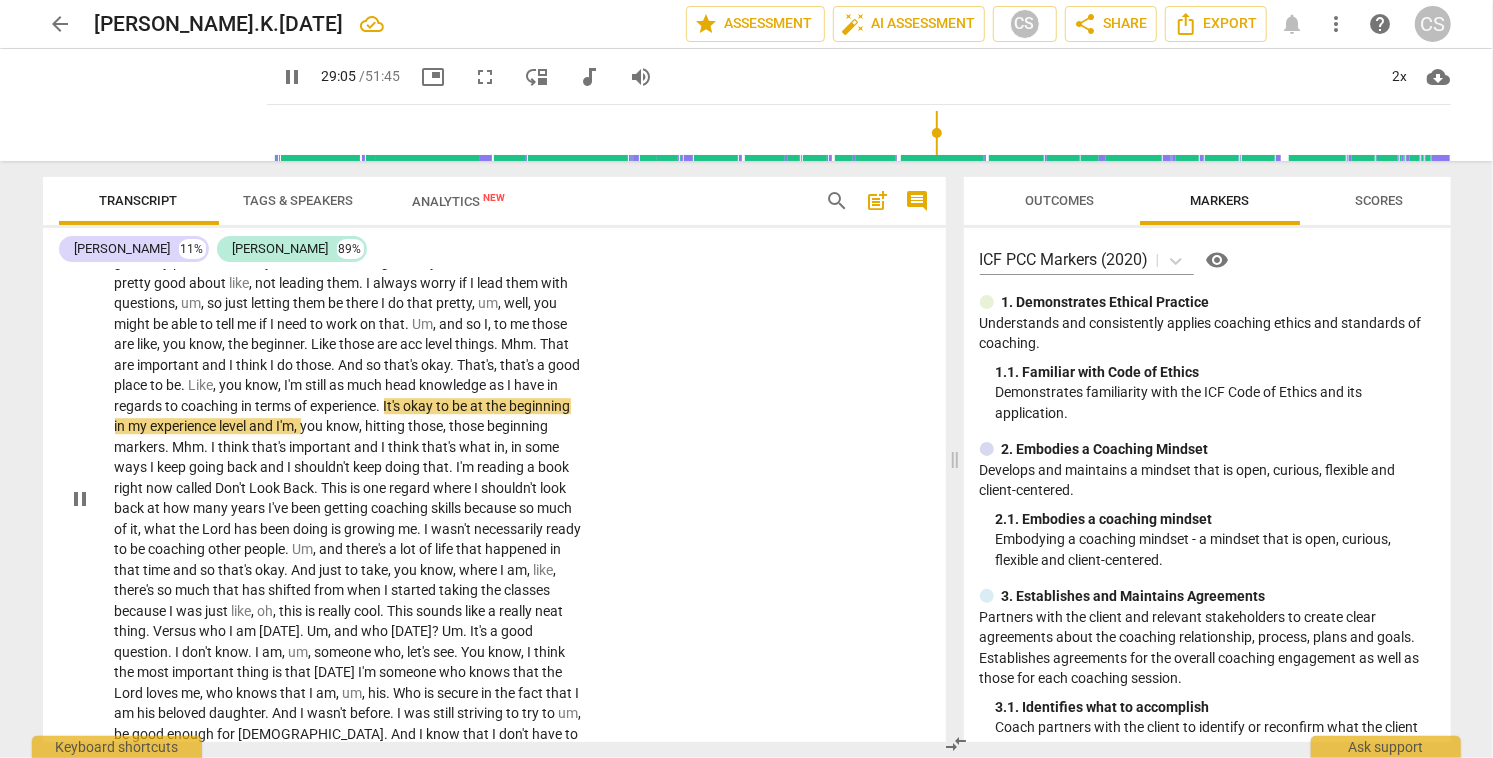 click on "pause" at bounding box center [80, 499] 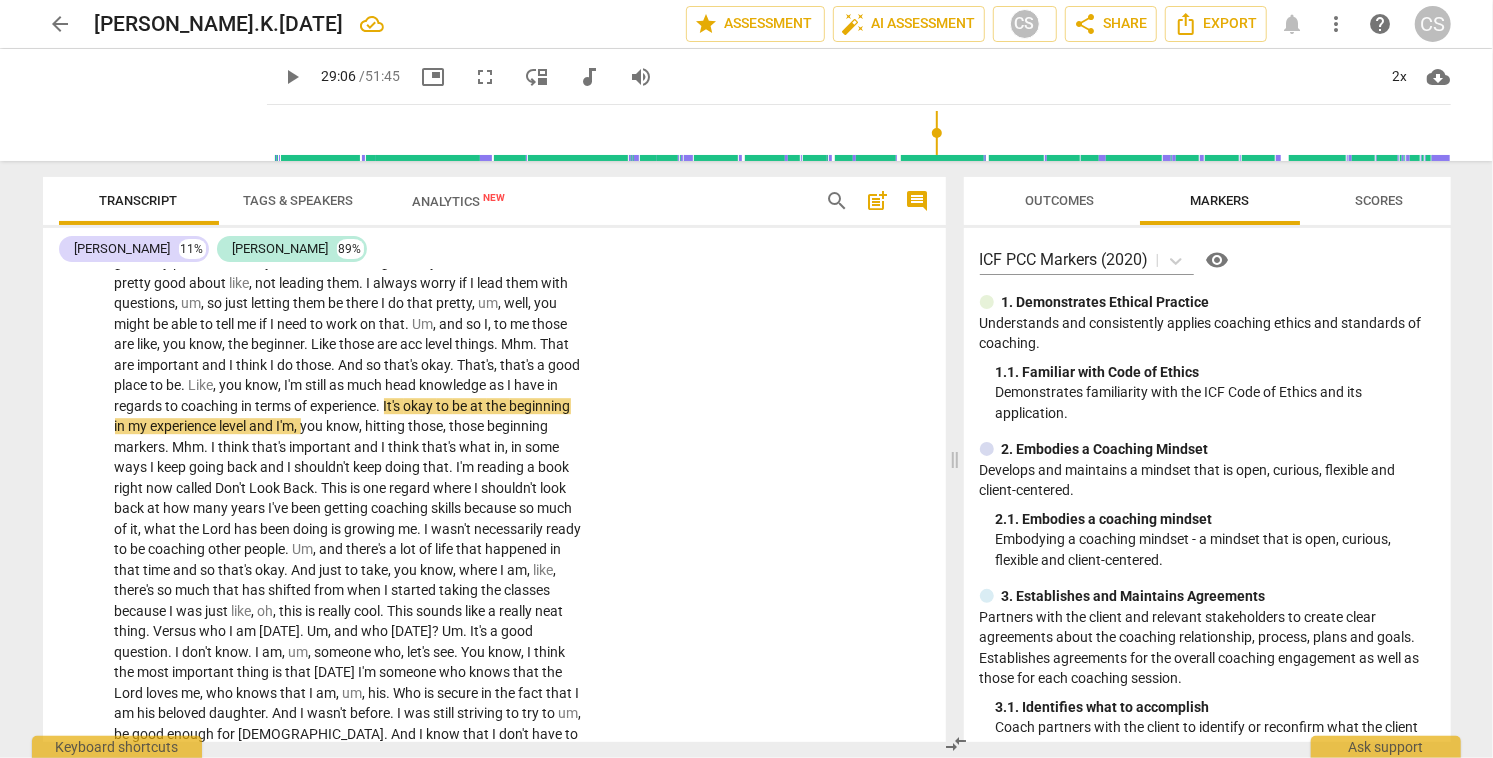 click on "arrow_back" at bounding box center [61, 24] 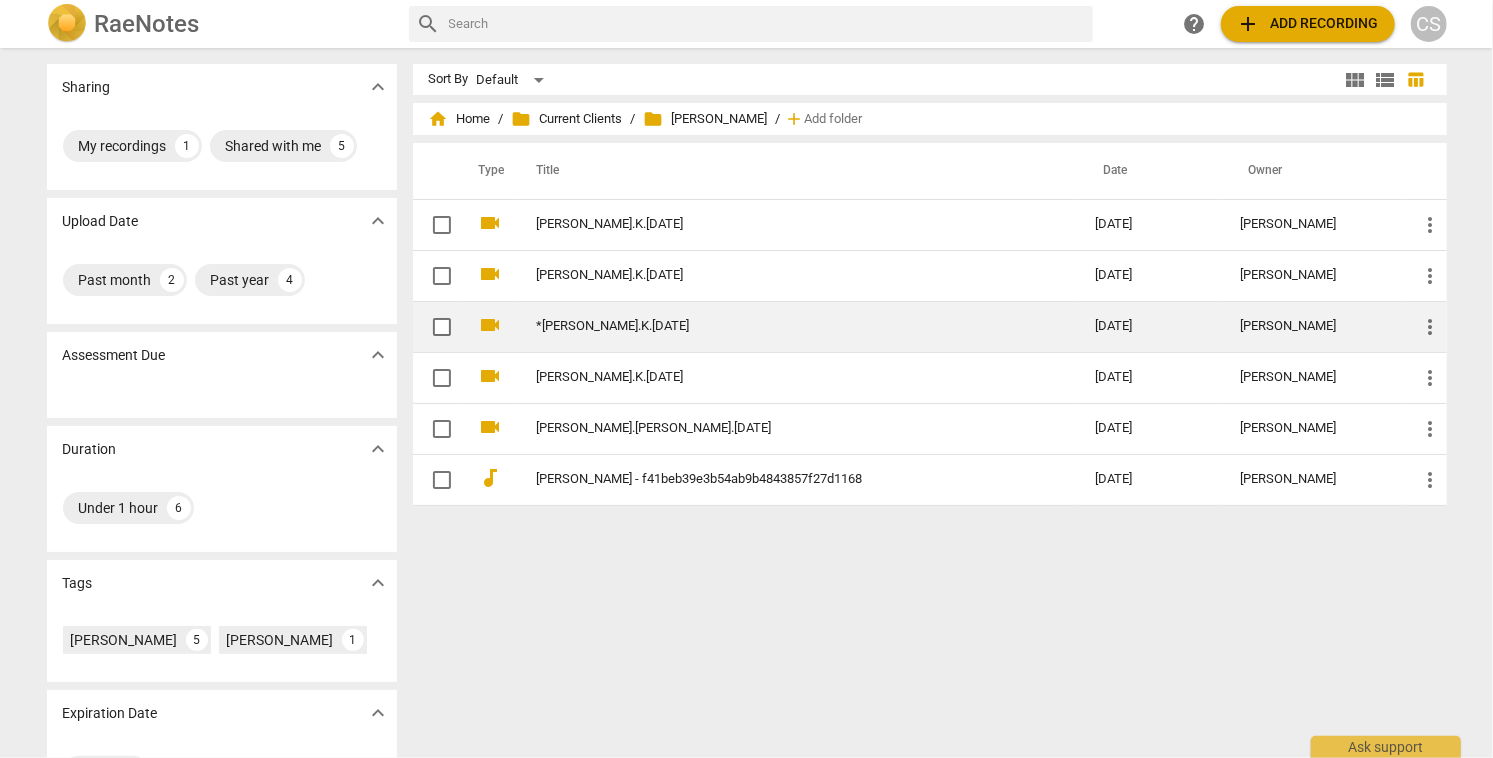 click on "*Kim.K.19.06.25" at bounding box center (780, 326) 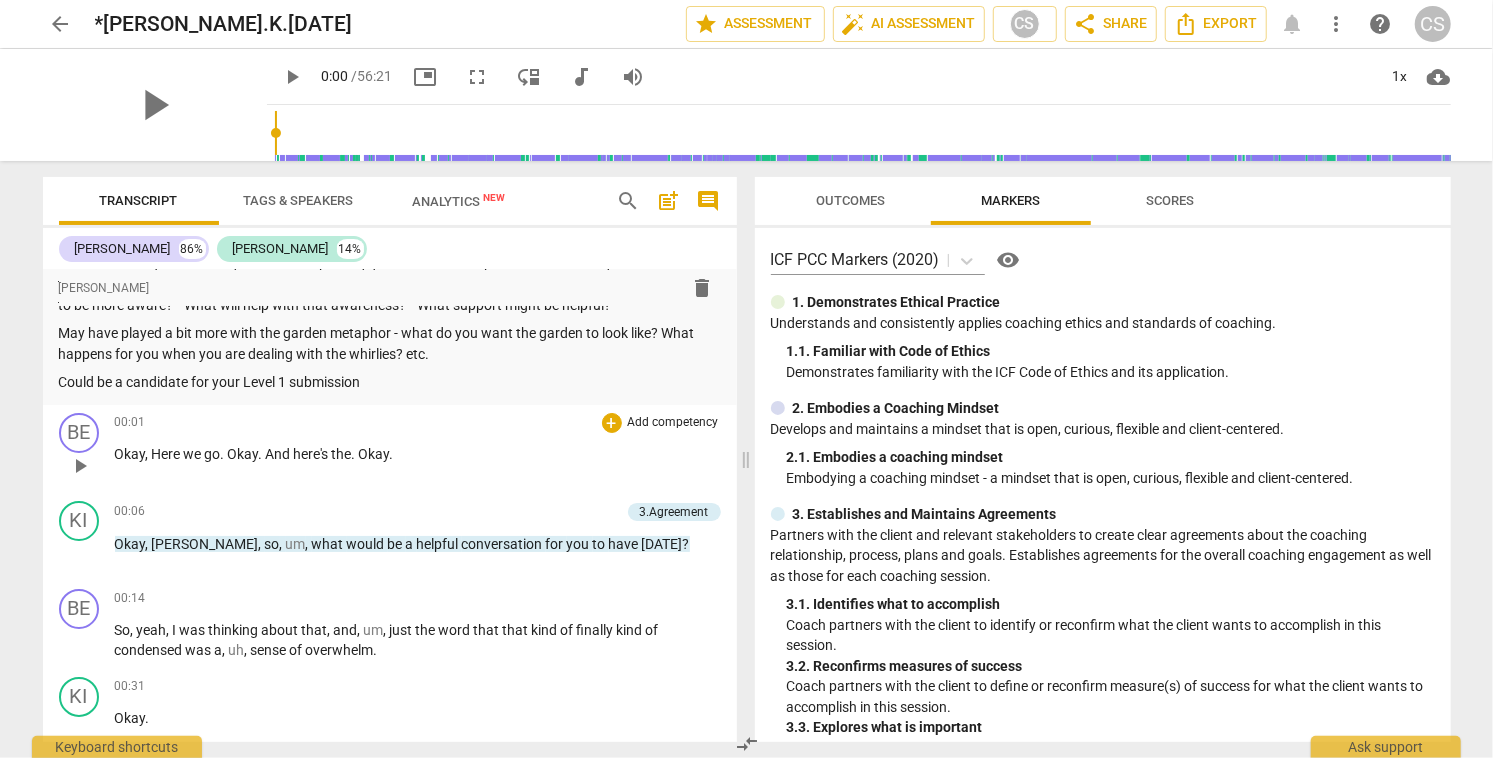 scroll, scrollTop: 95, scrollLeft: 0, axis: vertical 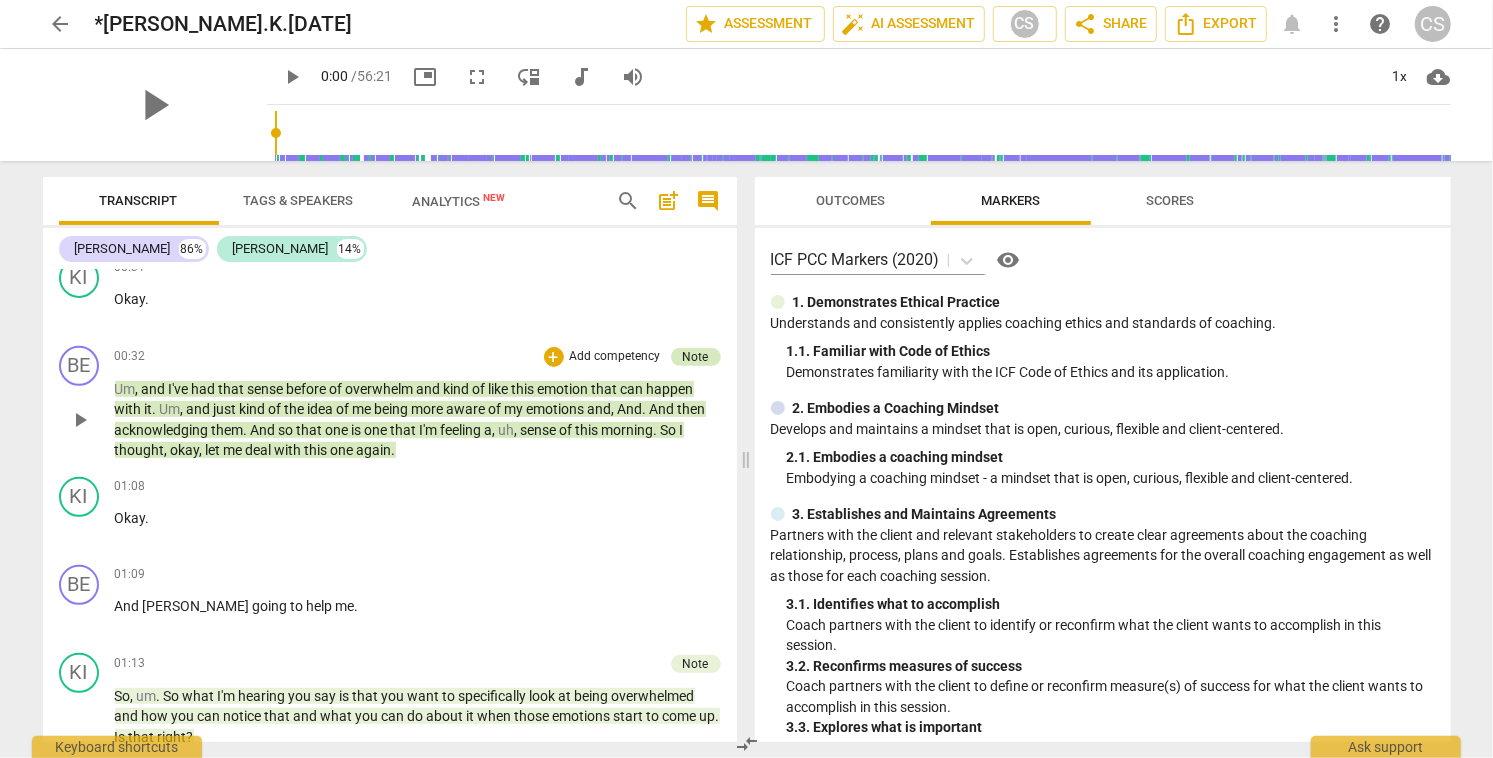 click on "Note" at bounding box center [696, 357] 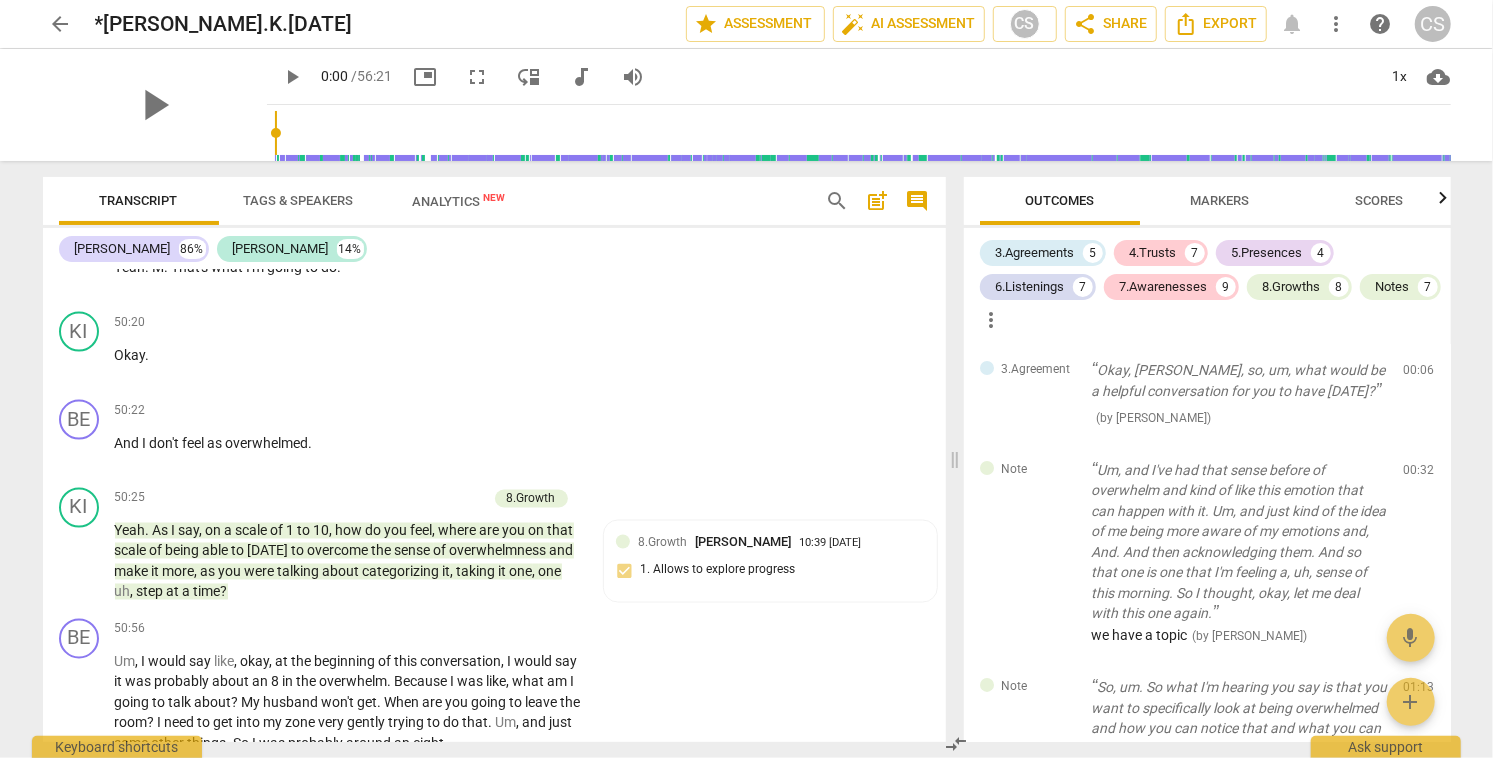 scroll, scrollTop: 19949, scrollLeft: 0, axis: vertical 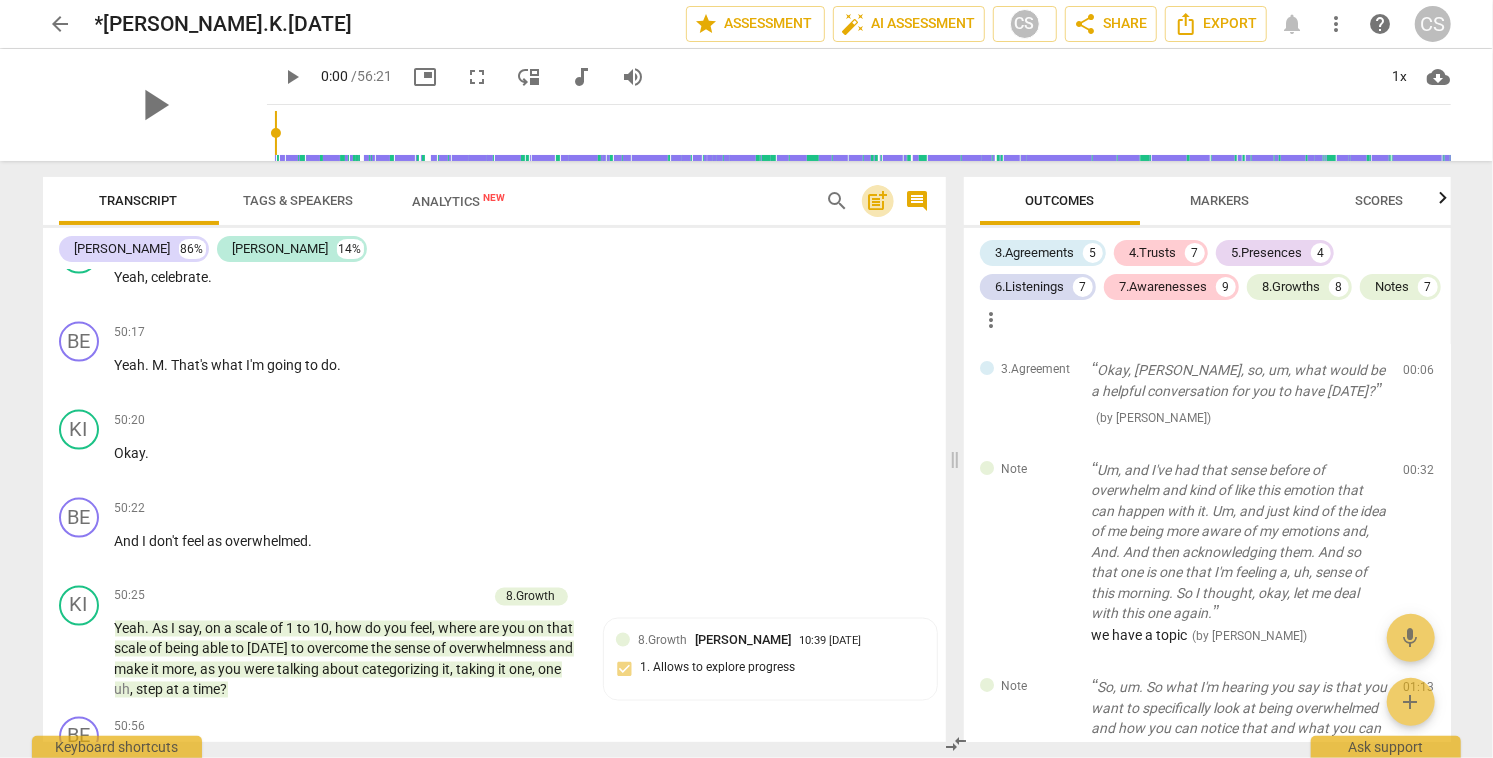 click on "post_add" at bounding box center [878, 201] 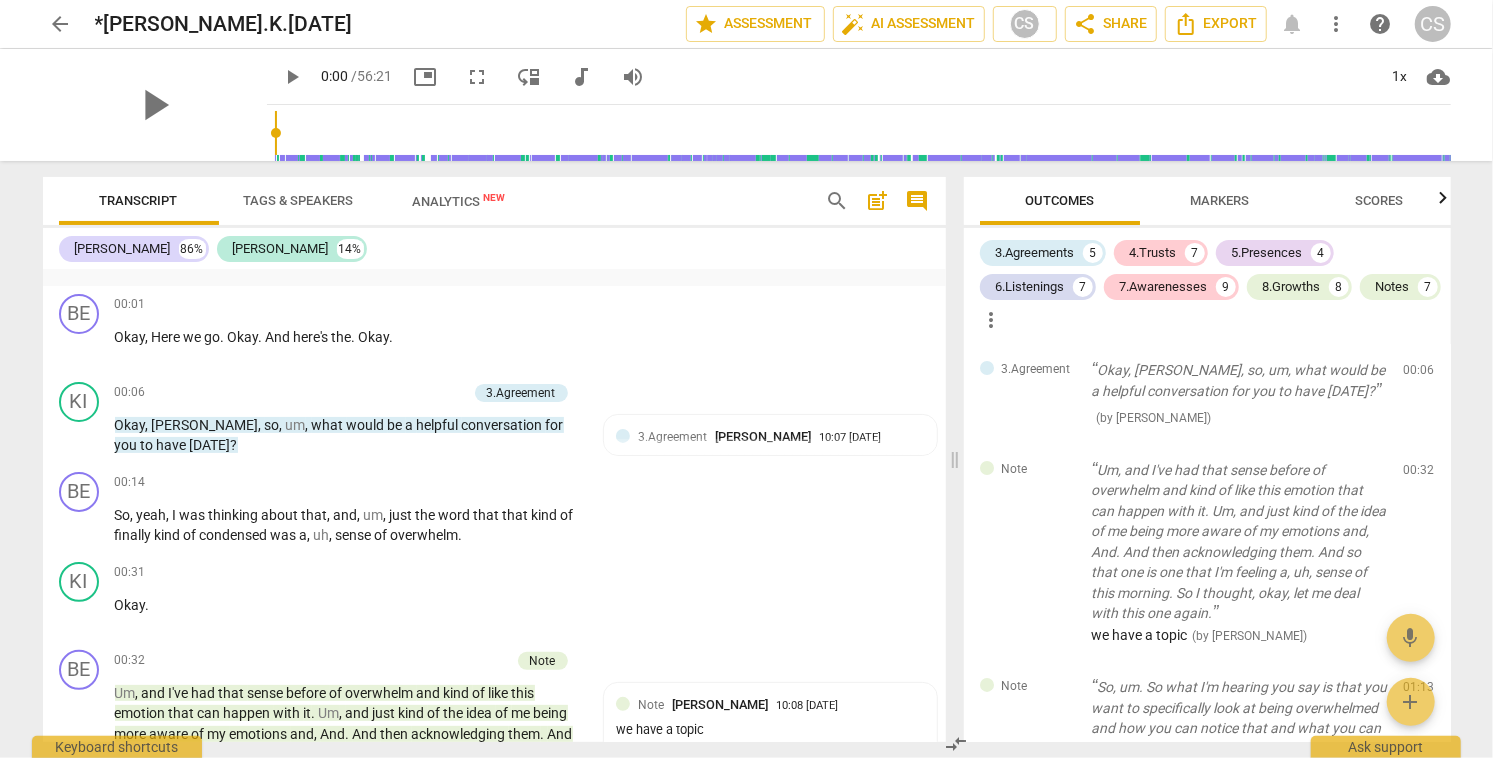 click on "post_add" at bounding box center (878, 201) 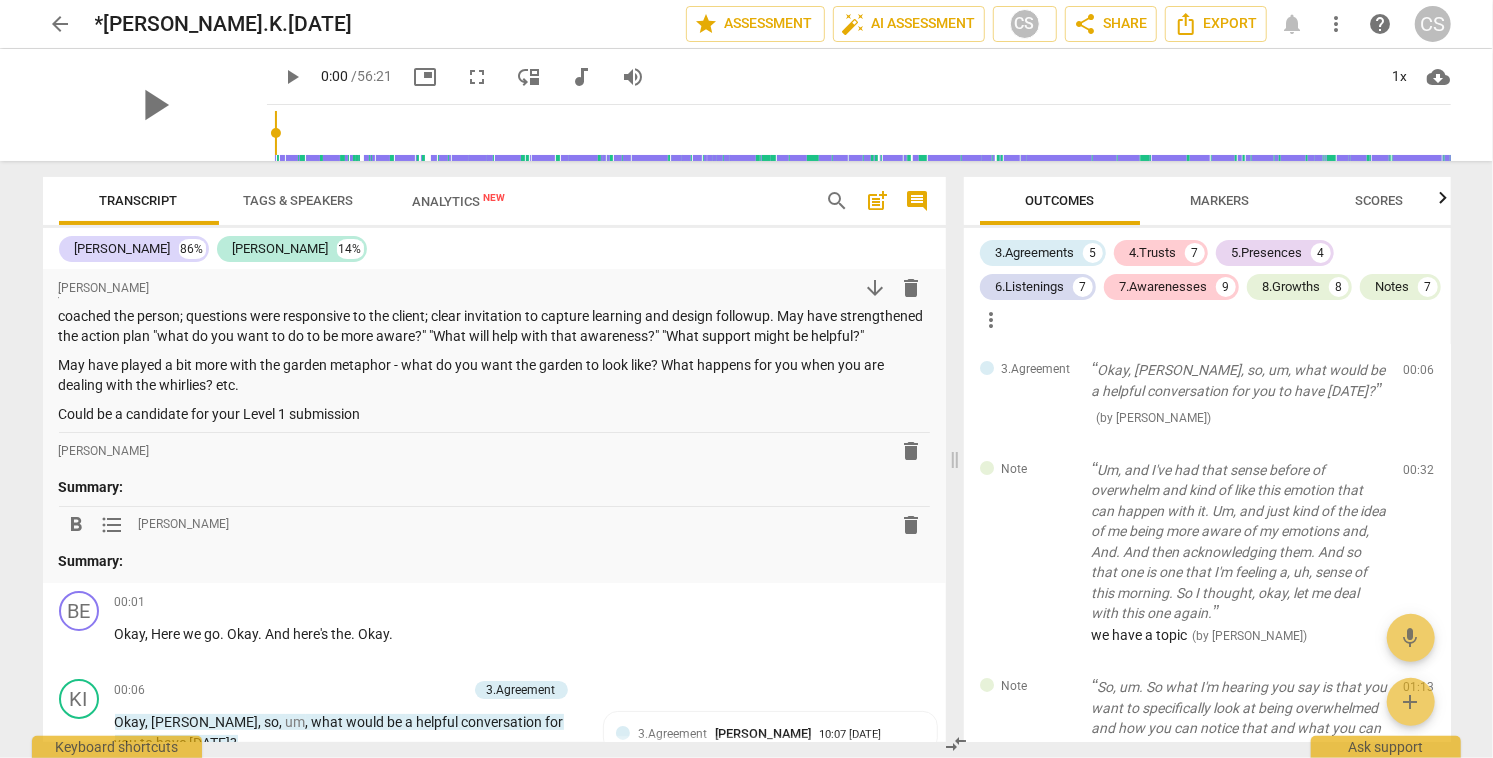 scroll, scrollTop: 31, scrollLeft: 0, axis: vertical 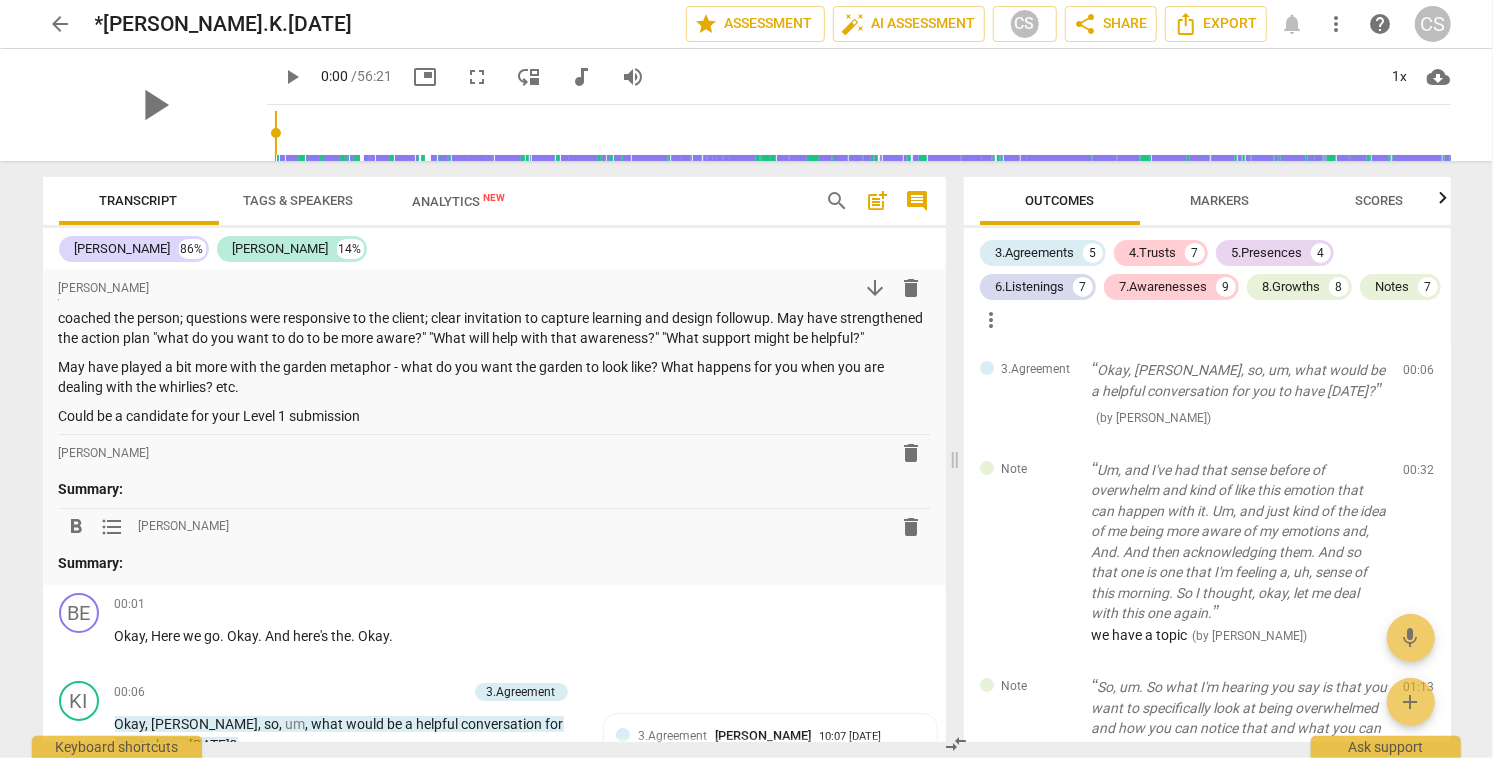 click on "delete" at bounding box center [912, 527] 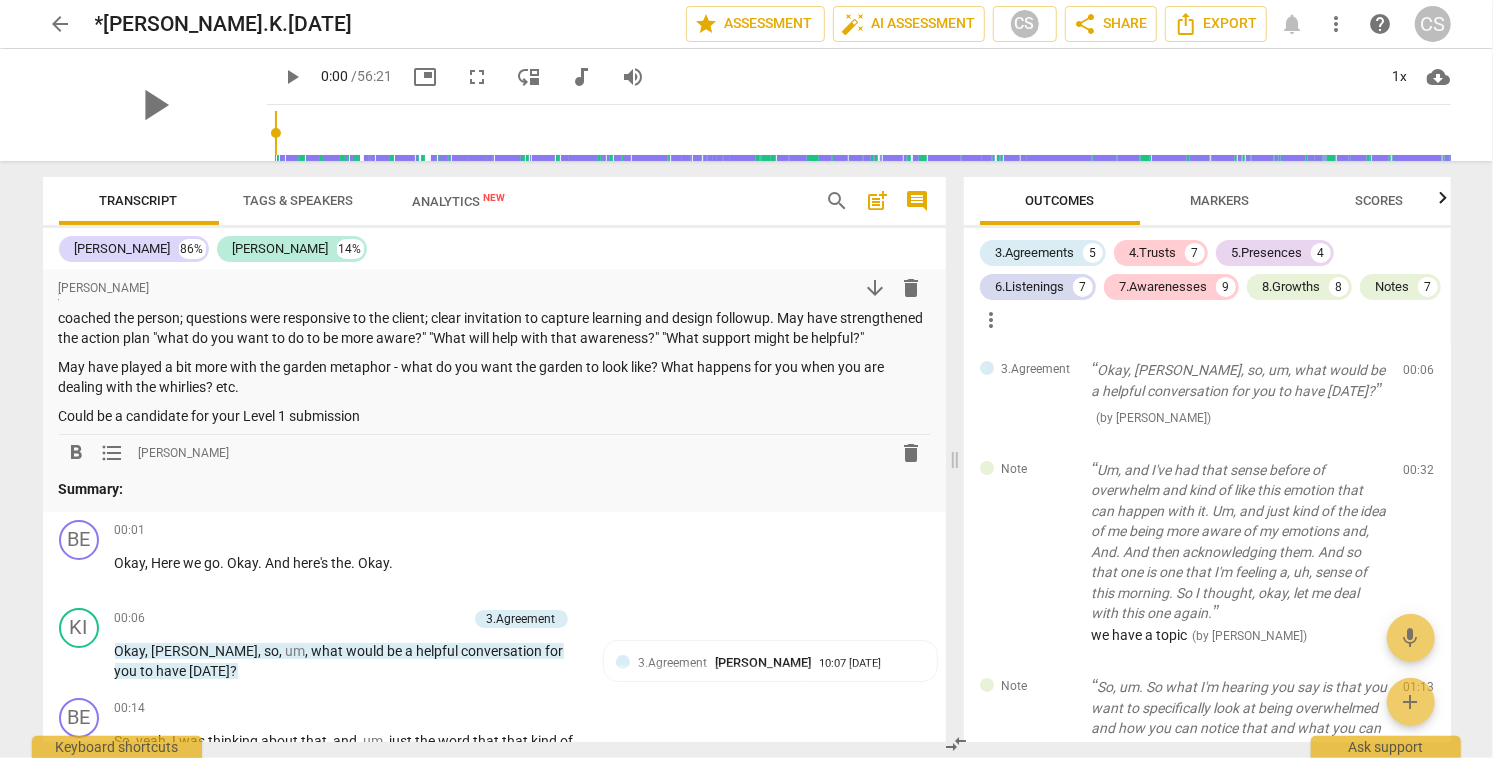 click on "delete" at bounding box center [912, 453] 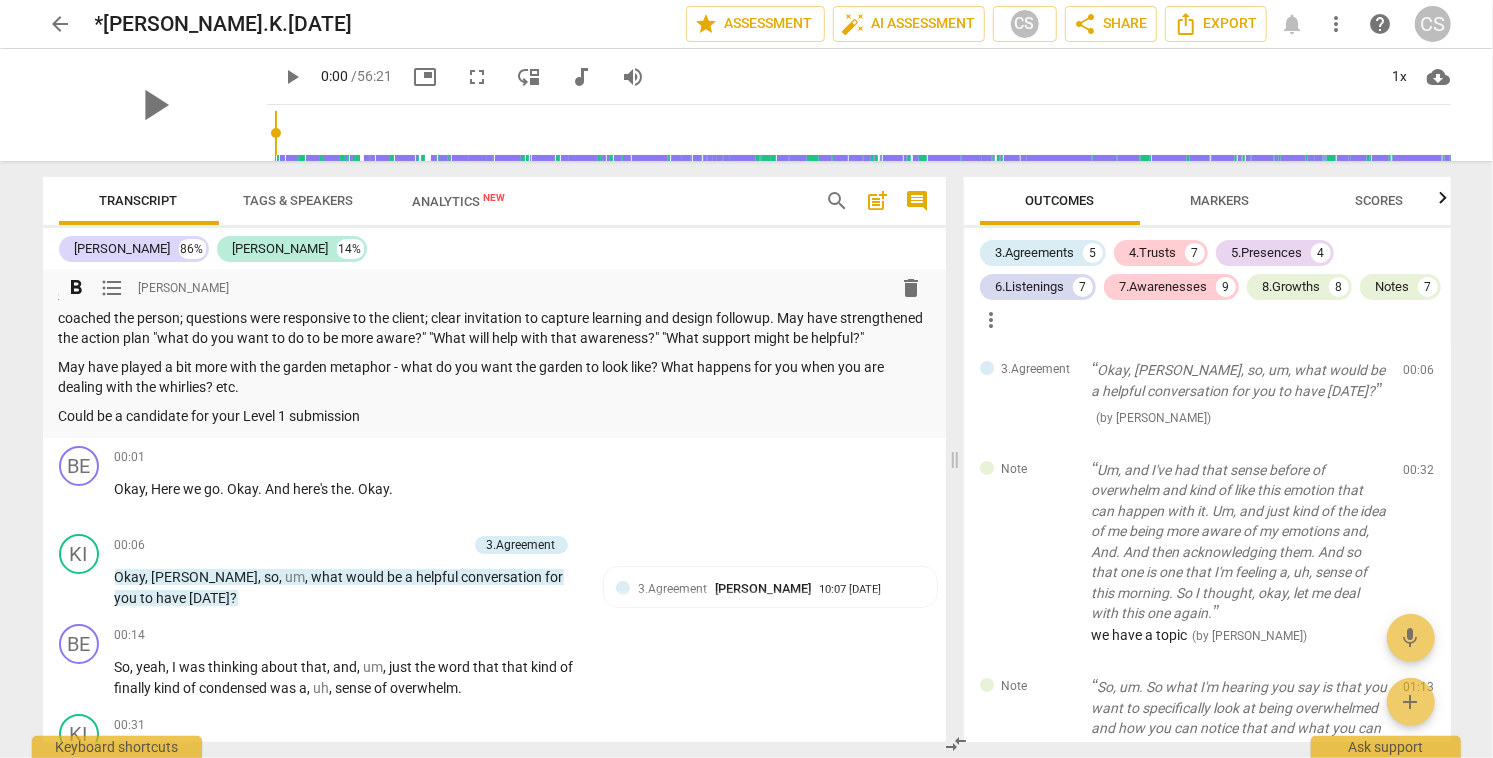 scroll, scrollTop: 0, scrollLeft: 0, axis: both 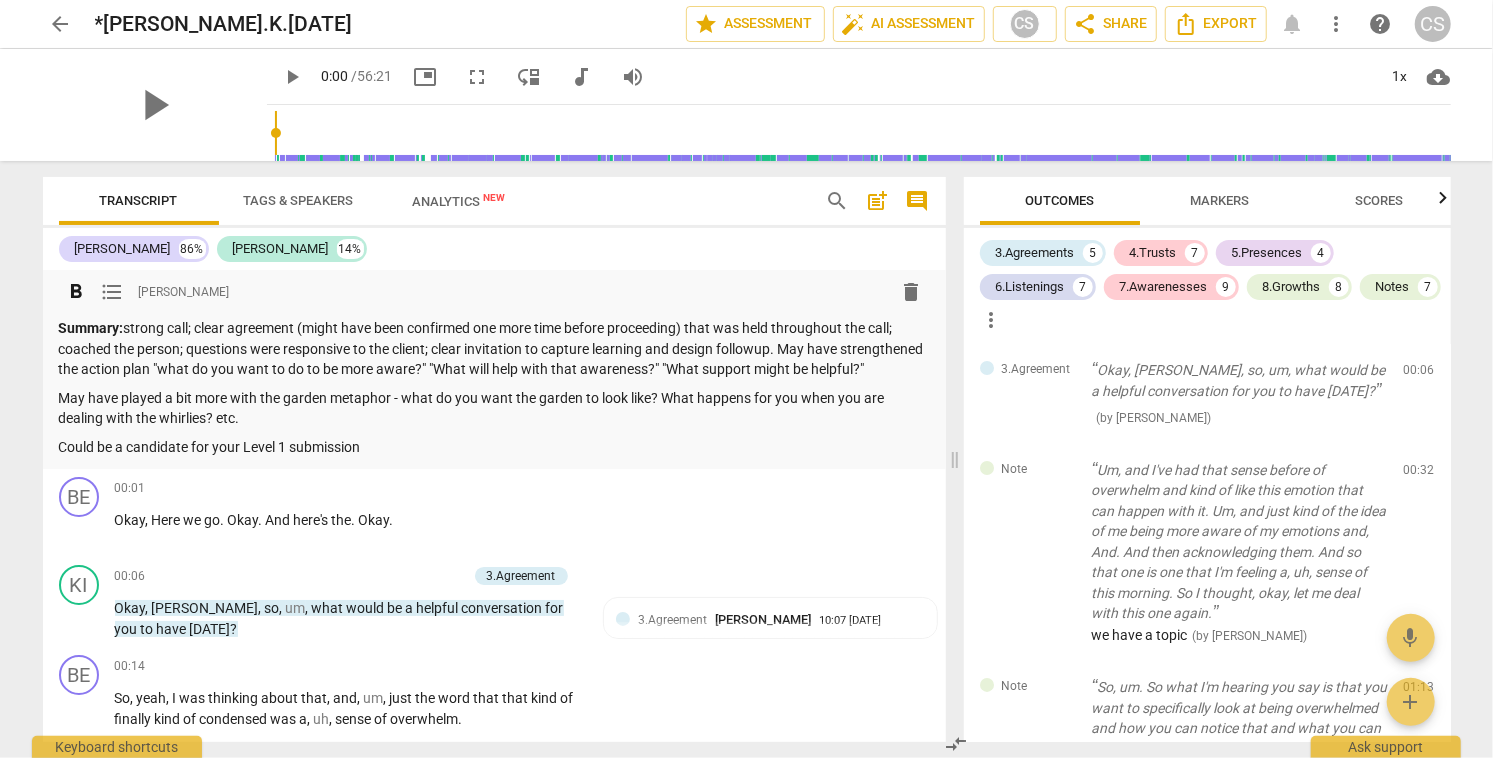 click on "Could be a candidate for your Level 1 submission" at bounding box center [494, 447] 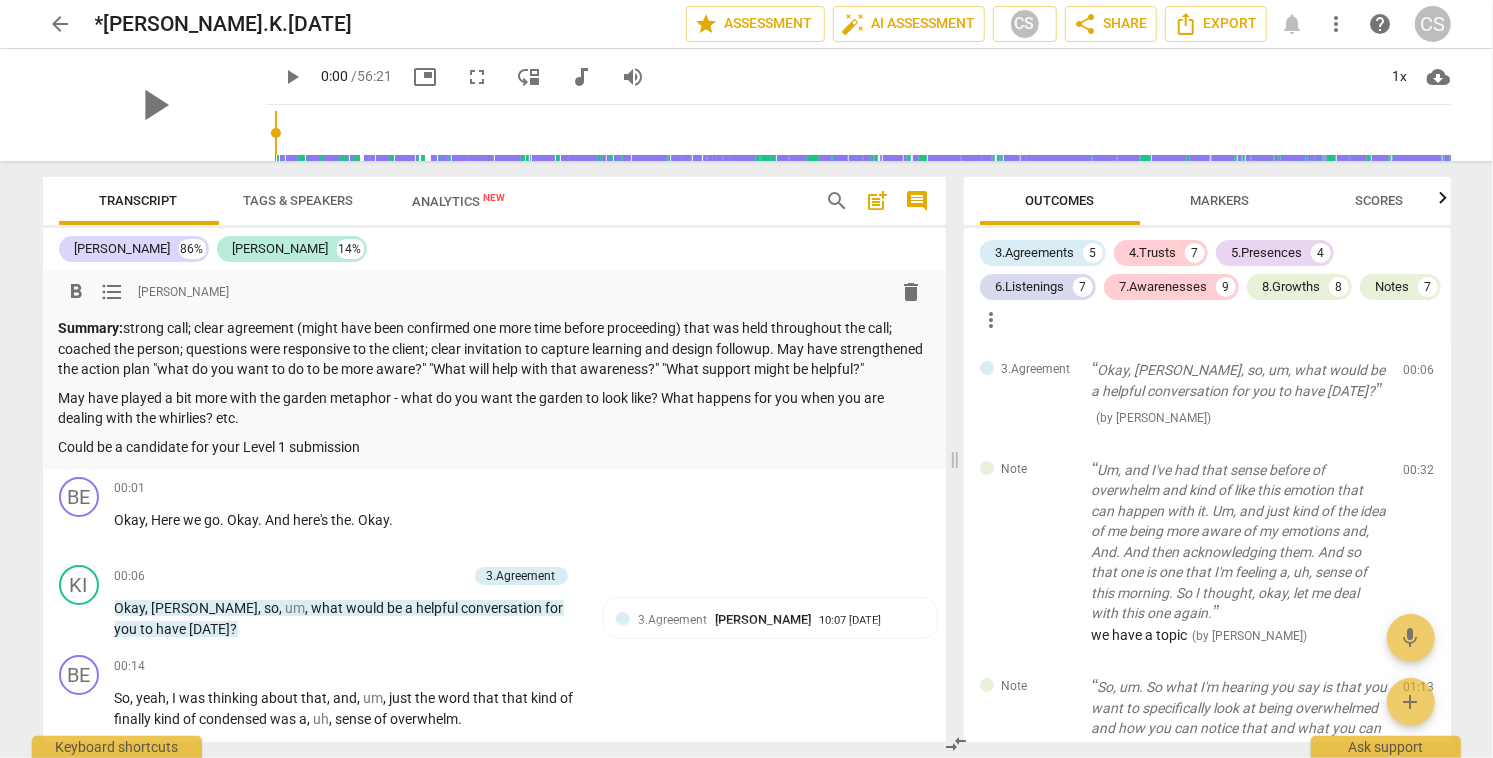 type 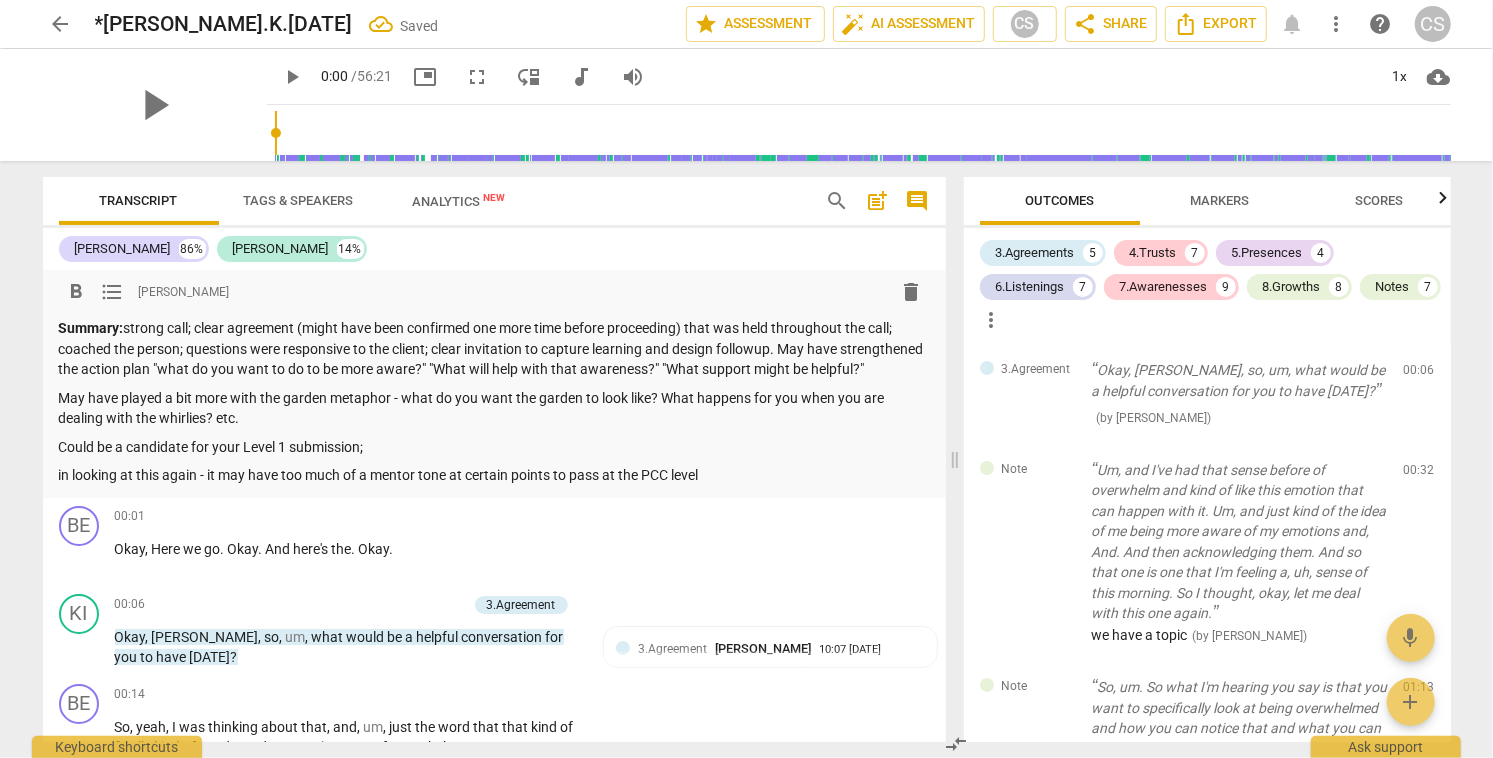 click on "arrow_back" at bounding box center (61, 24) 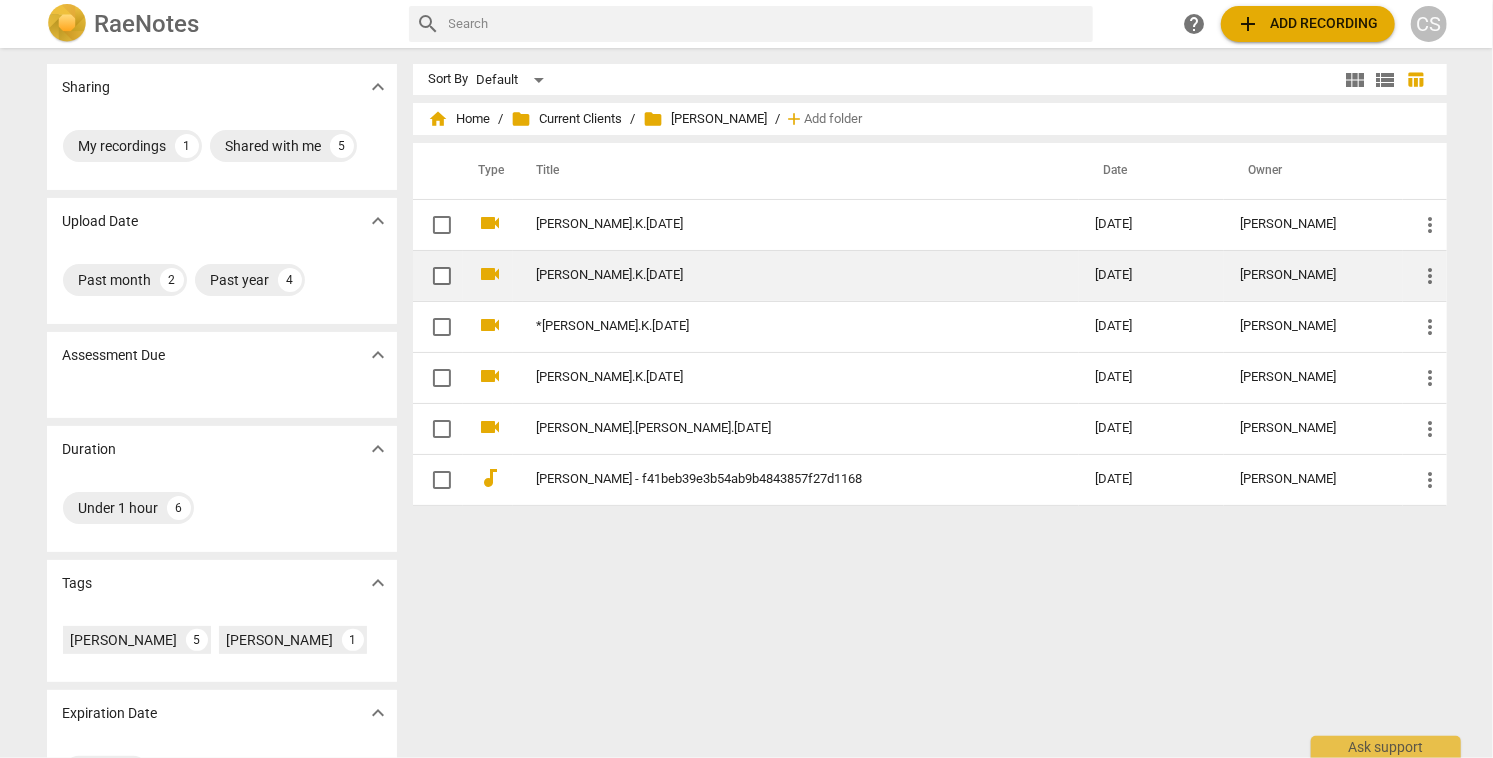 click on "[PERSON_NAME].K.[DATE]" at bounding box center [780, 275] 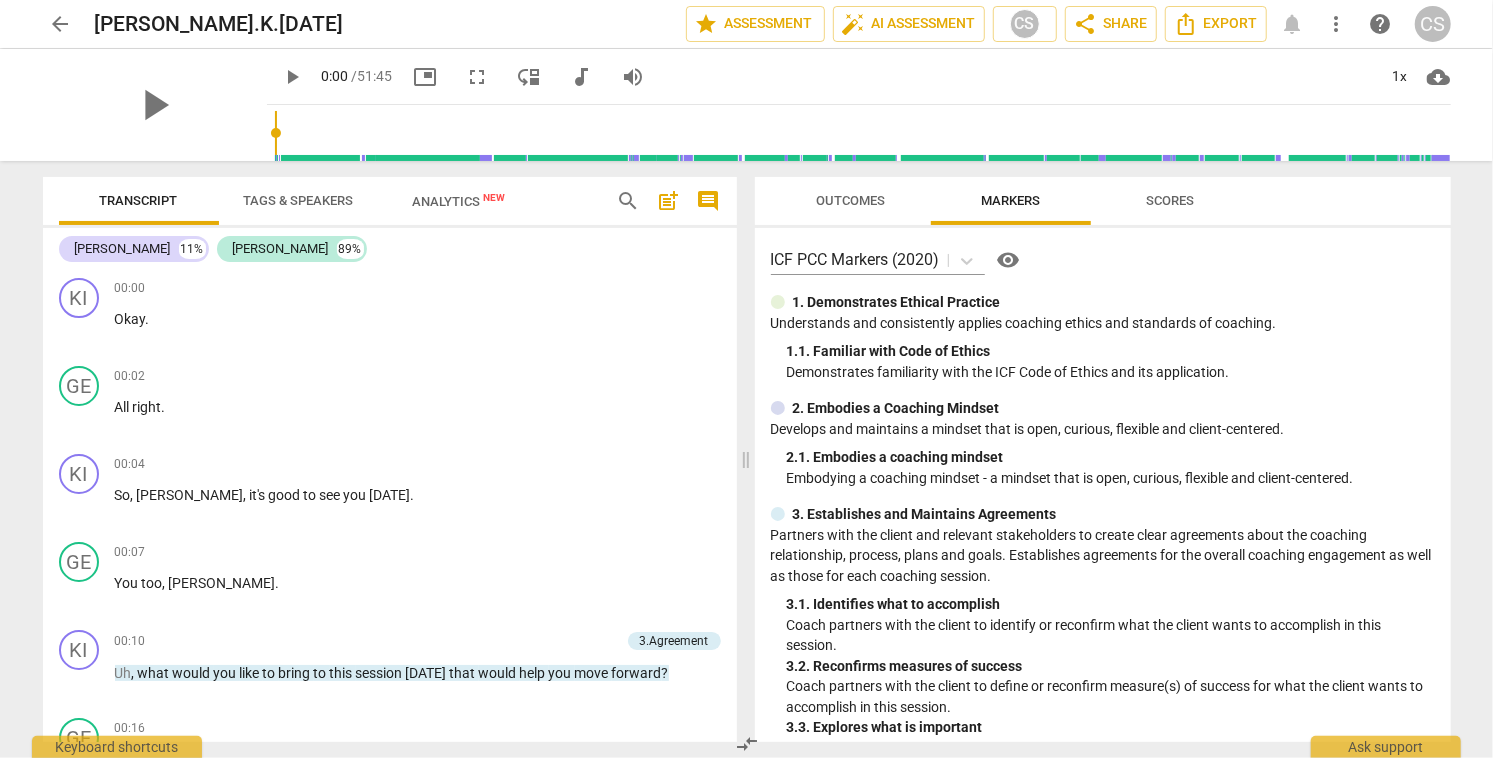 click on "arrow_back" at bounding box center (61, 24) 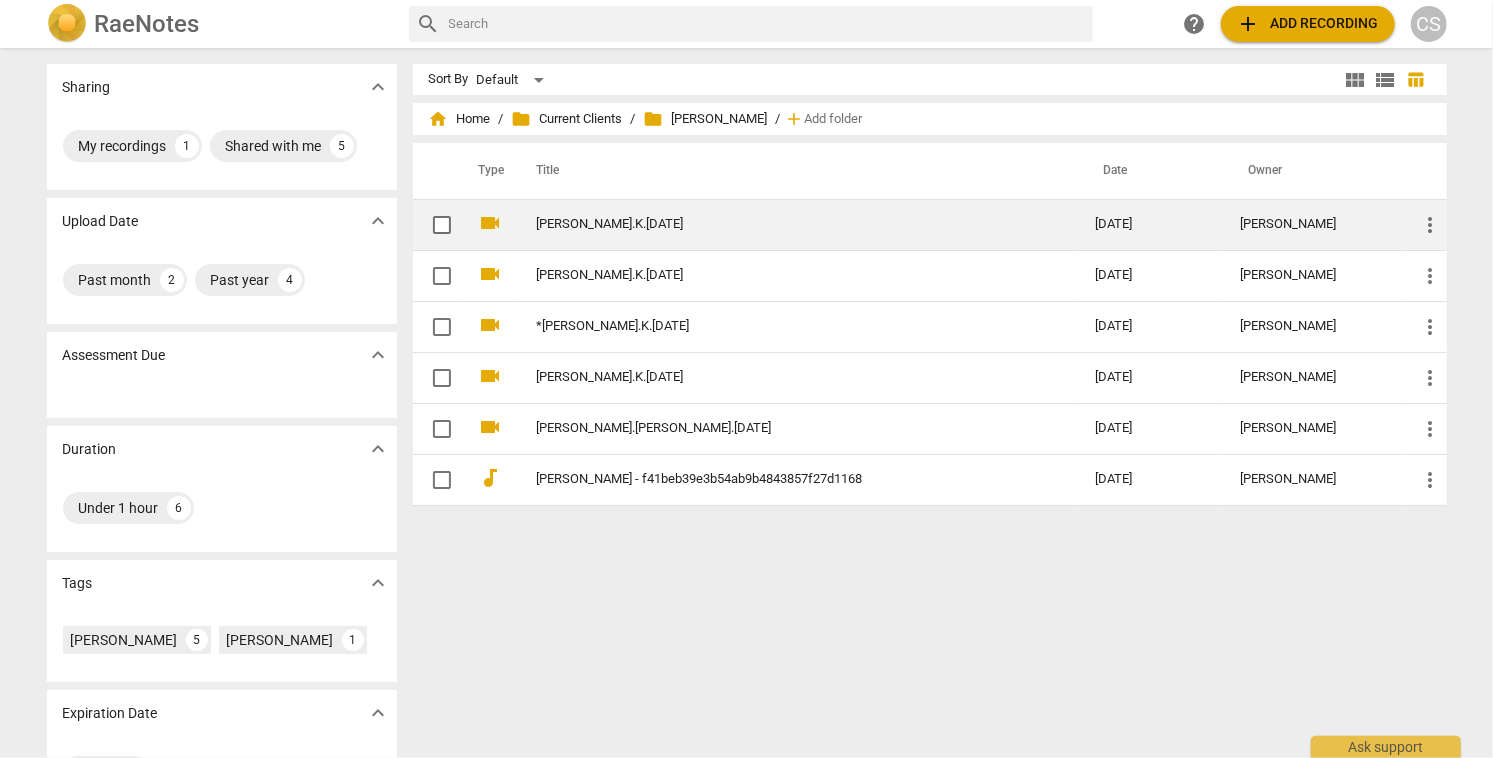 click on "[PERSON_NAME].K.[DATE]" at bounding box center (780, 224) 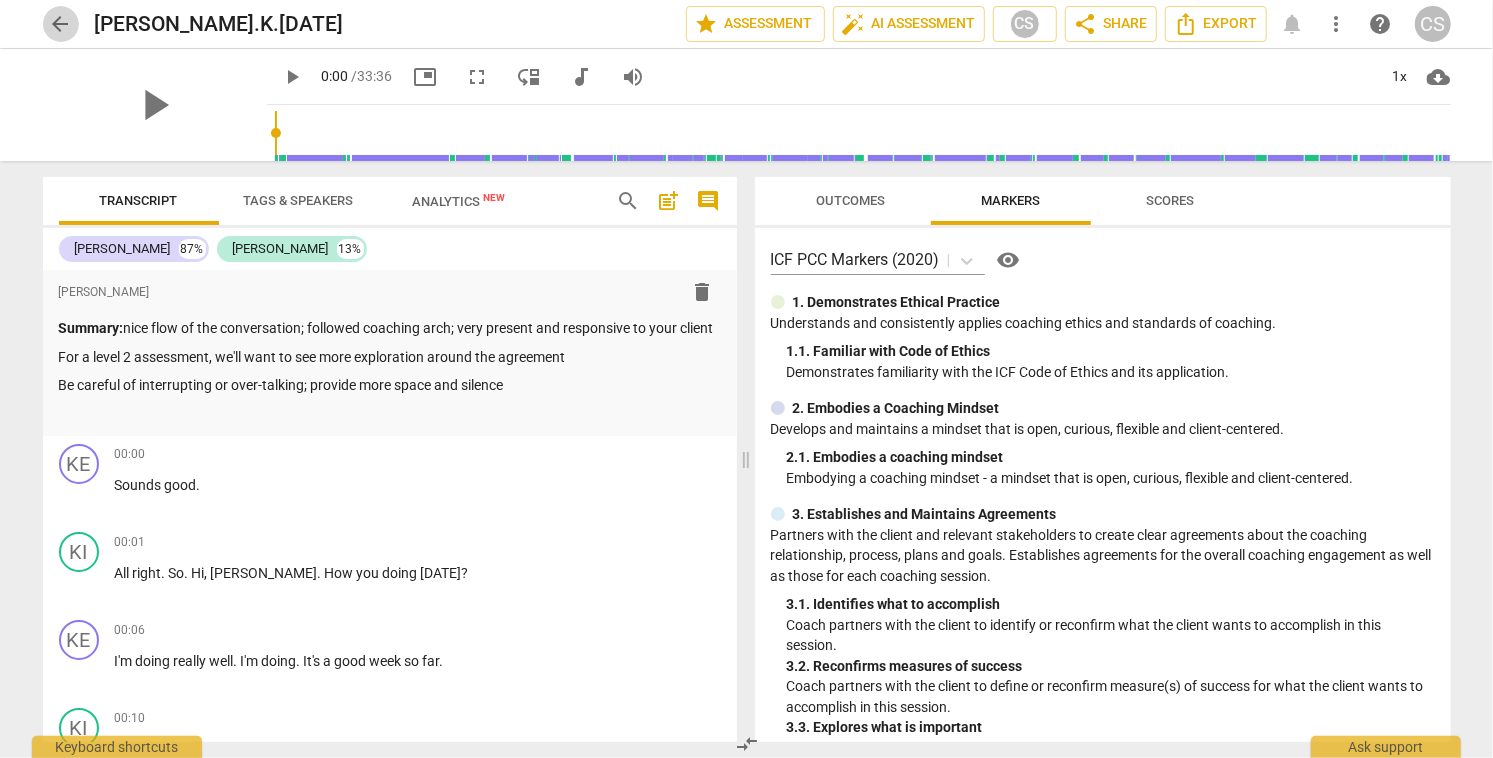 click on "arrow_back" at bounding box center (61, 24) 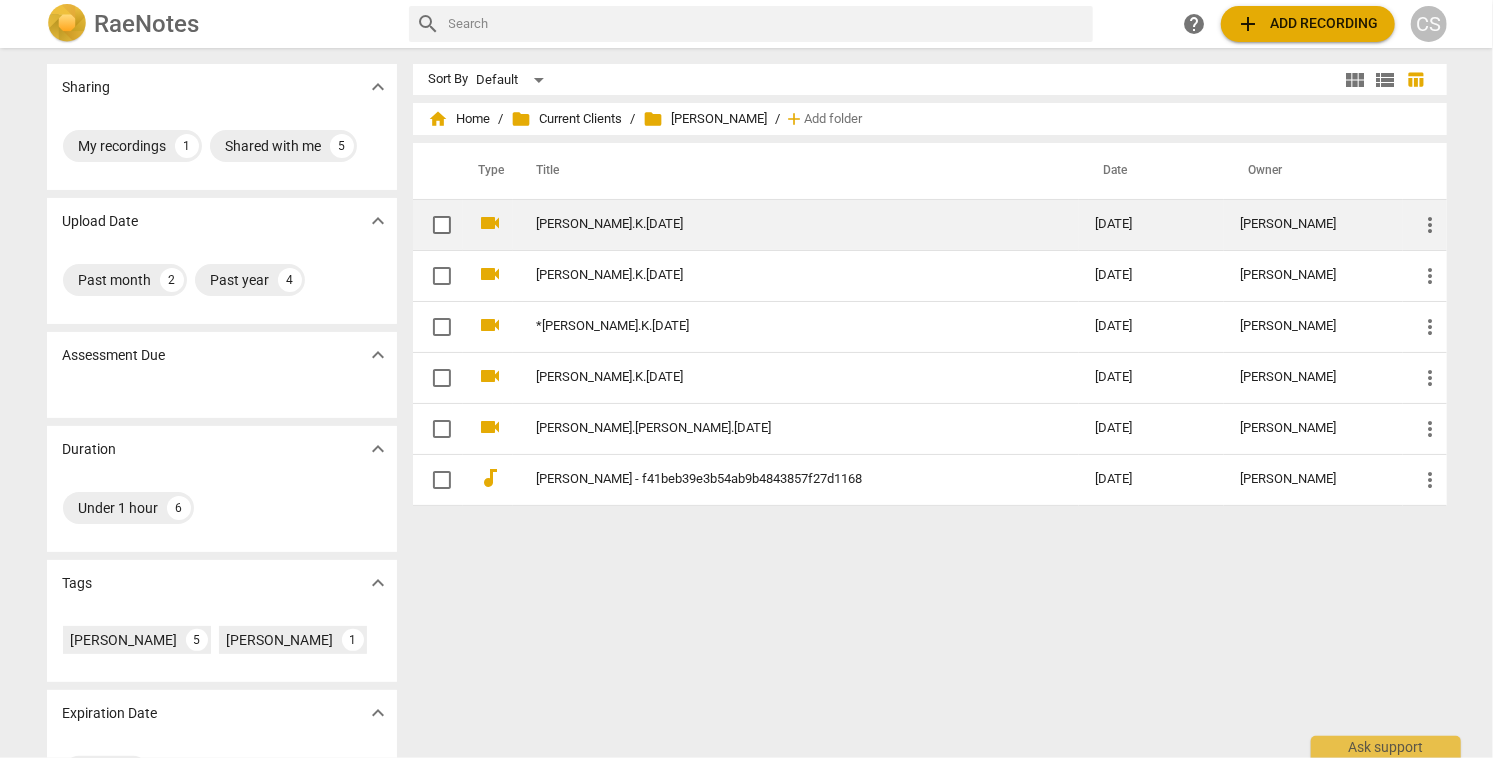 click on "[PERSON_NAME].K.[DATE]" at bounding box center [780, 224] 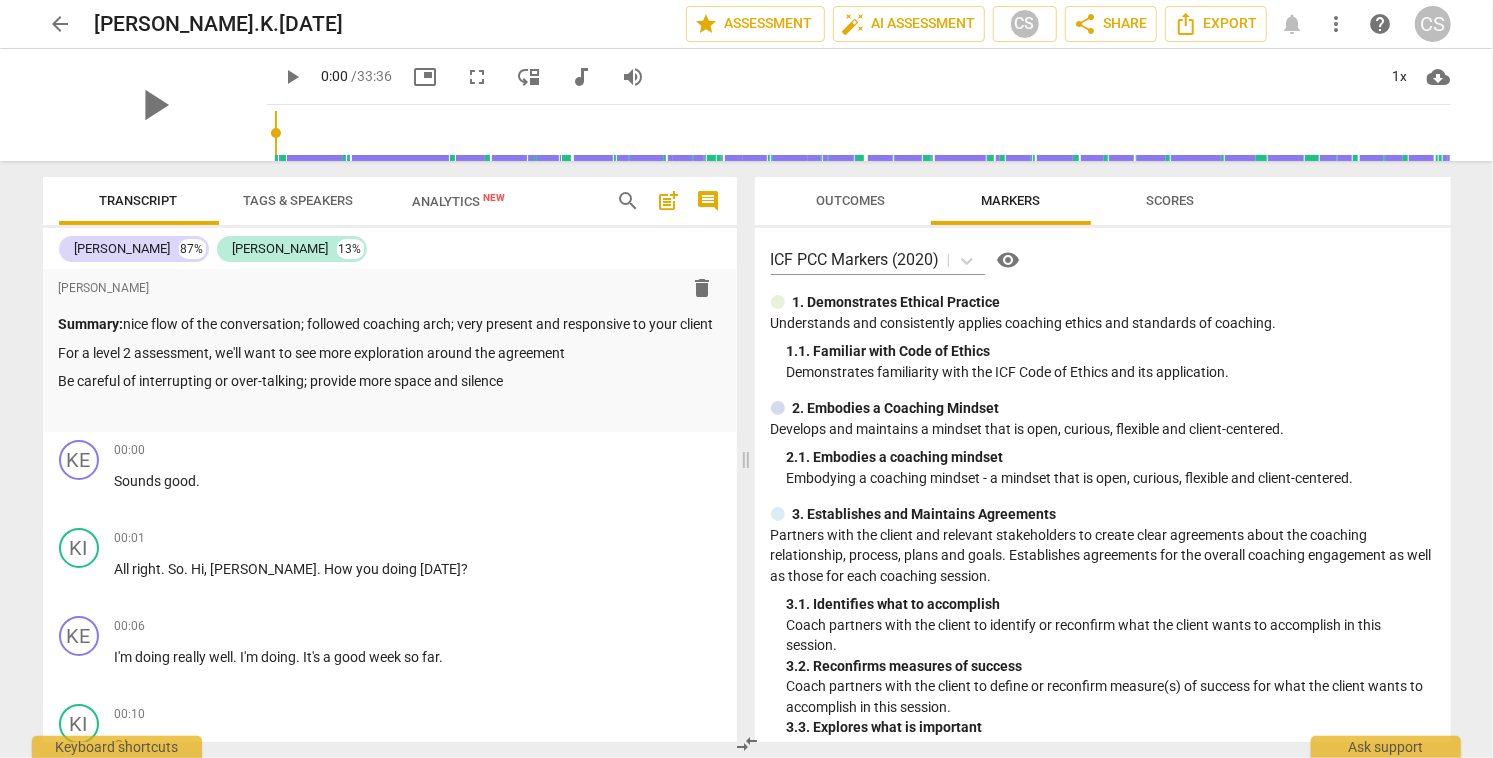 scroll, scrollTop: 3, scrollLeft: 0, axis: vertical 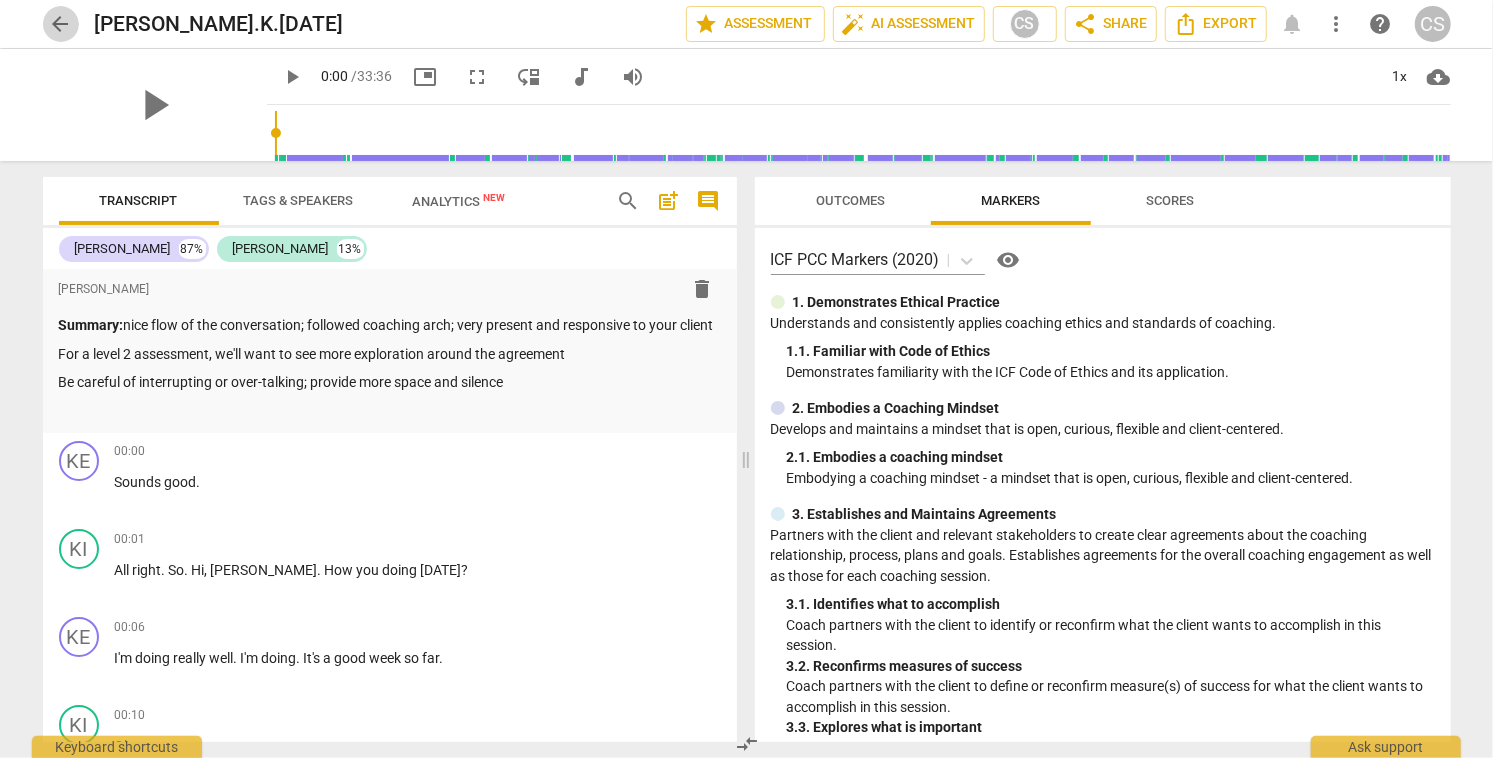 click on "arrow_back" at bounding box center (61, 24) 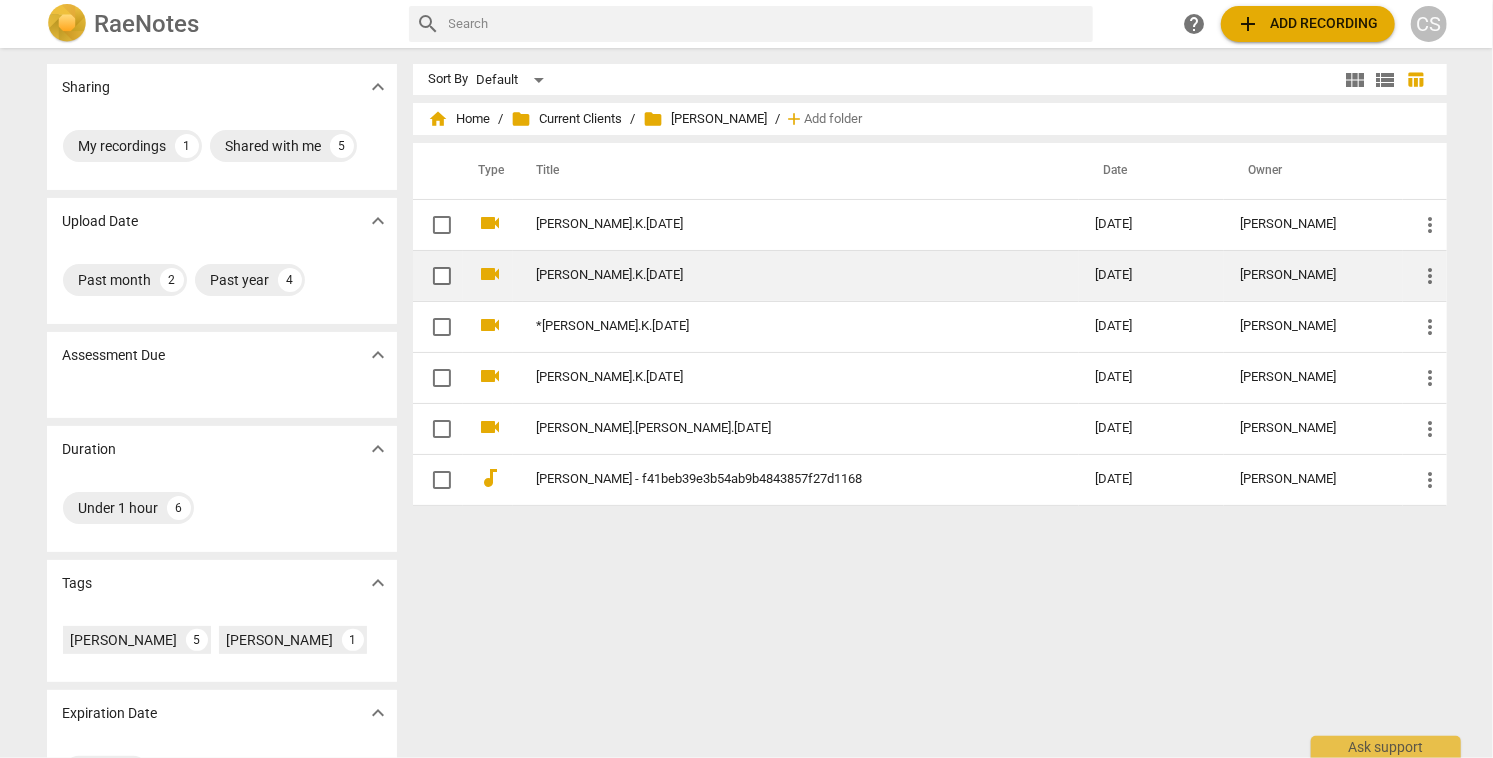 click on "[PERSON_NAME].K.[DATE]" at bounding box center (780, 275) 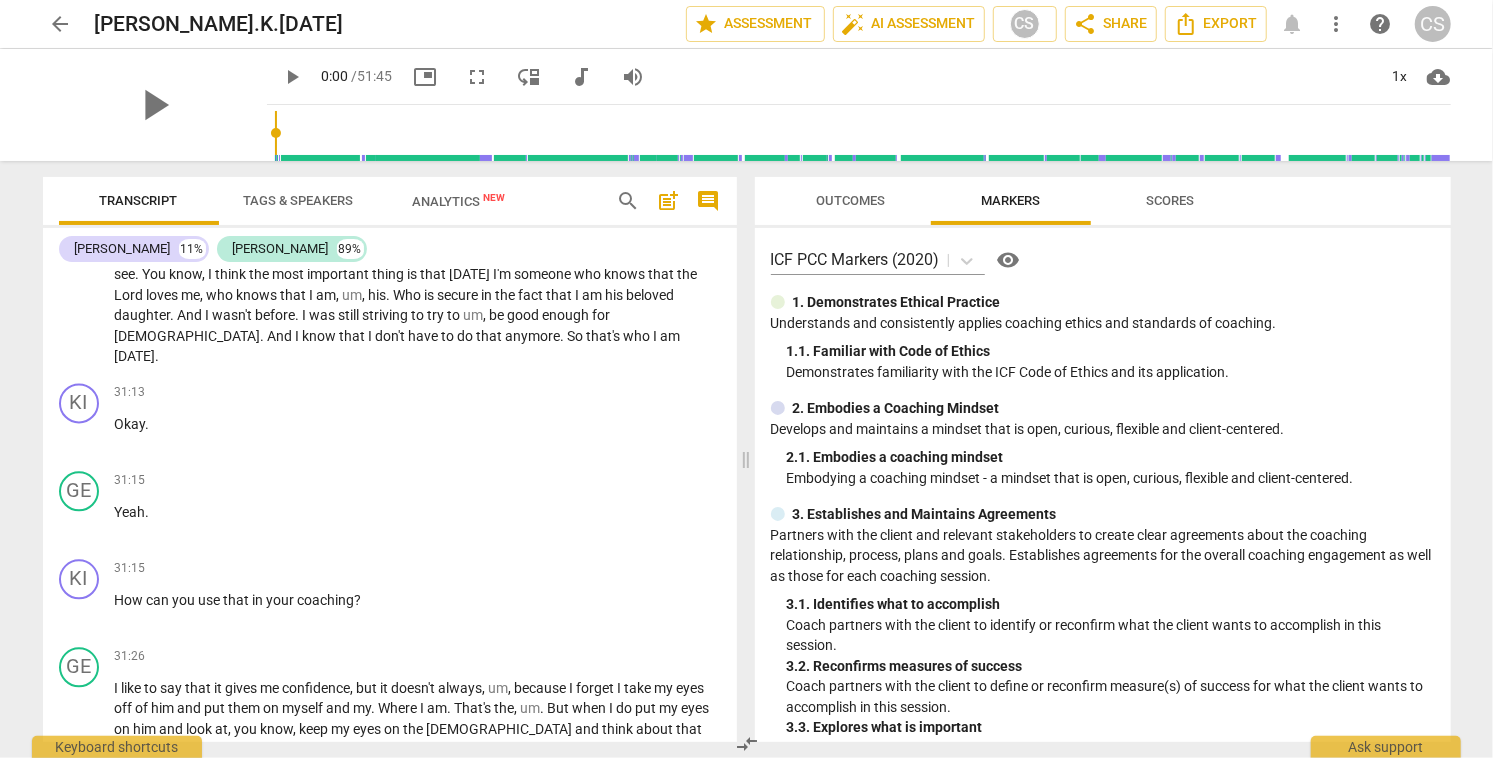 scroll, scrollTop: 7104, scrollLeft: 0, axis: vertical 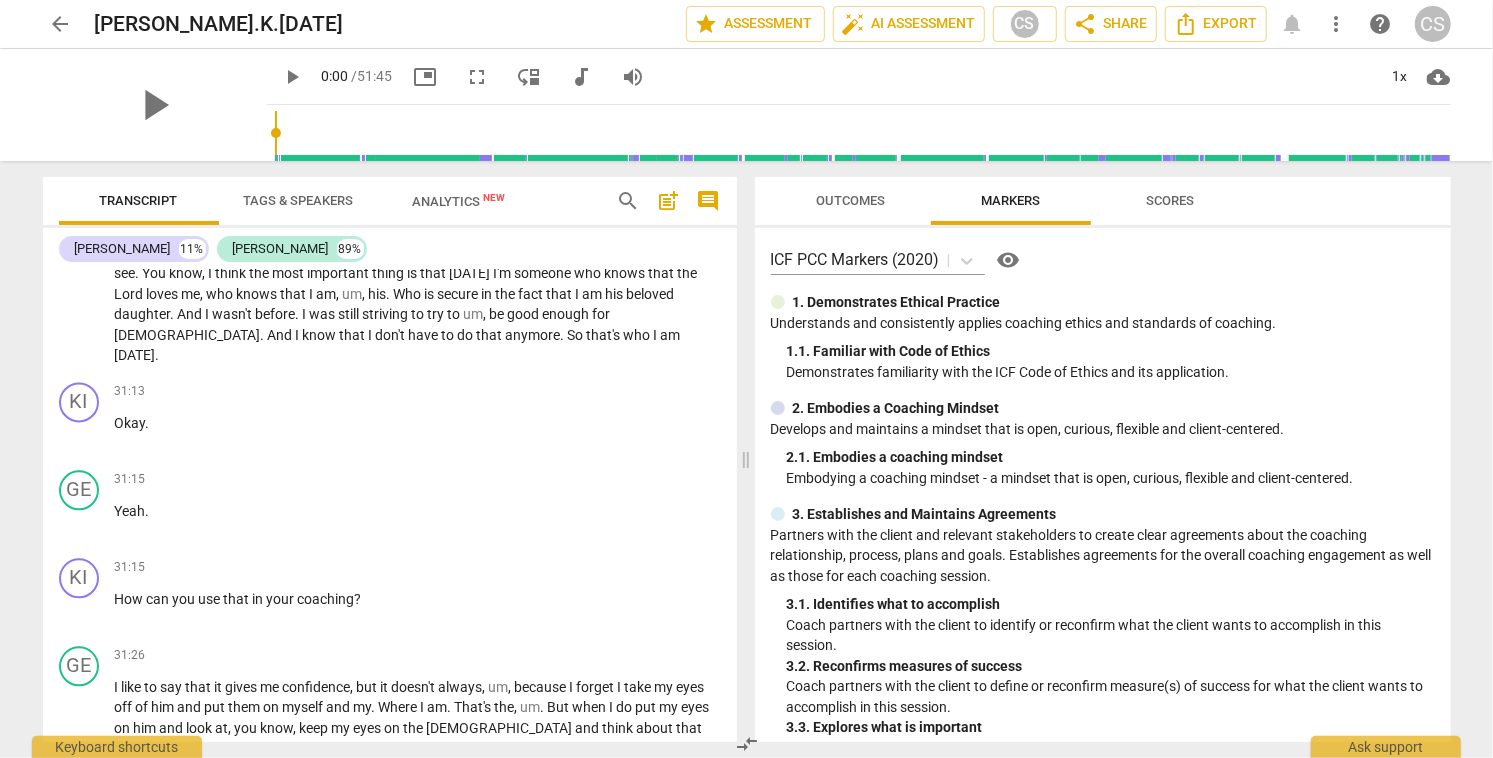click on "comment" at bounding box center [709, 201] 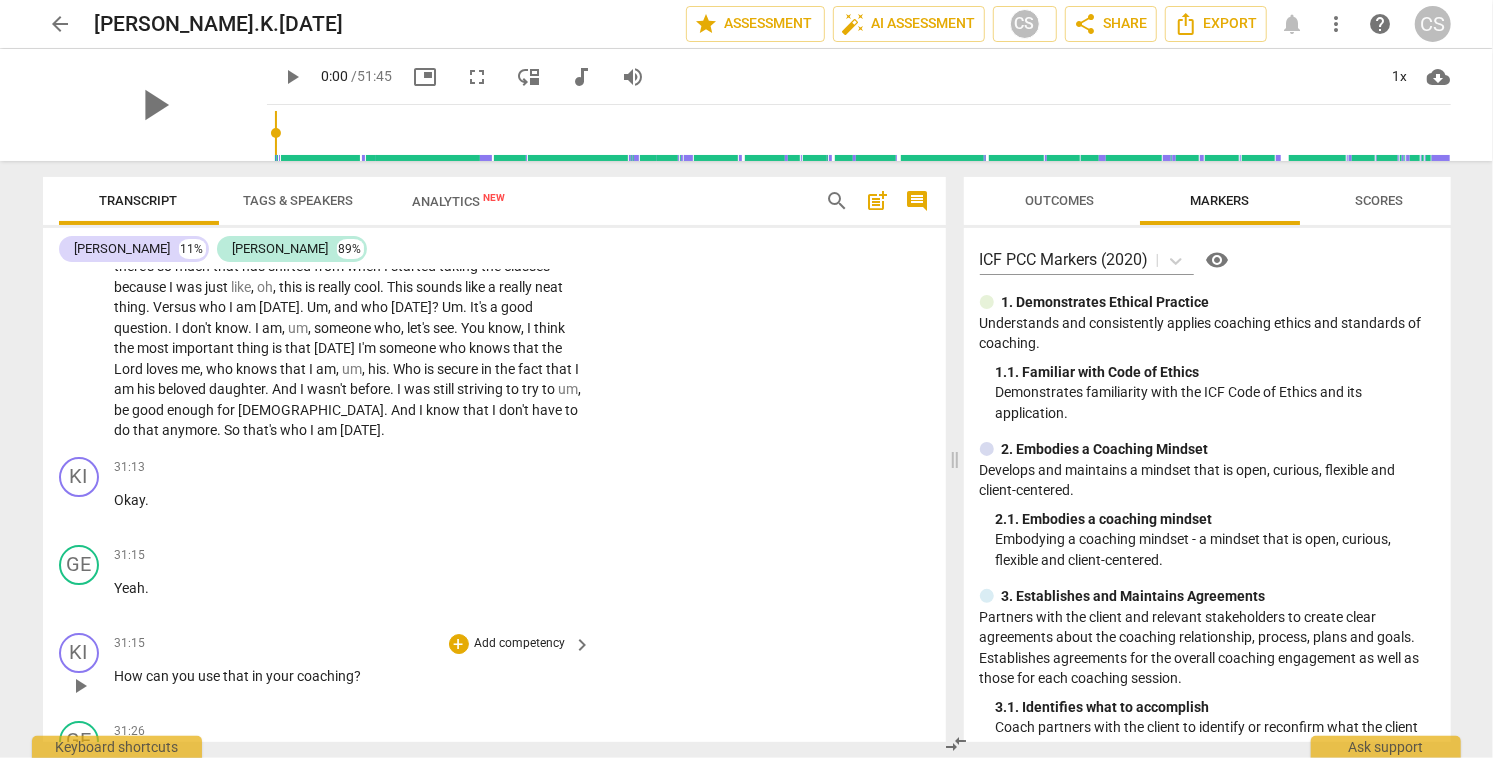 scroll, scrollTop: 8303, scrollLeft: 0, axis: vertical 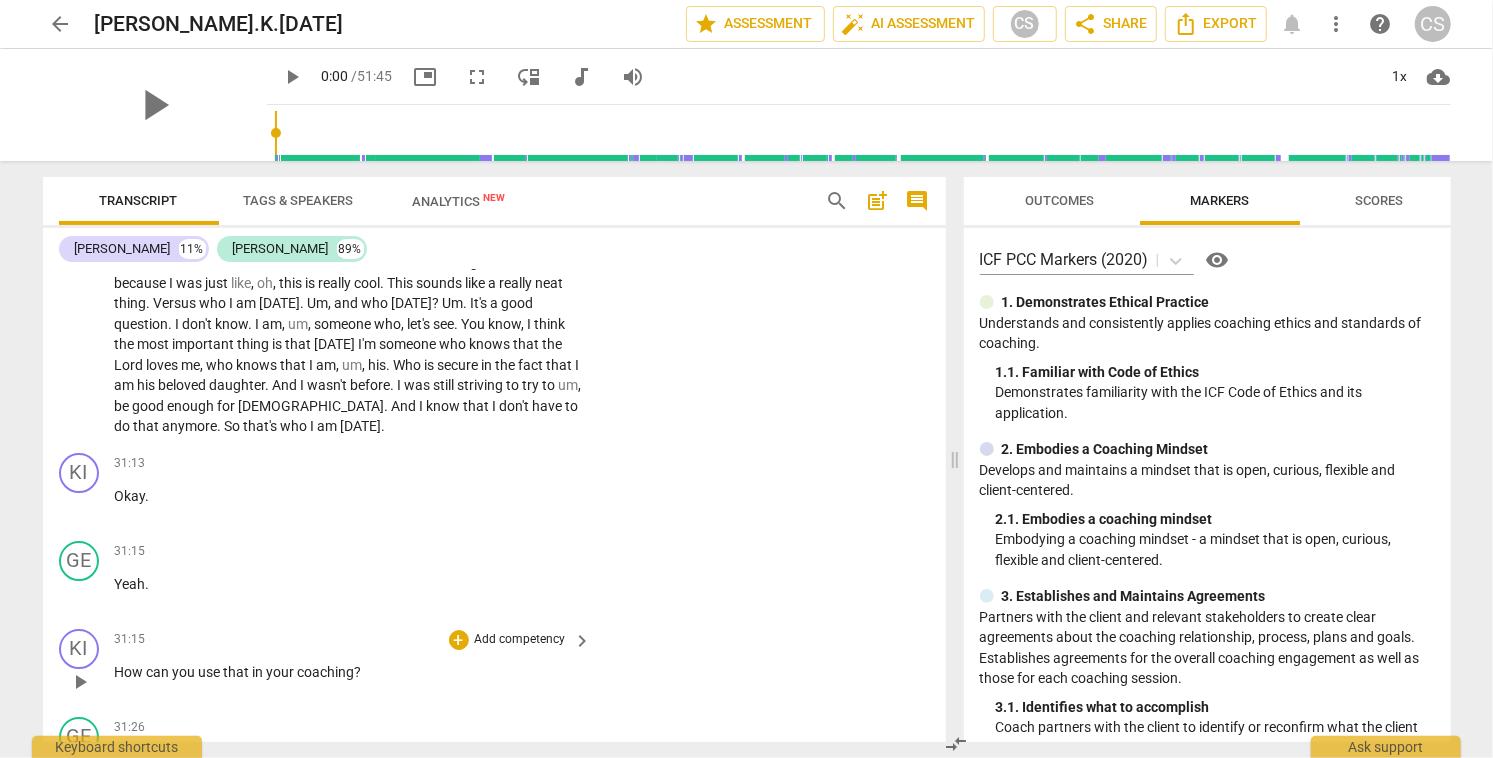 click on "How" at bounding box center (131, 672) 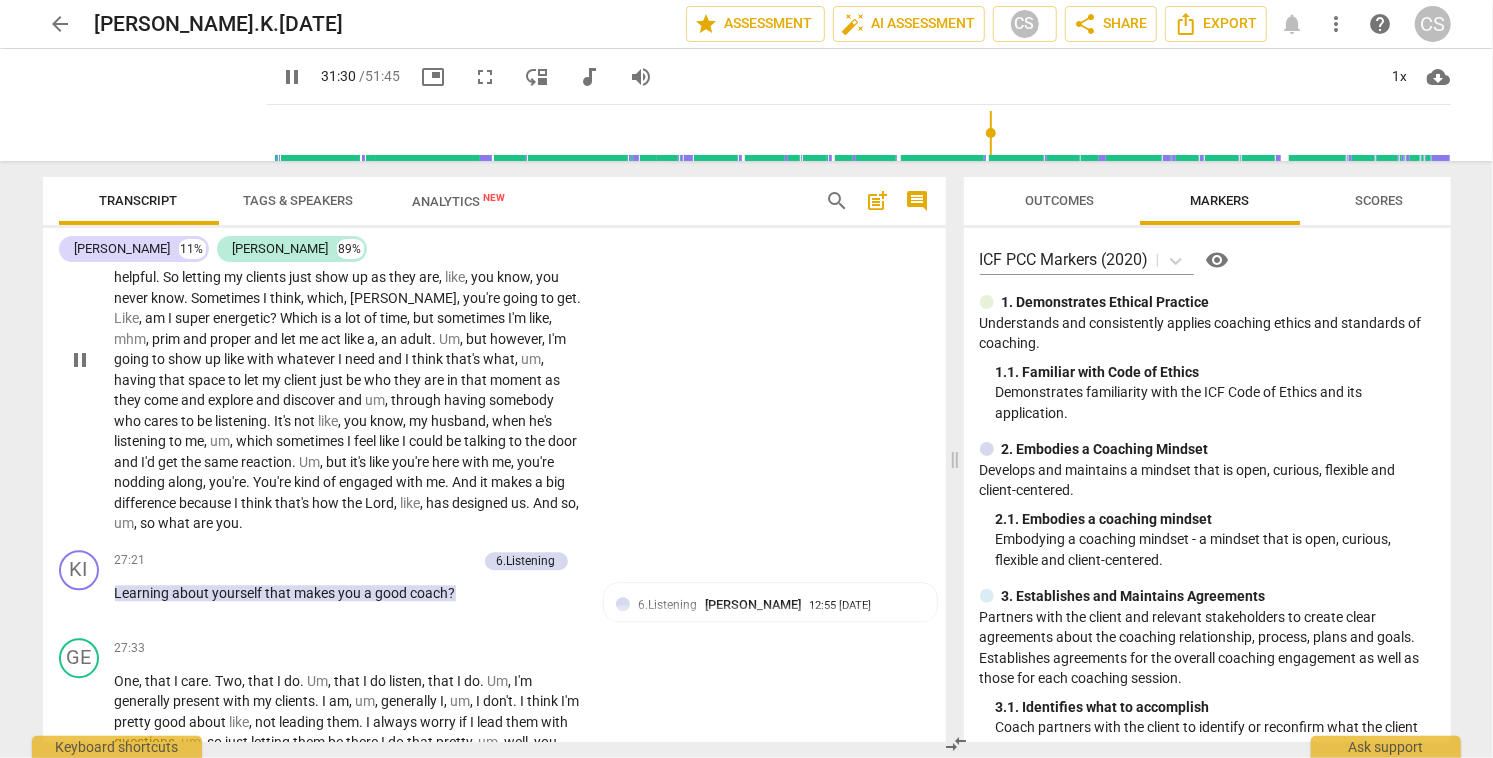 scroll, scrollTop: 7534, scrollLeft: 0, axis: vertical 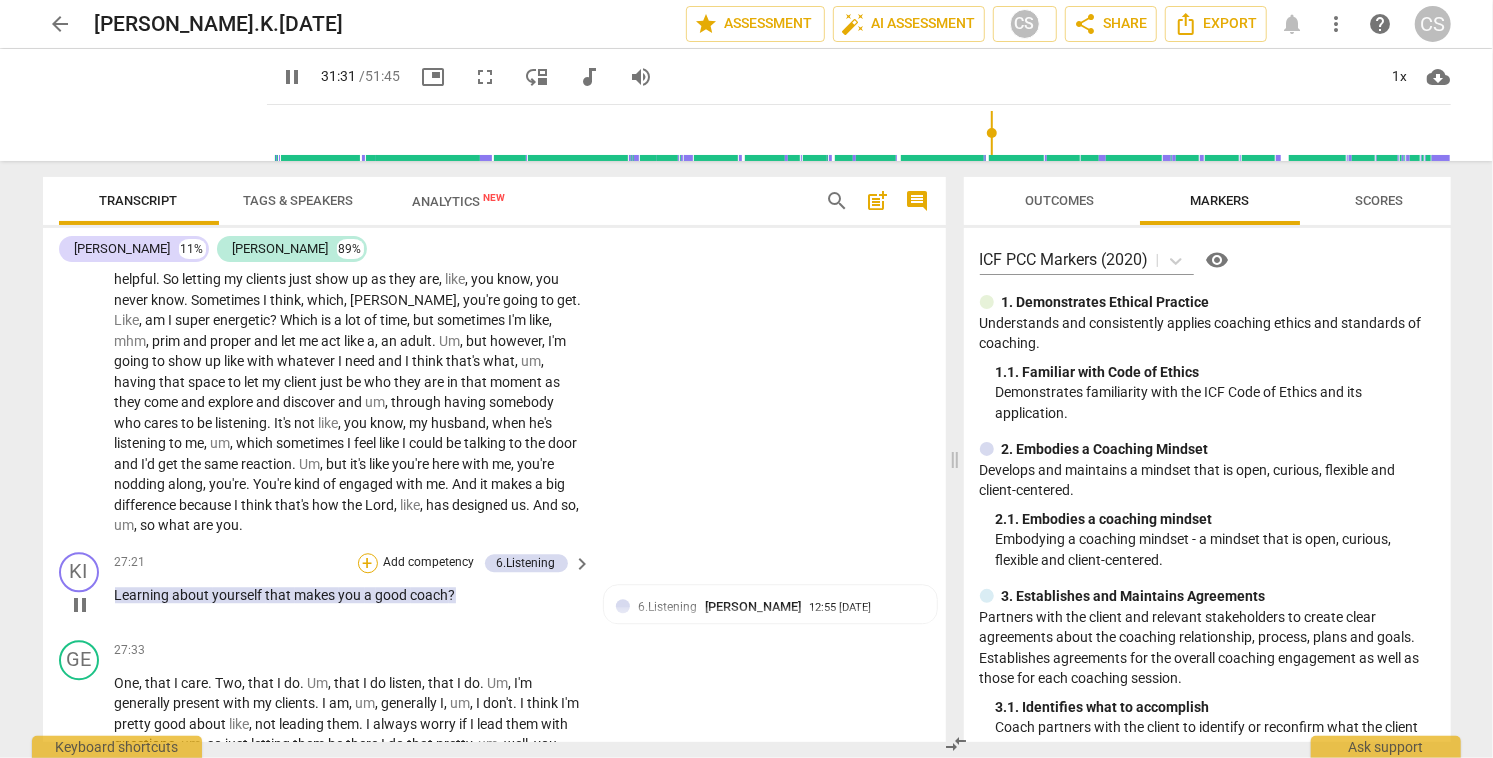 click on "+" at bounding box center (368, 563) 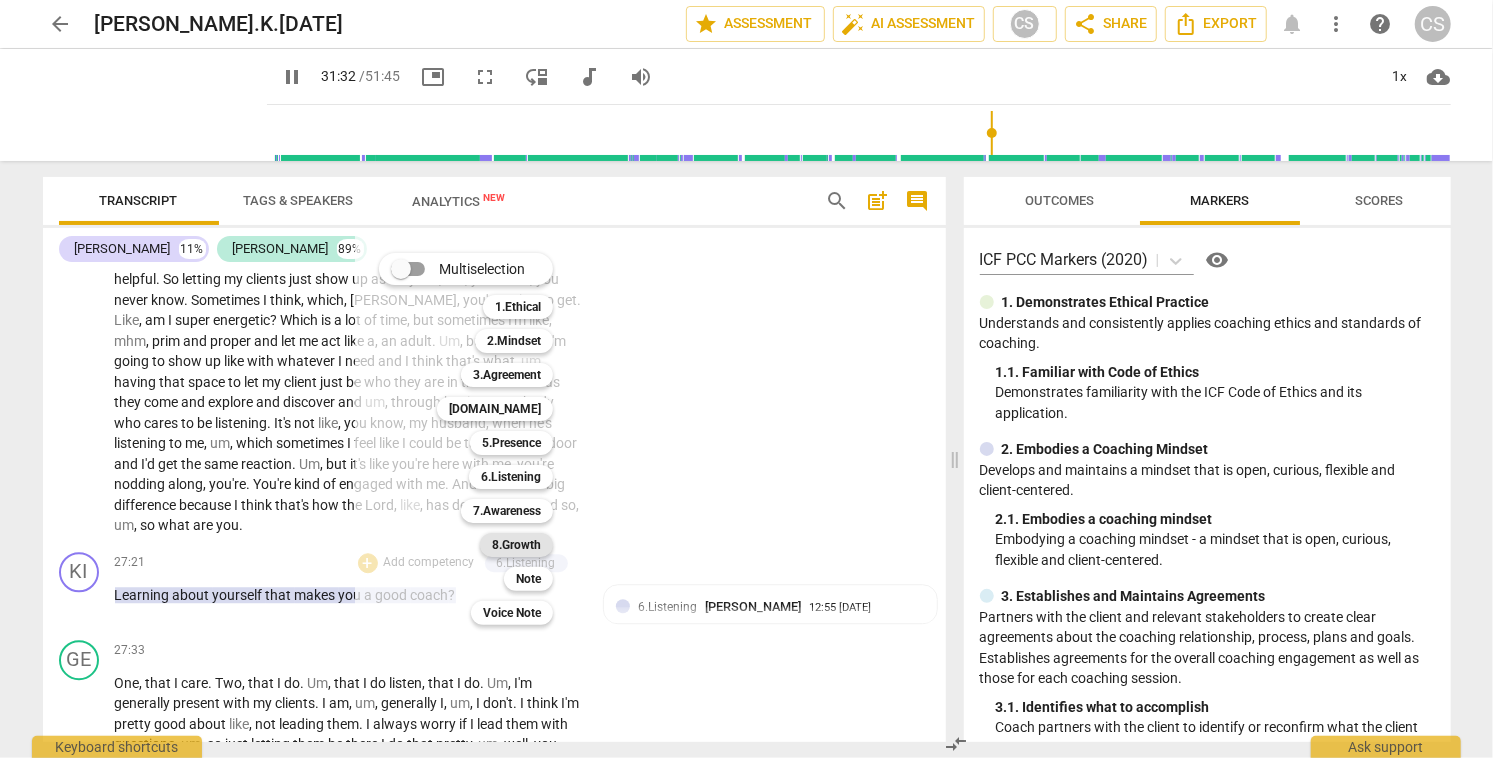 click on "8.Growth" at bounding box center (516, 545) 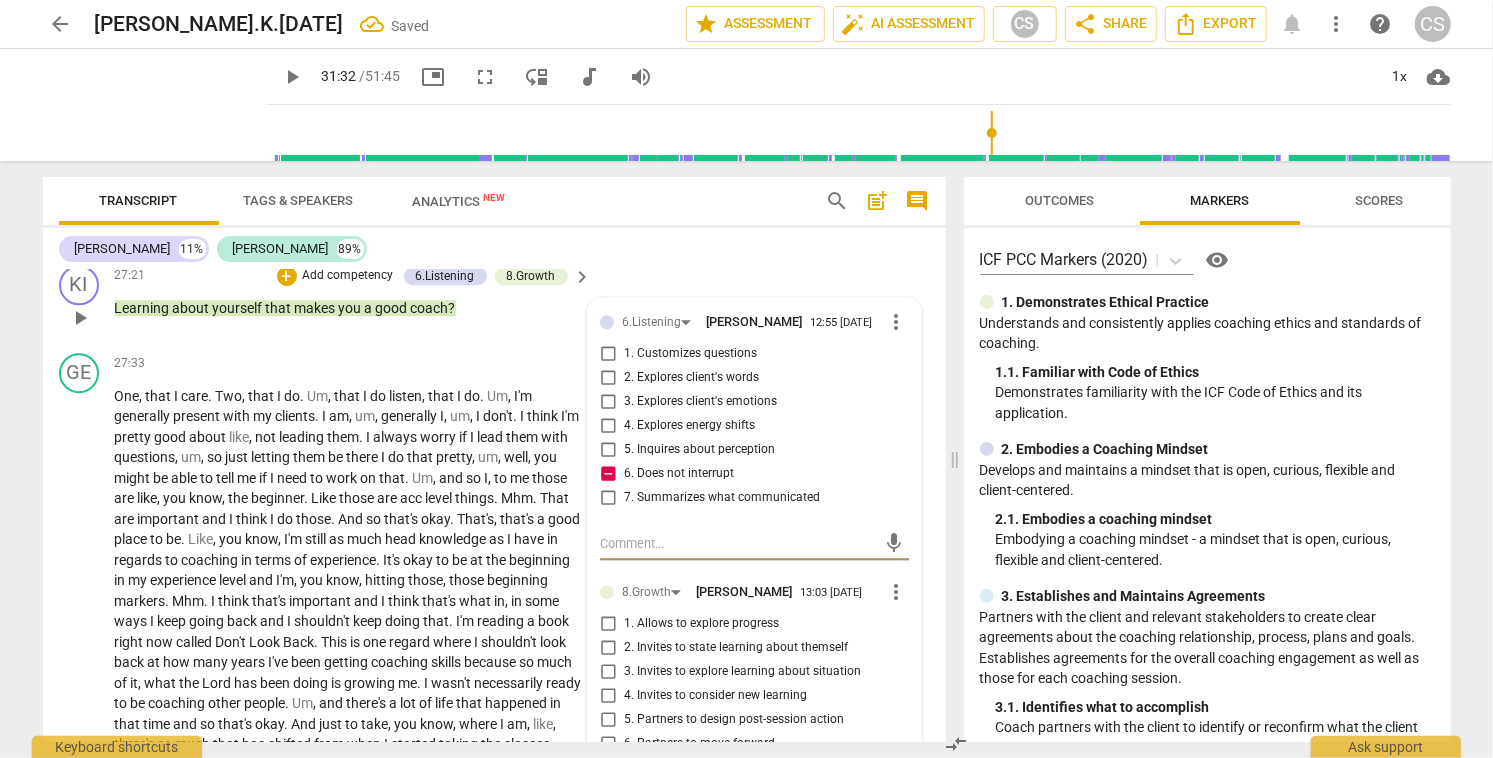 scroll, scrollTop: 7825, scrollLeft: 0, axis: vertical 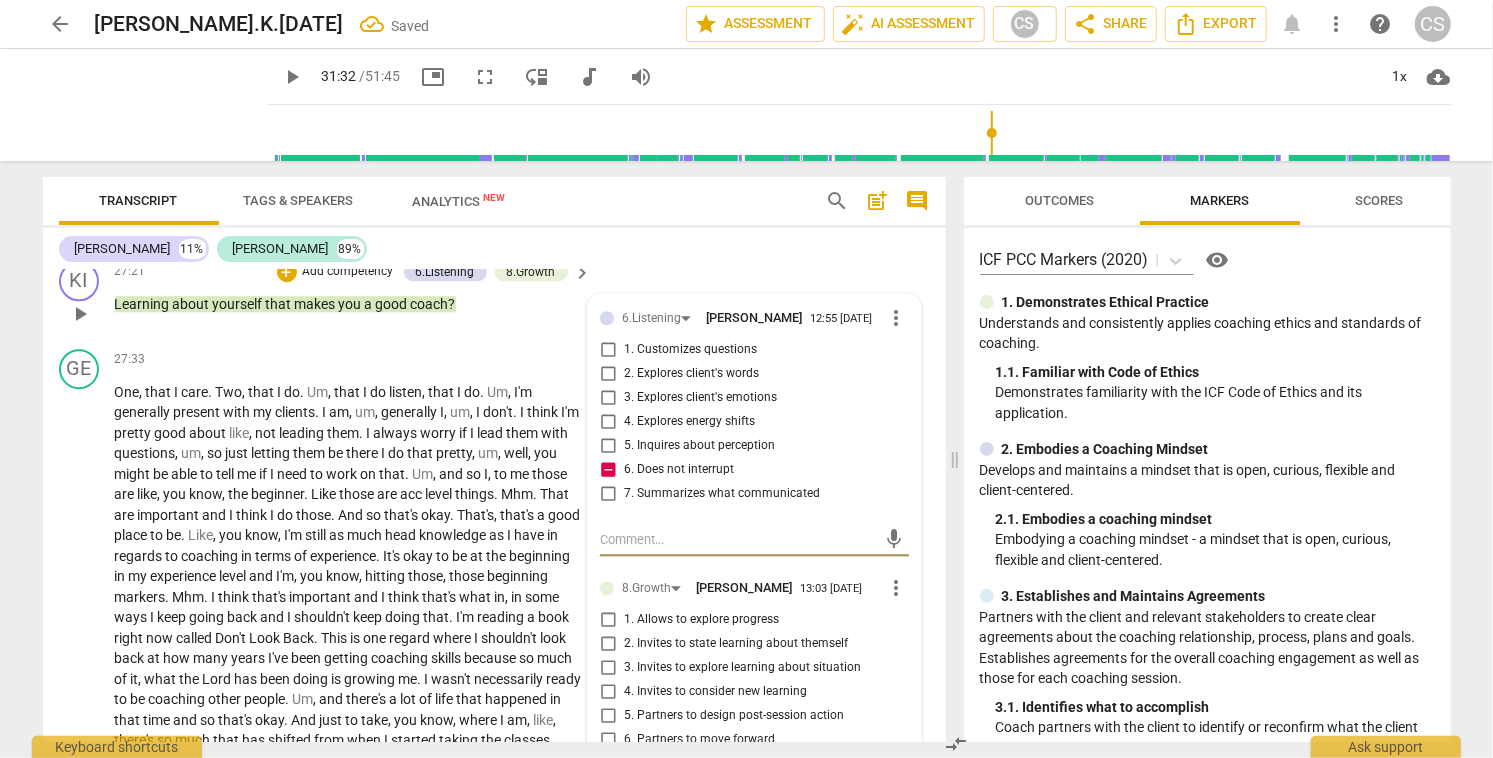 click on "2. Invites to state learning about themself" at bounding box center (608, 644) 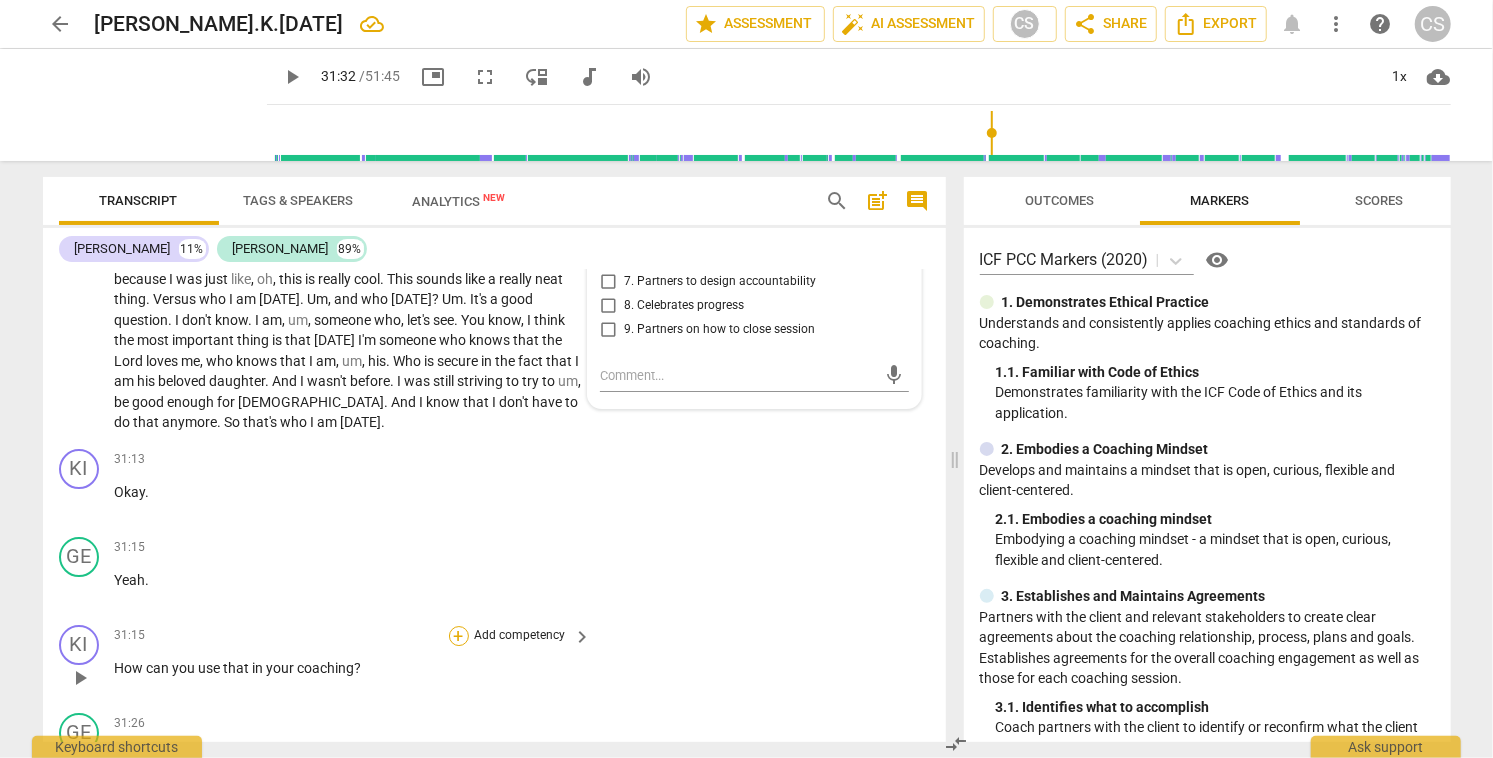 scroll, scrollTop: 8305, scrollLeft: 0, axis: vertical 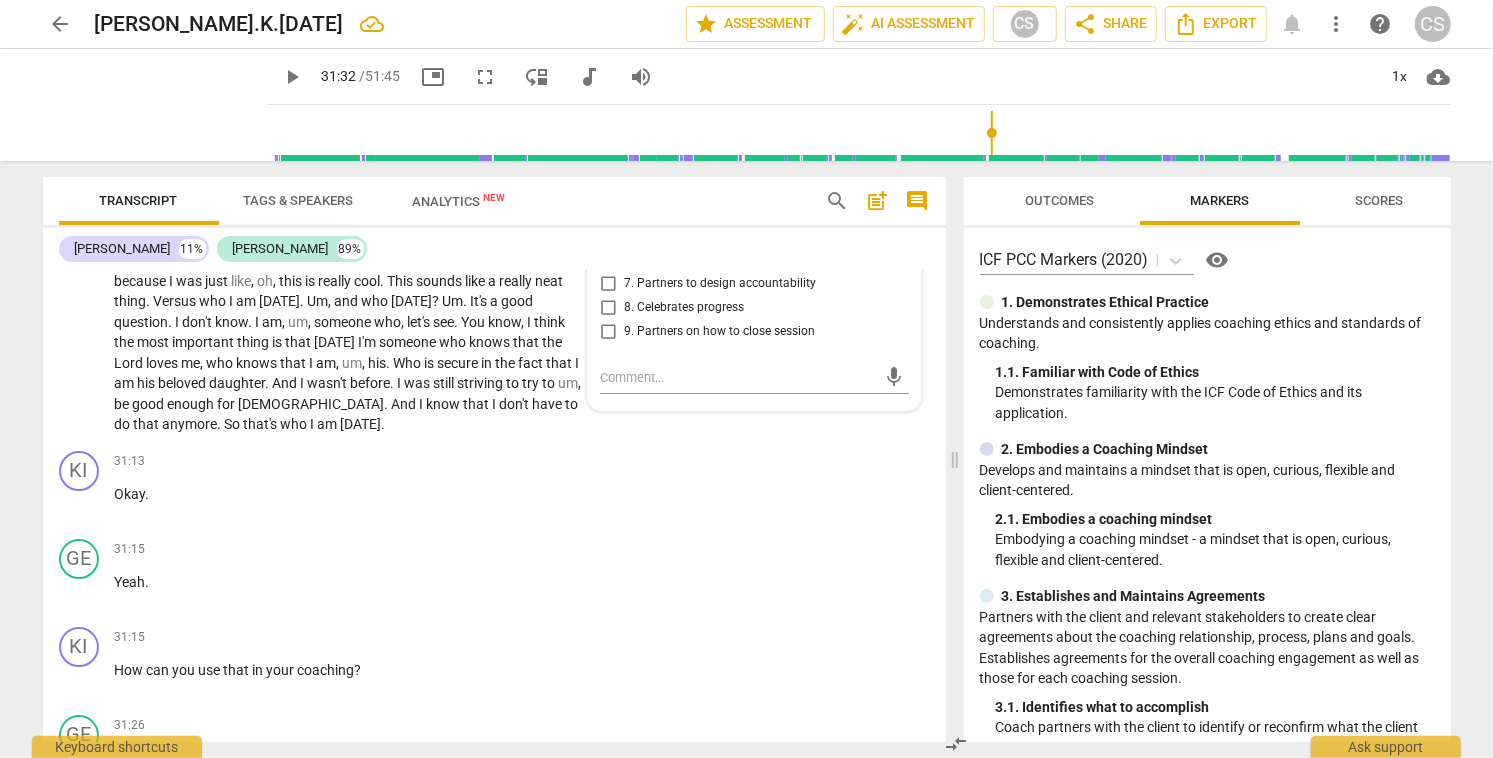 click on "am" at bounding box center [329, 424] 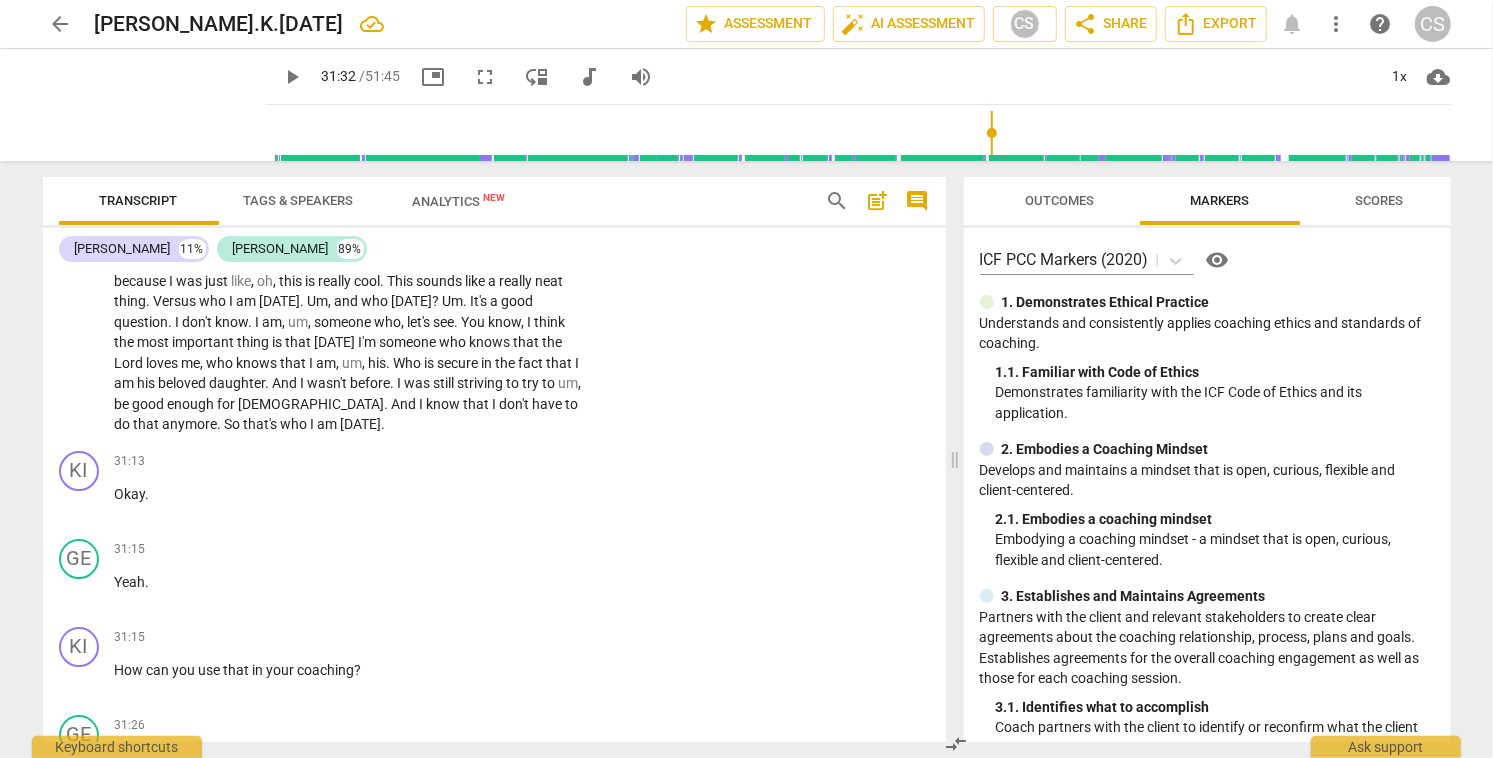 click on "am" at bounding box center (329, 424) 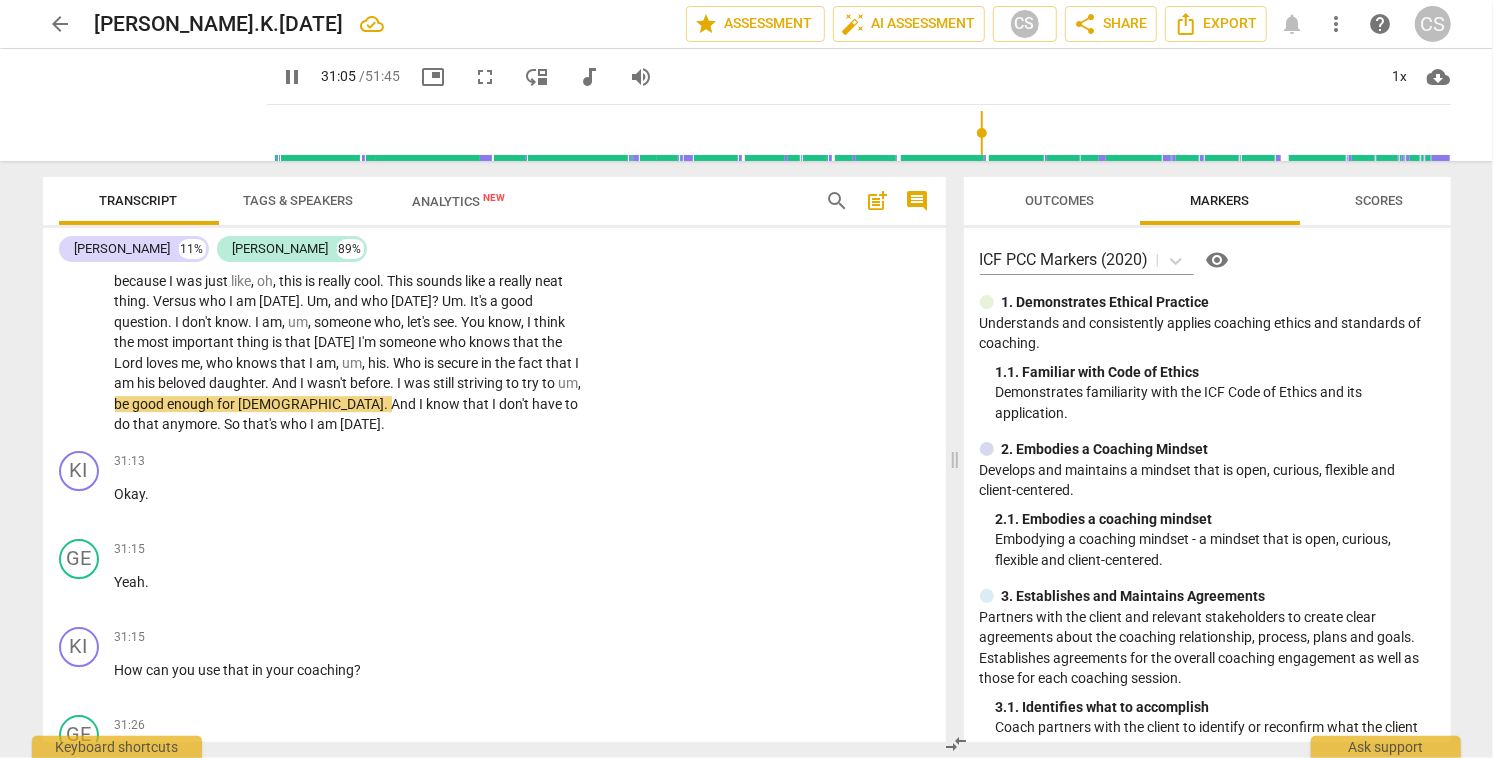 click at bounding box center [863, 133] 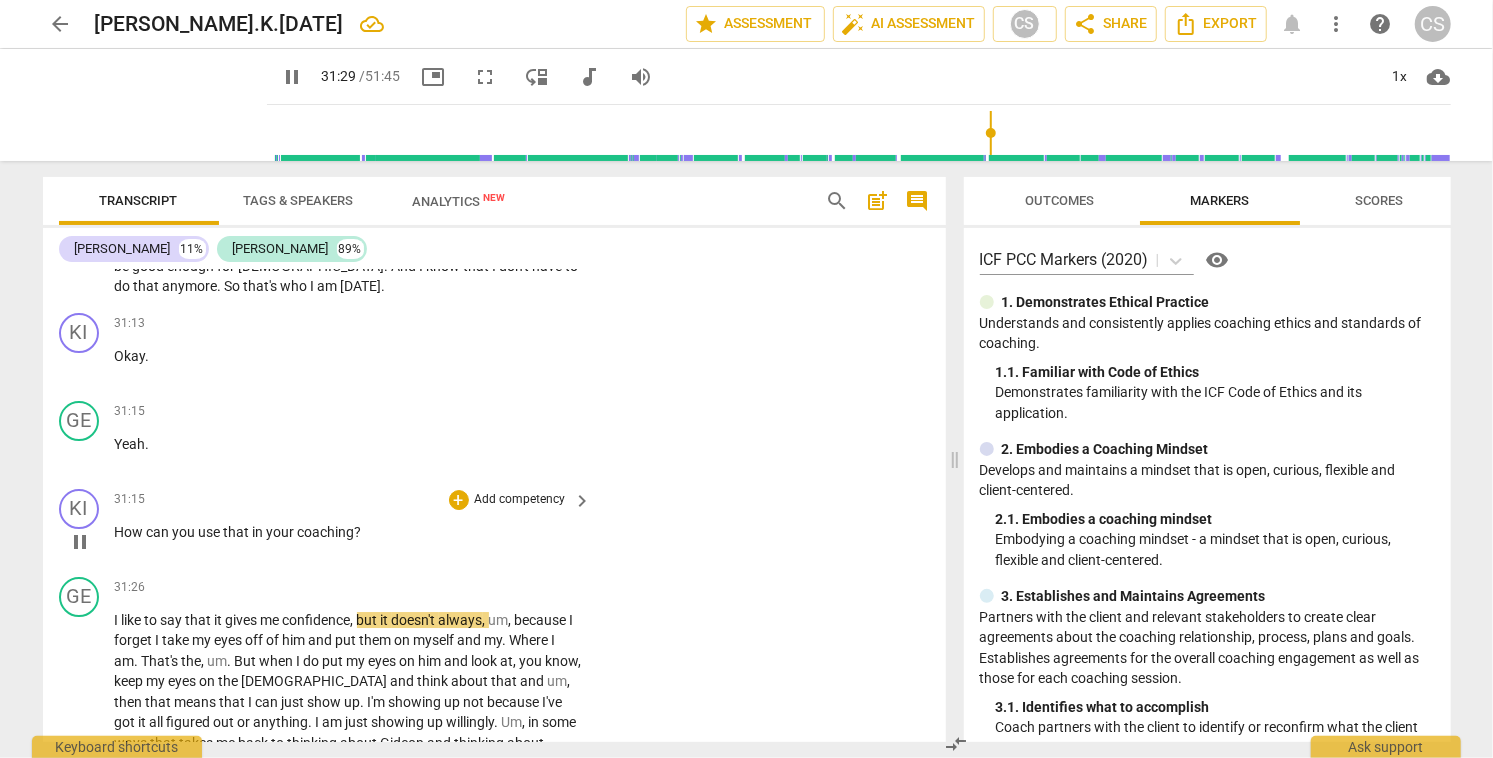 scroll, scrollTop: 8442, scrollLeft: 0, axis: vertical 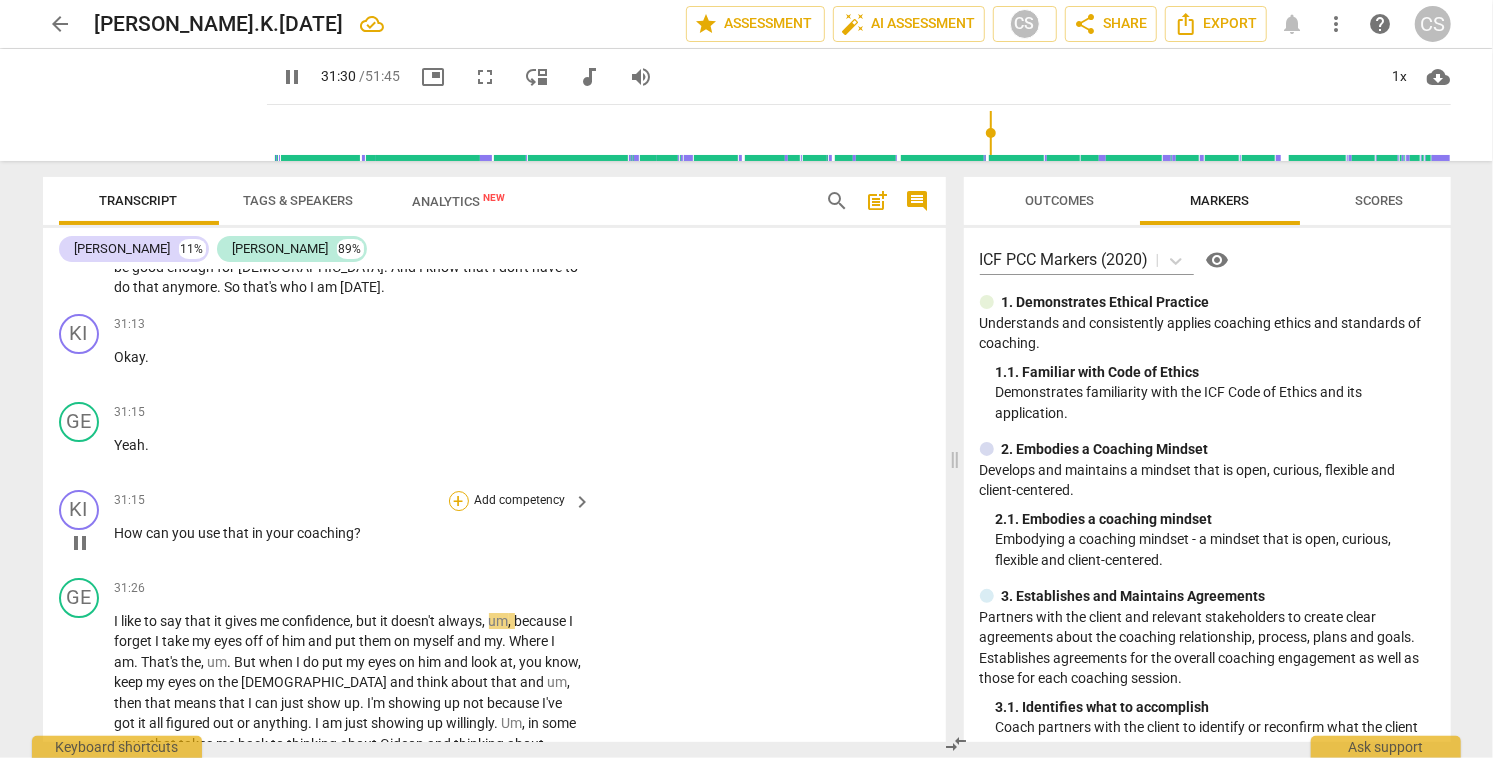 click on "+" at bounding box center (459, 501) 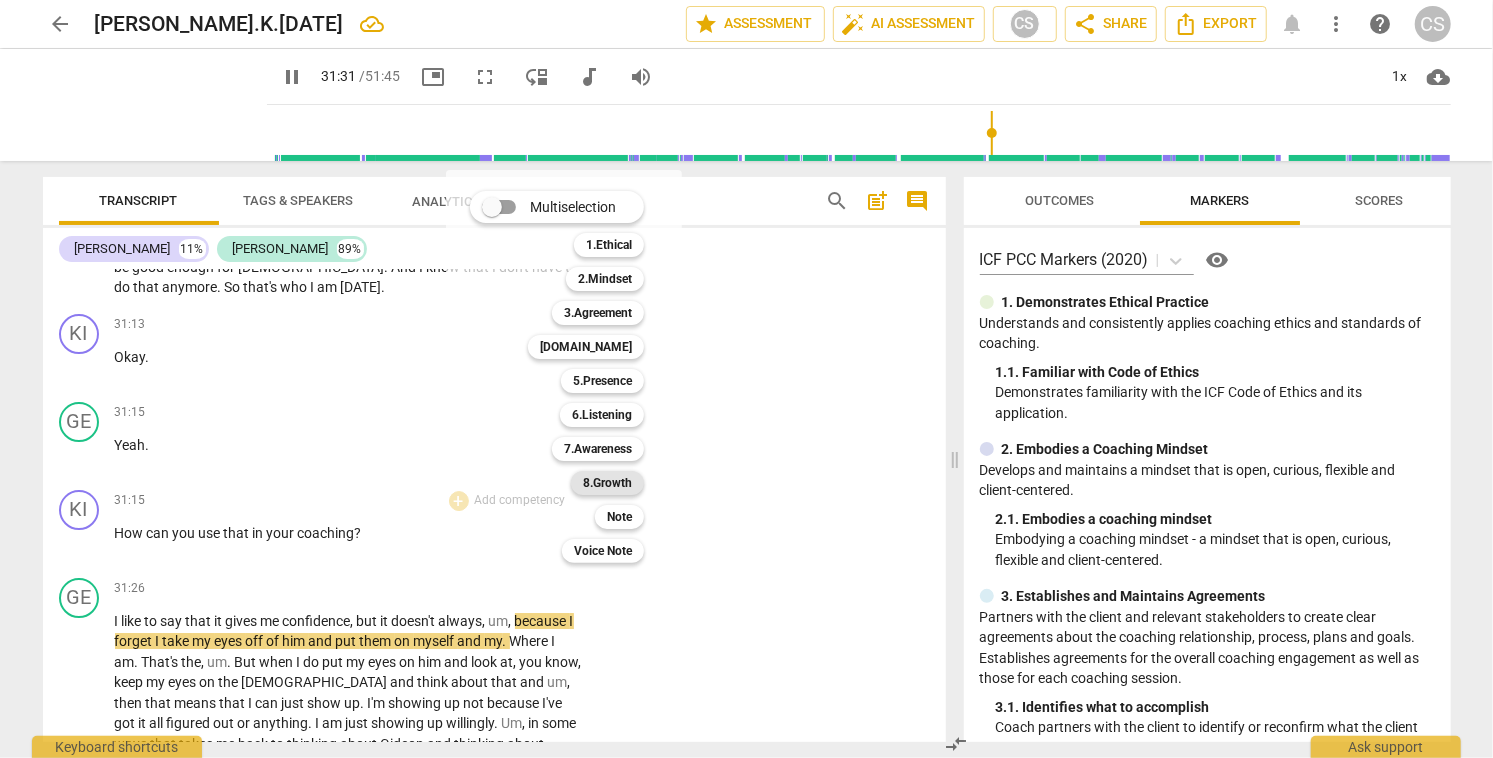 click on "8.Growth" at bounding box center [607, 483] 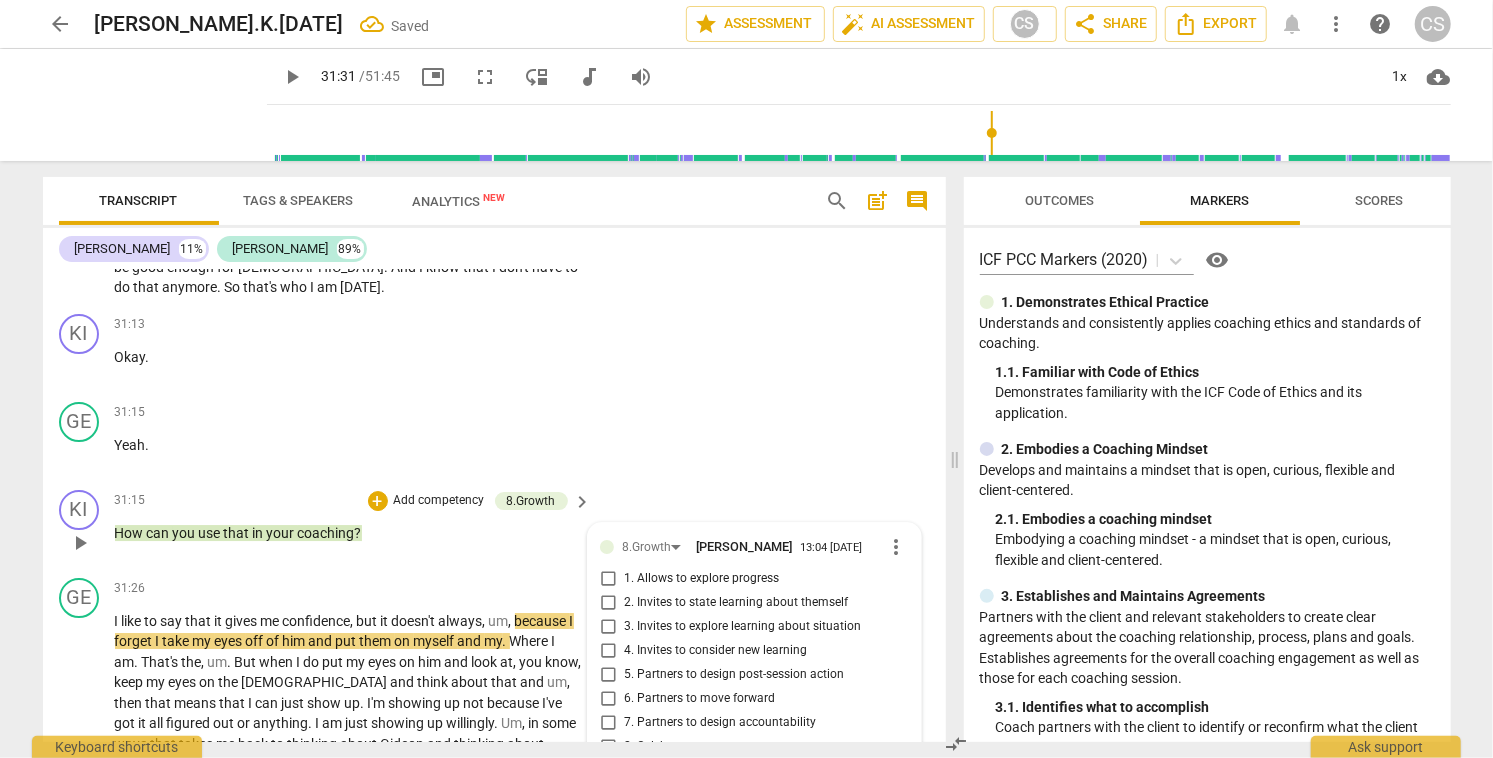click on "3. Invites to explore learning about situation" at bounding box center (608, 627) 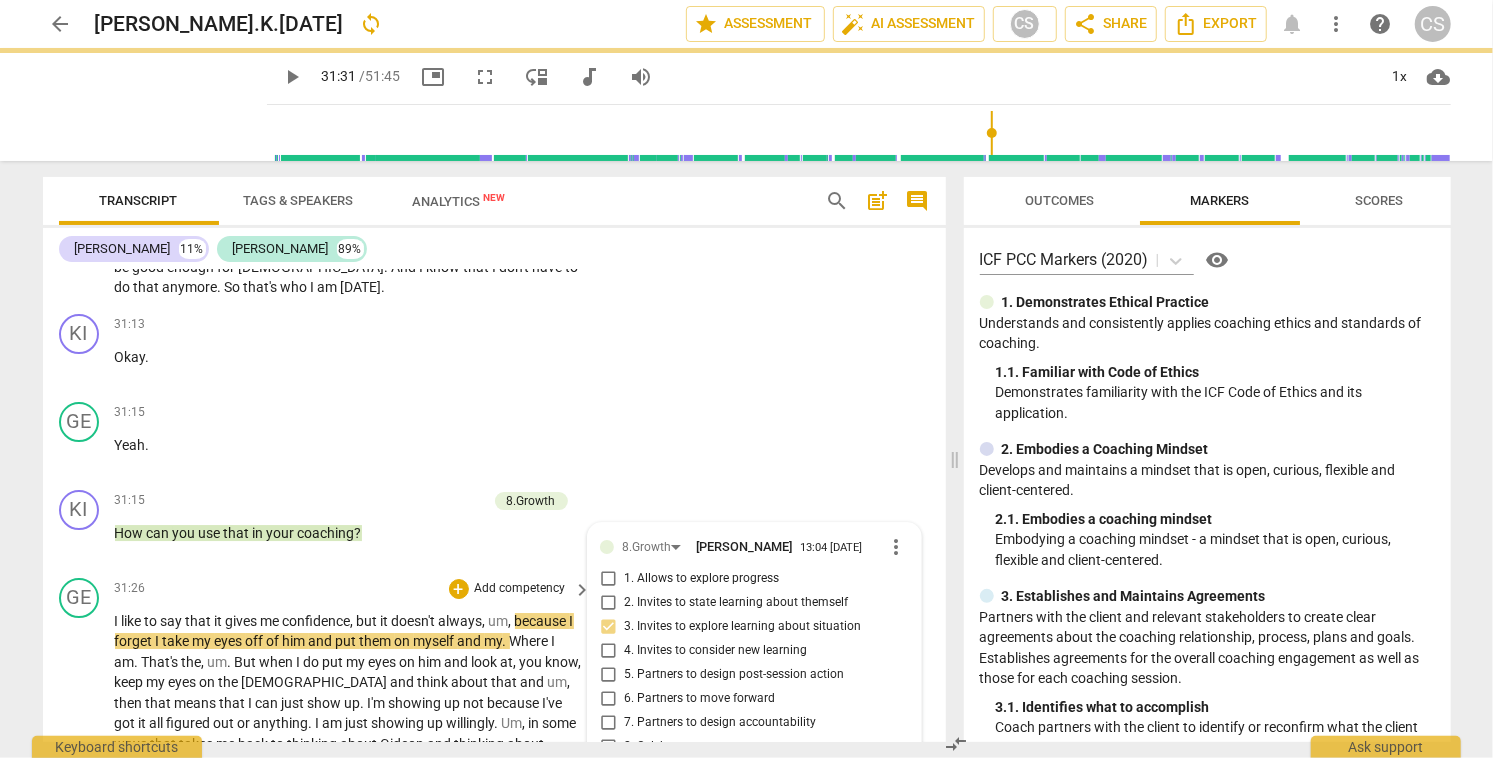 click on "play_arrow" at bounding box center (80, 837) 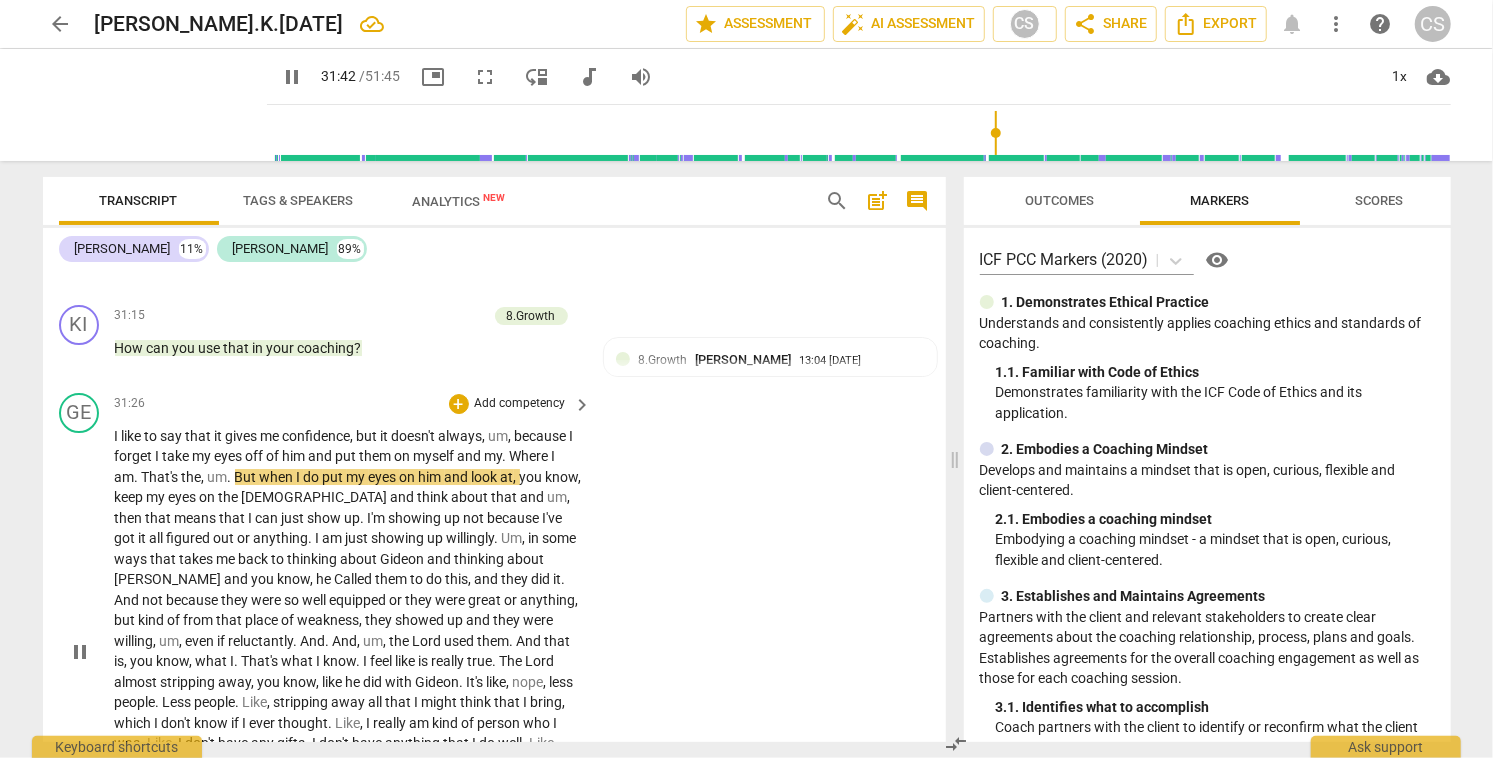 scroll, scrollTop: 8623, scrollLeft: 0, axis: vertical 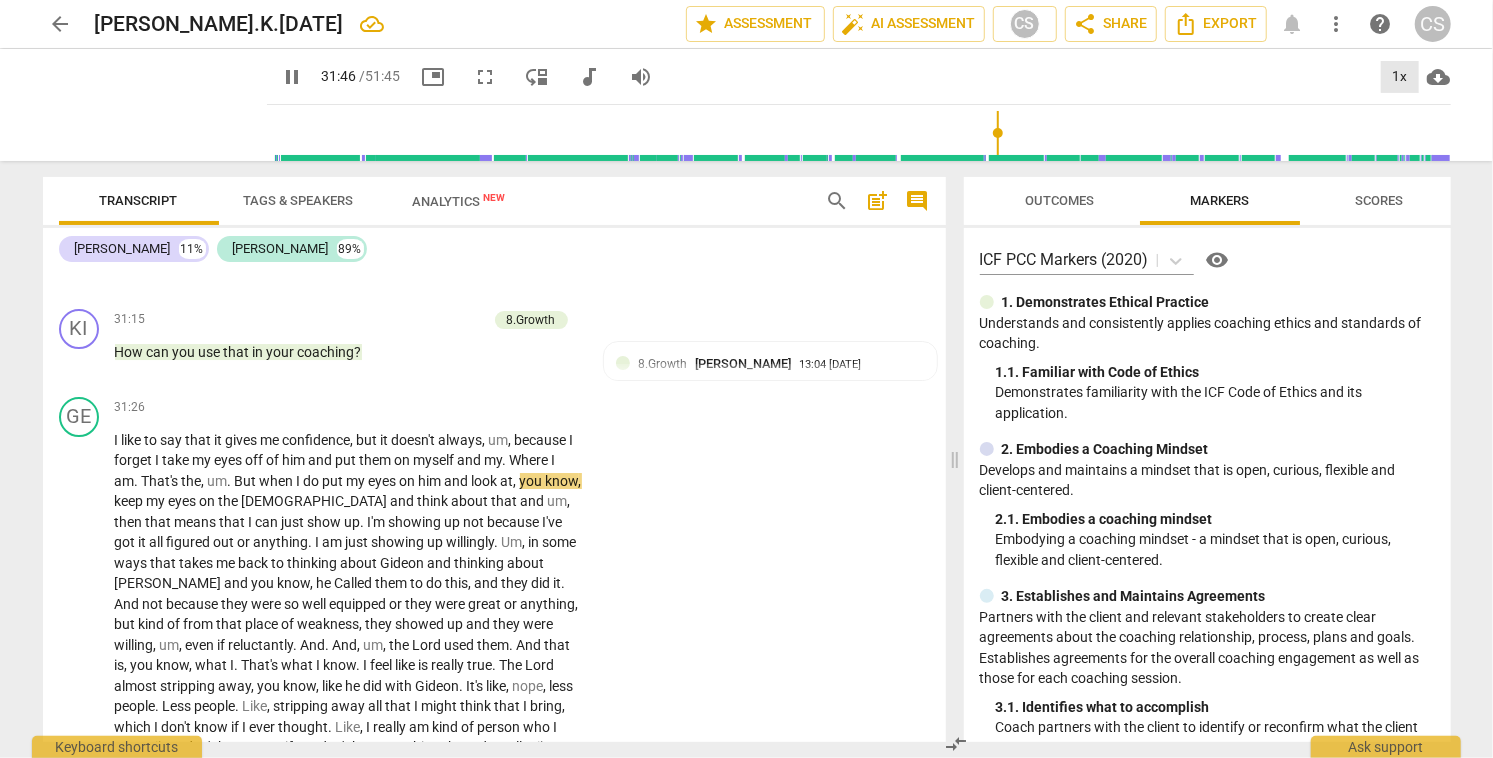 click on "1x" at bounding box center [1400, 77] 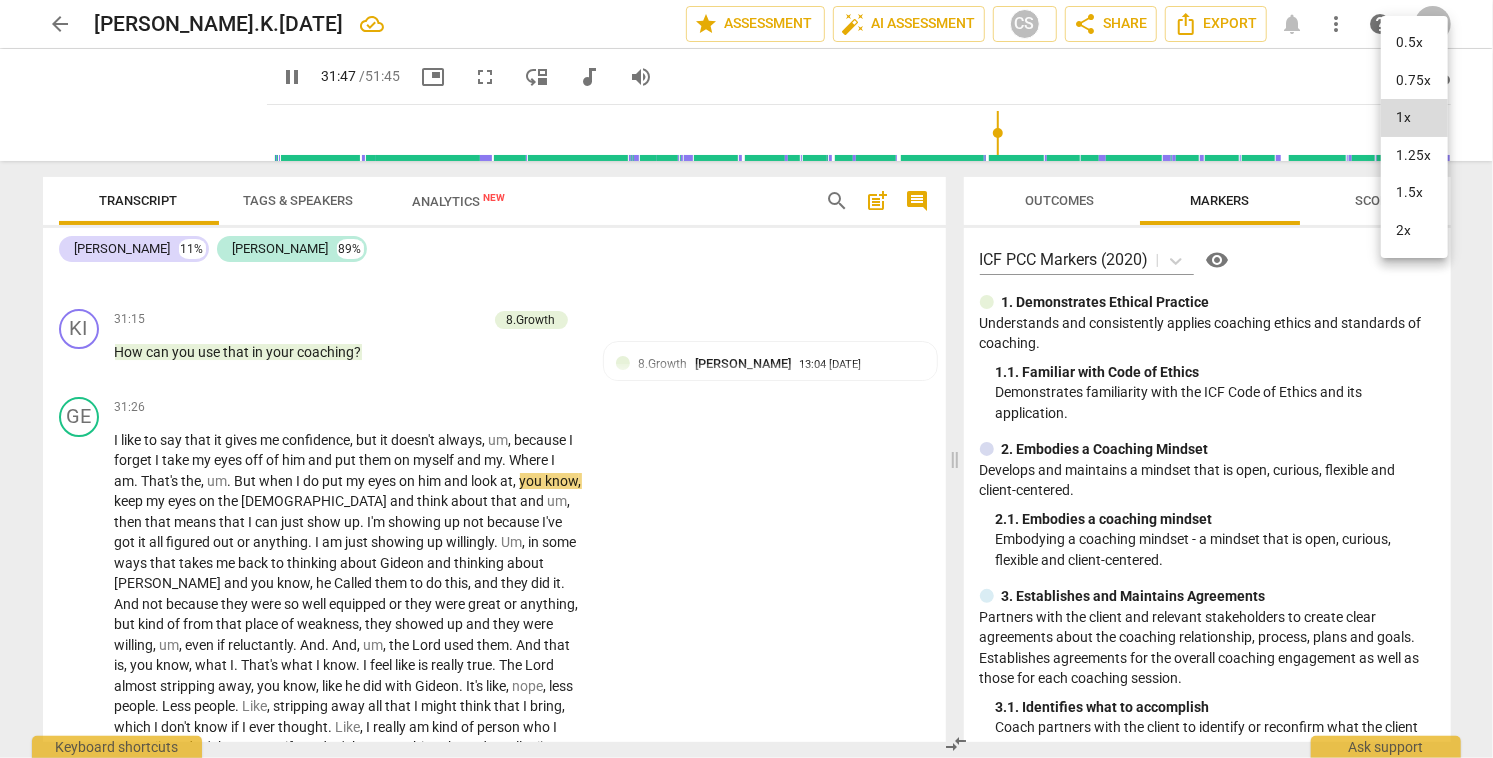 click on "2x" at bounding box center (1414, 231) 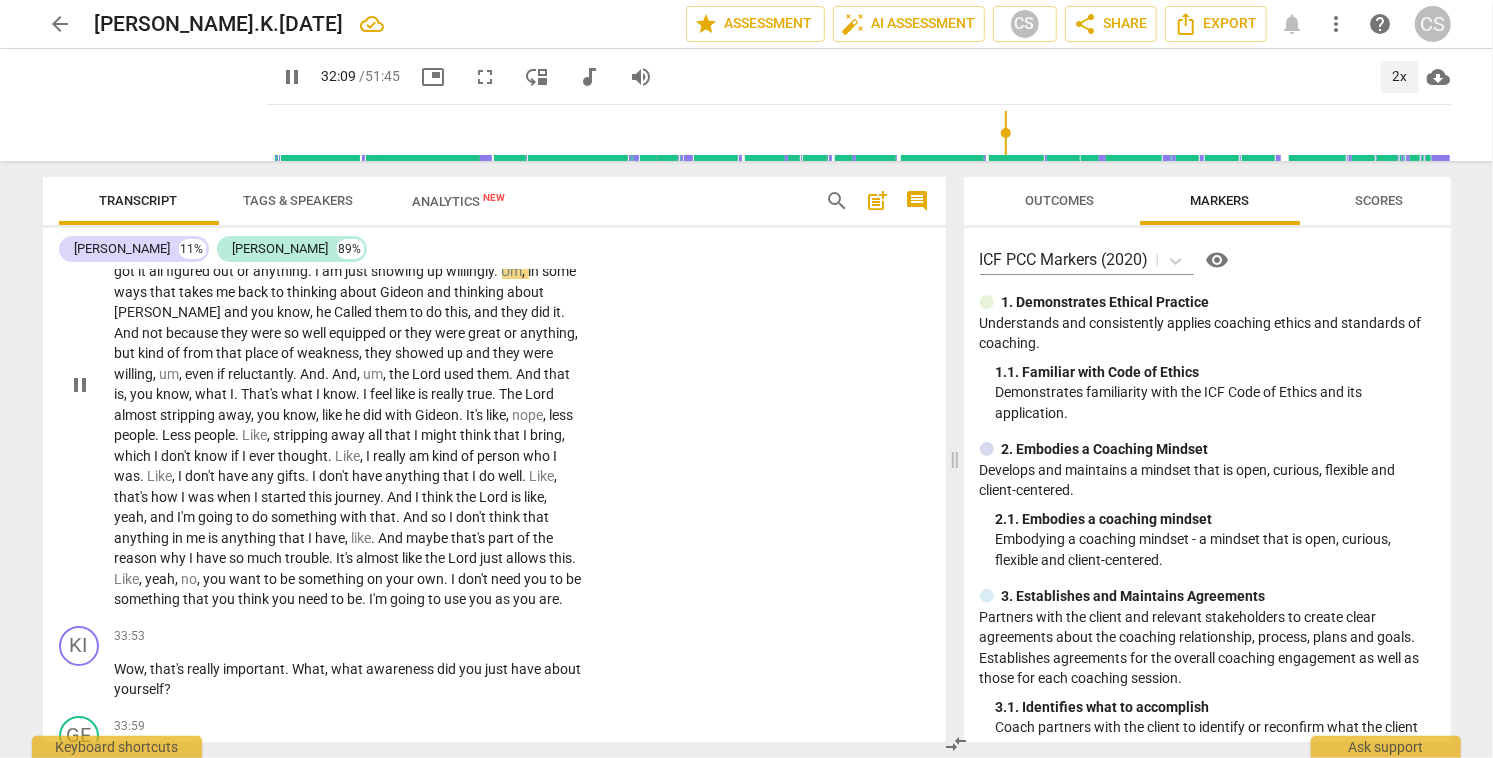 scroll, scrollTop: 8897, scrollLeft: 0, axis: vertical 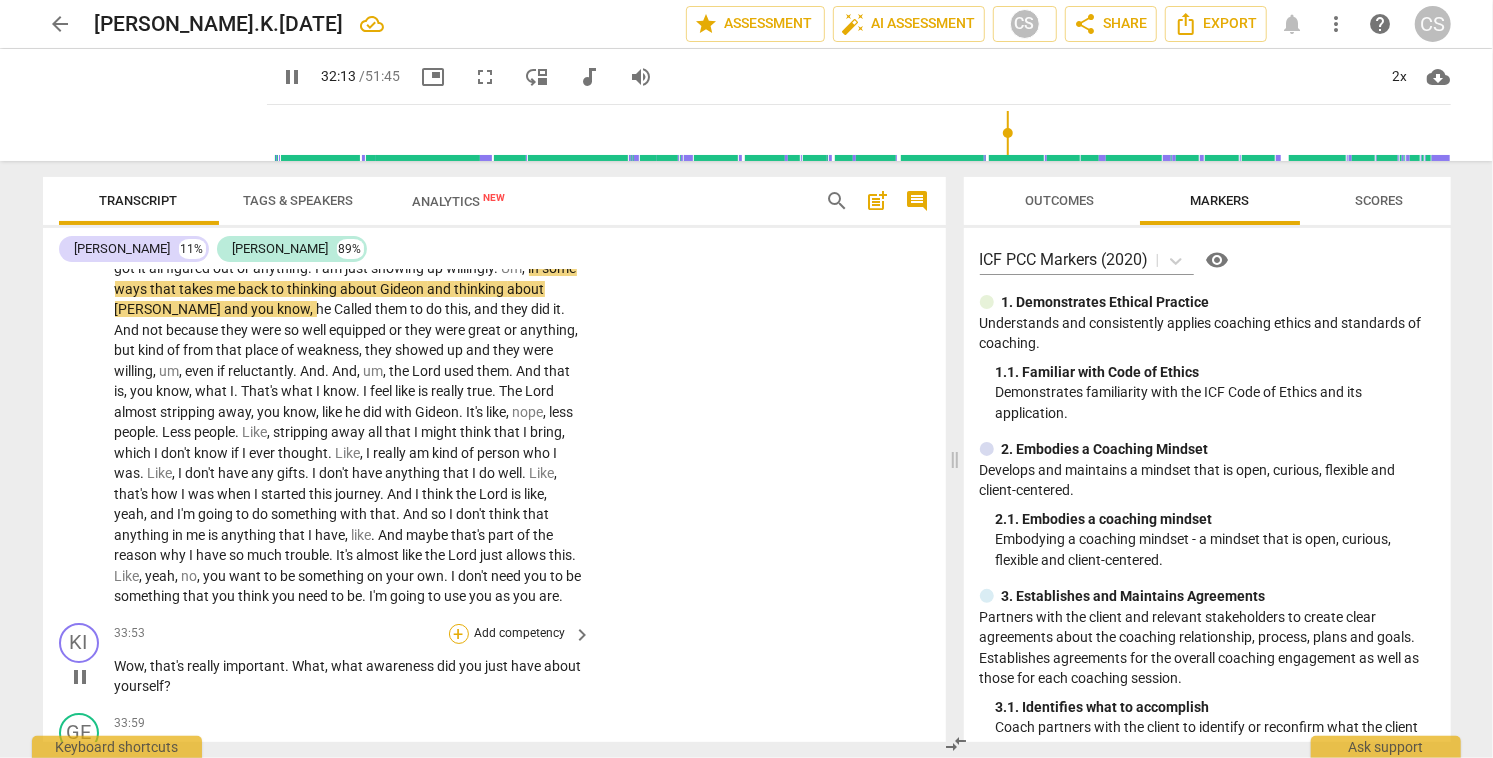 click on "+" at bounding box center (459, 634) 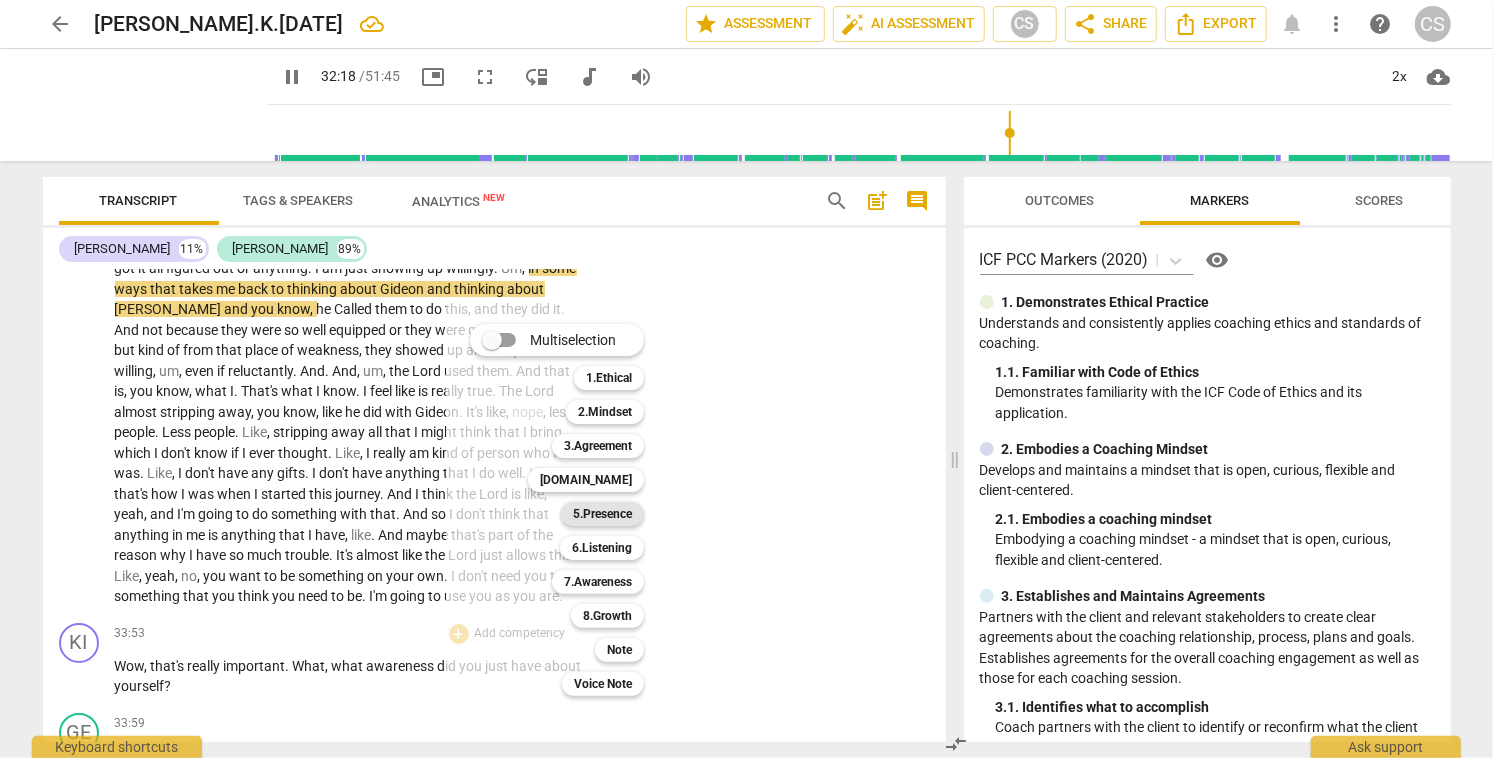 click on "5.Presence" at bounding box center [602, 514] 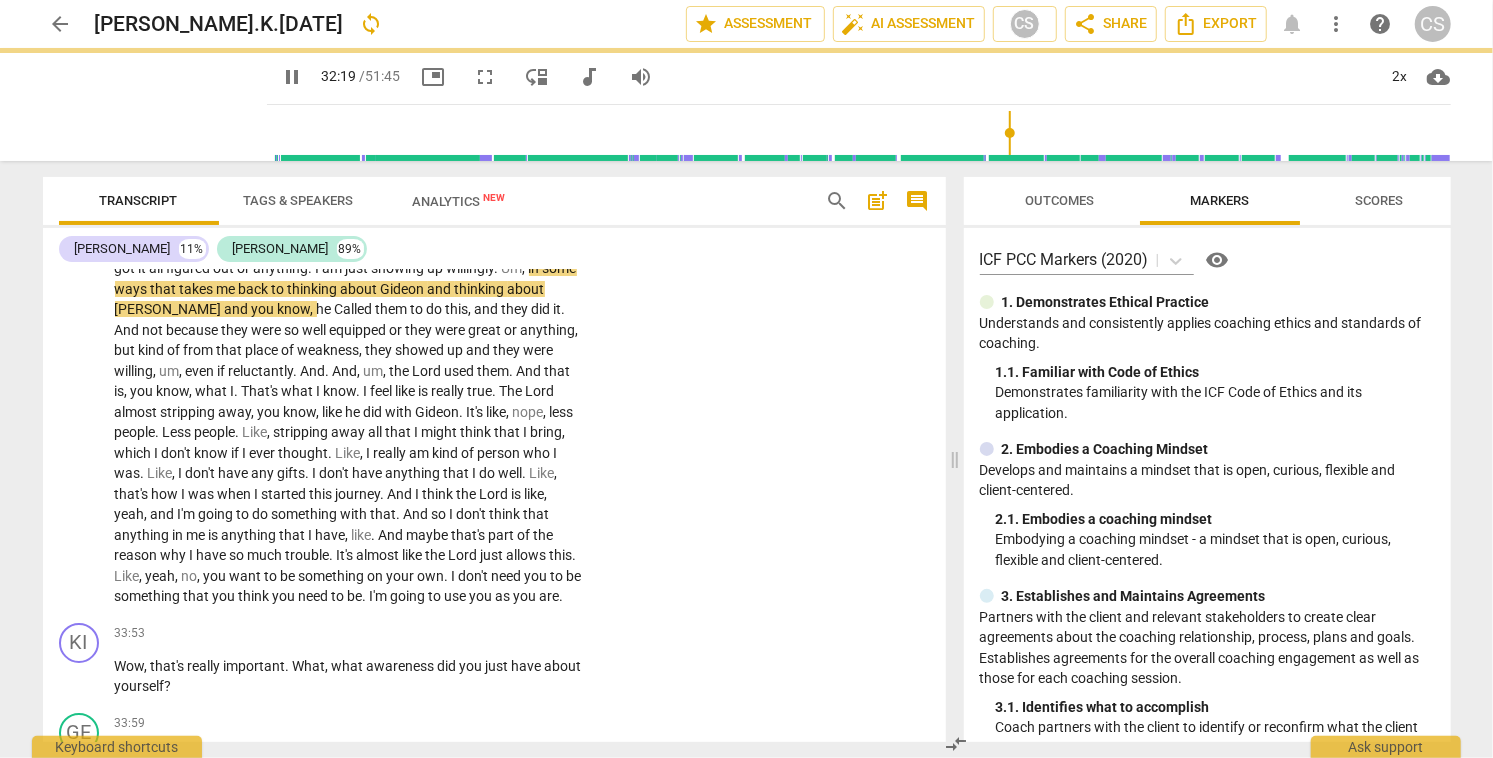 type on "1939" 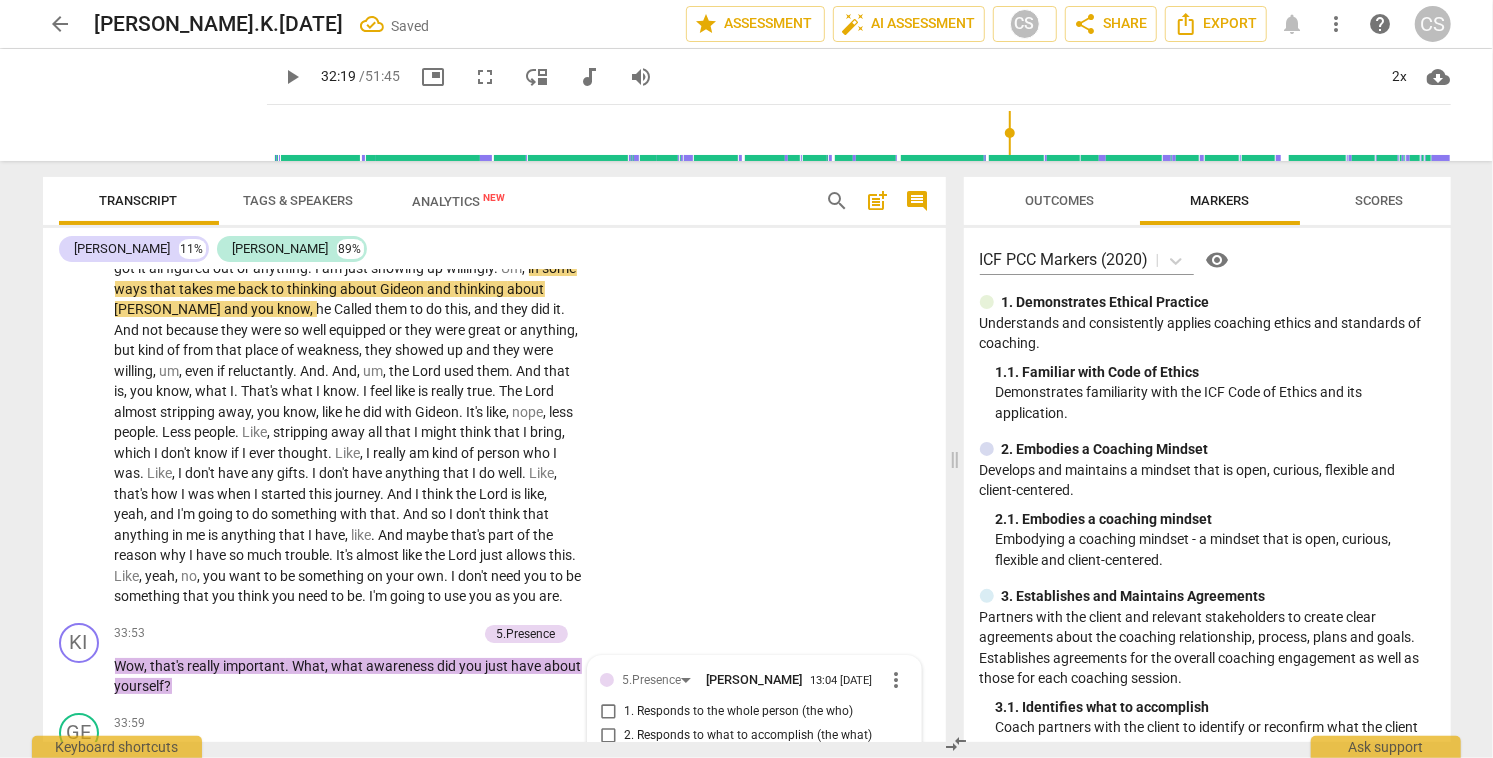 scroll, scrollTop: 8899, scrollLeft: 0, axis: vertical 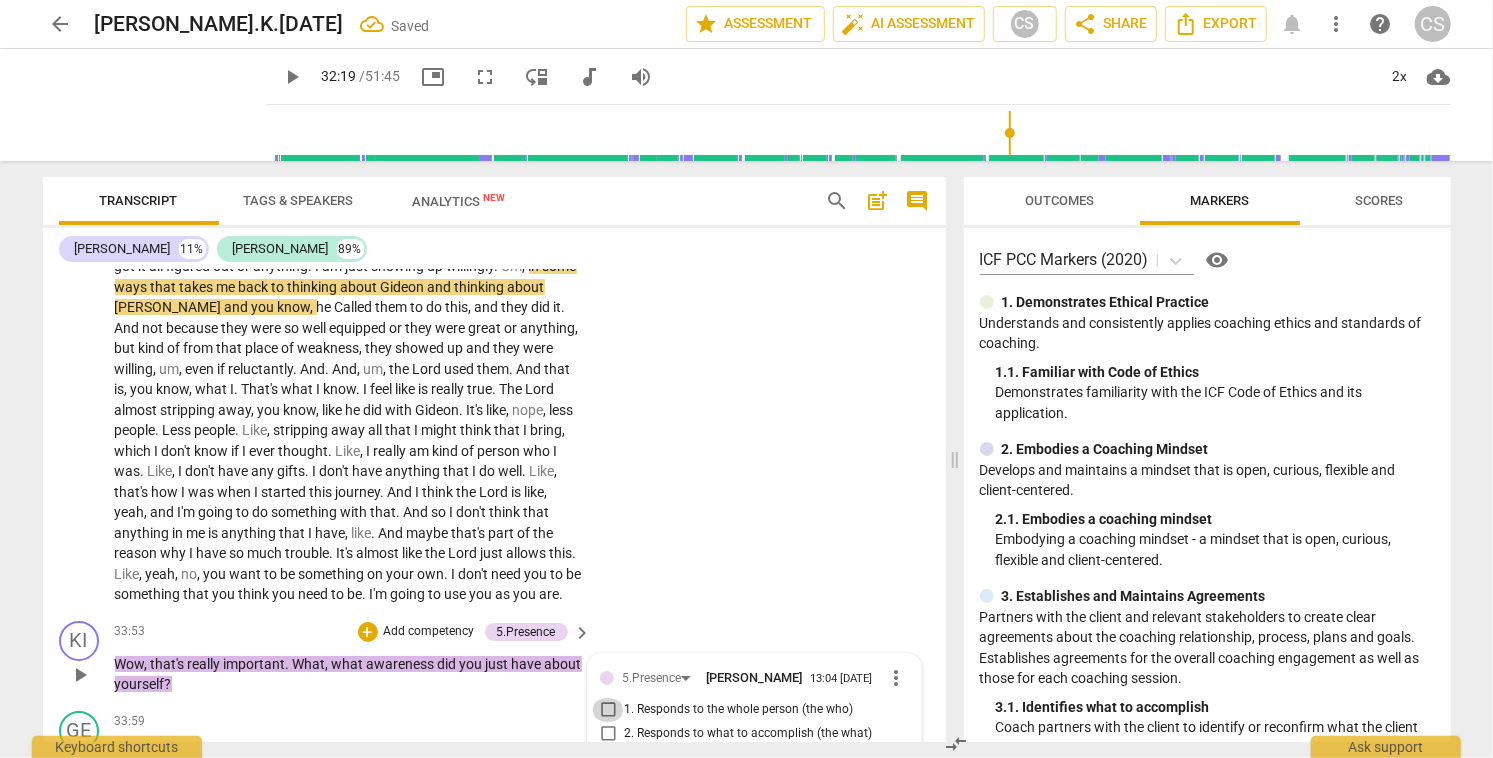 click on "1. Responds to the whole person (the who)" at bounding box center [608, 710] 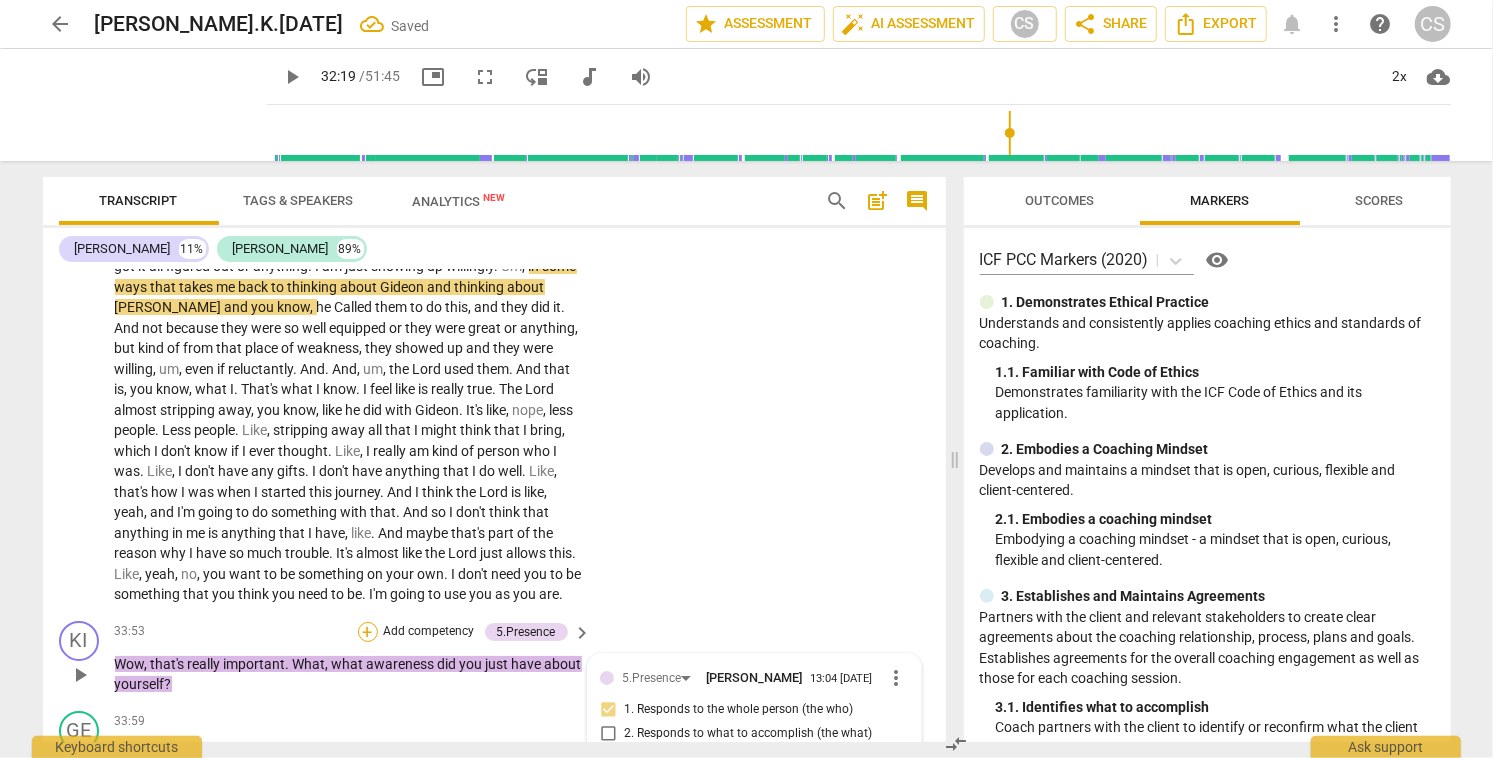 click on "+" at bounding box center (368, 632) 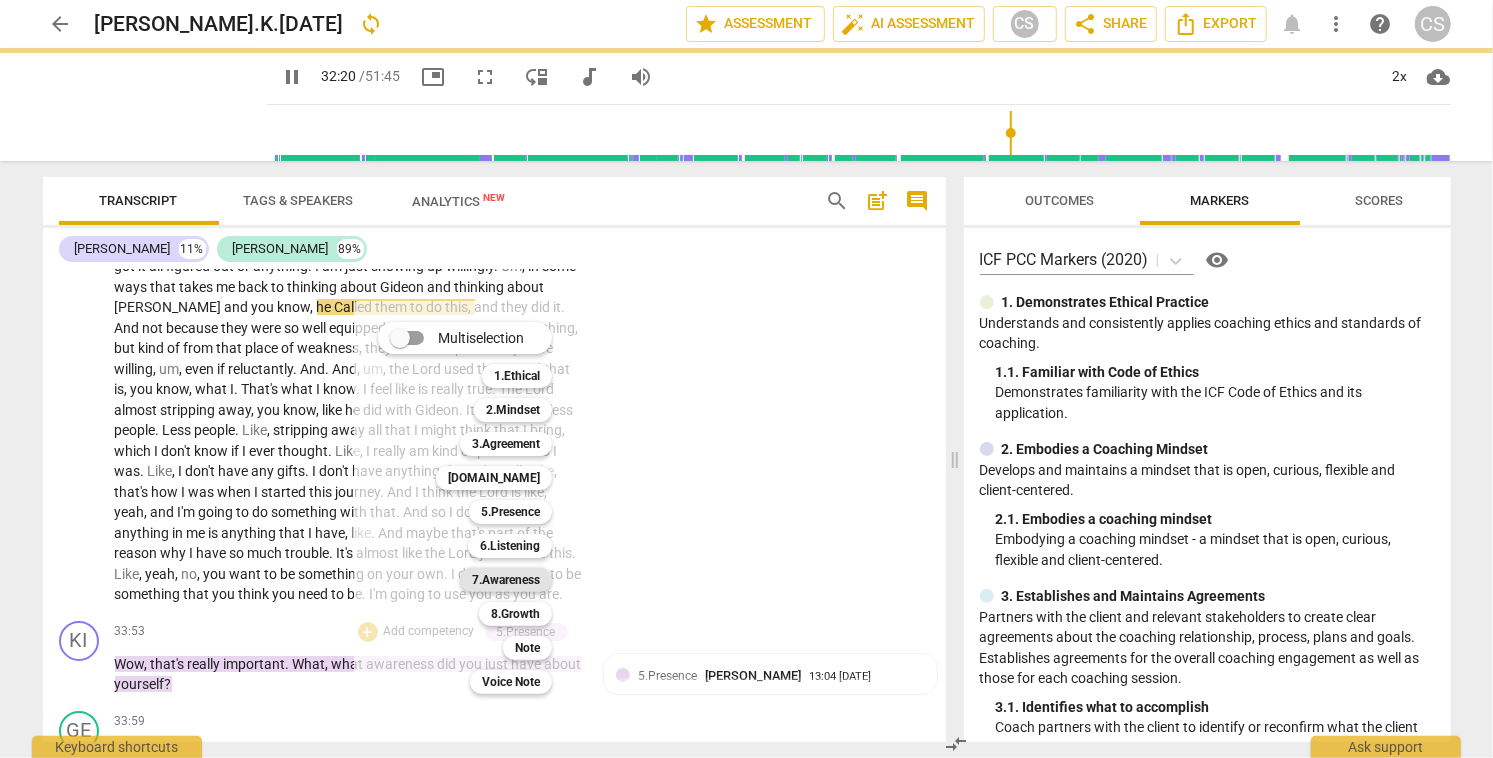 click on "7.Awareness" at bounding box center [506, 580] 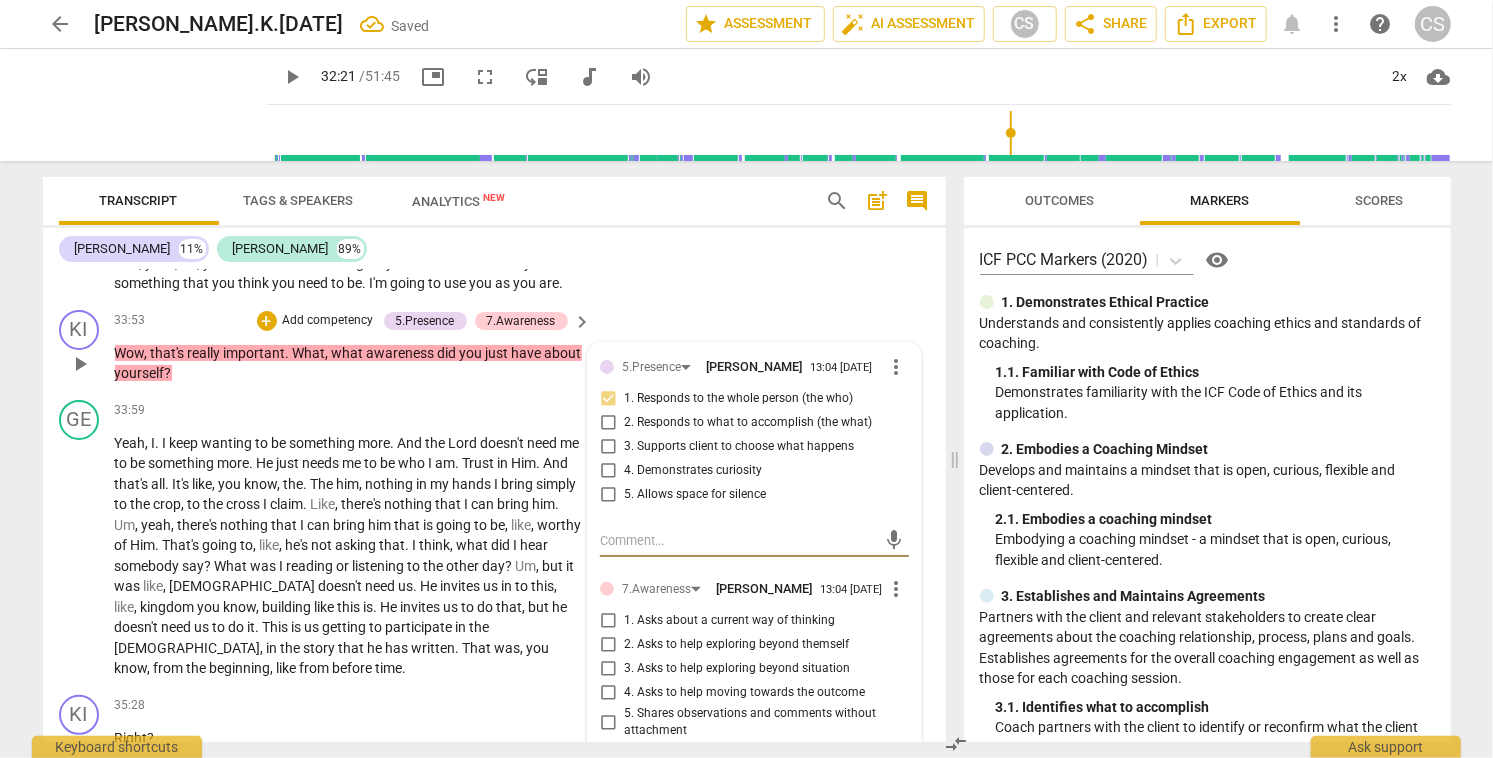 scroll, scrollTop: 9210, scrollLeft: 0, axis: vertical 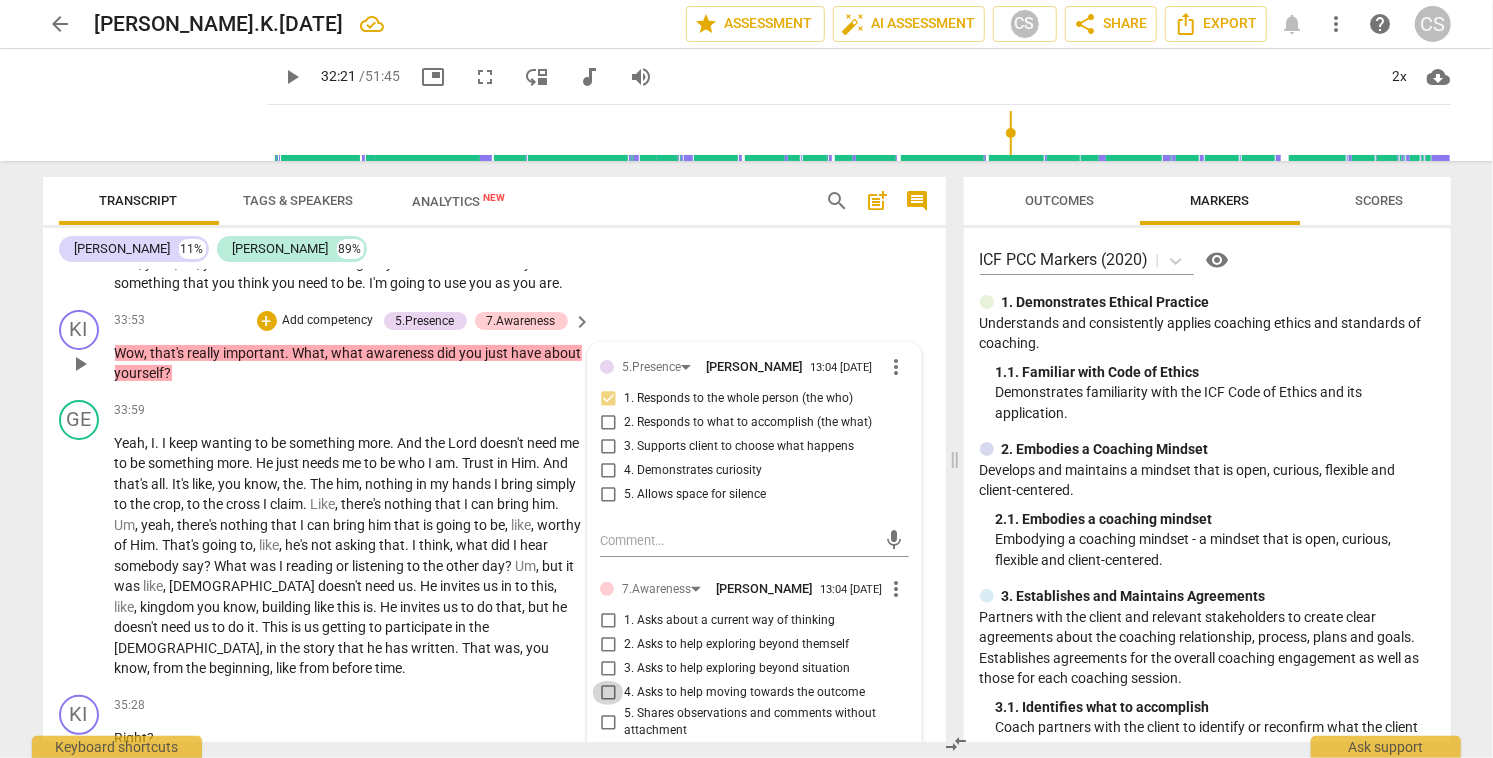 click on "4. Asks to help moving towards the outcome" at bounding box center (608, 693) 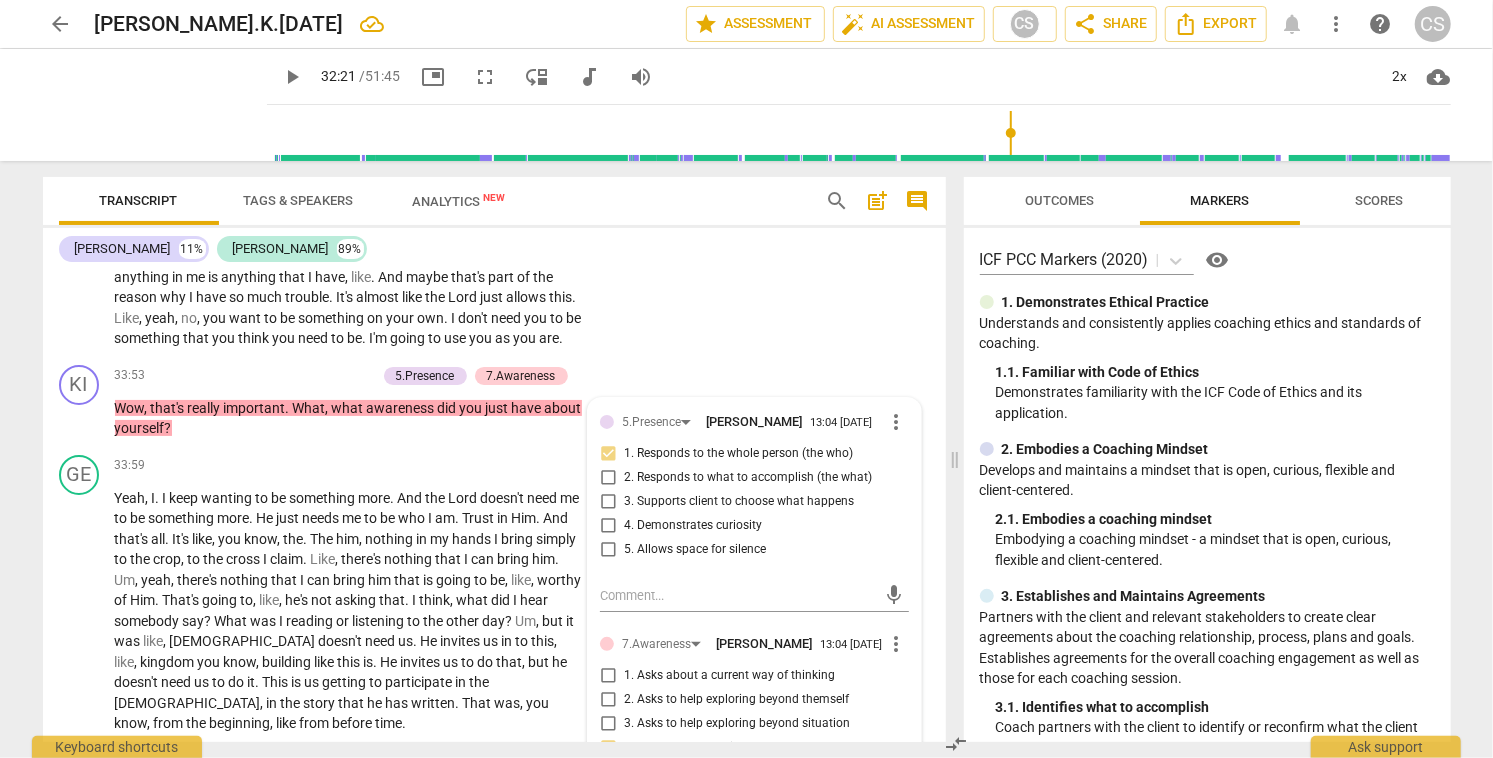 scroll, scrollTop: 9150, scrollLeft: 0, axis: vertical 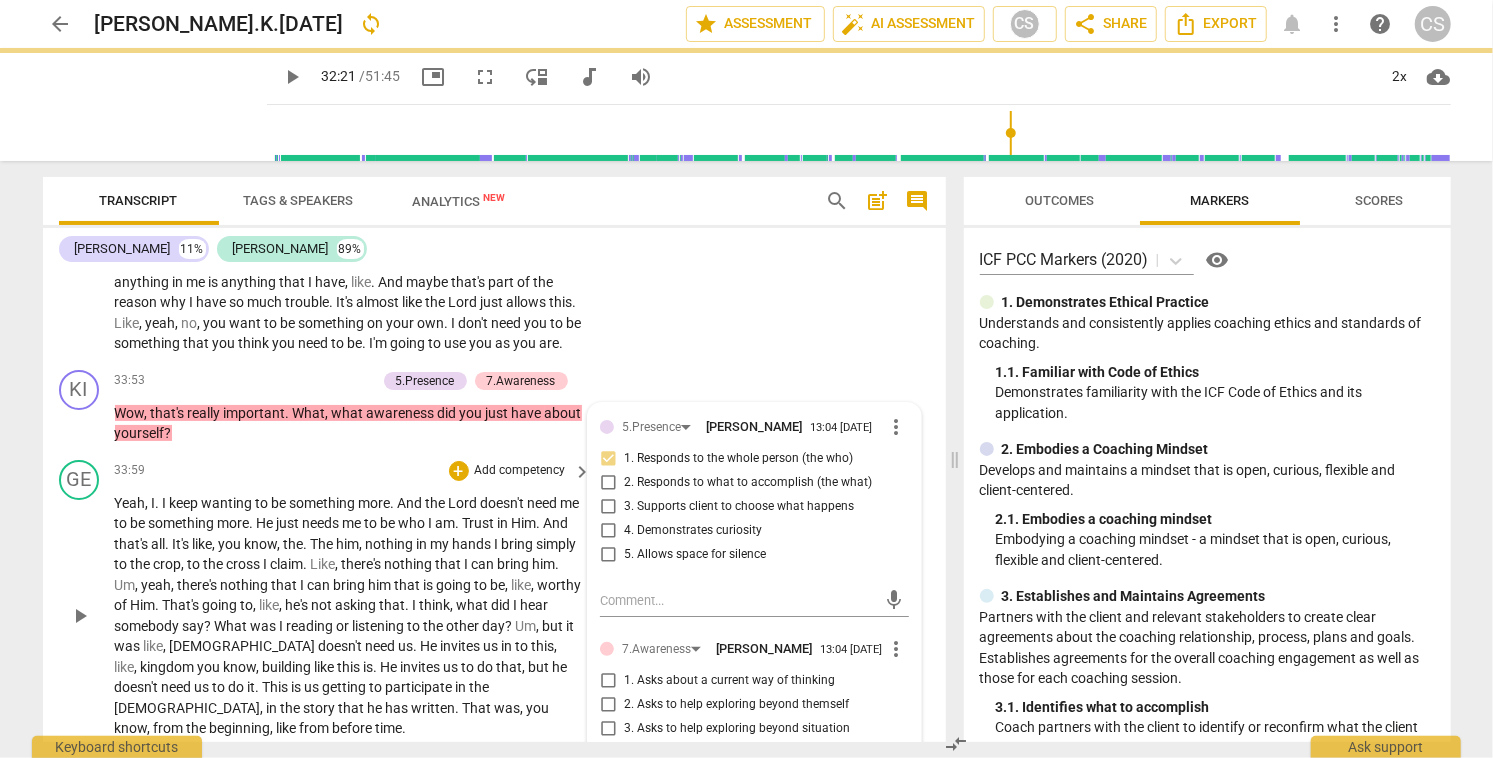 click on "Yeah" at bounding box center (130, 503) 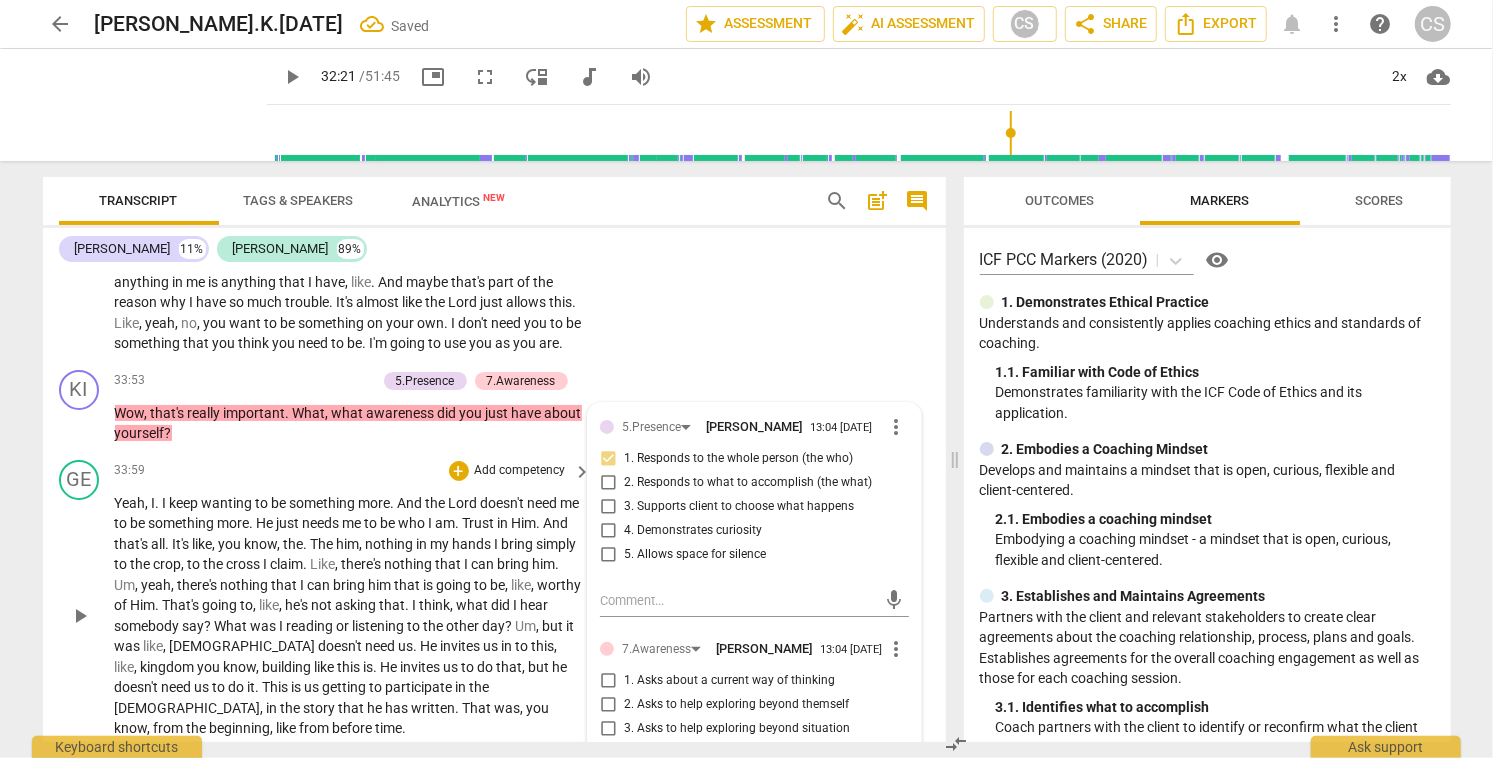 click on "Yeah" at bounding box center [130, 503] 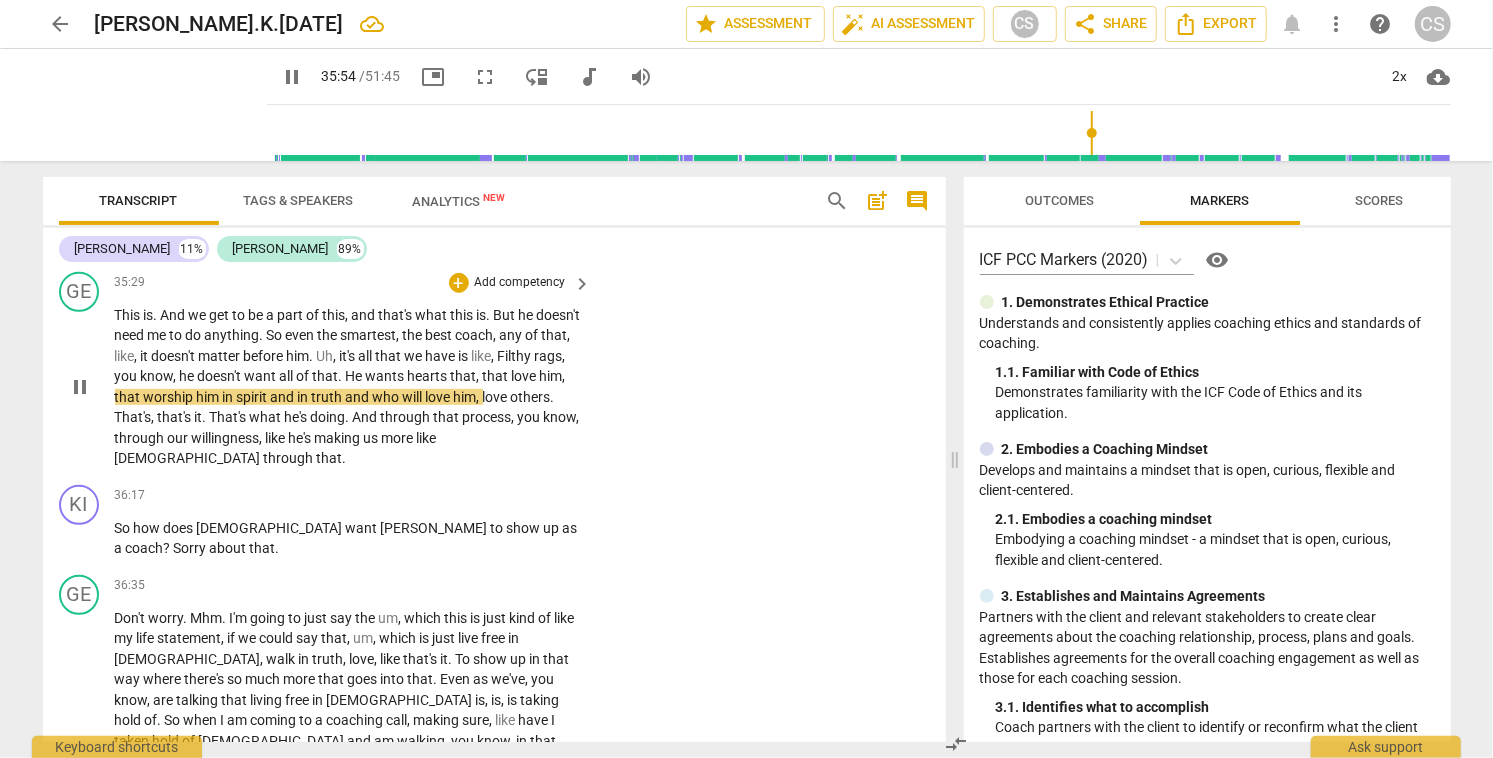 scroll, scrollTop: 9734, scrollLeft: 0, axis: vertical 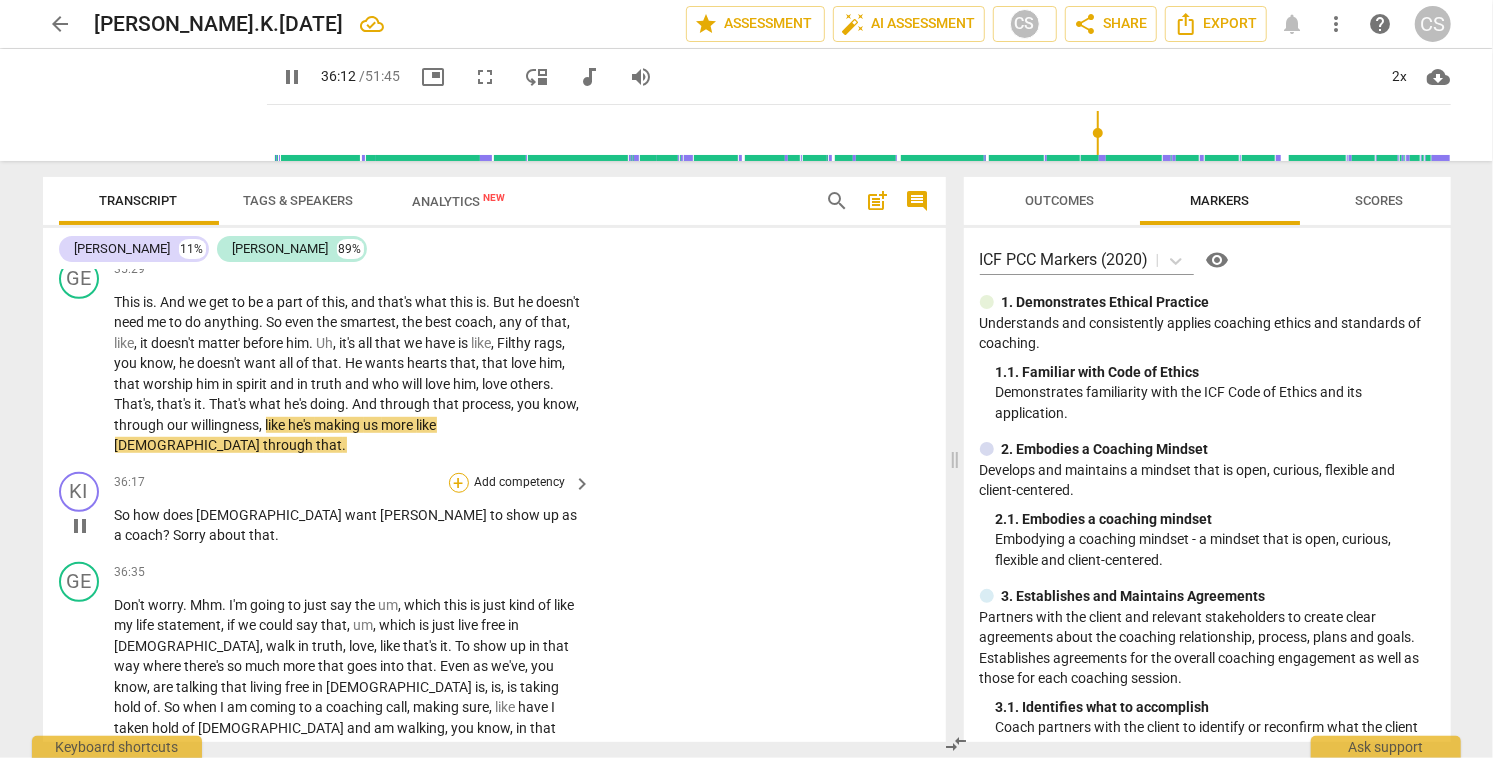 click on "+" at bounding box center (459, 483) 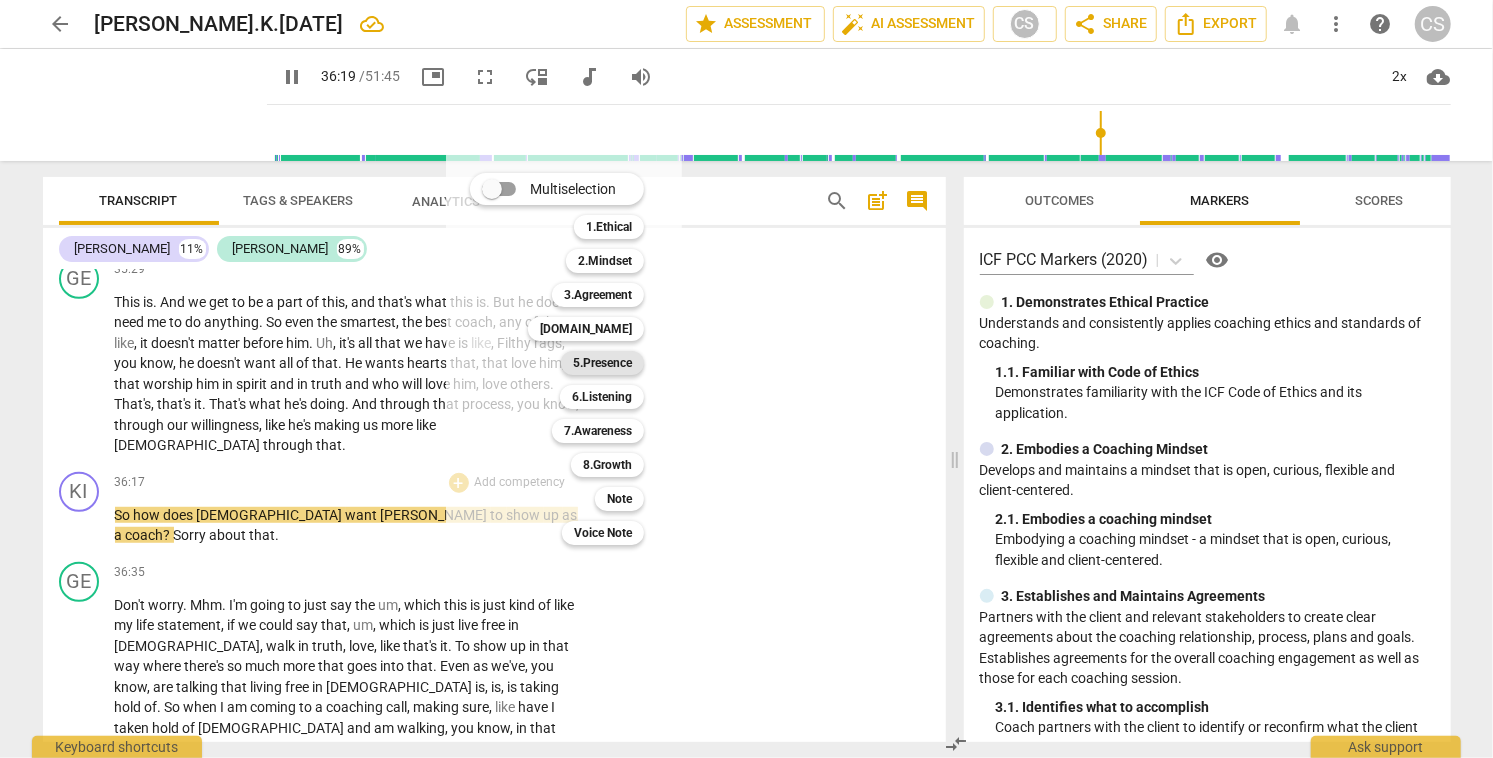 click on "5.Presence" at bounding box center [602, 363] 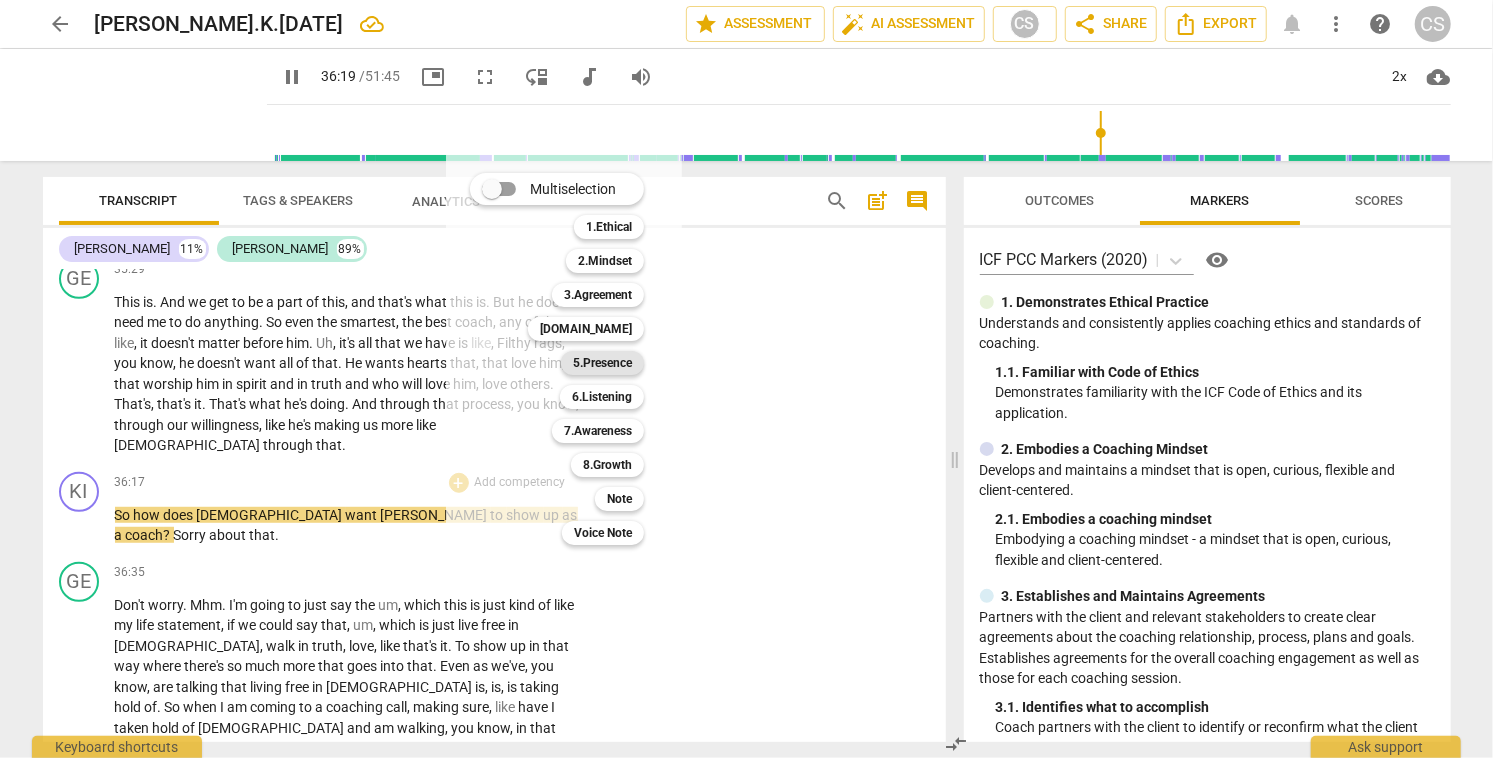 type on "2179" 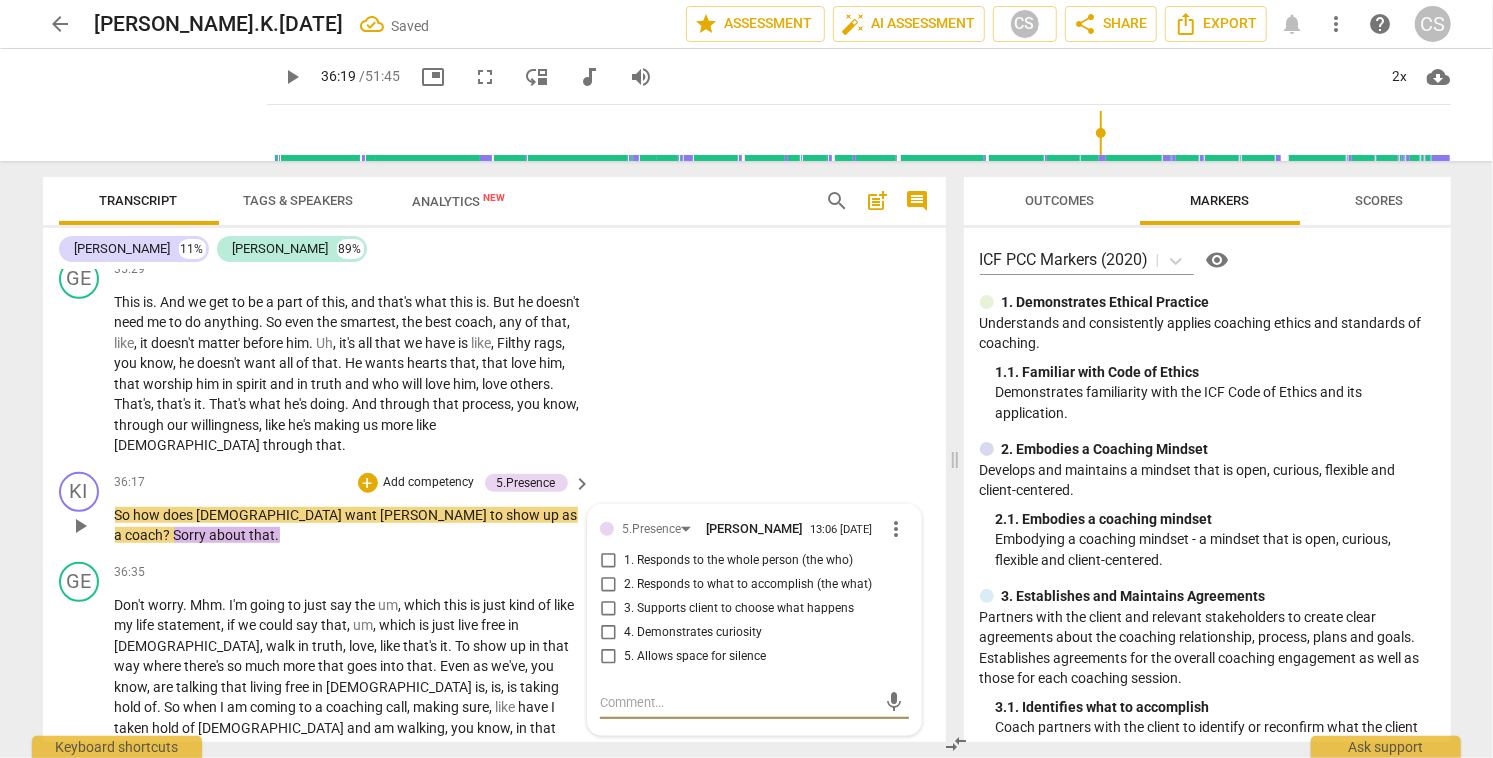 click on "1. Responds to the whole person (the who)" at bounding box center (608, 561) 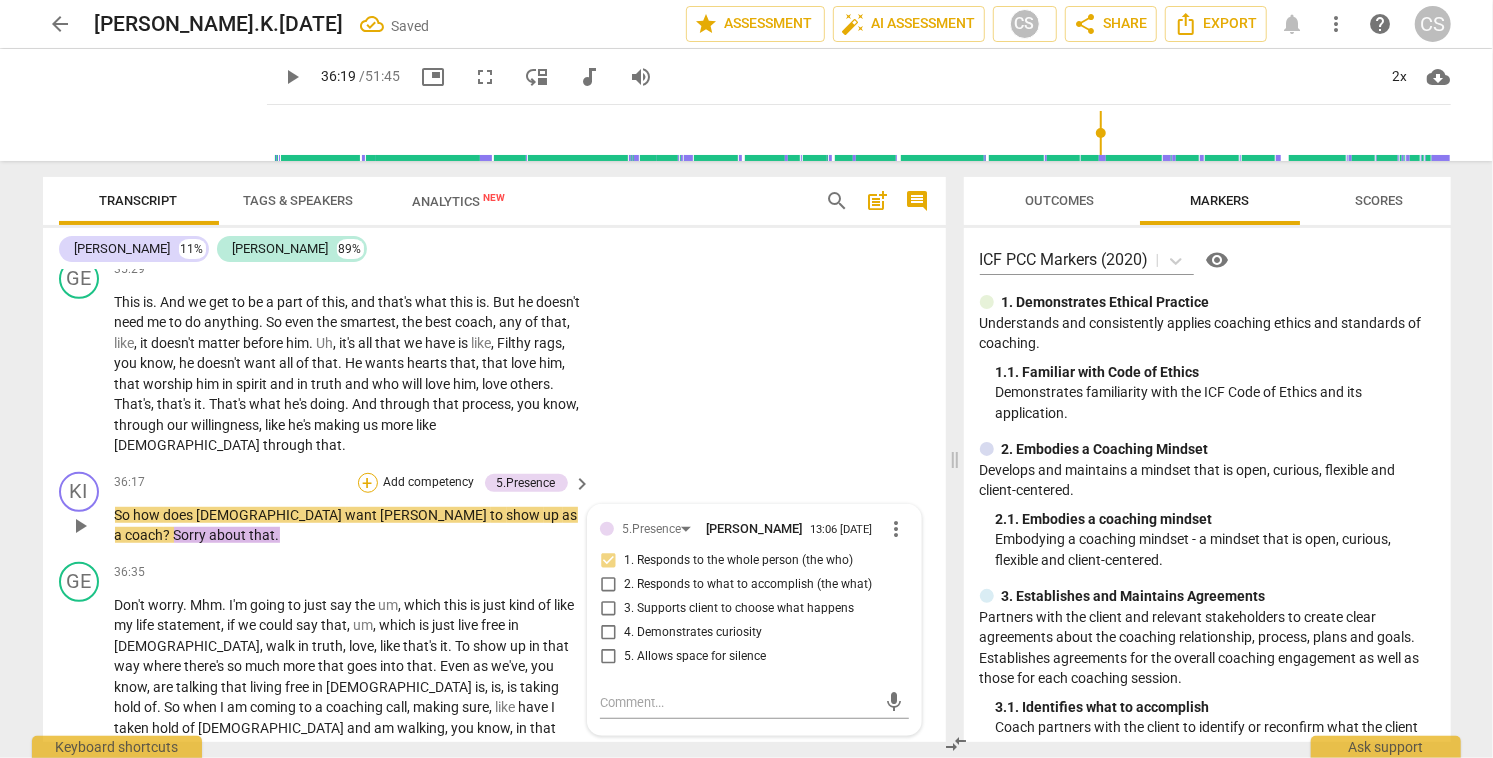 click on "+" at bounding box center (368, 483) 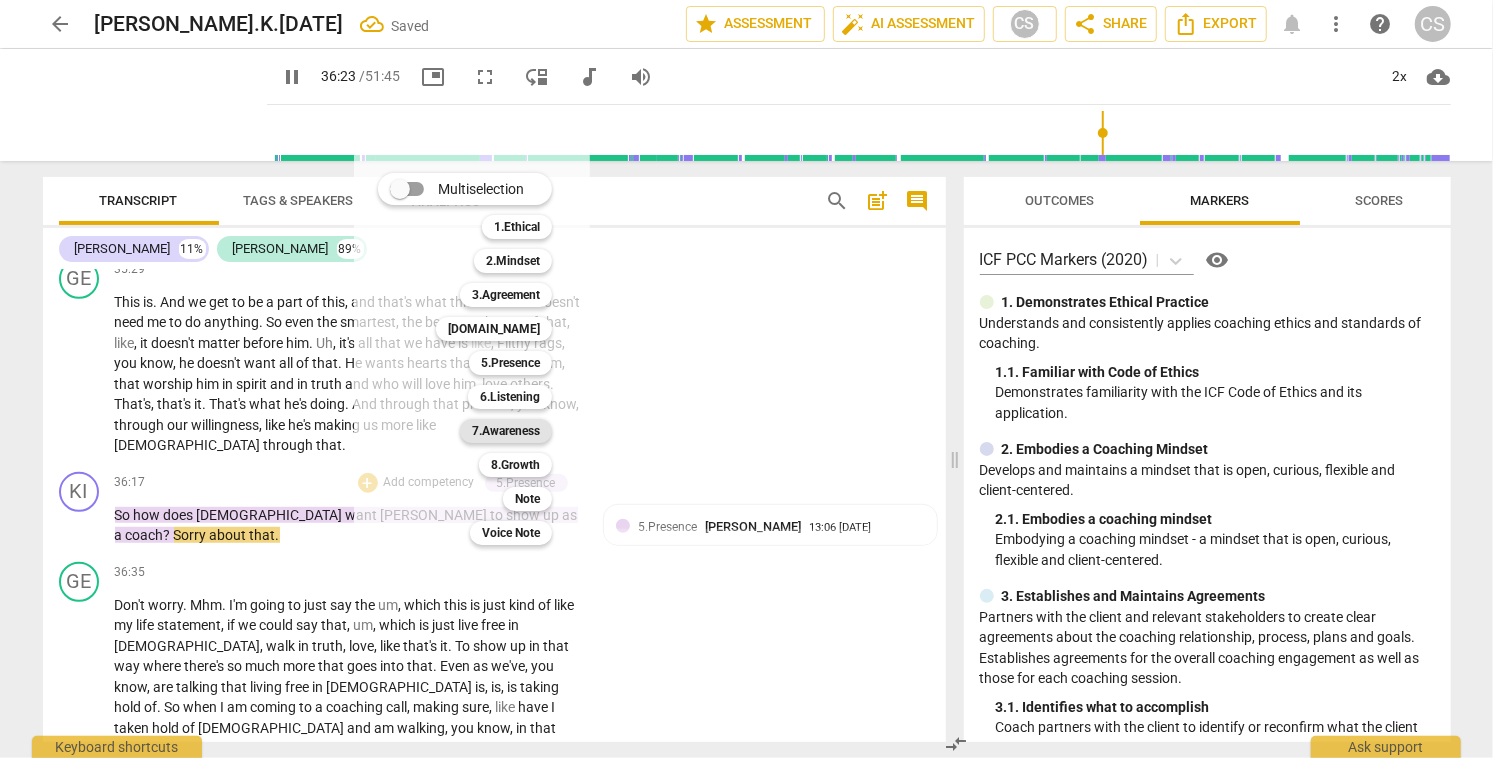 click on "7.Awareness" at bounding box center (506, 431) 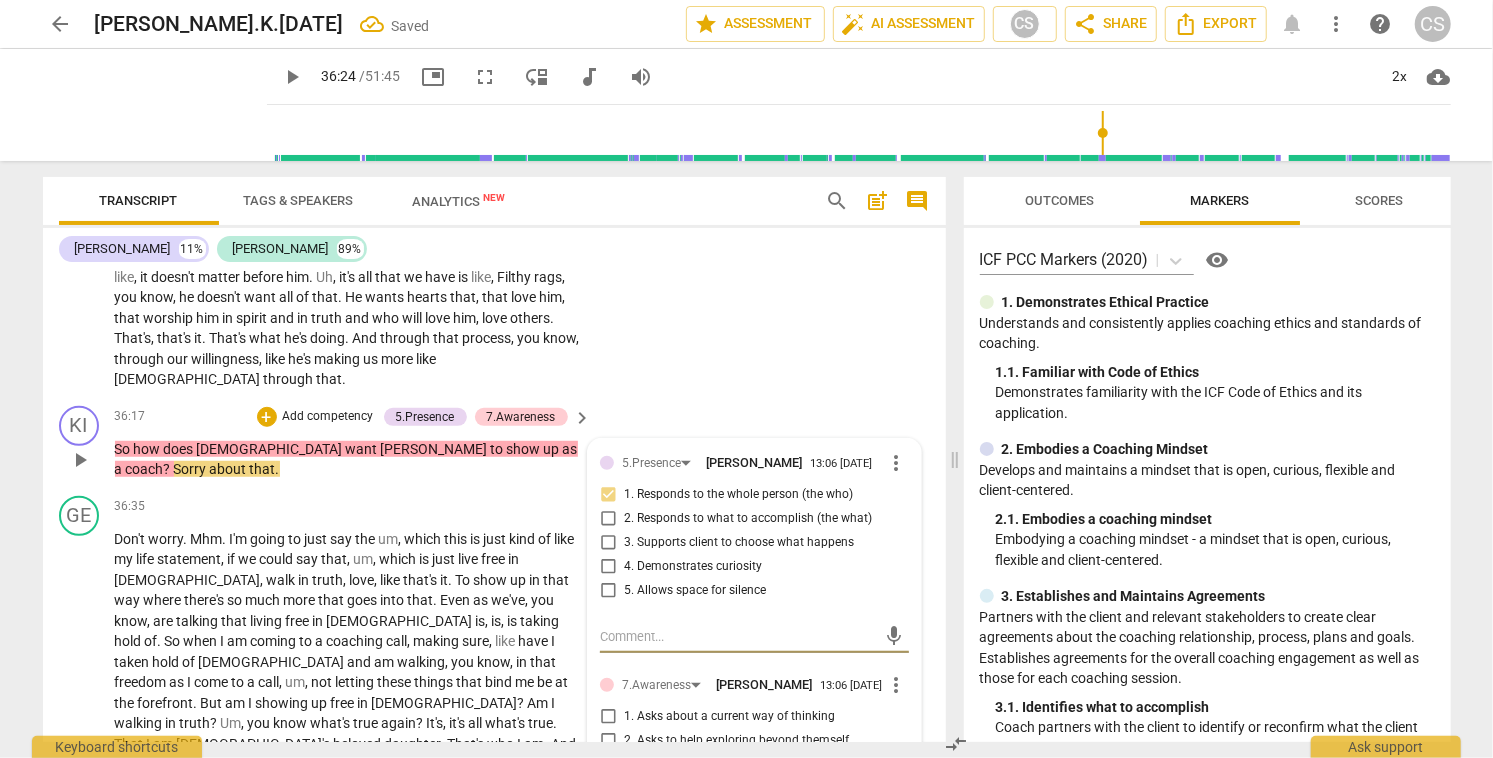 scroll, scrollTop: 9806, scrollLeft: 0, axis: vertical 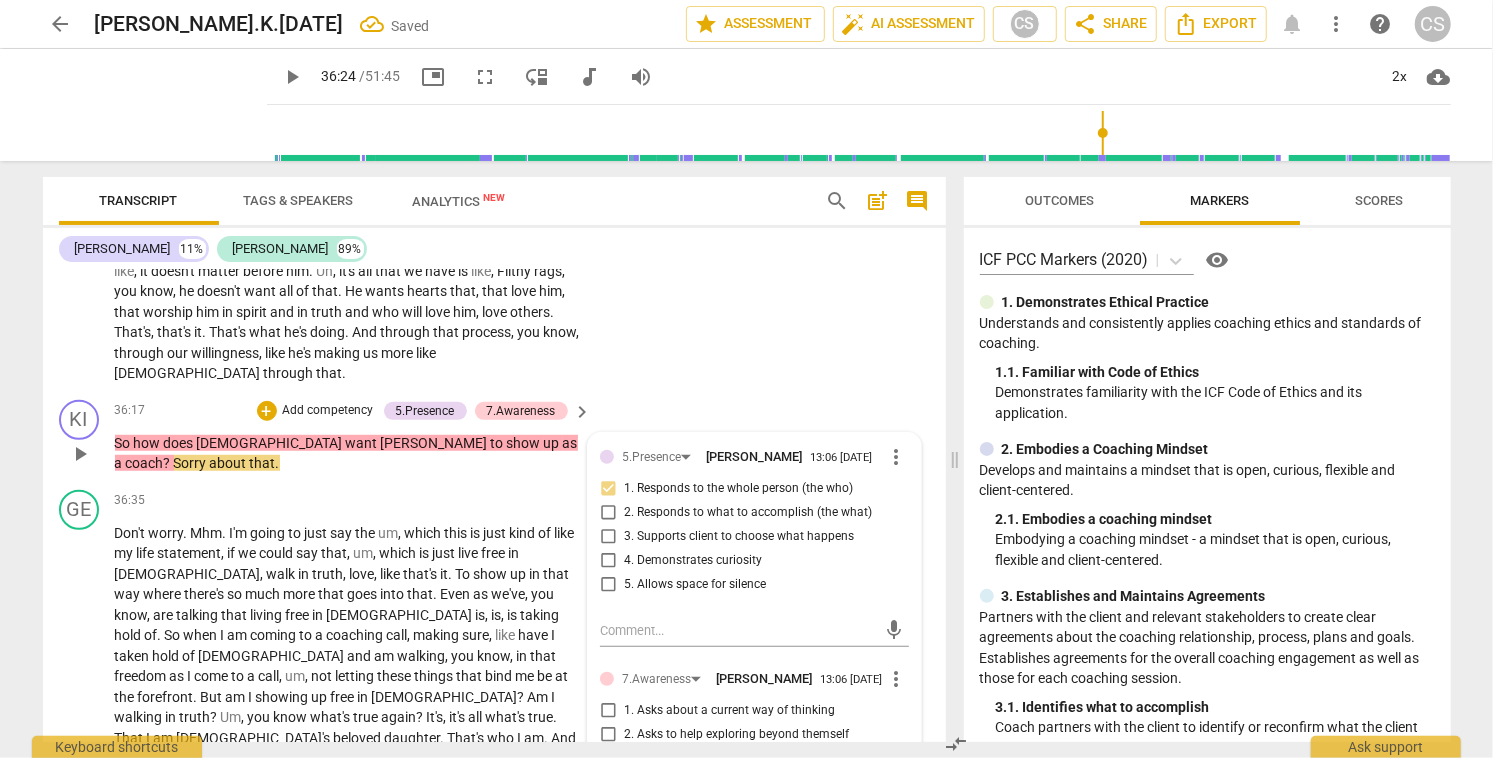 click on "4. Asks to help moving towards the outcome" at bounding box center (608, 783) 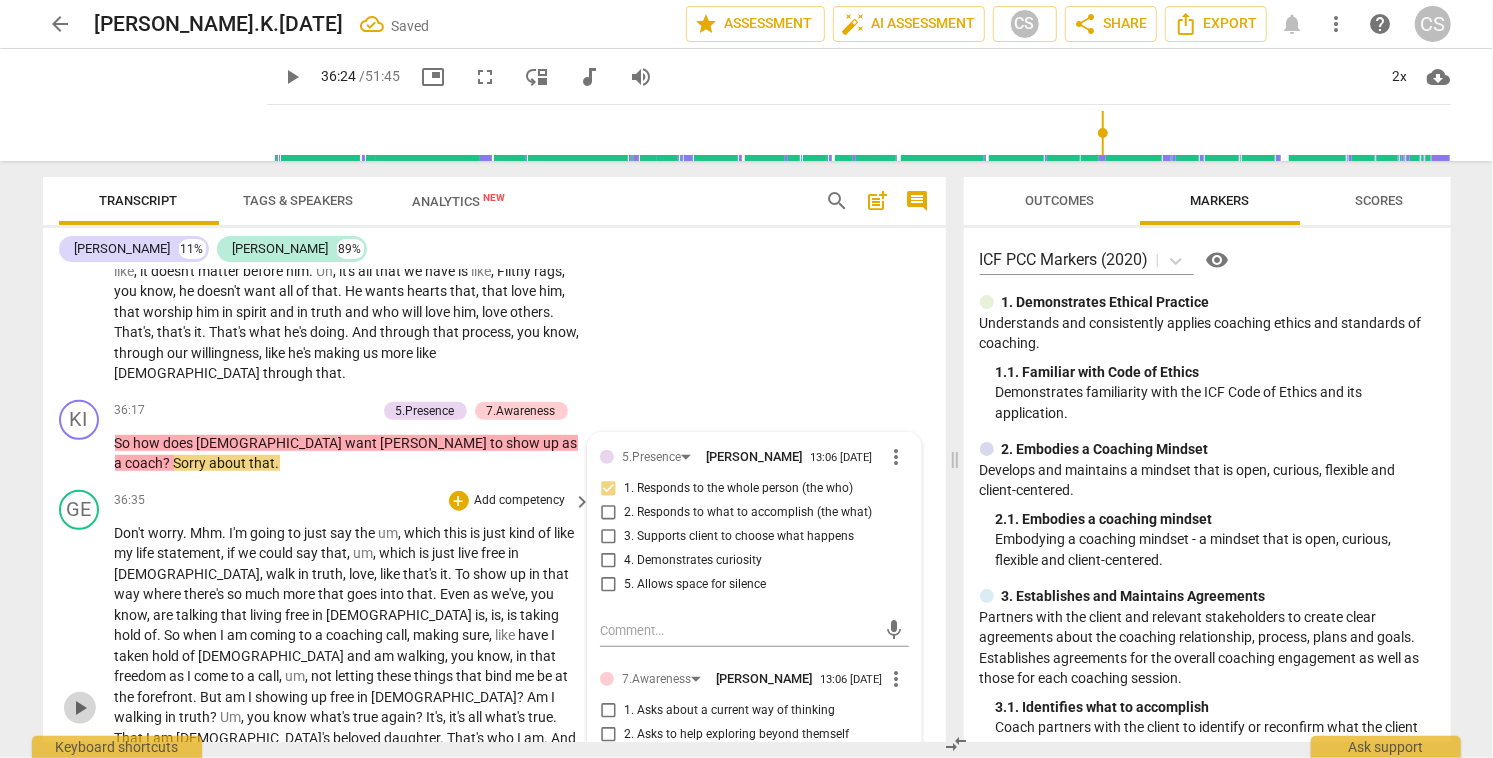 click on "play_arrow" at bounding box center (80, 708) 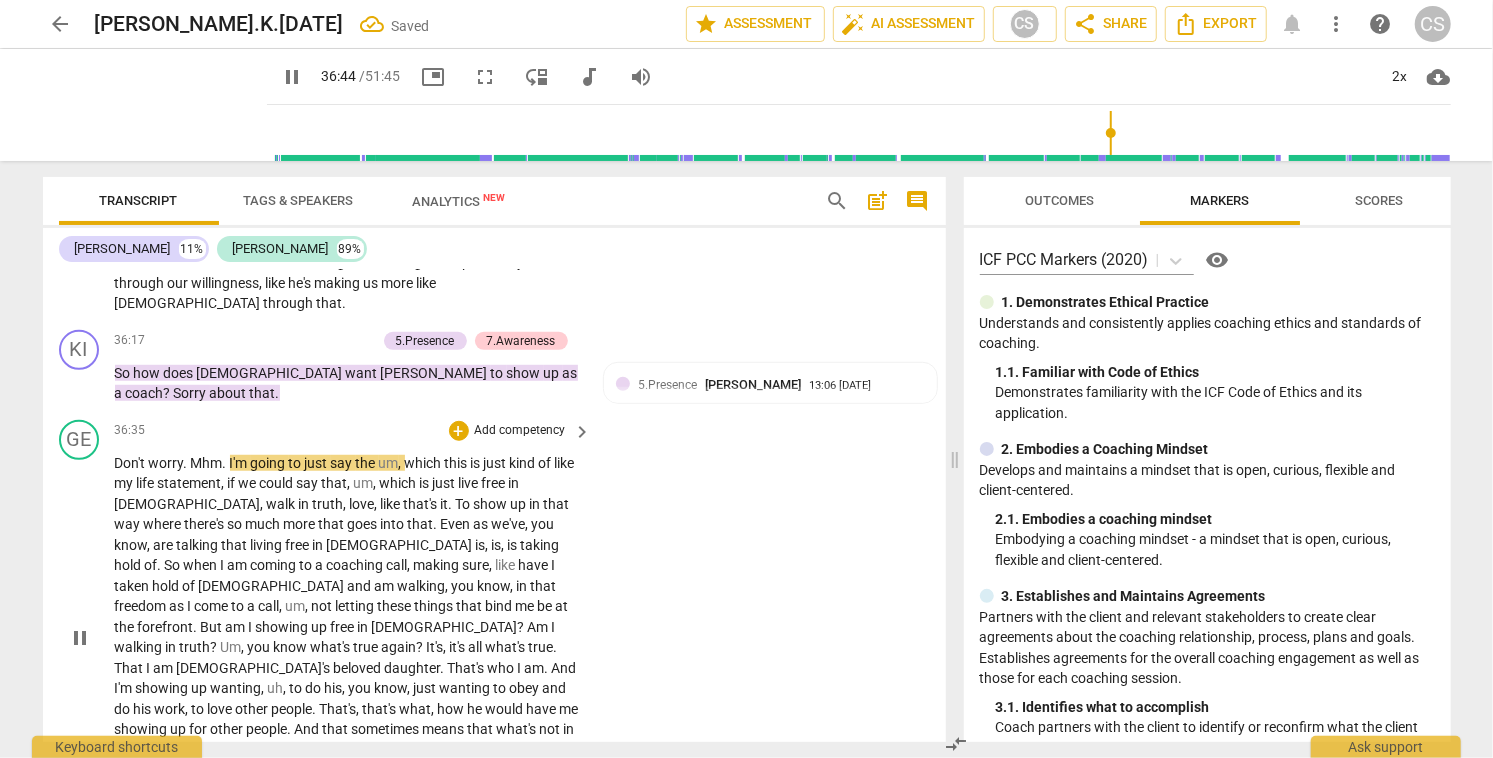 scroll, scrollTop: 9877, scrollLeft: 0, axis: vertical 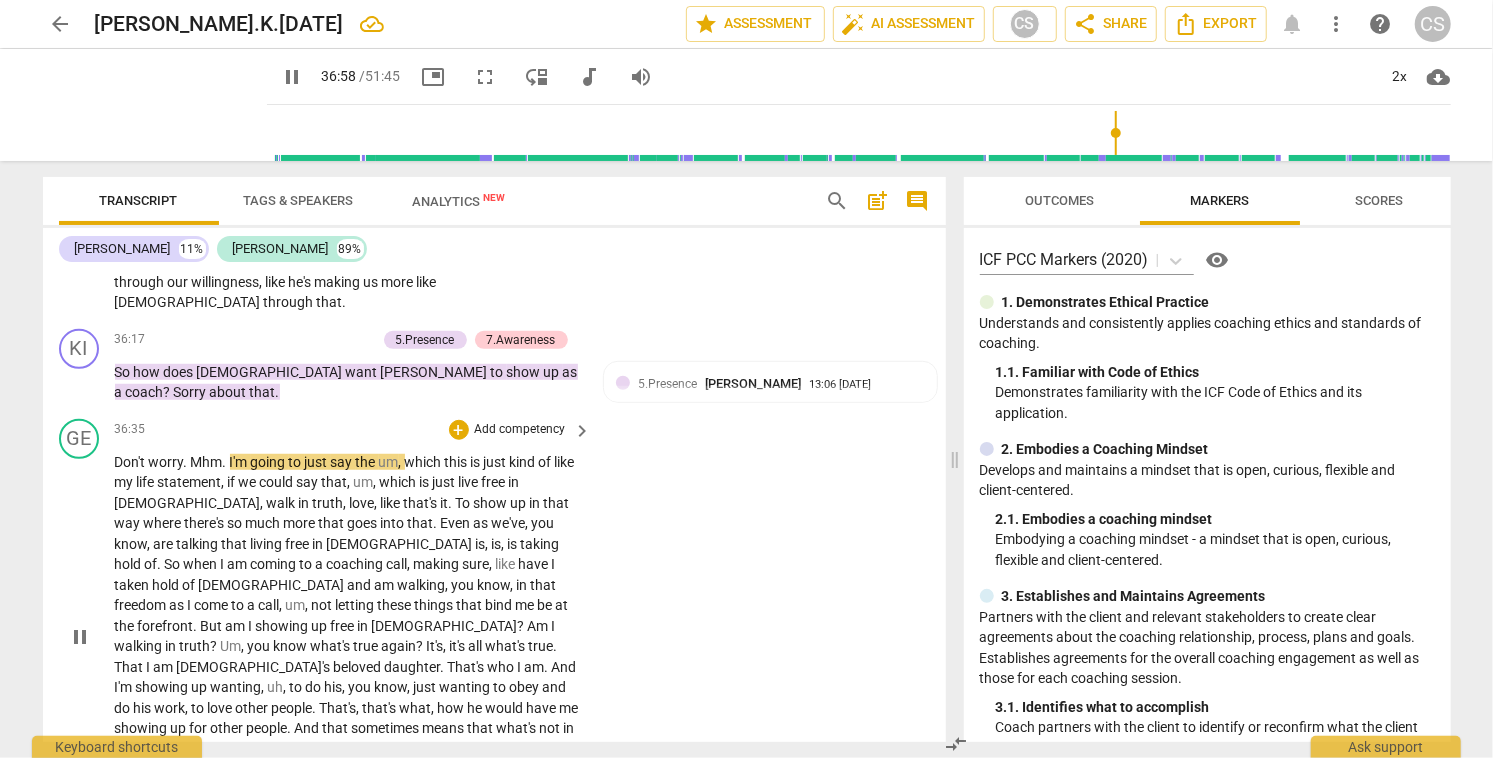 click on "pause" at bounding box center (80, 637) 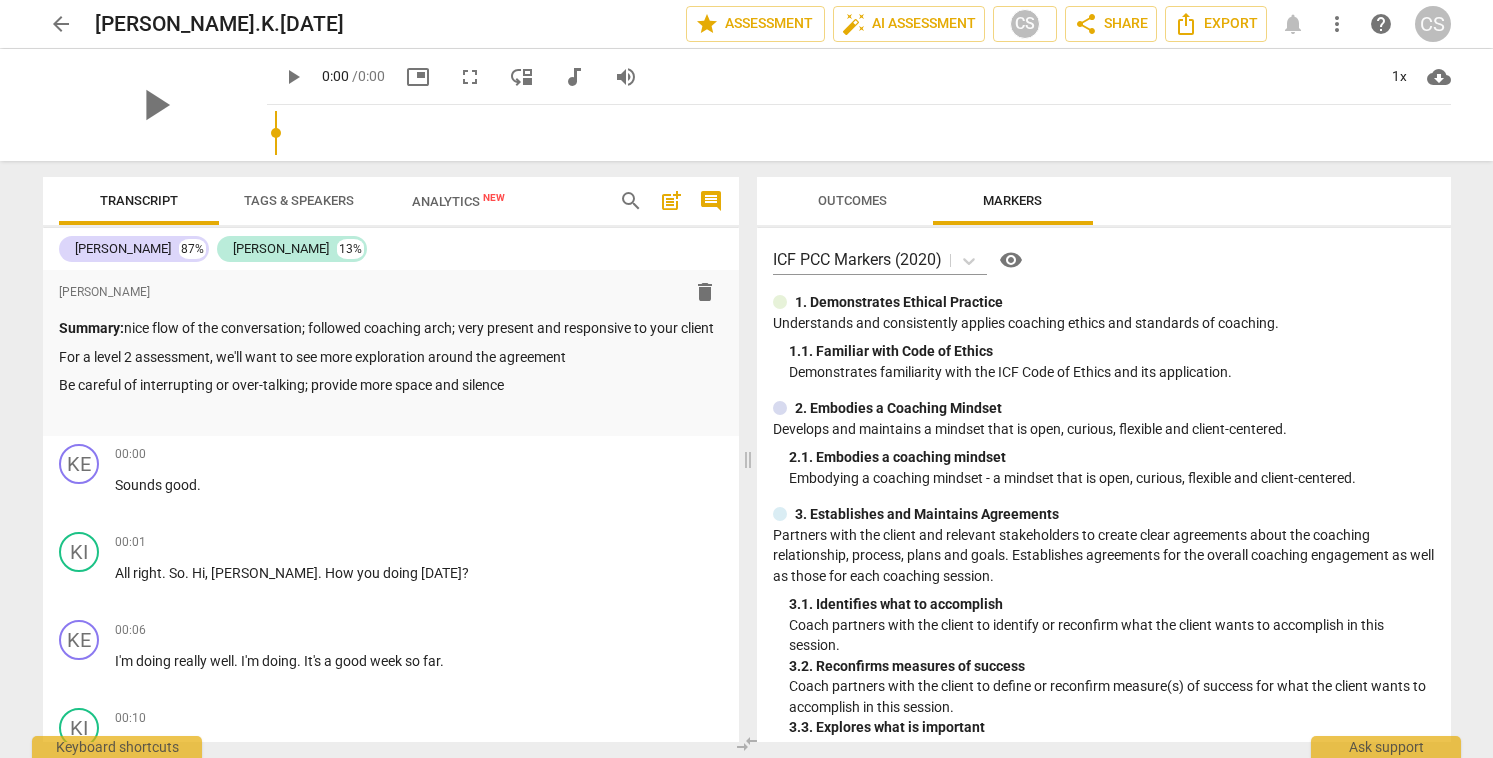 scroll, scrollTop: 0, scrollLeft: 0, axis: both 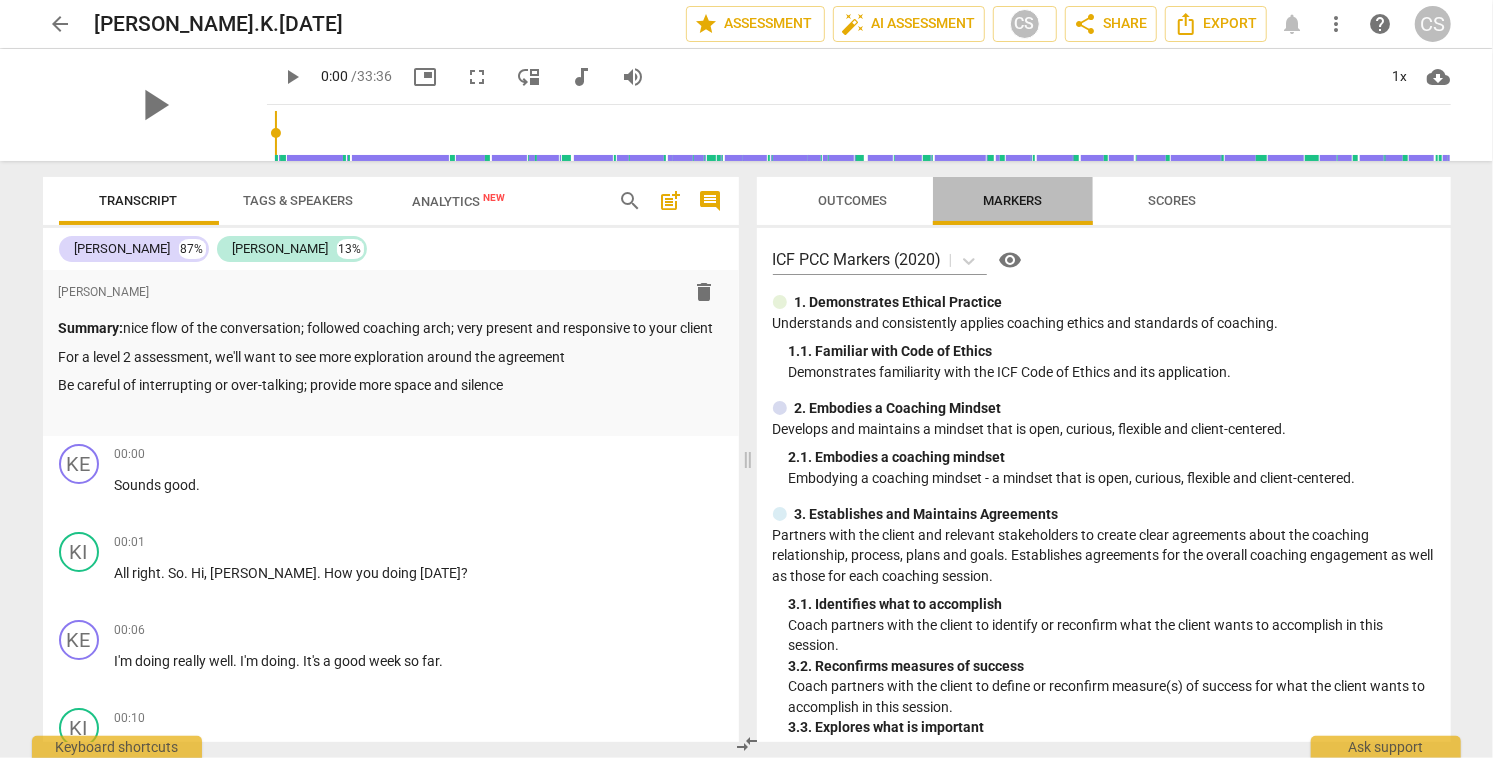 click on "Markers" at bounding box center (1012, 200) 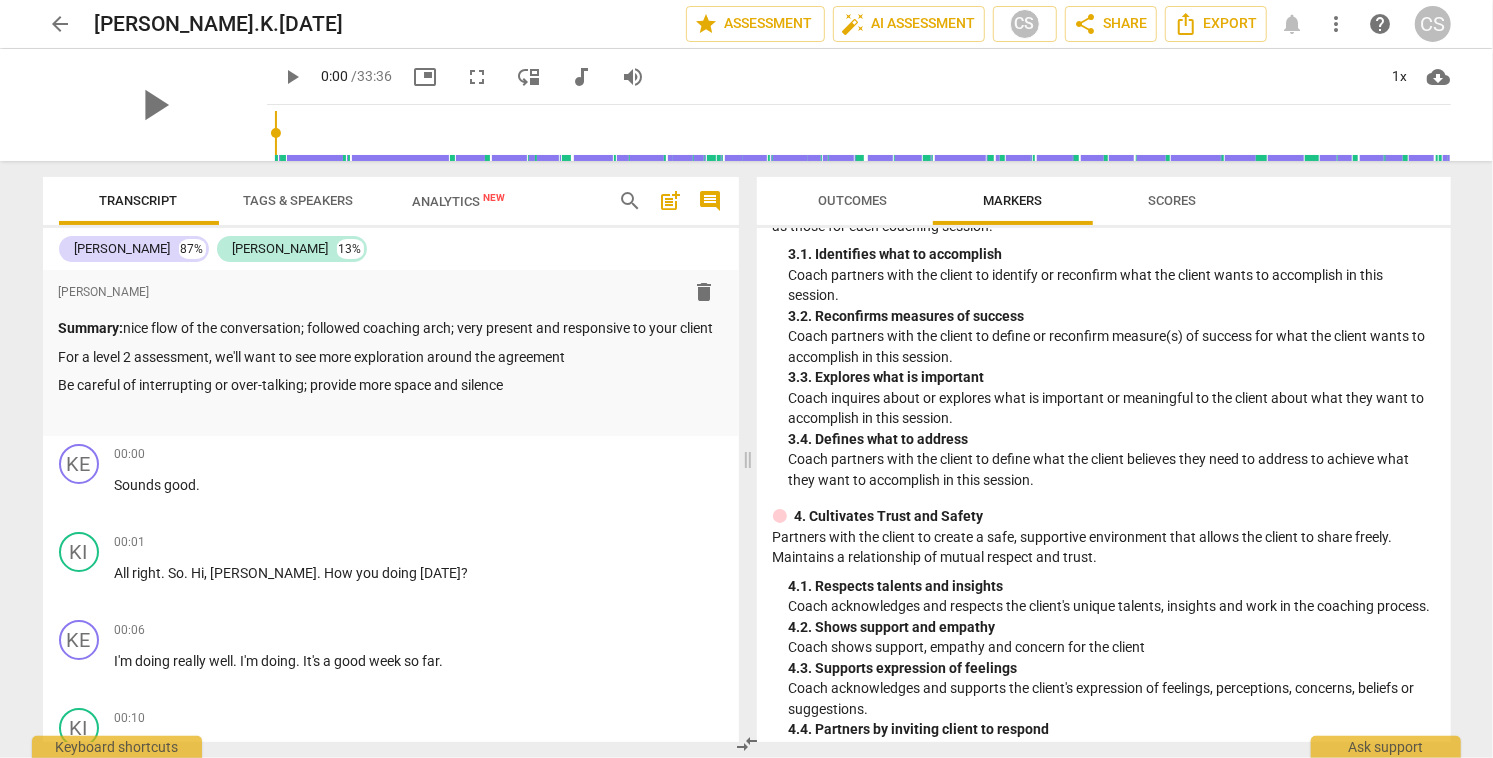 scroll, scrollTop: 356, scrollLeft: 0, axis: vertical 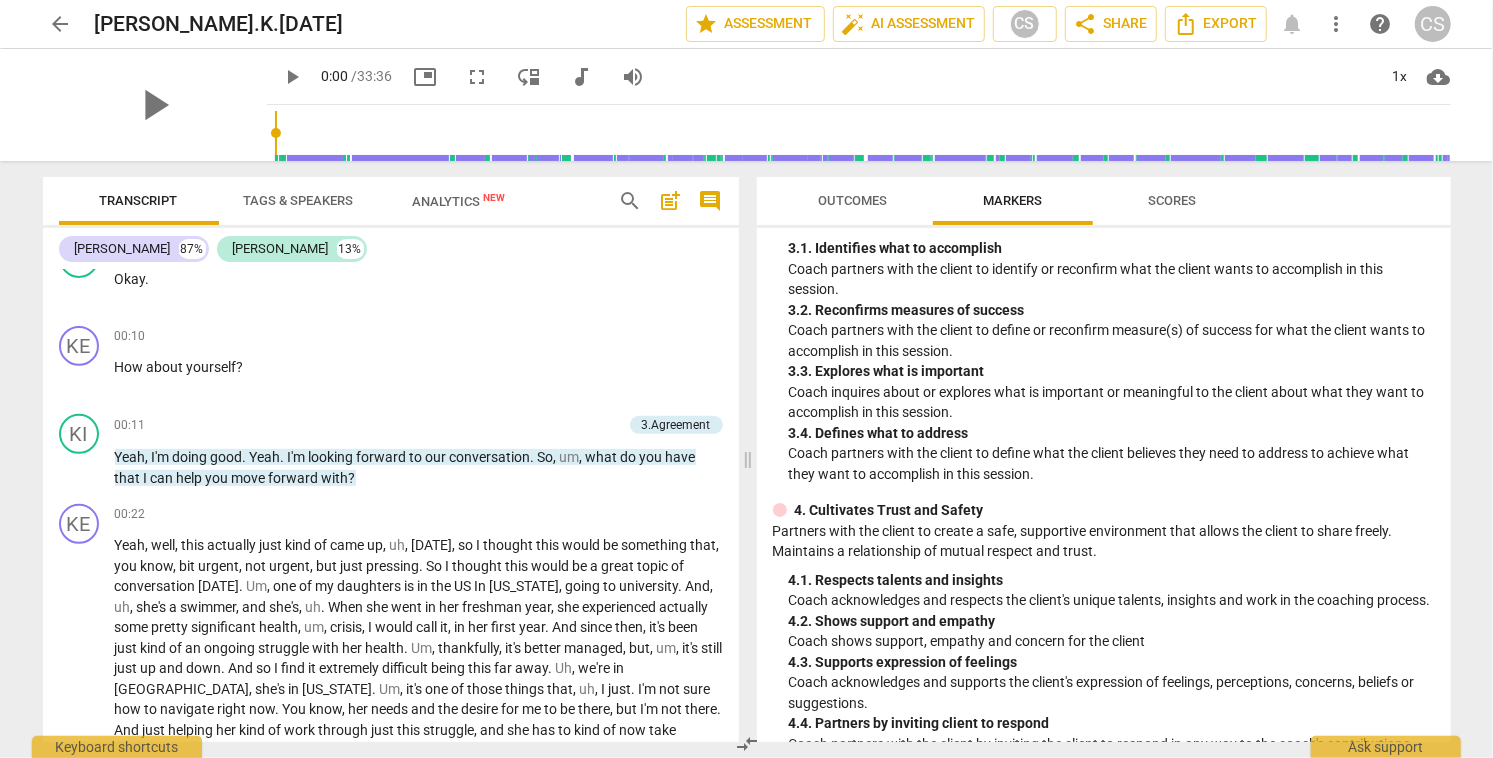 click on "comment" at bounding box center [711, 201] 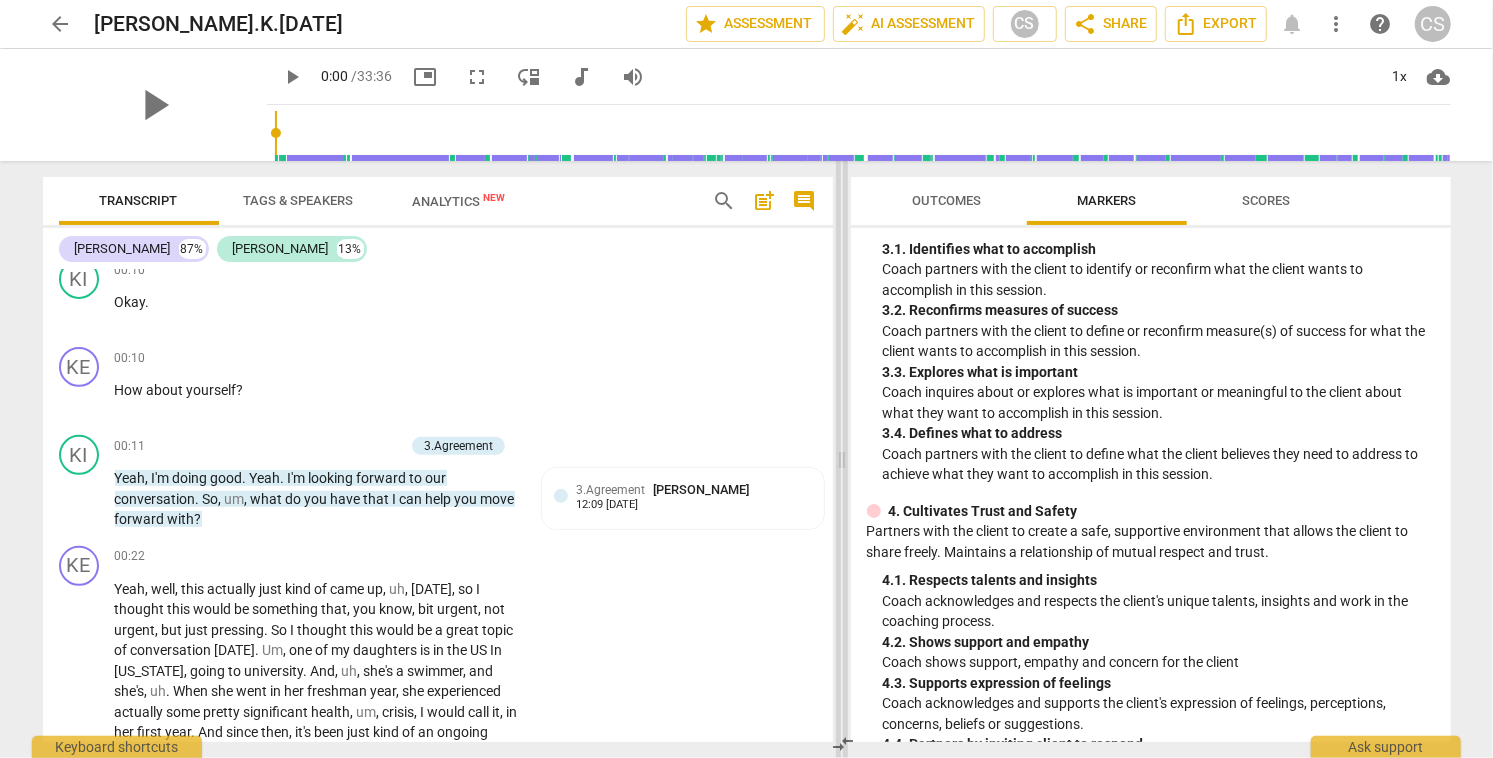 scroll, scrollTop: 356, scrollLeft: 0, axis: vertical 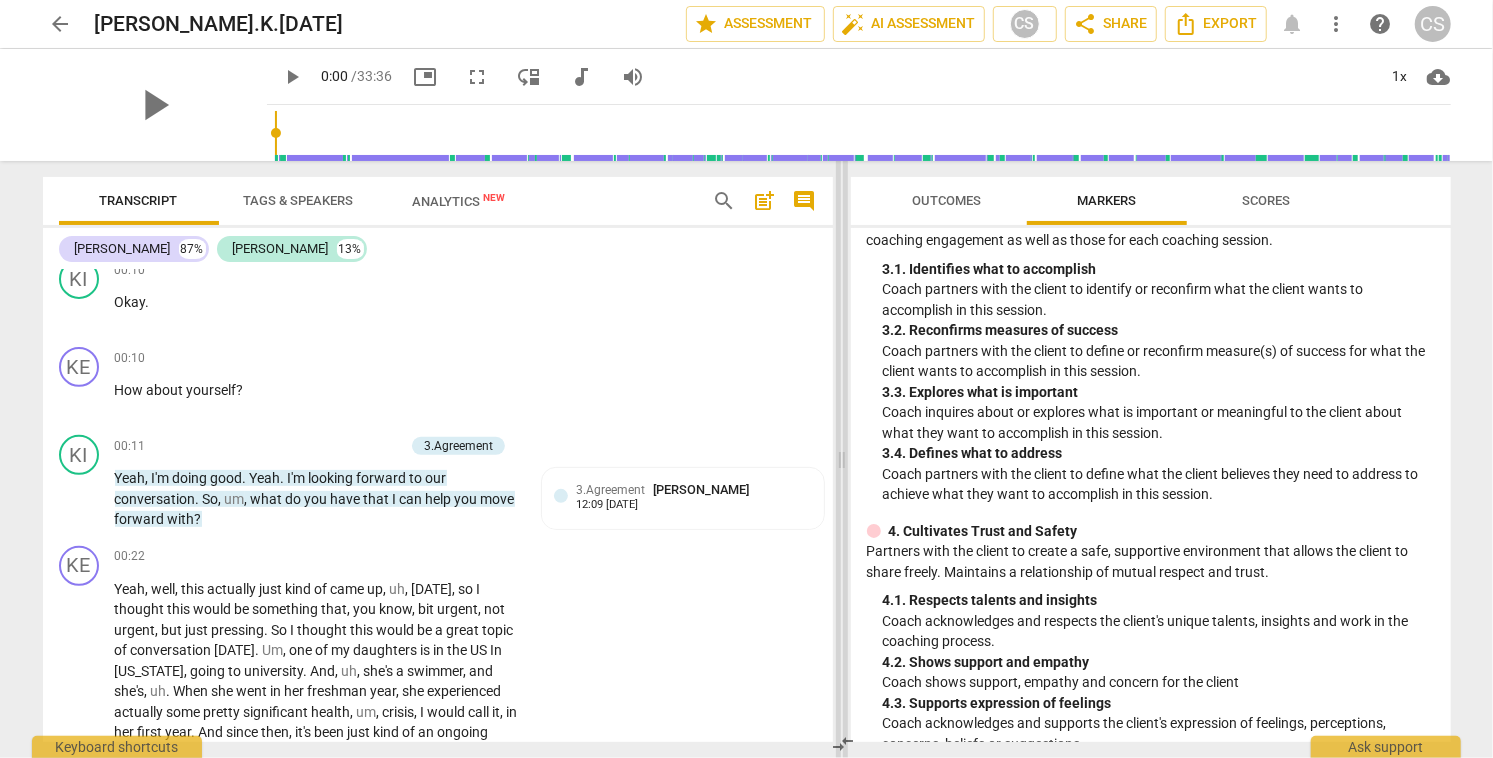 drag, startPoint x: 957, startPoint y: 459, endPoint x: 810, endPoint y: 473, distance: 147.66516 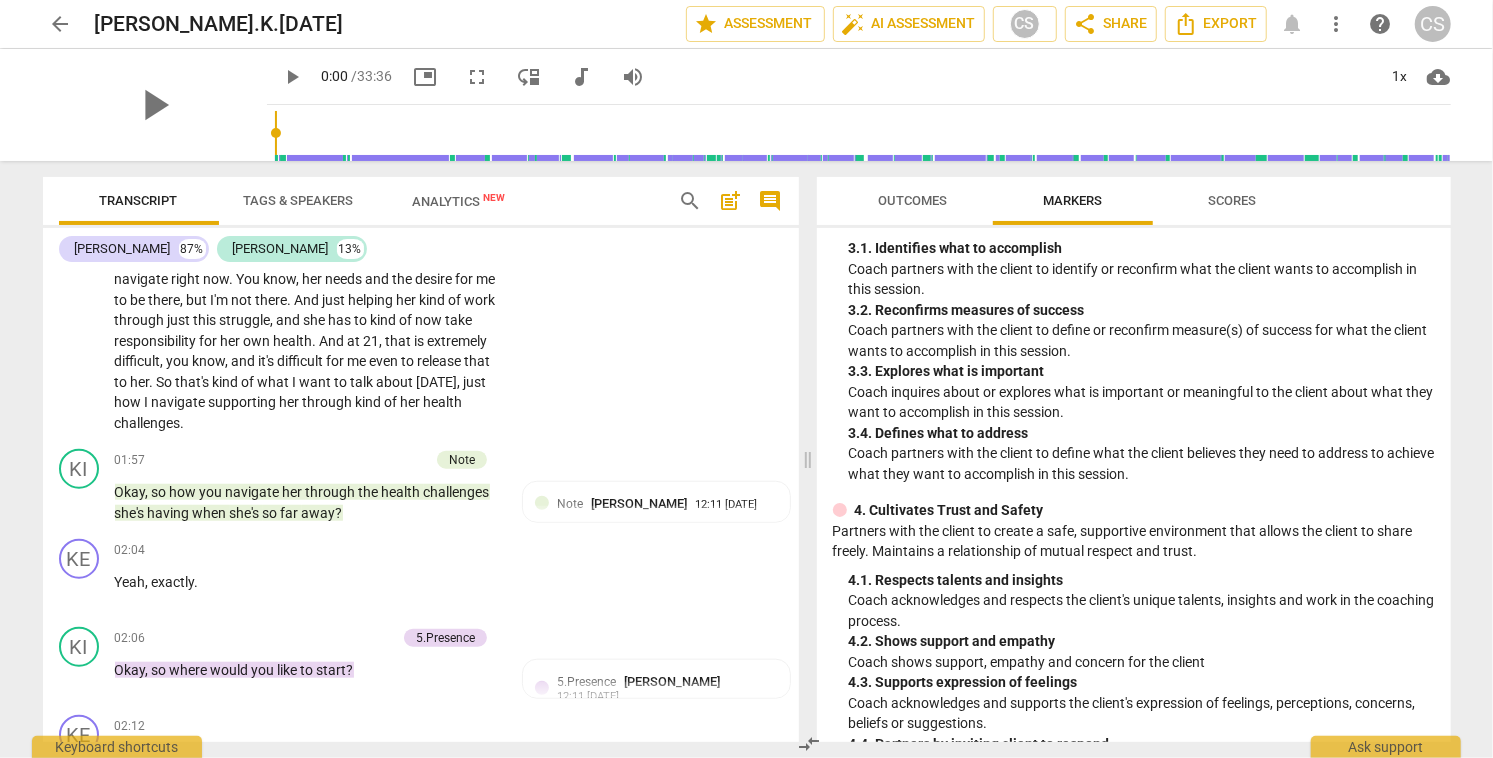 scroll, scrollTop: 1031, scrollLeft: 0, axis: vertical 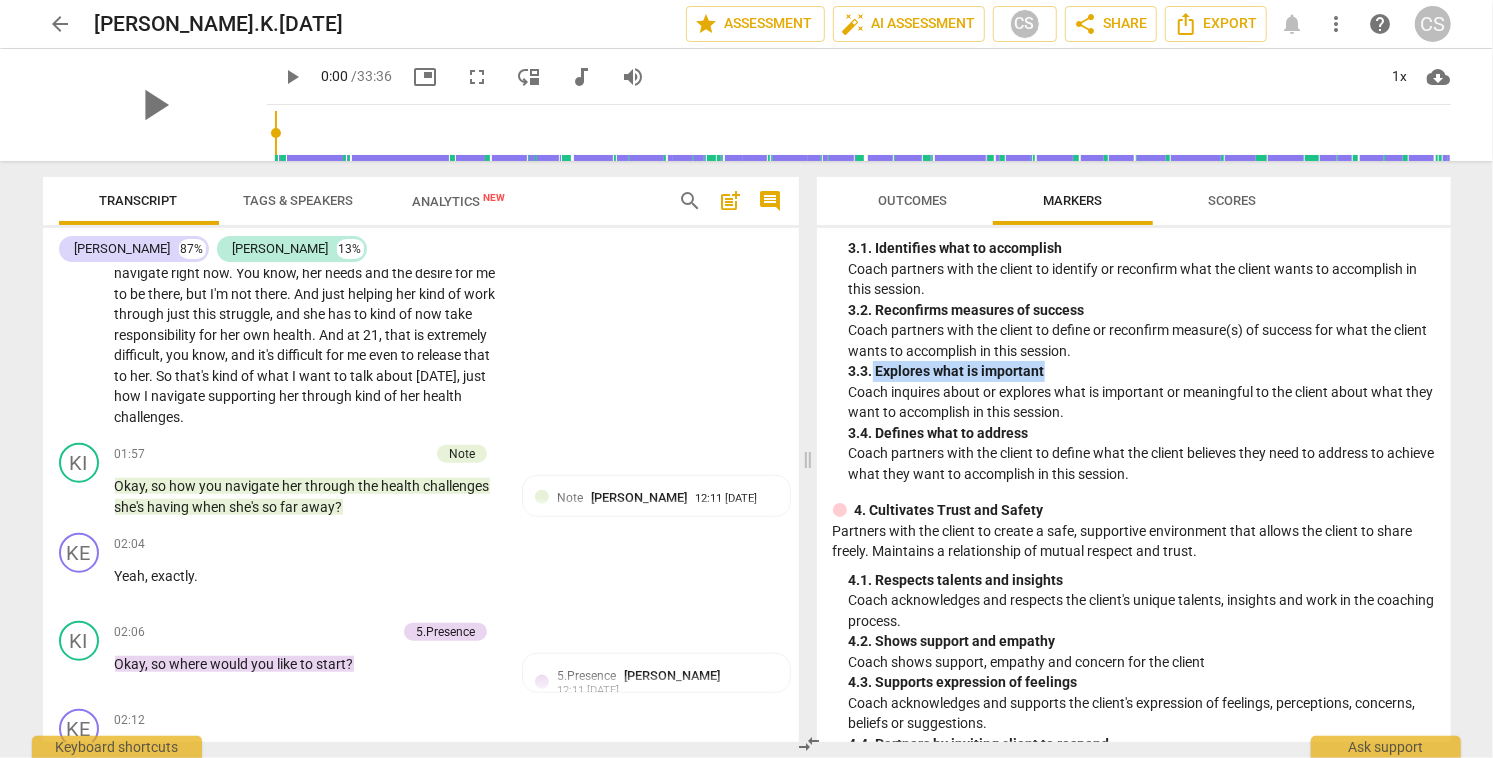 drag, startPoint x: 874, startPoint y: 372, endPoint x: 1083, endPoint y: 370, distance: 209.00957 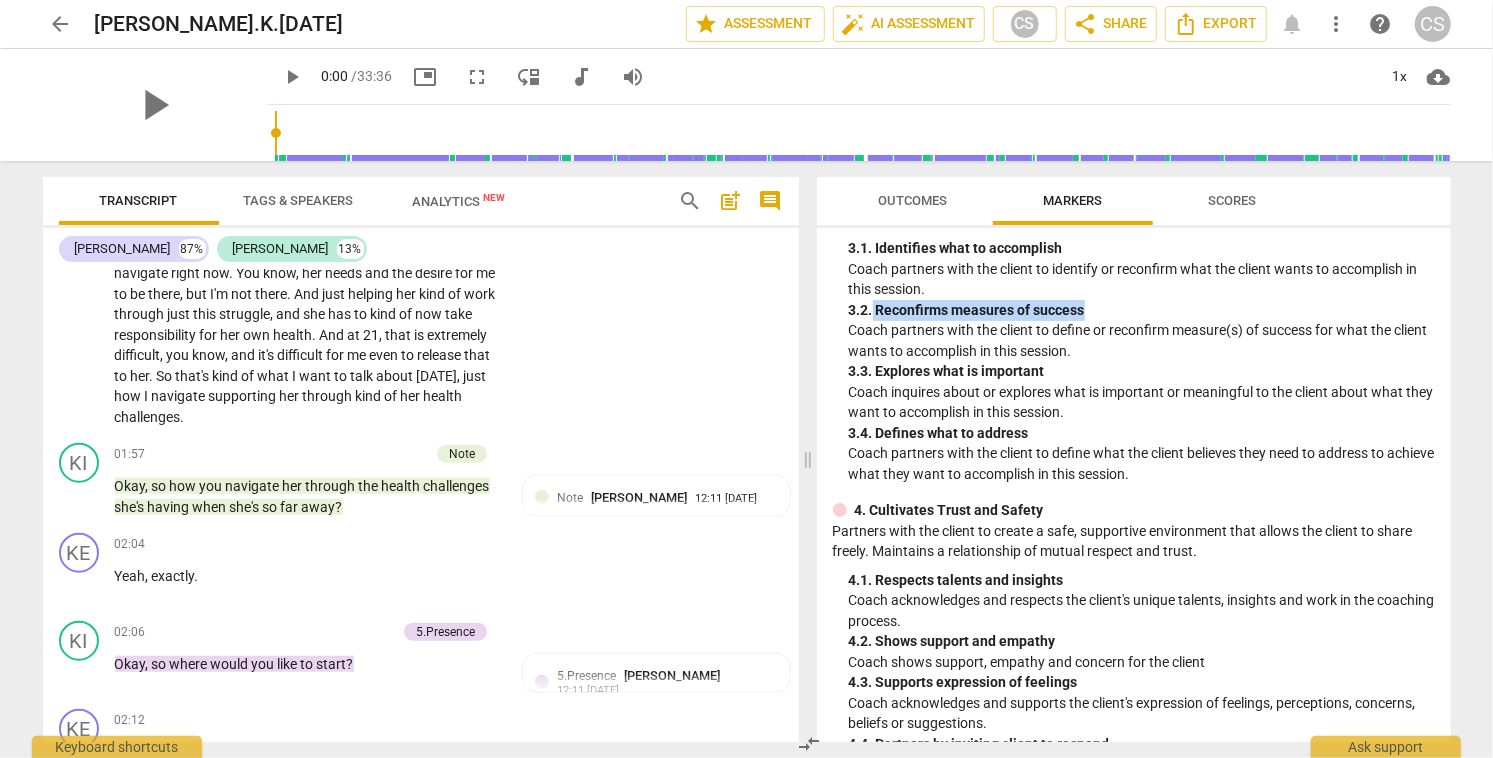 drag, startPoint x: 874, startPoint y: 310, endPoint x: 1094, endPoint y: 310, distance: 220 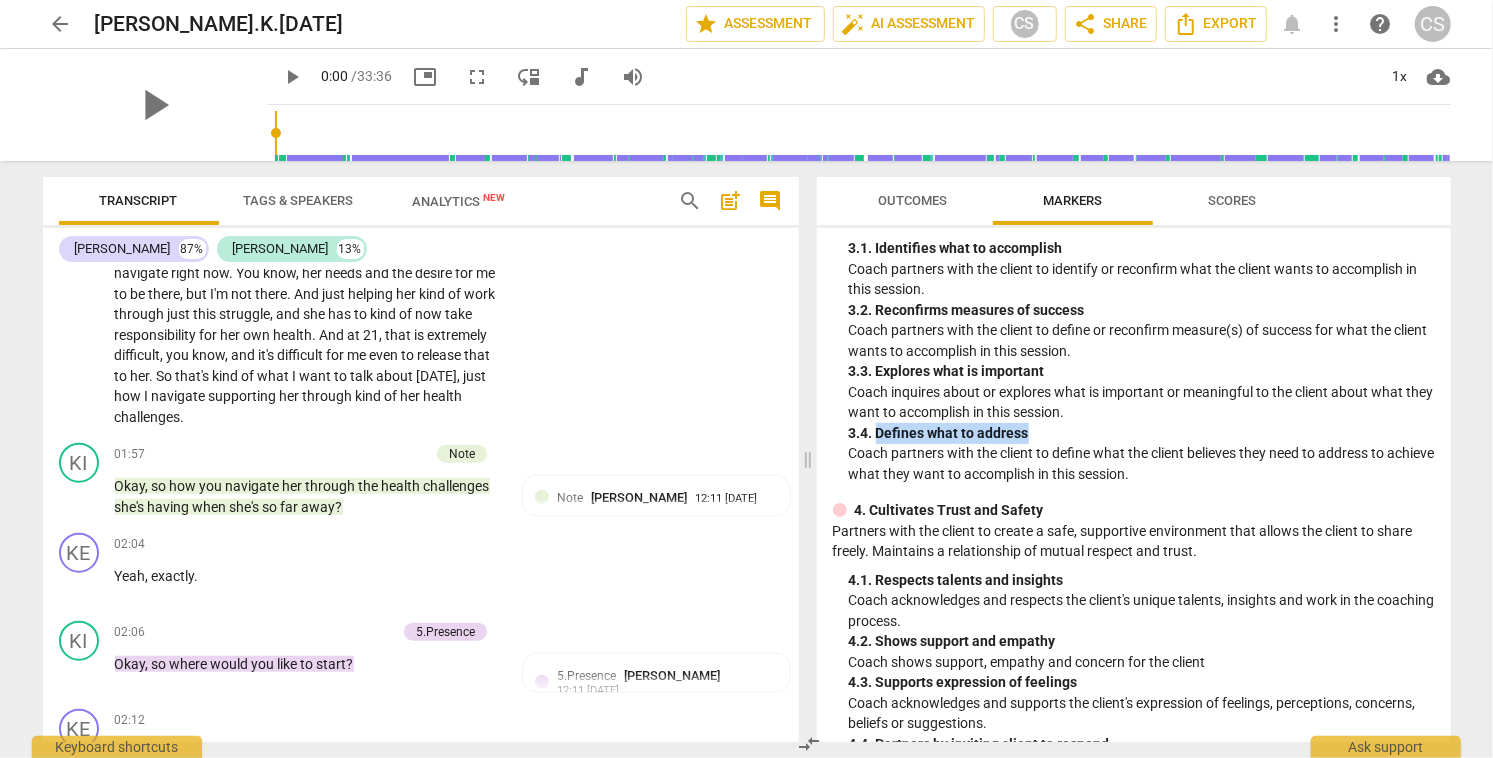 drag, startPoint x: 877, startPoint y: 434, endPoint x: 1039, endPoint y: 433, distance: 162.00308 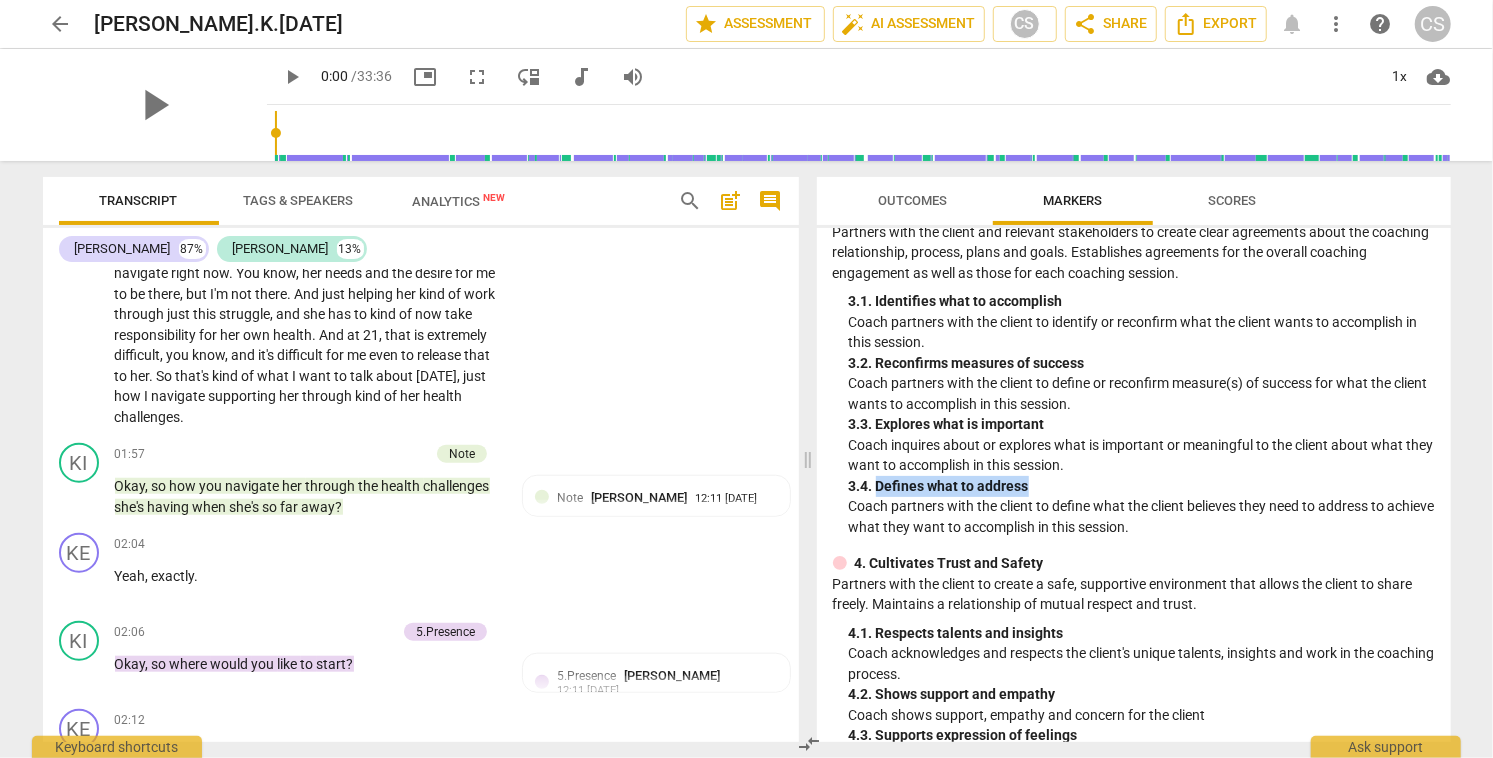 scroll, scrollTop: 301, scrollLeft: 0, axis: vertical 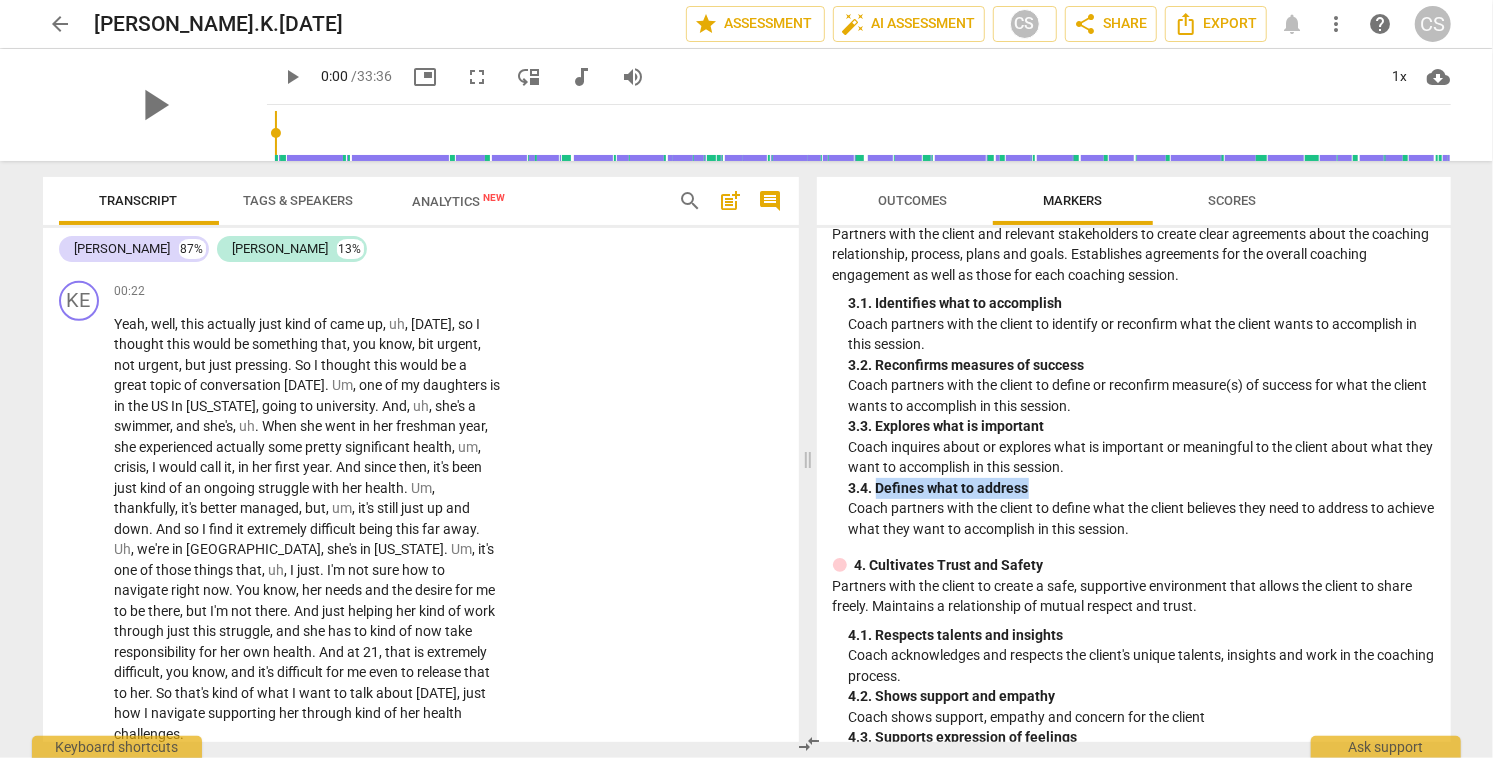 click on "Outcomes" at bounding box center [912, 200] 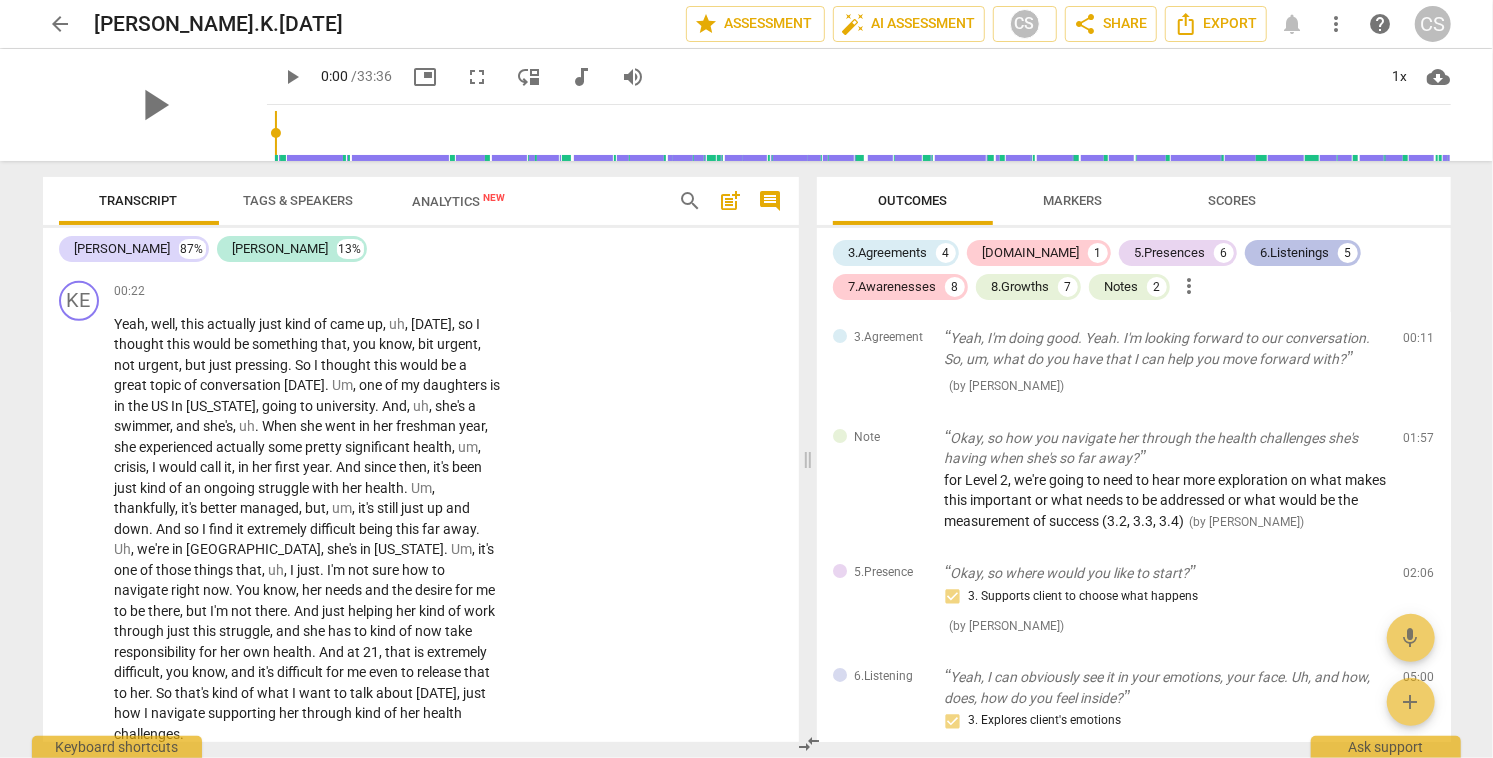 click on "6.Listenings" at bounding box center (1295, 253) 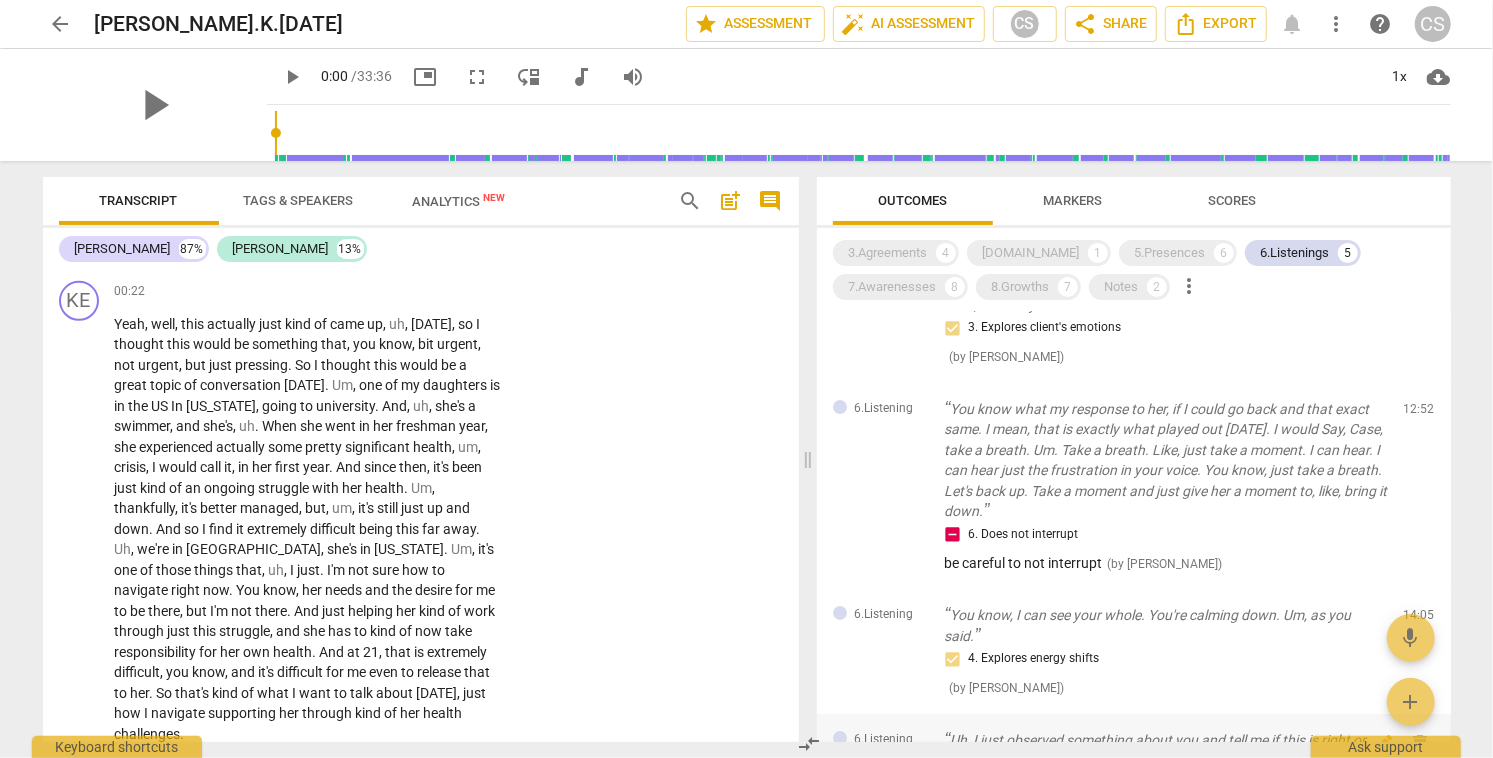 scroll, scrollTop: 0, scrollLeft: 0, axis: both 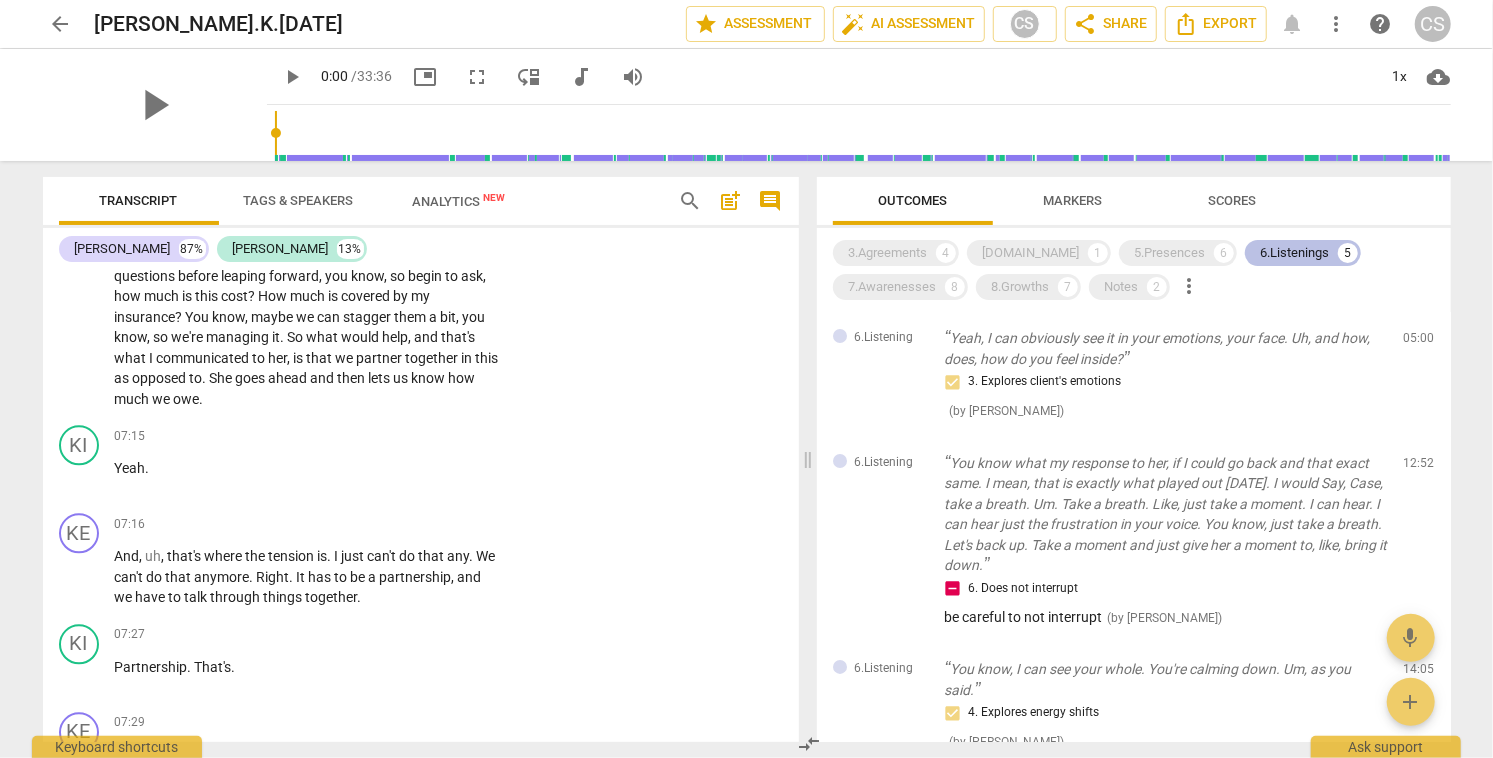 click on "6.Listenings" at bounding box center [1295, 253] 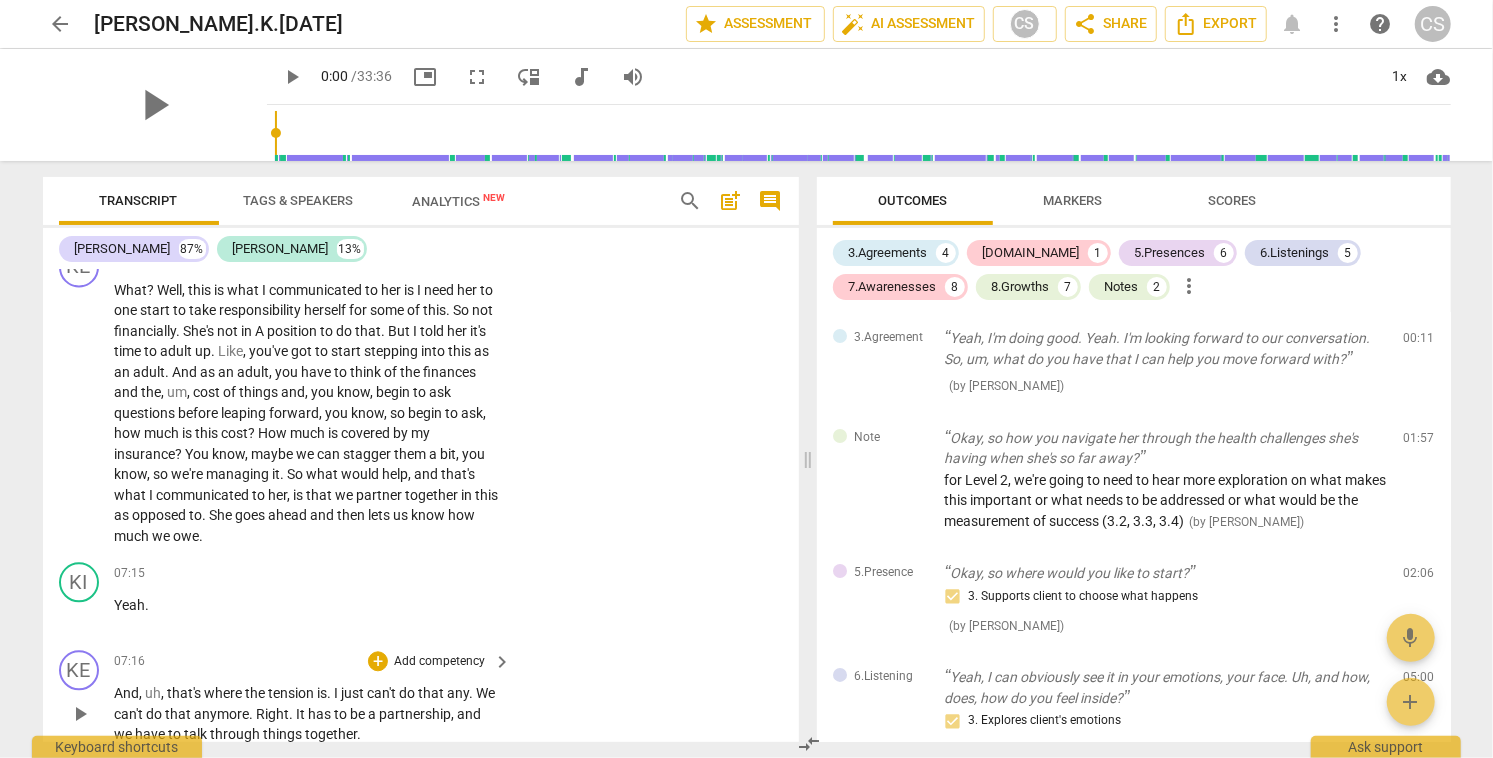 scroll, scrollTop: 2685, scrollLeft: 0, axis: vertical 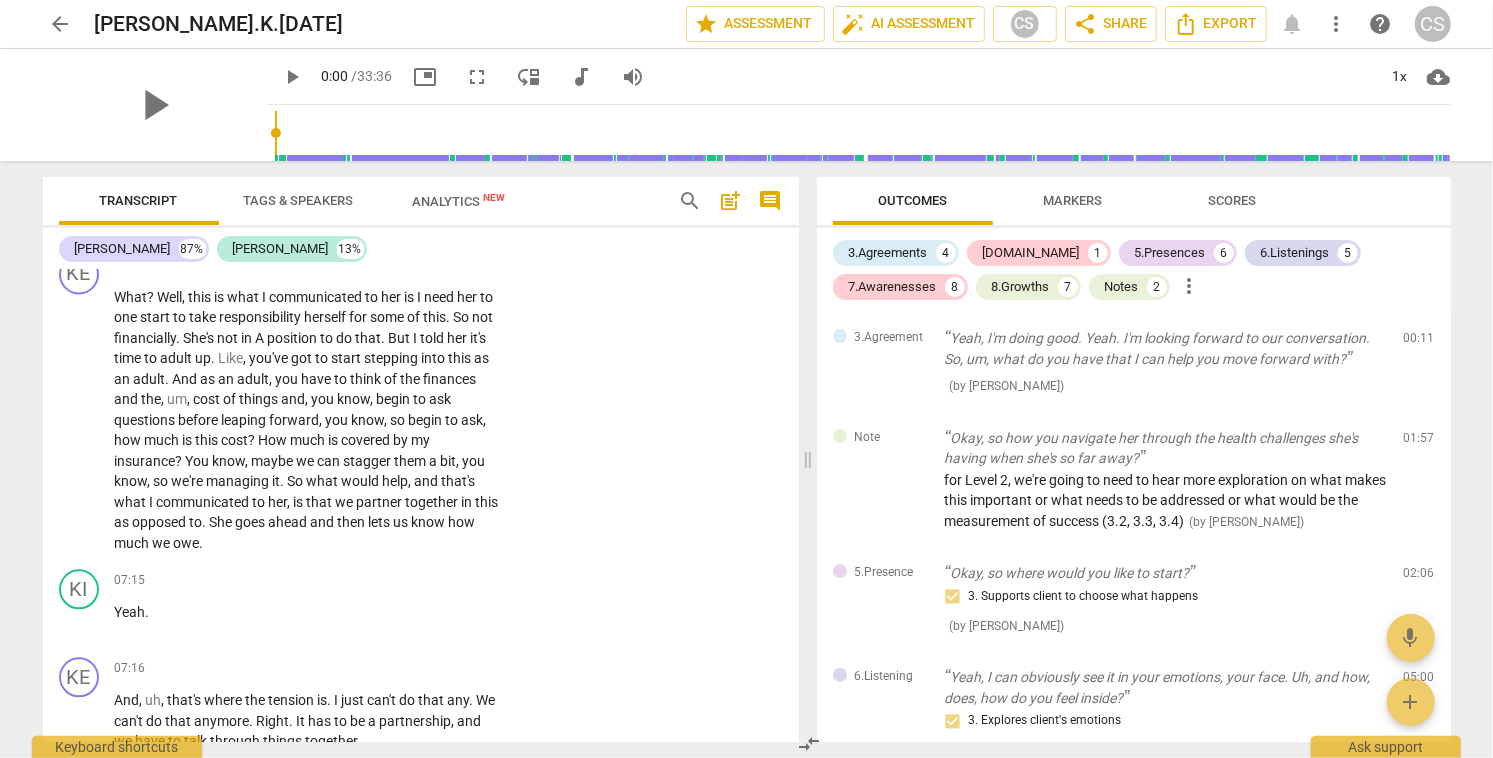 click on "arrow_back" at bounding box center [61, 24] 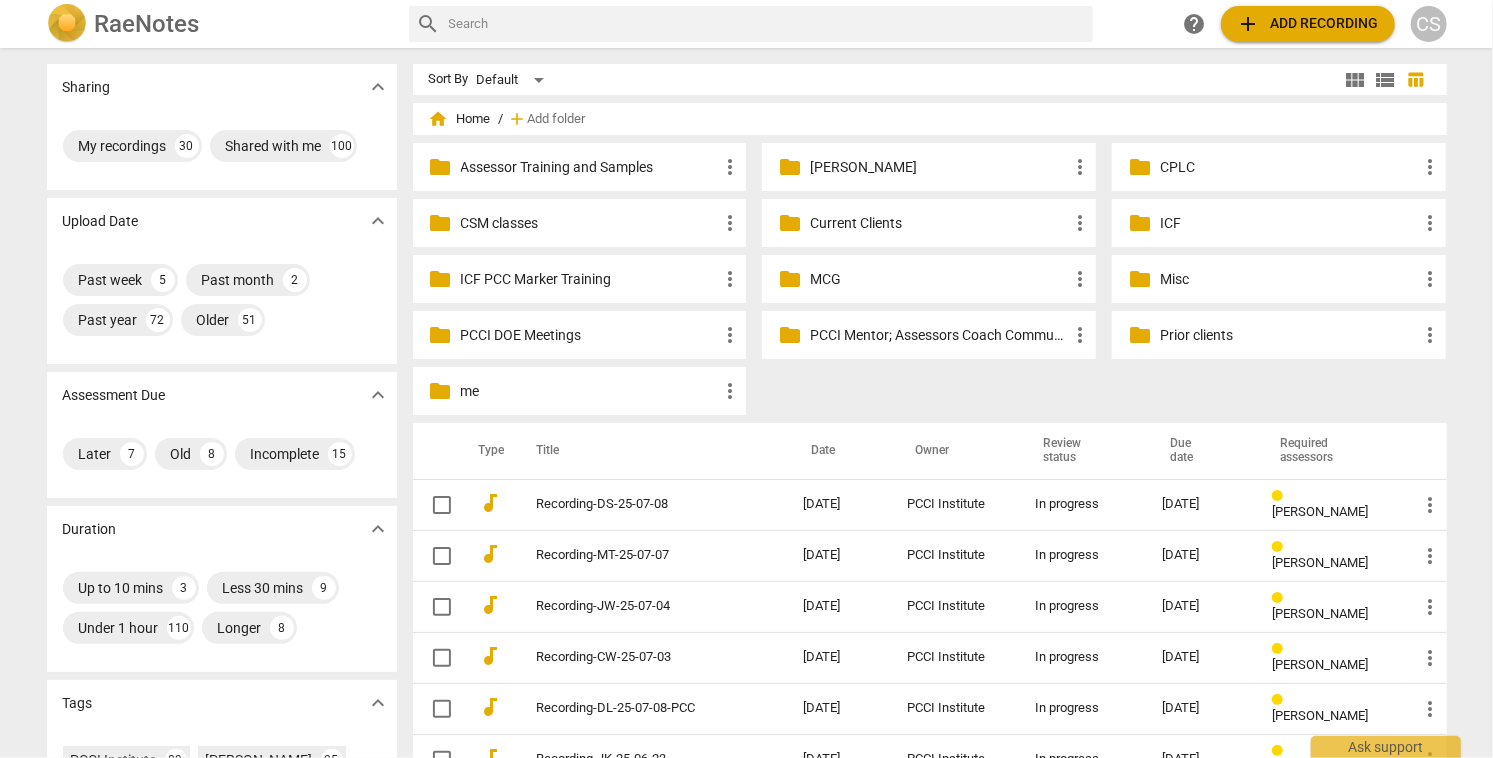 click on "Current Clients" at bounding box center (939, 223) 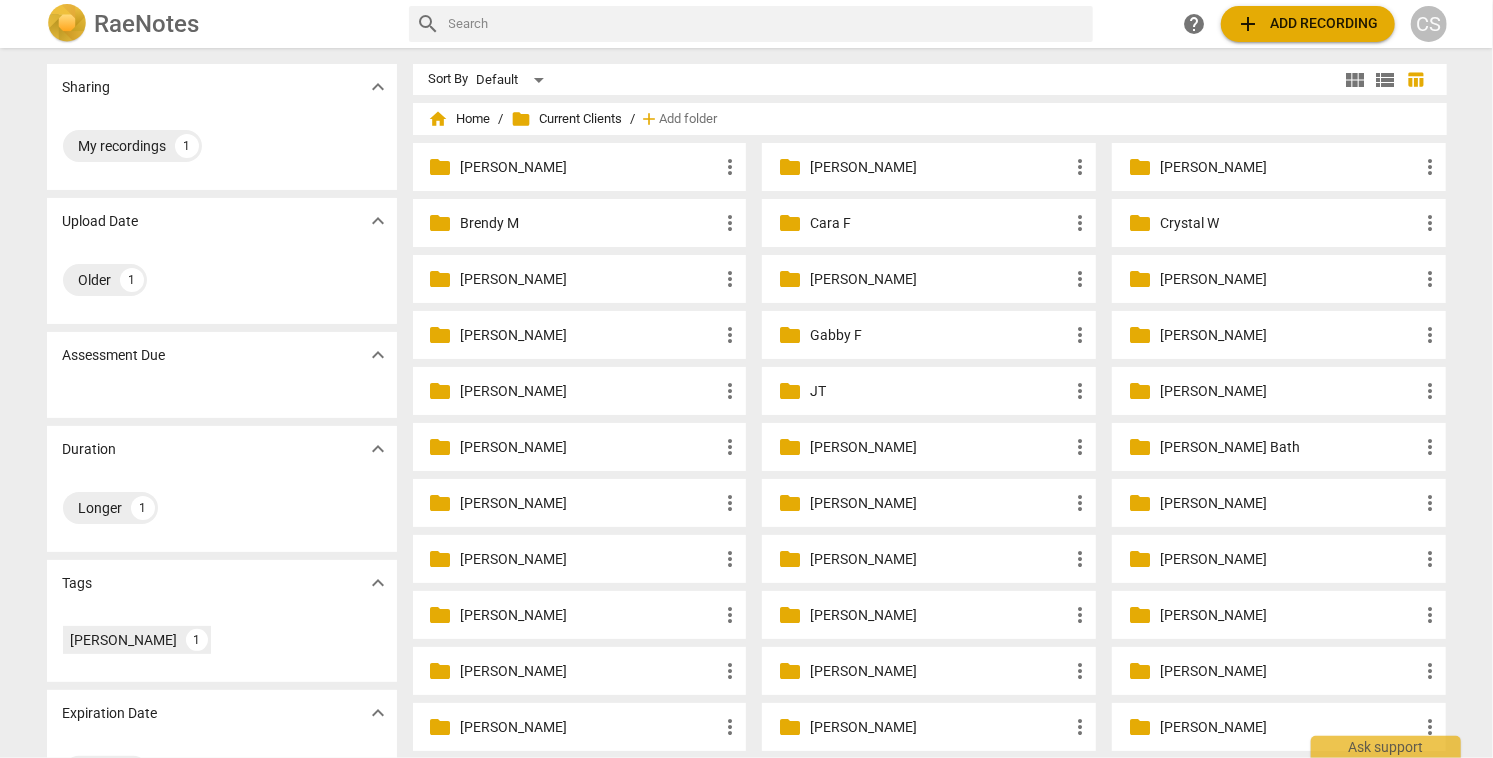 click on "[PERSON_NAME]" at bounding box center (590, 559) 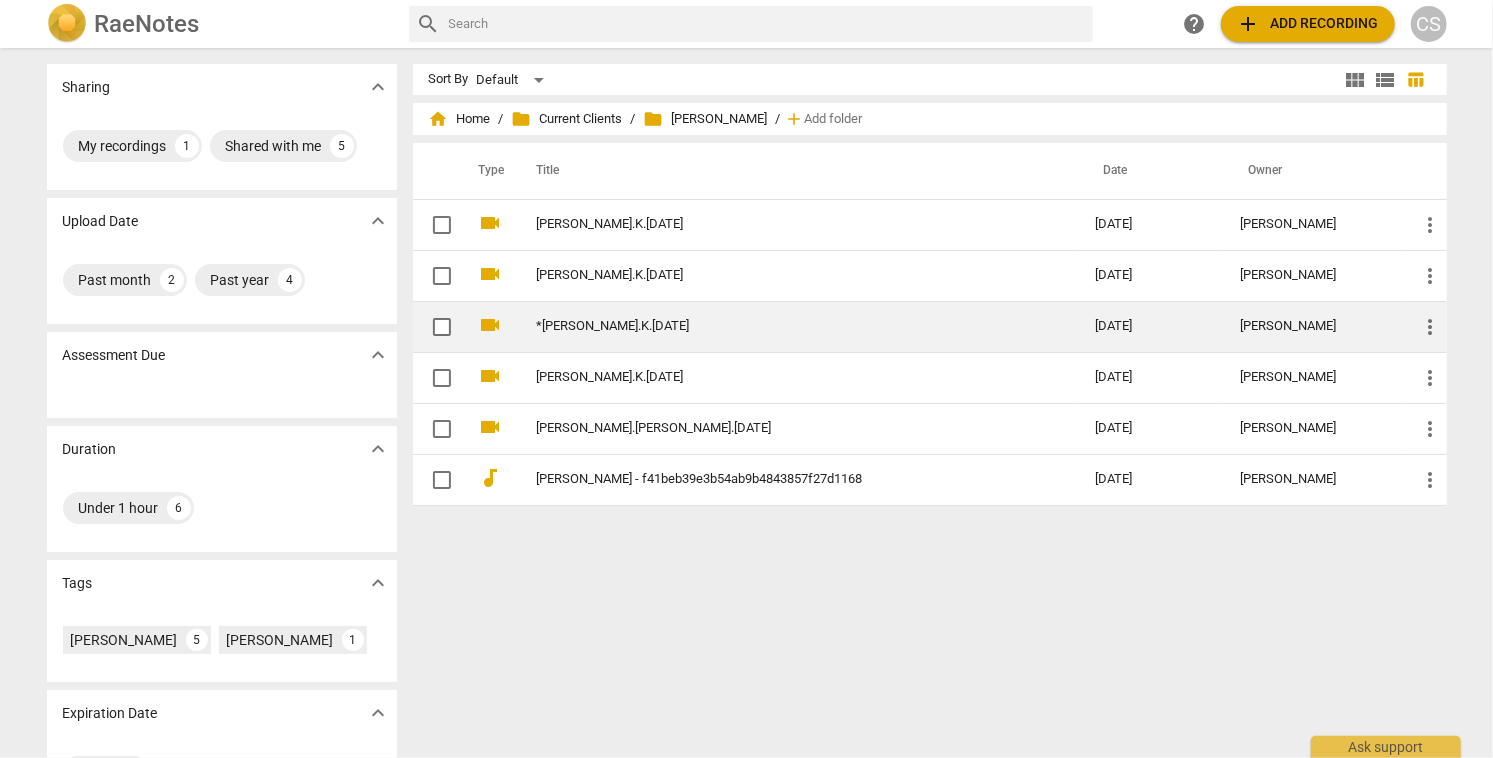 click on "*[PERSON_NAME].K.[DATE]" at bounding box center [780, 326] 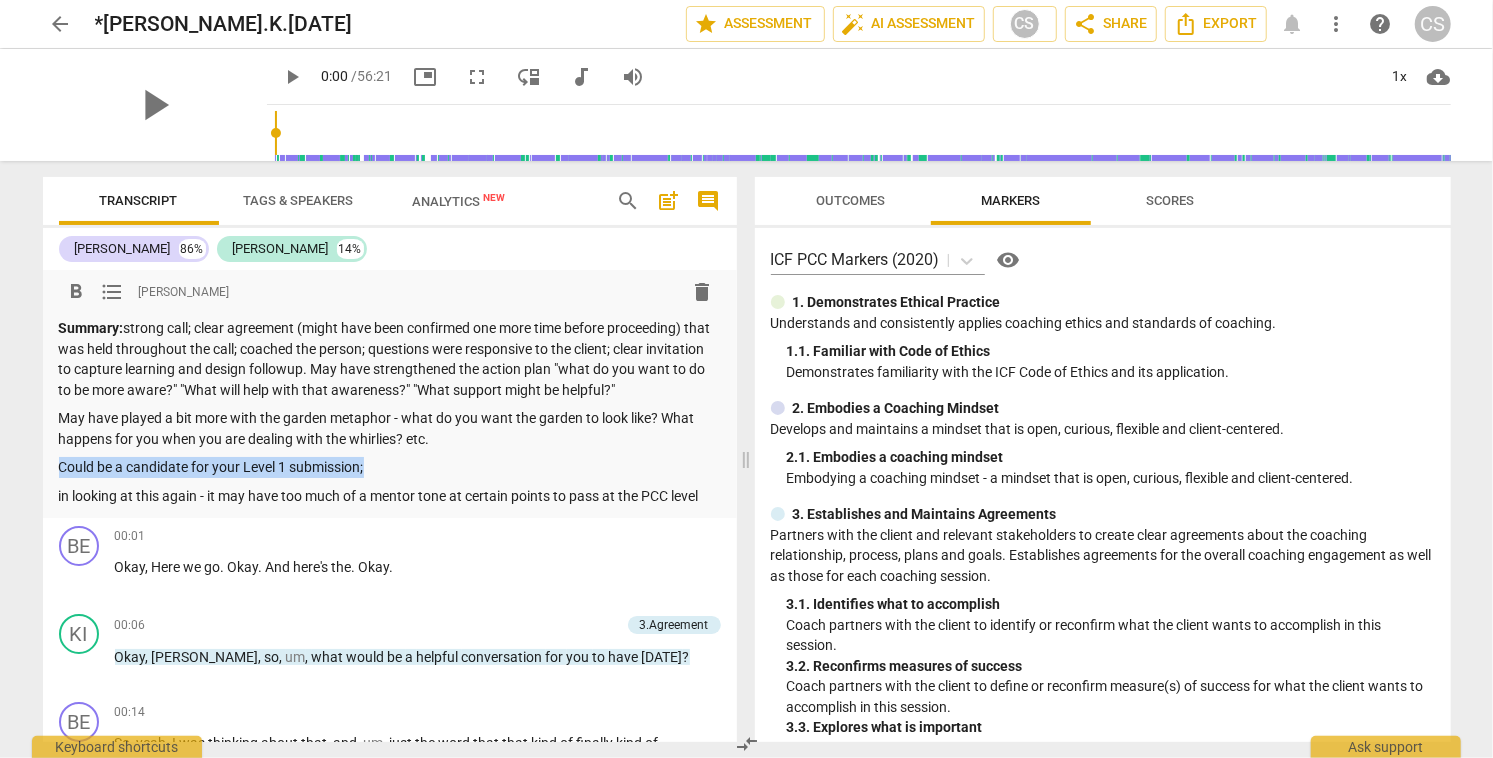 drag, startPoint x: 61, startPoint y: 465, endPoint x: 392, endPoint y: 471, distance: 331.05438 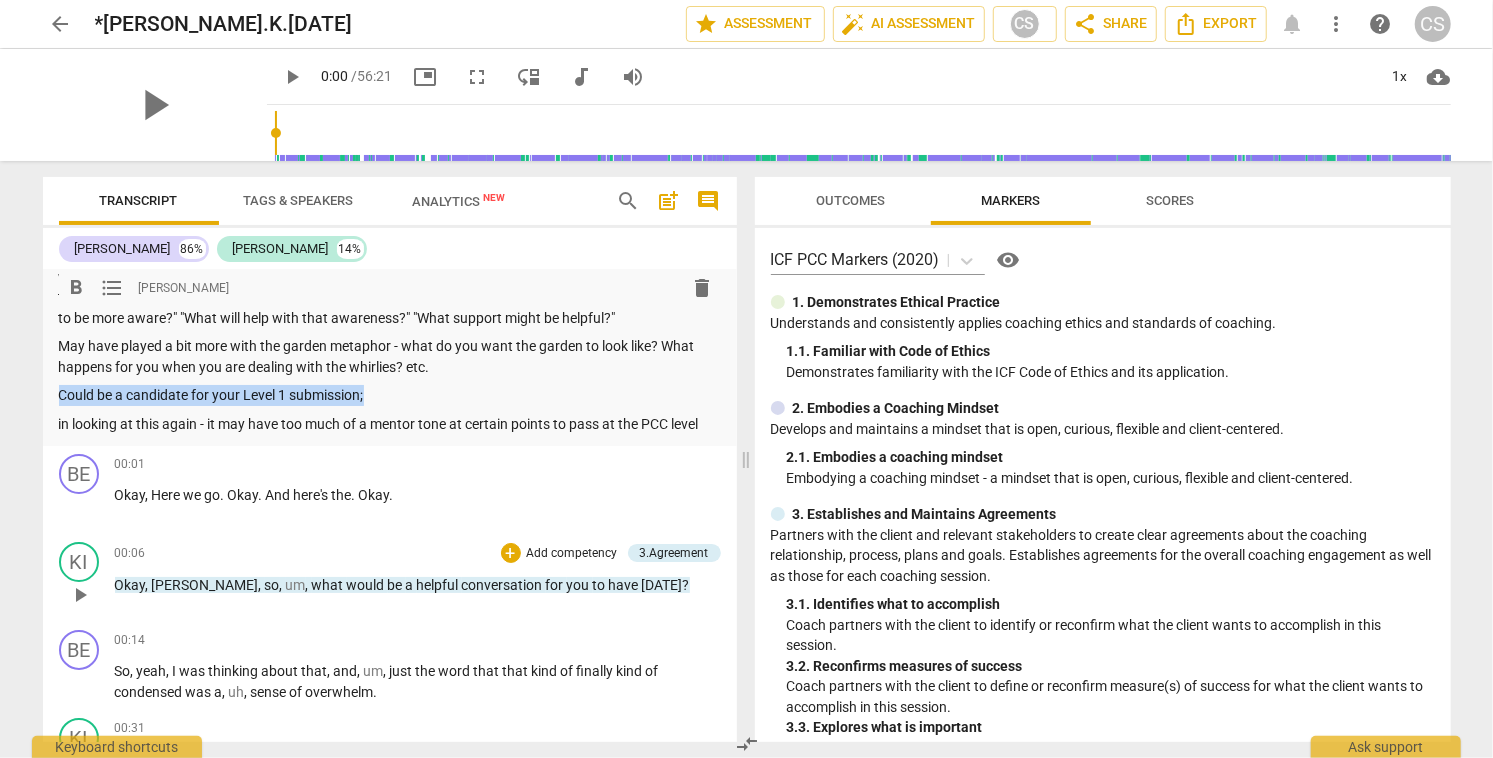 scroll, scrollTop: 77, scrollLeft: 0, axis: vertical 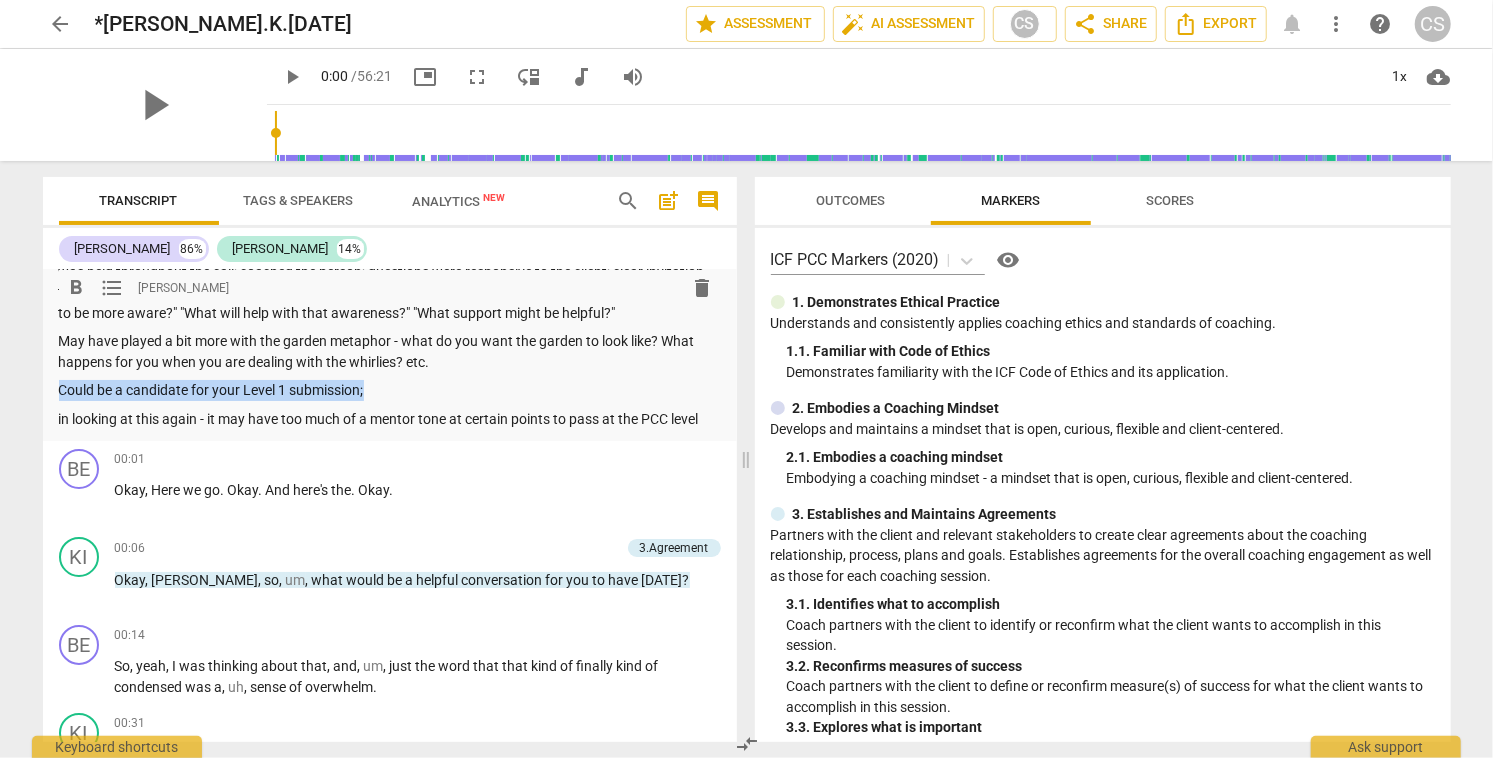 click on "Outcomes" at bounding box center (850, 200) 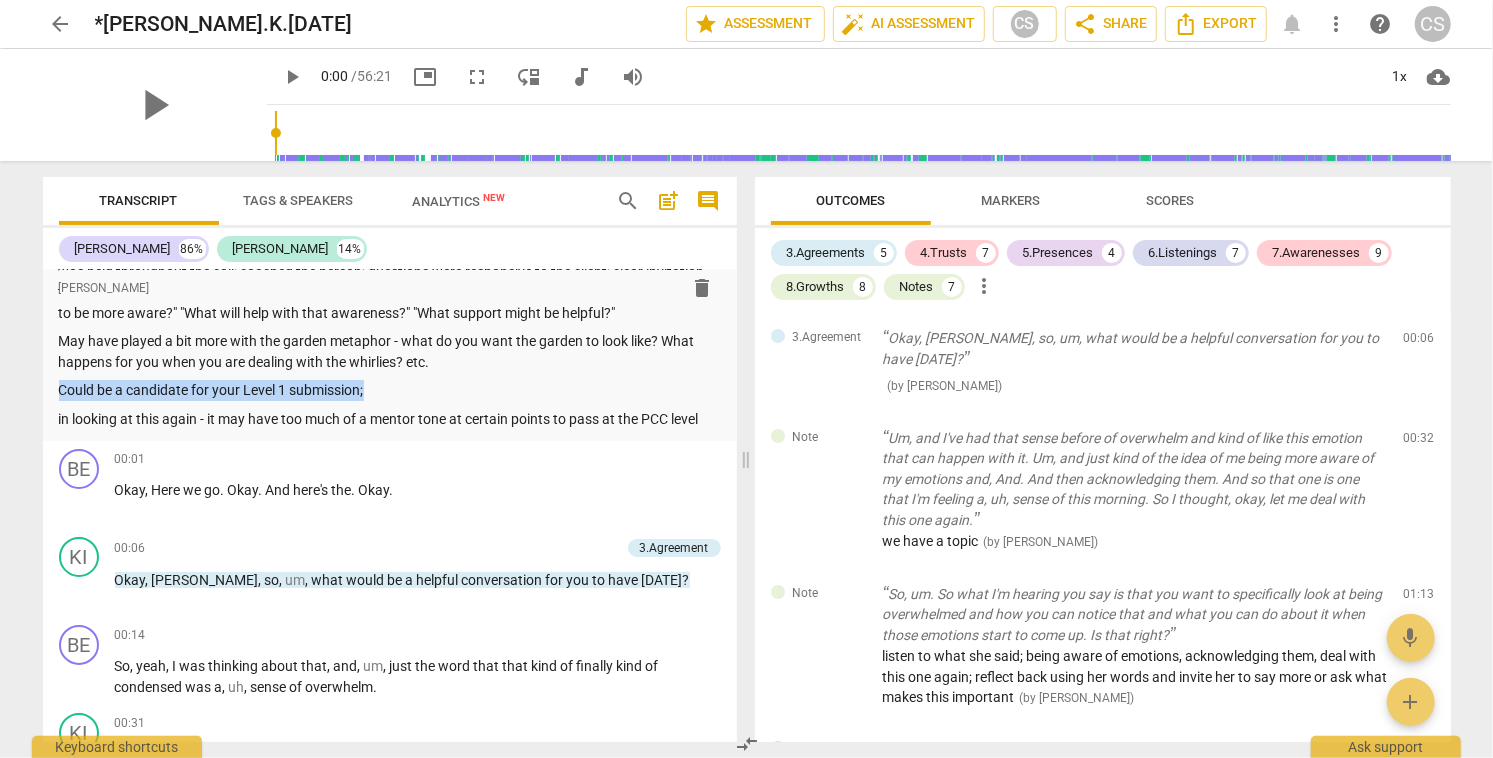 click on "arrow_back" at bounding box center [61, 24] 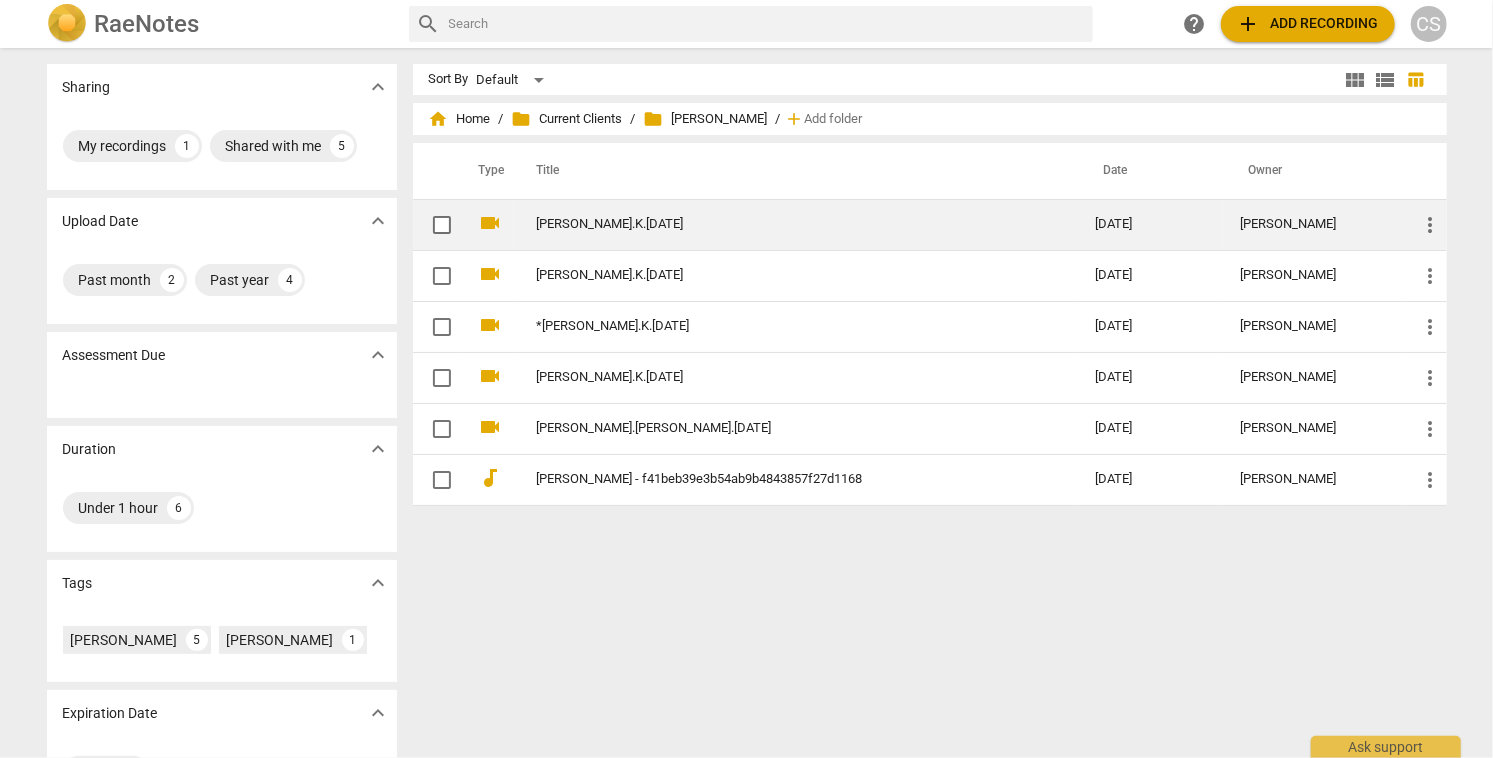 click on "[PERSON_NAME].K.[DATE]" at bounding box center [780, 224] 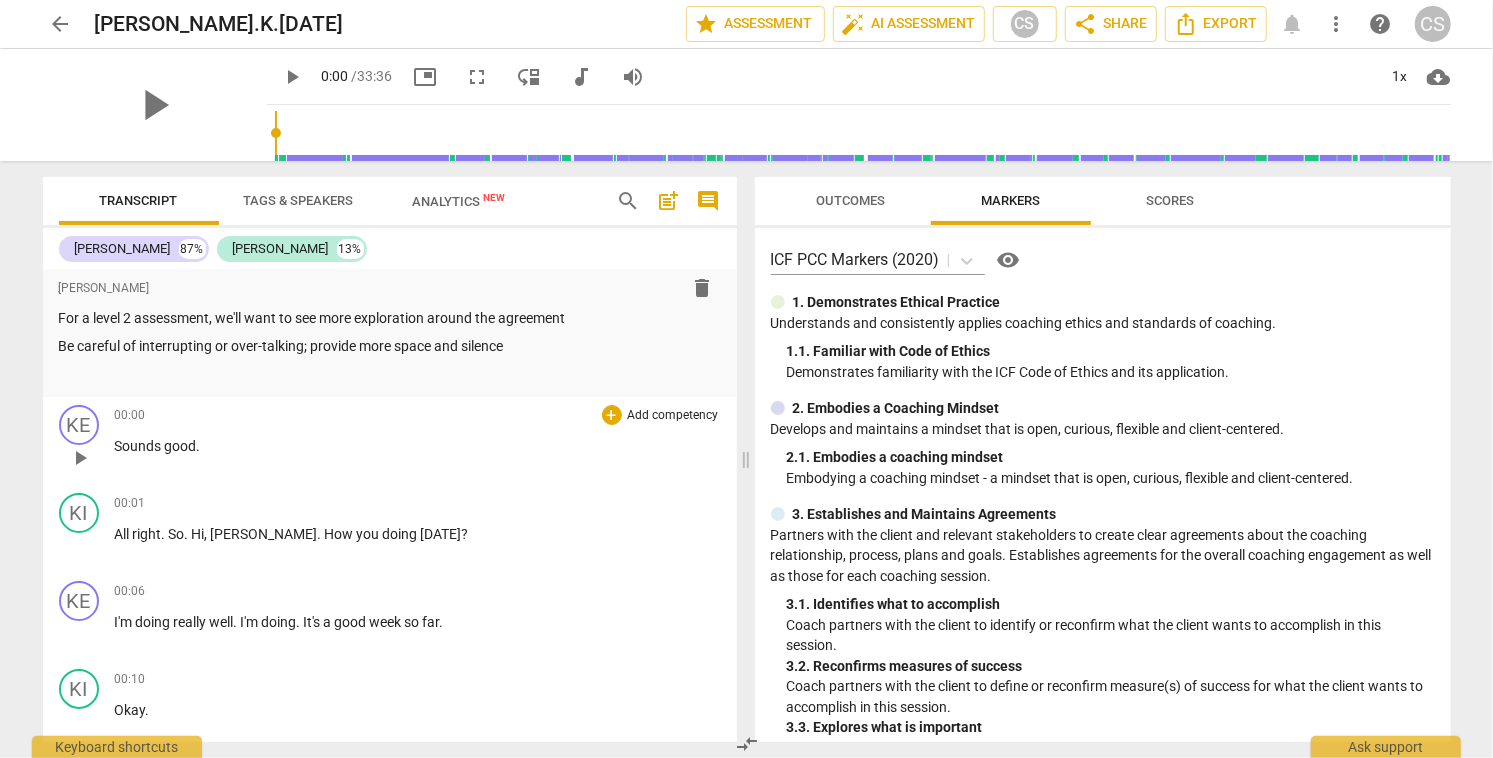 scroll, scrollTop: 0, scrollLeft: 0, axis: both 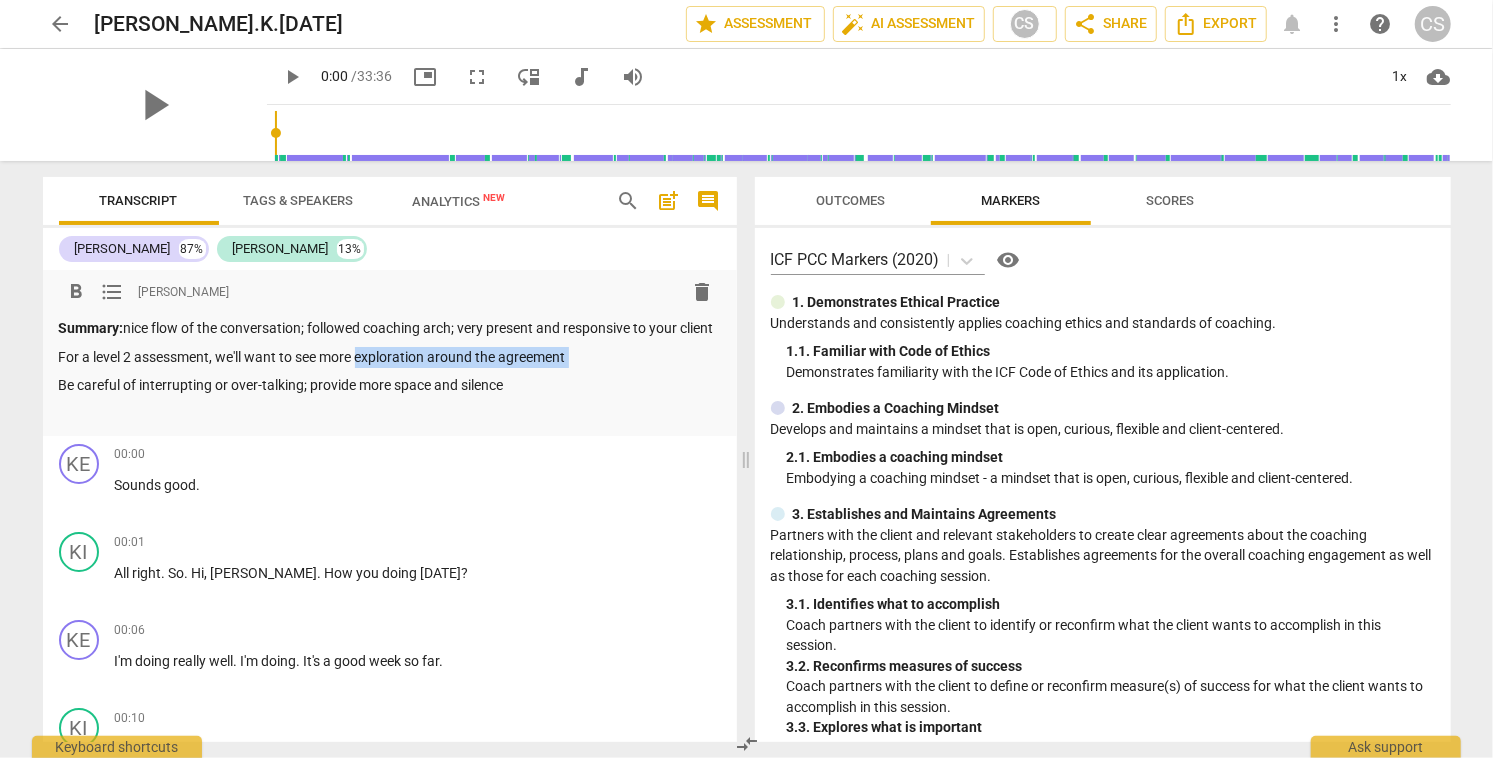drag, startPoint x: 361, startPoint y: 379, endPoint x: 592, endPoint y: 388, distance: 231.17526 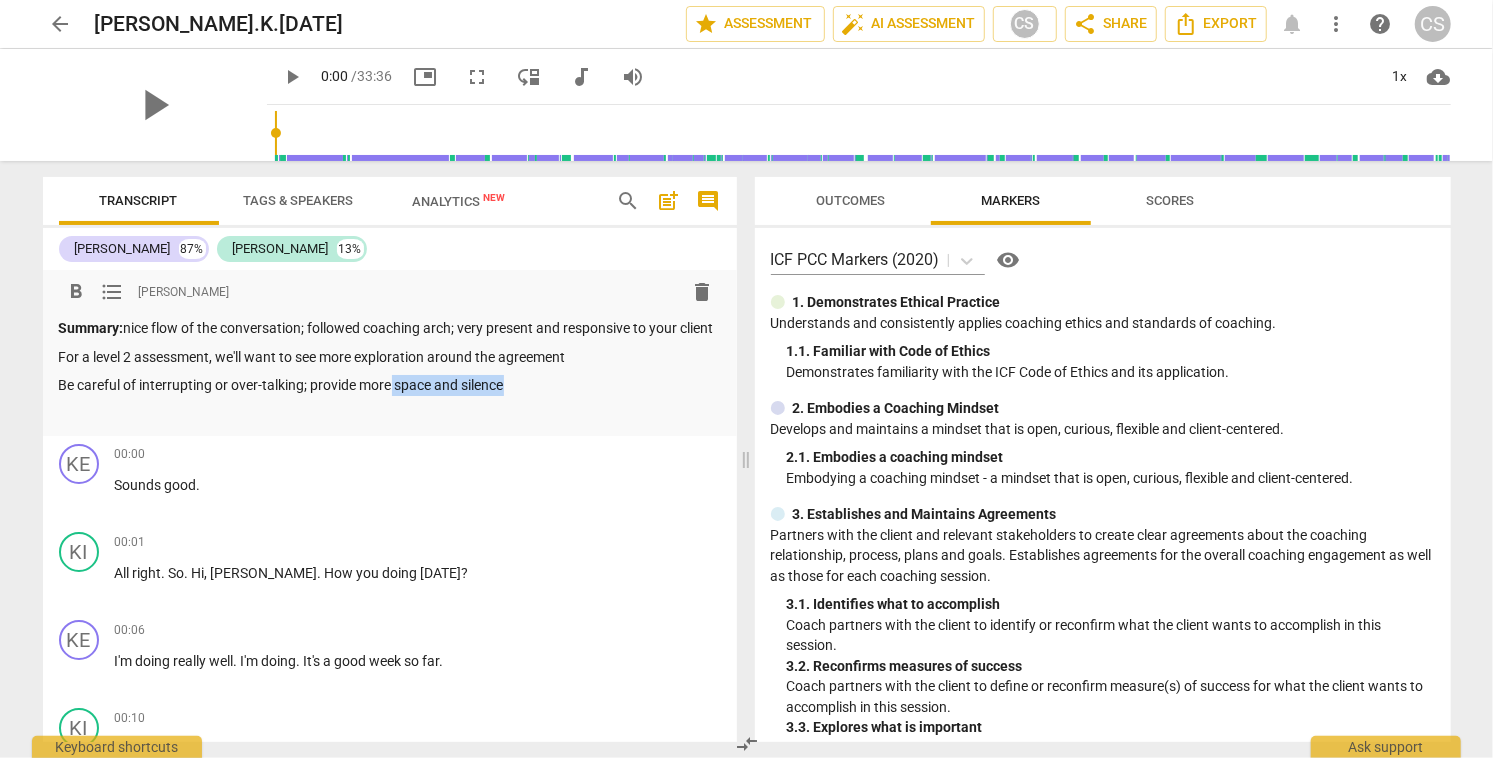 drag, startPoint x: 394, startPoint y: 406, endPoint x: 573, endPoint y: 407, distance: 179.00279 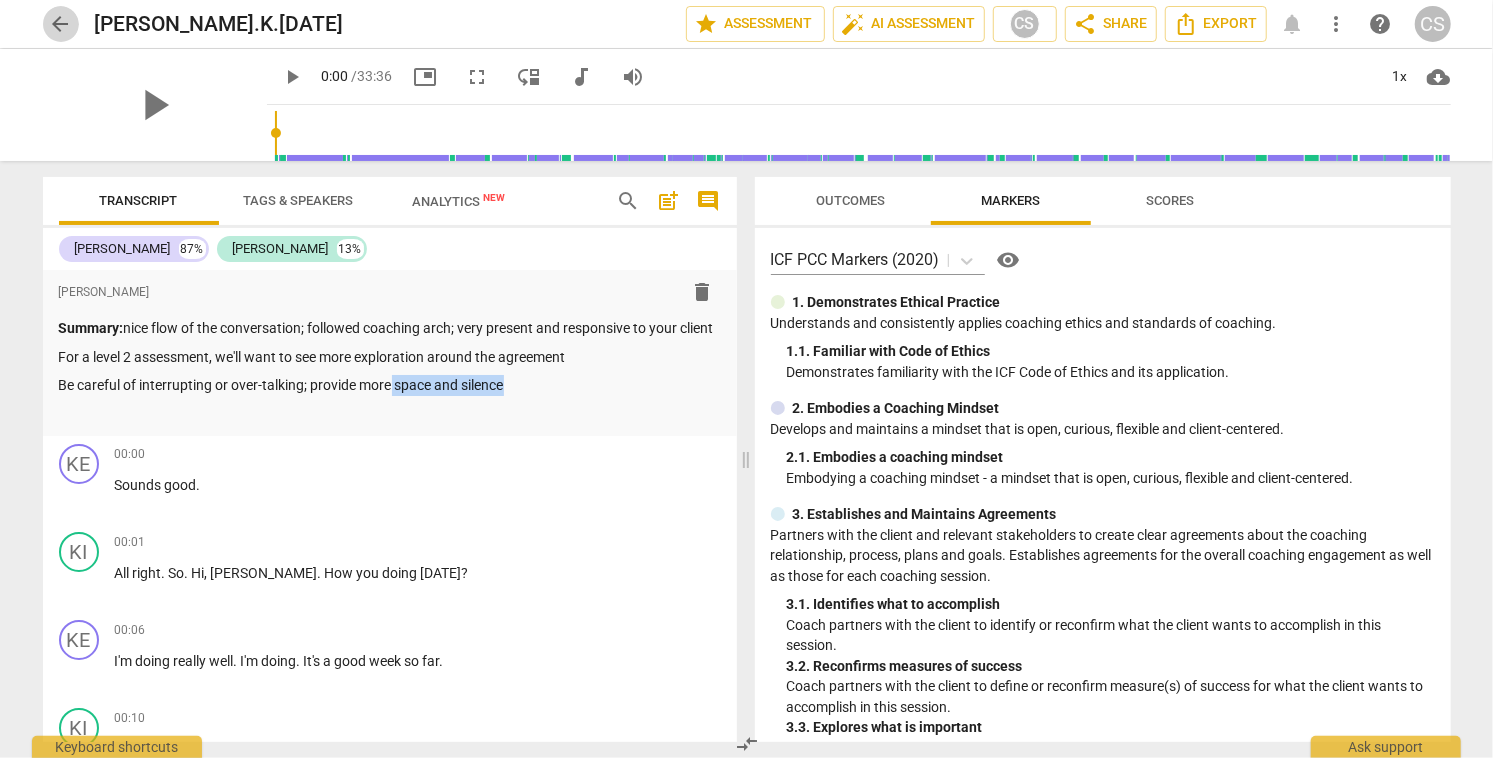 click on "arrow_back" at bounding box center (61, 24) 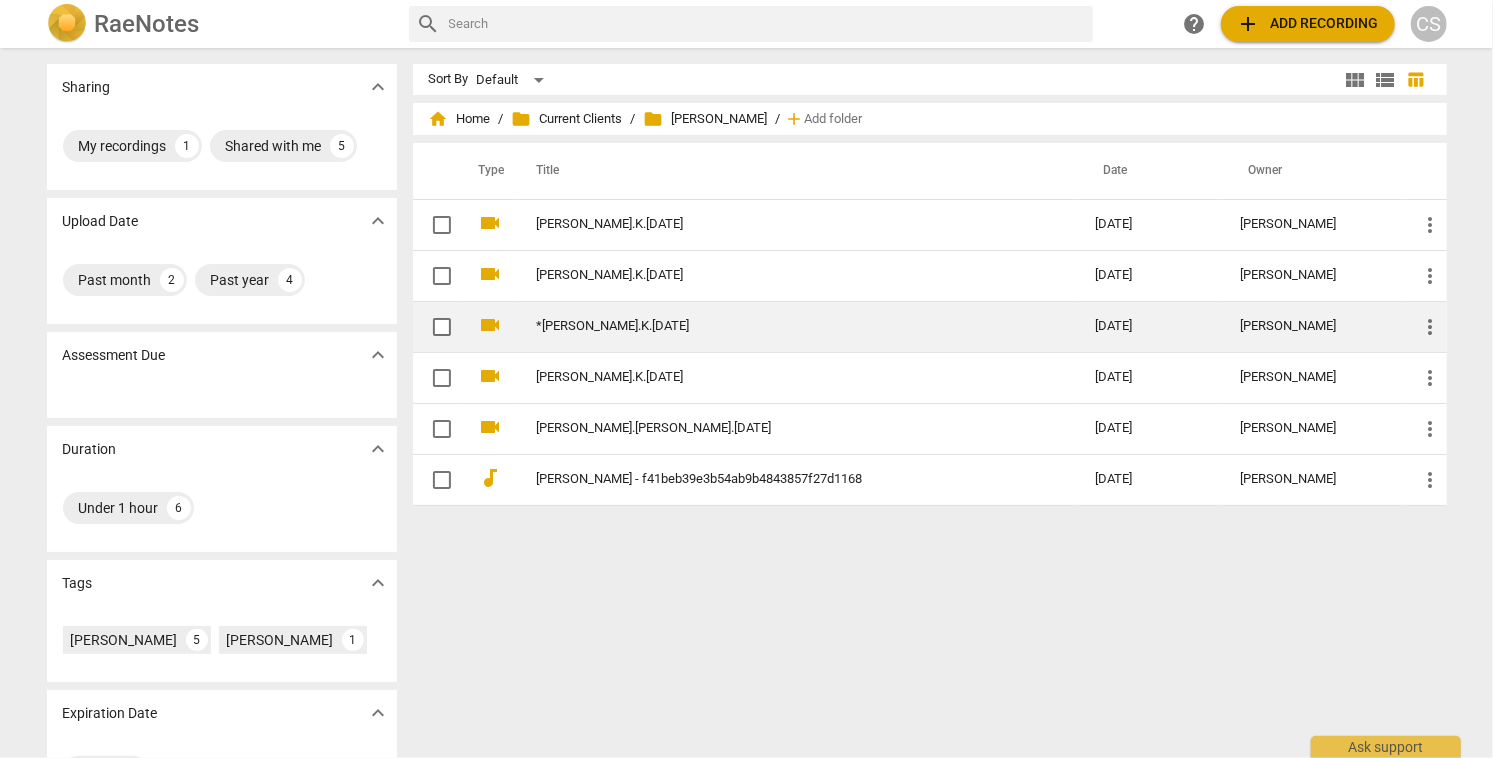 click on "*[PERSON_NAME].K.[DATE]" at bounding box center [796, 326] 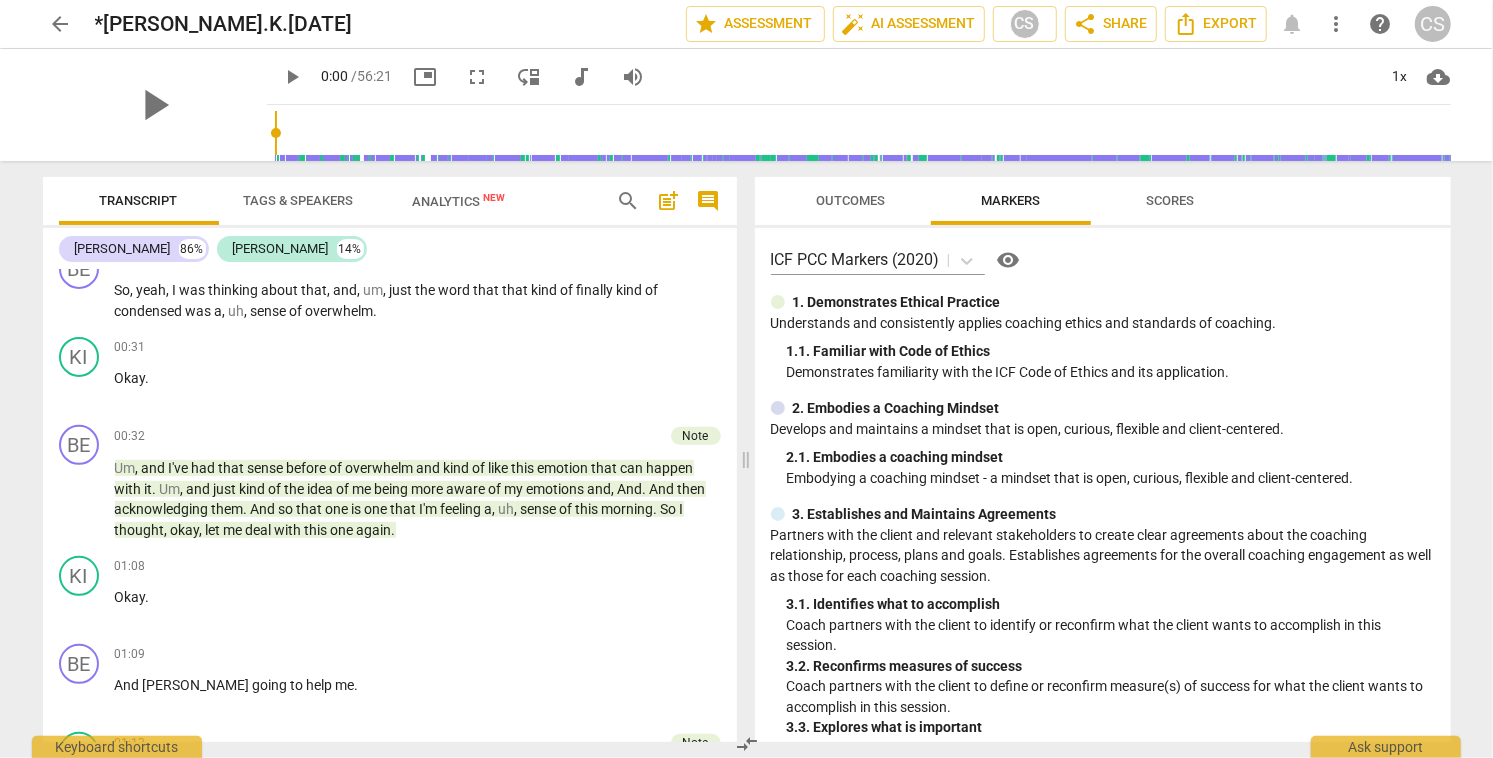 scroll, scrollTop: 458, scrollLeft: 0, axis: vertical 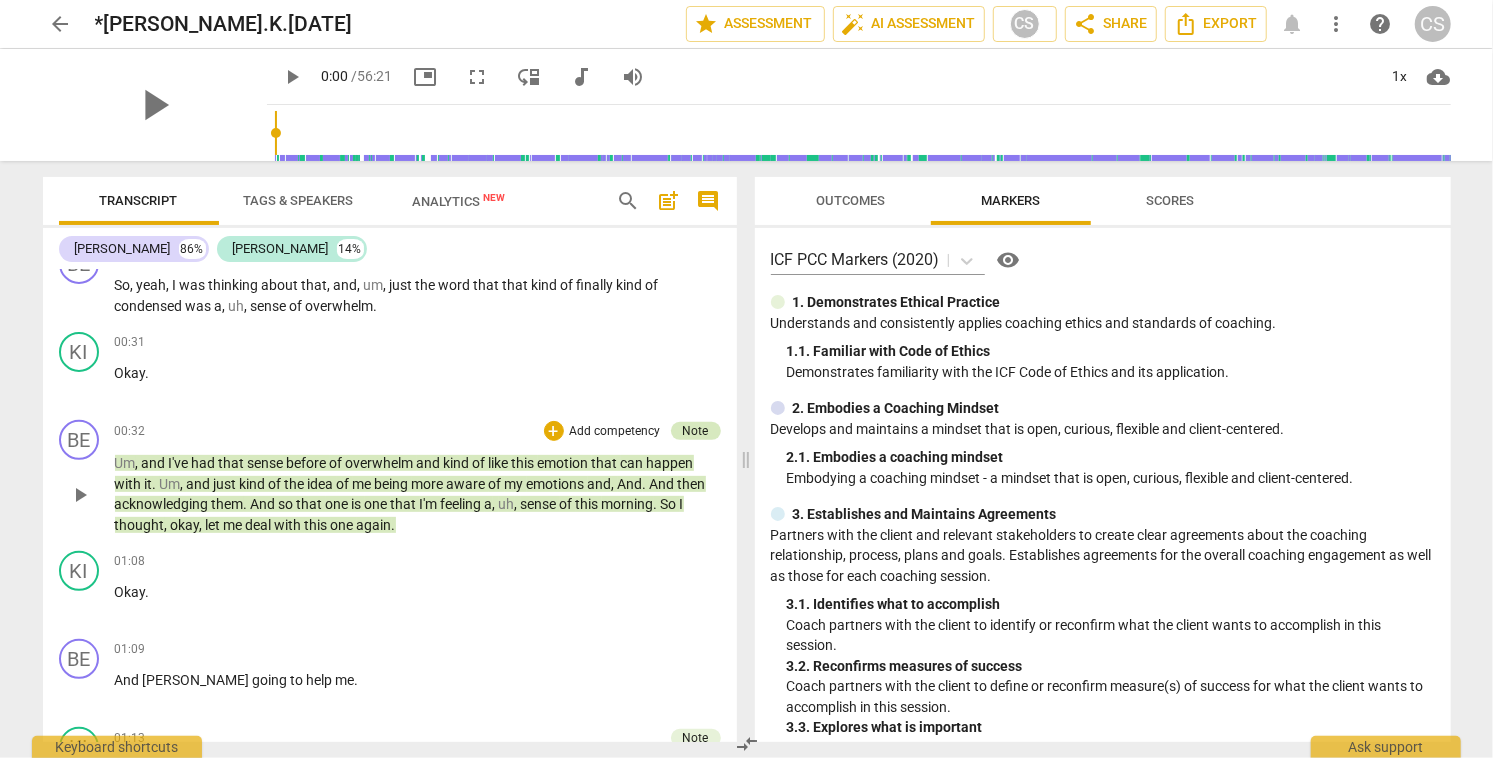 click on "Note" at bounding box center [696, 431] 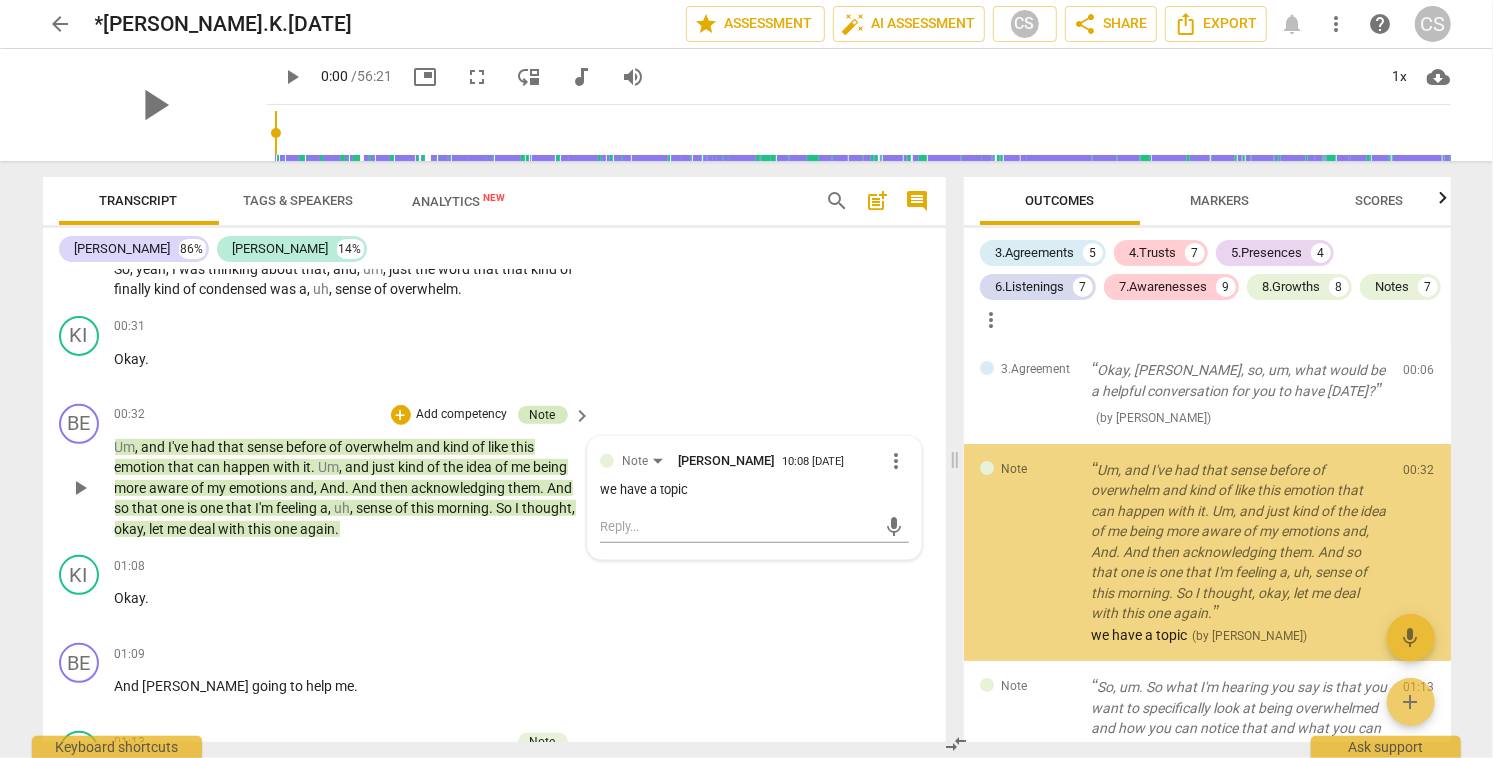 scroll, scrollTop: 460, scrollLeft: 0, axis: vertical 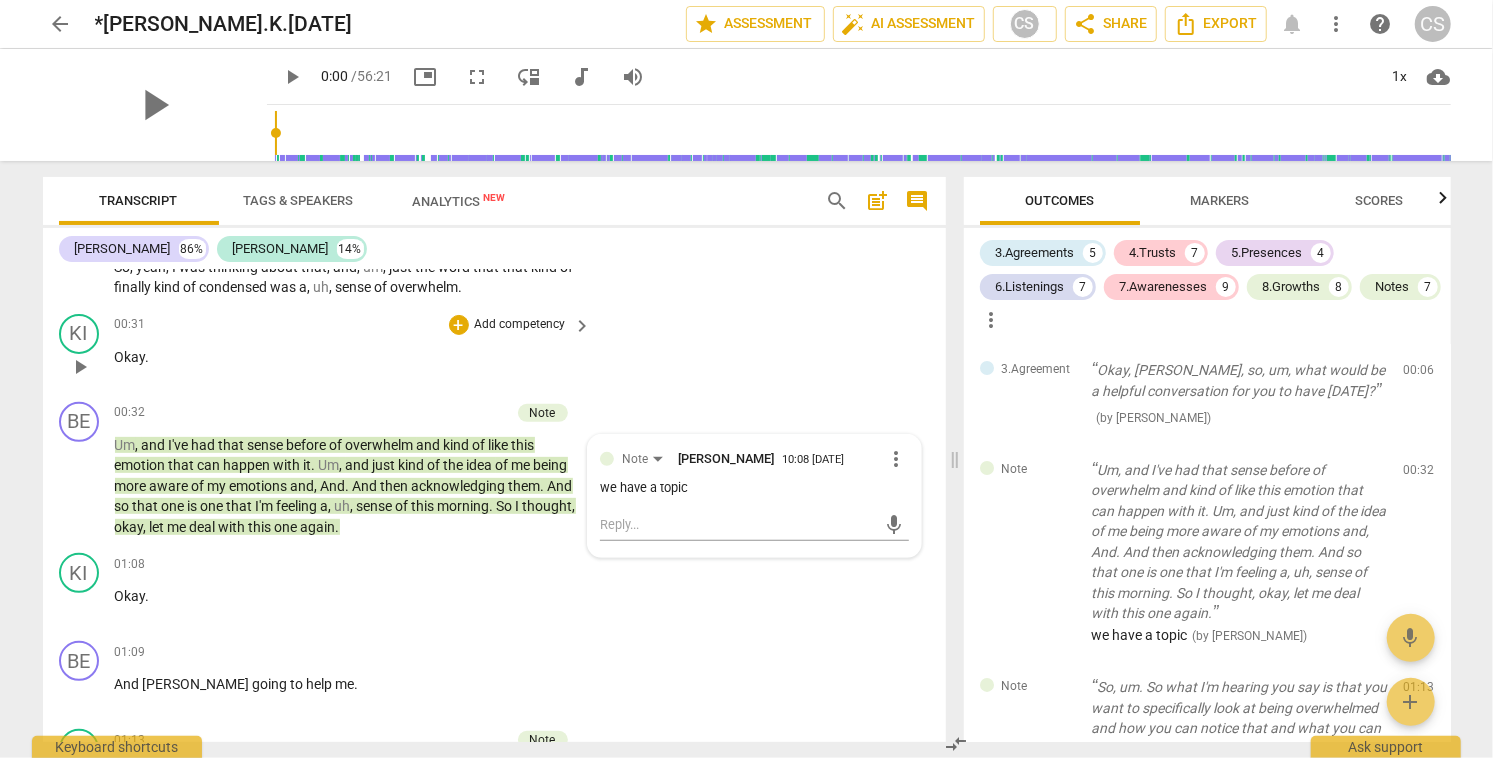 click on "KI play_arrow pause 00:31 + Add competency keyboard_arrow_right Okay ." at bounding box center [494, 350] 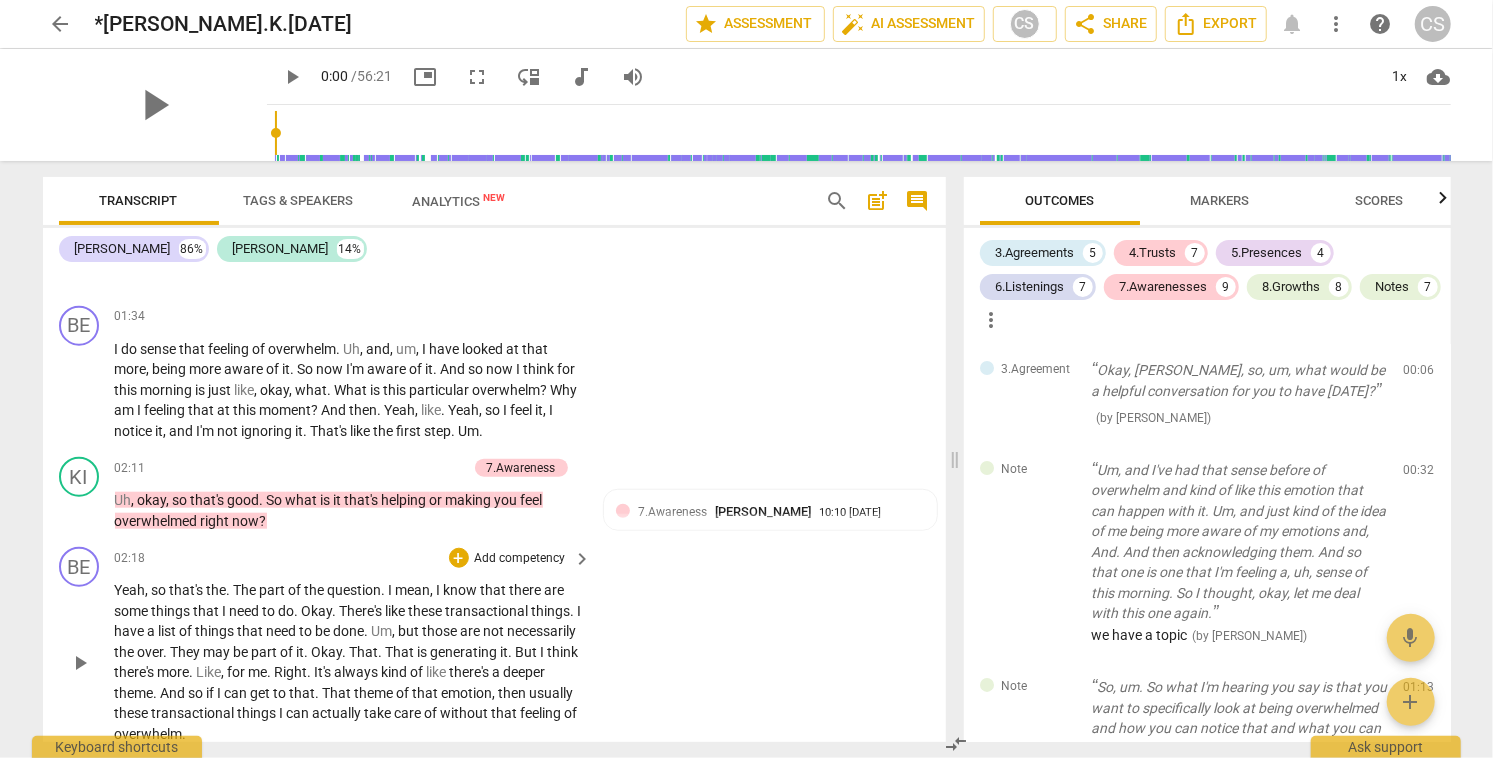 scroll, scrollTop: 1171, scrollLeft: 0, axis: vertical 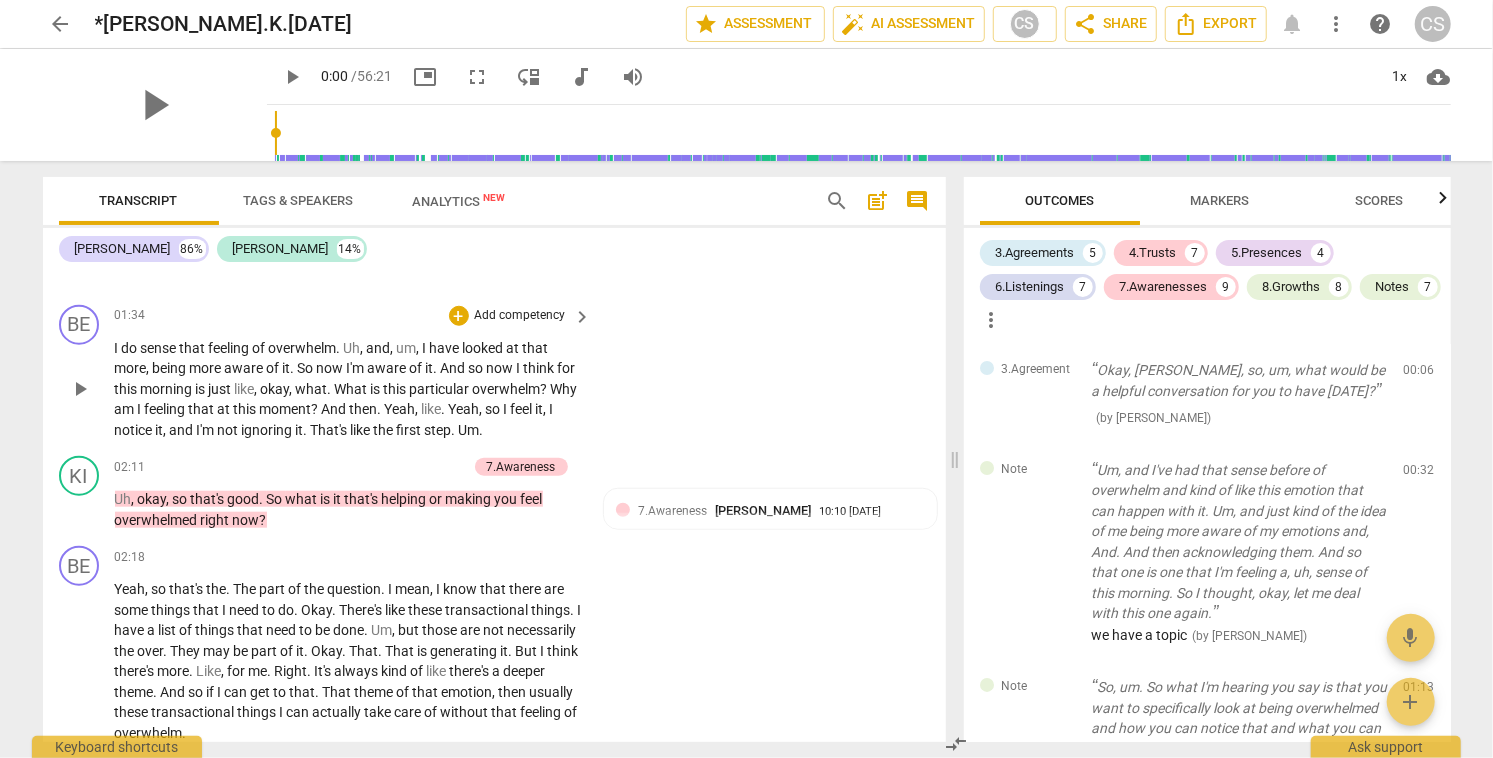 click on "That's" at bounding box center (331, 430) 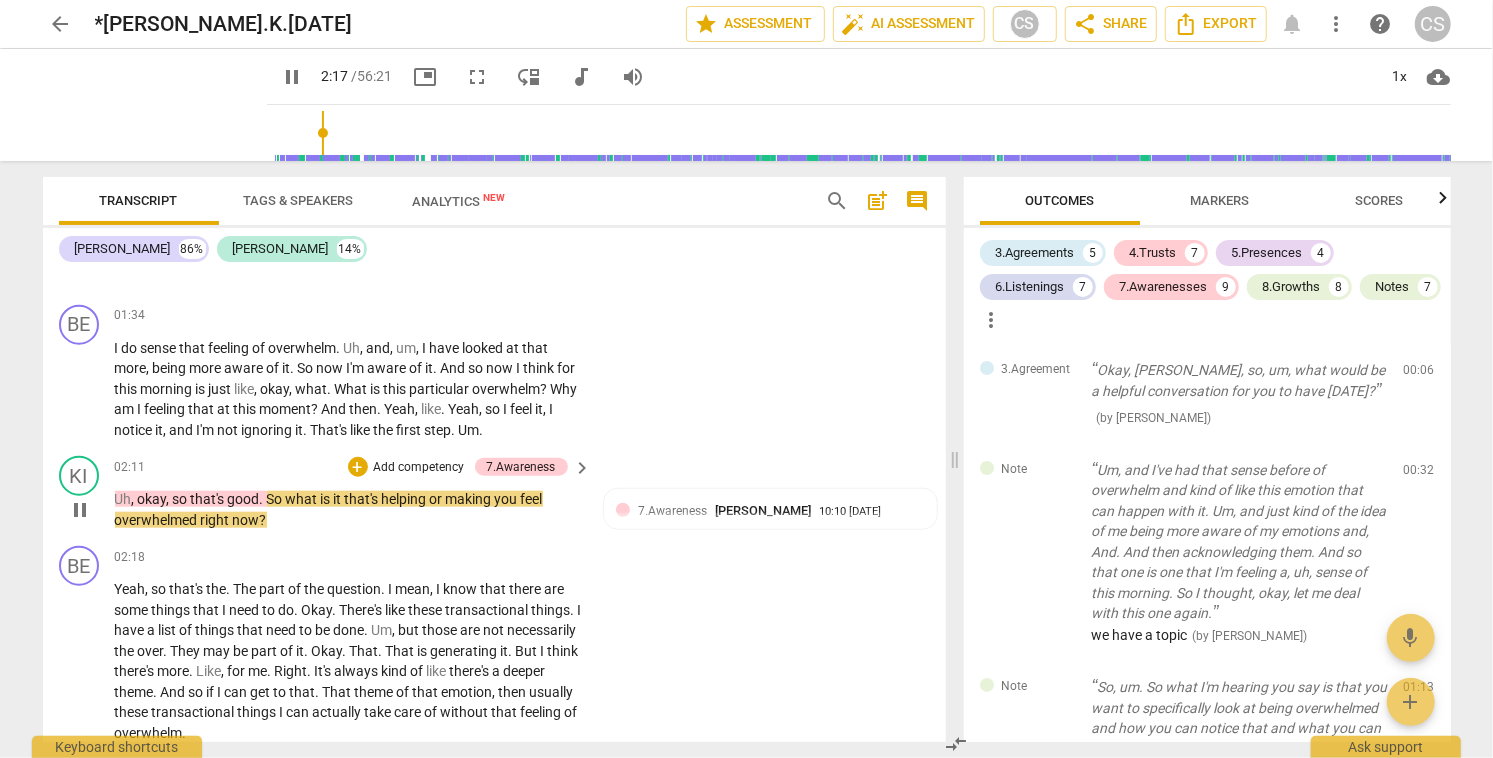 click on "pause" at bounding box center (80, 510) 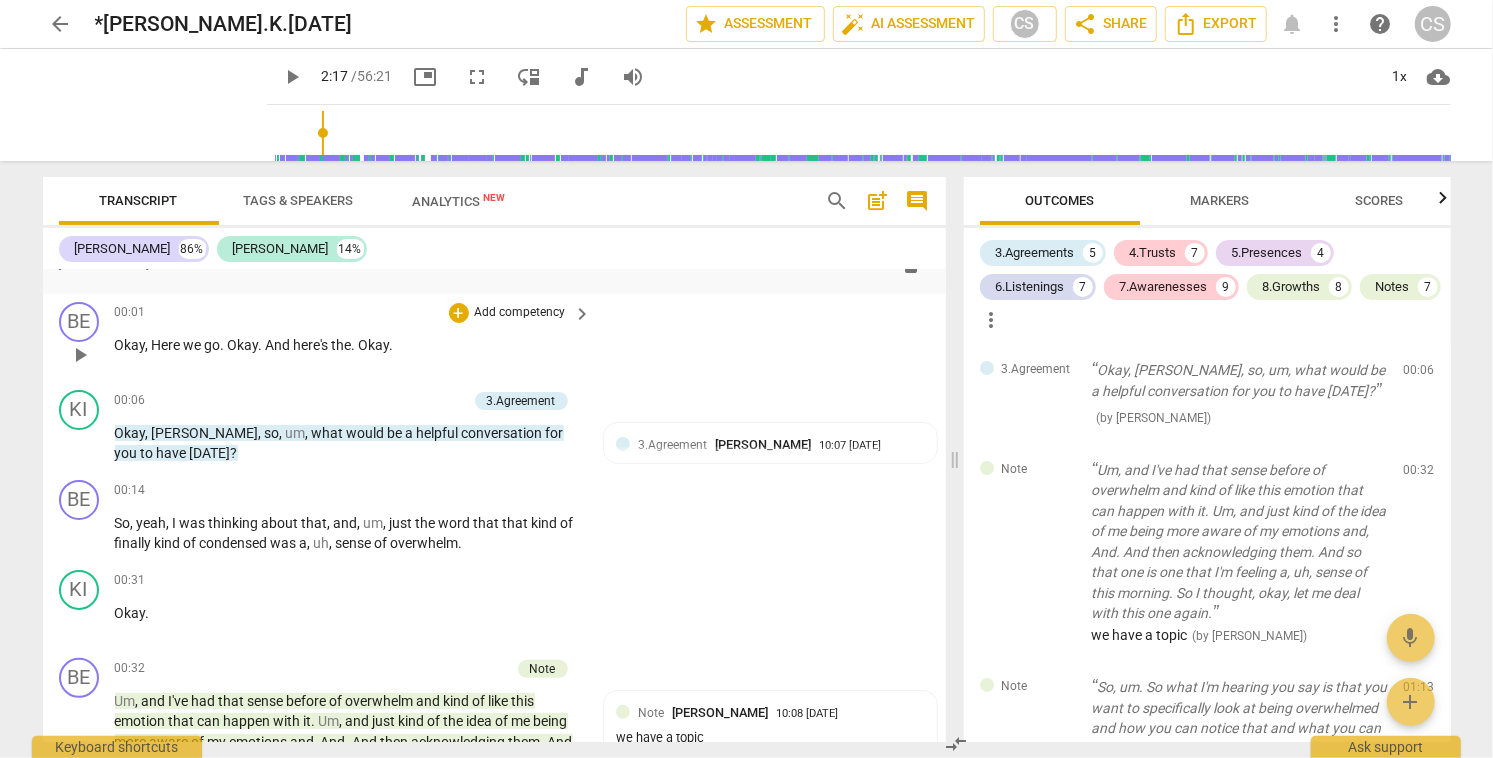 scroll, scrollTop: 198, scrollLeft: 0, axis: vertical 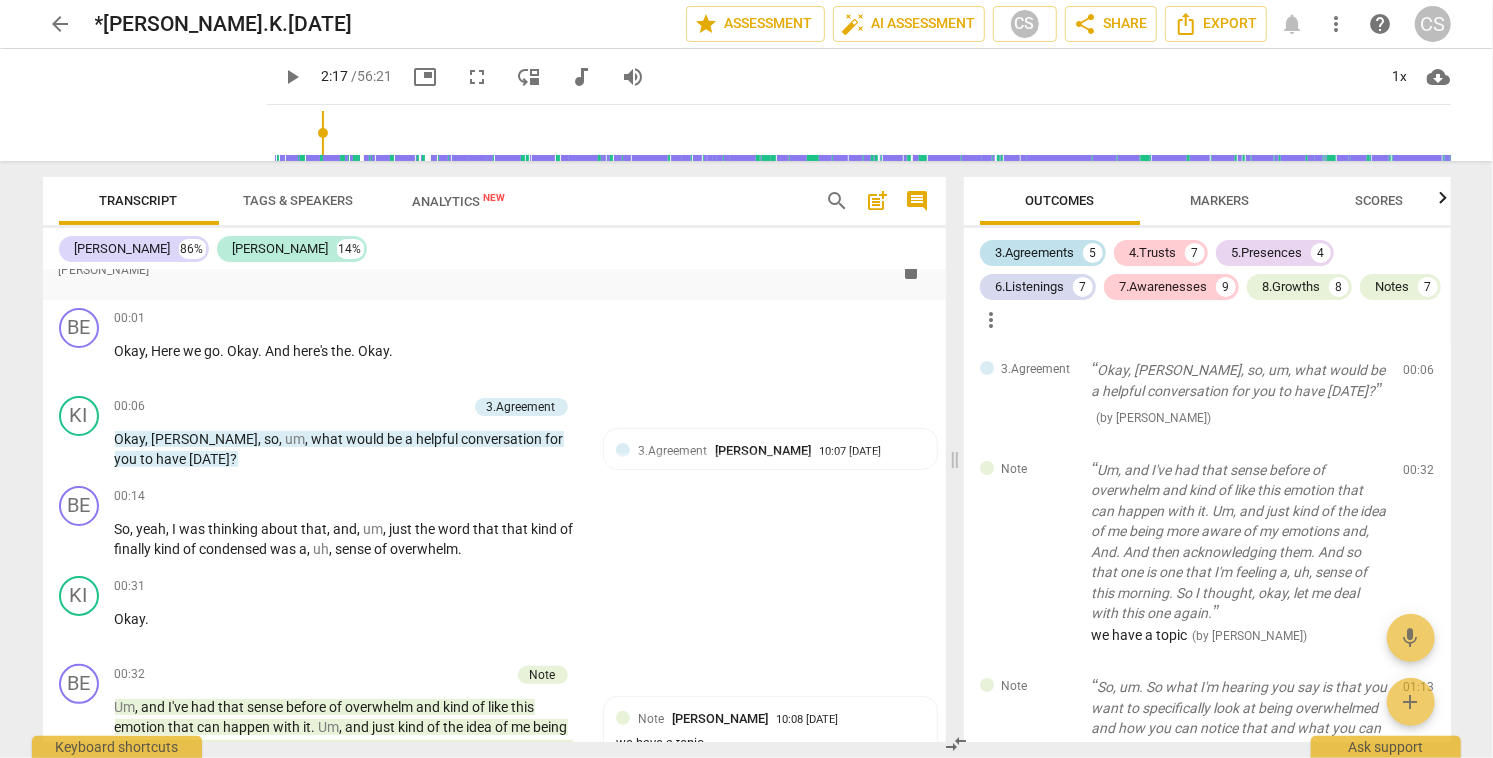 click on "3.Agreements" at bounding box center [1035, 253] 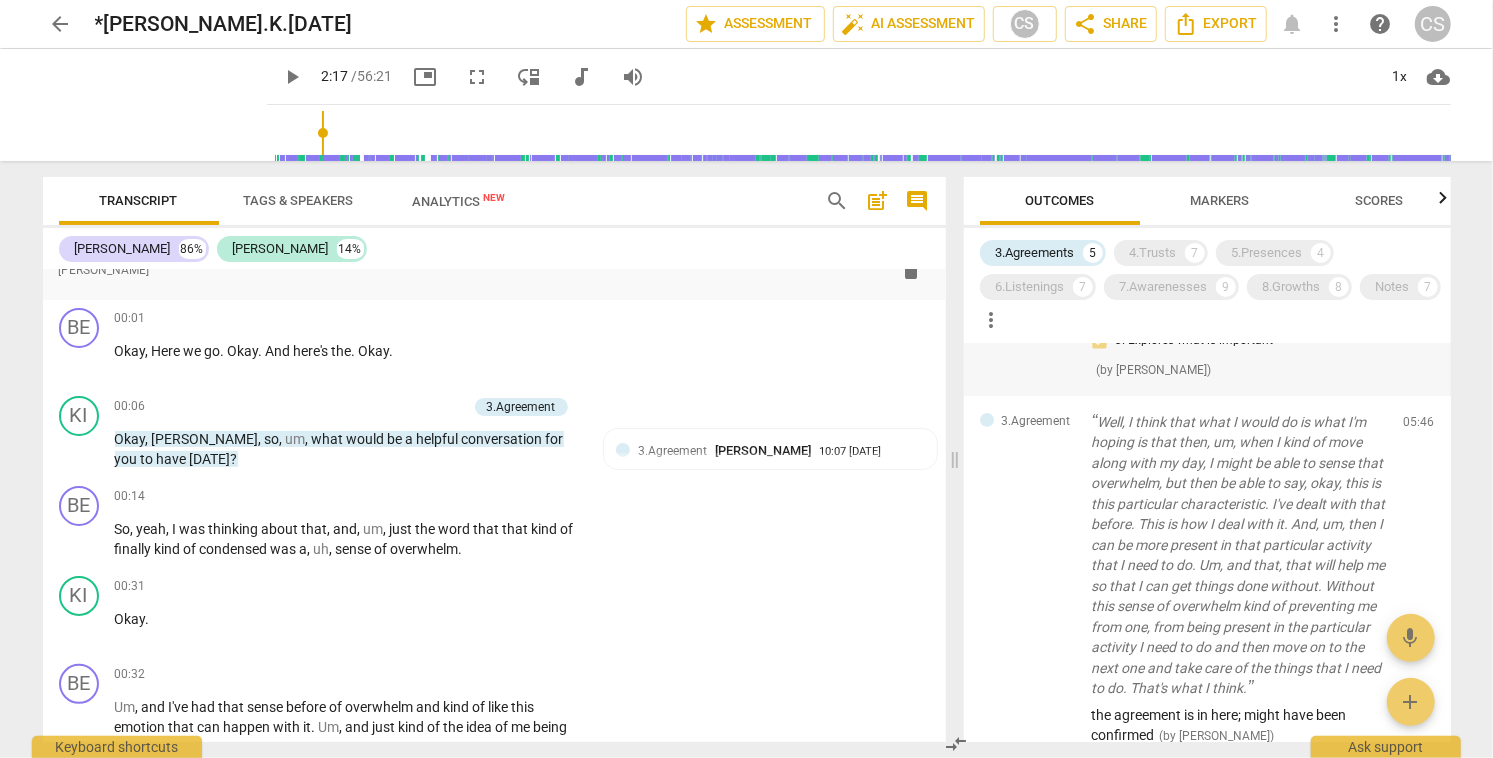 scroll, scrollTop: 481, scrollLeft: 0, axis: vertical 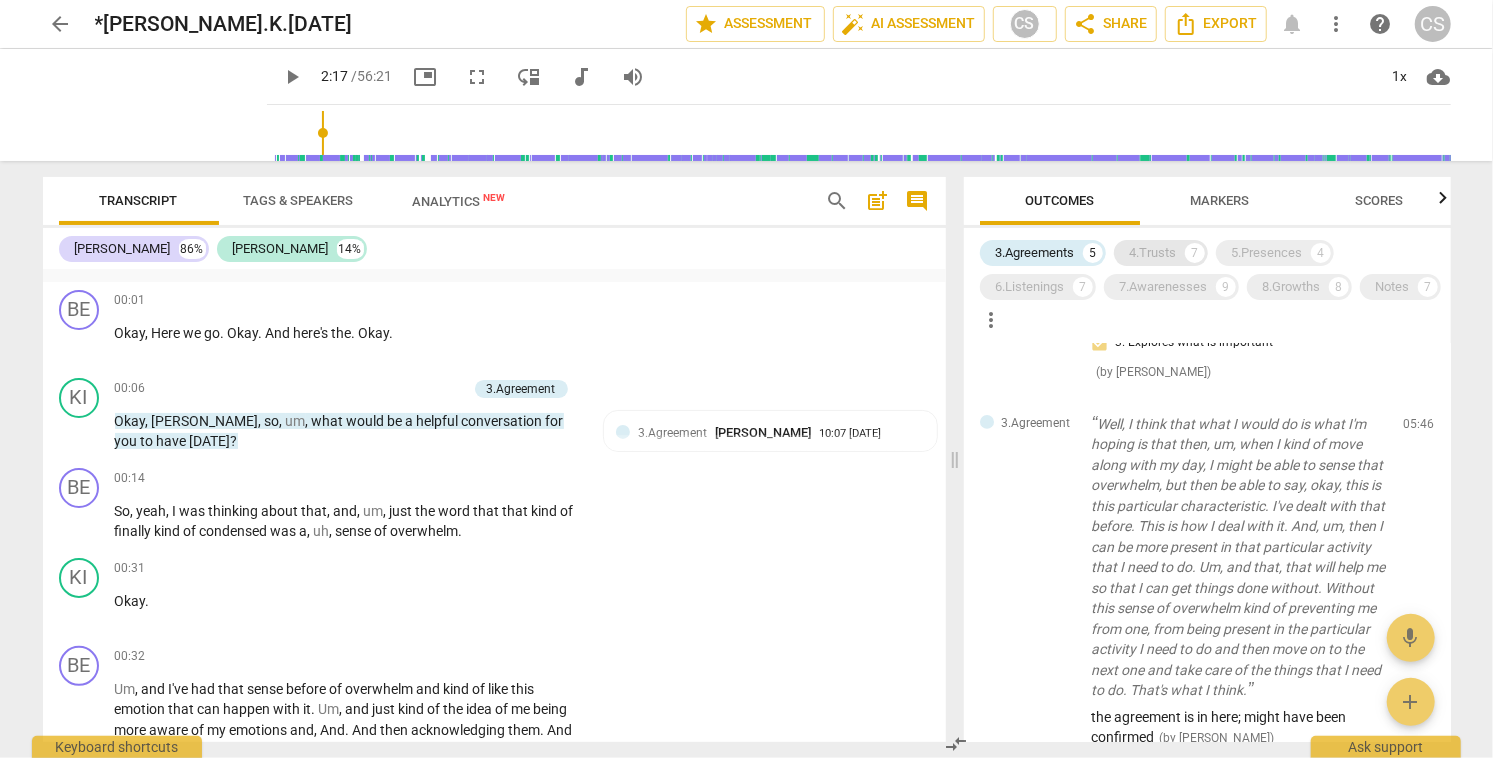 click on "4.Trusts" at bounding box center (1153, 253) 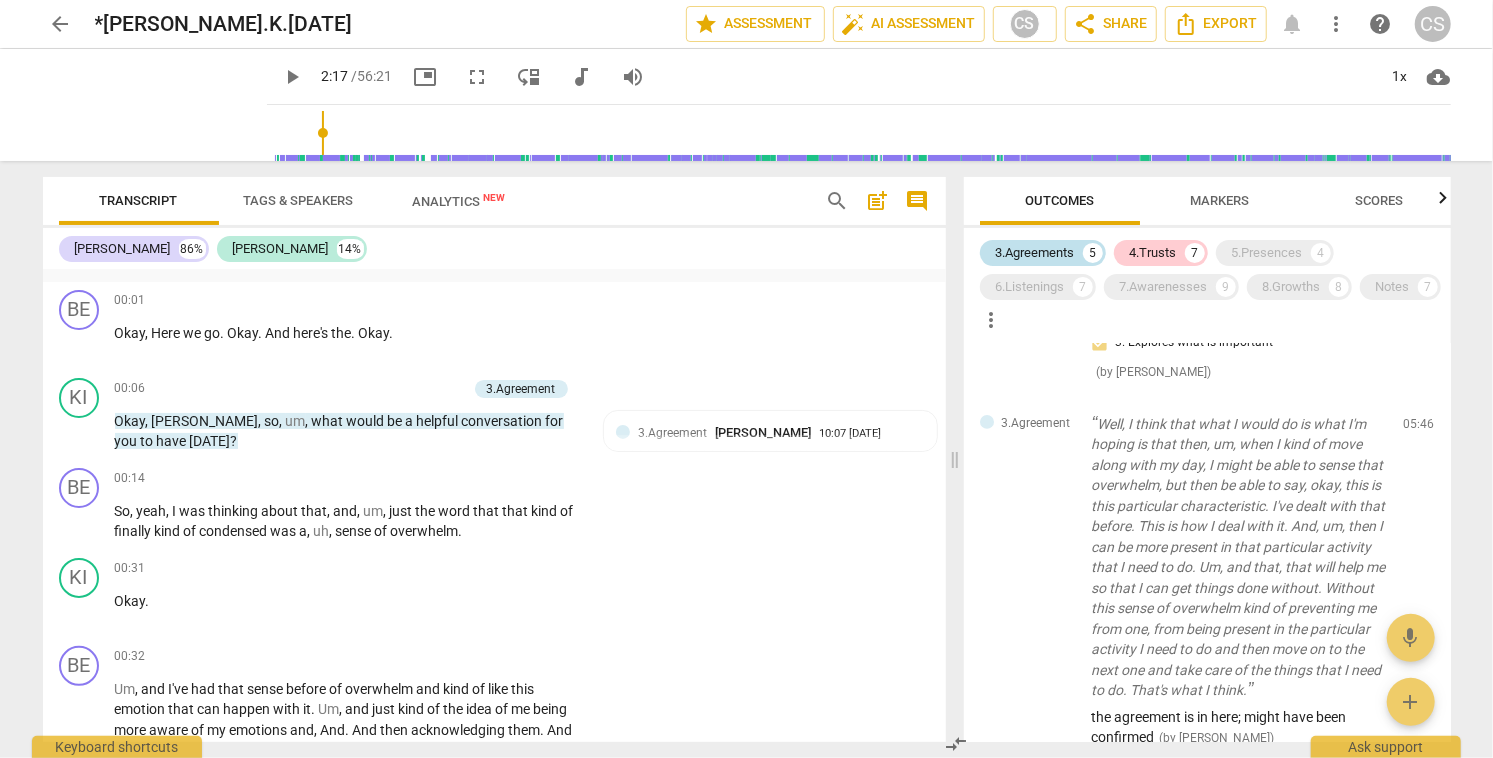 click on "3.Agreements" at bounding box center (1035, 253) 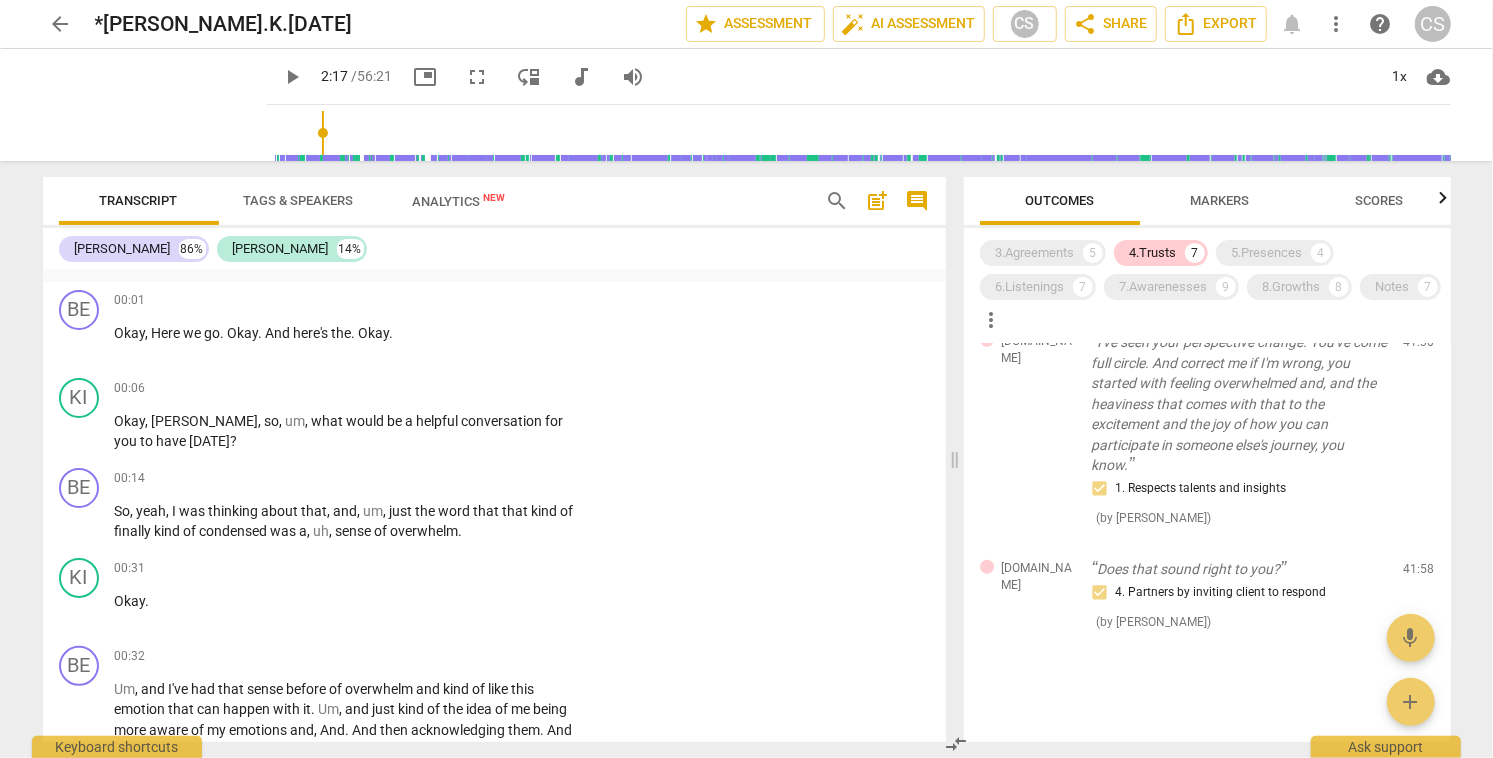 scroll, scrollTop: 718, scrollLeft: 0, axis: vertical 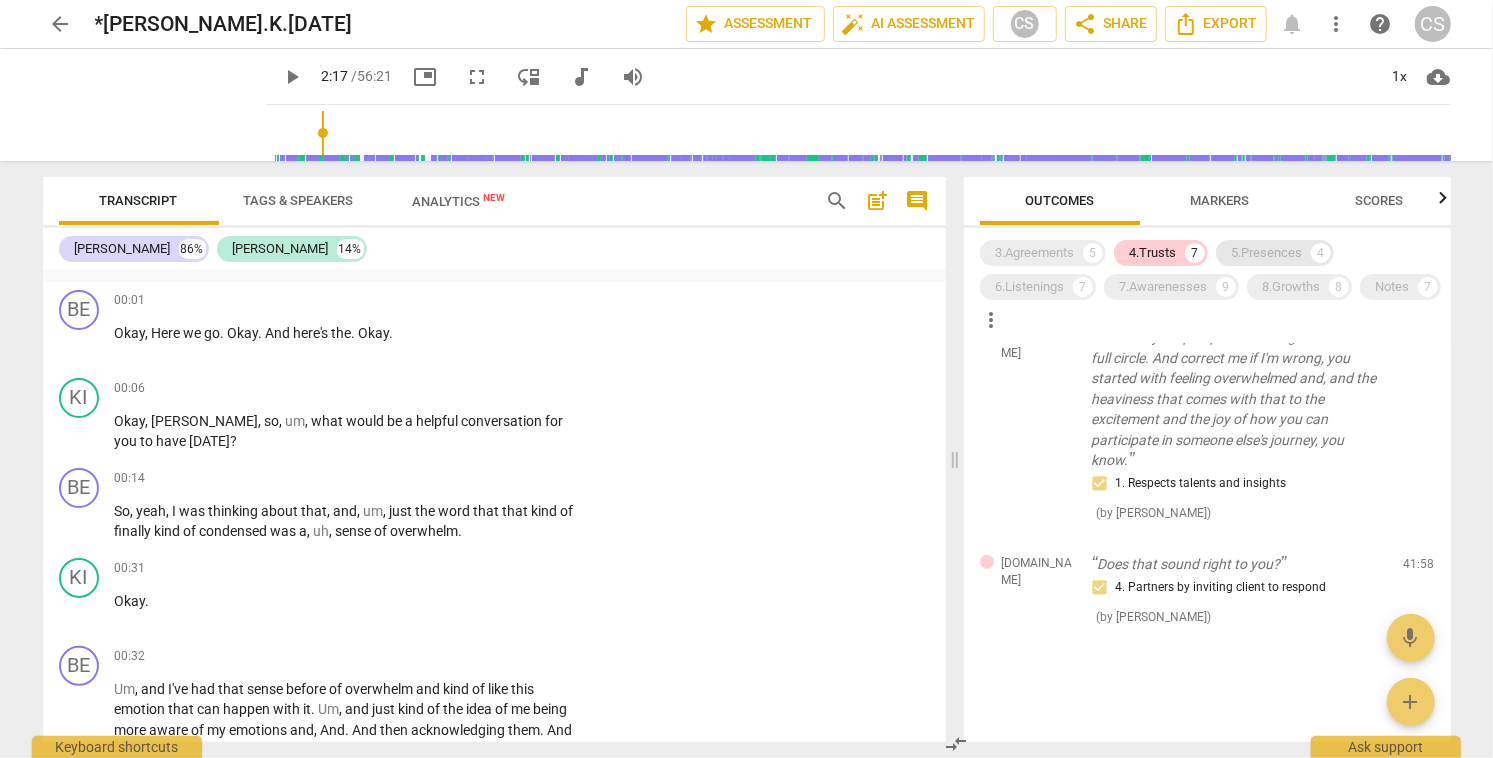 click on "5.Presences" at bounding box center (1267, 253) 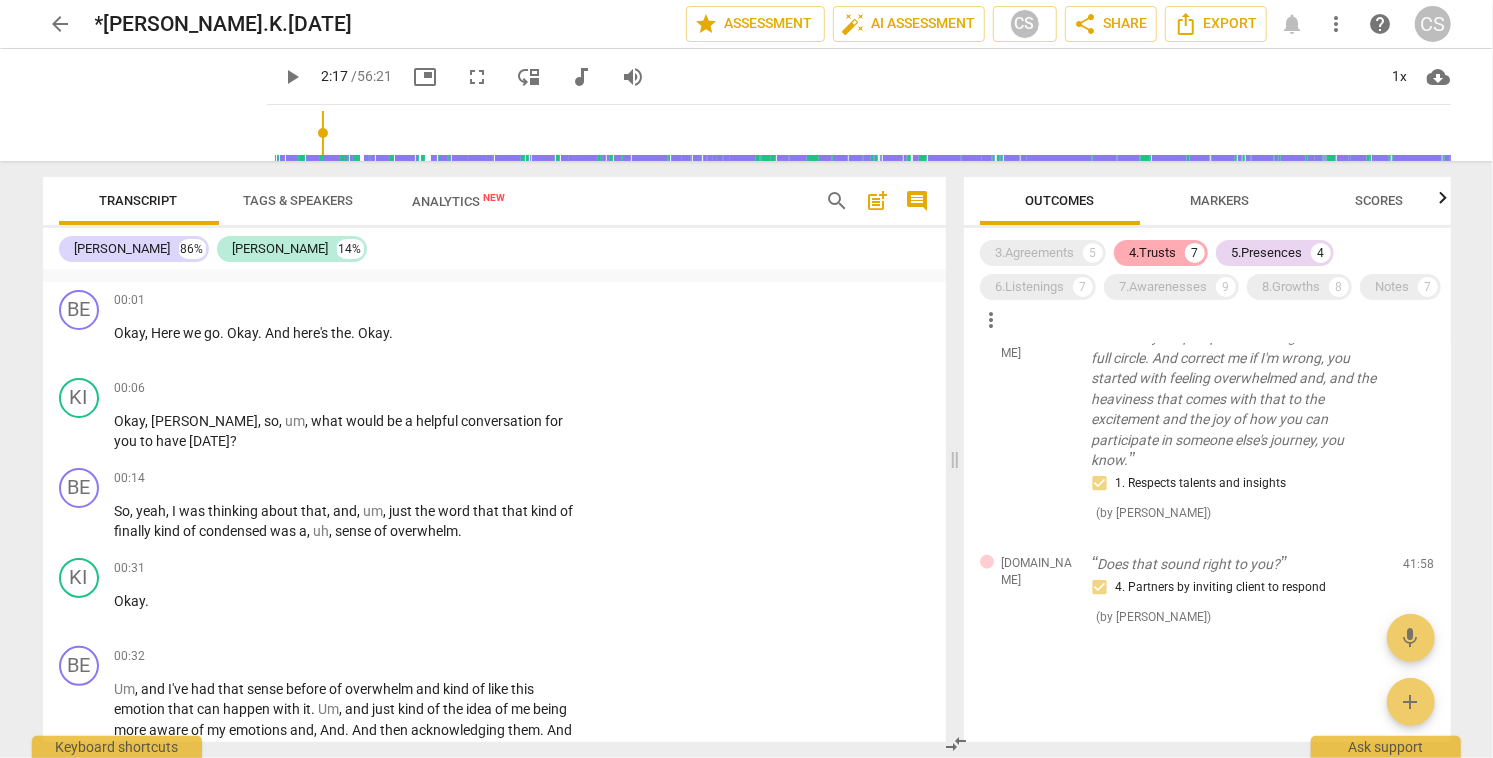 click on "4.Trusts" at bounding box center (1153, 253) 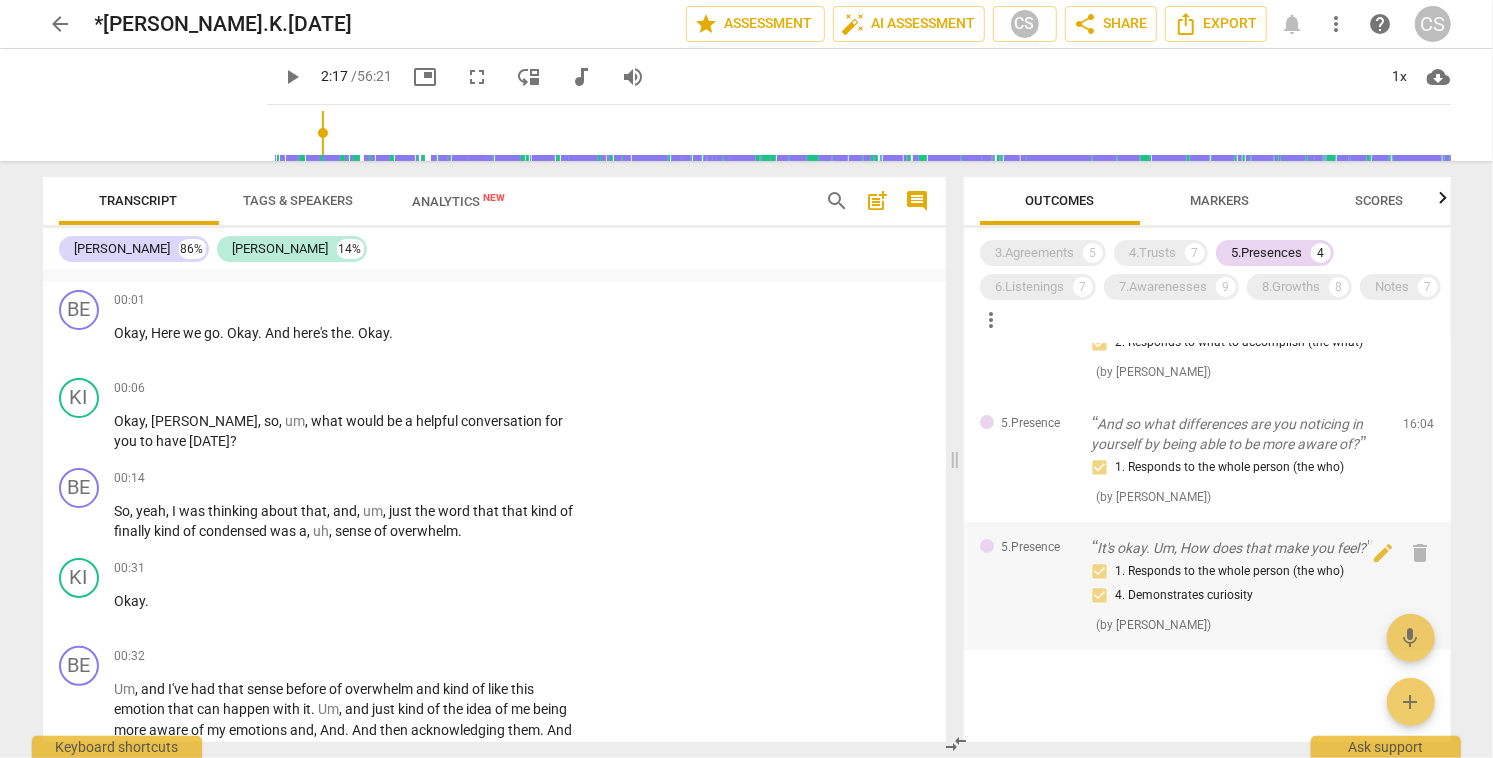 scroll, scrollTop: 249, scrollLeft: 0, axis: vertical 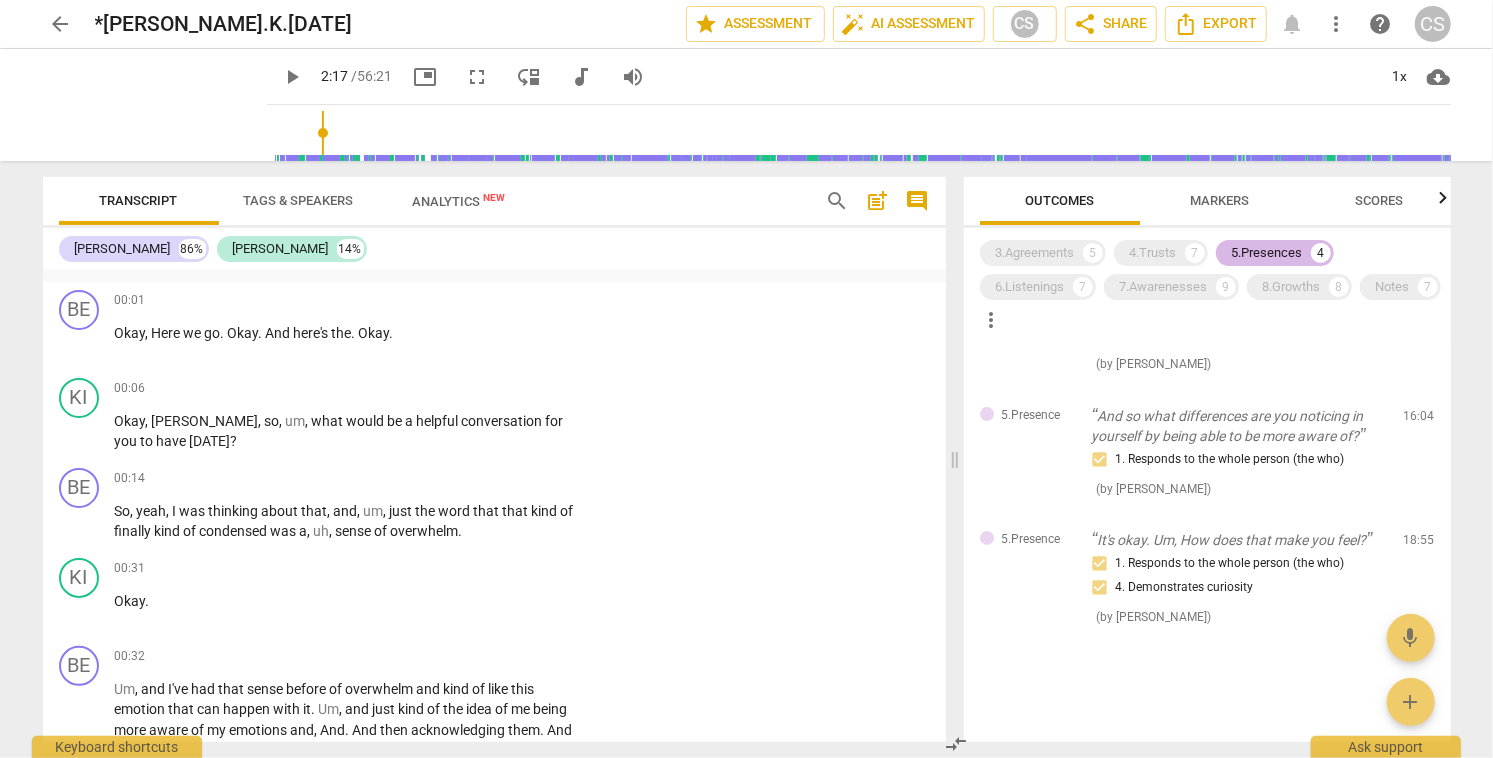 click on "5.Presences" at bounding box center [1267, 253] 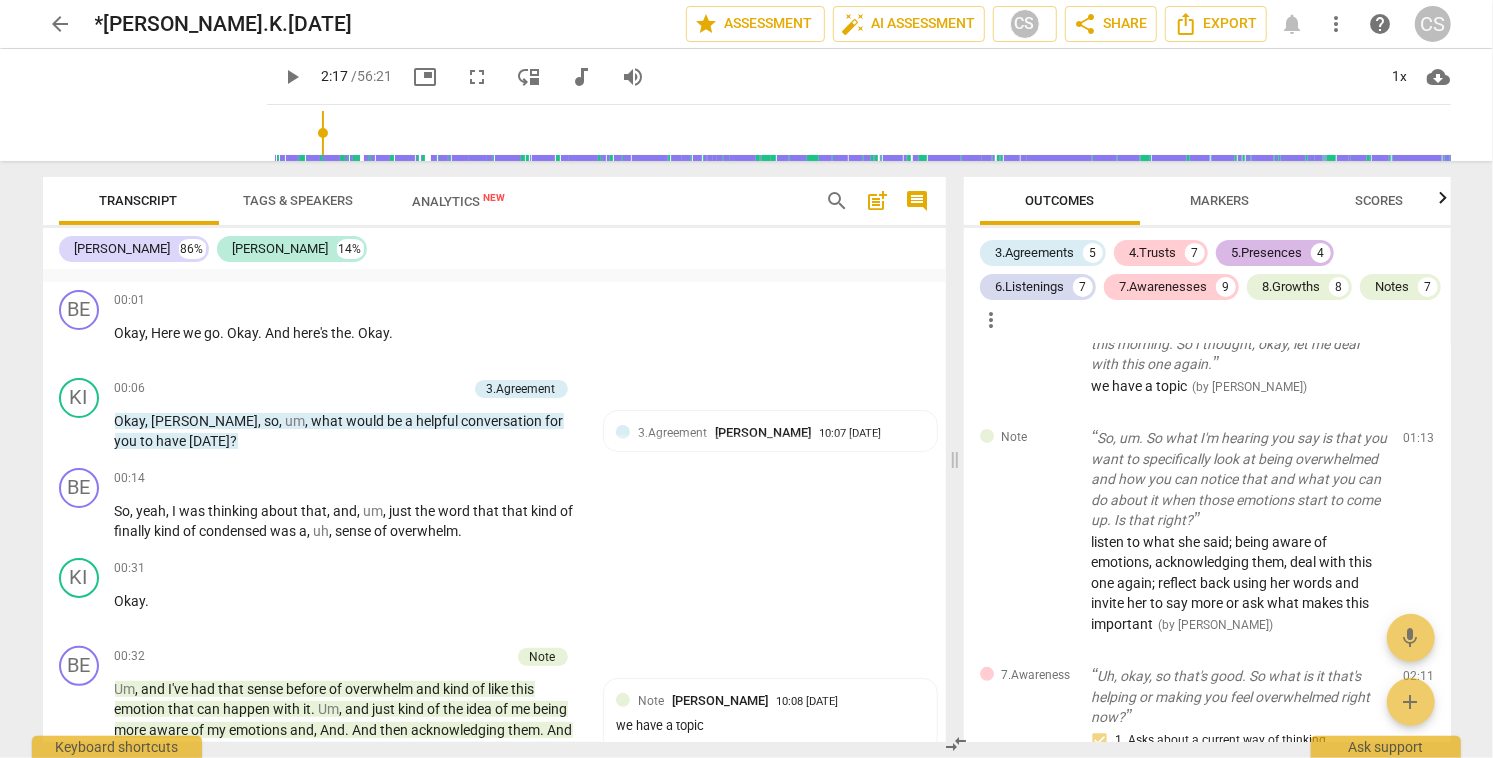 scroll, scrollTop: 2682, scrollLeft: 0, axis: vertical 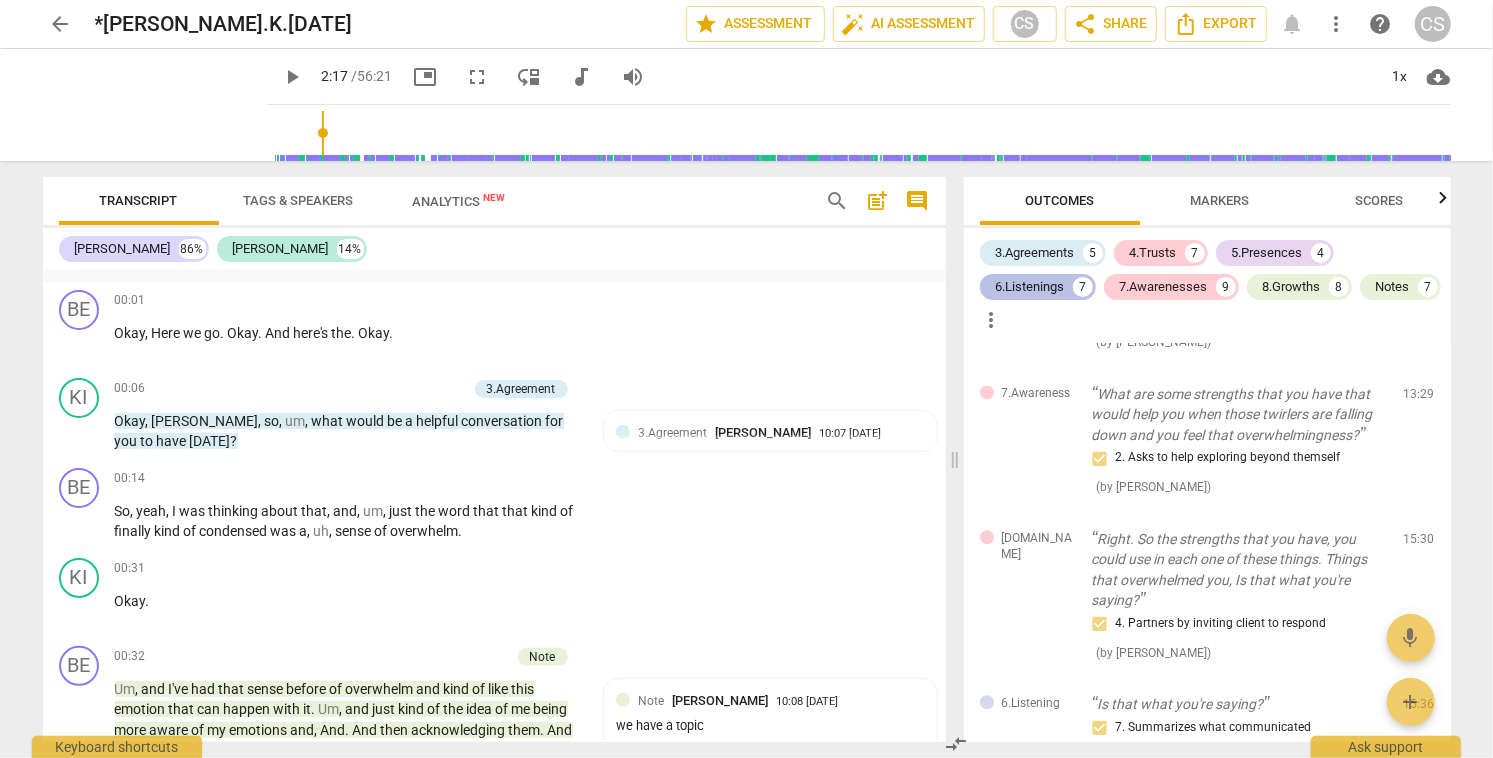 click on "6.Listenings" at bounding box center (1030, 287) 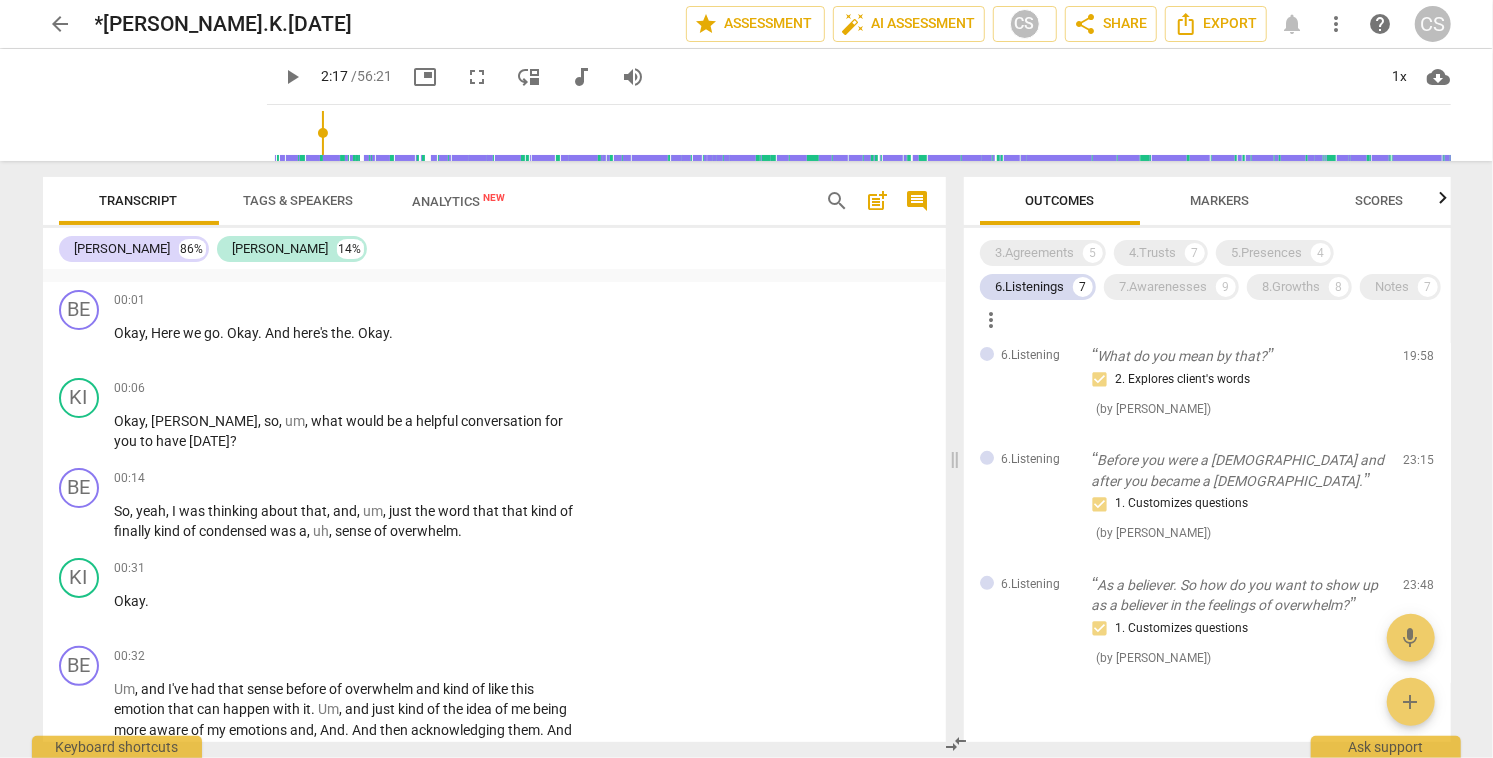 scroll, scrollTop: 514, scrollLeft: 0, axis: vertical 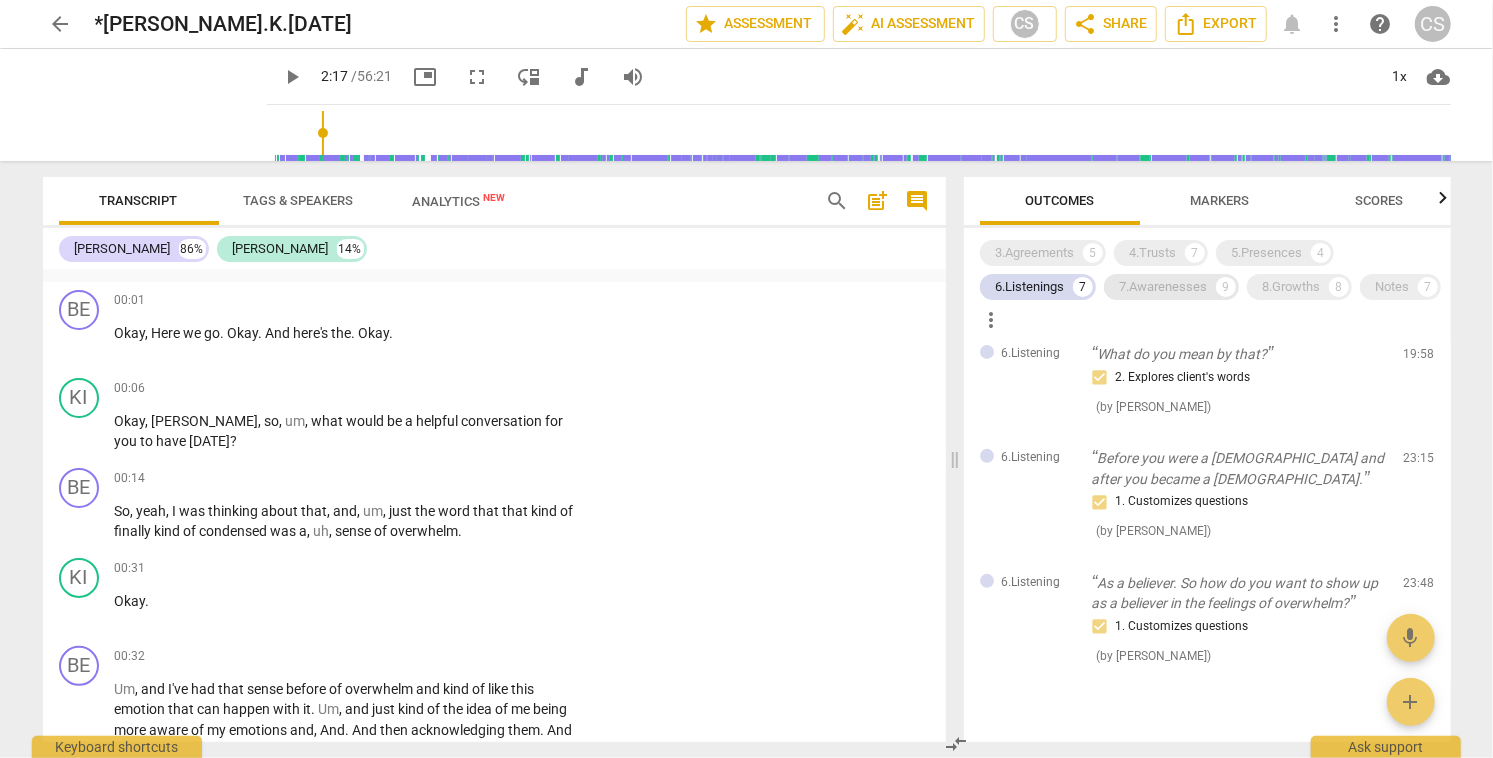 click on "7.Awarenesses" at bounding box center [1164, 287] 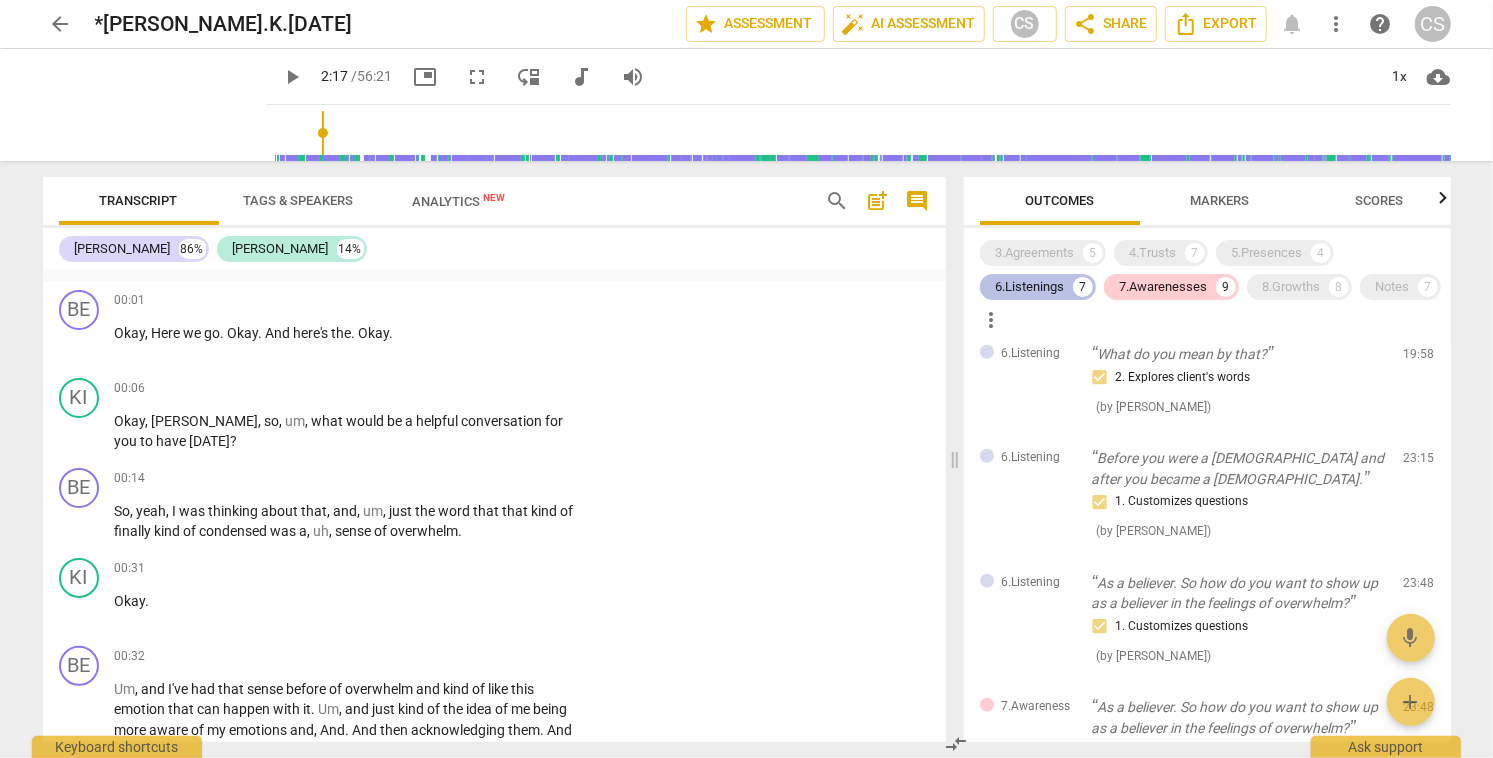 click on "6.Listenings" at bounding box center (1030, 287) 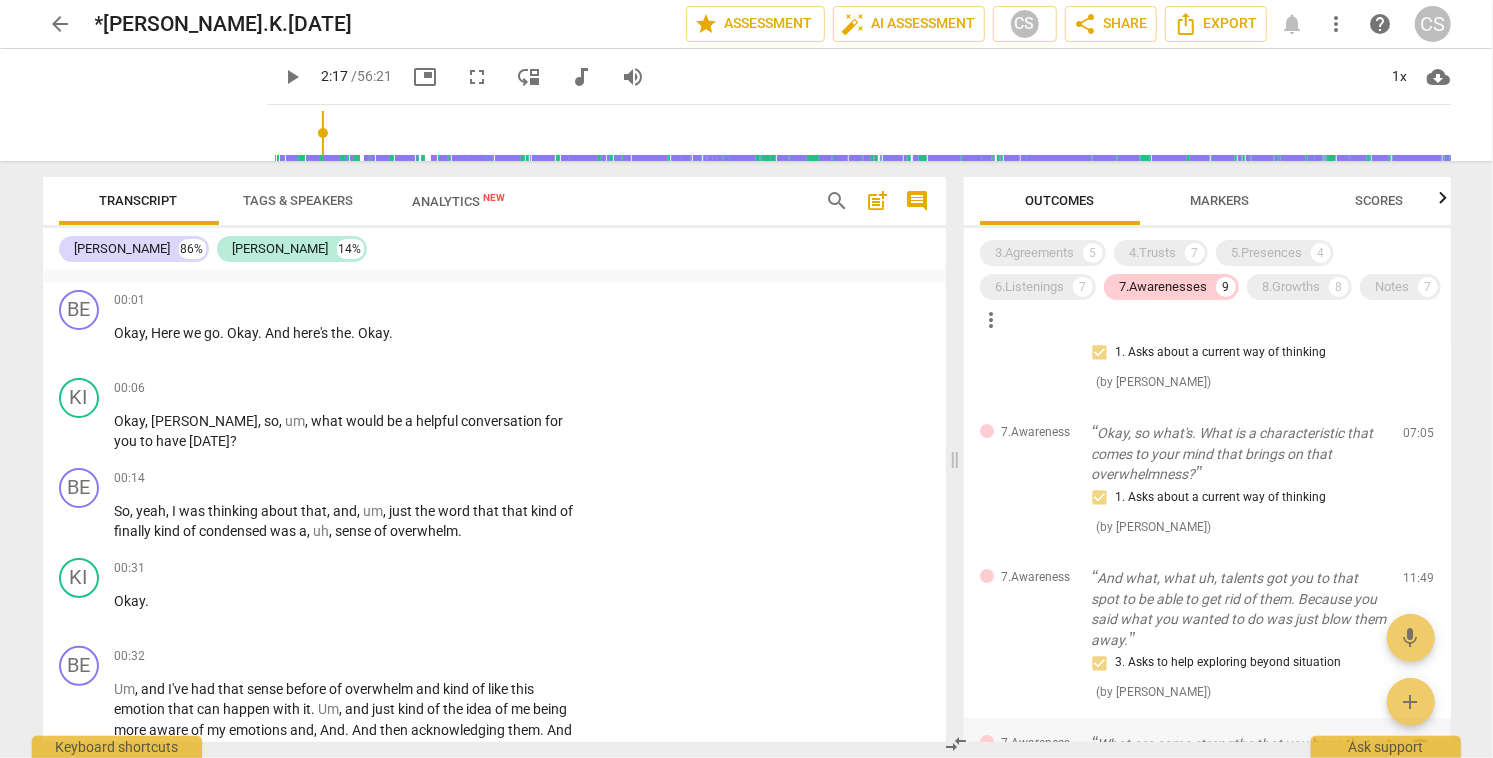 scroll, scrollTop: 84, scrollLeft: 0, axis: vertical 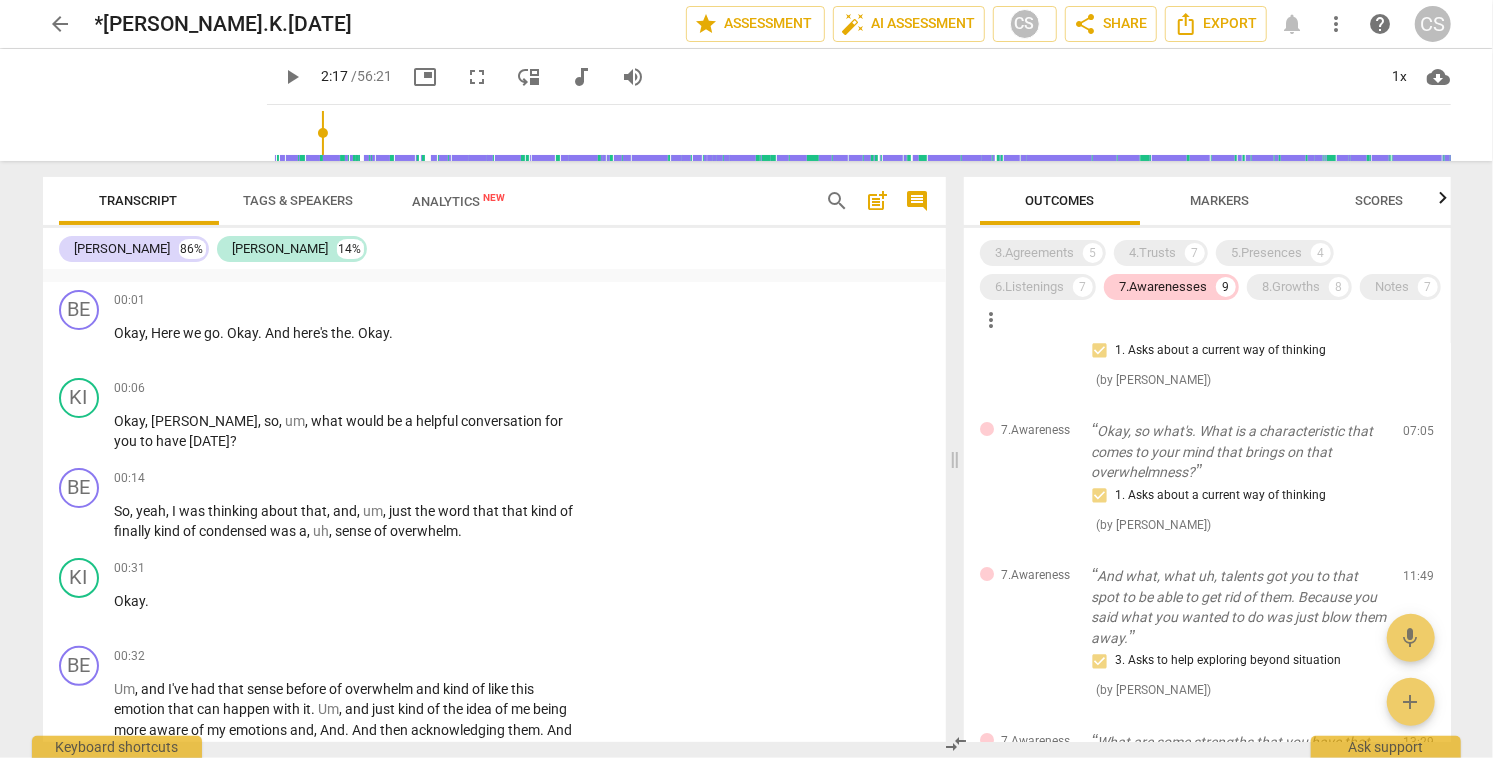 click on "Markers" at bounding box center [1219, 200] 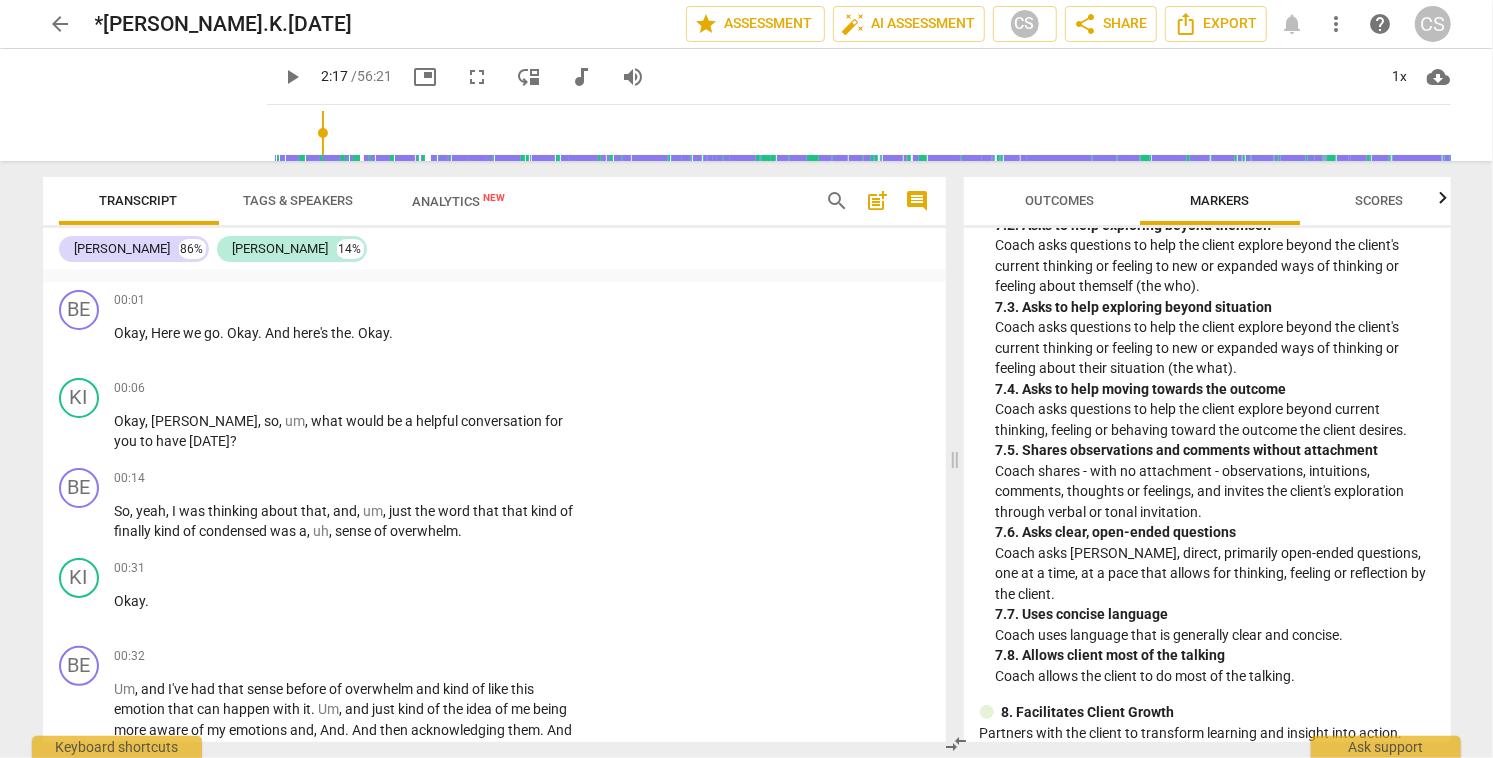 scroll, scrollTop: 1979, scrollLeft: 0, axis: vertical 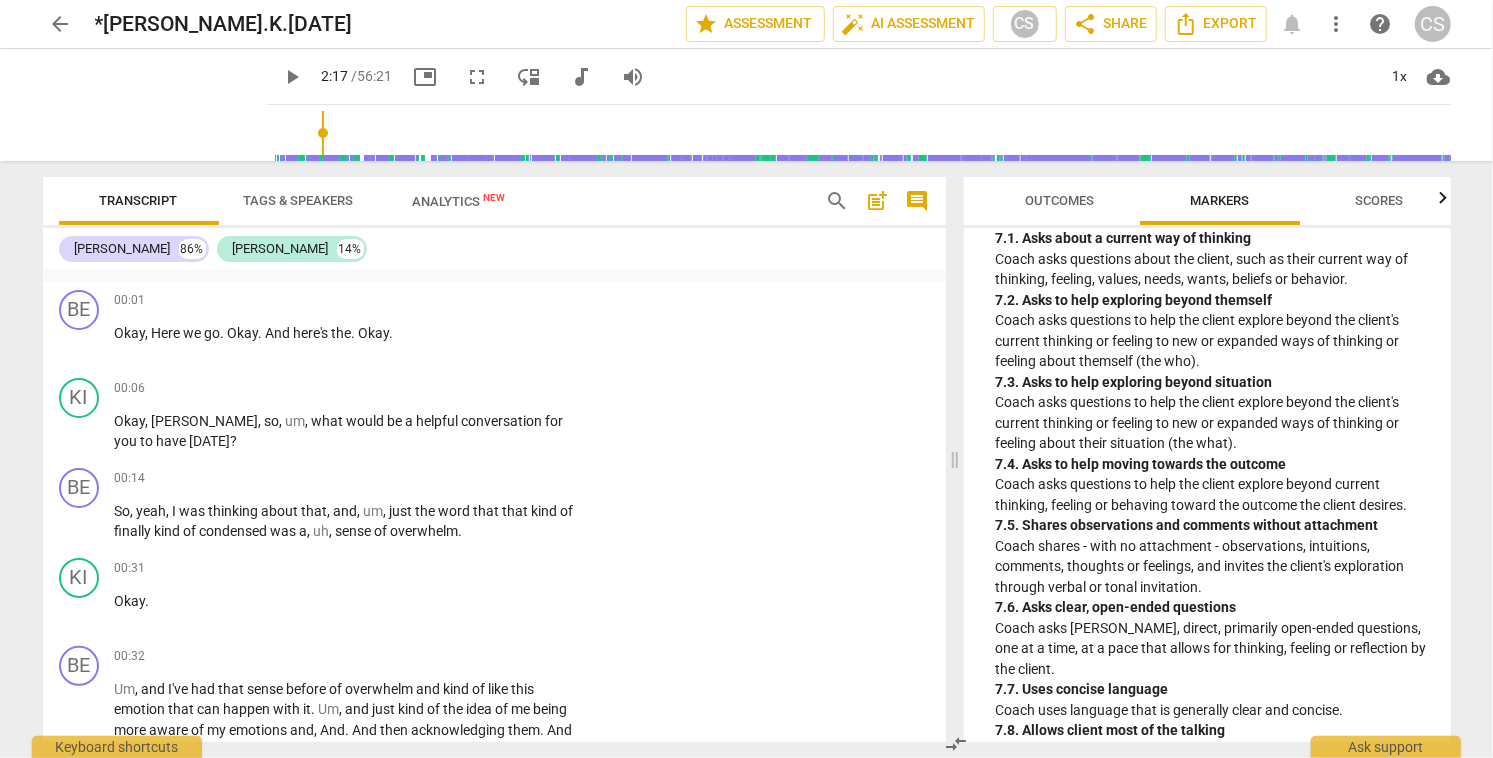 click on "Outcomes" at bounding box center (1059, 200) 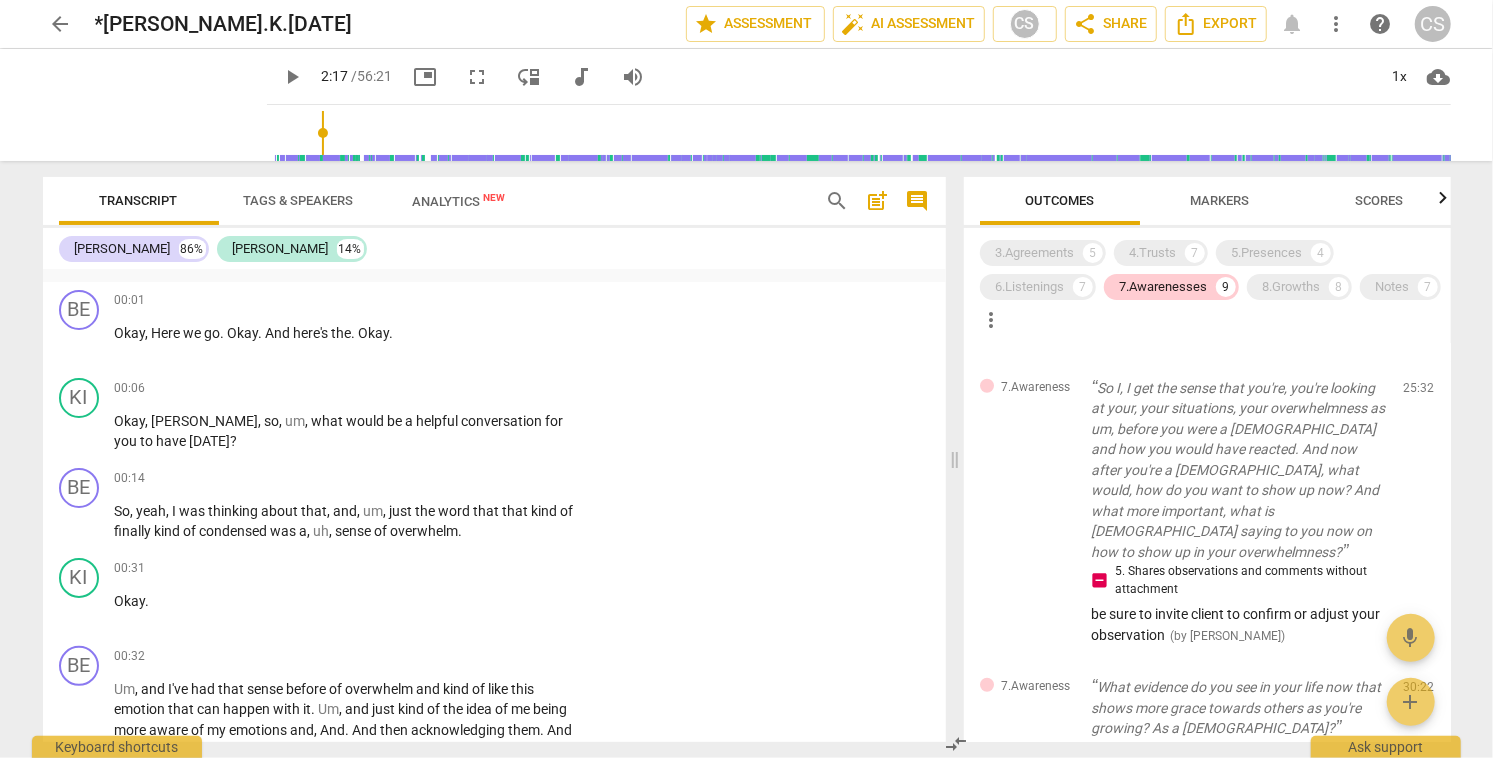 scroll, scrollTop: 828, scrollLeft: 0, axis: vertical 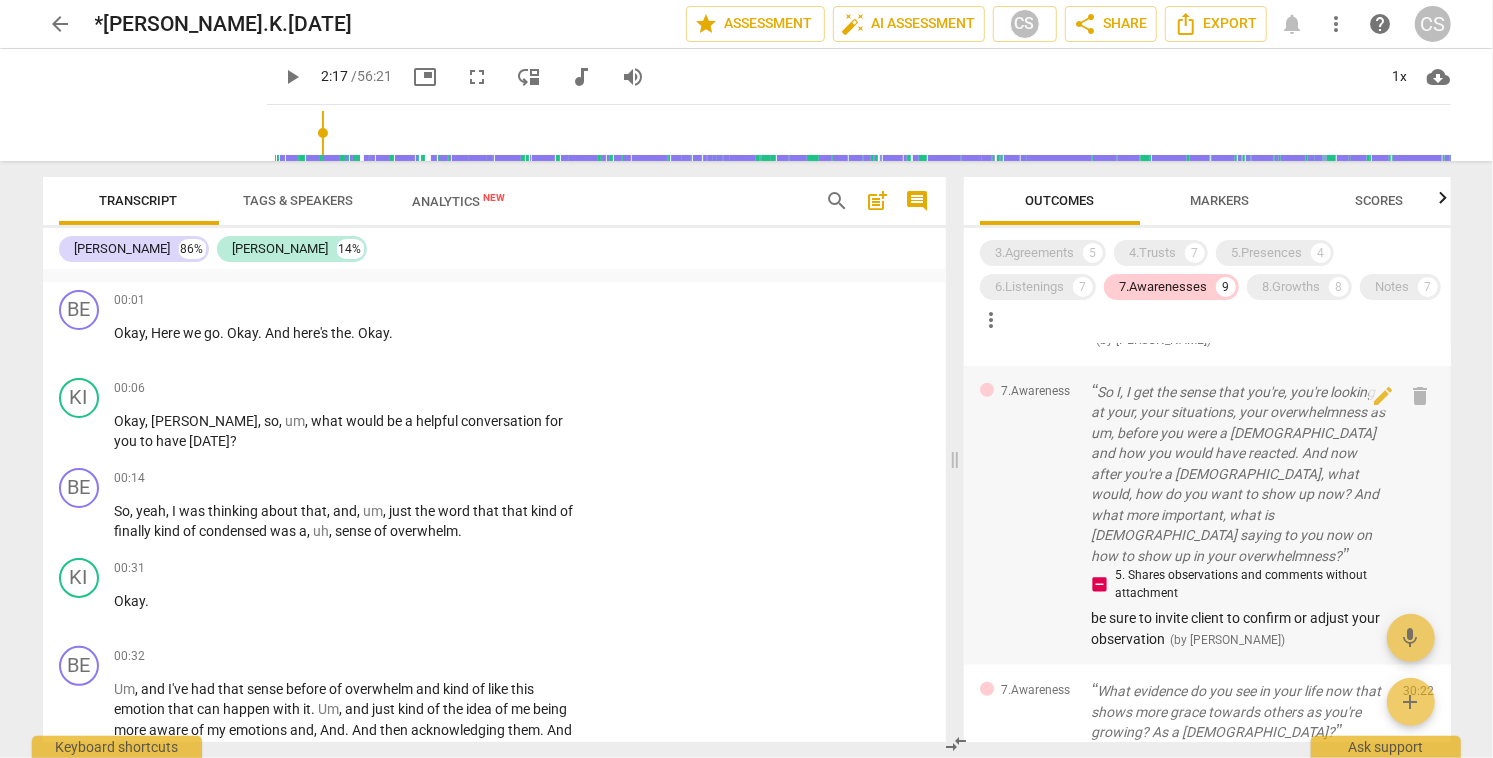 click on "So I, I get the sense that you're, you're looking at your, your situations, your overwhelmness as um, before you were a [DEMOGRAPHIC_DATA] and how you would have reacted. And now after you're a [DEMOGRAPHIC_DATA], what would, how do you want to show up now? And what more important, what is [DEMOGRAPHIC_DATA] saying to you now on how to show up in your overwhelmness?" at bounding box center [1240, 474] 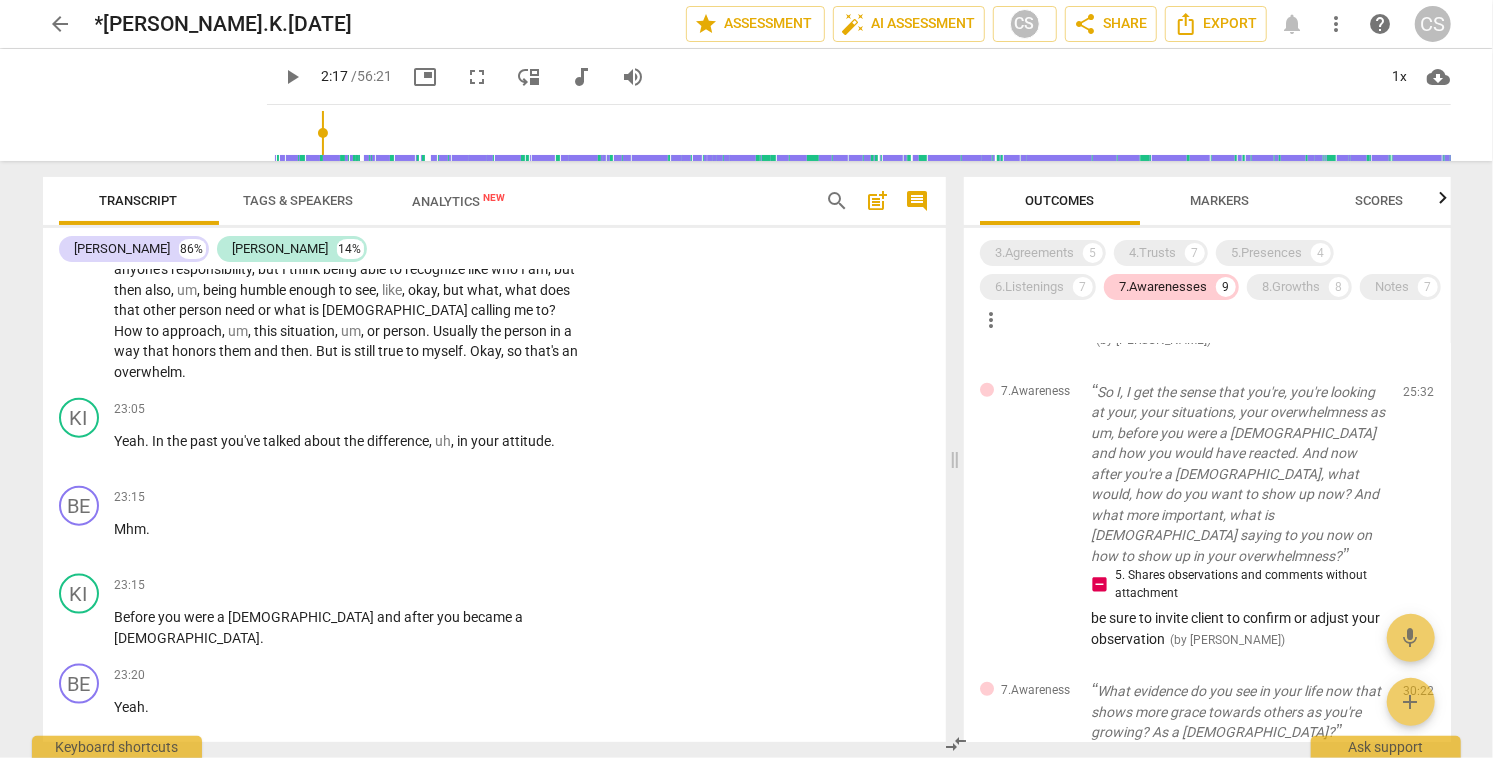scroll, scrollTop: 11438, scrollLeft: 0, axis: vertical 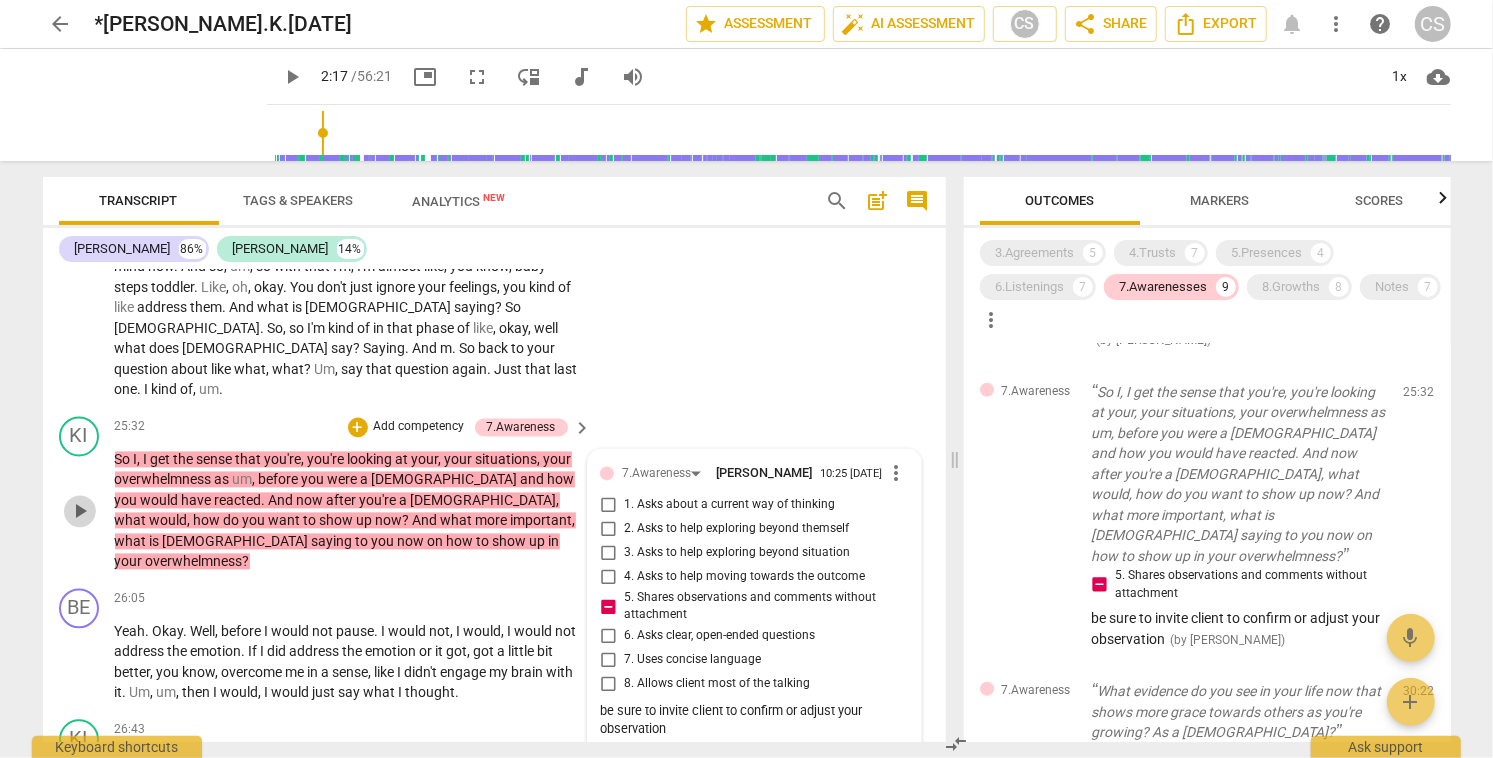 click on "play_arrow" at bounding box center (80, 512) 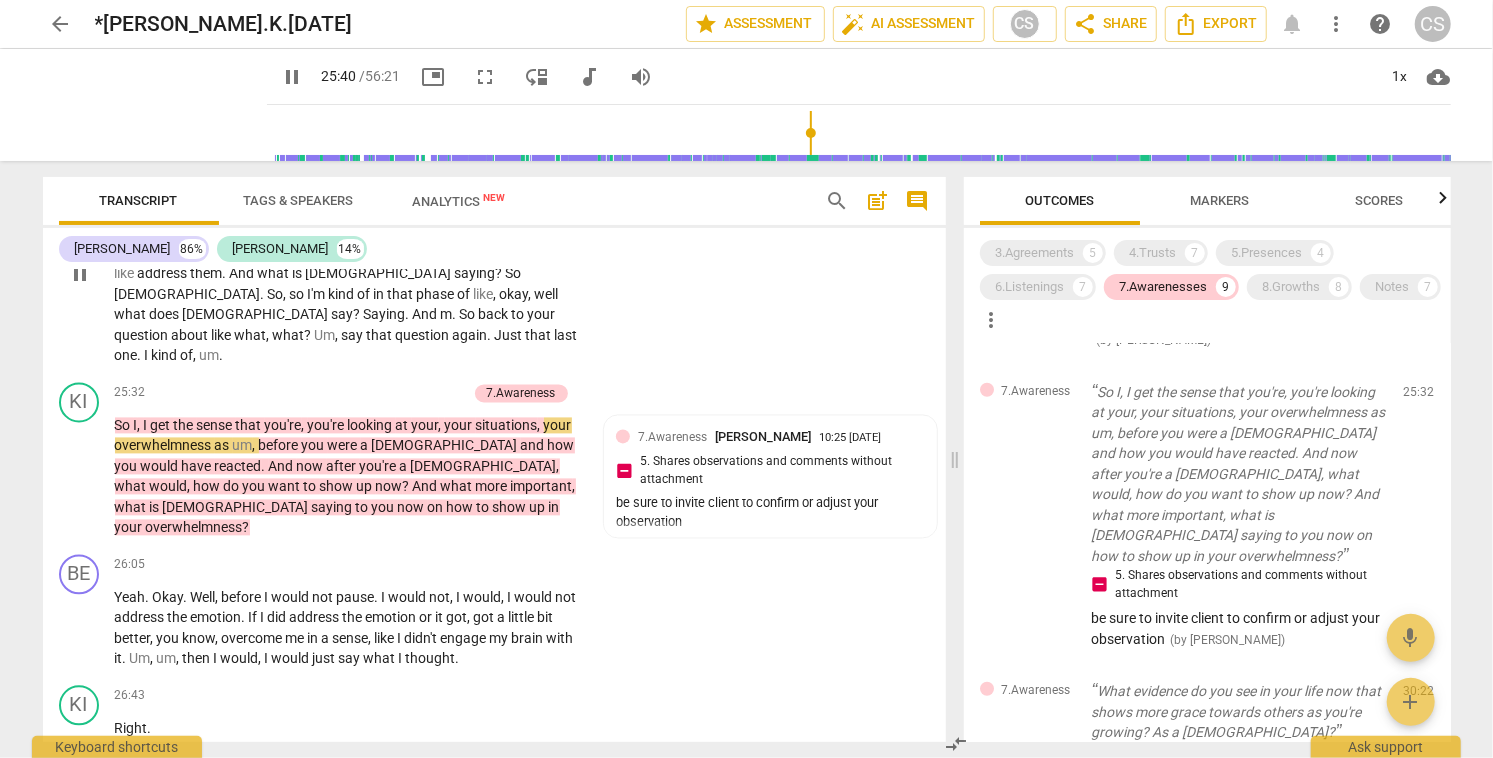 scroll, scrollTop: 11483, scrollLeft: 0, axis: vertical 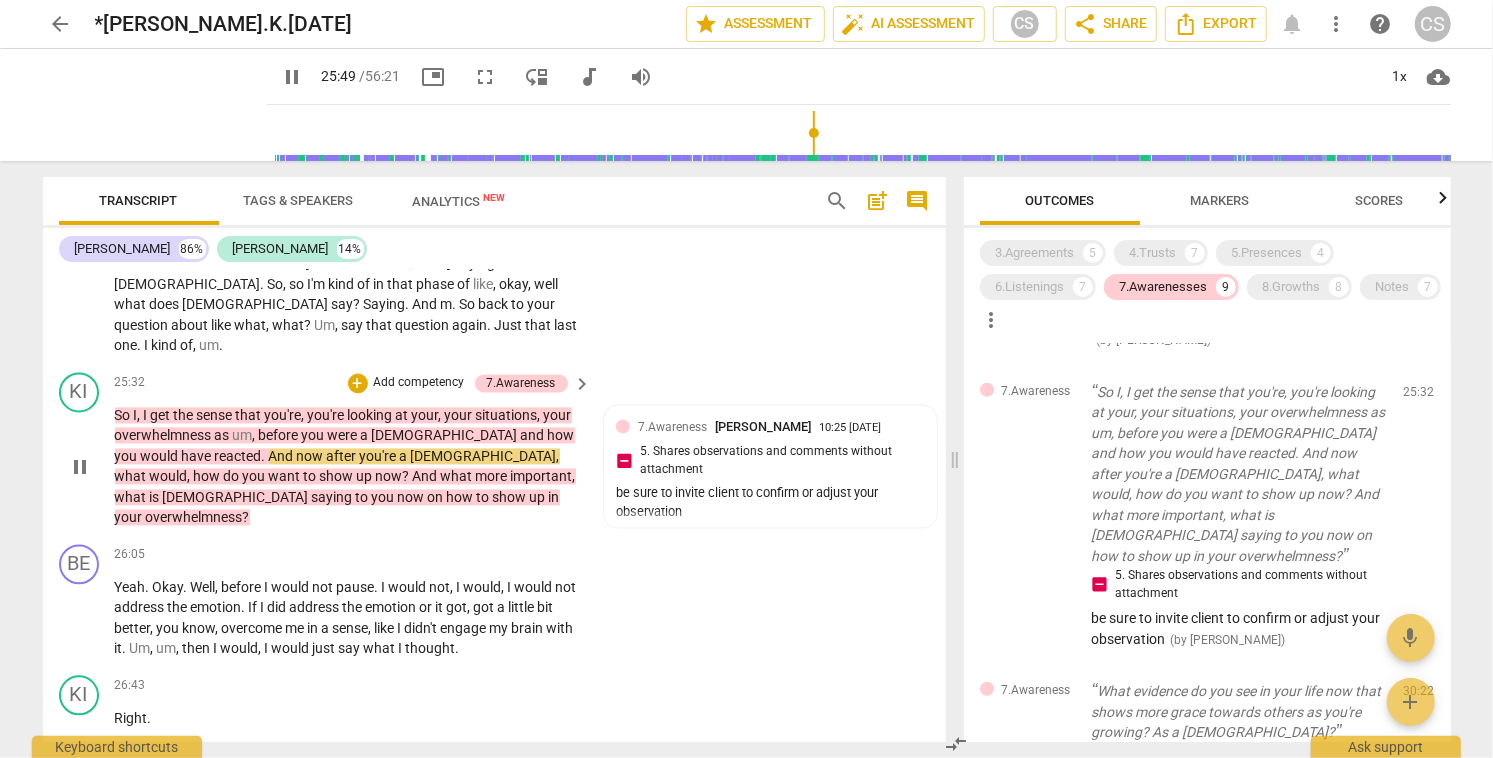 click on "pause" at bounding box center (80, 467) 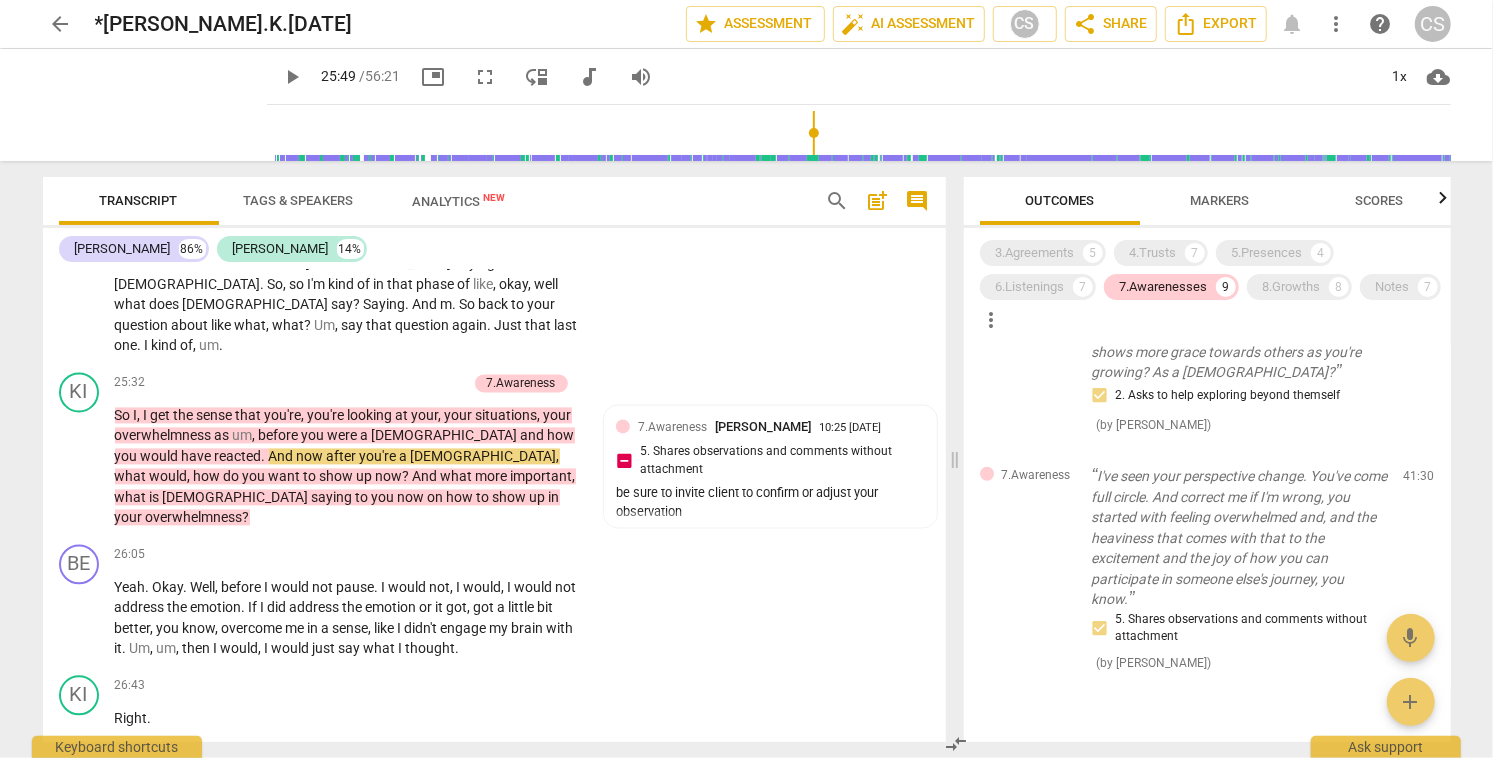 scroll, scrollTop: 1198, scrollLeft: 0, axis: vertical 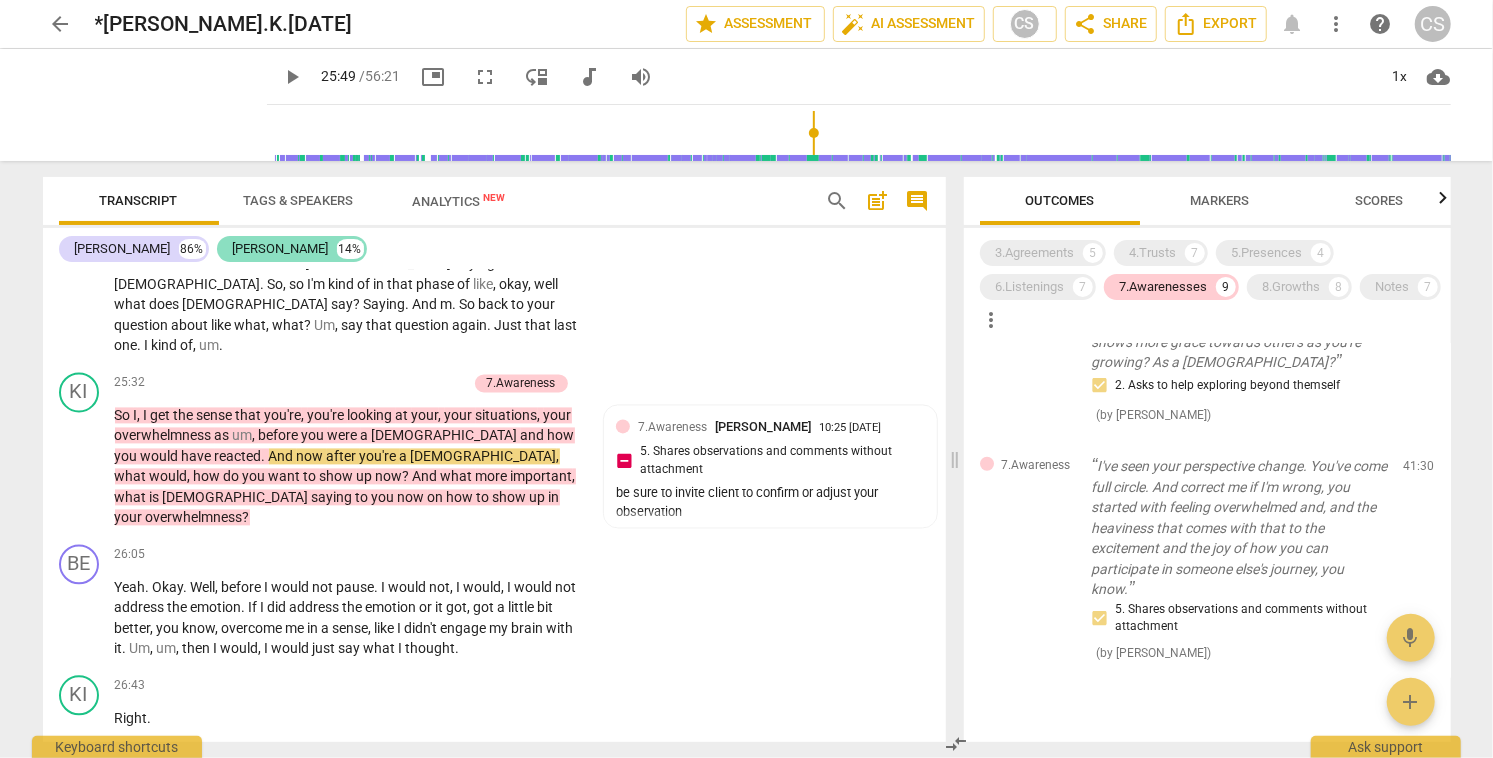 click on "[PERSON_NAME]" at bounding box center [281, 249] 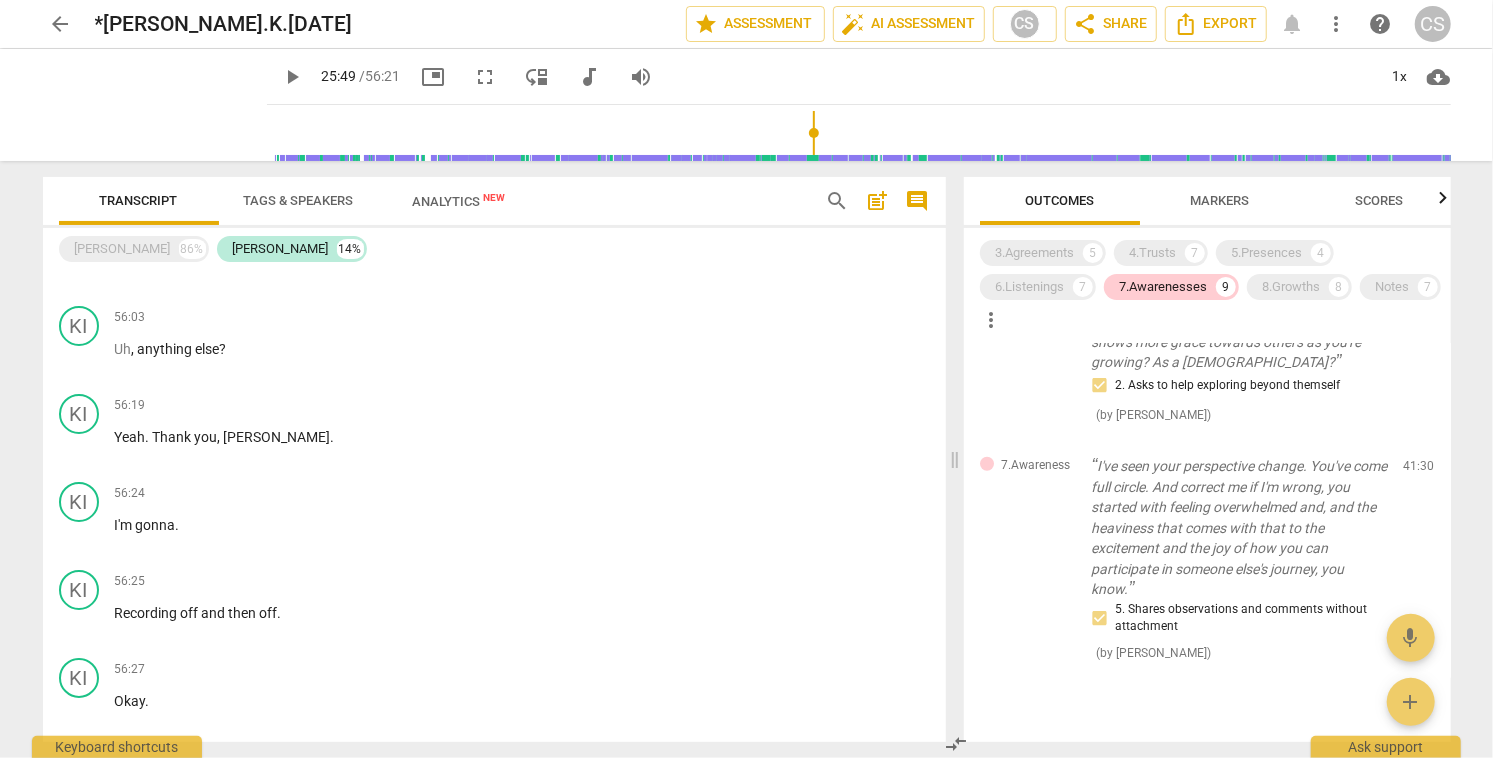 scroll, scrollTop: 9058, scrollLeft: 0, axis: vertical 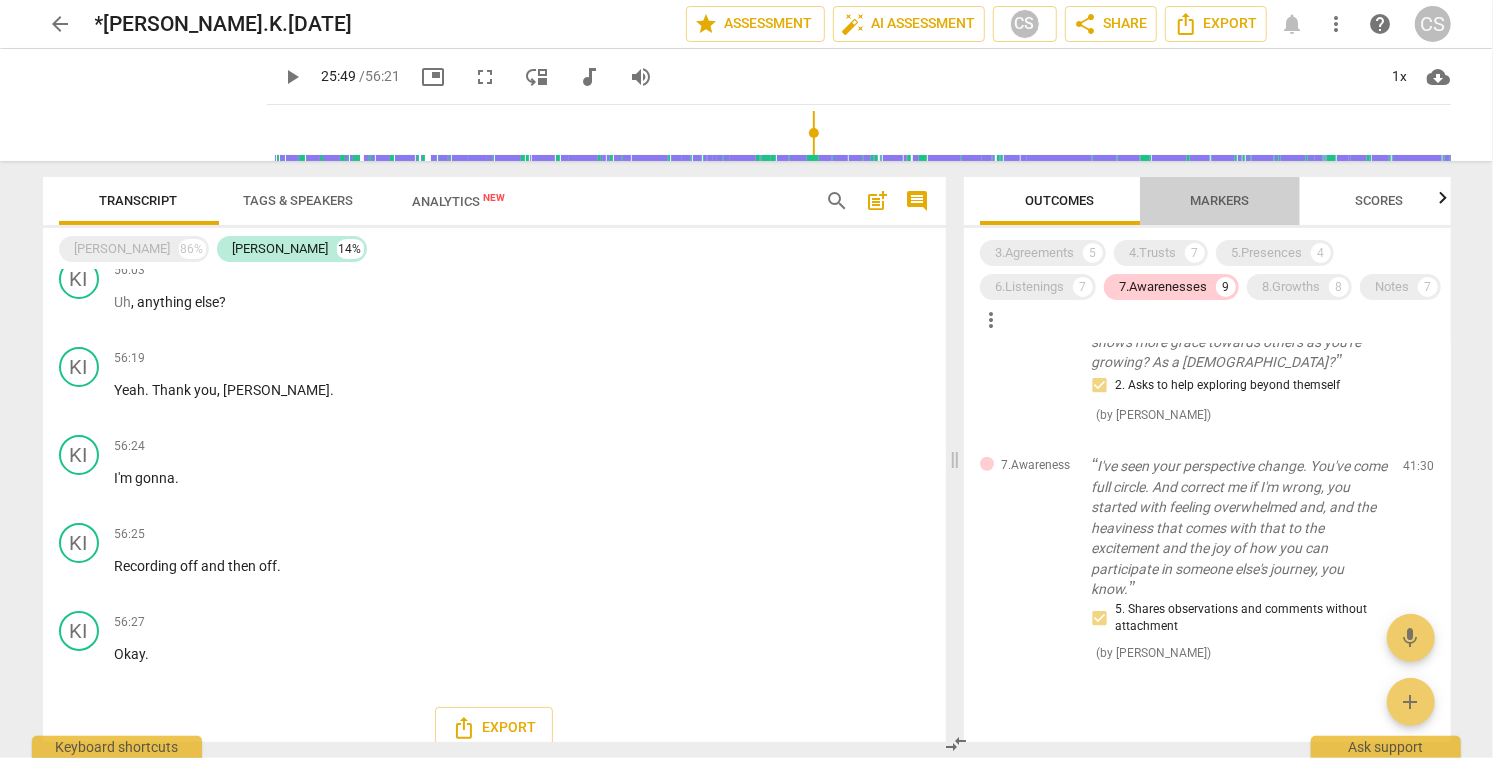 click on "Markers" at bounding box center (1219, 200) 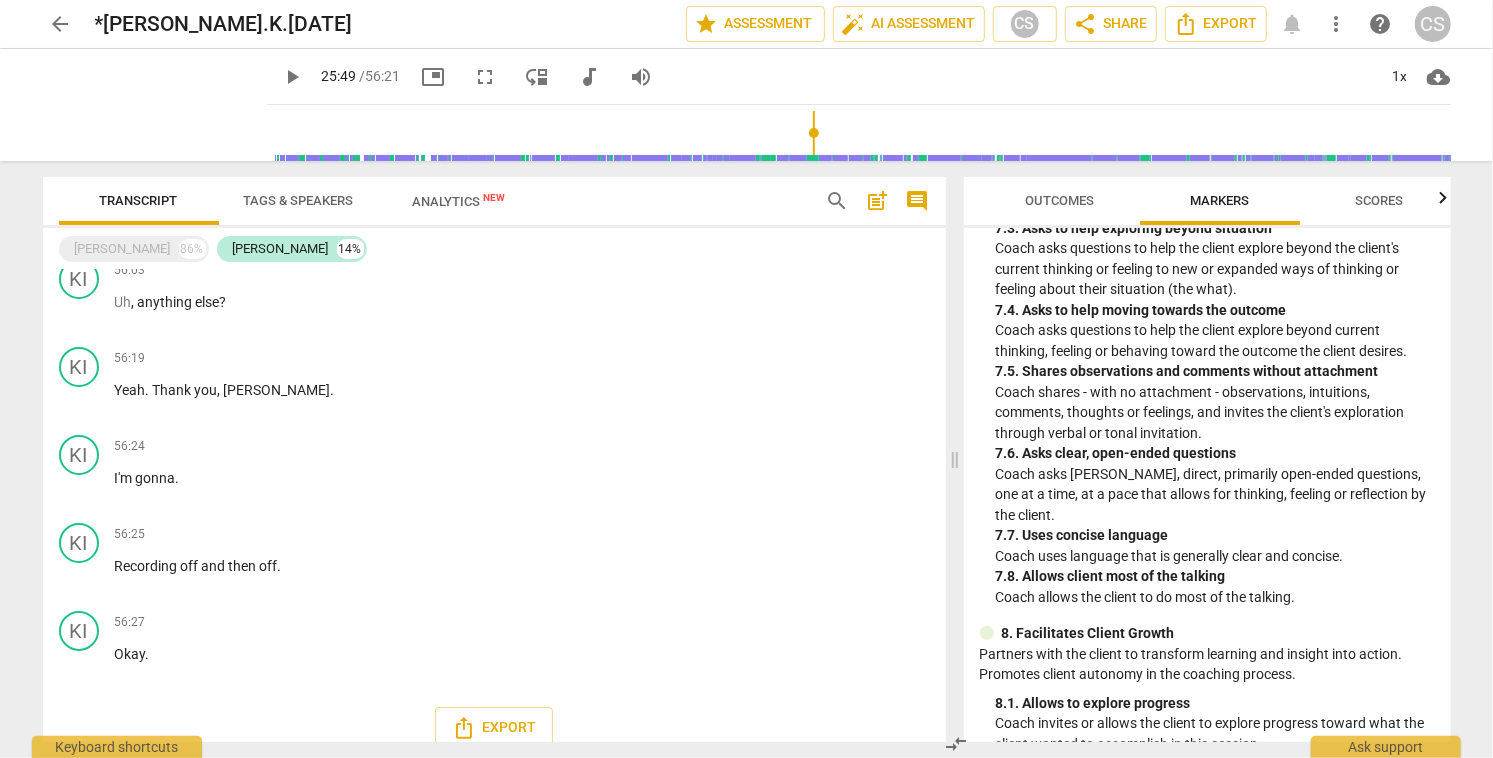 scroll, scrollTop: 2138, scrollLeft: 0, axis: vertical 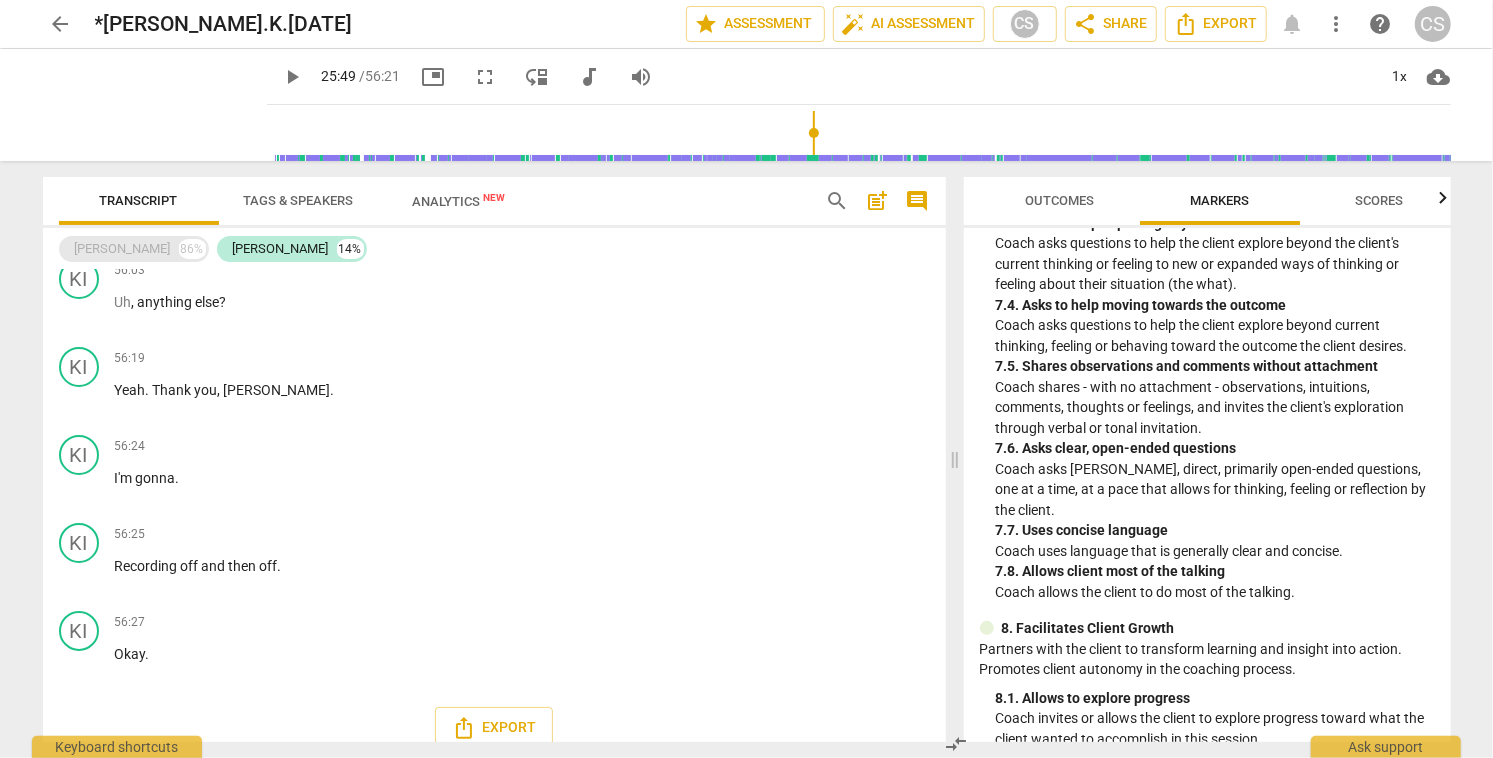 click on "[PERSON_NAME]" at bounding box center (123, 249) 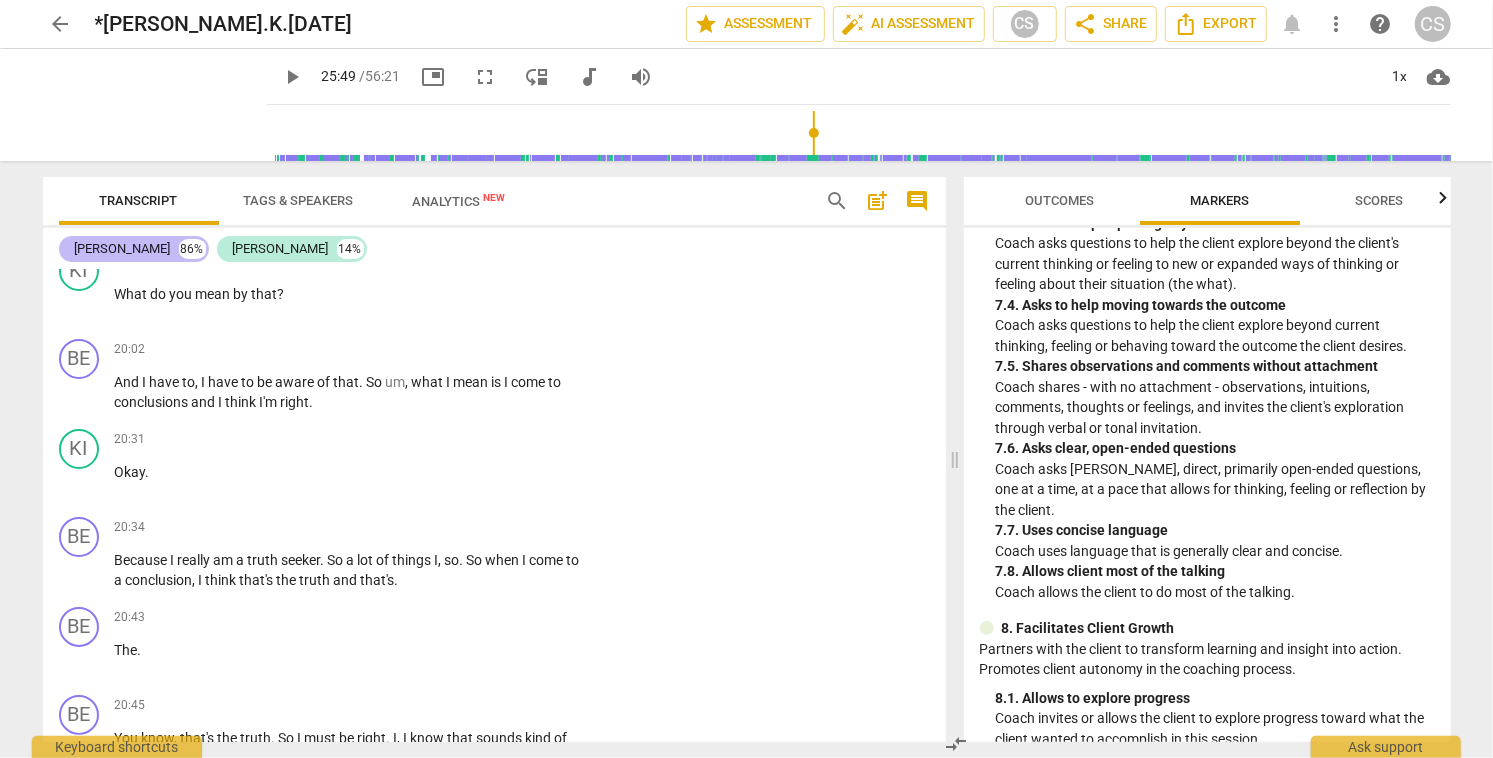 scroll, scrollTop: 22375, scrollLeft: 0, axis: vertical 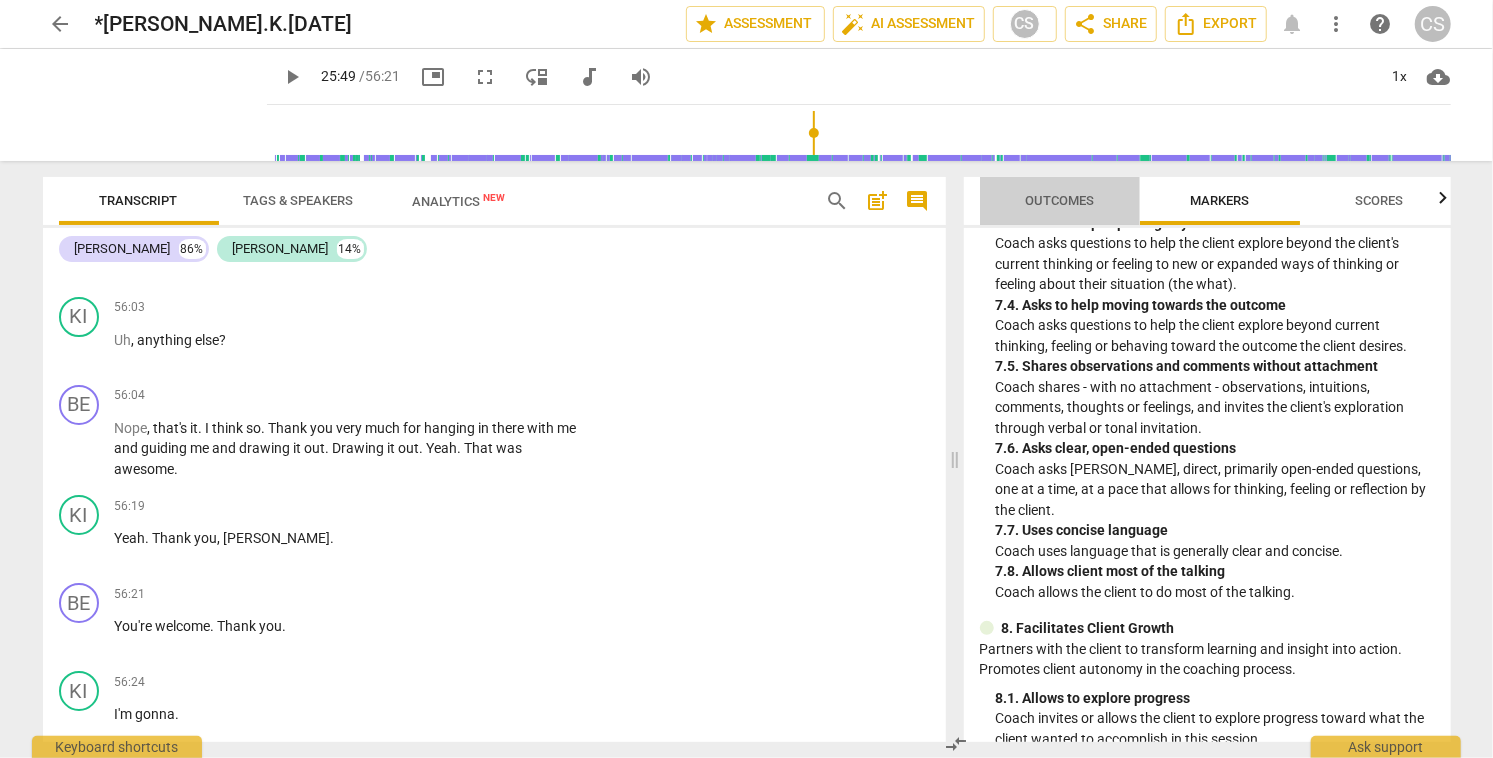 click on "Outcomes" at bounding box center (1059, 200) 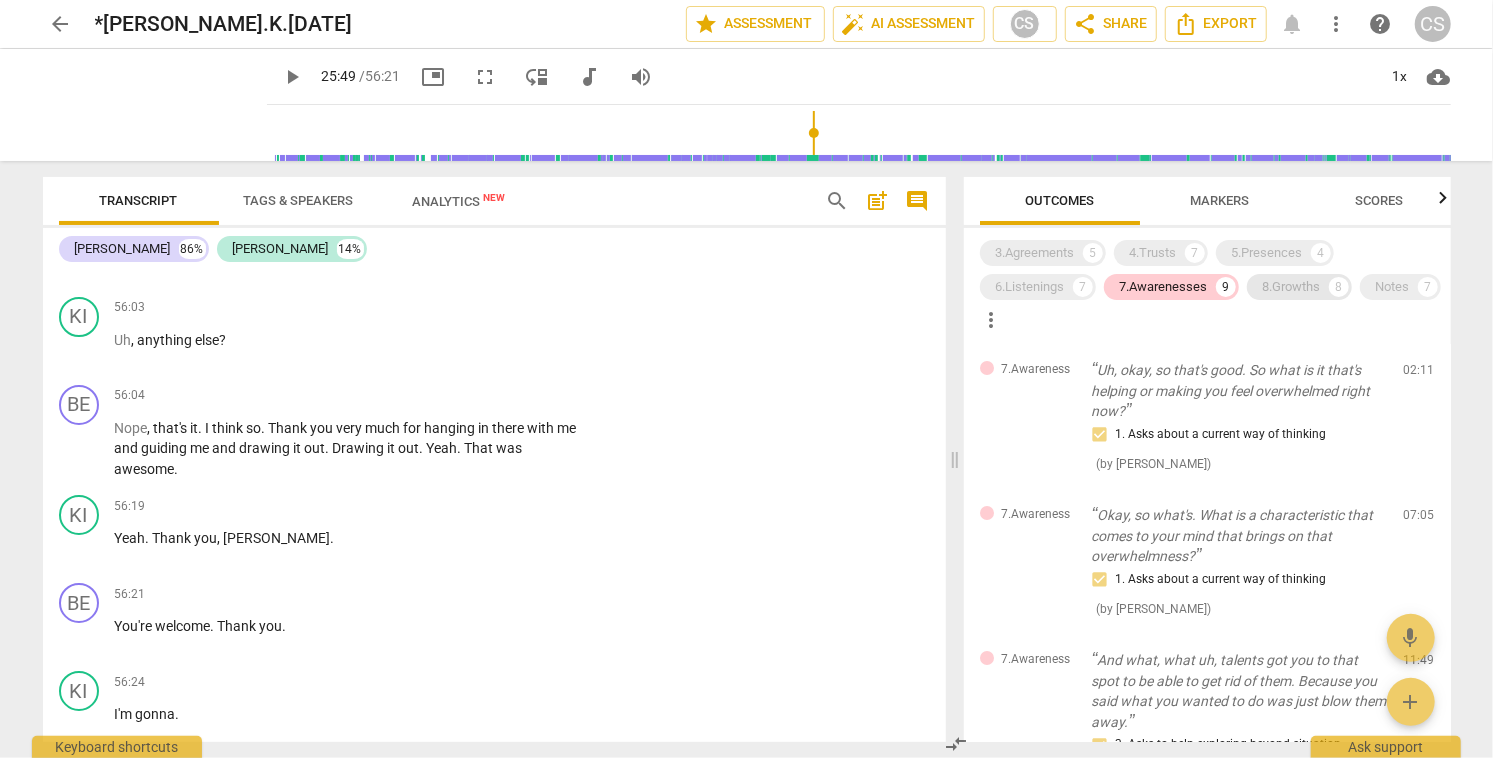 click on "8.Growths" at bounding box center [1292, 287] 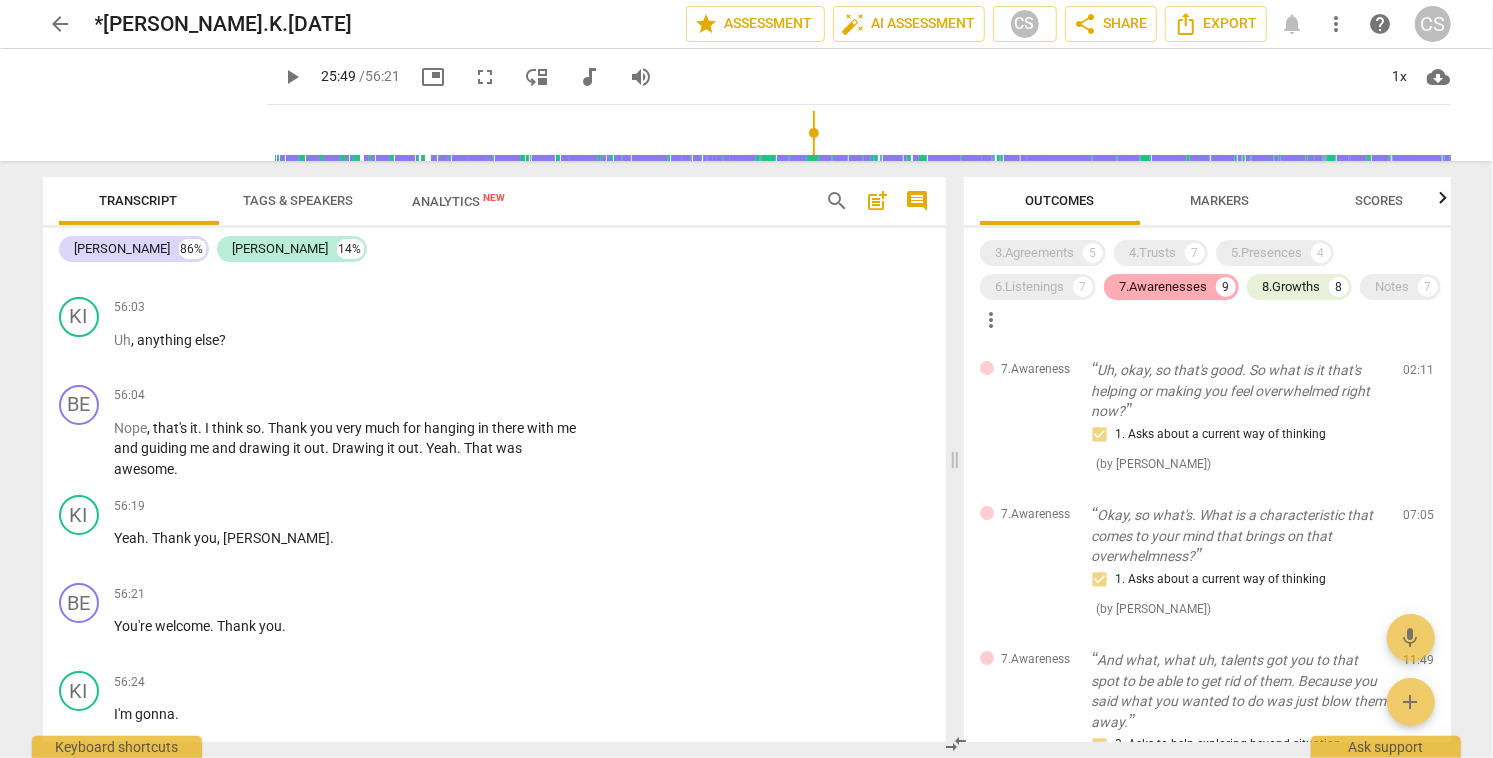 click on "7.Awarenesses" at bounding box center (1164, 287) 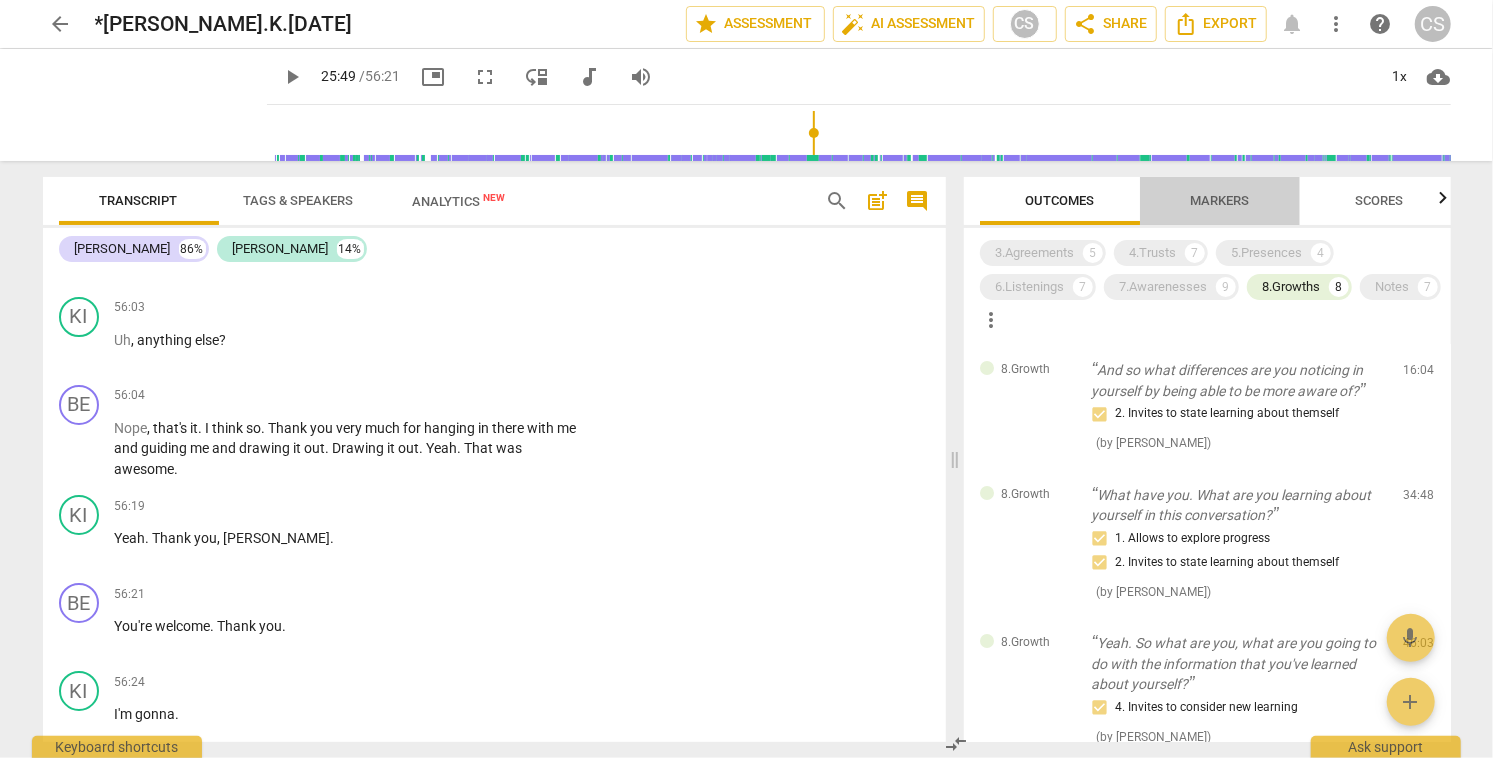 click on "Markers" at bounding box center (1219, 200) 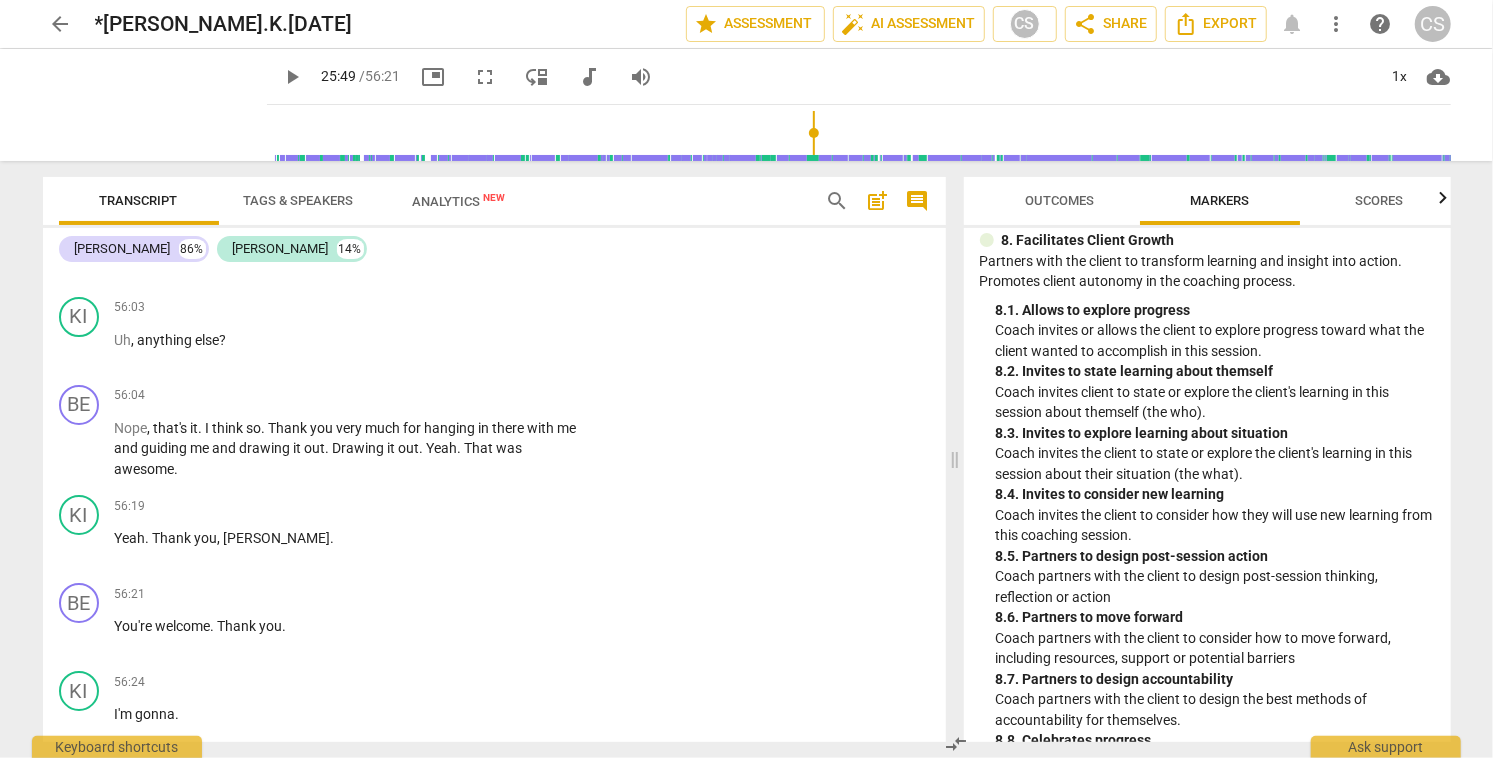 scroll, scrollTop: 2377, scrollLeft: 0, axis: vertical 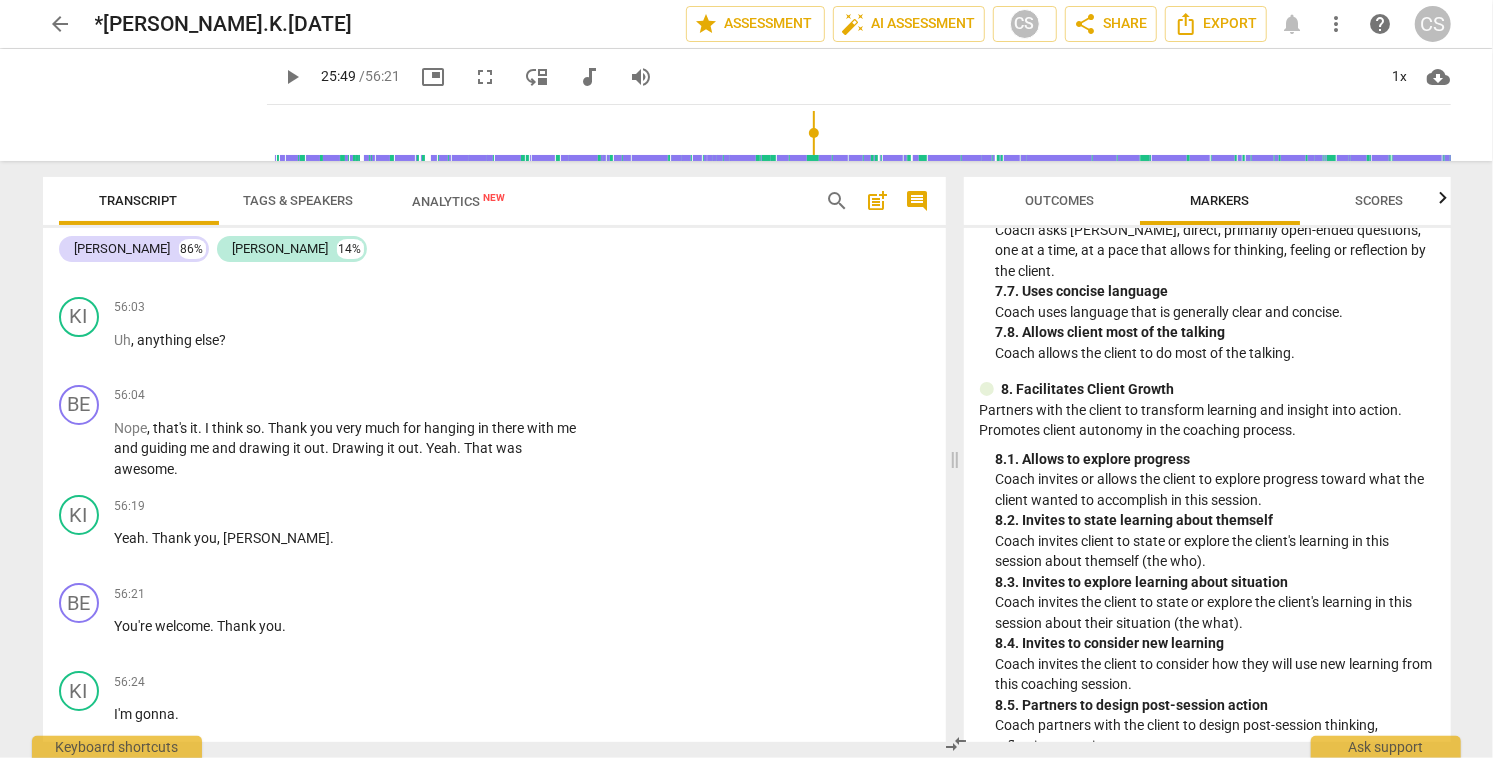 click on "Outcomes" at bounding box center (1059, 200) 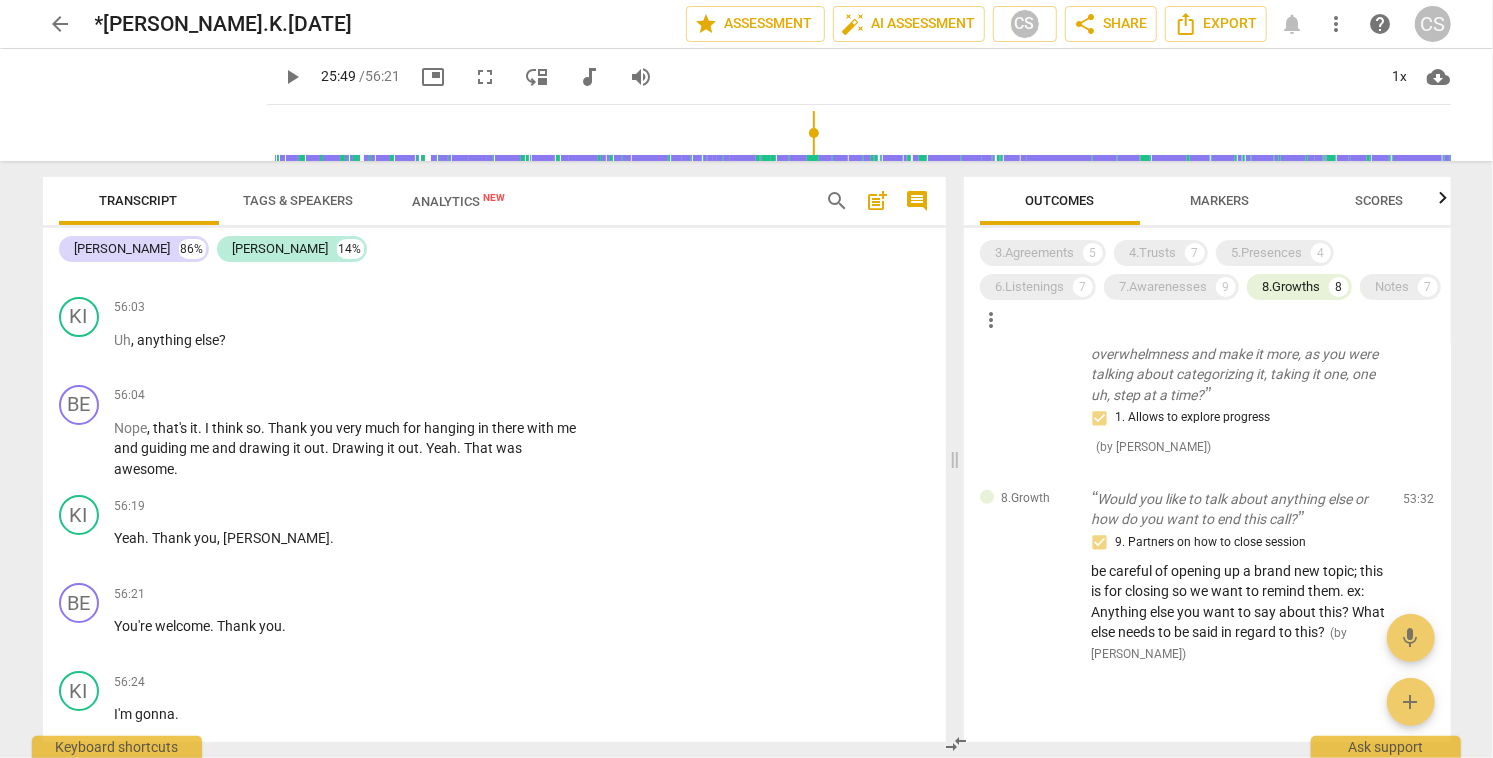 scroll, scrollTop: 887, scrollLeft: 0, axis: vertical 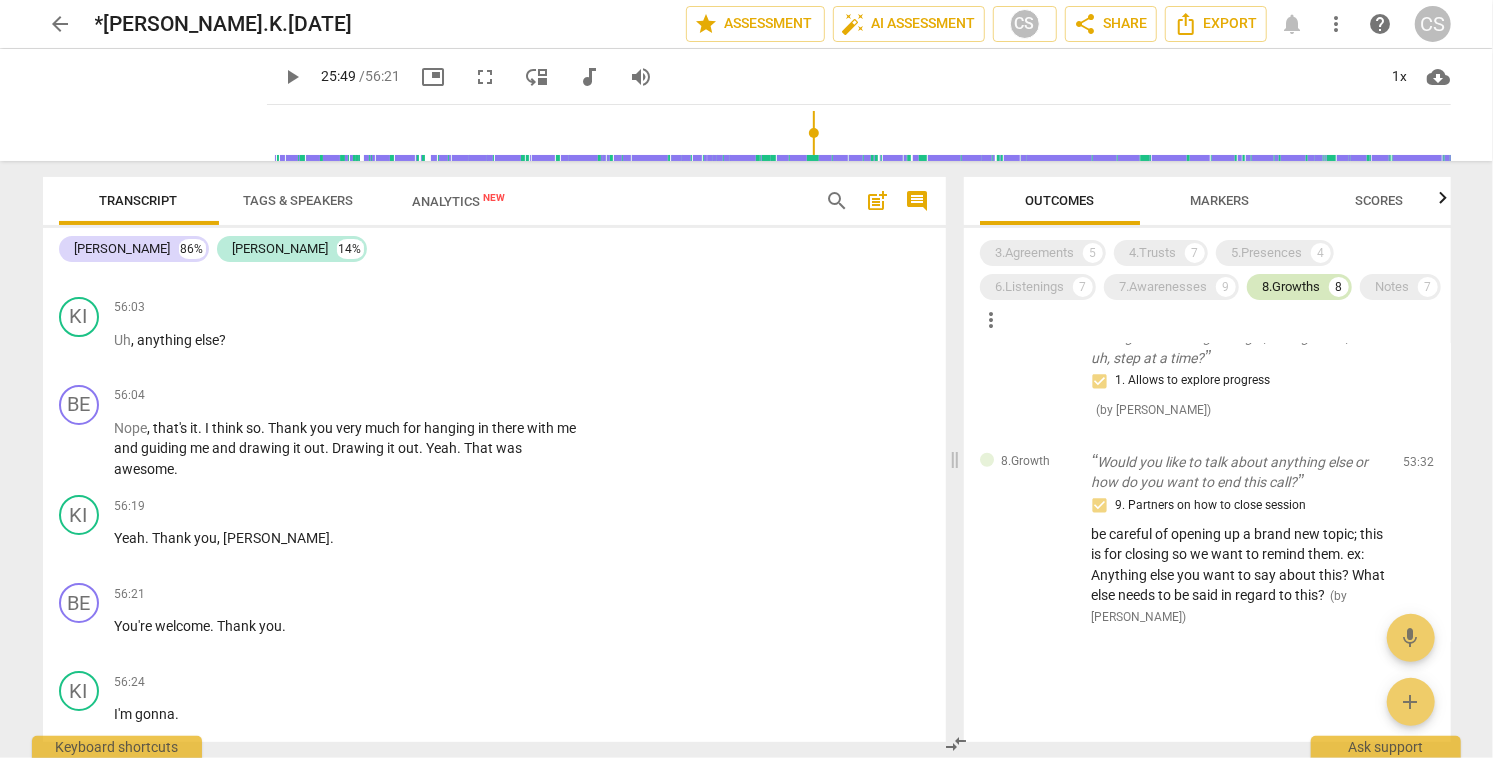 click on "8.Growths" at bounding box center [1292, 287] 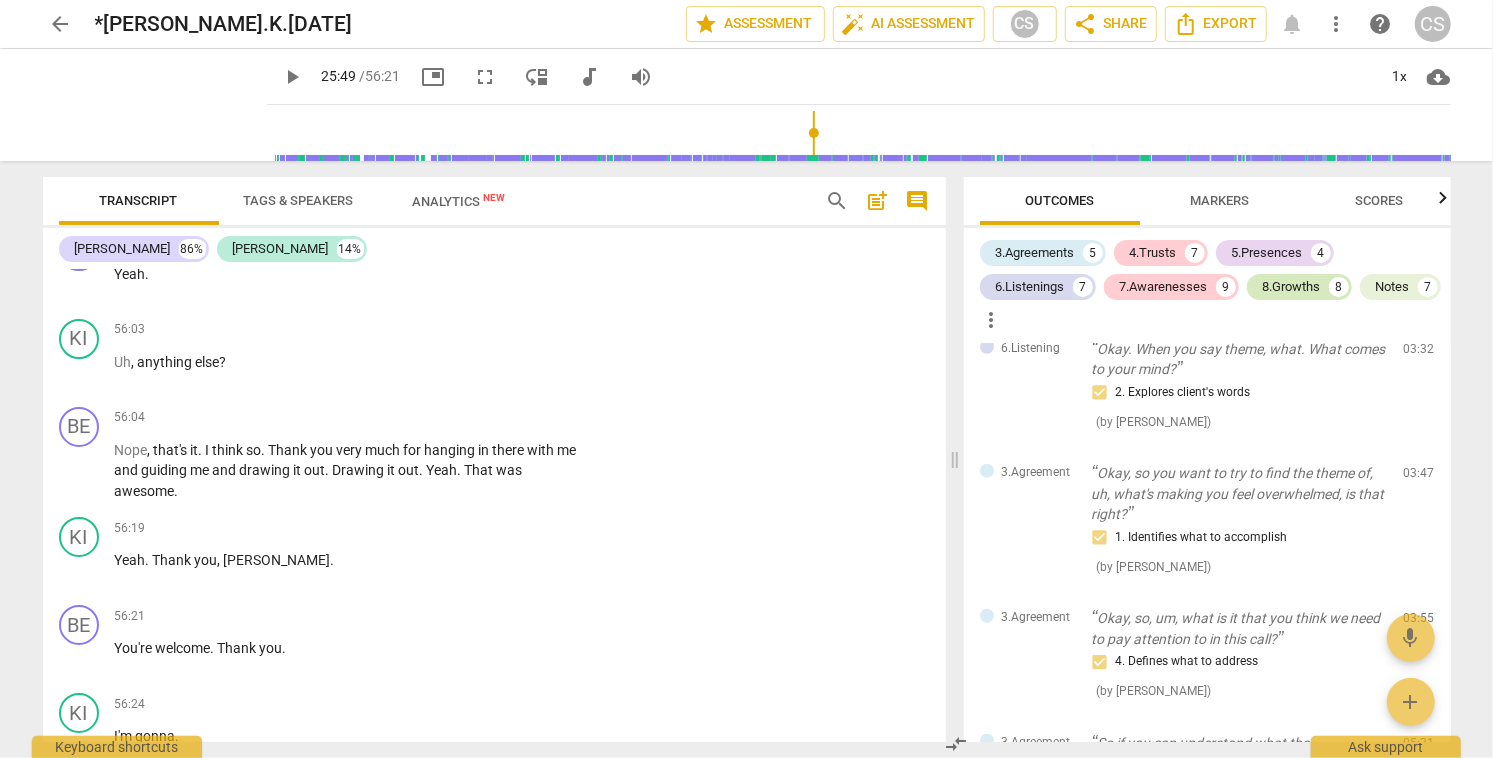 scroll, scrollTop: 6885, scrollLeft: 0, axis: vertical 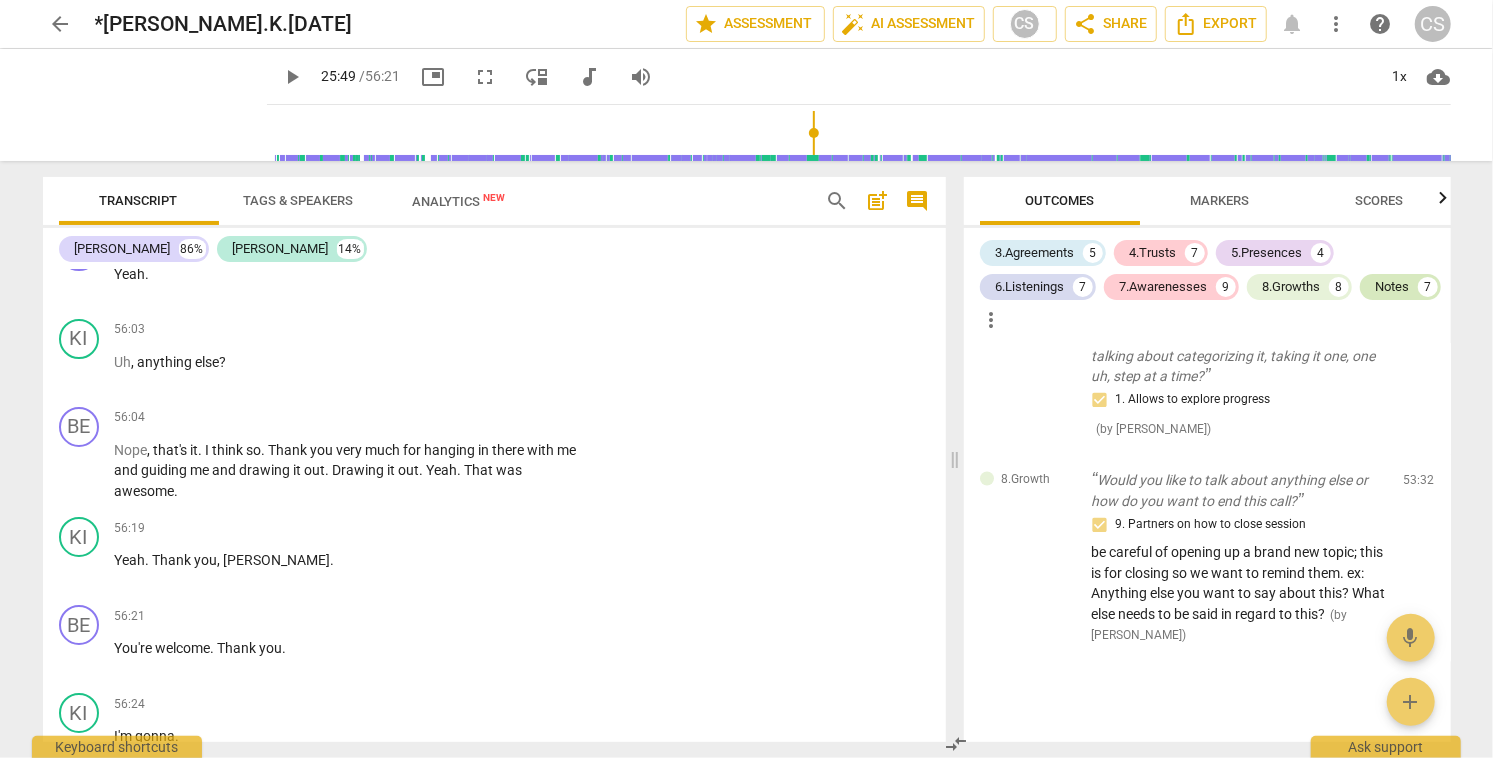 click on "Notes" at bounding box center (1393, 287) 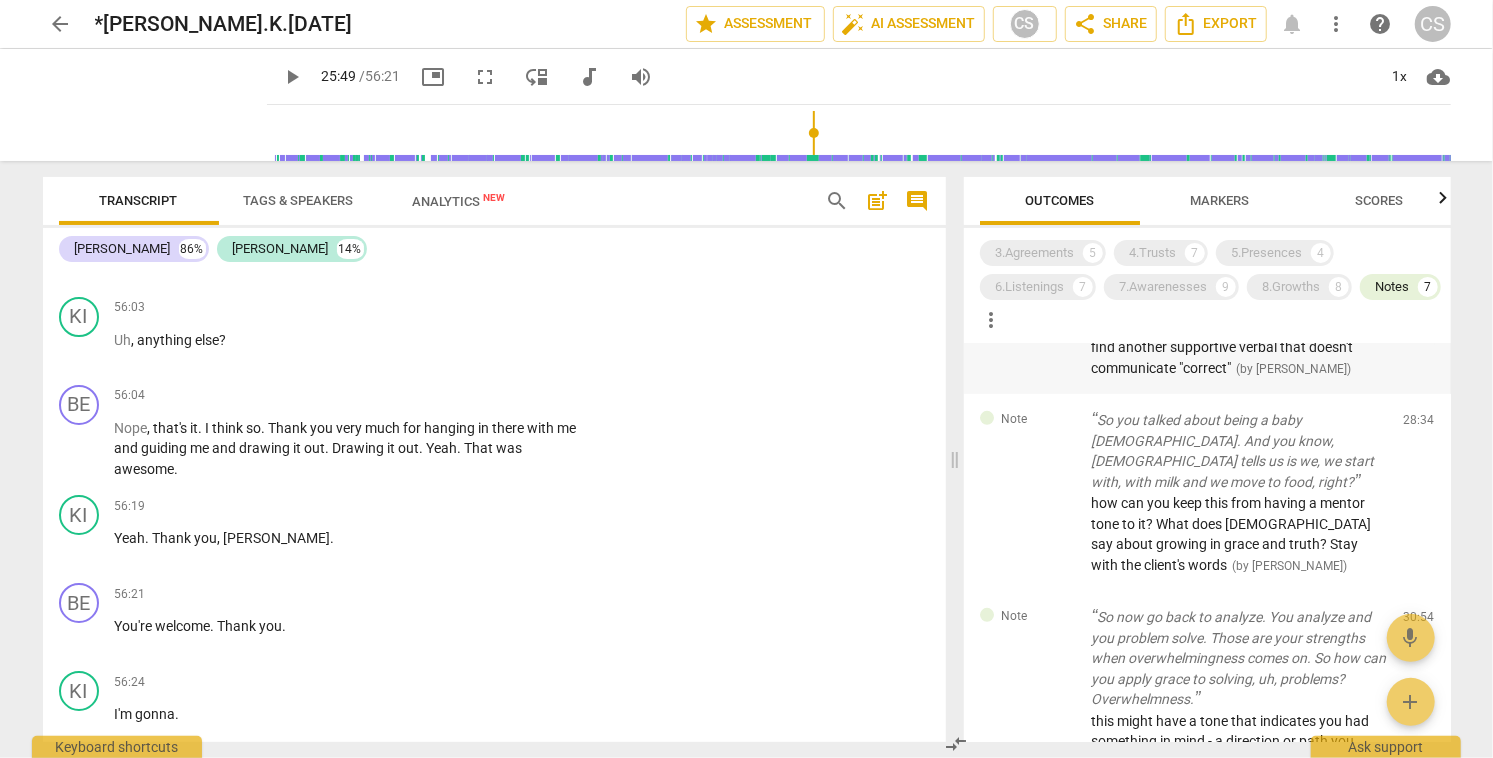 scroll, scrollTop: 501, scrollLeft: 0, axis: vertical 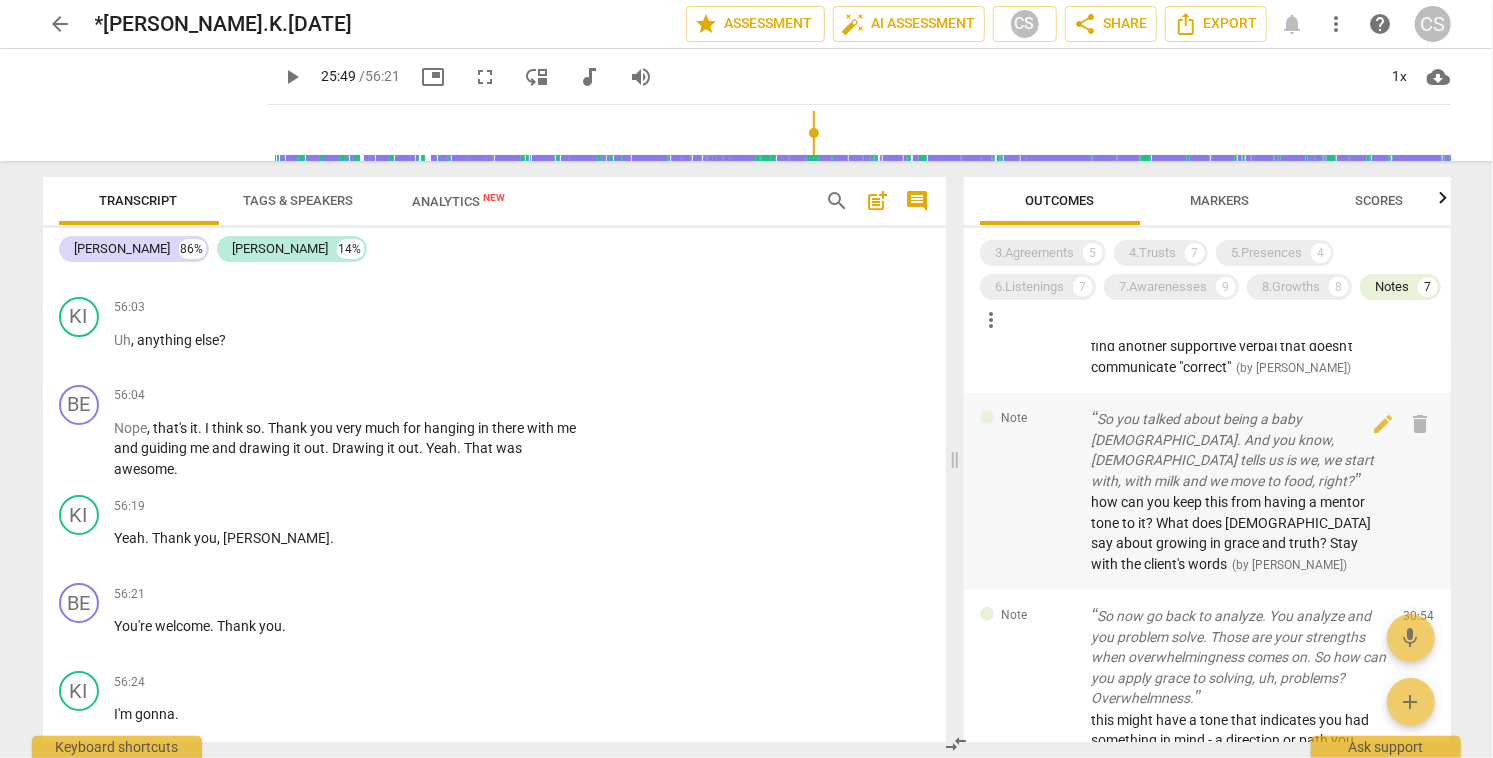 click on "So you talked about being a baby [DEMOGRAPHIC_DATA]. And you know, [DEMOGRAPHIC_DATA] tells us is we, we start with, with milk and we move to food, right?" at bounding box center (1240, 450) 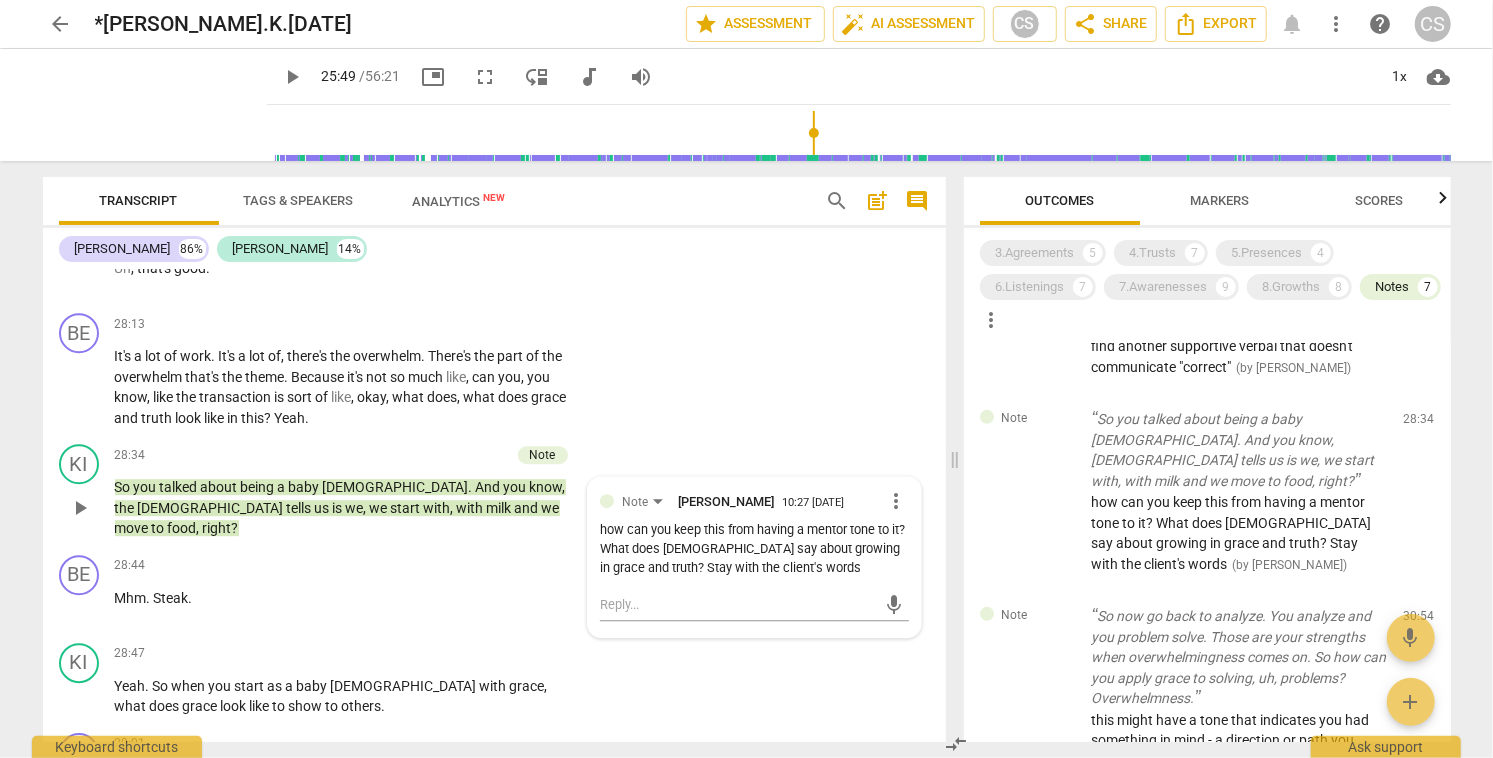 scroll, scrollTop: 12388, scrollLeft: 0, axis: vertical 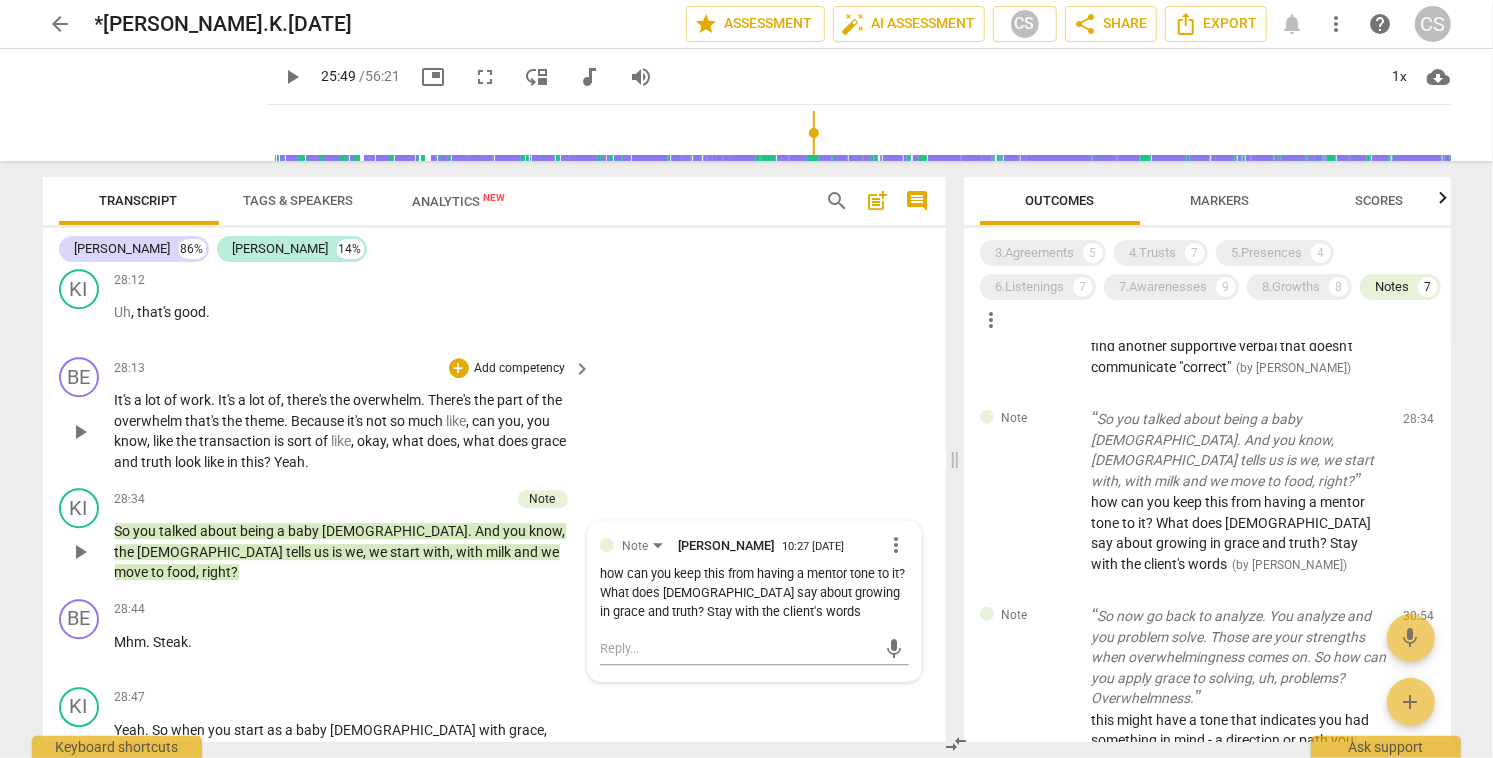 click on "BE play_arrow pause 28:13 + Add competency keyboard_arrow_right It's   a   lot   of   work .   It's   a   lot   of ,   there's   the   overwhelm .   There's   the   part   of   the   overwhelm   that's   the   theme .   Because   it's   not   so   much   like ,   can   you ,   you   know ,   like   the   transaction   is   sort   of   like ,   okay ,   what   does ,   what   does   grace   and   truth   look   like   in   this ?   Yeah ." at bounding box center (494, 414) 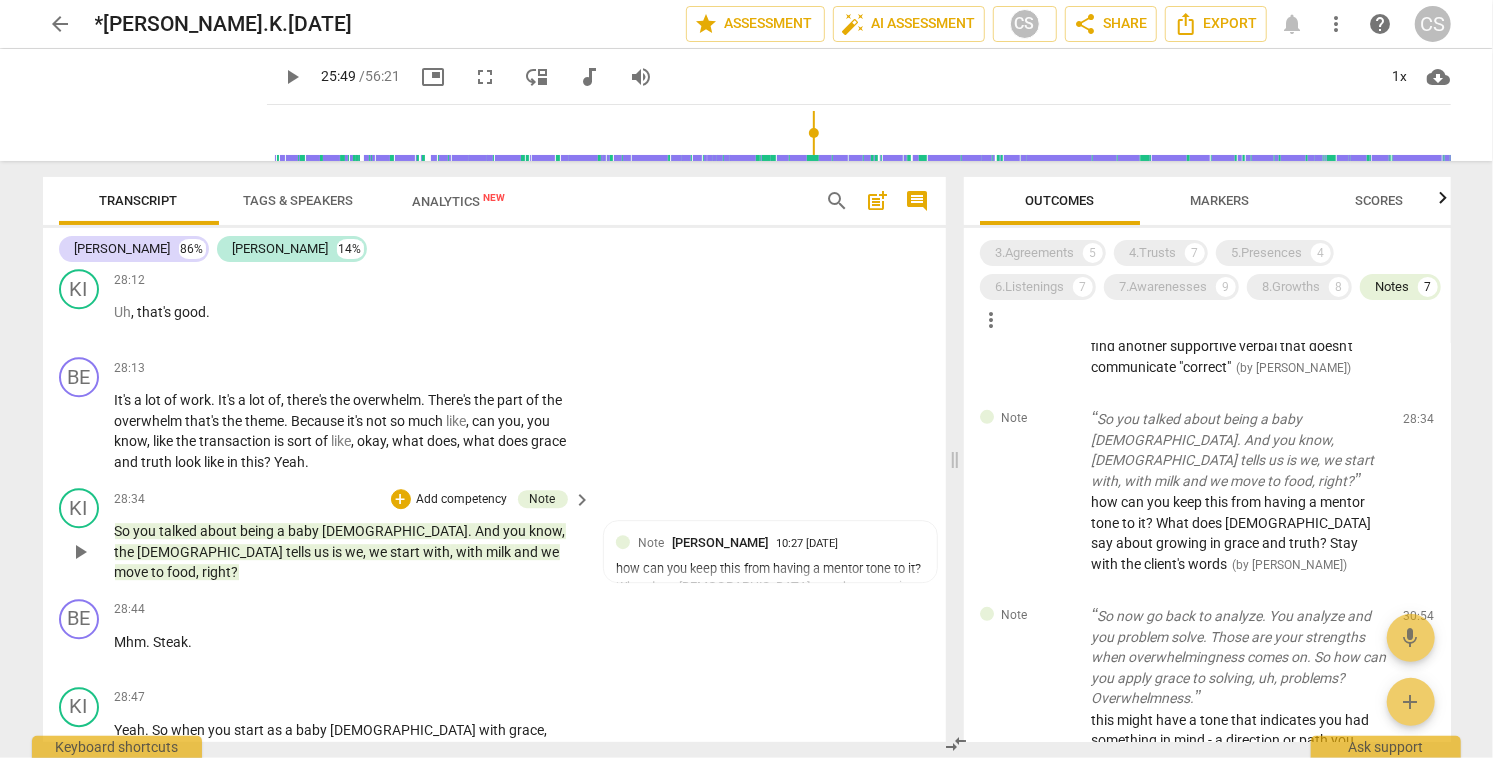 click on "play_arrow" at bounding box center (80, 552) 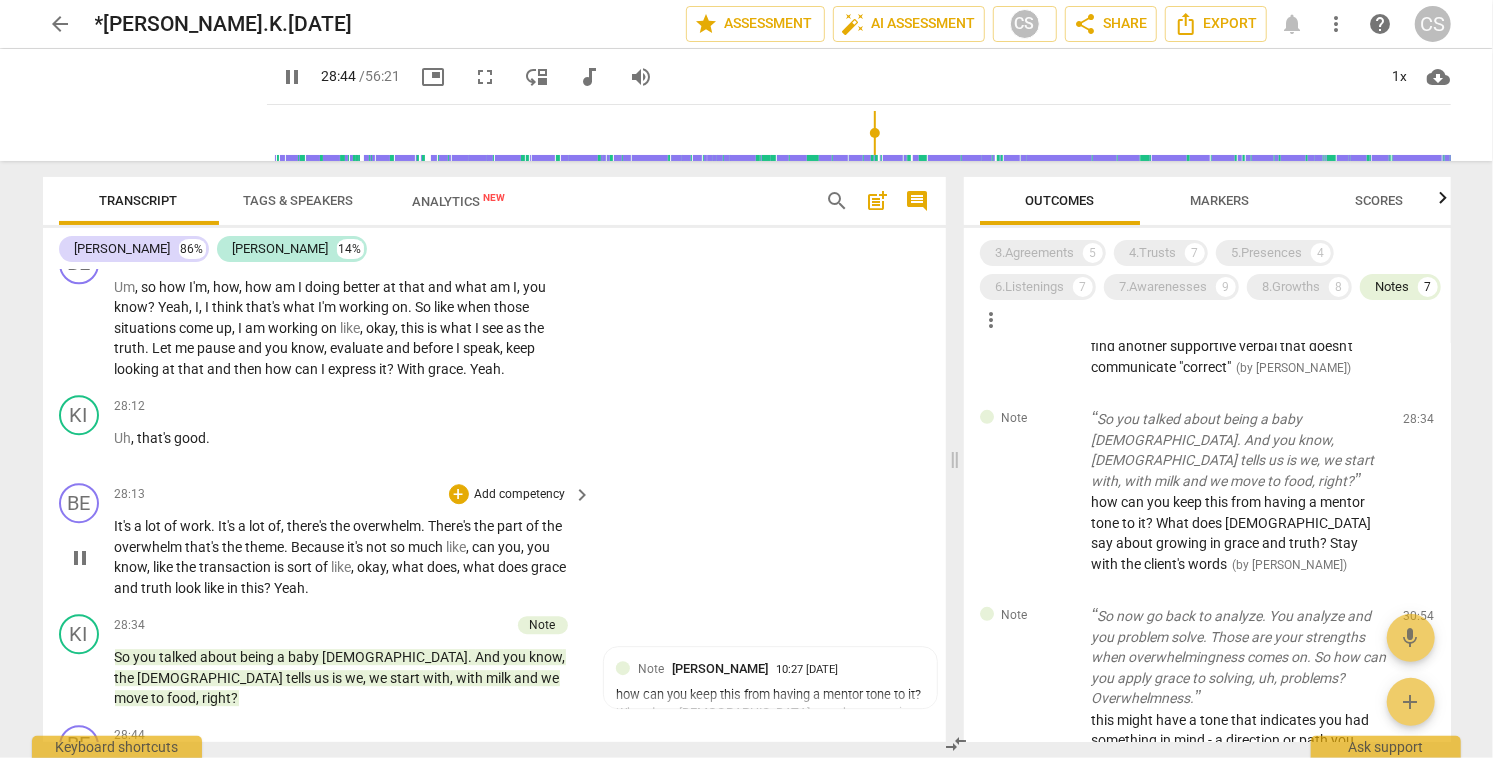 scroll, scrollTop: 12253, scrollLeft: 0, axis: vertical 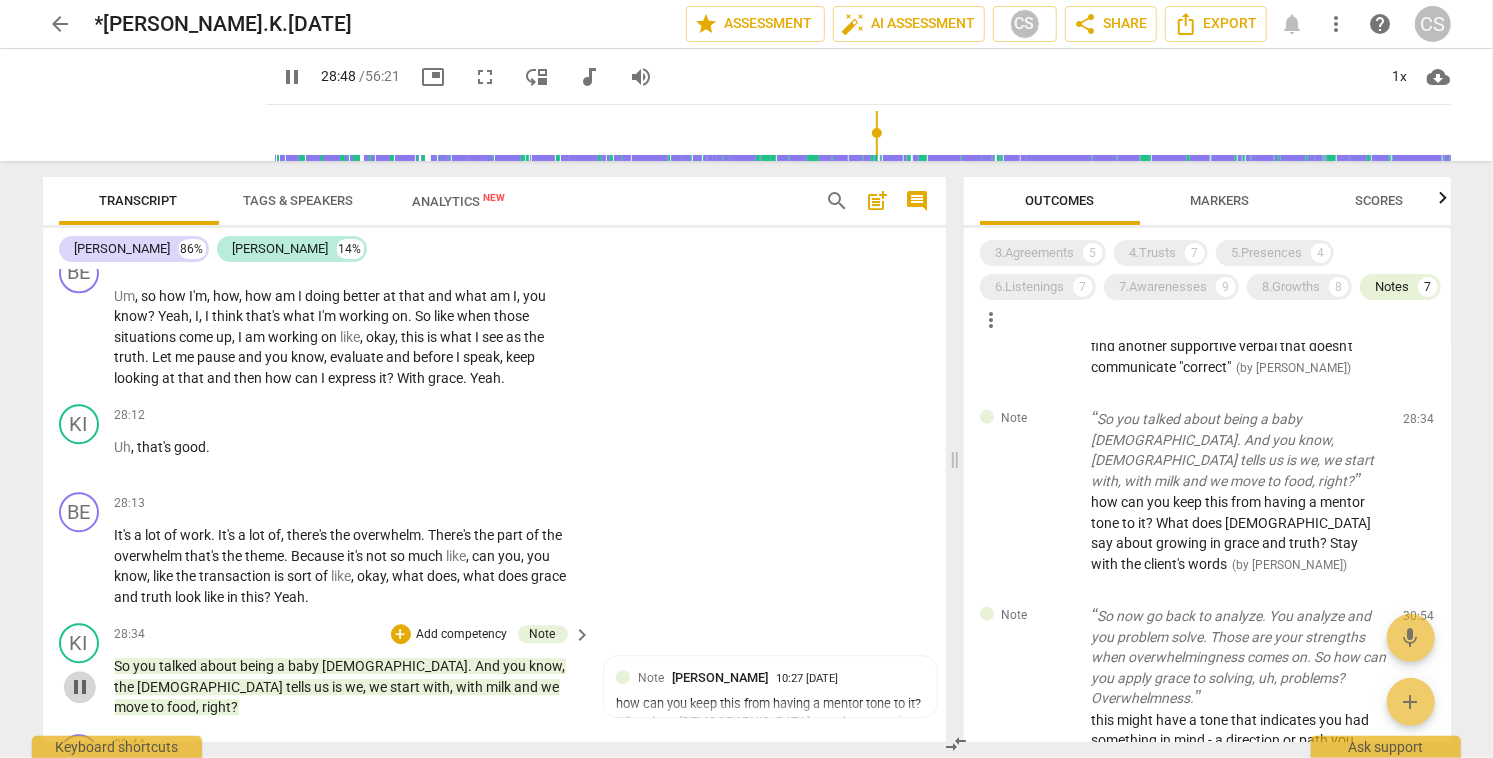 click on "pause" at bounding box center [80, 687] 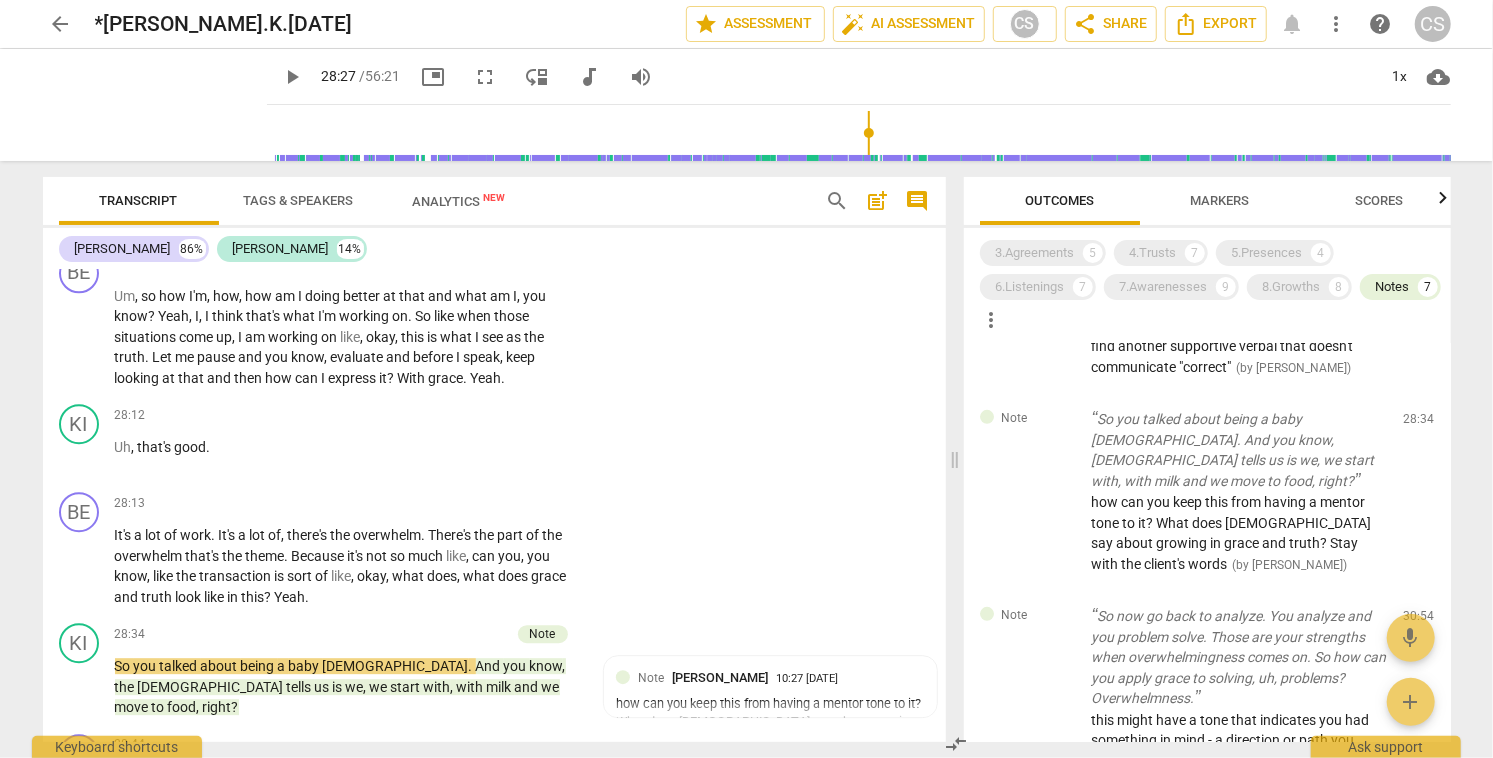click at bounding box center (863, 133) 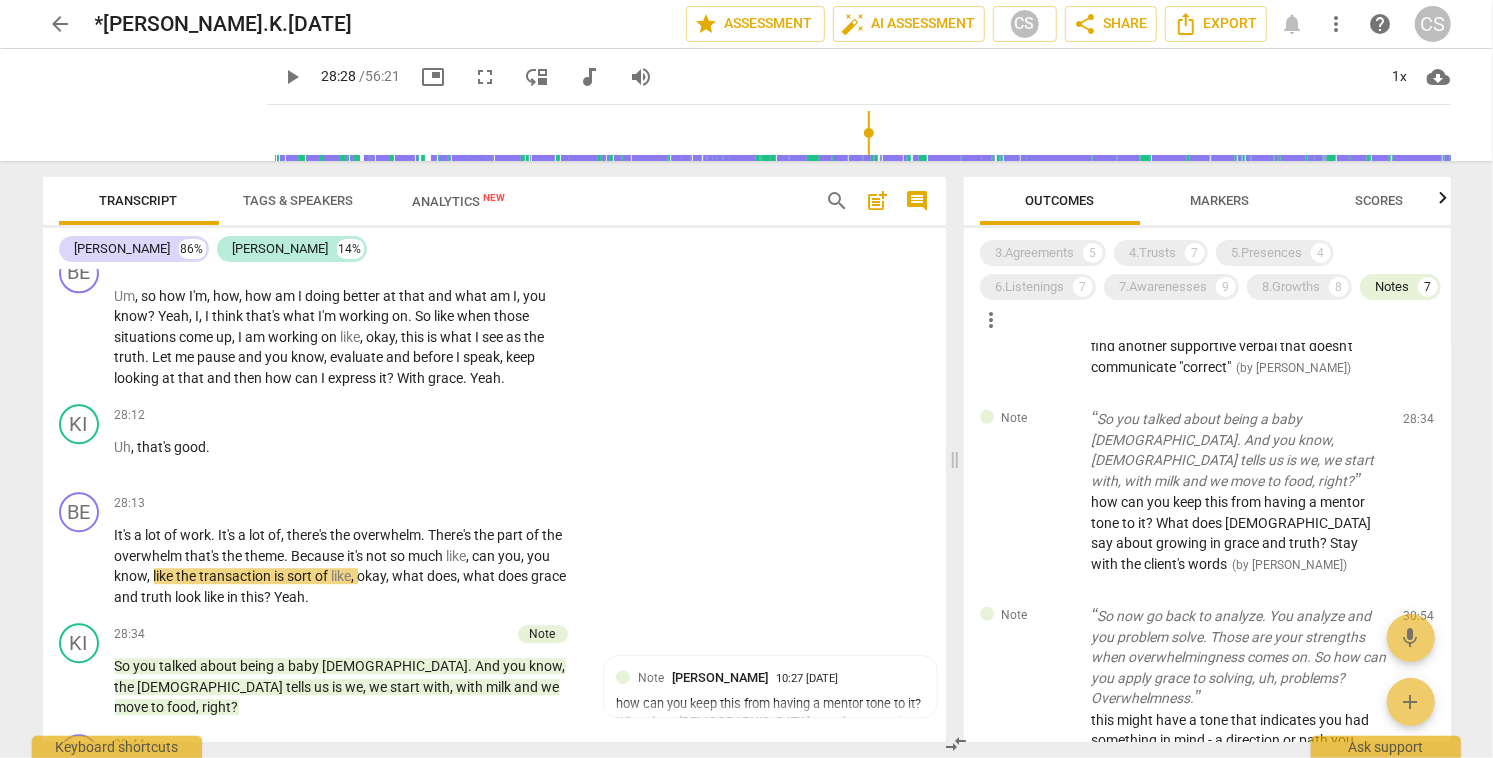 click on "play_arrow" at bounding box center [293, 77] 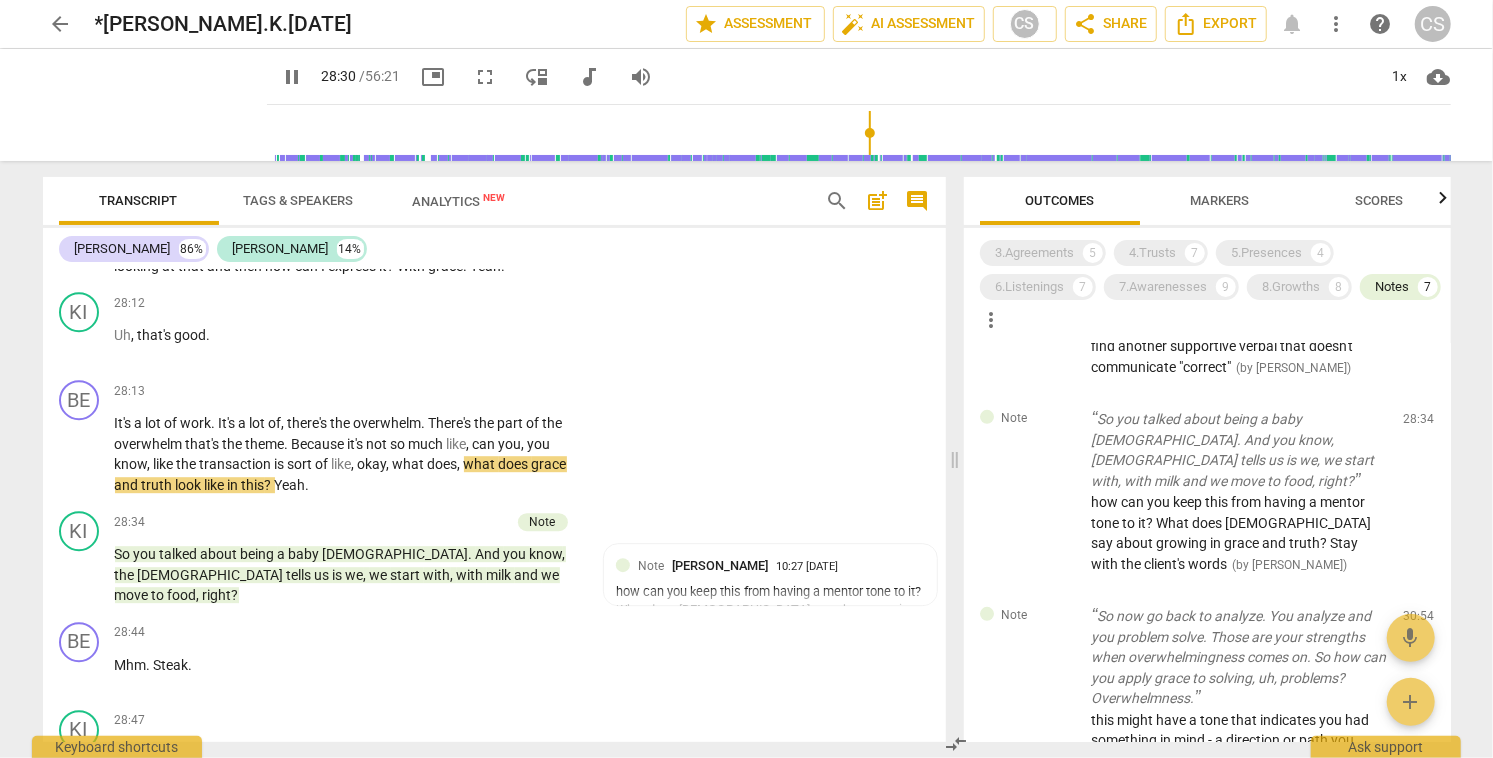 scroll, scrollTop: 12387, scrollLeft: 0, axis: vertical 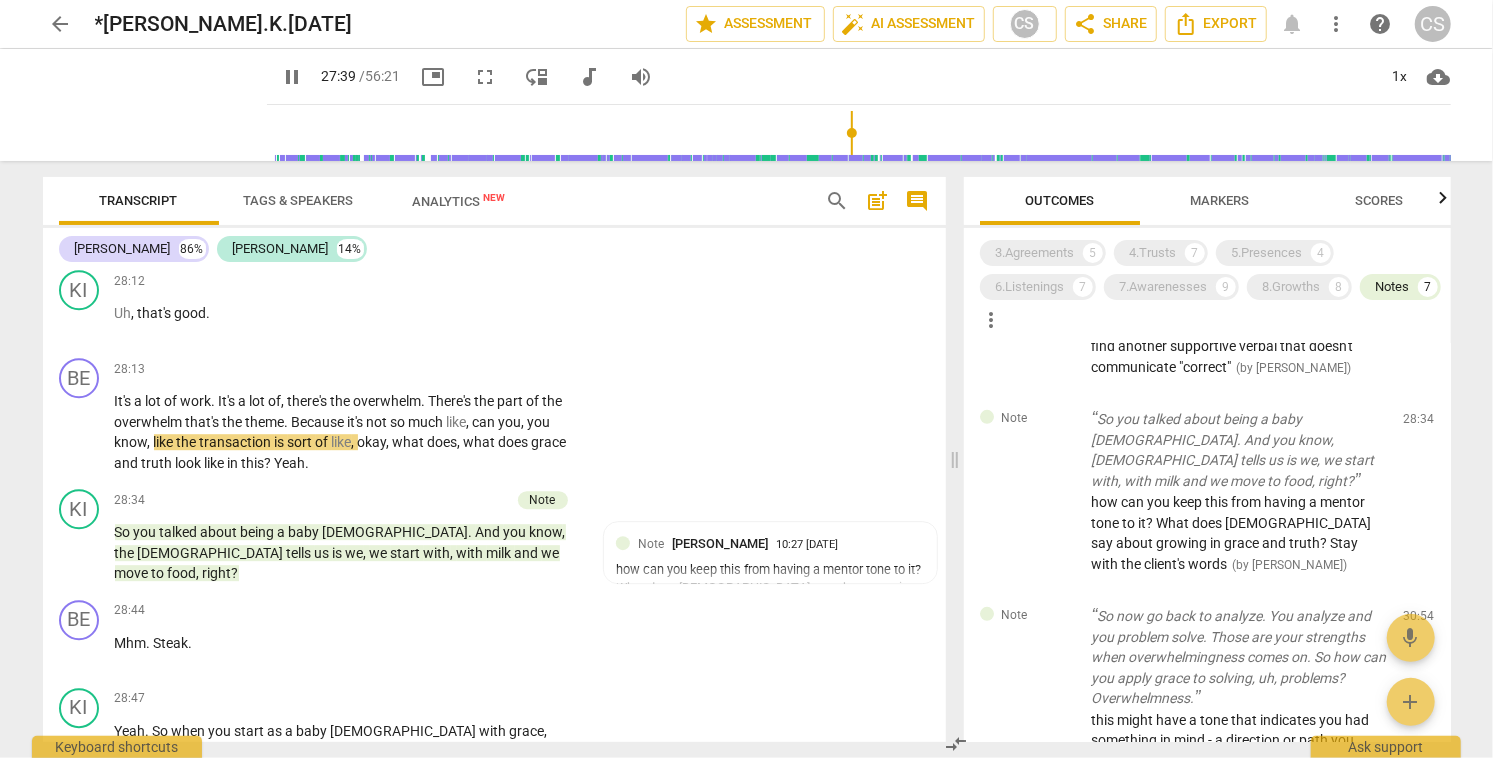 drag, startPoint x: 856, startPoint y: 130, endPoint x: 837, endPoint y: 131, distance: 19.026299 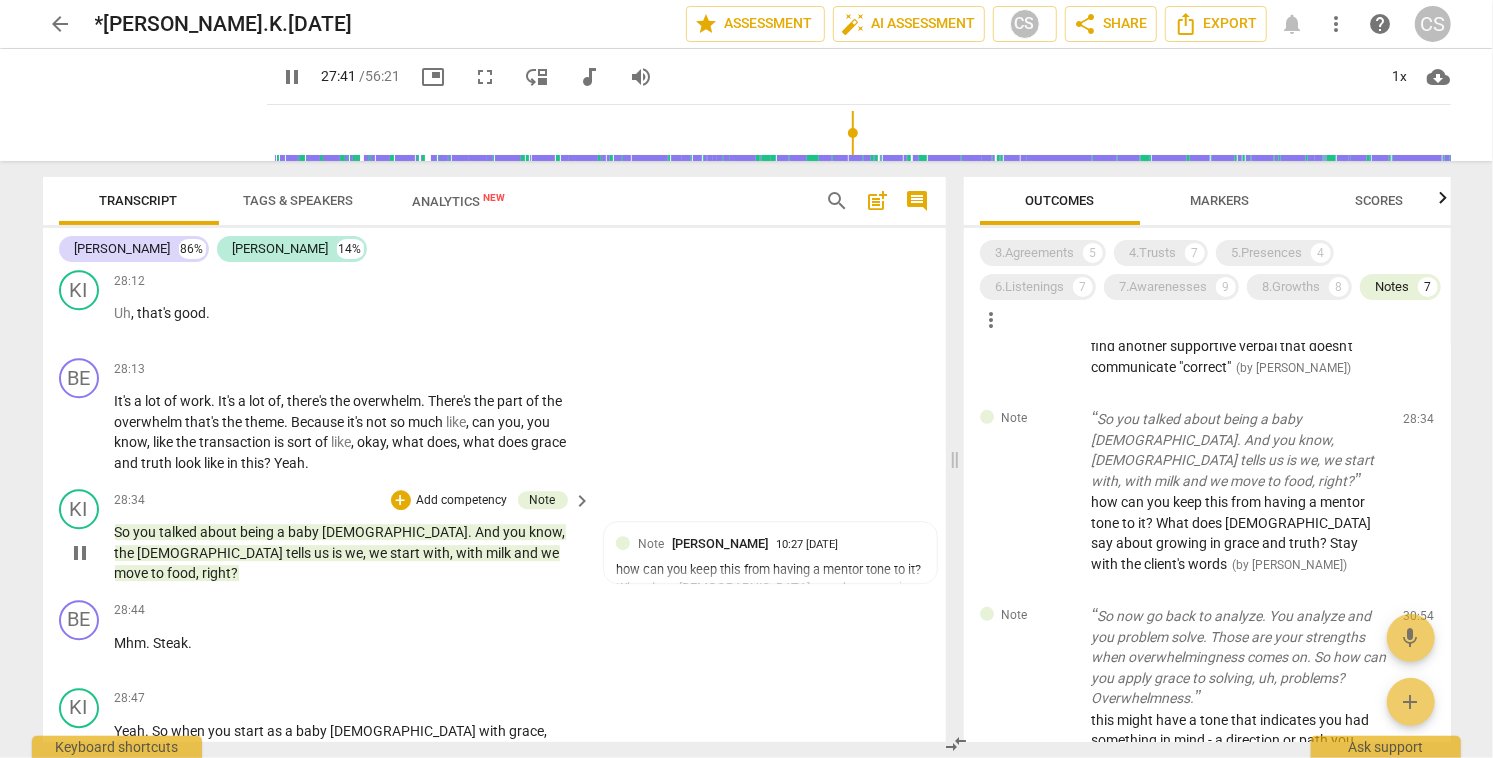 click on "pause" at bounding box center (80, 553) 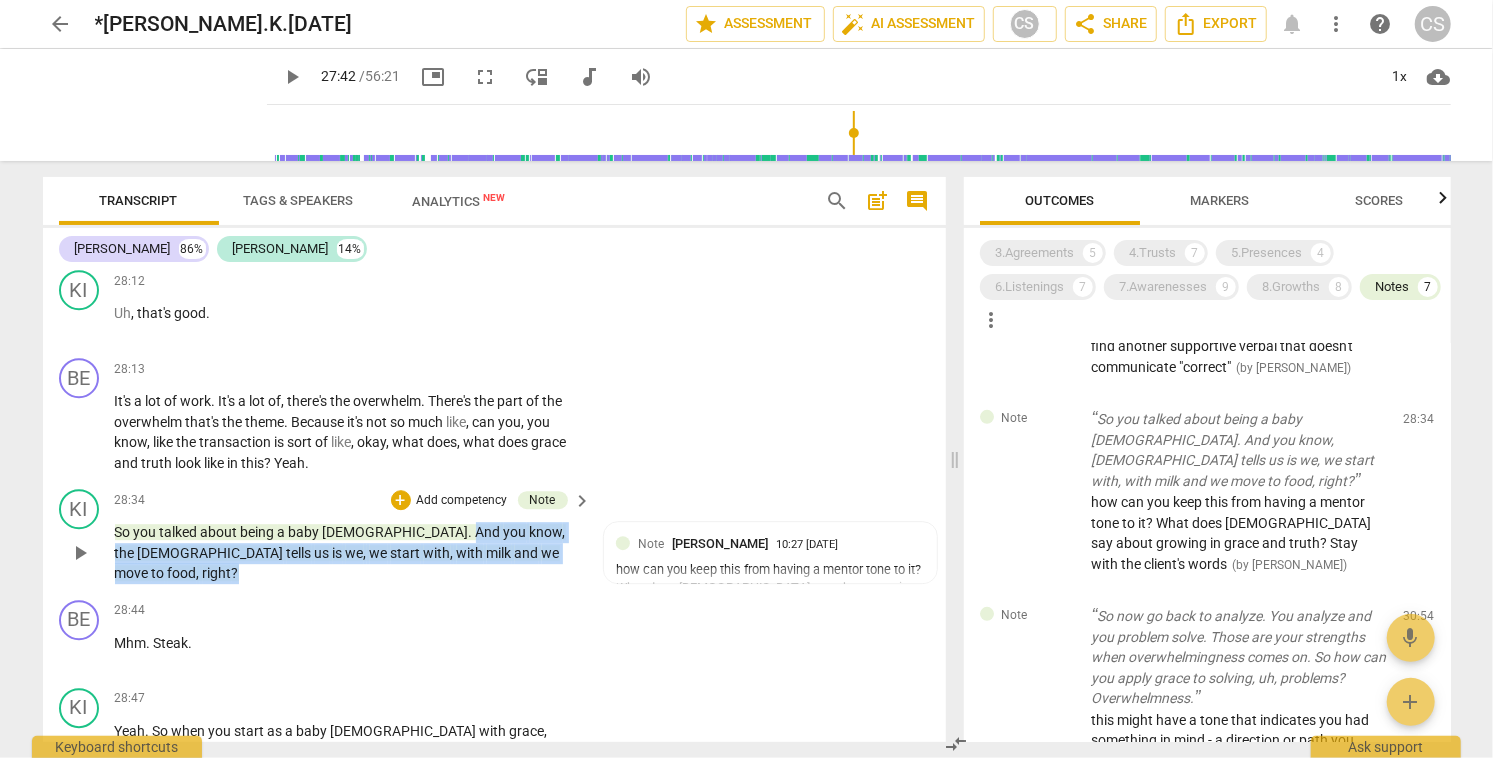 drag, startPoint x: 387, startPoint y: 514, endPoint x: 496, endPoint y: 530, distance: 110.16805 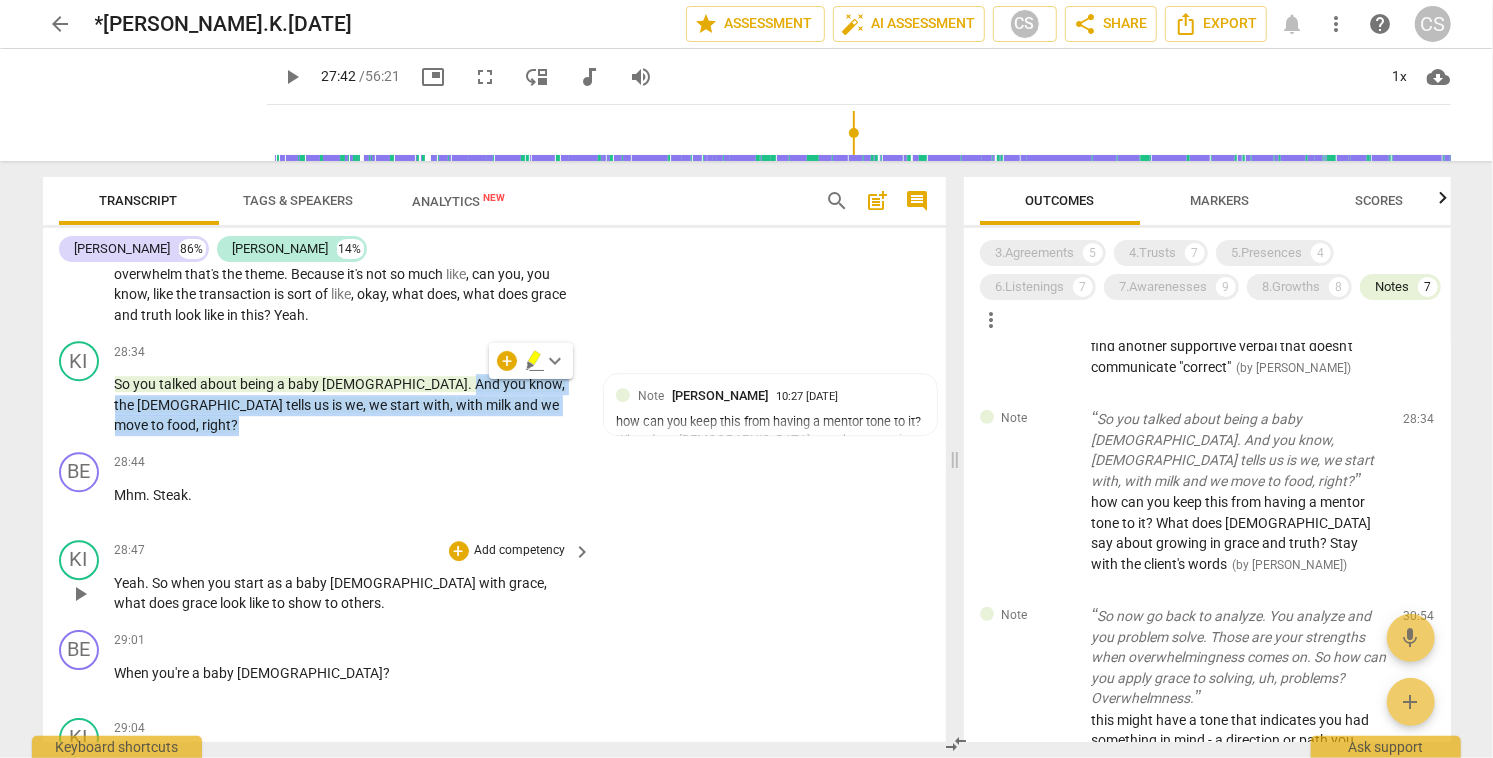 scroll, scrollTop: 12532, scrollLeft: 0, axis: vertical 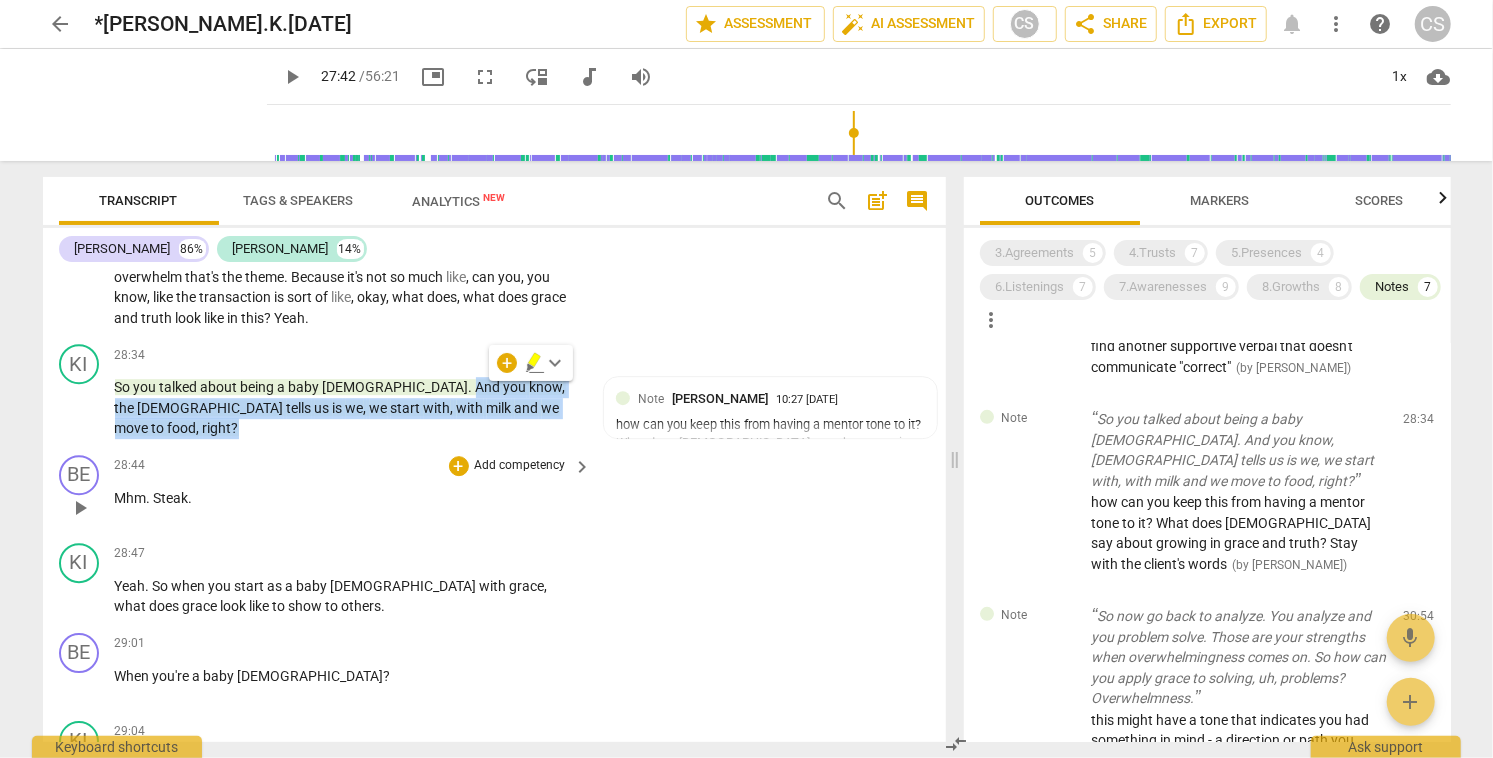 click on "Add competency" at bounding box center (520, 466) 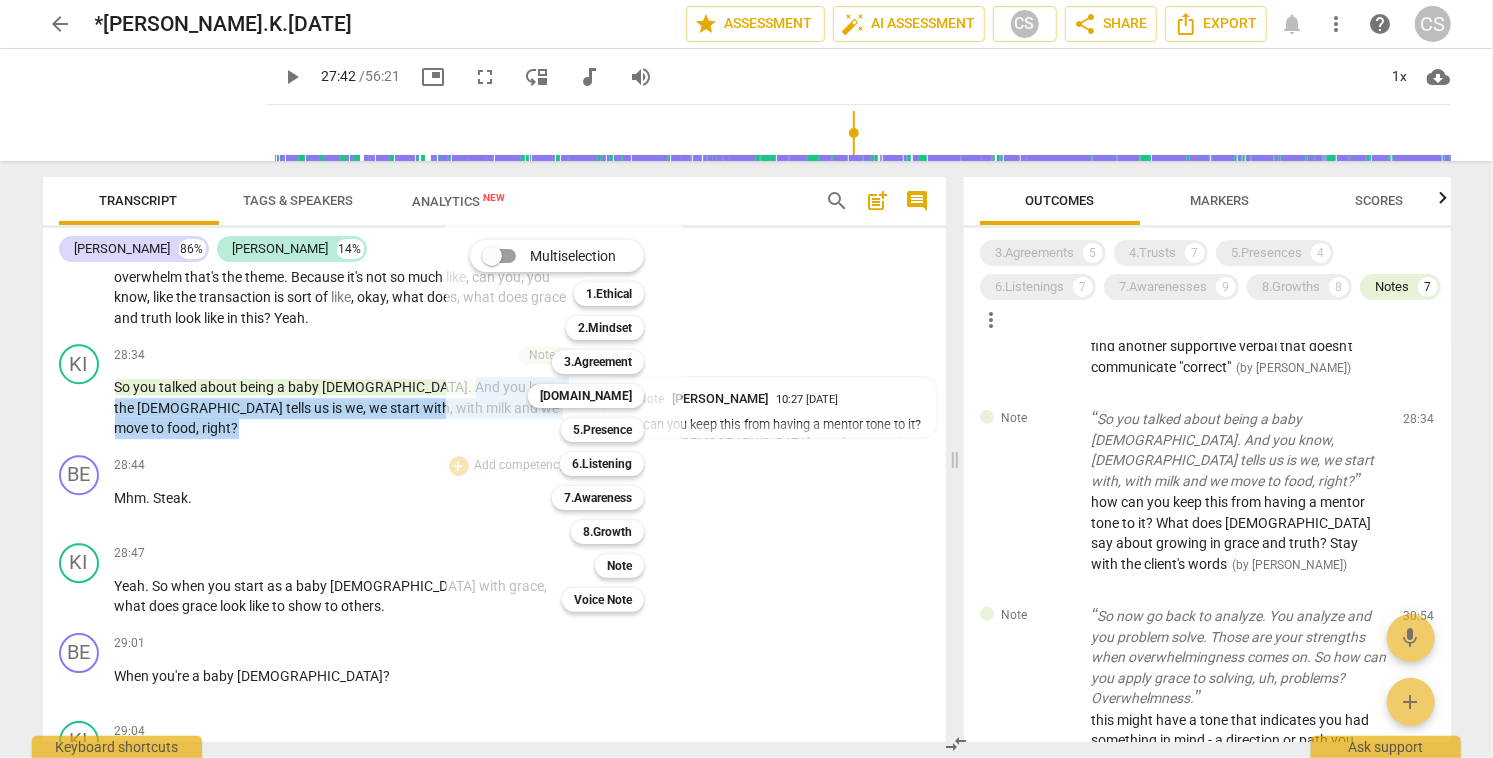 click at bounding box center [746, 379] 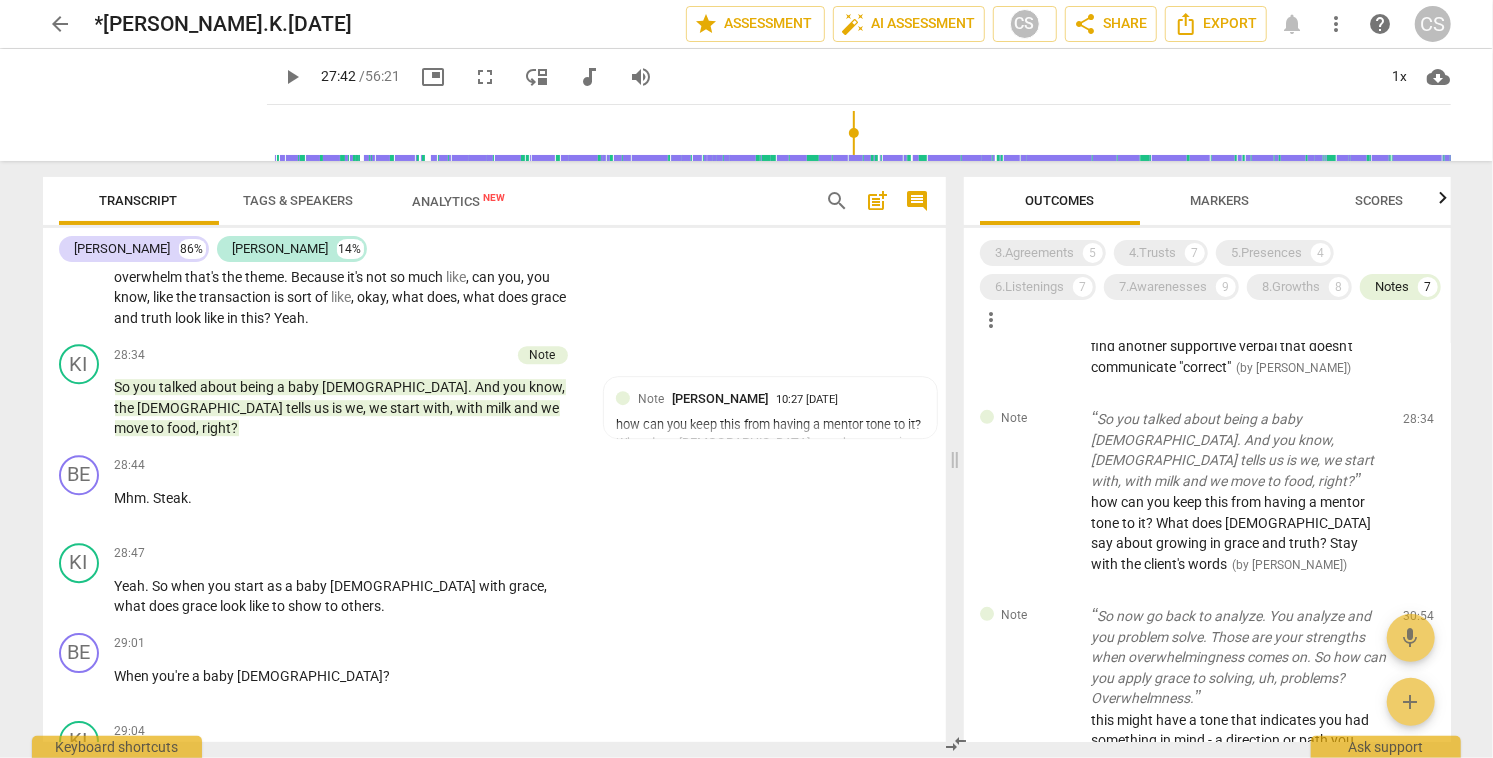 click on "Markers" at bounding box center (1219, 200) 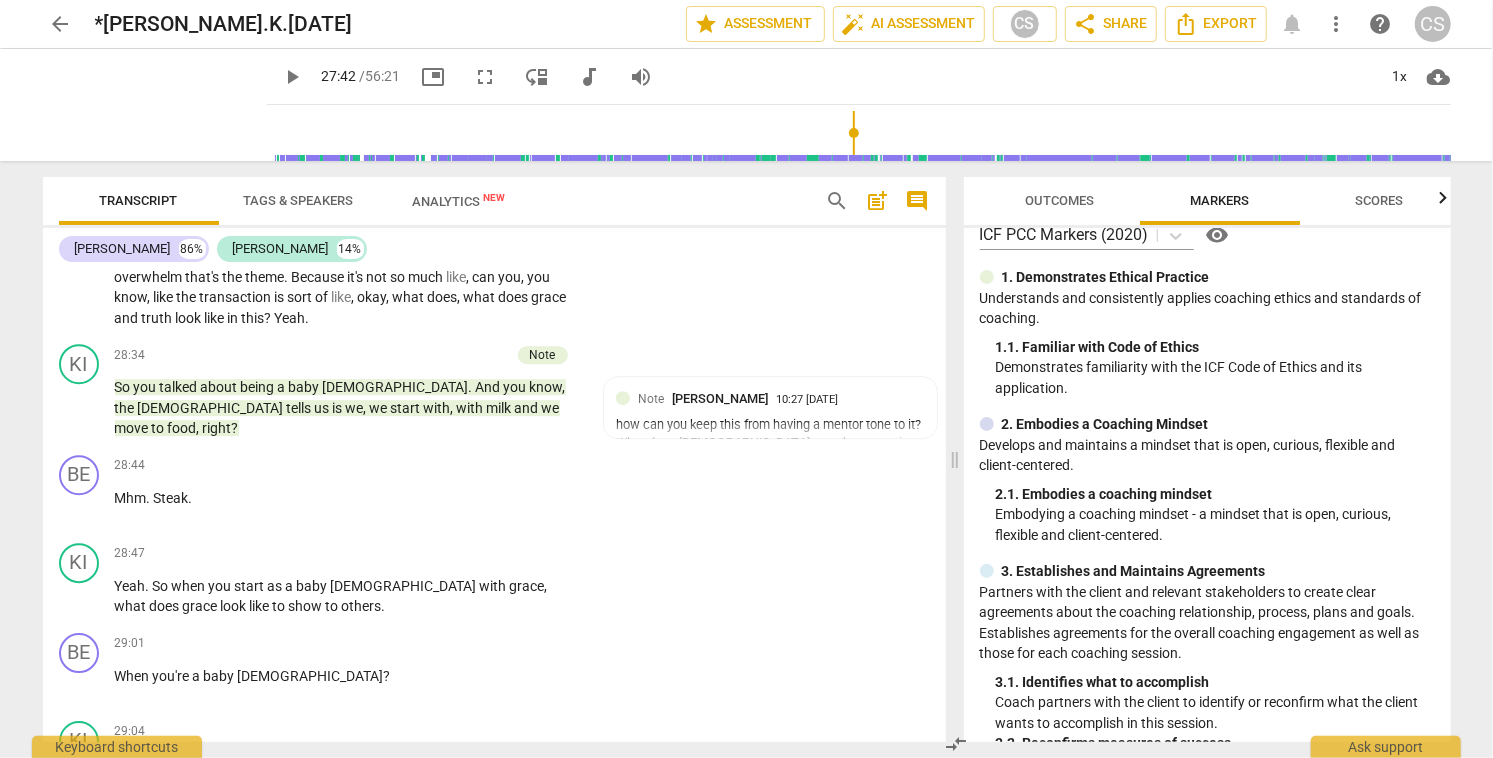 scroll, scrollTop: 0, scrollLeft: 0, axis: both 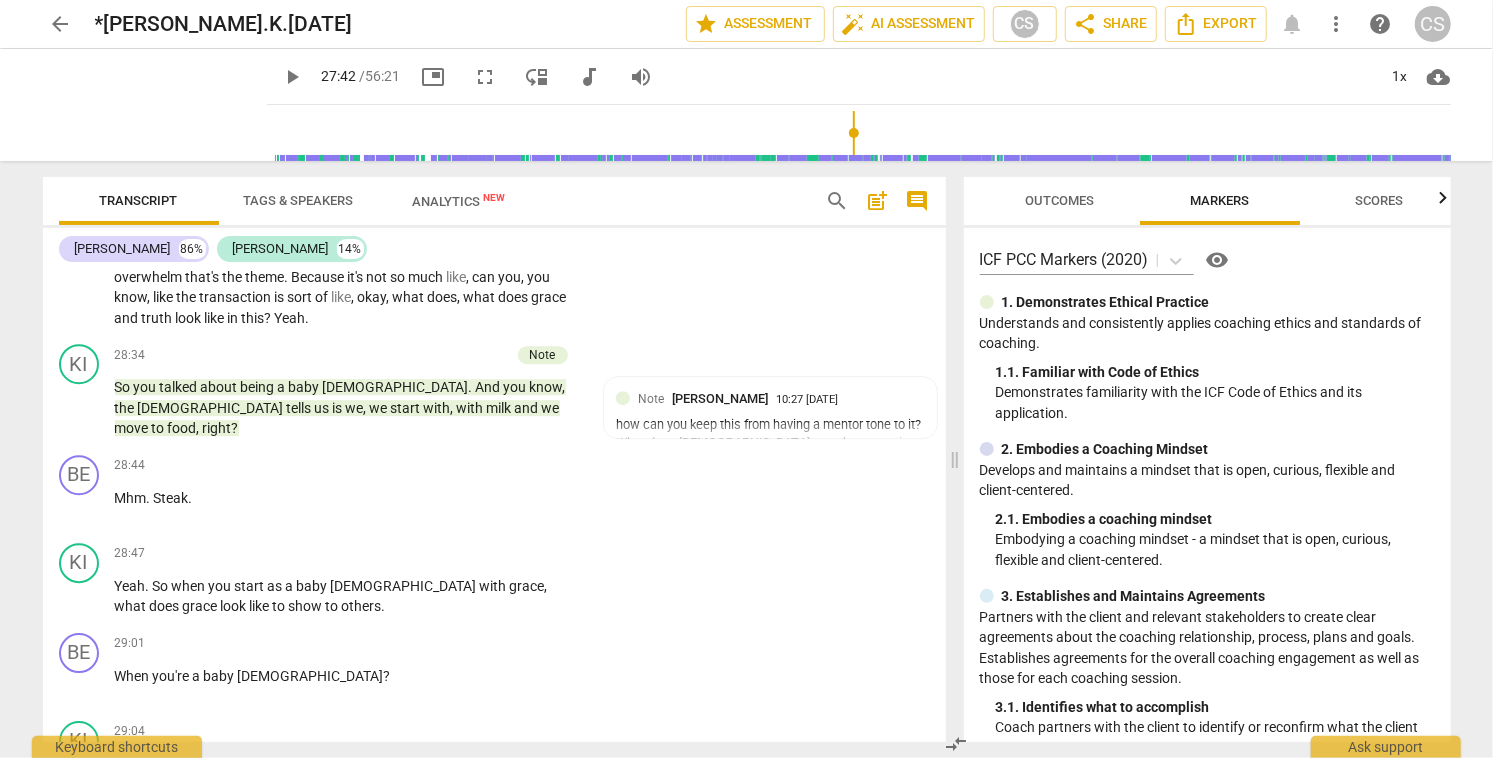 click on "Outcomes" at bounding box center [1059, 200] 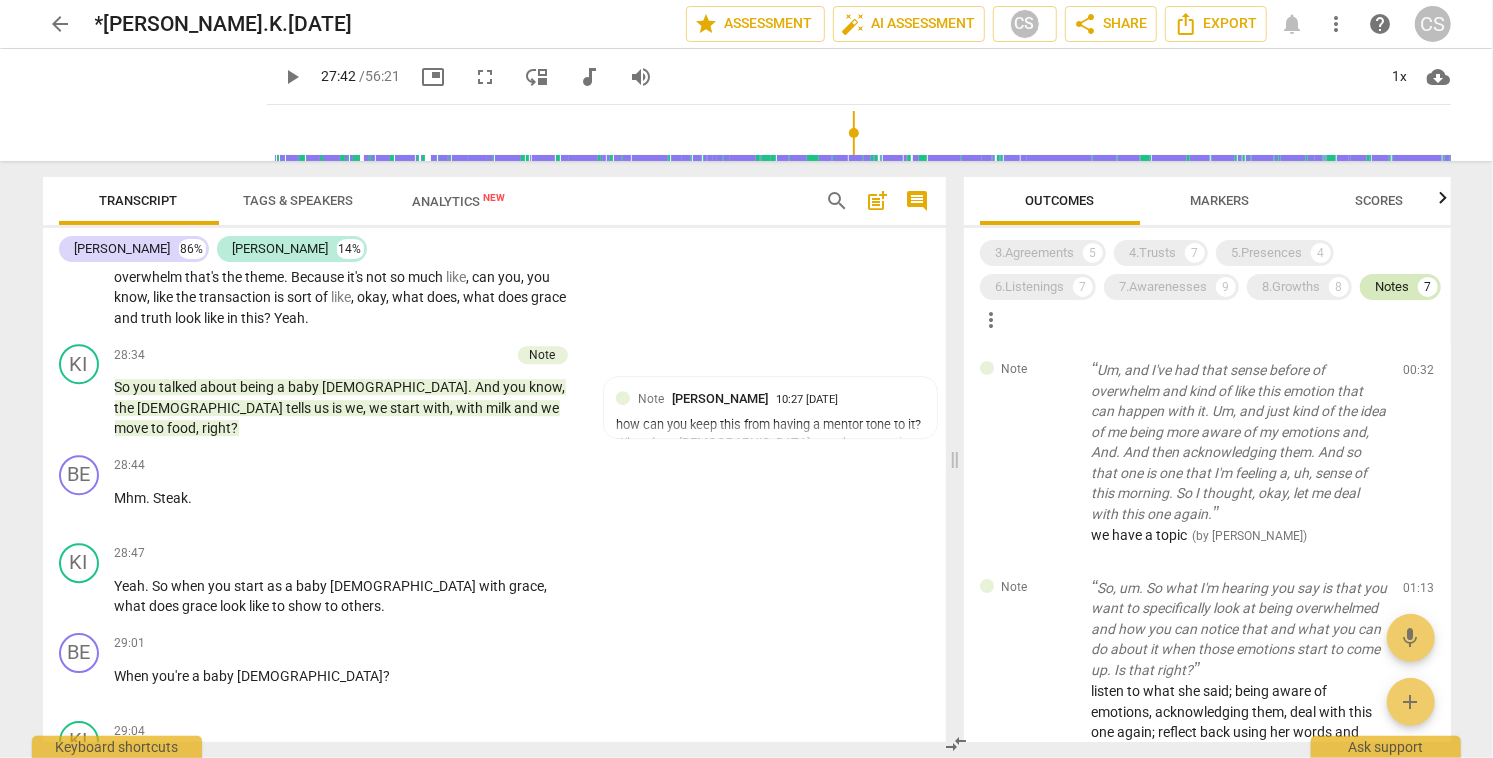 click on "Notes" at bounding box center [1393, 287] 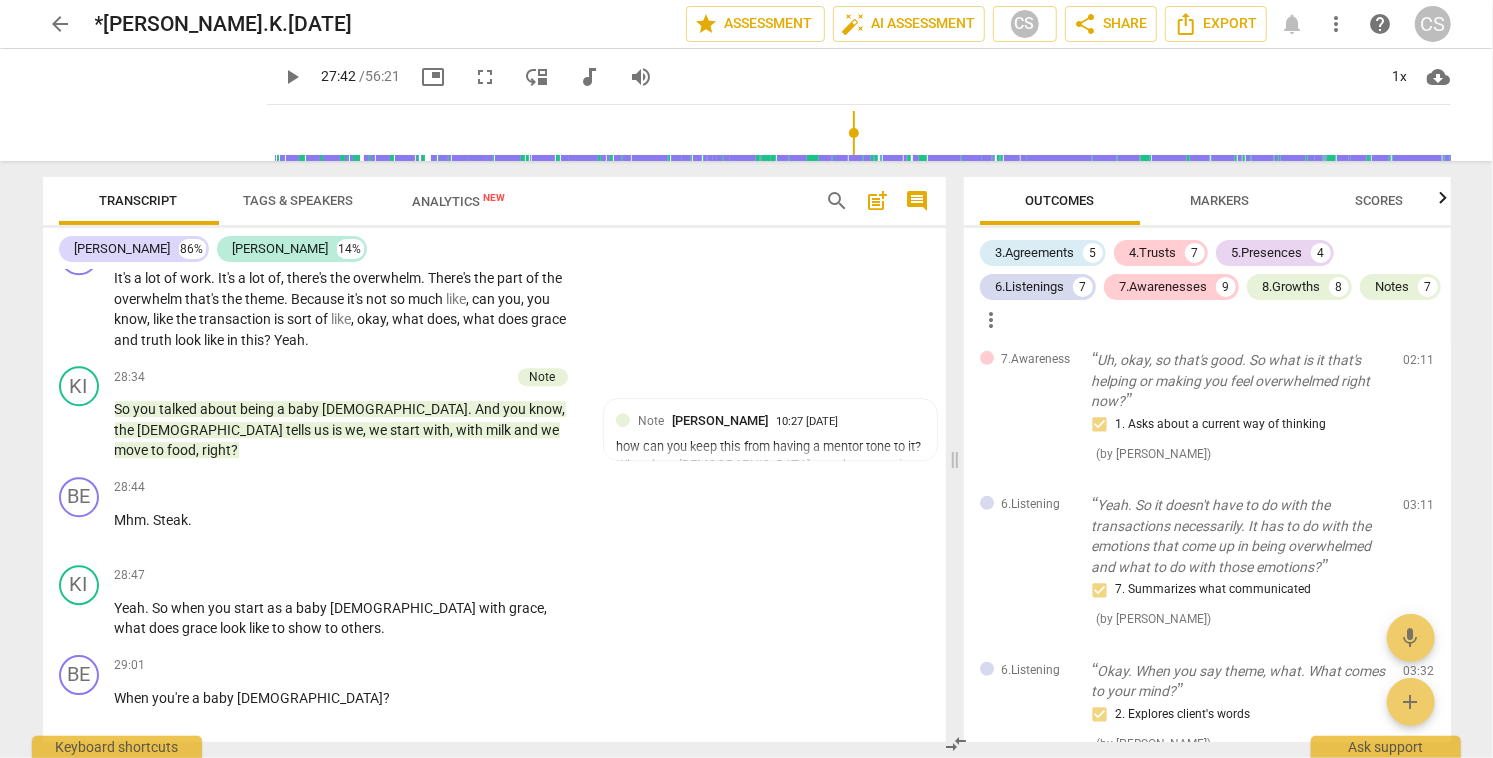 scroll, scrollTop: 566, scrollLeft: 0, axis: vertical 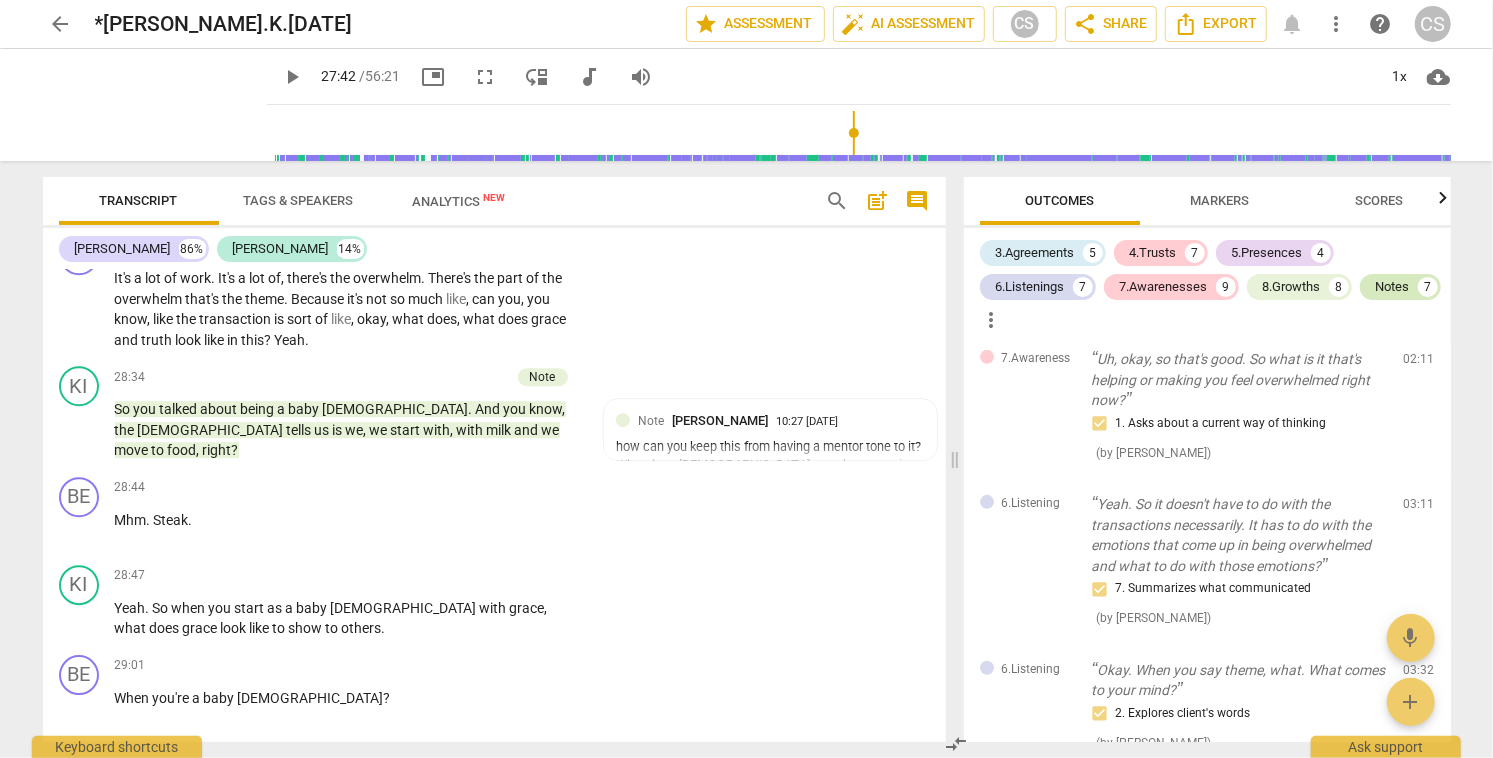 click on "Notes 7" at bounding box center [1400, 287] 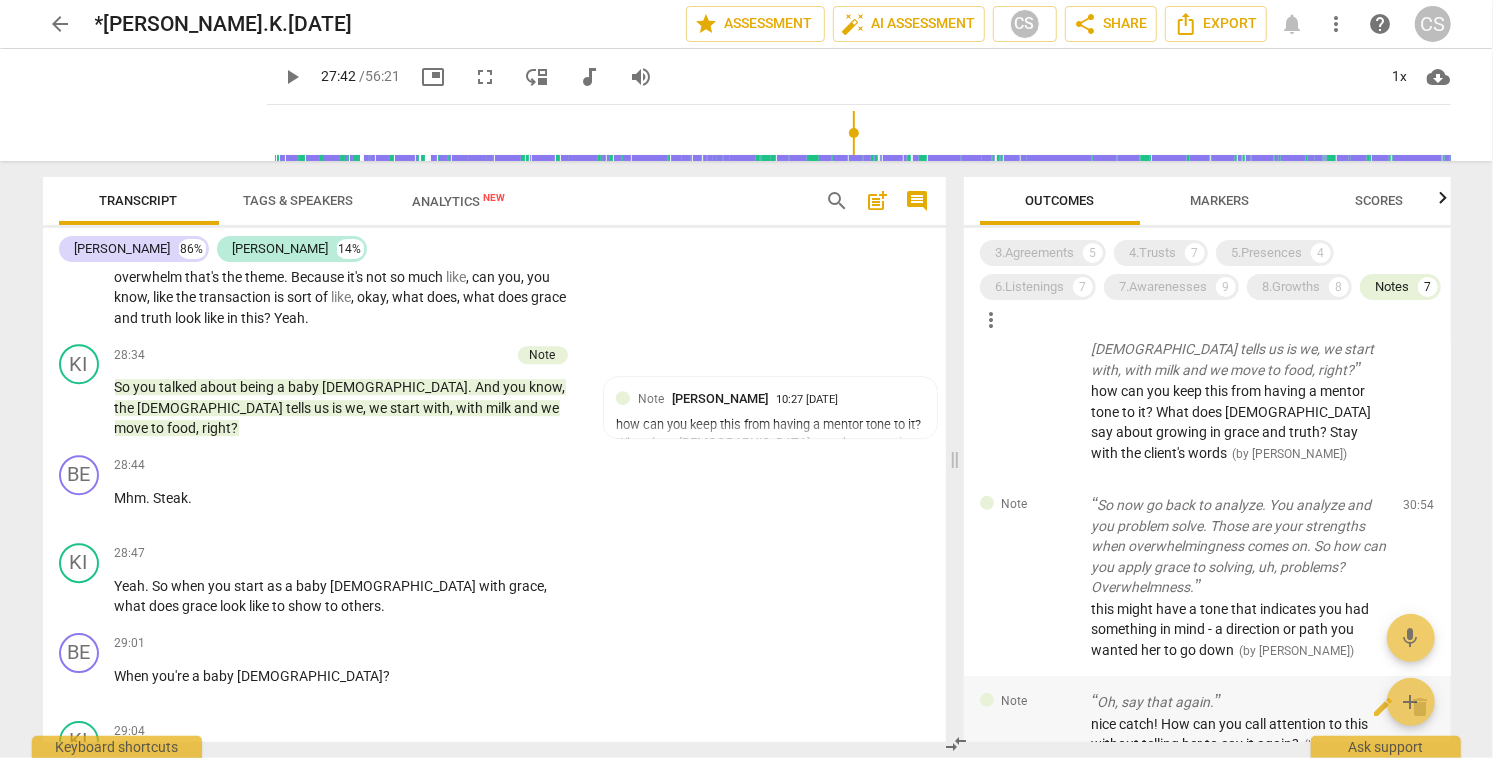 scroll, scrollTop: 626, scrollLeft: 0, axis: vertical 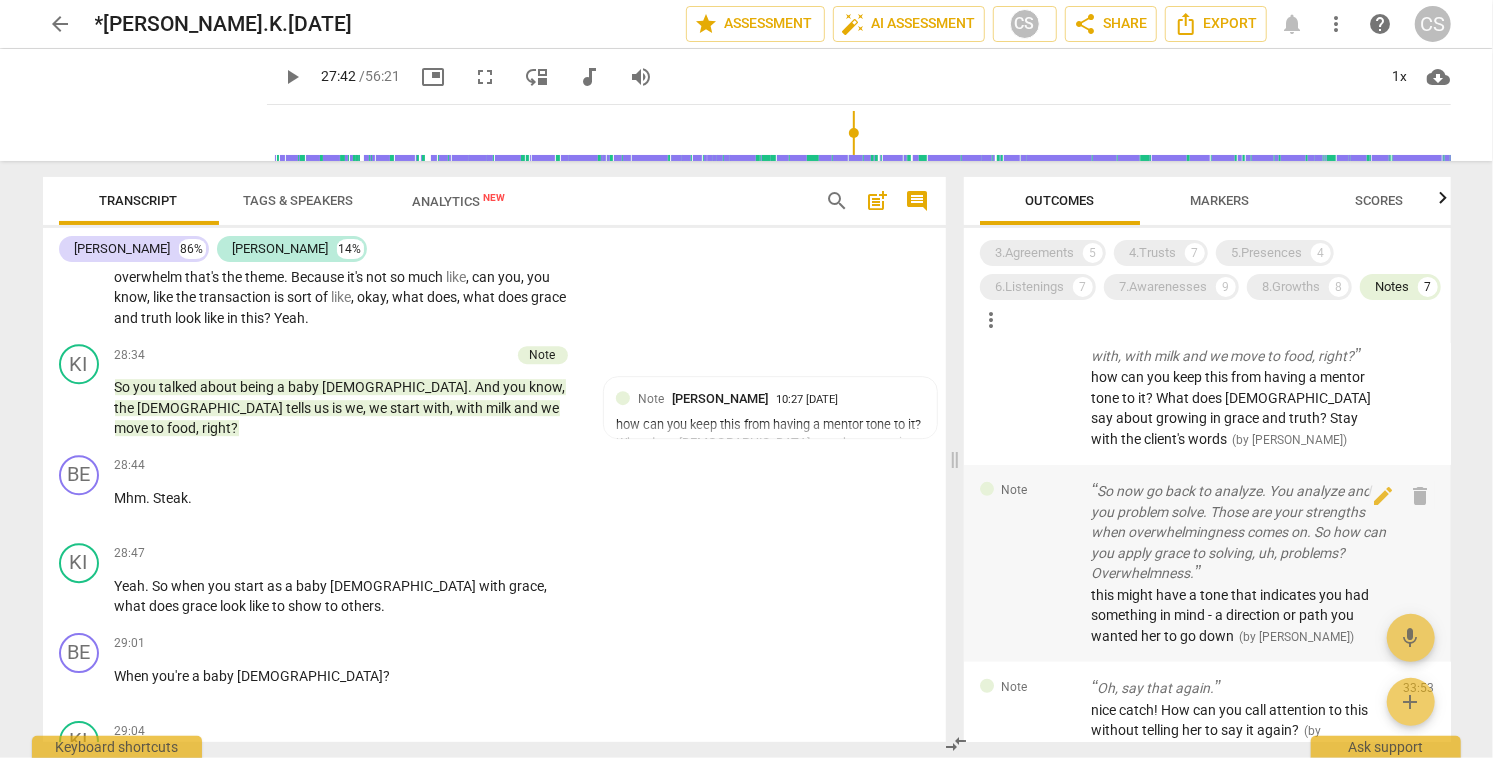 click on "So now go back to analyze. You analyze and you problem solve. Those are your strengths when overwhelmingness comes on. So how can you apply grace to solving, uh, problems? Overwhelmness." at bounding box center [1240, 532] 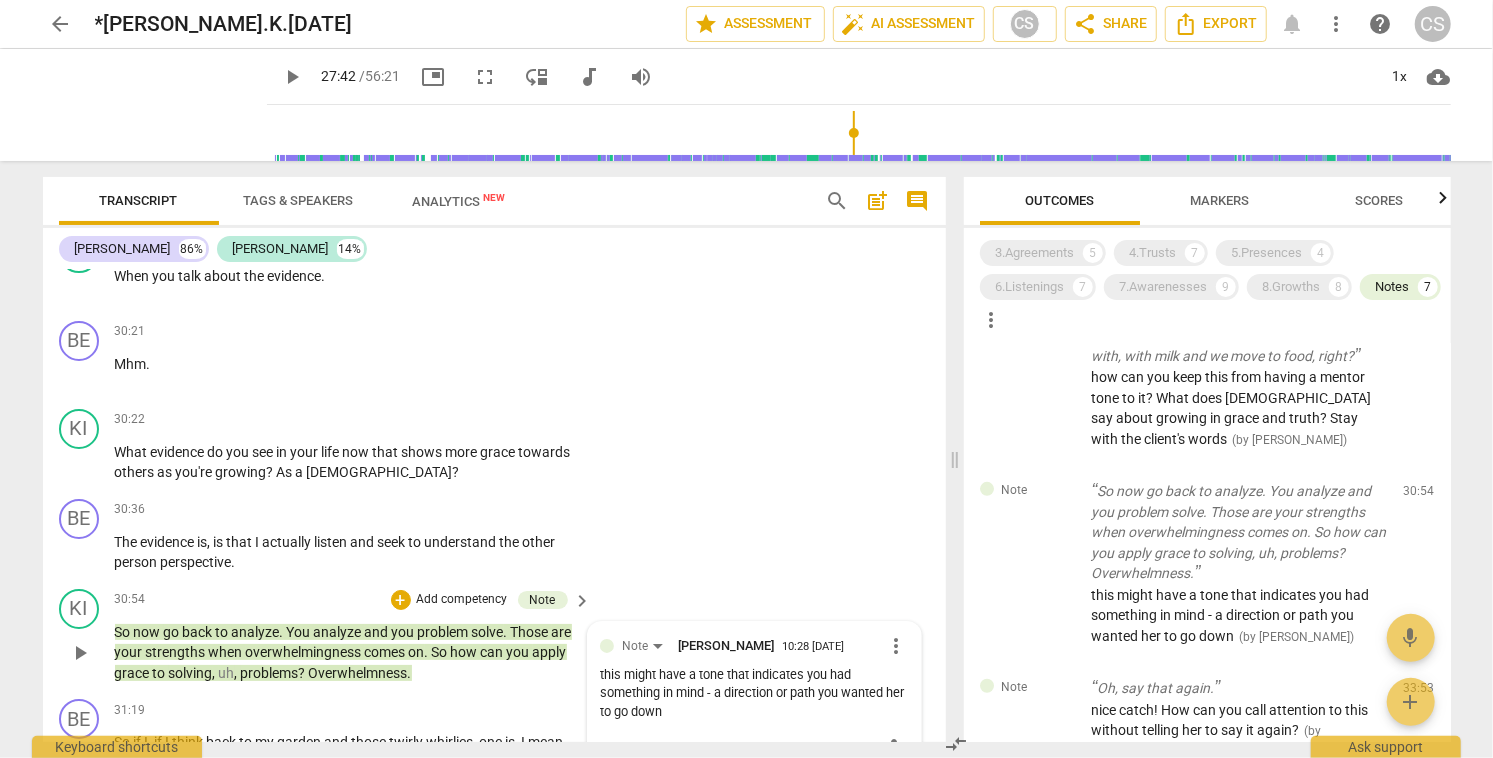 scroll, scrollTop: 13495, scrollLeft: 0, axis: vertical 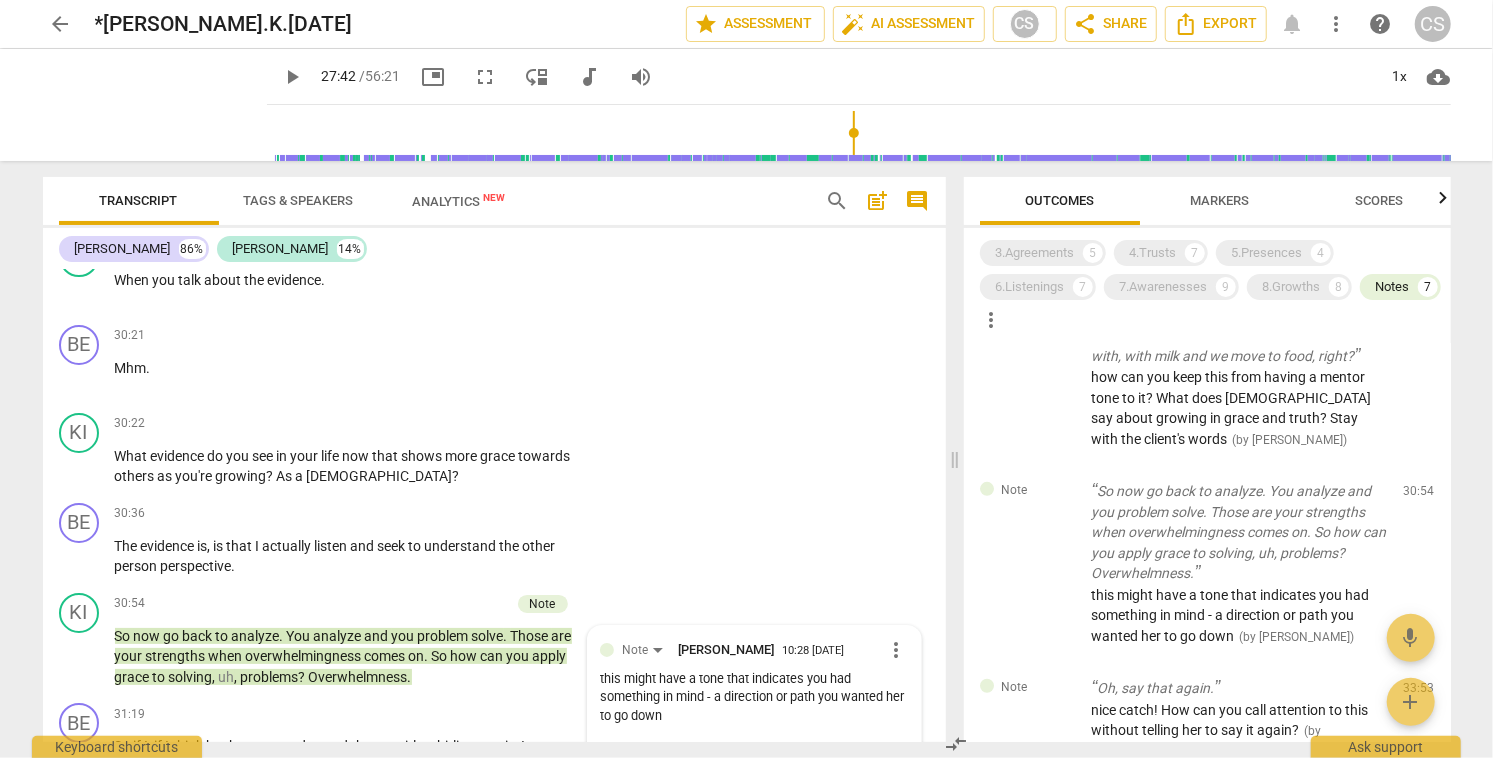 click on "search" at bounding box center [838, 201] 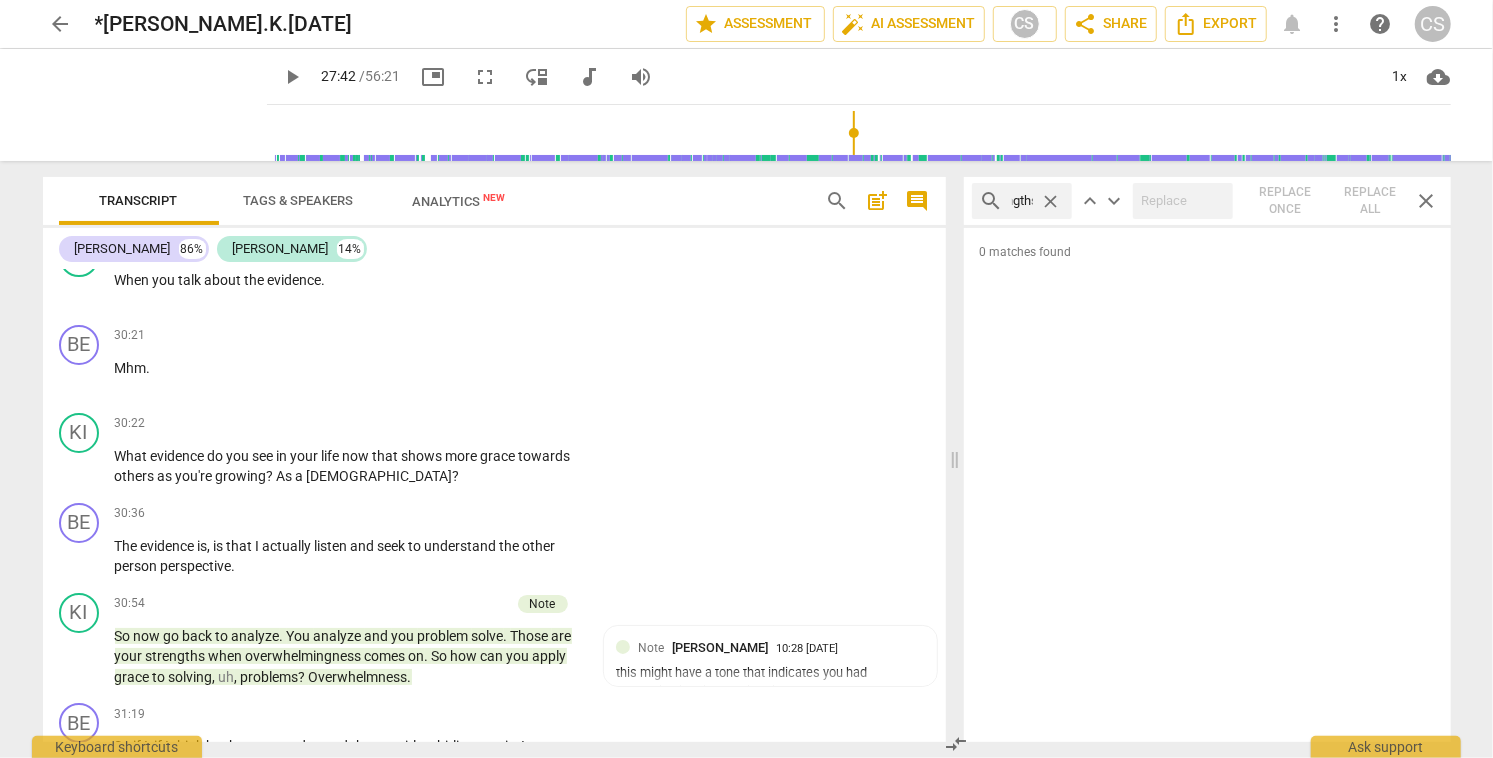 scroll, scrollTop: 0, scrollLeft: 33, axis: horizontal 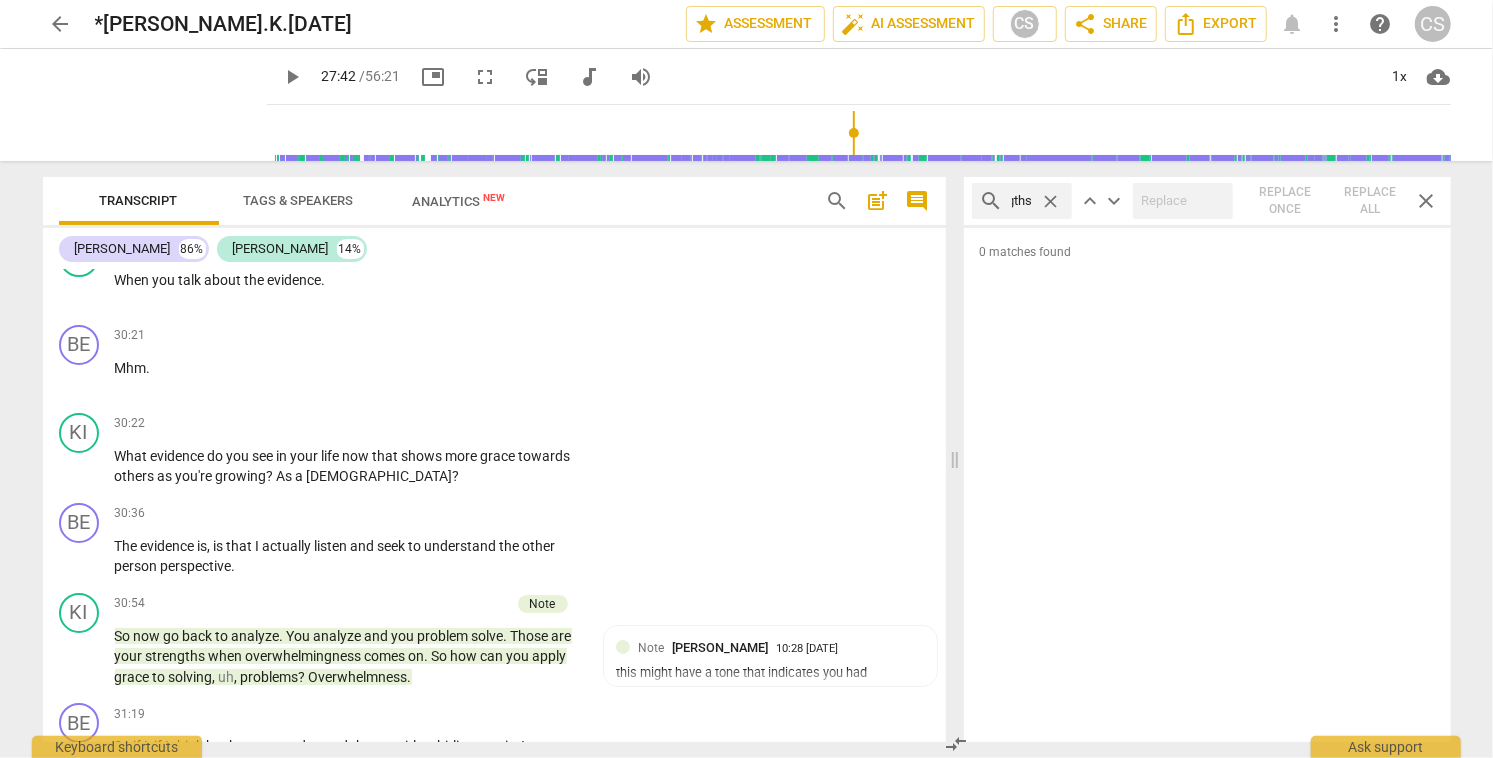 type on "strengths" 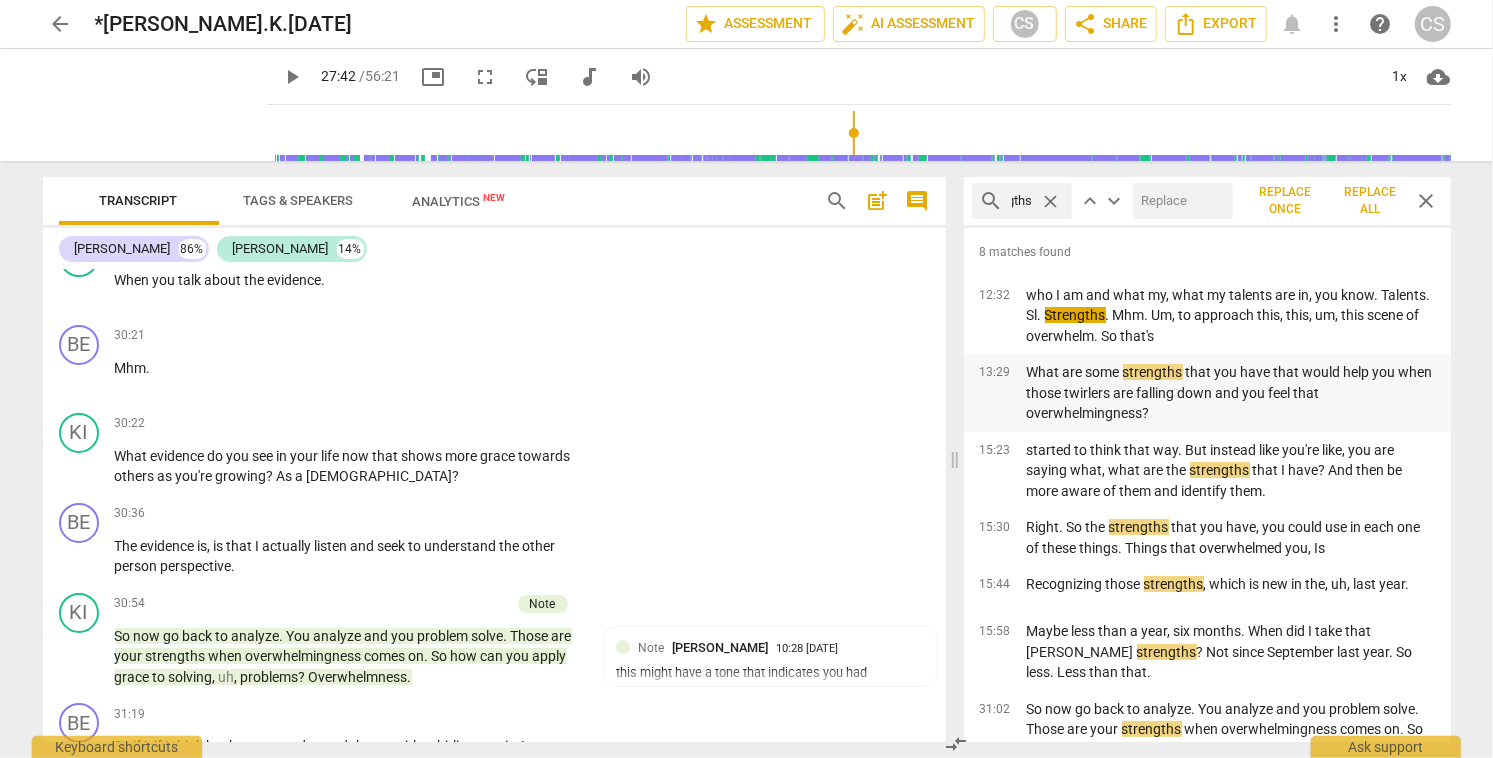 click on "What are some   strengths   that you have that would help you when those twirlers are falling down and you feel that overwhelmingness?" at bounding box center [1231, 393] 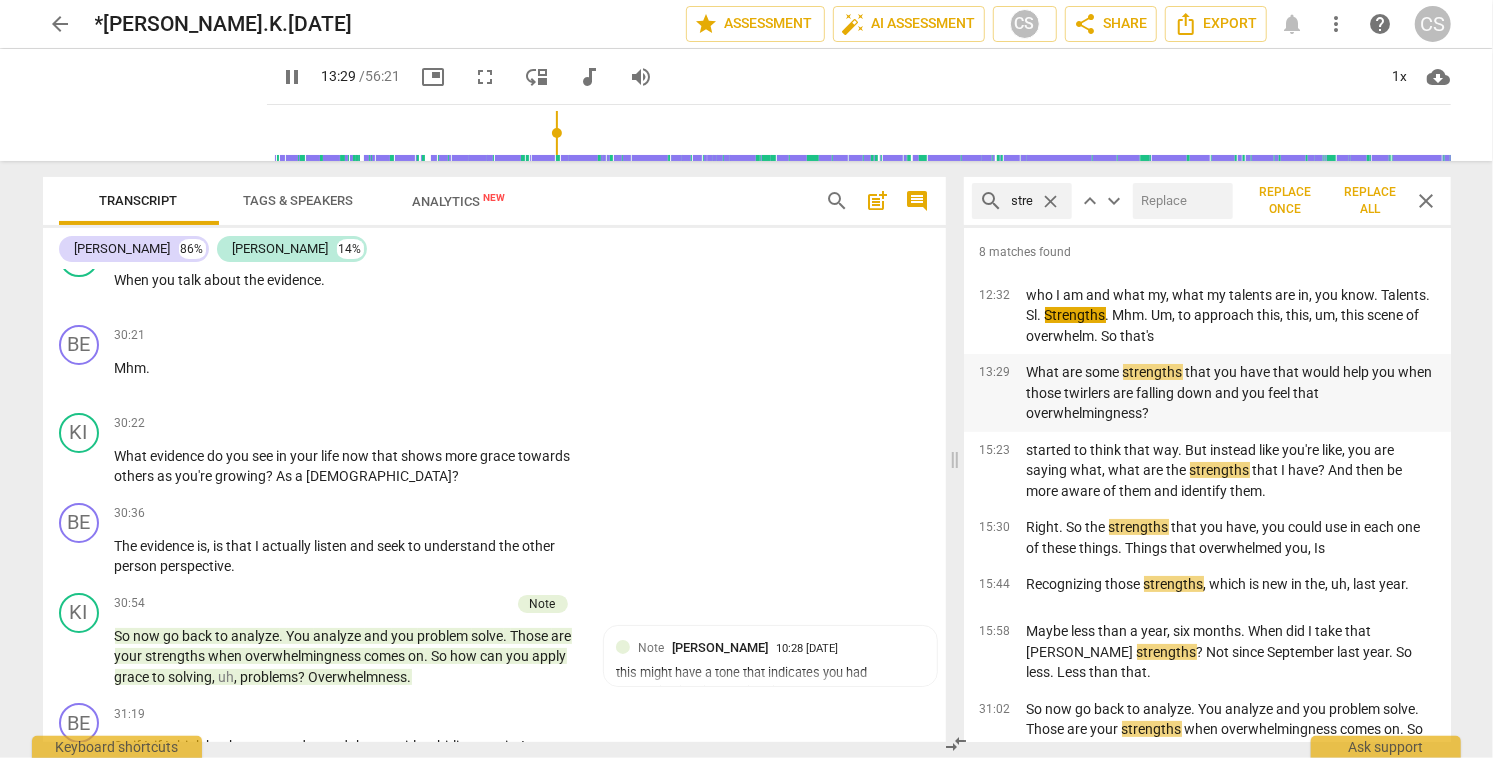 scroll, scrollTop: 6449, scrollLeft: 0, axis: vertical 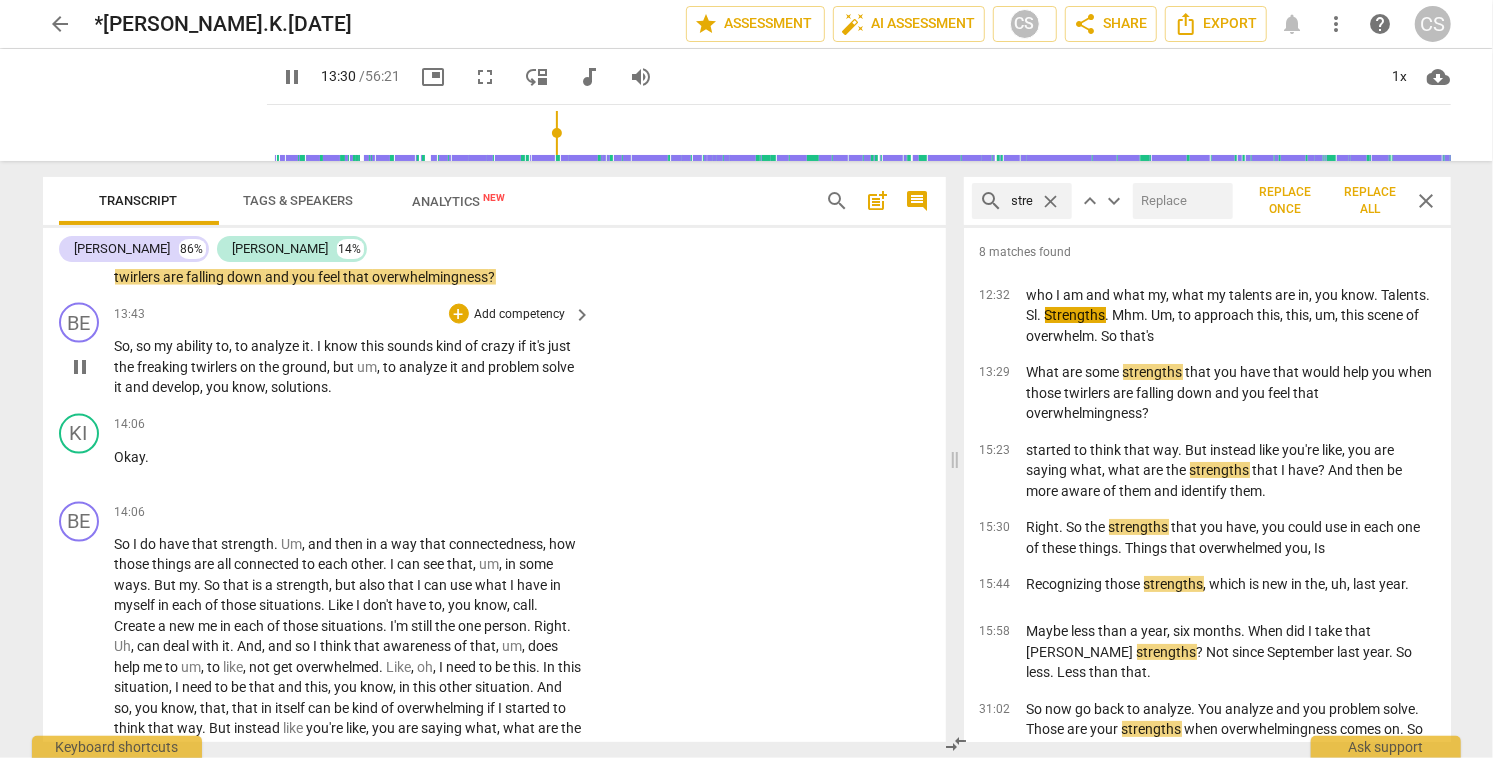 click on "pause" at bounding box center (80, 367) 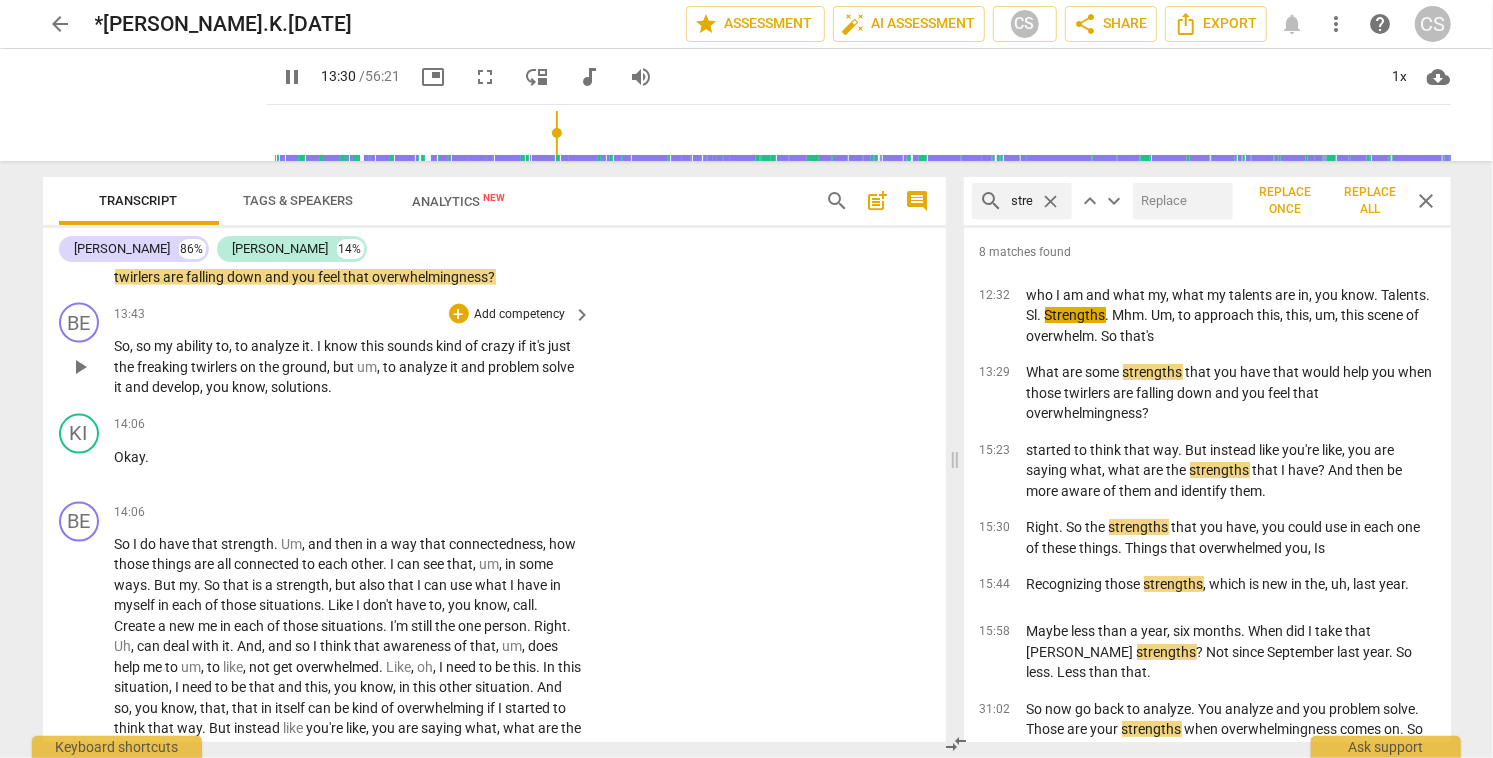 type on "811" 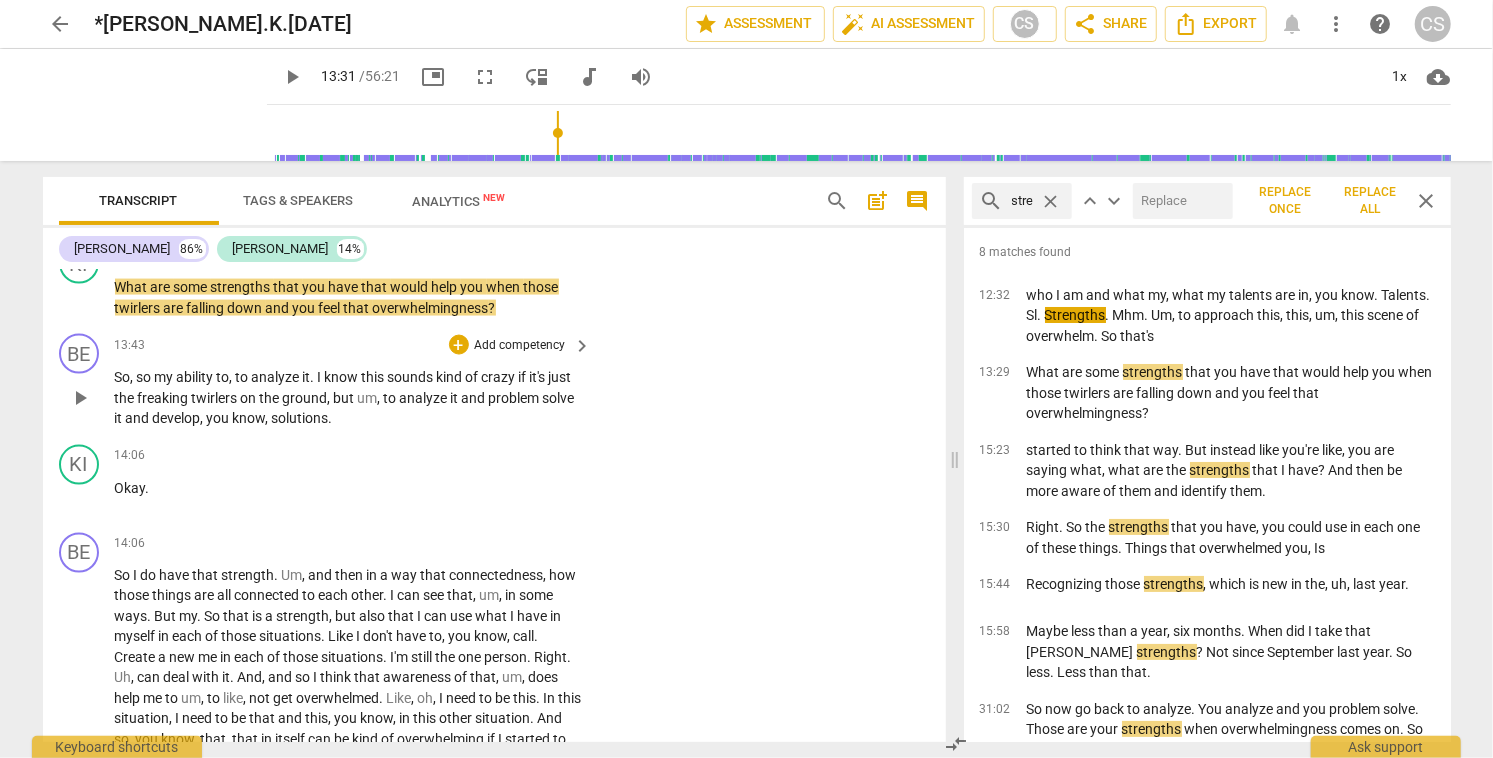 scroll, scrollTop: 6407, scrollLeft: 0, axis: vertical 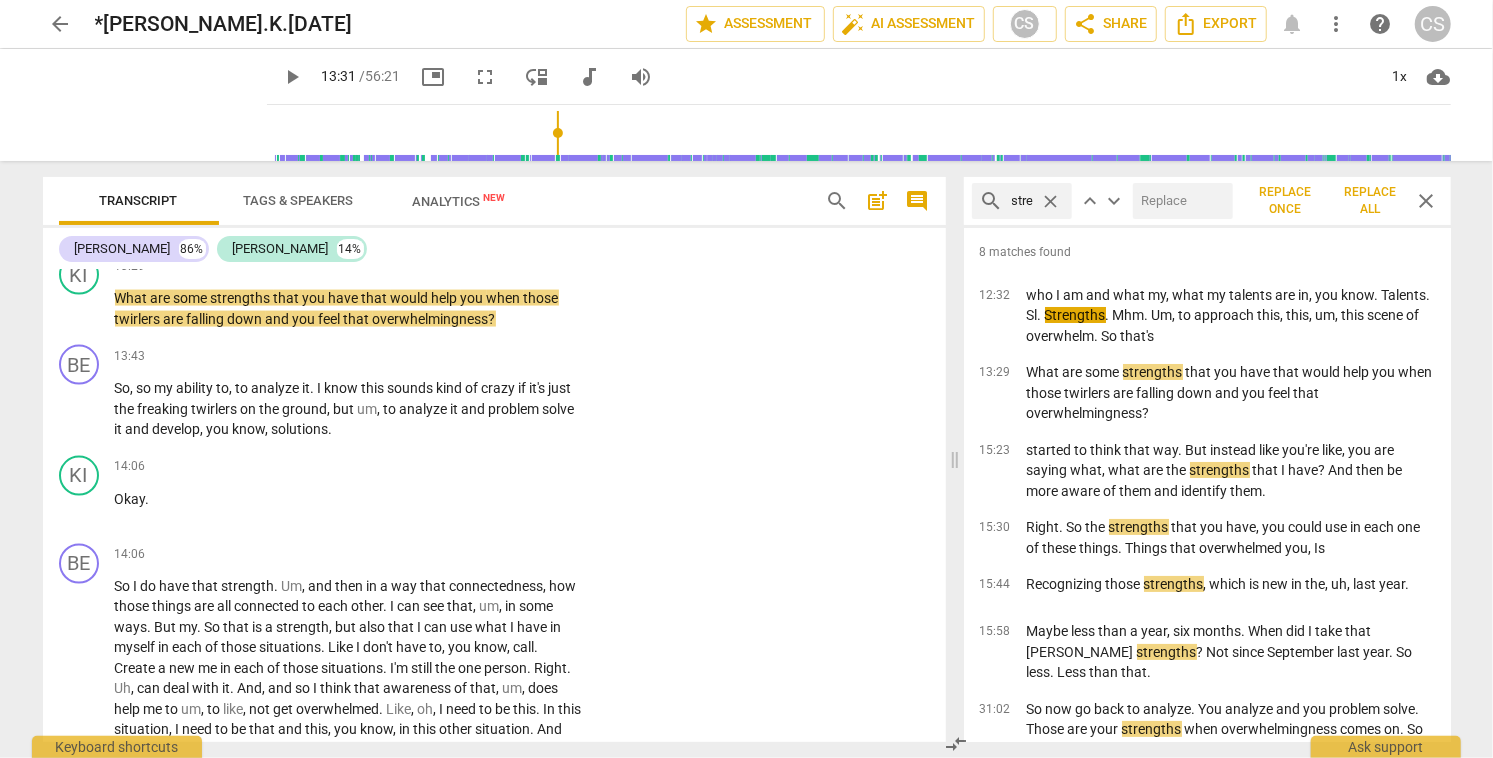 click on "close" at bounding box center (1427, 201) 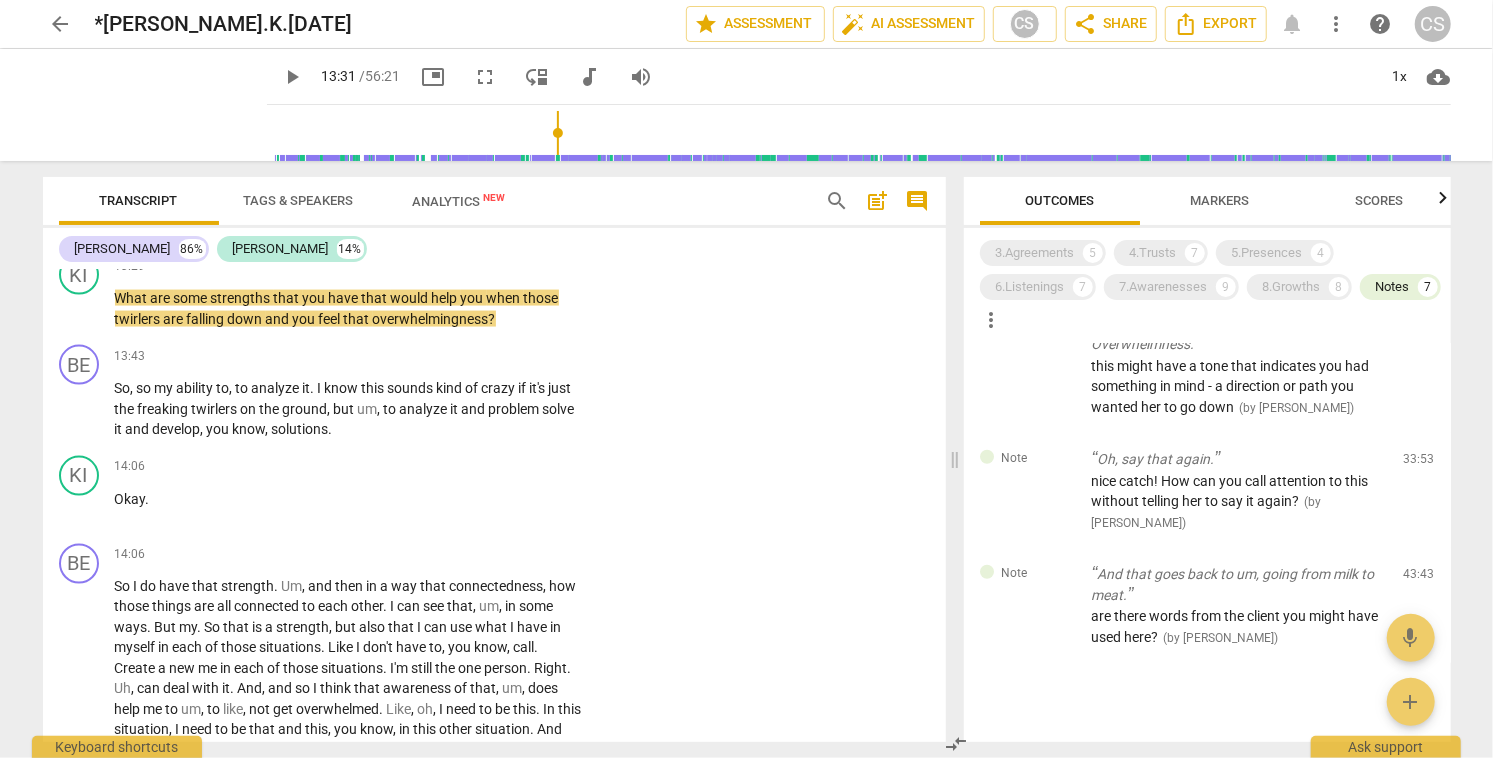 scroll, scrollTop: 857, scrollLeft: 0, axis: vertical 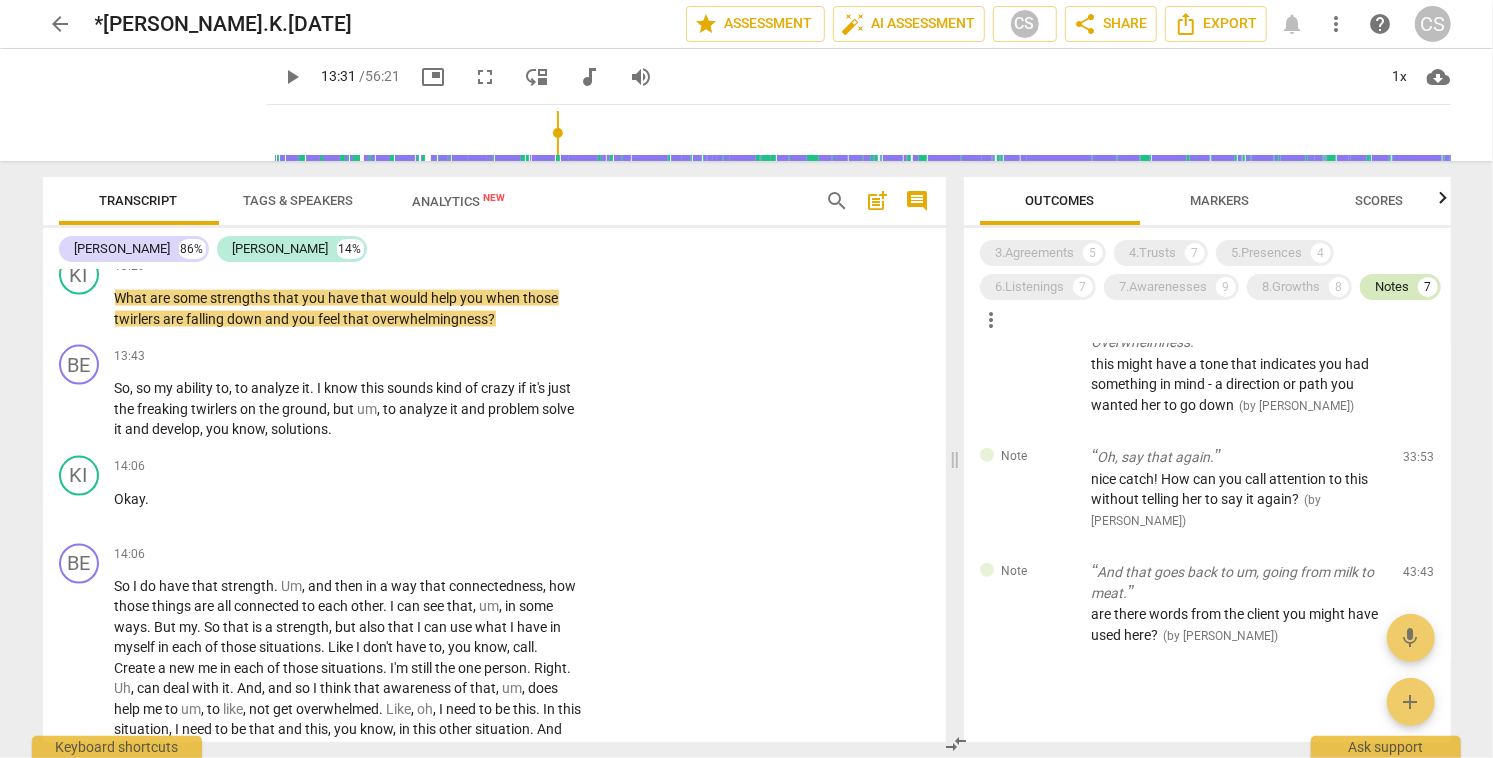 click on "Notes" at bounding box center (1393, 287) 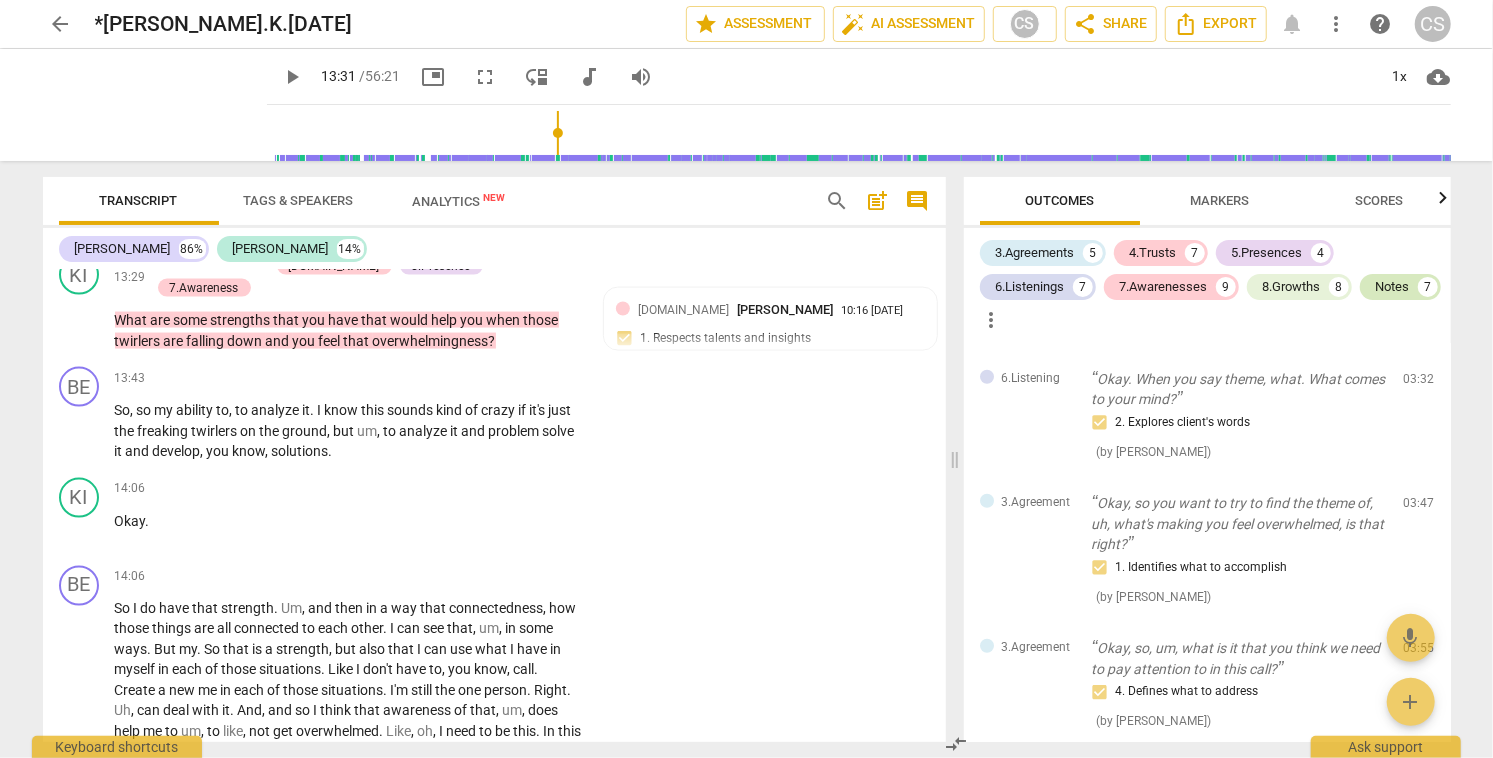 scroll, scrollTop: 5049, scrollLeft: 0, axis: vertical 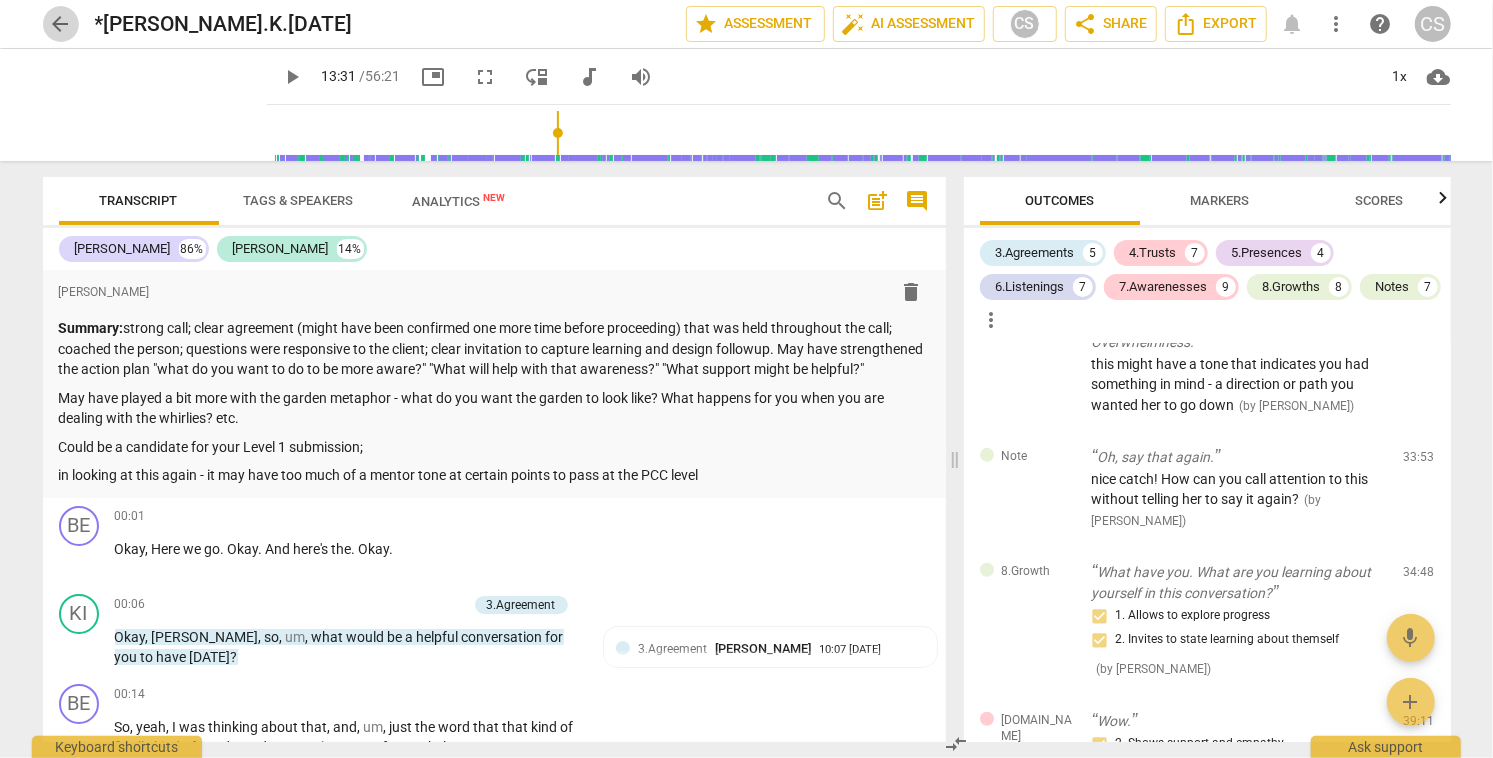 click on "arrow_back" at bounding box center [61, 24] 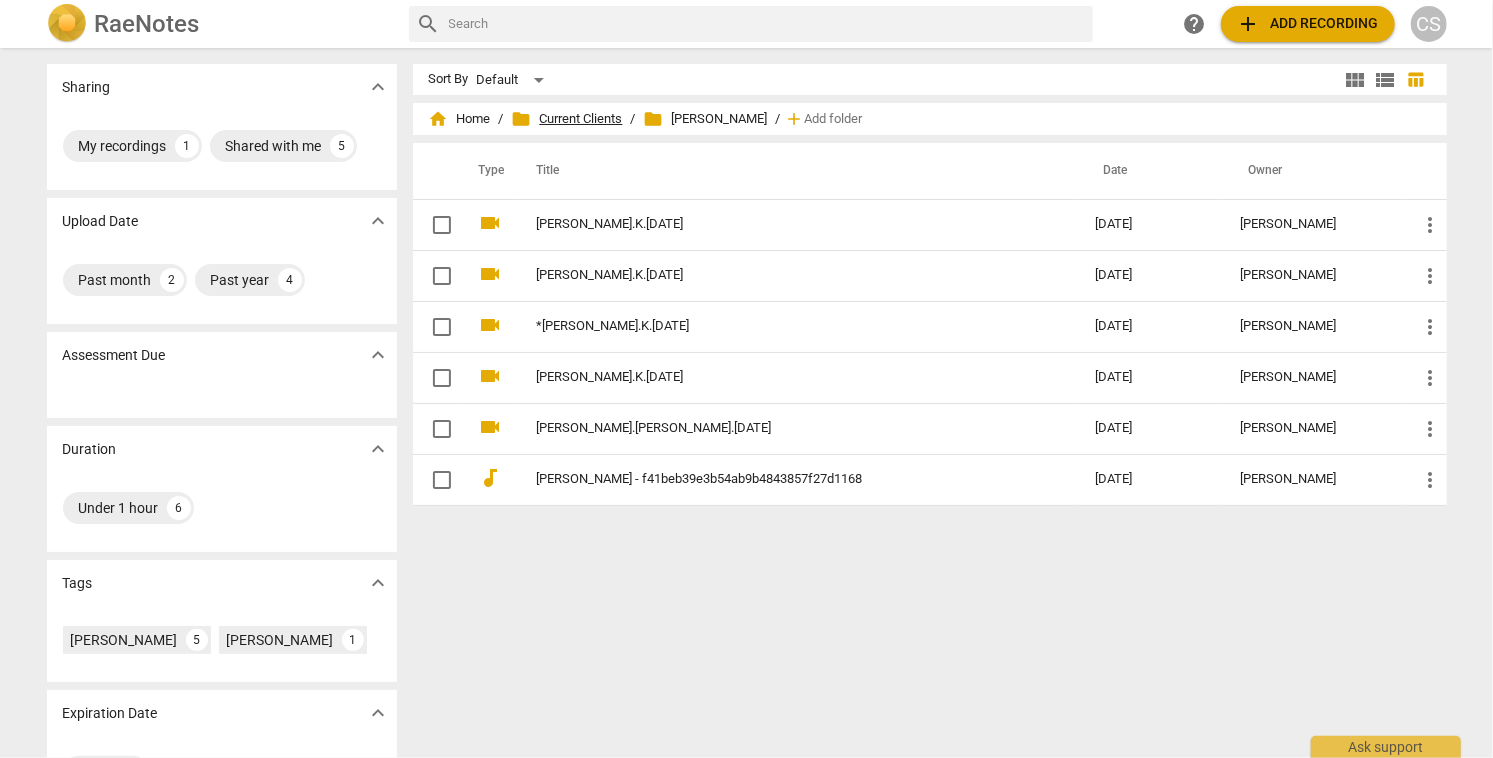 click on "folder Current Clients" at bounding box center (567, 119) 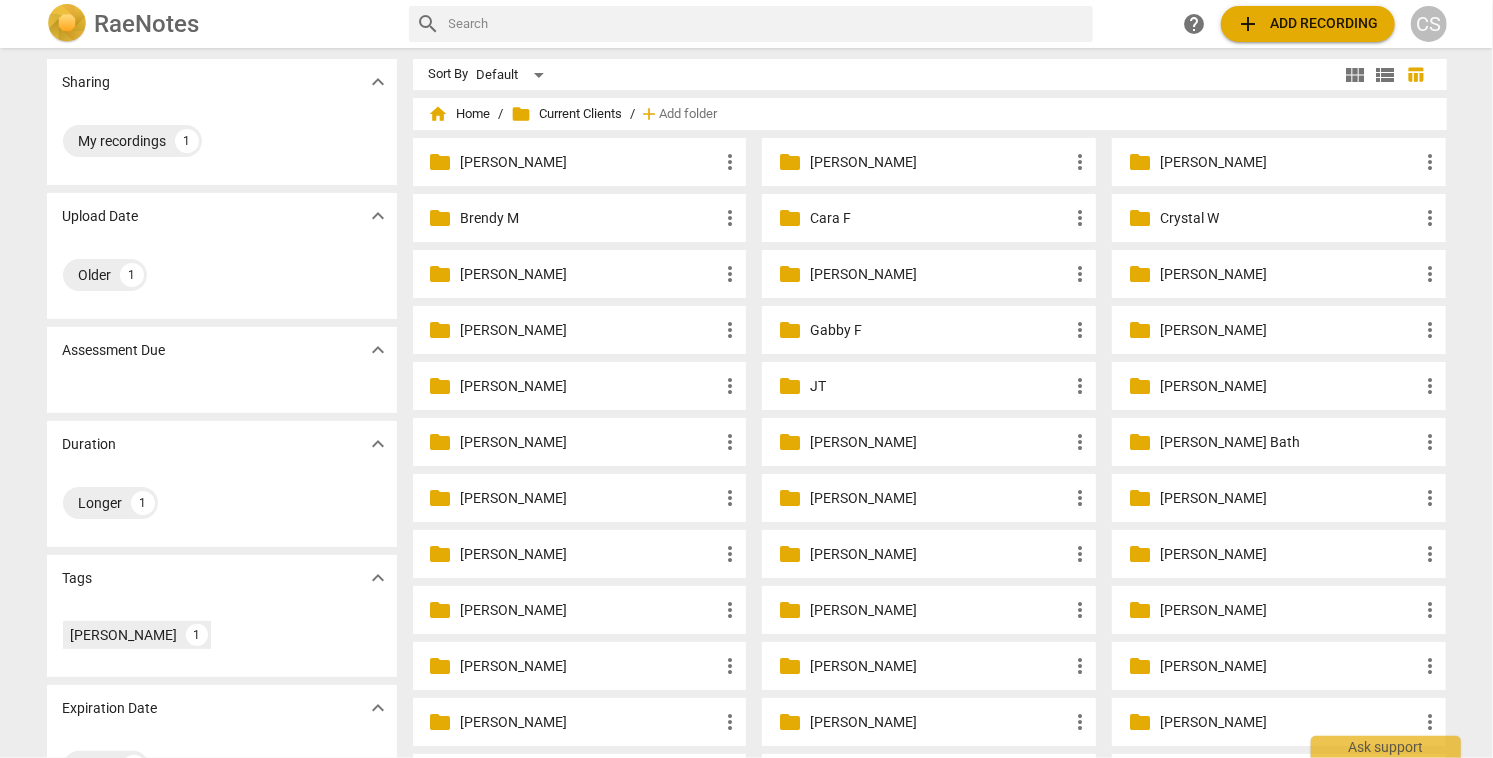 scroll, scrollTop: 0, scrollLeft: 0, axis: both 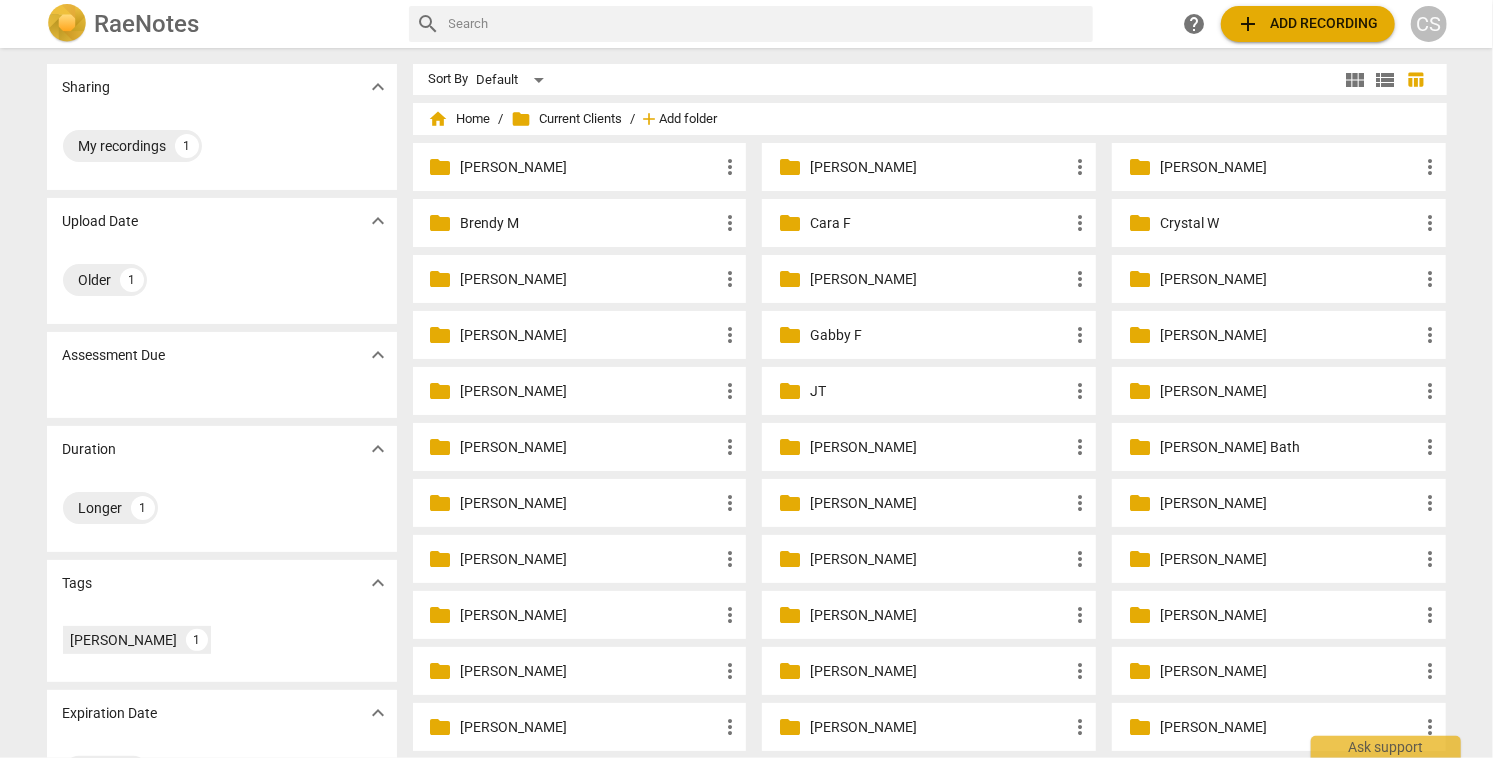 click on "Add folder" at bounding box center [689, 119] 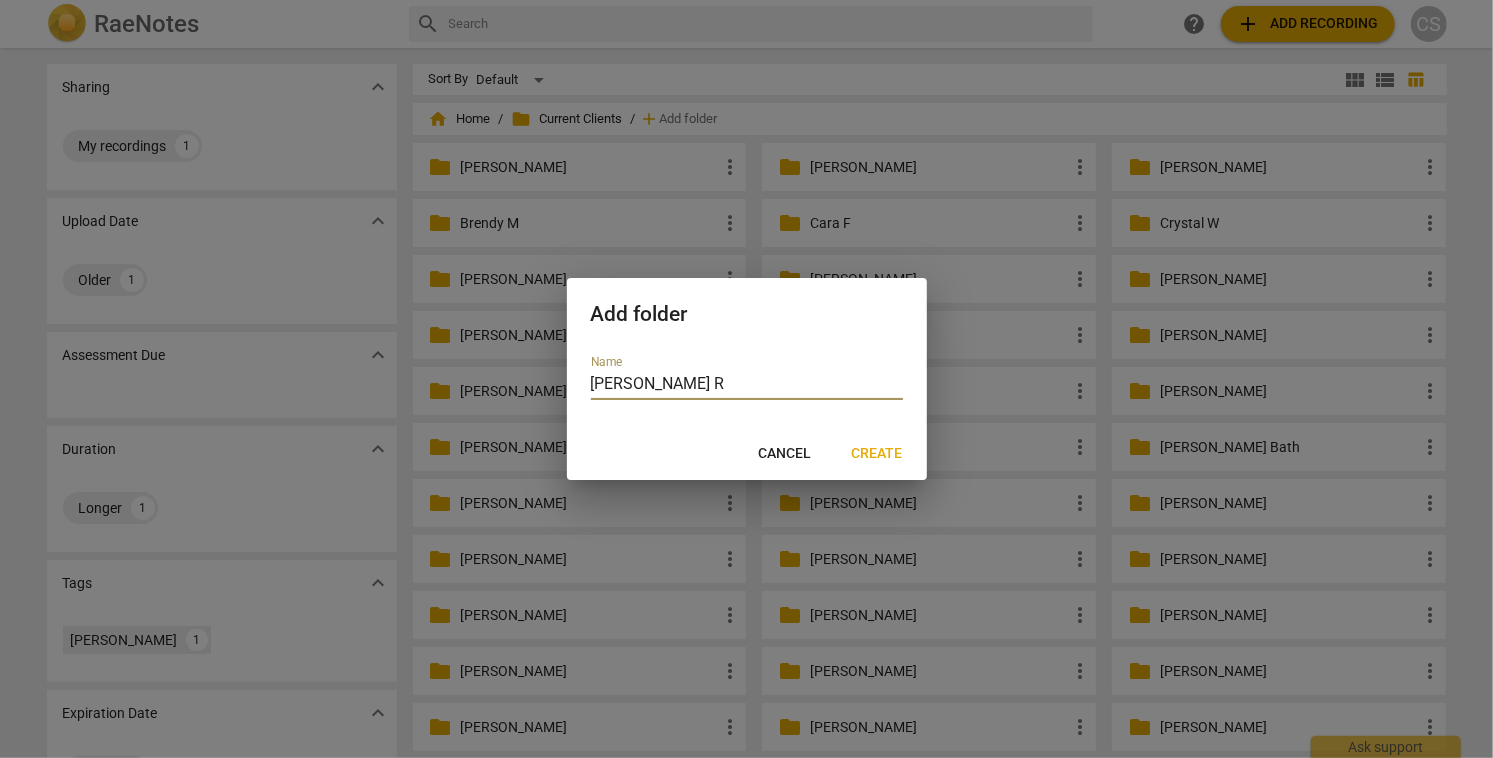 type on "Sharen R" 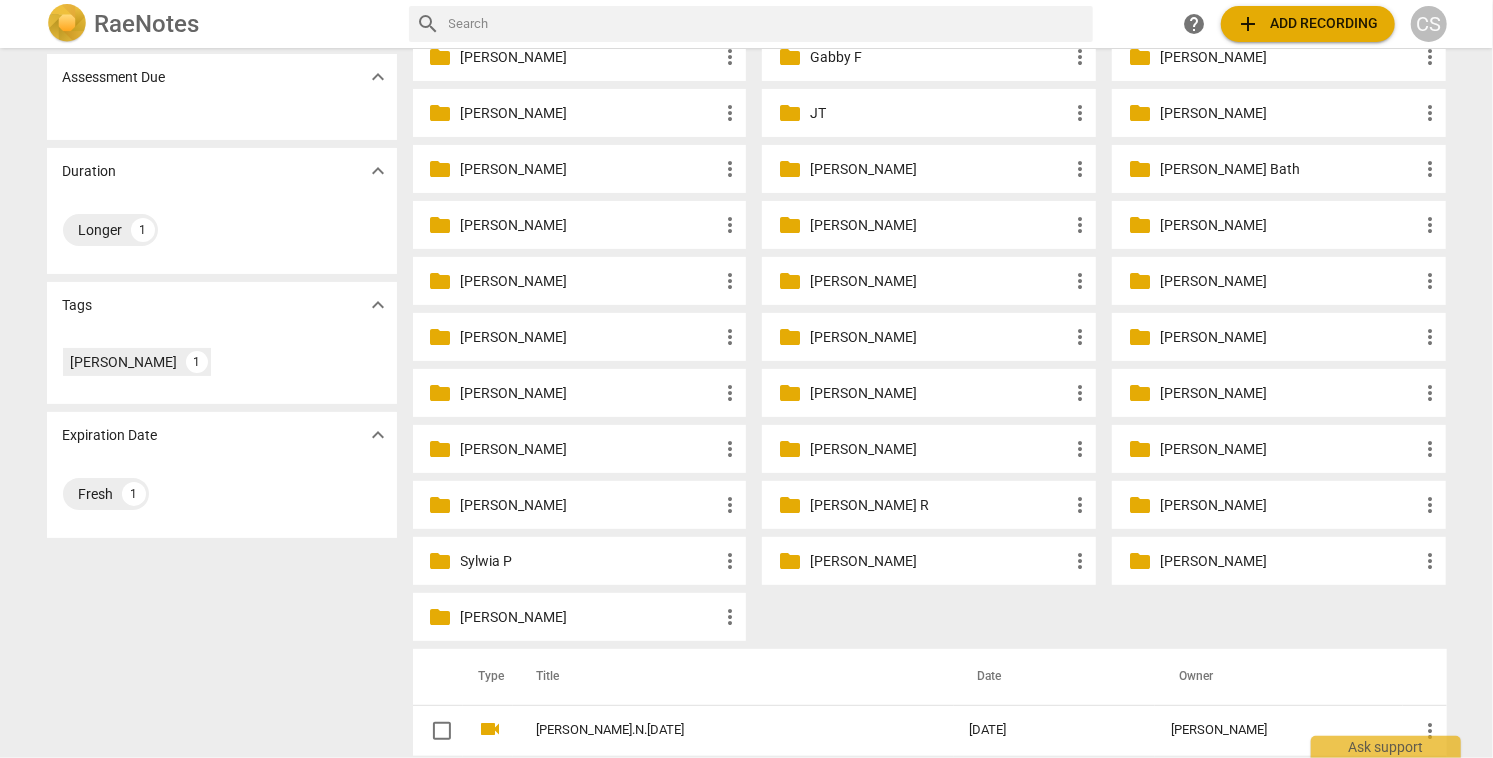 scroll, scrollTop: 292, scrollLeft: 0, axis: vertical 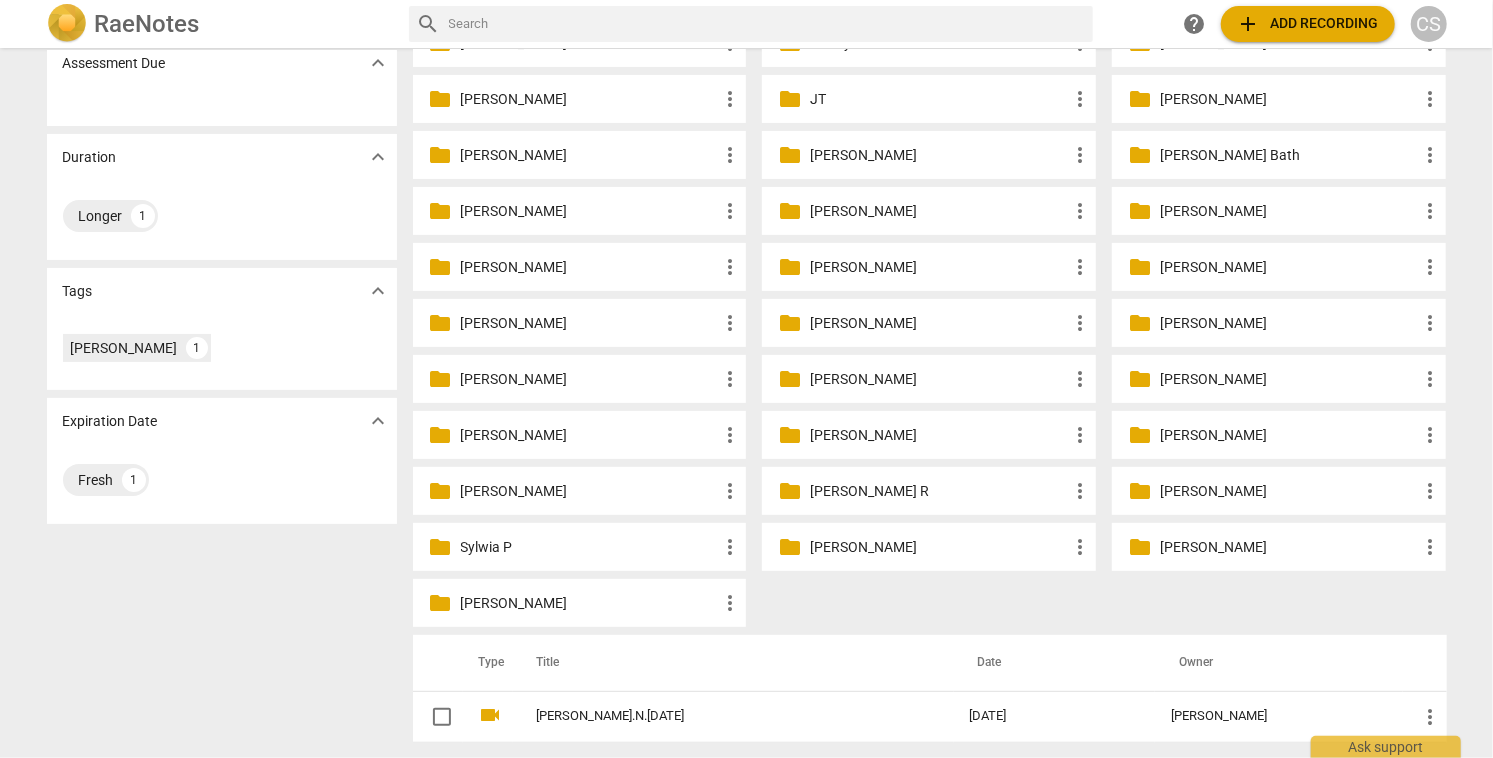 click on "Sharen R" at bounding box center [939, 491] 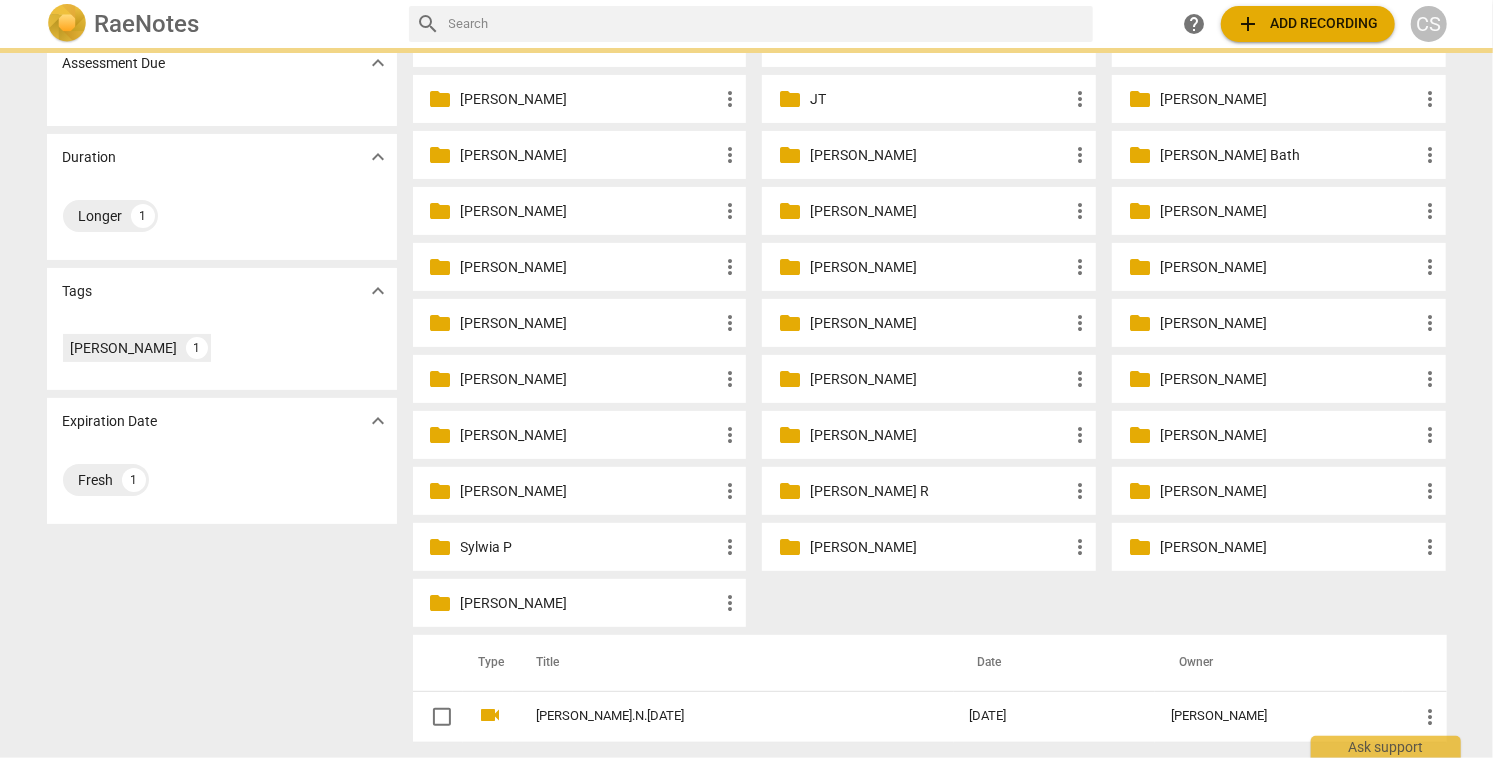 scroll, scrollTop: 0, scrollLeft: 0, axis: both 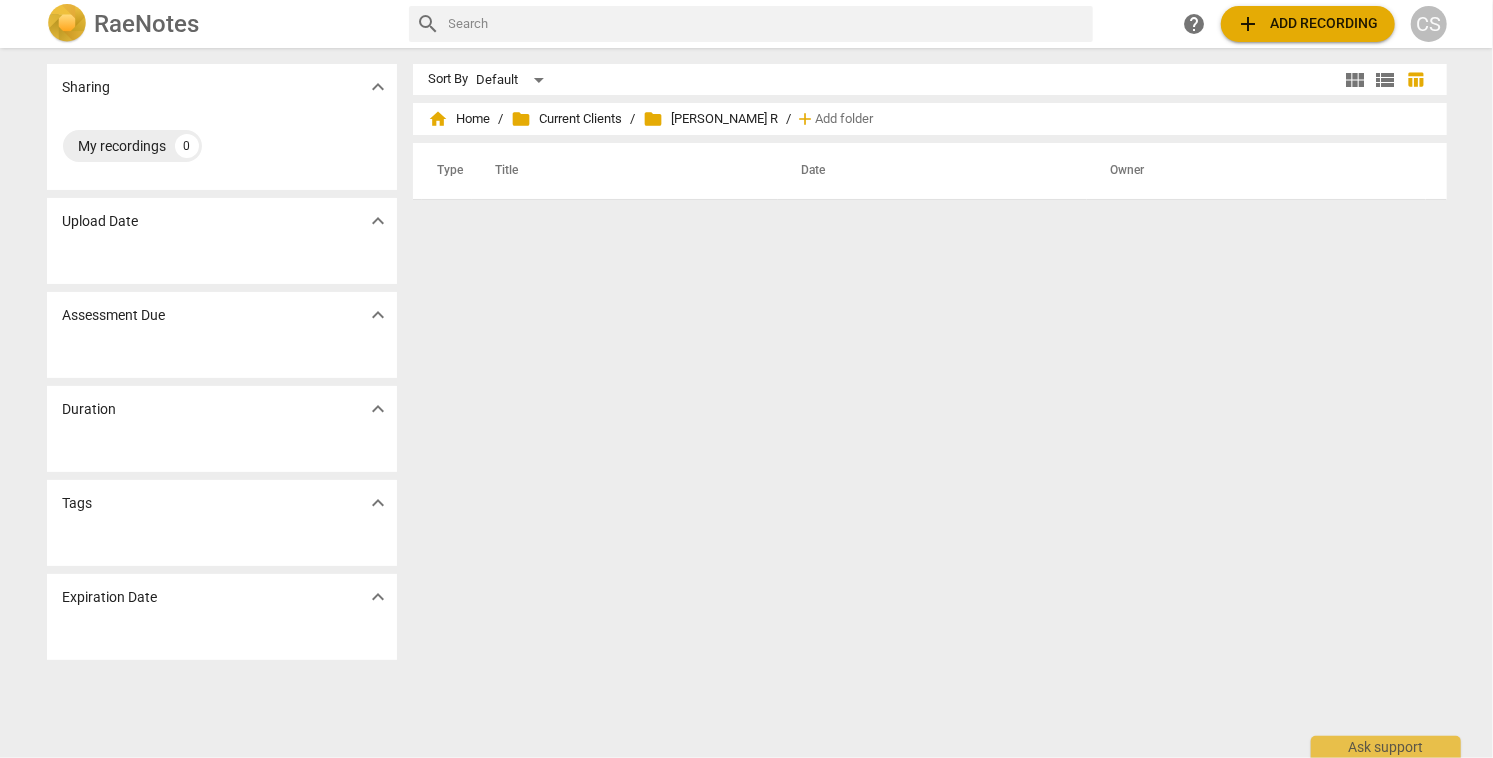 click on "add   Add recording" at bounding box center [1308, 24] 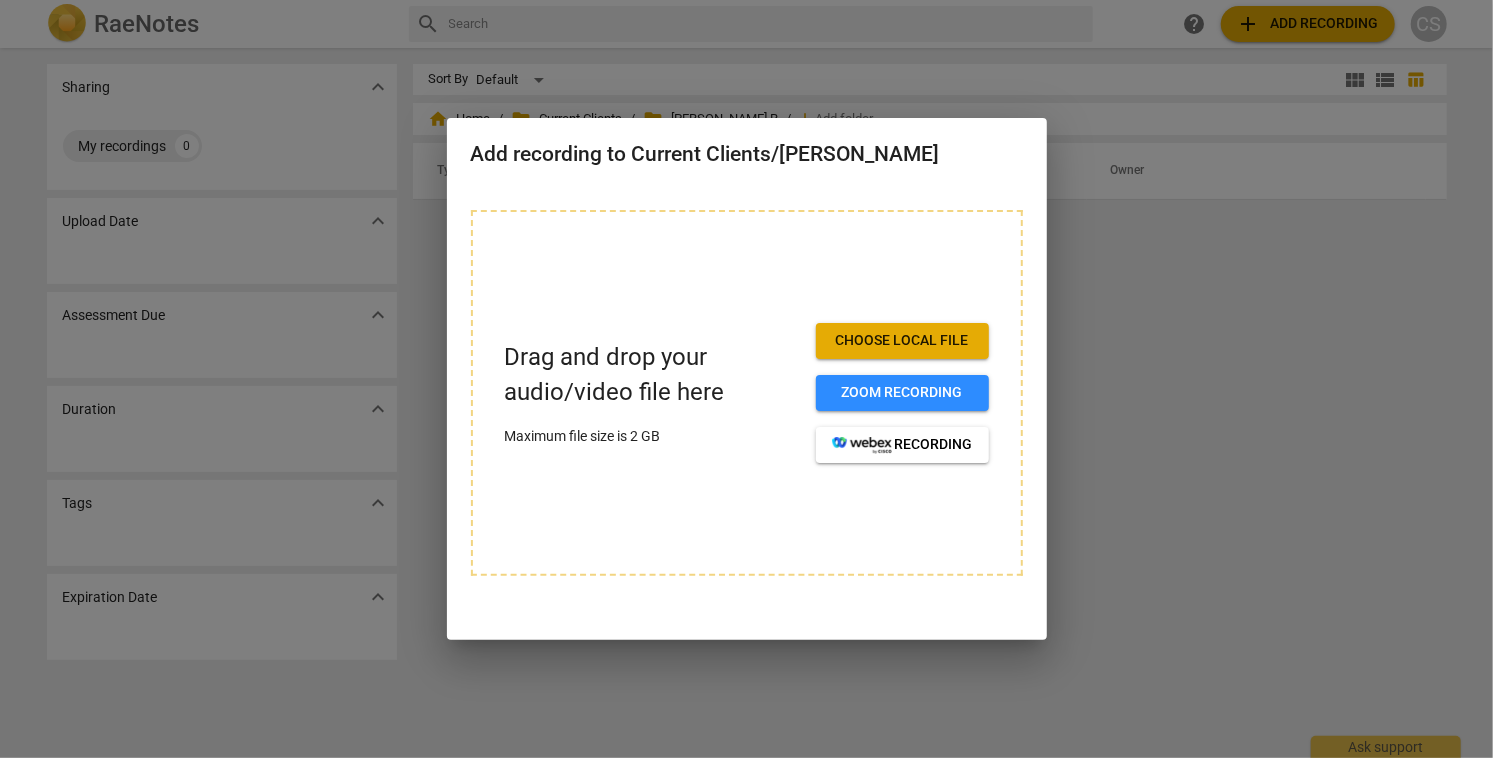 click on "Choose local file" at bounding box center [902, 341] 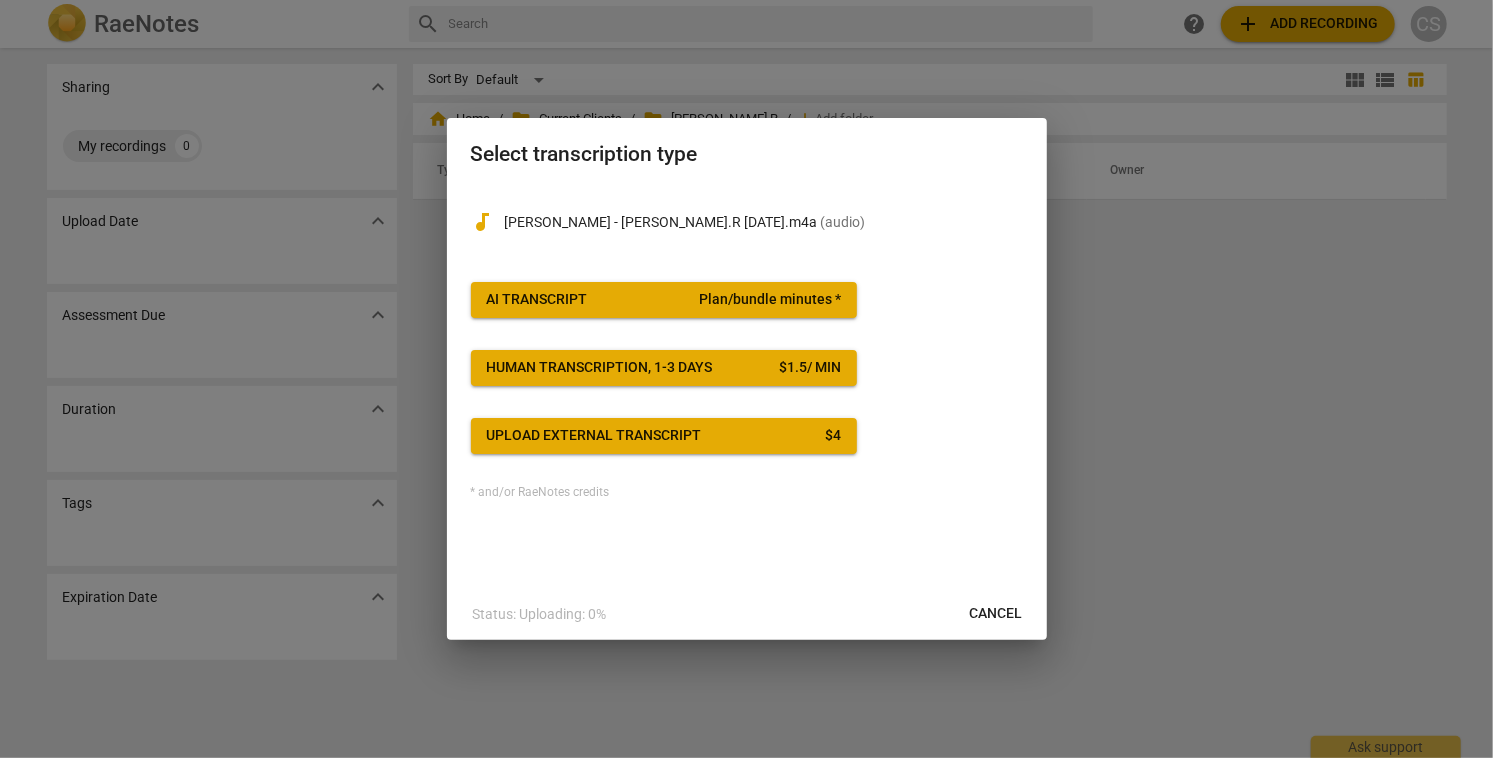 click on "Plan/bundle minutes *" at bounding box center [770, 300] 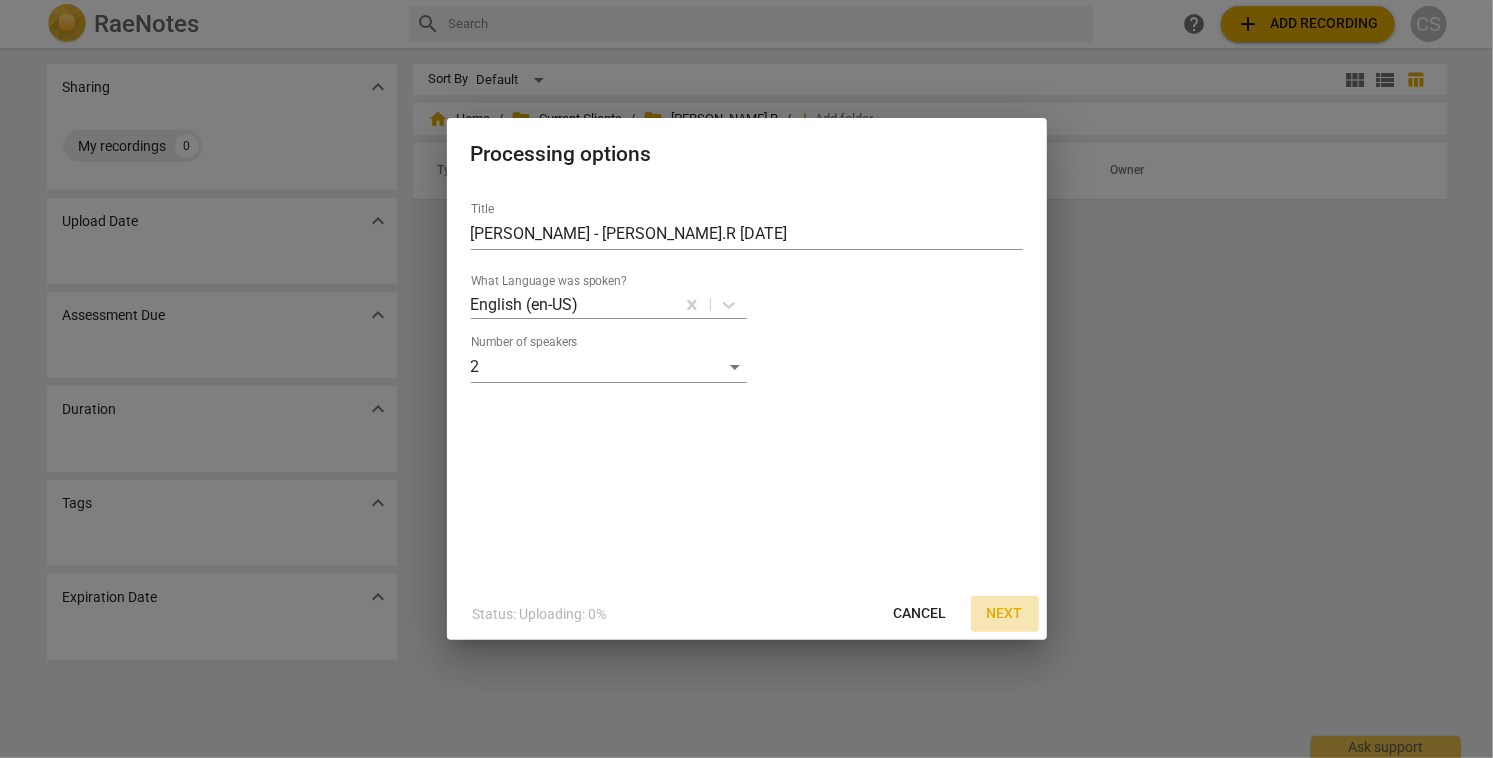 click on "Next" at bounding box center (1005, 614) 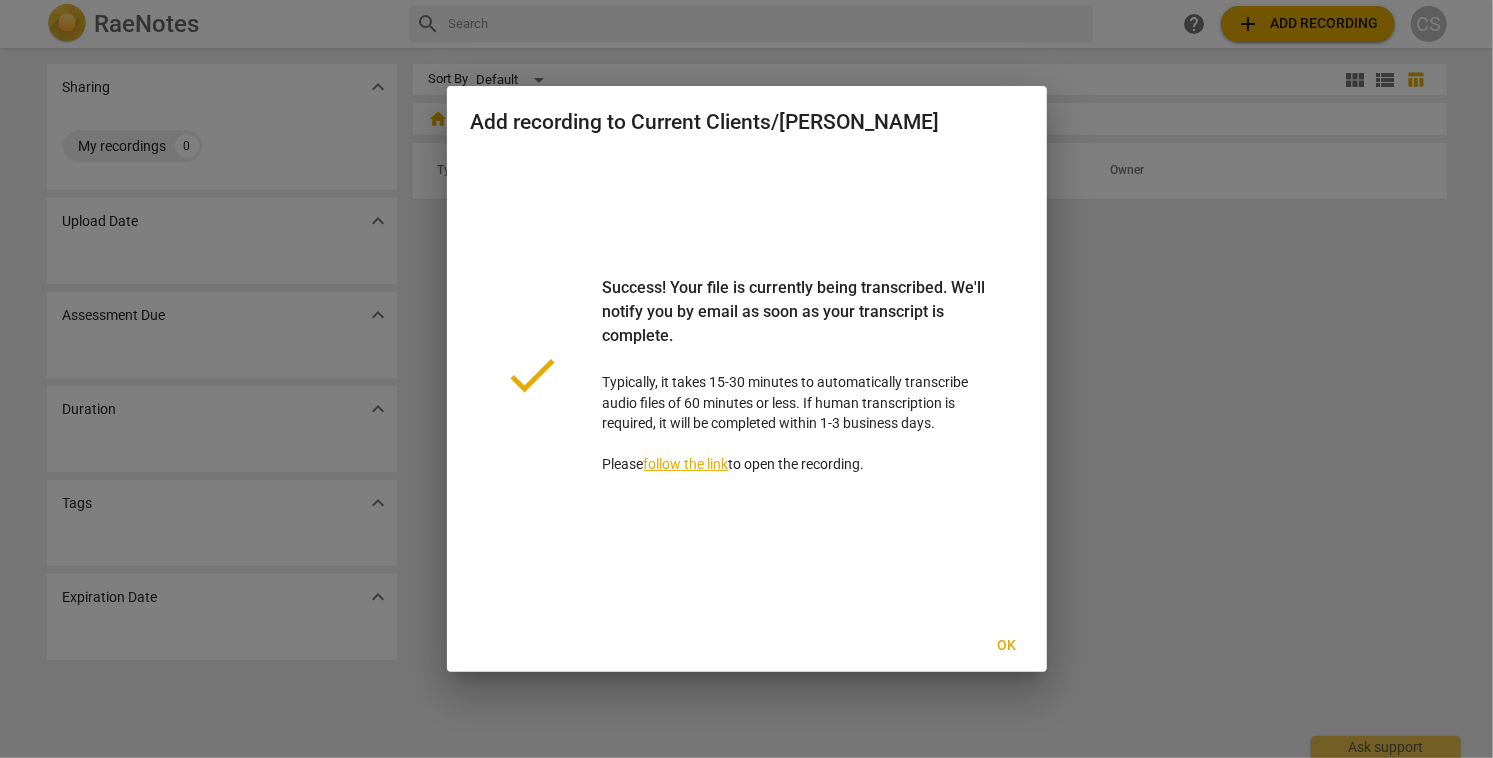 click on "Ok" at bounding box center [1007, 646] 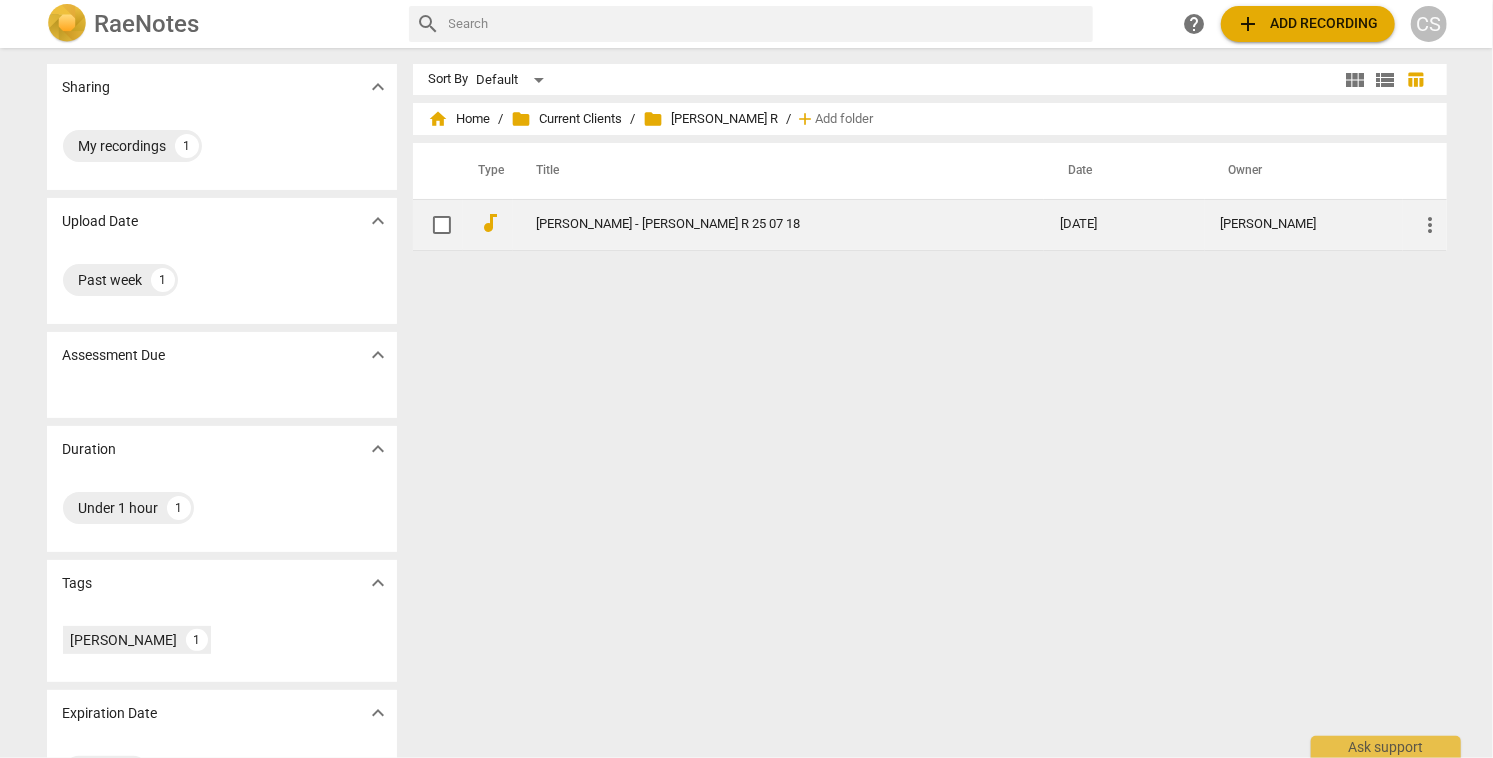 click on "[PERSON_NAME] - [PERSON_NAME] R 25 07 18" at bounding box center (763, 224) 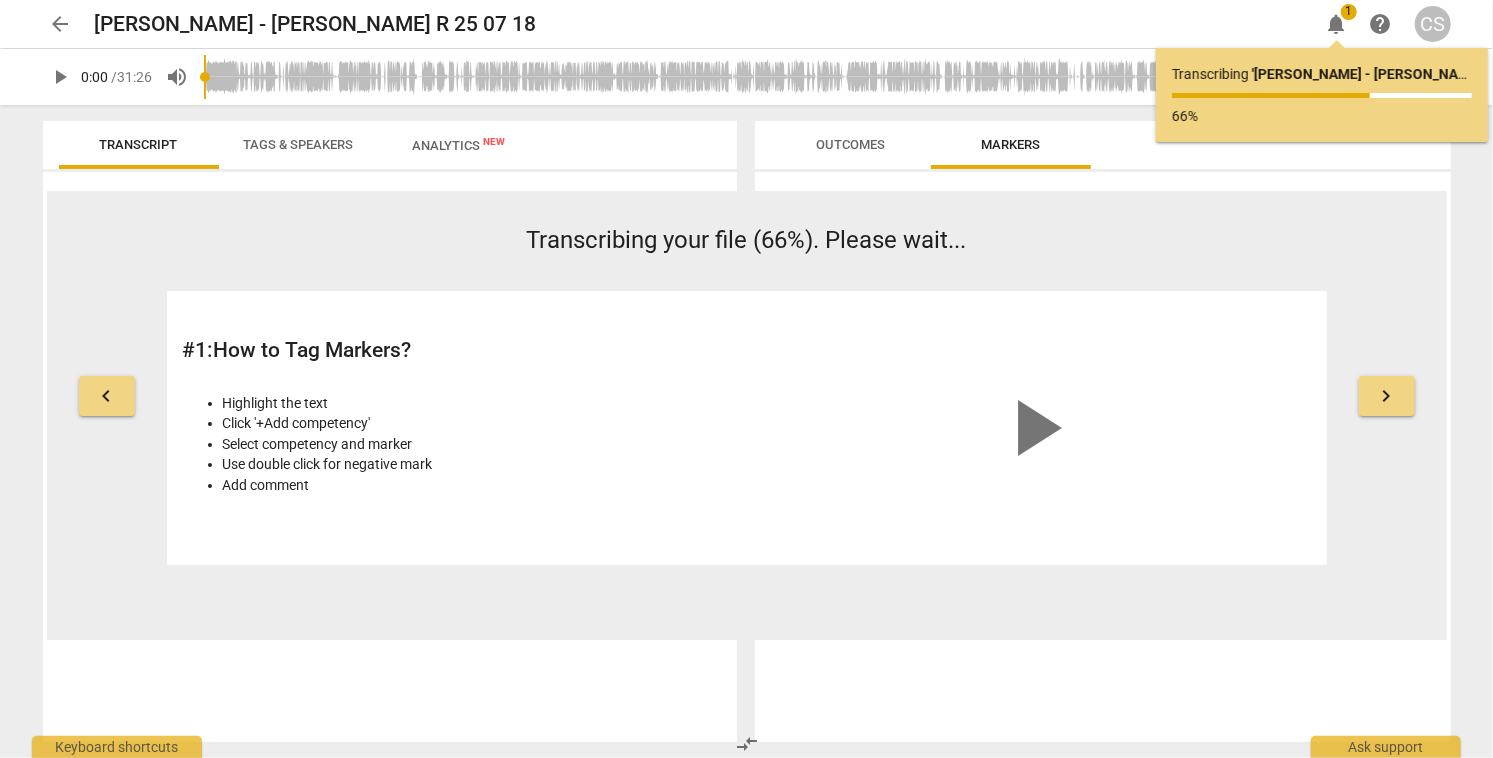 click on "arrow_back" at bounding box center (61, 24) 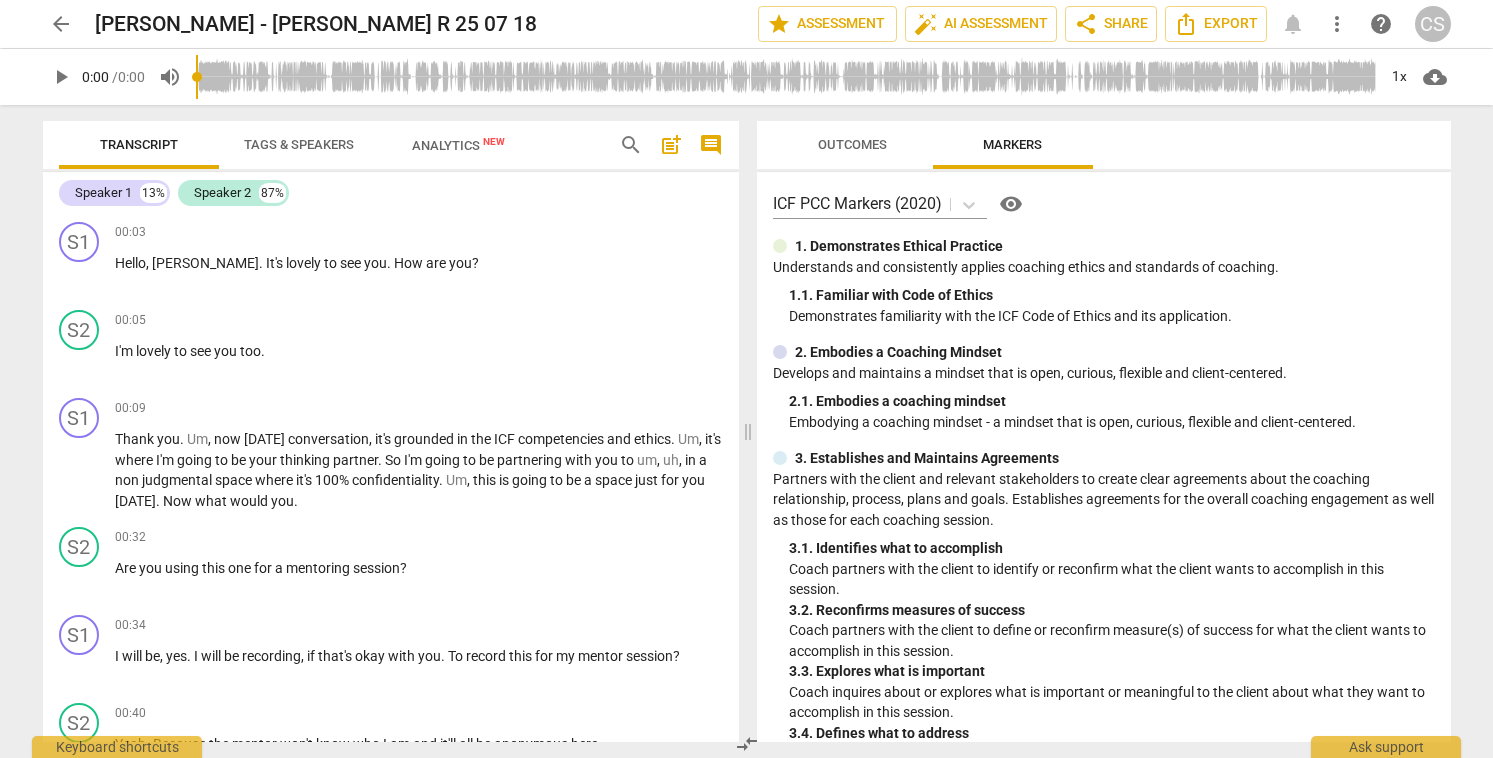 scroll, scrollTop: 0, scrollLeft: 0, axis: both 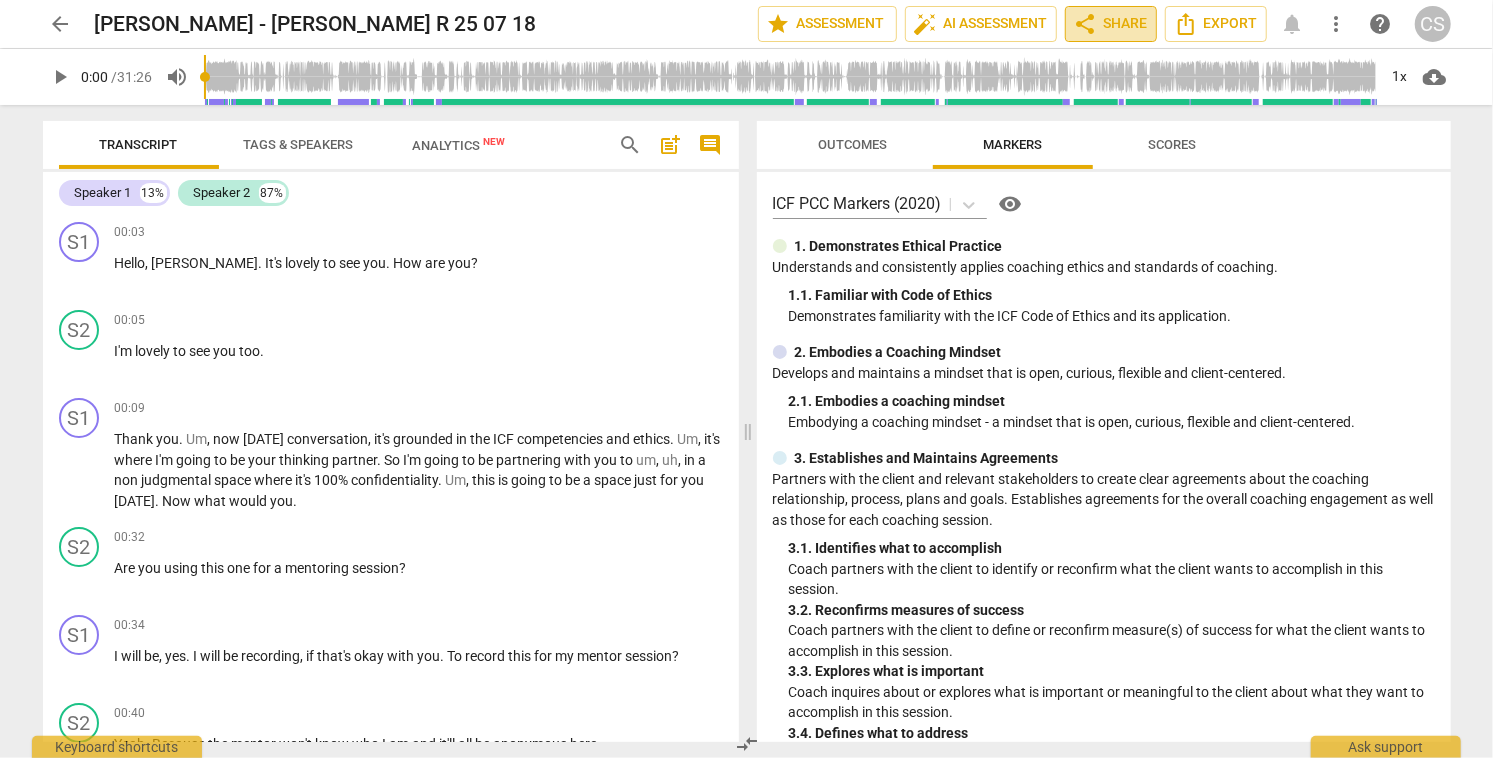 click on "share    Share" at bounding box center (1111, 24) 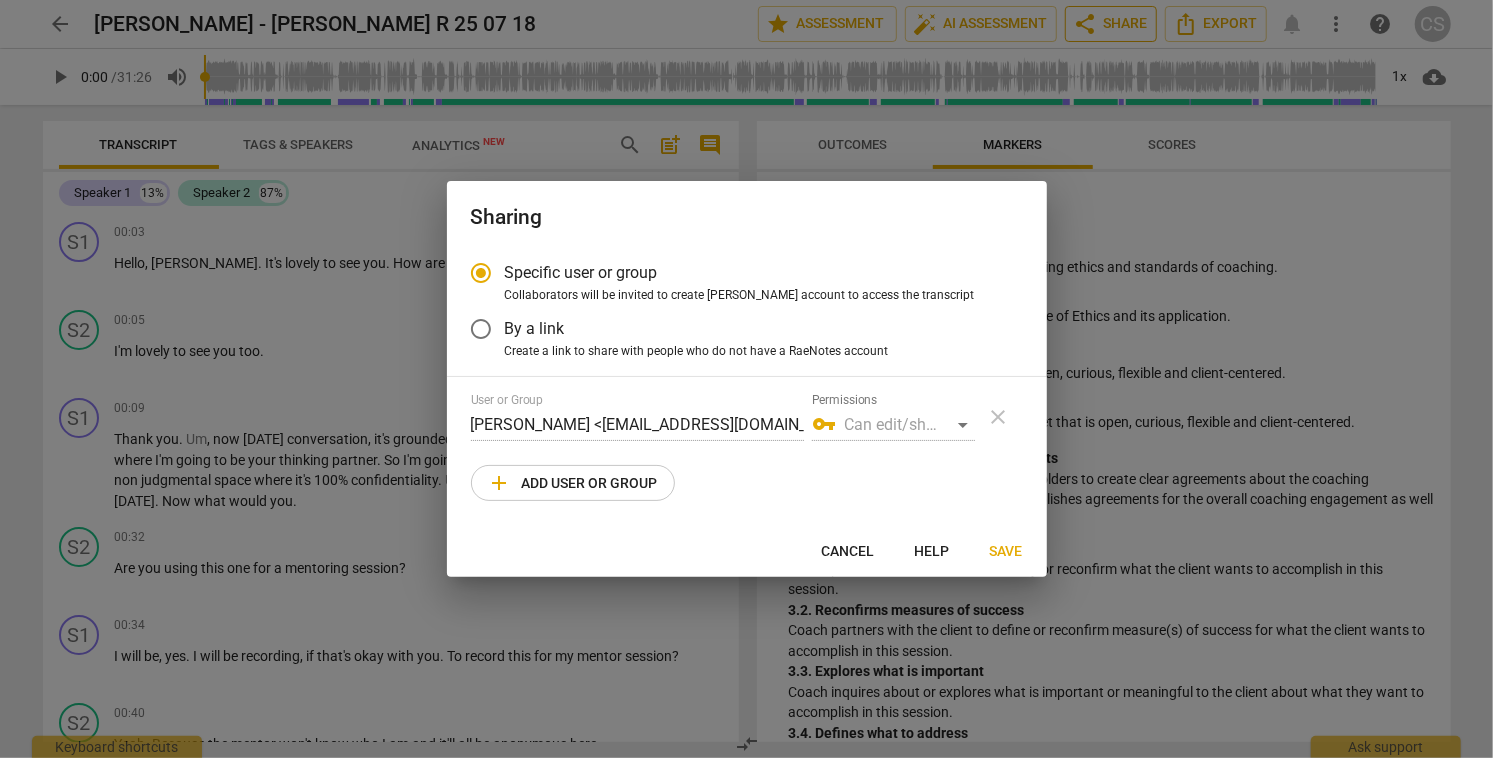 radio on "false" 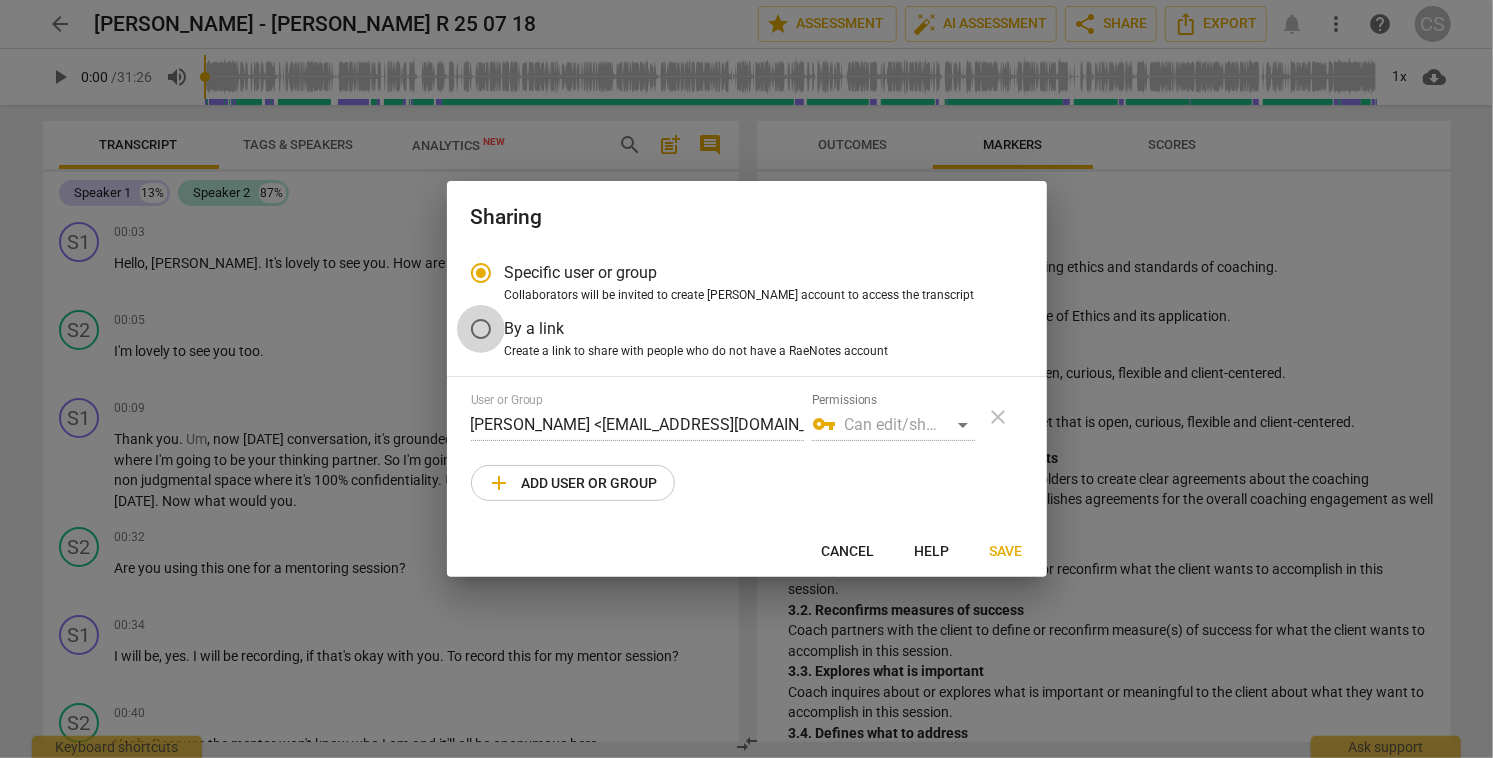 click on "By a link" at bounding box center (481, 329) 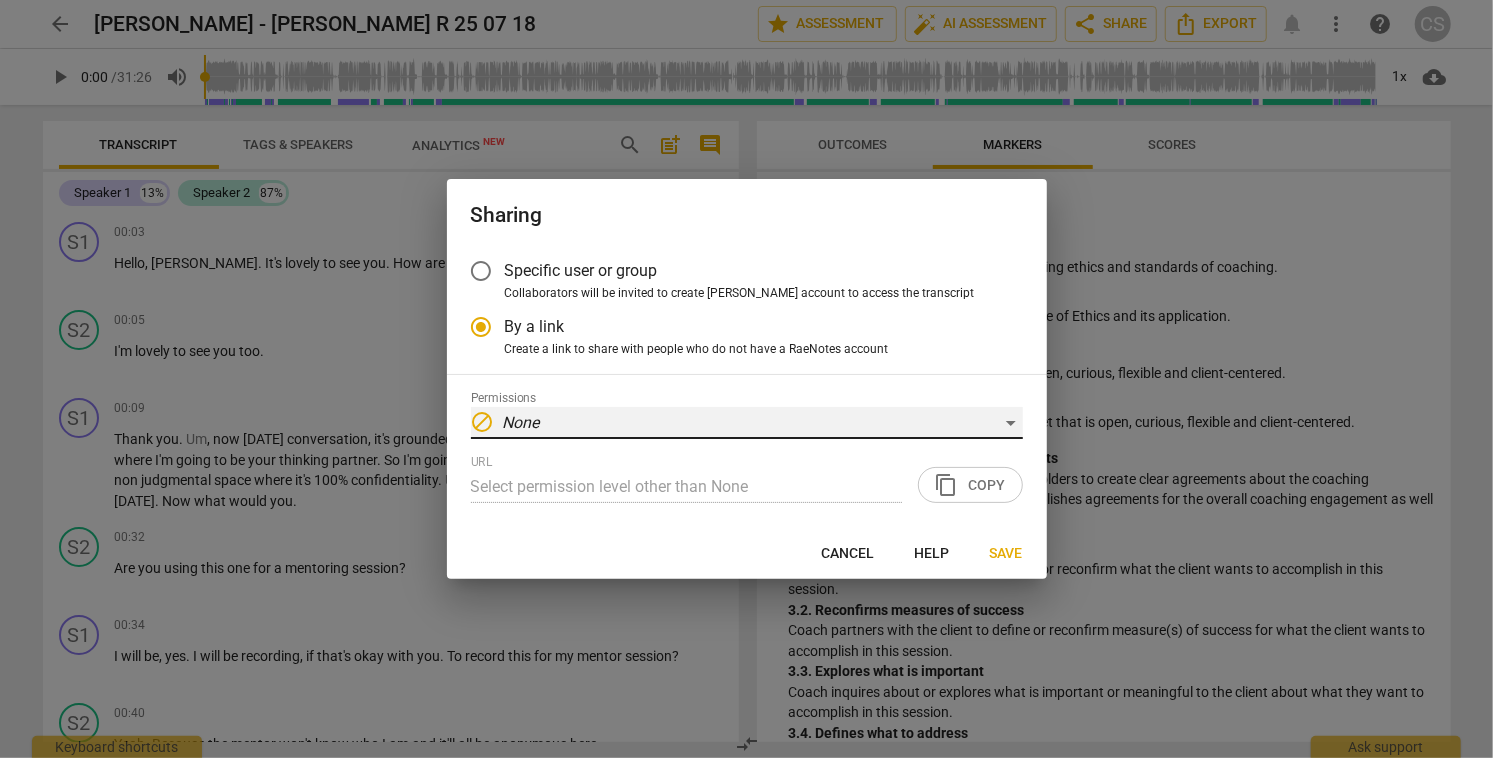click on "block None" at bounding box center [747, 423] 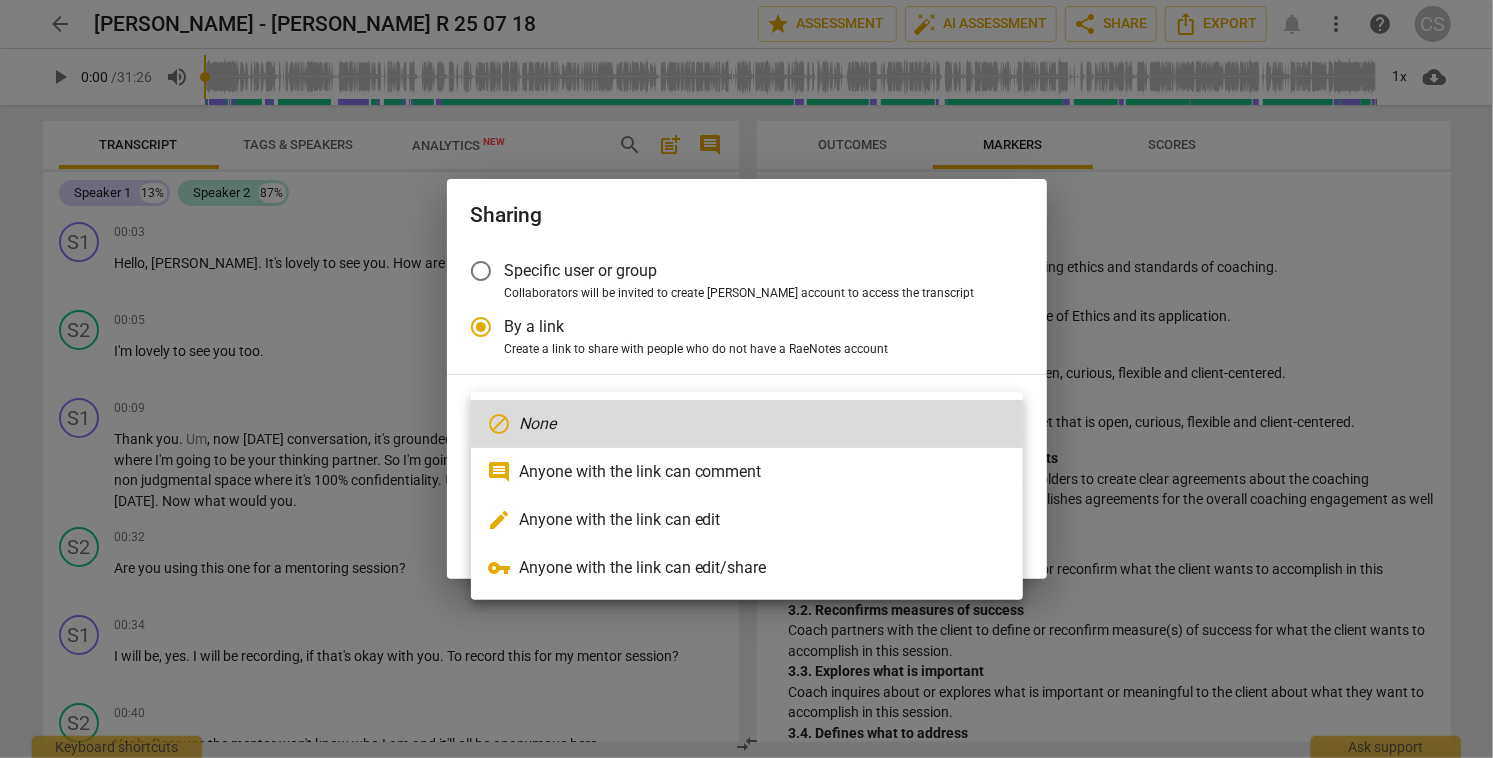 click on "edit Anyone with the link can edit" at bounding box center (747, 520) 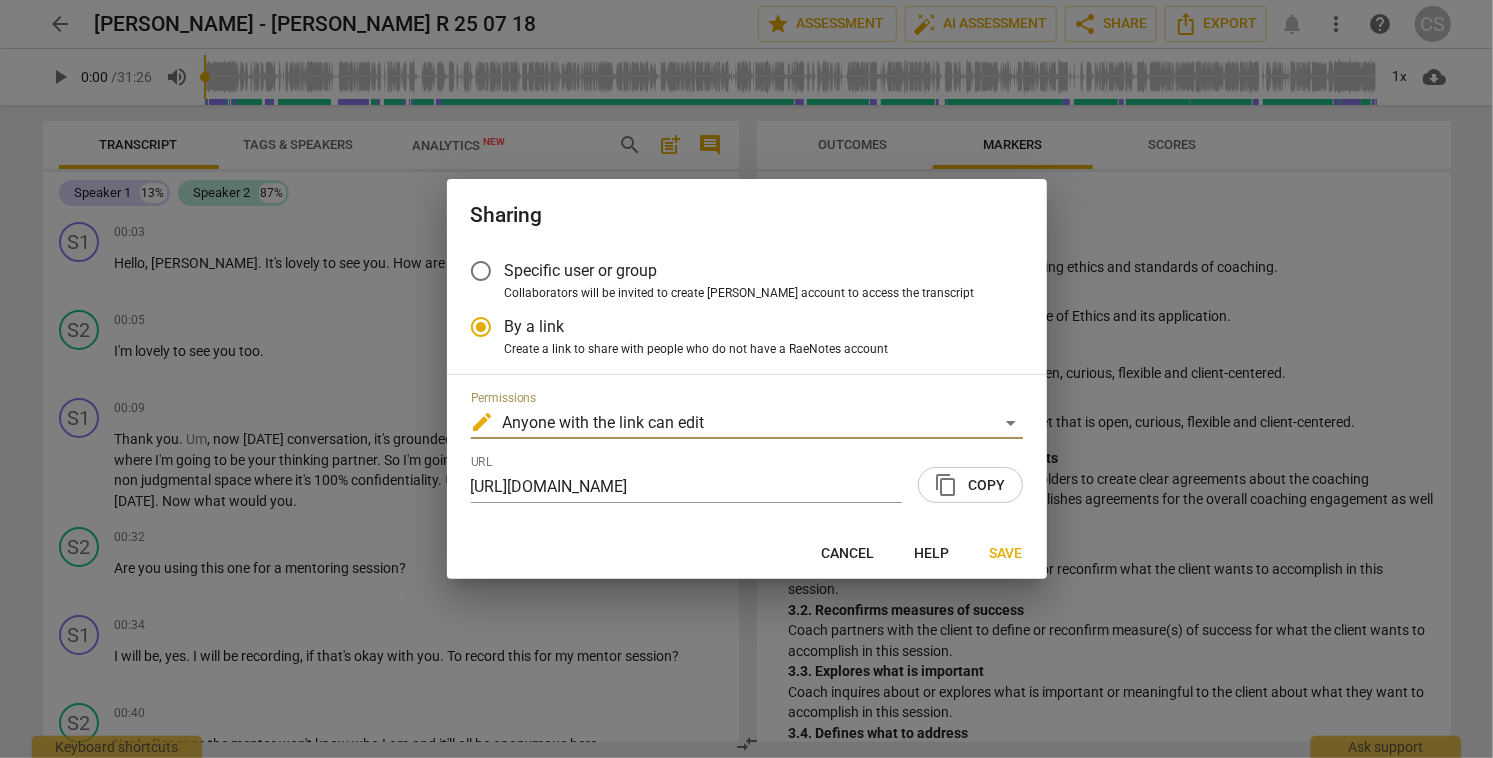 click on "content_copy   Copy" at bounding box center [970, 485] 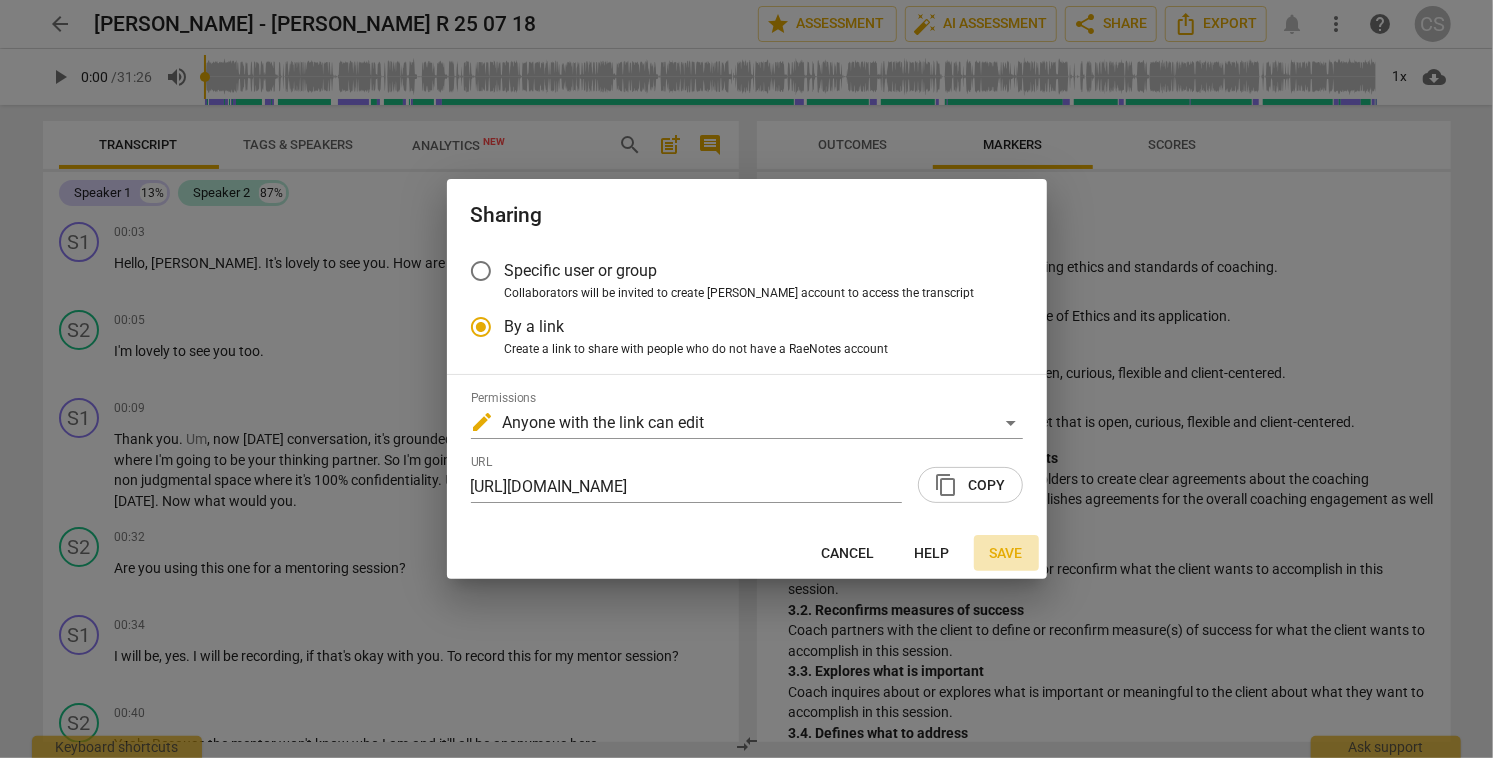 click on "Save" at bounding box center [1006, 554] 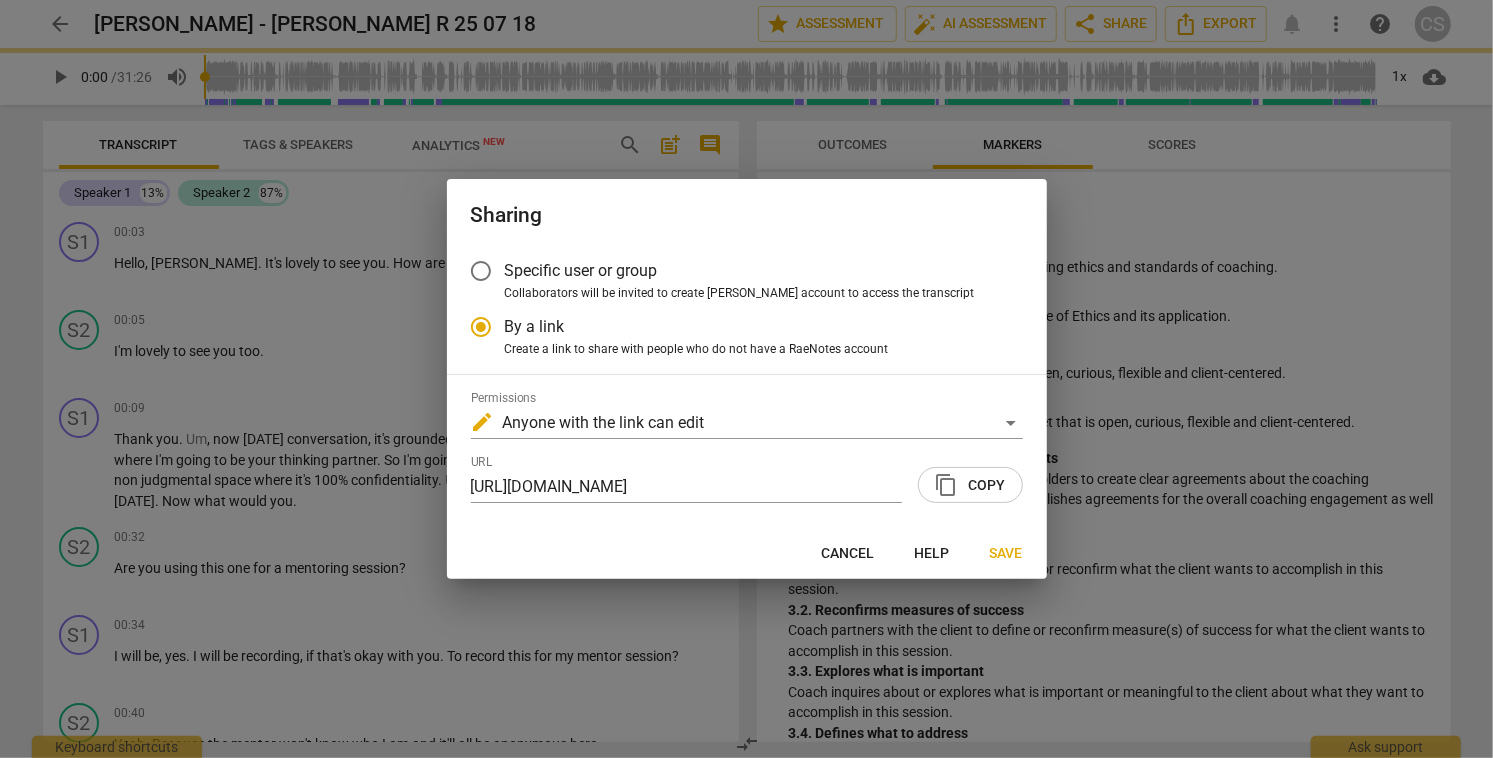 radio on "false" 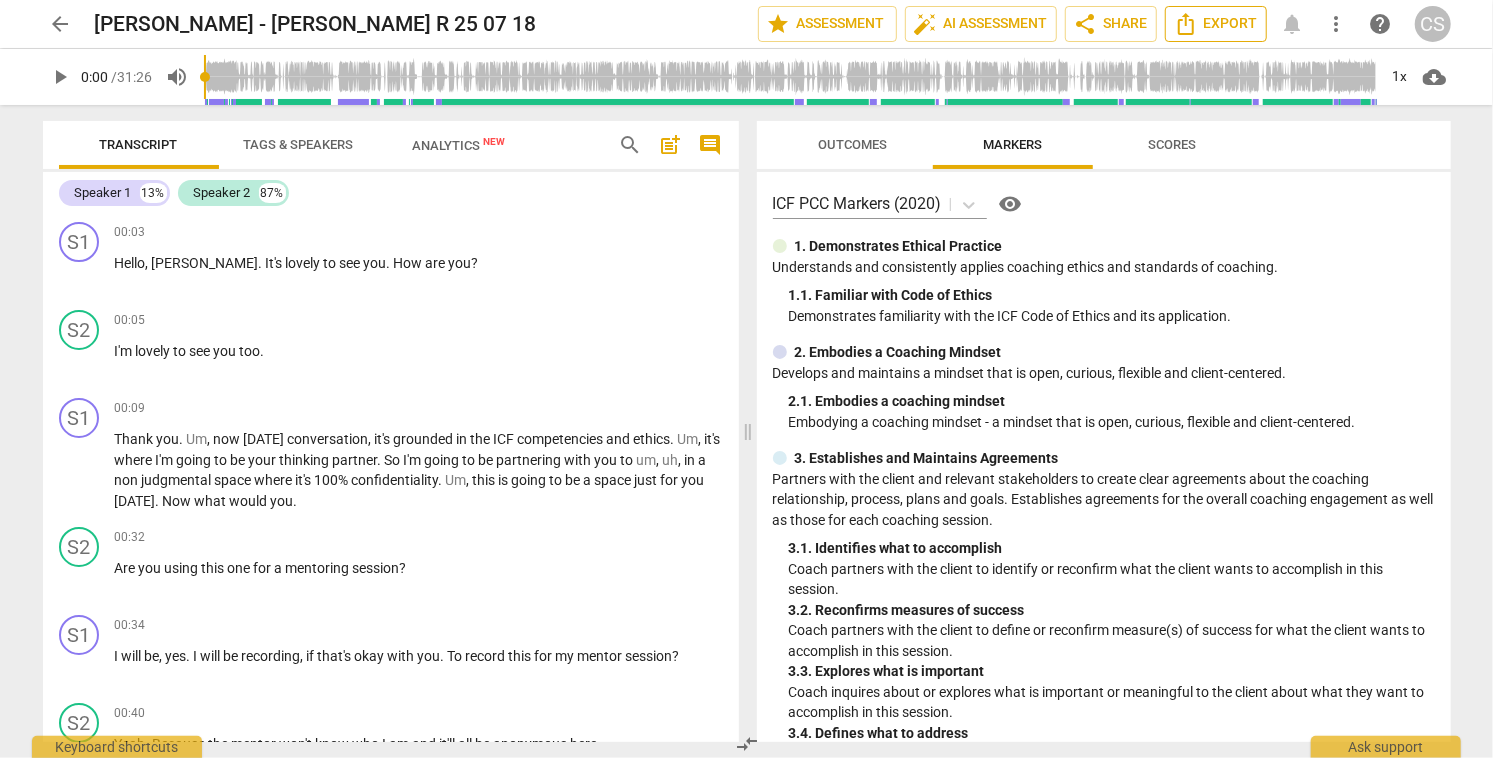 click on "Export" at bounding box center [1216, 24] 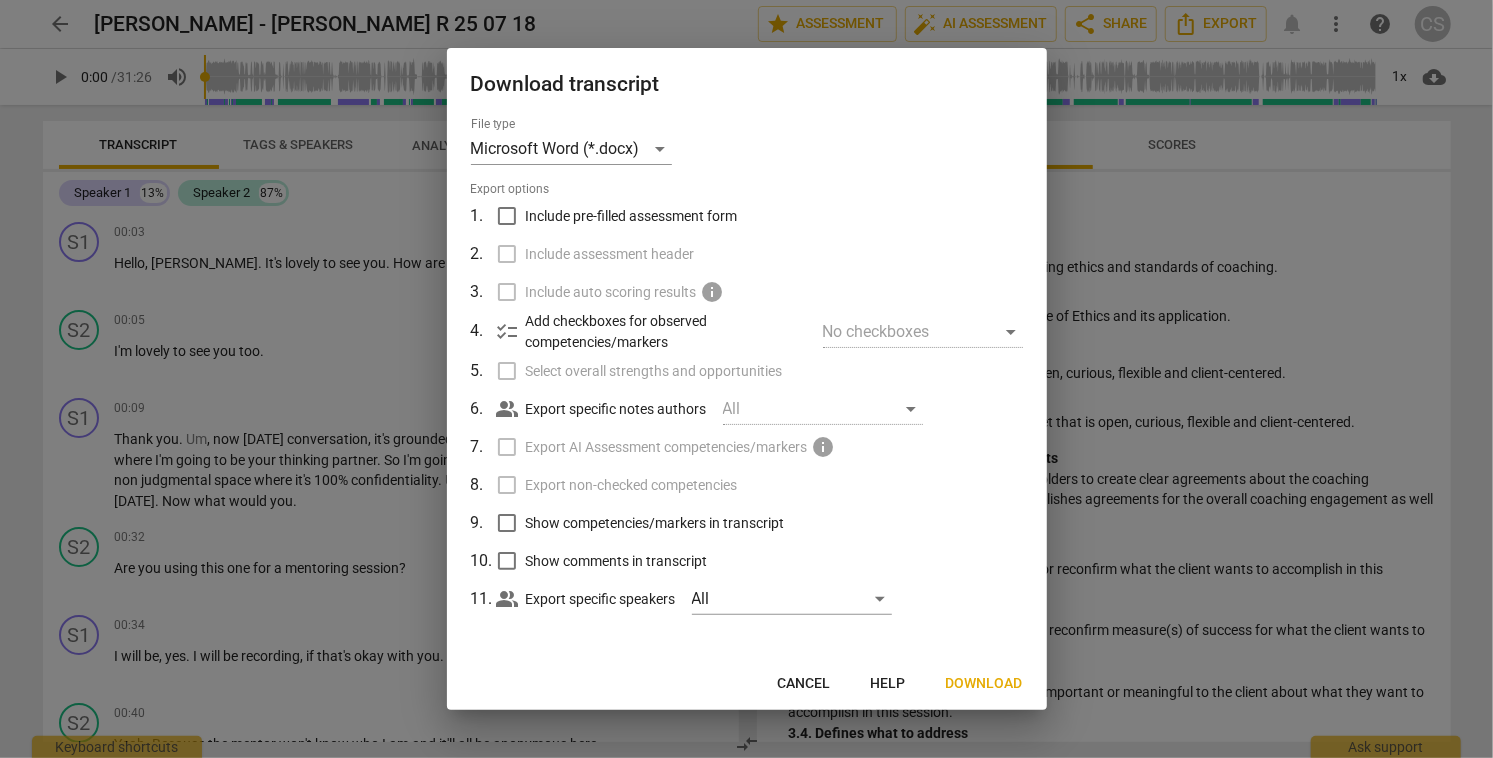 click on "Include pre-filled assessment form" at bounding box center (507, 216) 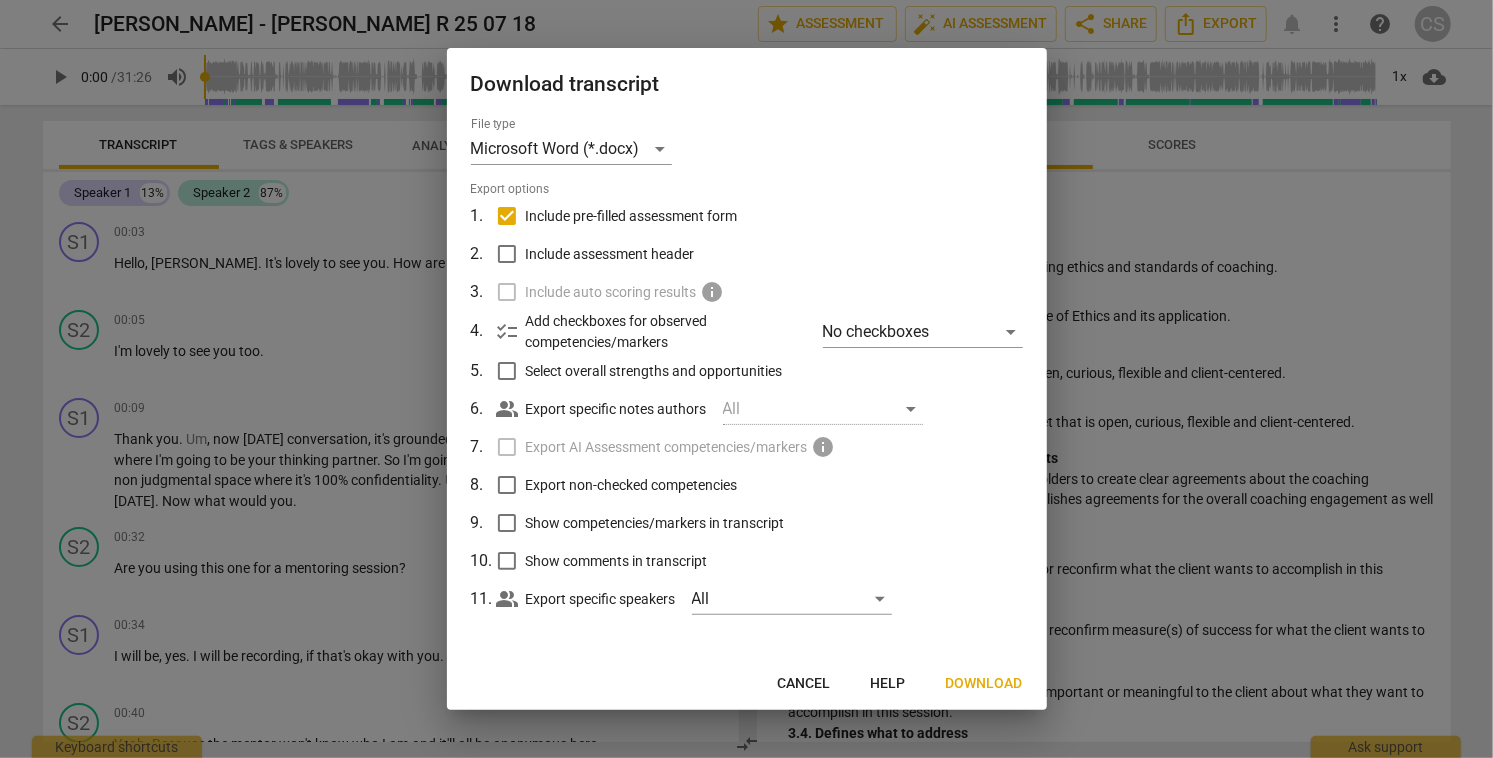 click on "Download" at bounding box center [984, 684] 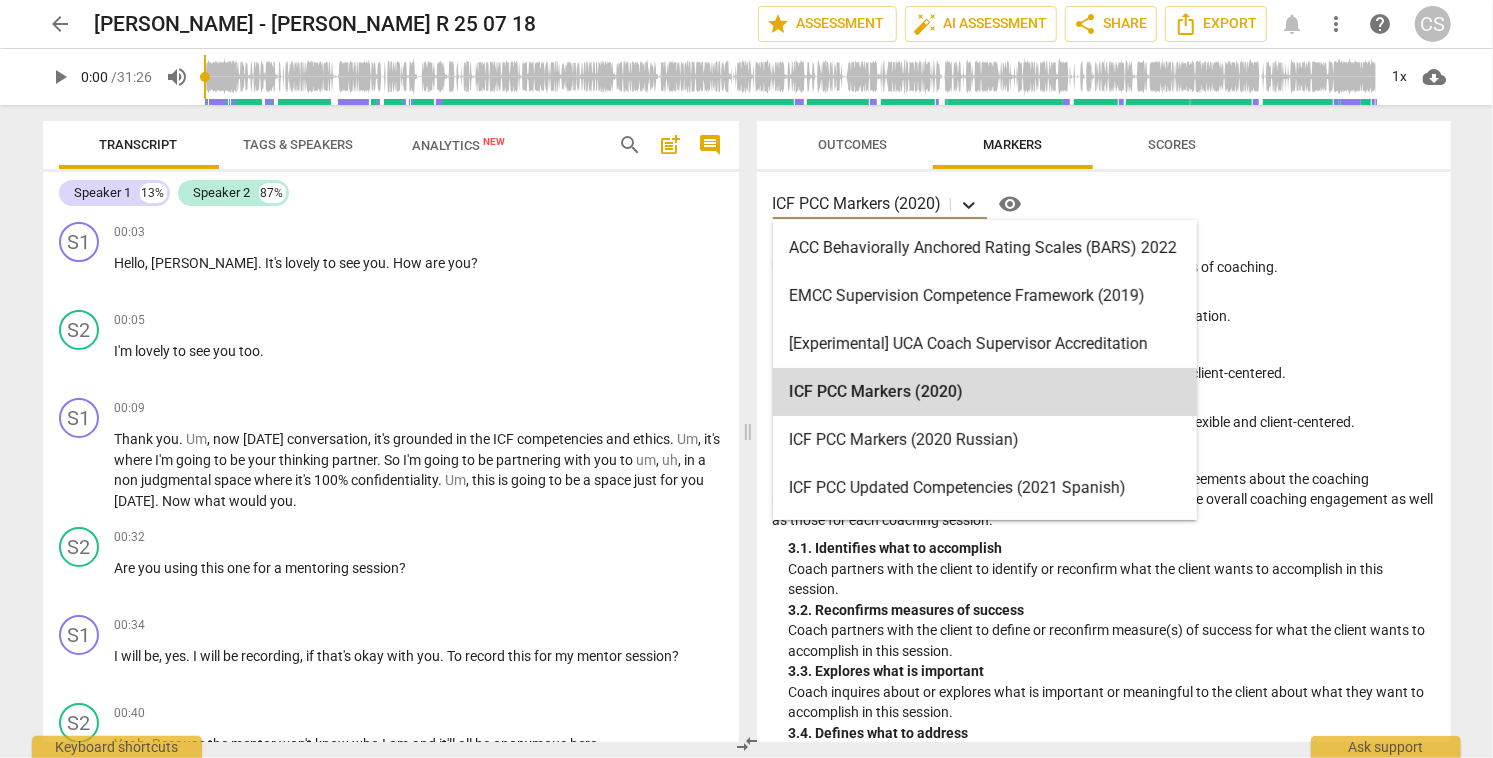 click 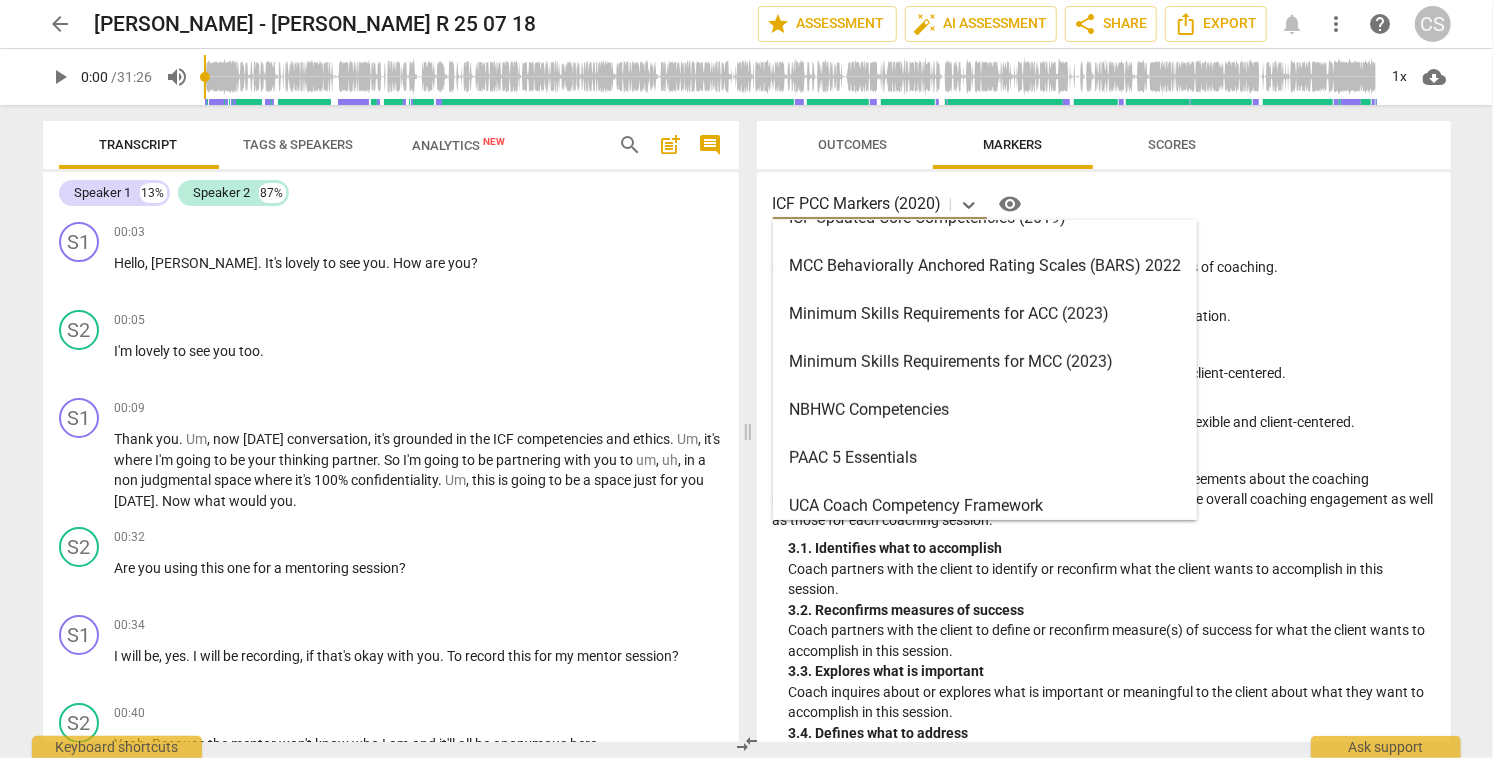 scroll, scrollTop: 465, scrollLeft: 0, axis: vertical 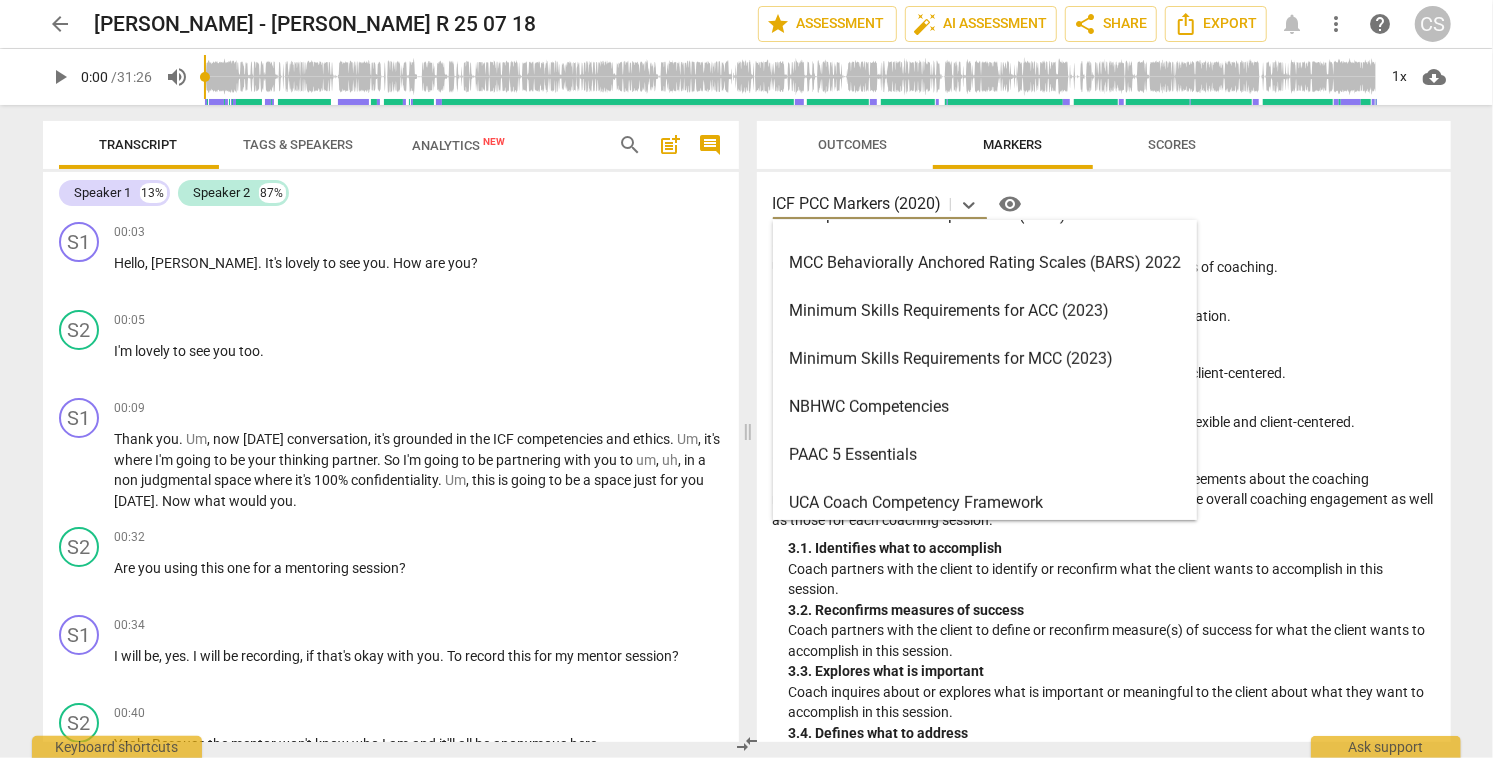 click on "Minimum Skills Requirements for ACC (2023)" at bounding box center (985, 311) 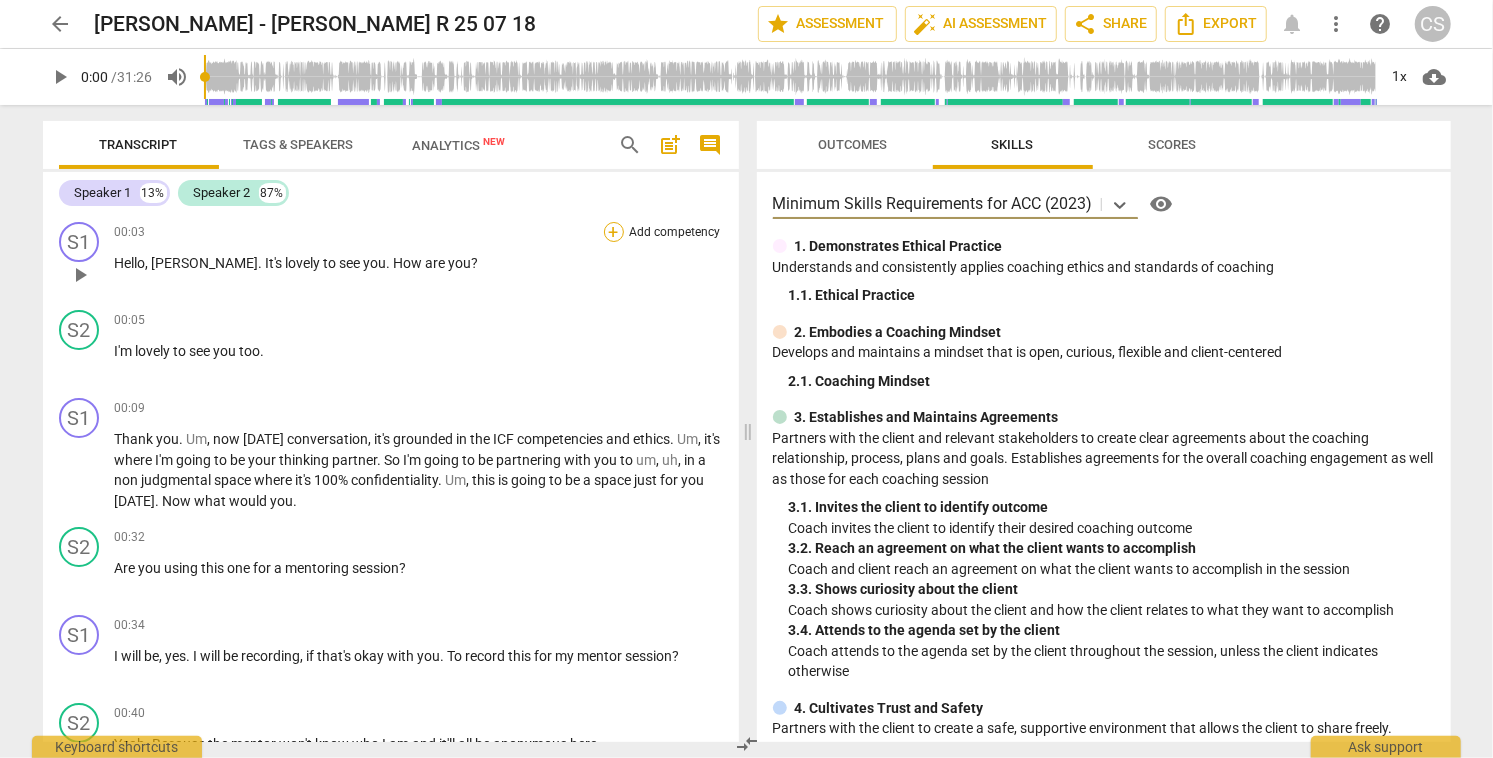 click on "+" at bounding box center (614, 232) 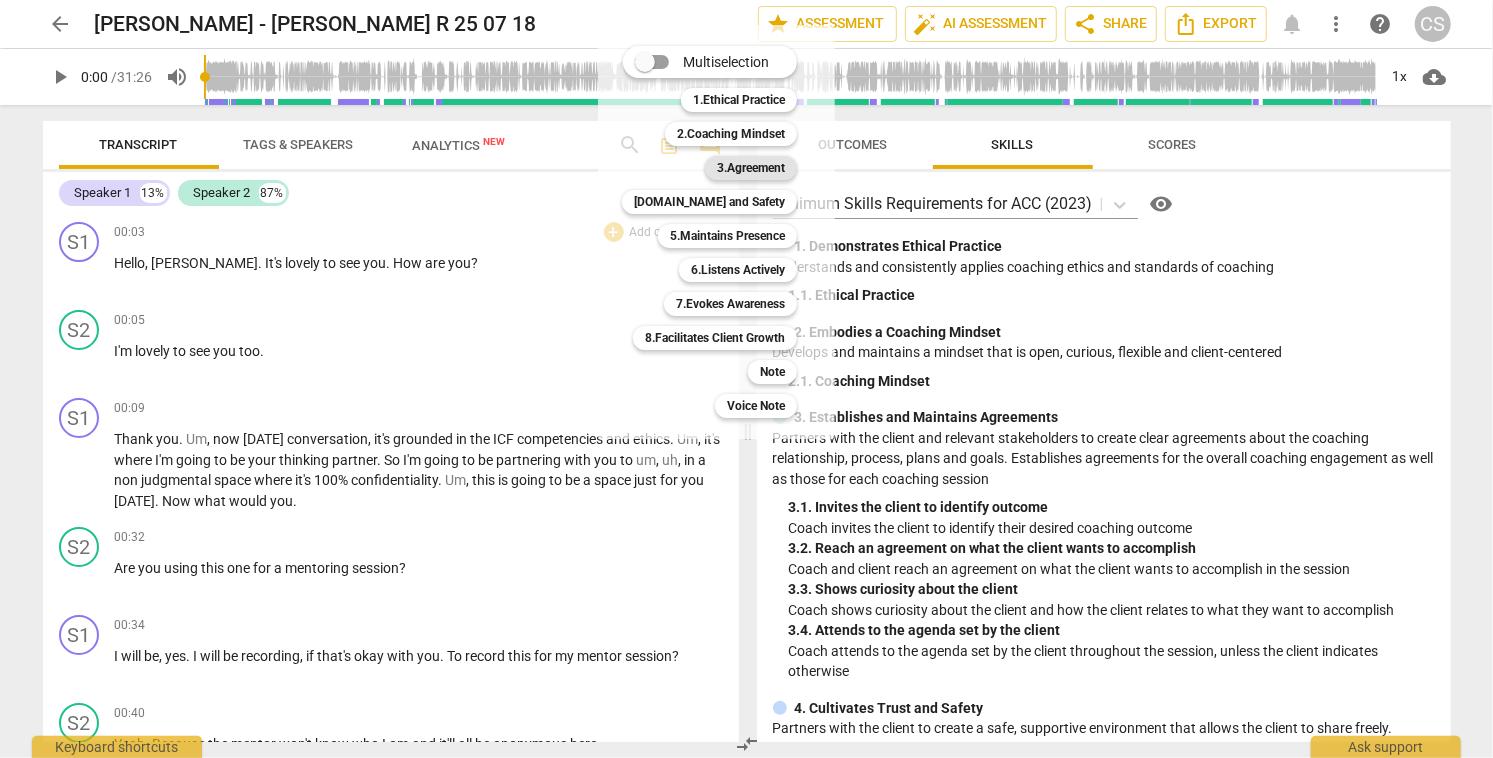 click on "3.Agreement" at bounding box center [751, 168] 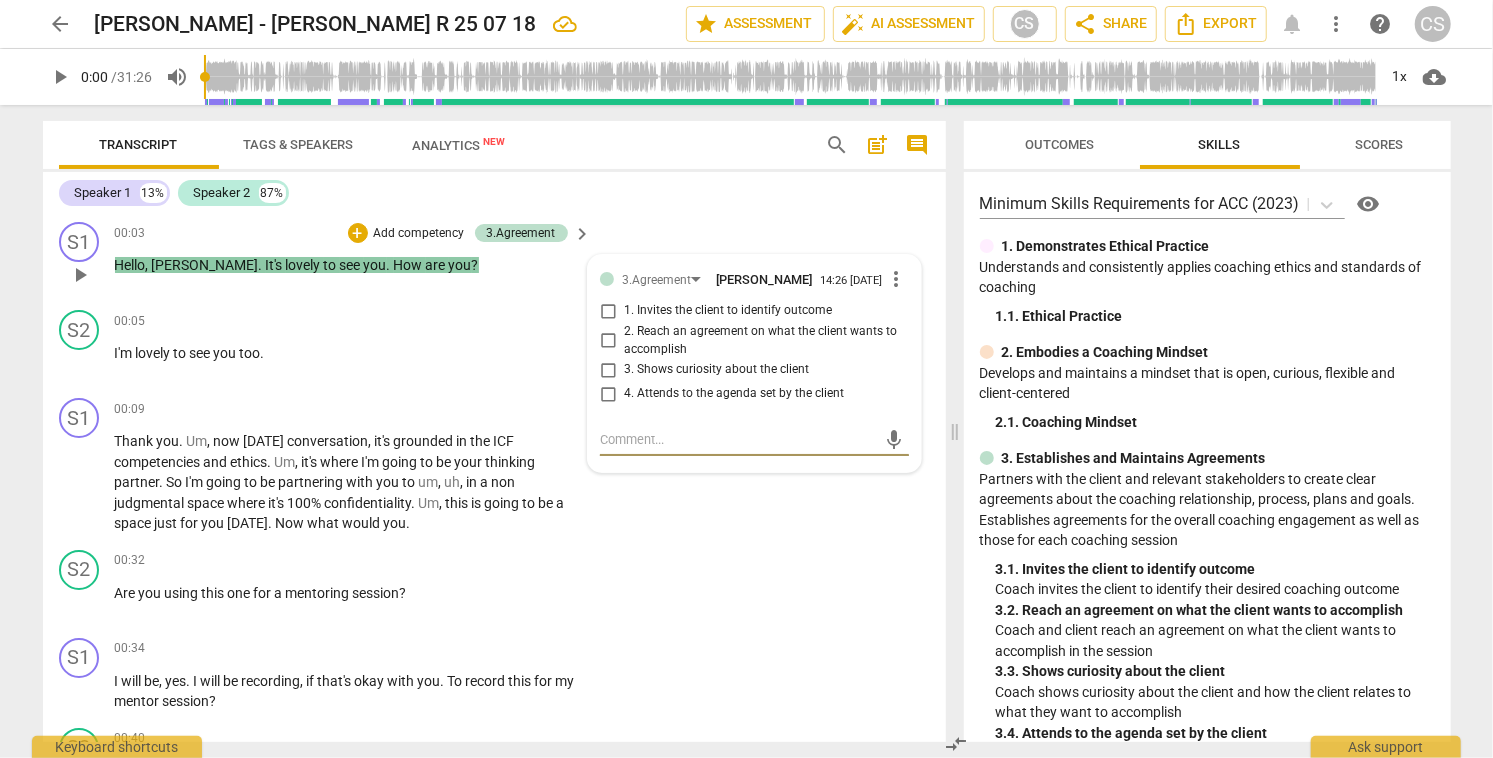click on "more_vert" at bounding box center [897, 279] 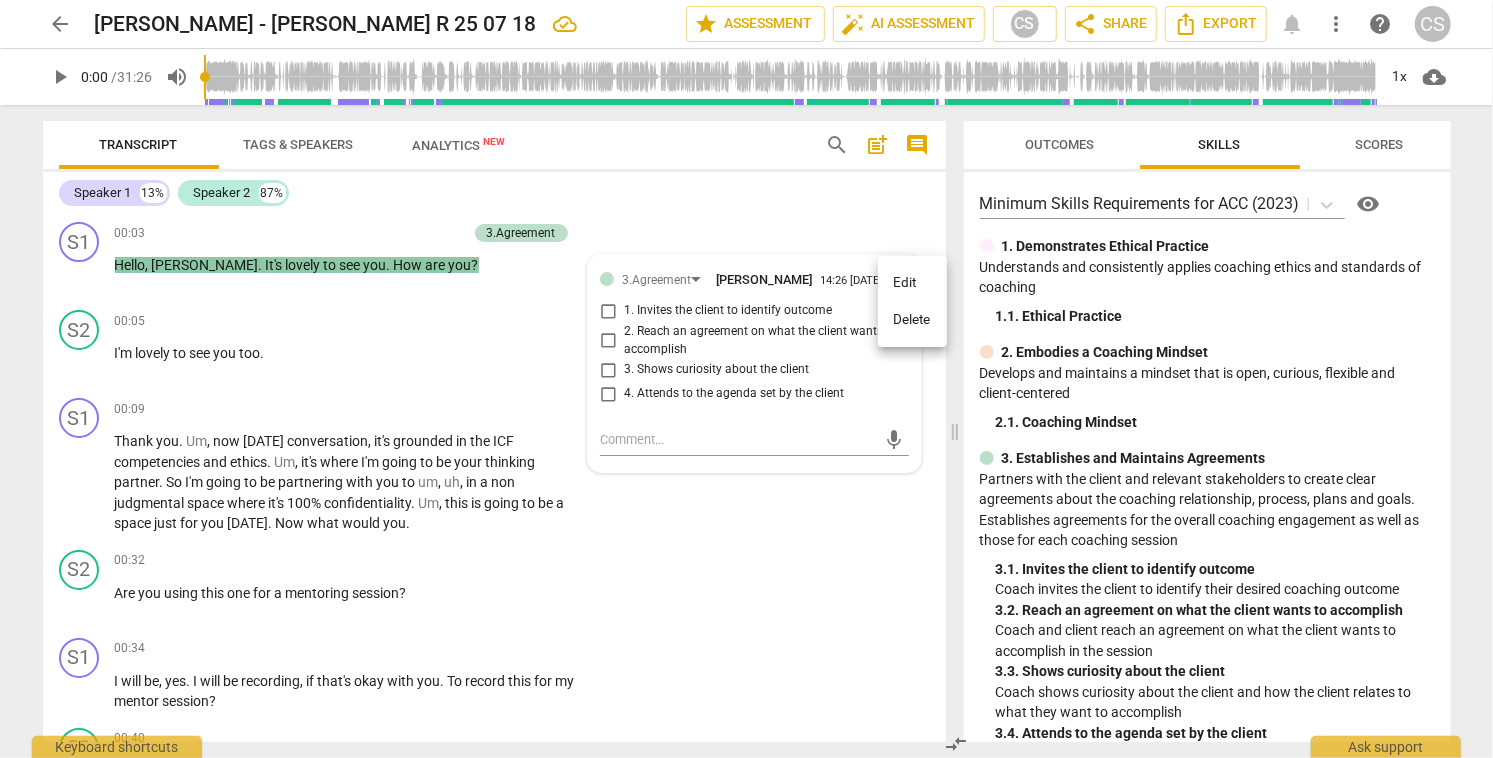 click on "Delete" at bounding box center (912, 320) 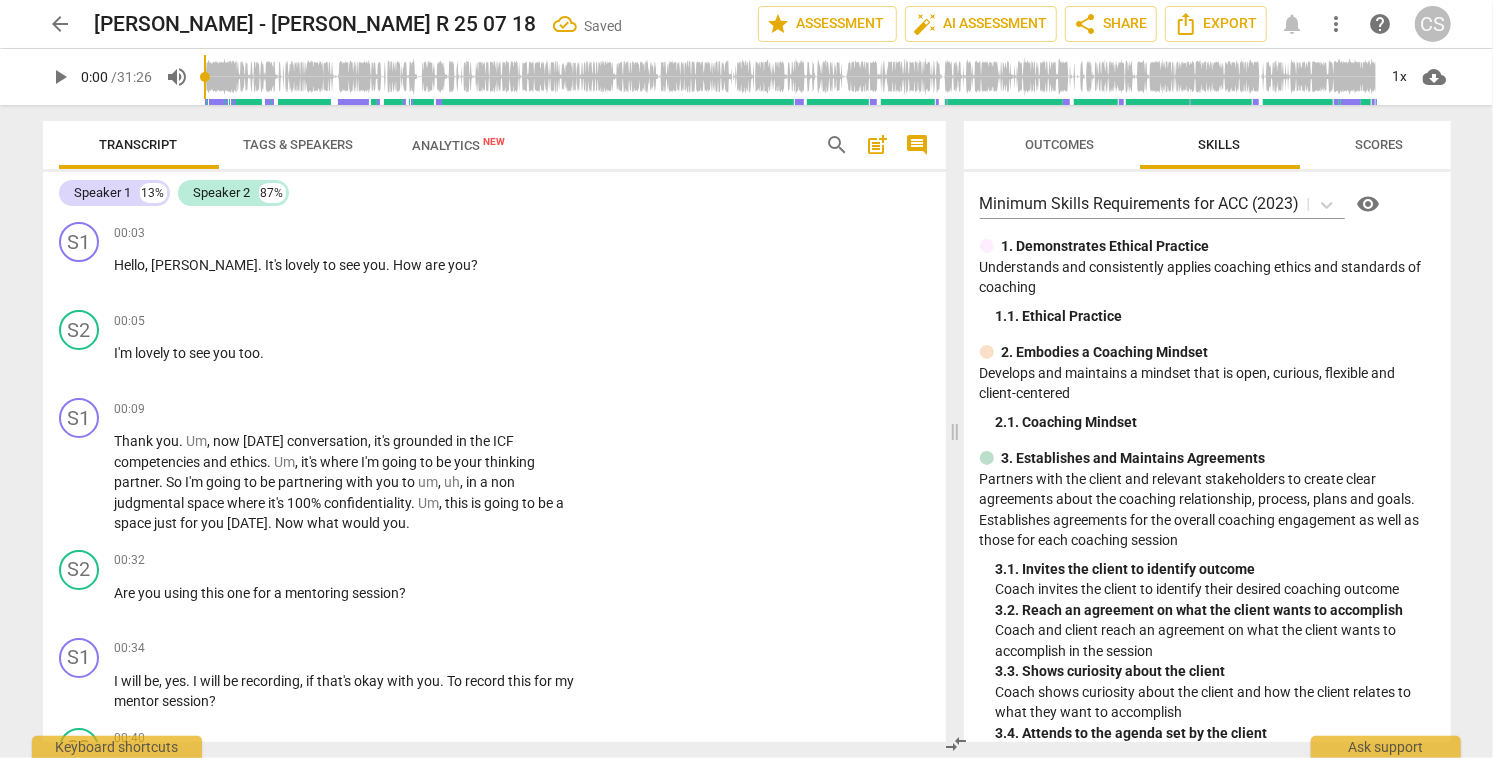 click on "visibility" at bounding box center (1369, 204) 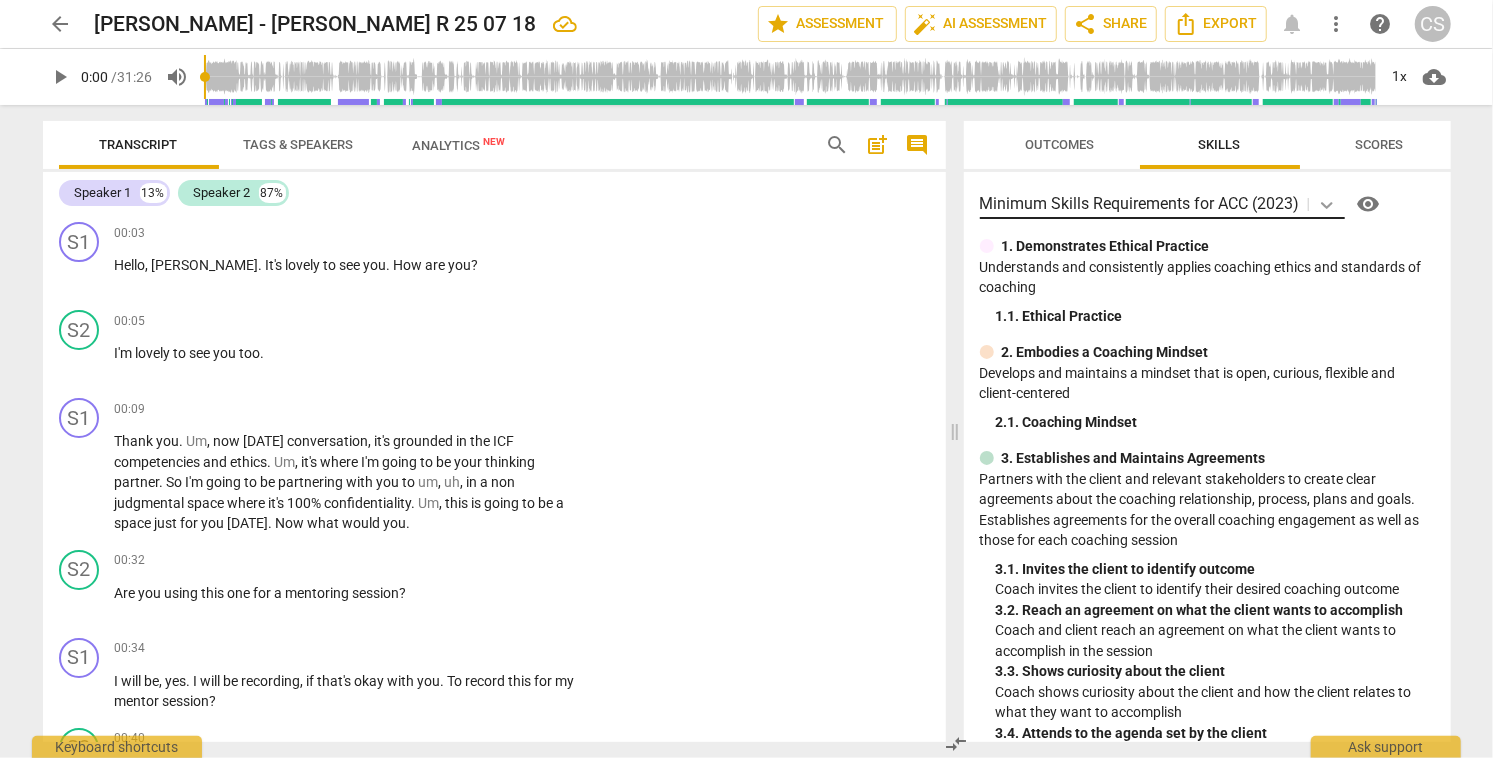 click 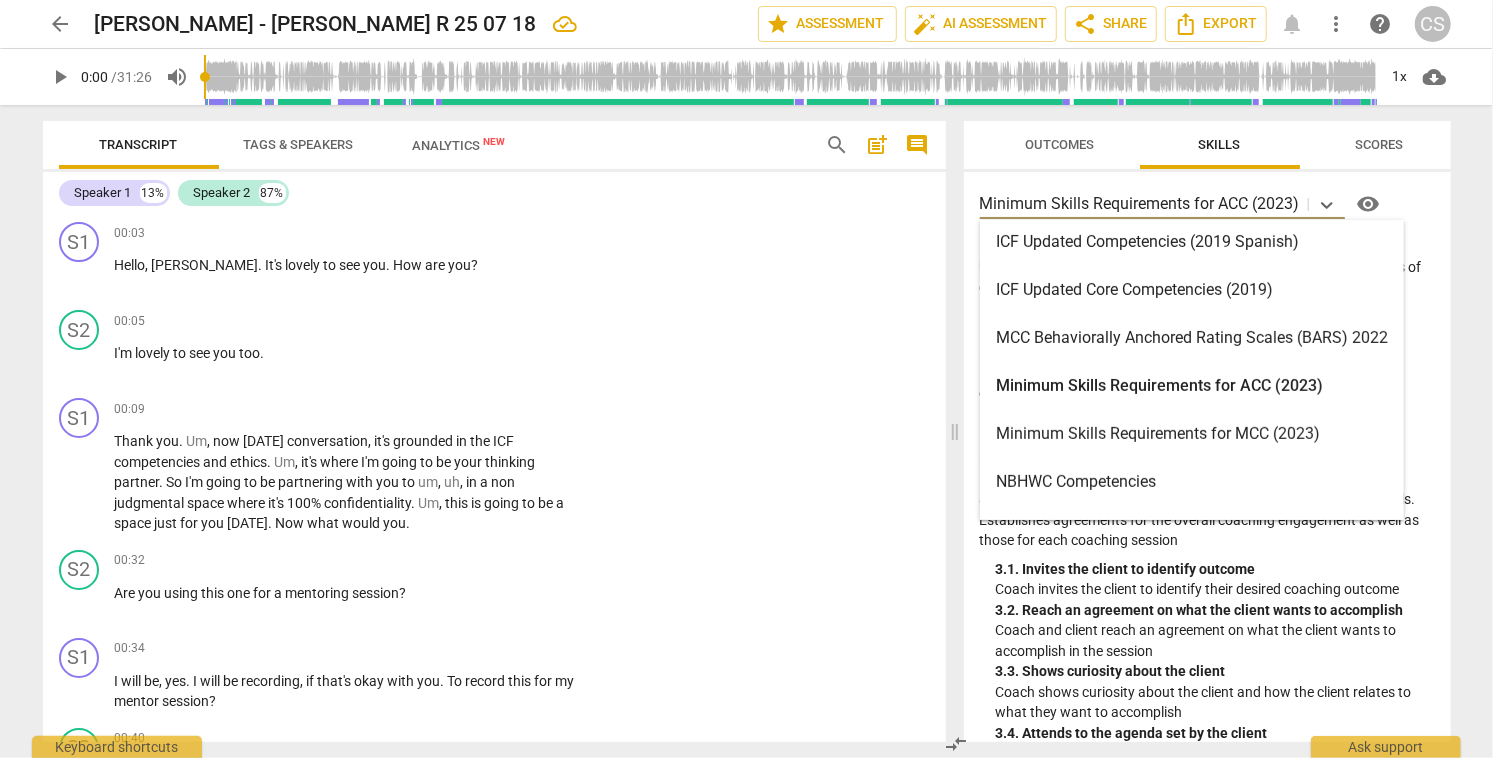 scroll, scrollTop: 620, scrollLeft: 0, axis: vertical 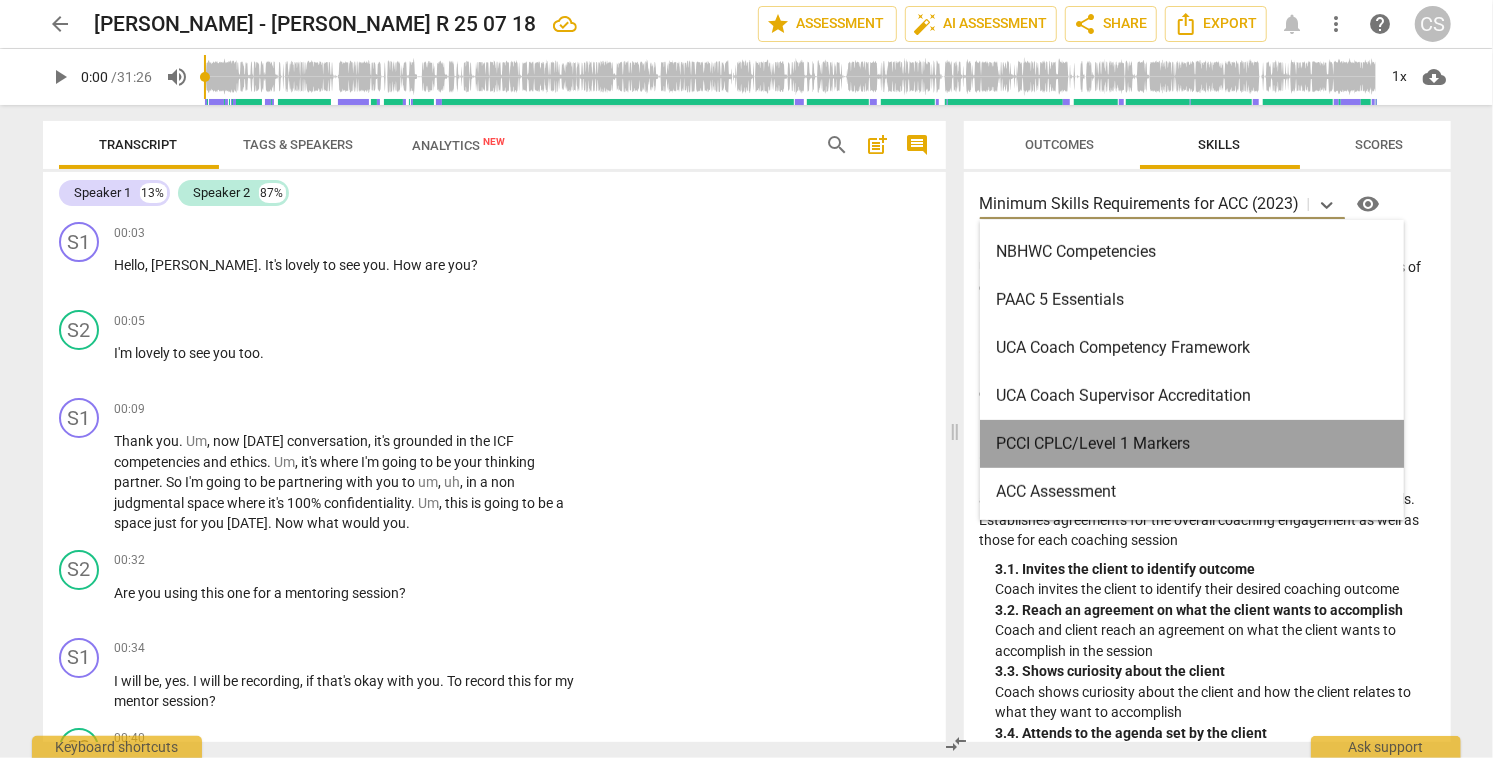 click on "PCCI CPLC/Level 1 Markers" at bounding box center [1192, 444] 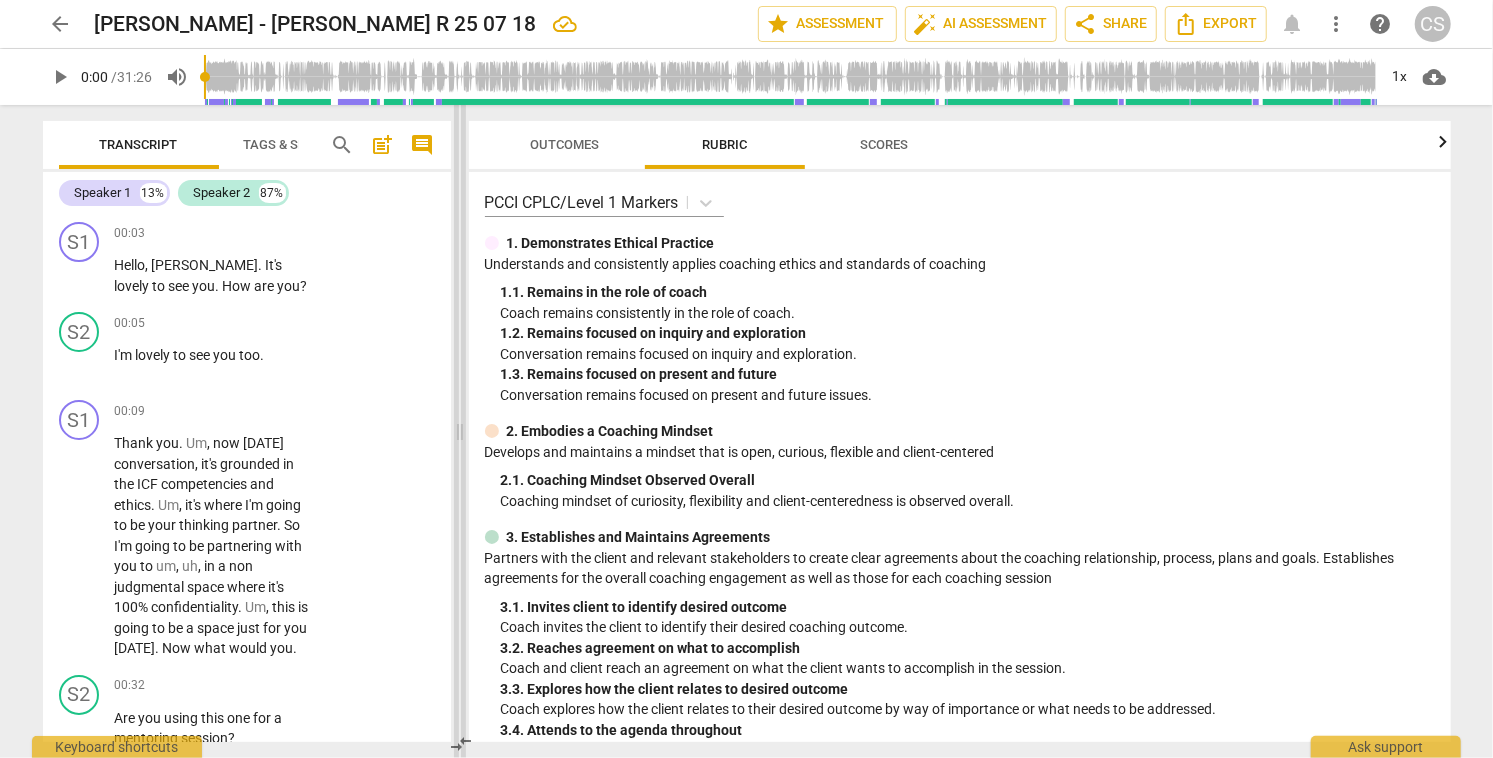 drag, startPoint x: 953, startPoint y: 430, endPoint x: 455, endPoint y: 538, distance: 509.5763 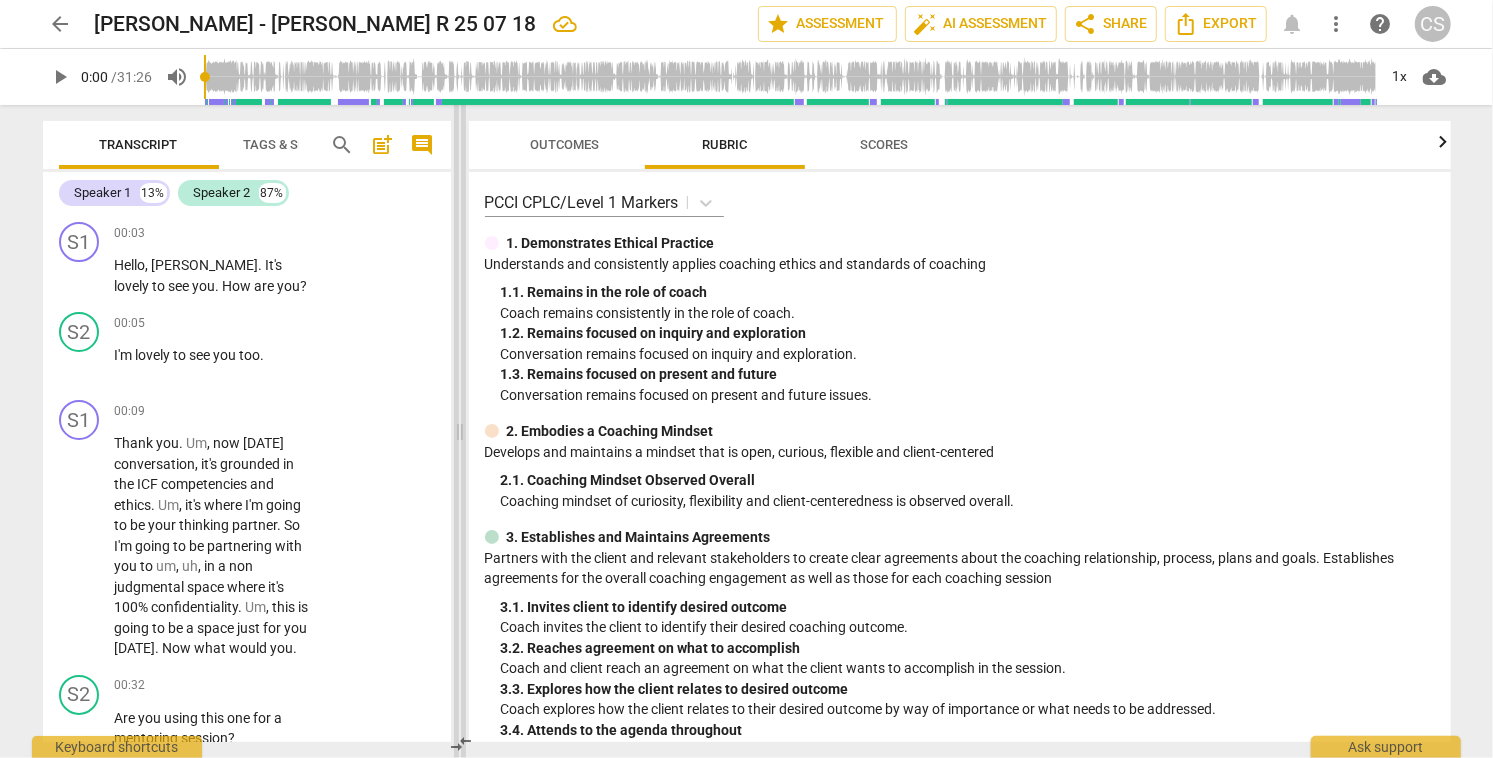 click at bounding box center (460, 431) 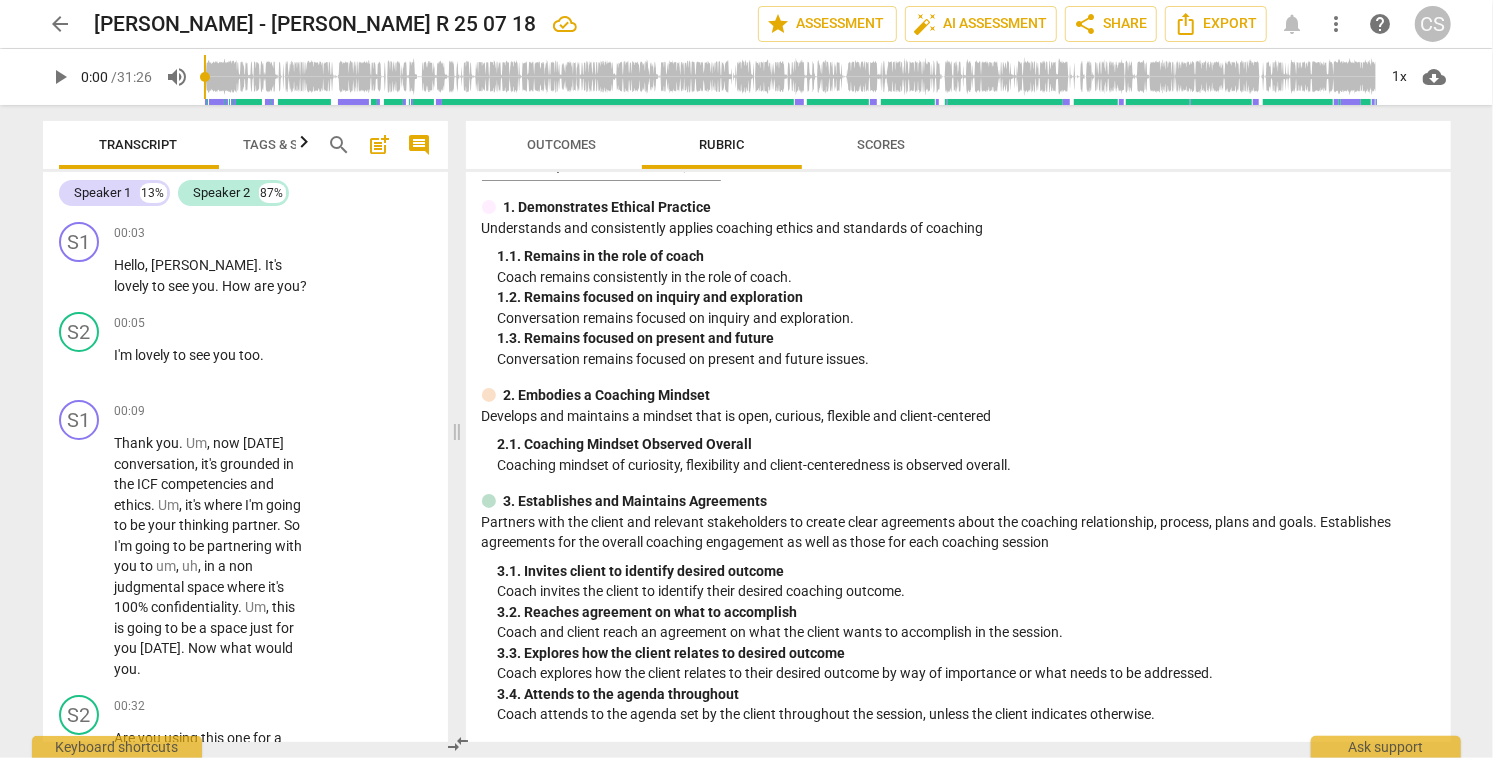 scroll, scrollTop: 0, scrollLeft: 0, axis: both 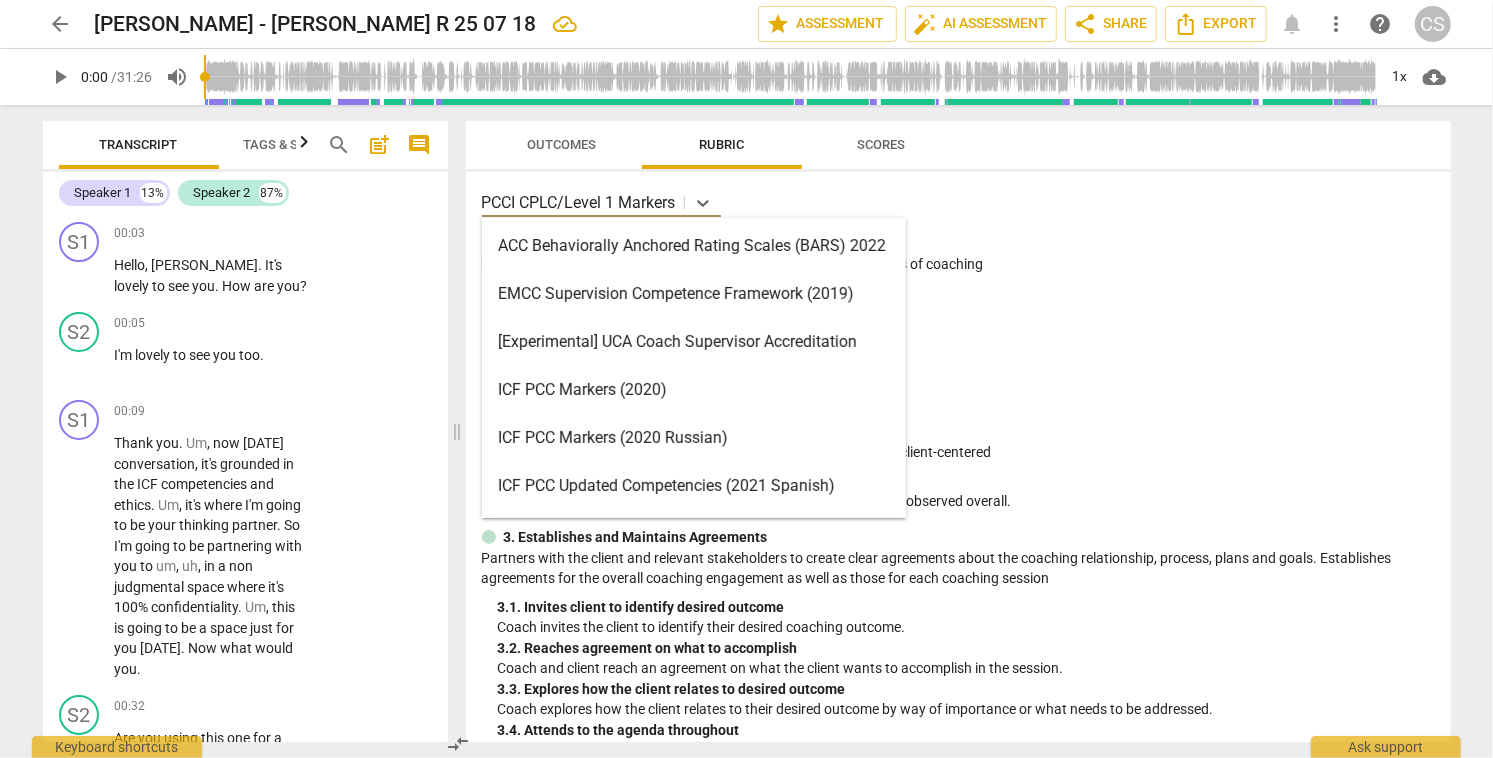 drag, startPoint x: 484, startPoint y: 200, endPoint x: 636, endPoint y: 312, distance: 188.80678 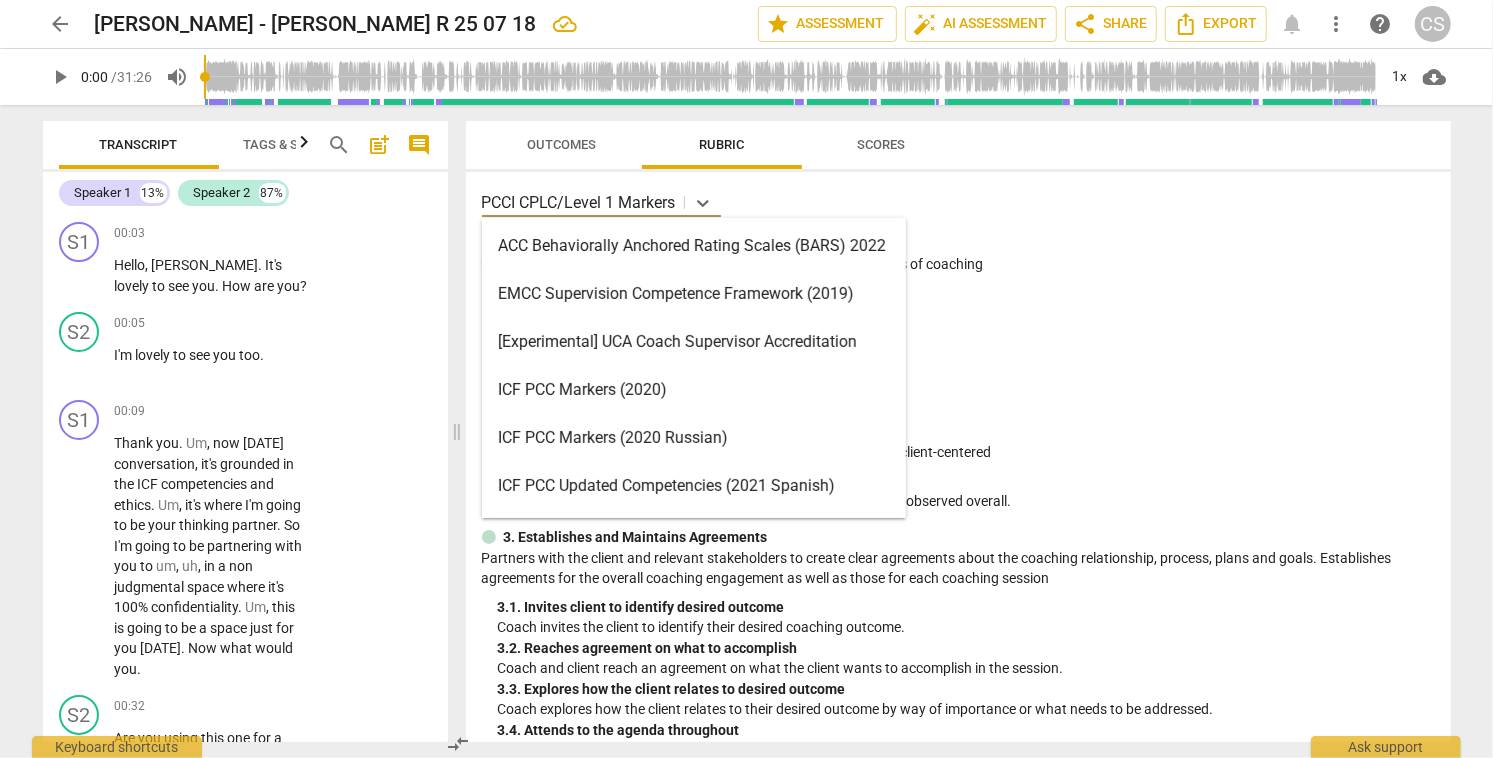 click on "arrow_back [PERSON_NAME] - [PERSON_NAME] R 25 07 18 edit star    Assessment   auto_fix_high    AI Assessment share    Share    Export notifications more_vert help CS play_arrow 0:00   /  31:26 volume_up 1x cloud_download Transcript Tags & Speakers Analytics   New search post_add comment Speaker 1 13% Speaker 2 87% S1 play_arrow pause 00:03 + Add competency keyboard_arrow_right Hello ,   [PERSON_NAME] .   It's   lovely   to   see   you .   How   are   you ? S2 play_arrow pause 00:05 + Add competency keyboard_arrow_right I'm   lovely   to   see   you   too . S1 play_arrow pause 00:09 + Add competency keyboard_arrow_right Thank   you .   Um ,   now   [DATE]   conversation ,   it's   grounded   in   the   ICF   competencies   and   ethics .   Um ,   it's   where   I'm   going   to   be   your   thinking   partner .   So   I'm   going   to   be   partnering   with   you   to   um ,   uh ,   in   a   non   judgmental   space   where   it's   100 %   confidentiality .   Um ,   this   is   going   to   be   a" at bounding box center (746, 0) 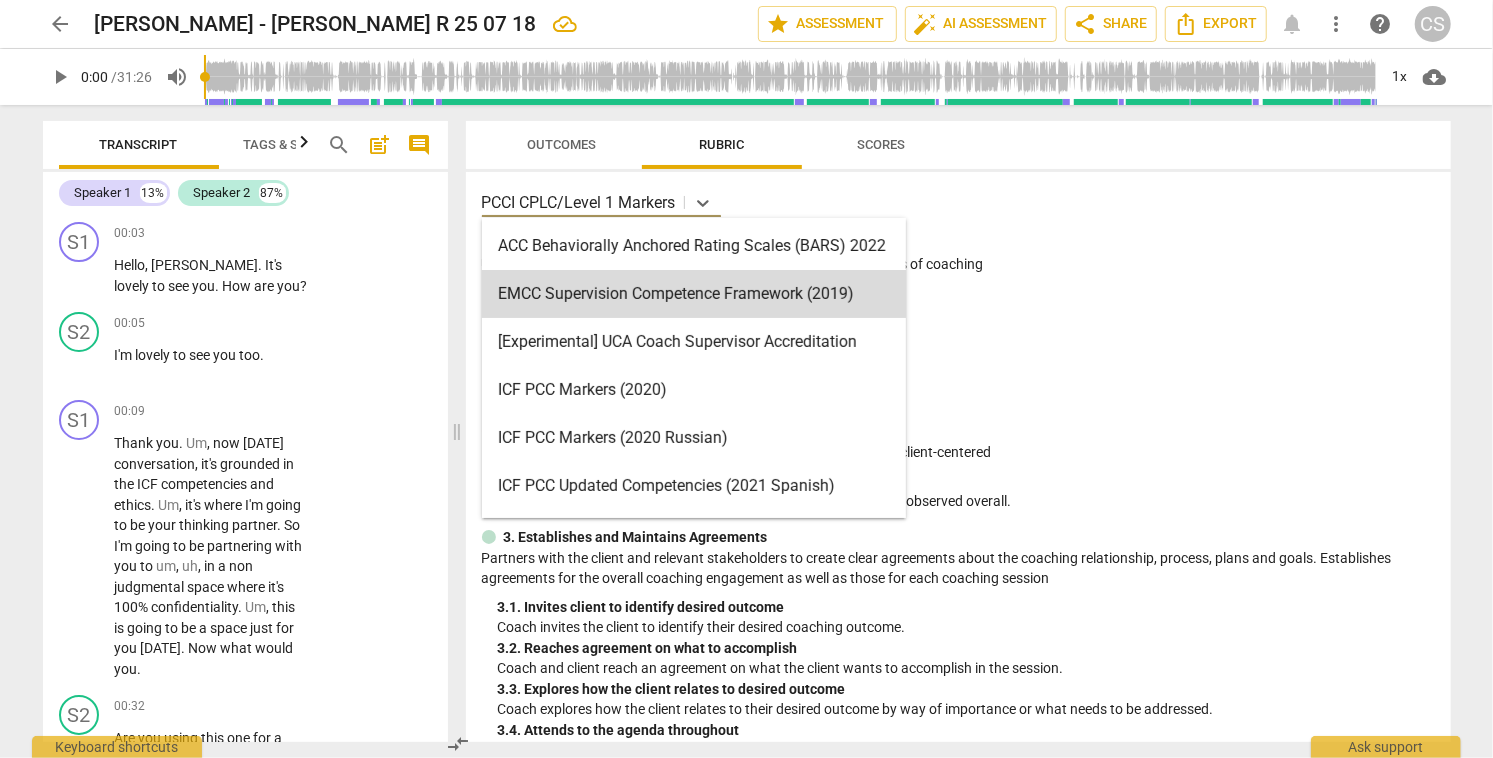 click on "1. 3. Remains focused on present and future" at bounding box center (966, 374) 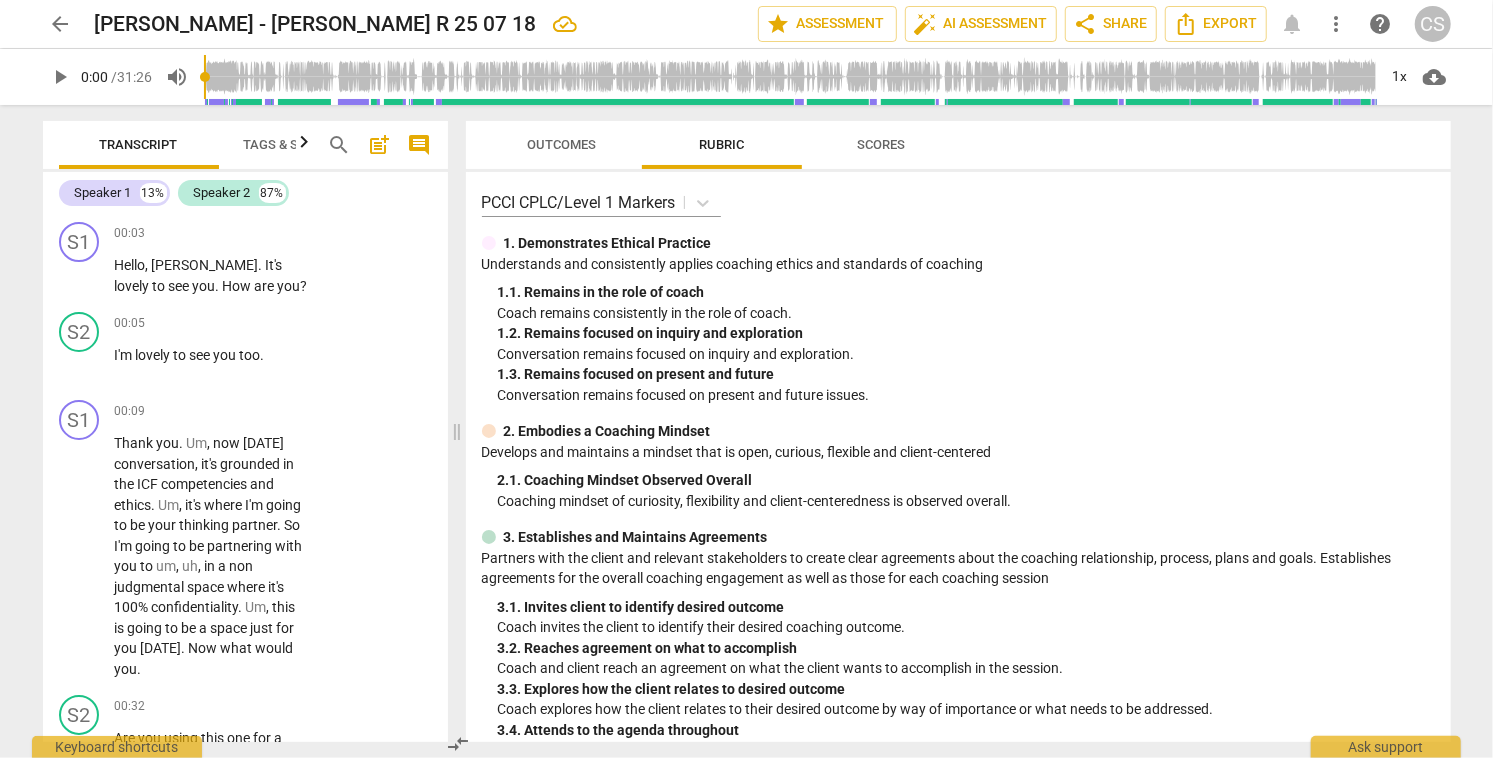 click on "1. 3. Remains focused on present and future" at bounding box center (966, 374) 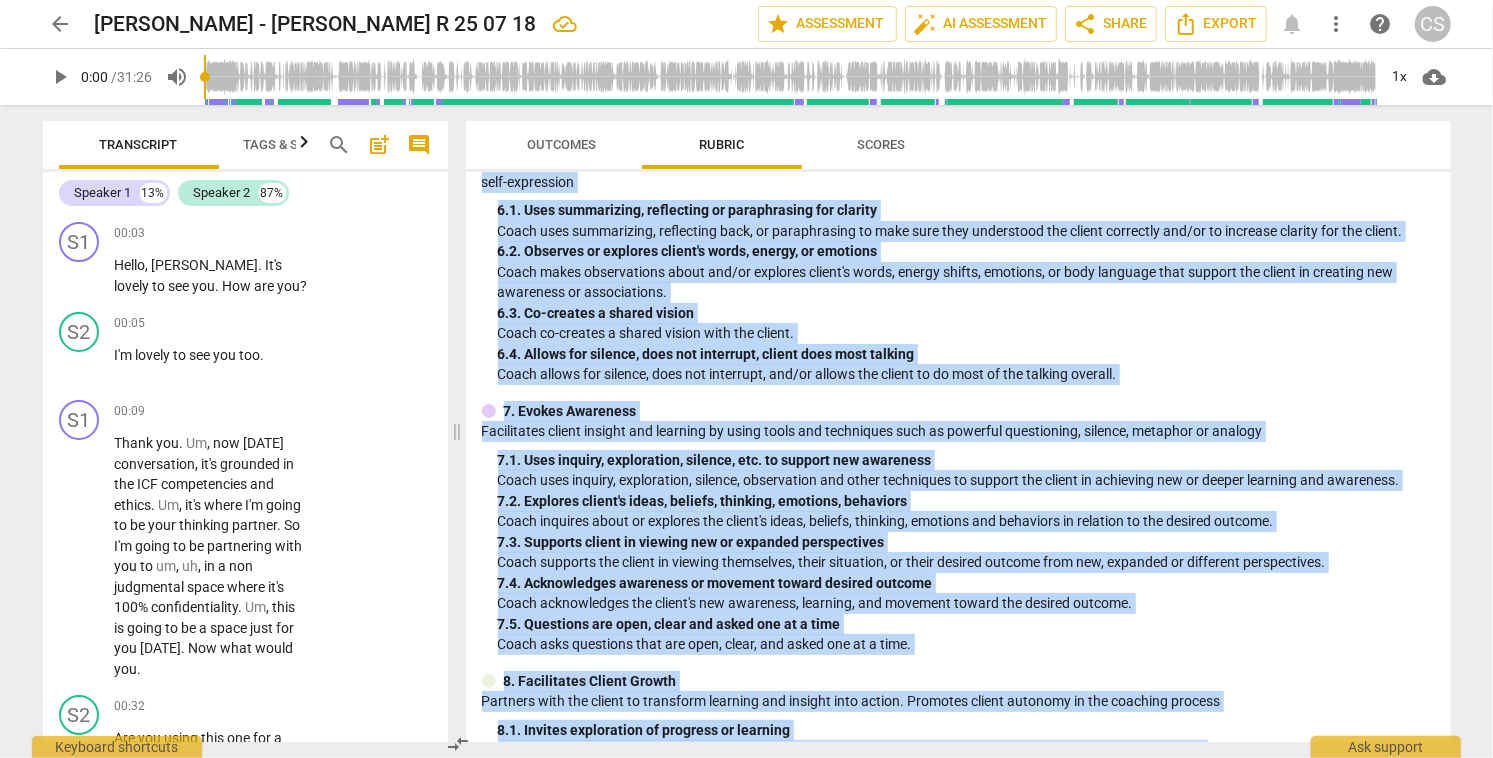 scroll, scrollTop: 1375, scrollLeft: 0, axis: vertical 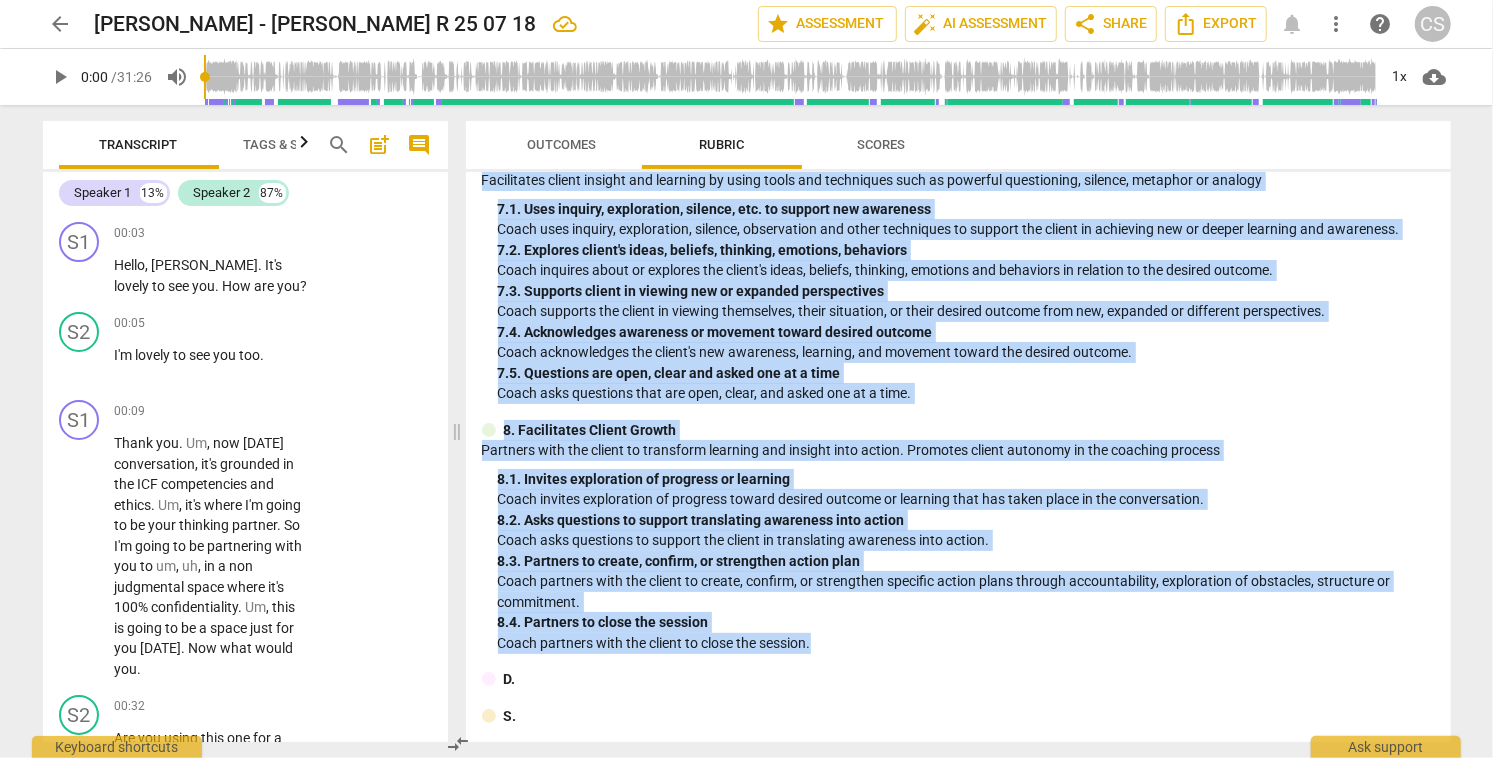 drag, startPoint x: 478, startPoint y: 203, endPoint x: 1013, endPoint y: 647, distance: 695.2417 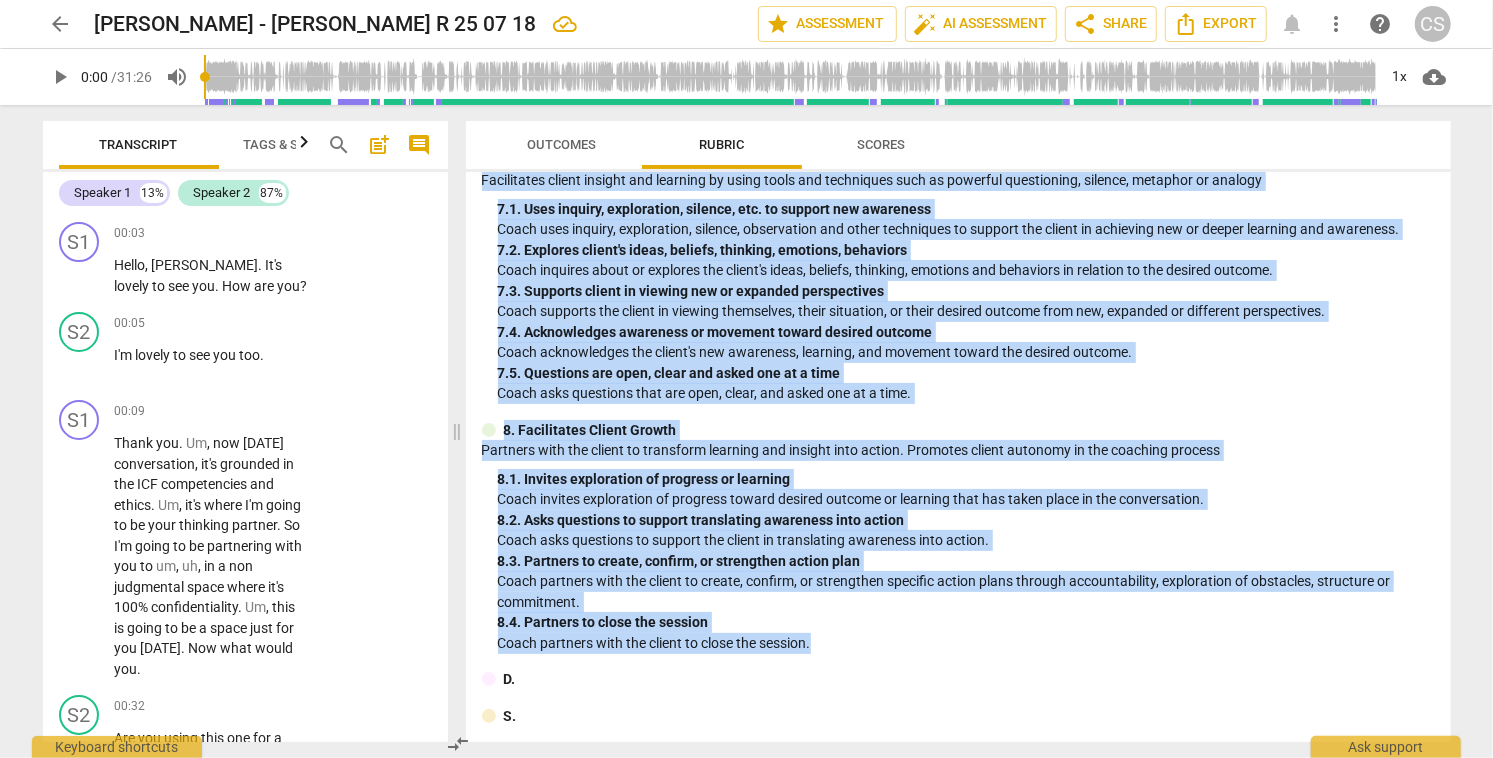 click on "PCCI CPLC/Level 1 Markers 1. Demonstrates Ethical Practice Understands and consistently applies coaching ethics and standards of coaching 1. 1. Remains in the role of coach Coach remains consistently in the role of coach. 1. 2. Remains focused on inquiry and exploration Conversation remains focused on inquiry and exploration. 1. 3. Remains focused on present and future Conversation remains focused on present and future issues. 2. Embodies a Coaching Mindset Develops and maintains a mindset that is open, curious, flexible and client-centered 2. 1. Coaching Mindset Observed Overall Coaching mindset of curiosity, flexibility and client-centeredness is observed overall. 3. Establishes and Maintains Agreements  Partners with the client and relevant stakeholders to create clear agreements about the coaching relationship, process, plans and goals. Establishes agreements for the overall coaching engagement as well as those for each coaching session 3. 1. Invites client to identify desired outcome 3. 3. 3. 4. 4. 4. 4." at bounding box center [958, 457] 